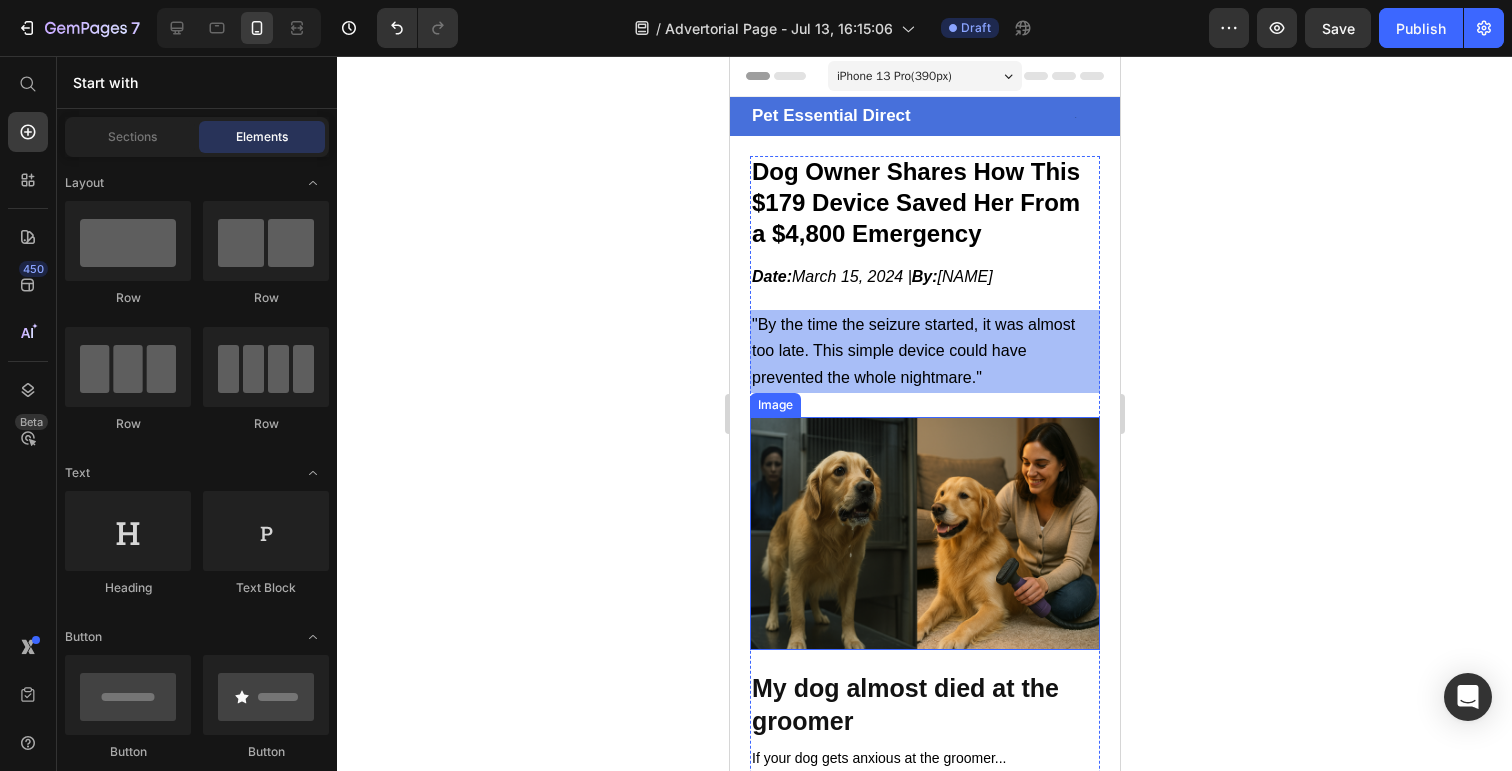 scroll, scrollTop: 0, scrollLeft: 0, axis: both 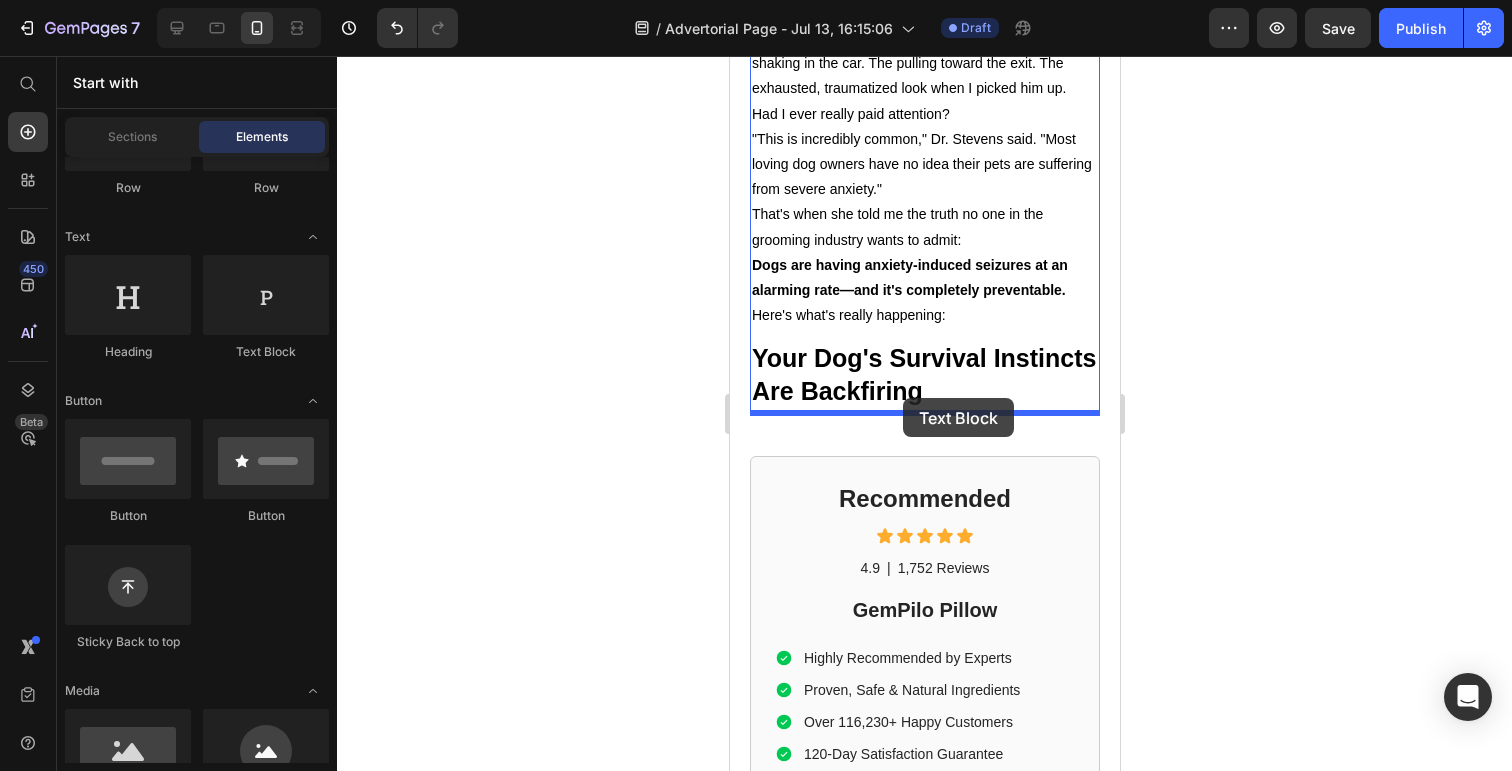 drag, startPoint x: 967, startPoint y: 356, endPoint x: 902, endPoint y: 399, distance: 77.93587 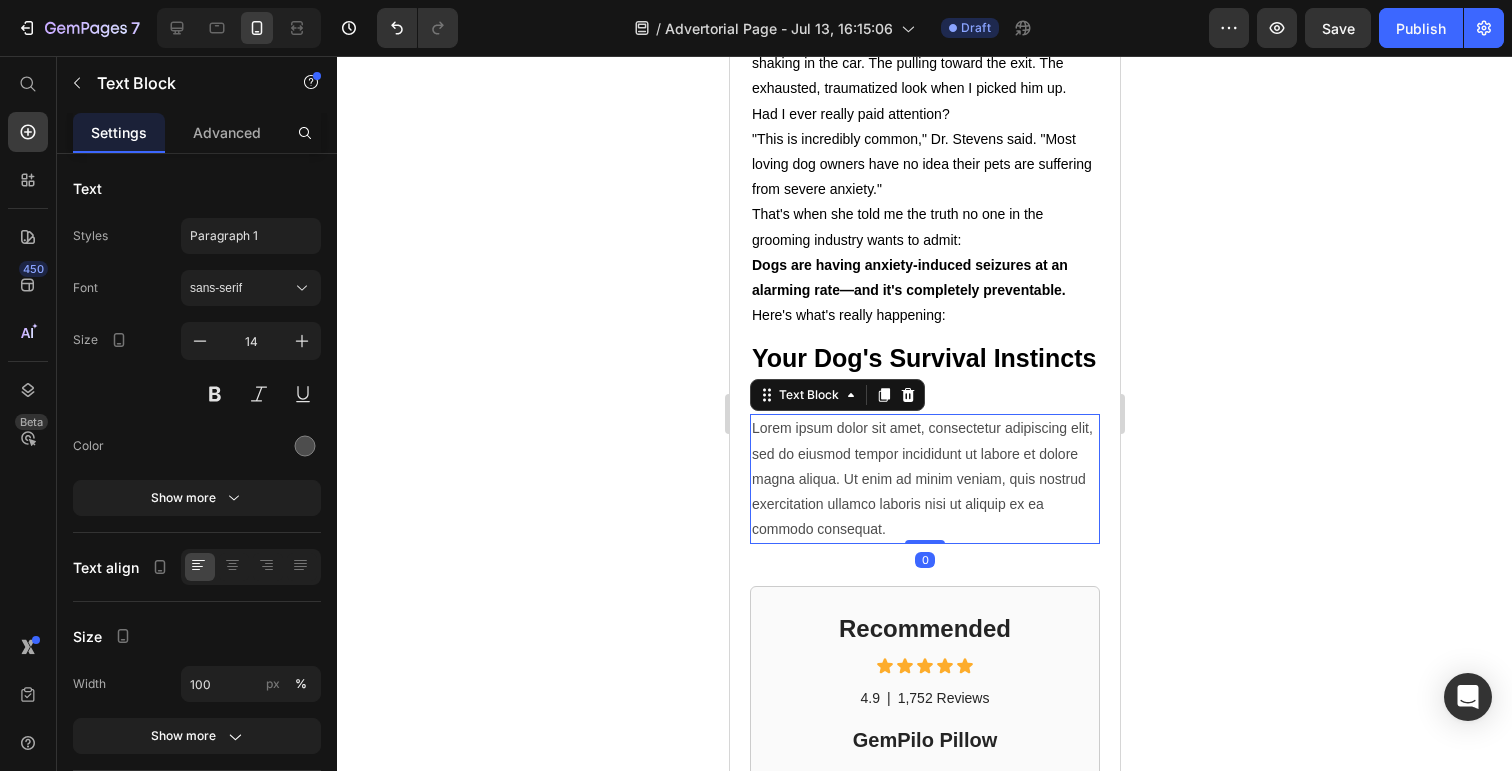 click on "Lorem ipsum dolor sit amet, consectetur adipiscing elit, sed do eiusmod tempor incididunt ut labore et dolore magna aliqua. Ut enim ad minim veniam, quis nostrud exercitation ullamco laboris nisi ut aliquip ex ea commodo consequat." at bounding box center (924, 479) 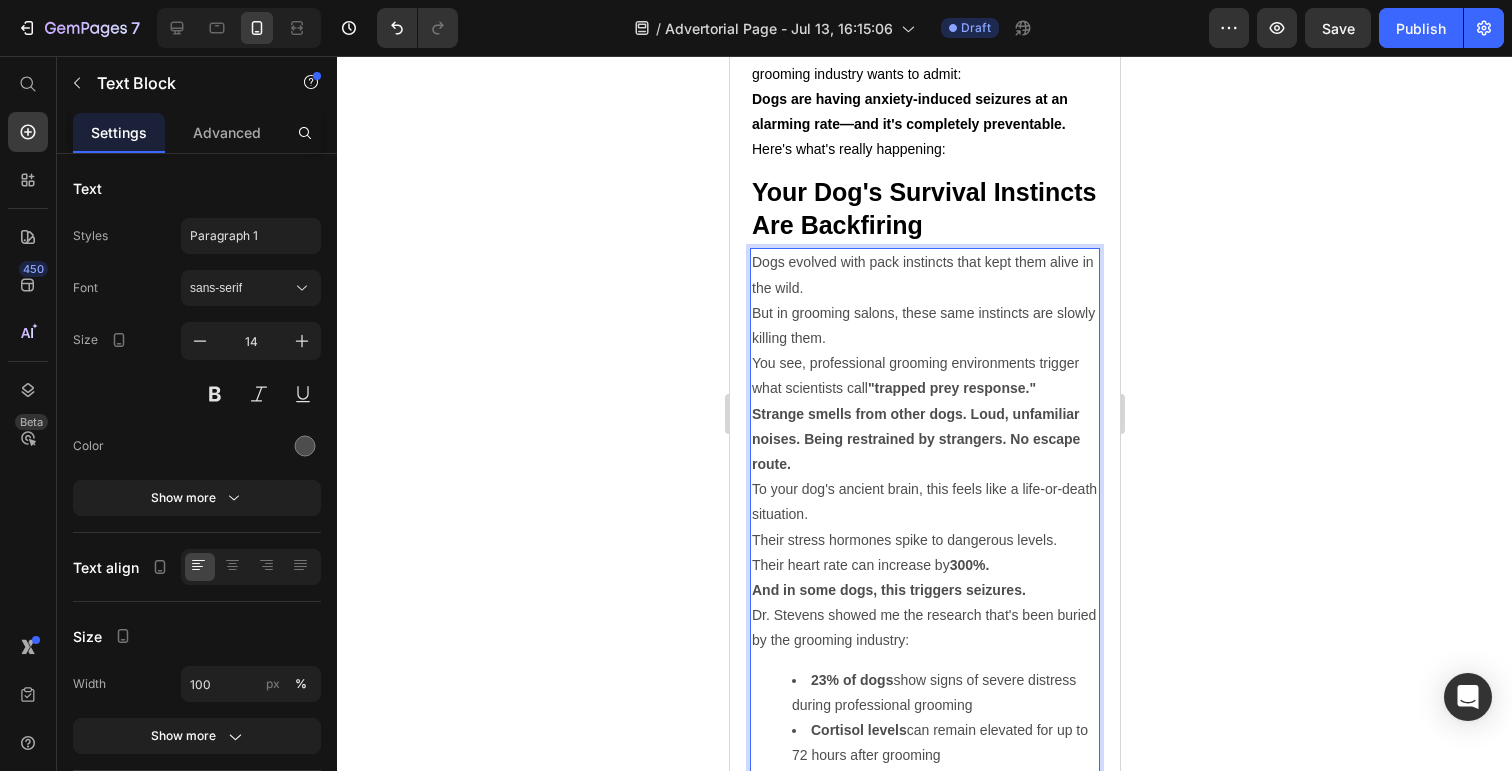 scroll, scrollTop: 2379, scrollLeft: 0, axis: vertical 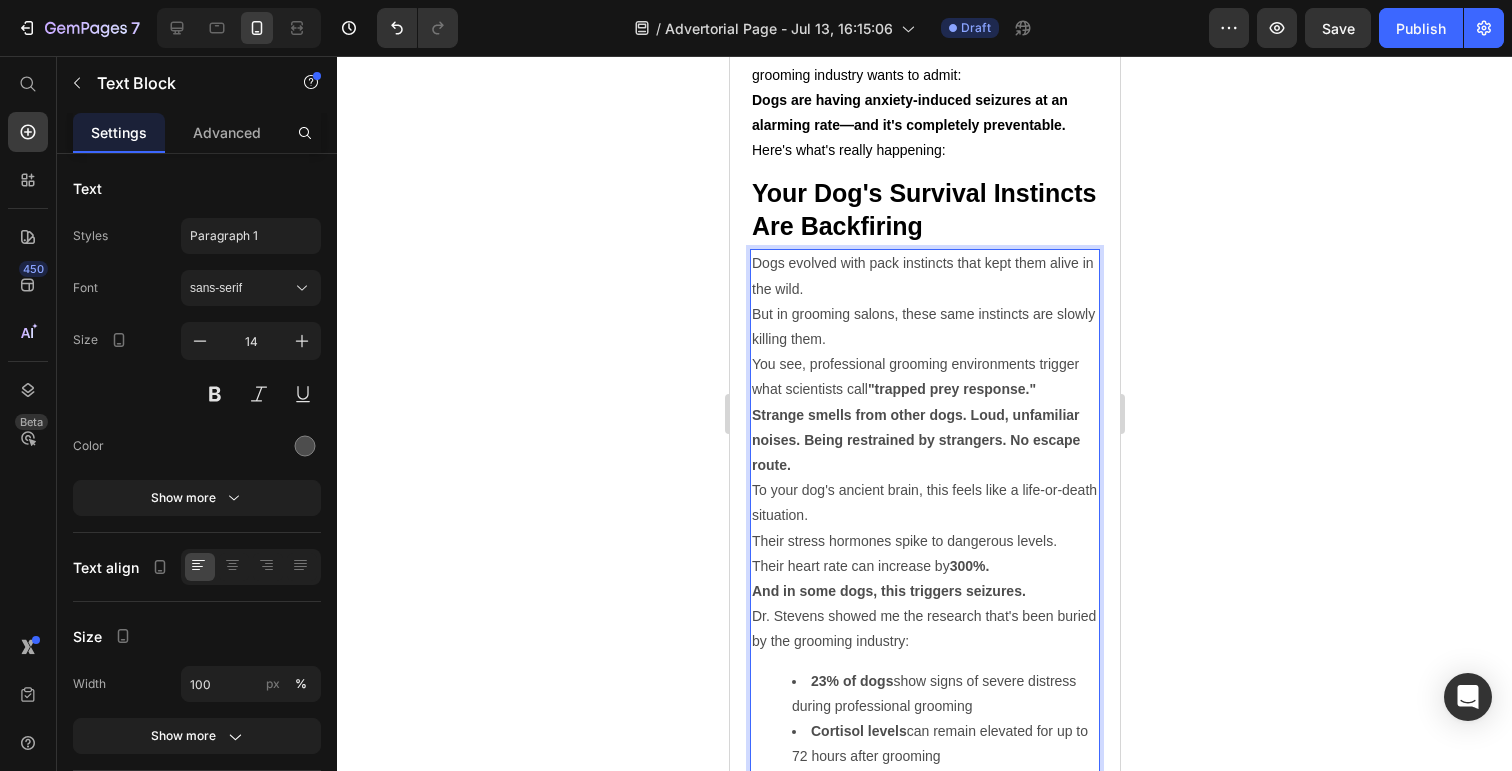 click on "Strange smells from other dogs.   Loud, unfamiliar noises.   Being restrained by strangers.   No escape route." at bounding box center [924, 441] 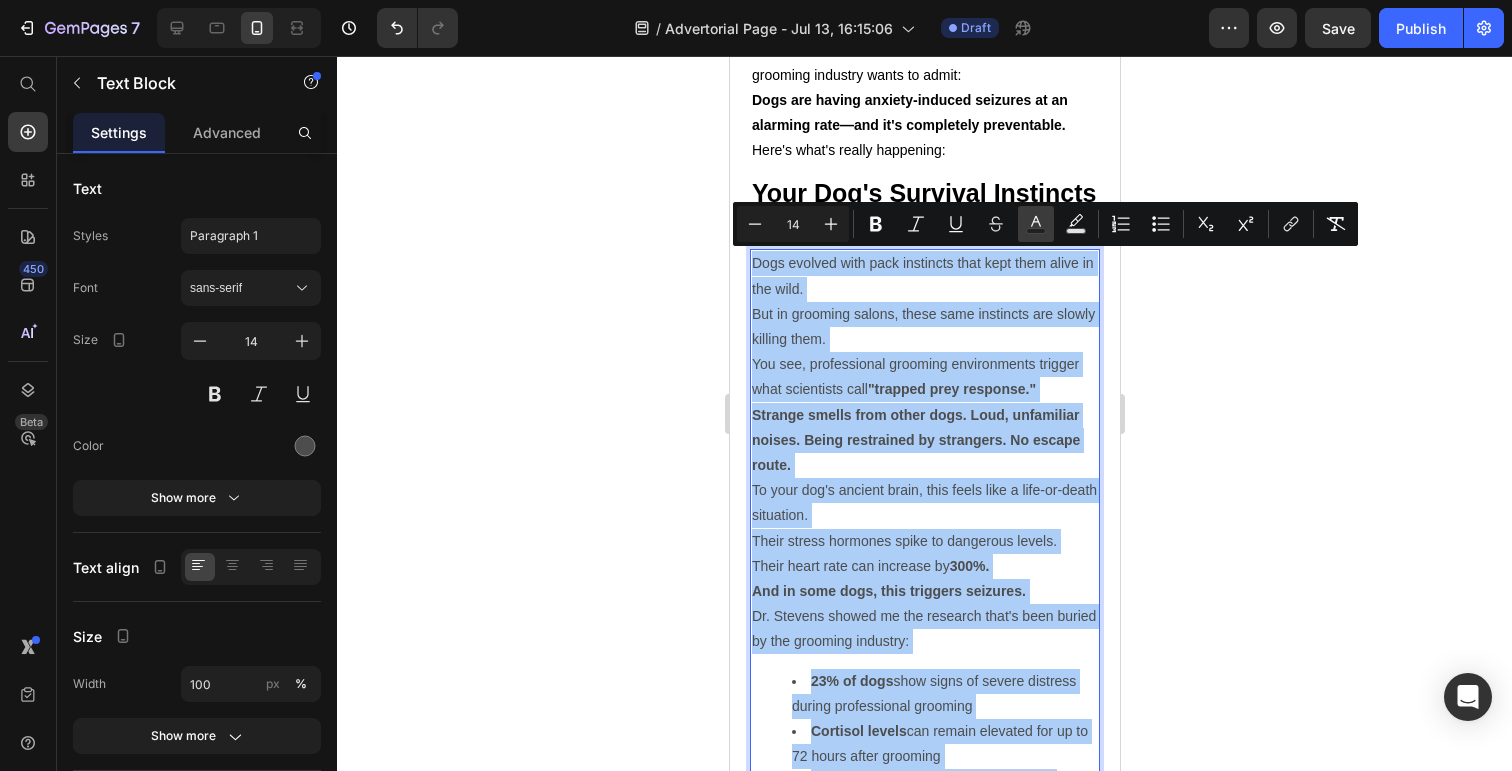 click 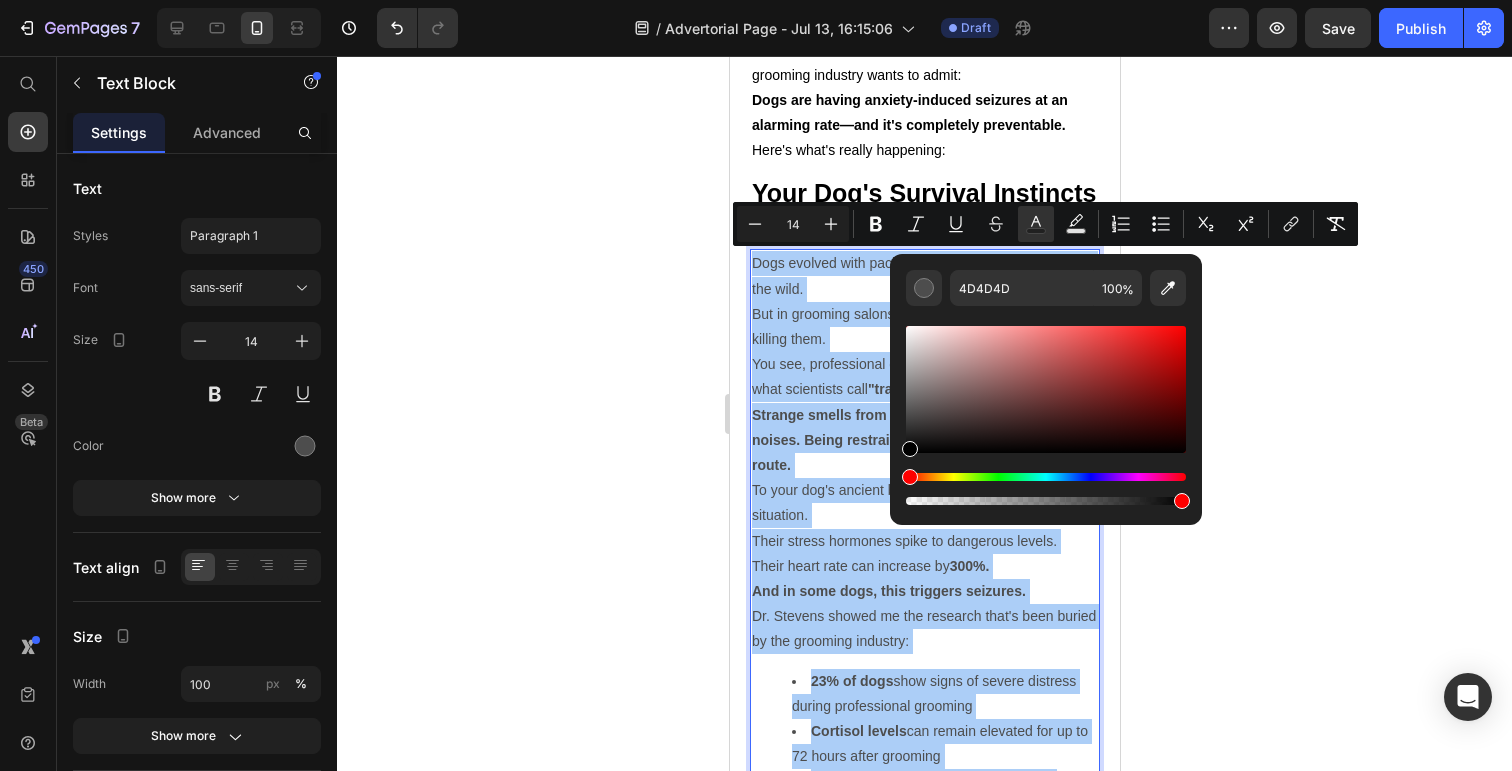 drag, startPoint x: 1642, startPoint y: 471, endPoint x: 903, endPoint y: 529, distance: 741.2726 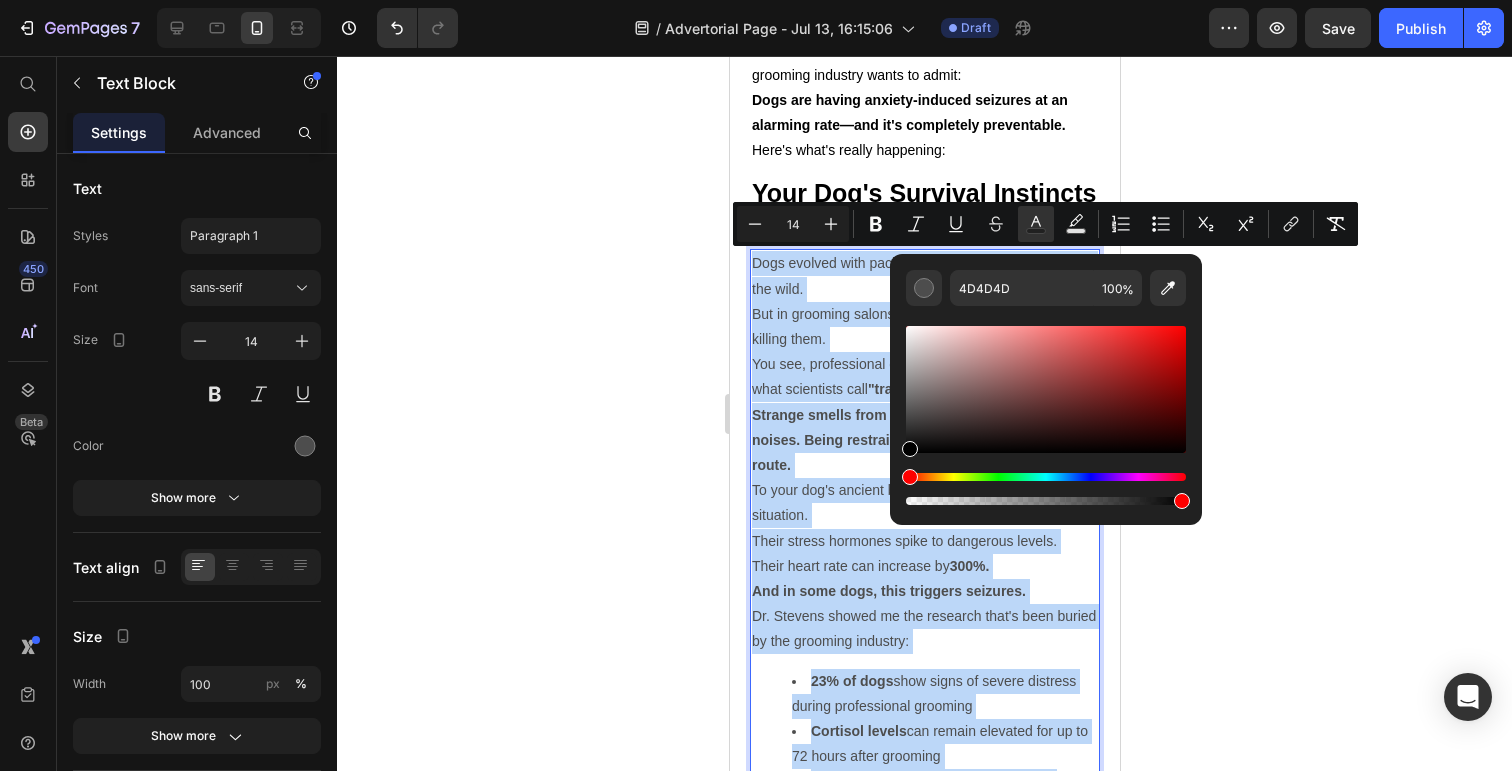 type on "000000" 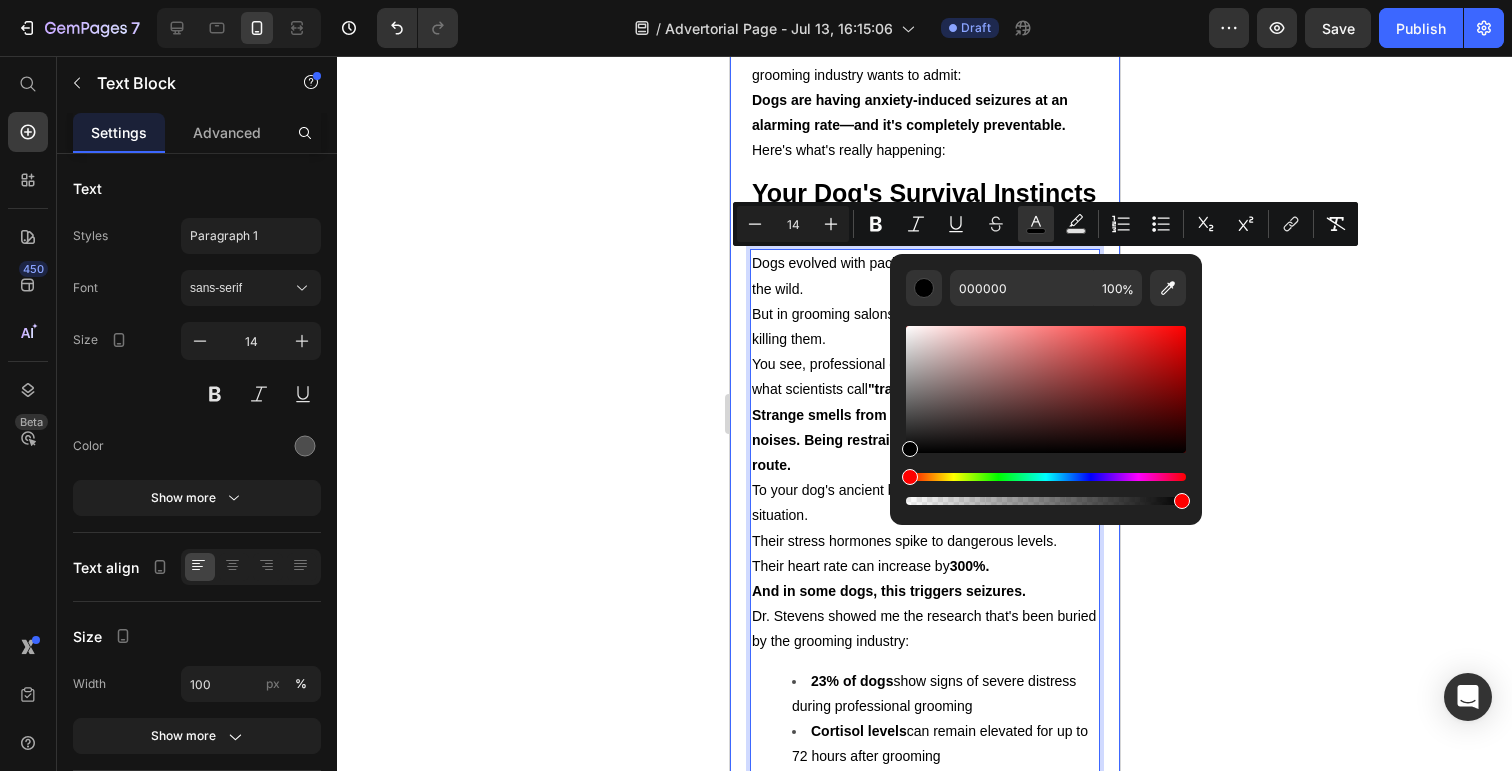 click 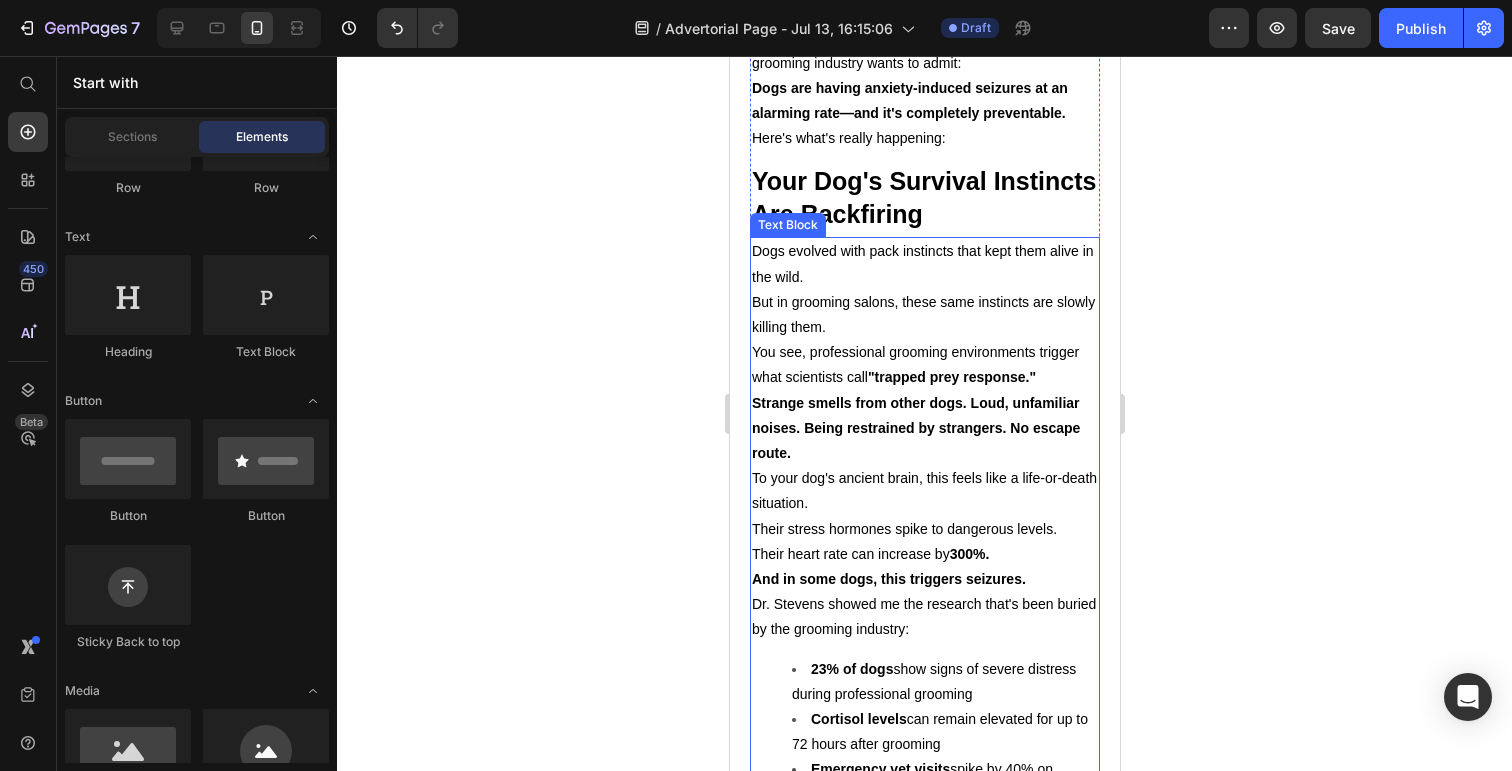 scroll, scrollTop: 2404, scrollLeft: 0, axis: vertical 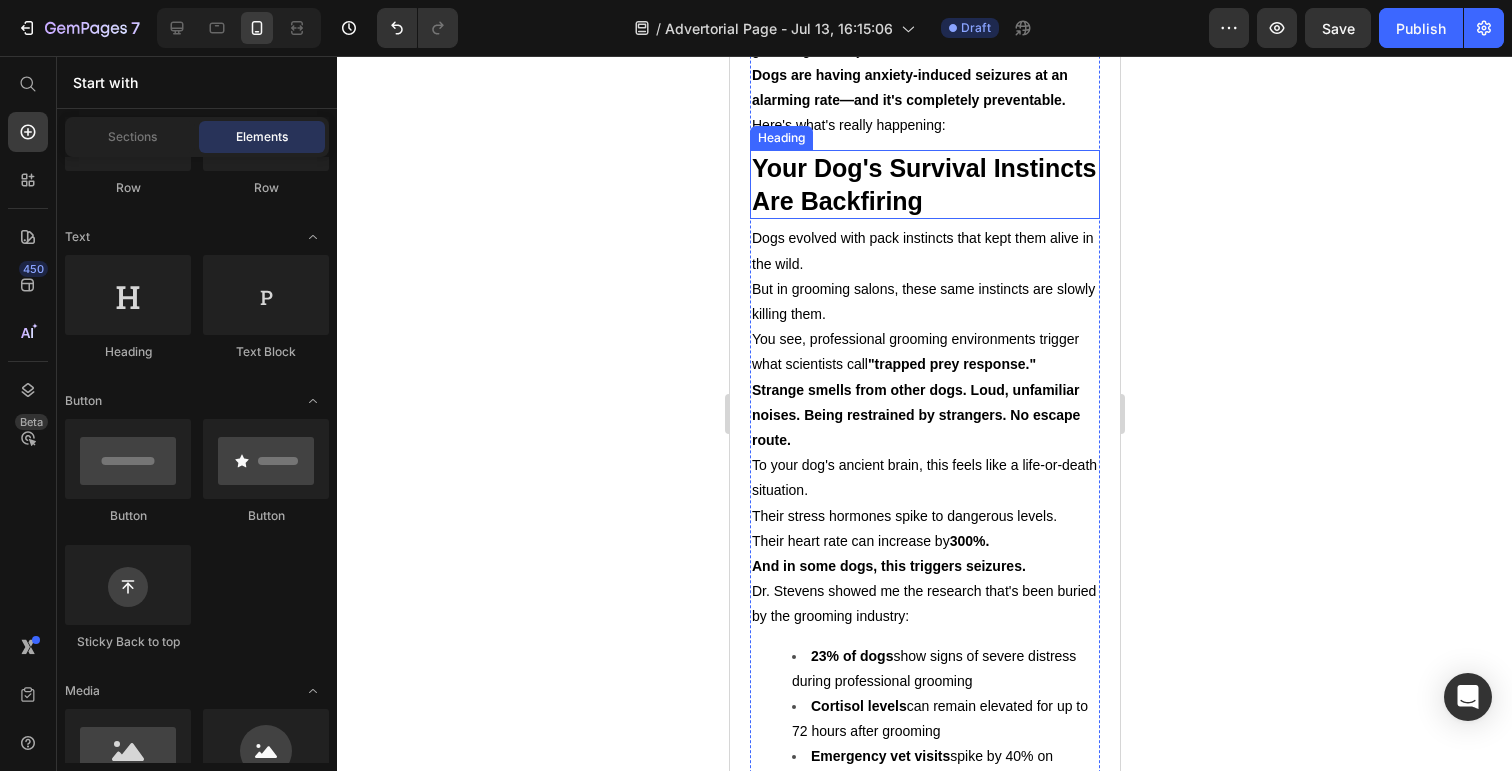 click on "⁠⁠⁠⁠⁠⁠⁠ Your Dog's Survival Instincts Are Backfiring" at bounding box center [924, 184] 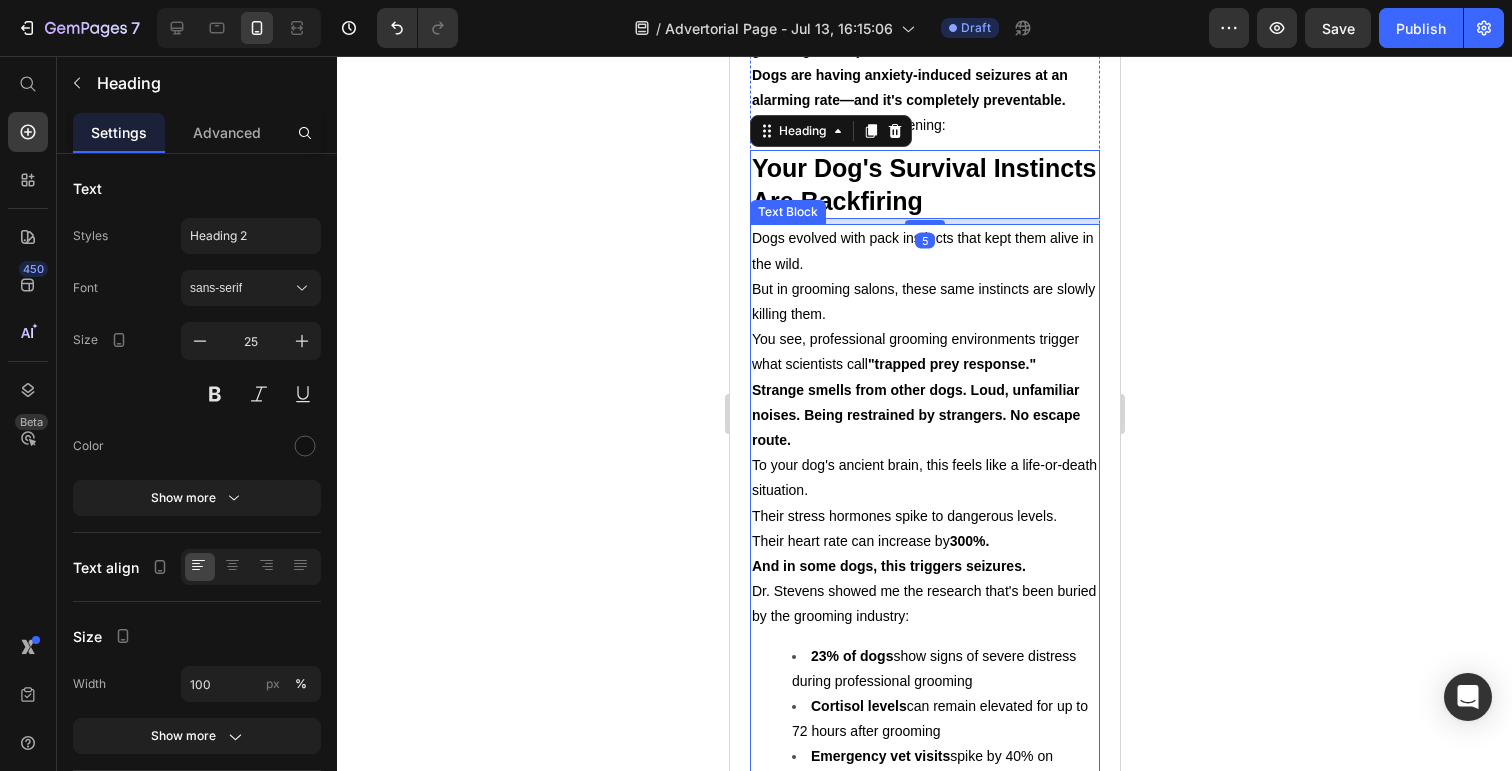 click on "Loud, unfamiliar noises." at bounding box center [915, 402] 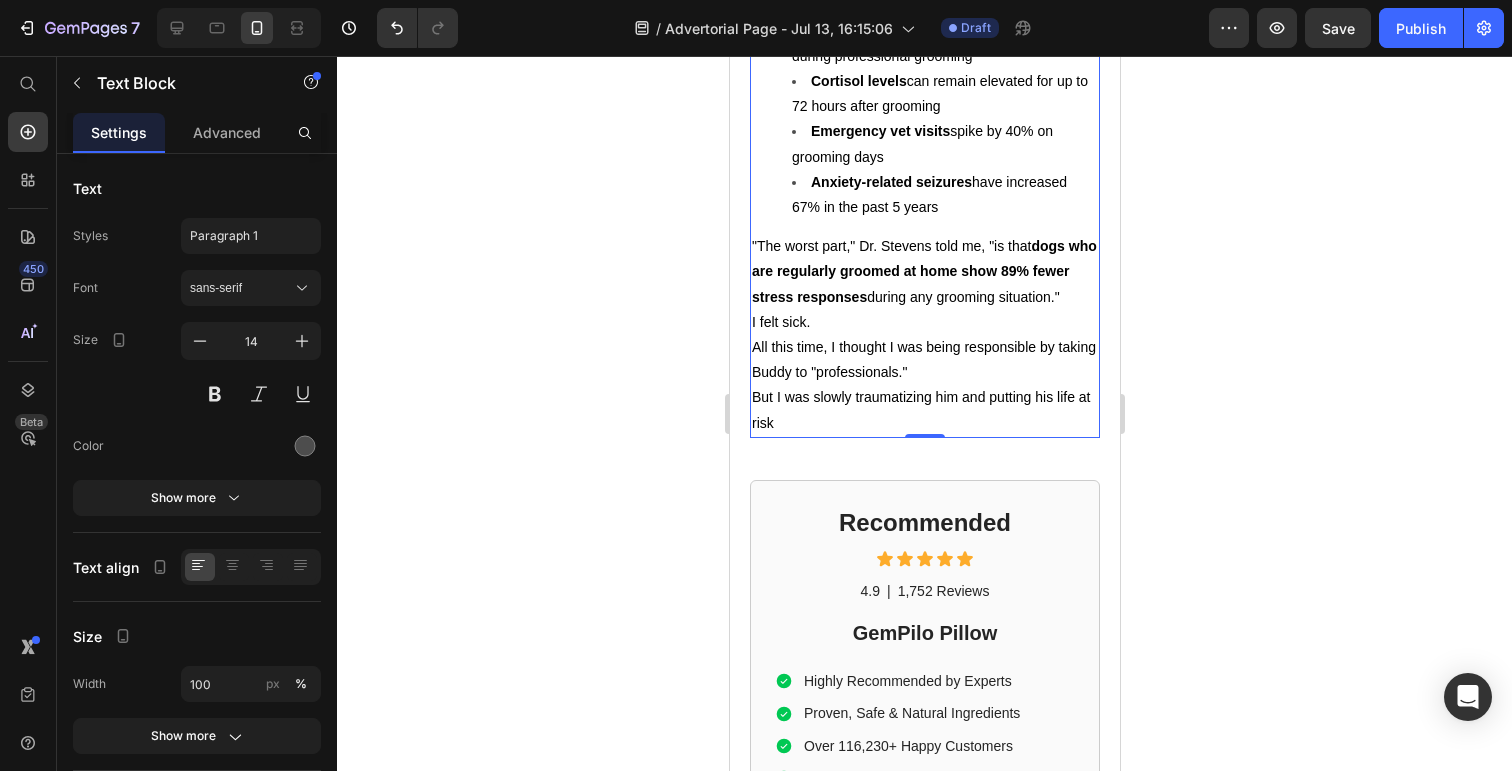 scroll, scrollTop: 3032, scrollLeft: 0, axis: vertical 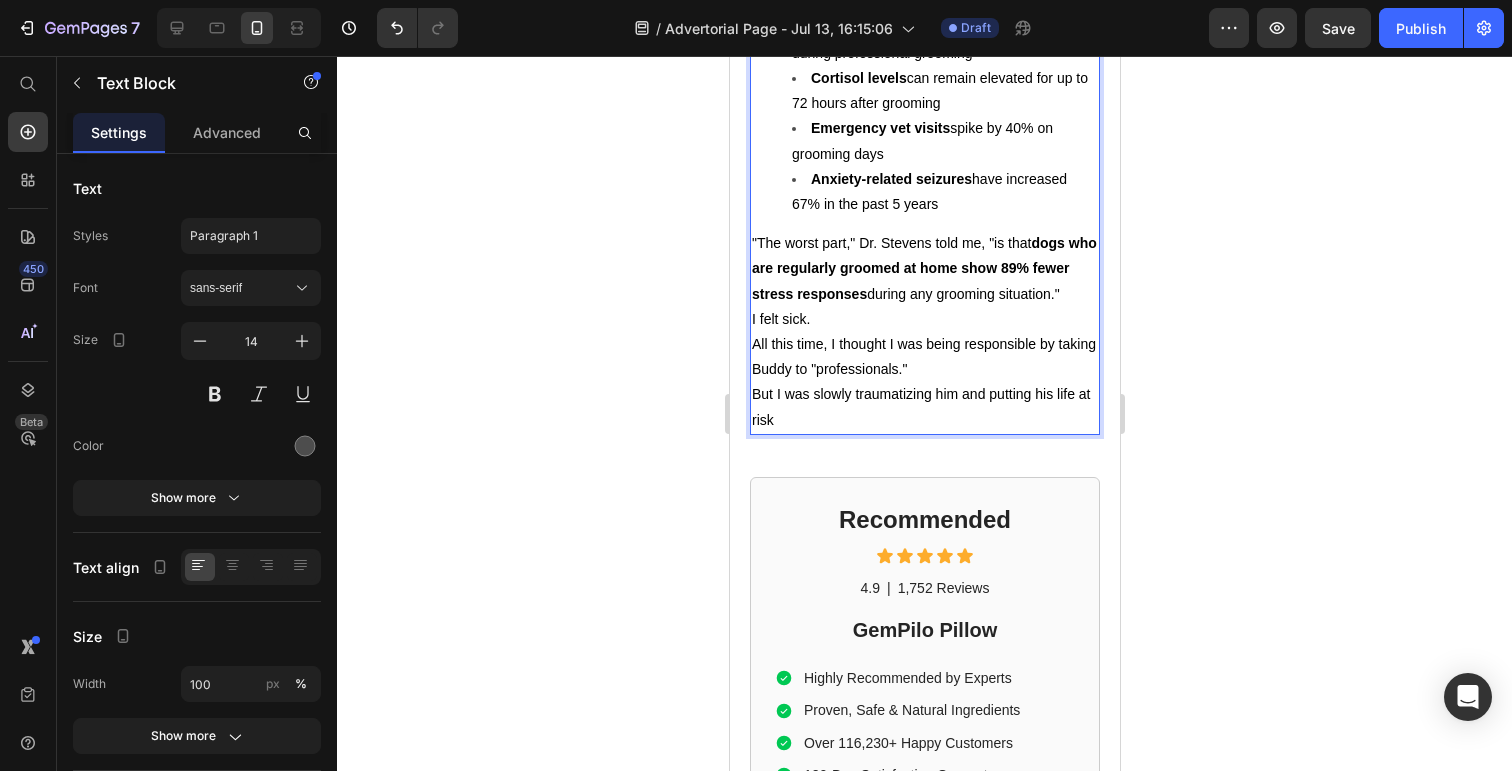 click on "But I was slowly traumatizing him and putting his life at risk" at bounding box center (924, 407) 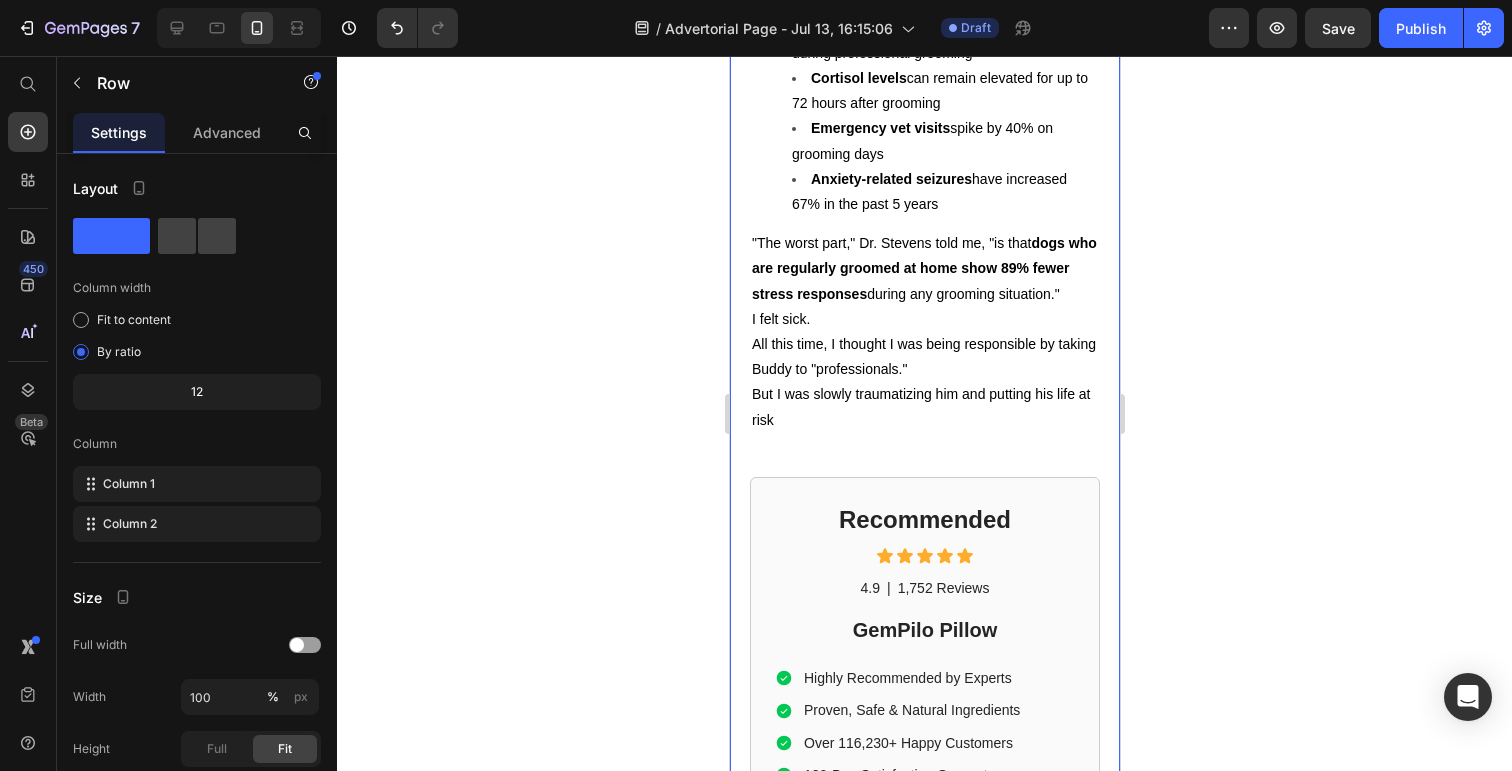 click on "Dog Owner Shares How This $179 Device Saved Her From a $4,800 Emergency Heading Date: March 15, 2024 | By: [NAME] Text Block "By the time the seizure started, it was almost too late. This simple device could have prevented the whole nightmare." Text Block Row Image ⁠⁠⁠⁠⁠⁠⁠ My dog almost died at the groomer Heading If your dog gets anxious at the groomer... If you've ever wondered why some dogs shake uncontrollably in the grooming chair... If you've noticed your furry friend acting strange after grooming appointments... Then what I'm about to share could save your dog's life. There's a hidden epidemic affecting 1 in 4 dogs during professional grooming. It's causing seizures, panic attacks, and in some cases—death. And here's the scary part: The thing you think is keeping your dog clean and healthy might actually be putting them in mortal danger. Text Block ⁠⁠⁠⁠⁠⁠⁠ The $4,800 Wake-Up Call That Changed Everything Heading My name is [NAME]. Text Block" at bounding box center (924, -1200) 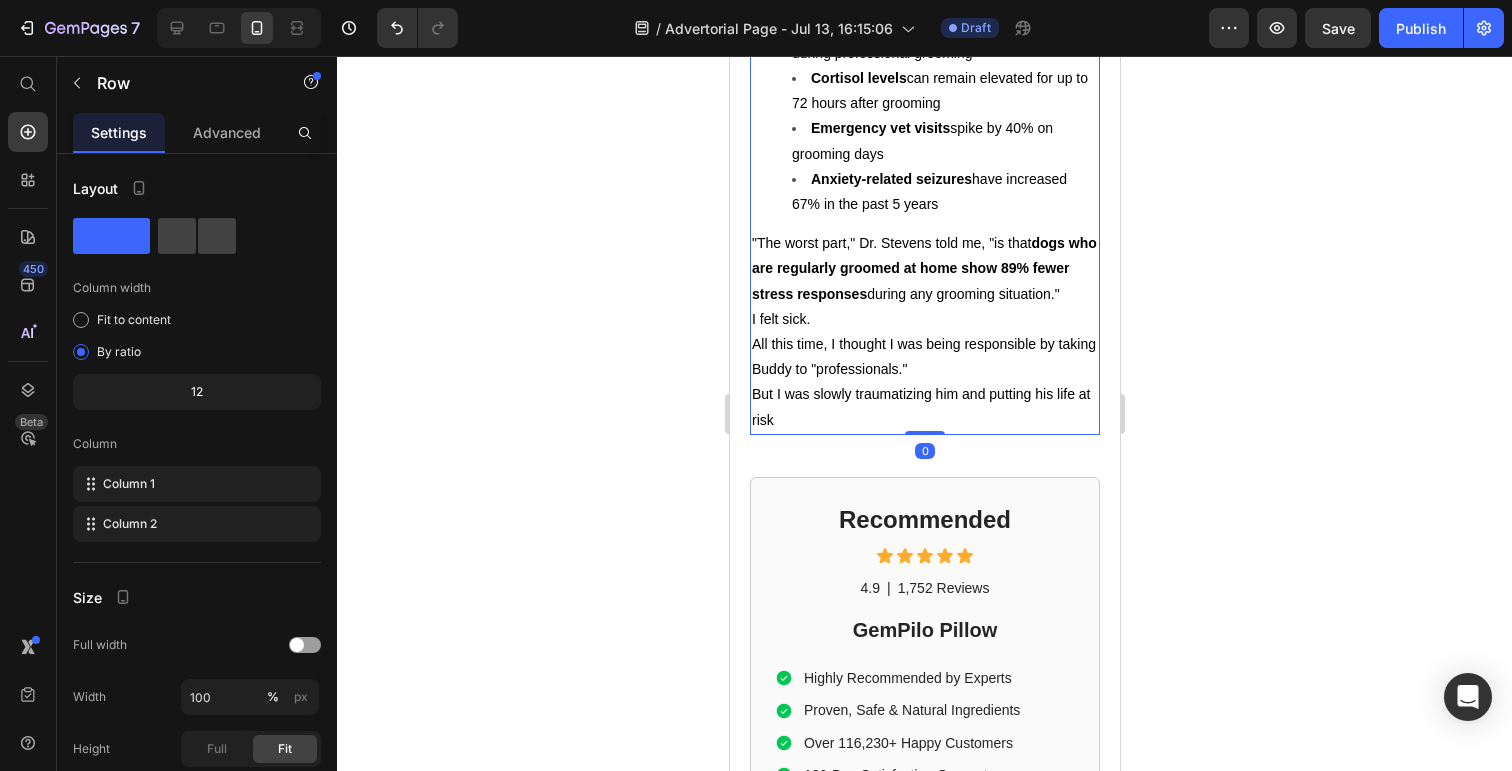 click on "But I was slowly traumatizing him and putting his life at risk" at bounding box center [924, 407] 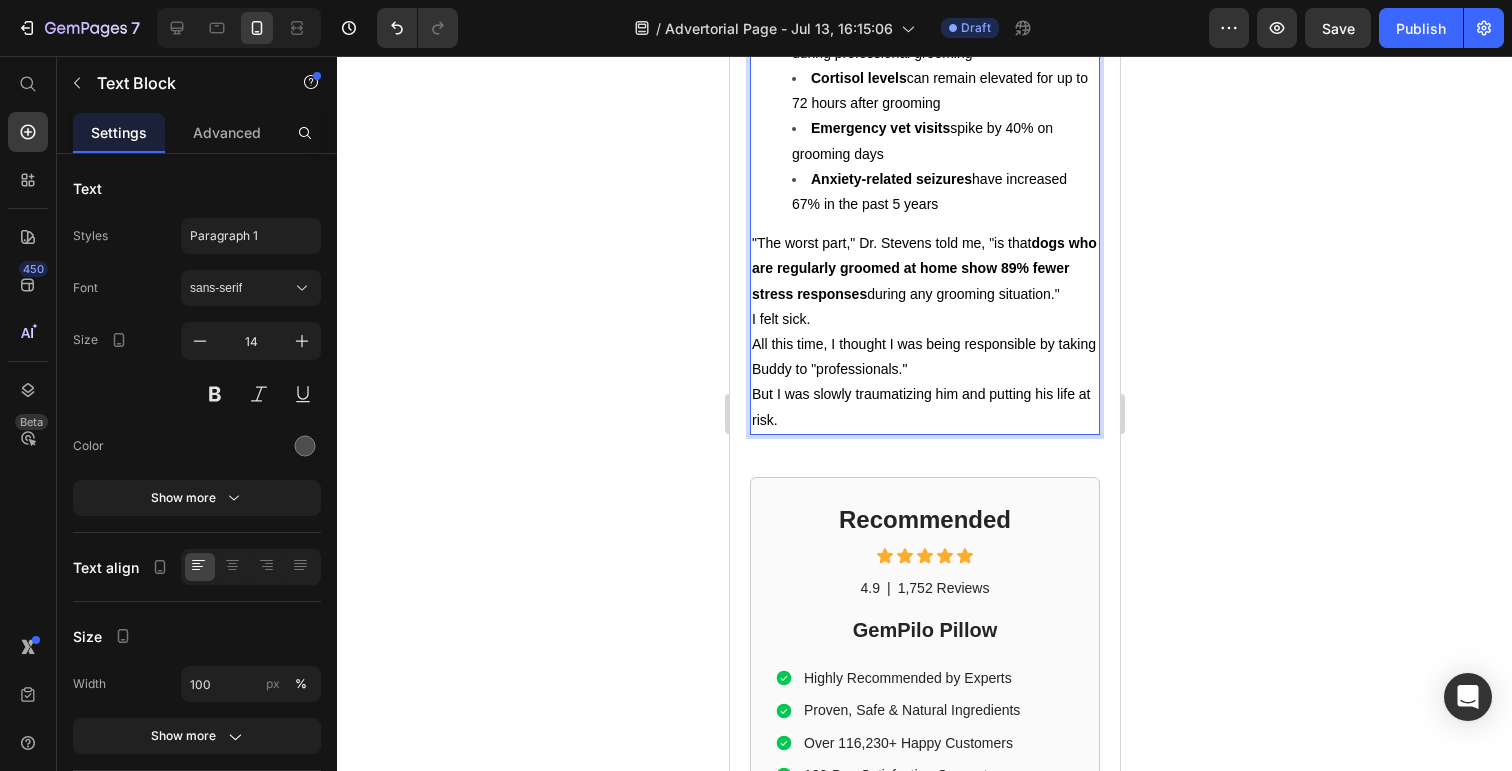 click on "But I was slowly traumatizing him and putting his life at risk." at bounding box center (924, 407) 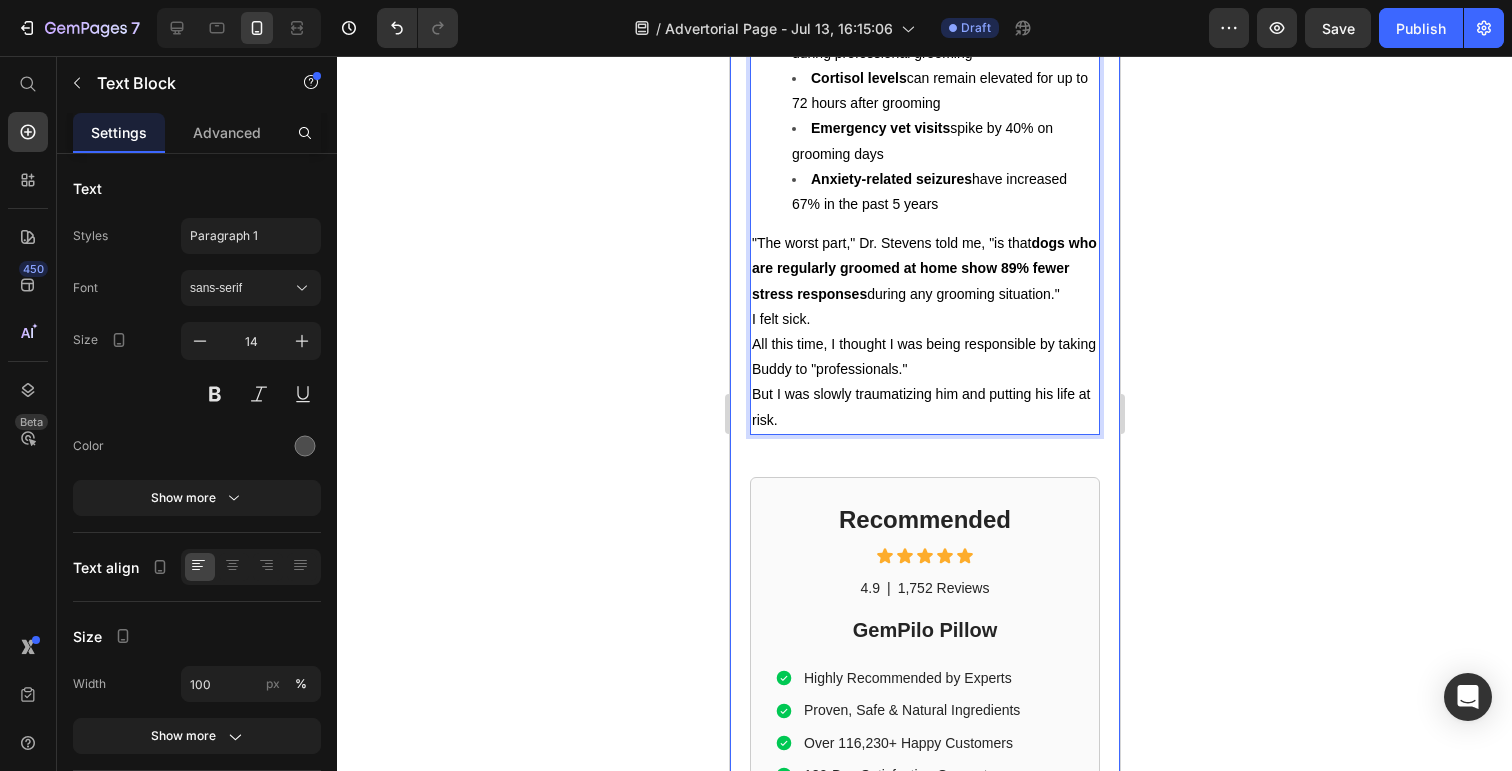 click on "Dog Owner Shares How This $179 Device Saved Her From a $4,800 Emergency Heading Date: March 15, 2024 | By: [NAME] Text Block "By the time the seizure started, it was almost too late. This simple device could have prevented the whole nightmare." Text Block Row Image ⁠⁠⁠⁠⁠⁠⁠ My dog almost died at the groomer Heading If your dog gets anxious at the groomer... If you've ever wondered why some dogs shake uncontrollably in the grooming chair... If you've noticed your furry friend acting strange after grooming appointments... Then what I'm about to share could save your dog's life. There's a hidden epidemic affecting 1 in 4 dogs during professional grooming. It's causing seizures, panic attacks, and in some cases—death. And here's the scary part: The thing you think is keeping your dog clean and healthy might actually be putting them in mortal danger. Text Block ⁠⁠⁠⁠⁠⁠⁠ The $4,800 Wake-Up Call That Changed Everything Heading My name is [NAME]. Text Block" at bounding box center (924, -1200) 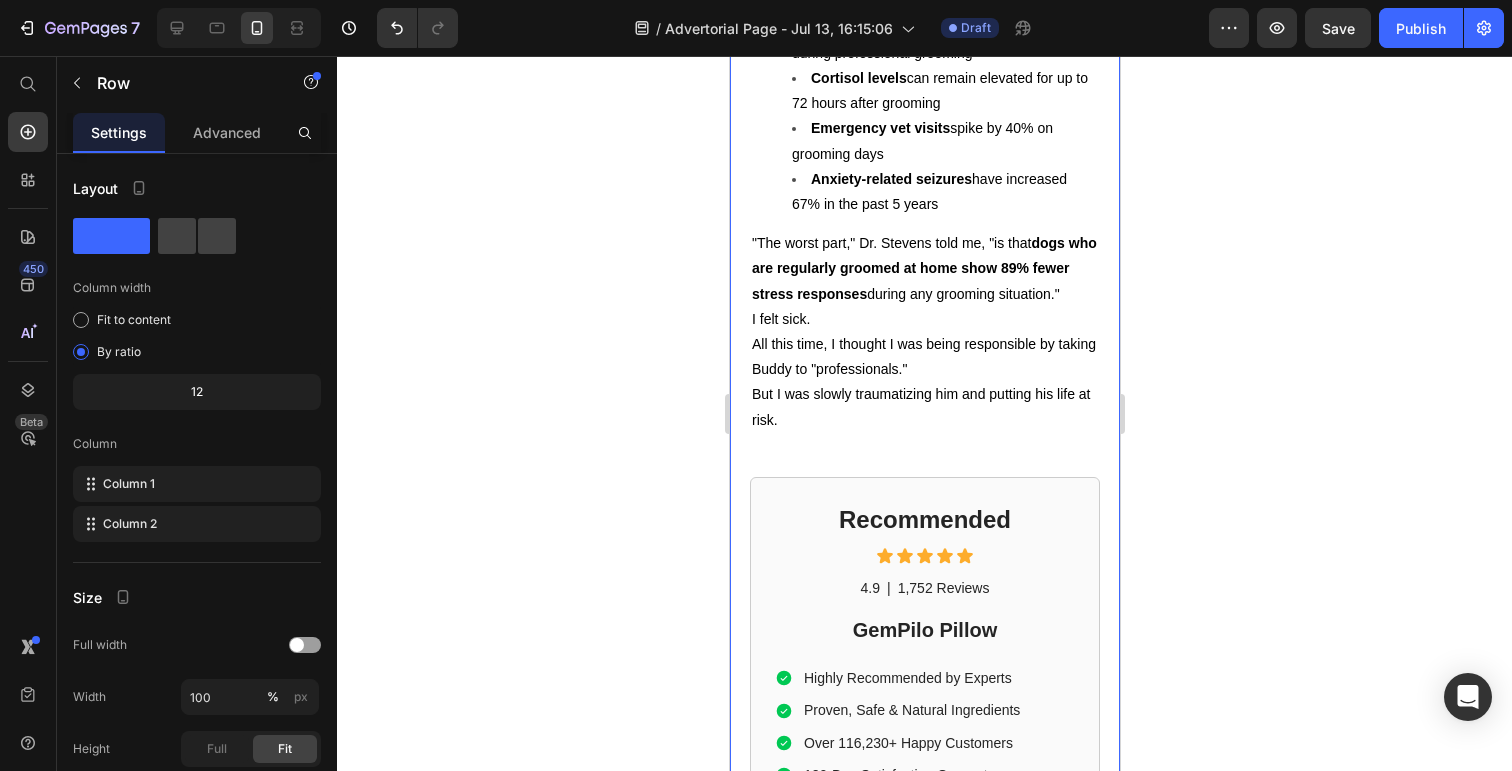 click on "But I was slowly traumatizing him and putting his life at risk." at bounding box center [924, 407] 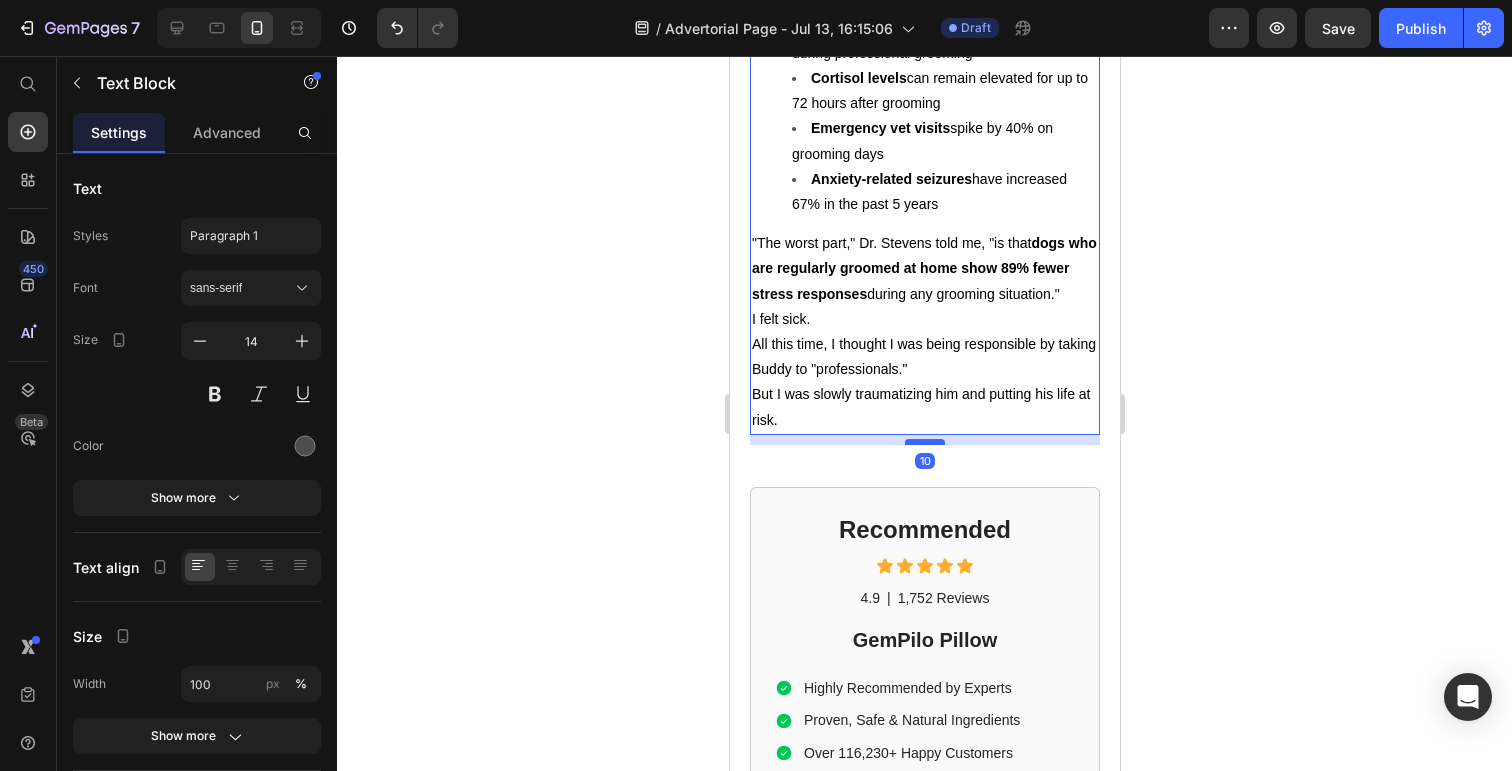 drag, startPoint x: 917, startPoint y: 455, endPoint x: 920, endPoint y: 465, distance: 10.440307 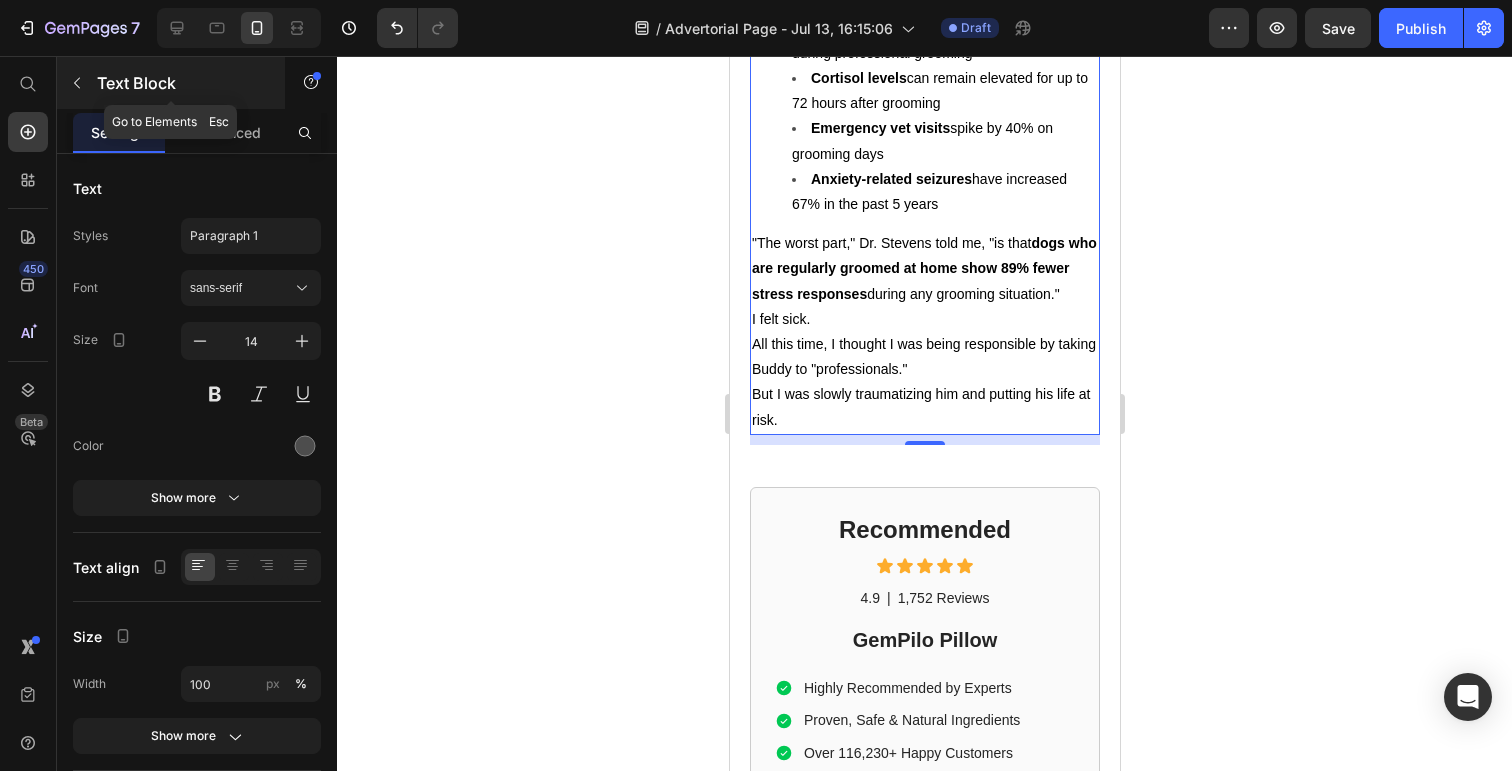 click at bounding box center (77, 83) 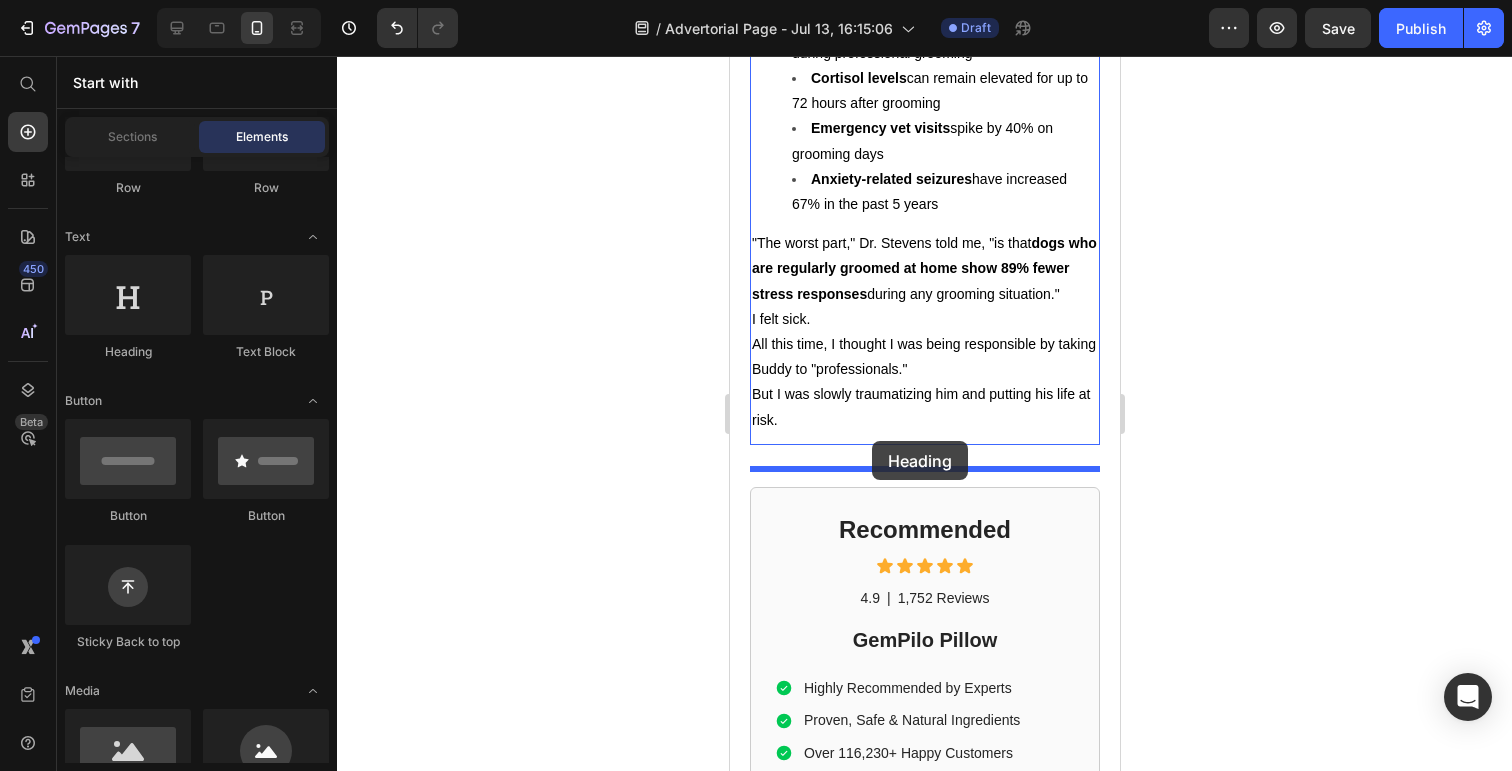 drag, startPoint x: 859, startPoint y: 359, endPoint x: 871, endPoint y: 441, distance: 82.8734 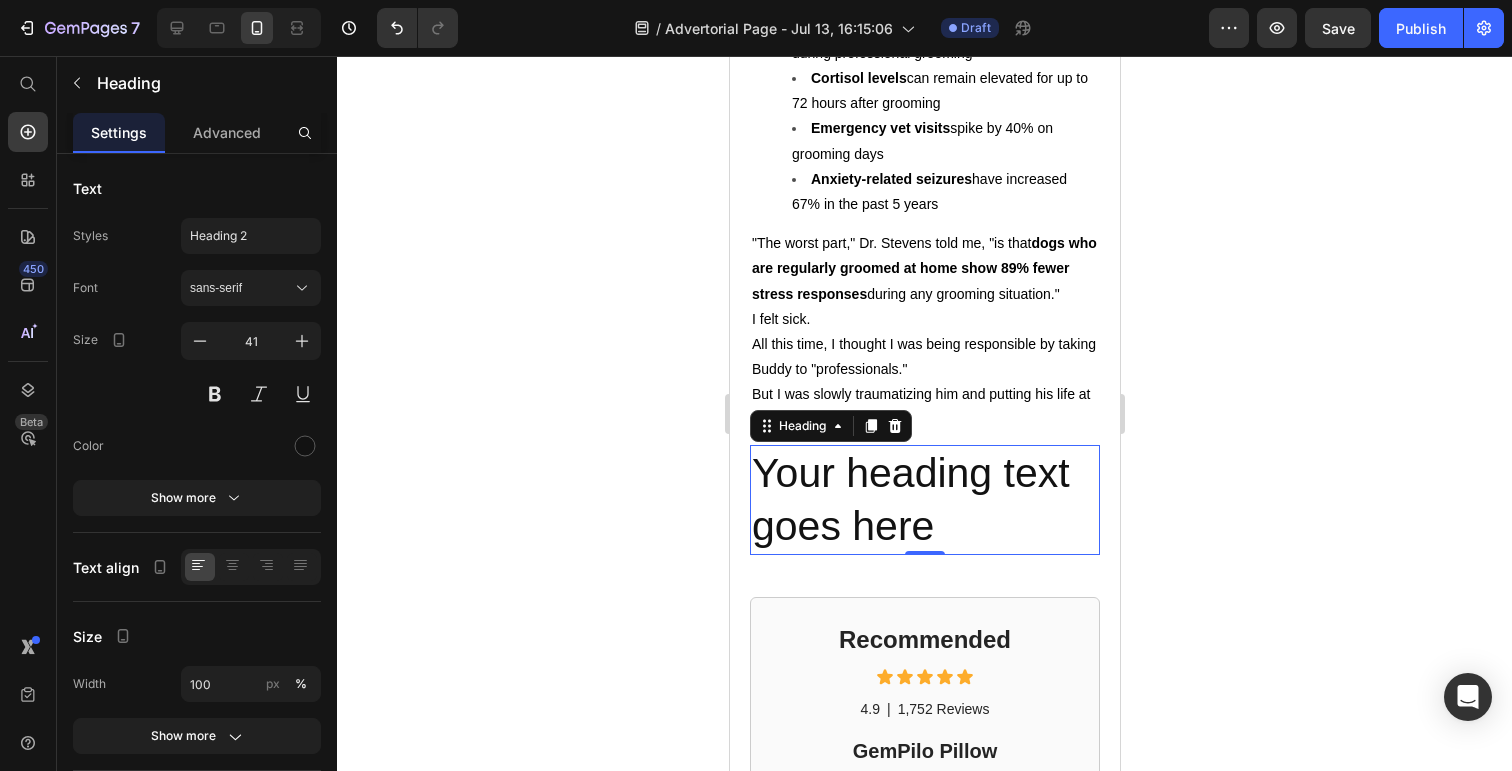 click on "Your heading text goes here" at bounding box center (924, 500) 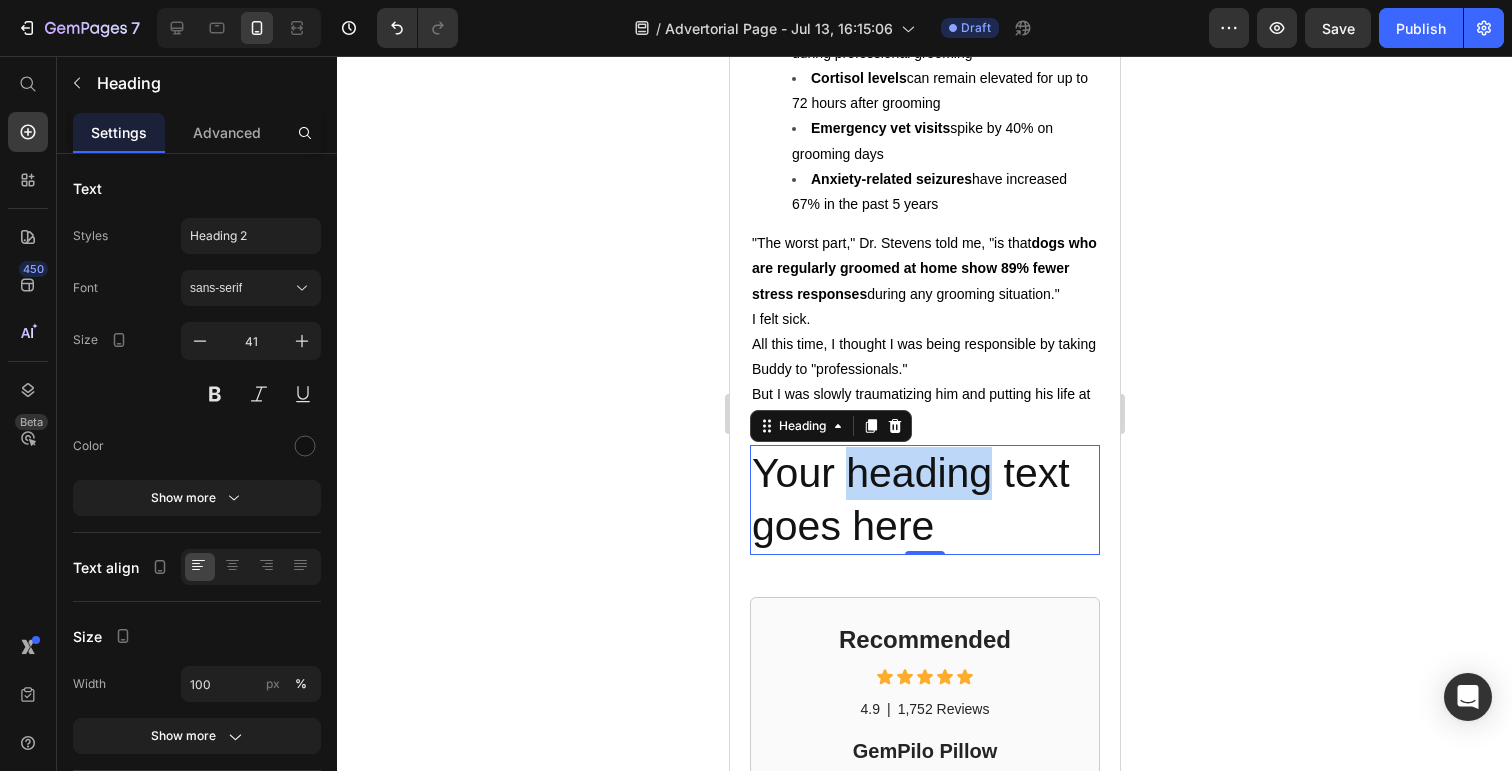 click on "Your heading text goes here" at bounding box center (924, 500) 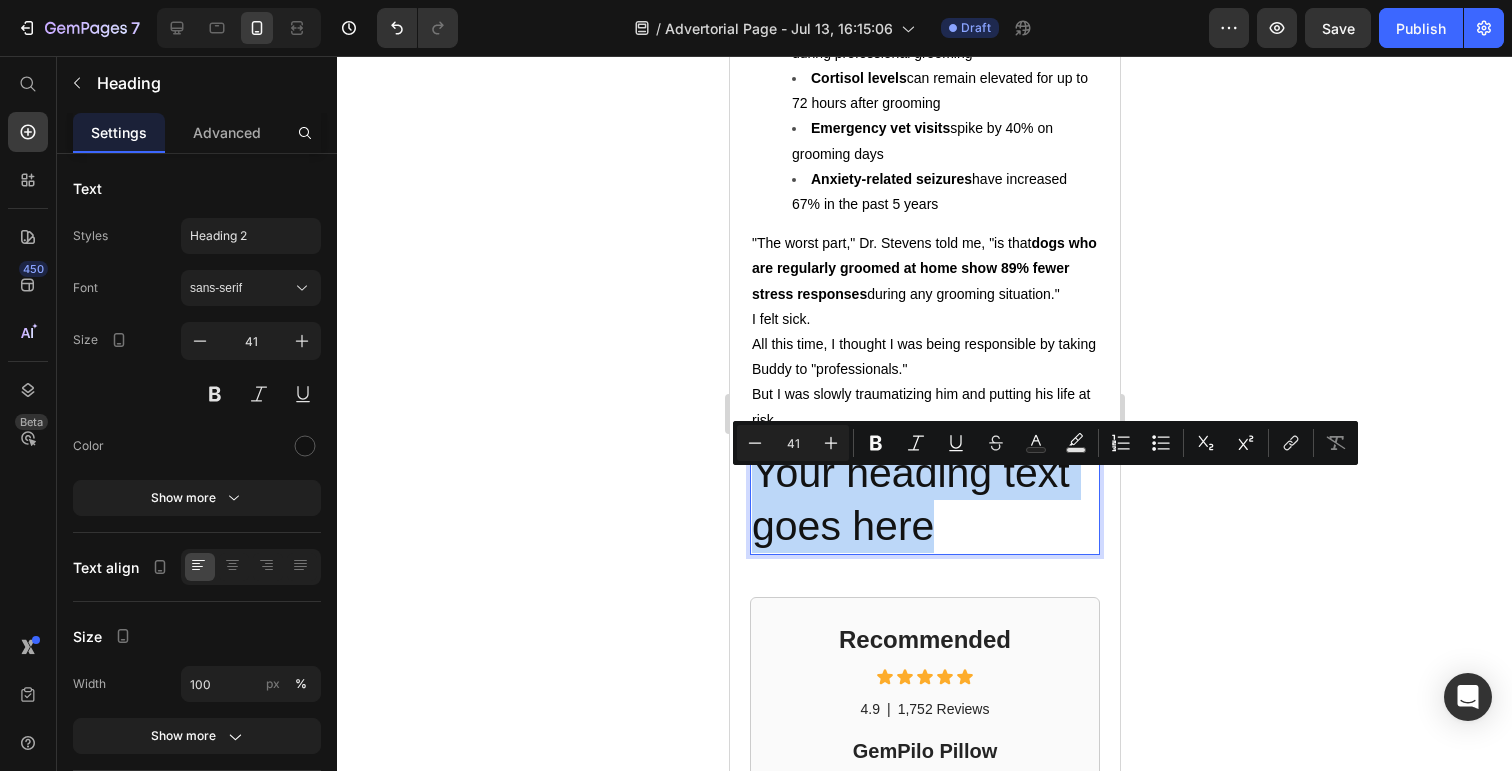 click on "Your heading text goes here" at bounding box center (924, 500) 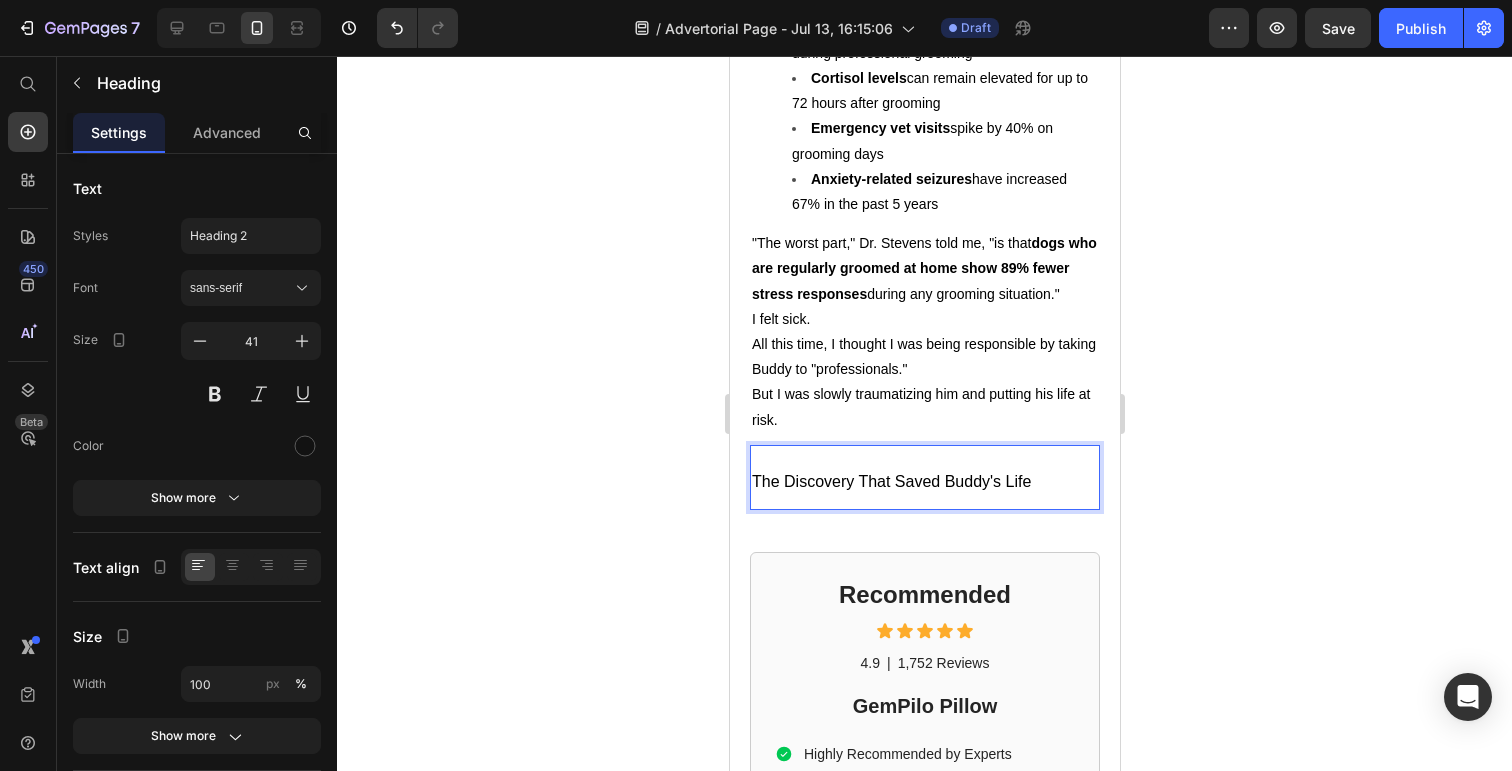 click on "The Discovery That Saved Buddy's Life" at bounding box center [890, 481] 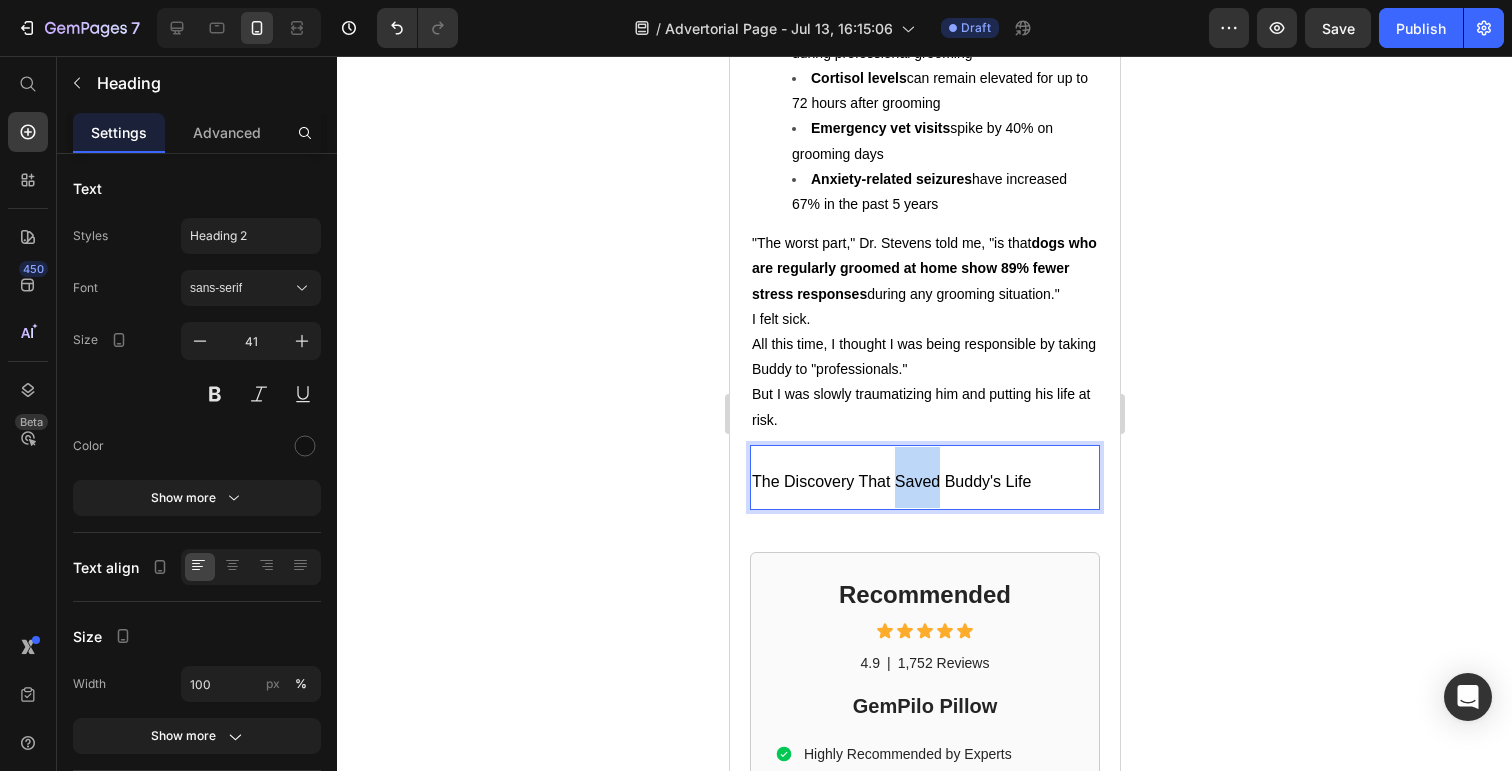 click on "The Discovery That Saved Buddy's Life" at bounding box center (890, 481) 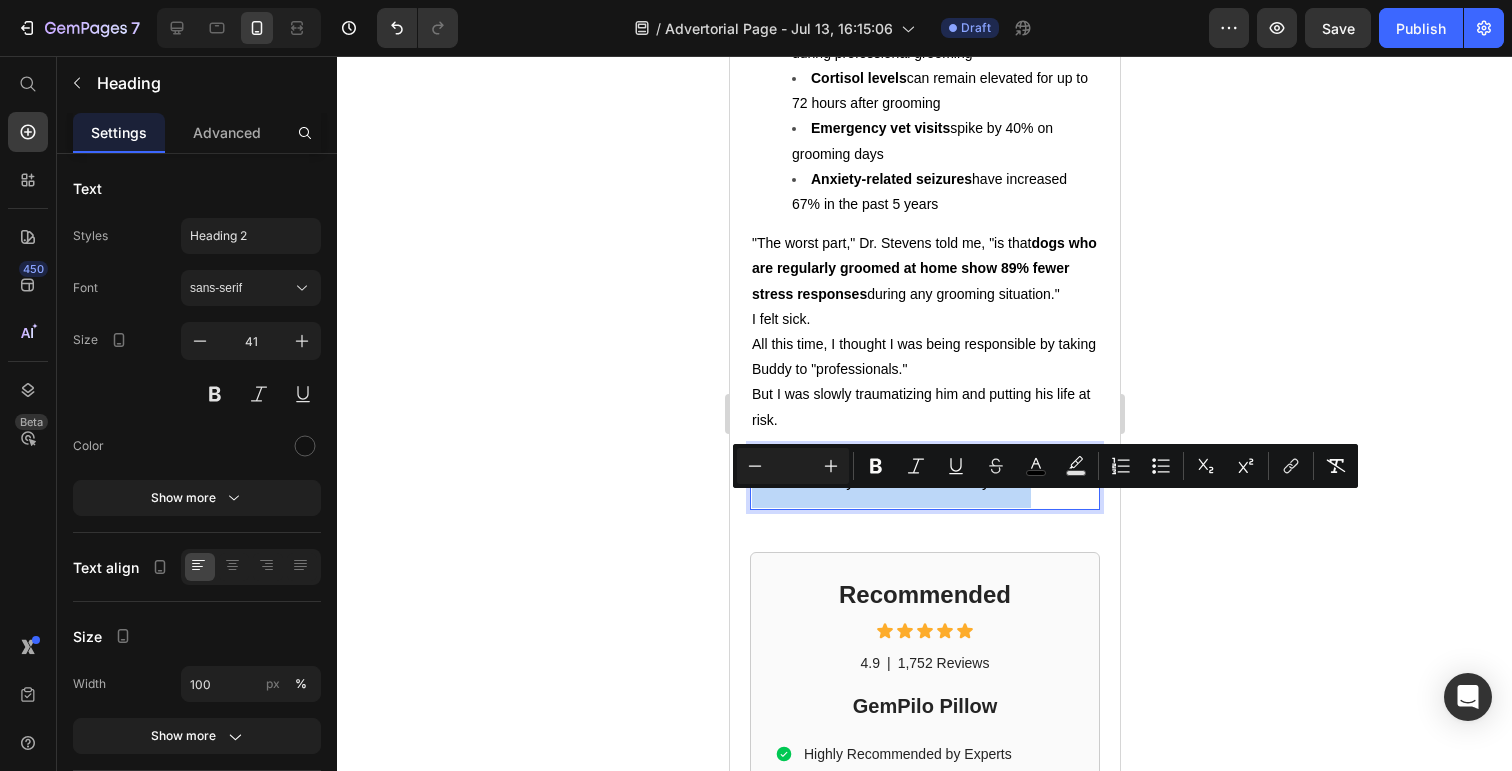 click on "The Discovery That Saved Buddy's Life" at bounding box center (890, 481) 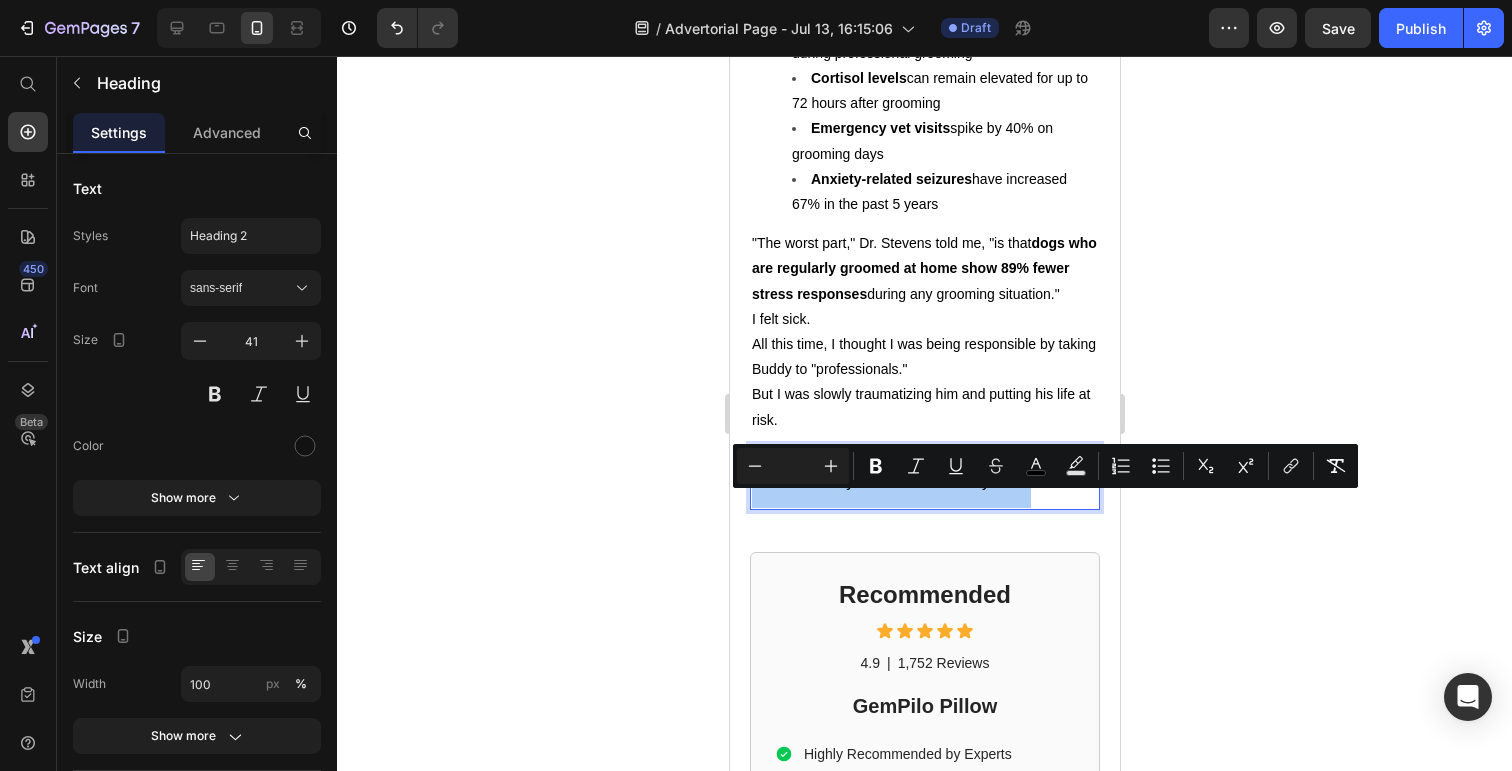 click at bounding box center [793, 466] 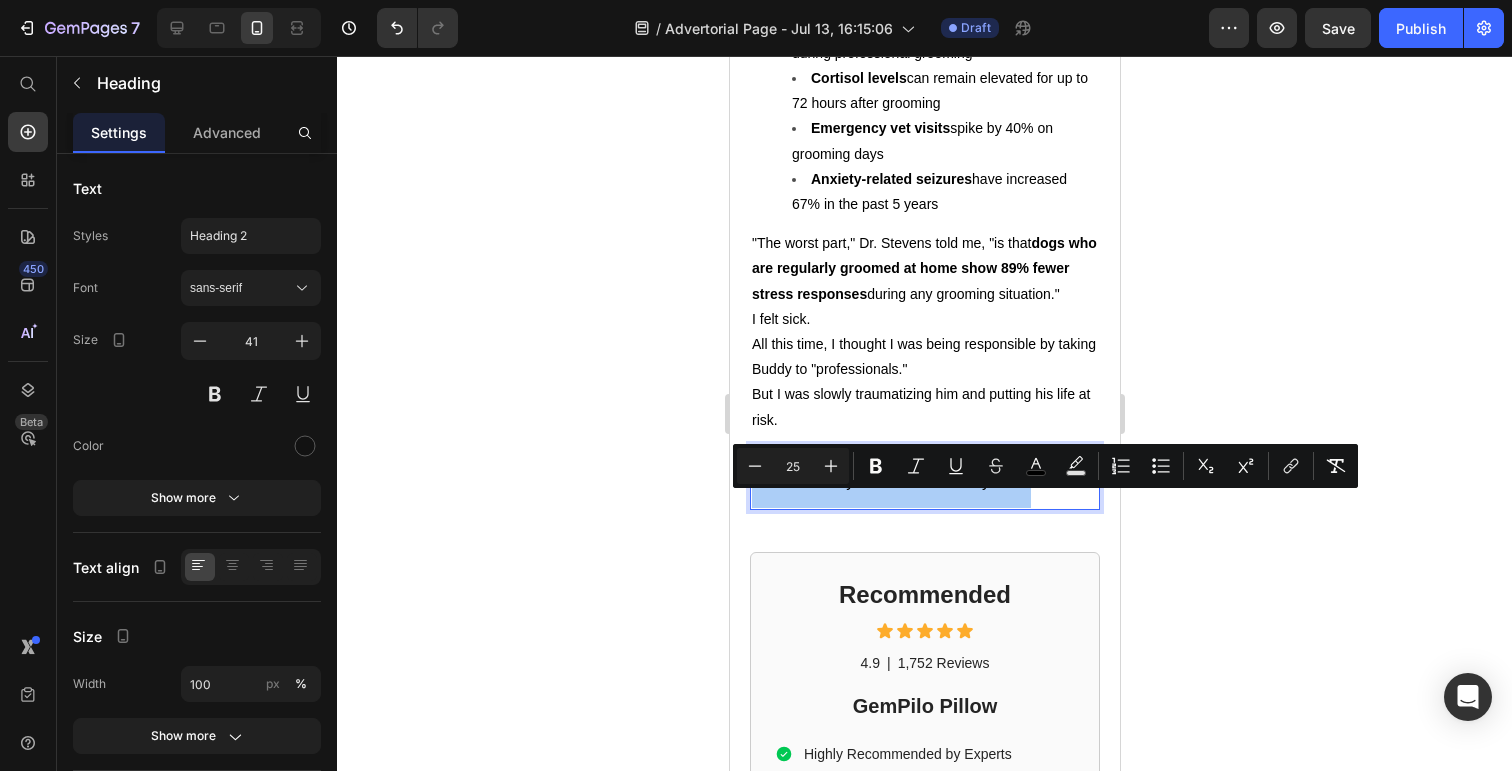 type on "25" 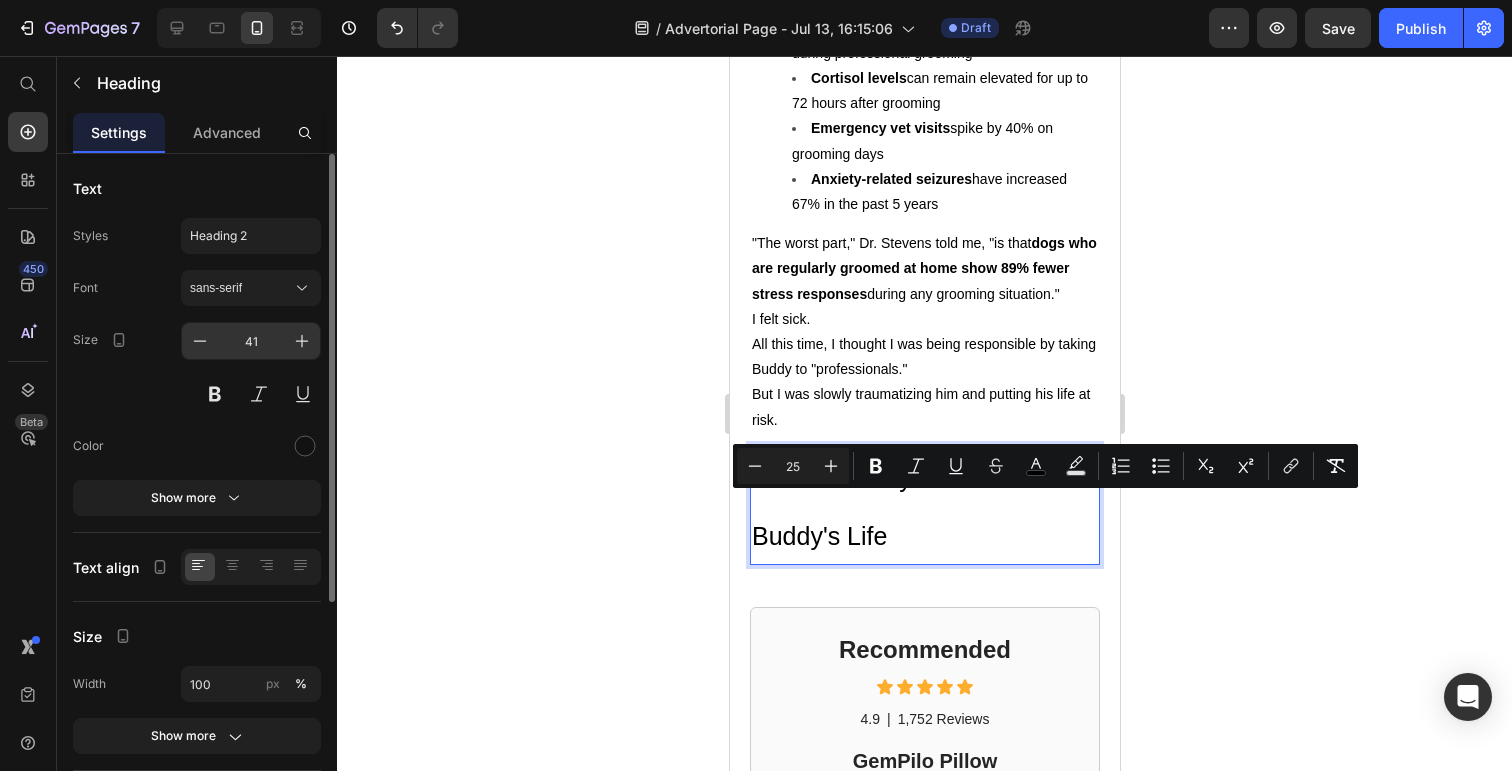 click on "41" at bounding box center (251, 341) 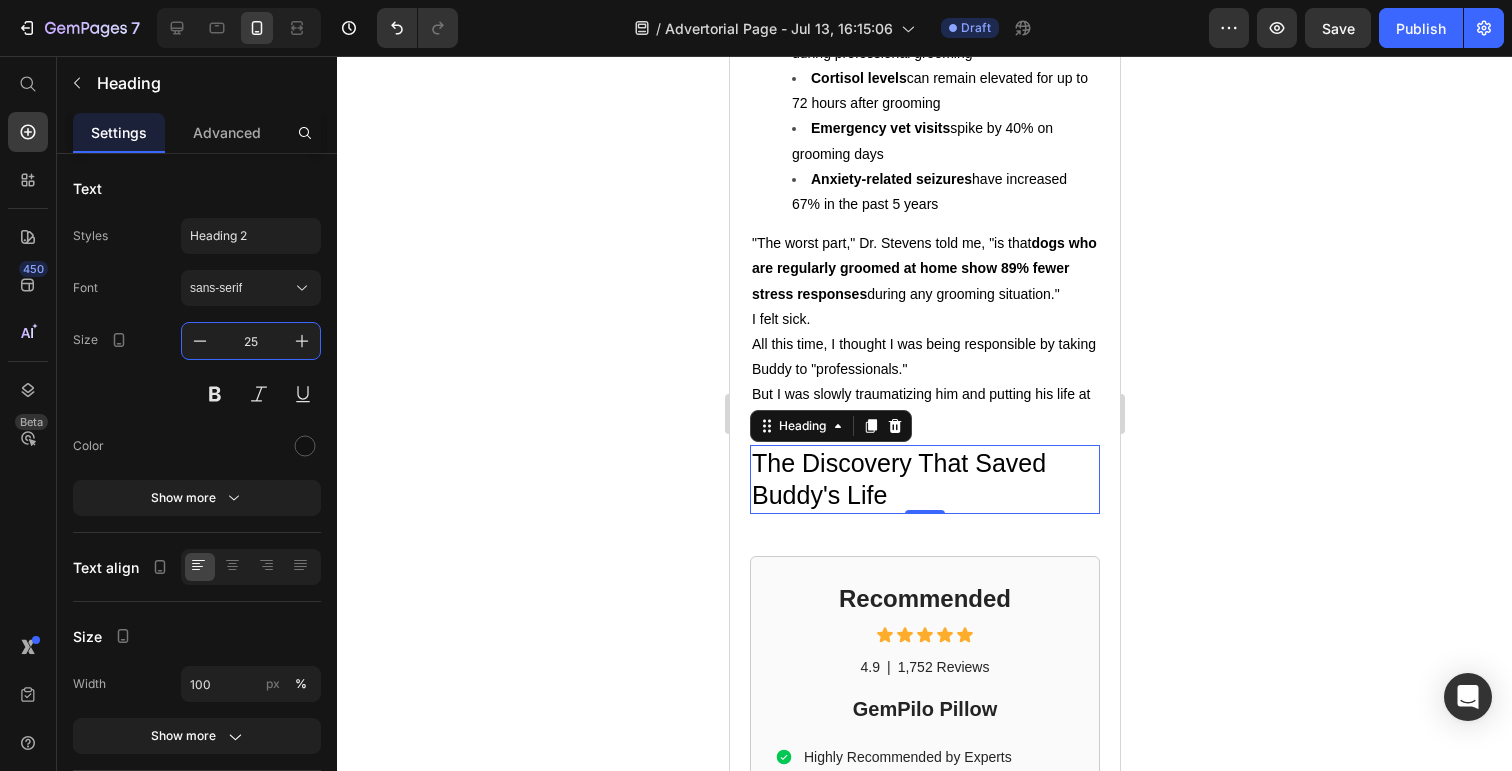 type on "25" 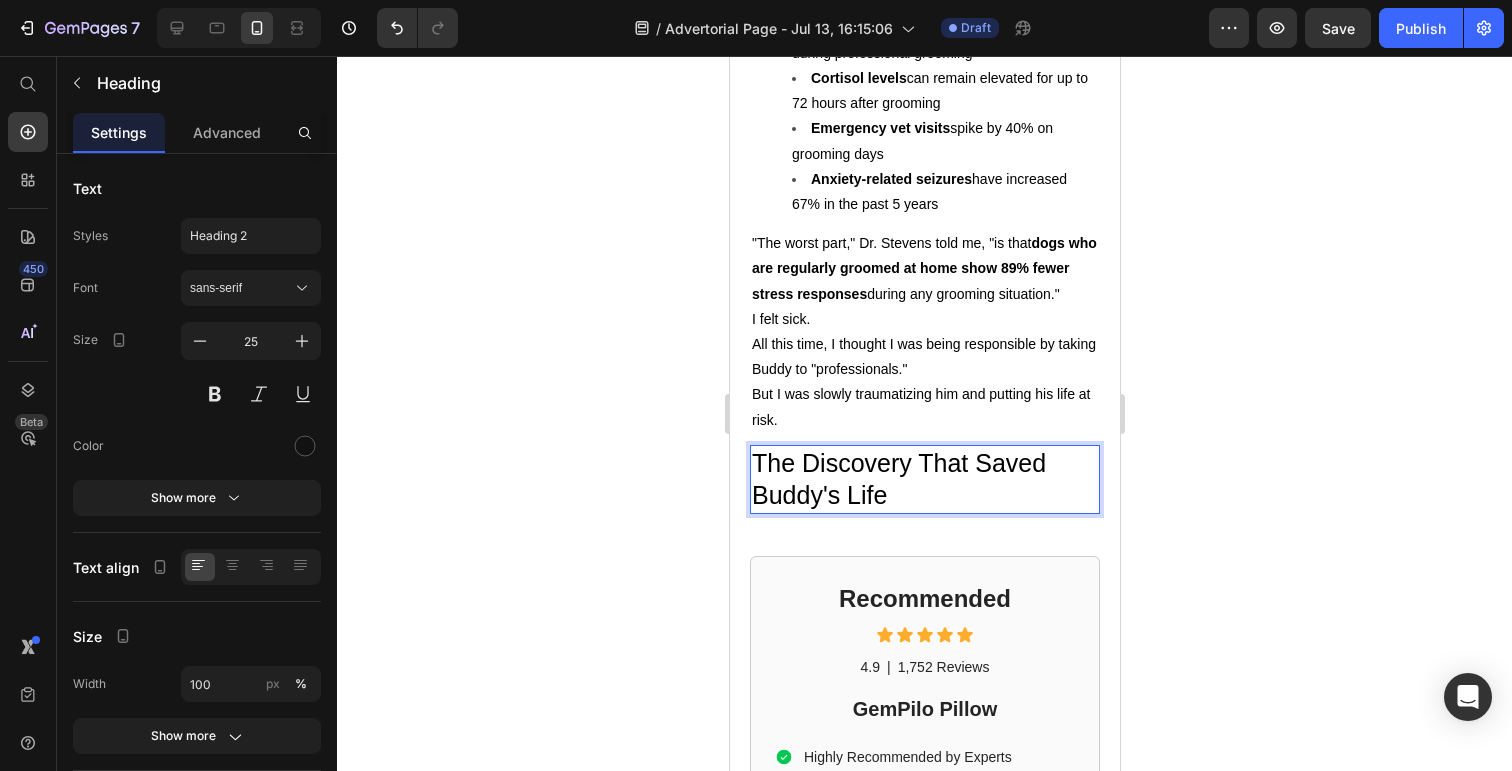 click 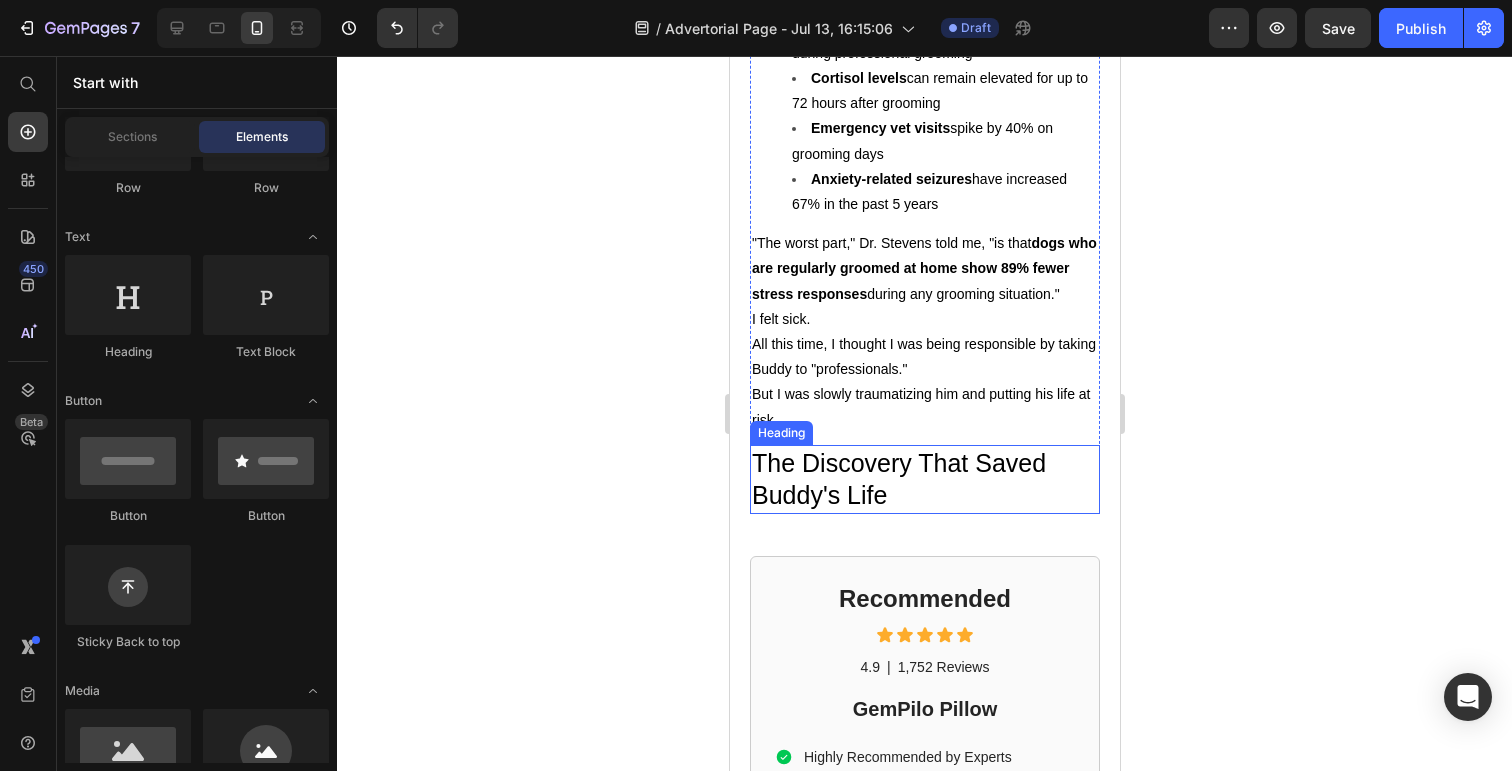 click on "The Discovery That Saved Buddy's Life" at bounding box center (898, 479) 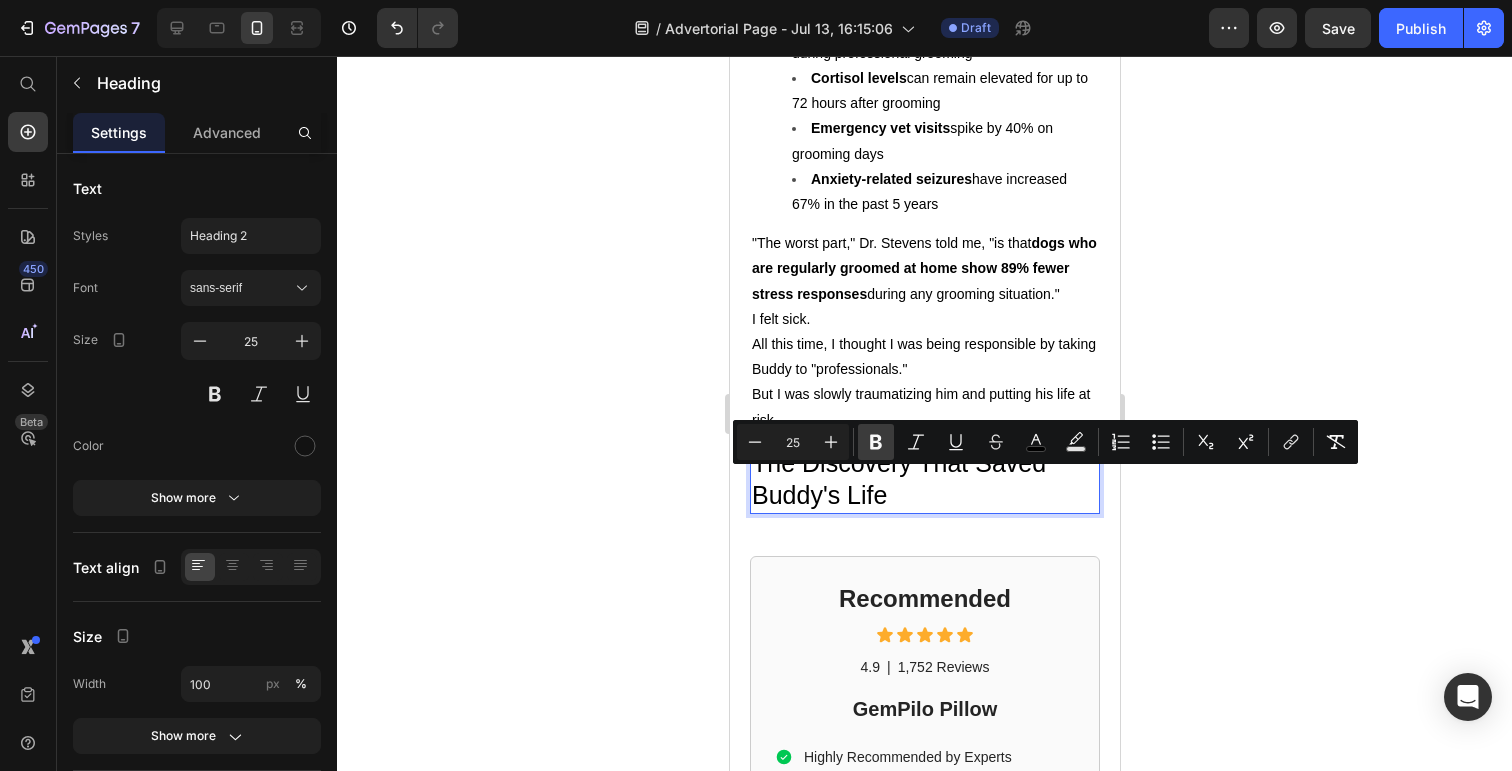 click 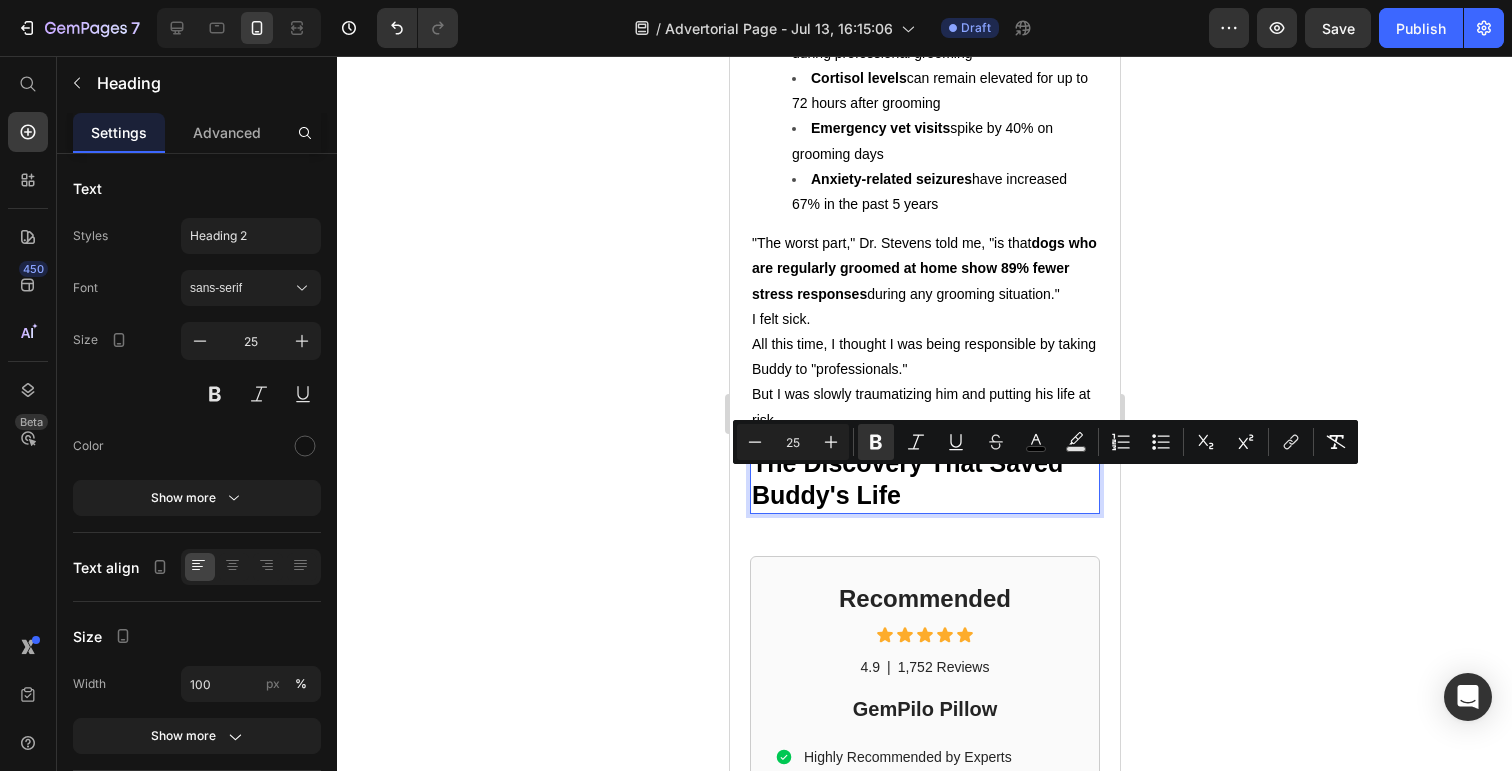 click on "The Discovery That Saved Buddy's Life" at bounding box center [924, 479] 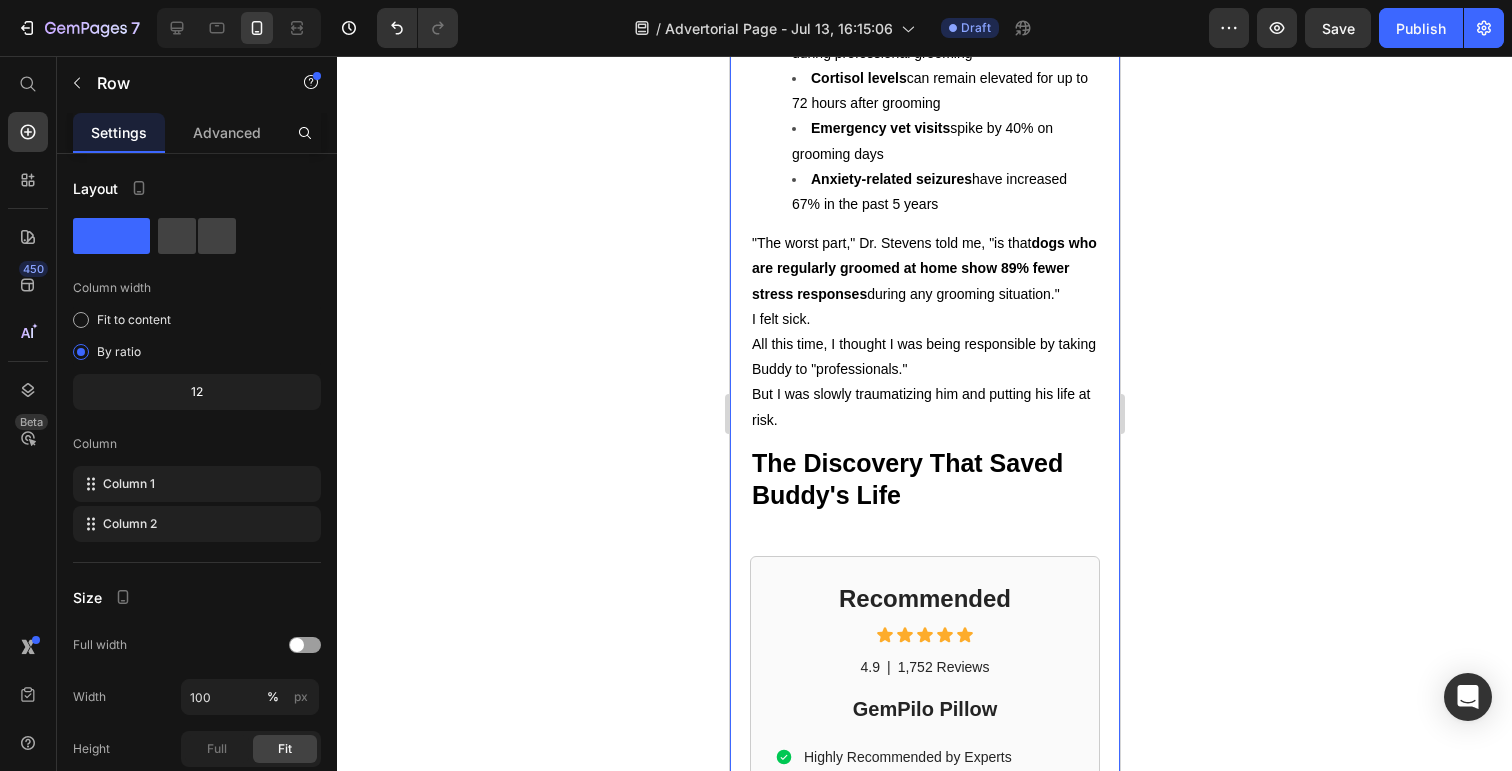 click on "Dog Owner Shares How This $179 Device Saved Her From a $4,800 Emergency Heading Date: March 15, 2024 | By: [NAME] Text Block "By the time the seizure started, it was almost too late. This simple device could have prevented the whole nightmare." Text Block Row Image ⁠⁠⁠⁠⁠⁠⁠ My dog almost died at the groomer Heading If your dog gets anxious at the groomer... If you've ever wondered why some dogs shake uncontrollably in the grooming chair... If you've noticed your furry friend acting strange after grooming appointments... Then what I'm about to share could save your dog's life. There's a hidden epidemic affecting 1 in 4 dogs during professional grooming. It's causing seizures, panic attacks, and in some cases—death. And here's the scary part: The thing you think is keeping your dog clean and healthy might actually be putting them in mortal danger. Text Block ⁠⁠⁠⁠⁠⁠⁠ The $4,800 Wake-Up Call That Changed Everything Heading My name is [NAME]. Text Block" at bounding box center [924, -1160] 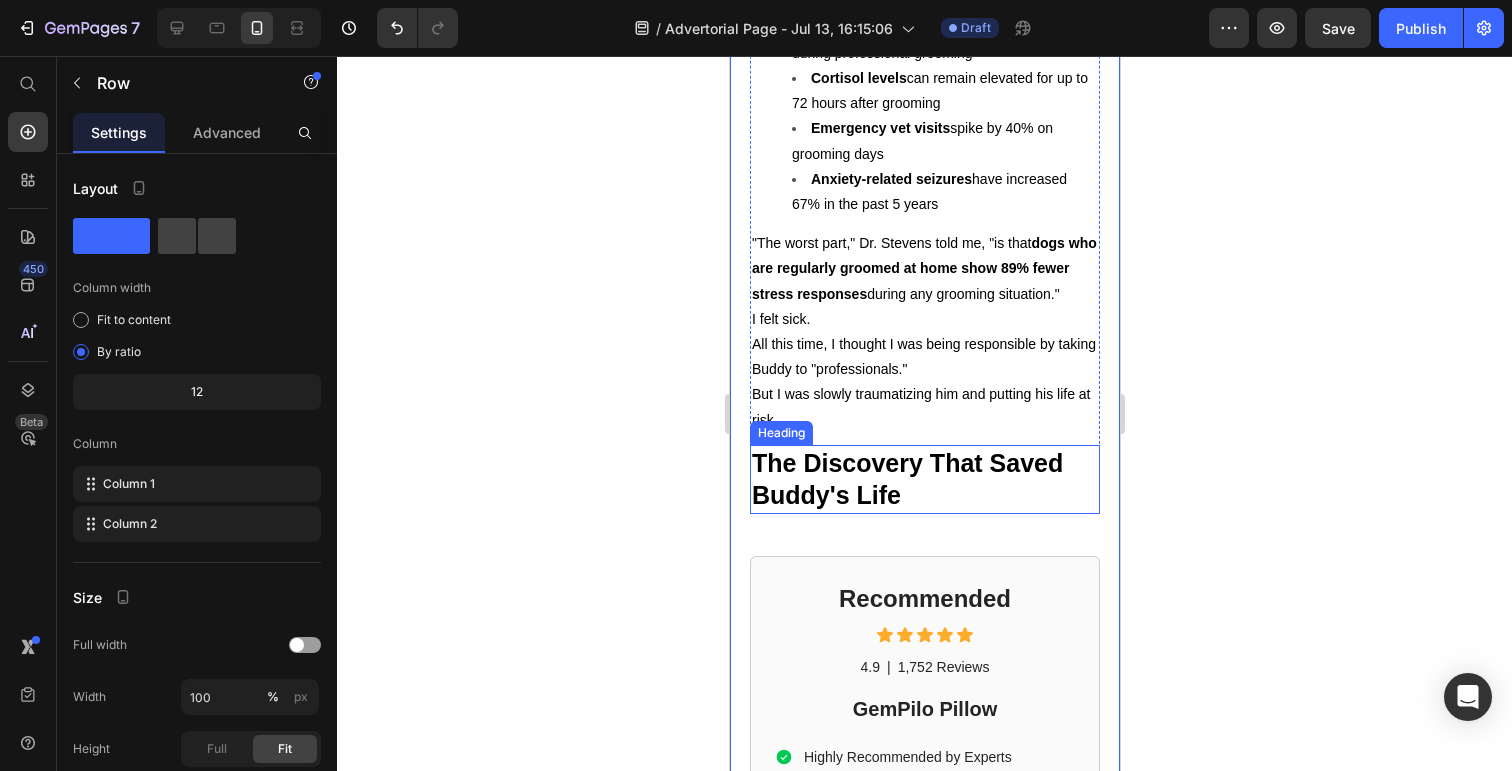 click on "⁠⁠⁠⁠⁠⁠⁠ The Discovery That Saved Buddy's Life" at bounding box center [924, 479] 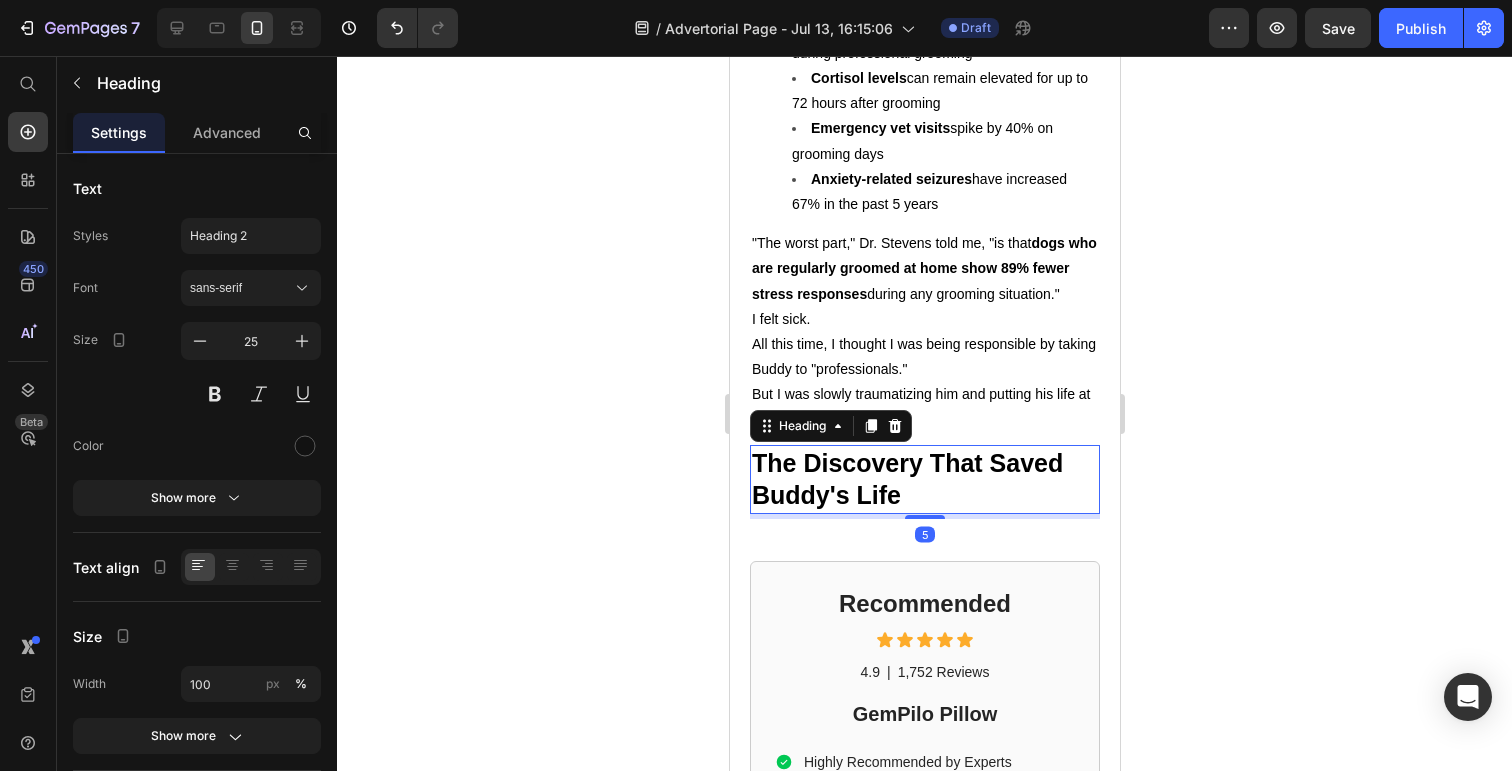 click on "⁠⁠⁠⁠⁠⁠⁠ The Discovery That Saved Buddy's Life Heading   5" at bounding box center (924, 479) 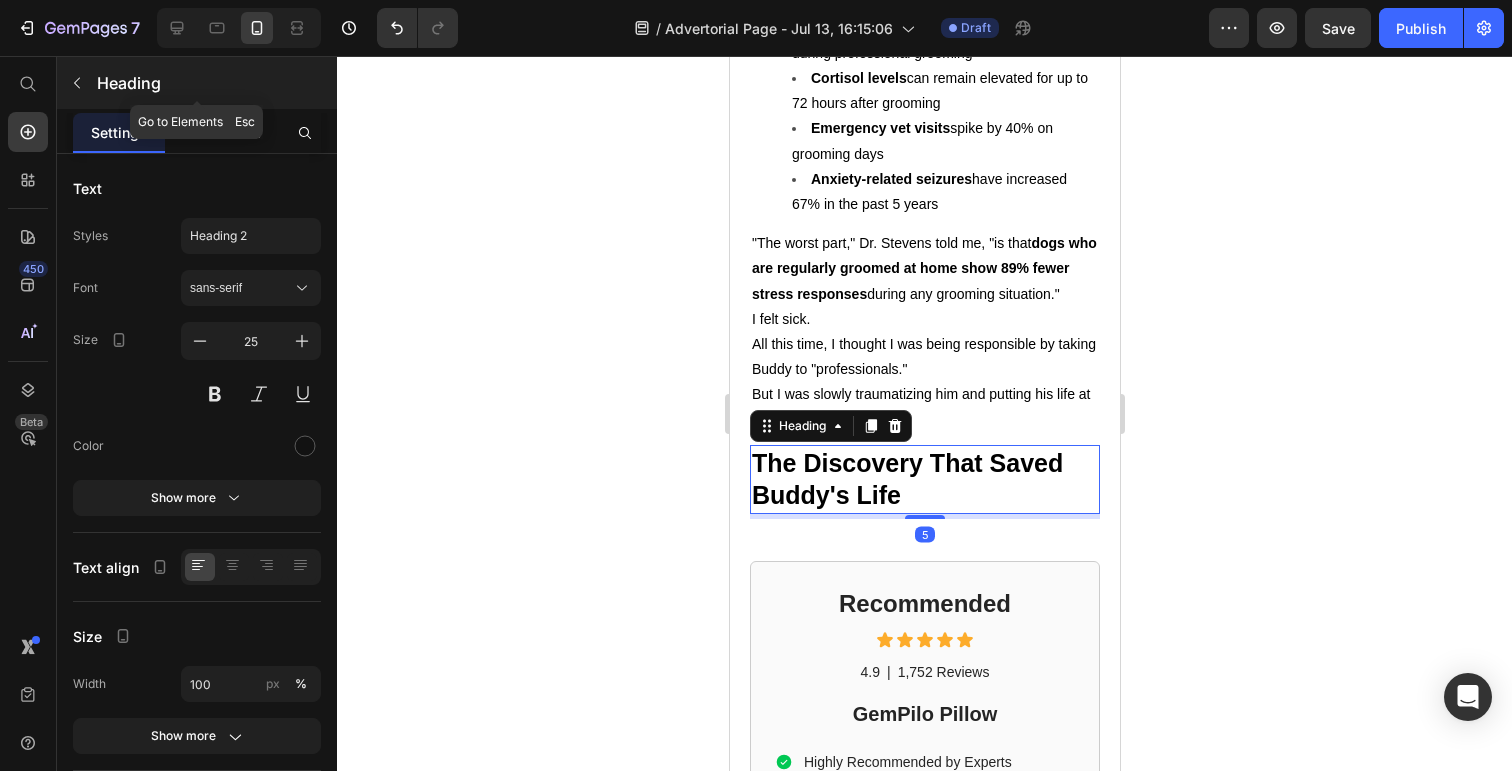 click 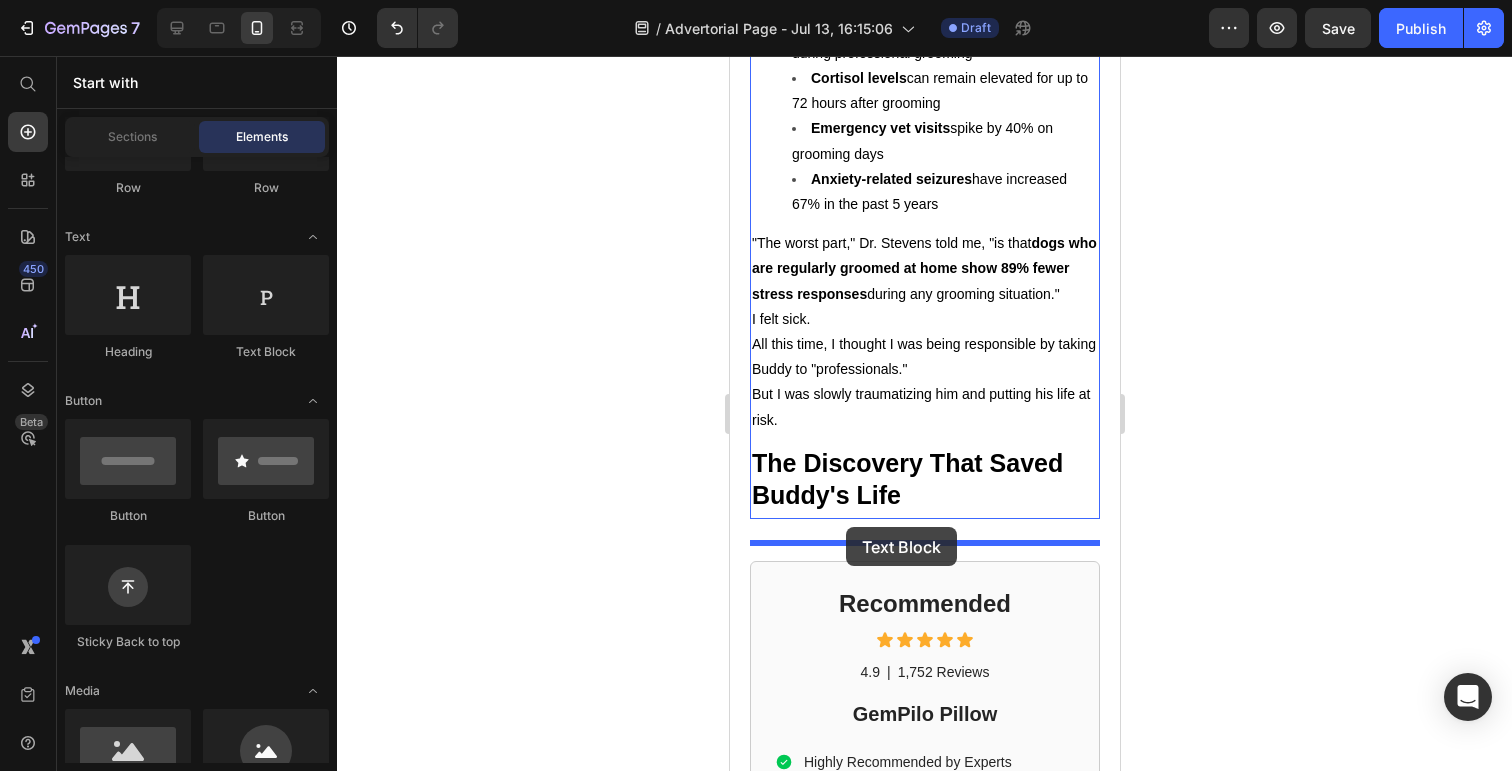 drag, startPoint x: 985, startPoint y: 368, endPoint x: 845, endPoint y: 527, distance: 211.85136 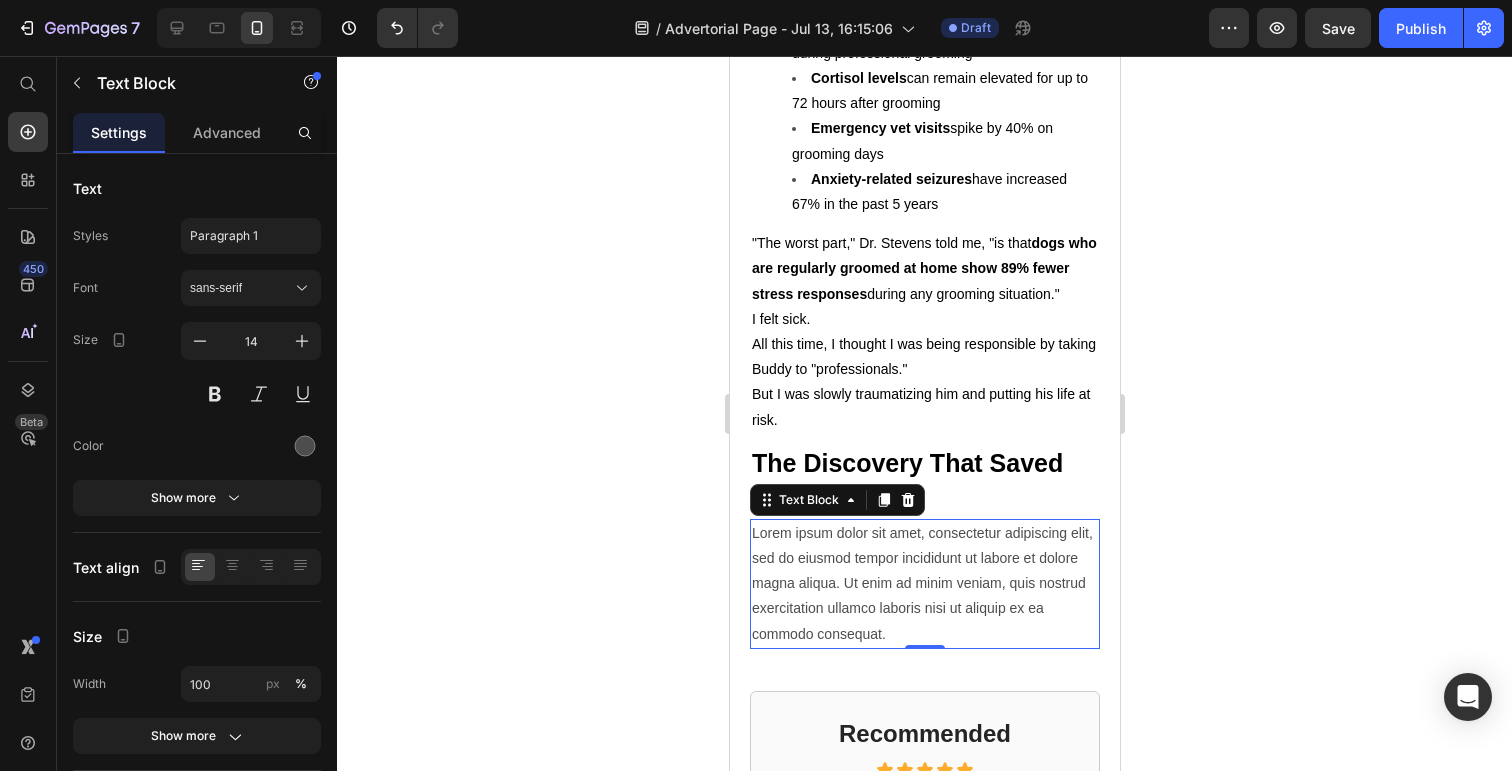click on "Lorem ipsum dolor sit amet, consectetur adipiscing elit, sed do eiusmod tempor incididunt ut labore et dolore magna aliqua. Ut enim ad minim veniam, quis nostrud exercitation ullamco laboris nisi ut aliquip ex ea commodo consequat." at bounding box center (924, 584) 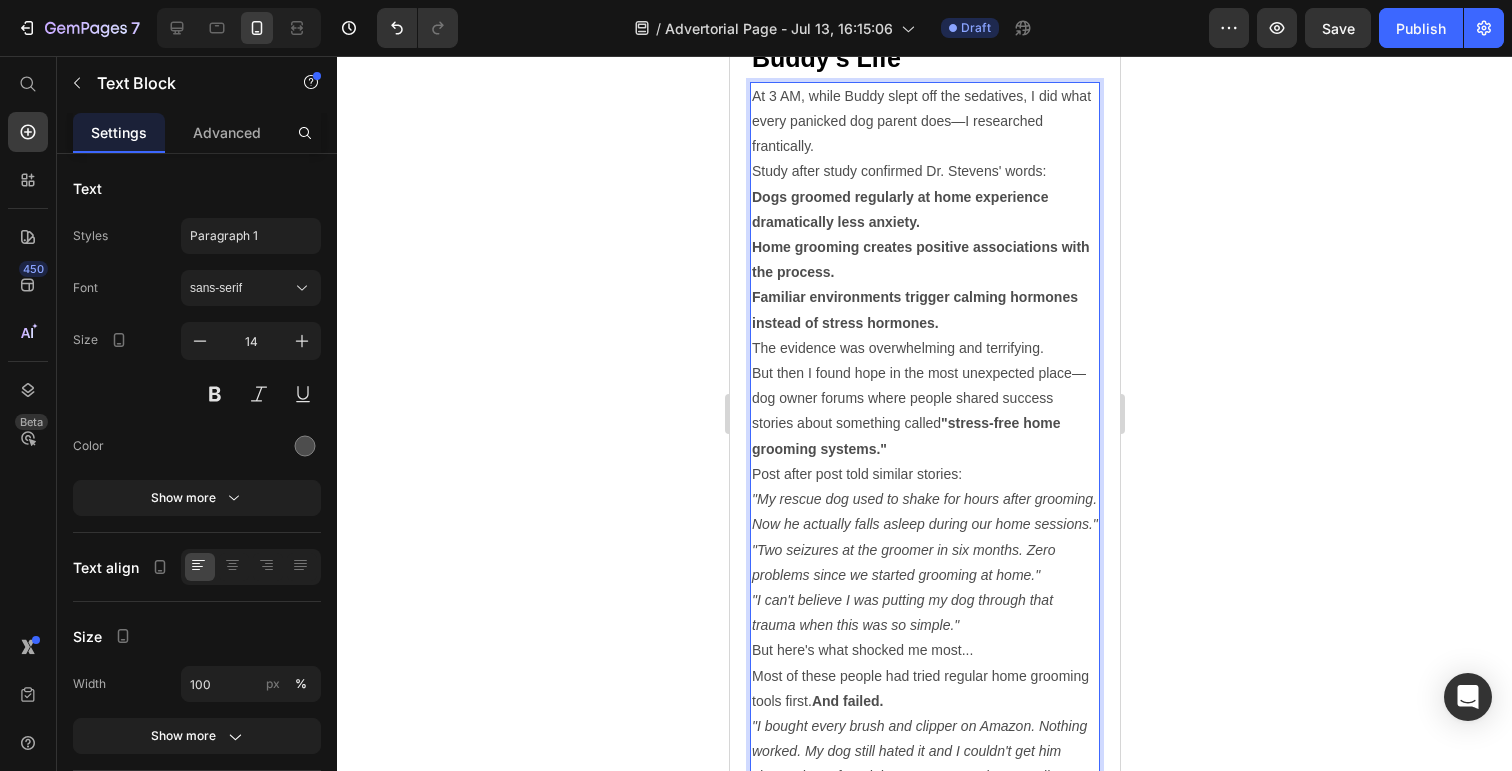 scroll, scrollTop: 3459, scrollLeft: 0, axis: vertical 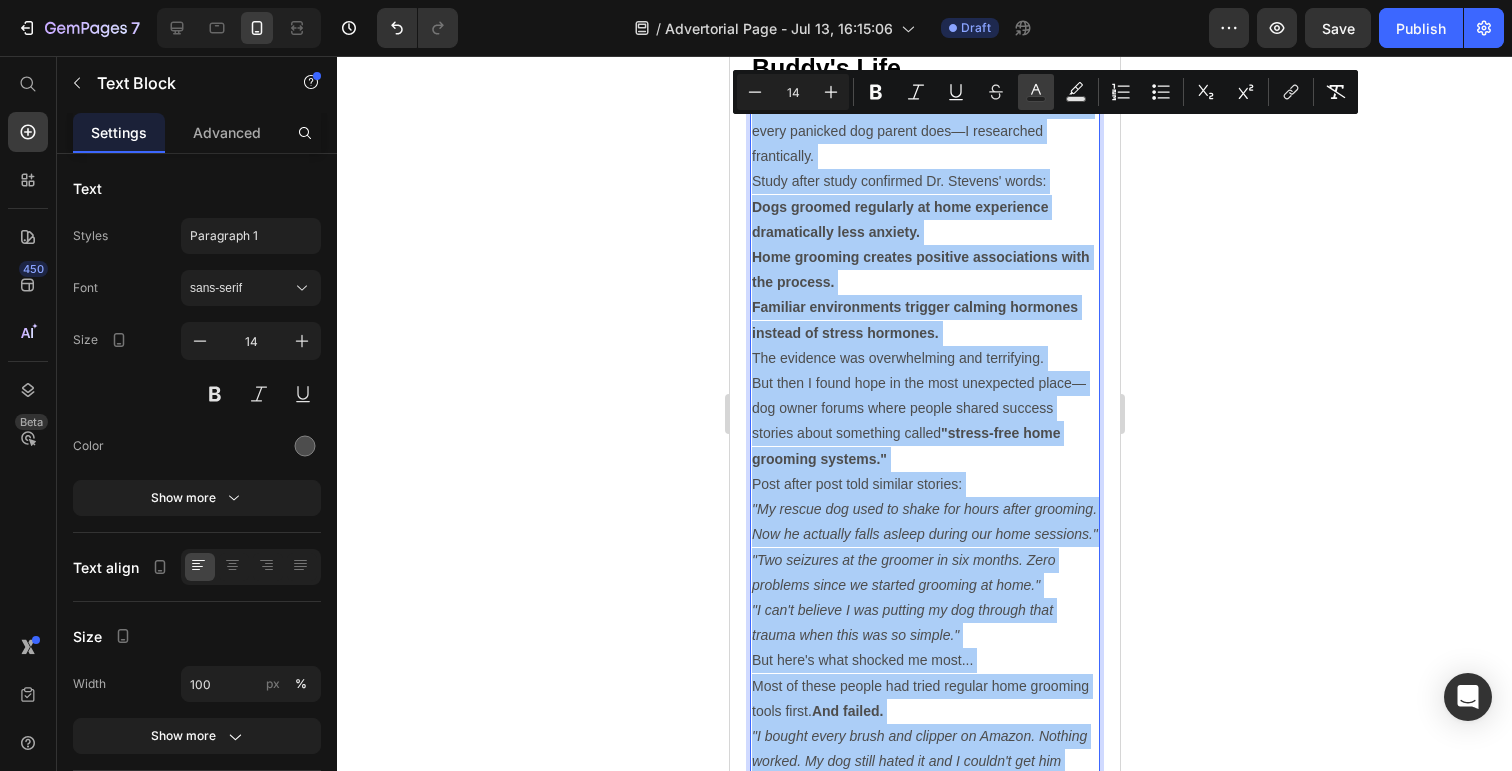 click 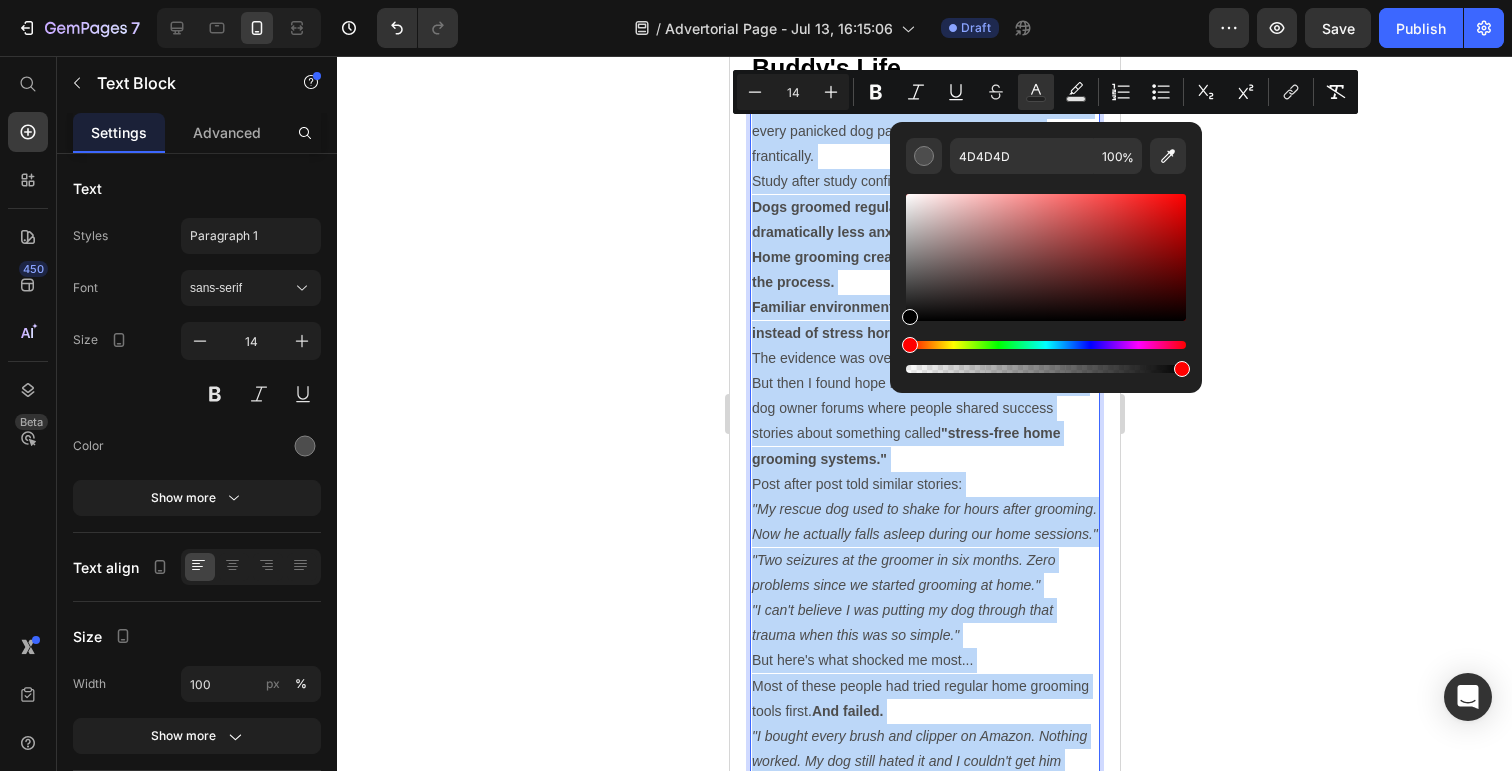 type on "000000" 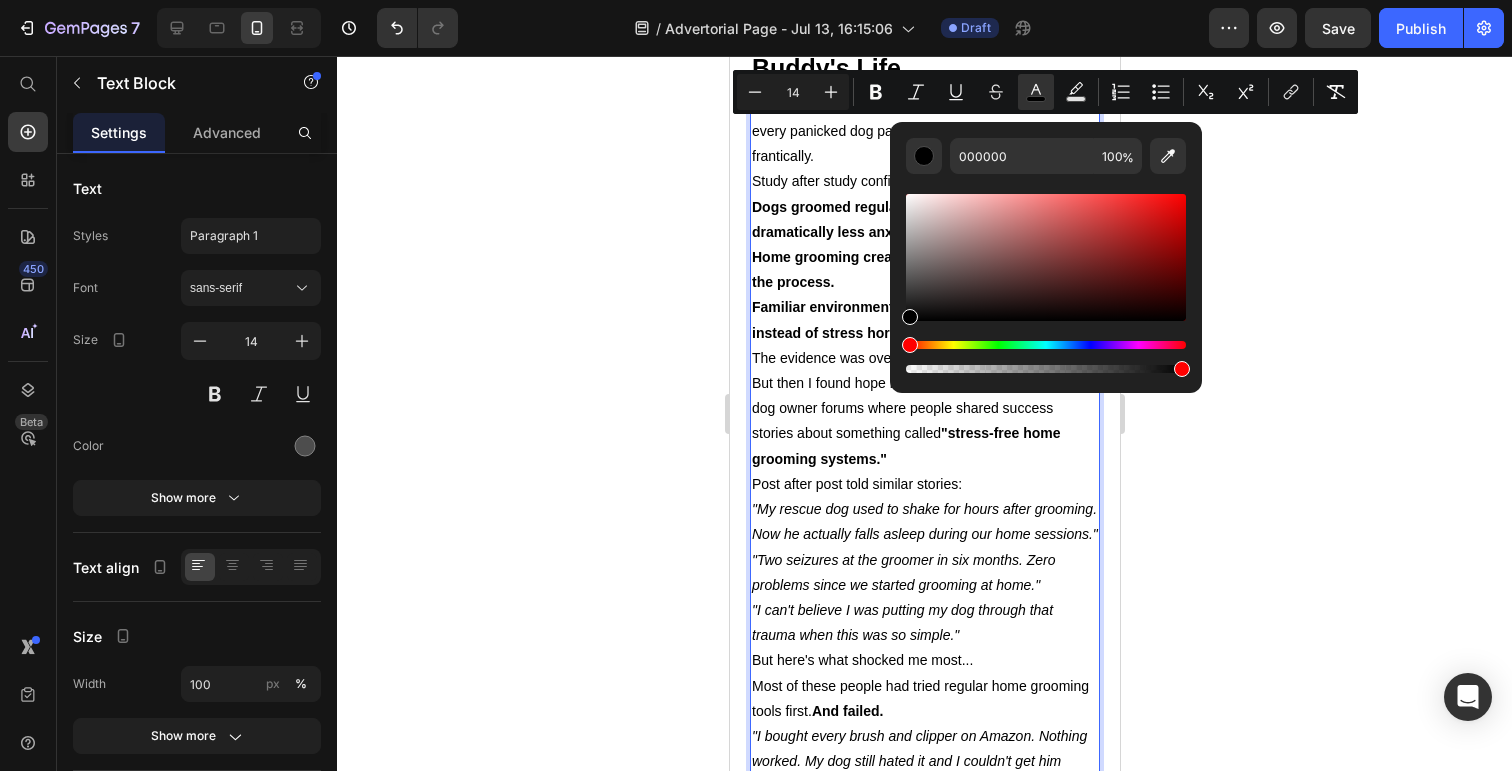 drag, startPoint x: 1642, startPoint y: 343, endPoint x: 827, endPoint y: 447, distance: 821.60876 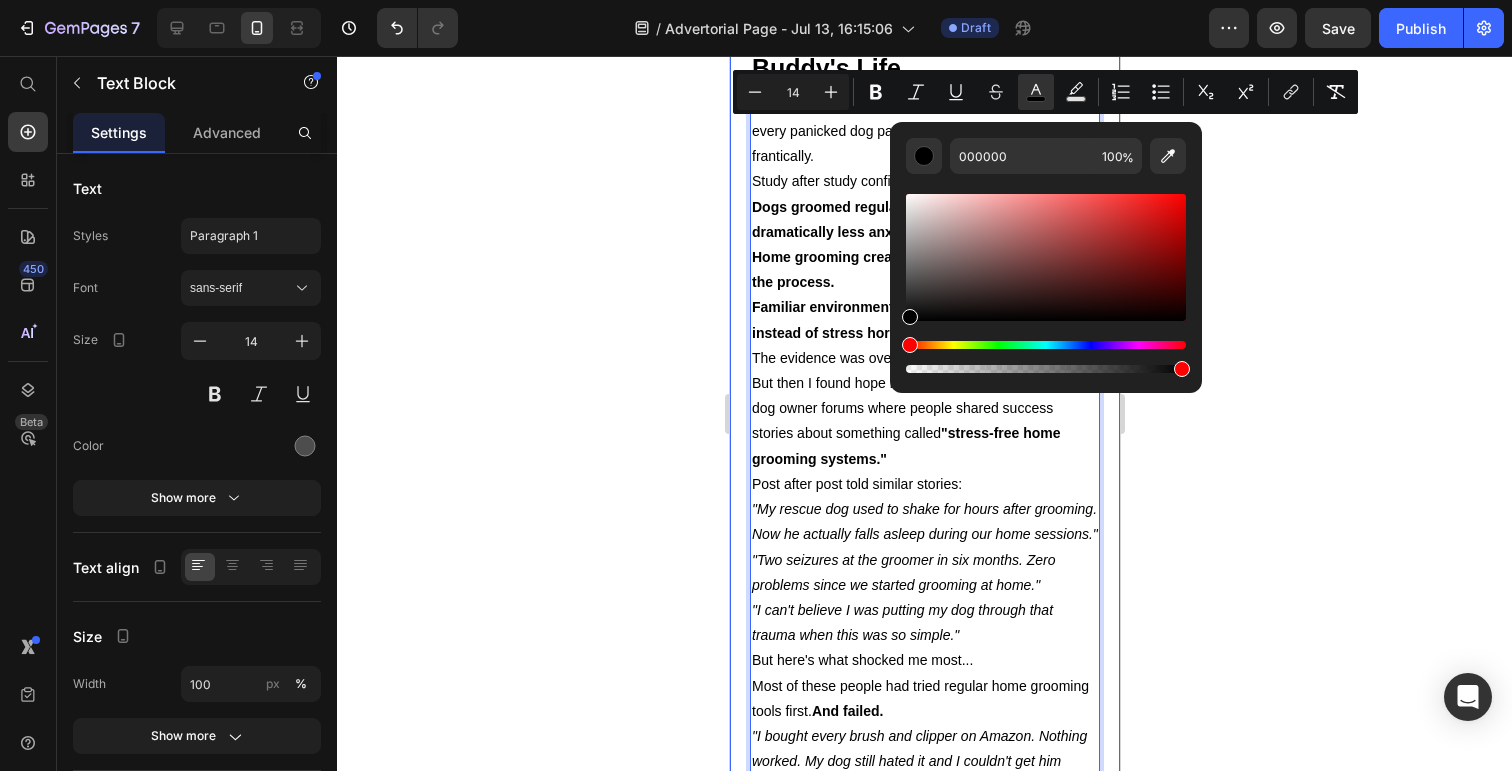 click 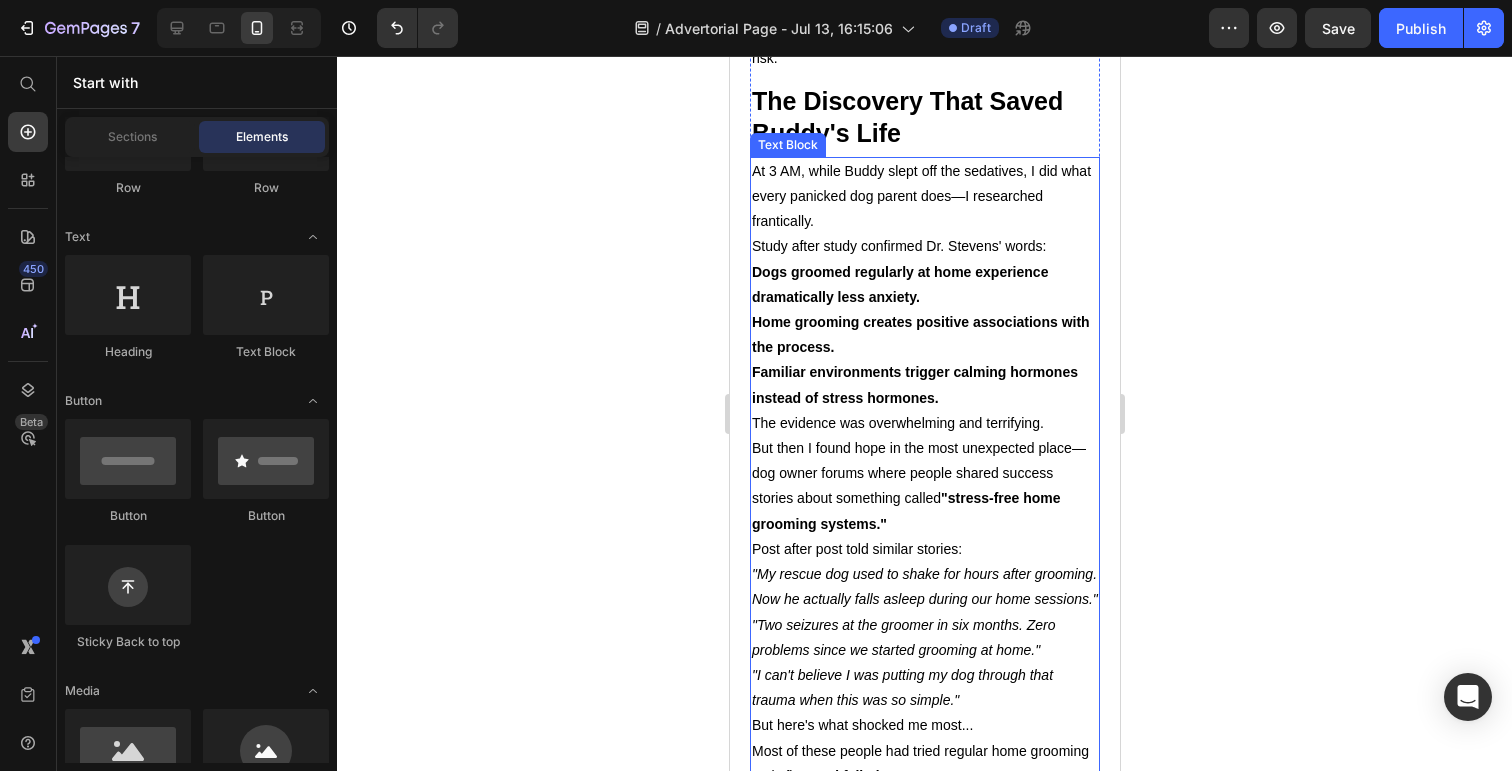 scroll, scrollTop: 3393, scrollLeft: 0, axis: vertical 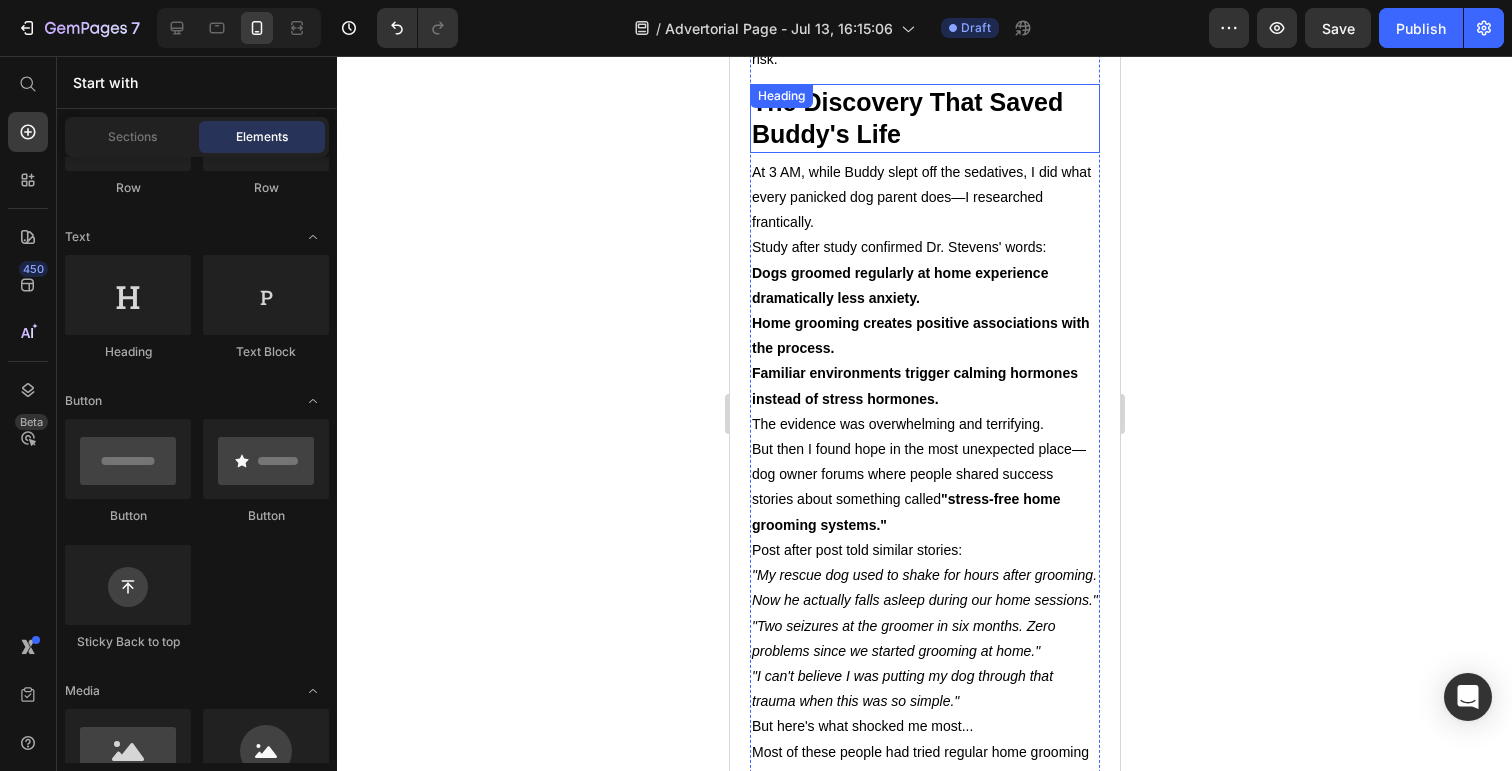 click on "⁠⁠⁠⁠⁠⁠⁠ The Discovery That Saved Buddy's Life" at bounding box center [924, 118] 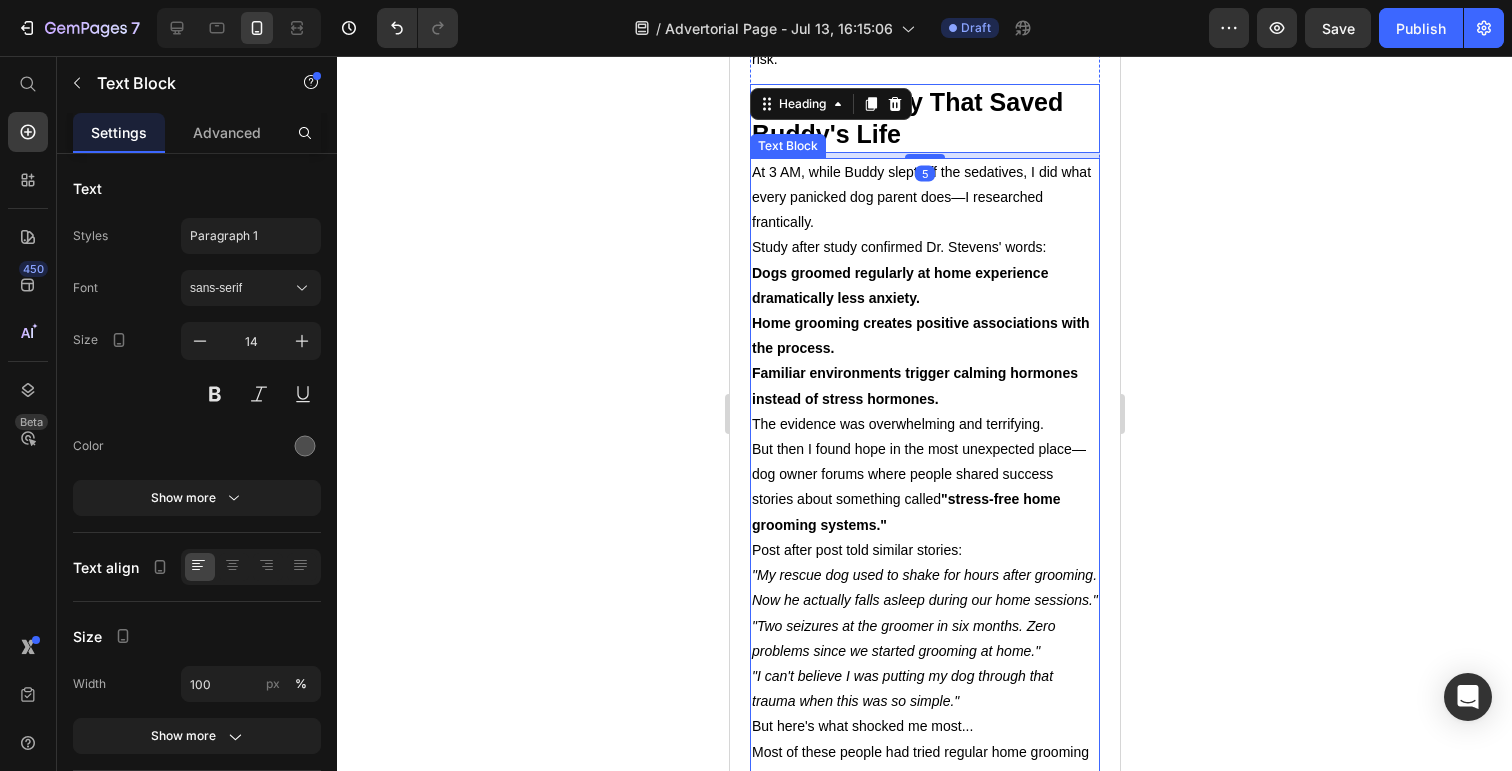 click on "Dogs groomed regularly at home experience dramatically less anxiety." at bounding box center (924, 286) 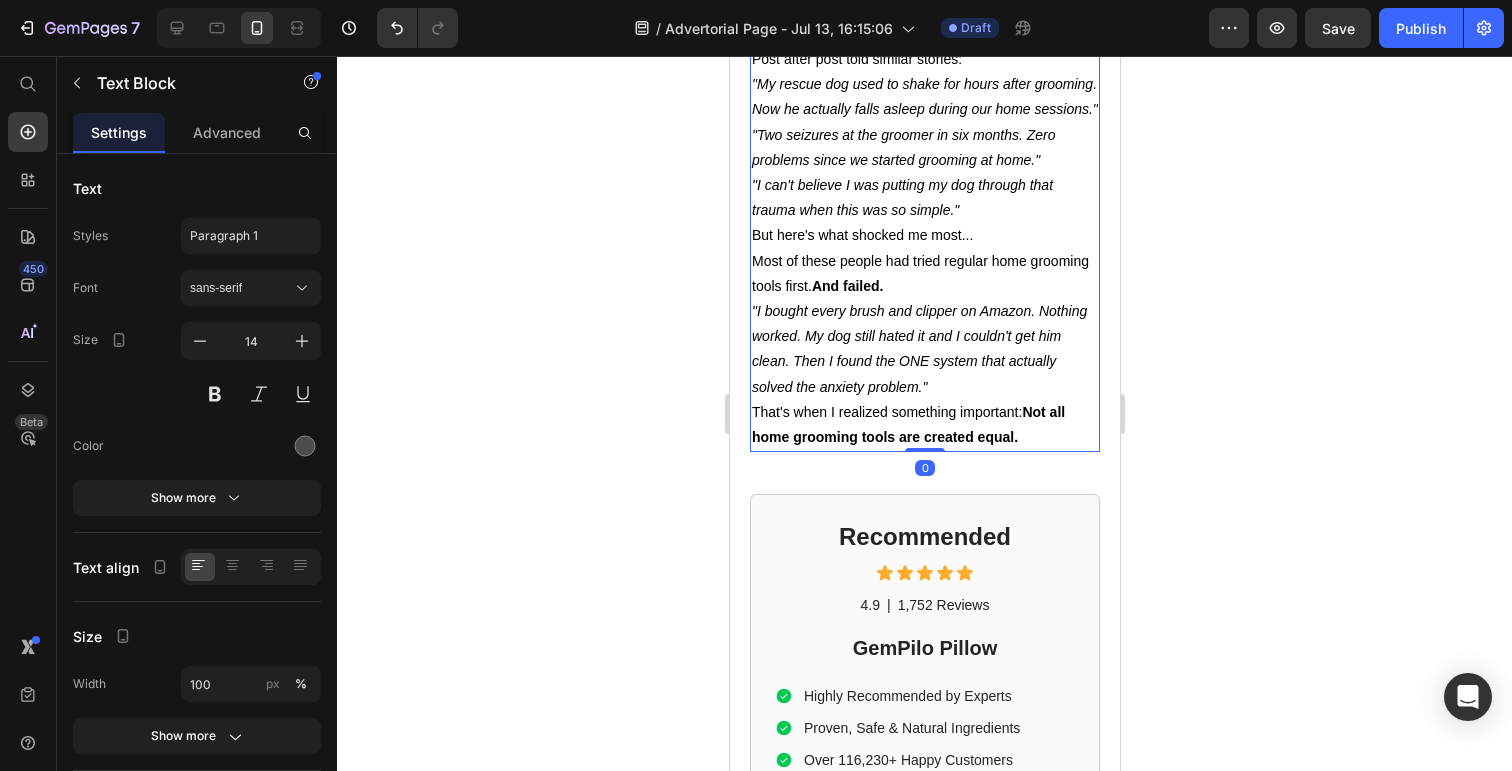 scroll, scrollTop: 3914, scrollLeft: 0, axis: vertical 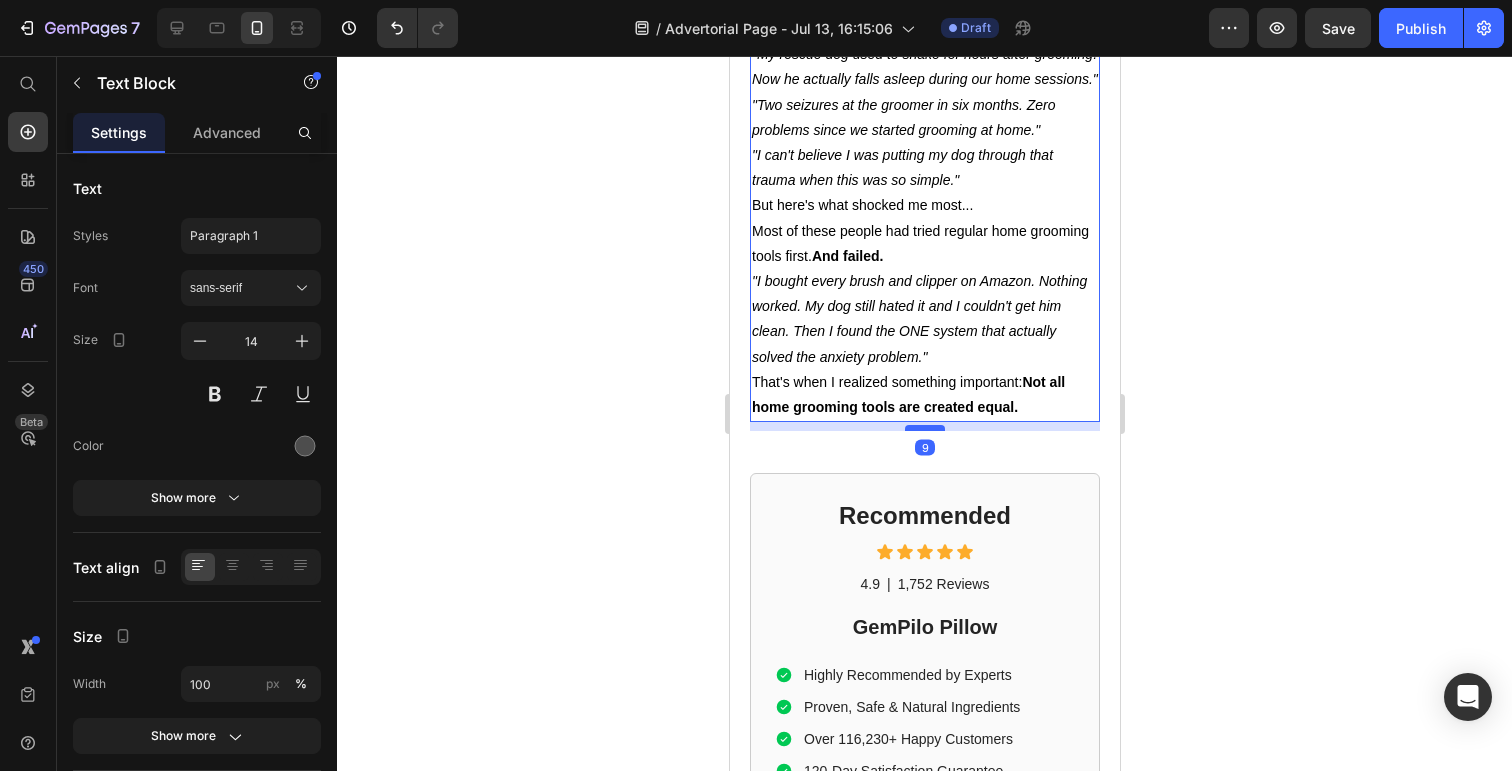 click at bounding box center (924, 428) 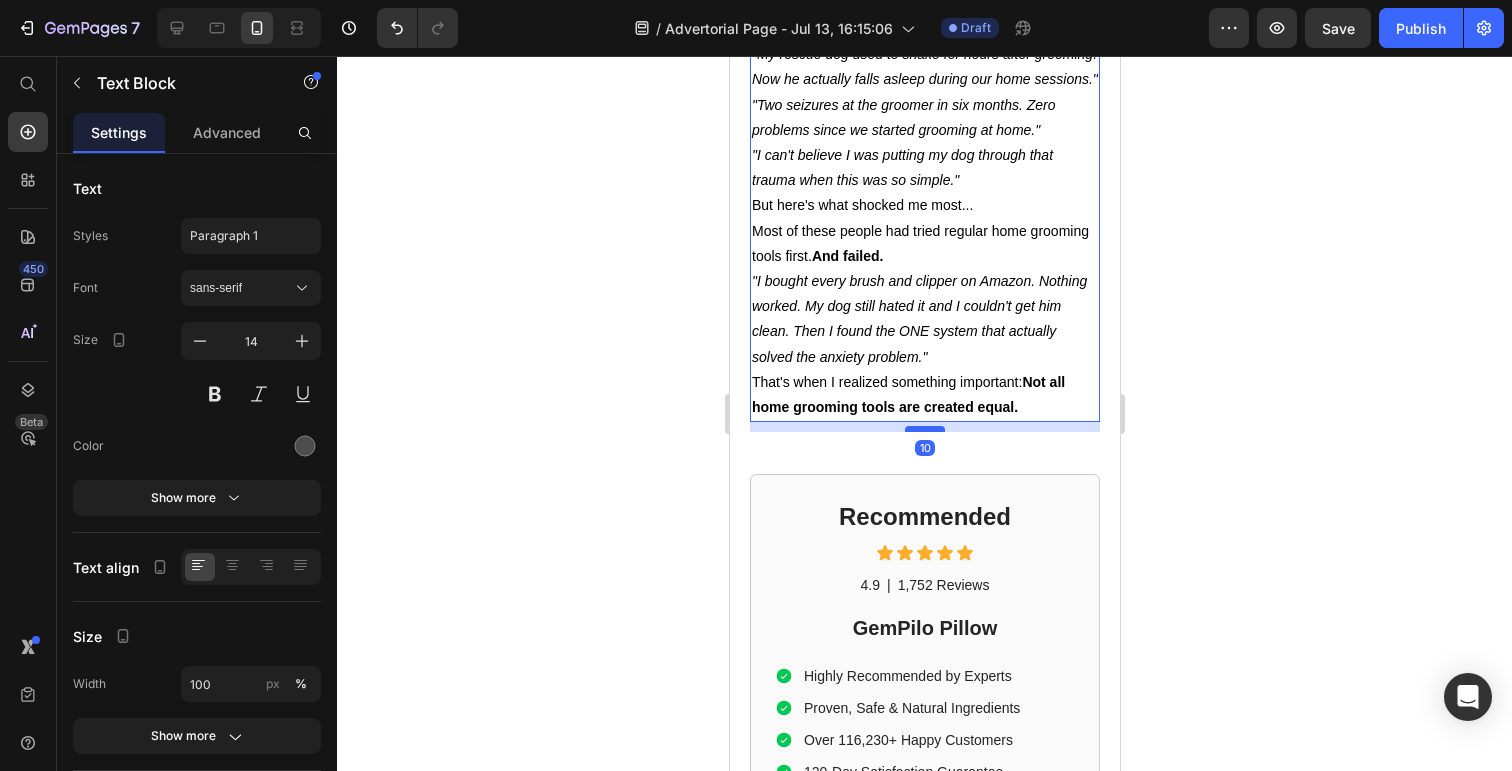 click at bounding box center (924, 429) 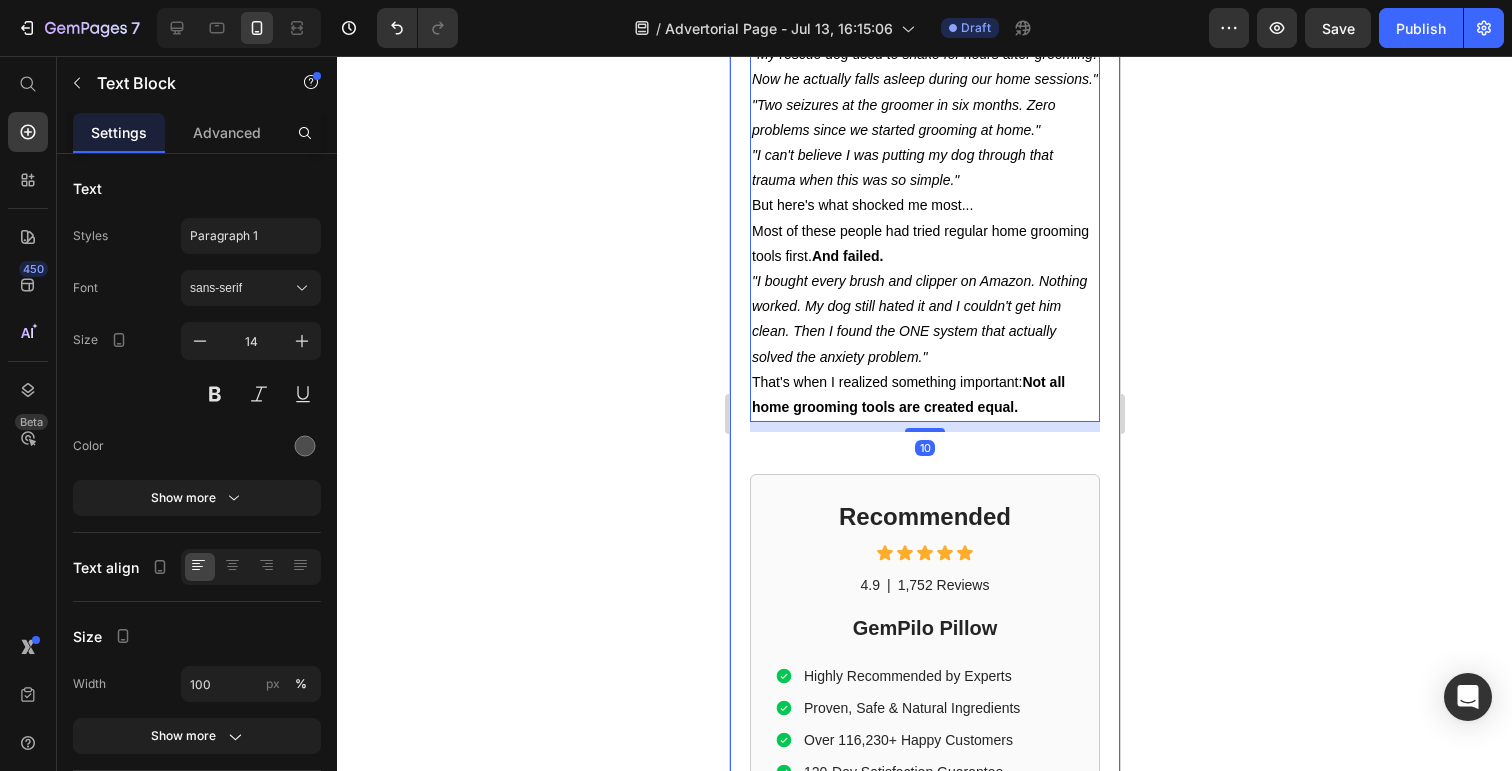 click on "Dog Owner Shares How This $179 Device Saved Her From a $4,800 Emergency Heading Date: March 15, 2024 | By: [NAME] Text Block "By the time the seizure started, it was almost too late. This simple device could have prevented the whole nightmare." Text Block Row Image ⁠⁠⁠⁠⁠⁠⁠ My dog almost died at the groomer Heading If your dog gets anxious at the groomer... If you've ever wondered why some dogs shake uncontrollably in the grooming chair... If you've noticed your furry friend acting strange after grooming appointments... Then what I'm about to share could save your dog's life. There's a hidden epidemic affecting 1 in 4 dogs during professional grooming. It's causing seizures, panic attacks, and in some cases—death. And here's the scary part: The thing you think is keeping your dog clean and healthy might actually be putting them in mortal danger. Text Block ⁠⁠⁠⁠⁠⁠⁠ The $4,800 Wake-Up Call That Changed Everything Heading My name is [NAME]. Text Block" at bounding box center (924, -1642) 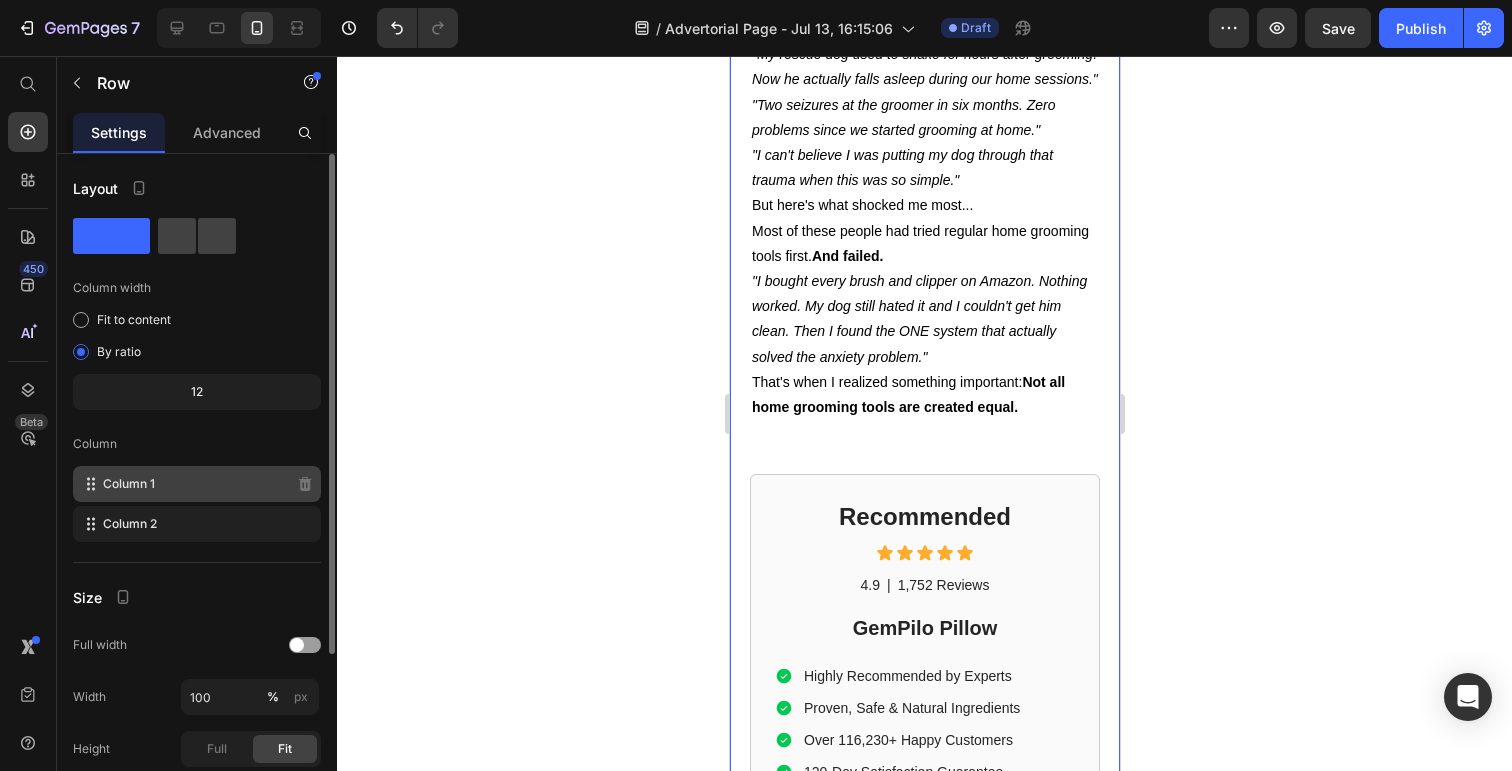 scroll, scrollTop: 23, scrollLeft: 0, axis: vertical 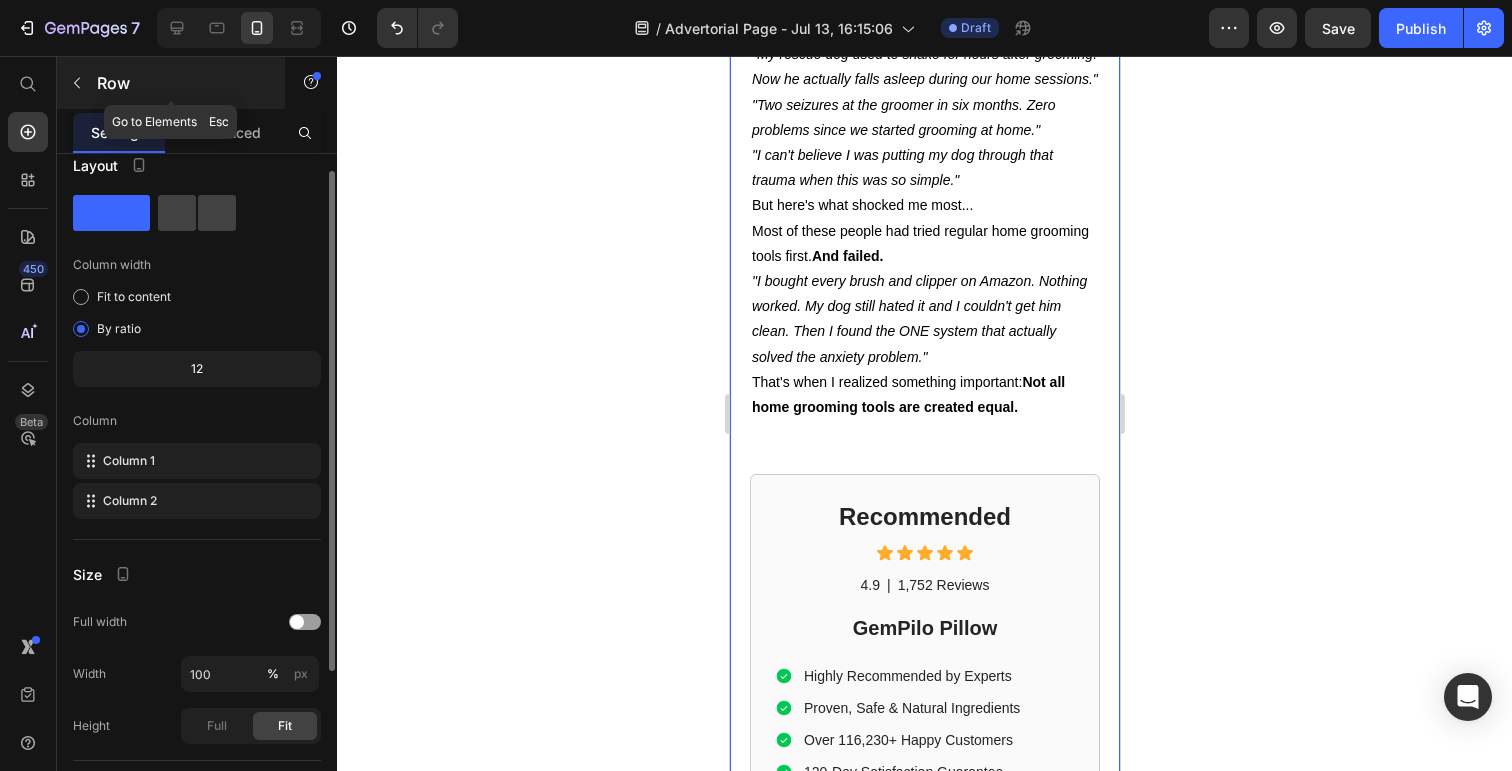 click 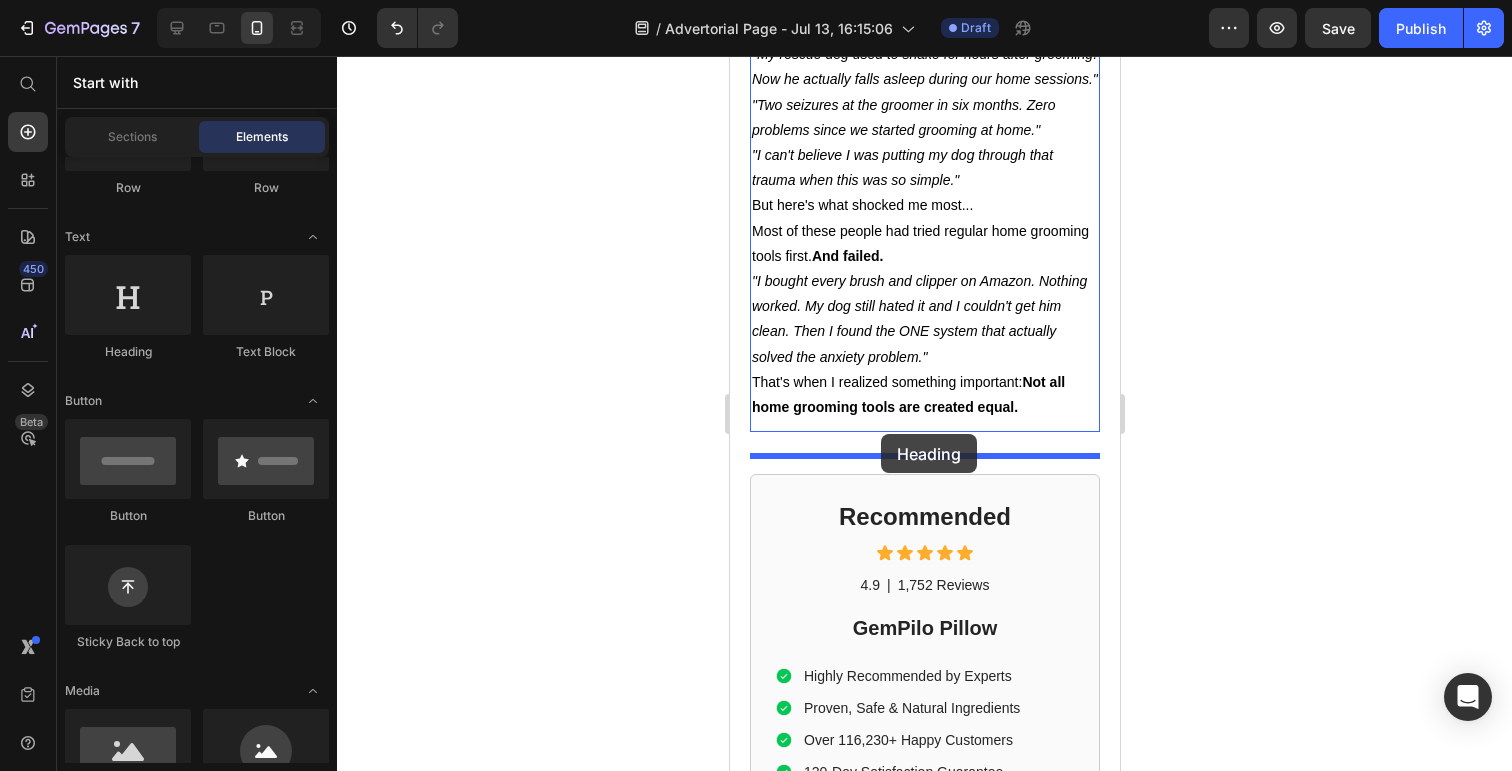 drag, startPoint x: 861, startPoint y: 342, endPoint x: 880, endPoint y: 434, distance: 93.941475 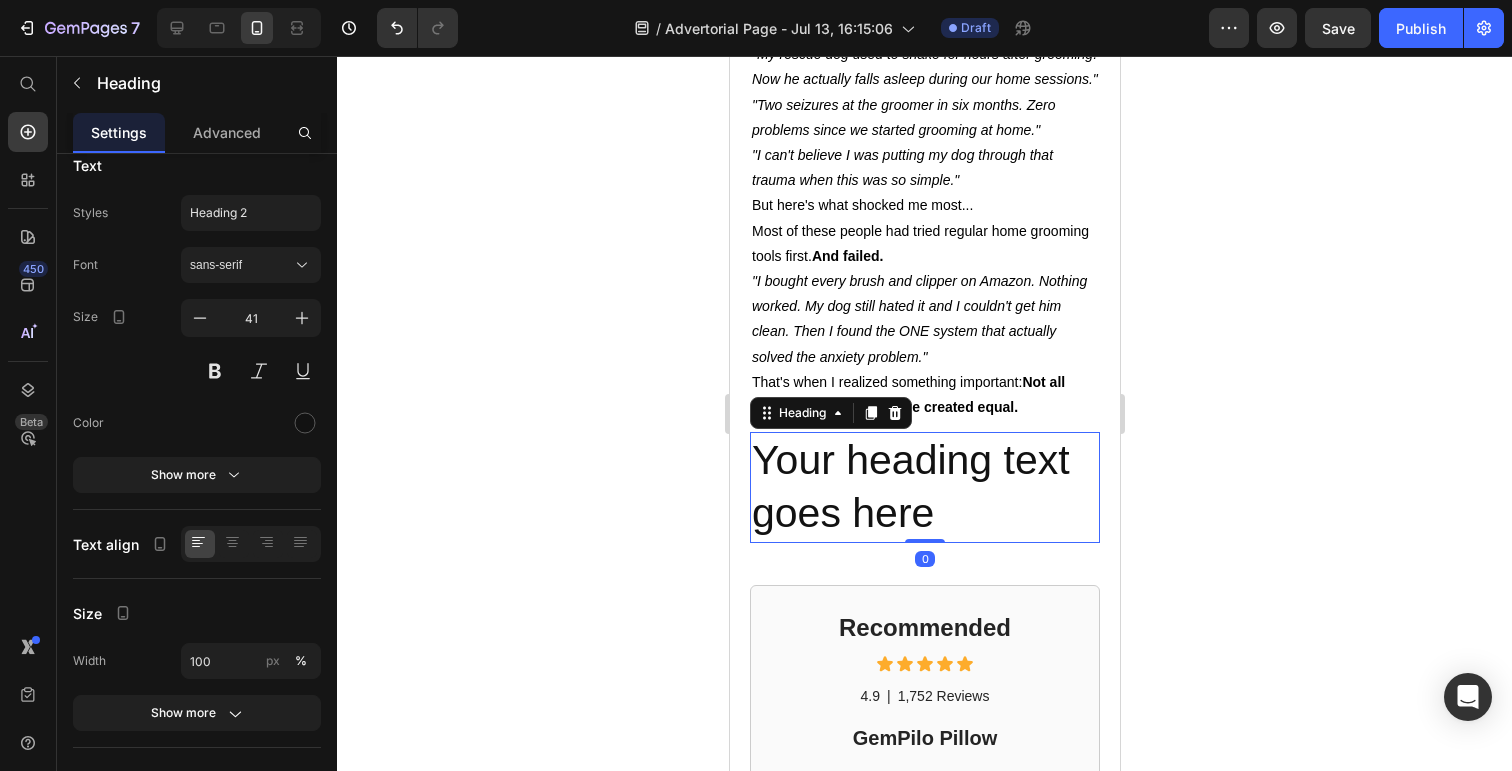 scroll, scrollTop: 0, scrollLeft: 0, axis: both 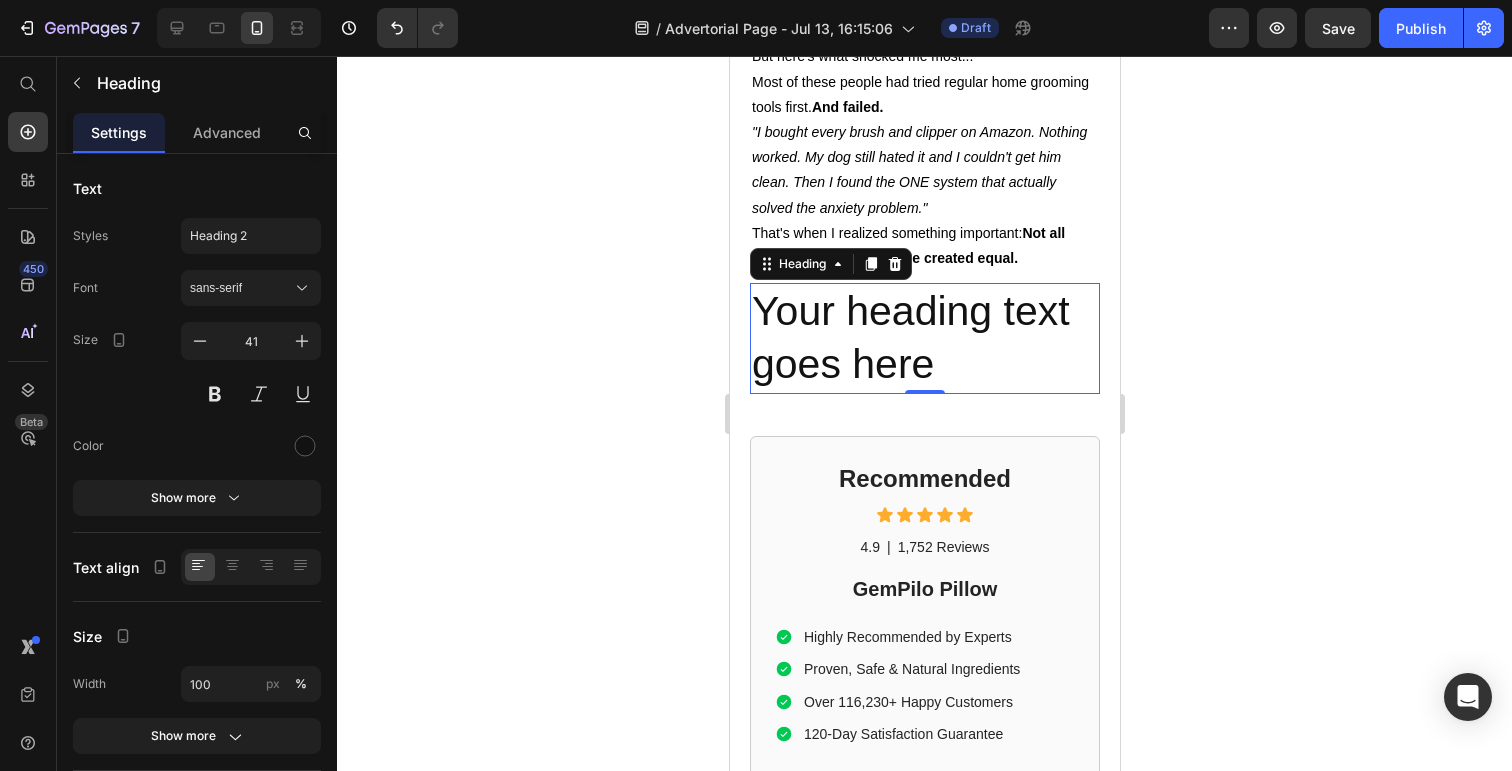 click on "Your heading text goes here" at bounding box center (924, 338) 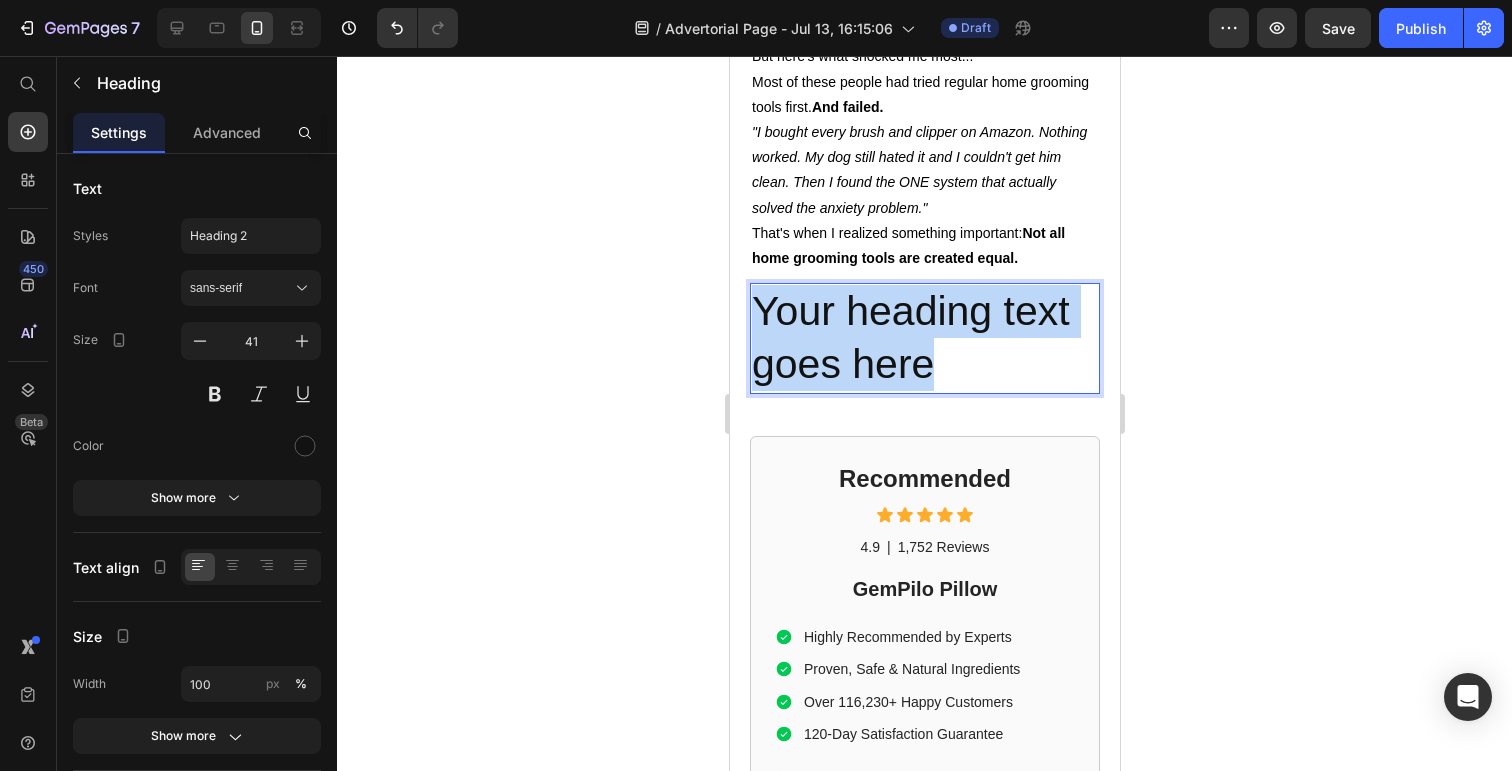 click on "Your heading text goes here" at bounding box center (924, 338) 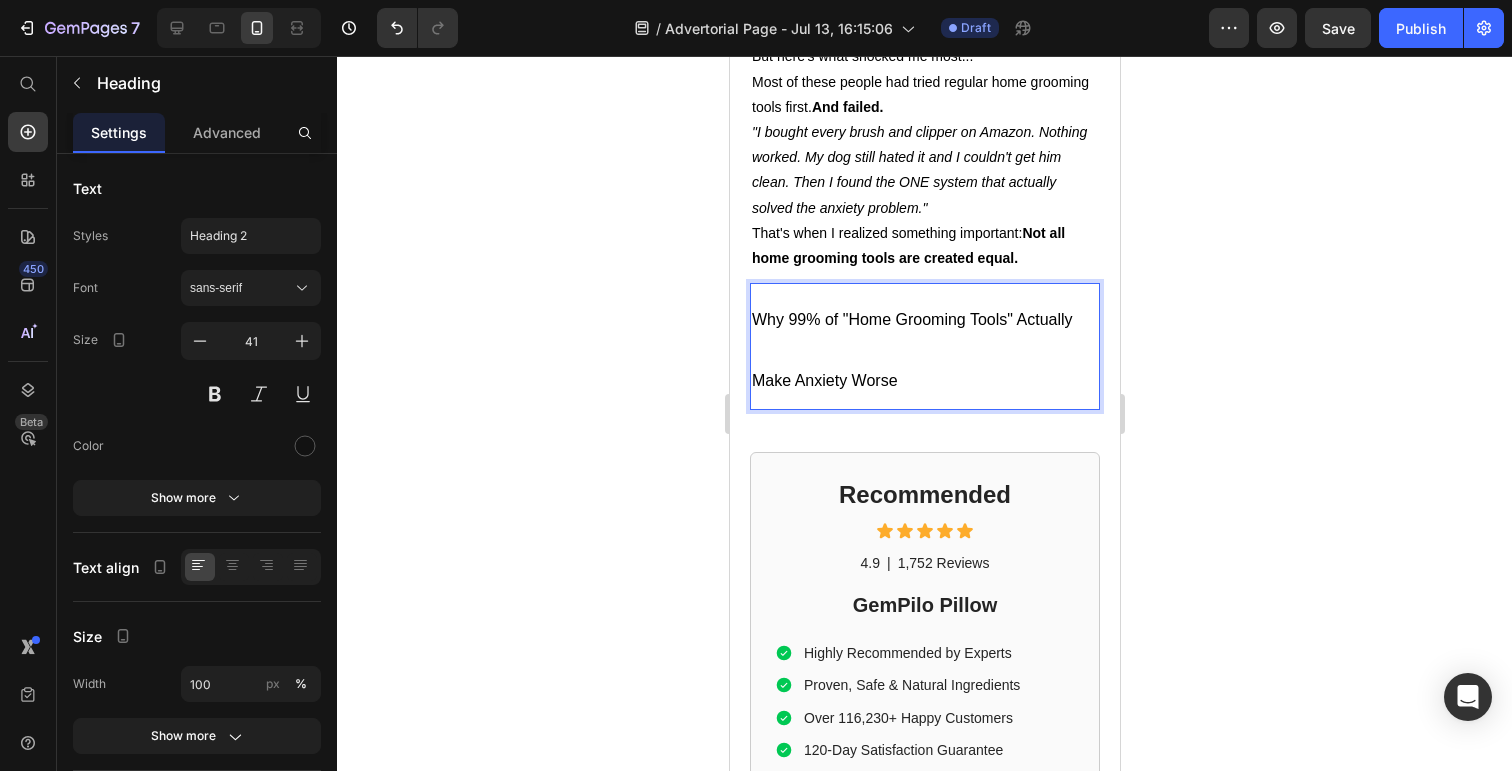 click on "Why 99% of "Home Grooming Tools" Actually Make Anxiety Worse" at bounding box center [911, 350] 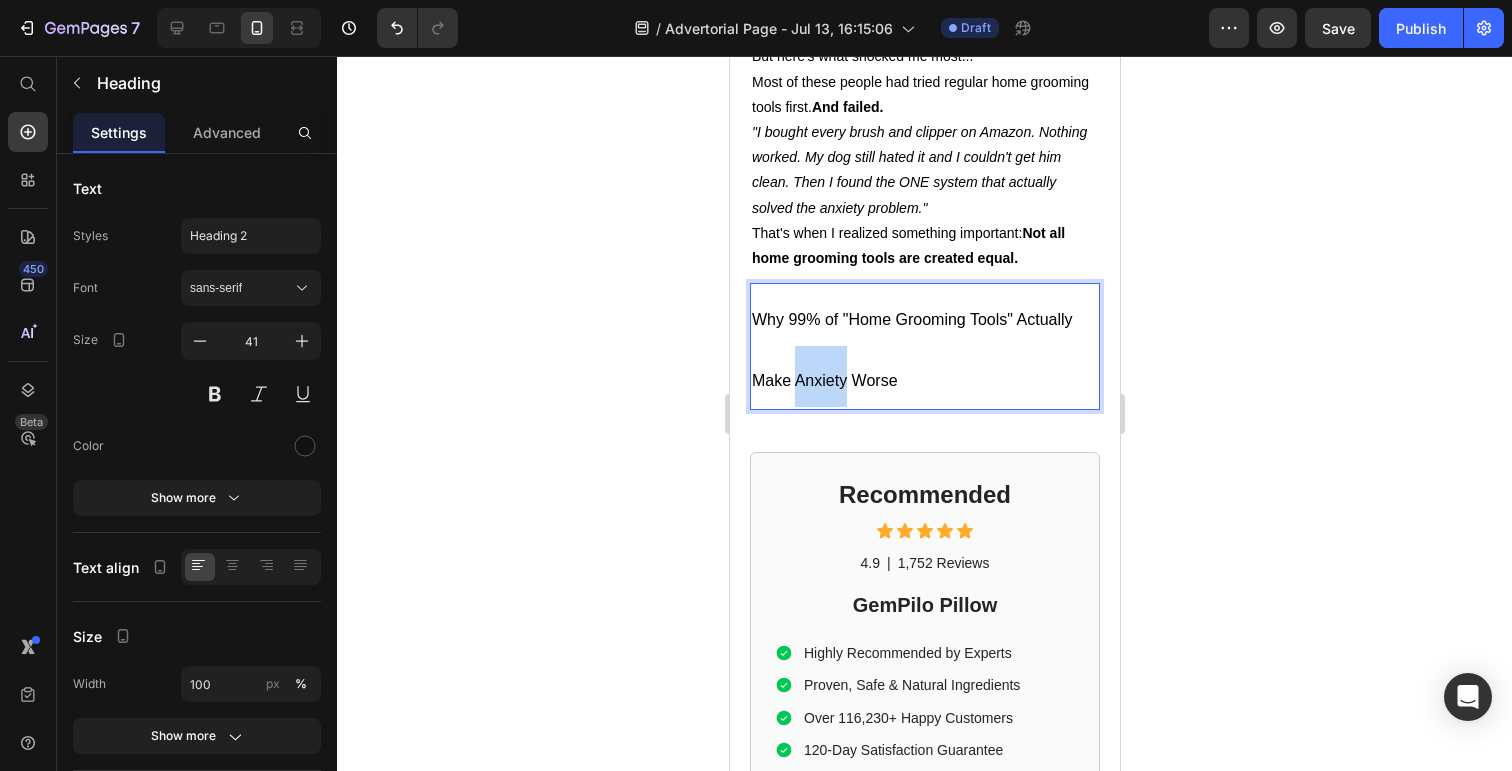 click on "Why 99% of "Home Grooming Tools" Actually Make Anxiety Worse" at bounding box center [911, 350] 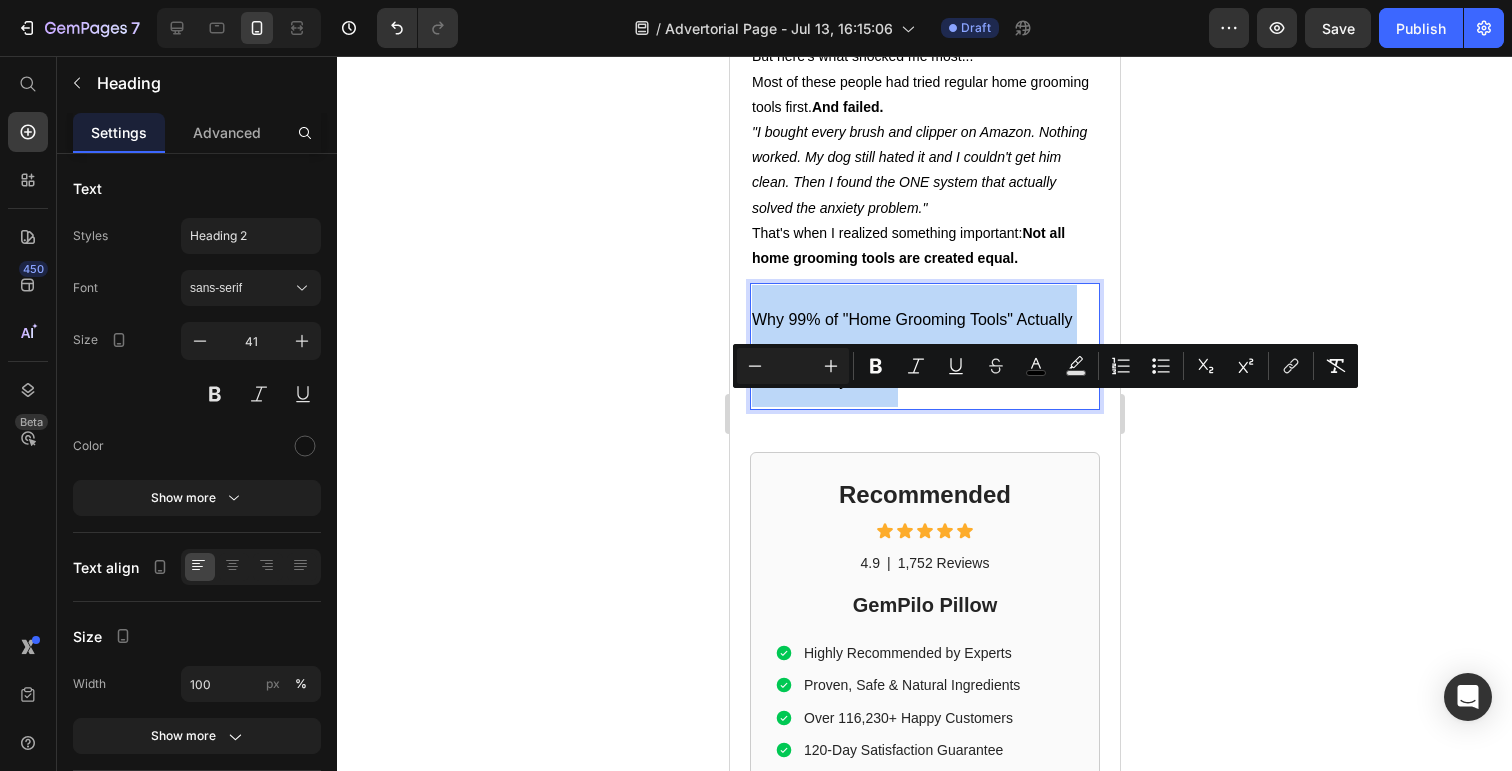 click on "Why 99% of "Home Grooming Tools" Actually Make Anxiety Worse" at bounding box center (911, 350) 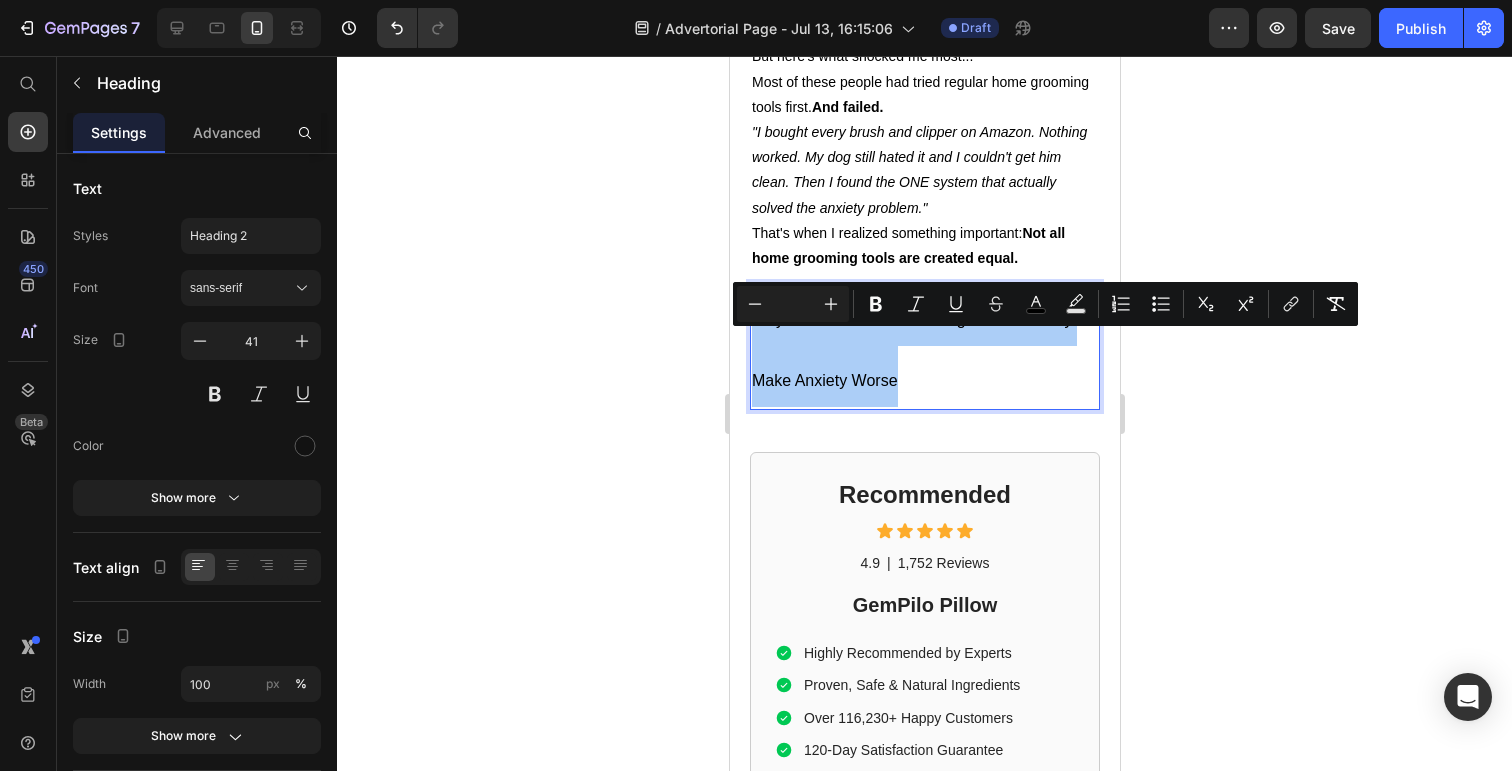 click at bounding box center (793, 304) 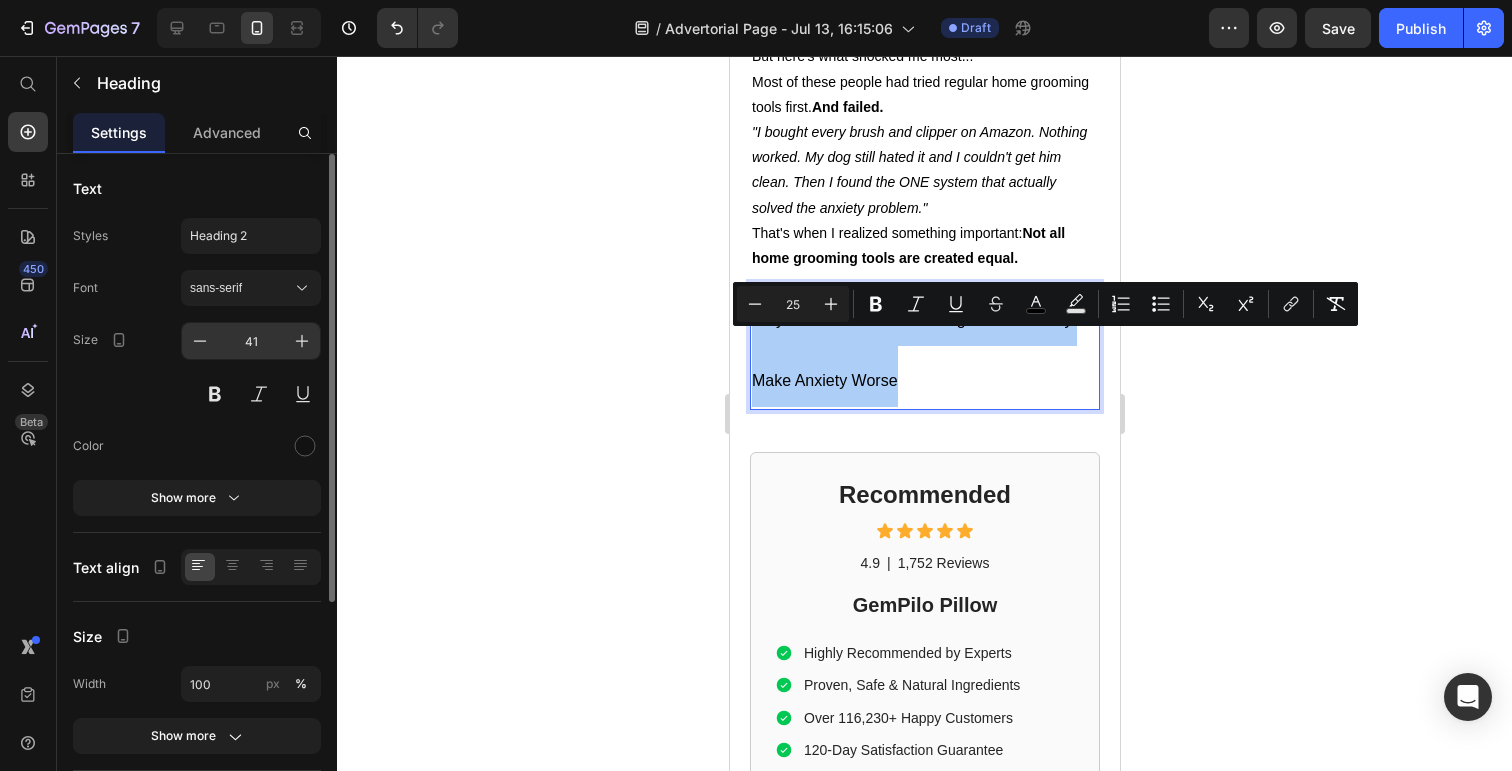 type on "25" 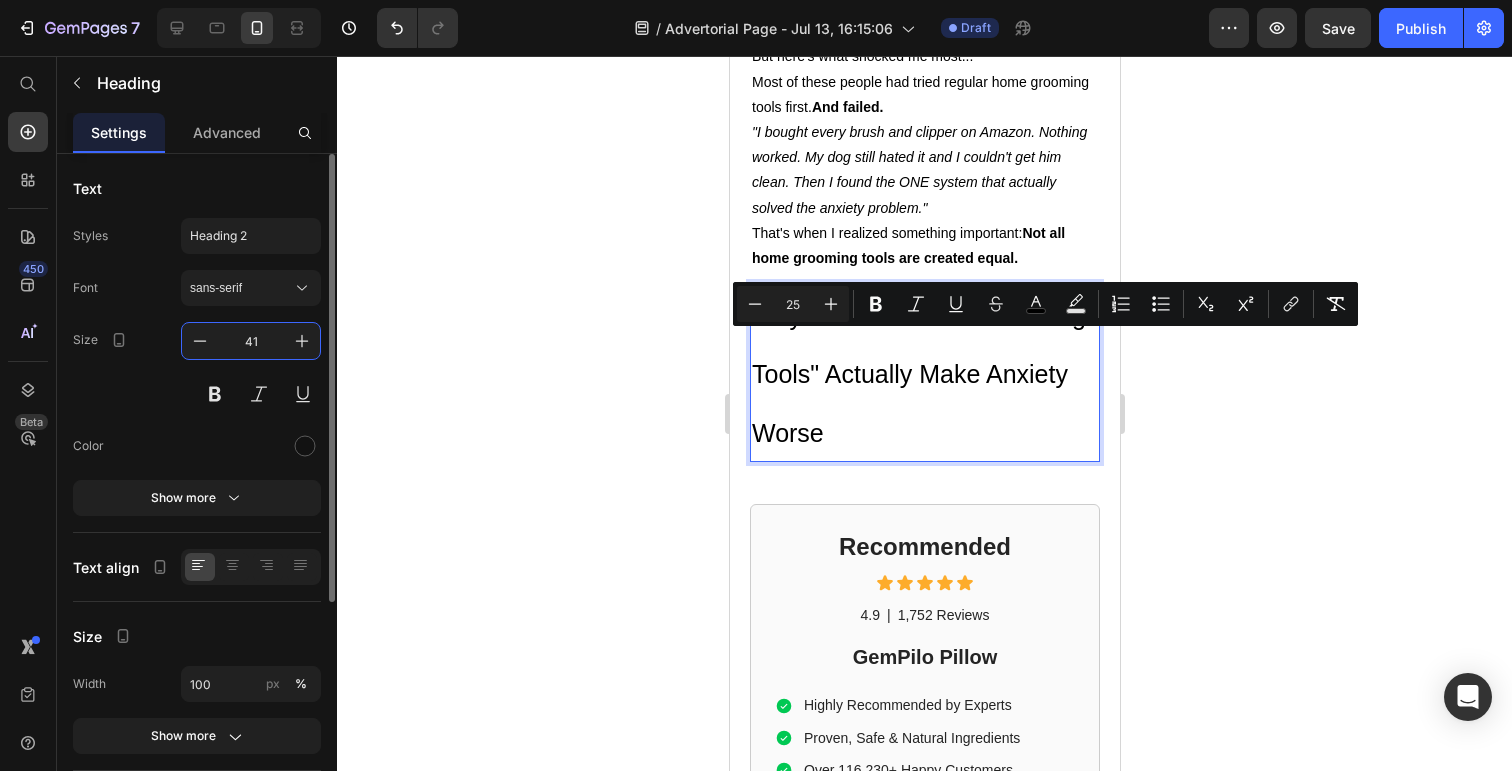 click on "41" at bounding box center (251, 341) 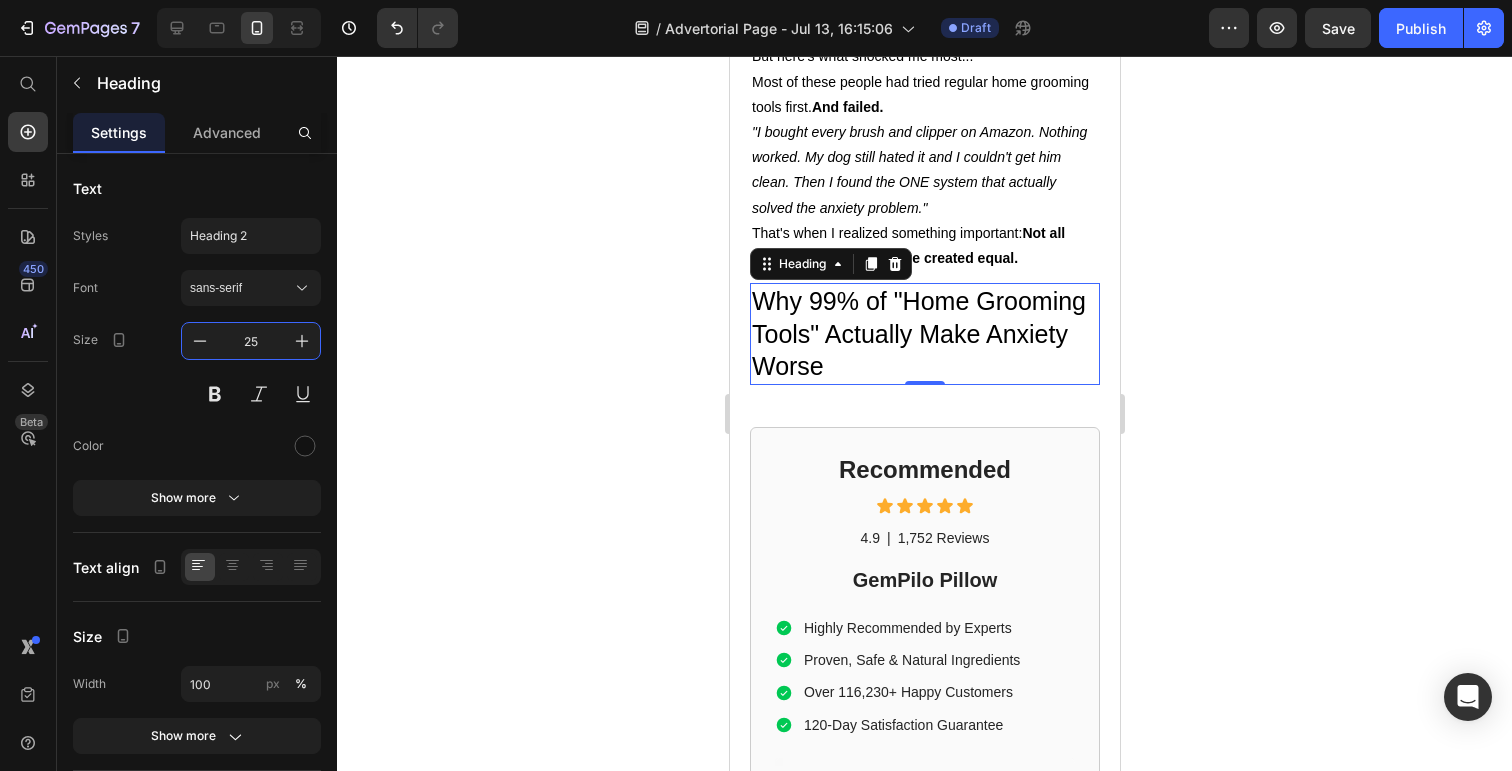 type on "25" 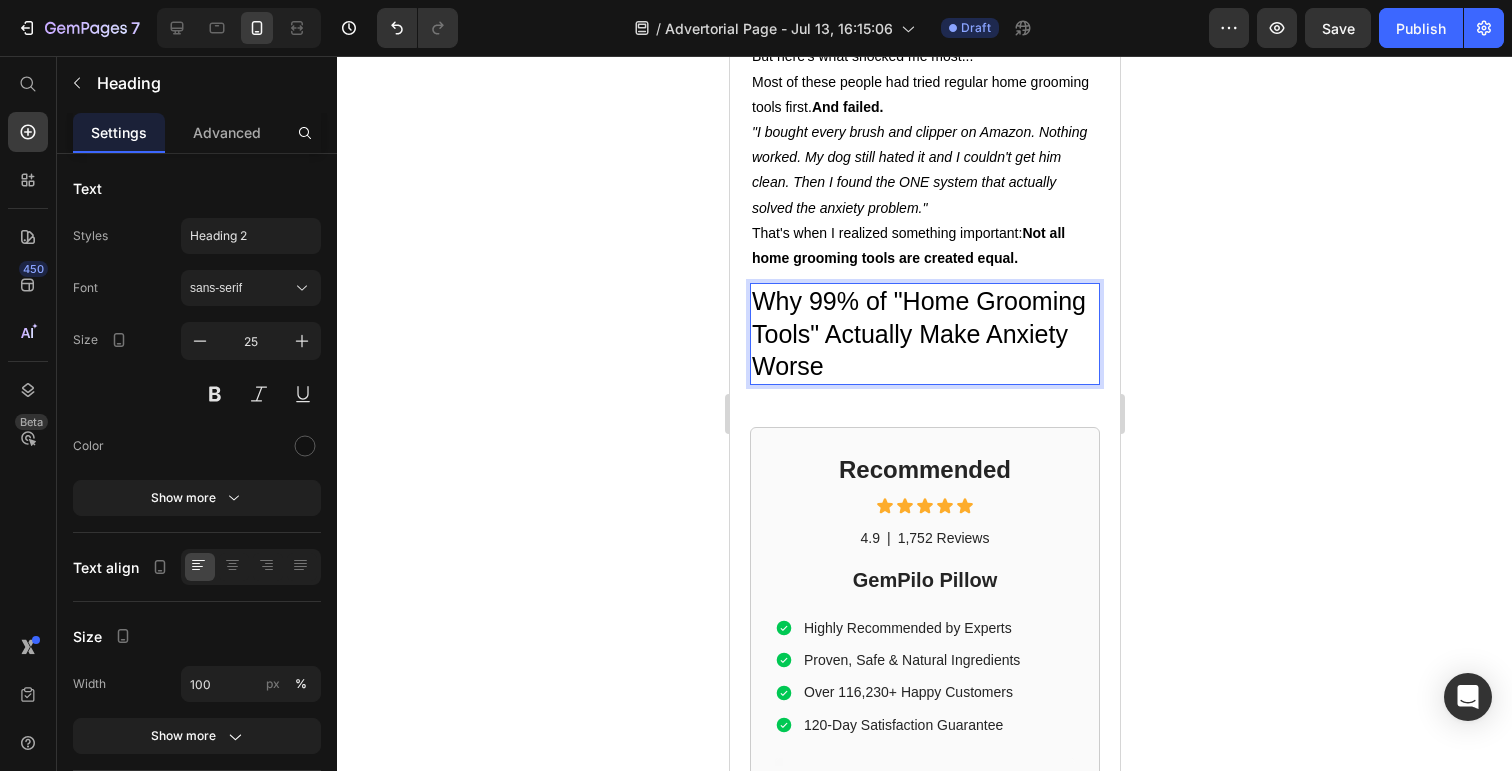 click on "Why 99% of "Home Grooming Tools" Actually Make Anxiety Worse" at bounding box center [918, 333] 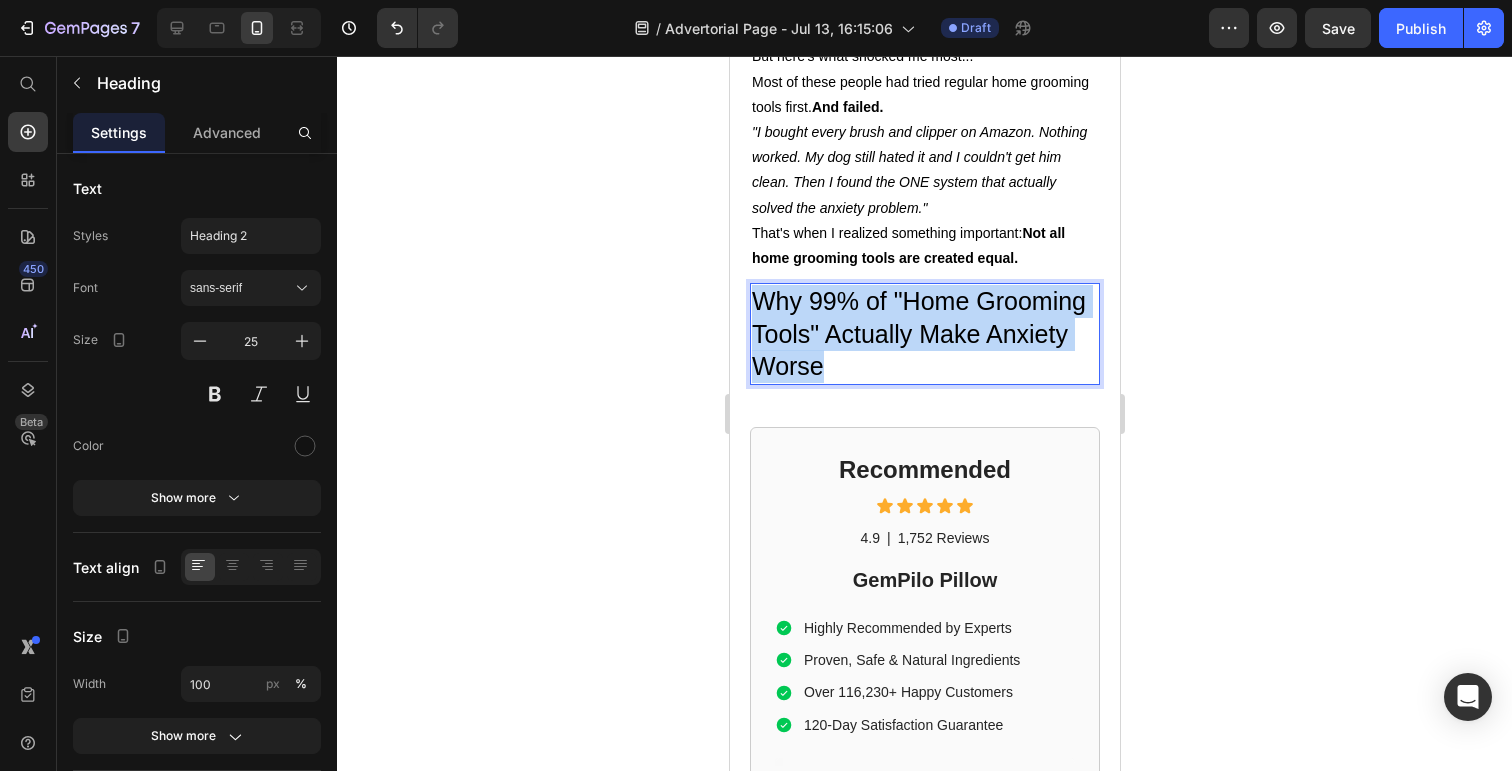 click on "Why 99% of "Home Grooming Tools" Actually Make Anxiety Worse" at bounding box center (918, 333) 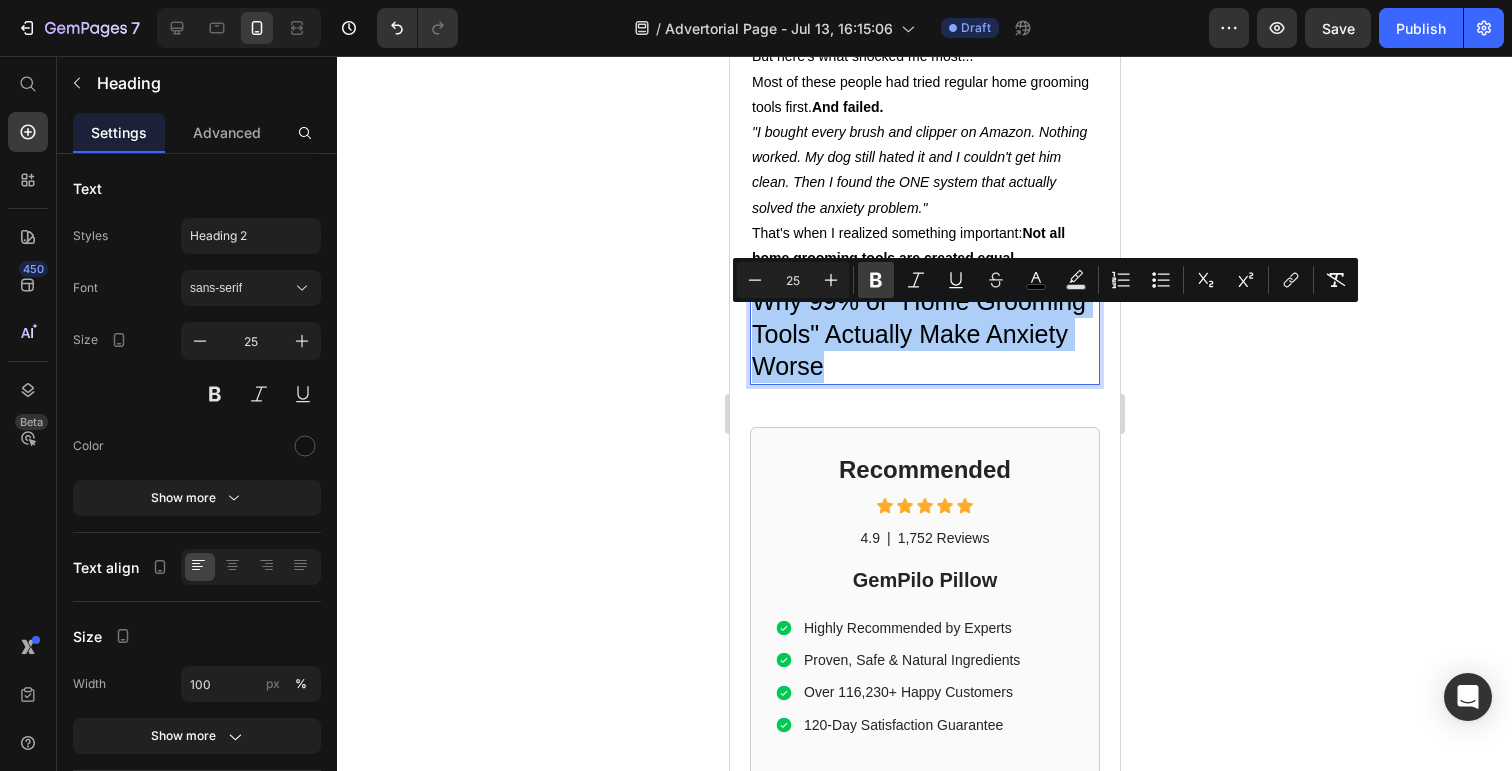 click 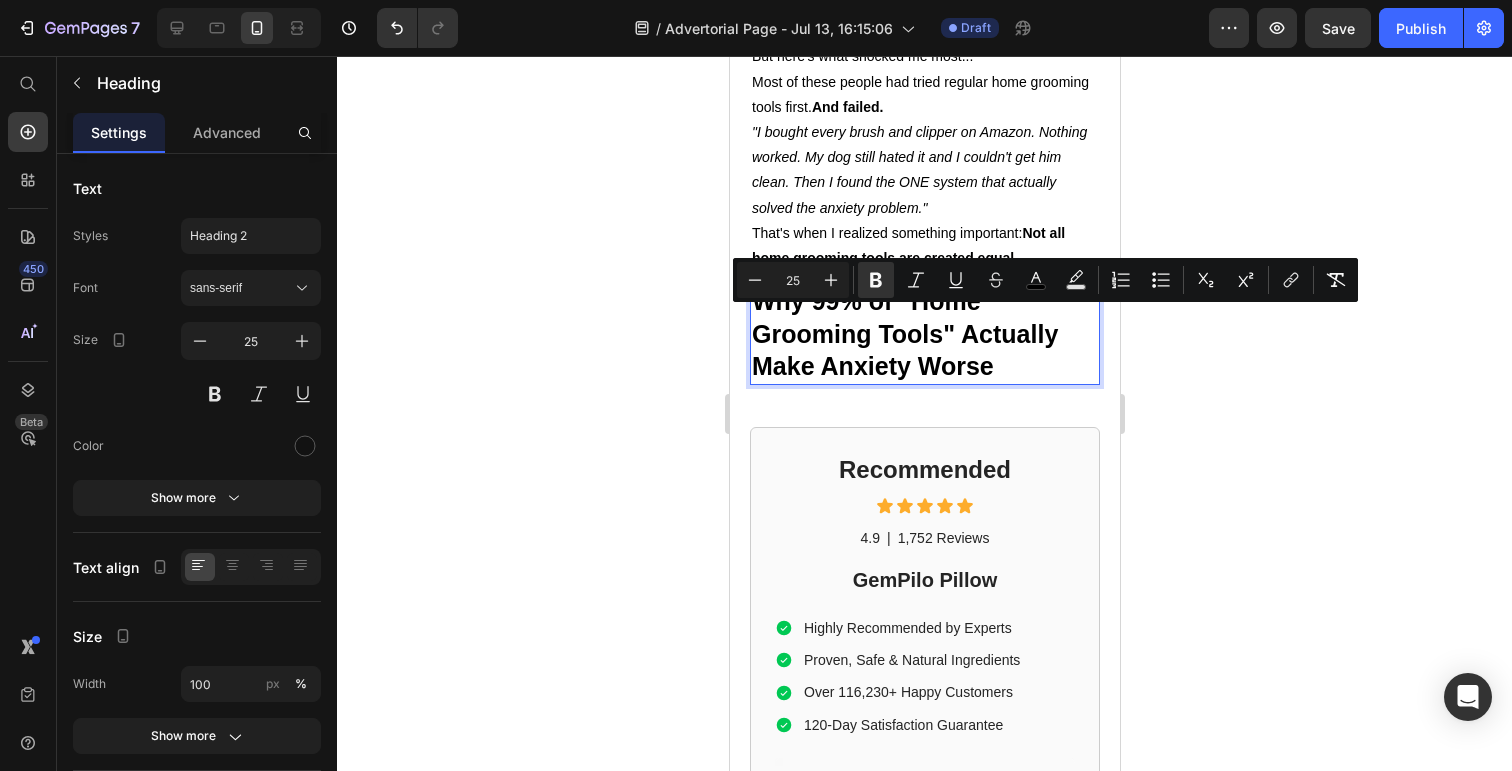 click on "Why 99% of "Home Grooming Tools" Actually Make Anxiety Worse" at bounding box center (924, 334) 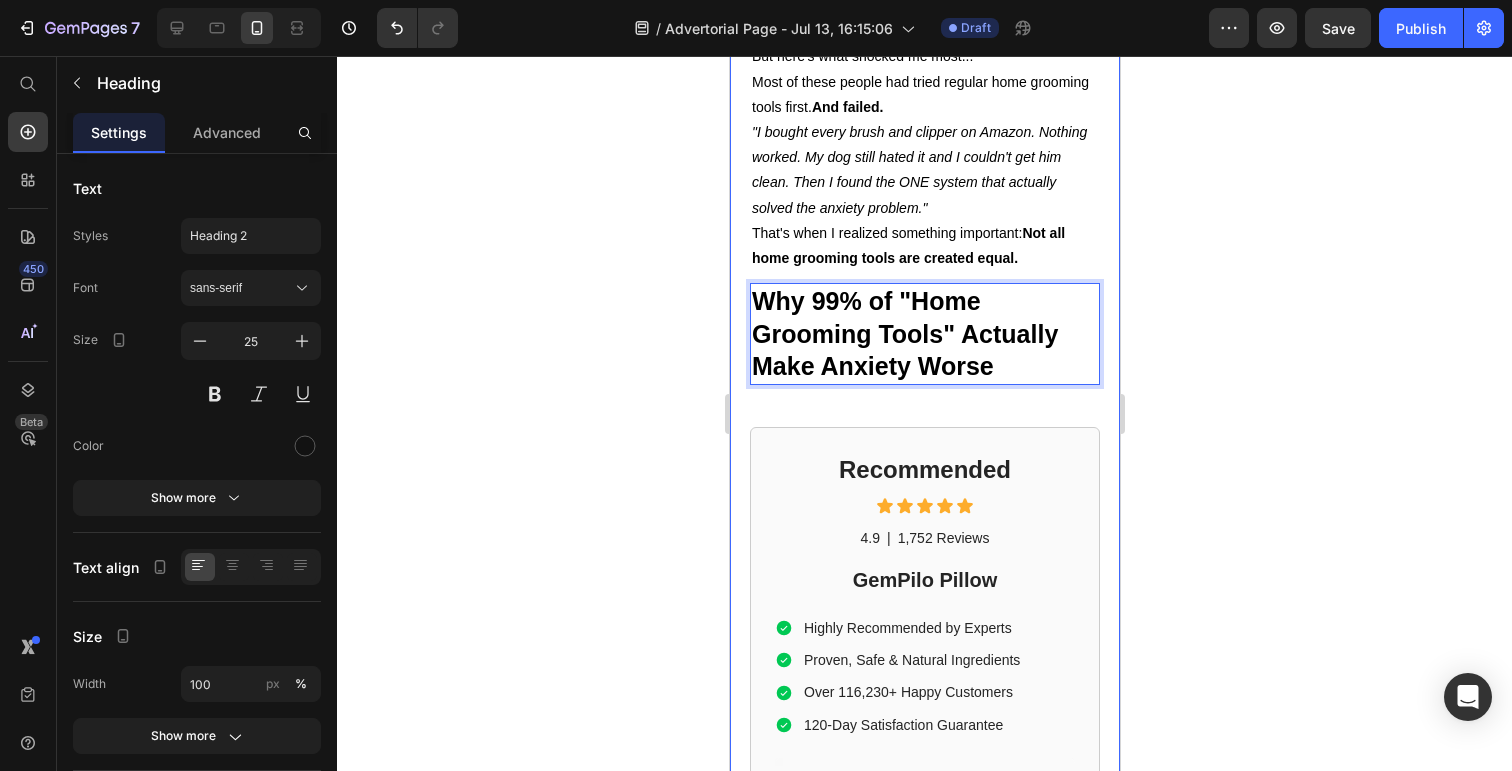 click 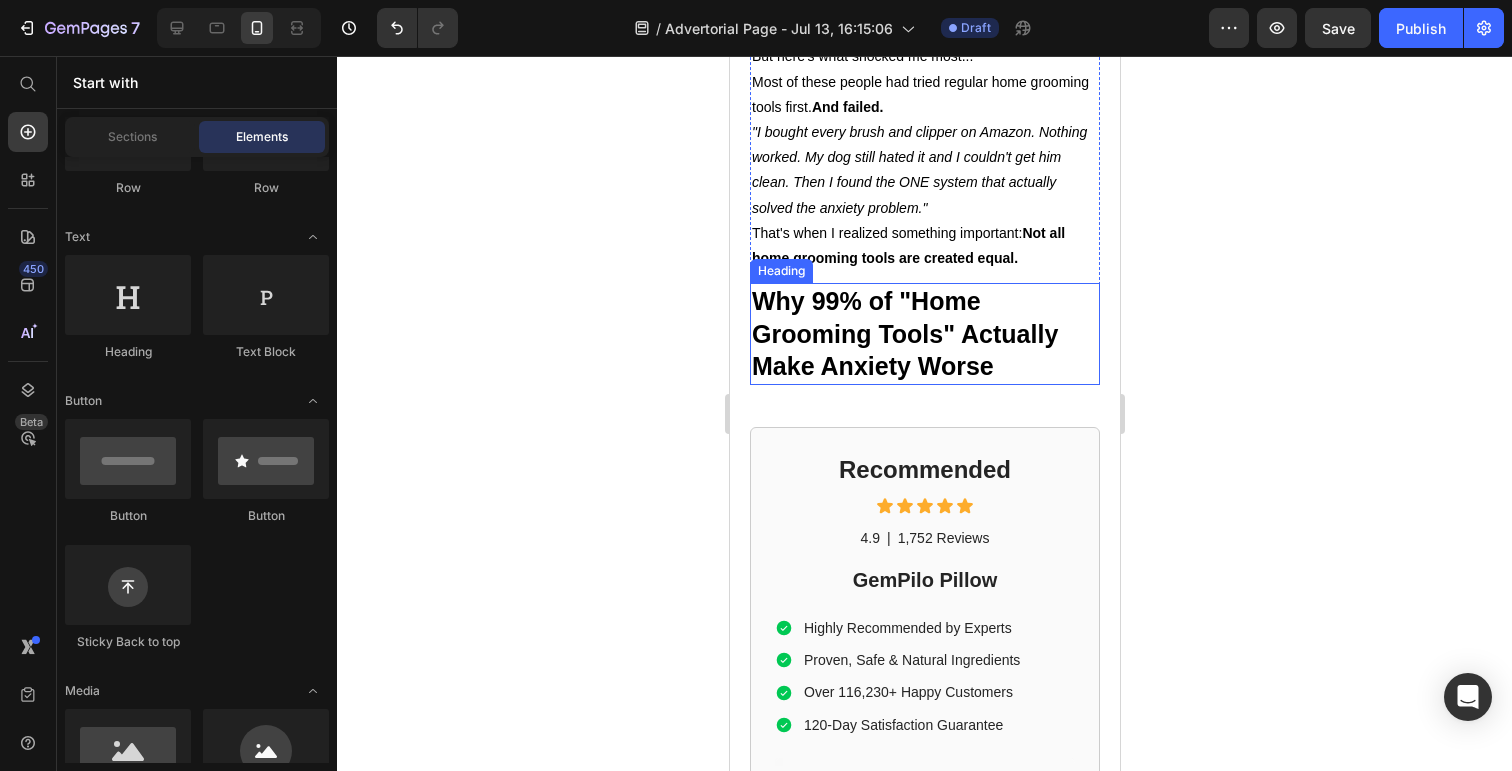 click on "Why 99% of "Home Grooming Tools" Actually Make Anxiety Worse" at bounding box center (904, 333) 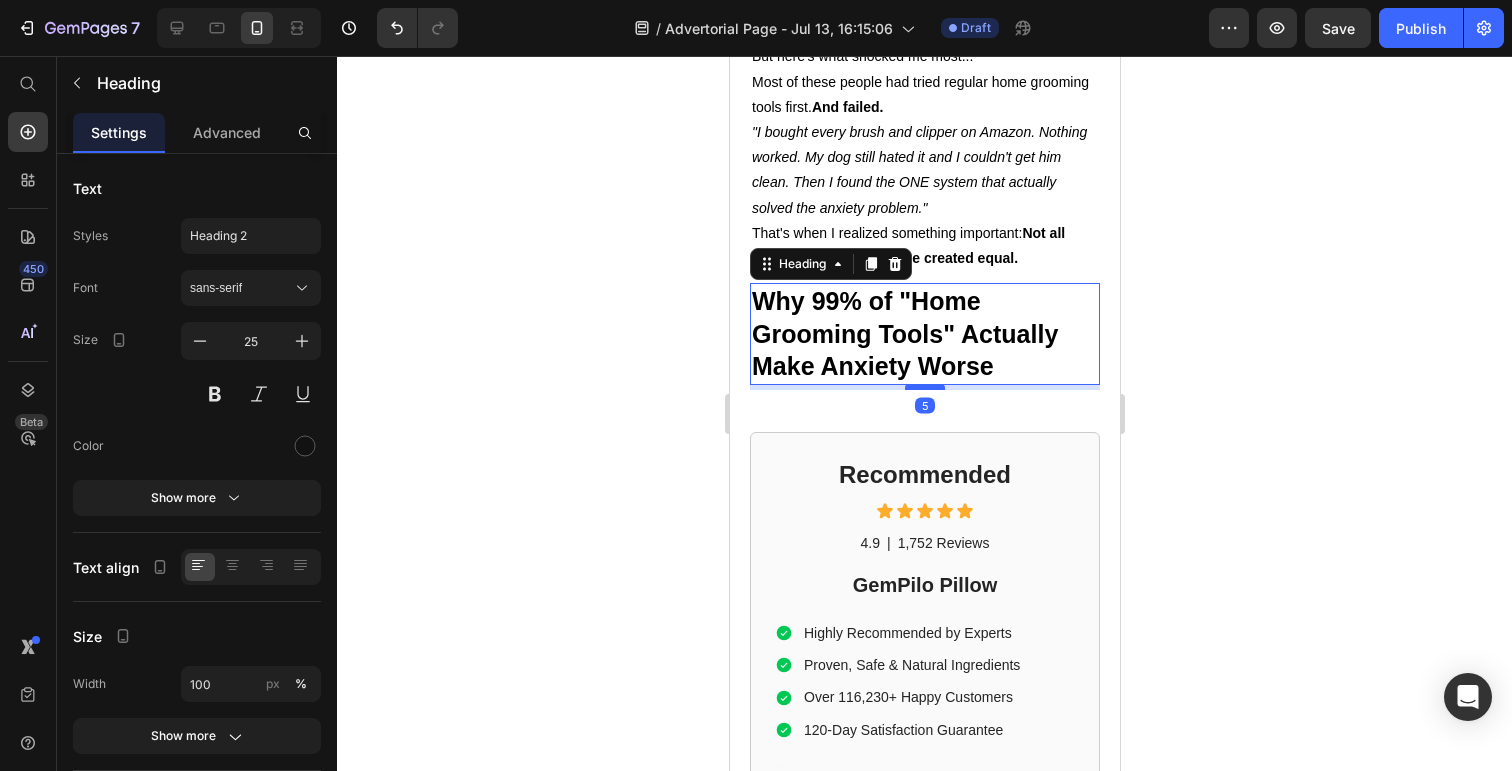 click at bounding box center (924, 387) 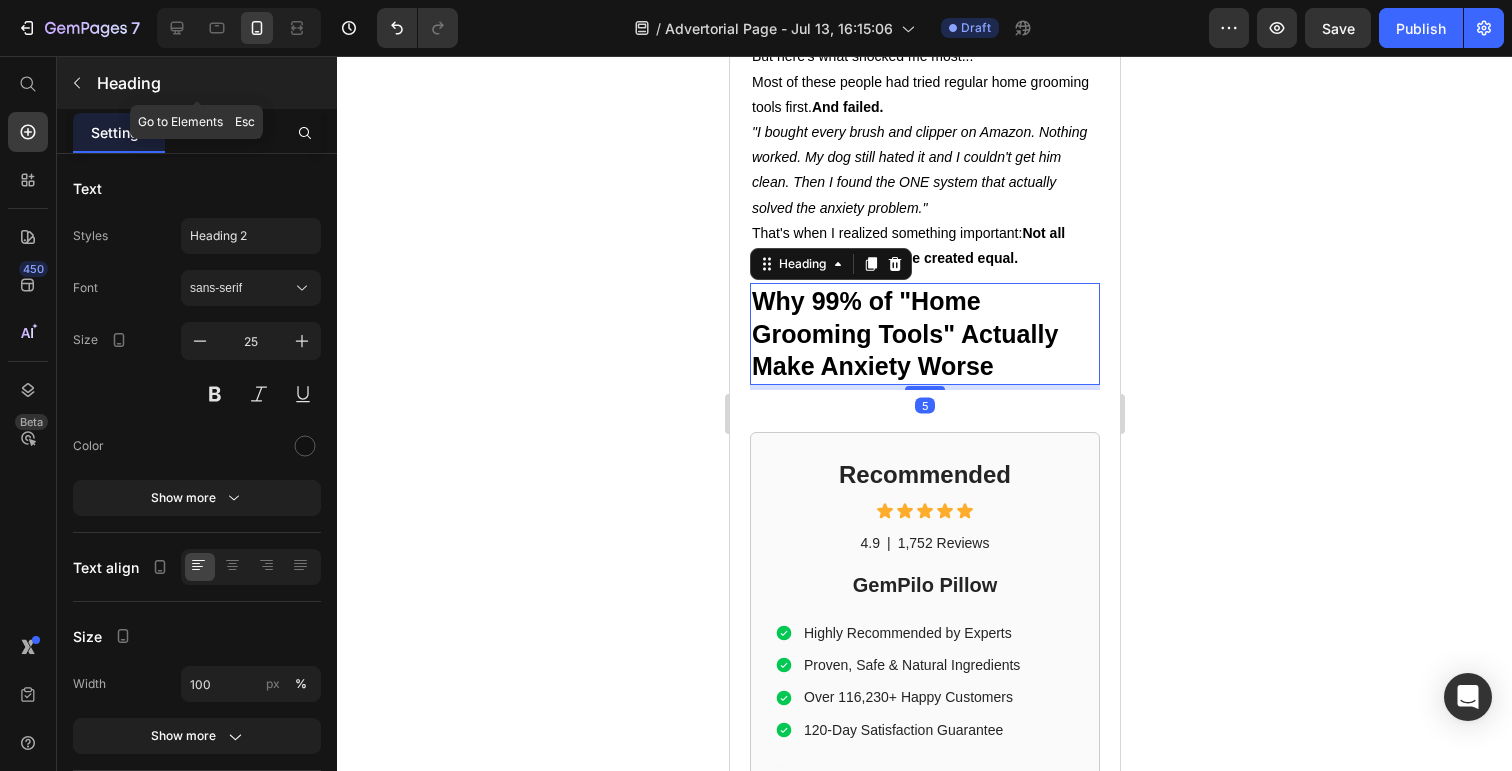 click 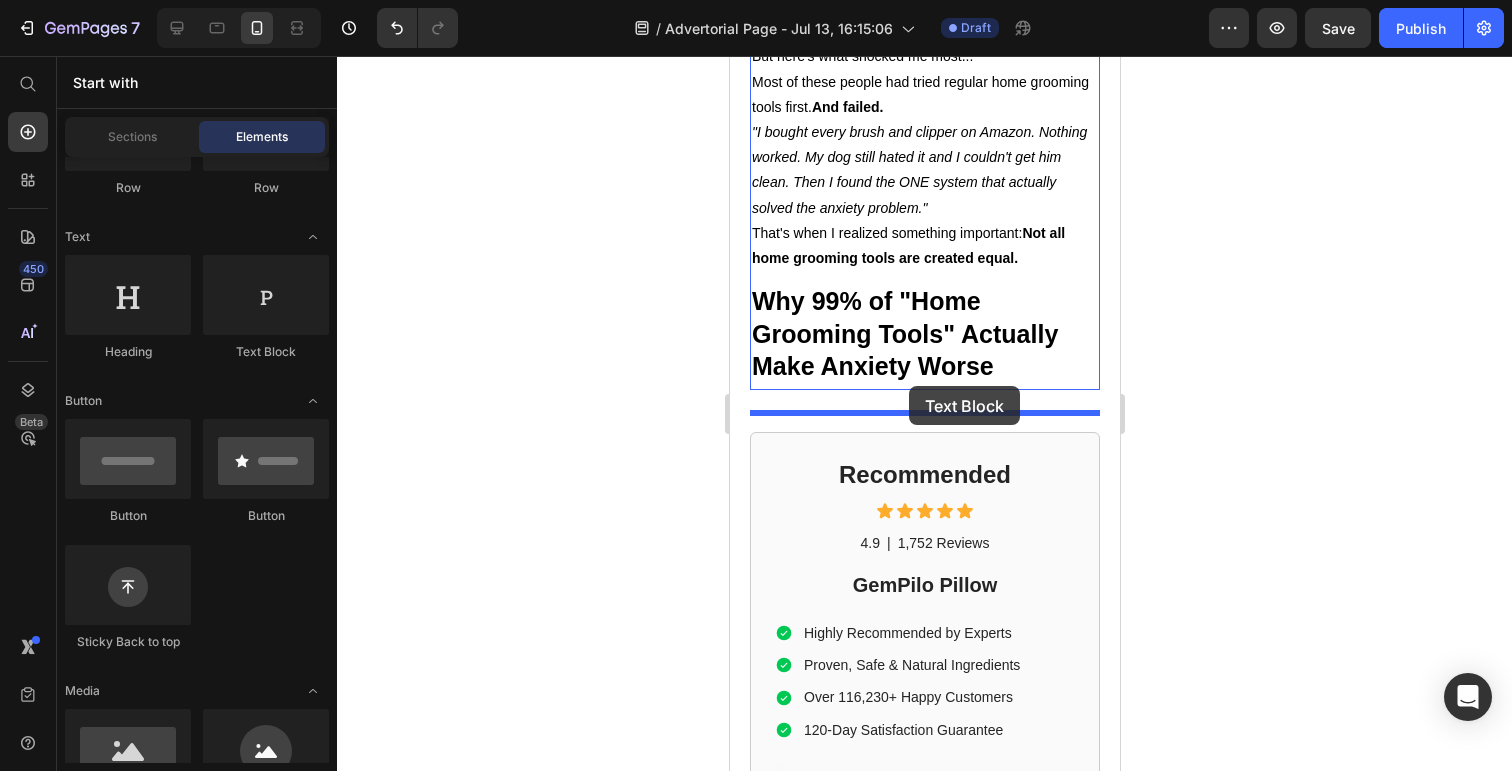 drag, startPoint x: 997, startPoint y: 344, endPoint x: 908, endPoint y: 386, distance: 98.4124 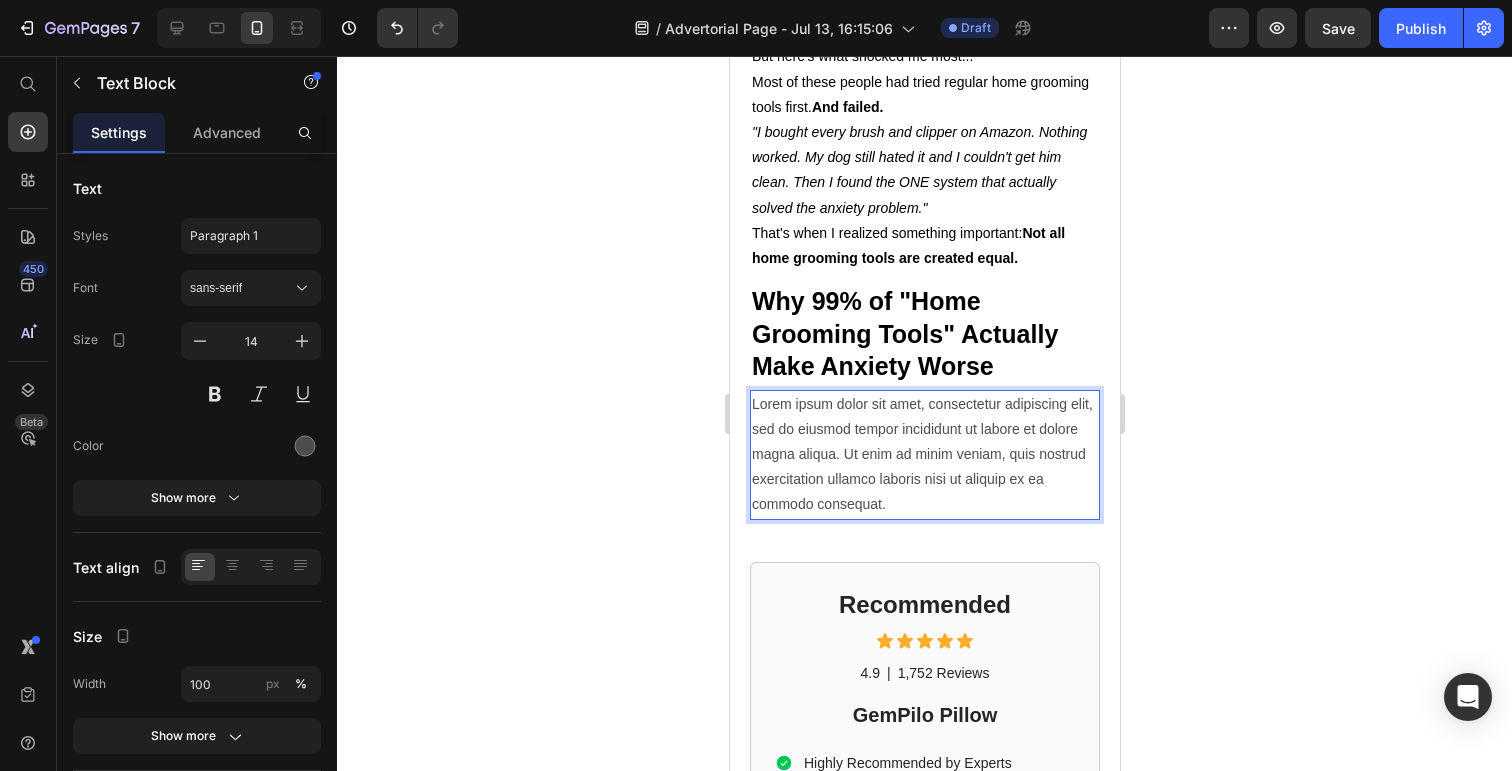 click on "Lorem ipsum dolor sit amet, consectetur adipiscing elit, sed do eiusmod tempor incididunt ut labore et dolore magna aliqua. Ut enim ad minim veniam, quis nostrud exercitation ullamco laboris nisi ut aliquip ex ea commodo consequat." at bounding box center [924, 455] 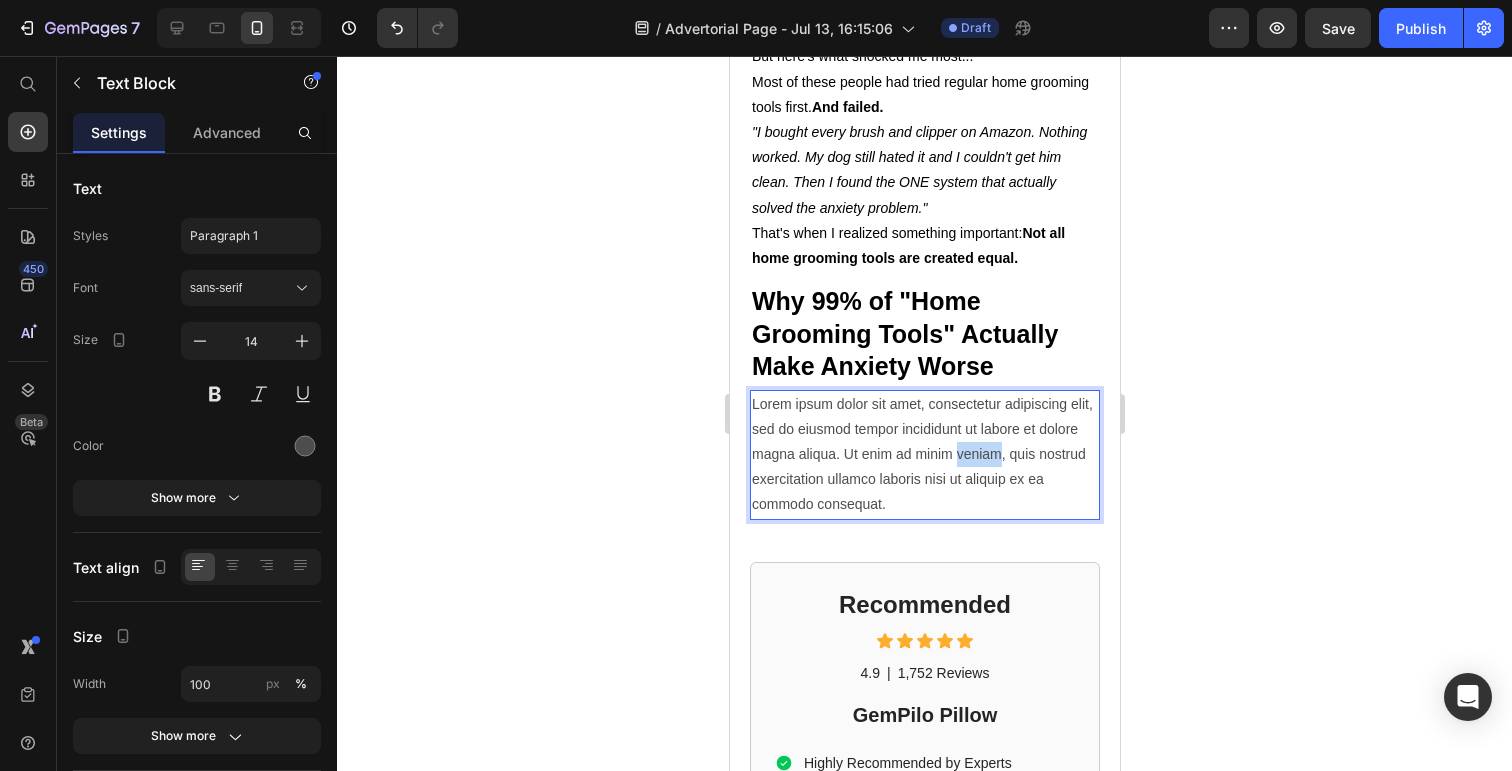 click on "Lorem ipsum dolor sit amet, consectetur adipiscing elit, sed do eiusmod tempor incididunt ut labore et dolore magna aliqua. Ut enim ad minim veniam, quis nostrud exercitation ullamco laboris nisi ut aliquip ex ea commodo consequat." at bounding box center [924, 455] 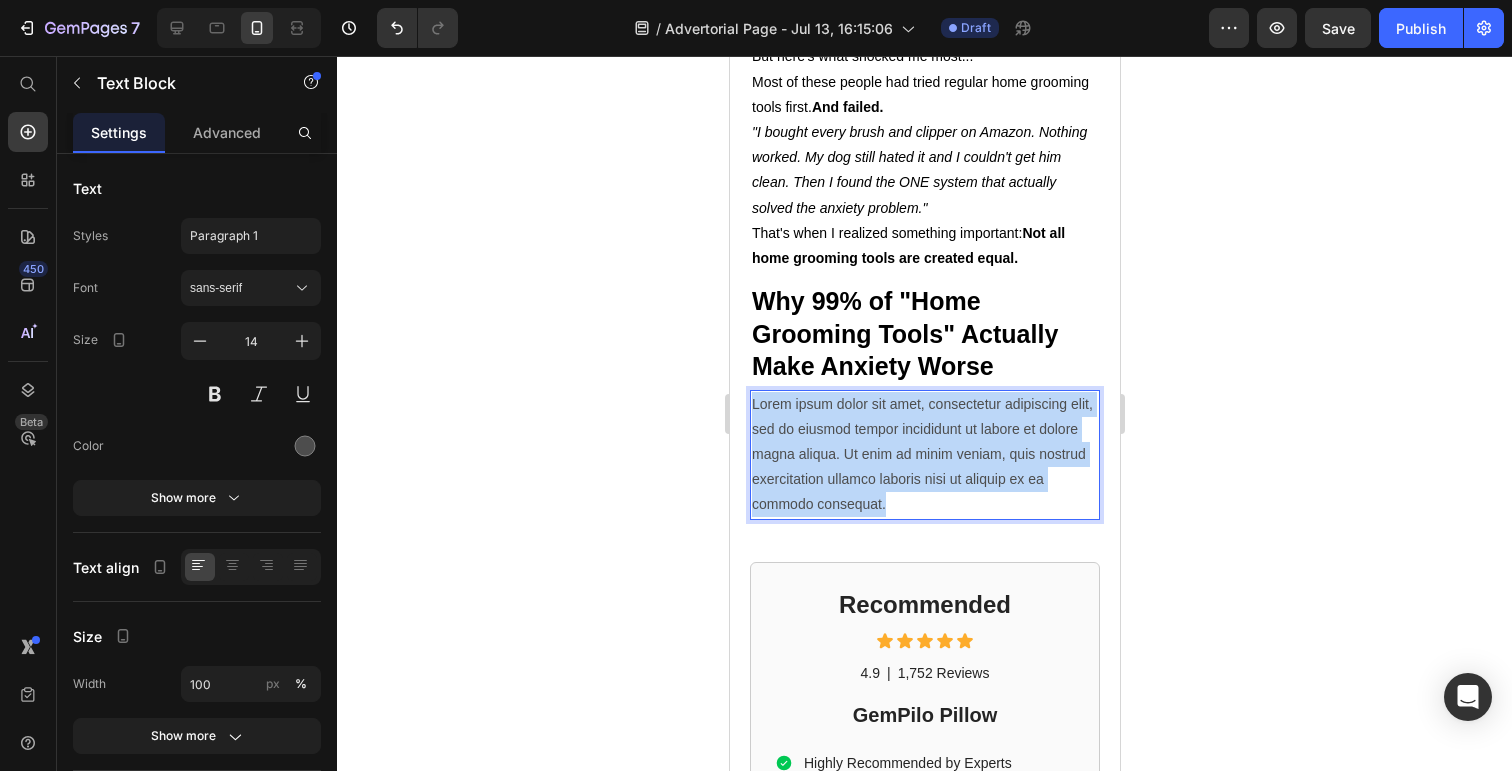 click on "Lorem ipsum dolor sit amet, consectetur adipiscing elit, sed do eiusmod tempor incididunt ut labore et dolore magna aliqua. Ut enim ad minim veniam, quis nostrud exercitation ullamco laboris nisi ut aliquip ex ea commodo consequat." at bounding box center (924, 455) 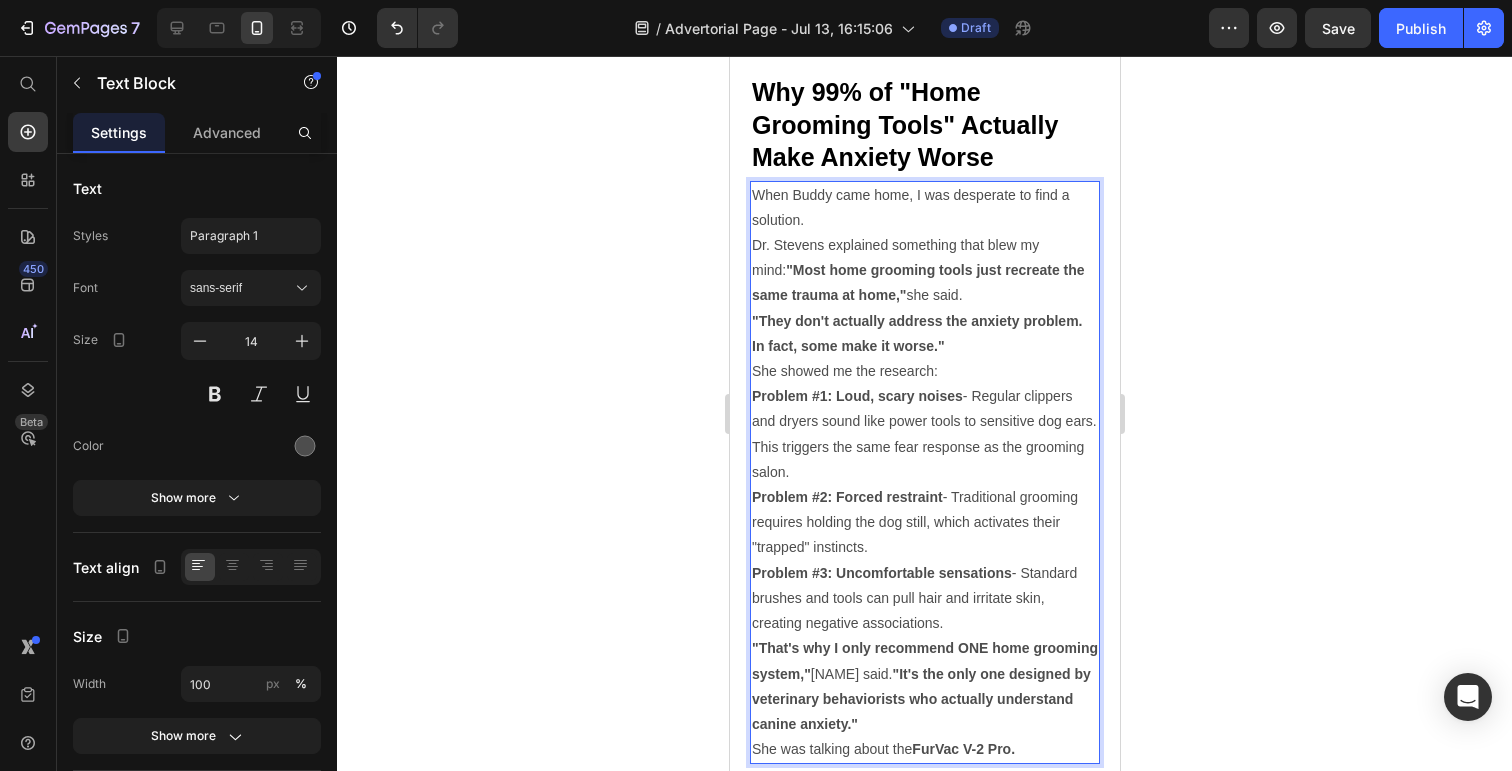 scroll, scrollTop: 4302, scrollLeft: 0, axis: vertical 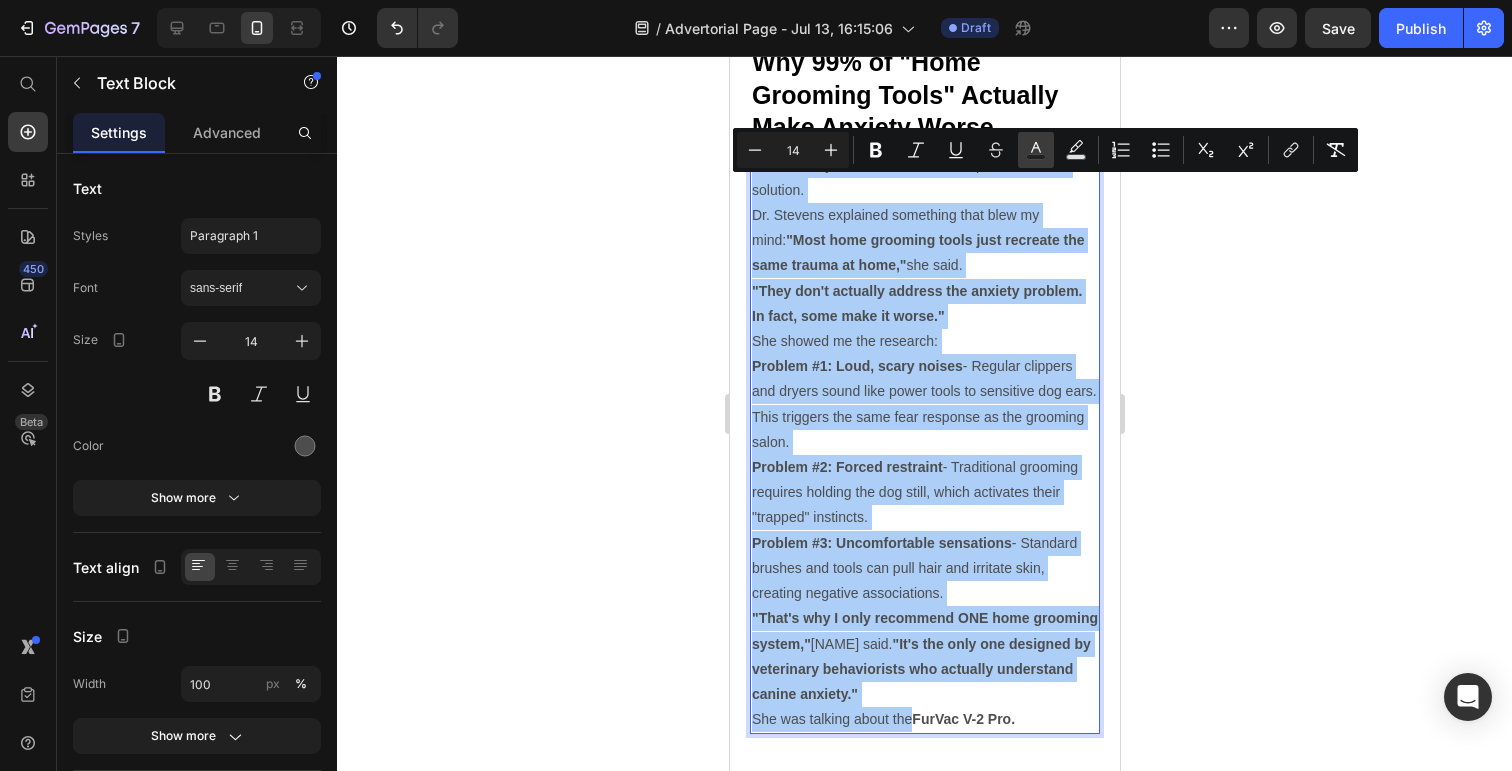 click 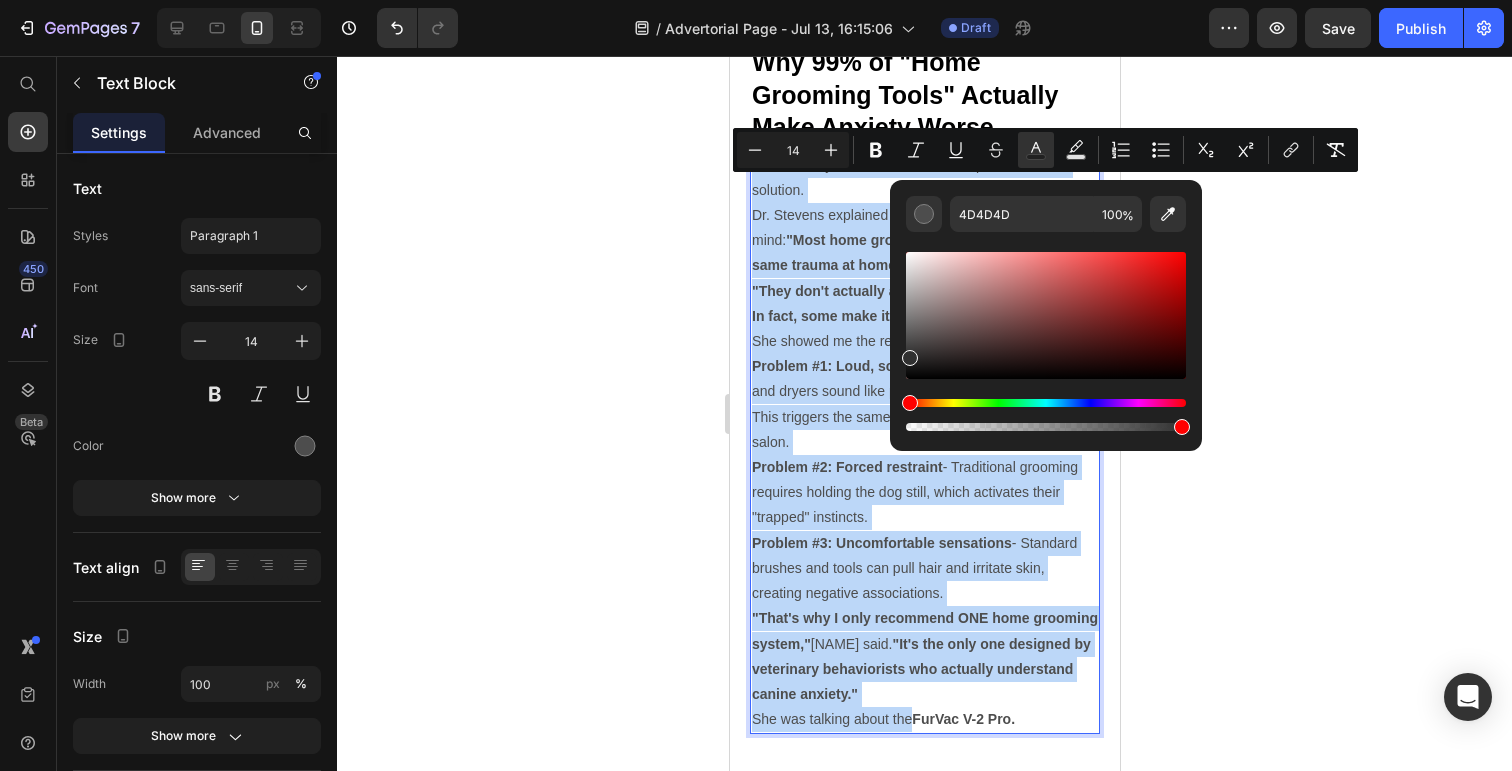 type on "000000" 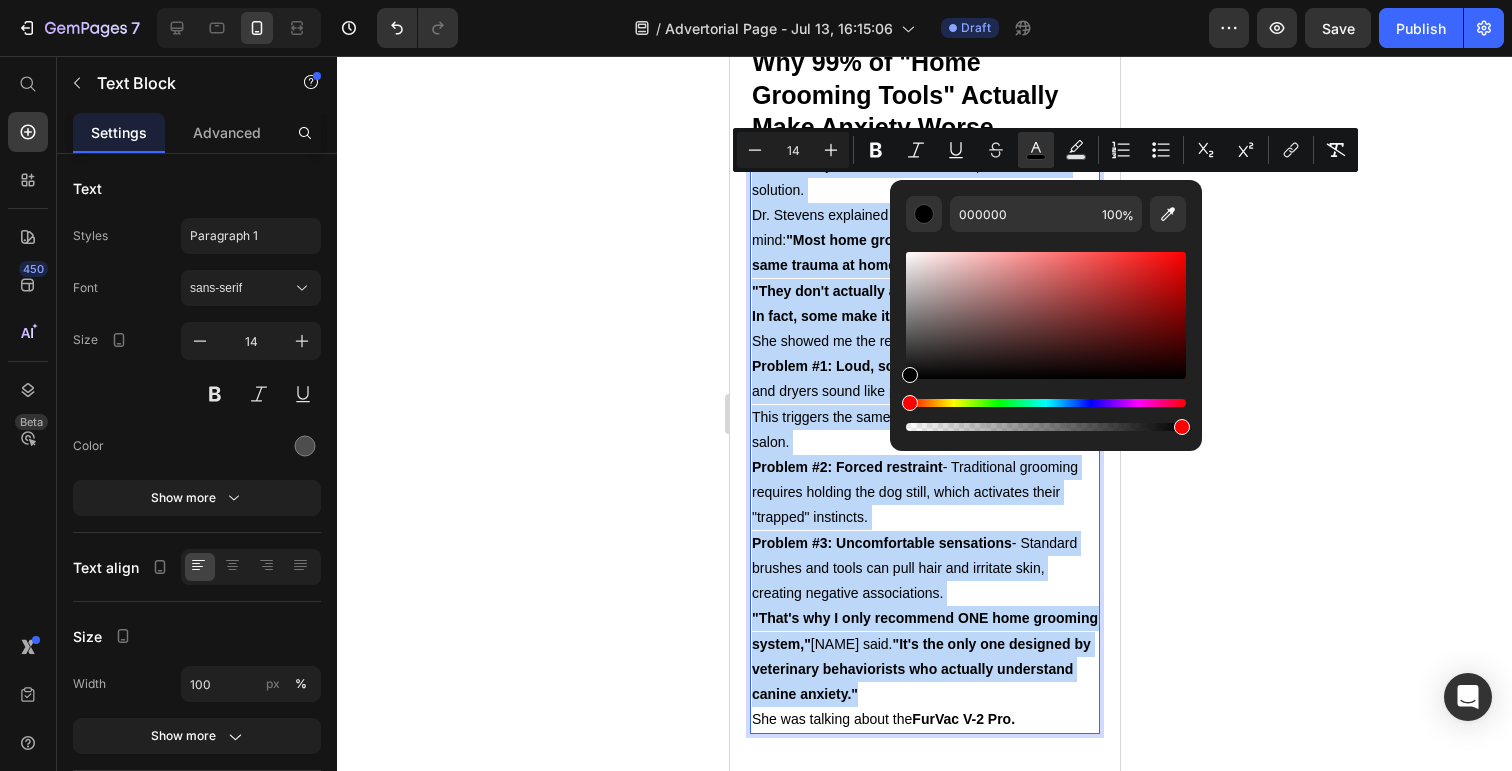 drag, startPoint x: 1634, startPoint y: 401, endPoint x: 855, endPoint y: 483, distance: 783.3039 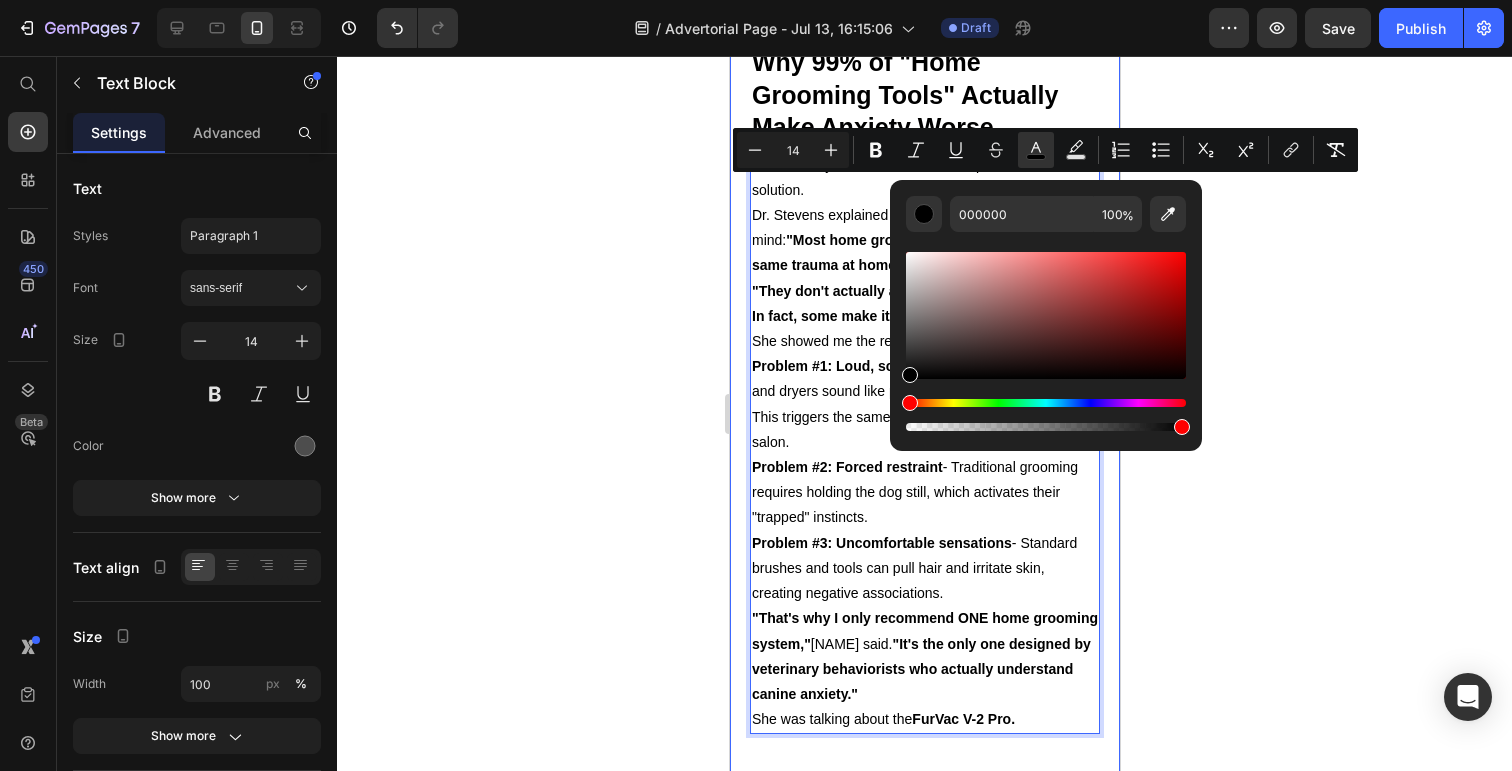 click 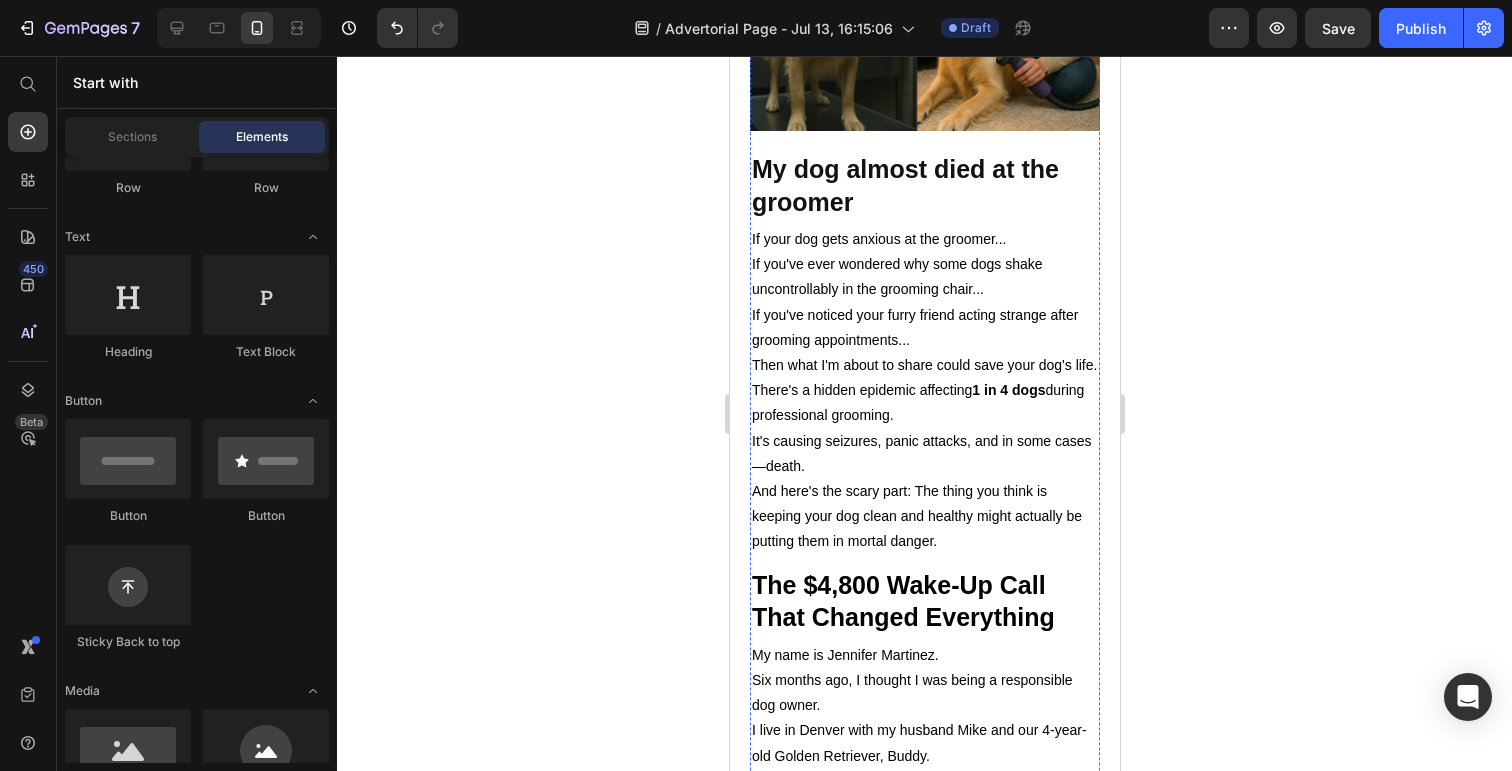 scroll, scrollTop: 554, scrollLeft: 0, axis: vertical 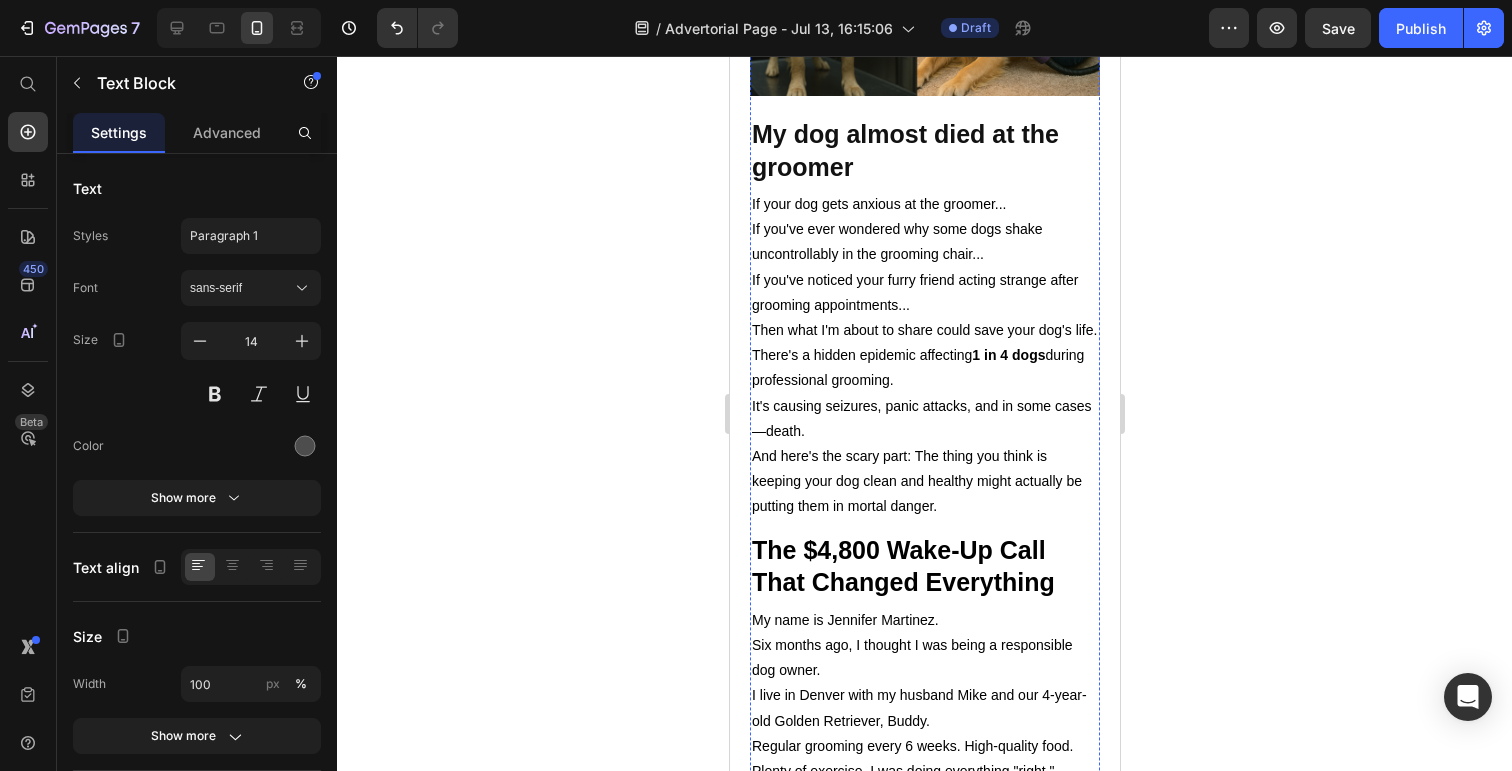 click on "It's causing seizures, panic attacks, and in some cases—death." at bounding box center (921, 418) 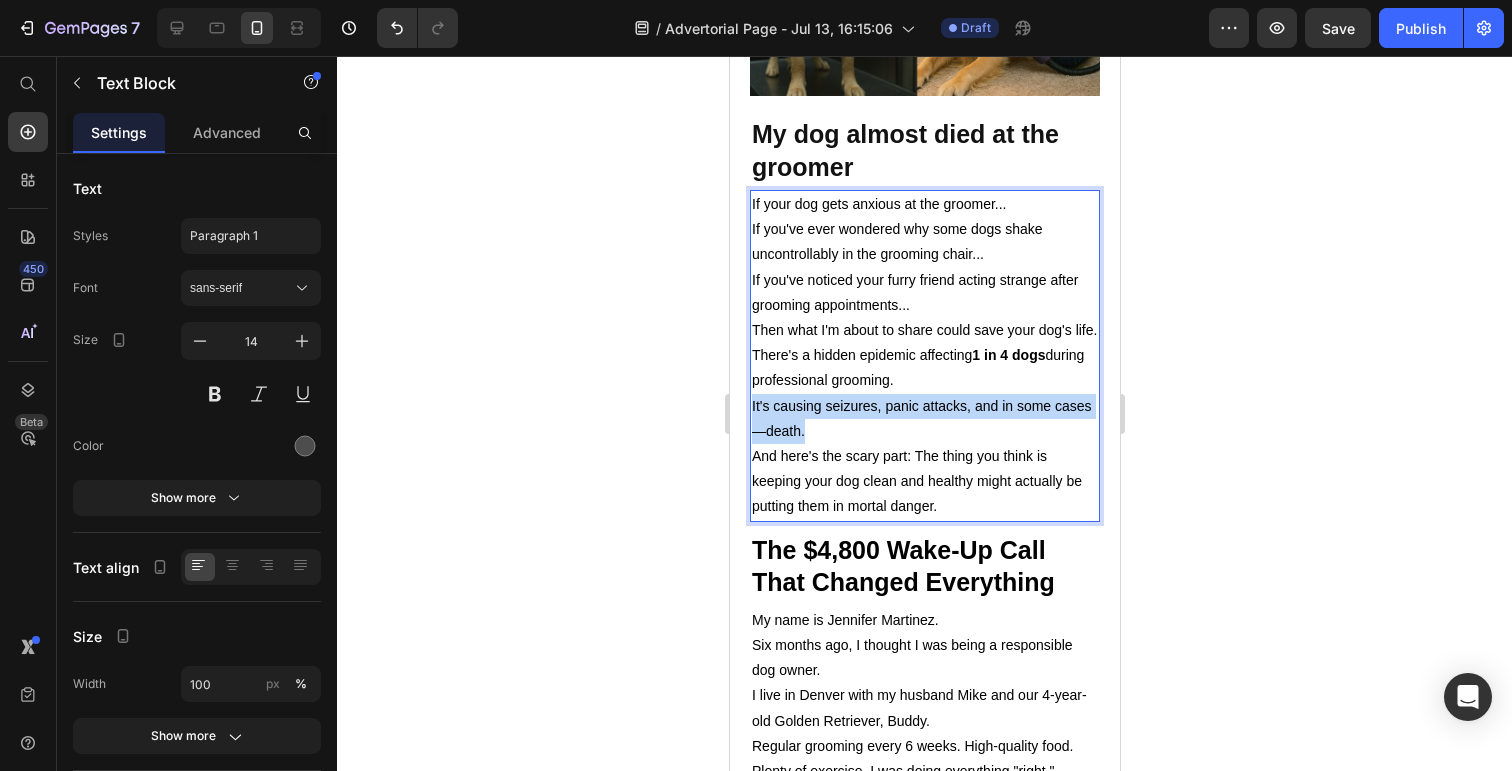 click on "It's causing seizures, panic attacks, and in some cases—death." at bounding box center [921, 418] 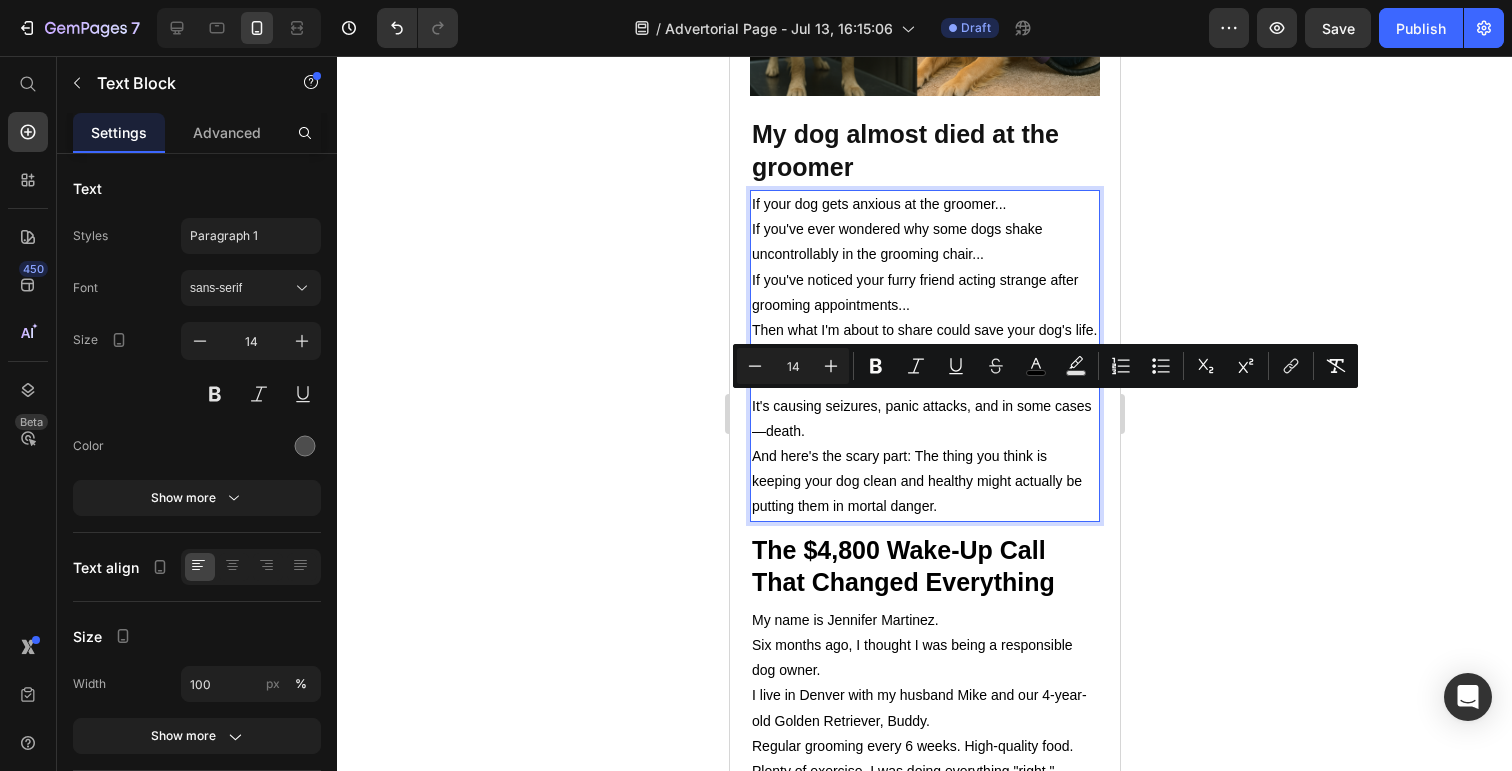 click on "And here's the scary part: The thing you think is keeping your dog clean and healthy might actually be putting them in mortal danger." at bounding box center (924, 482) 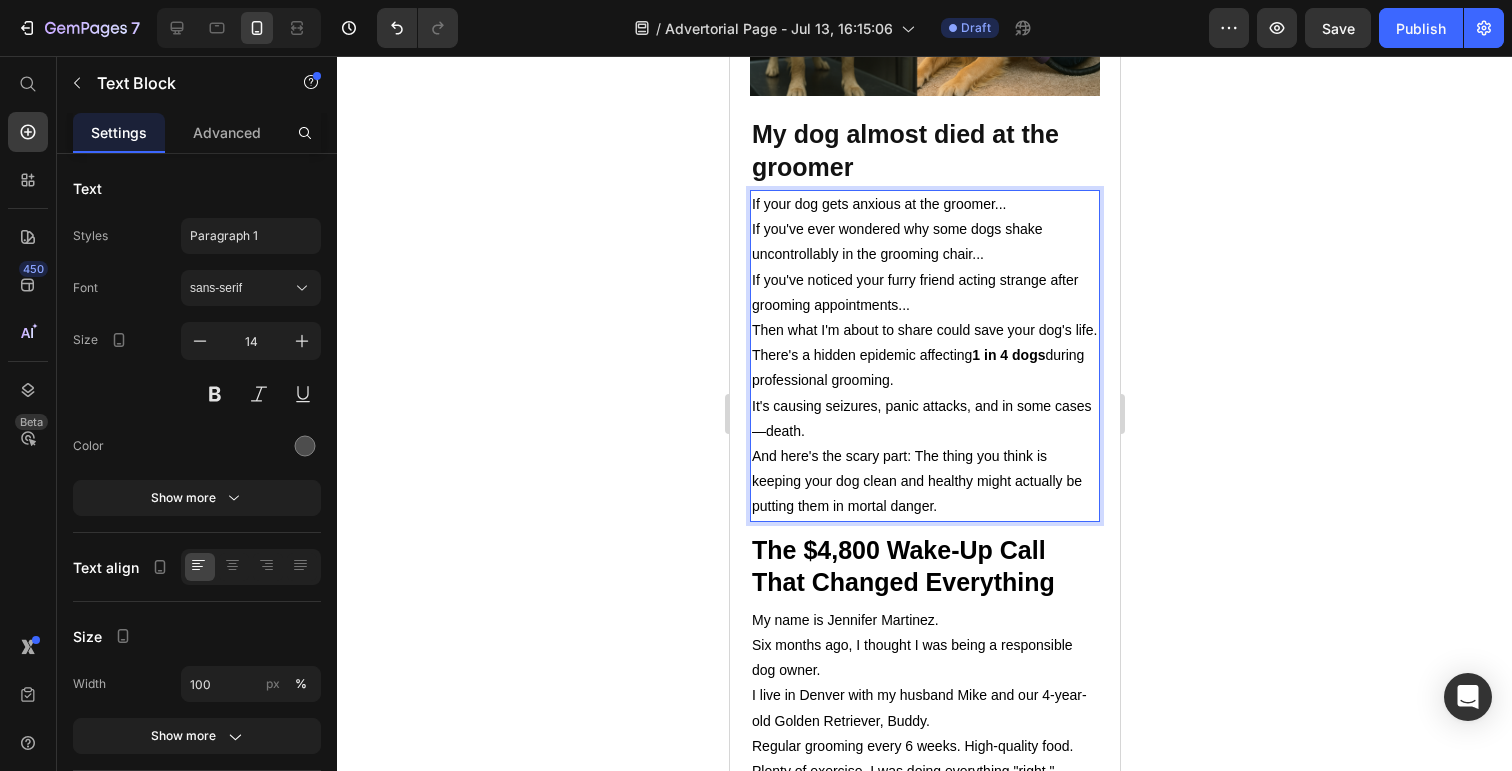 click 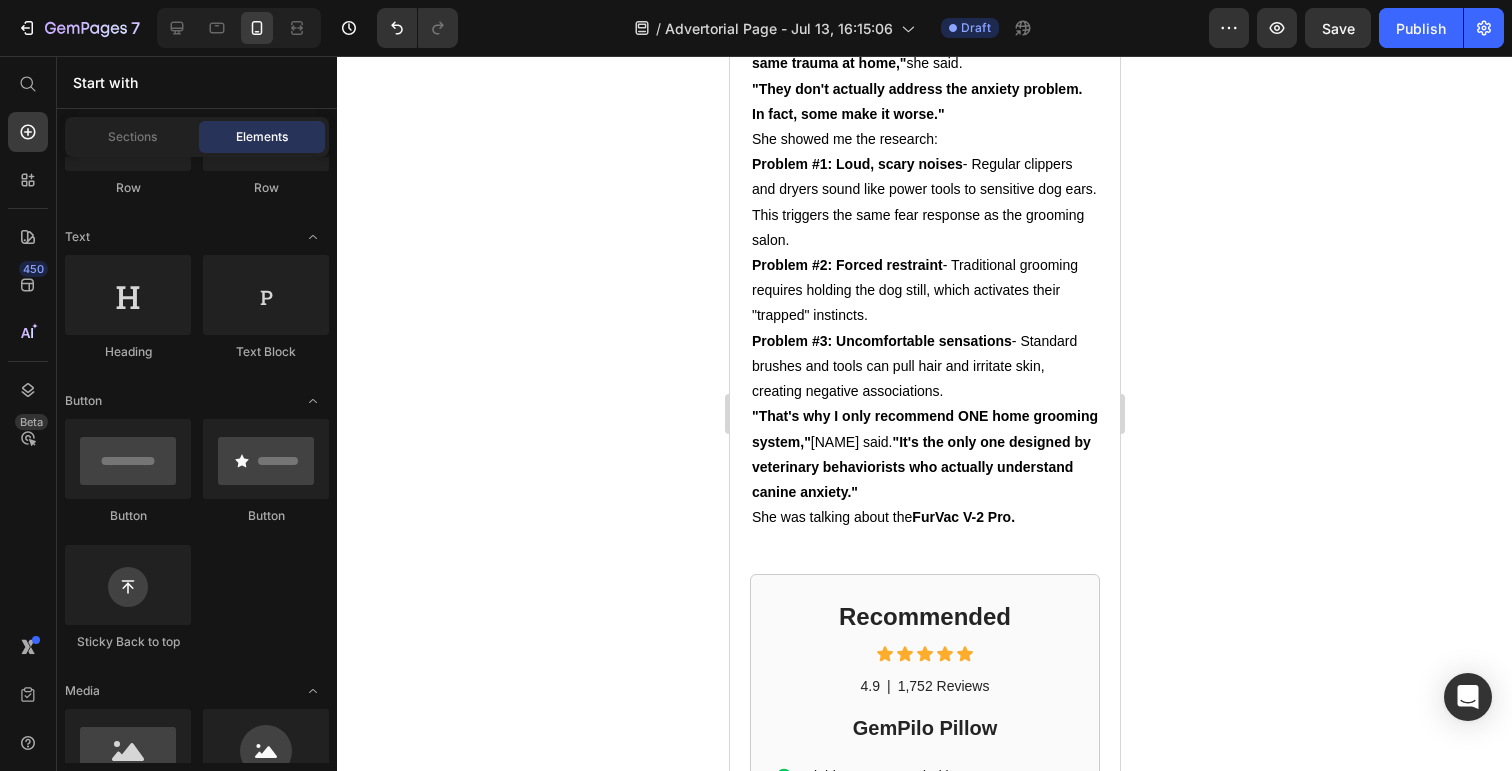 scroll, scrollTop: 4530, scrollLeft: 0, axis: vertical 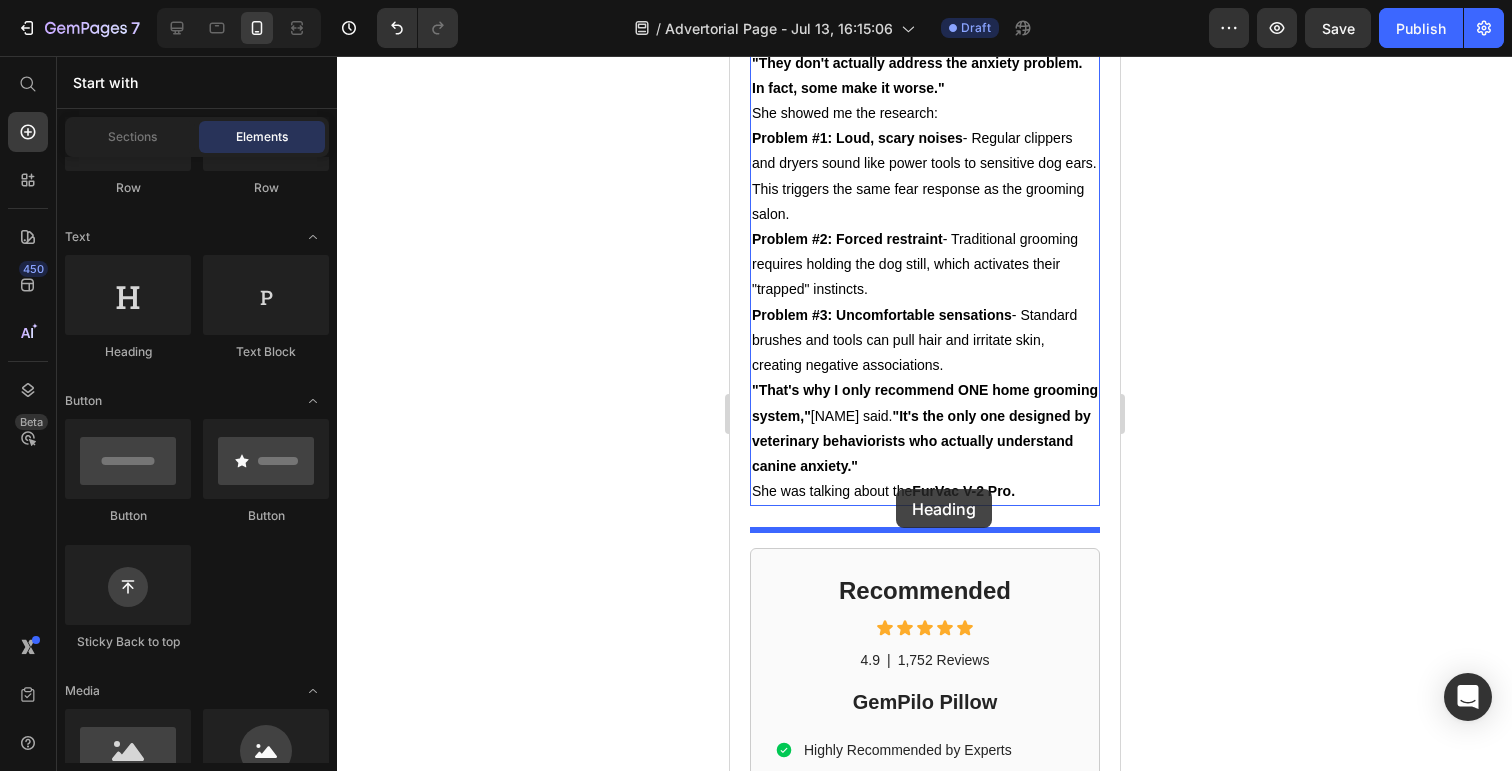 drag, startPoint x: 842, startPoint y: 361, endPoint x: 890, endPoint y: 498, distance: 145.16542 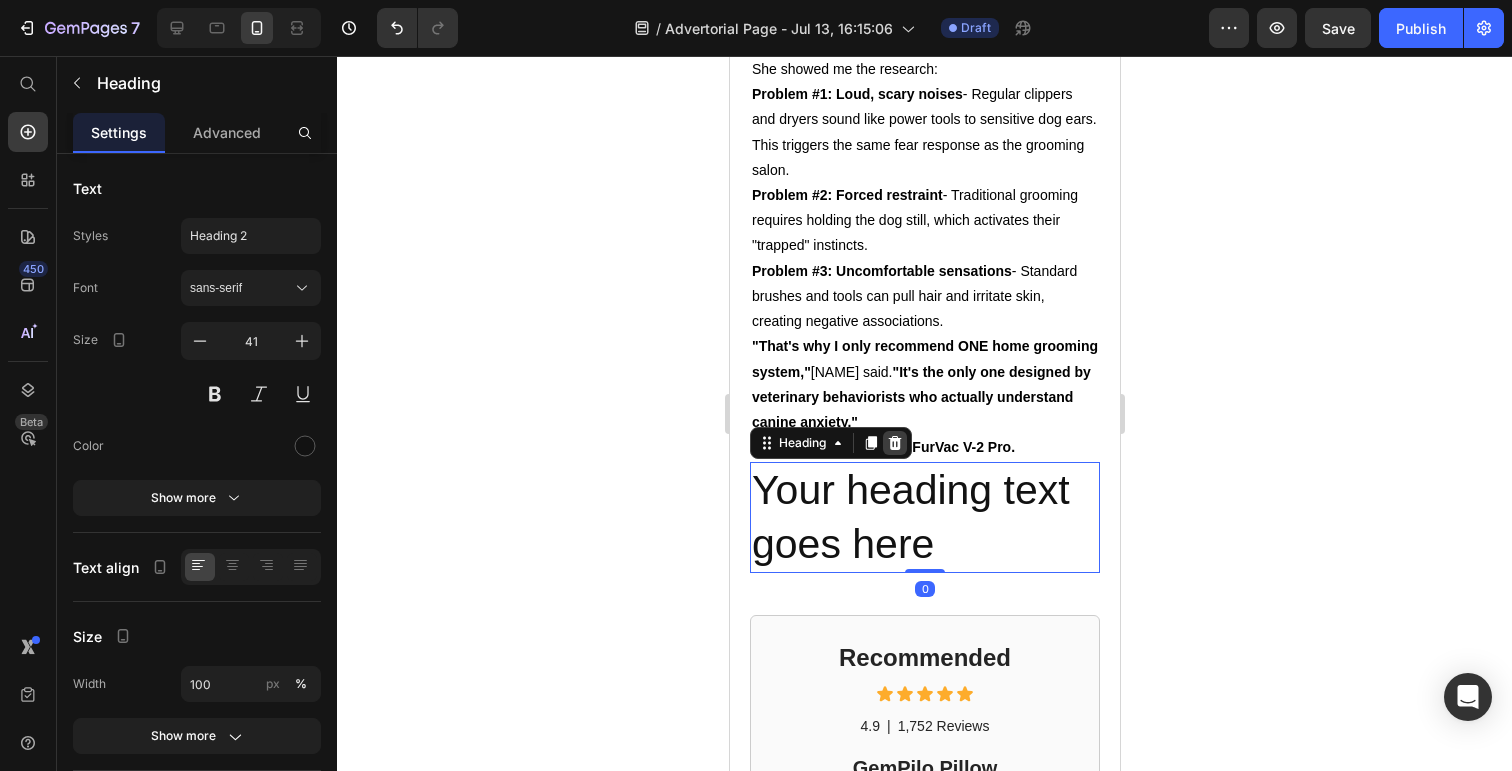 scroll, scrollTop: 4575, scrollLeft: 0, axis: vertical 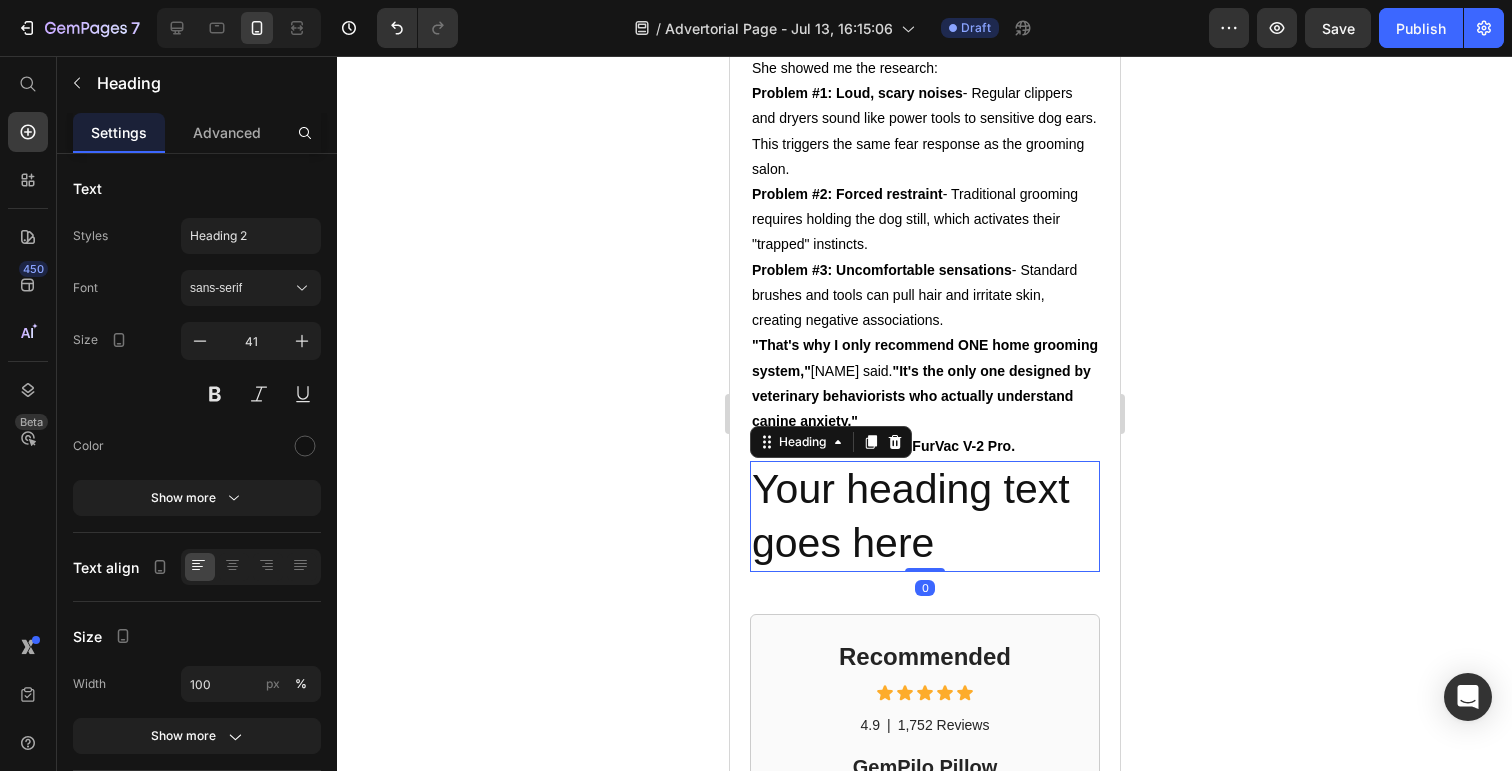 click on "Your heading text goes here" at bounding box center (924, 516) 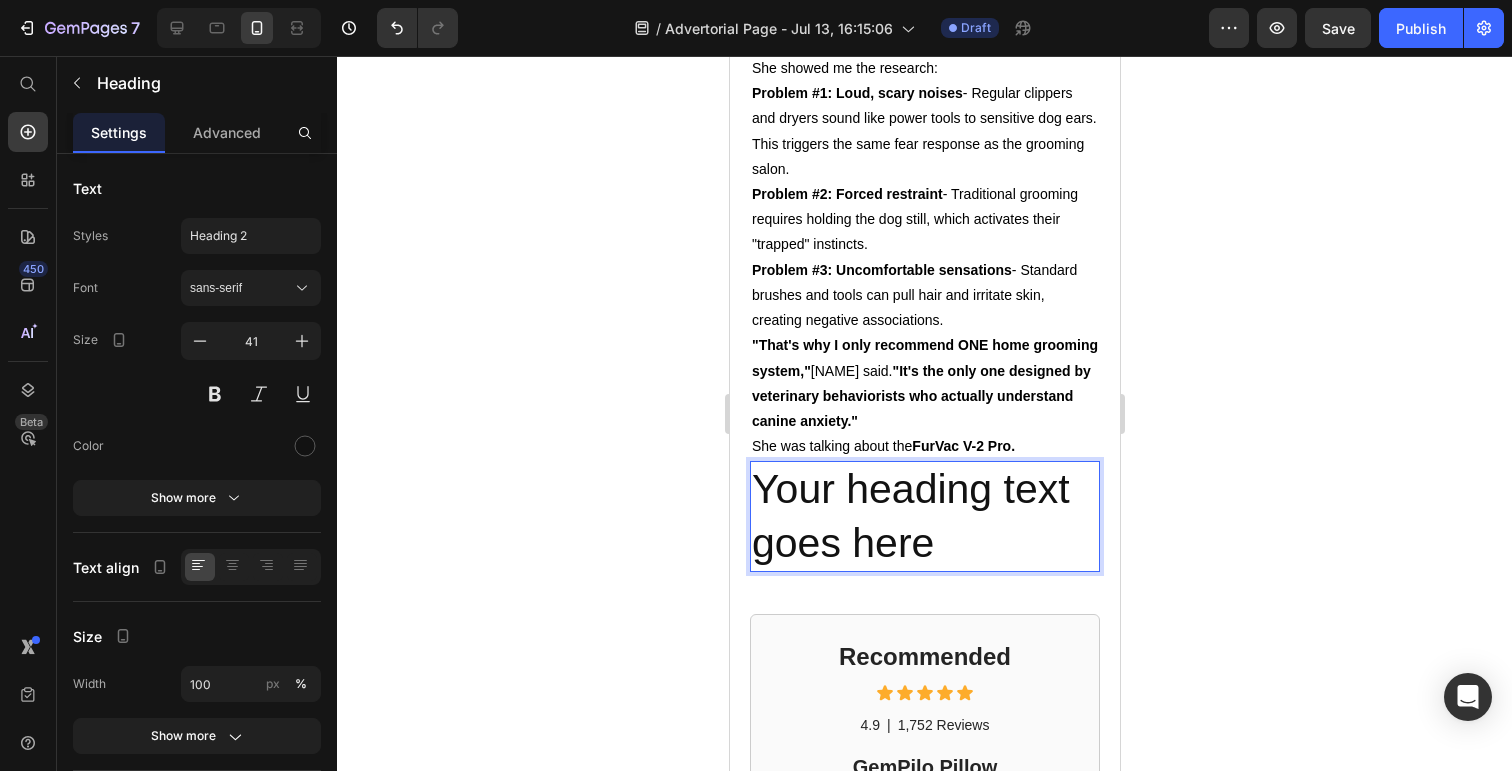 click on "Your heading text goes here" at bounding box center [924, 516] 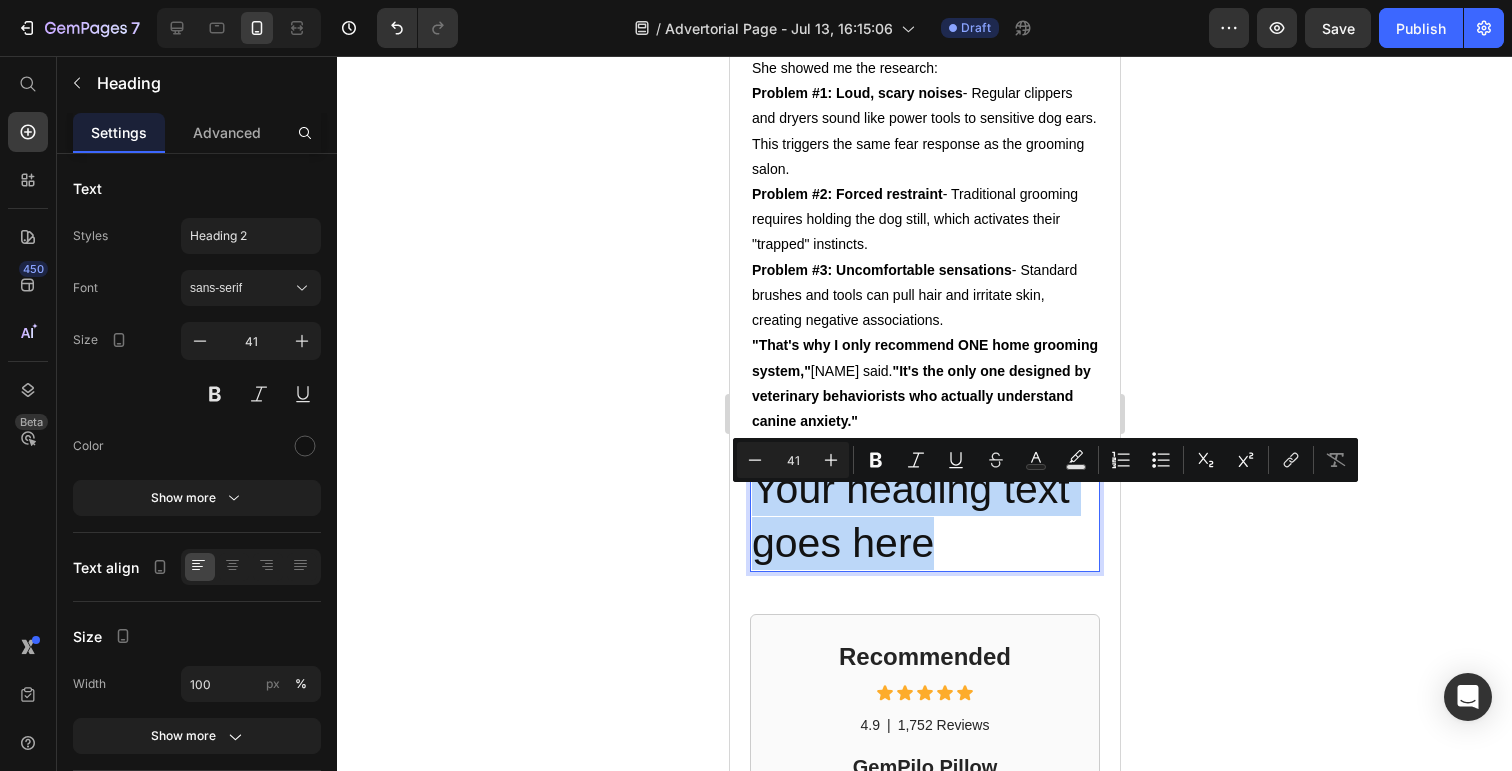 click on "Your heading text goes here" at bounding box center [924, 516] 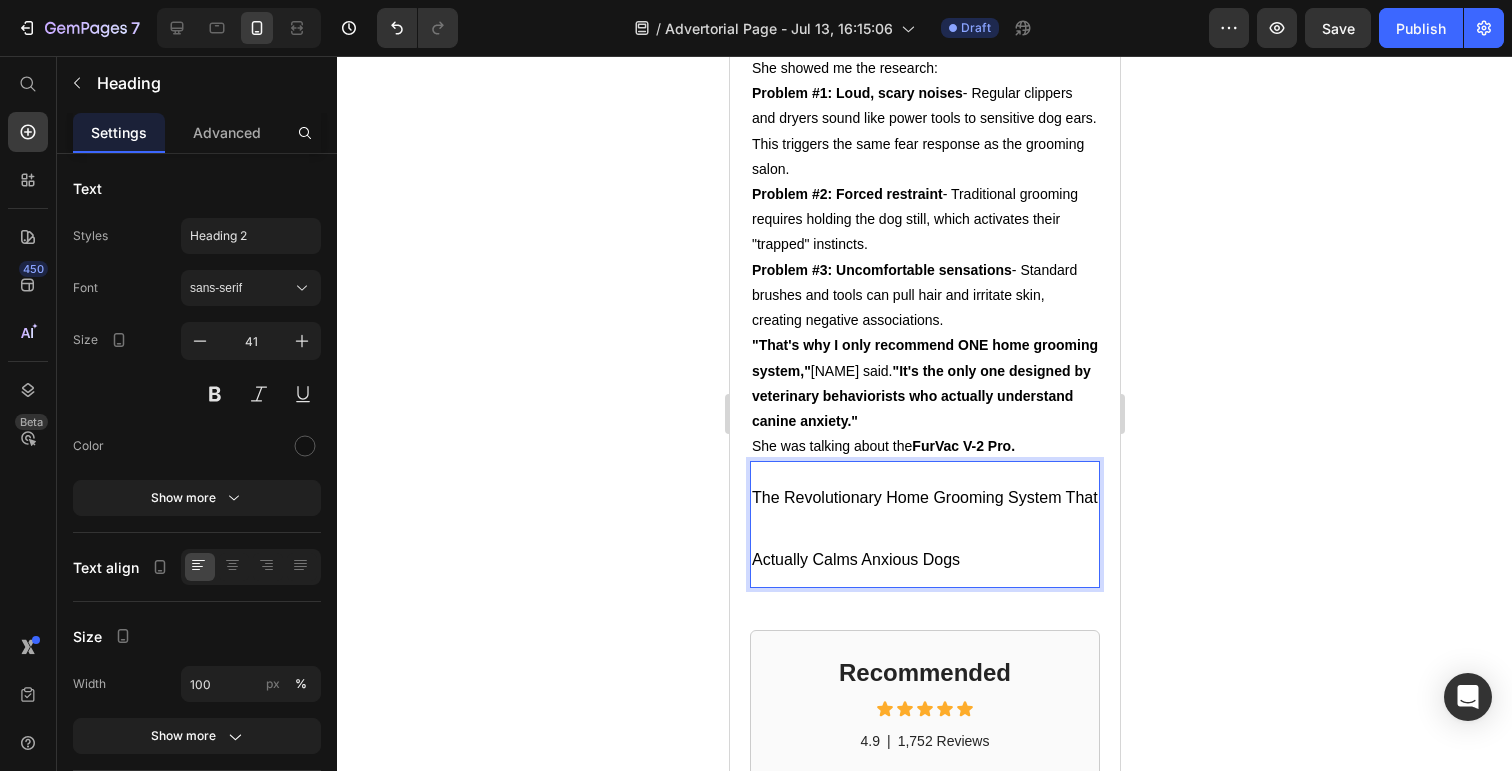 click on "The Revolutionary Home Grooming System That Actually Calms Anxious Dogs" at bounding box center (924, 524) 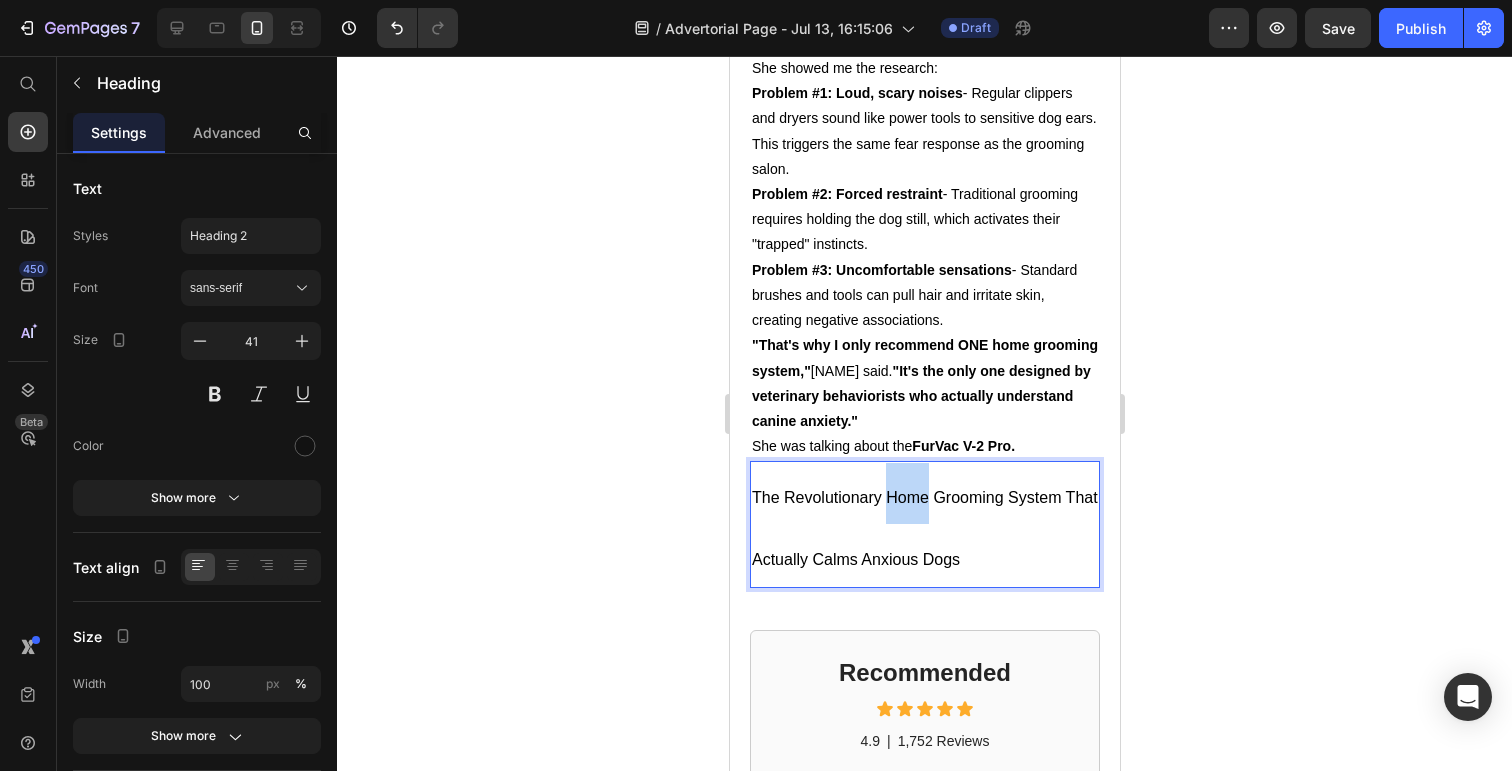 click on "The Revolutionary Home Grooming System That Actually Calms Anxious Dogs" at bounding box center (924, 524) 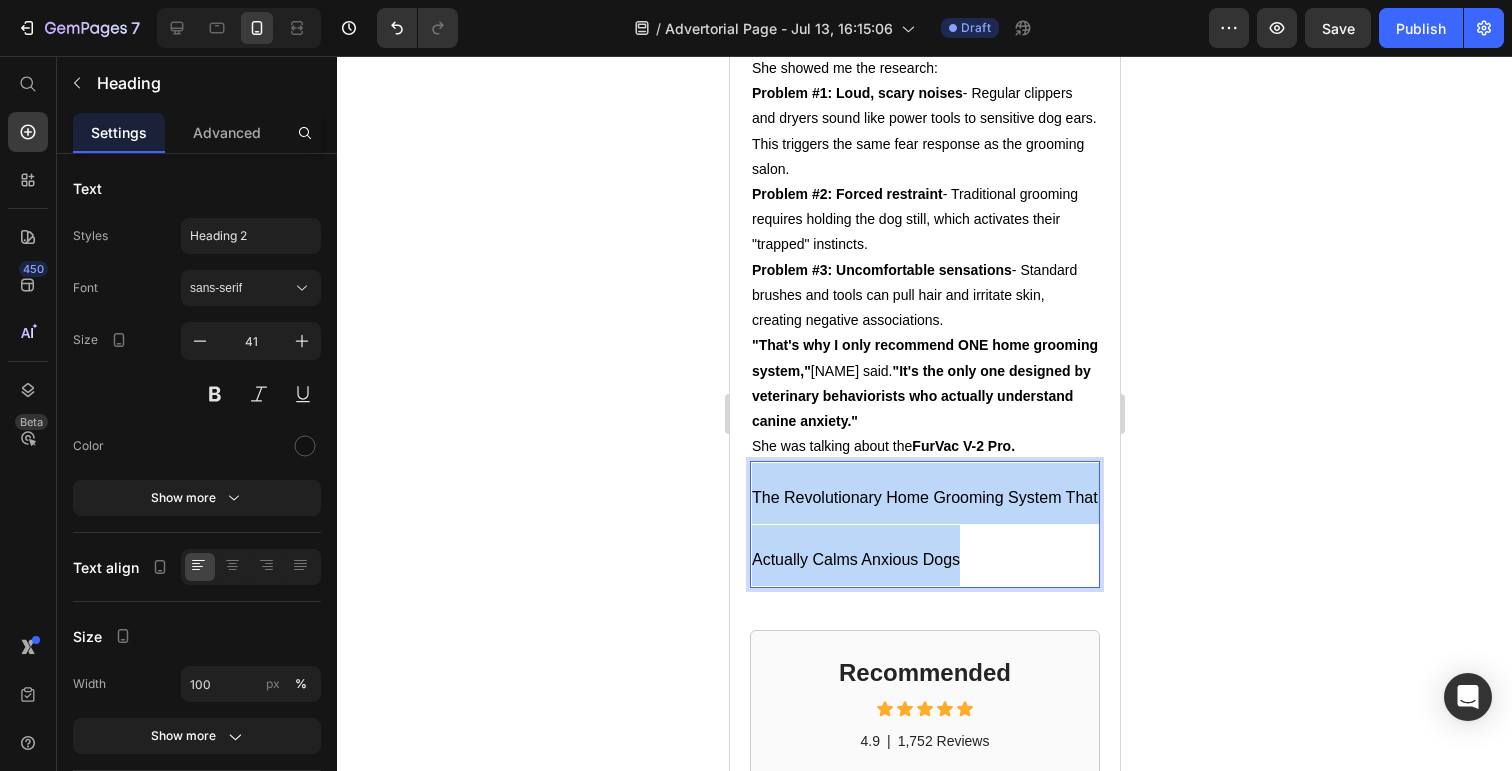 click on "The Revolutionary Home Grooming System That Actually Calms Anxious Dogs" at bounding box center [924, 524] 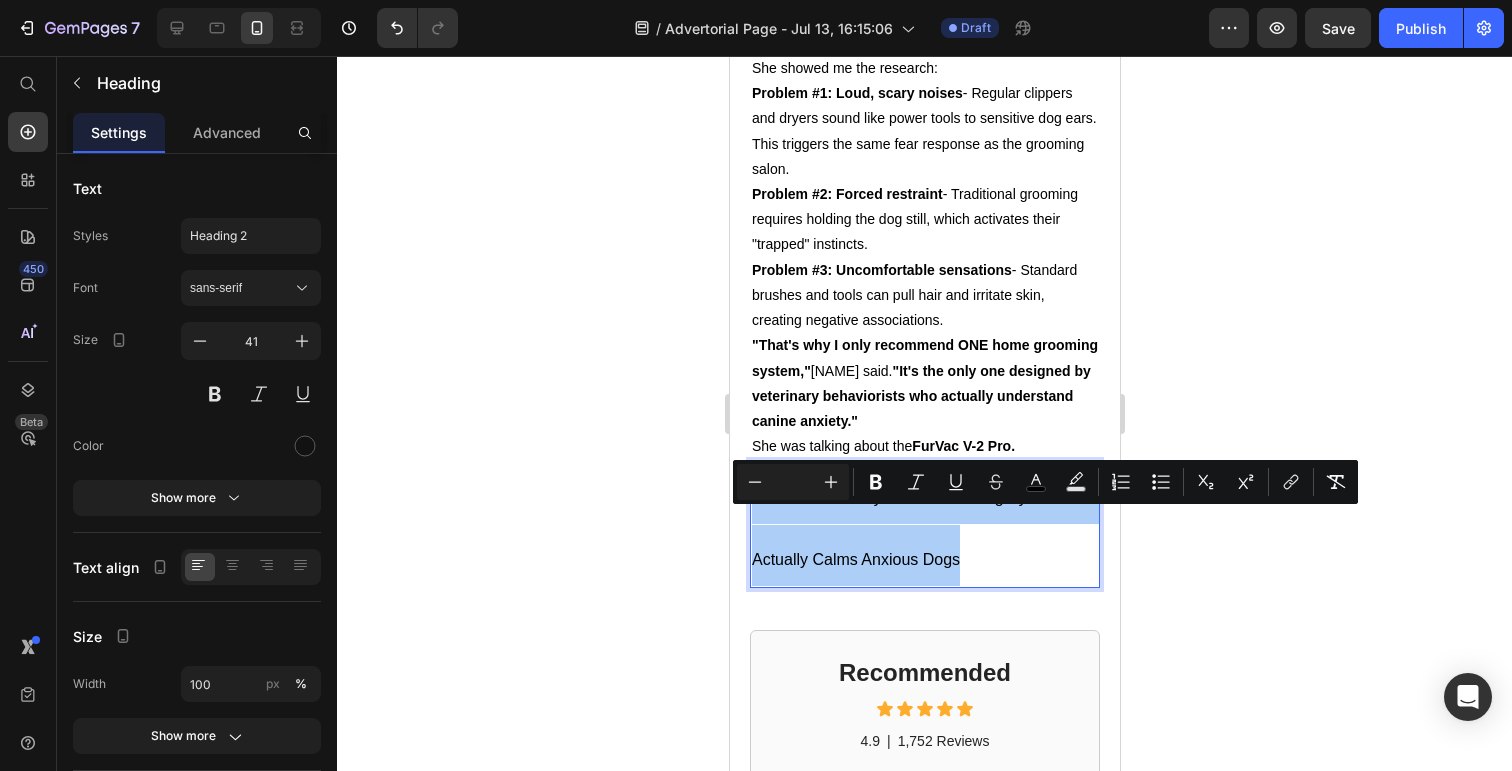 click at bounding box center [793, 482] 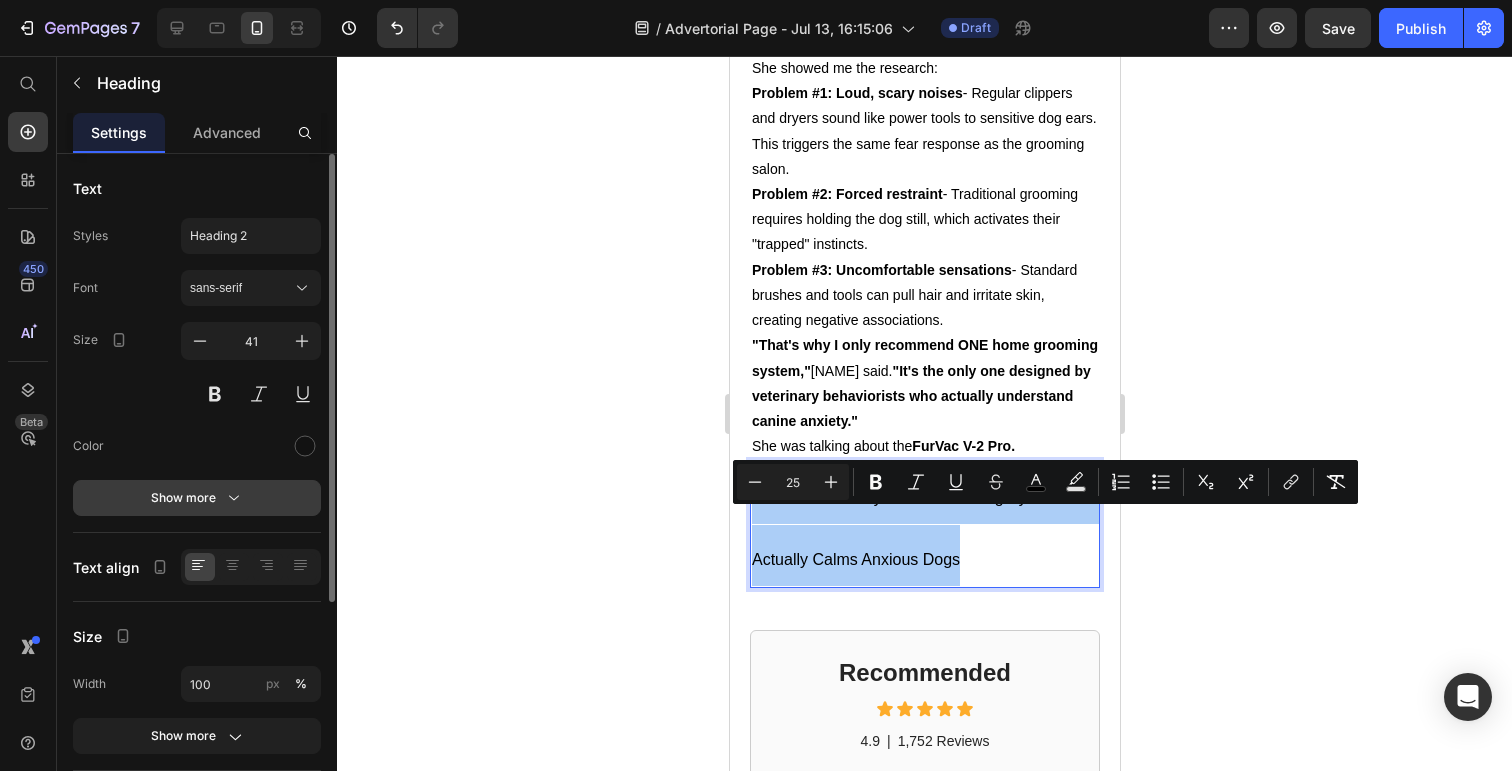 type on "25" 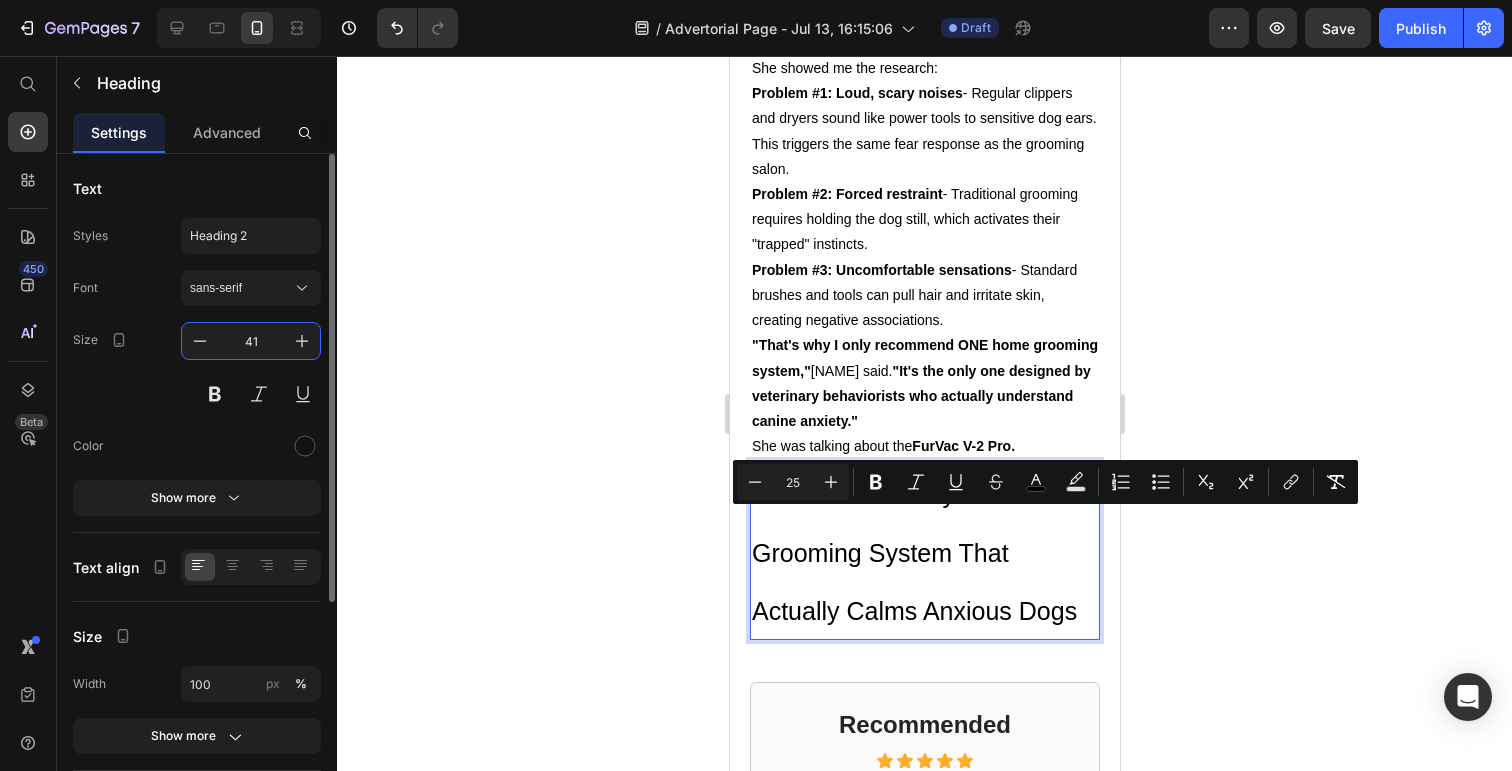 click on "41" at bounding box center [251, 341] 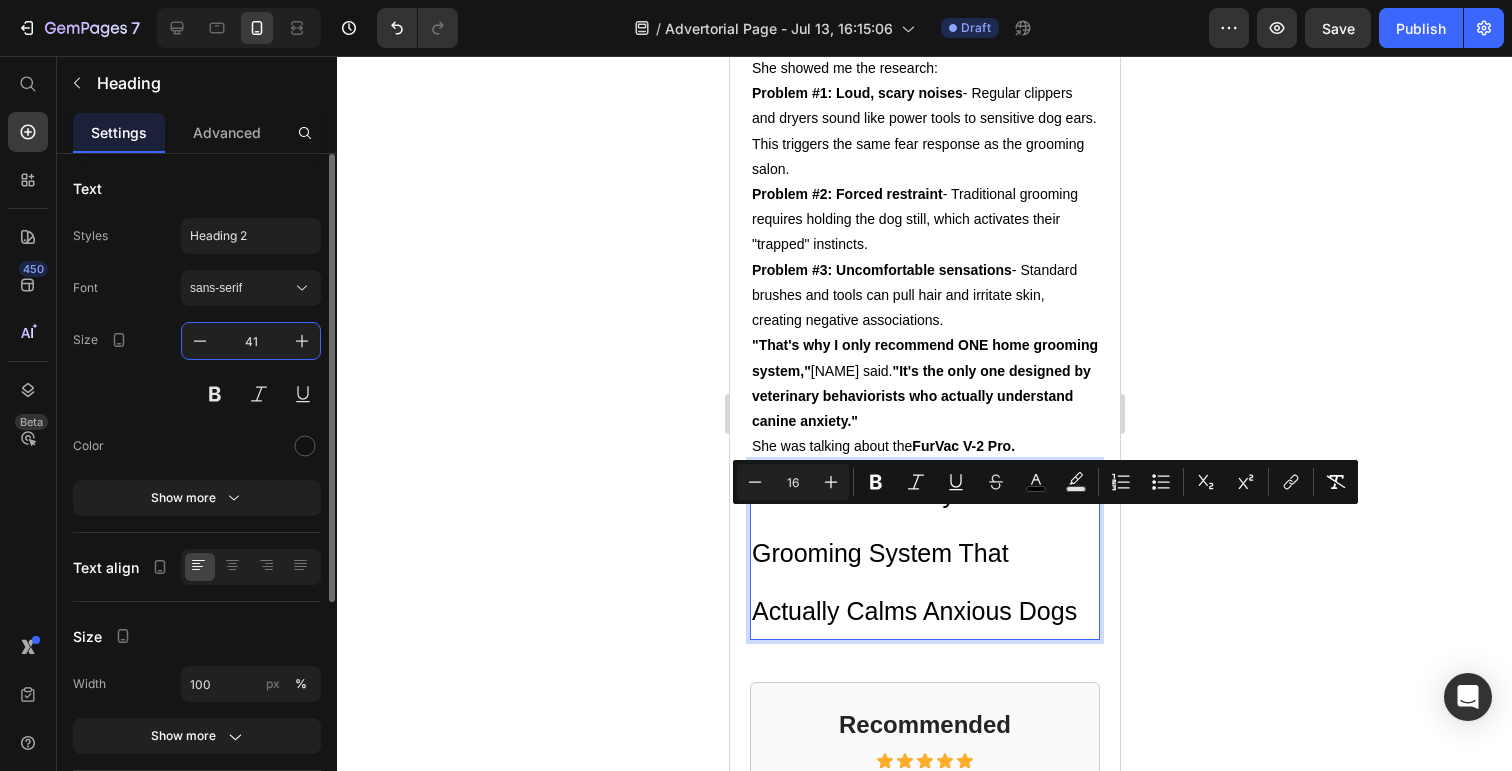 click on "41" at bounding box center [251, 341] 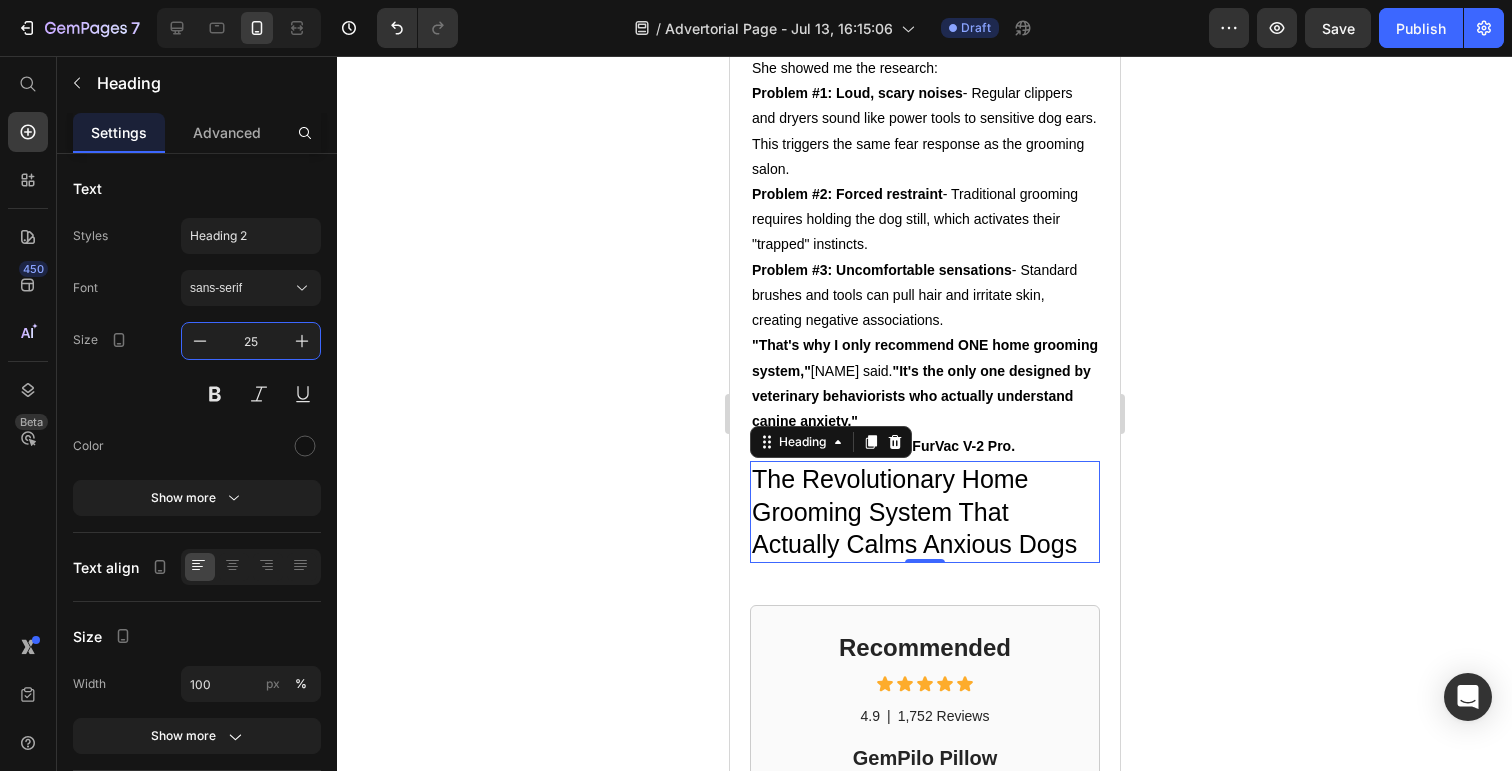 type on "25" 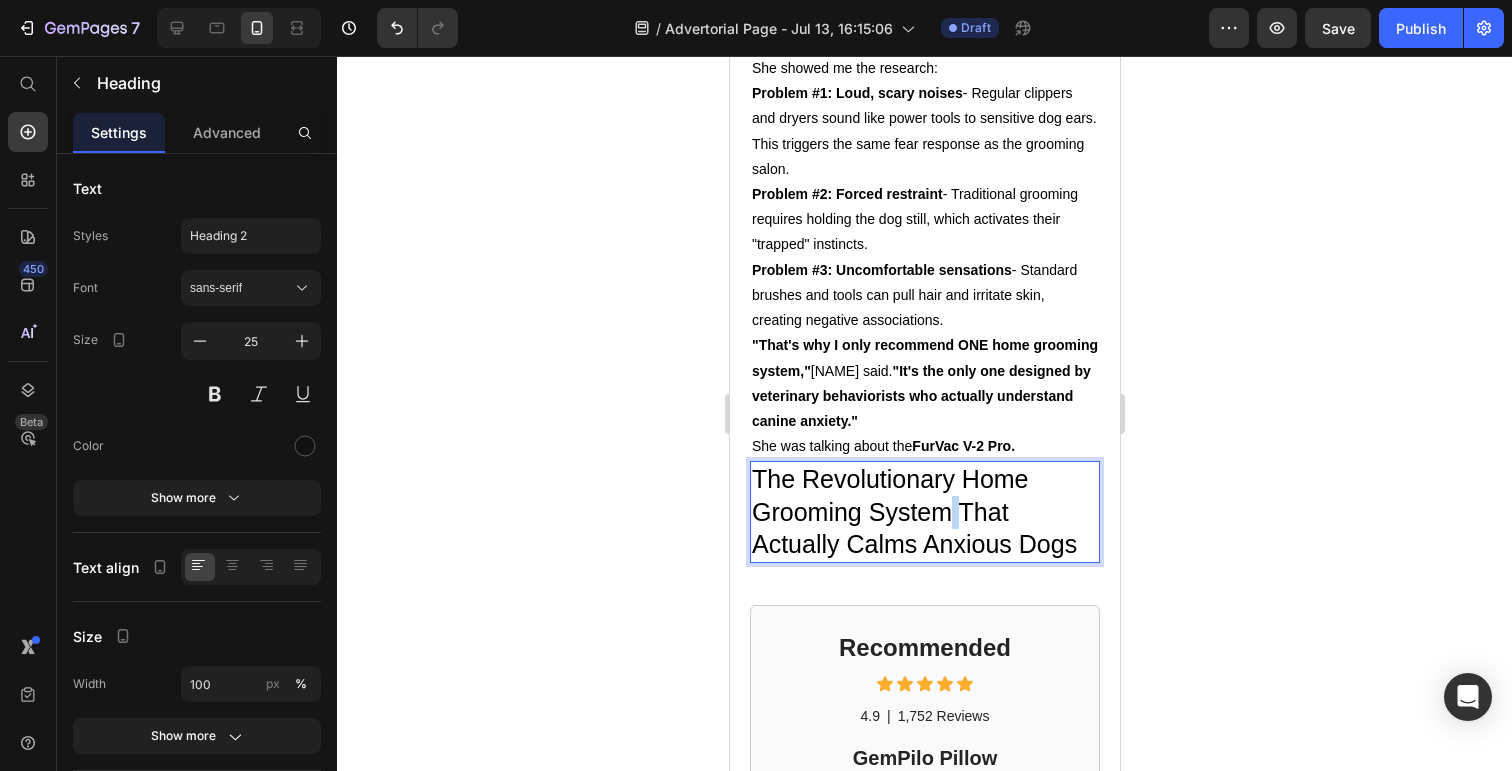 click on "The Revolutionary Home Grooming System That Actually Calms Anxious Dogs" at bounding box center [913, 511] 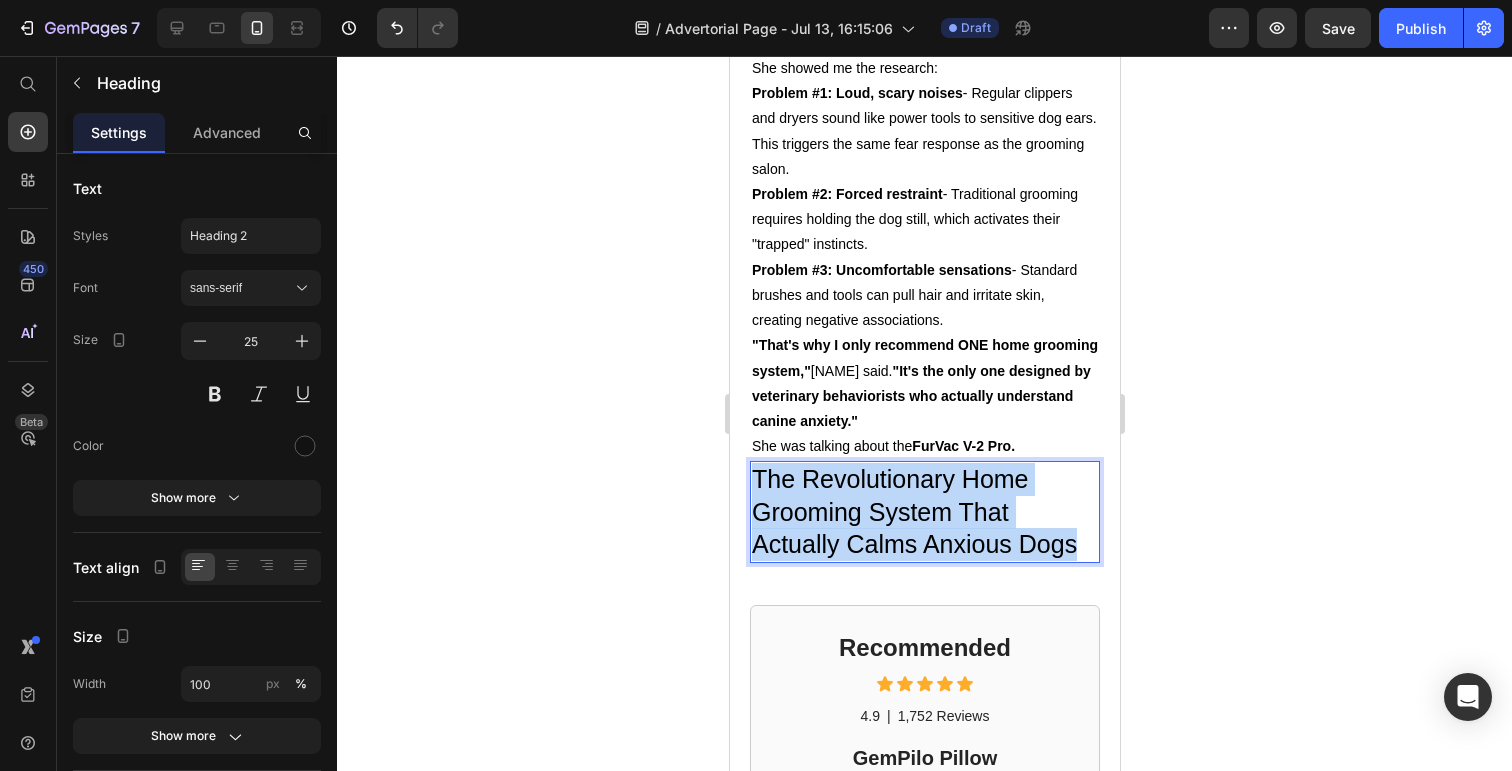 click on "The Revolutionary Home Grooming System That Actually Calms Anxious Dogs" at bounding box center [913, 511] 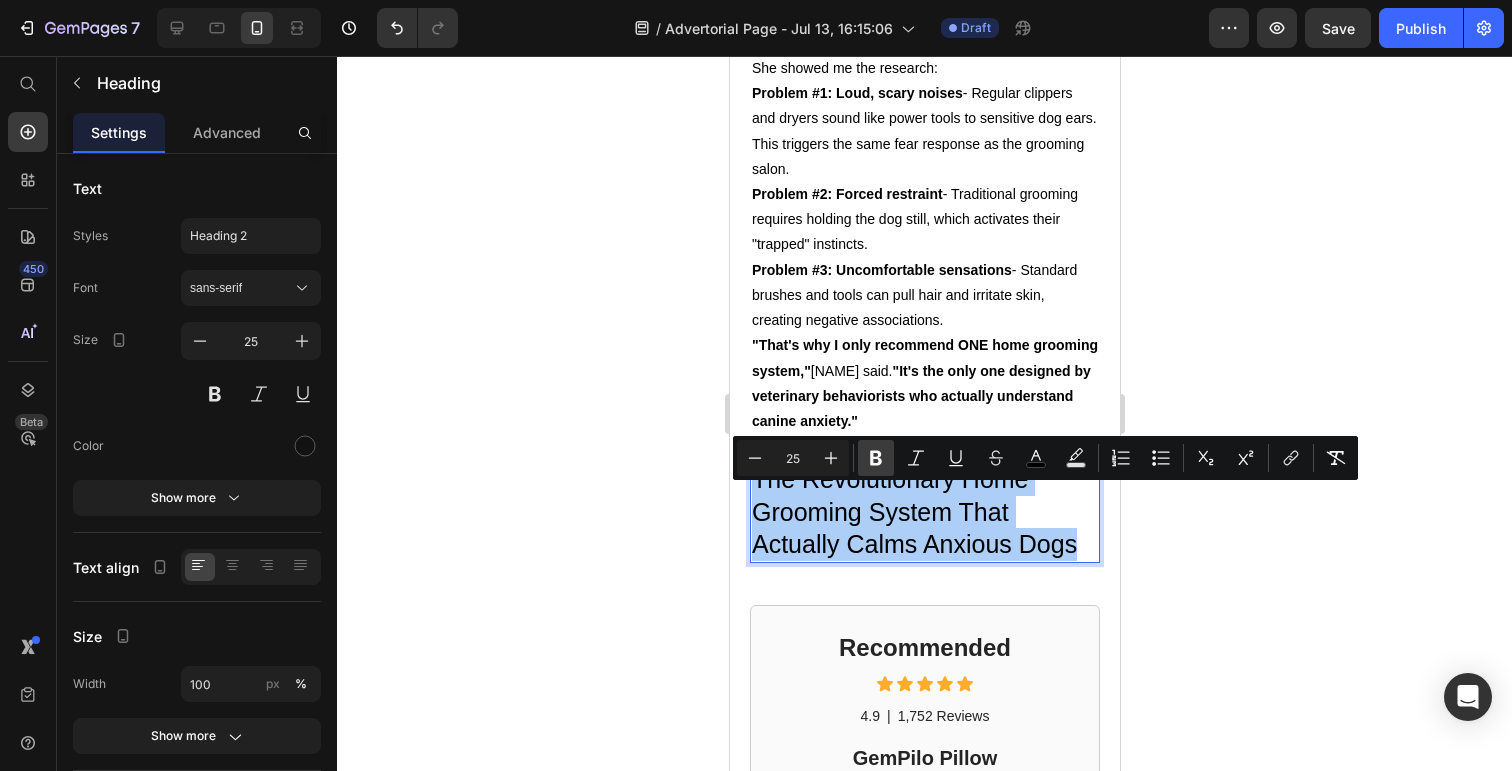 click 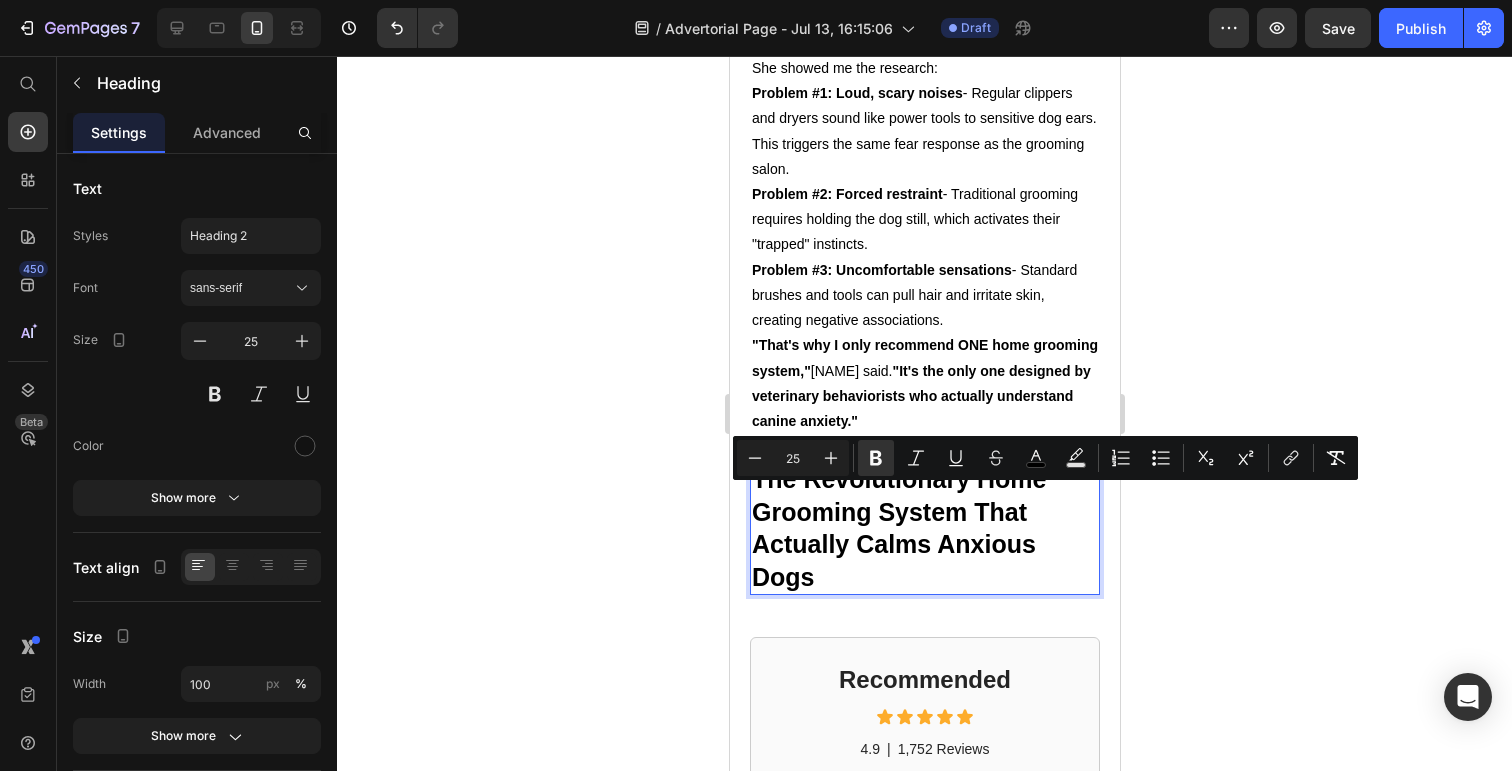 click on "The Revolutionary Home Grooming System That Actually Calms Anxious Dogs" at bounding box center (898, 528) 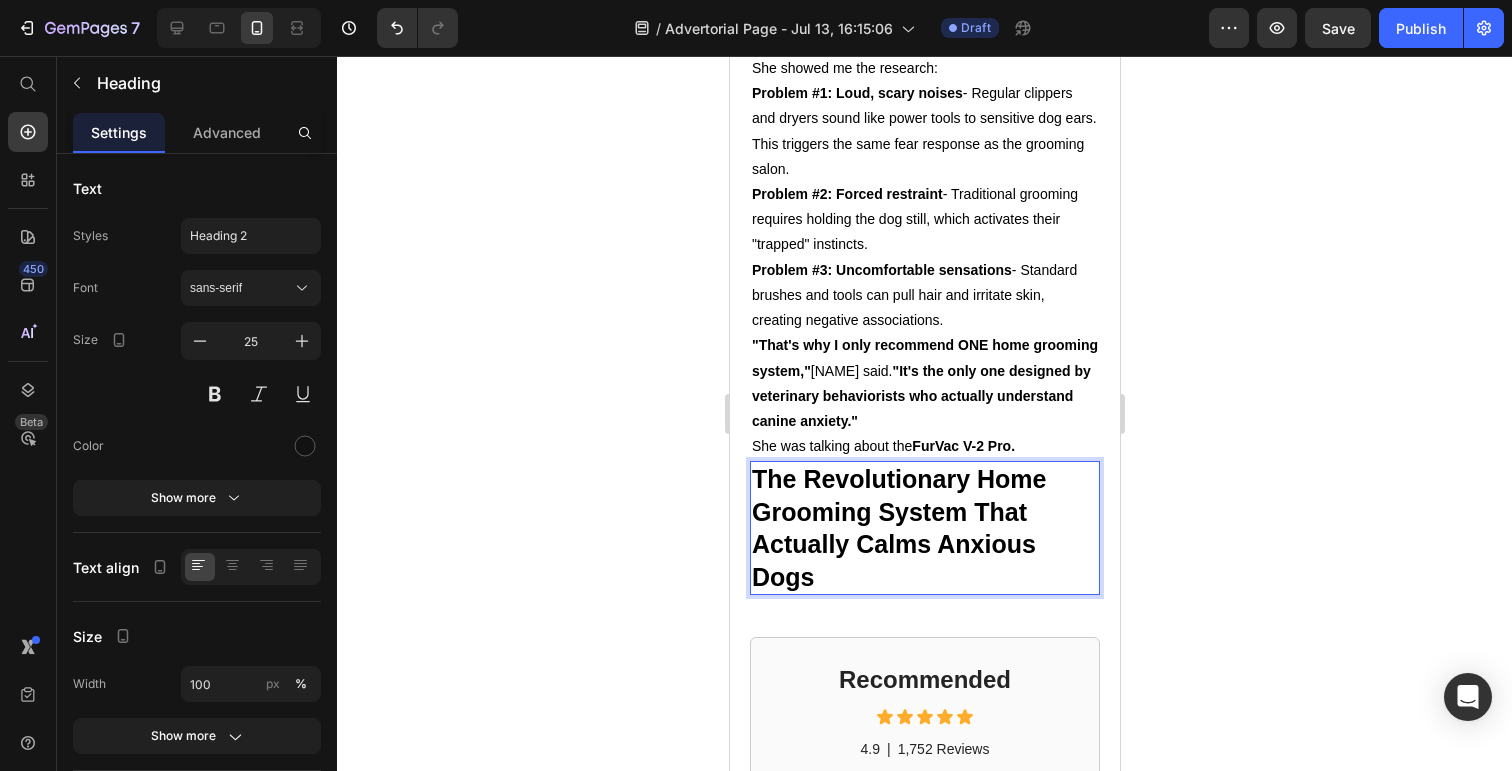 click on "The Revolutionary Home Grooming System That Actually Calms Anxious Dogs" at bounding box center (924, 528) 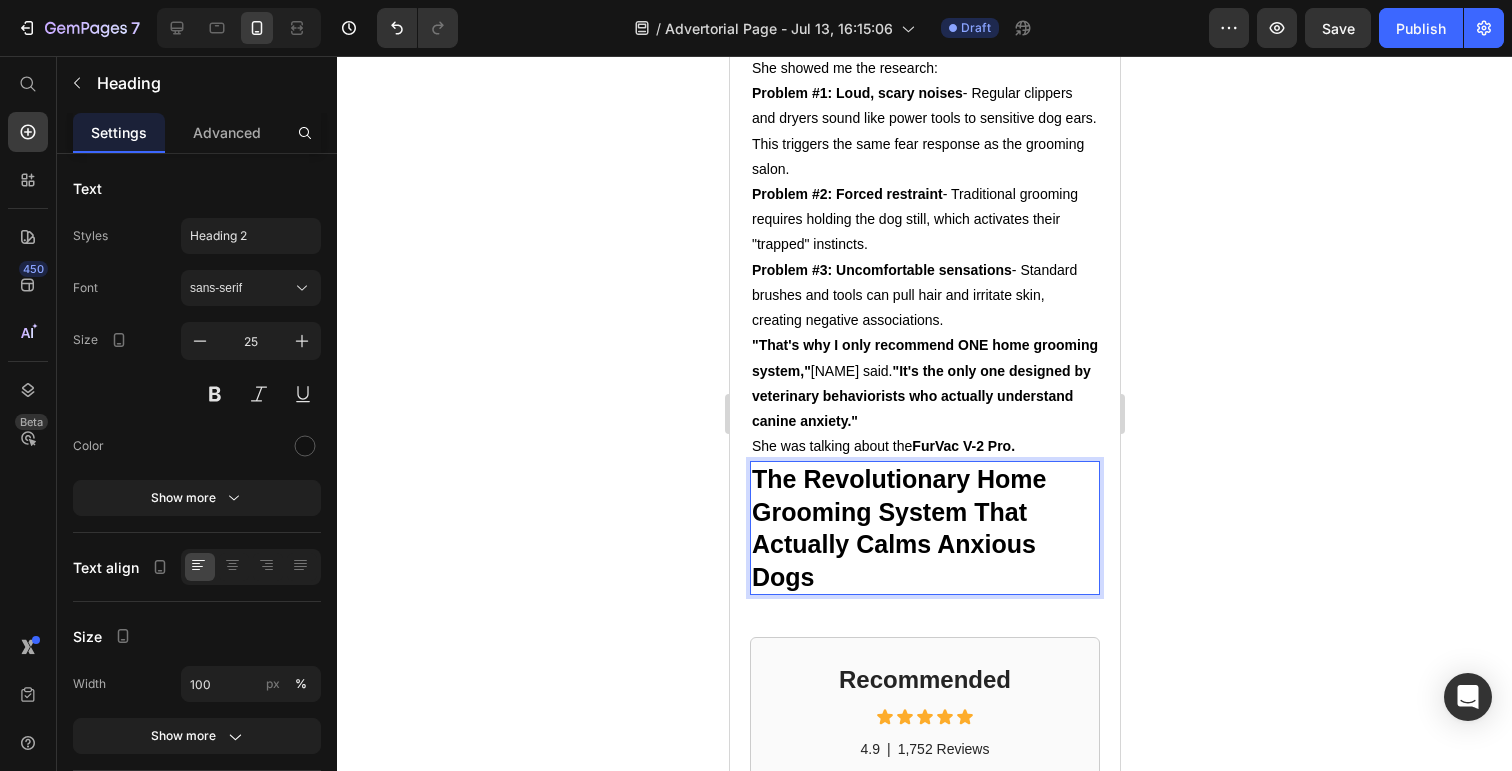 click 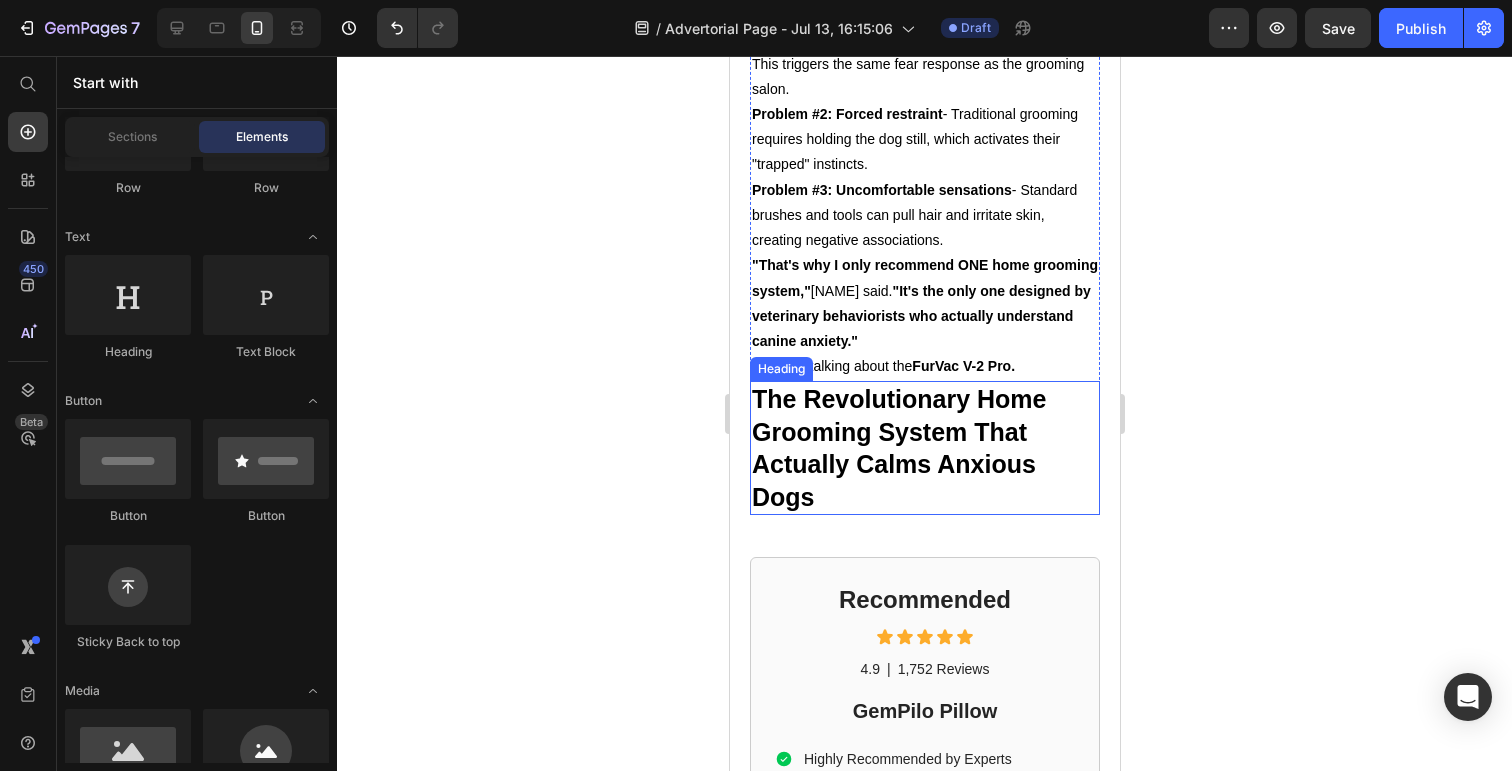 scroll, scrollTop: 4656, scrollLeft: 0, axis: vertical 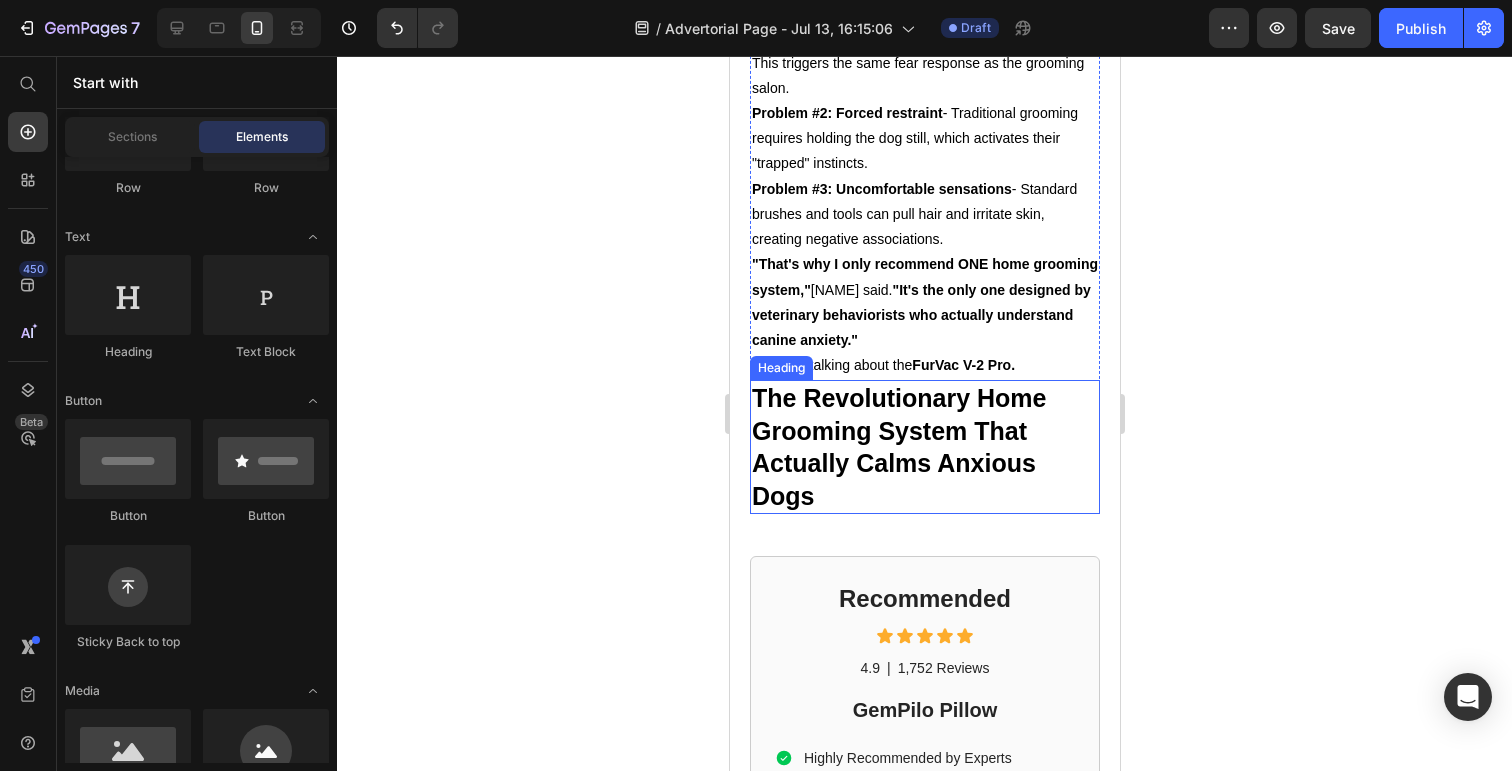 click on "⁠⁠⁠⁠⁠⁠⁠ The Revolutionary Home Grooming System That Actually Calms Anxious Dogs" at bounding box center (924, 447) 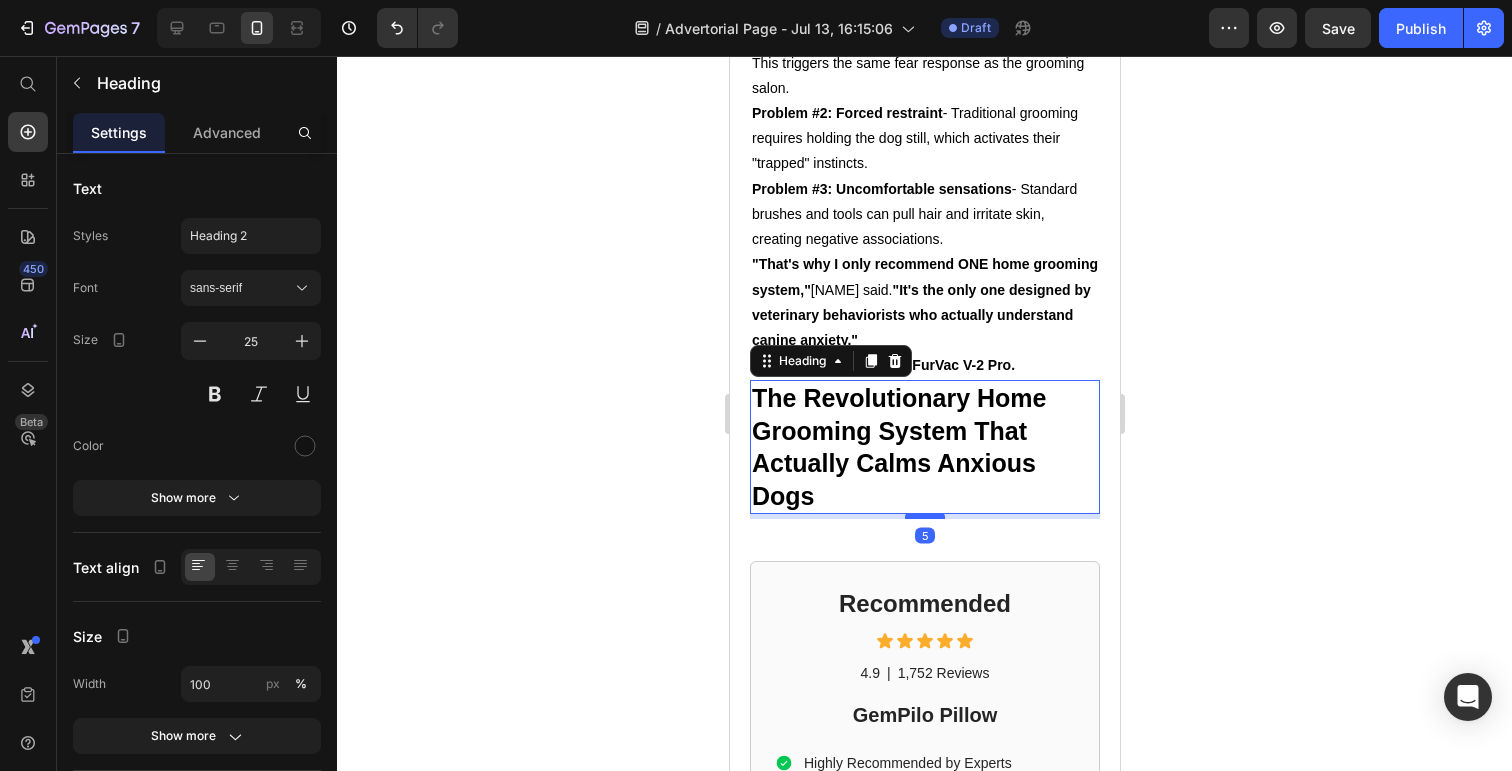 click at bounding box center [924, 516] 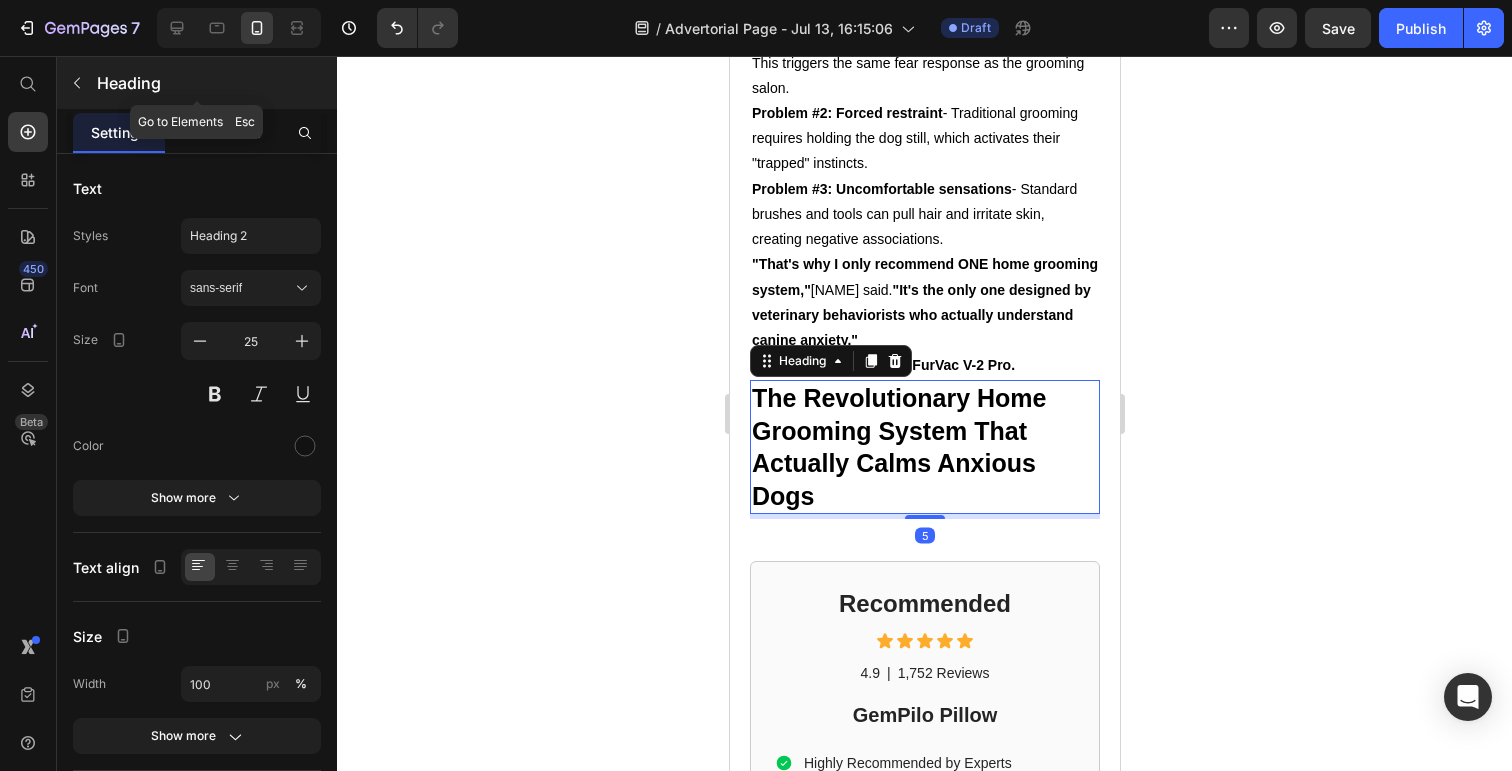 click 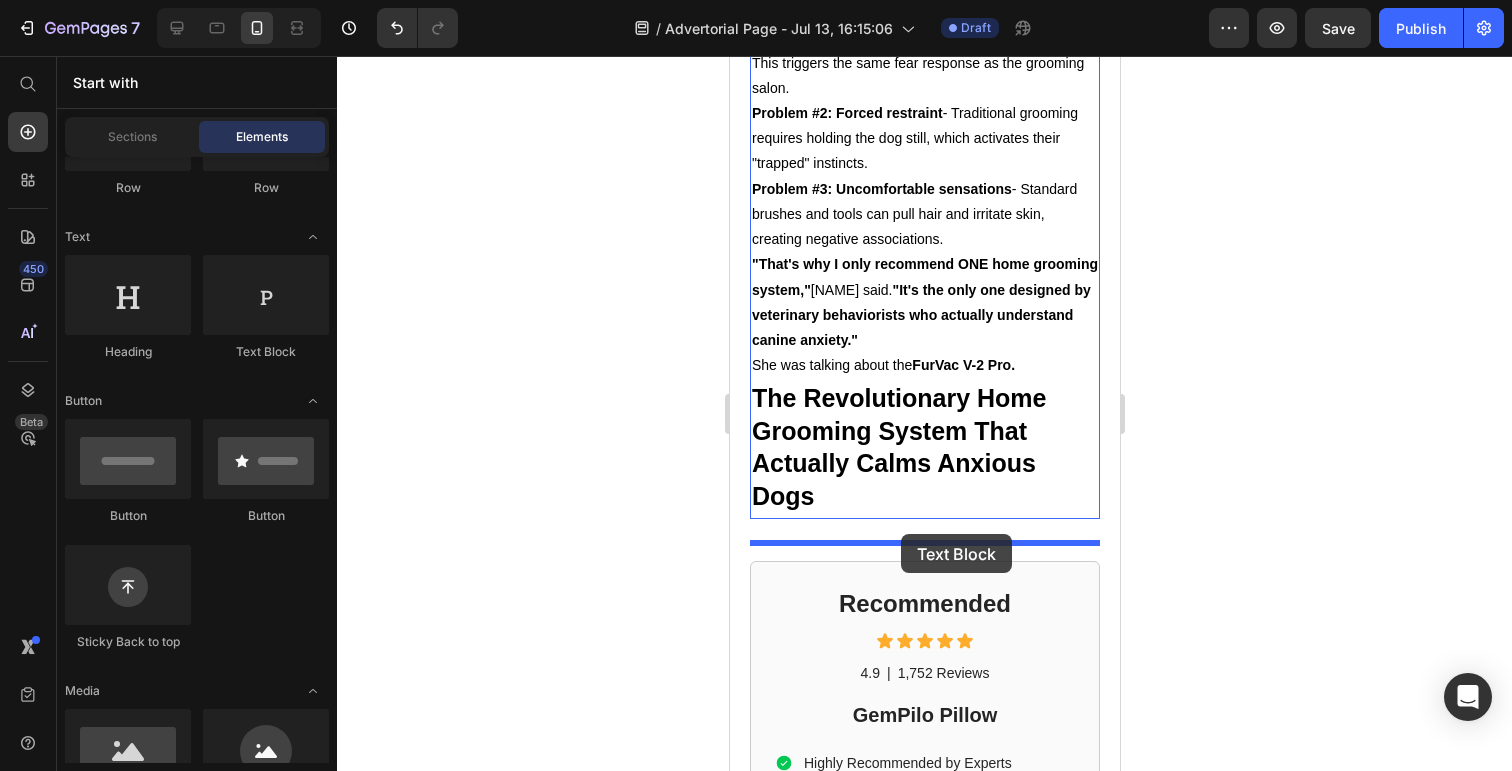 drag, startPoint x: 988, startPoint y: 365, endPoint x: 900, endPoint y: 533, distance: 189.65231 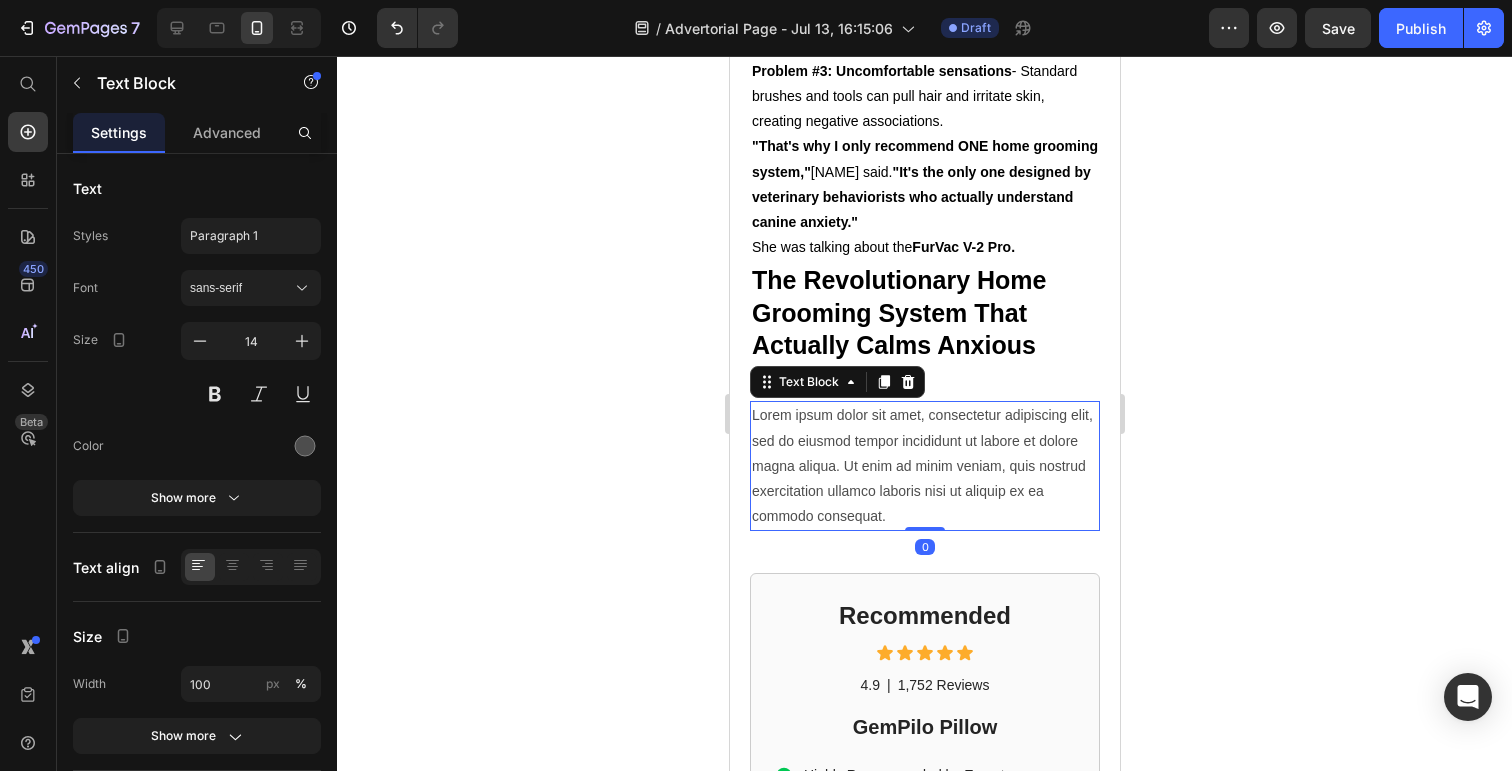 scroll, scrollTop: 4814, scrollLeft: 0, axis: vertical 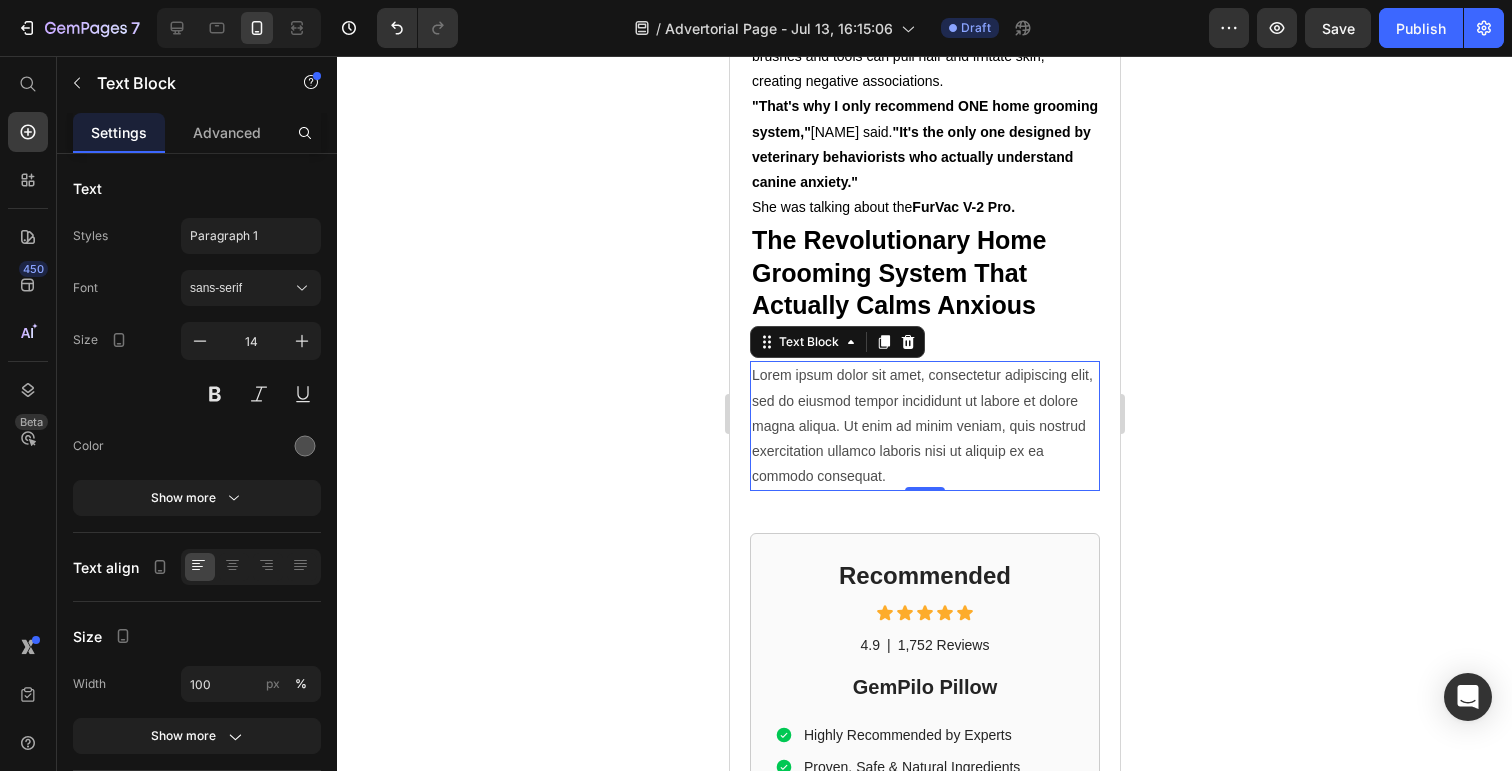 click on "Lorem ipsum dolor sit amet, consectetur adipiscing elit, sed do eiusmod tempor incididunt ut labore et dolore magna aliqua. Ut enim ad minim veniam, quis nostrud exercitation ullamco laboris nisi ut aliquip ex ea commodo consequat." at bounding box center [924, 426] 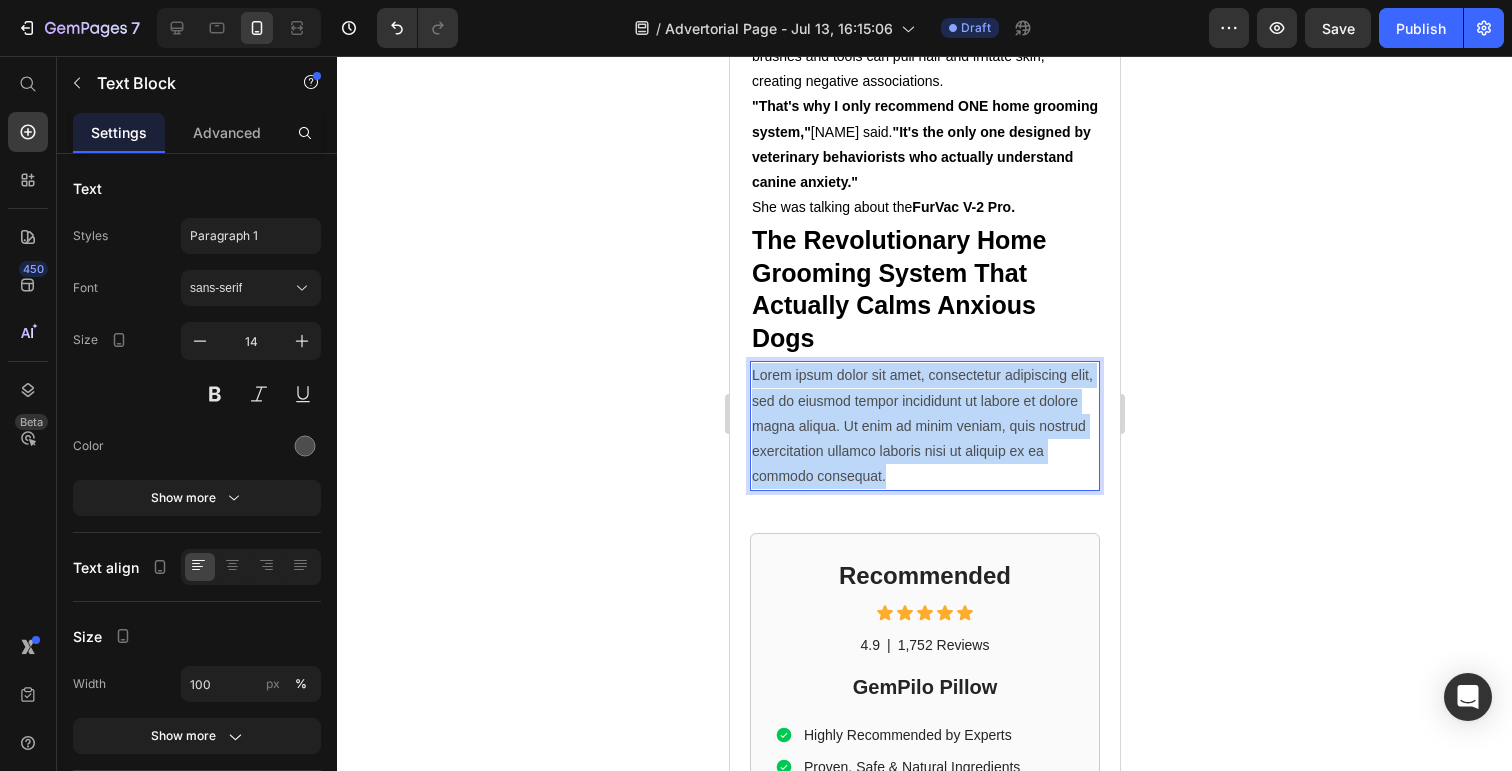 click on "Lorem ipsum dolor sit amet, consectetur adipiscing elit, sed do eiusmod tempor incididunt ut labore et dolore magna aliqua. Ut enim ad minim veniam, quis nostrud exercitation ullamco laboris nisi ut aliquip ex ea commodo consequat." at bounding box center (924, 426) 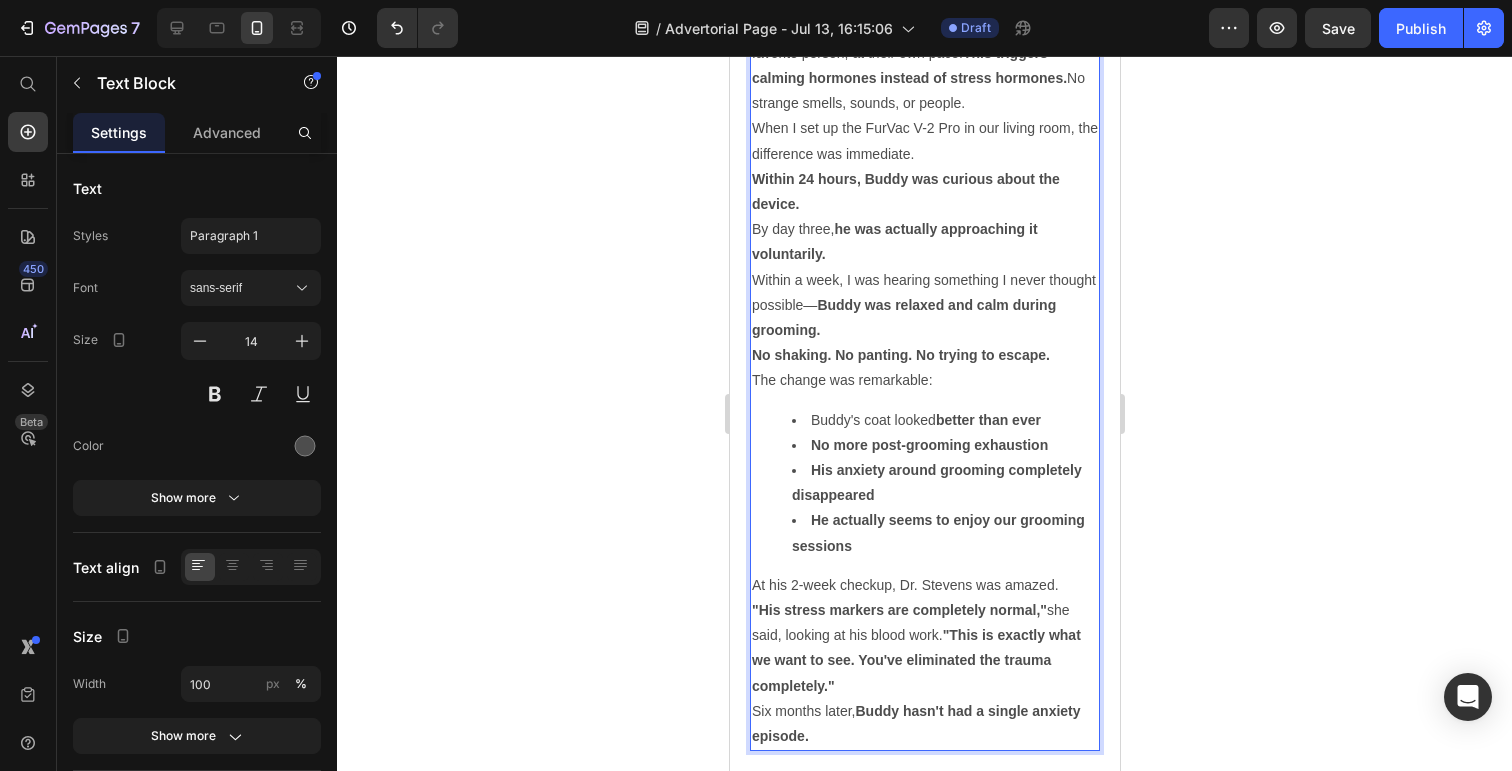 scroll, scrollTop: 5582, scrollLeft: 0, axis: vertical 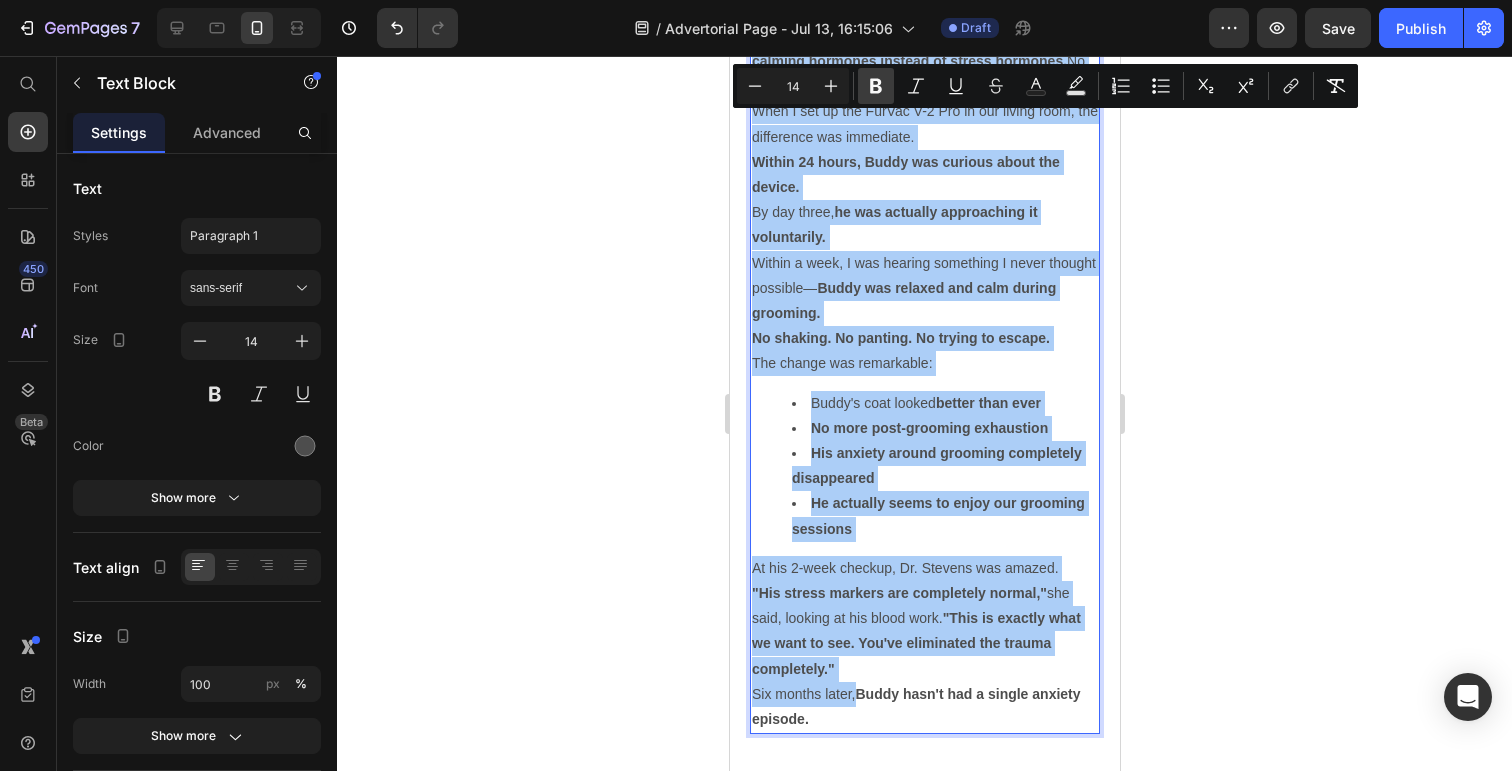 click 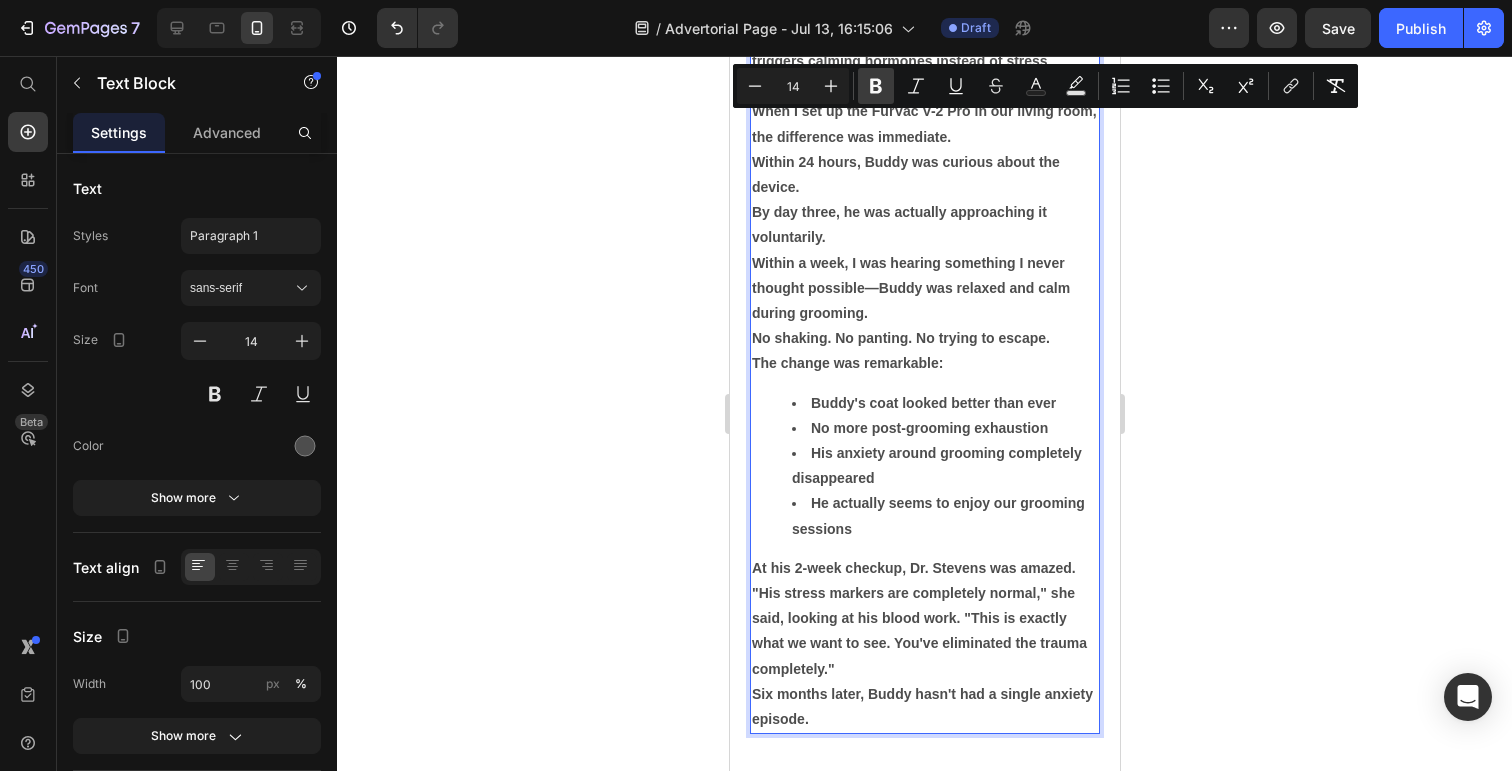 click 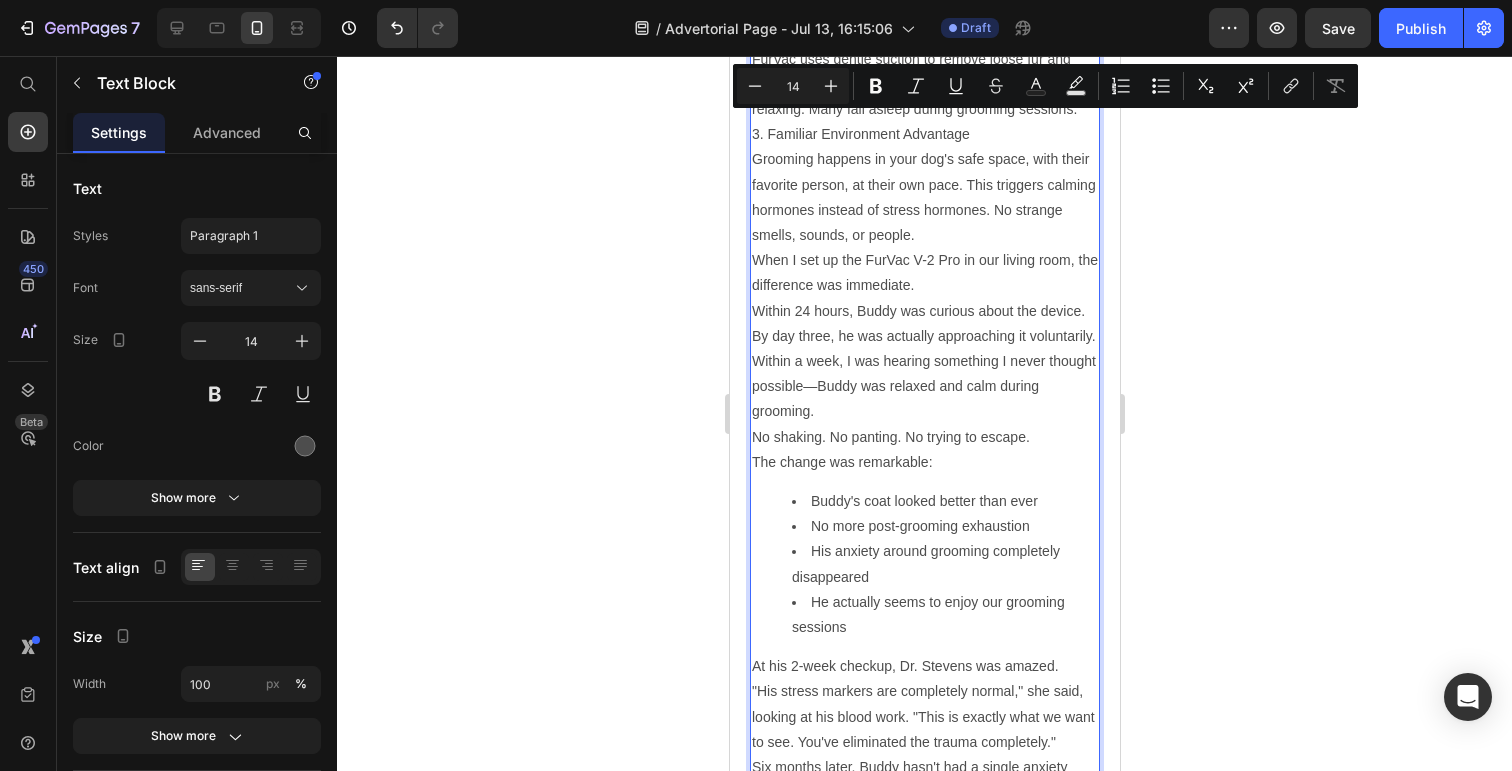 scroll, scrollTop: 5230, scrollLeft: 0, axis: vertical 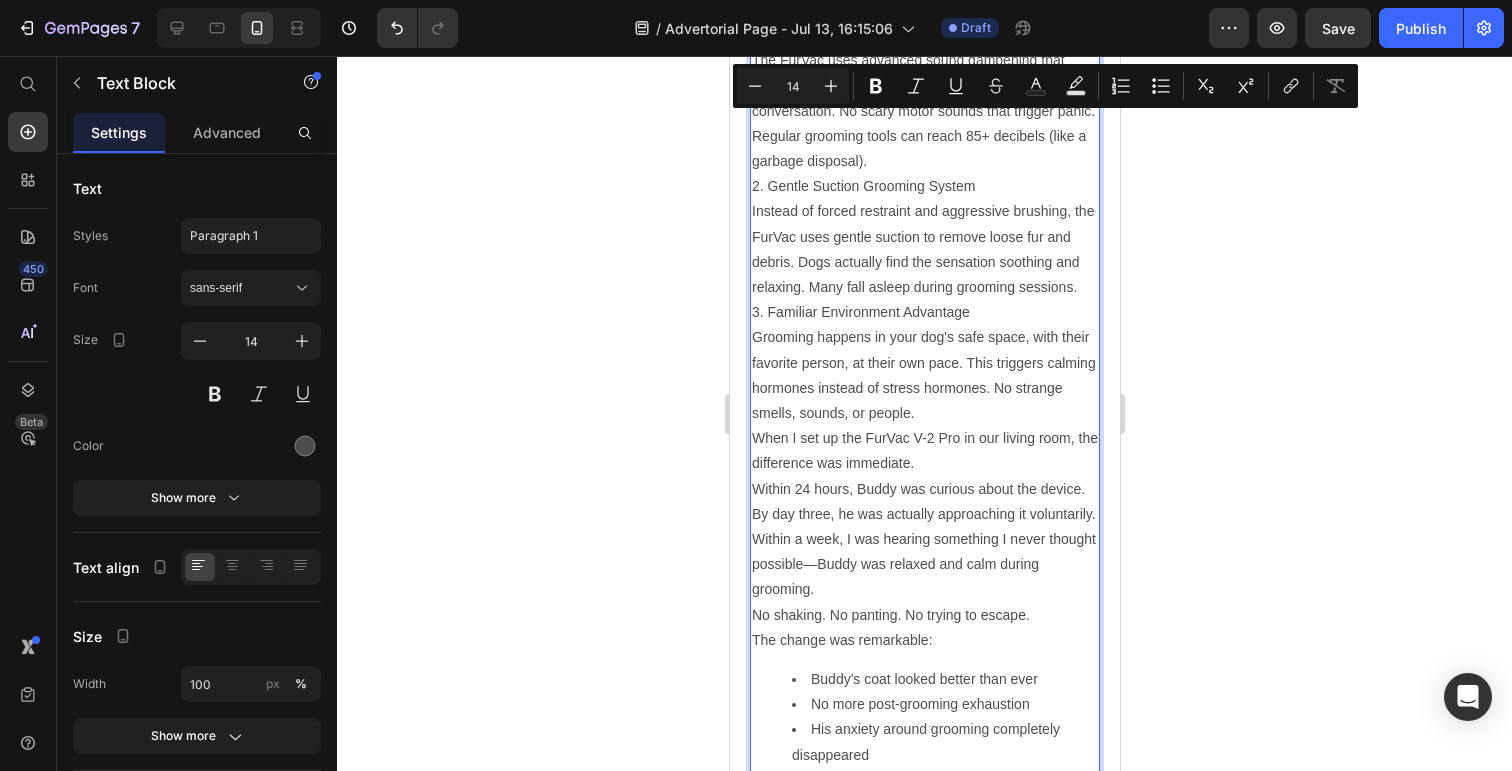 click 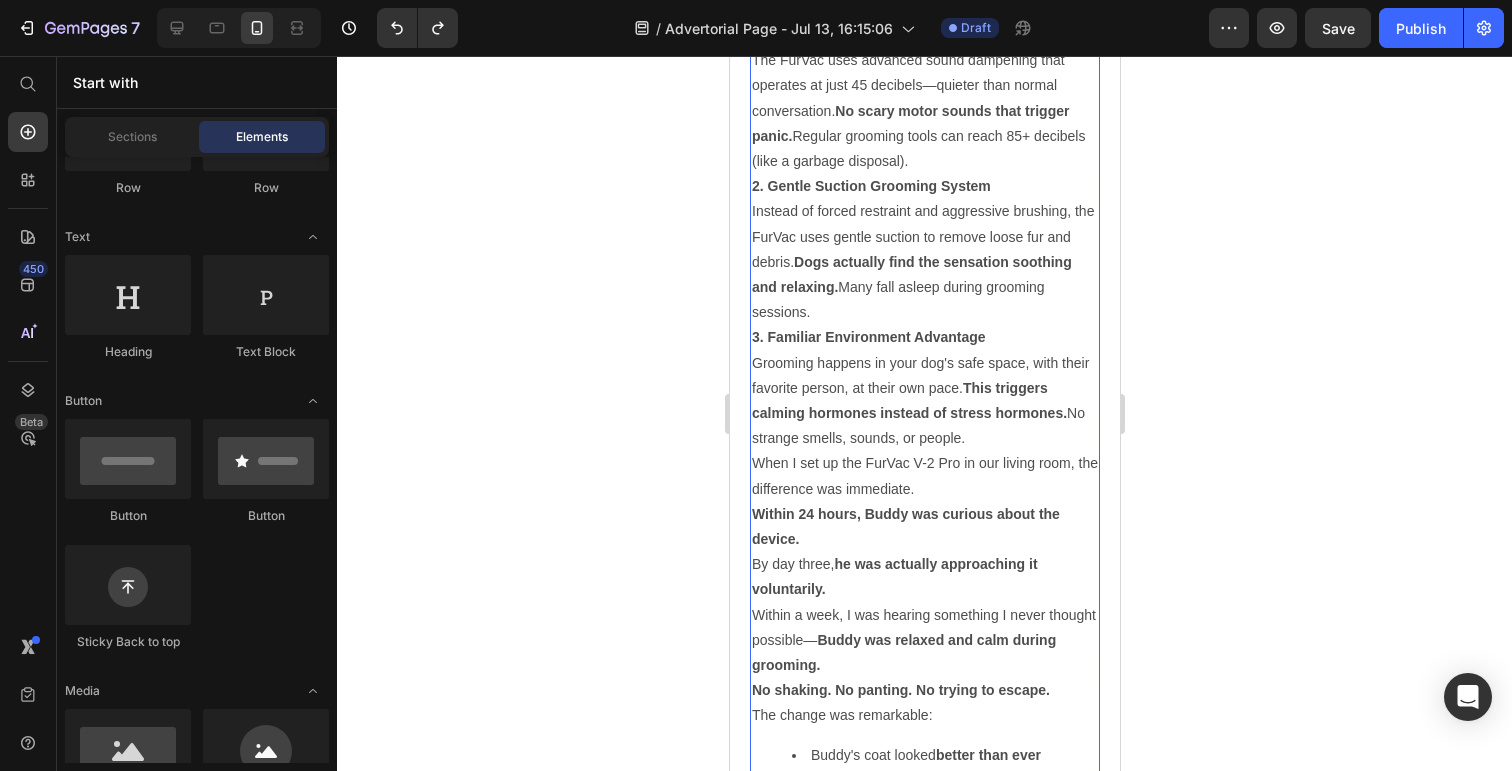 click on "Instead of forced restraint and aggressive brushing, the FurVac uses gentle suction to remove loose fur and debris.  Dogs actually find the sensation soothing and relaxing.  Many fall asleep during grooming sessions." at bounding box center [924, 262] 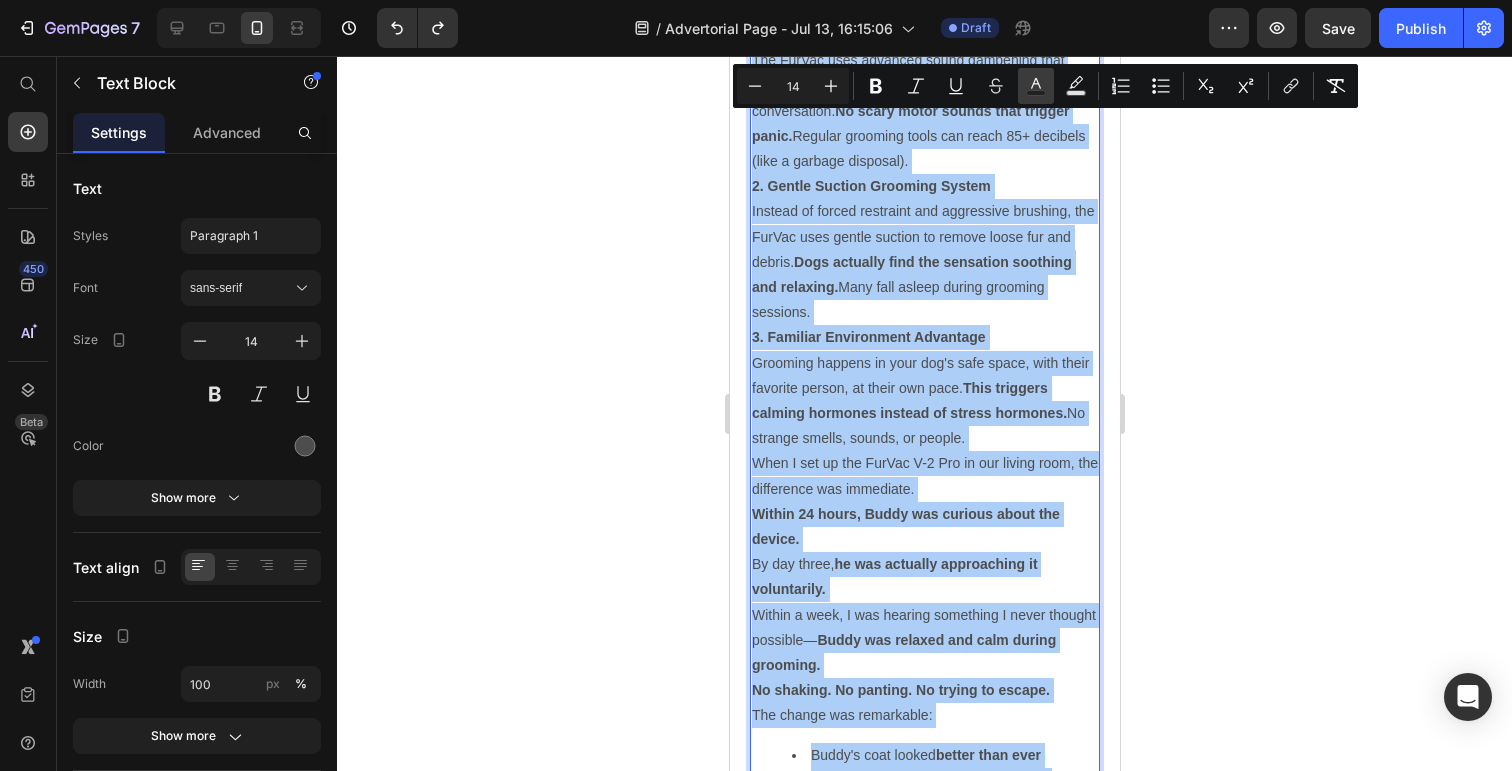 click 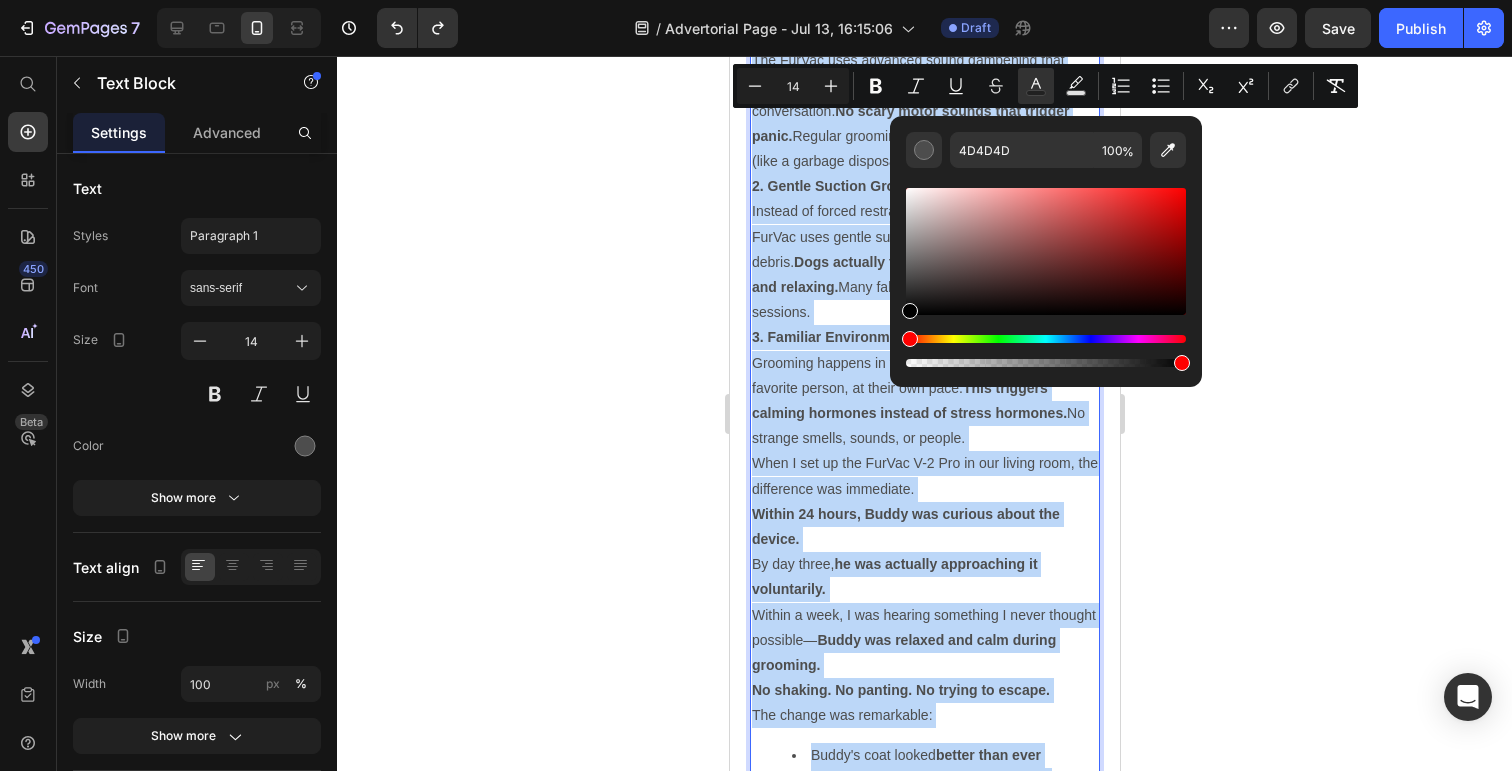 type on "000000" 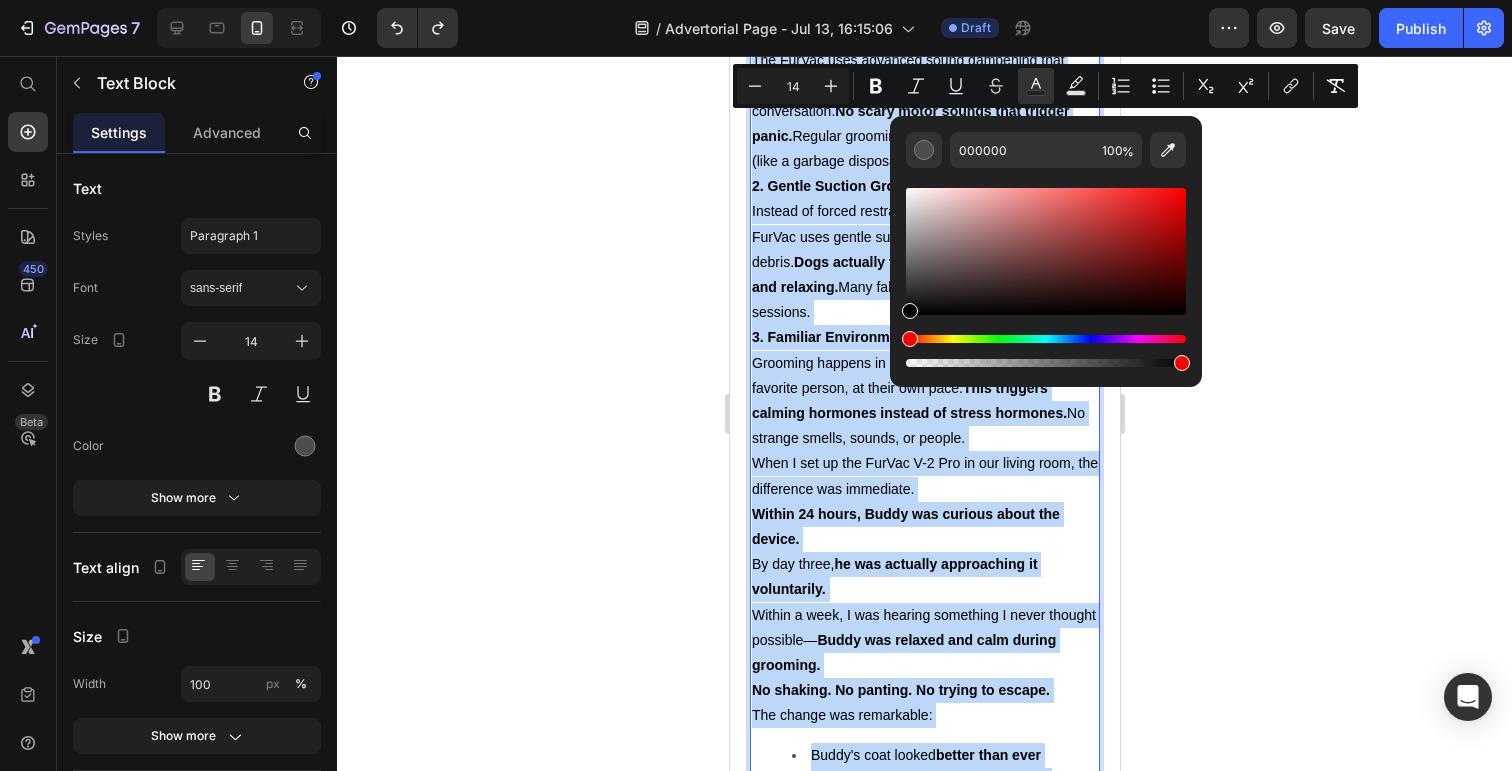 drag, startPoint x: 1642, startPoint y: 331, endPoint x: 843, endPoint y: 400, distance: 801.9738 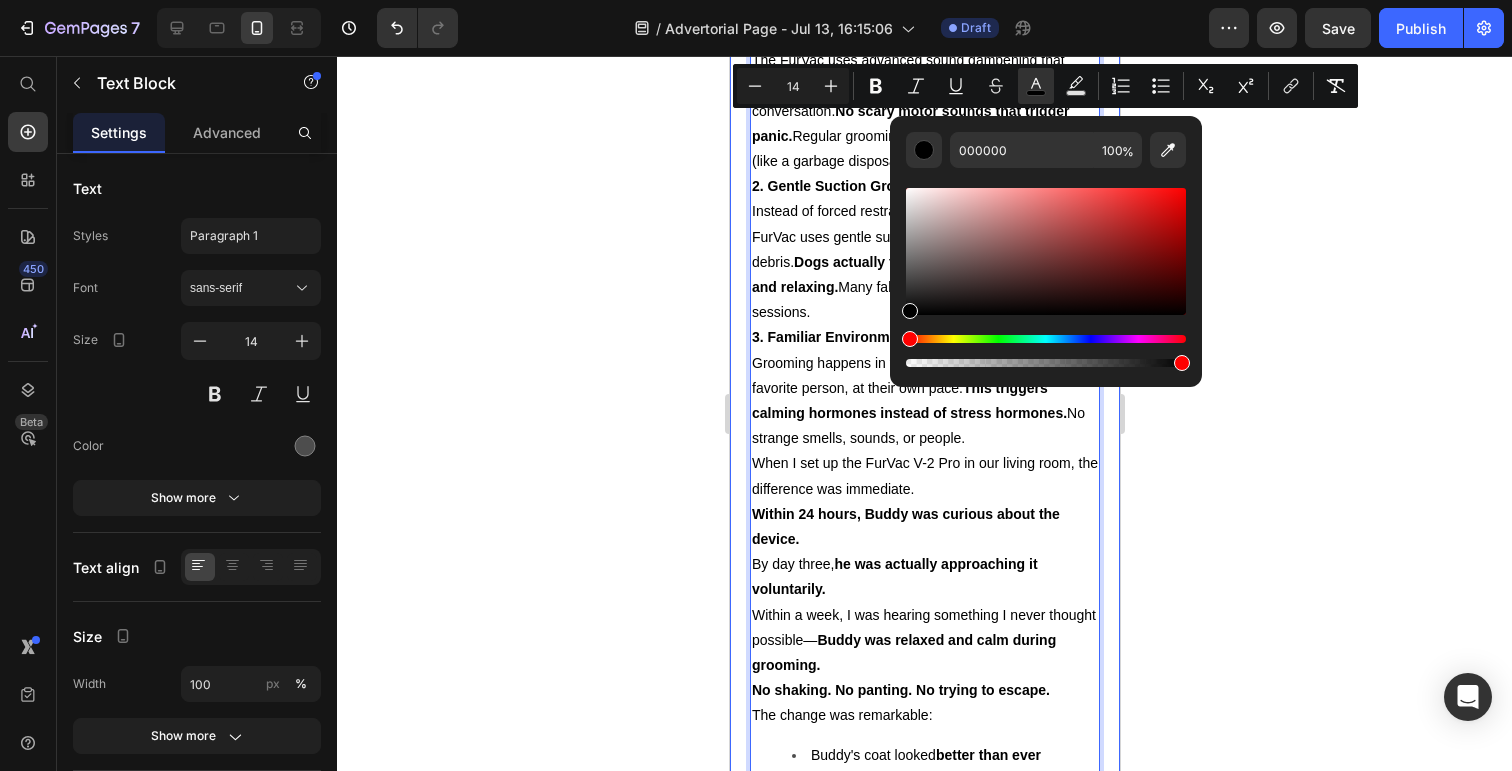 click 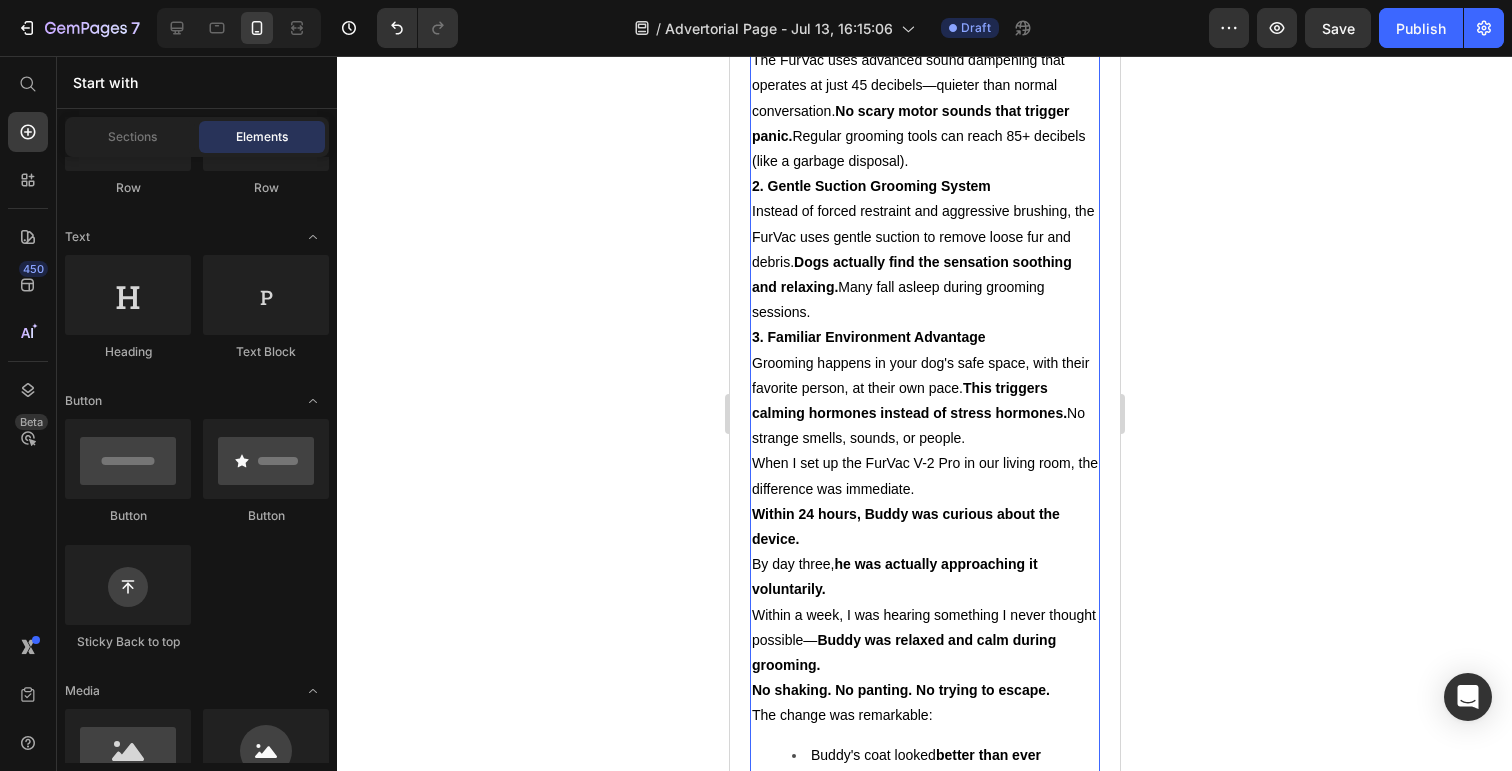click on "Grooming happens in your dog's safe space, with their favorite person, at their own pace.  This triggers calming hormones instead of stress hormones.  No strange smells, sounds, or people." at bounding box center [919, 401] 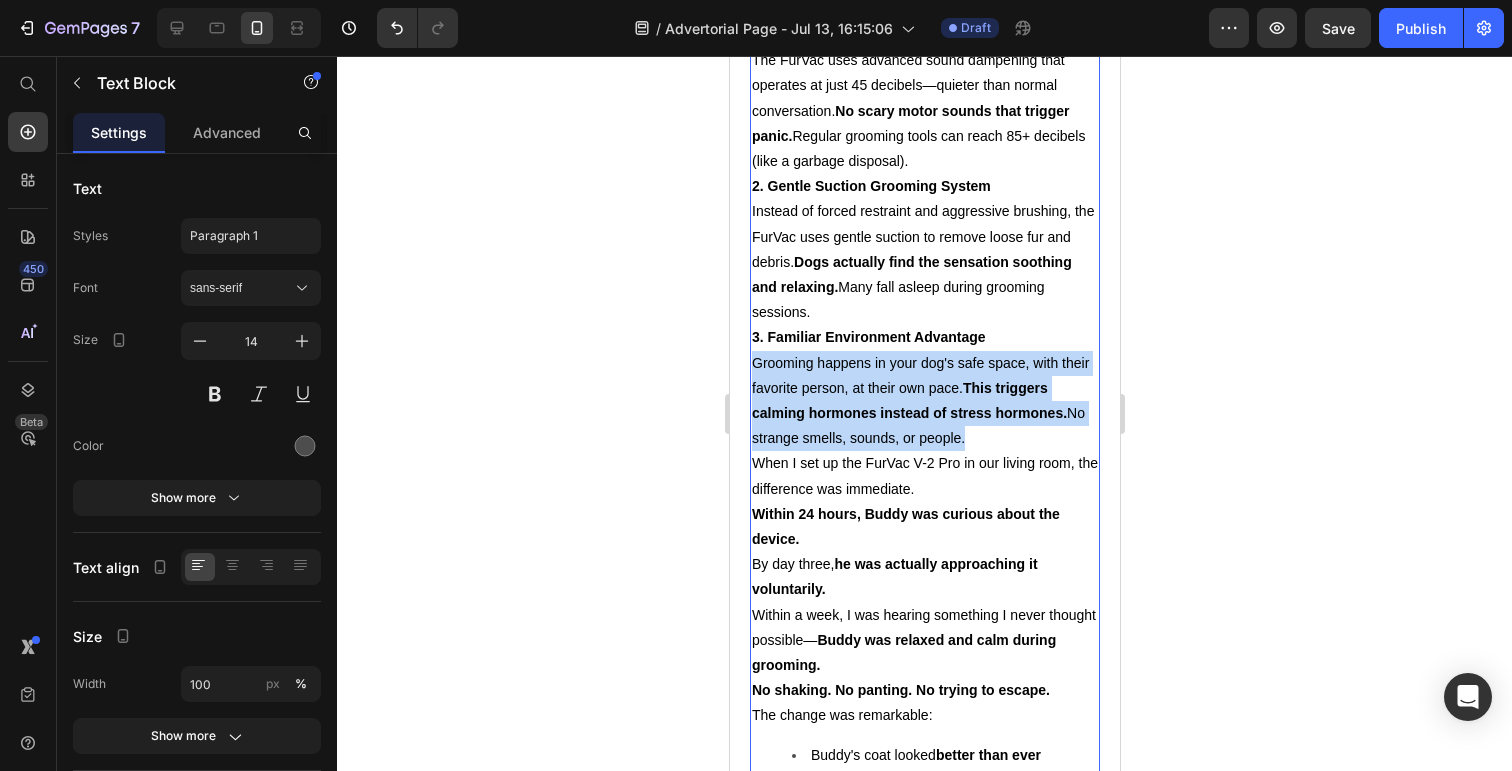 click on "Grooming happens in your dog's safe space, with their favorite person, at their own pace.  This triggers calming hormones instead of stress hormones.  No strange smells, sounds, or people." at bounding box center [919, 401] 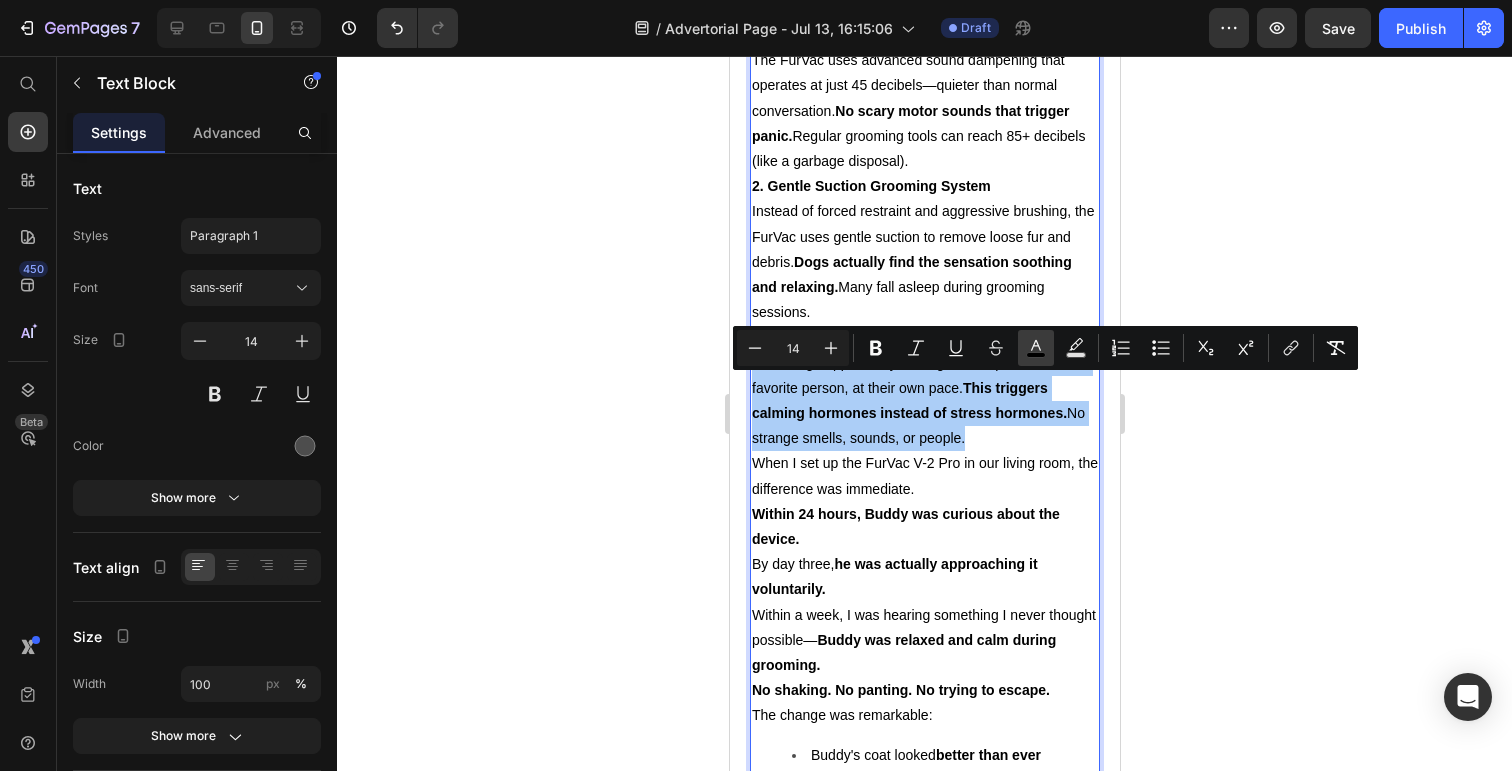 click on "color" at bounding box center [1036, 348] 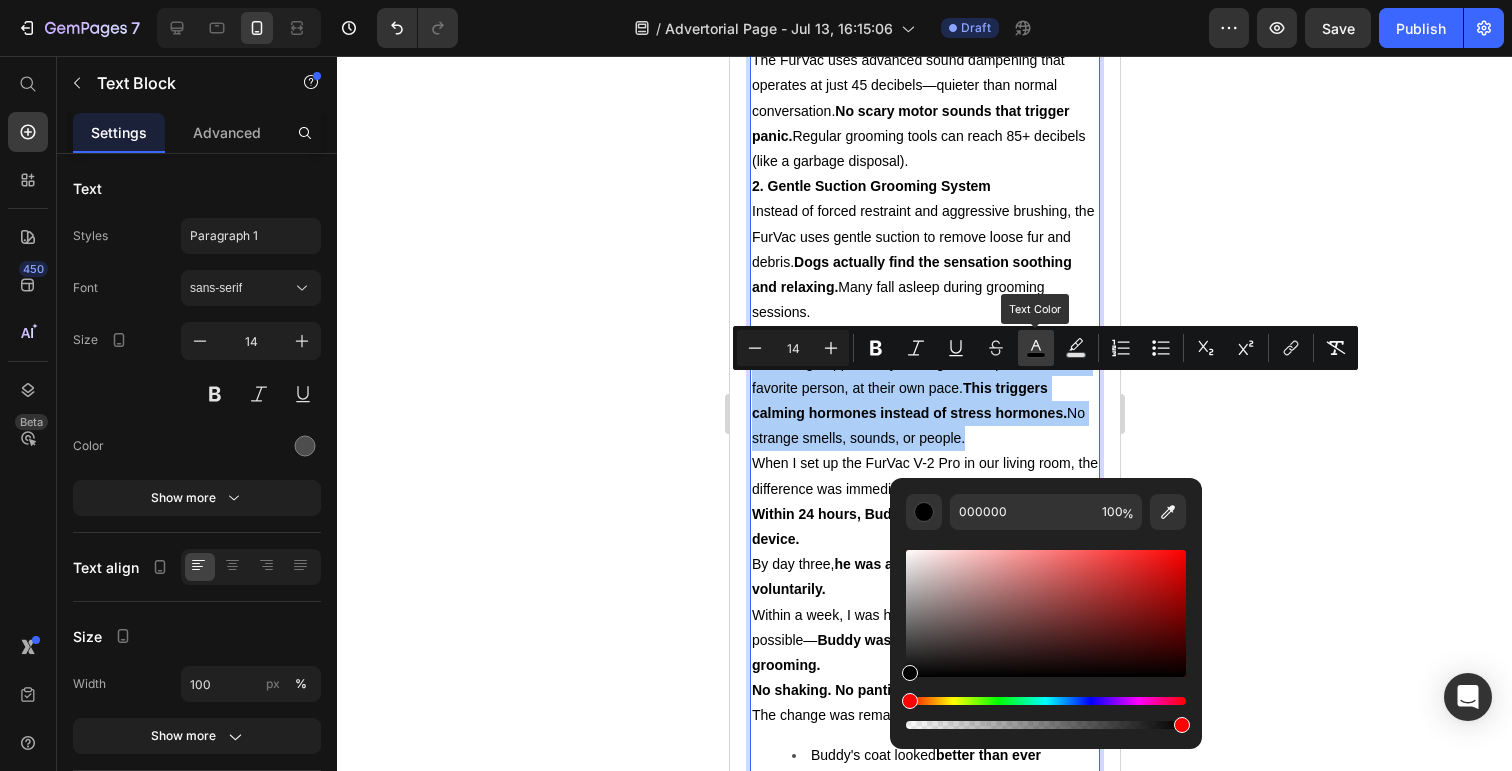 click on "color" at bounding box center (1036, 348) 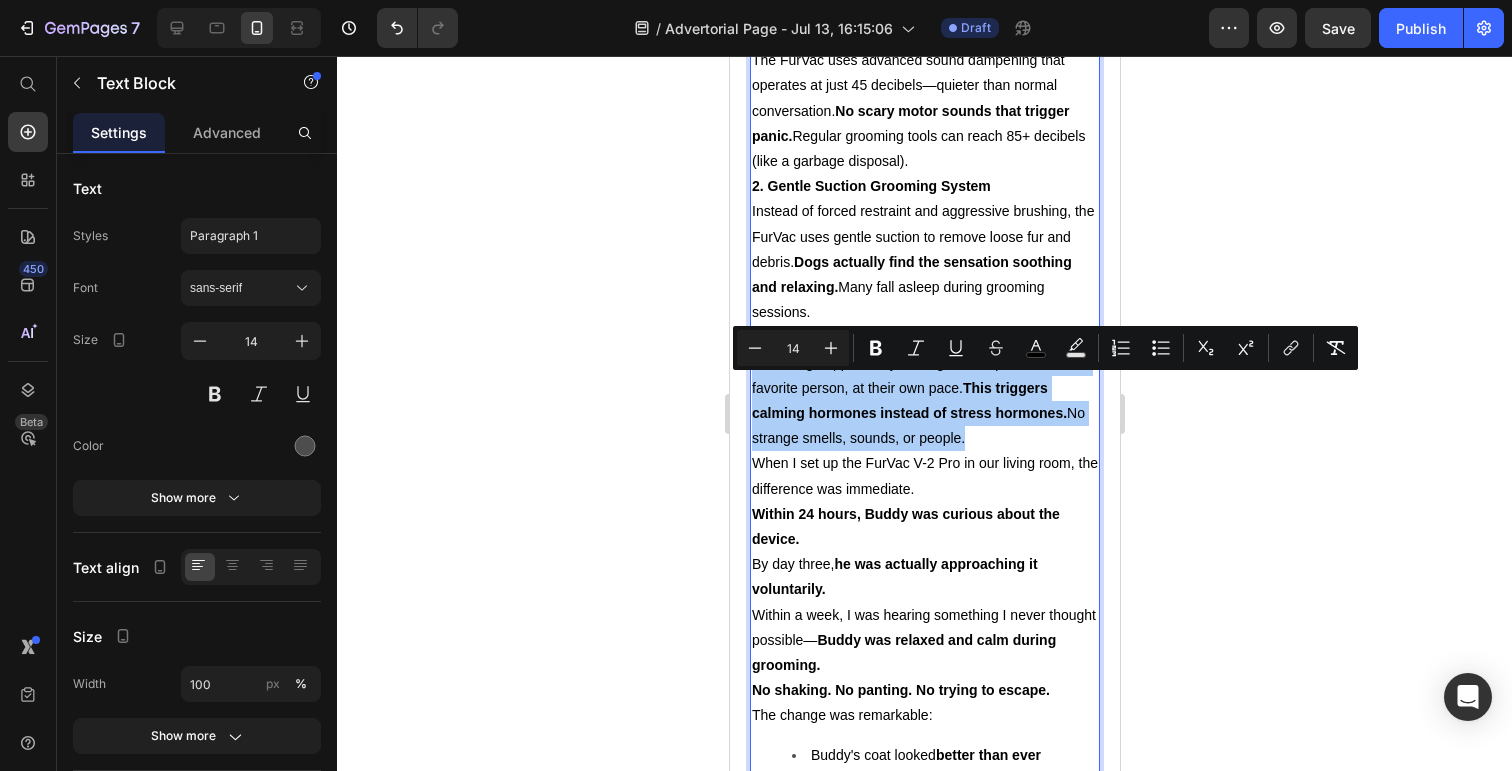 click 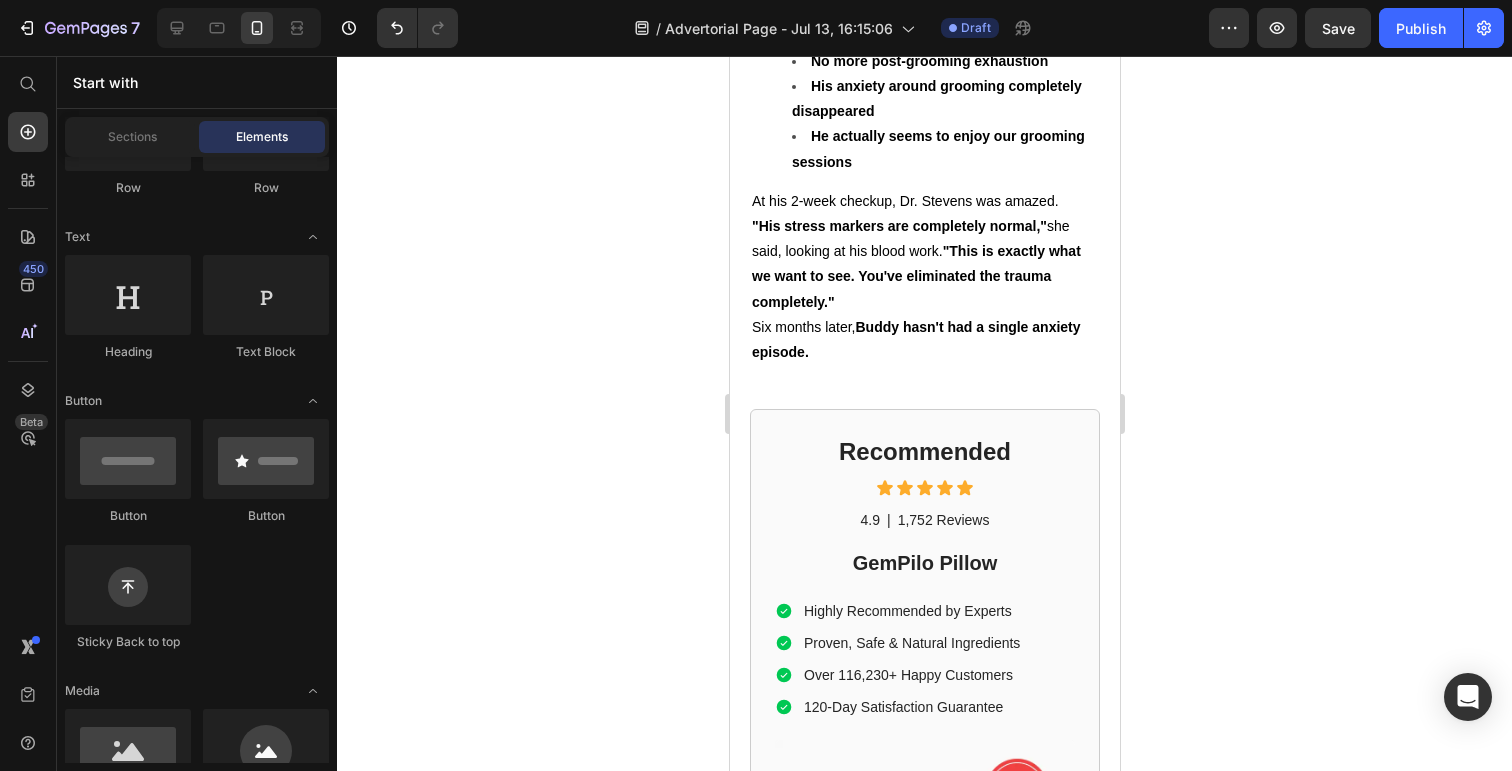 scroll, scrollTop: 5956, scrollLeft: 0, axis: vertical 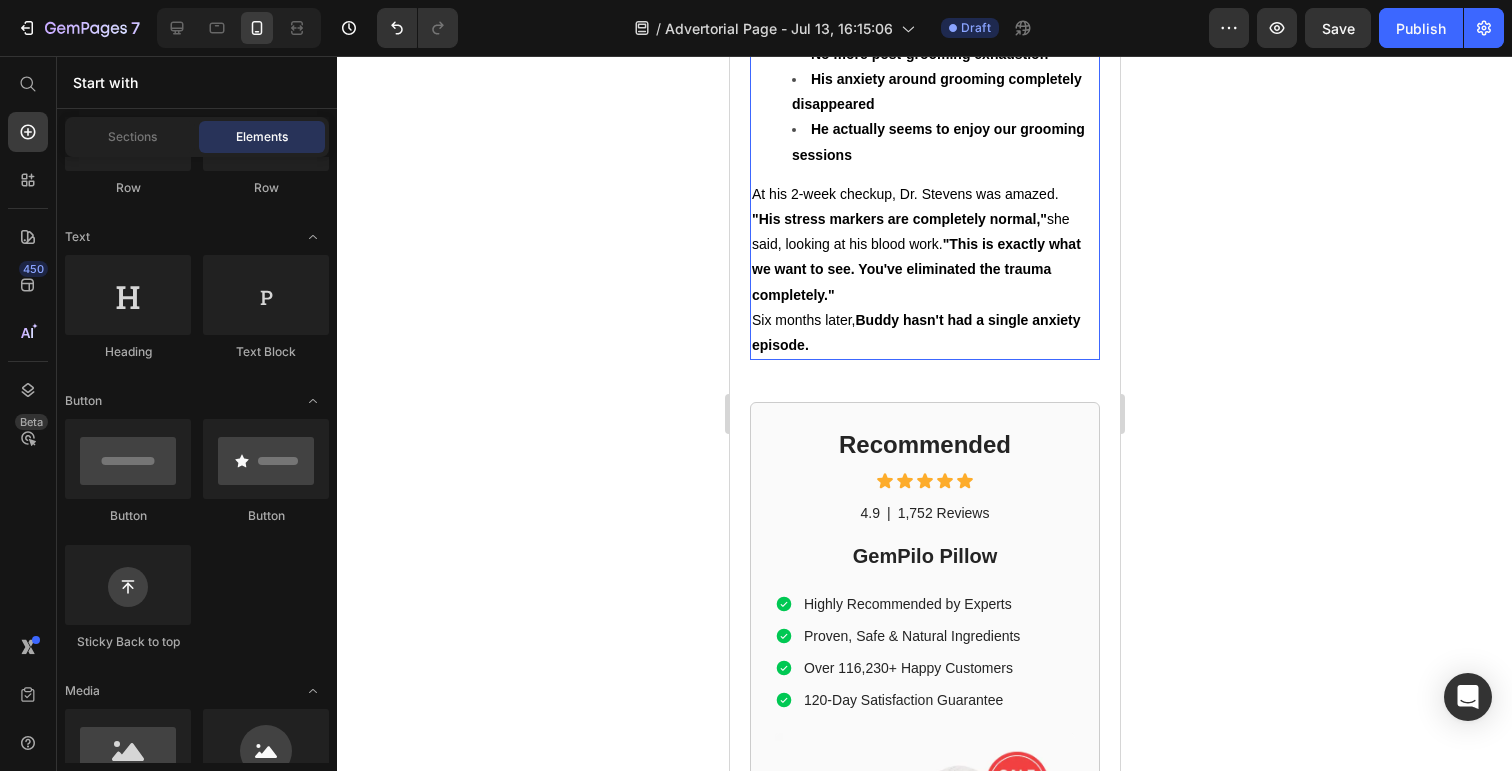 click on "Six months later,  Buddy hasn't had a single anxiety episode." at bounding box center (924, 333) 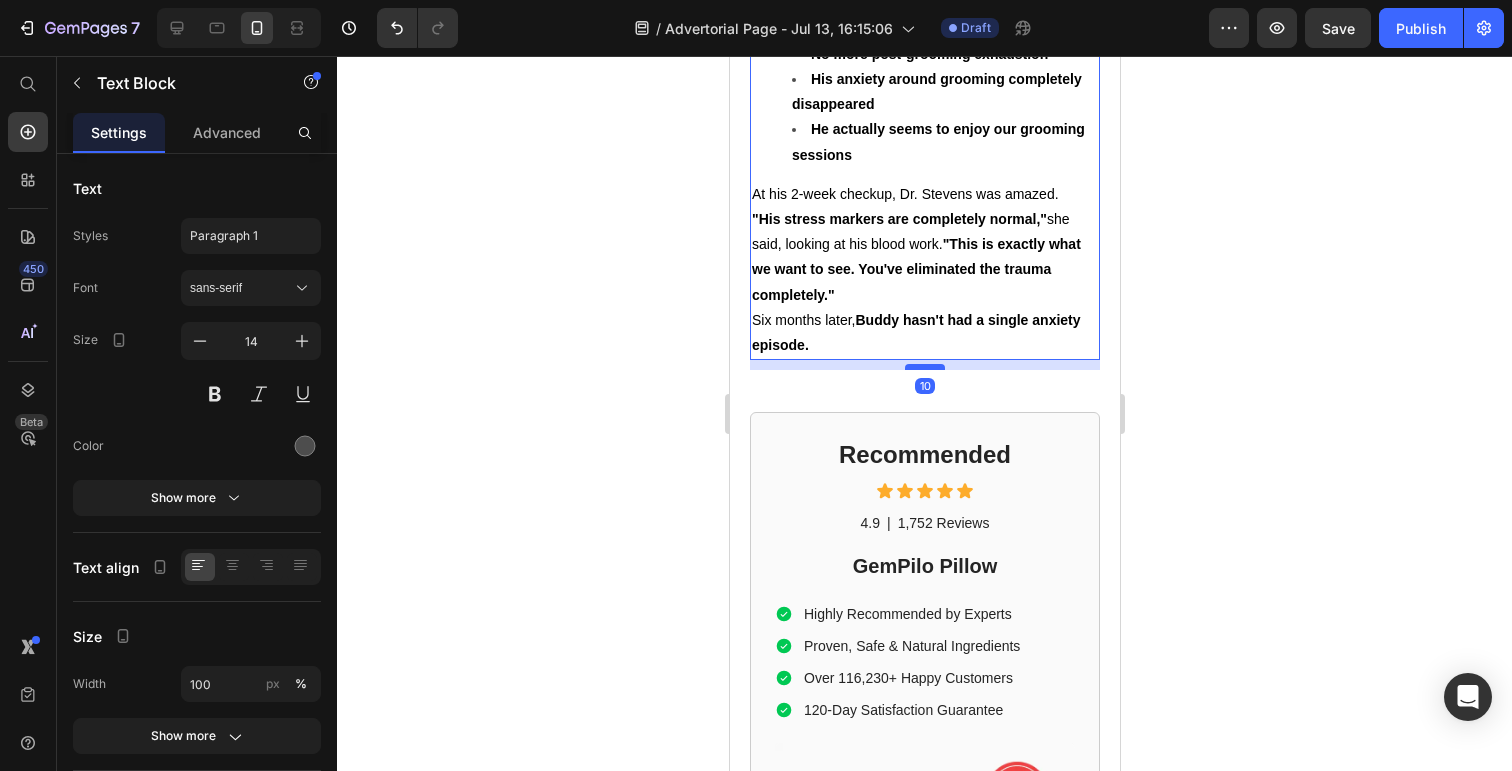 drag, startPoint x: 923, startPoint y: 381, endPoint x: 927, endPoint y: 391, distance: 10.770329 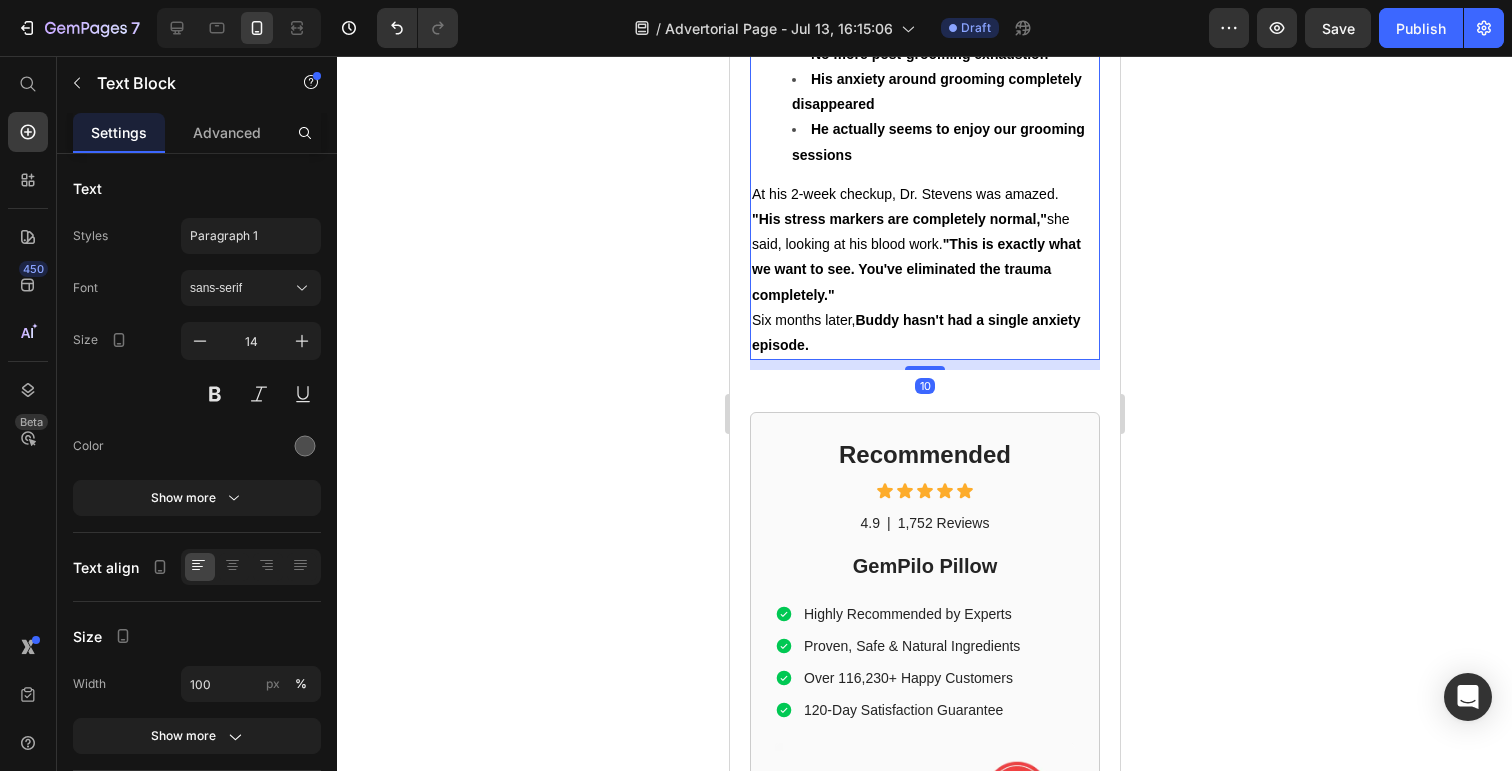 click 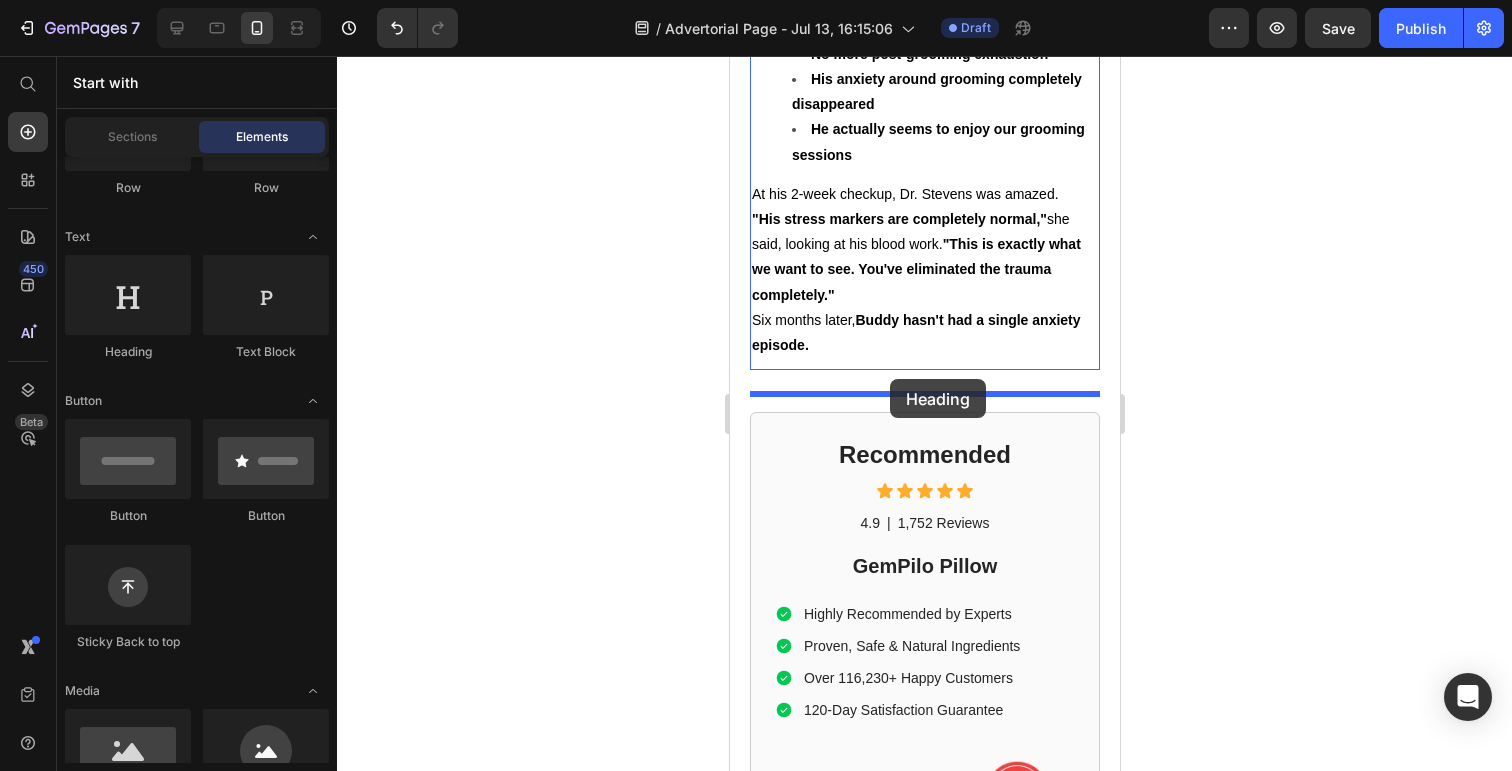 drag, startPoint x: 884, startPoint y: 365, endPoint x: 889, endPoint y: 379, distance: 14.866069 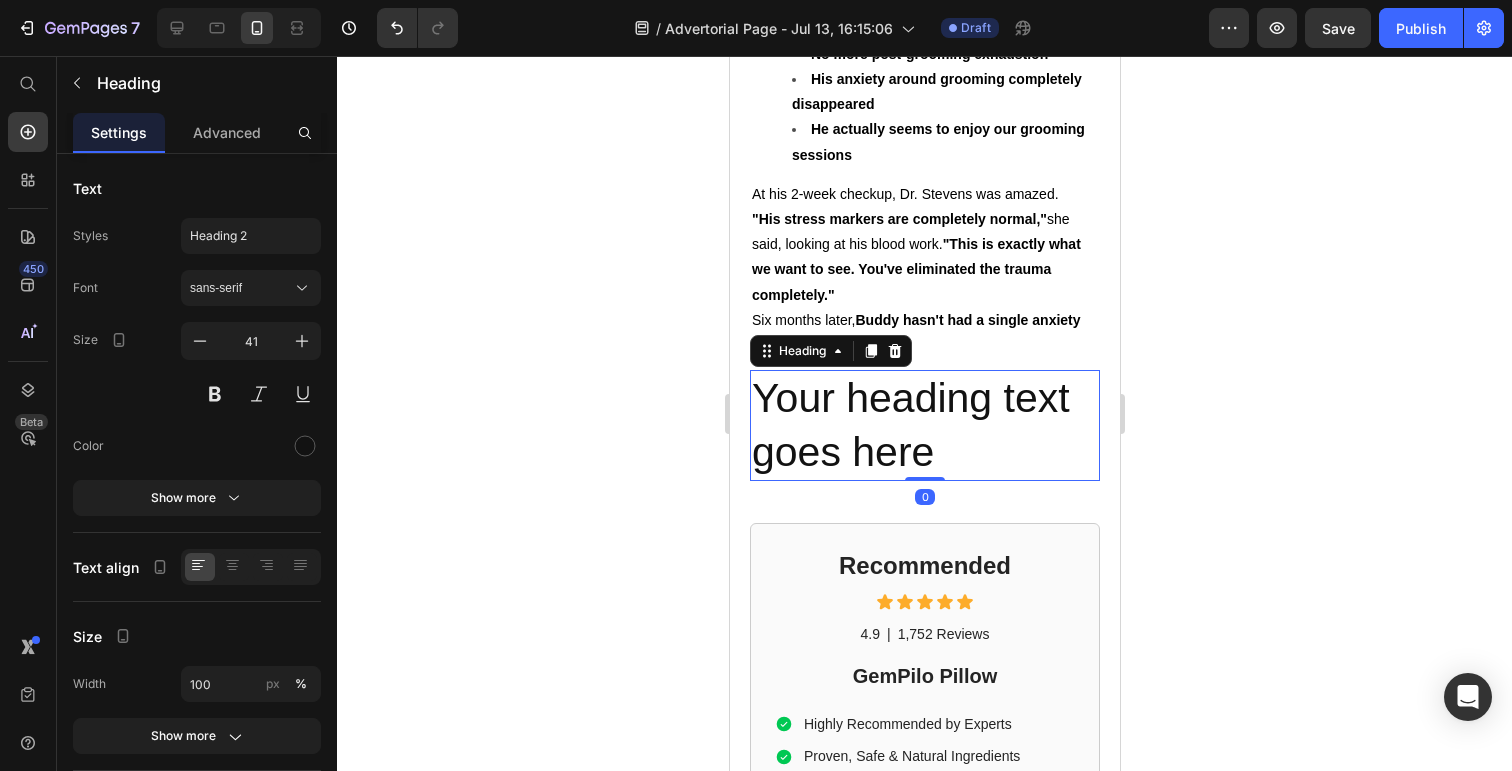 click on "Your heading text goes here" at bounding box center [924, 425] 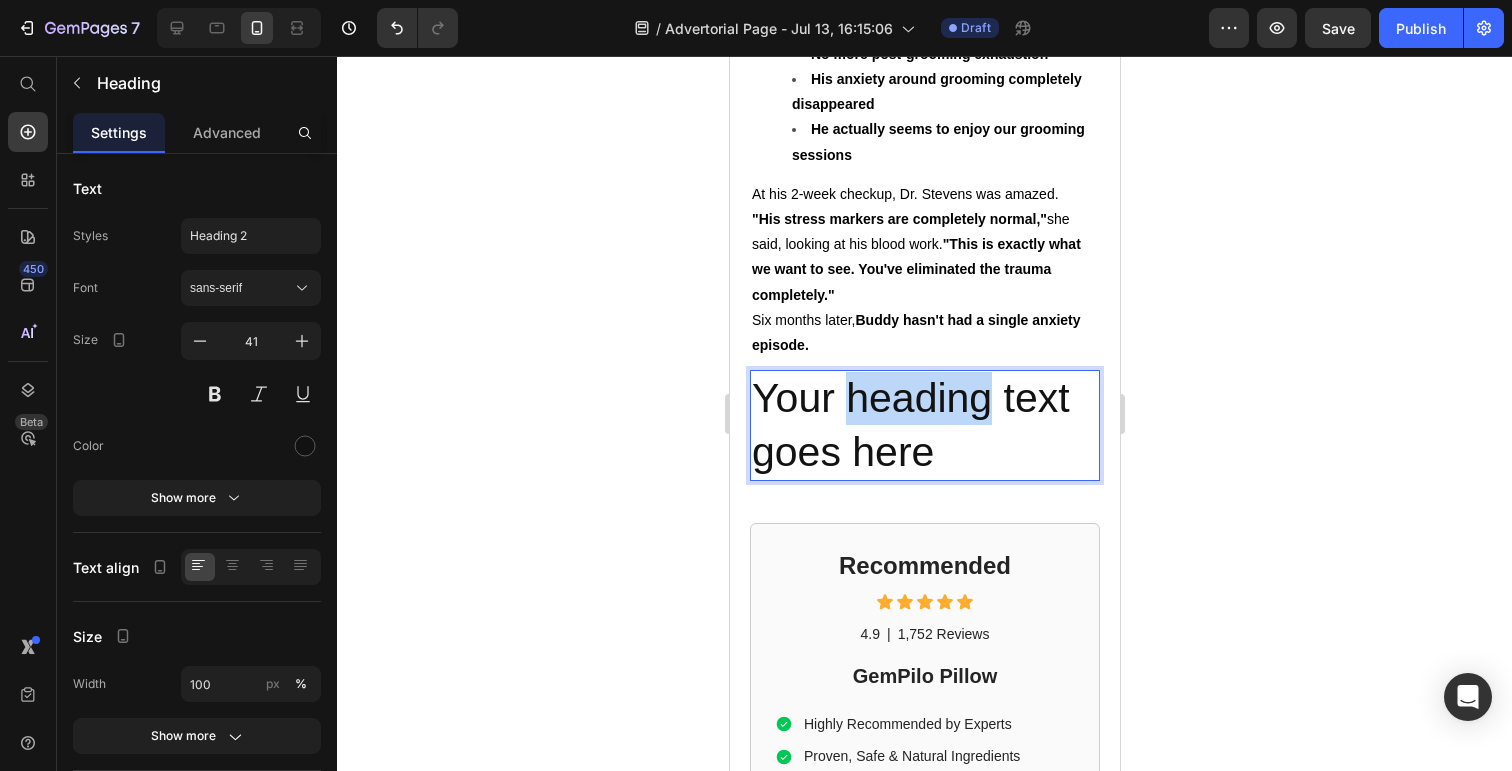 click on "Your heading text goes here" at bounding box center [924, 425] 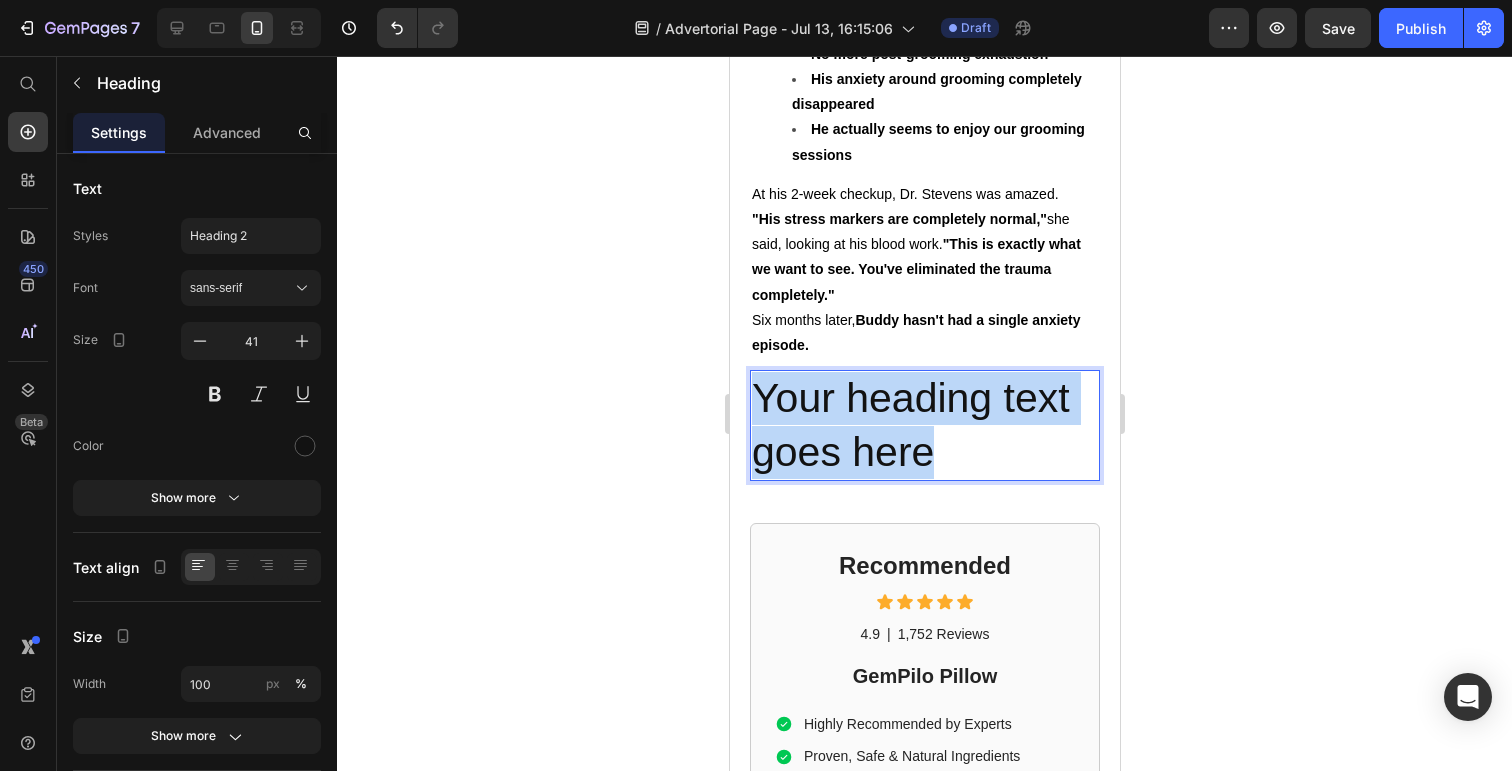 click on "Your heading text goes here" at bounding box center [924, 425] 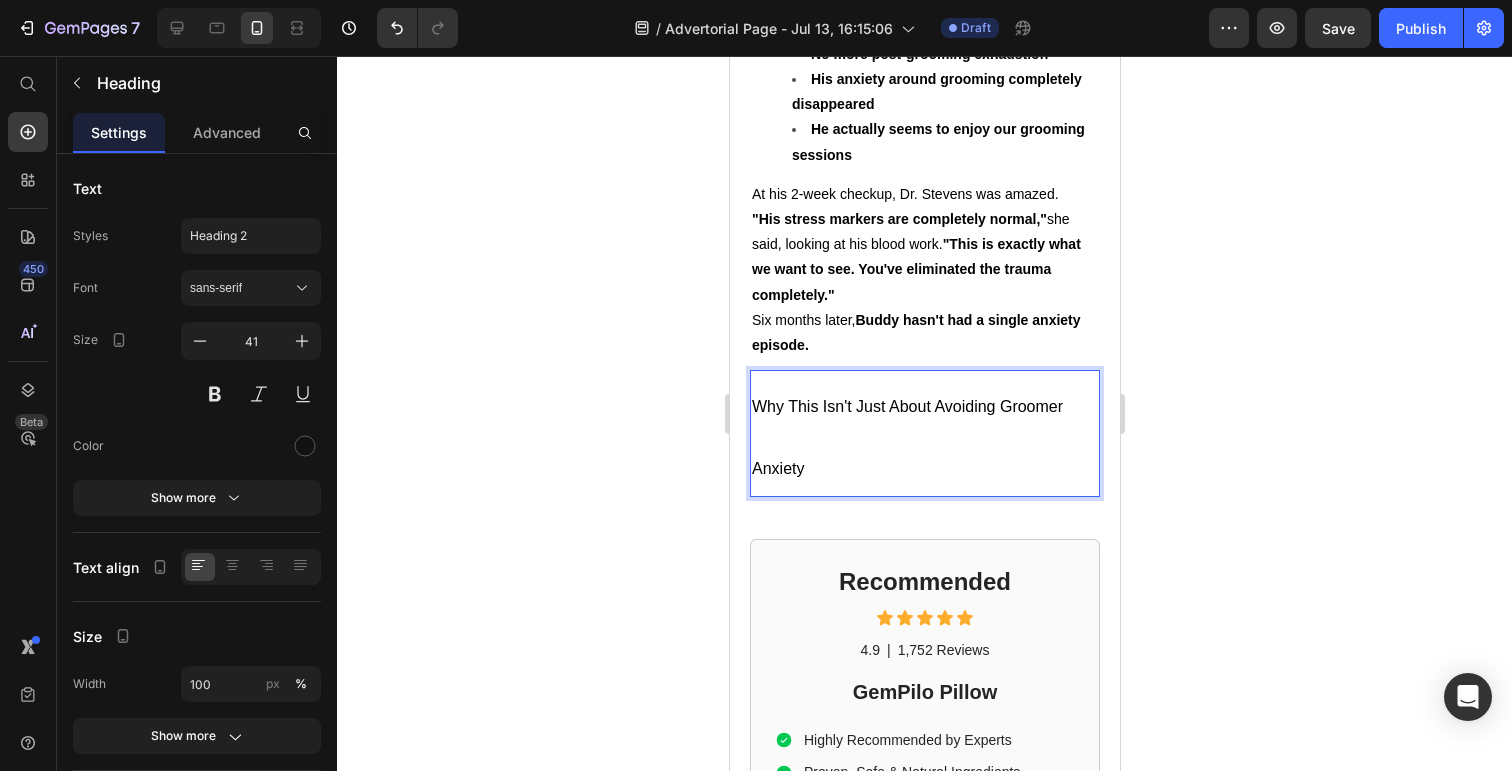click on "Why This Isn't Just About Avoiding Groomer Anxiety" at bounding box center [924, 433] 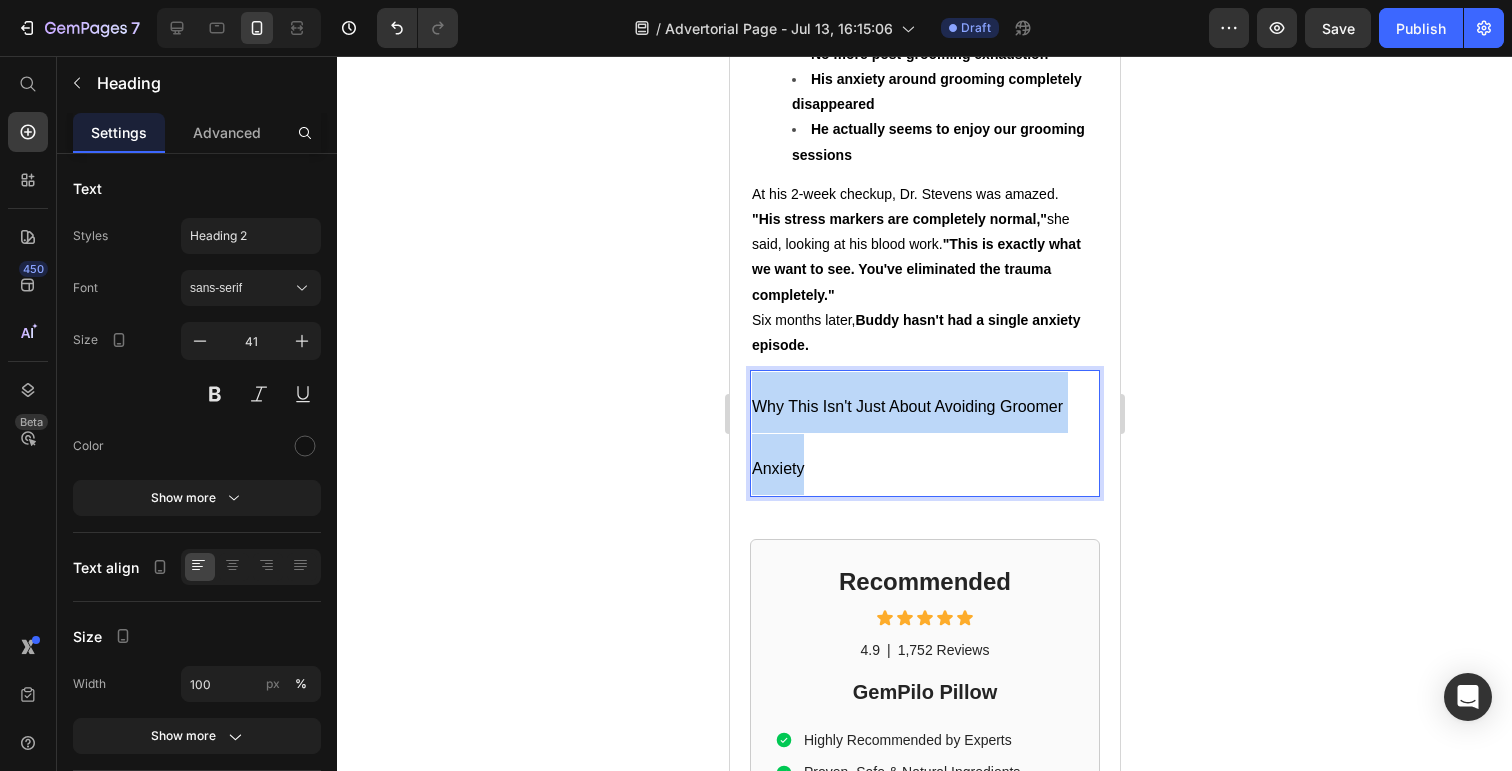 click on "Why This Isn't Just About Avoiding Groomer Anxiety" at bounding box center [924, 433] 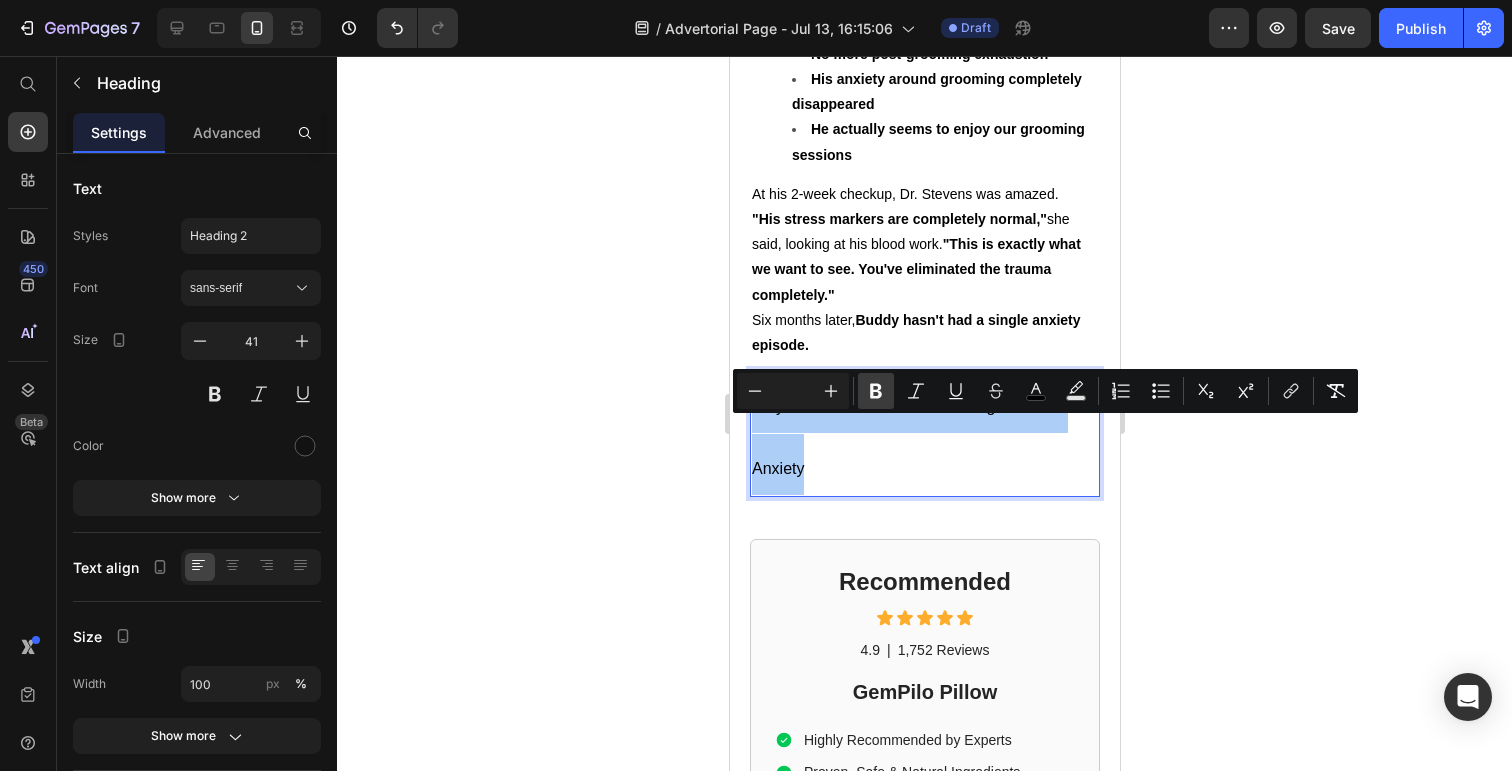 click 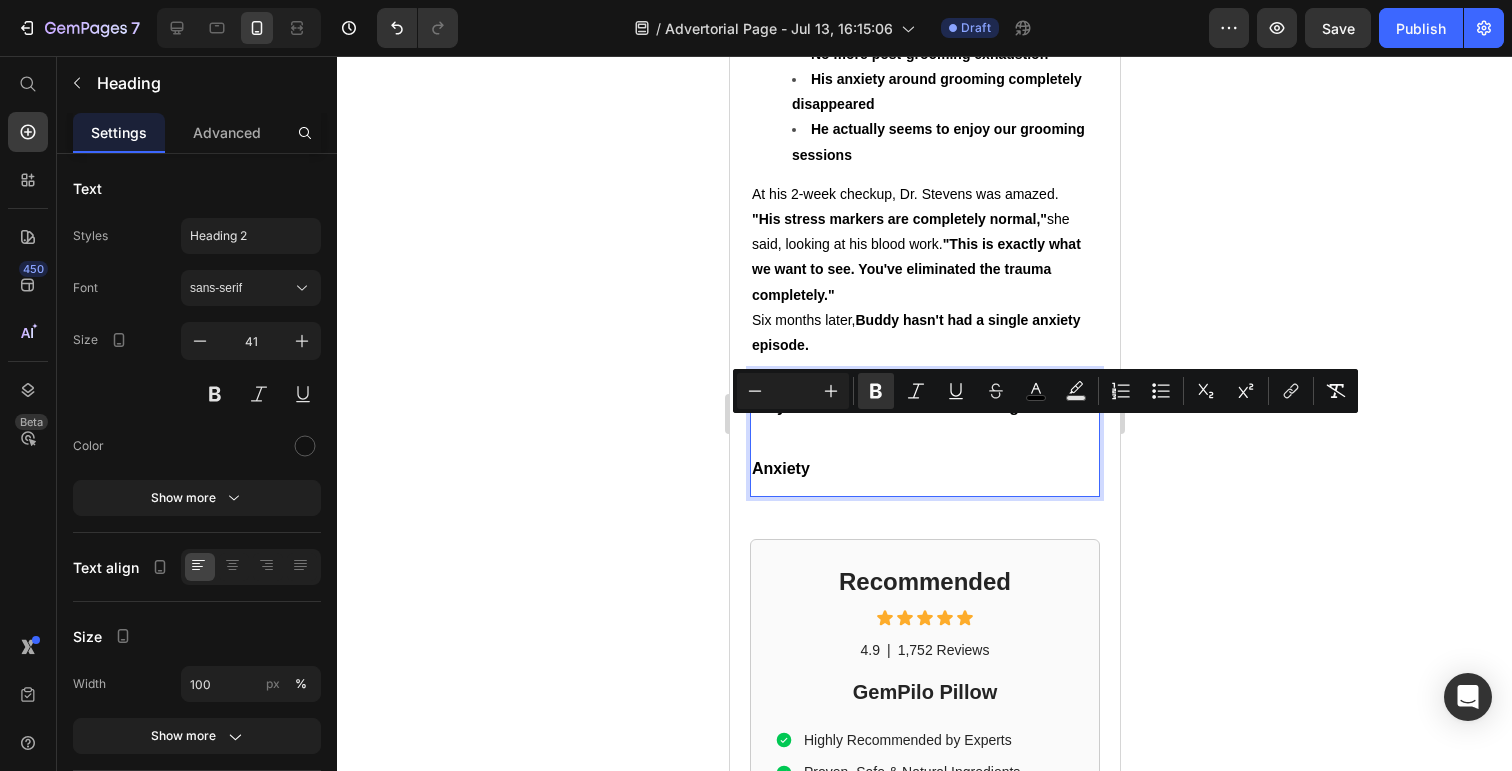 click at bounding box center [793, 391] 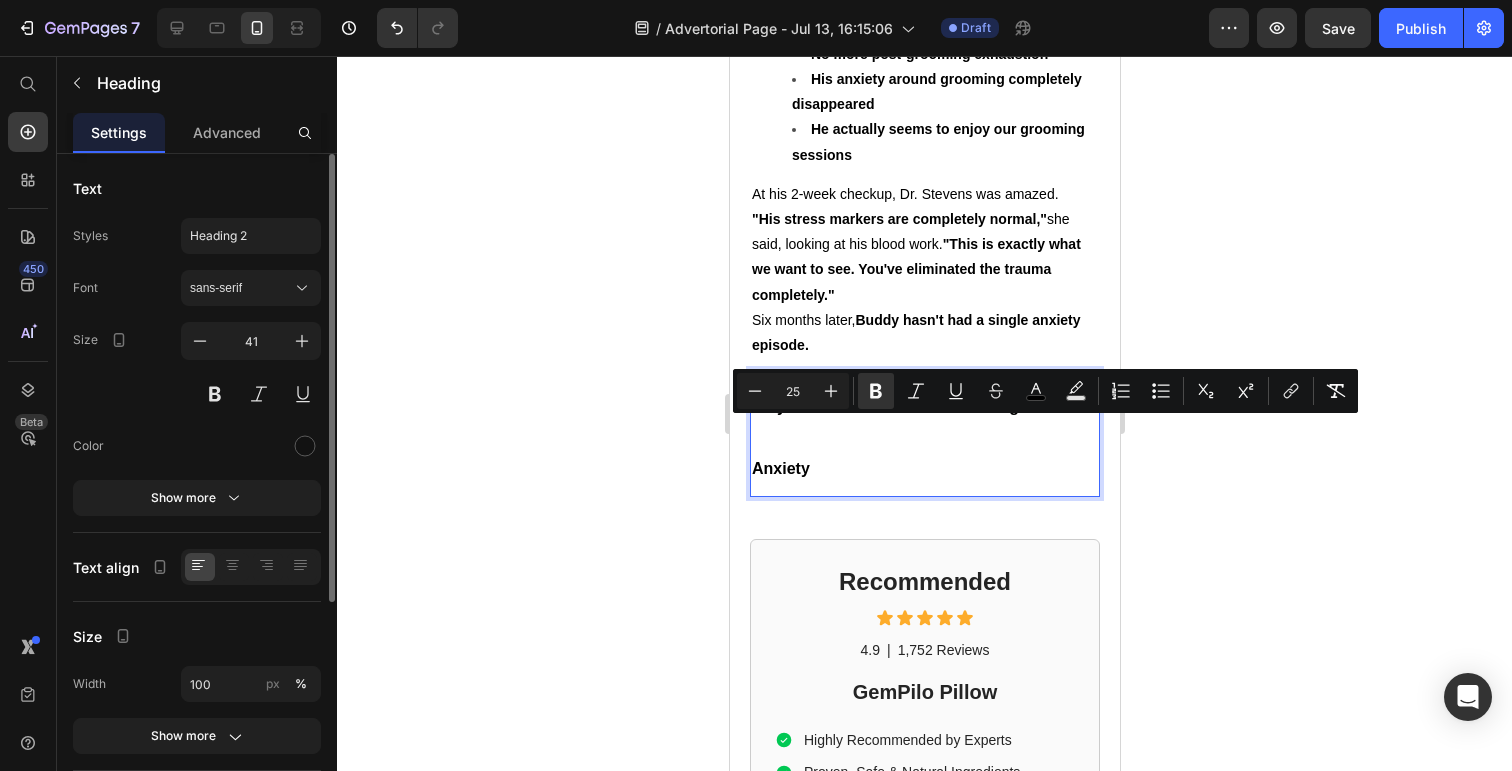 type on "25" 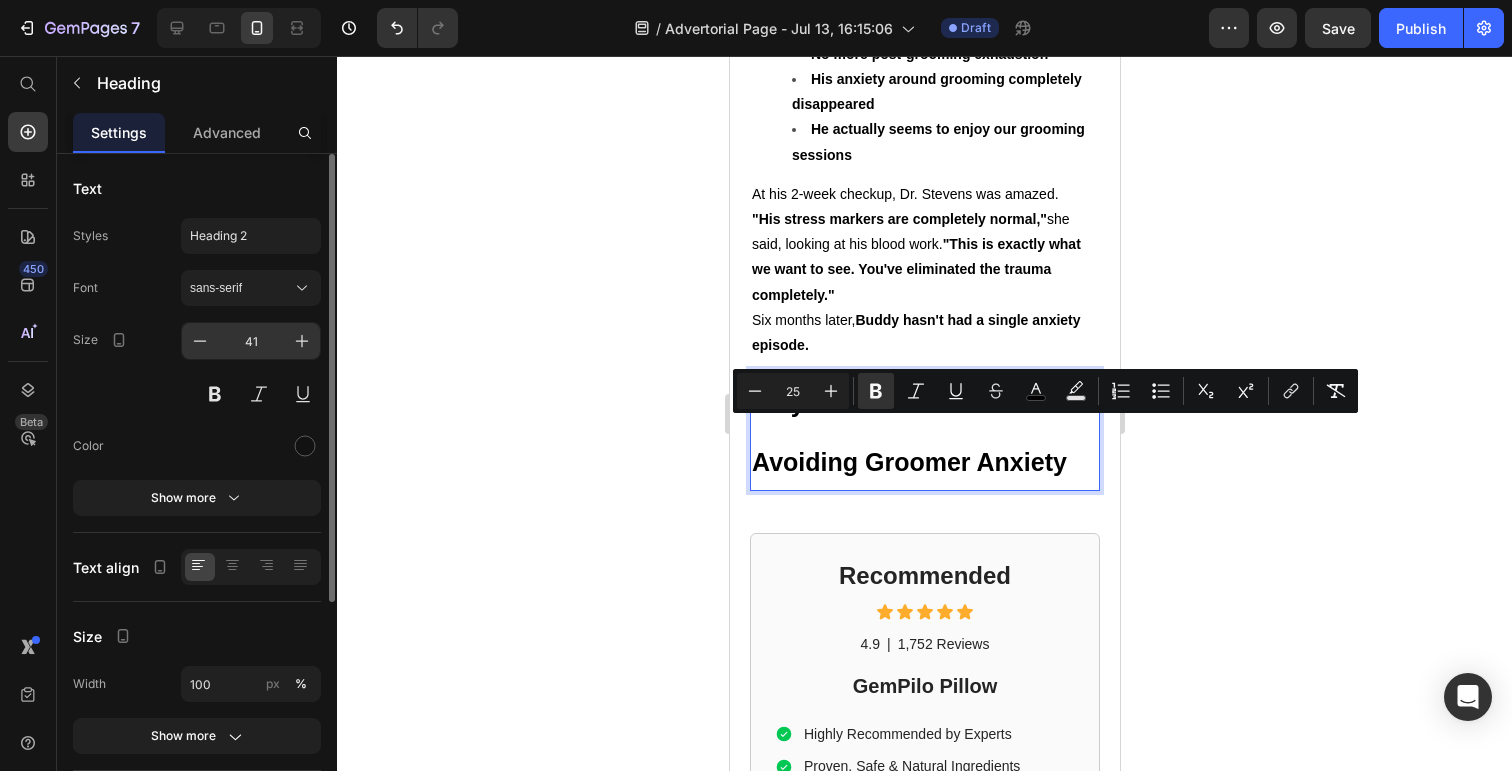 click on "41" at bounding box center (251, 341) 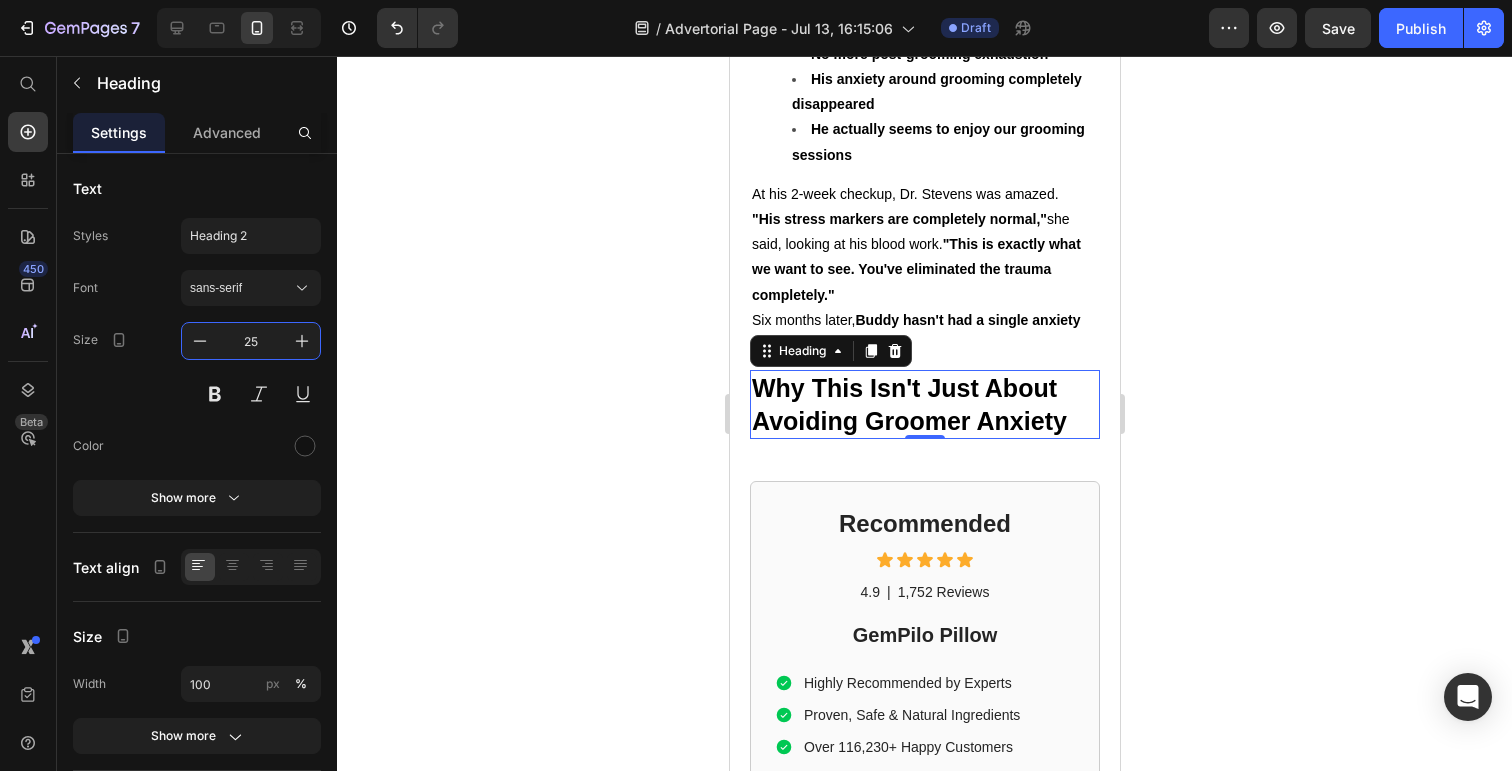 type on "25" 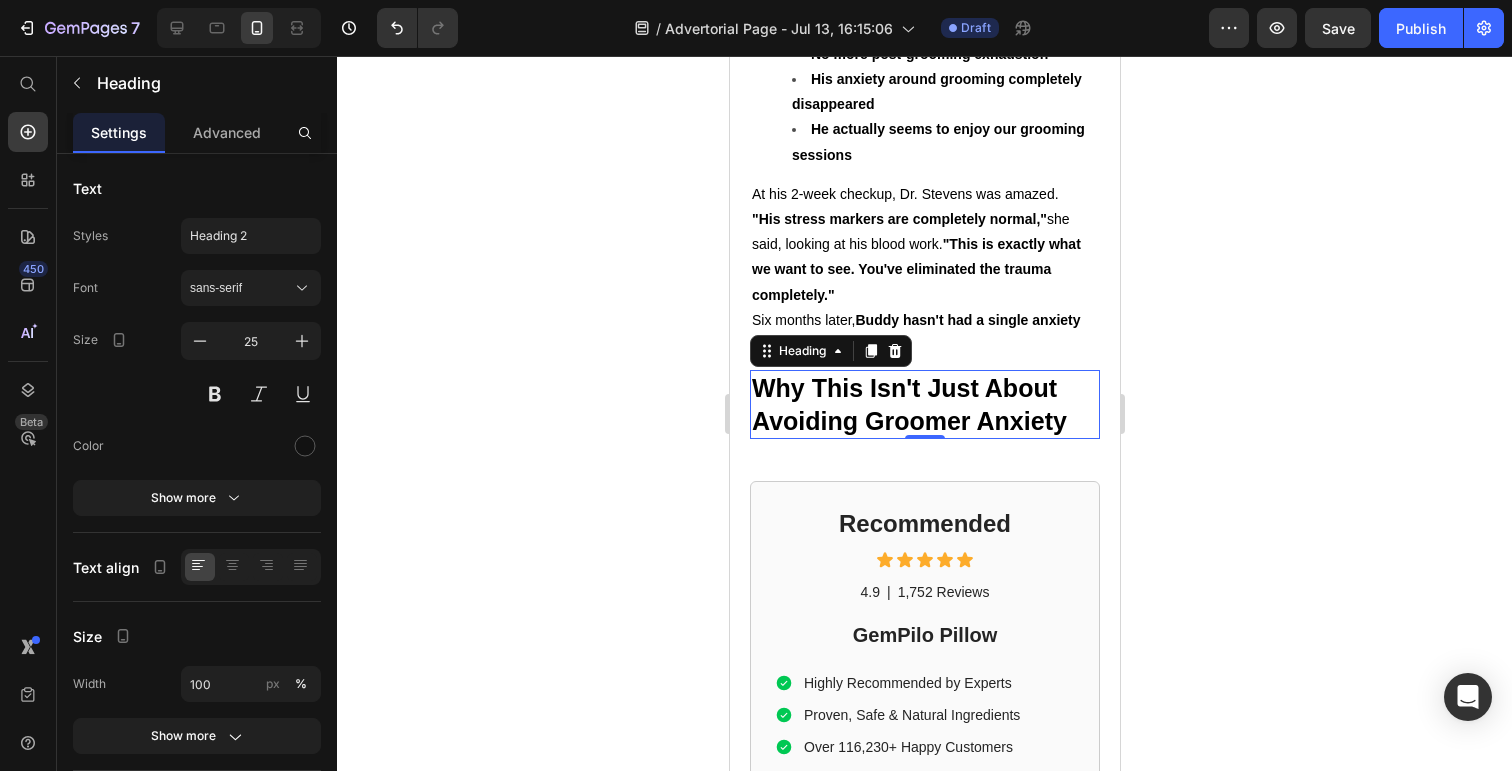 click 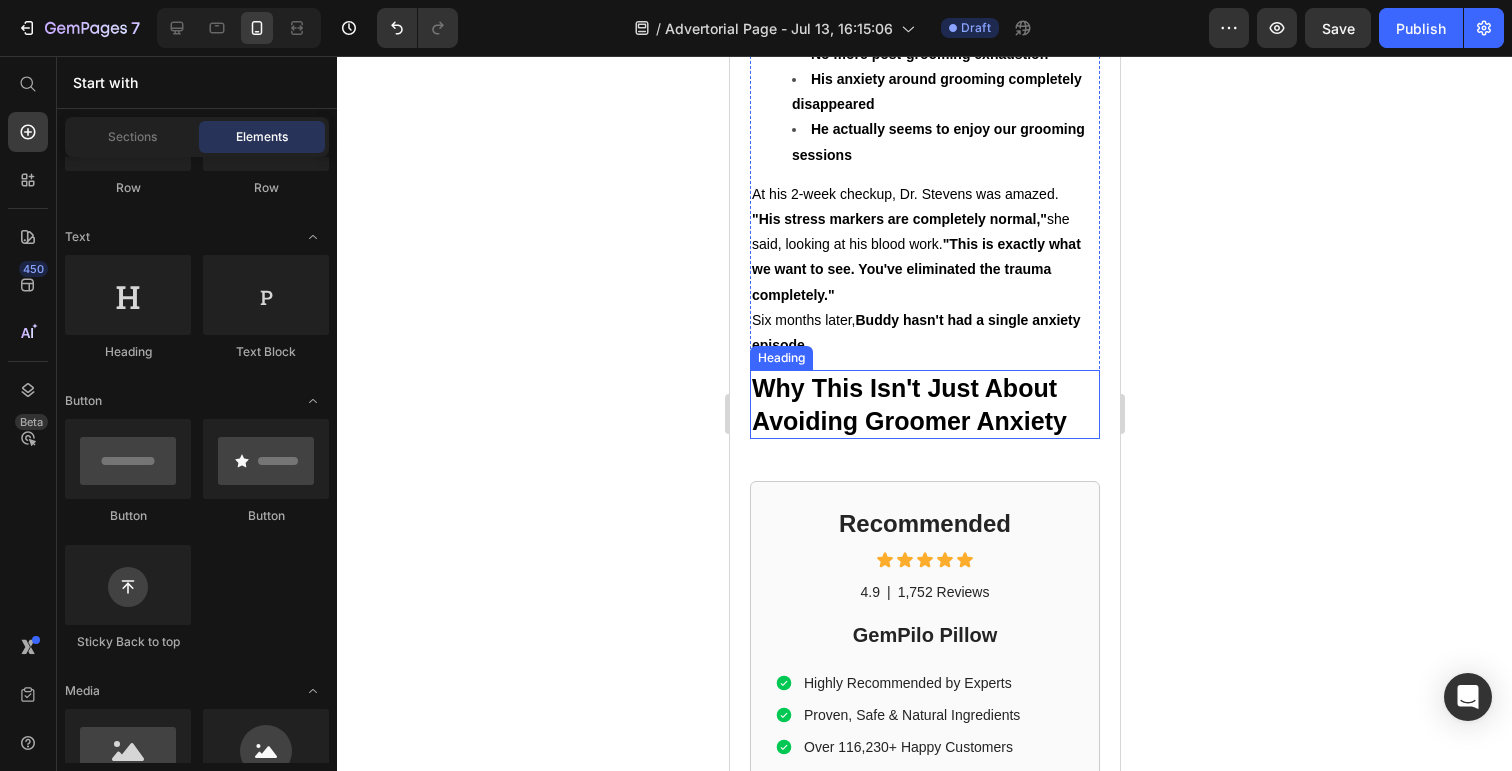 click on "Why This Isn't Just About Avoiding Groomer Anxiety" at bounding box center (908, 404) 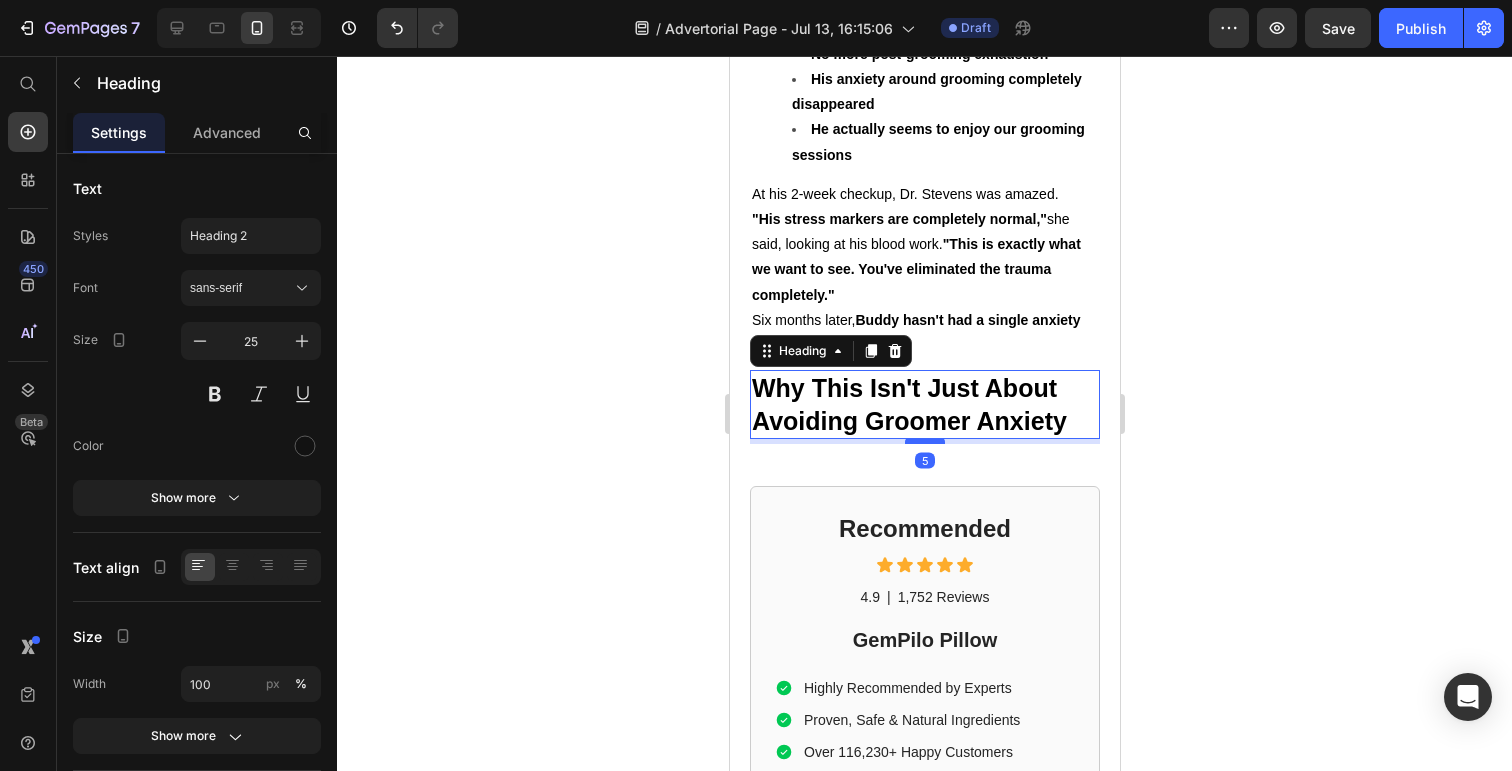 click at bounding box center [924, 441] 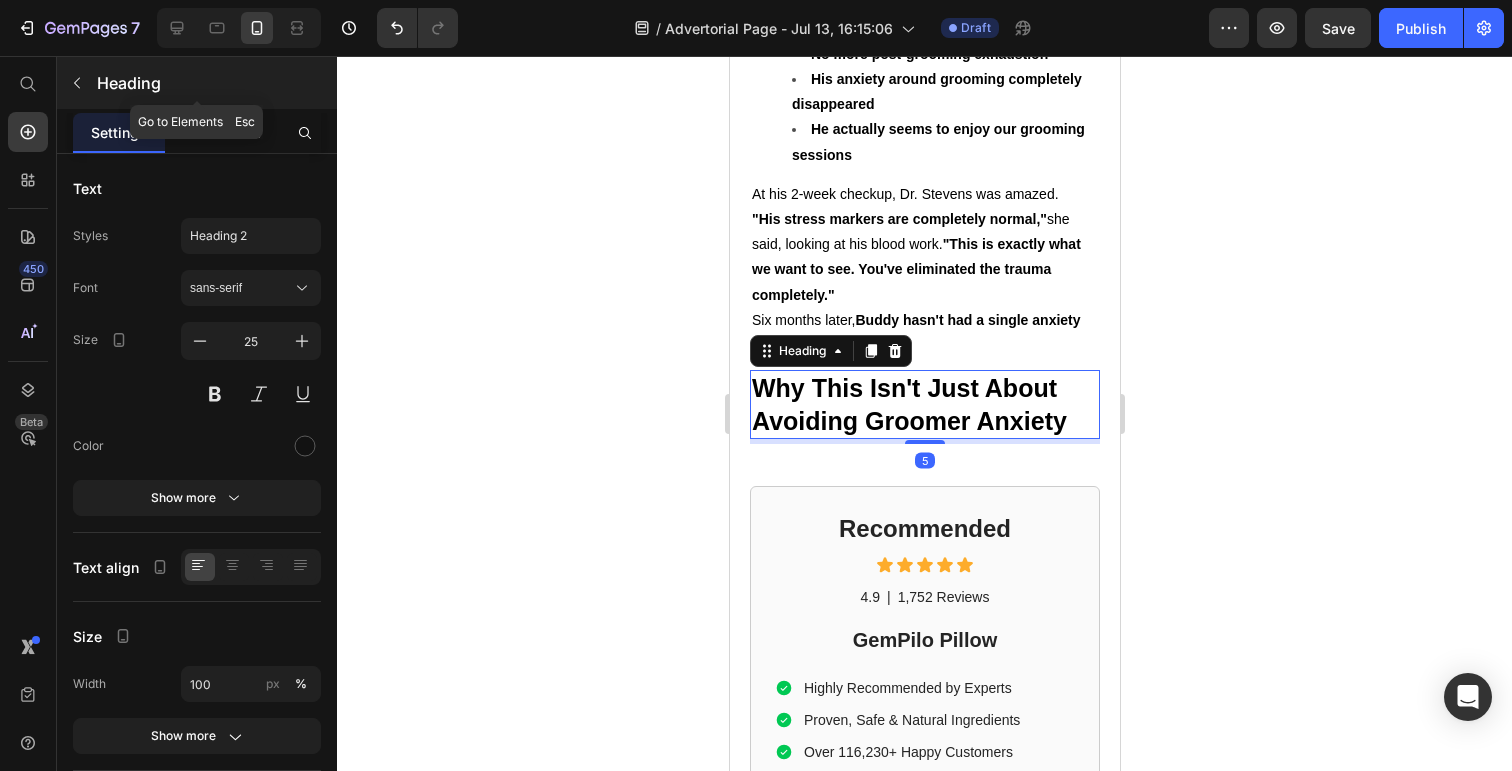 click at bounding box center [77, 83] 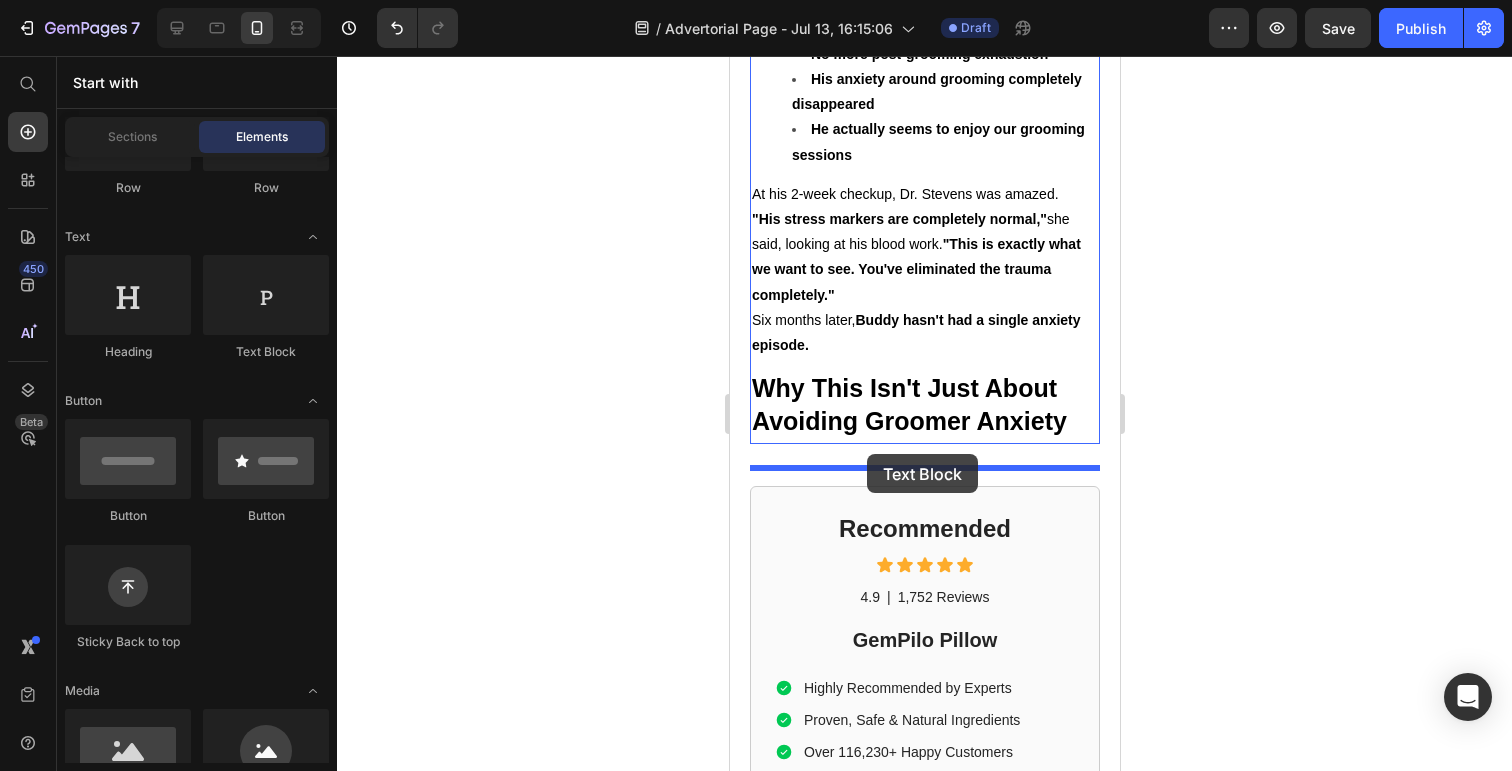 drag, startPoint x: 971, startPoint y: 373, endPoint x: 866, endPoint y: 453, distance: 132.00378 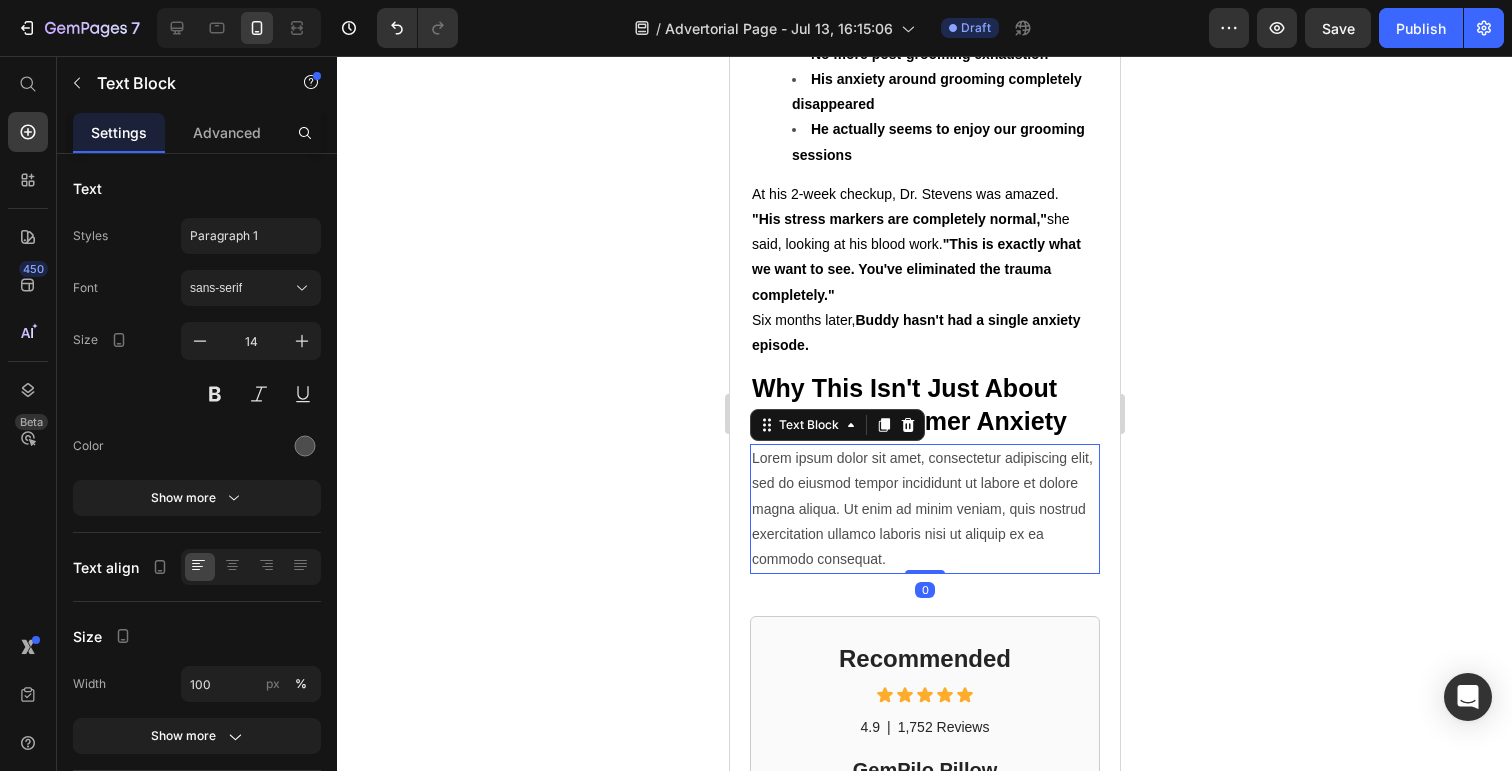 click on "Lorem ipsum dolor sit amet, consectetur adipiscing elit, sed do eiusmod tempor incididunt ut labore et dolore magna aliqua. Ut enim ad minim veniam, quis nostrud exercitation ullamco laboris nisi ut aliquip ex ea commodo consequat." at bounding box center [924, 509] 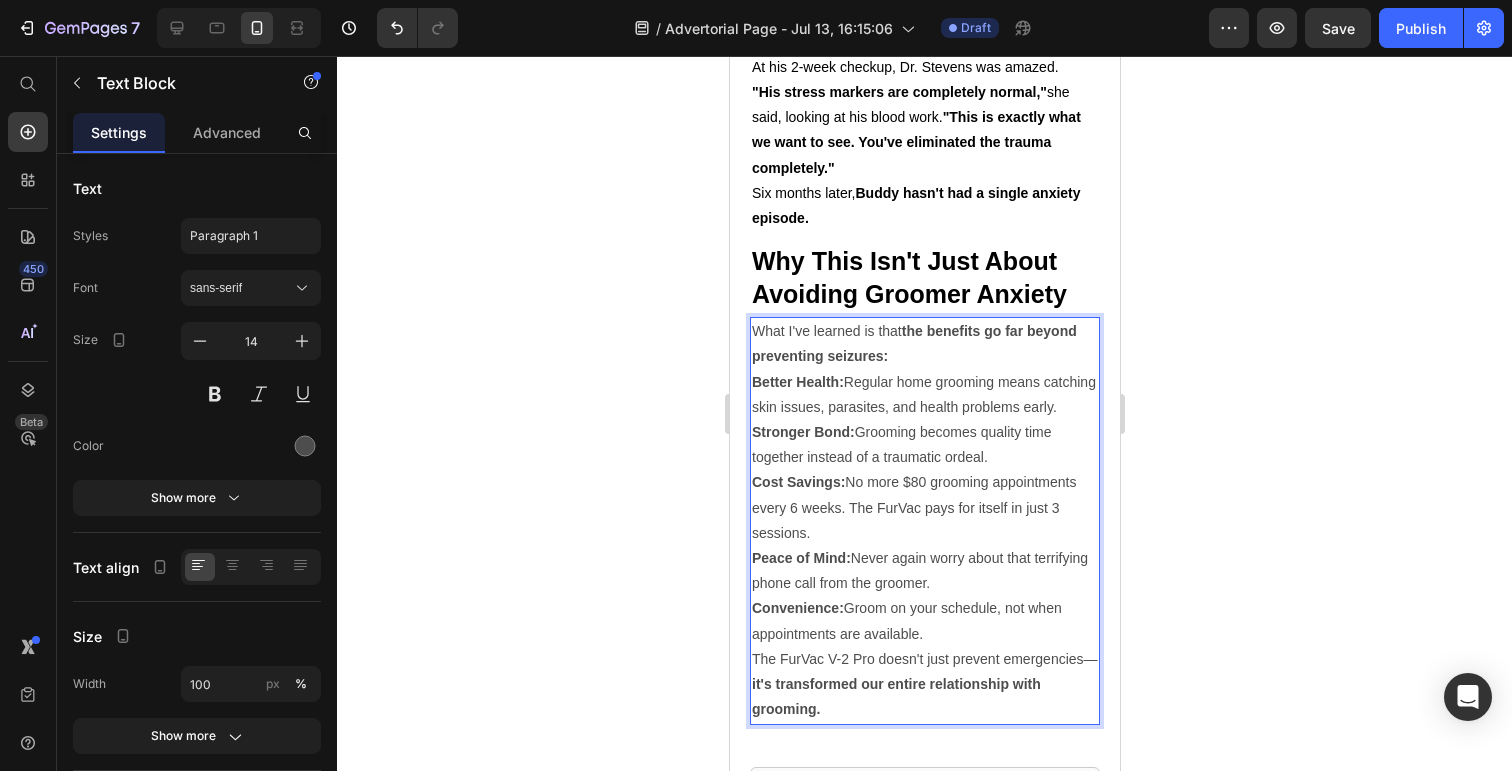 scroll, scrollTop: 6098, scrollLeft: 0, axis: vertical 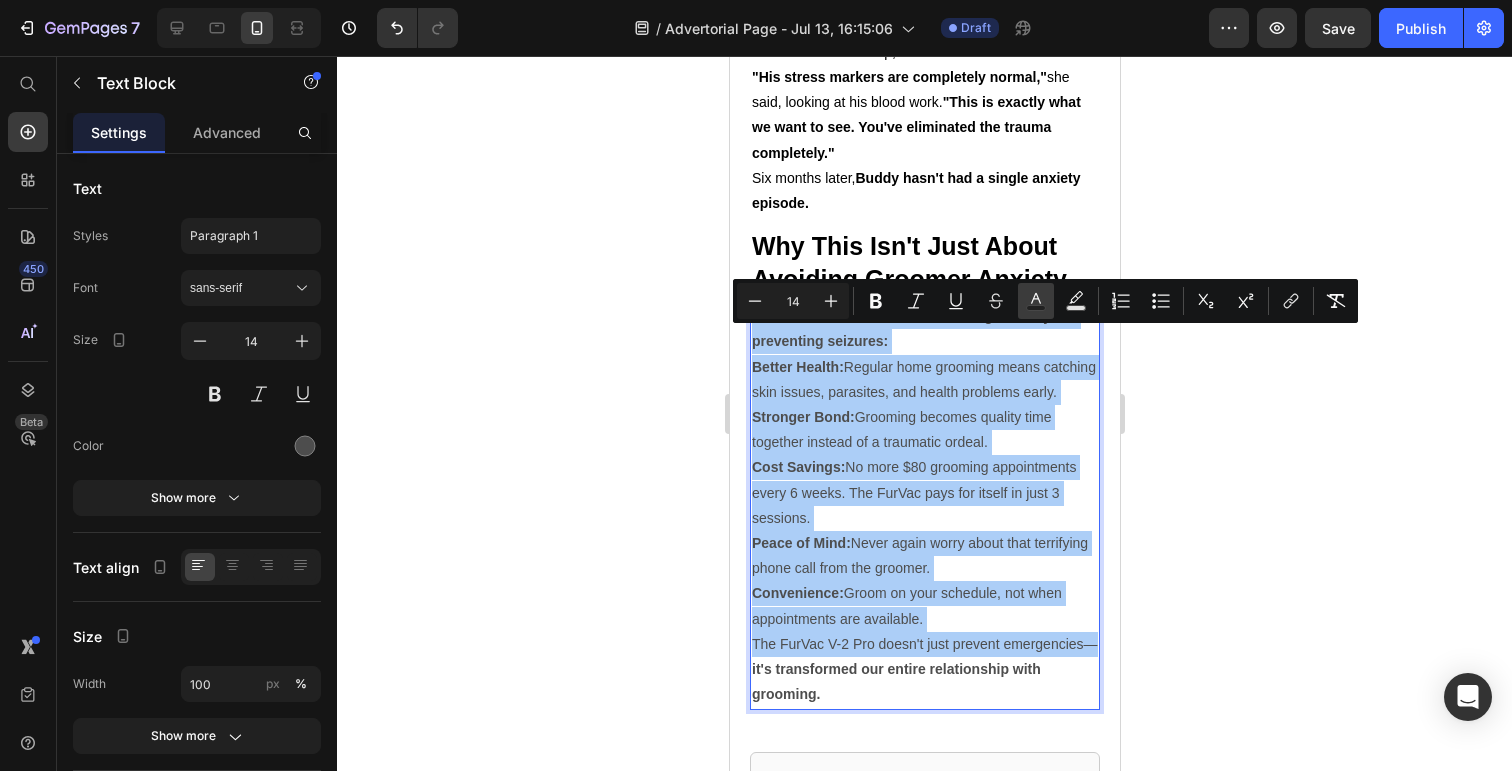 click 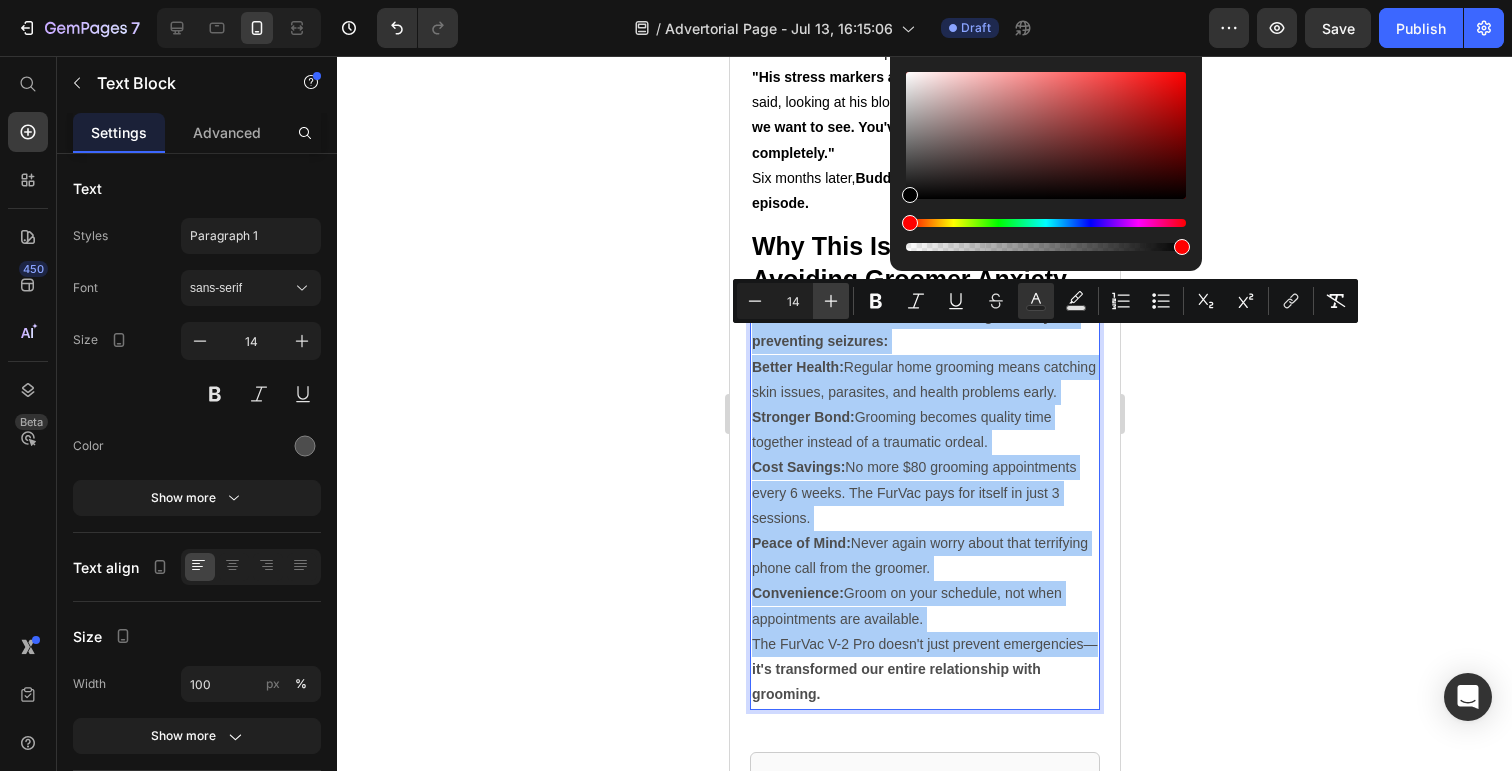 drag, startPoint x: 941, startPoint y: 157, endPoint x: 834, endPoint y: 313, distance: 189.16924 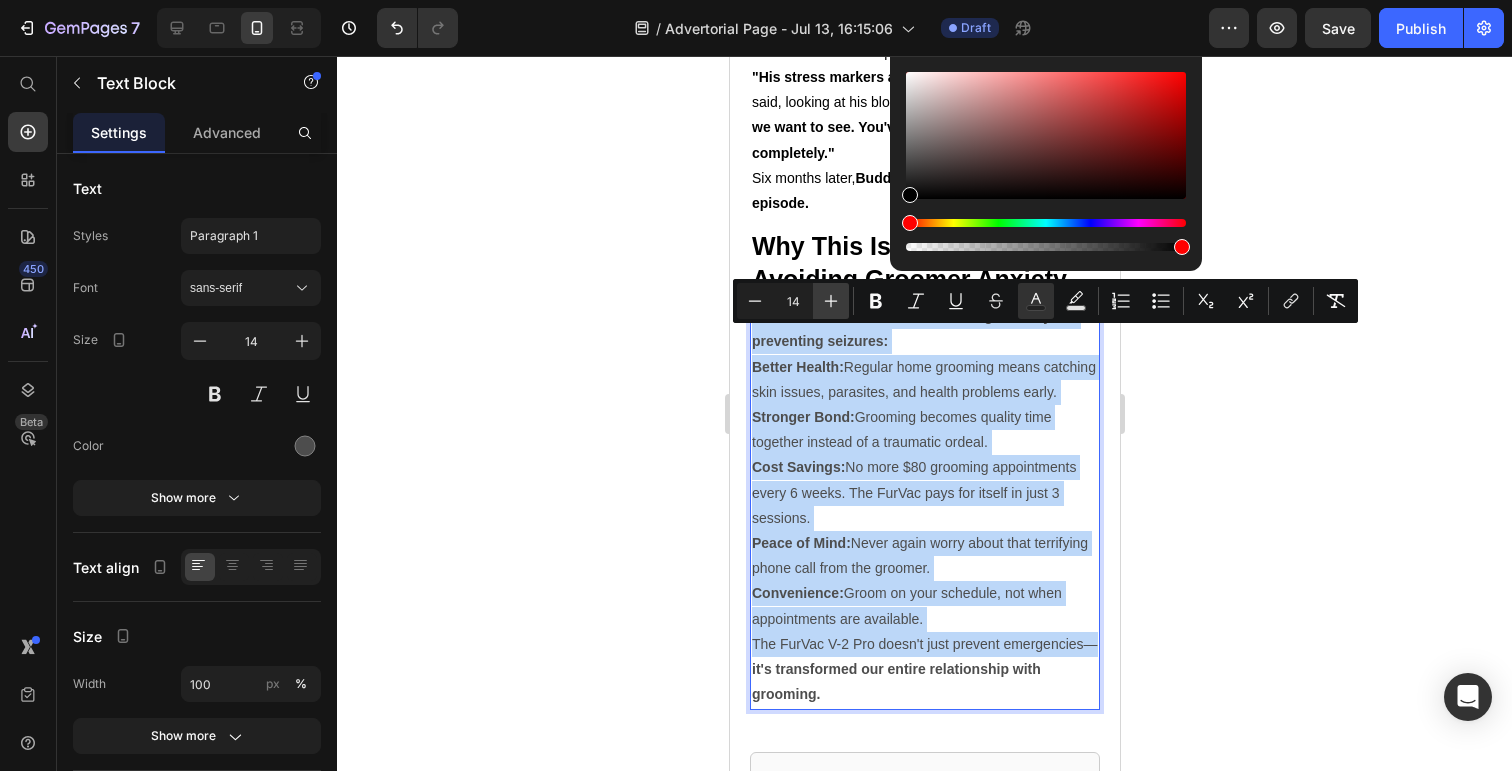 type on "000000" 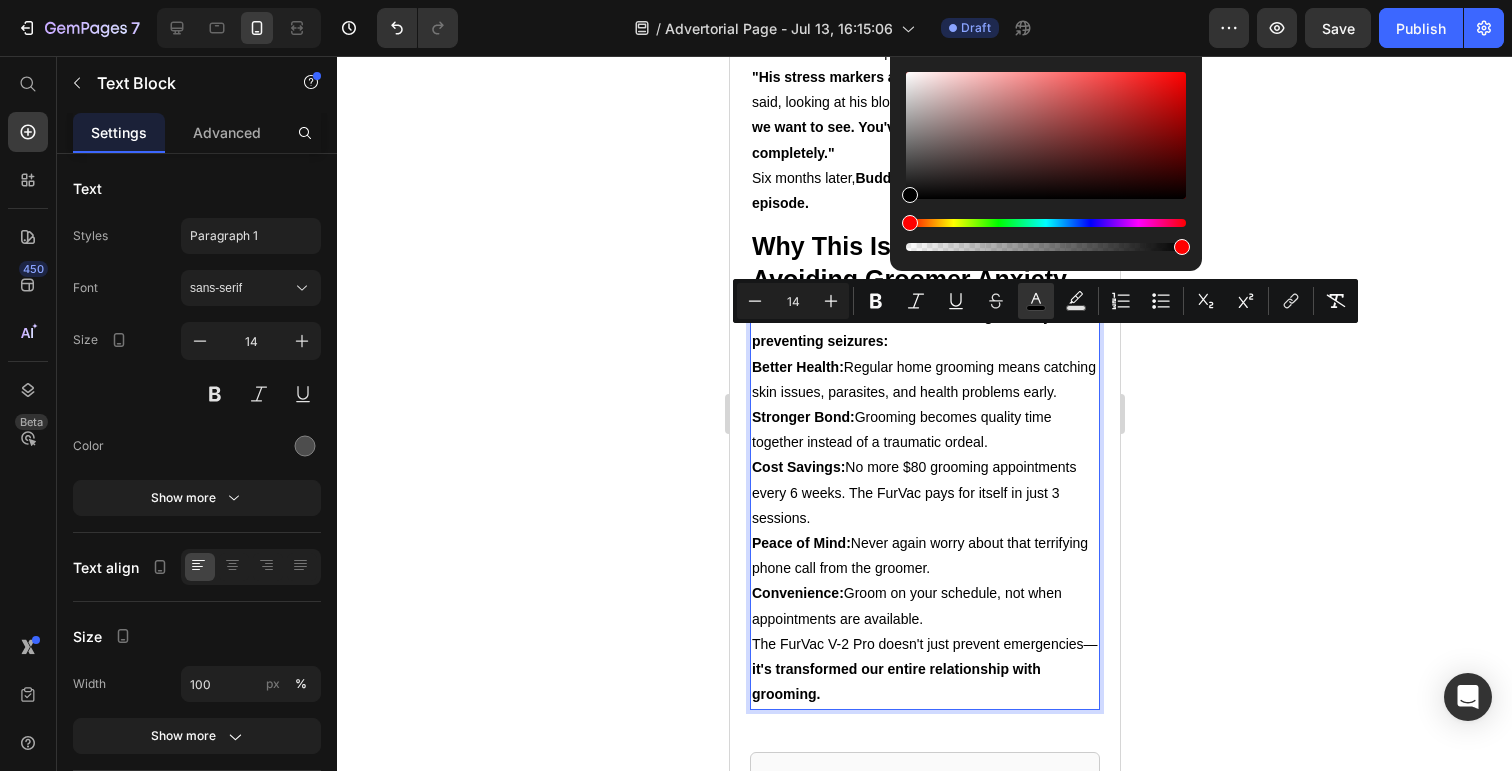 click on "Cost Savings: No more $[PRICE] grooming appointments every 6 weeks. The FurVac pays for itself in just 3 sessions." at bounding box center [924, 493] 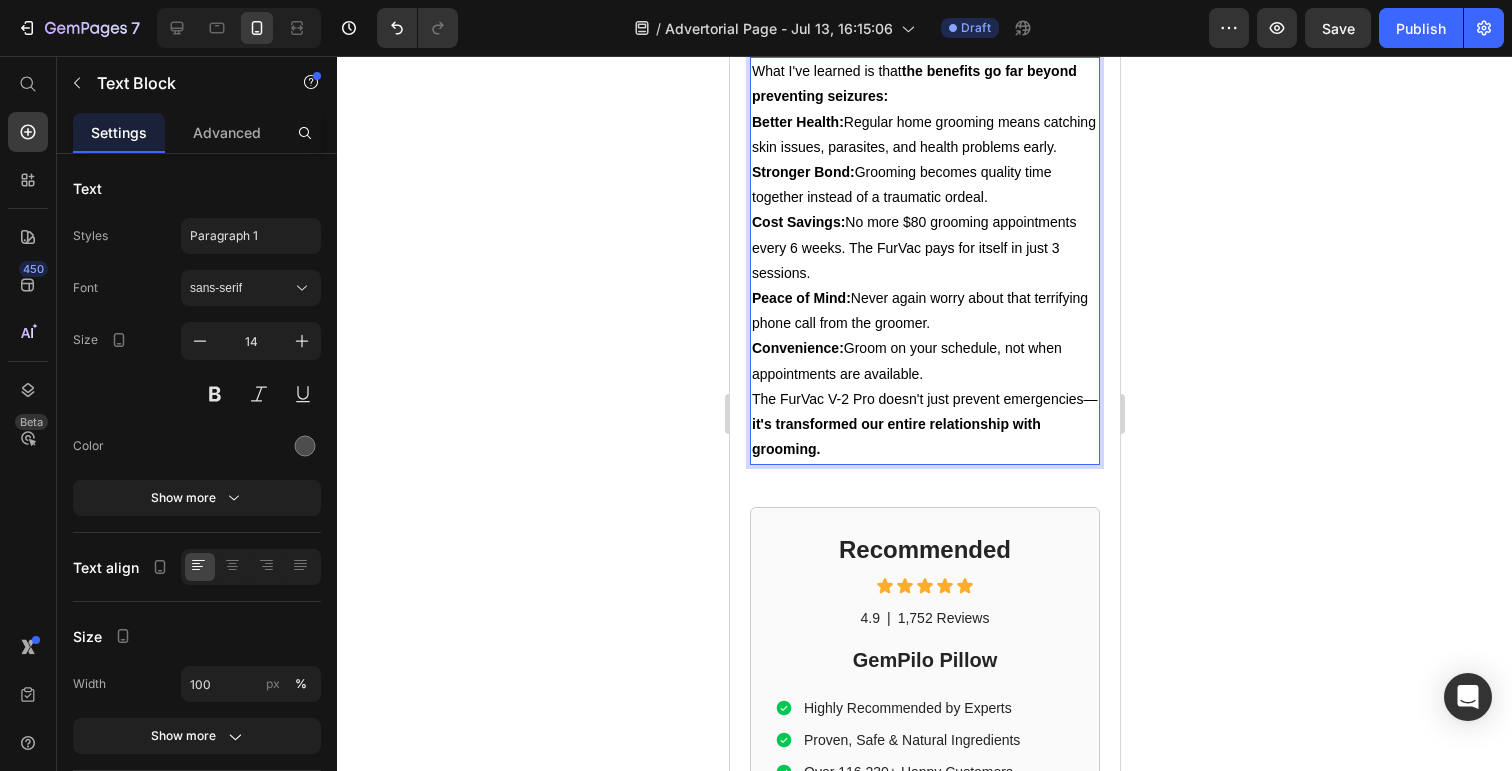 scroll, scrollTop: 6344, scrollLeft: 0, axis: vertical 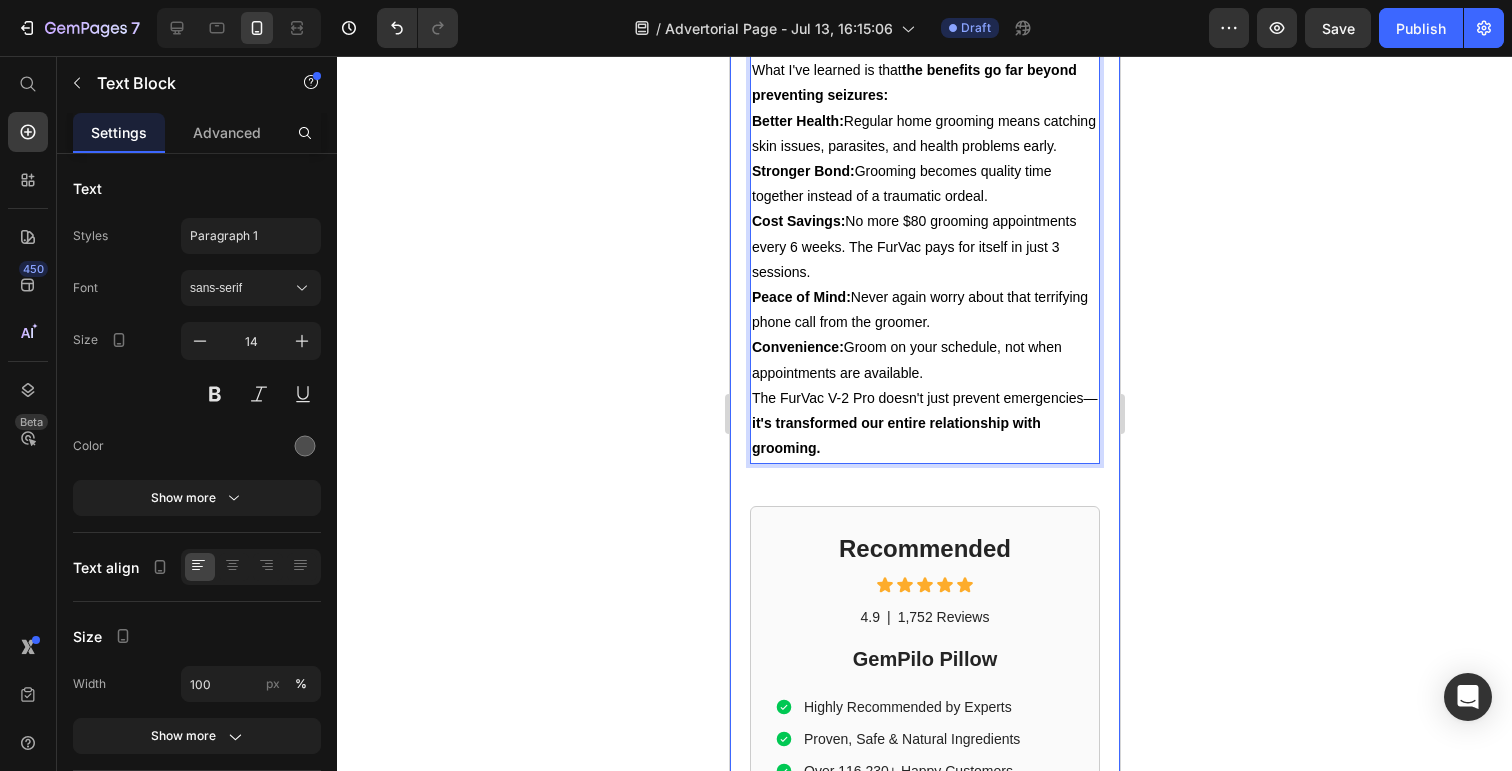 click on "Dog Owner Shares How This $179 Device Saved Her From a $4,800 Emergency Heading Date: March 15, 2024 | By: [NAME] Text Block "By the time the seizure started, it was almost too late. This simple device could have prevented the whole nightmare." Text Block Row Image ⁠⁠⁠⁠⁠⁠⁠ My dog almost died at the groomer Heading If your dog gets anxious at the groomer... If you've ever wondered why some dogs shake uncontrollably in the grooming chair... If you've noticed your furry friend acting strange after grooming appointments... Then what I'm about to share could save your dog's life. There's a hidden epidemic affecting 1 in 4 dogs during professional grooming. It's causing seizures, panic attacks, and in some cases—death. And here's the scary part: The thing you think is keeping your dog clean and healthy might actually be putting them in mortal danger. Text Block ⁠⁠⁠⁠⁠⁠⁠ The $4,800 Wake-Up Call That Changed Everything Heading My name is [NAME]. Text Block" at bounding box center [924, -2841] 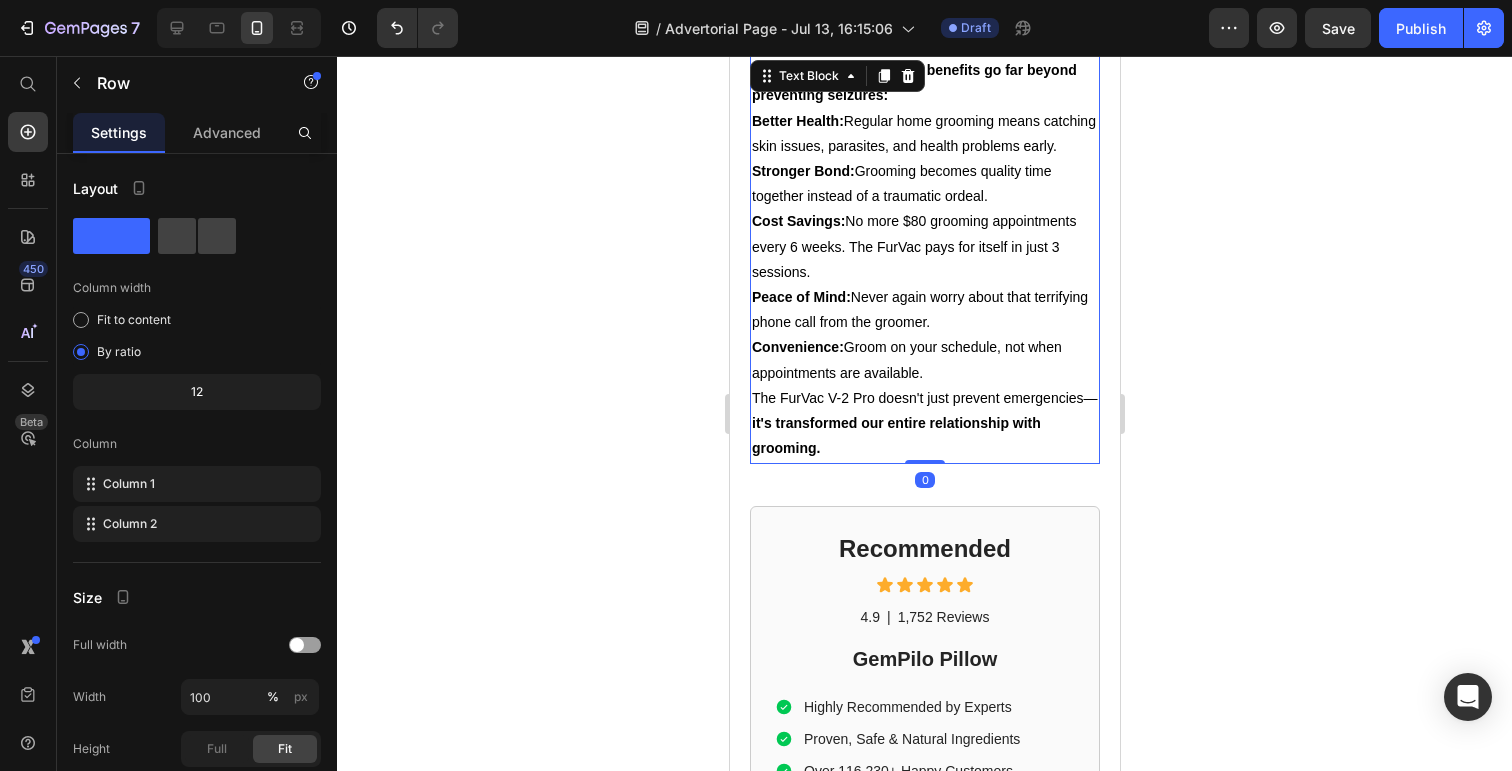 click on "The FurVac V-2 Pro doesn't just prevent emergencies— it's transformed our entire relationship with grooming." at bounding box center [924, 424] 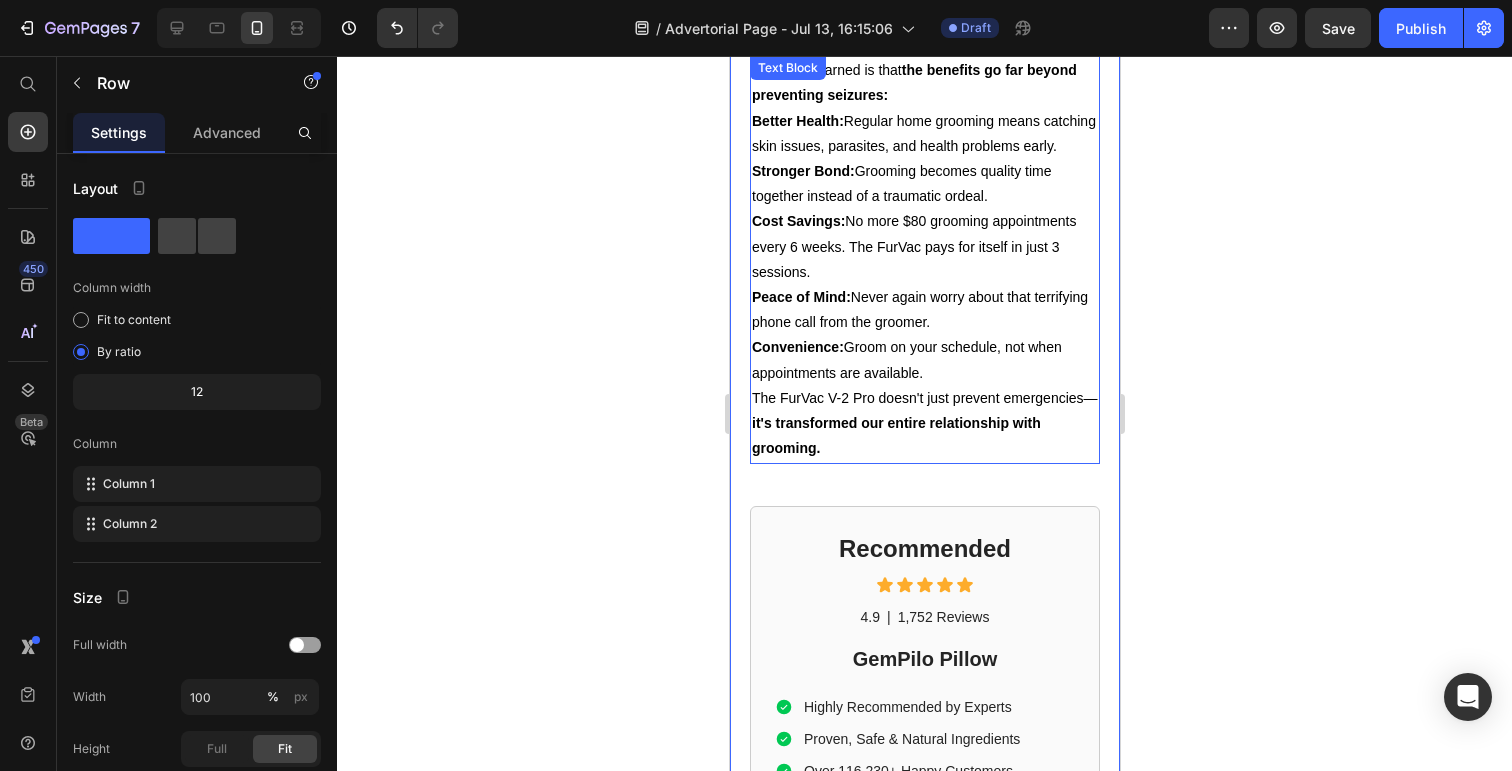 click on "The FurVac V-2 Pro doesn't just prevent emergencies— it's transformed our entire relationship with grooming." at bounding box center (924, 424) 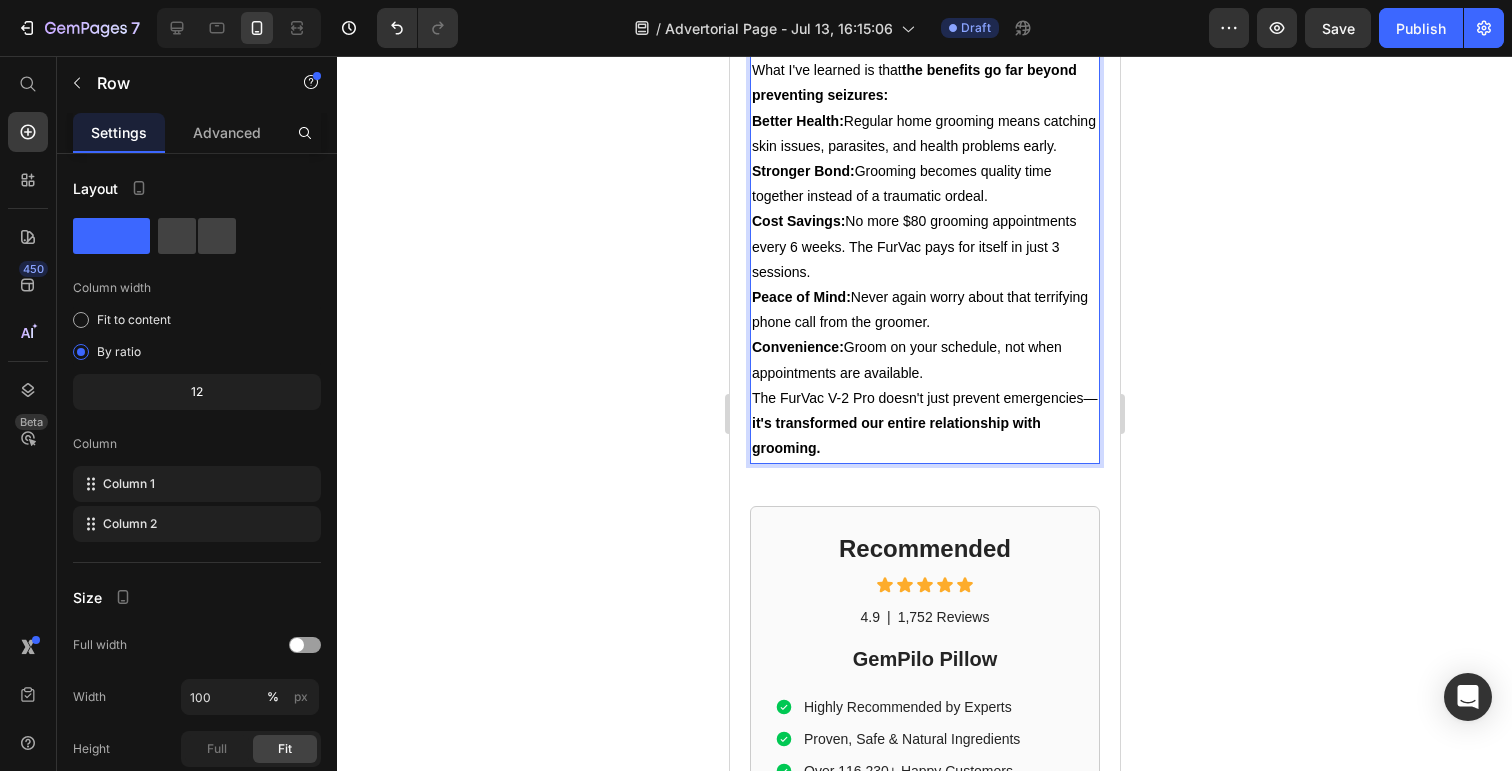 click on "Dog Owner Shares How This $179 Device Saved Her From a $4,800 Emergency Heading Date: March 15, 2024 | By: [NAME] Text Block "By the time the seizure started, it was almost too late. This simple device could have prevented the whole nightmare." Text Block Row Image ⁠⁠⁠⁠⁠⁠⁠ My dog almost died at the groomer Heading If your dog gets anxious at the groomer... If you've ever wondered why some dogs shake uncontrollably in the grooming chair... If you've noticed your furry friend acting strange after grooming appointments... Then what I'm about to share could save your dog's life. There's a hidden epidemic affecting 1 in 4 dogs during professional grooming. It's causing seizures, panic attacks, and in some cases—death. And here's the scary part: The thing you think is keeping your dog clean and healthy might actually be putting them in mortal danger. Text Block ⁠⁠⁠⁠⁠⁠⁠ The $4,800 Wake-Up Call That Changed Everything Heading My name is [NAME]. Text Block" at bounding box center [924, -2841] 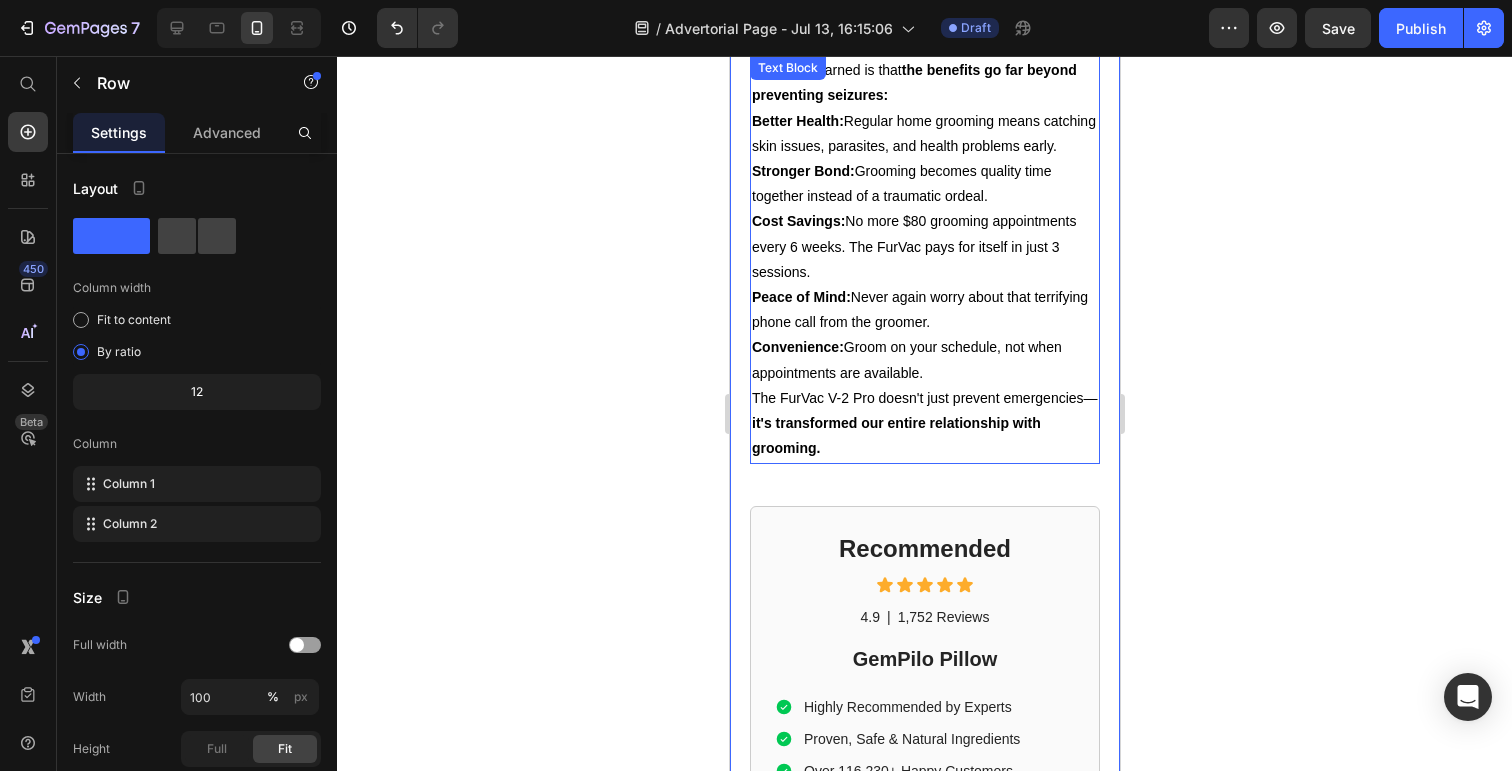 click on "The FurVac V-2 Pro doesn't just prevent emergencies— it's transformed our entire relationship with grooming." at bounding box center (924, 424) 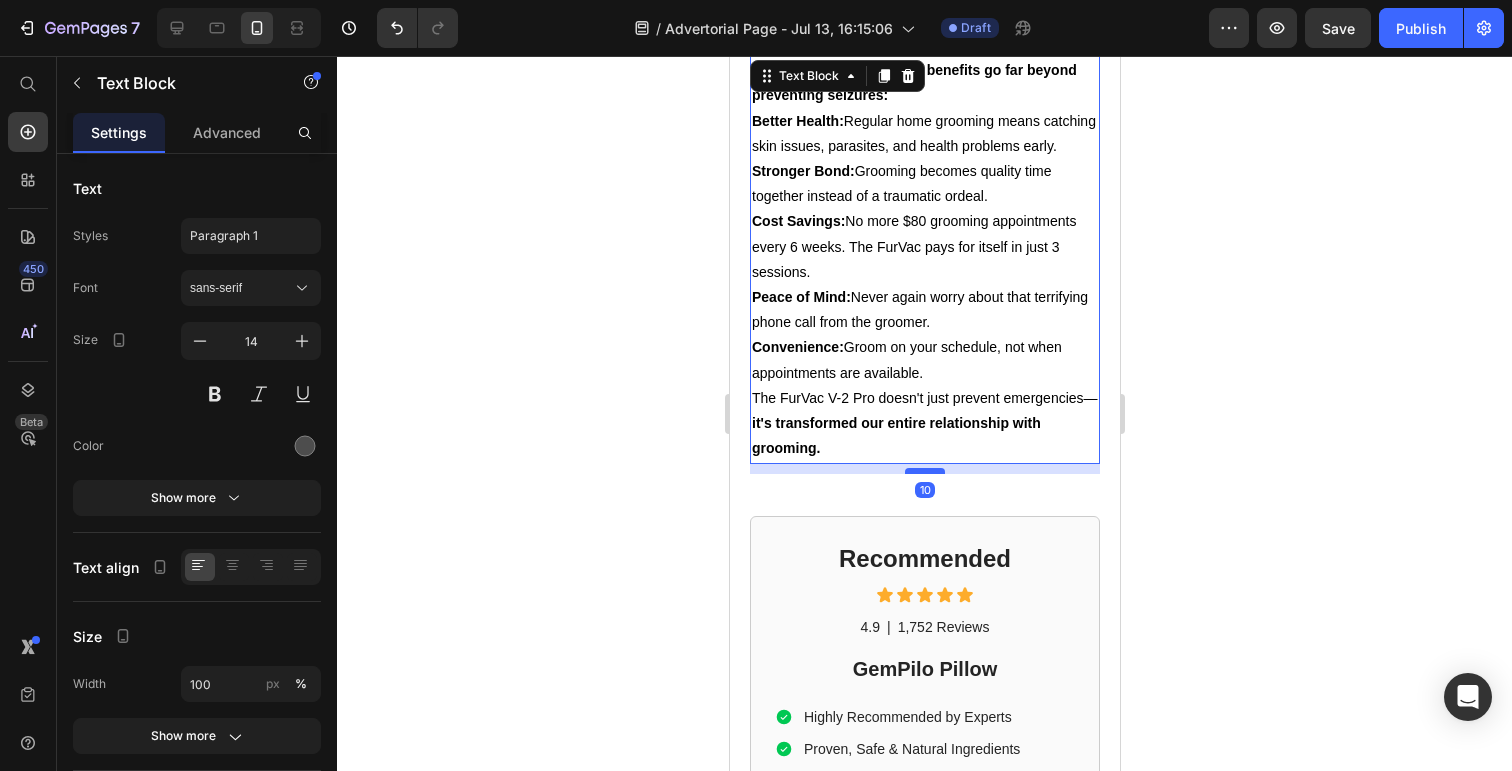 drag, startPoint x: 924, startPoint y: 507, endPoint x: 925, endPoint y: 517, distance: 10.049875 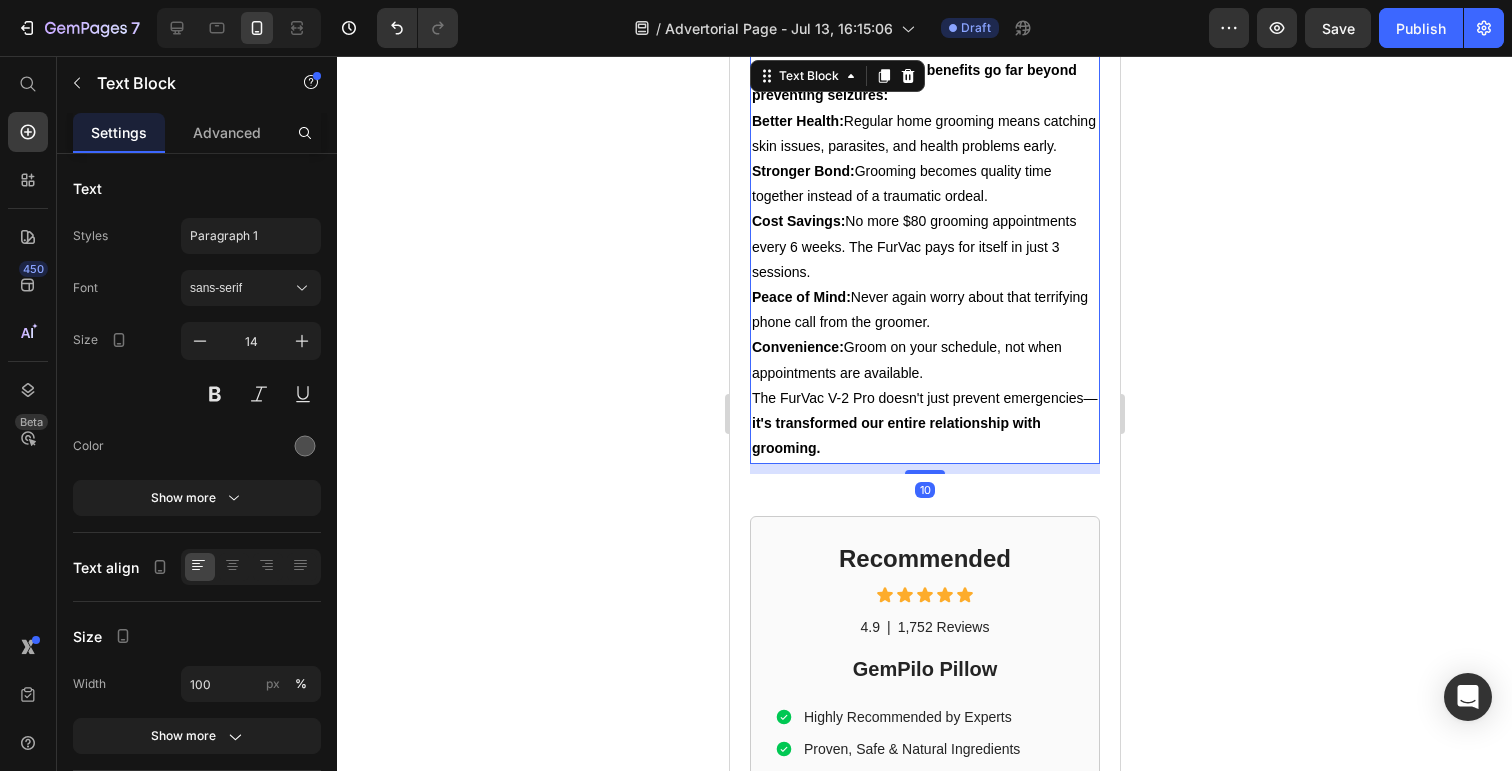 click on "Dog Owner Shares How This $179 Device Saved Her From a $4,800 Emergency Heading Date: March 15, 2024 | By: [NAME] Text Block "By the time the seizure started, it was almost too late. This simple device could have prevented the whole nightmare." Text Block Row Image ⁠⁠⁠⁠⁠⁠⁠ My dog almost died at the groomer Heading If your dog gets anxious at the groomer... If you've ever wondered why some dogs shake uncontrollably in the grooming chair... If you've noticed your furry friend acting strange after grooming appointments... Then what I'm about to share could save your dog's life. There's a hidden epidemic affecting 1 in 4 dogs during professional grooming. It's causing seizures, panic attacks, and in some cases—death. And here's the scary part: The thing you think is keeping your dog clean and healthy might actually be putting them in mortal danger. Text Block ⁠⁠⁠⁠⁠⁠⁠ The $4,800 Wake-Up Call That Changed Everything Heading My name is [NAME]. Text Block" at bounding box center (924, -2836) 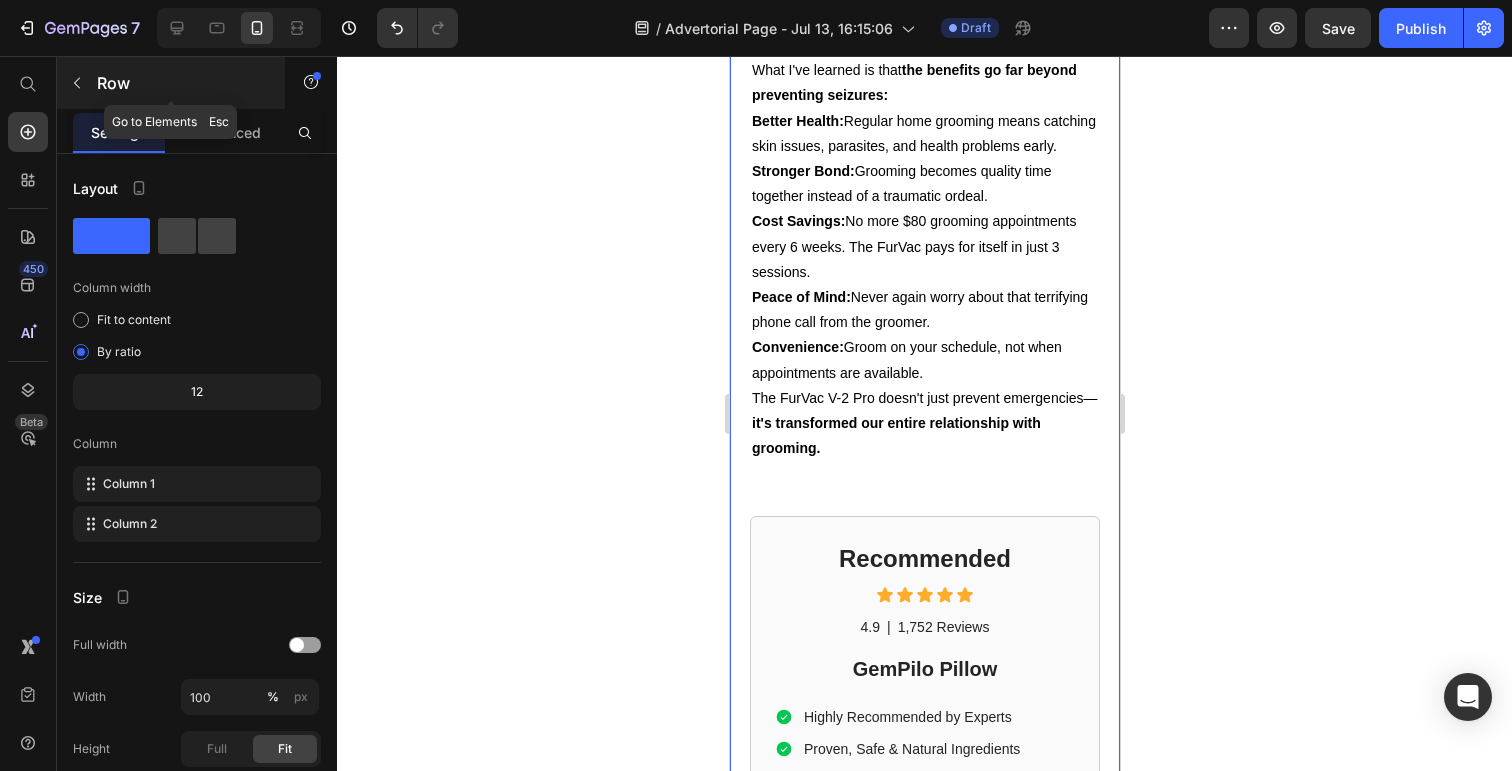 click at bounding box center (77, 83) 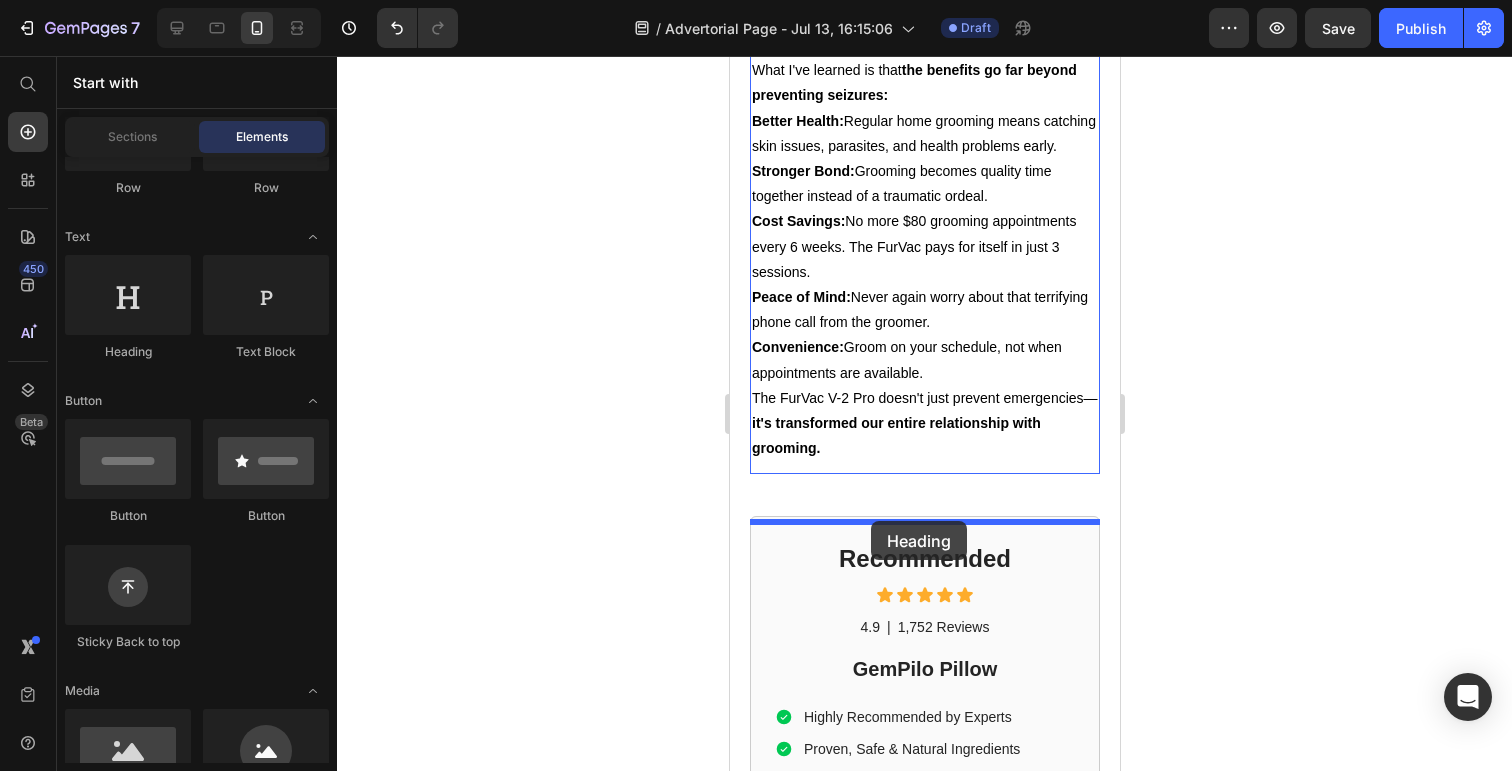 drag, startPoint x: 863, startPoint y: 371, endPoint x: 870, endPoint y: 521, distance: 150.16324 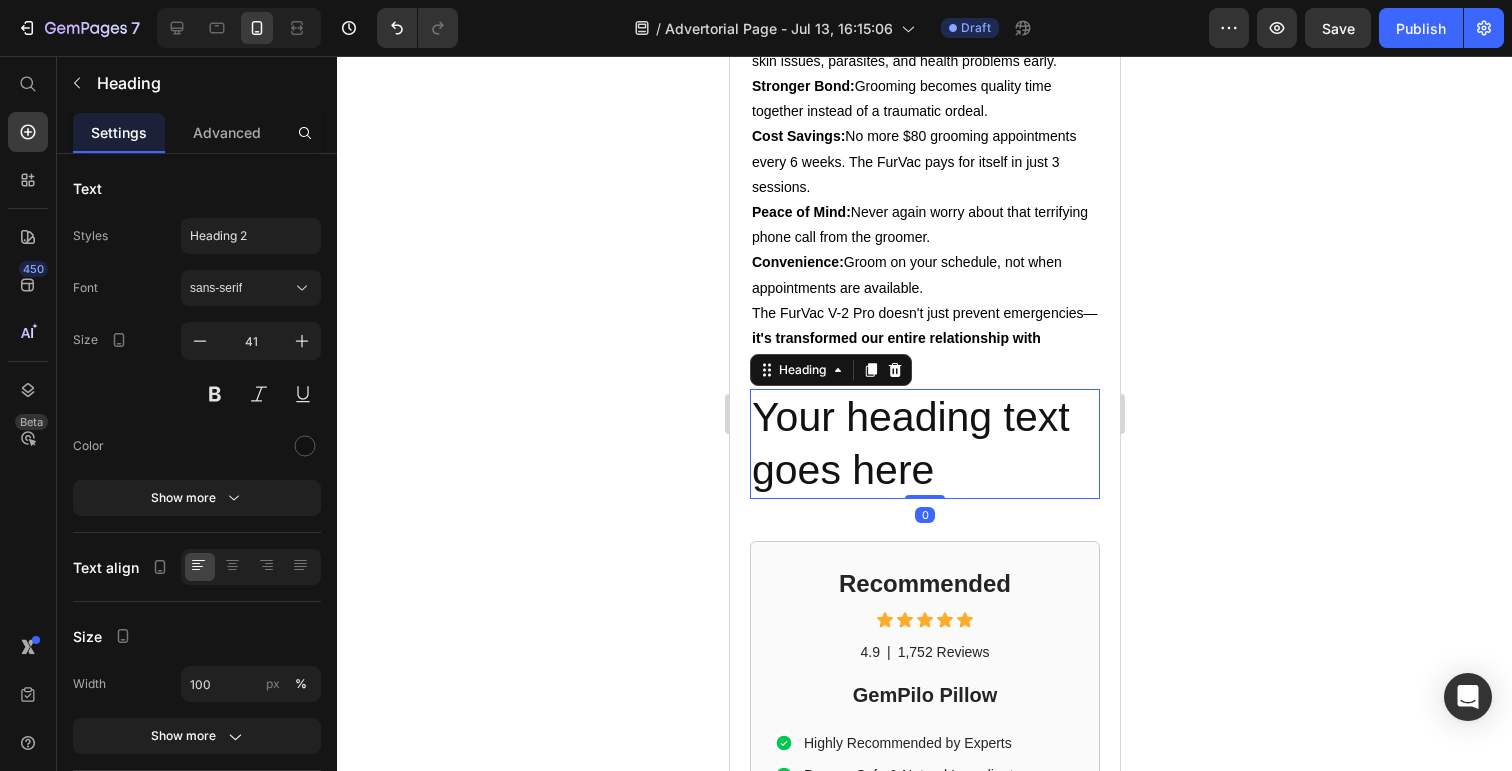 scroll, scrollTop: 6430, scrollLeft: 0, axis: vertical 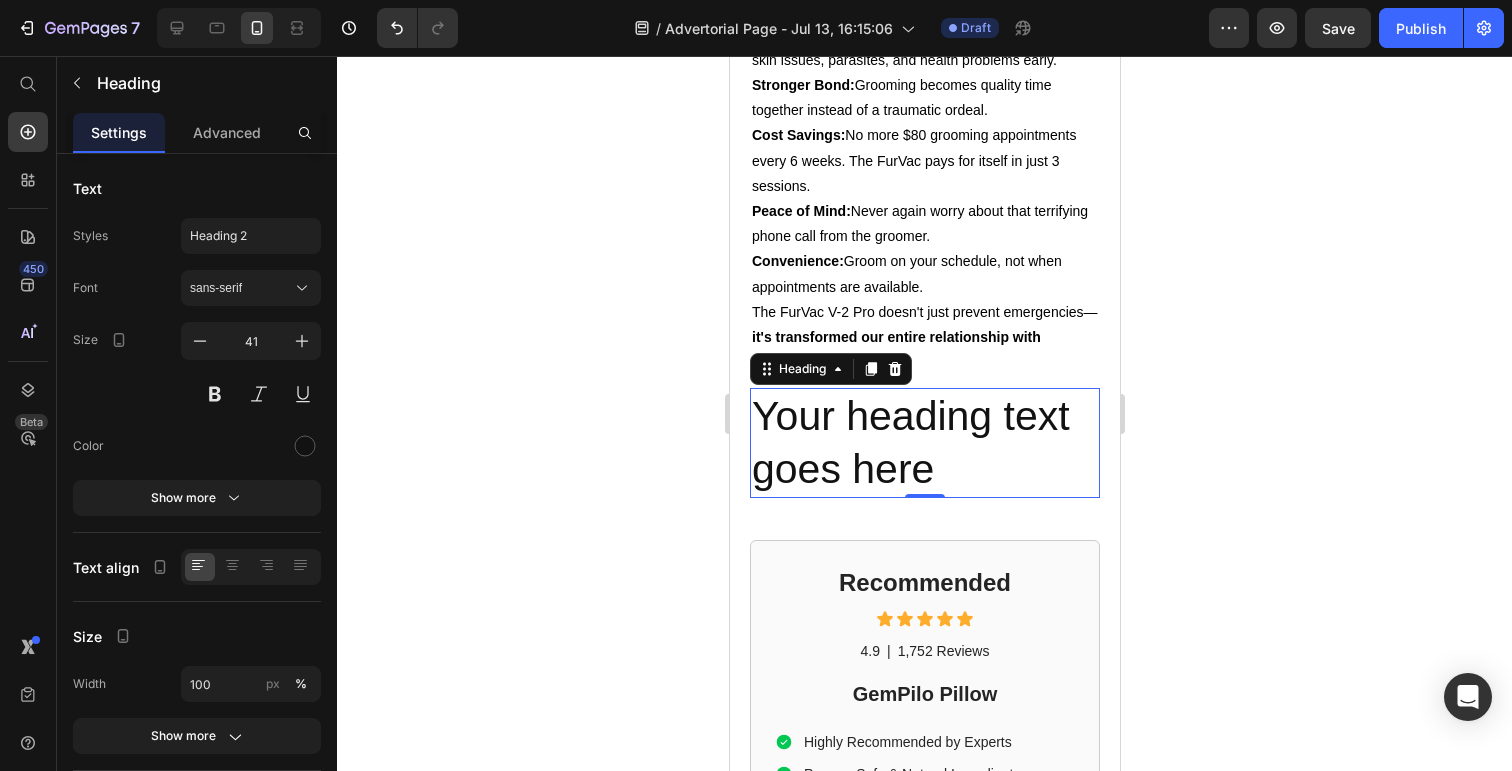 click on "Your heading text goes here" at bounding box center (924, 443) 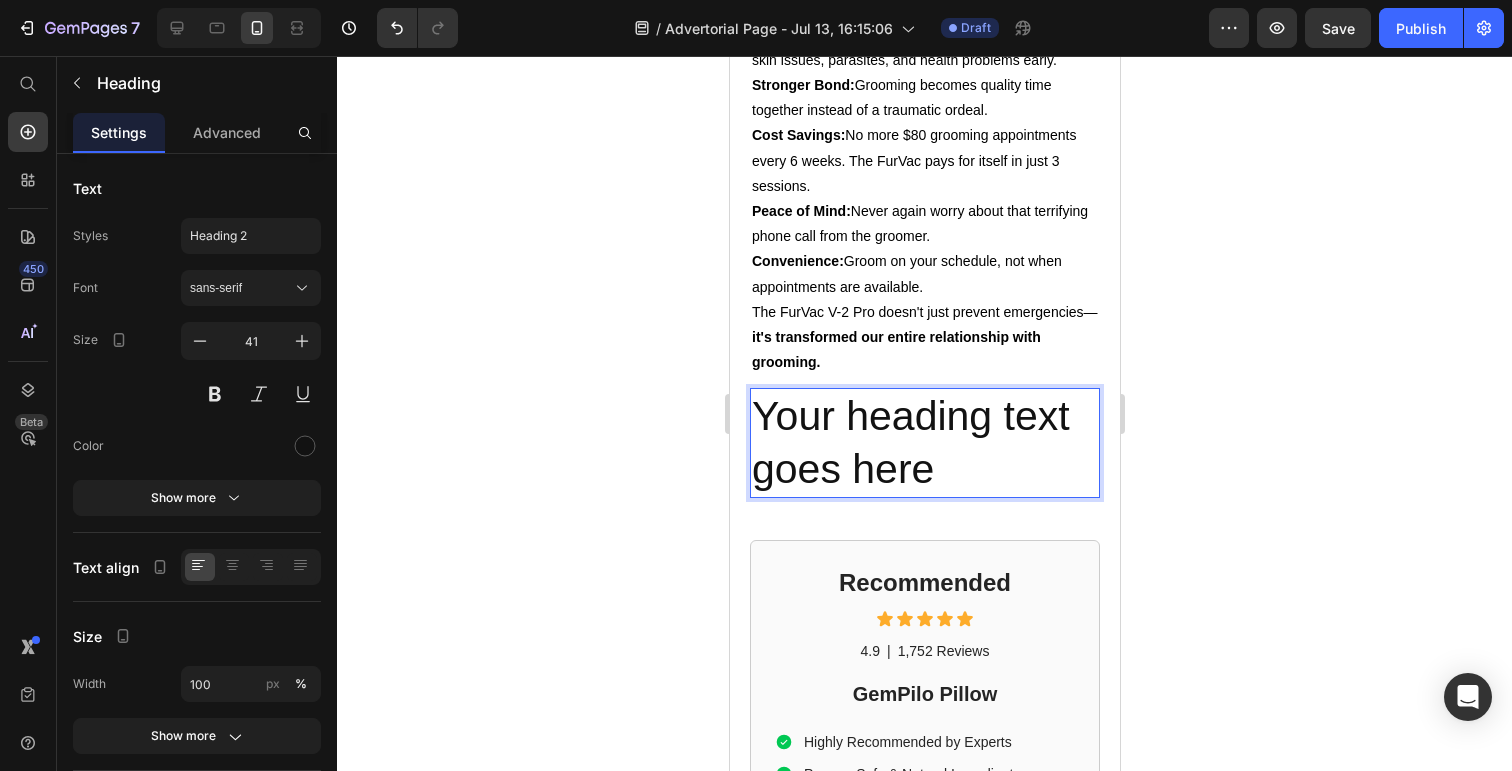click on "Your heading text goes here" at bounding box center [924, 443] 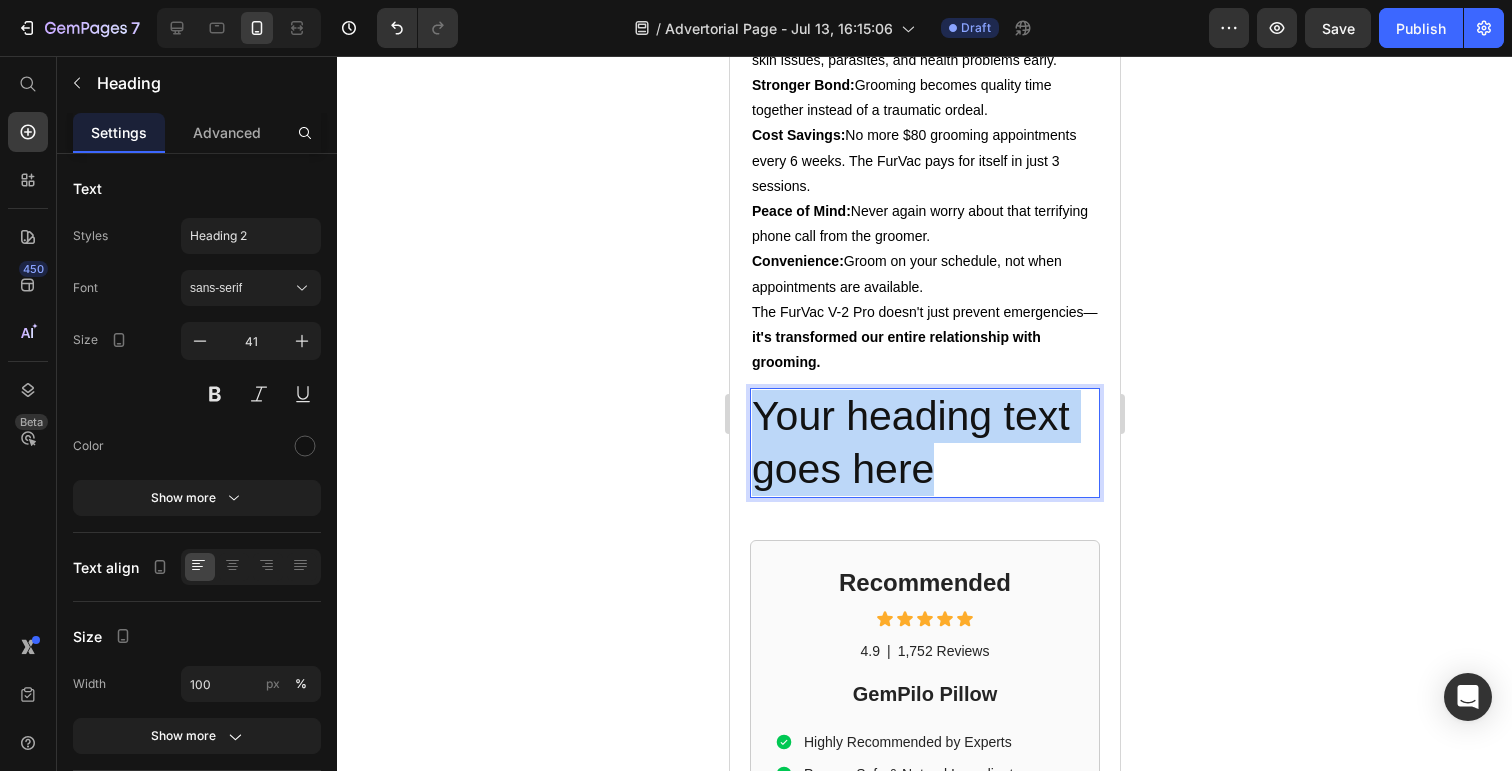 click on "Your heading text goes here" at bounding box center [924, 443] 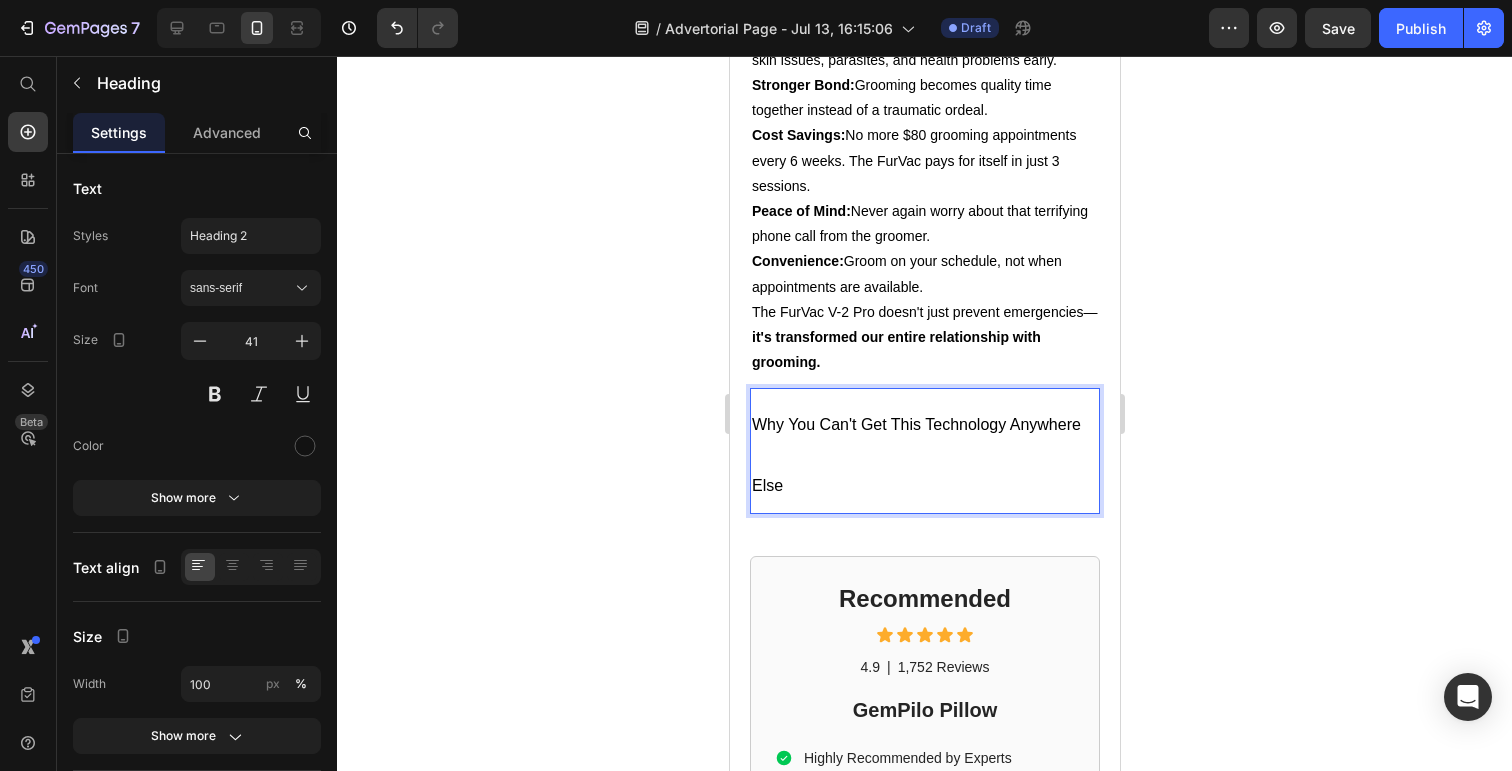 click on "Why You Can't Get This Technology Anywhere Else" at bounding box center [924, 451] 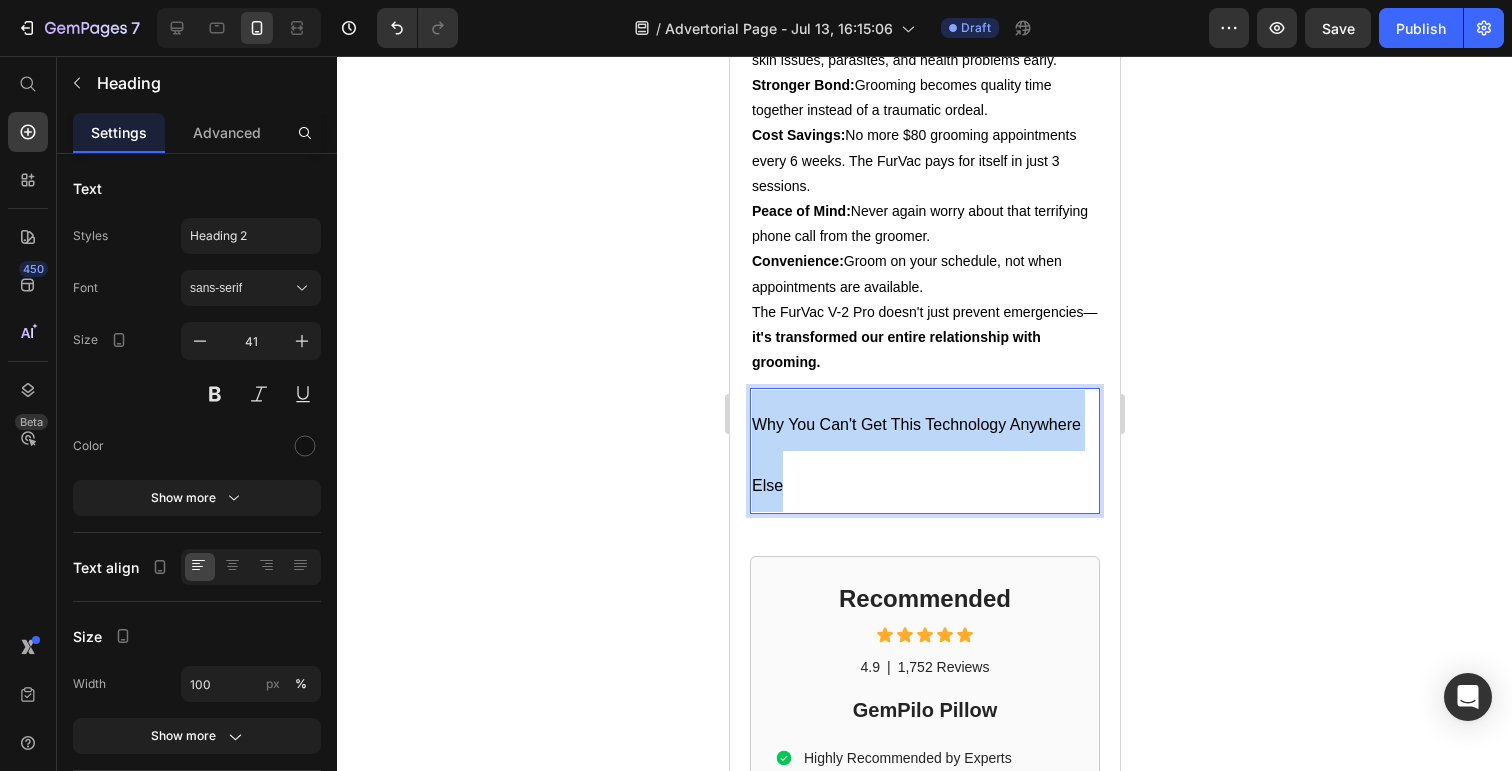 click on "Why You Can't Get This Technology Anywhere Else" at bounding box center [924, 451] 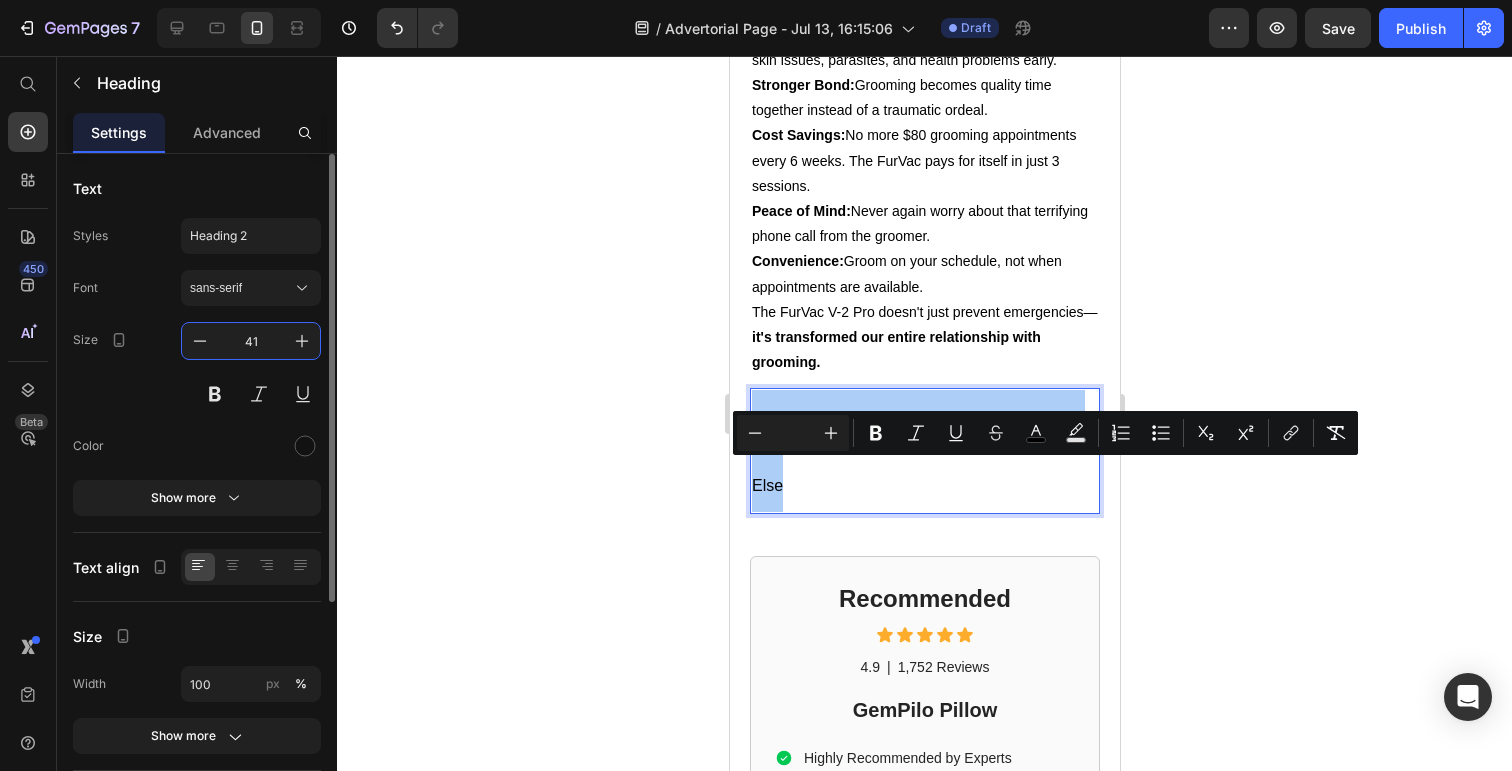 click on "41" at bounding box center (251, 341) 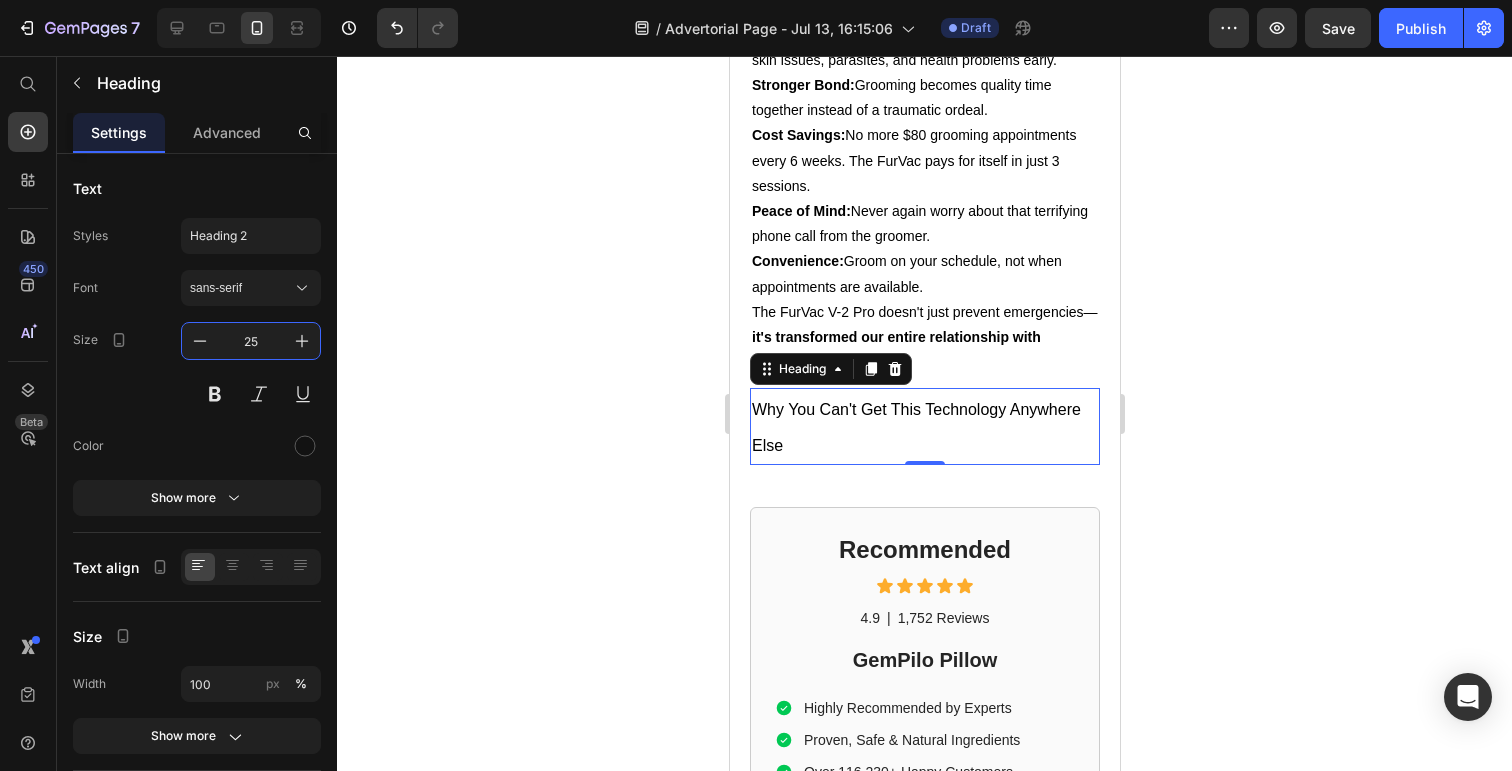 type on "25" 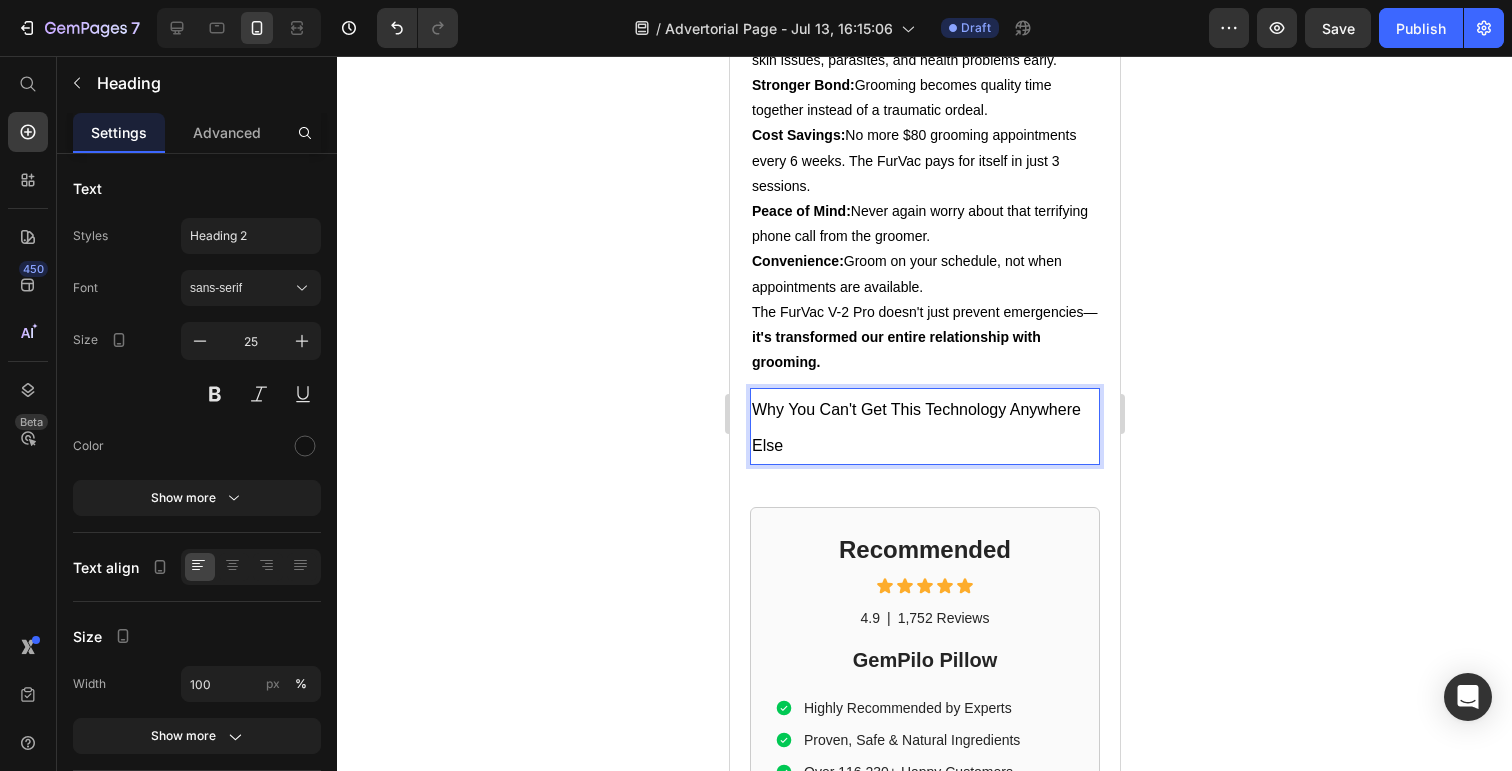 click on "Why You Can't Get This Technology Anywhere Else" at bounding box center [924, 426] 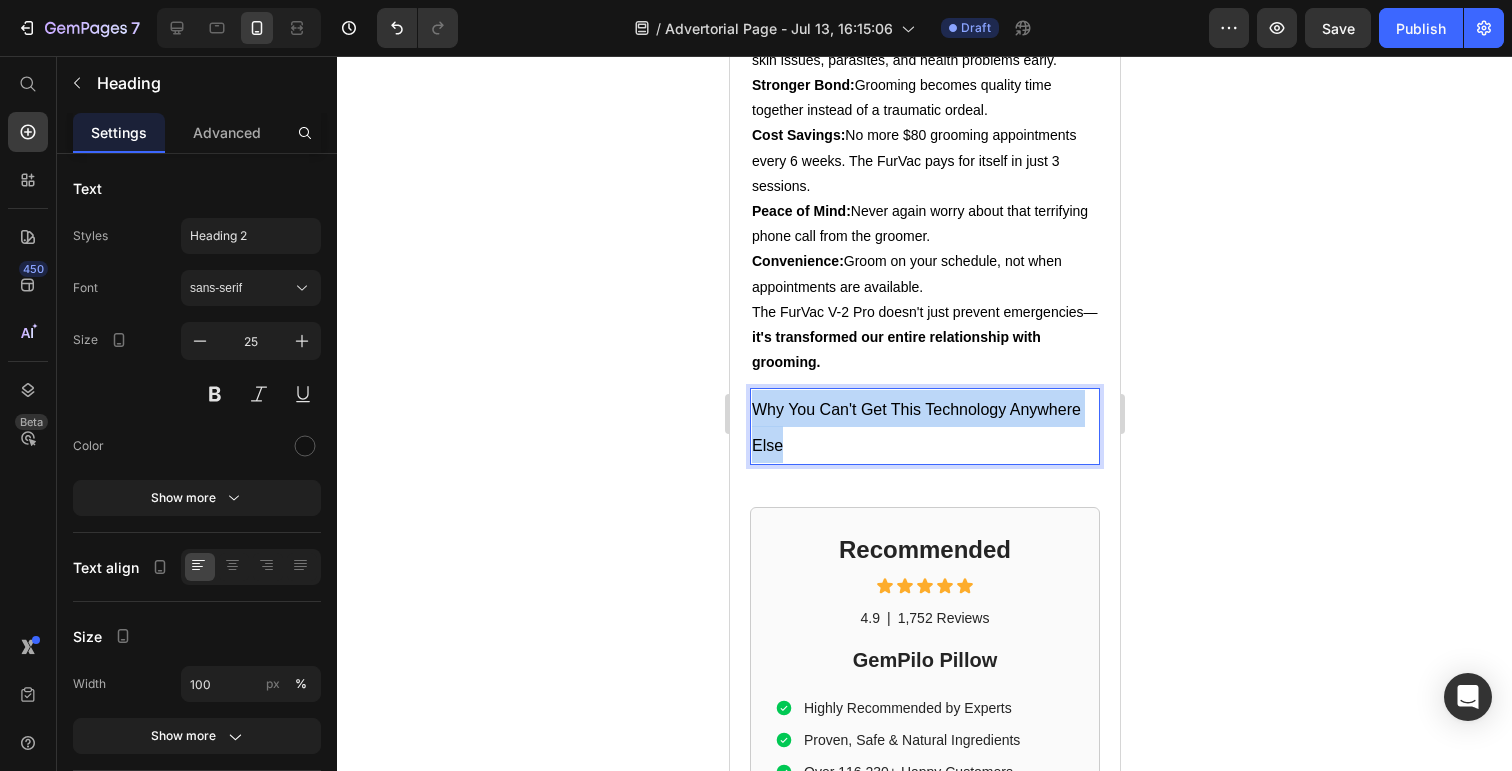 click on "Why You Can't Get This Technology Anywhere Else" at bounding box center (924, 426) 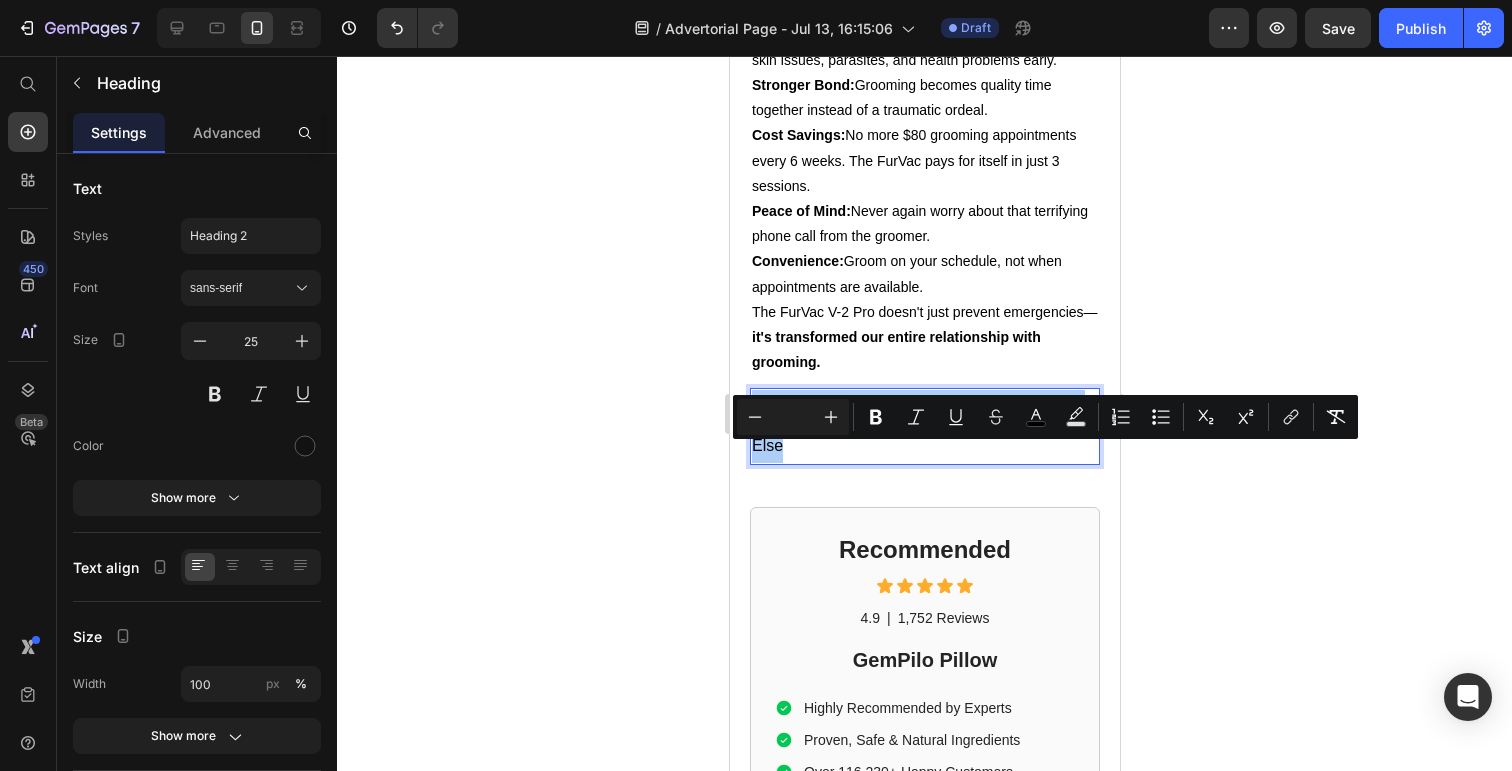 click at bounding box center (793, 417) 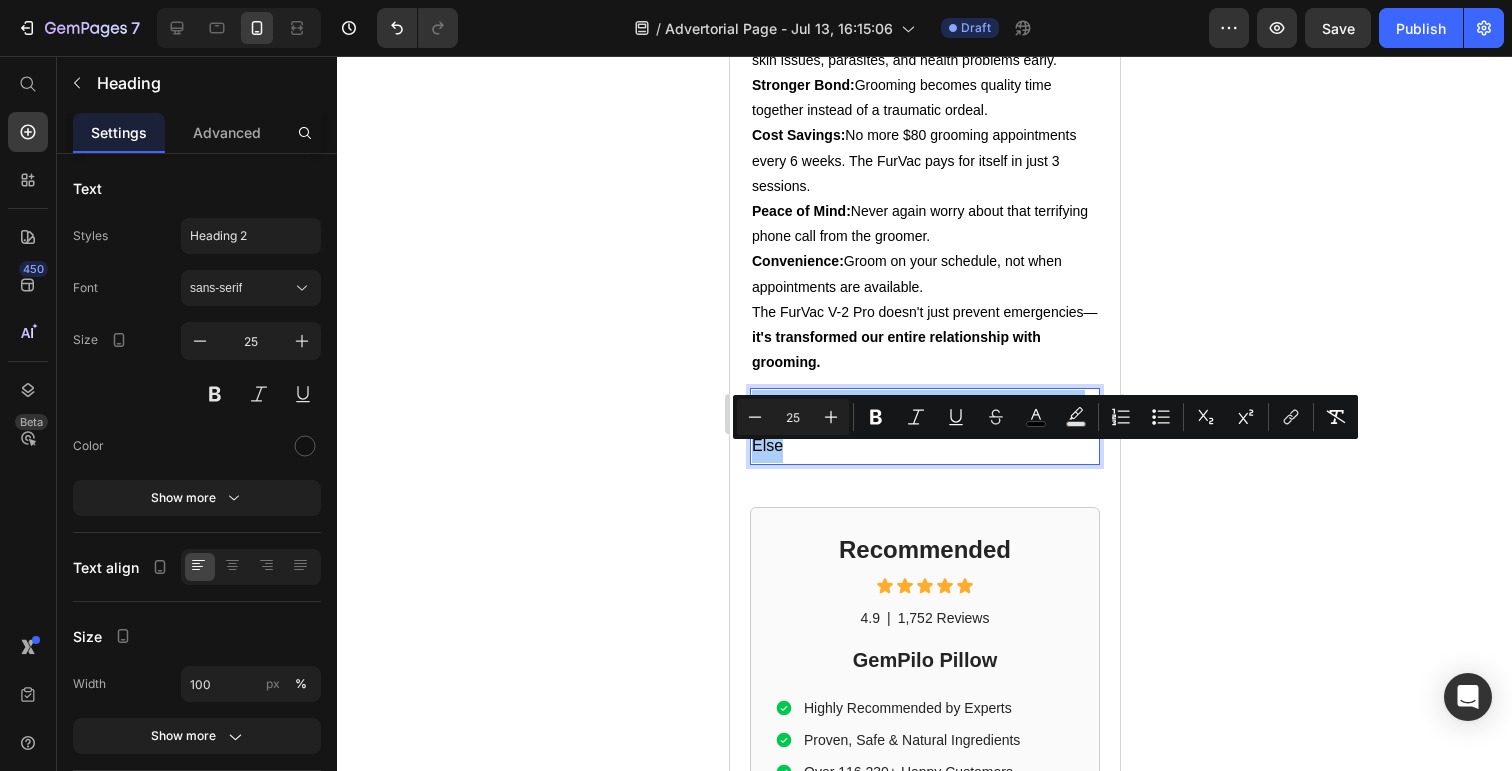 type on "25" 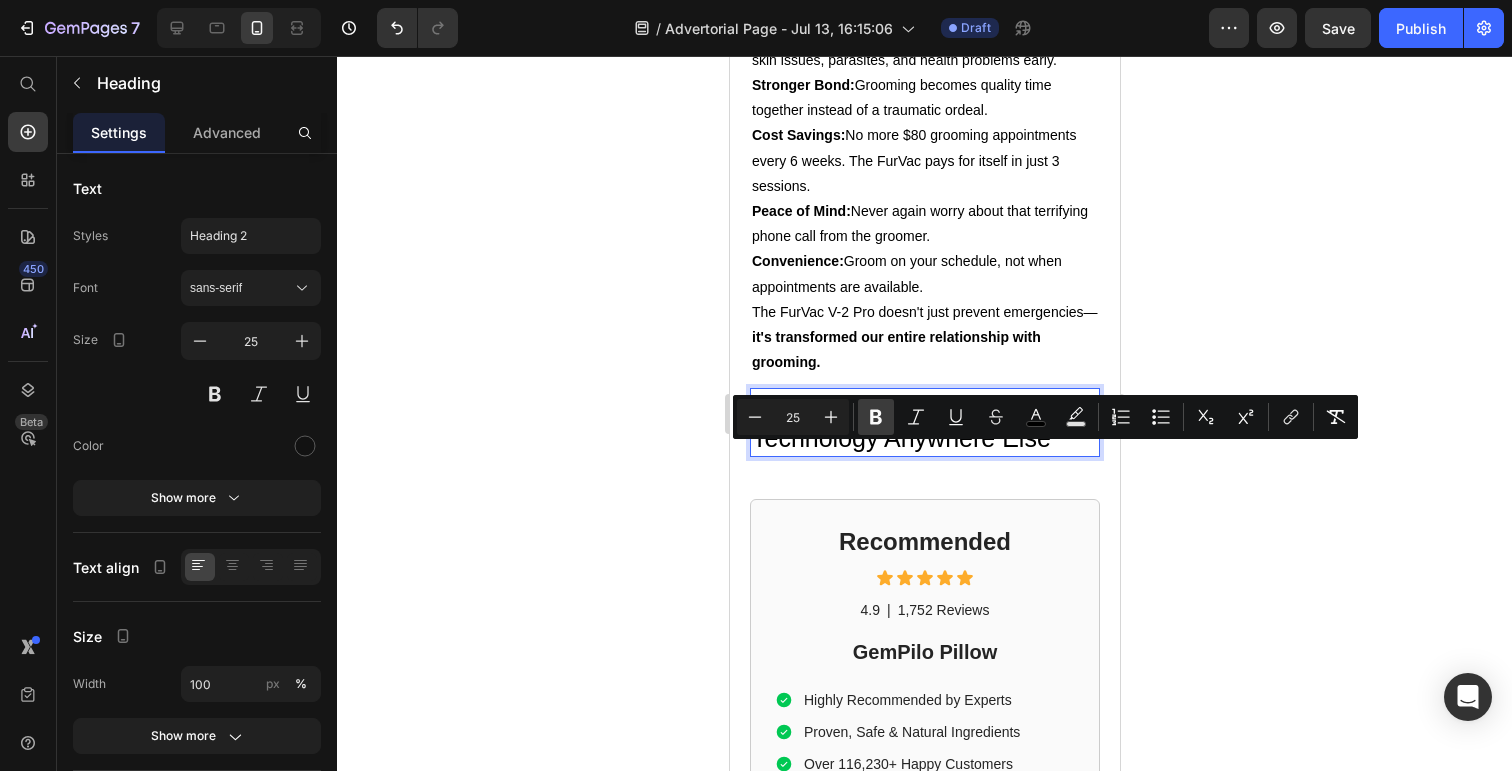 click 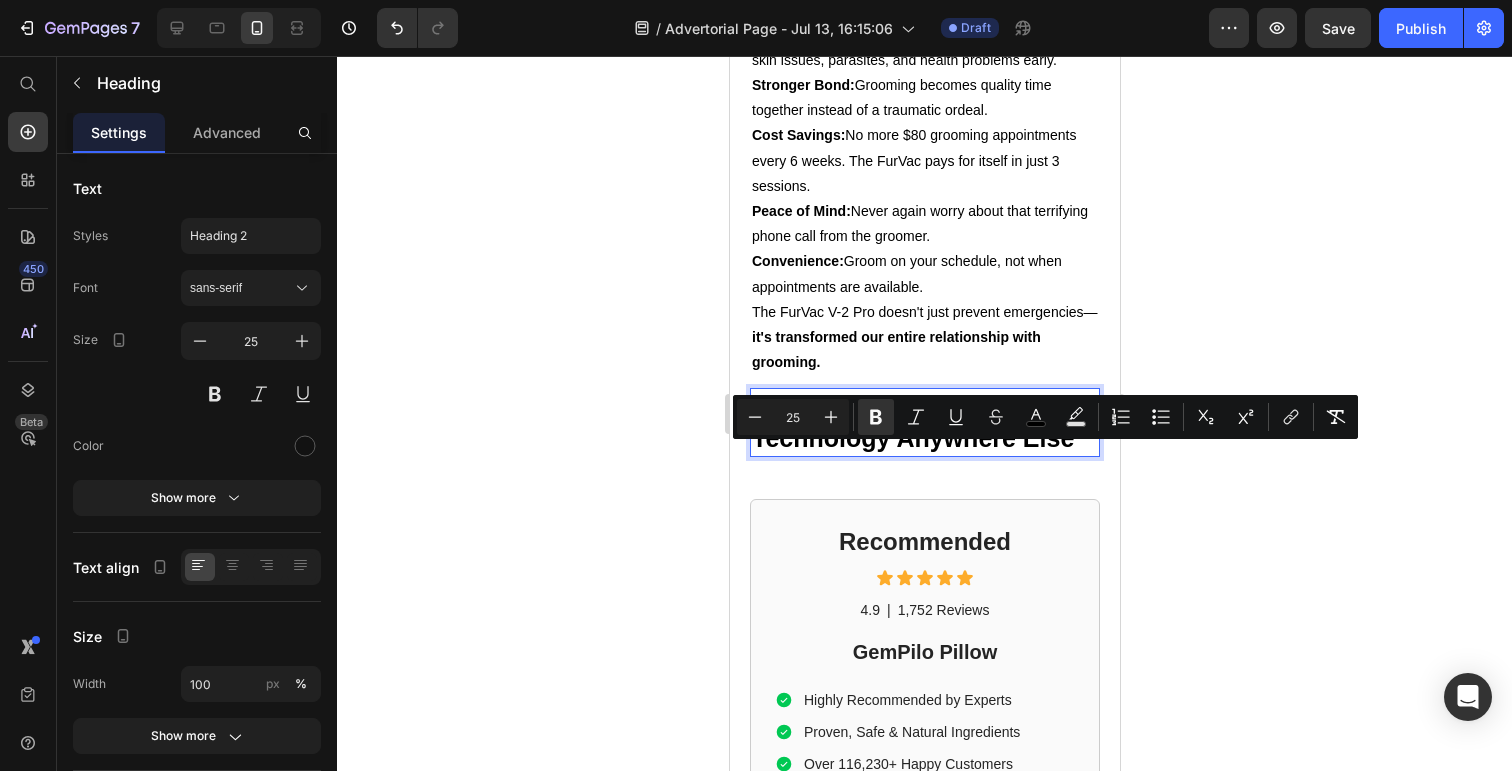 click on "Why You Can't Get This Technology Anywhere Else" at bounding box center (912, 422) 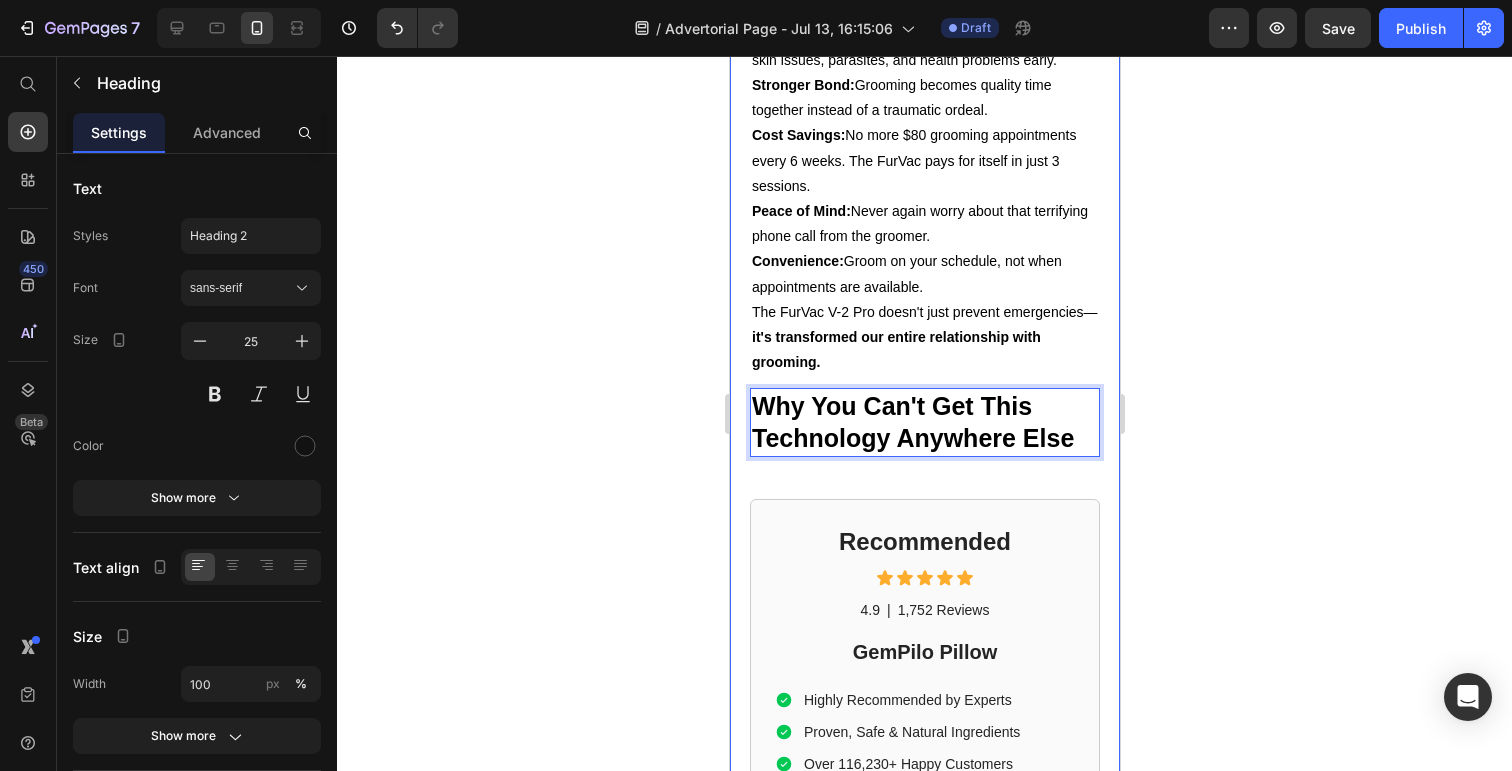 click on "Dog Owner Shares How This $179 Device Saved Her From a $4,800 Emergency Heading Date: March 15, 2024 | By: [NAME] Text Block "By the time the seizure started, it was almost too late. This simple device could have prevented the whole nightmare." Text Block Row Image ⁠⁠⁠⁠⁠⁠⁠ My dog almost died at the groomer Heading If your dog gets anxious at the groomer... If you've ever wondered why some dogs shake uncontrollably in the grooming chair... If you've noticed your furry friend acting strange after grooming appointments... Then what I'm about to share could save your dog's life. There's a hidden epidemic affecting 1 in 4 dogs during professional grooming. It's causing seizures, panic attacks, and in some cases—death. And here's the scary part: The thing you think is keeping your dog clean and healthy might actually be putting them in mortal danger. Text Block ⁠⁠⁠⁠⁠⁠⁠ The $4,800 Wake-Up Call That Changed Everything Heading My name is [NAME]. Text Block" at bounding box center [924, -2888] 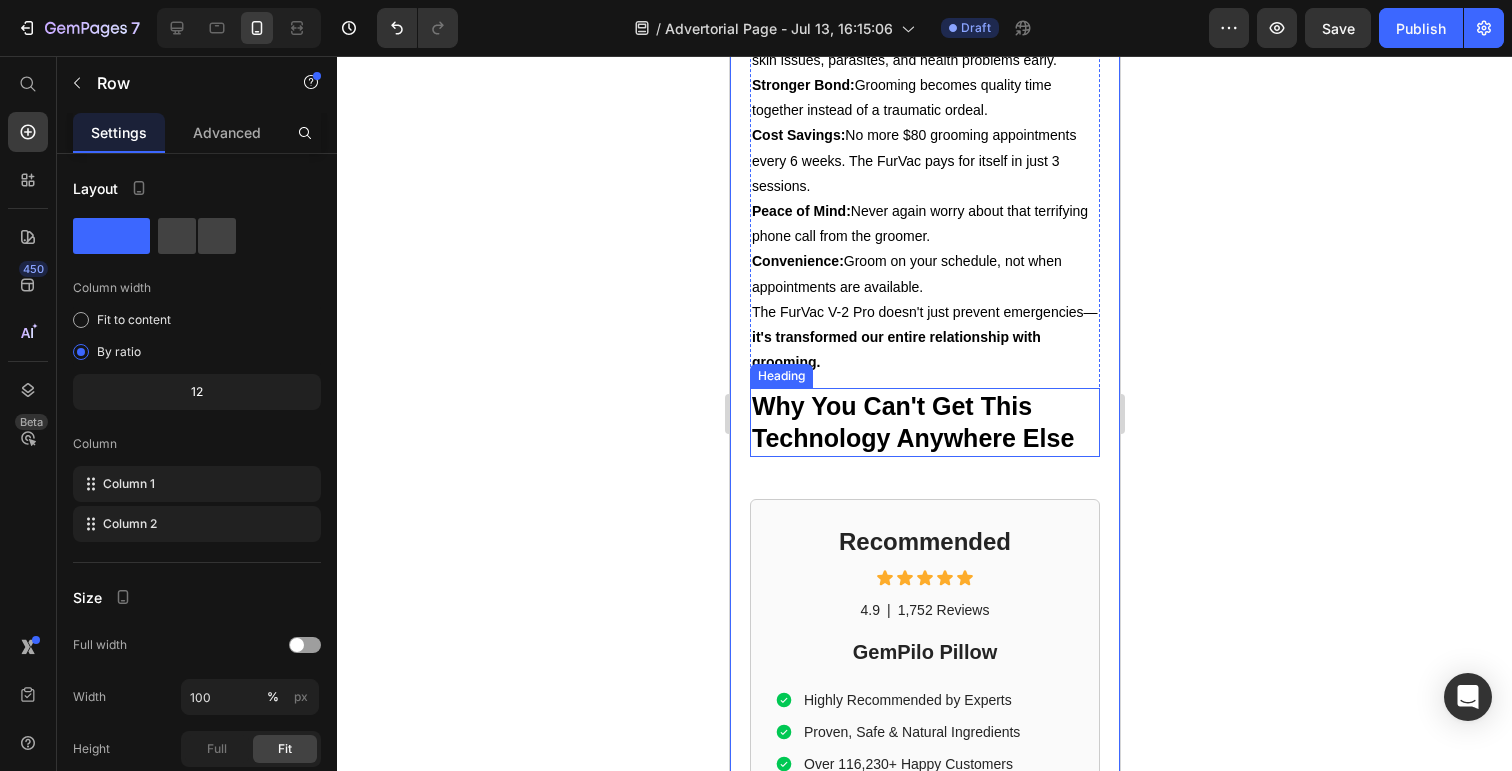 click on "Why You Can't Get This Technology Anywhere Else" at bounding box center (912, 422) 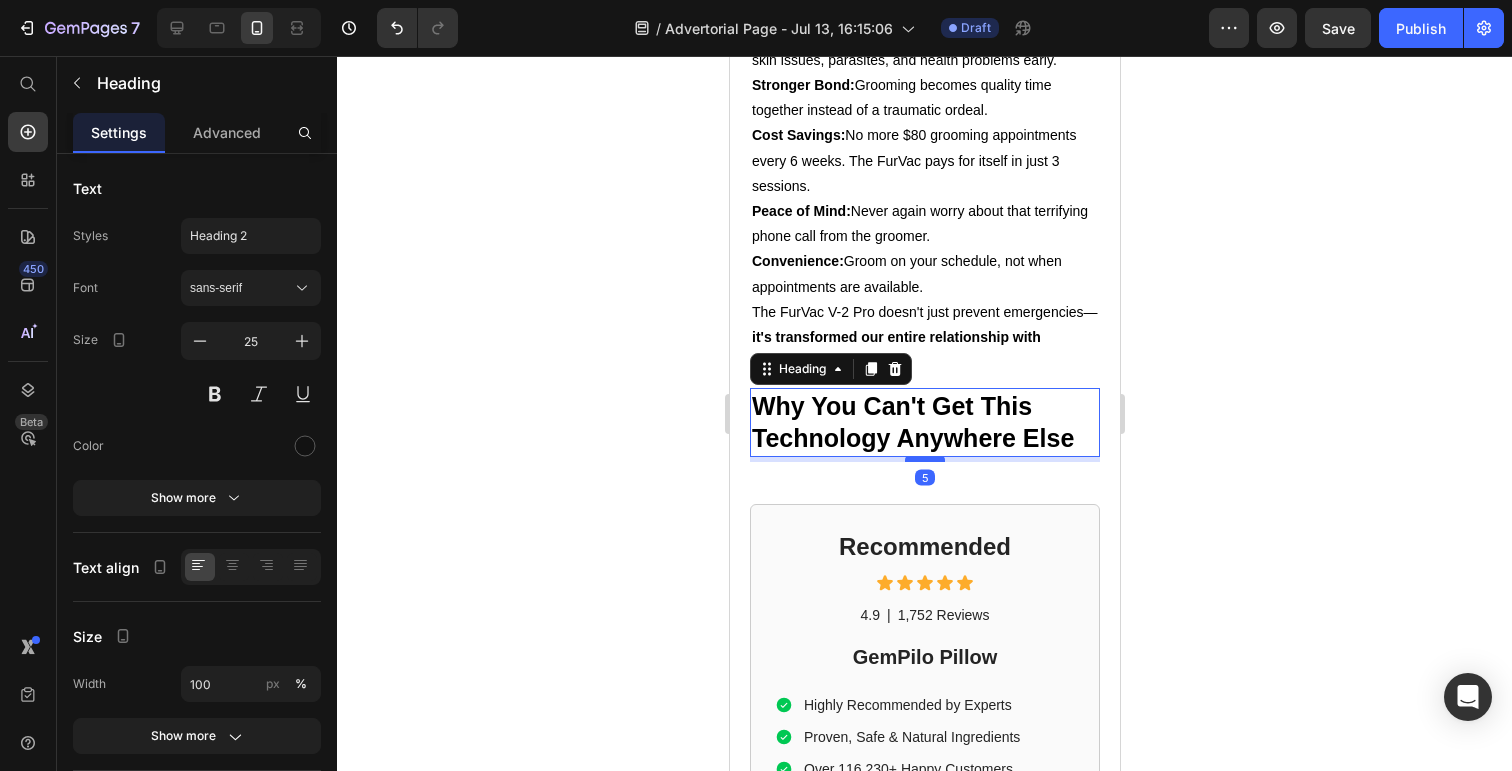 click at bounding box center [924, 459] 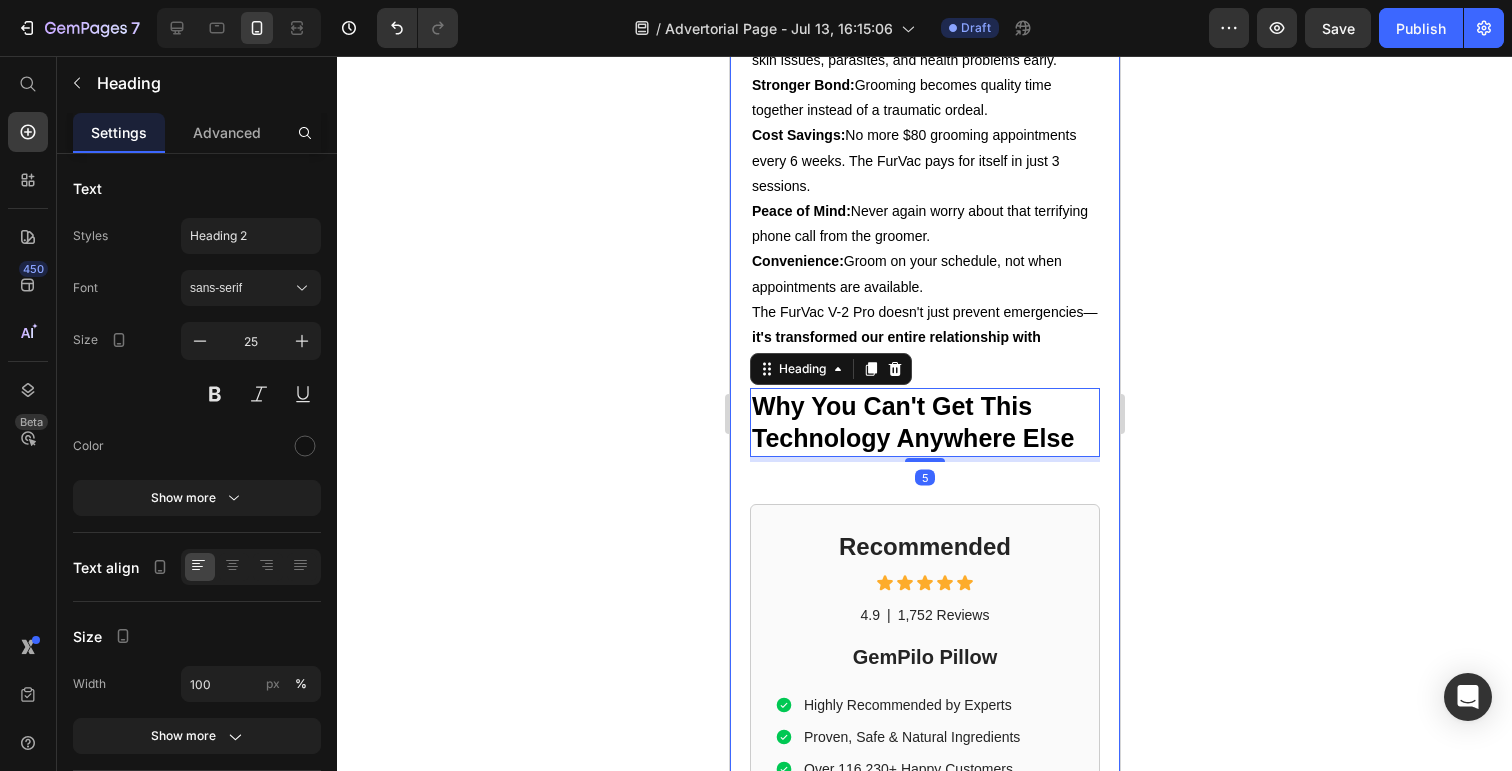 click on "Dog Owner Shares How This $179 Device Saved Her From a $4,800 Emergency Heading Date: March 15, 2024 | By: [NAME] Text Block "By the time the seizure started, it was almost too late. This simple device could have prevented the whole nightmare." Text Block Row Image ⁠⁠⁠⁠⁠⁠⁠ My dog almost died at the groomer Heading If your dog gets anxious at the groomer... If you've ever wondered why some dogs shake uncontrollably in the grooming chair... If you've noticed your furry friend acting strange after grooming appointments... Then what I'm about to share could save your dog's life. There's a hidden epidemic affecting 1 in 4 dogs during professional grooming. It's causing seizures, panic attacks, and in some cases—death. And here's the scary part: The thing you think is keeping your dog clean and healthy might actually be putting them in mortal danger. Text Block ⁠⁠⁠⁠⁠⁠⁠ The $4,800 Wake-Up Call That Changed Everything Heading My name is [NAME]. Text Block" at bounding box center (924, -2885) 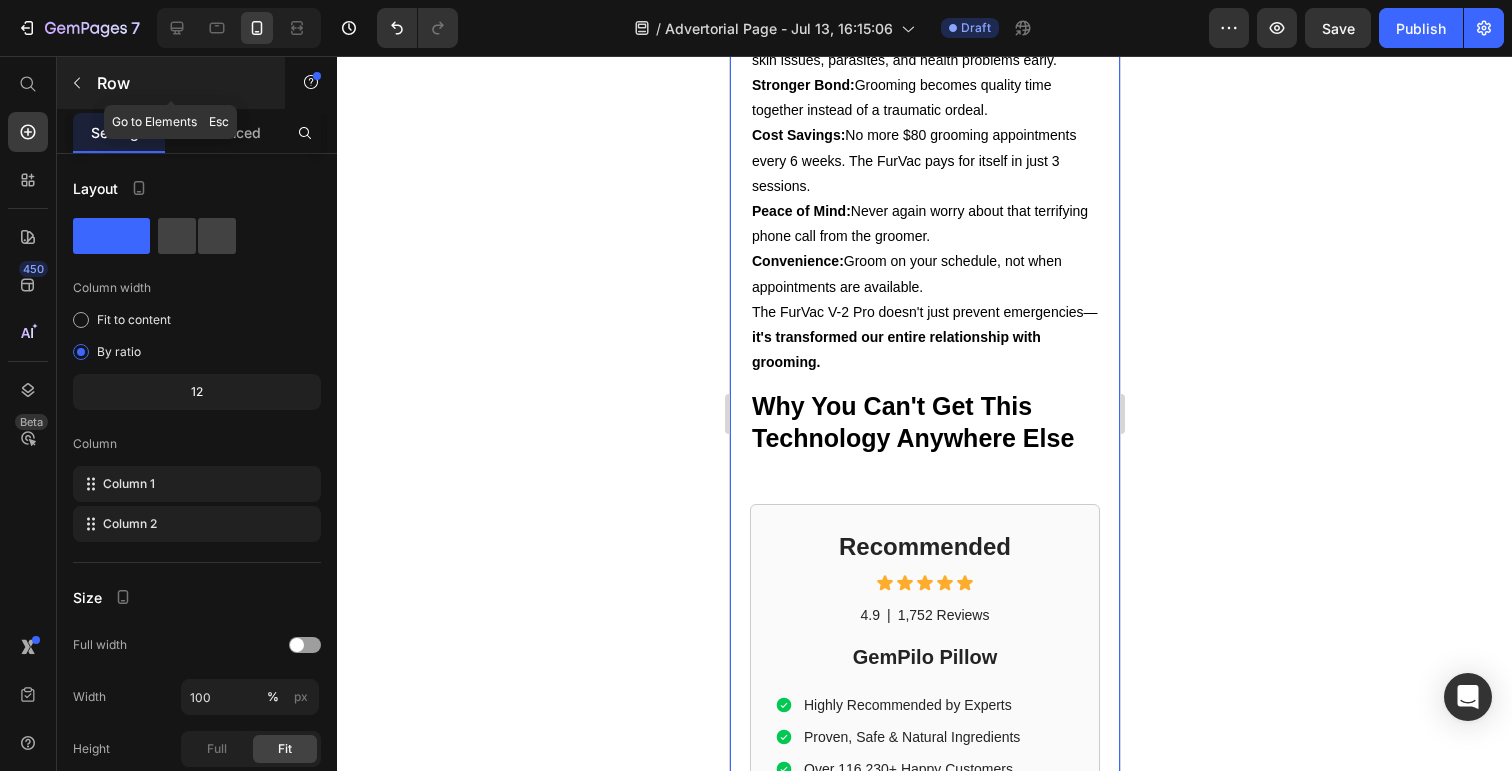 click 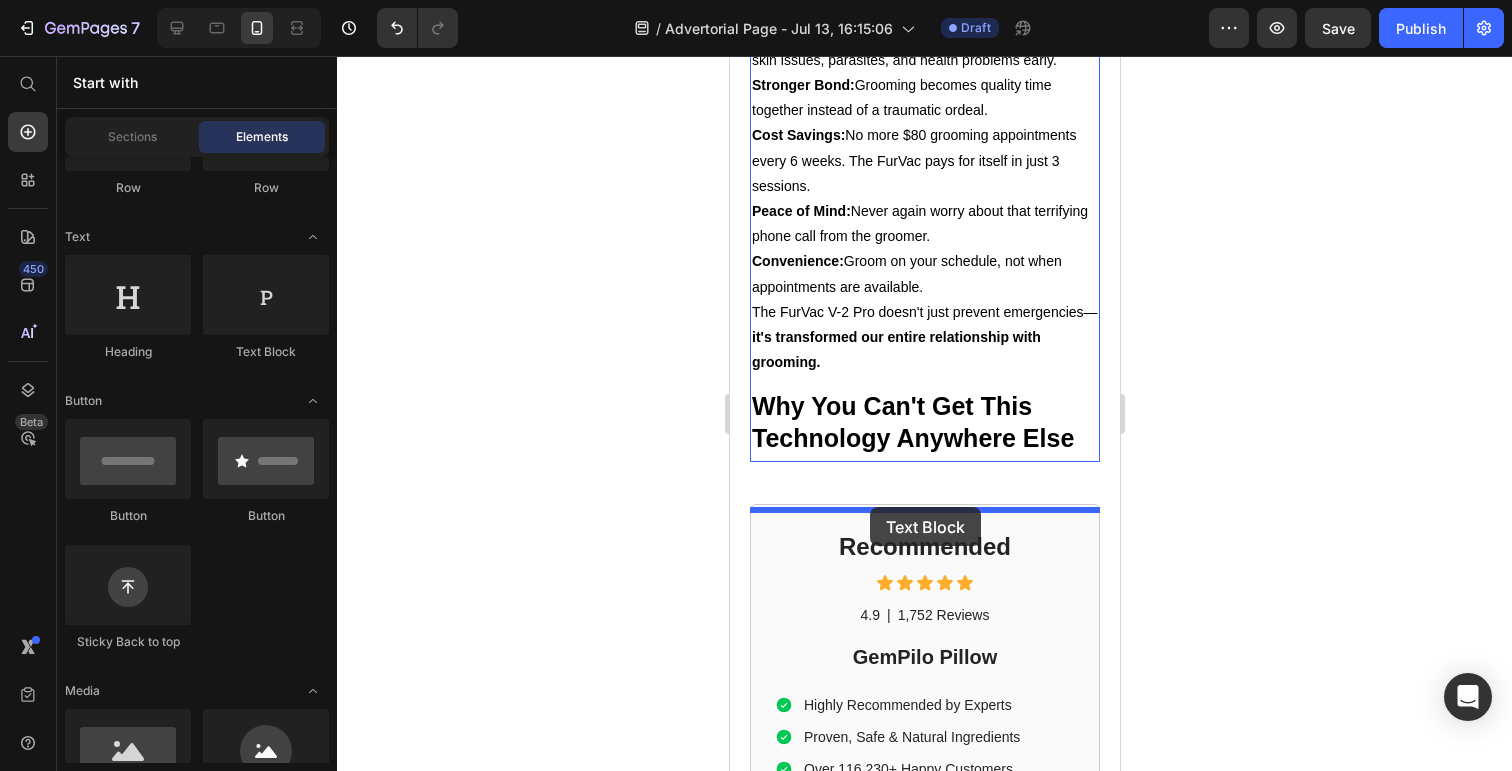 drag, startPoint x: 967, startPoint y: 360, endPoint x: 869, endPoint y: 507, distance: 176.67201 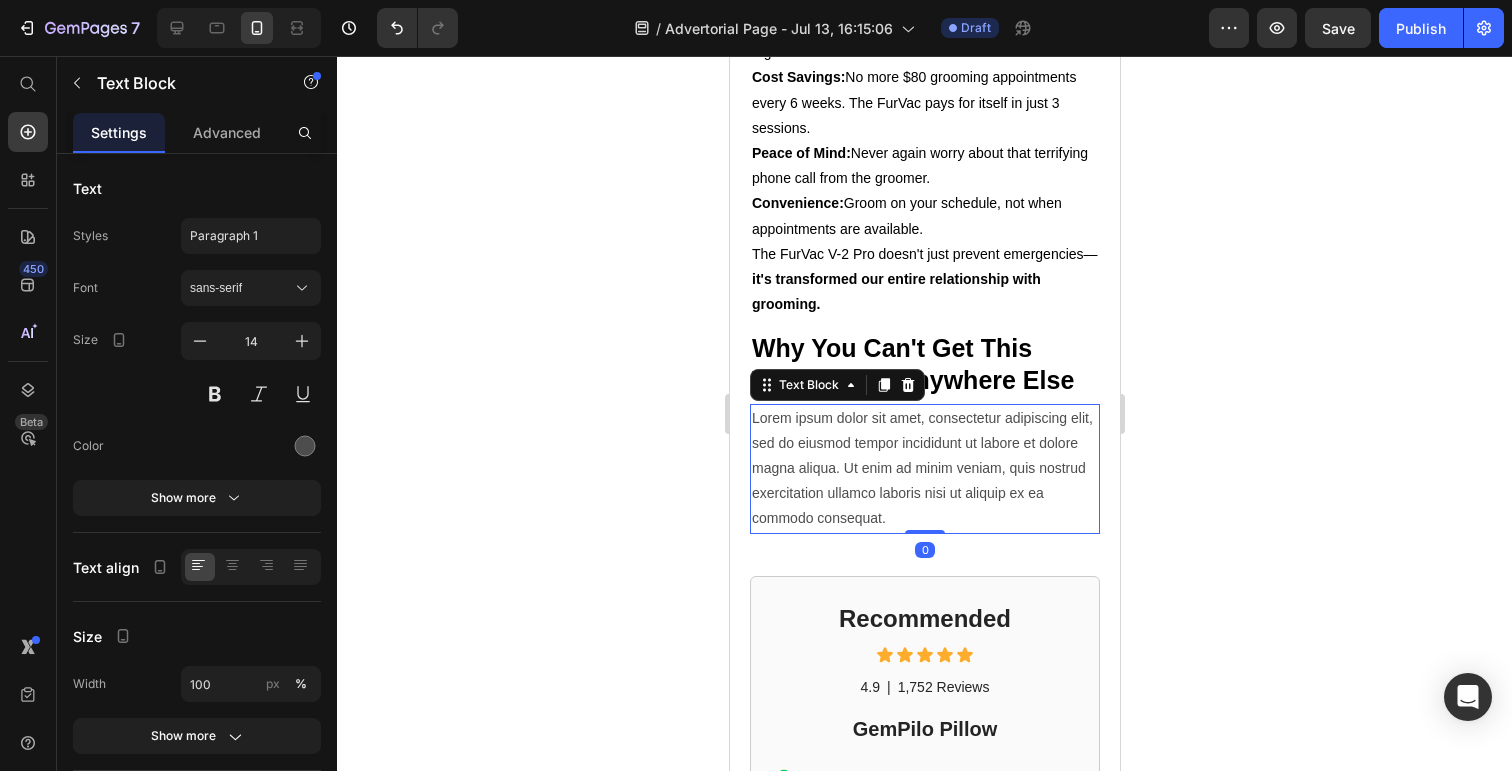 scroll, scrollTop: 6490, scrollLeft: 0, axis: vertical 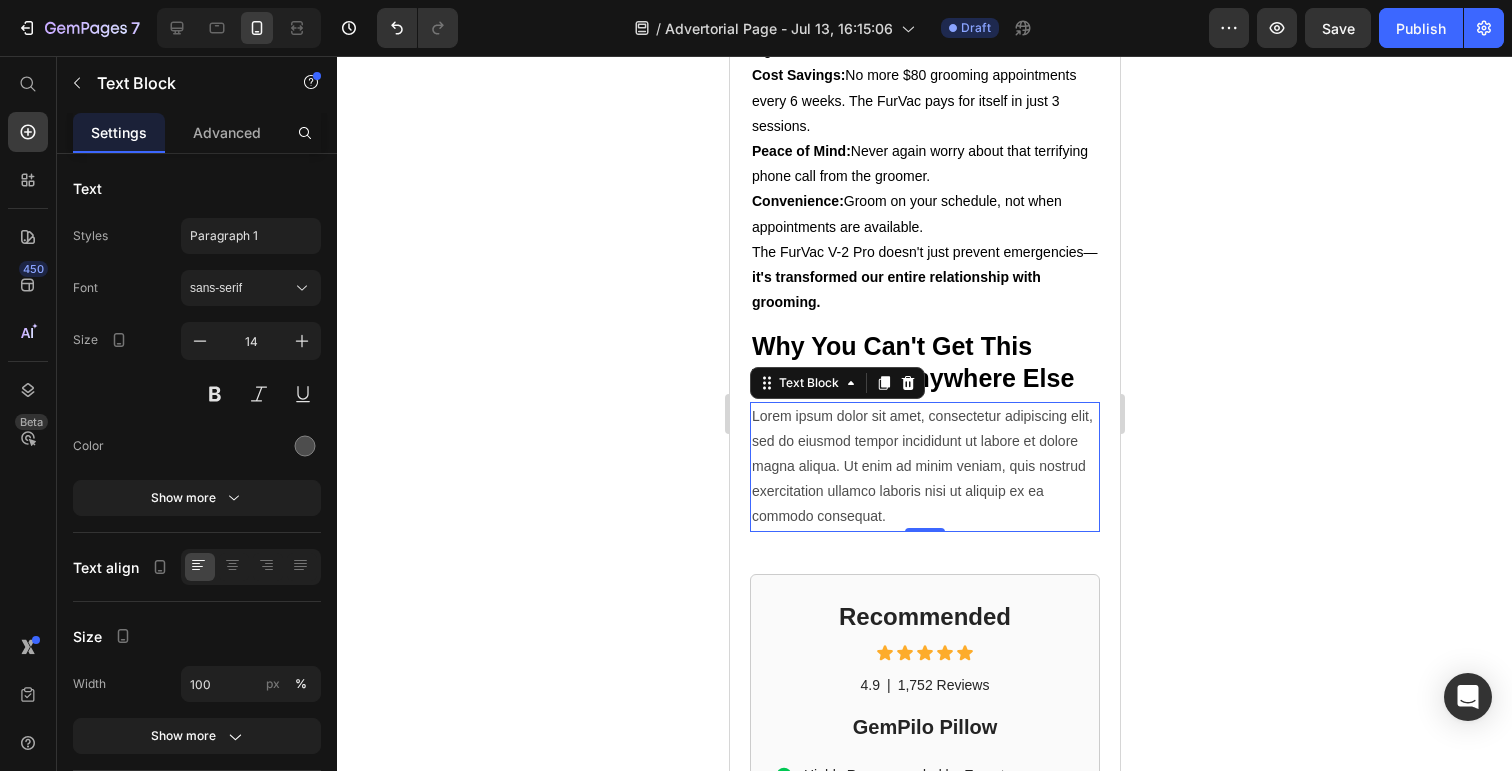 click on "Lorem ipsum dolor sit amet, consectetur adipiscing elit, sed do eiusmod tempor incididunt ut labore et dolore magna aliqua. Ut enim ad minim veniam, quis nostrud exercitation ullamco laboris nisi ut aliquip ex ea commodo consequat." at bounding box center (924, 467) 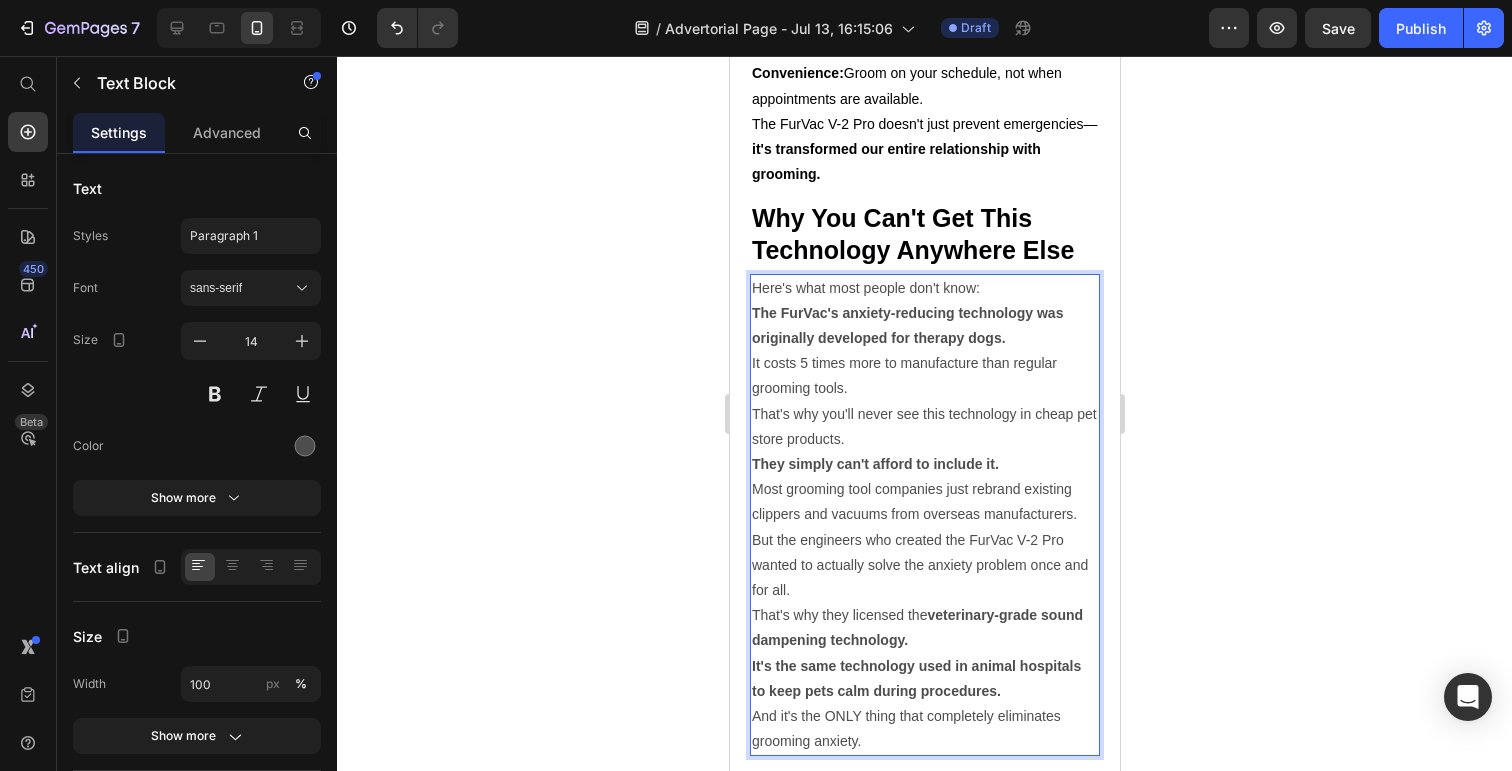 scroll, scrollTop: 6665, scrollLeft: 0, axis: vertical 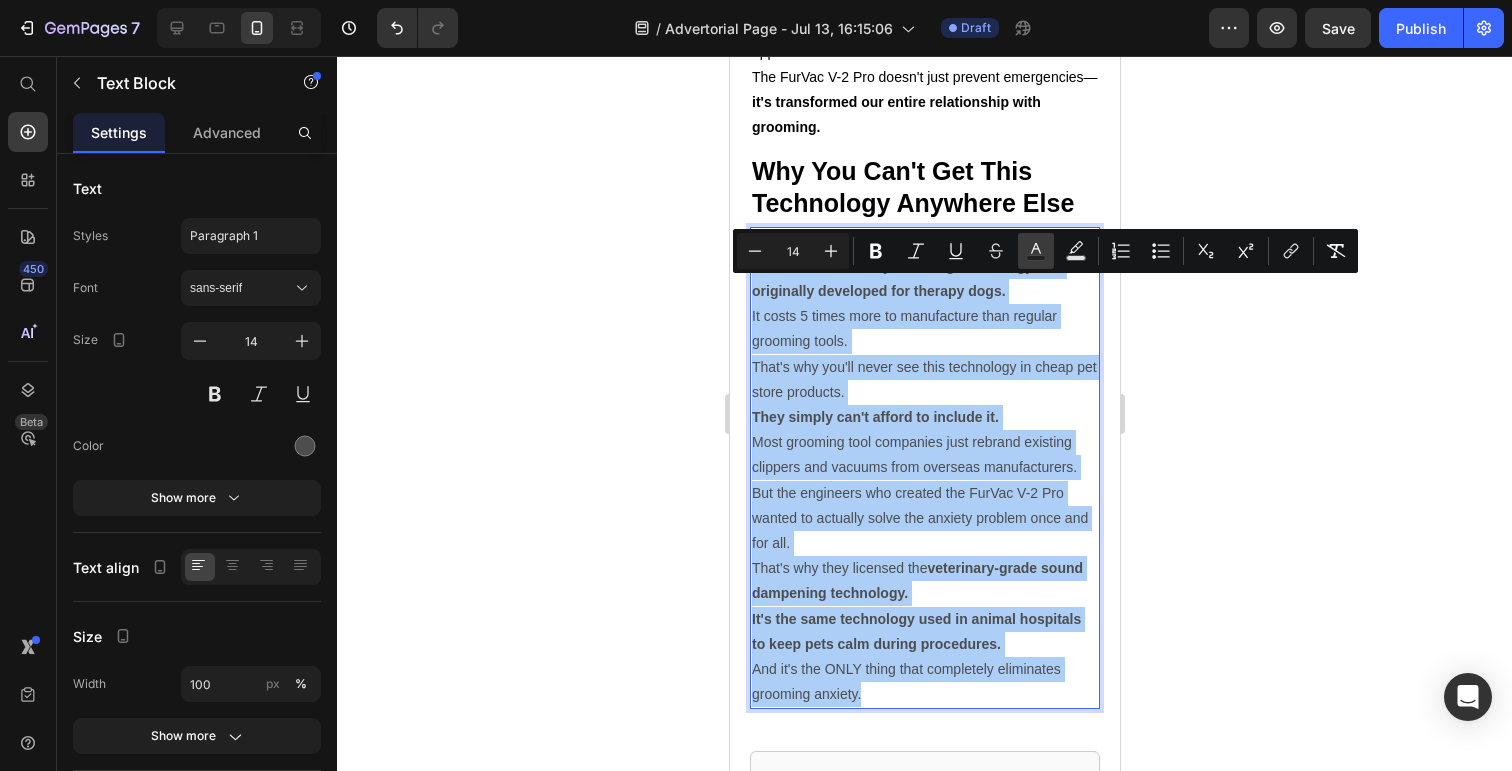 click 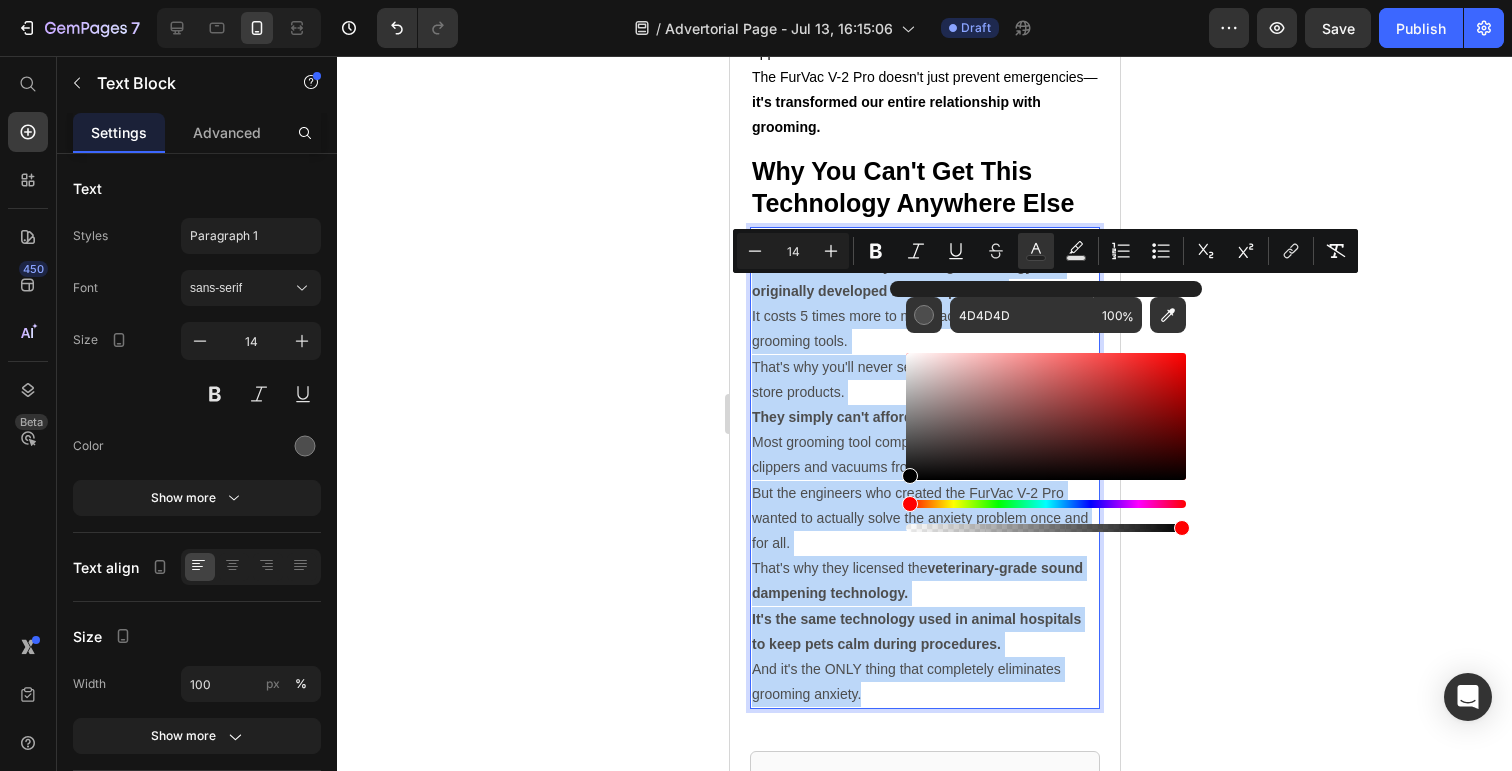 type on "000000" 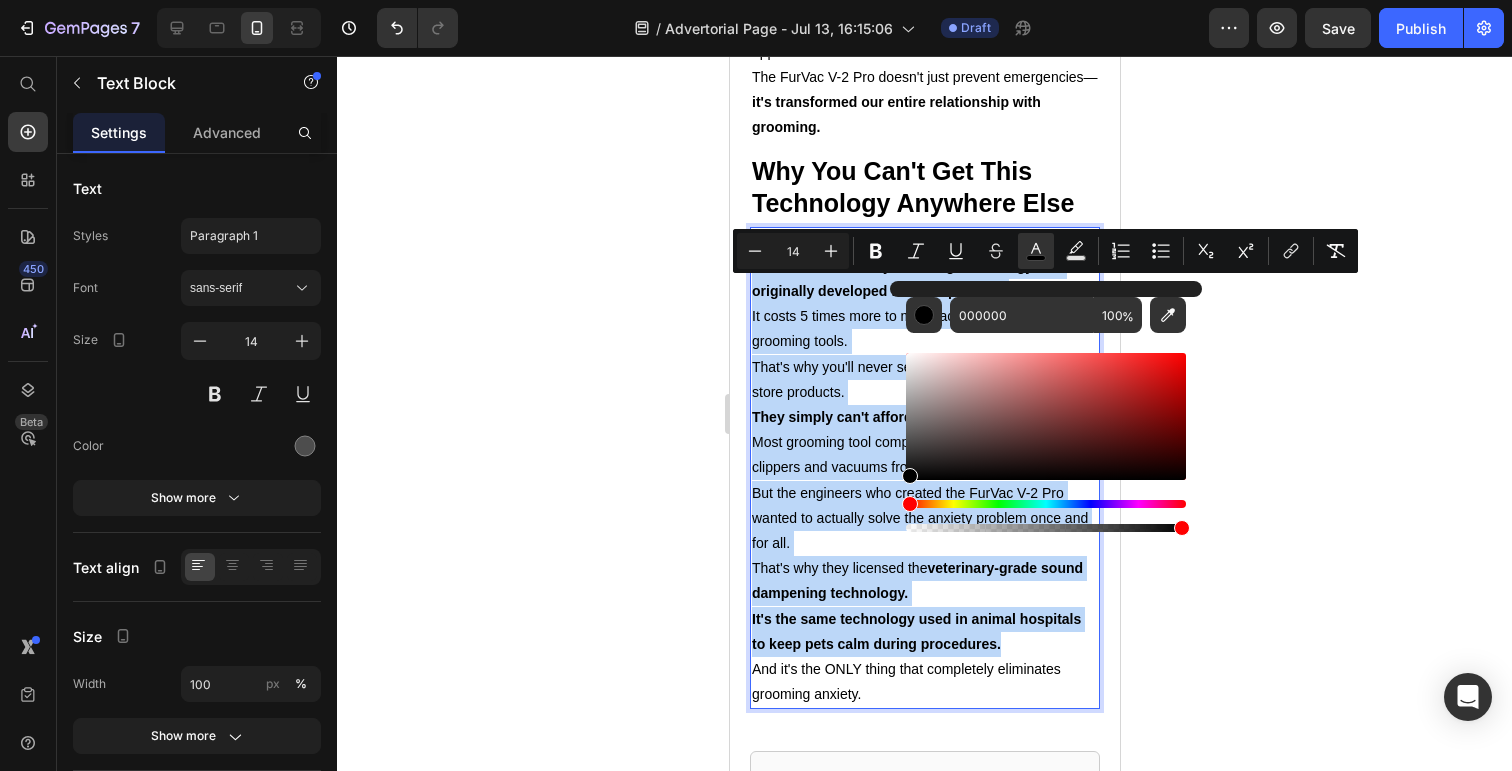 drag, startPoint x: 1646, startPoint y: 504, endPoint x: 854, endPoint y: 530, distance: 792.42664 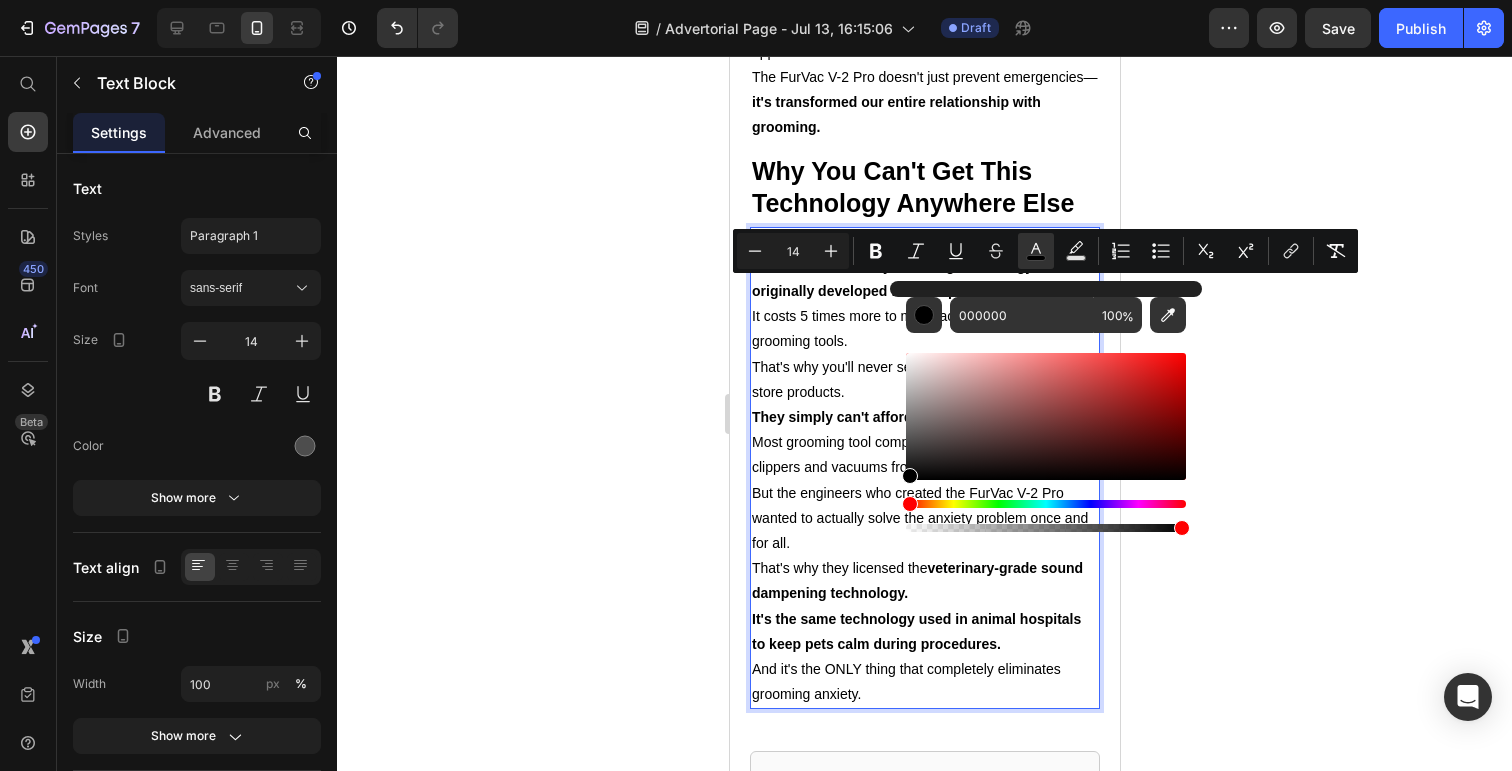 click on "But the engineers who created the FurVac V-2 Pro wanted to actually solve the anxiety problem once and for all." at bounding box center (924, 519) 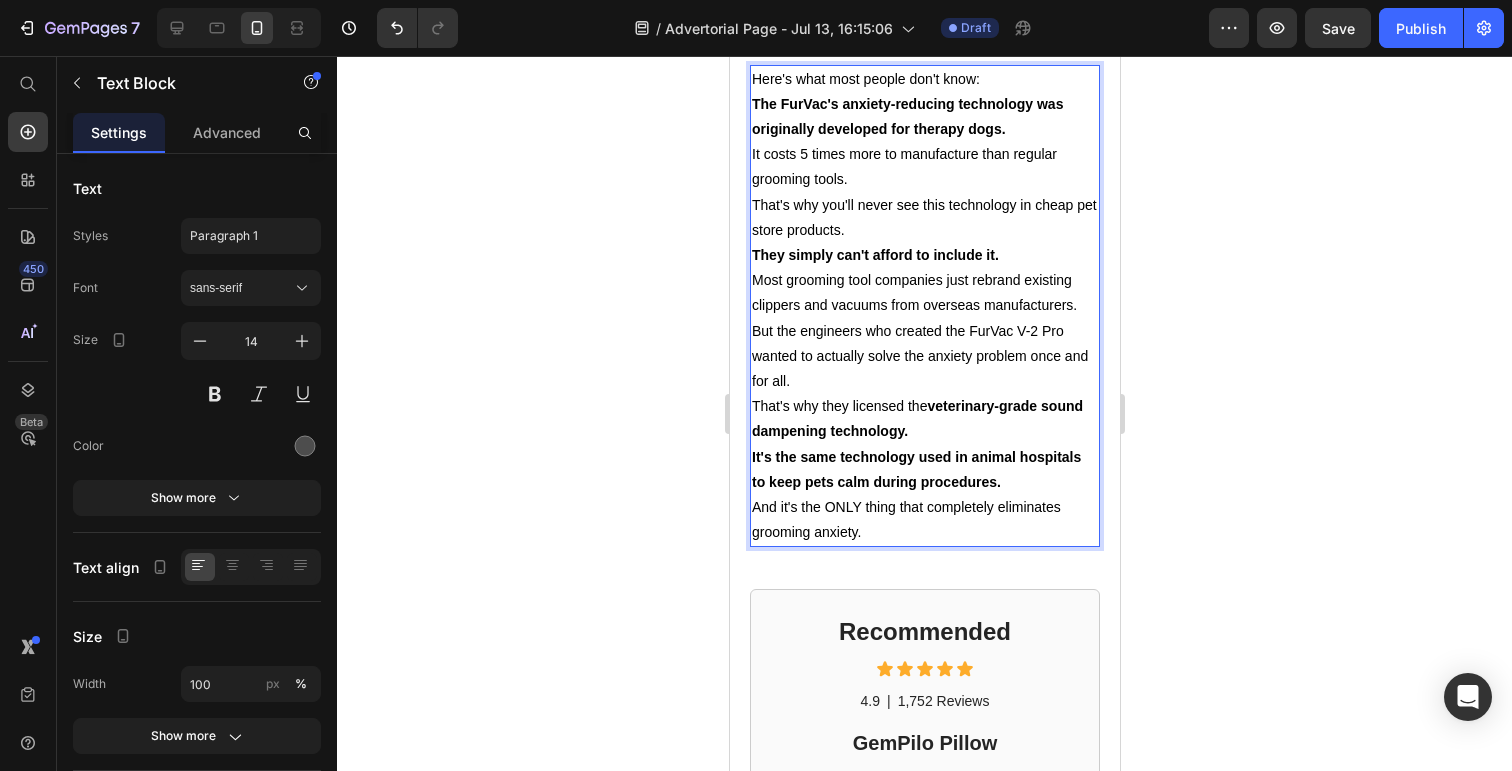 click on "It's the same technology used in animal hospitals to keep pets calm during procedures." at bounding box center [924, 470] 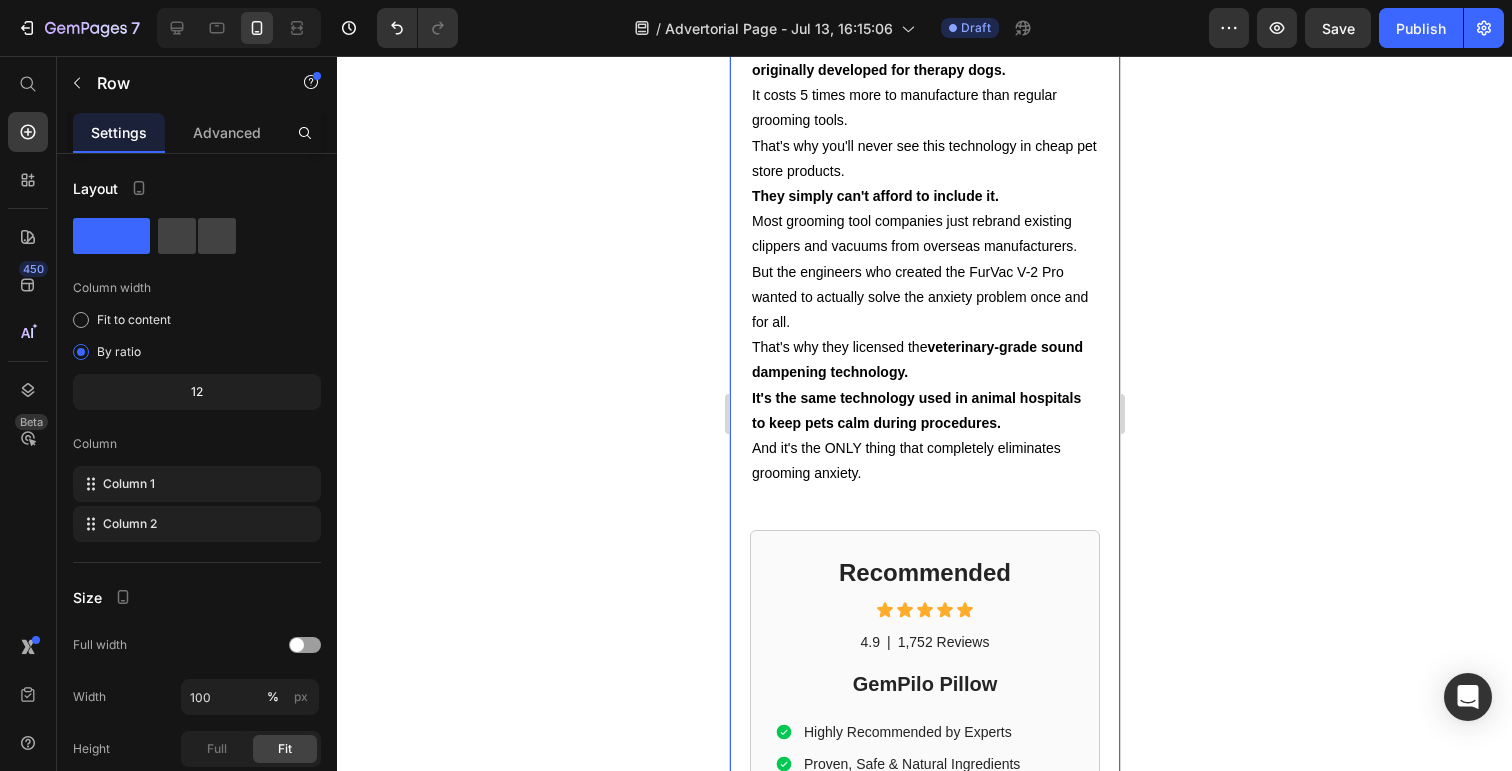 scroll, scrollTop: 0, scrollLeft: 0, axis: both 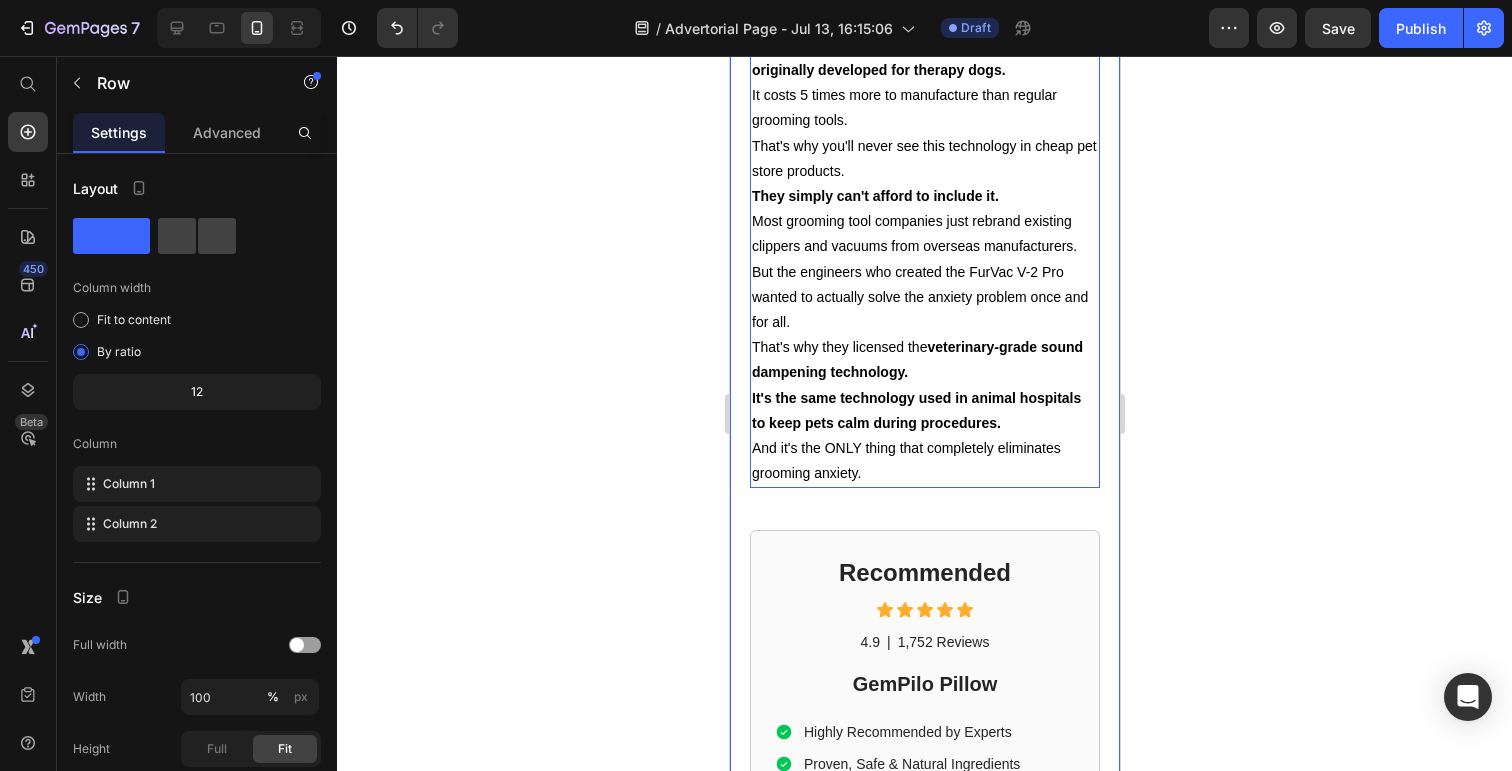 click on "And it's the ONLY thing that completely eliminates grooming anxiety." at bounding box center (924, 461) 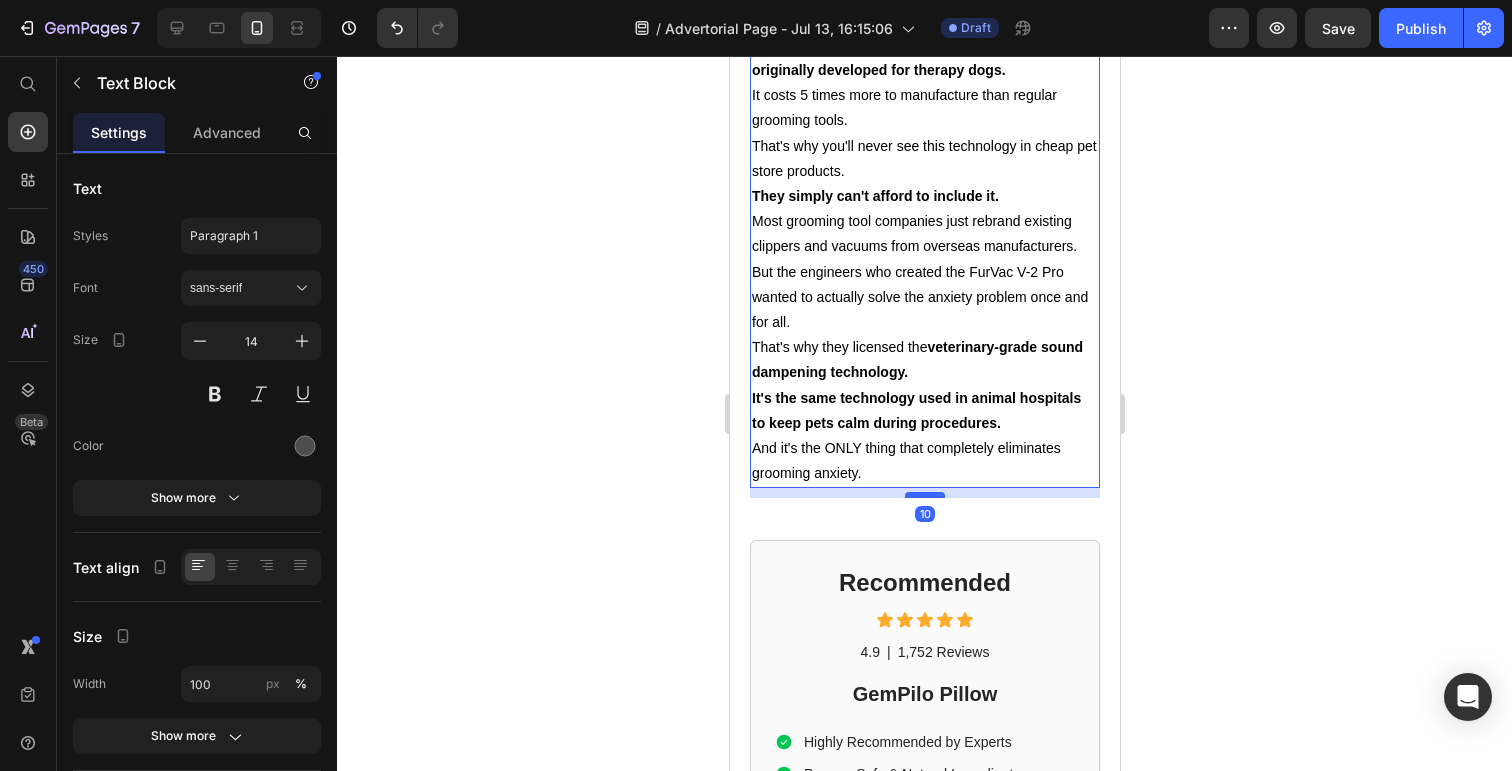 drag, startPoint x: 926, startPoint y: 533, endPoint x: 930, endPoint y: 543, distance: 10.770329 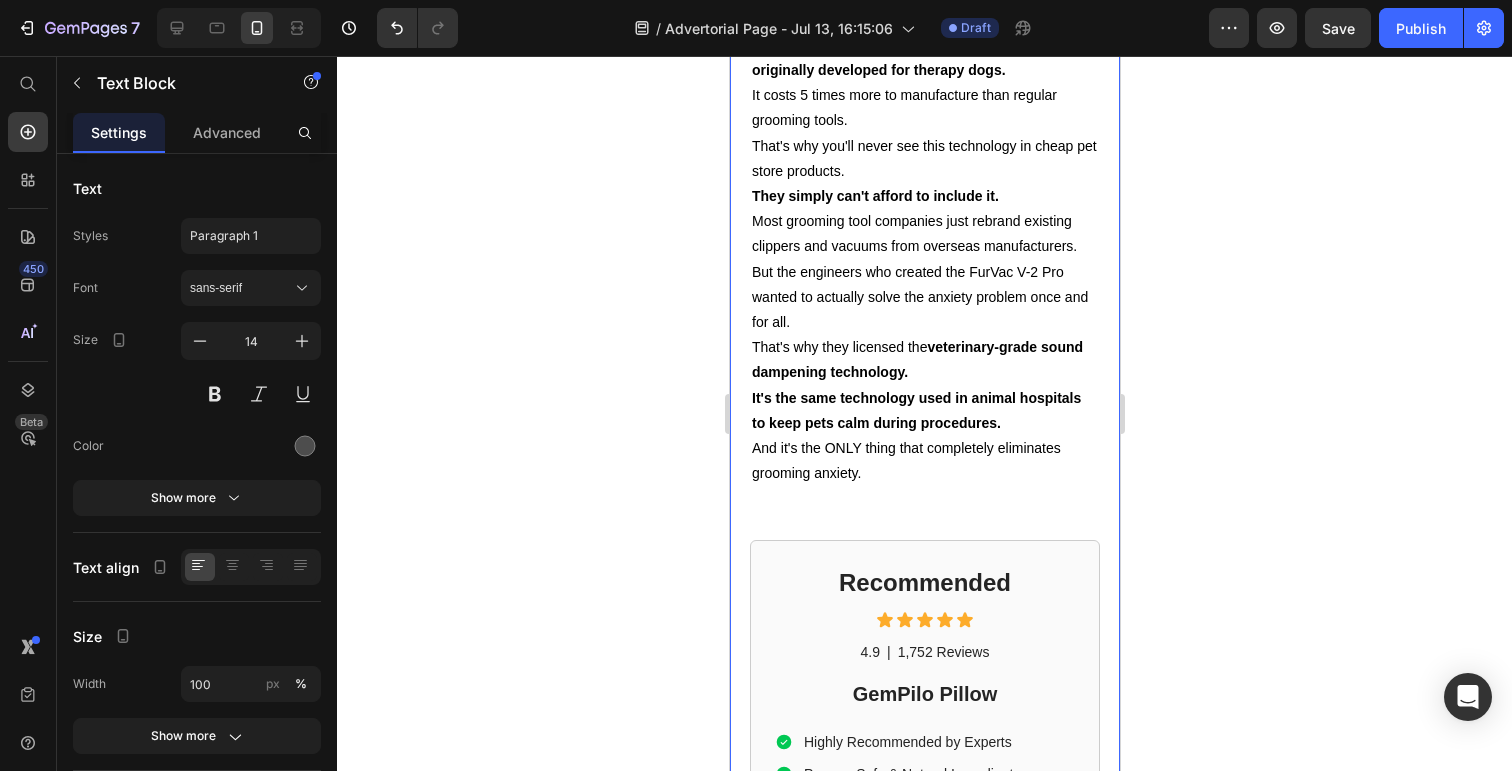click on "Dog Owner Shares How This $179 Device Saved Her From a $4,800 Emergency Heading Date: March 15, 2024 | By: [NAME] Text Block "By the time the seizure started, it was almost too late. This simple device could have prevented the whole nightmare." Text Block Row Image ⁠⁠⁠⁠⁠⁠⁠ My dog almost died at the groomer Heading If your dog gets anxious at the groomer... If you've ever wondered why some dogs shake uncontrollably in the grooming chair... If you've noticed your furry friend acting strange after grooming appointments... Then what I'm about to share could save your dog's life. There's a hidden epidemic affecting 1 in 4 dogs during professional grooming. It's causing seizures, panic attacks, and in some cases—death. And here's the scary part: The thing you think is keeping your dog clean and healthy might actually be putting them in mortal danger. Text Block ⁠⁠⁠⁠⁠⁠⁠ The $4,800 Wake-Up Call That Changed Everything Heading My name is [NAME]. Text Block" at bounding box center (924, -3095) 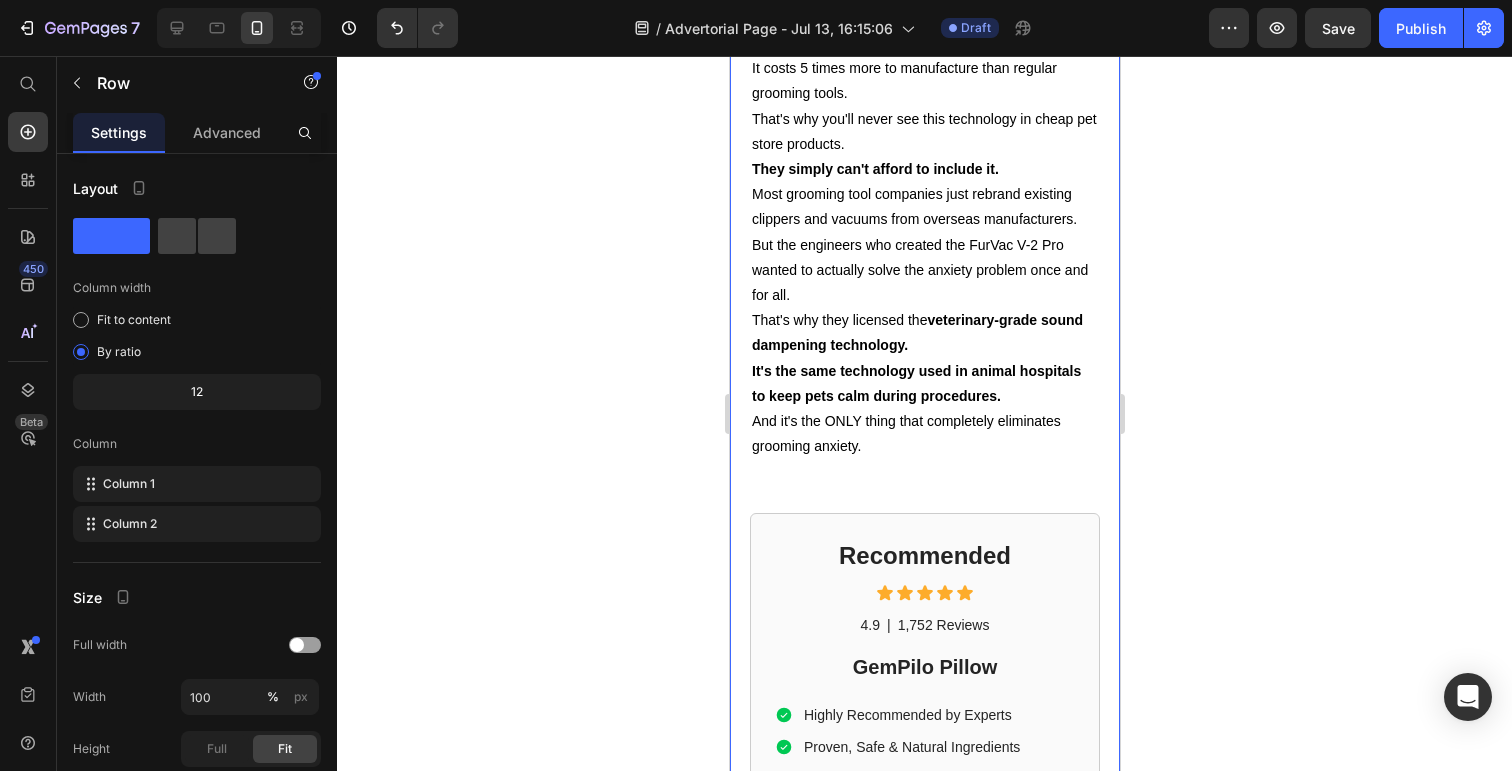 scroll, scrollTop: 6921, scrollLeft: 0, axis: vertical 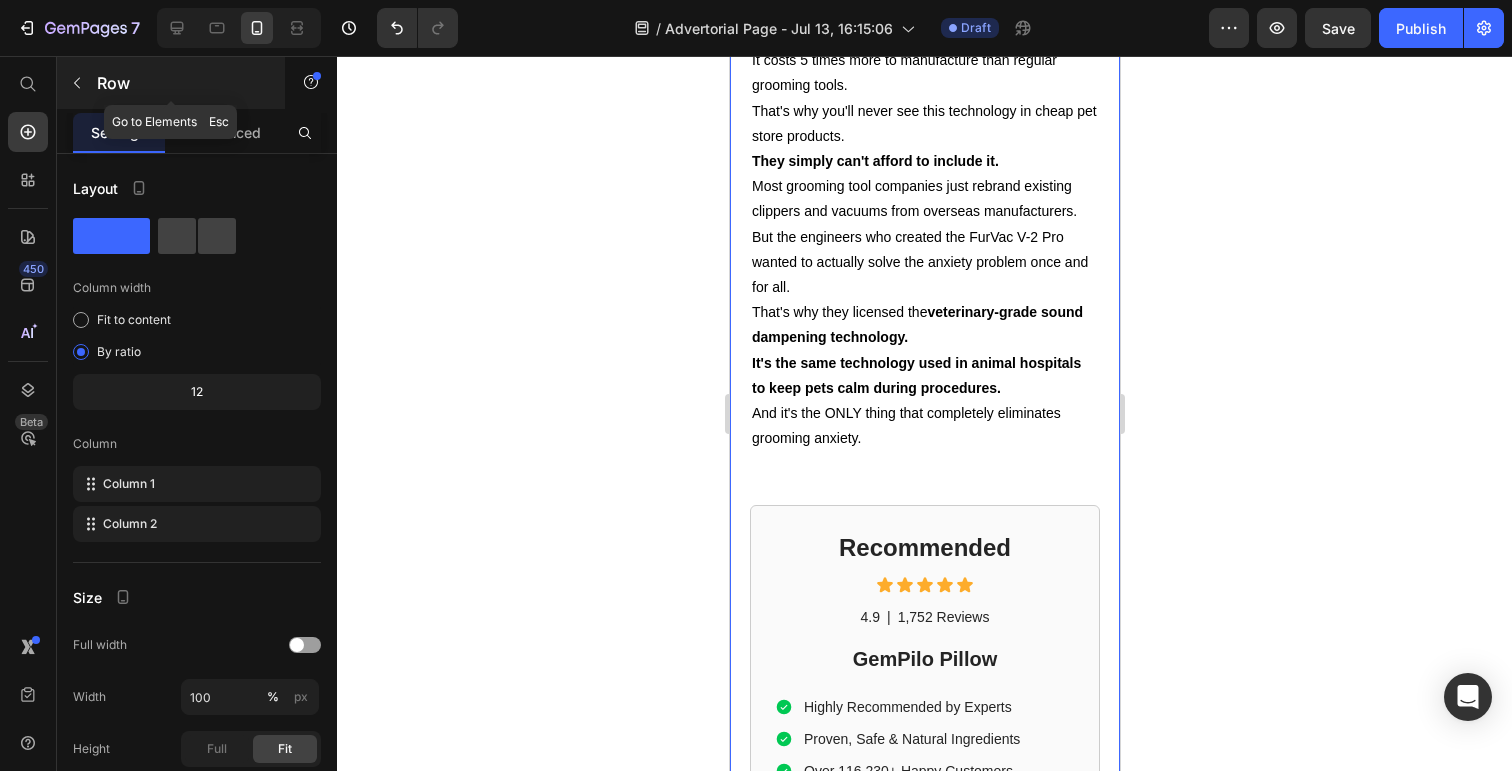 click at bounding box center (77, 83) 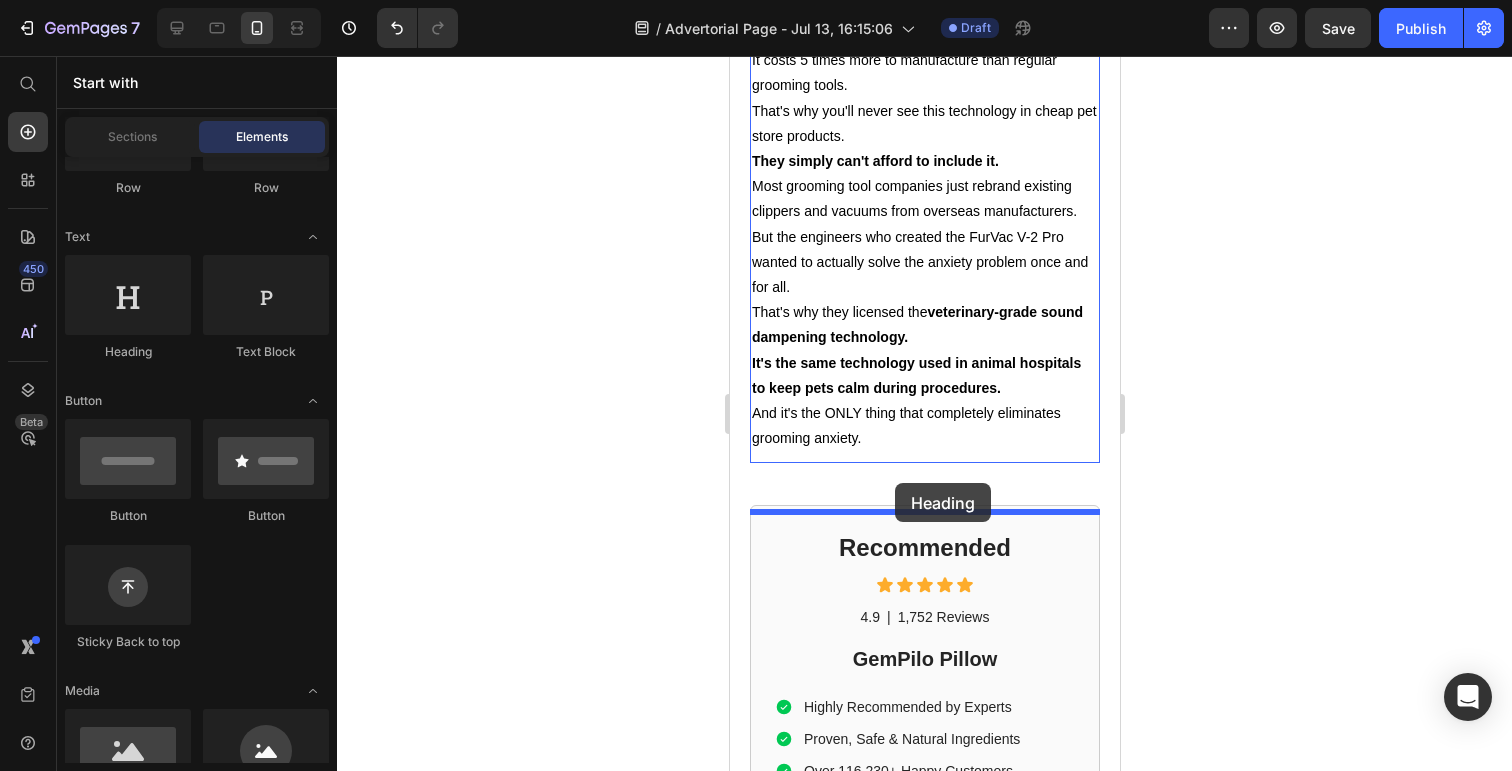 drag, startPoint x: 866, startPoint y: 358, endPoint x: 894, endPoint y: 485, distance: 130.04999 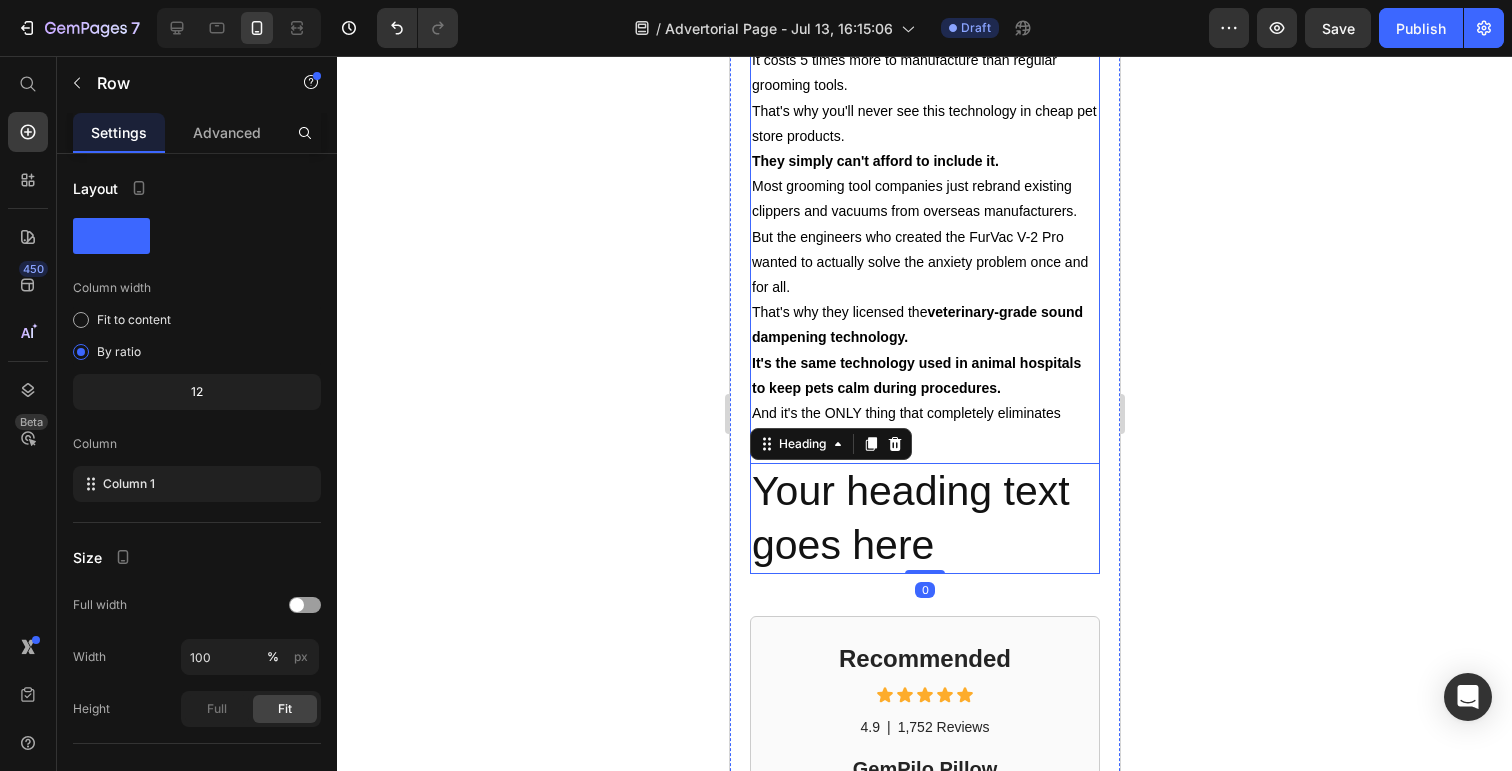 click on "Dog Owner Shares How This $179 Device Saved Her From a $4,800 Emergency Heading Date: March 15, 2024 | By: [NAME] Text Block "By the time the seizure started, it was almost too late. This simple device could have prevented the whole nightmare." Text Block Row Image ⁠⁠⁠⁠⁠⁠⁠ My dog almost died at the groomer Heading If your dog gets anxious at the groomer... If you've ever wondered why some dogs shake uncontrollably in the grooming chair... If you've noticed your furry friend acting strange after grooming appointments... Then what I'm about to share could save your dog's life. There's a hidden epidemic affecting 1 in 4 dogs during professional grooming. It's causing seizures, panic attacks, and in some cases—death. And here's the scary part: The thing you think is keeping your dog clean and healthy might actually be putting them in mortal danger. Text Block ⁠⁠⁠⁠⁠⁠⁠ The $4,800 Wake-Up Call That Changed Everything Heading My name is [NAME]. Text Block" at bounding box center (924, -3096) 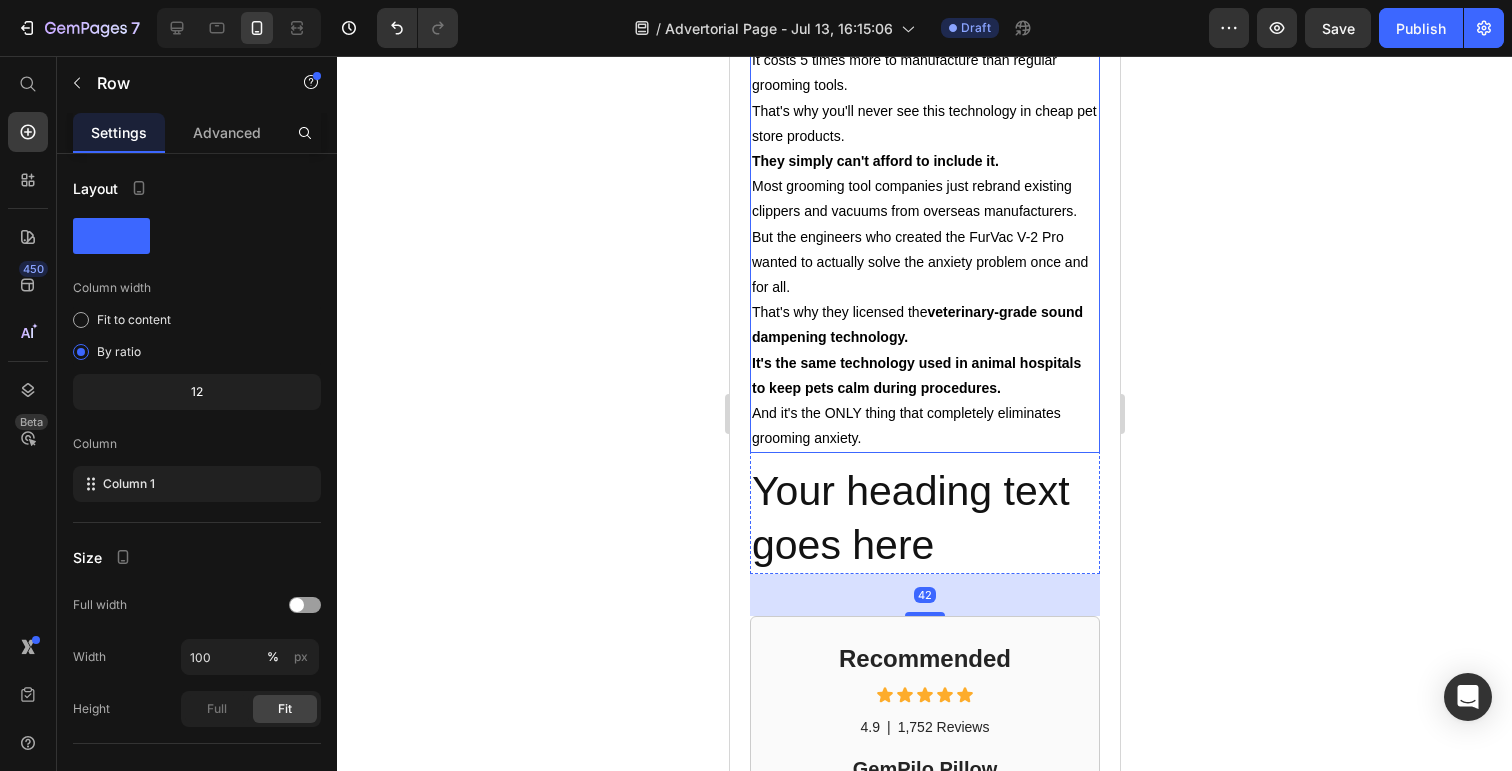 click on "And it's the ONLY thing that completely eliminates grooming anxiety." at bounding box center [924, 426] 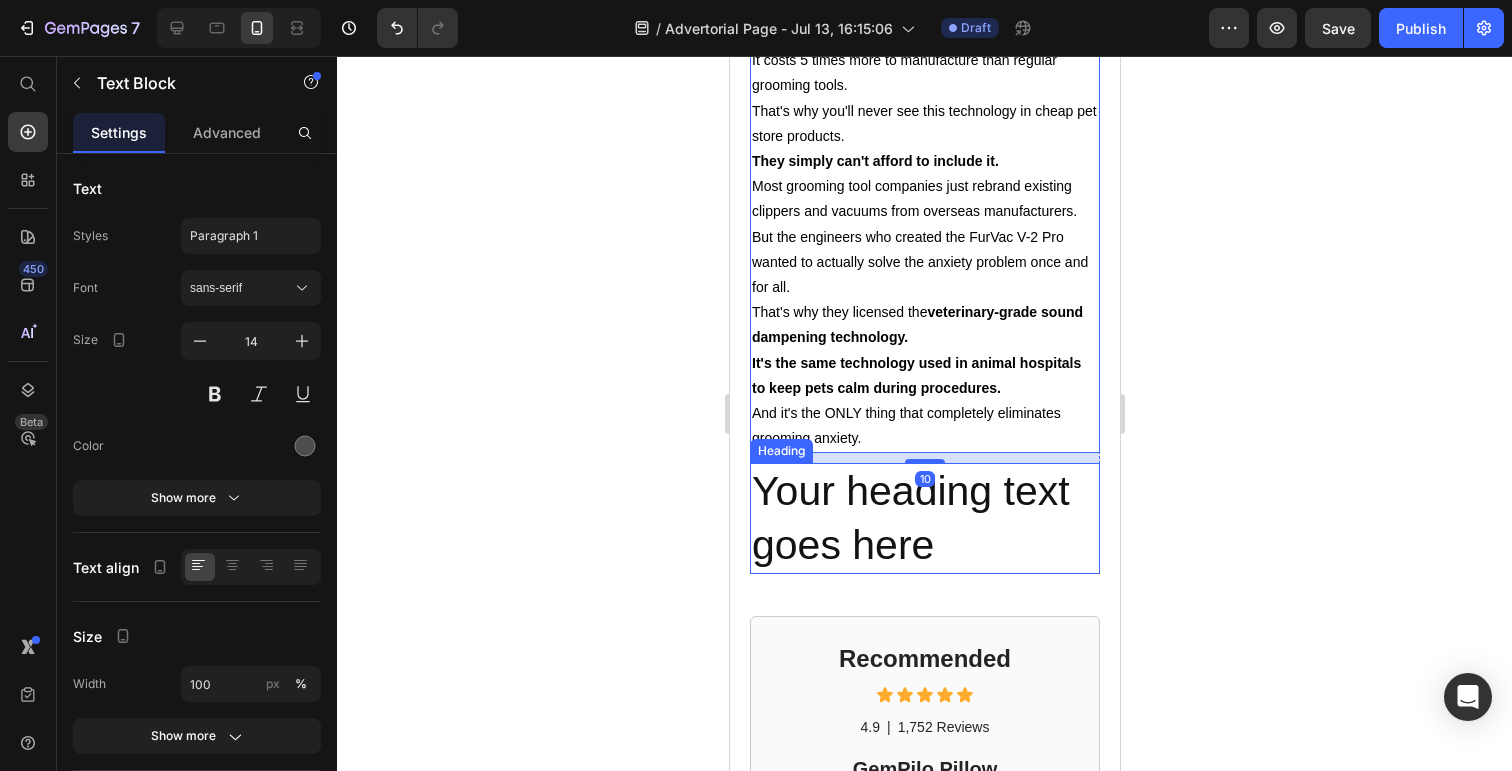 click on "Your heading text goes here" at bounding box center [924, 518] 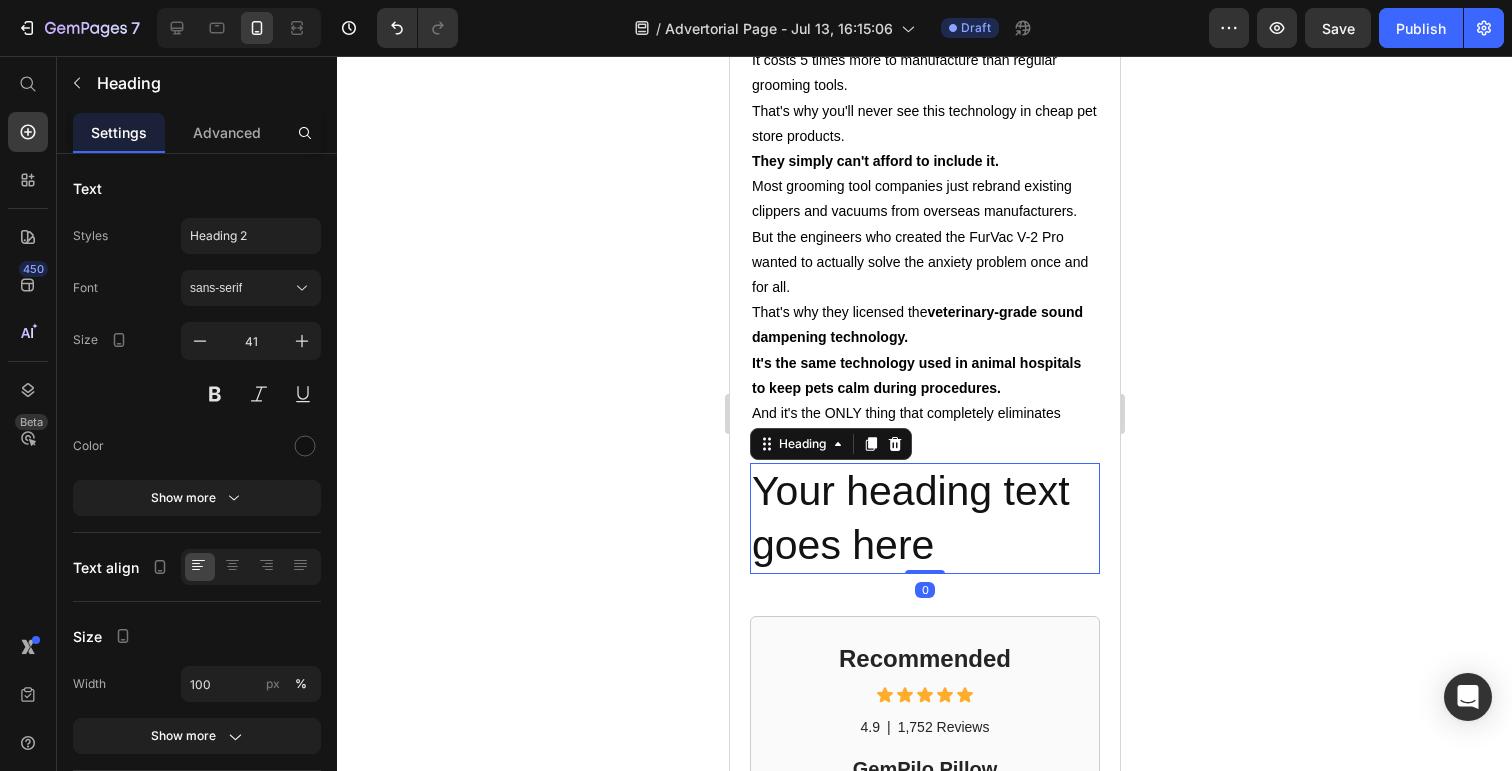 scroll, scrollTop: 6952, scrollLeft: 0, axis: vertical 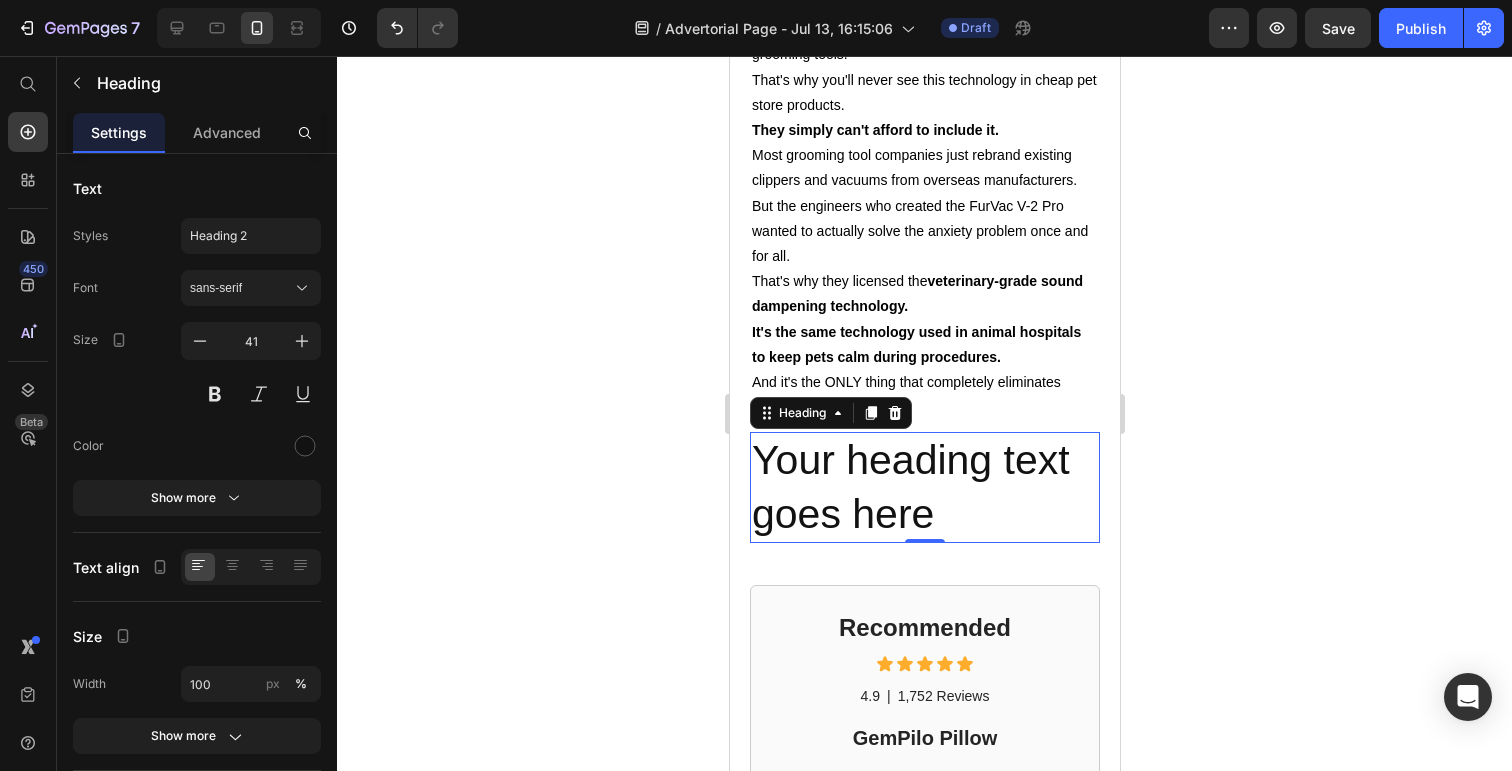 click on "Your heading text goes here" at bounding box center [924, 487] 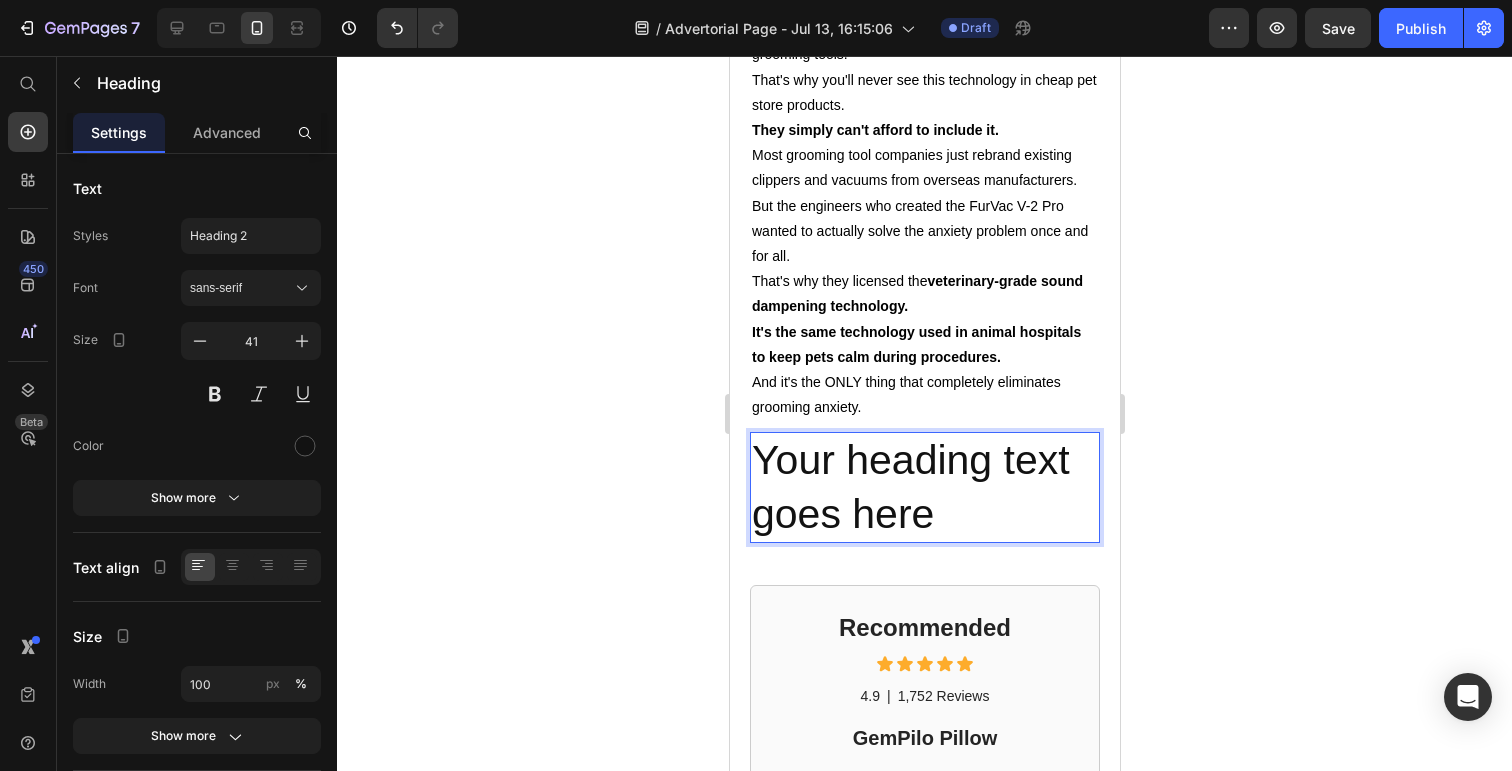 click on "Your heading text goes here" at bounding box center (924, 487) 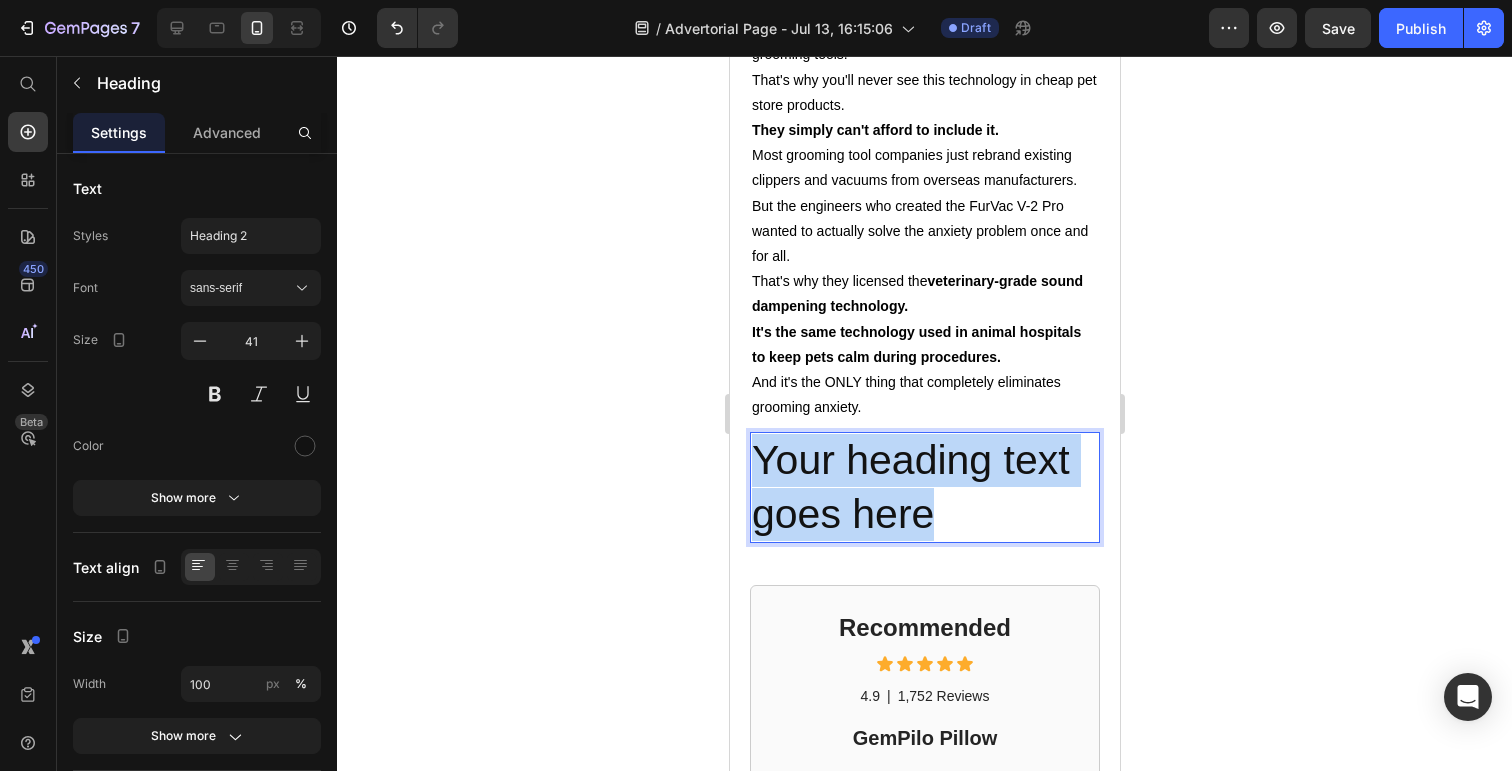 click on "Your heading text goes here" at bounding box center [924, 487] 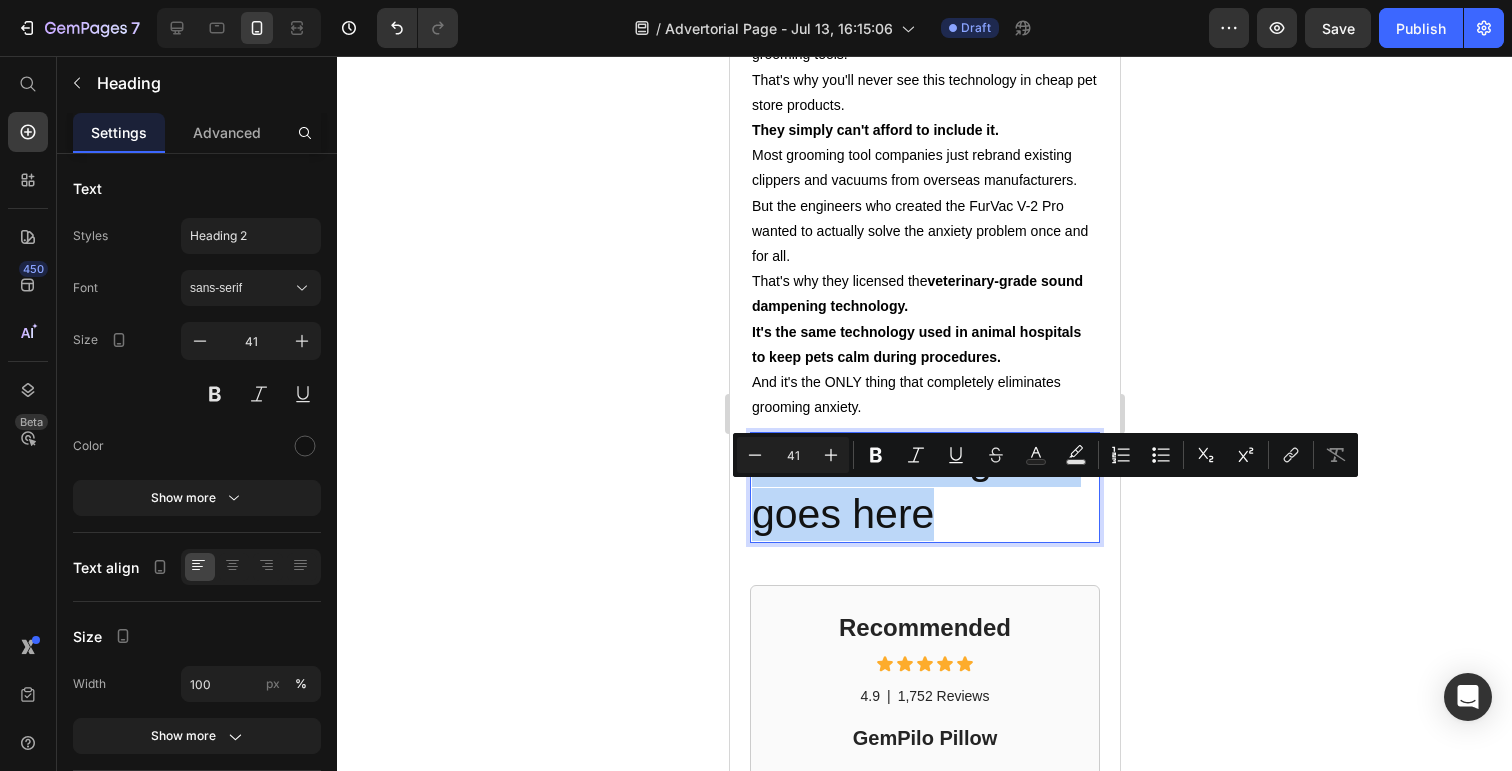 type 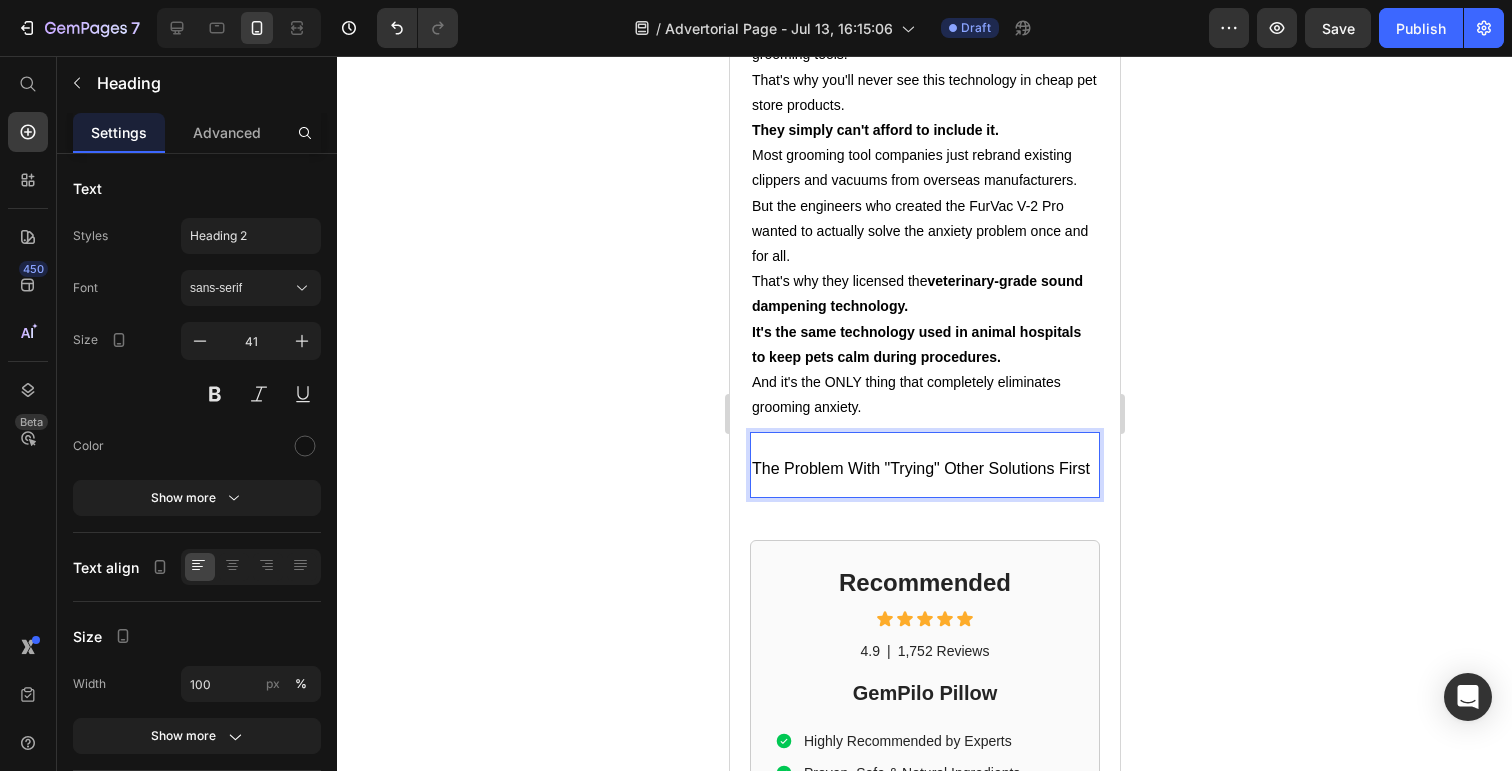click on "The Problem With "Trying" Other Solutions First" at bounding box center (920, 468) 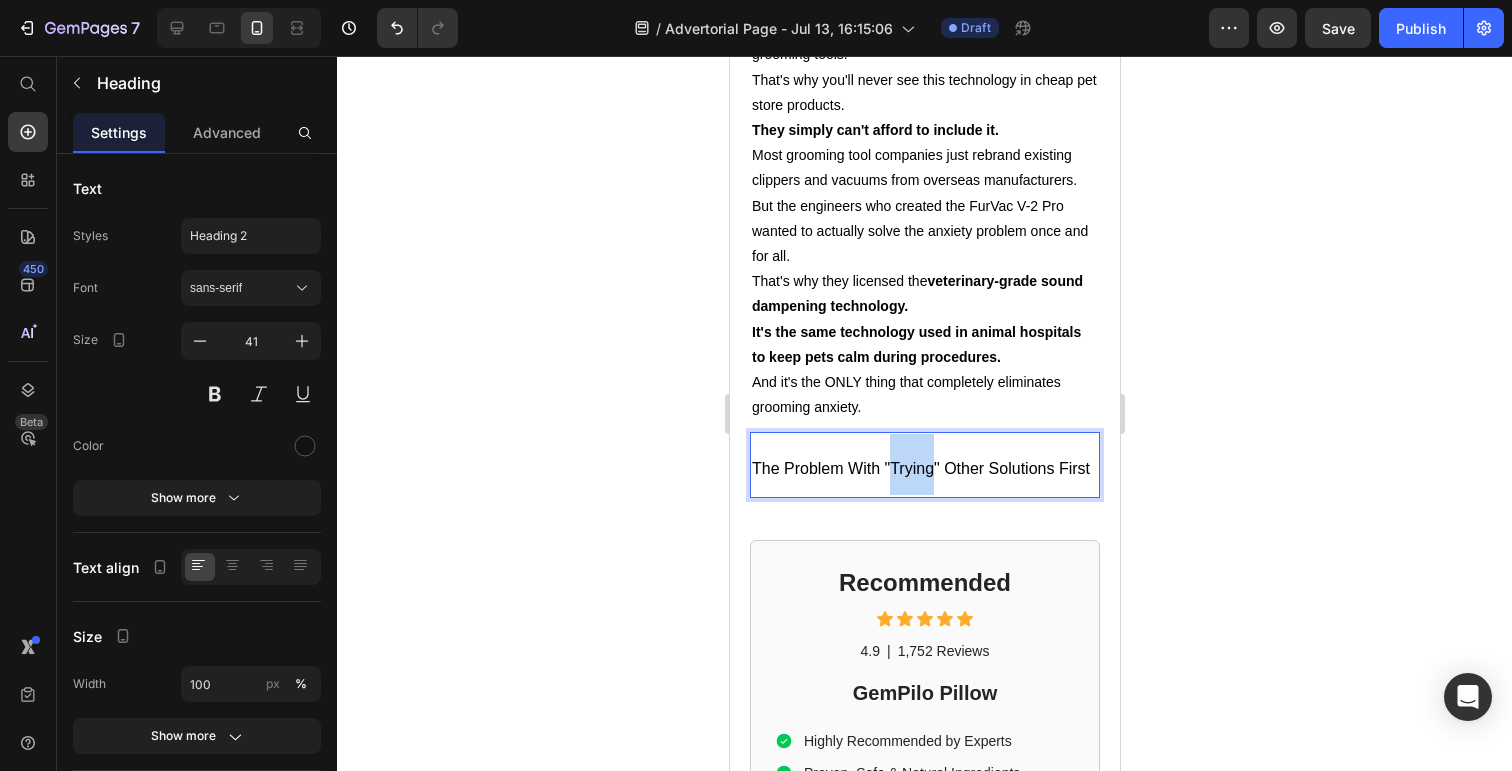click on "The Problem With "Trying" Other Solutions First" at bounding box center [920, 468] 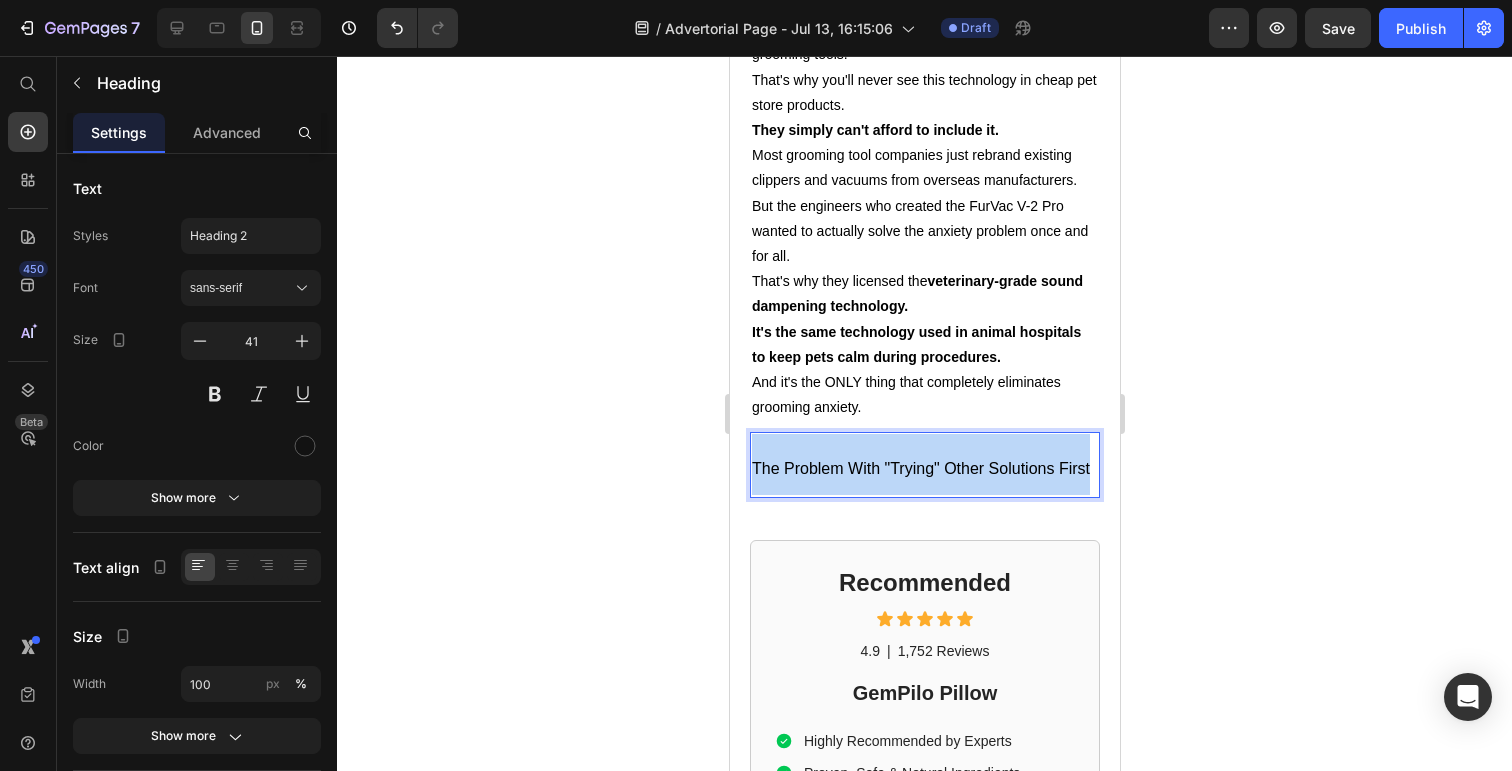 click on "The Problem With "Trying" Other Solutions First" at bounding box center [920, 468] 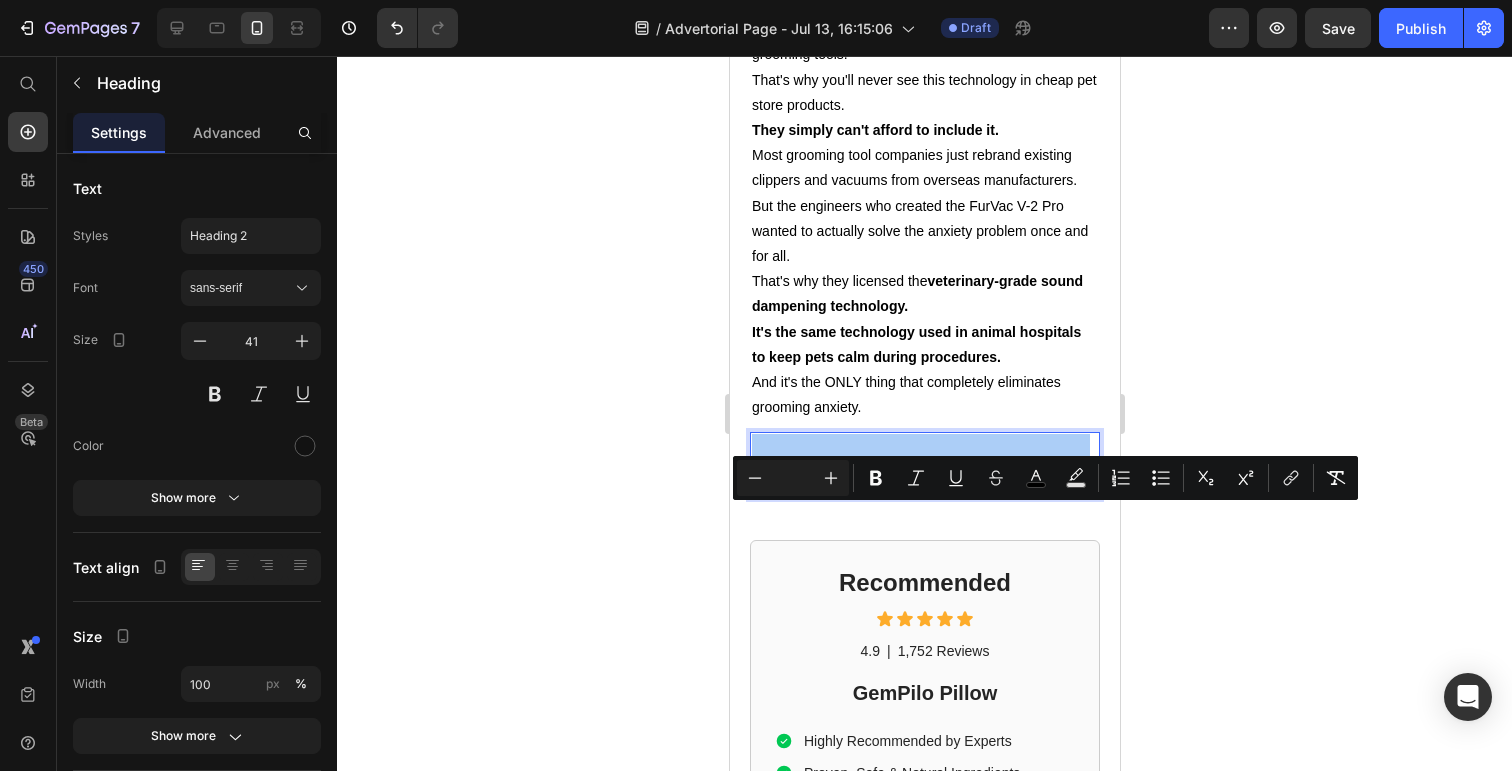 click at bounding box center [793, 478] 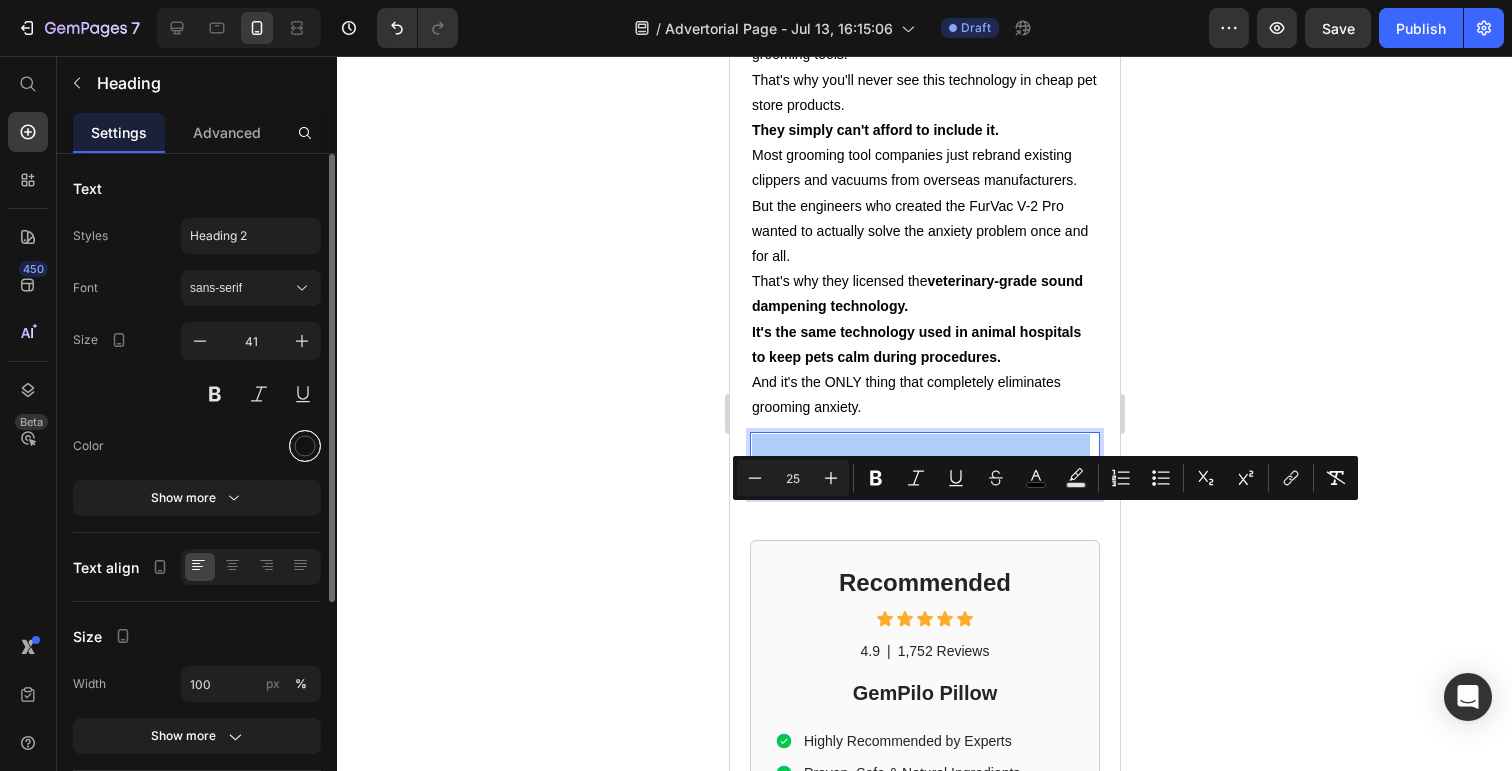 type on "25" 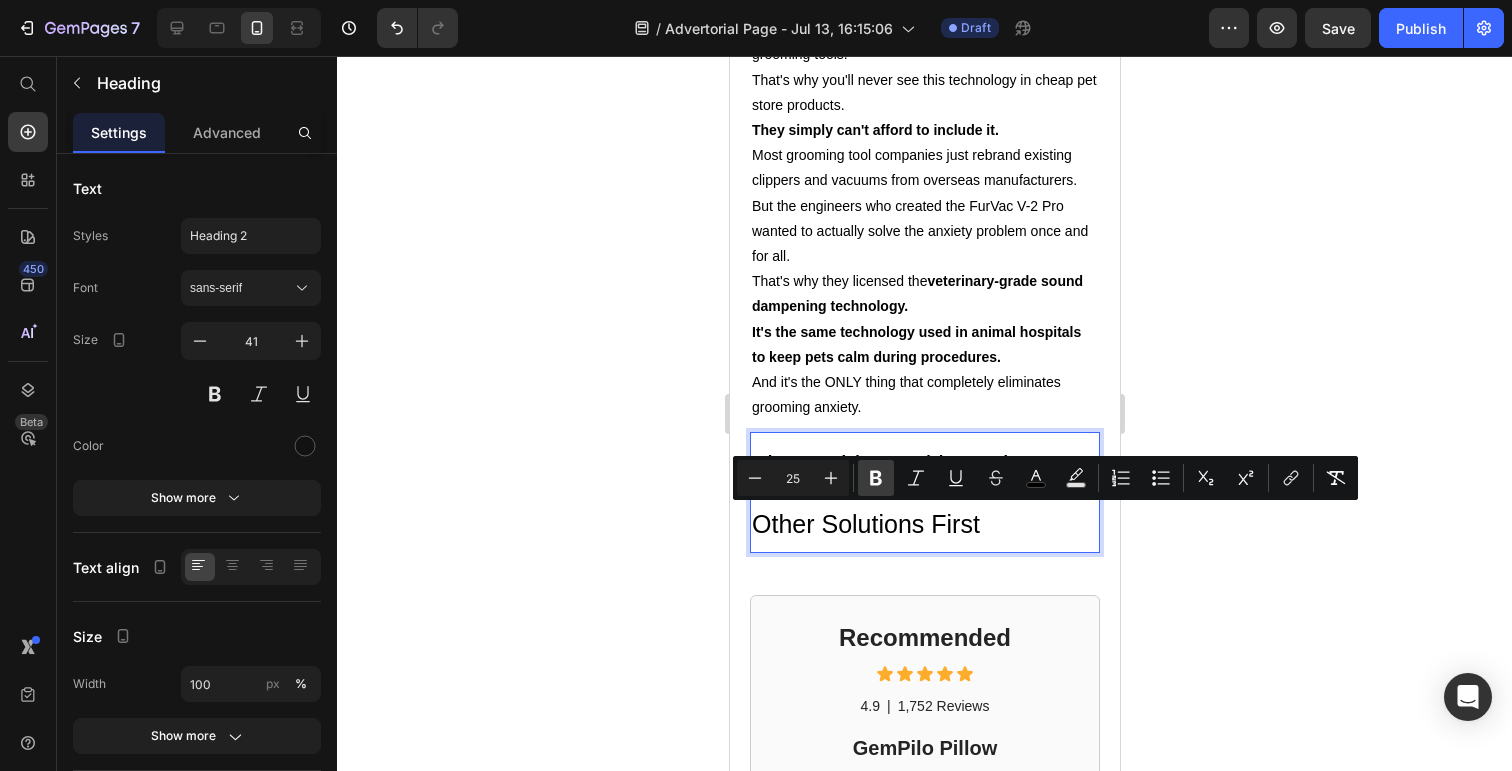 click 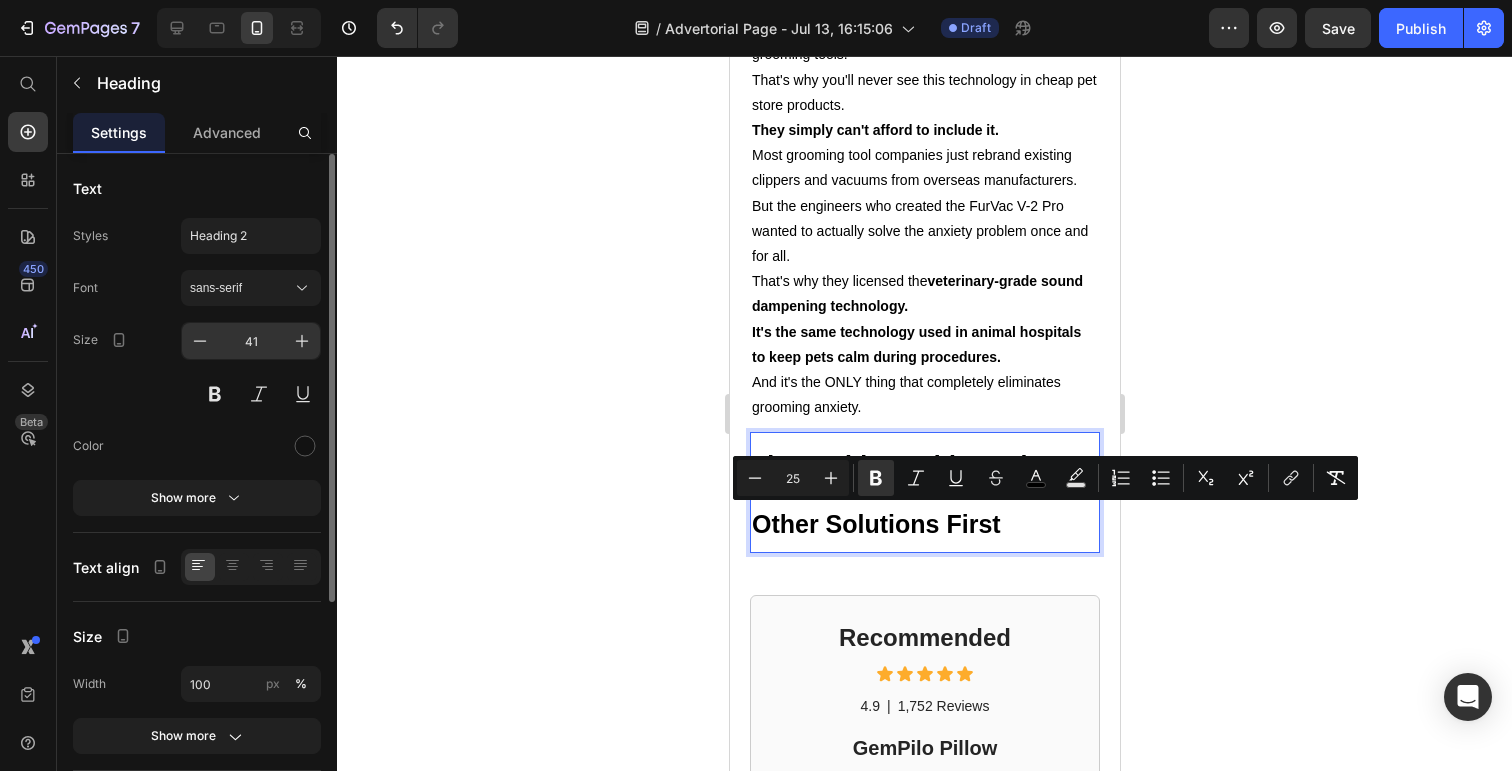 click on "41" at bounding box center [251, 341] 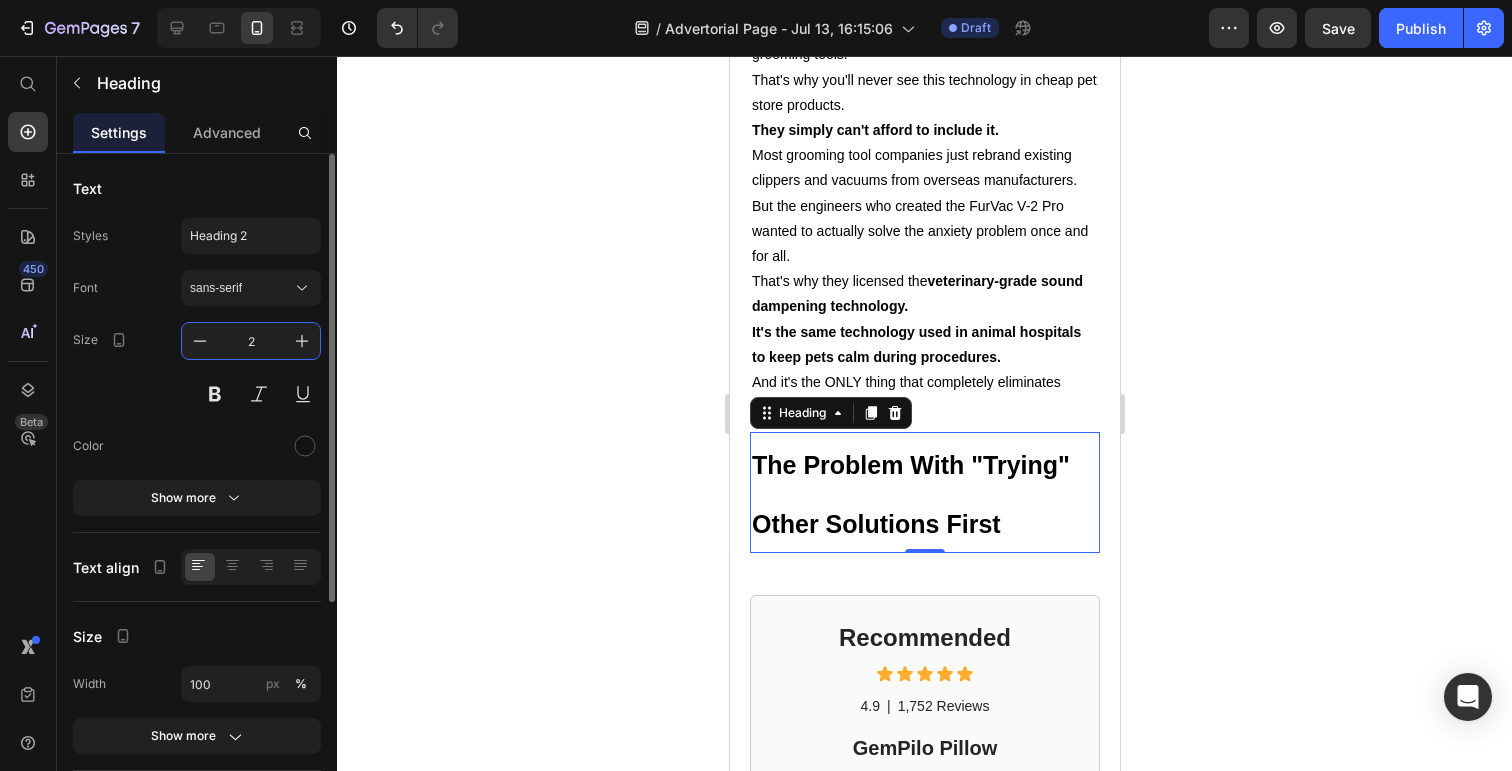 type on "25" 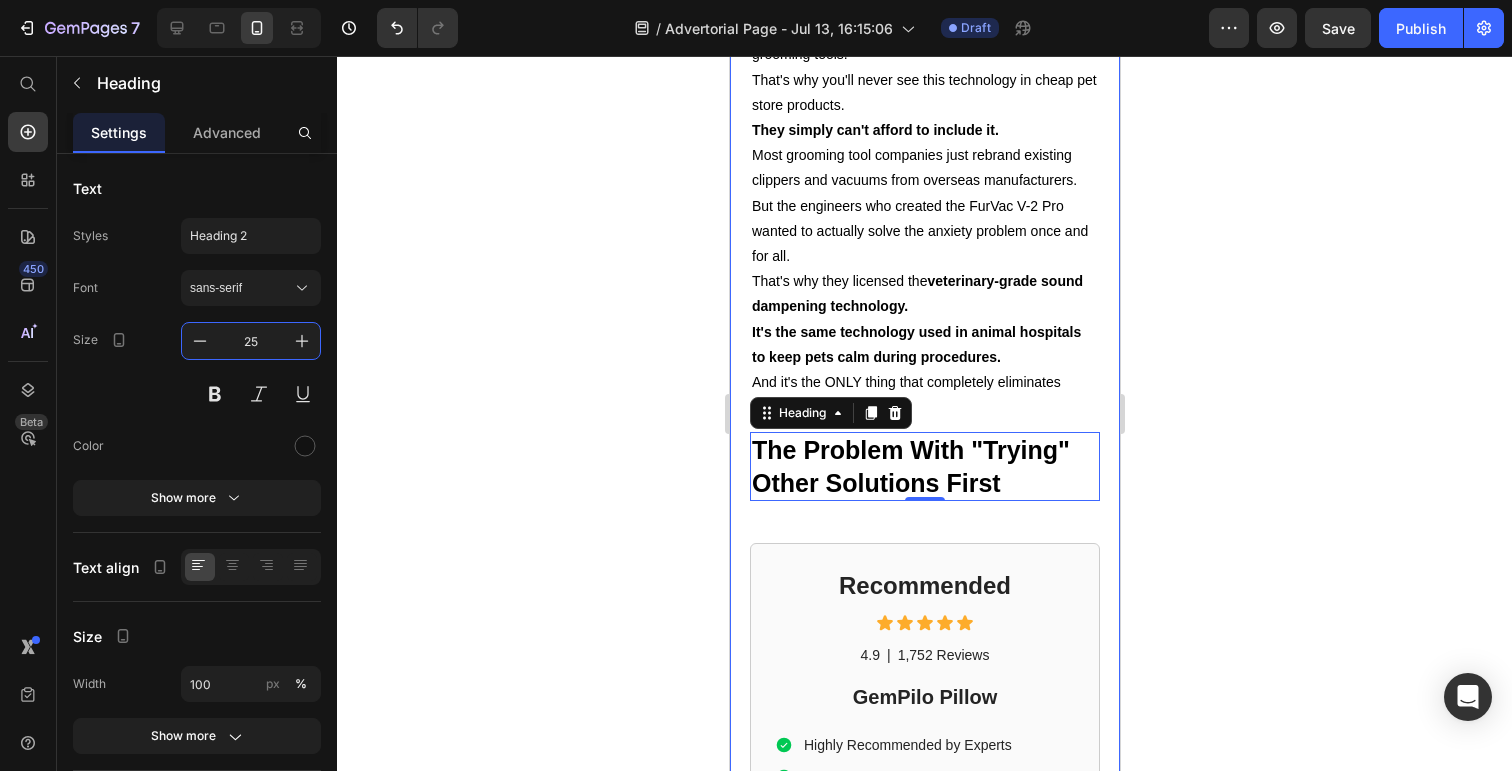 click on "Dog Owner Shares How This $179 Device Saved Her From a $4,800 Emergency Heading Date: March 15, 2024 | By: [NAME] Text Block "By the time the seizure started, it was almost too late. This simple device could have prevented the whole nightmare." Text Block Row Image ⁠⁠⁠⁠⁠⁠⁠ My dog almost died at the groomer Heading If your dog gets anxious at the groomer... If you've ever wondered why some dogs shake uncontrollably in the grooming chair... If you've noticed your furry friend acting strange after grooming appointments... Then what I'm about to share could save your dog's life. There's a hidden epidemic affecting 1 in 4 dogs during professional grooming. It's causing seizures, panic attacks, and in some cases—death. And here's the scary part: The thing you think is keeping your dog clean and healthy might actually be putting them in mortal danger. Text Block ⁠⁠⁠⁠⁠⁠⁠ The $4,800 Wake-Up Call That Changed Everything Heading My name is [NAME]. Text Block" at bounding box center [924, -3126] 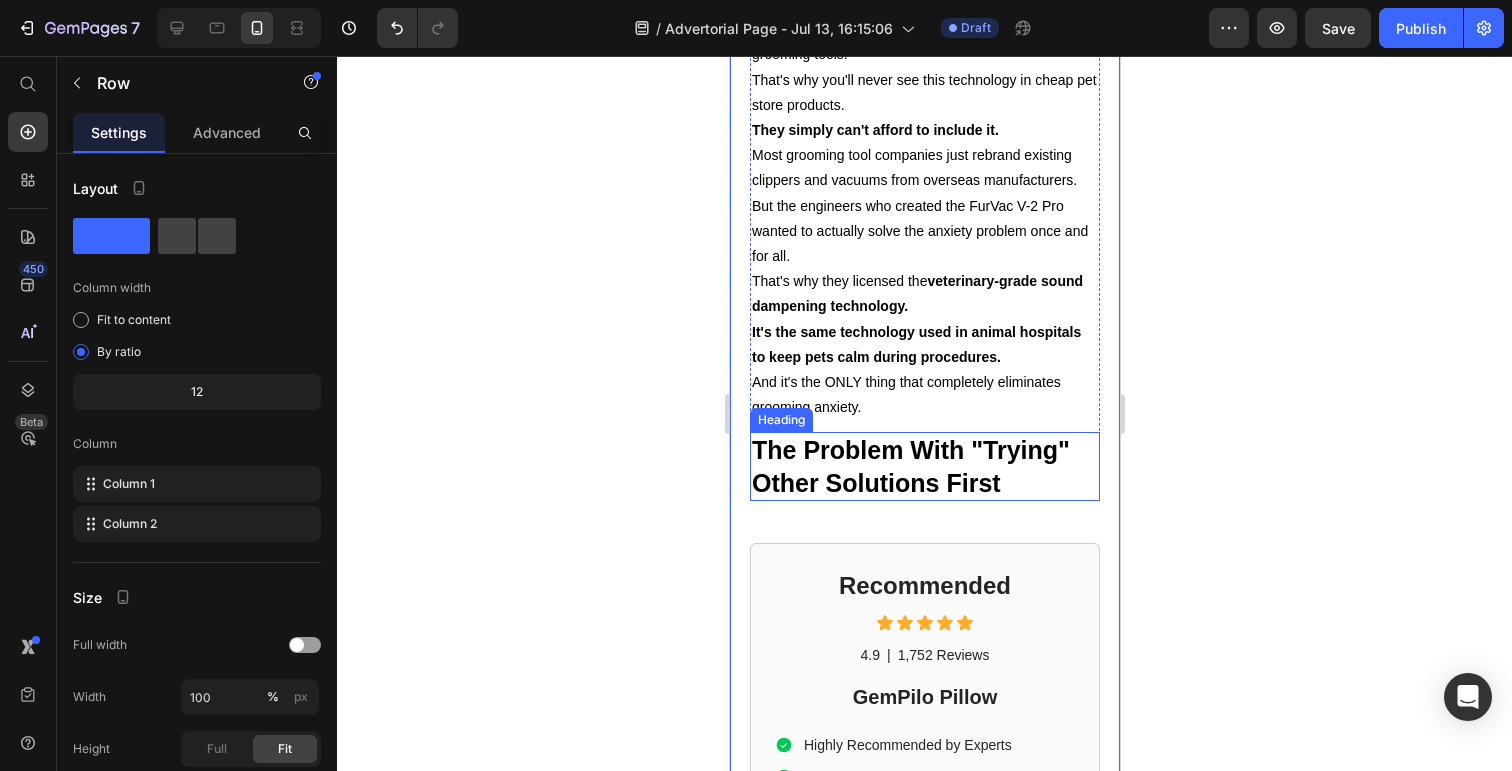 click on "The Problem With "Trying" Other Solutions First" at bounding box center (910, 466) 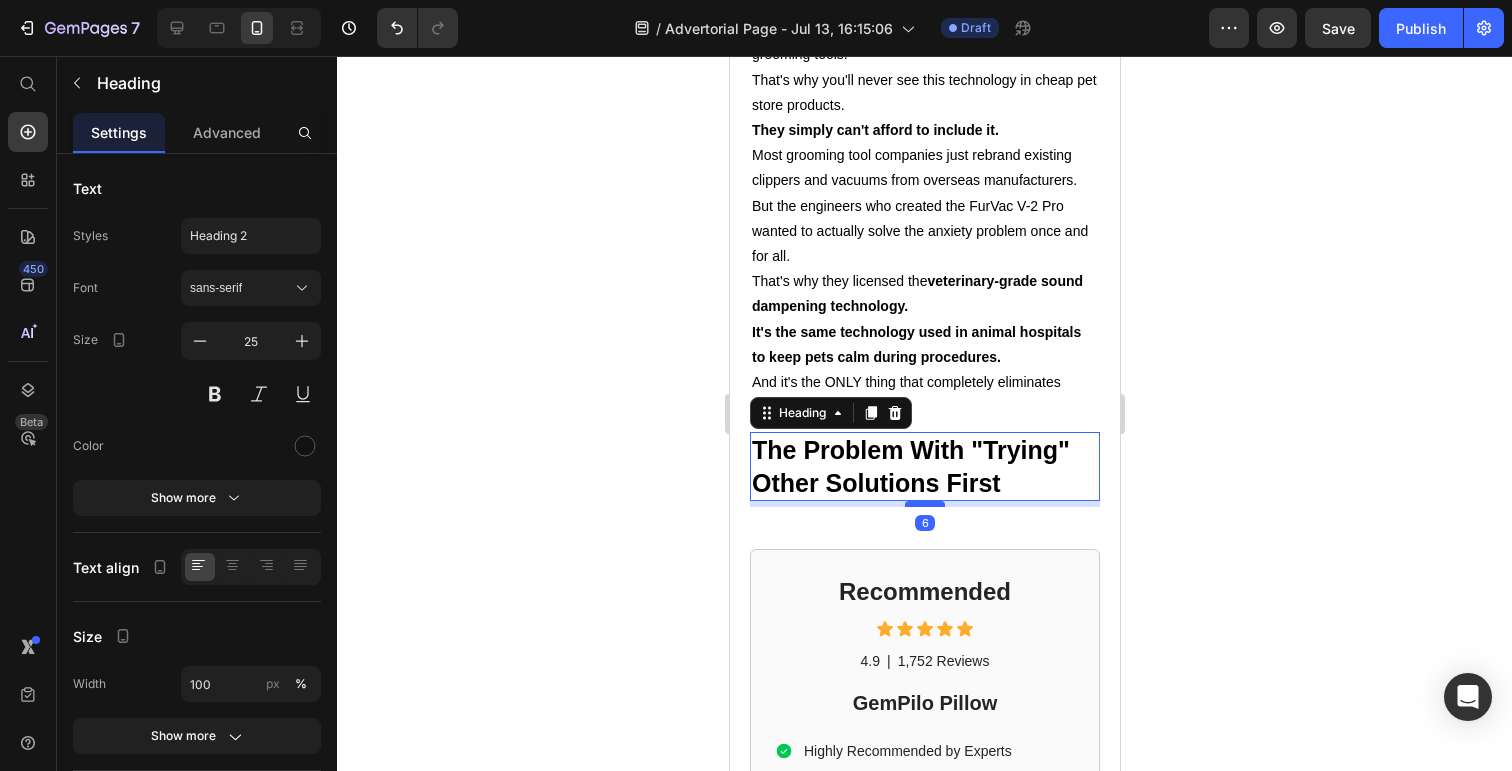 click at bounding box center [924, 504] 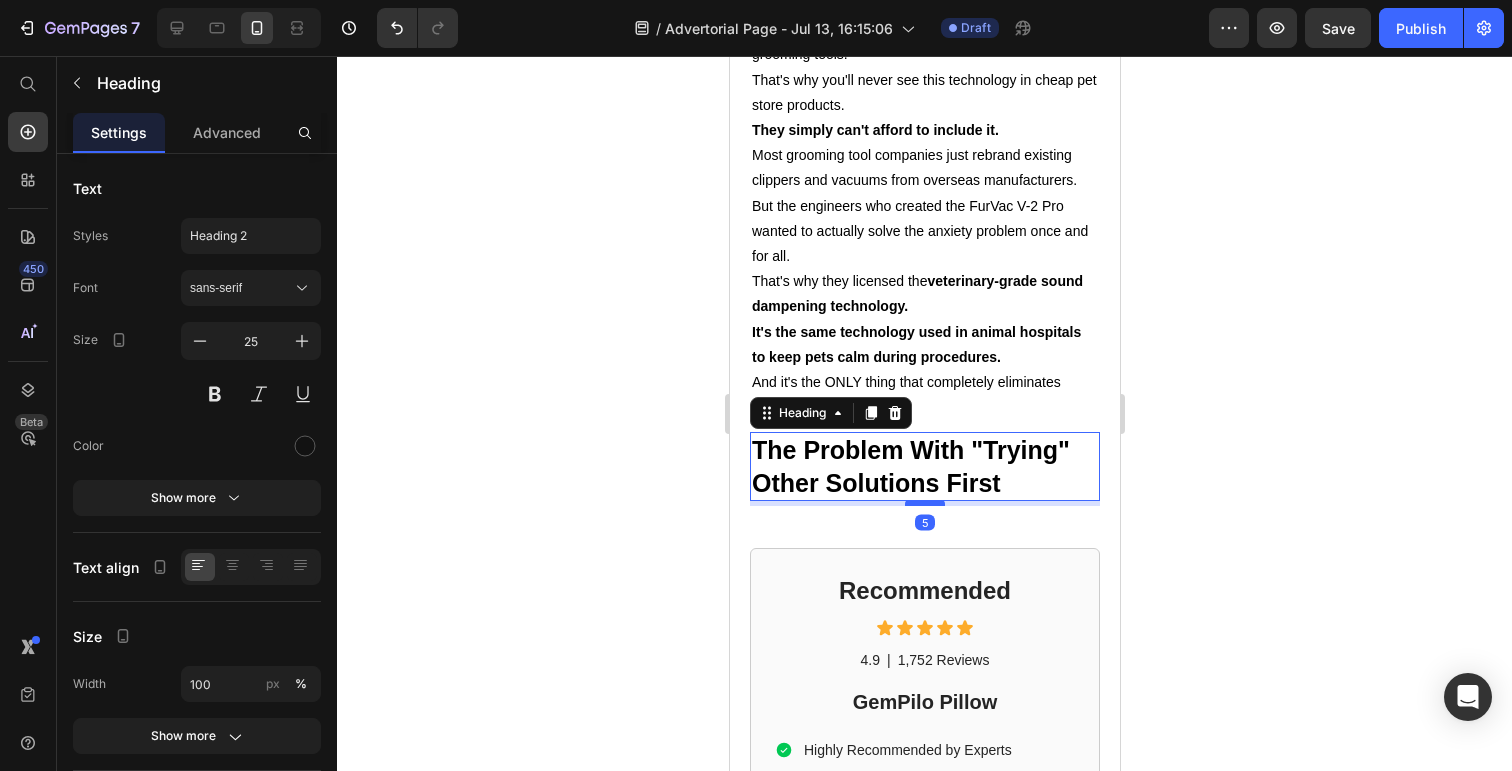 click at bounding box center (924, 503) 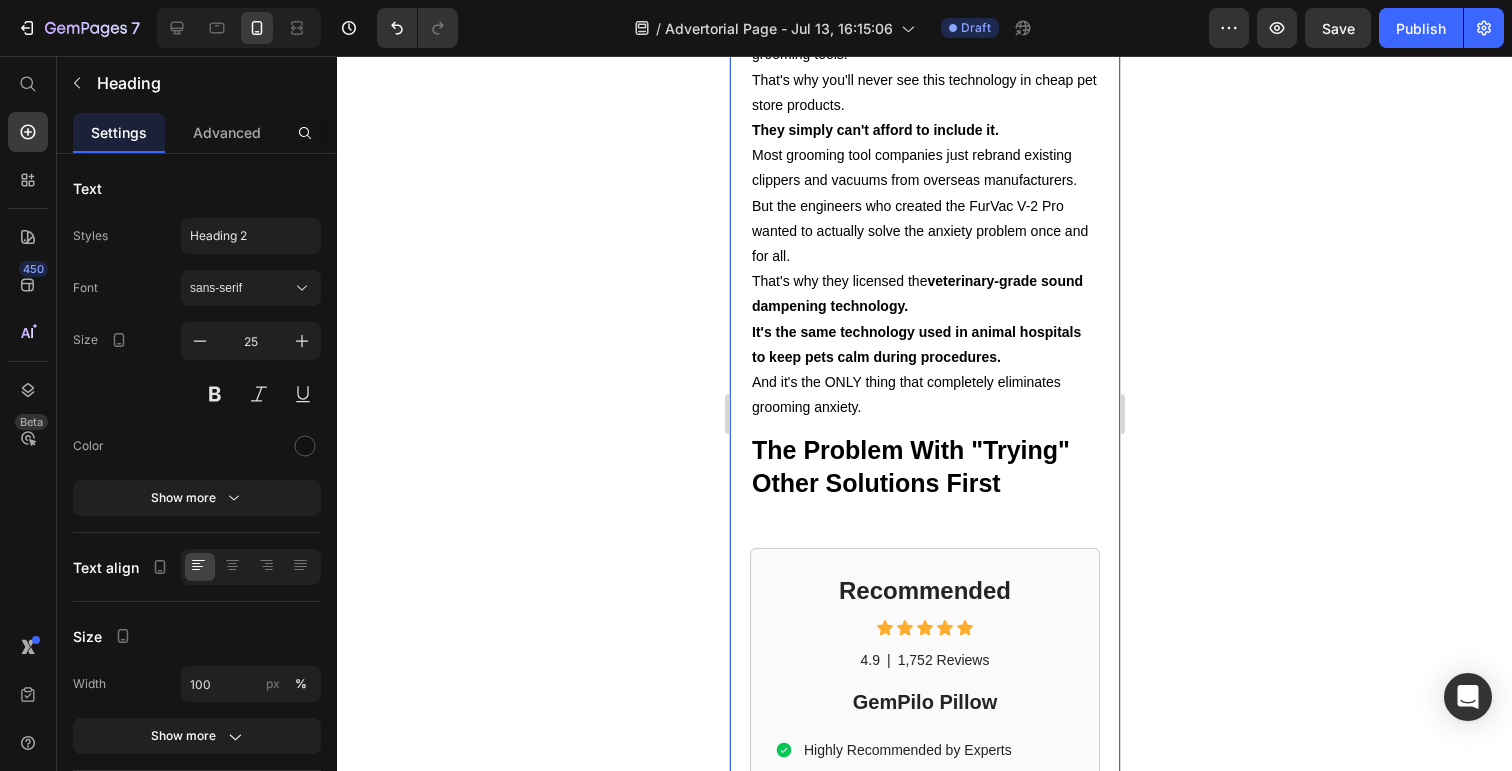 click on "Dog Owner Shares How This $179 Device Saved Her From a $4,800 Emergency Heading Date: March 15, 2024 | By: [NAME] Text Block "By the time the seizure started, it was almost too late. This simple device could have prevented the whole nightmare." Text Block Row Image ⁠⁠⁠⁠⁠⁠⁠ My dog almost died at the groomer Heading If your dog gets anxious at the groomer... If you've ever wondered why some dogs shake uncontrollably in the grooming chair... If you've noticed your furry friend acting strange after grooming appointments... Then what I'm about to share could save your dog's life. There's a hidden epidemic affecting 1 in 4 dogs during professional grooming. It's causing seizures, panic attacks, and in some cases—death. And here's the scary part: The thing you think is keeping your dog clean and healthy might actually be putting them in mortal danger. Text Block ⁠⁠⁠⁠⁠⁠⁠ The $4,800 Wake-Up Call That Changed Everything Heading My name is [NAME]. Text Block" at bounding box center (924, -3124) 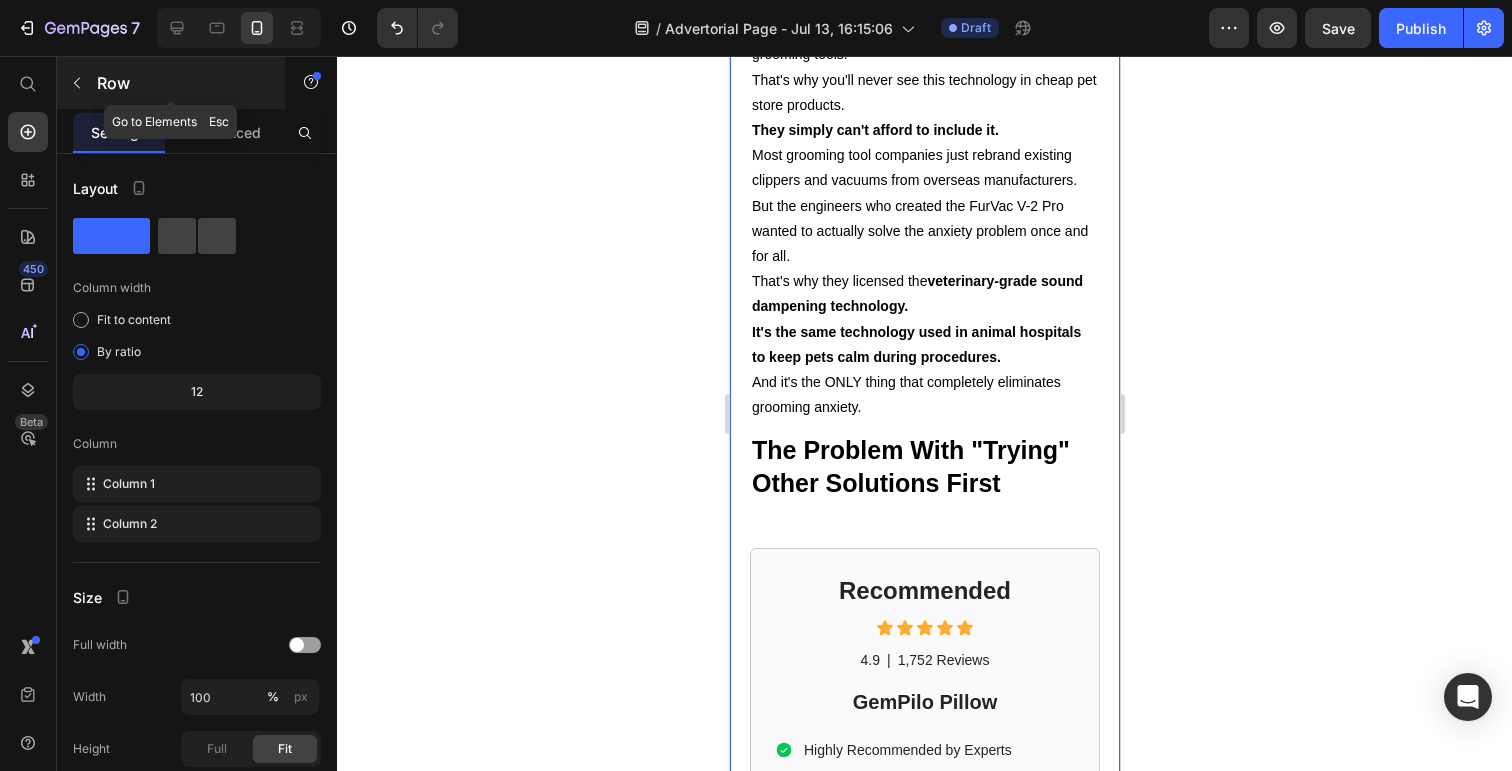 click at bounding box center (77, 83) 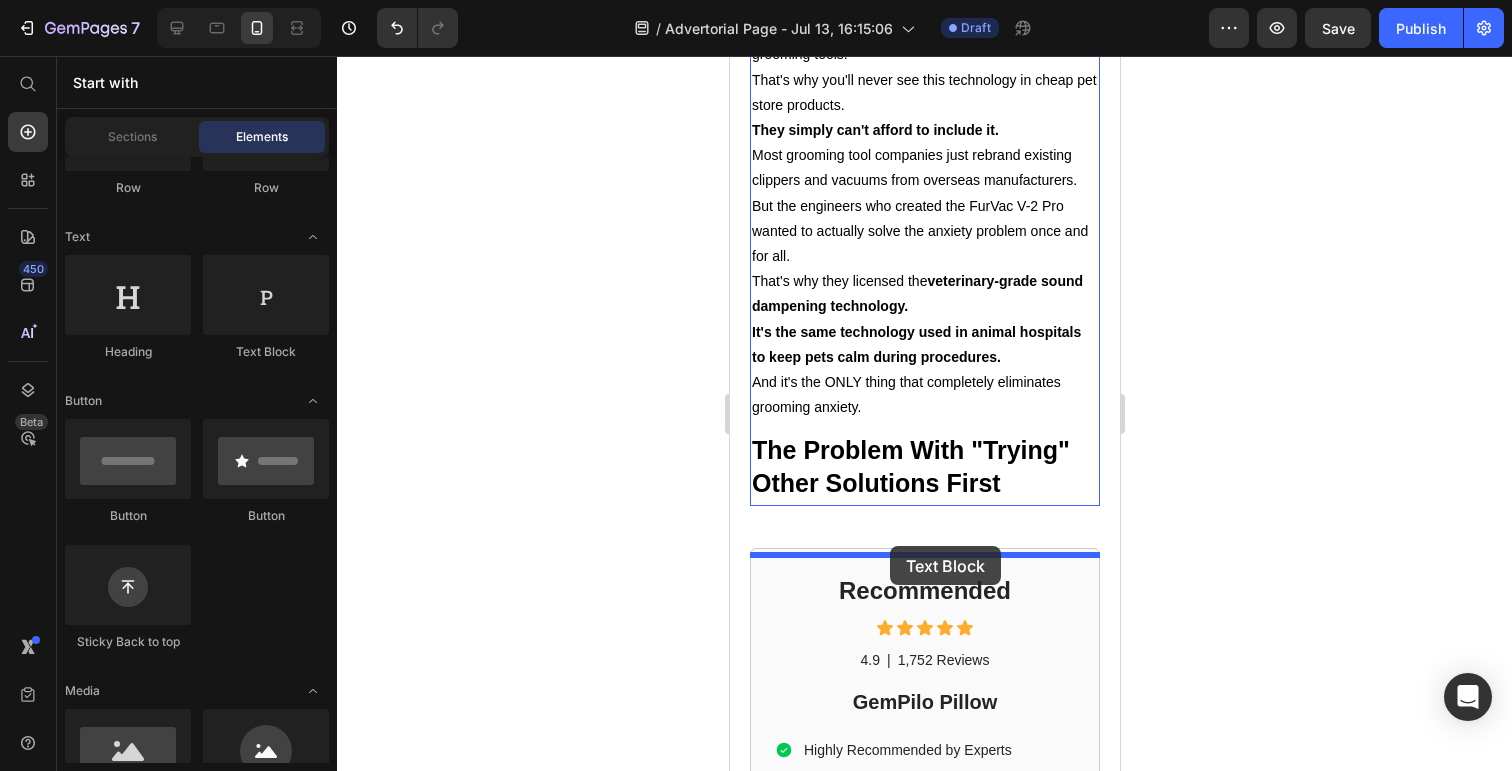 drag, startPoint x: 990, startPoint y: 362, endPoint x: 889, endPoint y: 546, distance: 209.8976 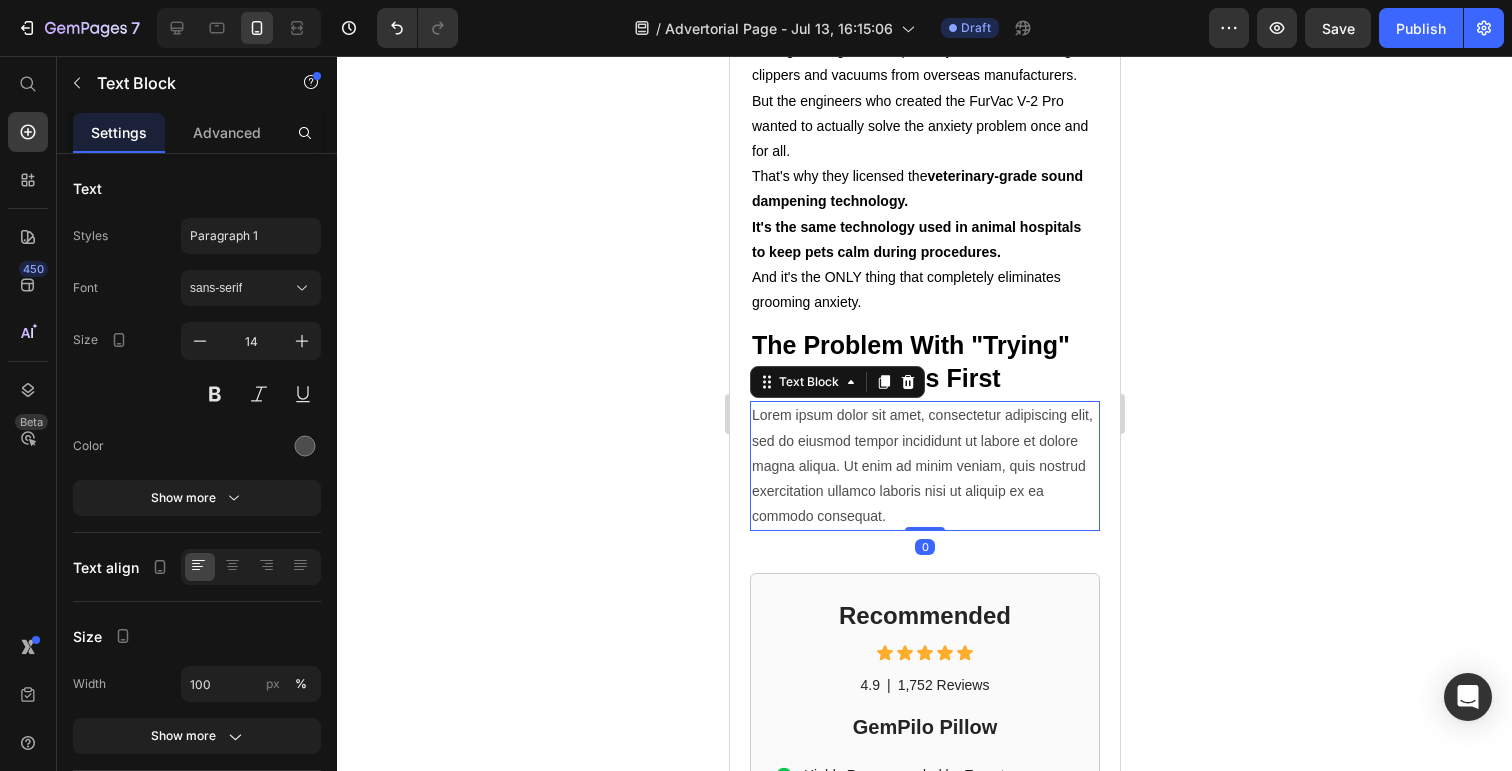 scroll, scrollTop: 7061, scrollLeft: 0, axis: vertical 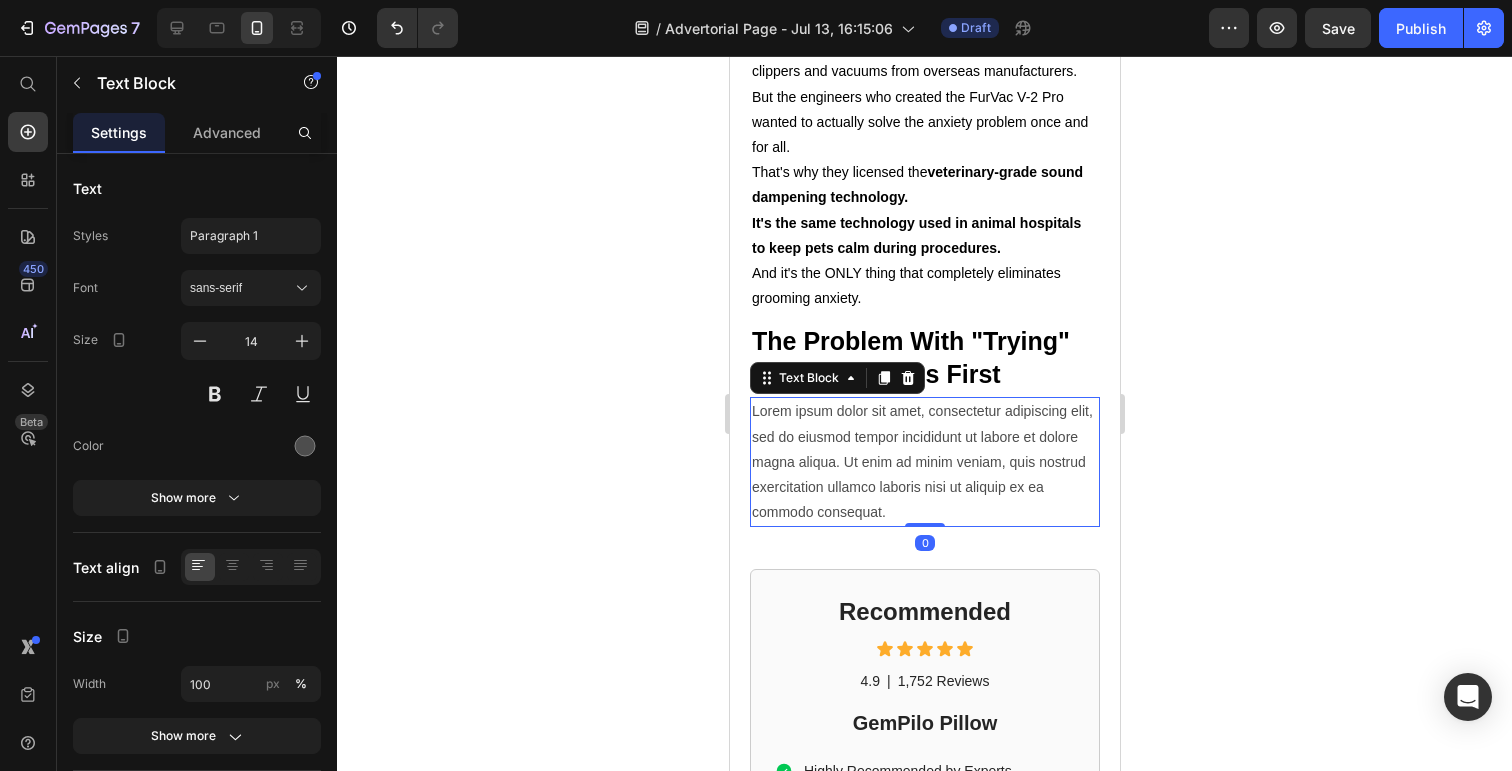click on "Lorem ipsum dolor sit amet, consectetur adipiscing elit, sed do eiusmod tempor incididunt ut labore et dolore magna aliqua. Ut enim ad minim veniam, quis nostrud exercitation ullamco laboris nisi ut aliquip ex ea commodo consequat." at bounding box center [924, 462] 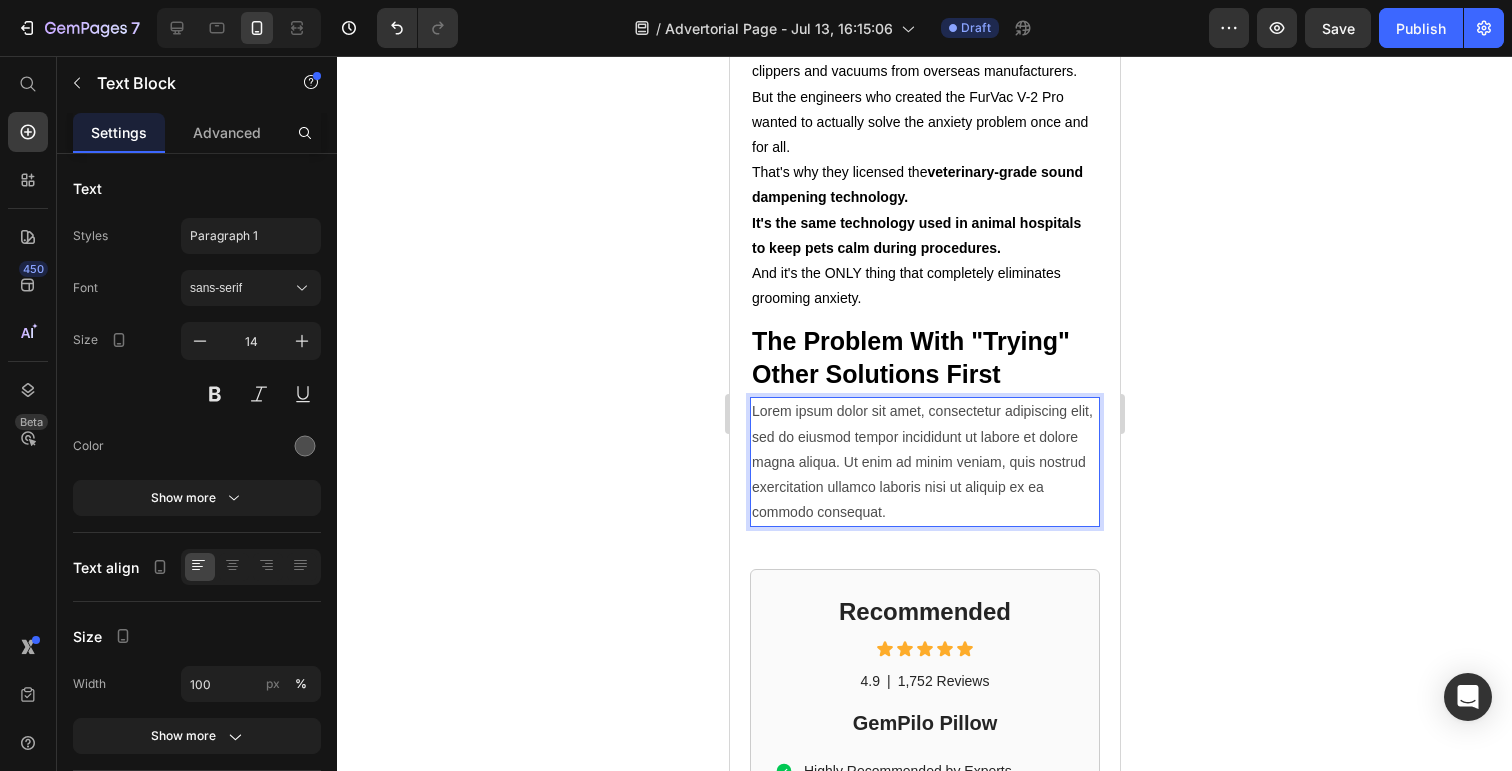 click on "Lorem ipsum dolor sit amet, consectetur adipiscing elit, sed do eiusmod tempor incididunt ut labore et dolore magna aliqua. Ut enim ad minim veniam, quis nostrud exercitation ullamco laboris nisi ut aliquip ex ea commodo consequat." at bounding box center [924, 462] 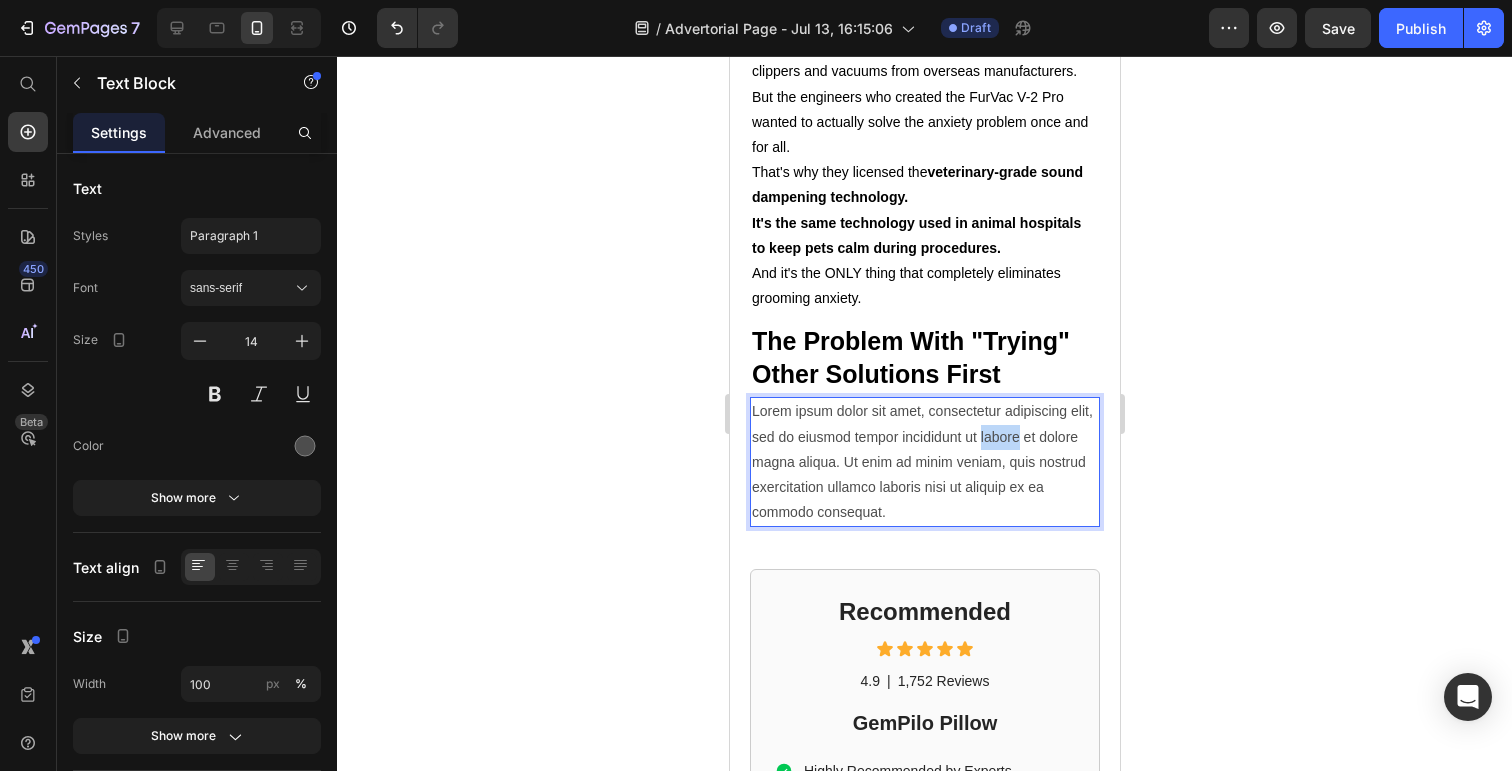 click on "Lorem ipsum dolor sit amet, consectetur adipiscing elit, sed do eiusmod tempor incididunt ut labore et dolore magna aliqua. Ut enim ad minim veniam, quis nostrud exercitation ullamco laboris nisi ut aliquip ex ea commodo consequat." at bounding box center [924, 462] 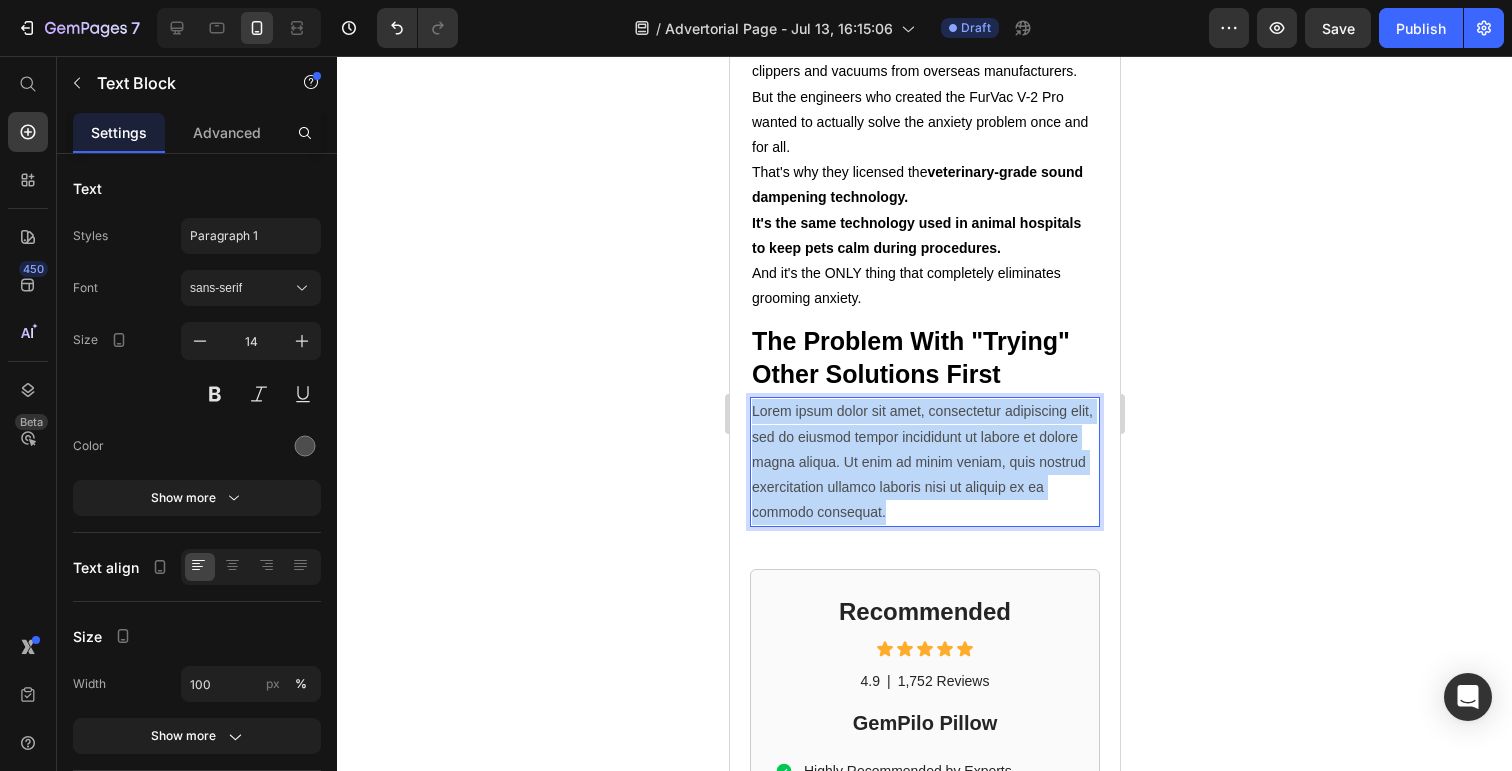 click on "Lorem ipsum dolor sit amet, consectetur adipiscing elit, sed do eiusmod tempor incididunt ut labore et dolore magna aliqua. Ut enim ad minim veniam, quis nostrud exercitation ullamco laboris nisi ut aliquip ex ea commodo consequat." at bounding box center [924, 462] 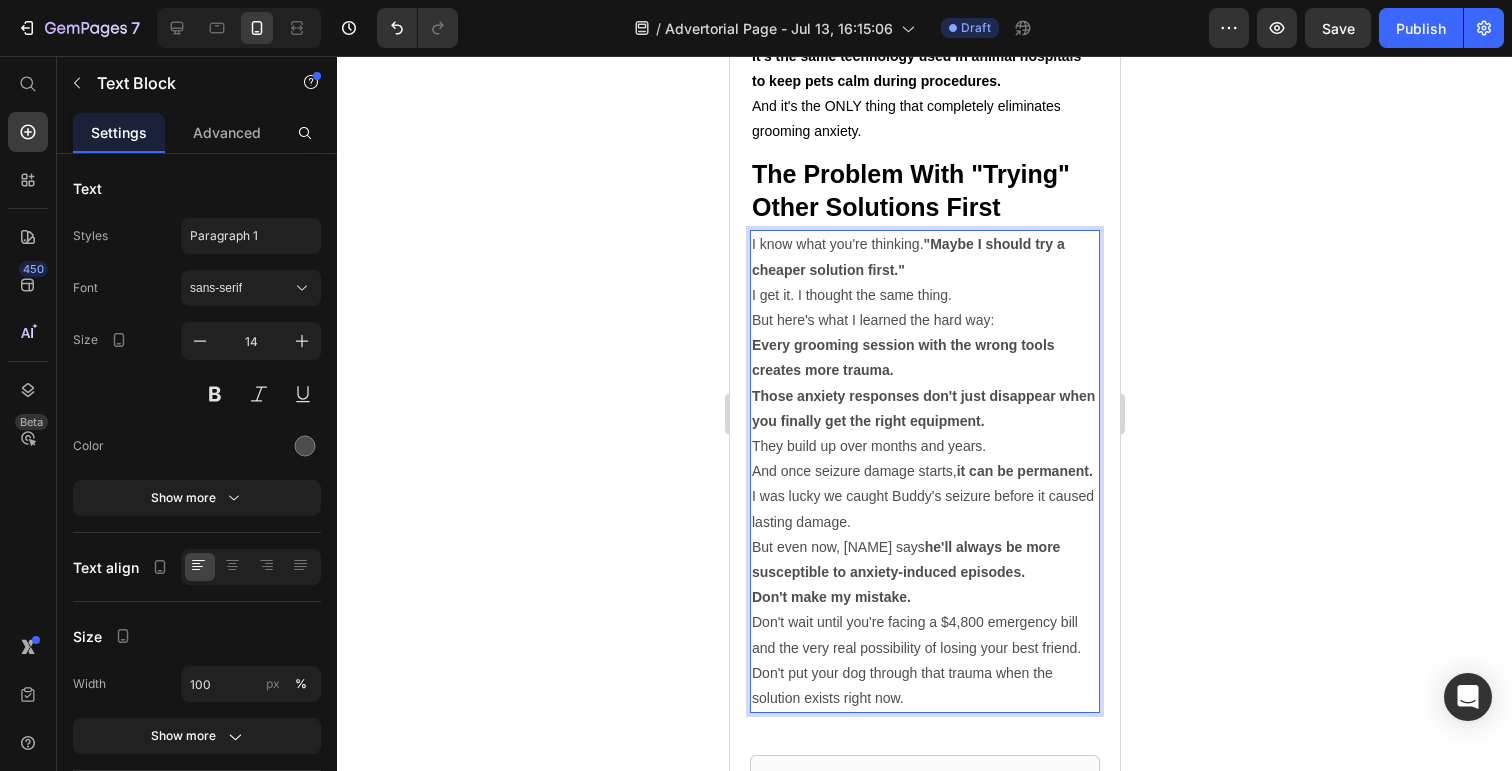 scroll, scrollTop: 7232, scrollLeft: 0, axis: vertical 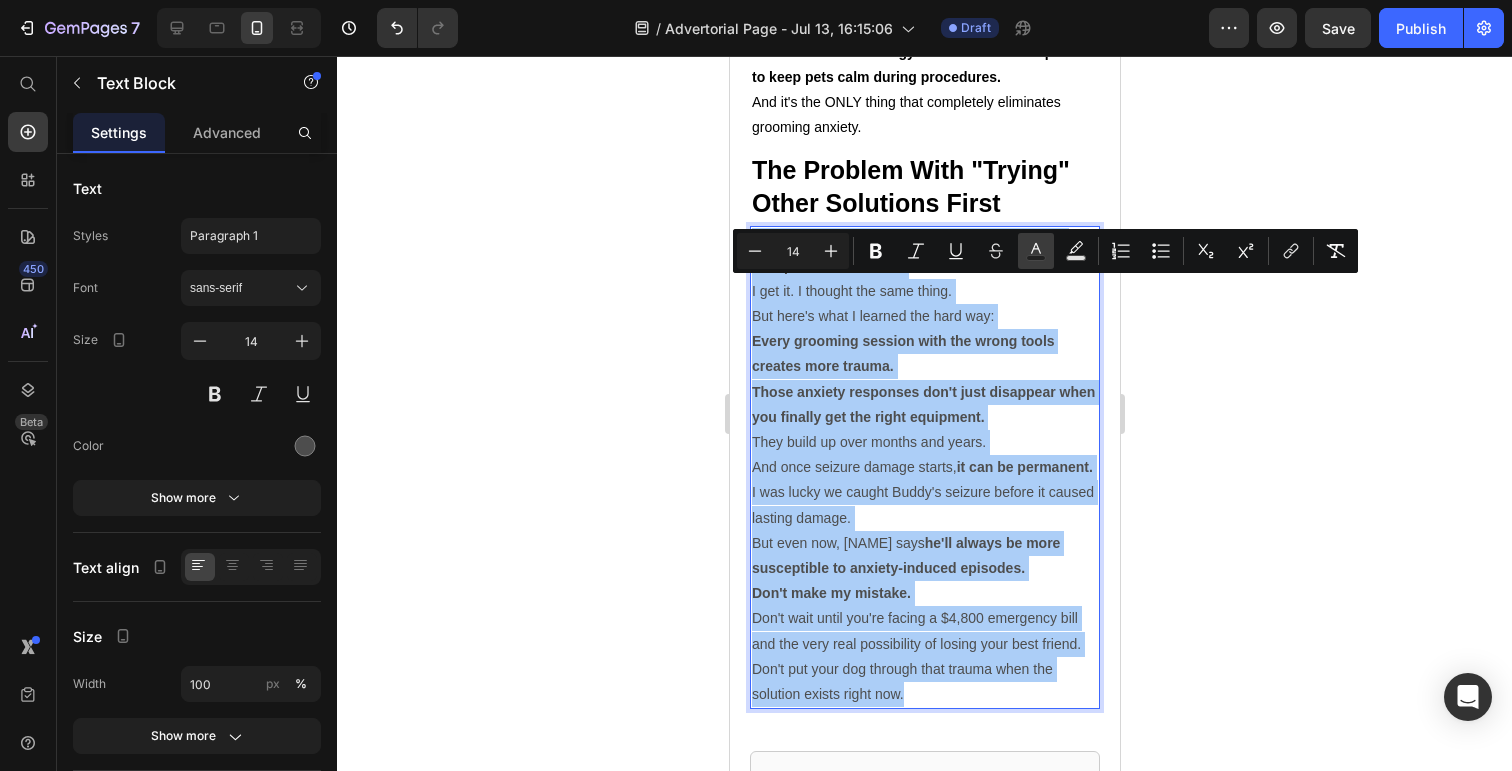 click 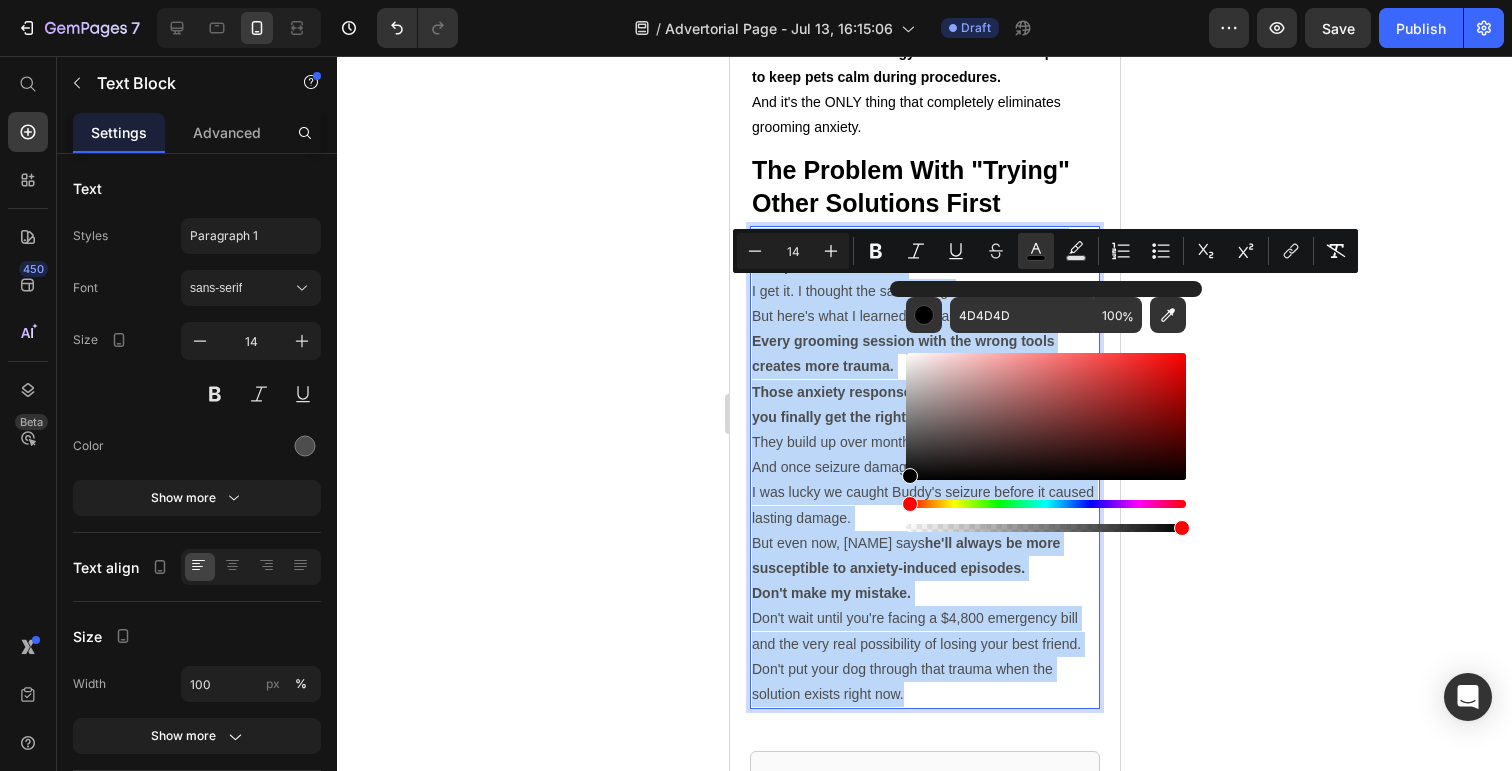 type on "000000" 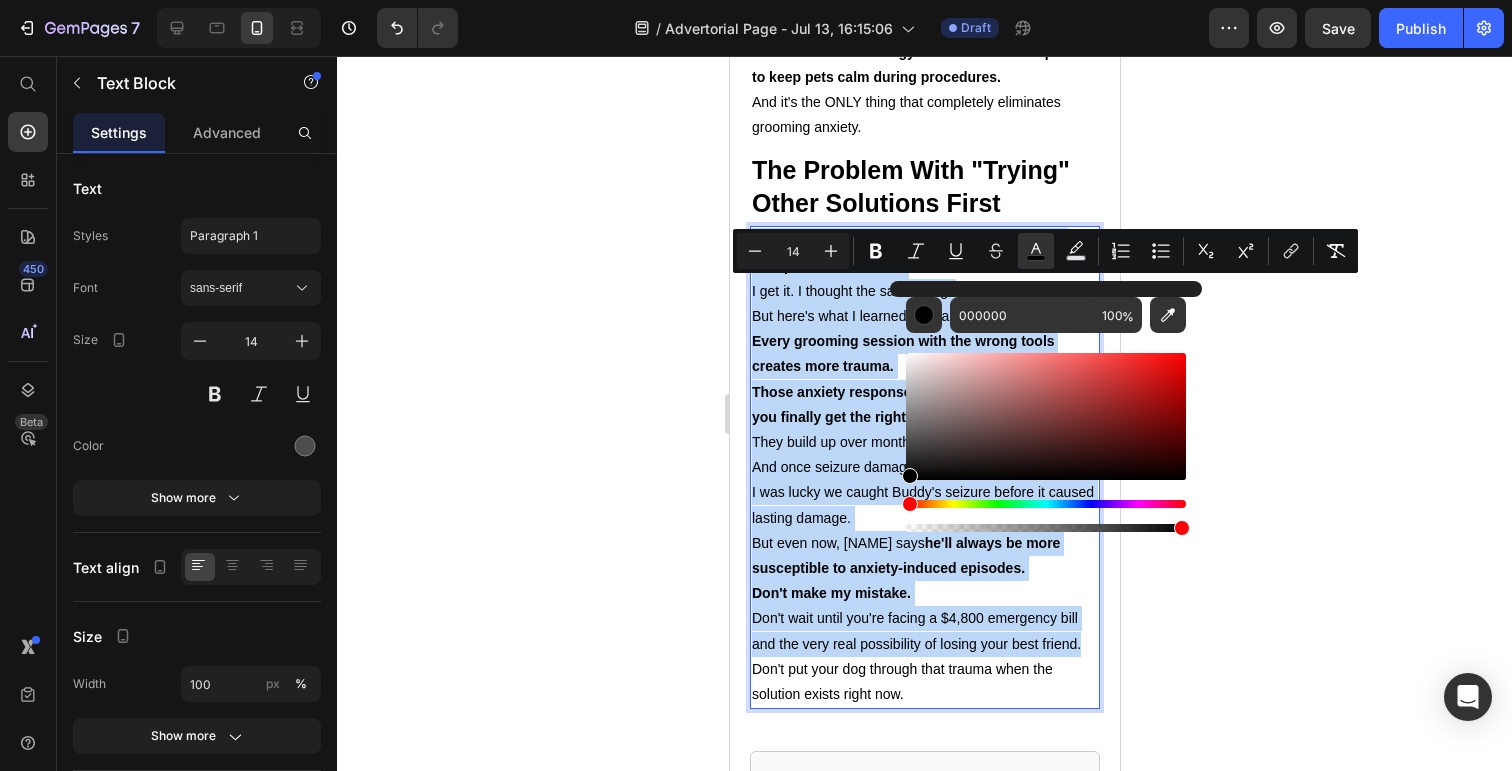 drag, startPoint x: 1640, startPoint y: 510, endPoint x: 854, endPoint y: 534, distance: 786.36633 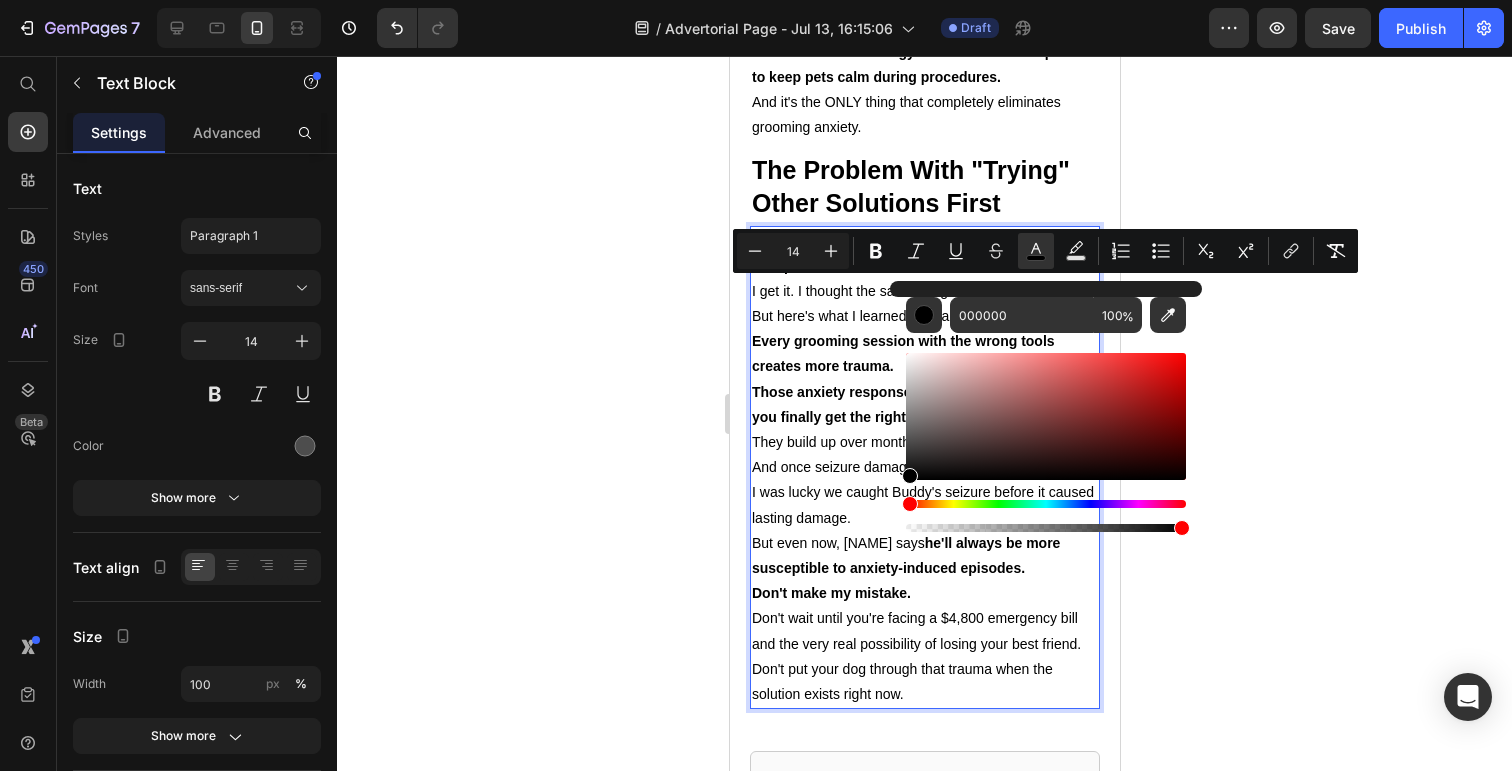 click on "And once seizure damage starts,  it can be permanent." at bounding box center (924, 467) 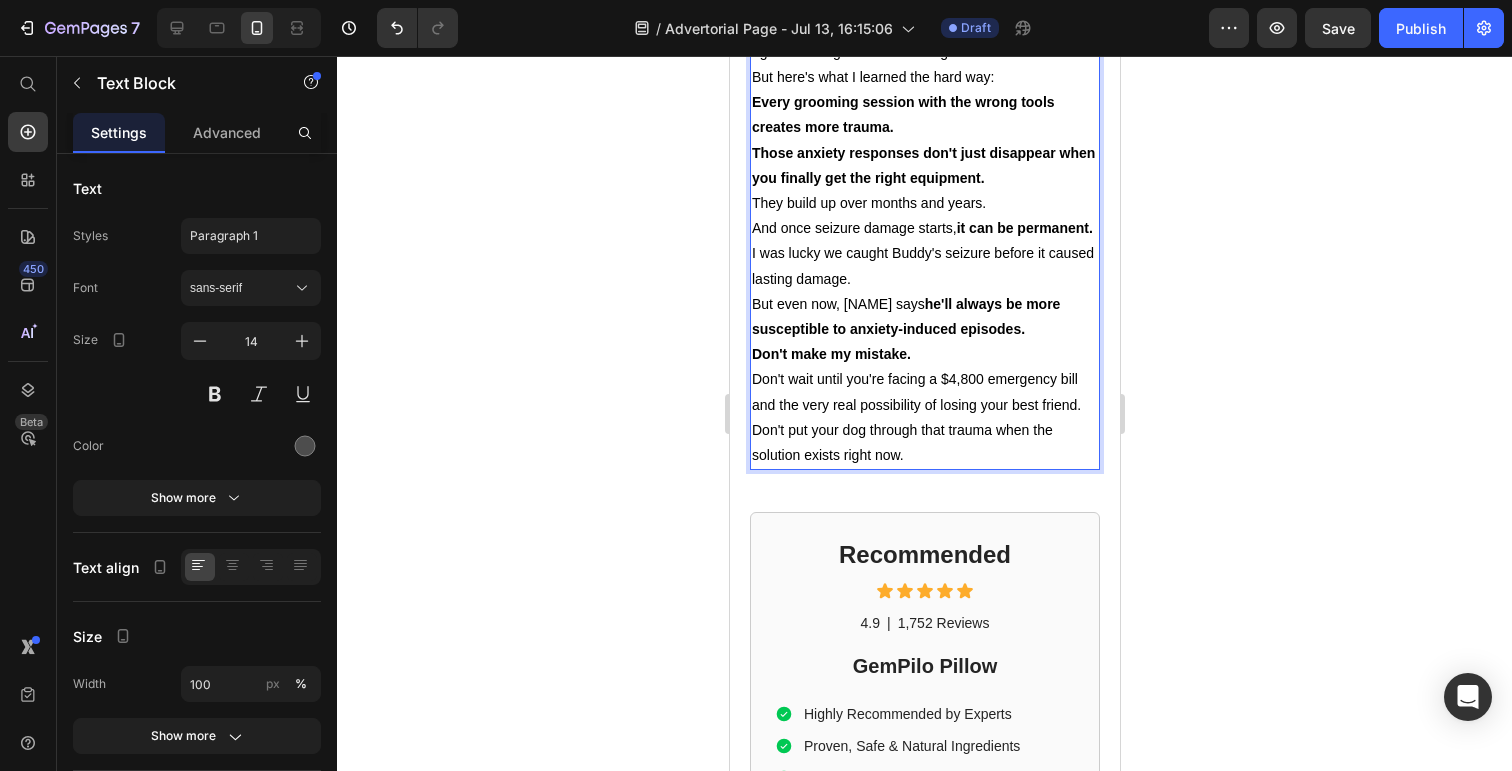 scroll, scrollTop: 7473, scrollLeft: 0, axis: vertical 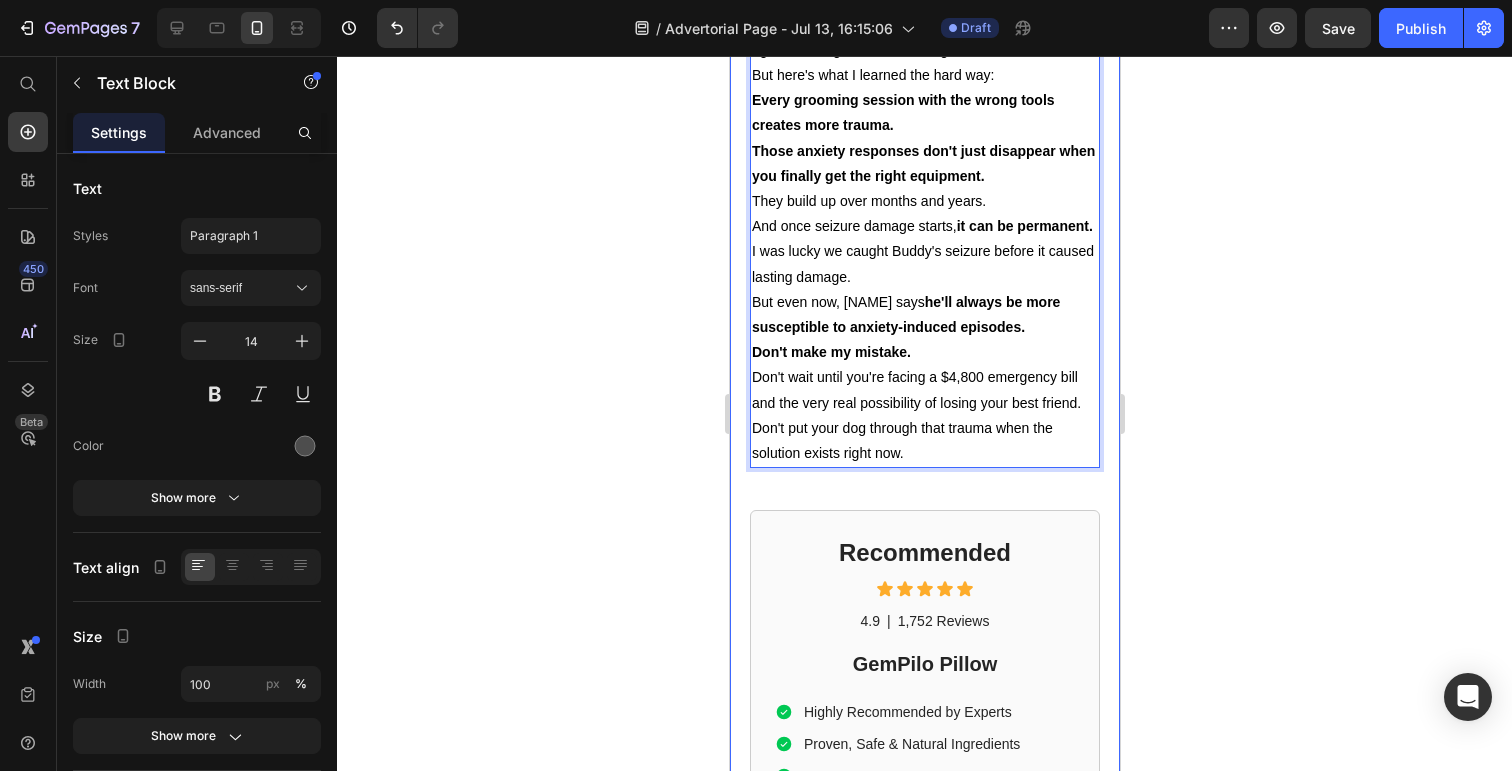 click on "Dog Owner Shares How This $179 Device Saved Her From a $4,800 Emergency Heading Date: March 15, 2024 | By: [NAME] Text Block "By the time the seizure started, it was almost too late. This simple device could have prevented the whole nightmare." Text Block Row Image ⁠⁠⁠⁠⁠⁠⁠ My dog almost died at the groomer Heading If your dog gets anxious at the groomer... If you've ever wondered why some dogs shake uncontrollably in the grooming chair... If you've noticed your furry friend acting strange after grooming appointments... Then what I'm about to share could save your dog's life. There's a hidden epidemic affecting 1 in 4 dogs during professional grooming. It's causing seizures, panic attacks, and in some cases—death. And here's the scary part: The thing you think is keeping your dog clean and healthy might actually be putting them in mortal danger. Text Block ⁠⁠⁠⁠⁠⁠⁠ The $4,800 Wake-Up Call That Changed Everything Heading My name is [NAME]. Text Block" at bounding box center [924, -3403] 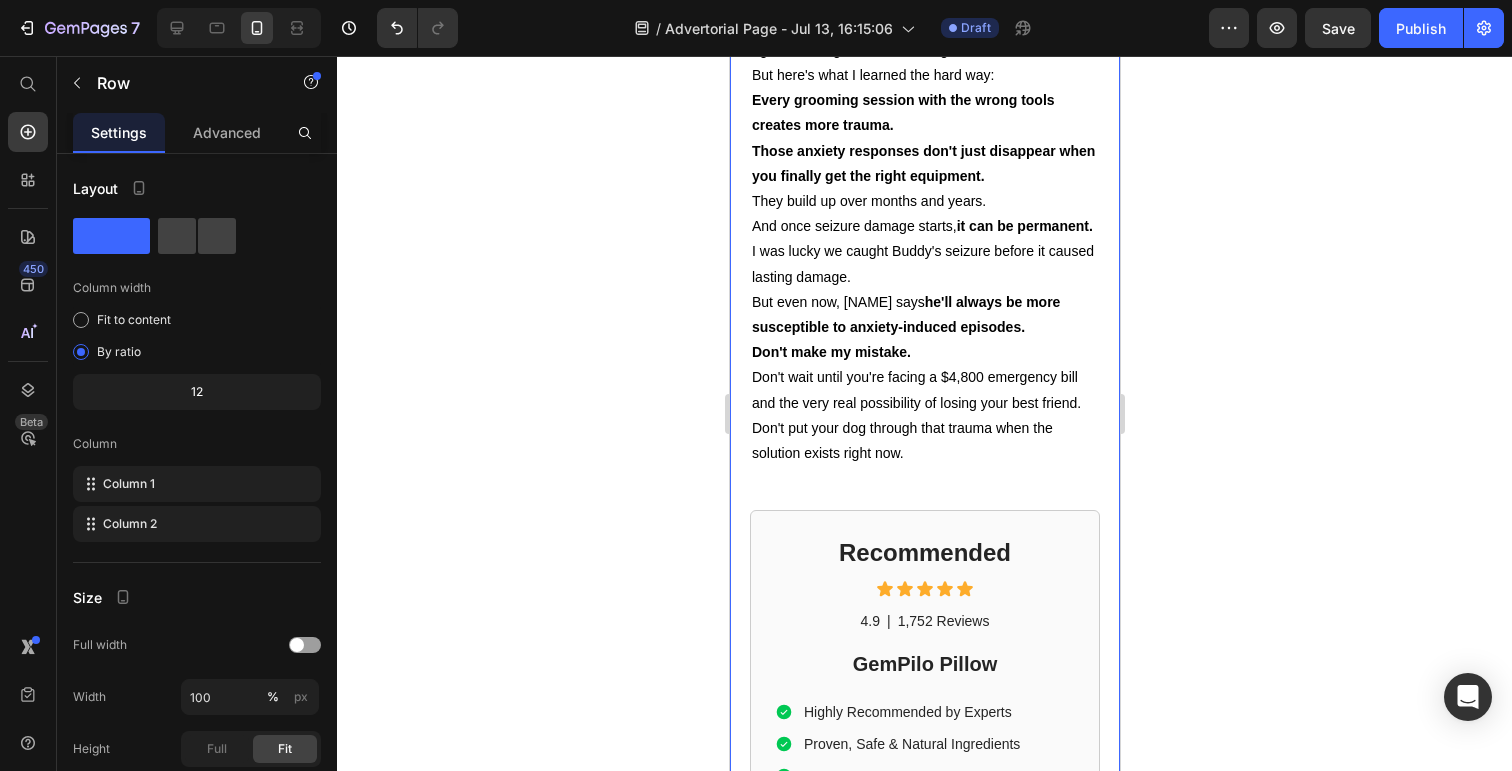 click on "Don't put your dog through that trauma when the solution exists right now." at bounding box center (924, 441) 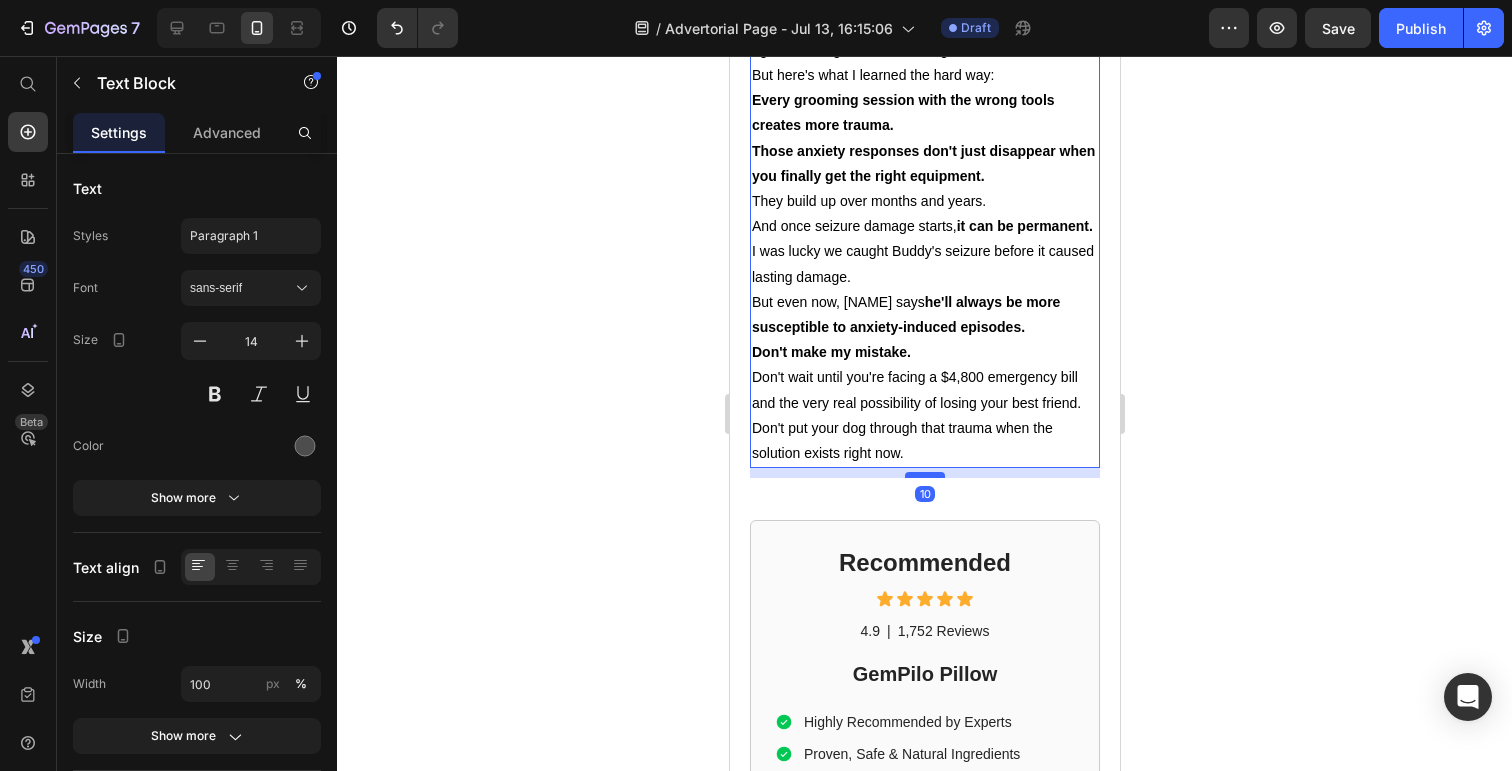 drag, startPoint x: 931, startPoint y: 513, endPoint x: 935, endPoint y: 524, distance: 11.7046995 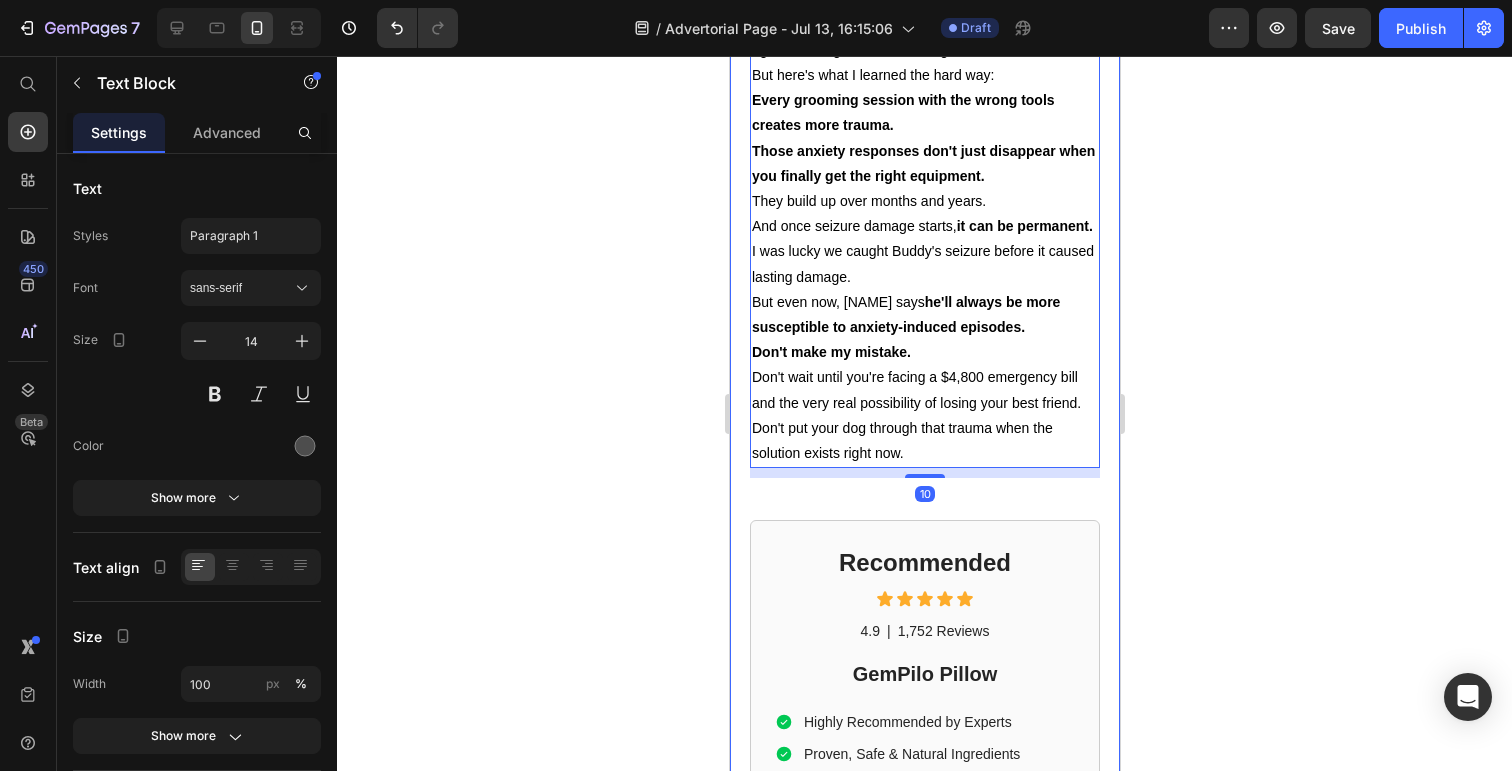 click on "Dog Owner Shares How This $179 Device Saved Her From a $4,800 Emergency Heading Date: March 15, 2024 | By: [NAME] Text Block "By the time the seizure started, it was almost too late. This simple device could have prevented the whole nightmare." Text Block Row Image ⁠⁠⁠⁠⁠⁠⁠ My dog almost died at the groomer Heading If your dog gets anxious at the groomer... If you've ever wondered why some dogs shake uncontrollably in the grooming chair... If you've noticed your furry friend acting strange after grooming appointments... Then what I'm about to share could save your dog's life. There's a hidden epidemic affecting 1 in 4 dogs during professional grooming. It's causing seizures, panic attacks, and in some cases—death. And here's the scary part: The thing you think is keeping your dog clean and healthy might actually be putting them in mortal danger. Text Block ⁠⁠⁠⁠⁠⁠⁠ The $4,800 Wake-Up Call That Changed Everything Heading My name is [NAME]. Text Block" at bounding box center (924, -3398) 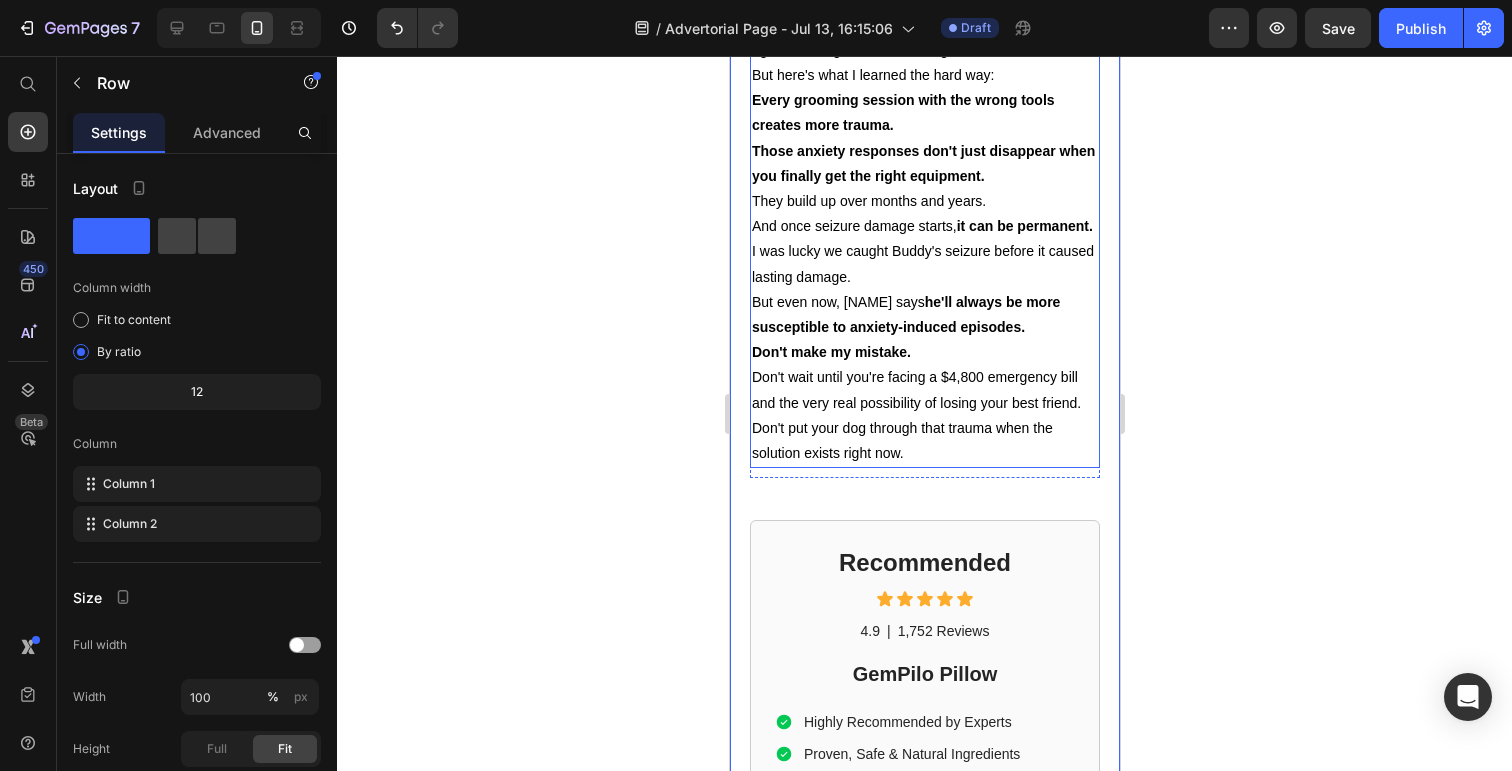 click on "Don't put your dog through that trauma when the solution exists right now." at bounding box center (924, 441) 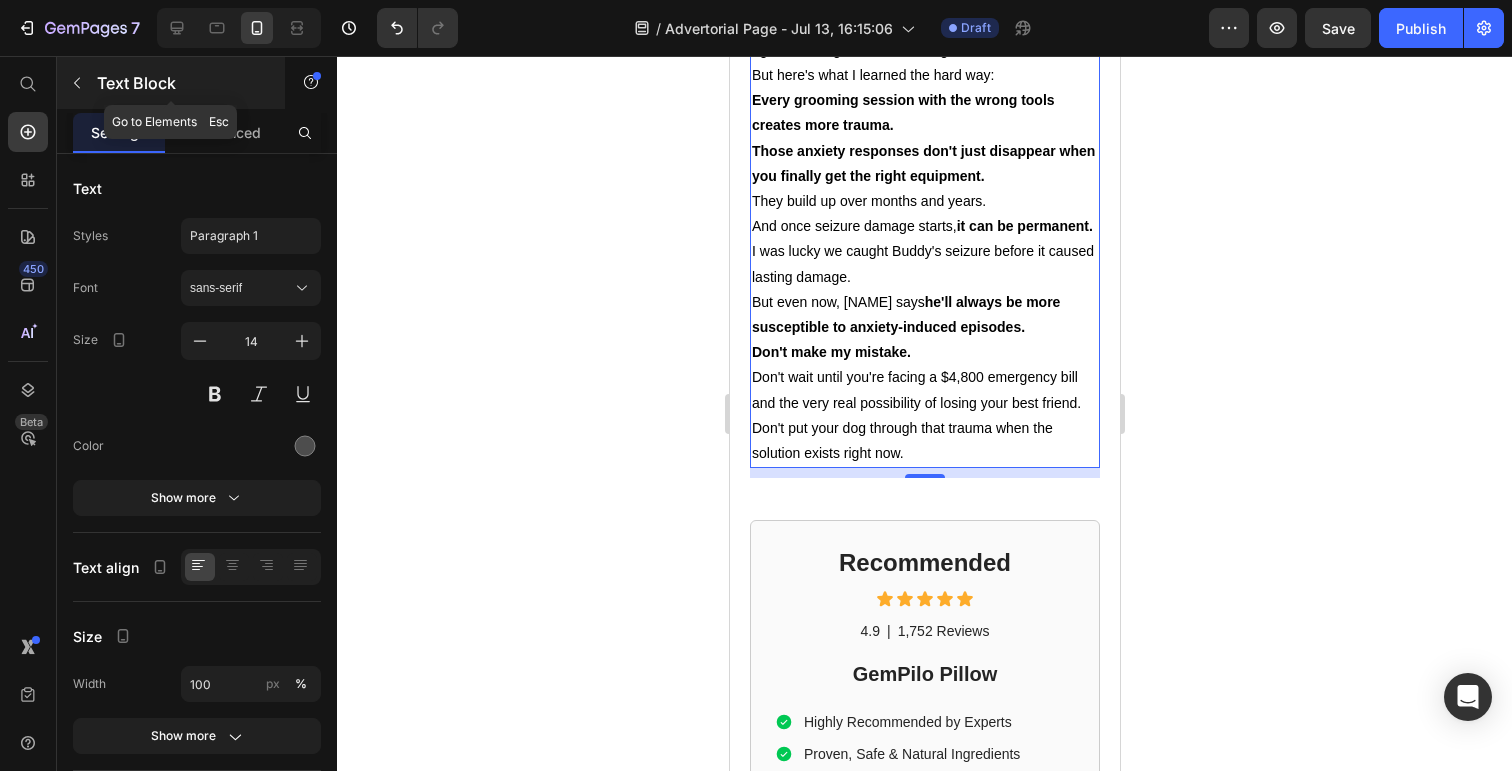 click 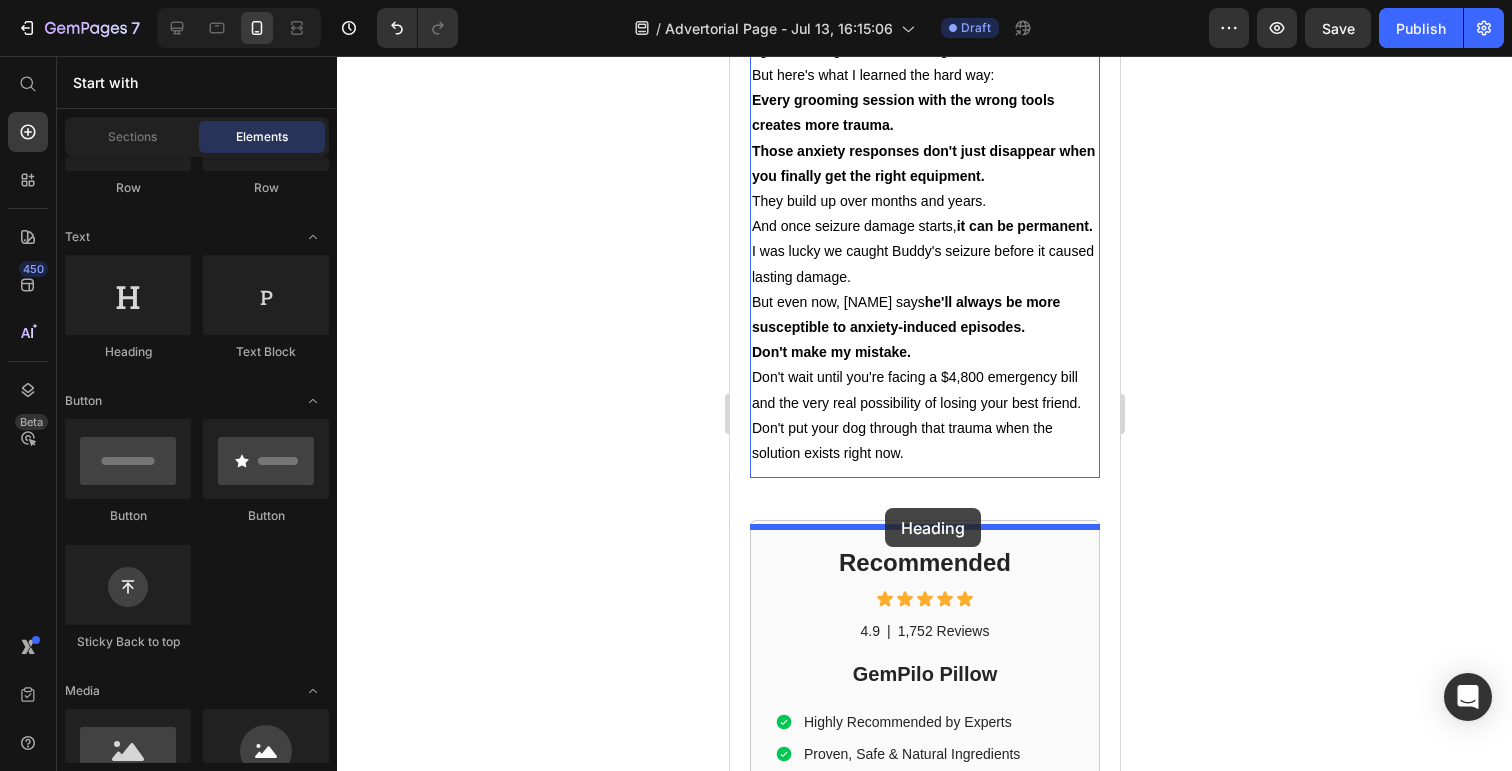 drag, startPoint x: 871, startPoint y: 341, endPoint x: 884, endPoint y: 508, distance: 167.50522 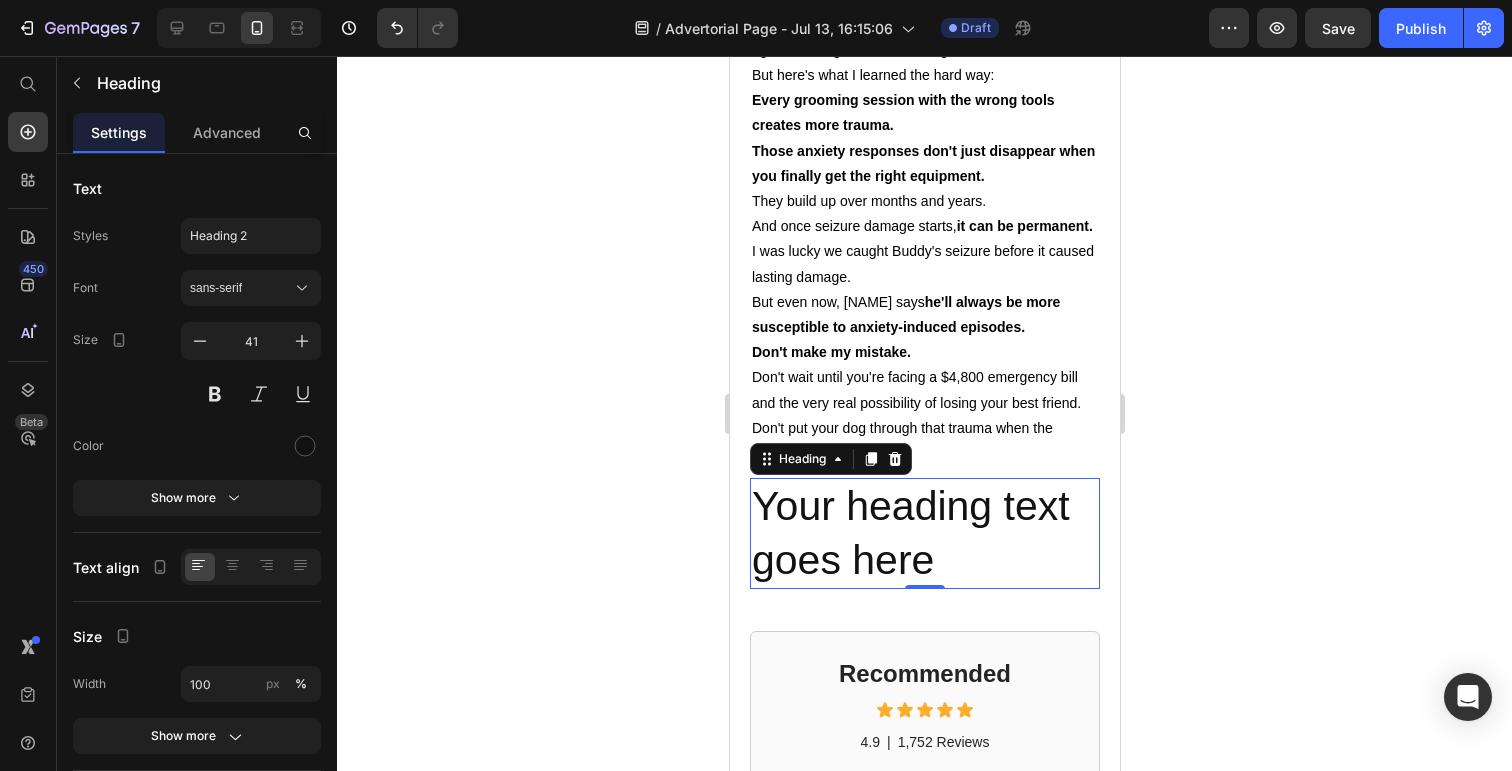 click on "Your heading text goes here" at bounding box center [924, 533] 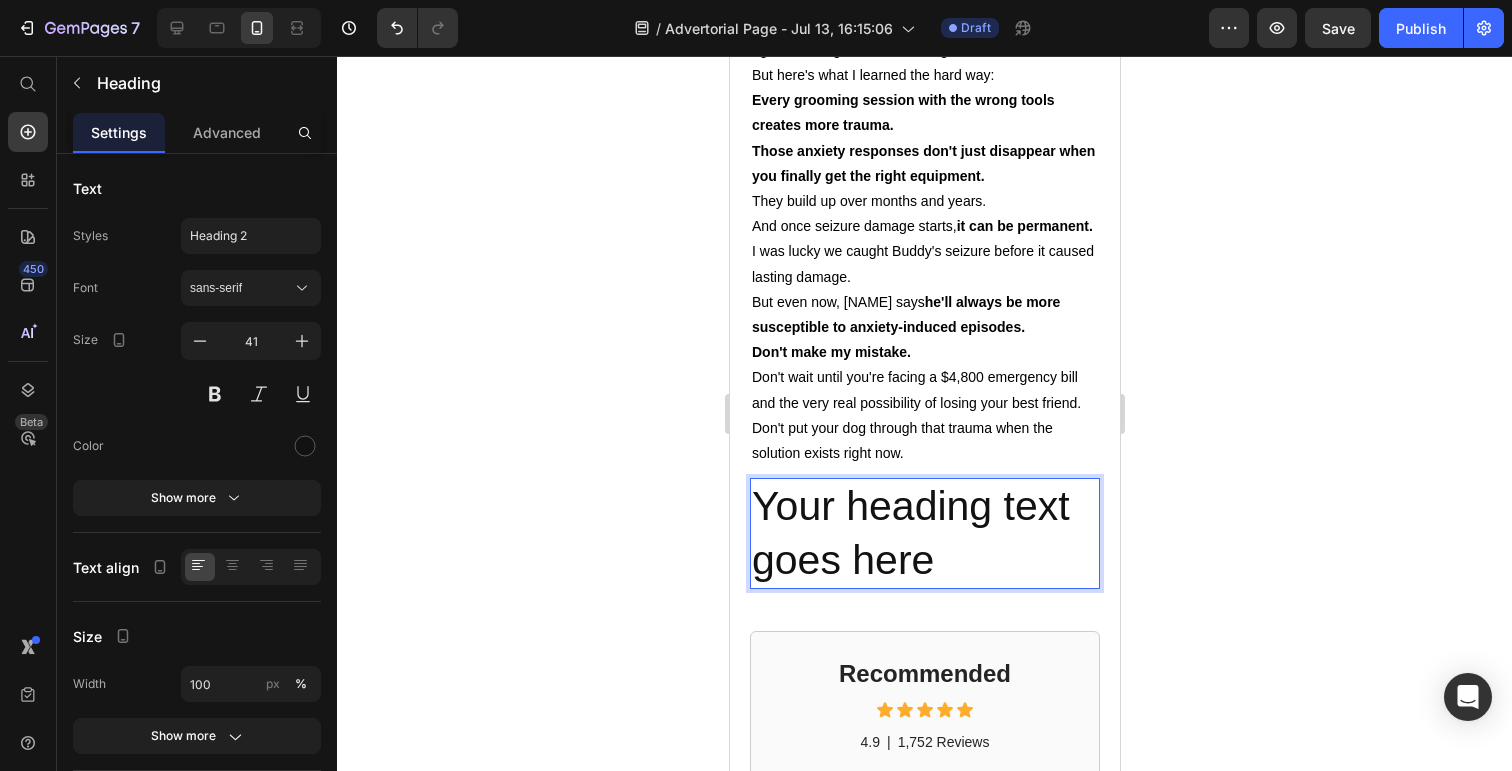 click on "Your heading text goes here" at bounding box center [924, 533] 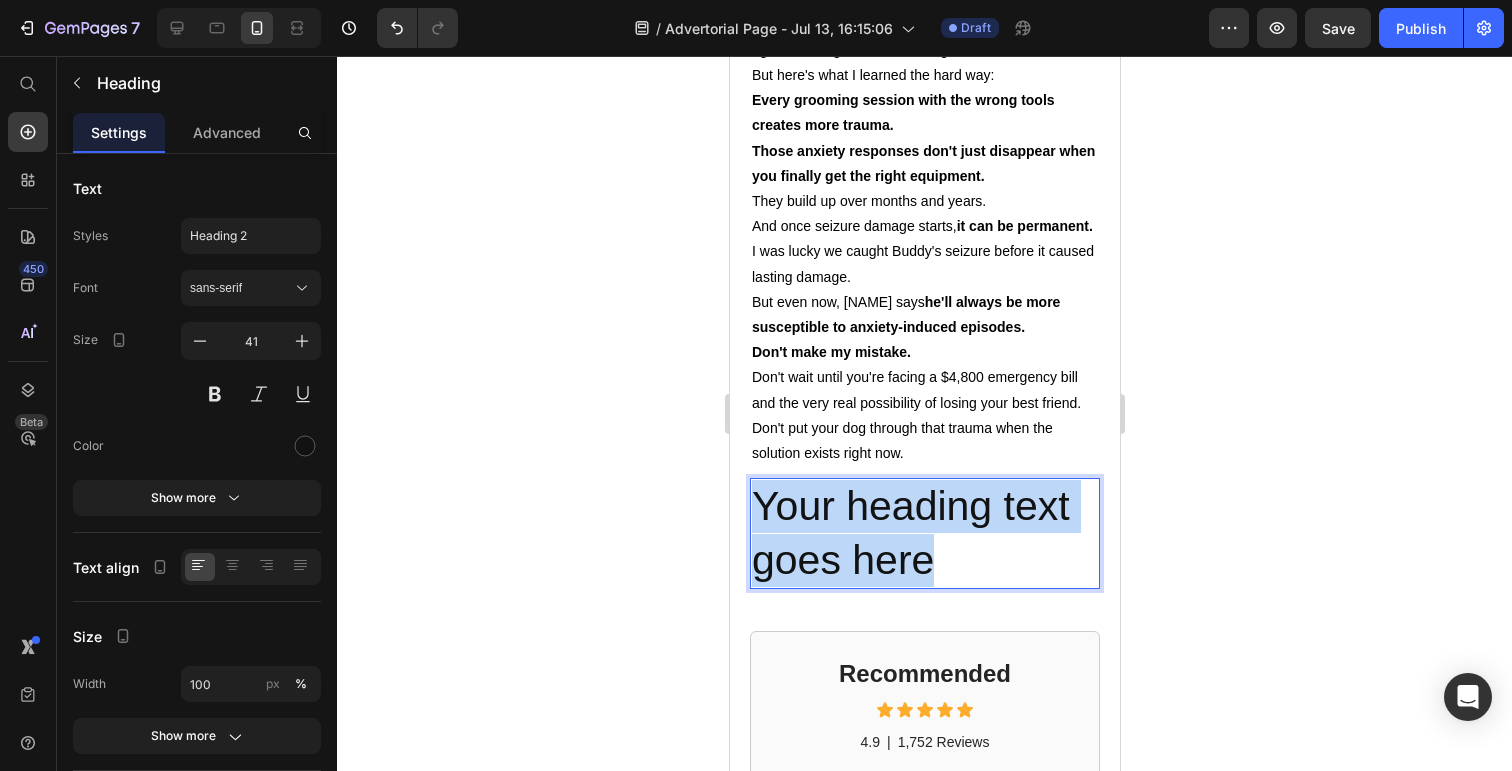 click on "Your heading text goes here" at bounding box center (924, 533) 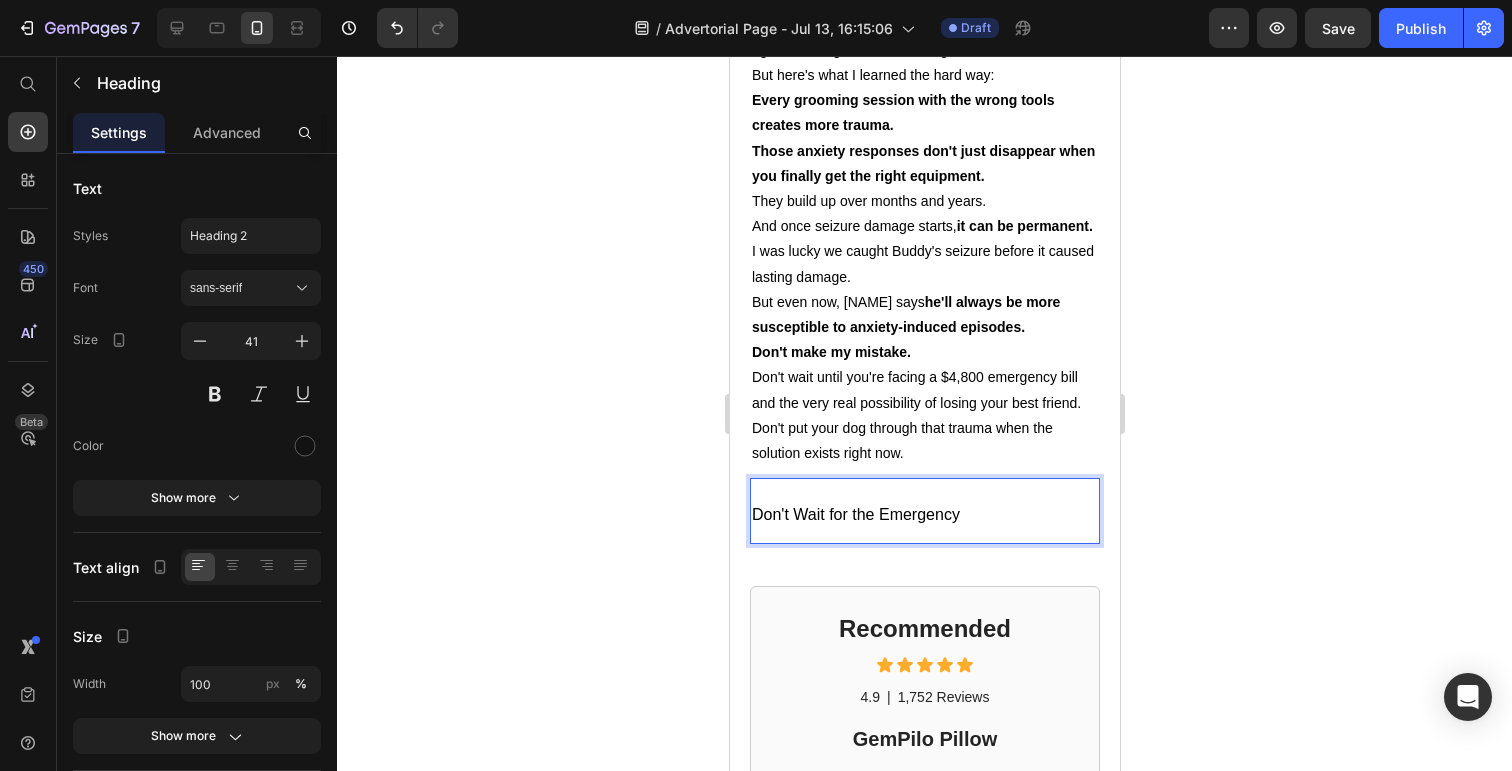 click on "Don't Wait for the Emergency" at bounding box center (855, 514) 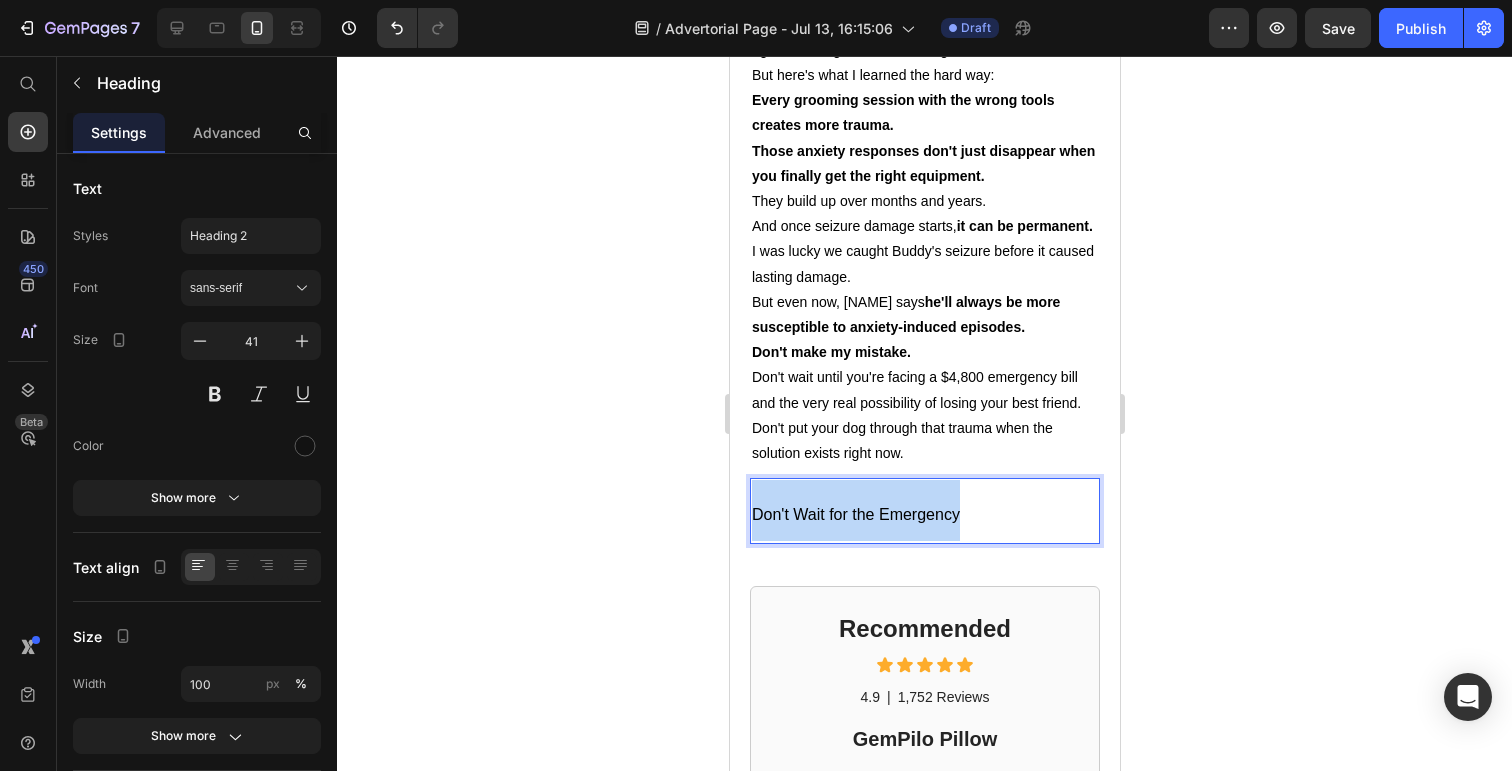 click on "Don't Wait for the Emergency" at bounding box center [855, 514] 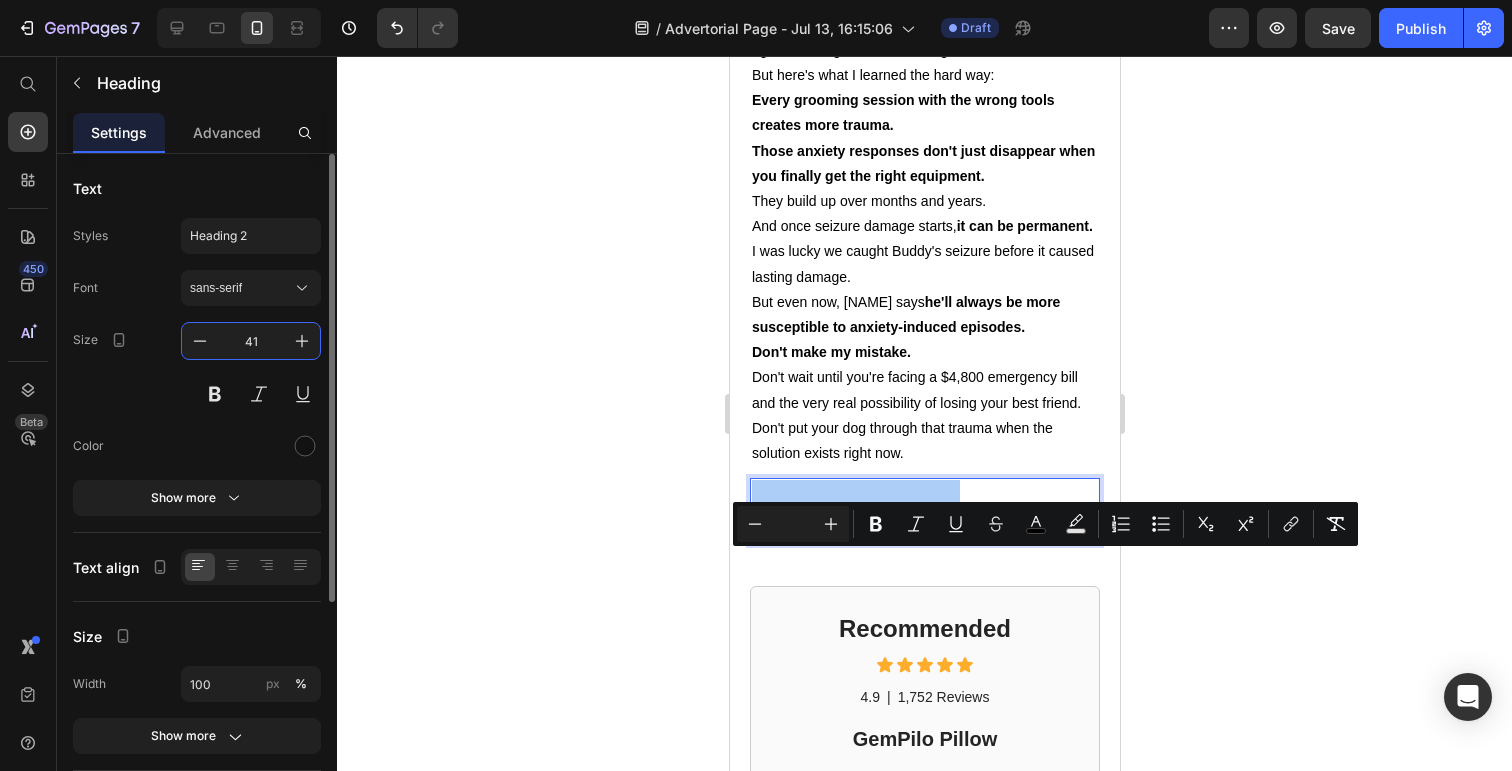 click on "41" at bounding box center [251, 341] 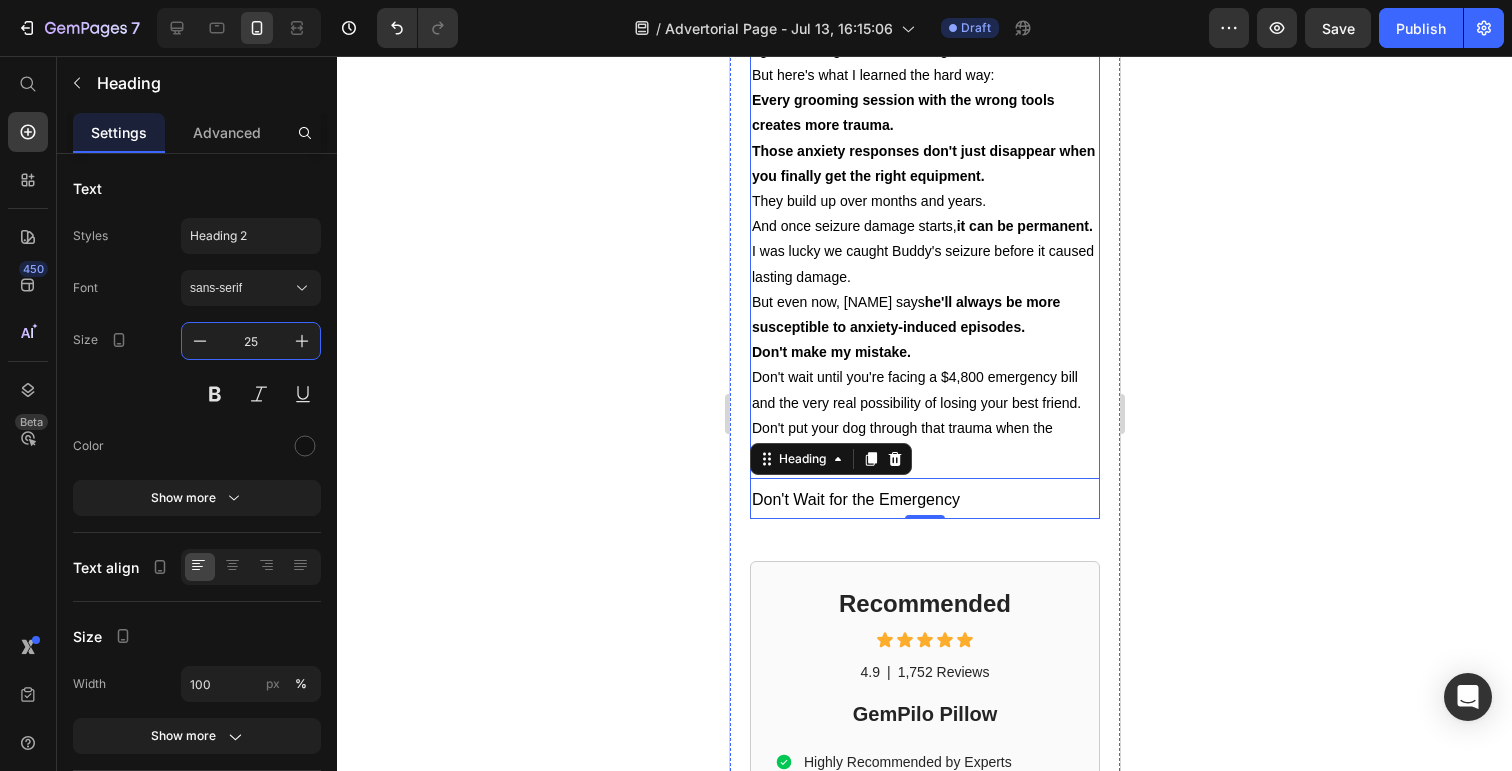 type on "25" 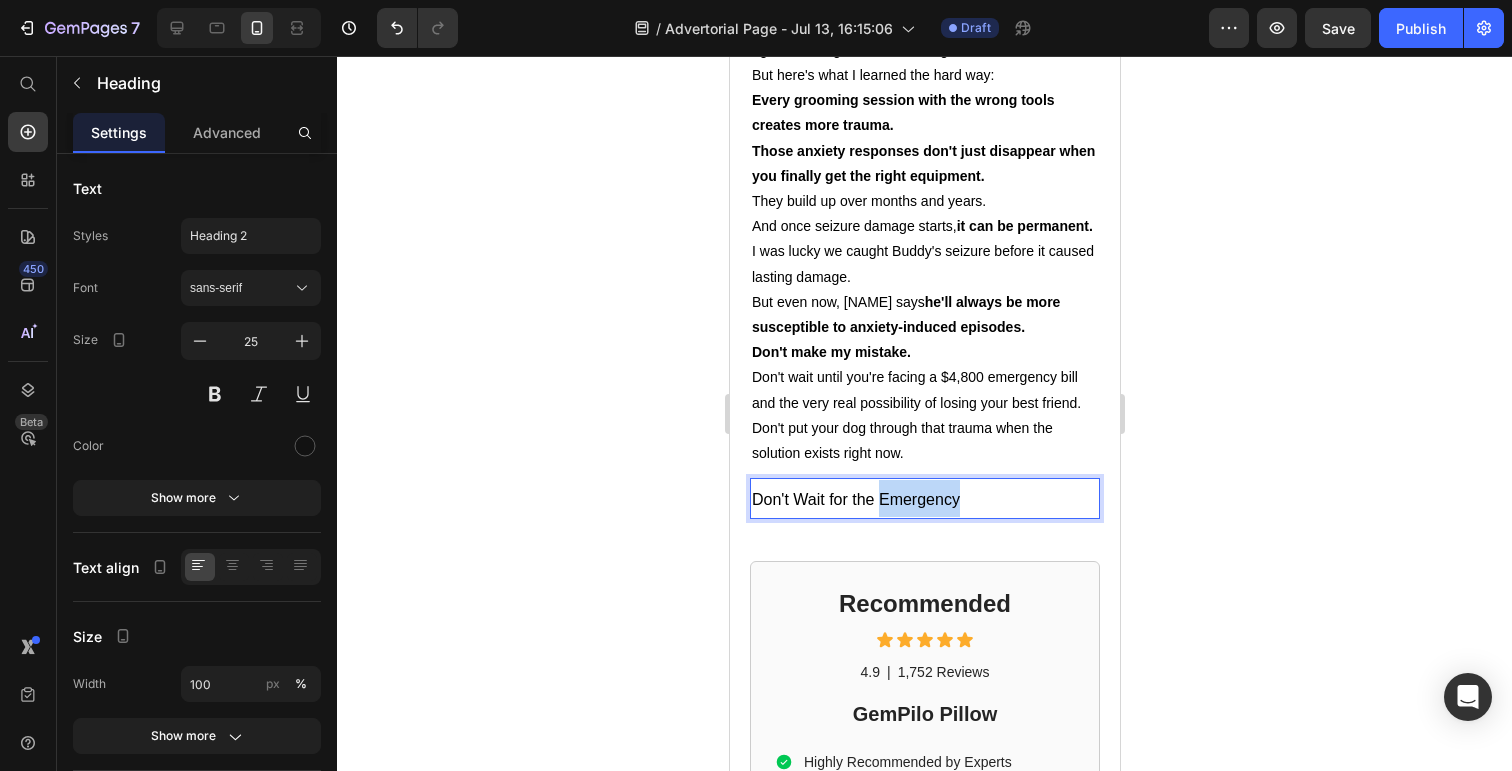 click on "Don't Wait for the Emergency" at bounding box center [924, 498] 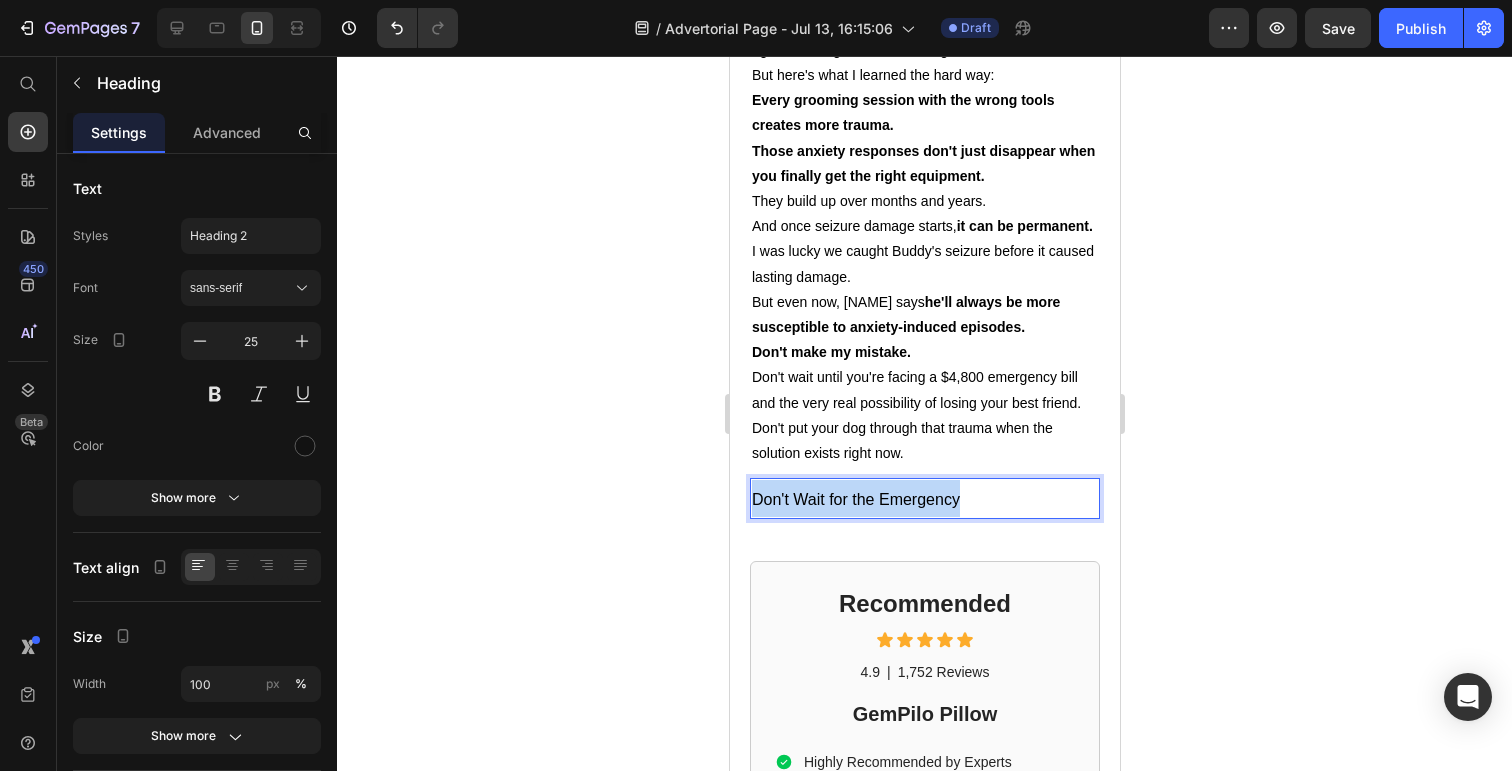 click on "Don't Wait for the Emergency" at bounding box center [924, 498] 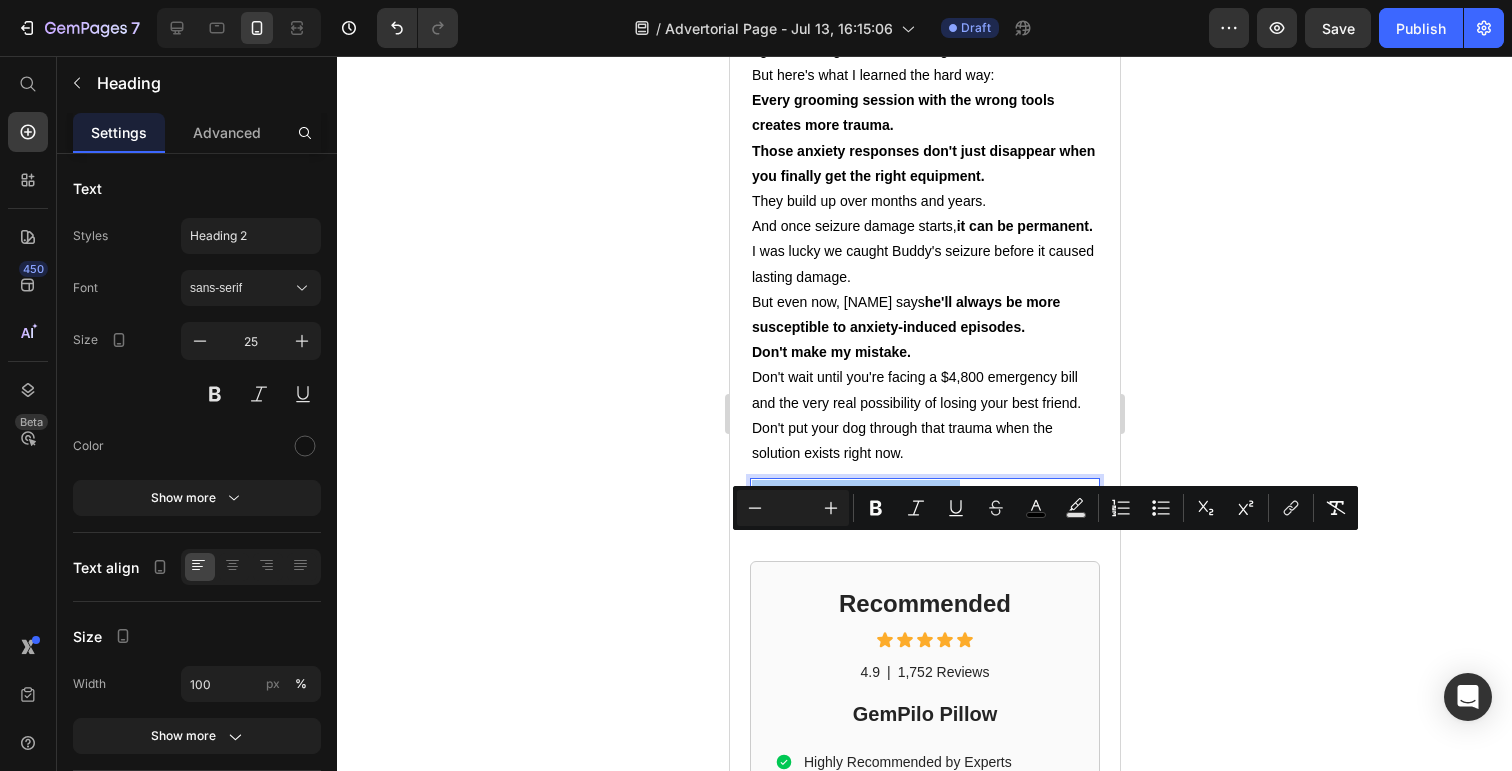click at bounding box center [793, 508] 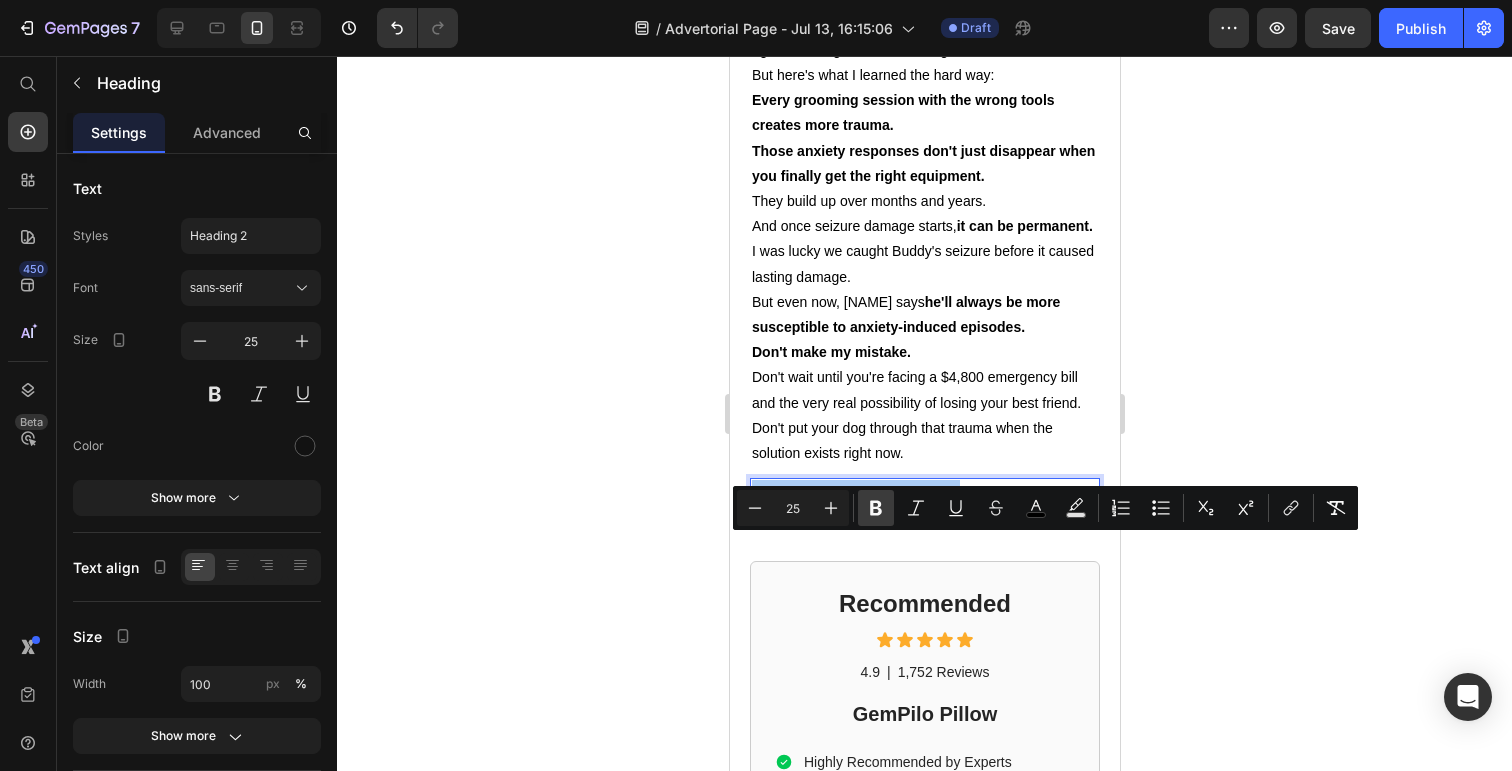 type on "25" 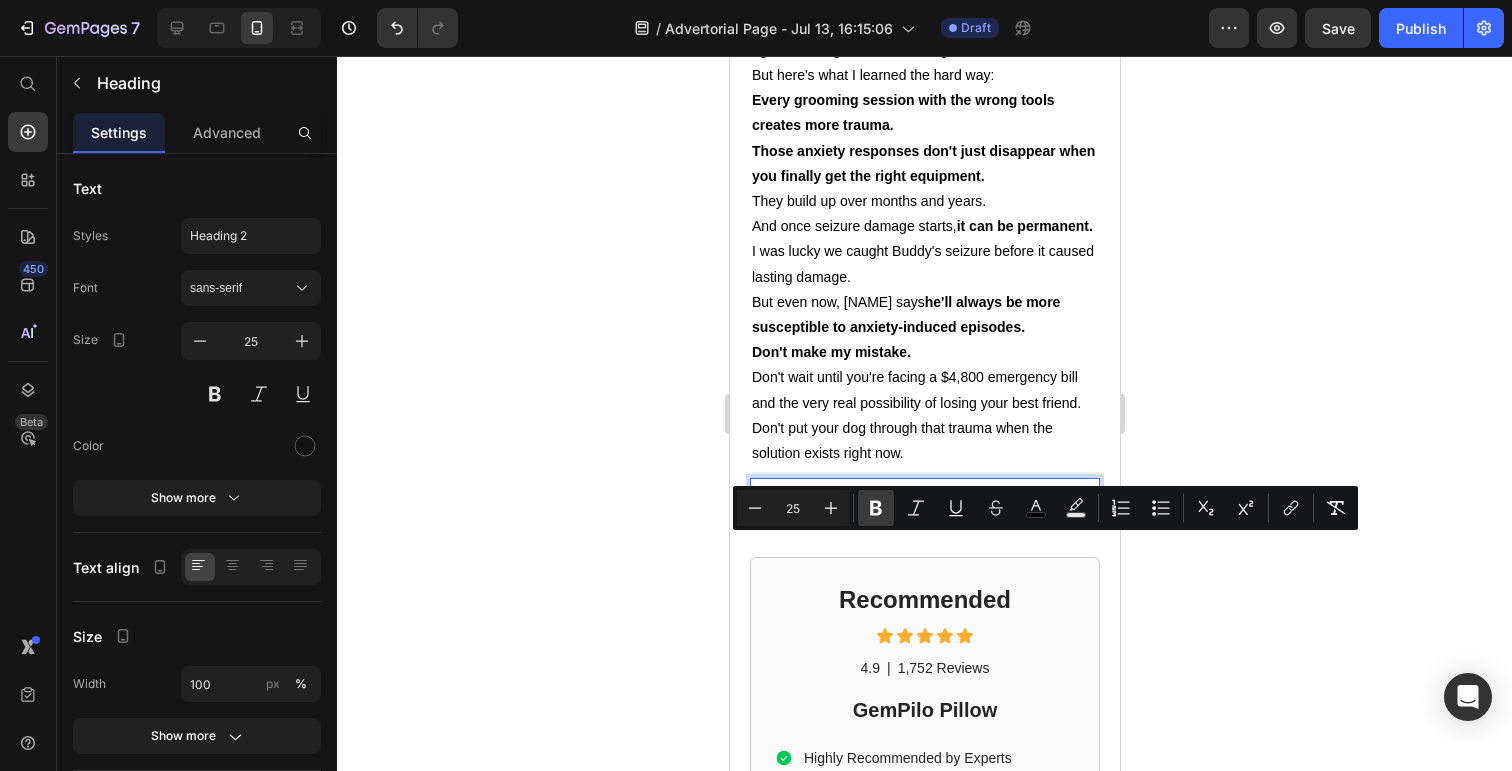 click 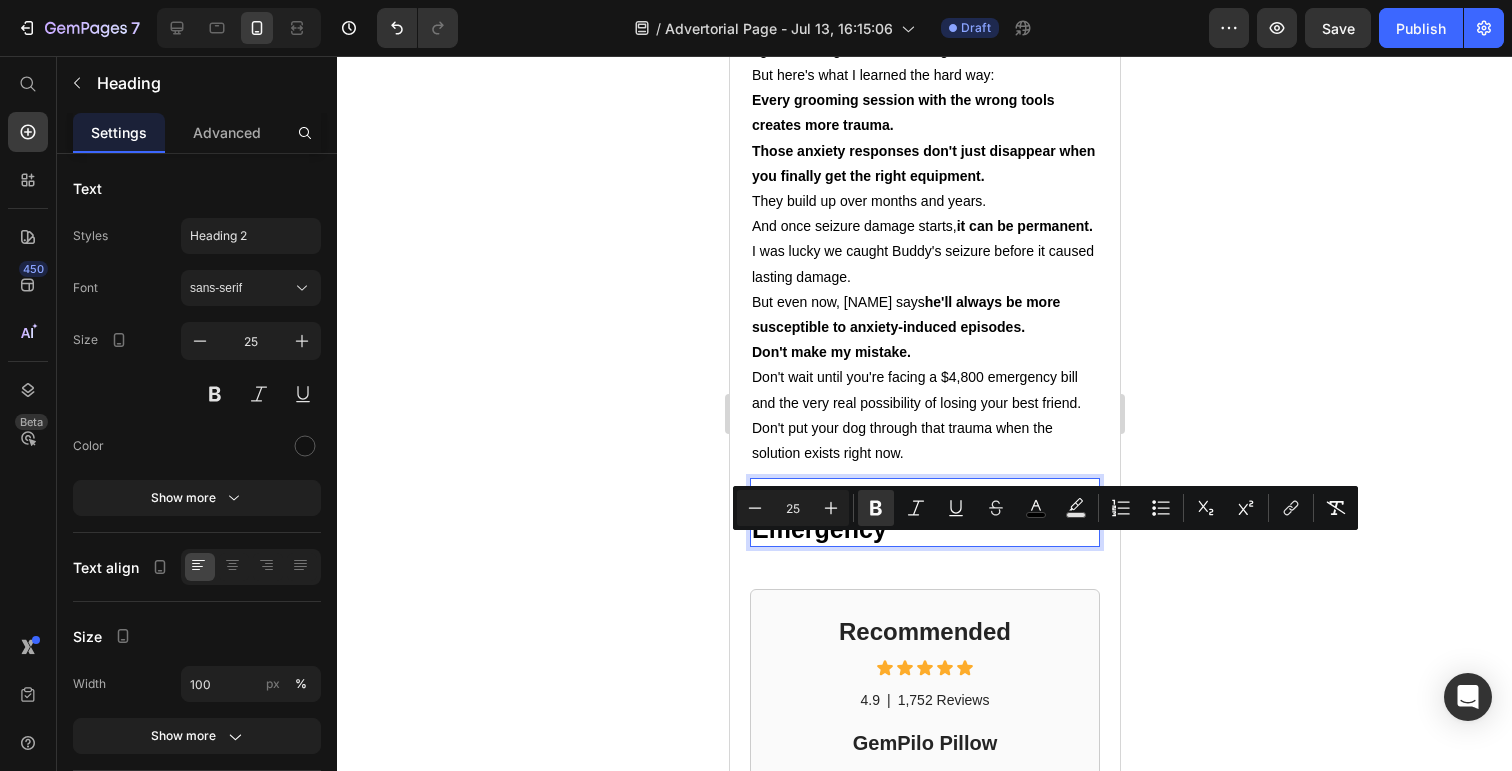 click on "Don't Wait for the Emergency" at bounding box center (924, 512) 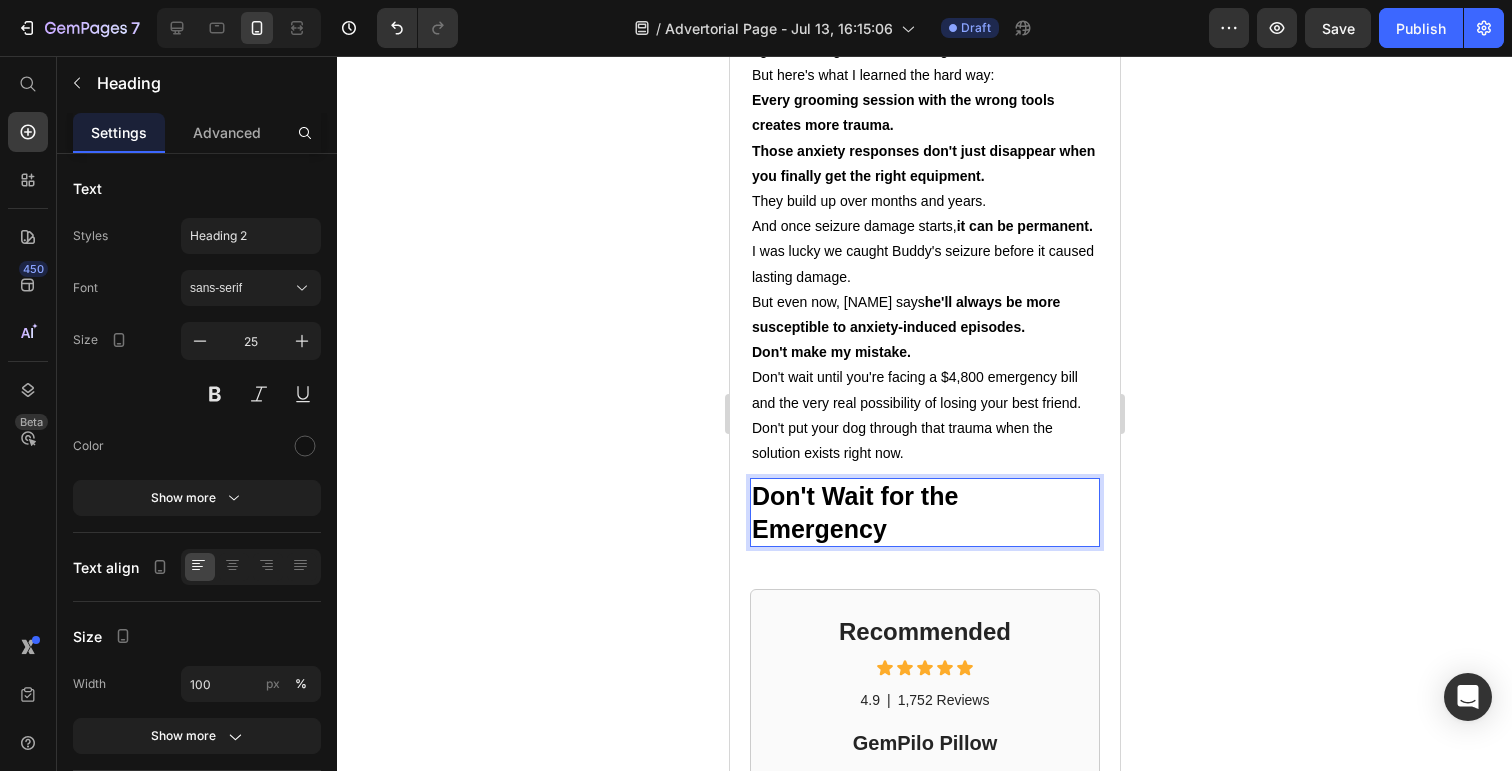 click on "Dog Owner Shares How This $179 Device Saved Her From a $4,800 Emergency Heading Date: March 15, 2024 | By: [NAME] Text Block "By the time the seizure started, it was almost too late. This simple device could have prevented the whole nightmare." Text Block Row Image ⁠⁠⁠⁠⁠⁠⁠ My dog almost died at the groomer Heading If your dog gets anxious at the groomer... If you've ever wondered why some dogs shake uncontrollably in the grooming chair... If you've noticed your furry friend acting strange after grooming appointments... Then what I'm about to share could save your dog's life. There's a hidden epidemic affecting 1 in 4 dogs during professional grooming. It's causing seizures, panic attacks, and in some cases—death. And here's the scary part: The thing you think is keeping your dog clean and healthy might actually be putting them in mortal danger. Text Block ⁠⁠⁠⁠⁠⁠⁠ The $4,800 Wake-Up Call That Changed Everything Heading My name is [NAME]. Text Block" at bounding box center [924, -3364] 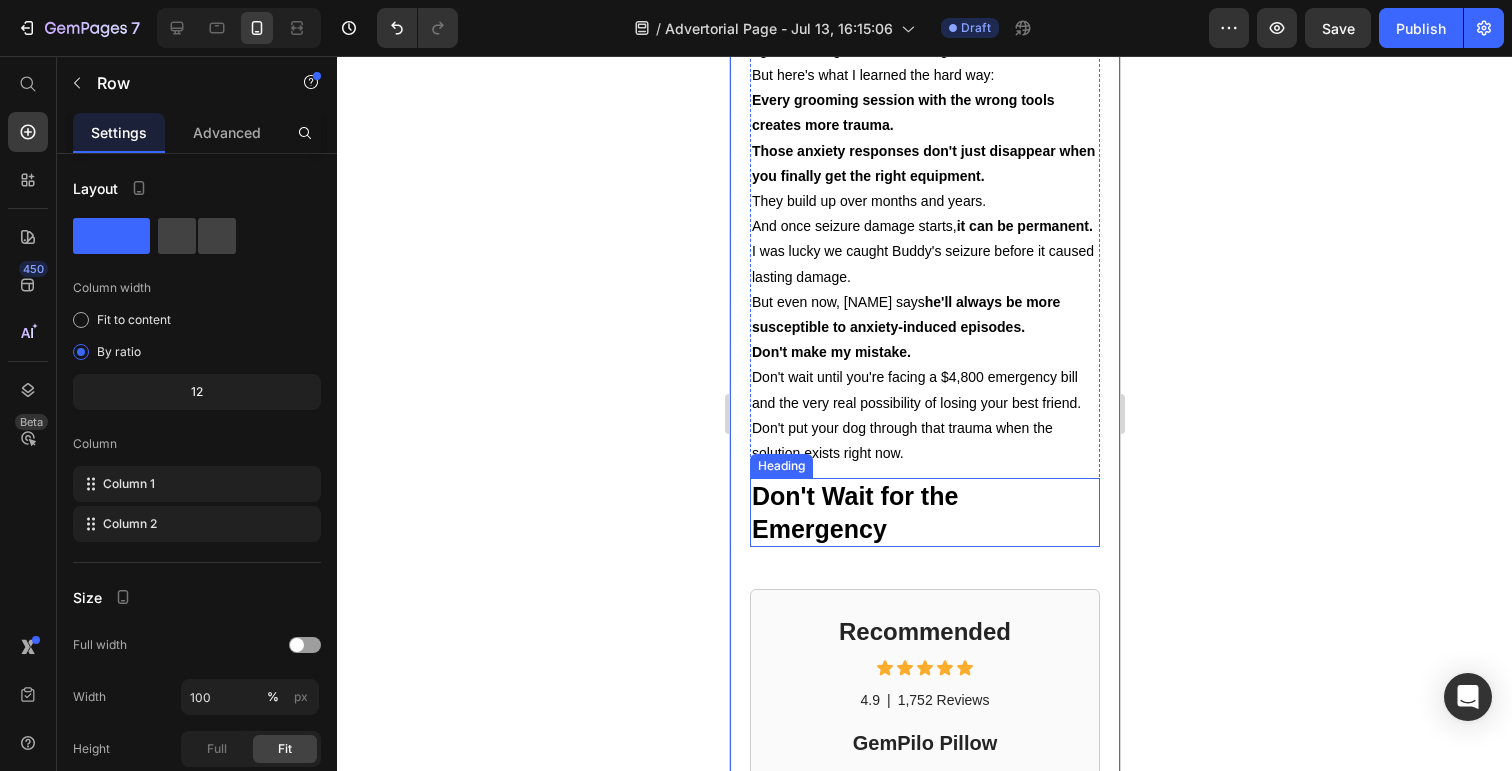 scroll, scrollTop: 7522, scrollLeft: 0, axis: vertical 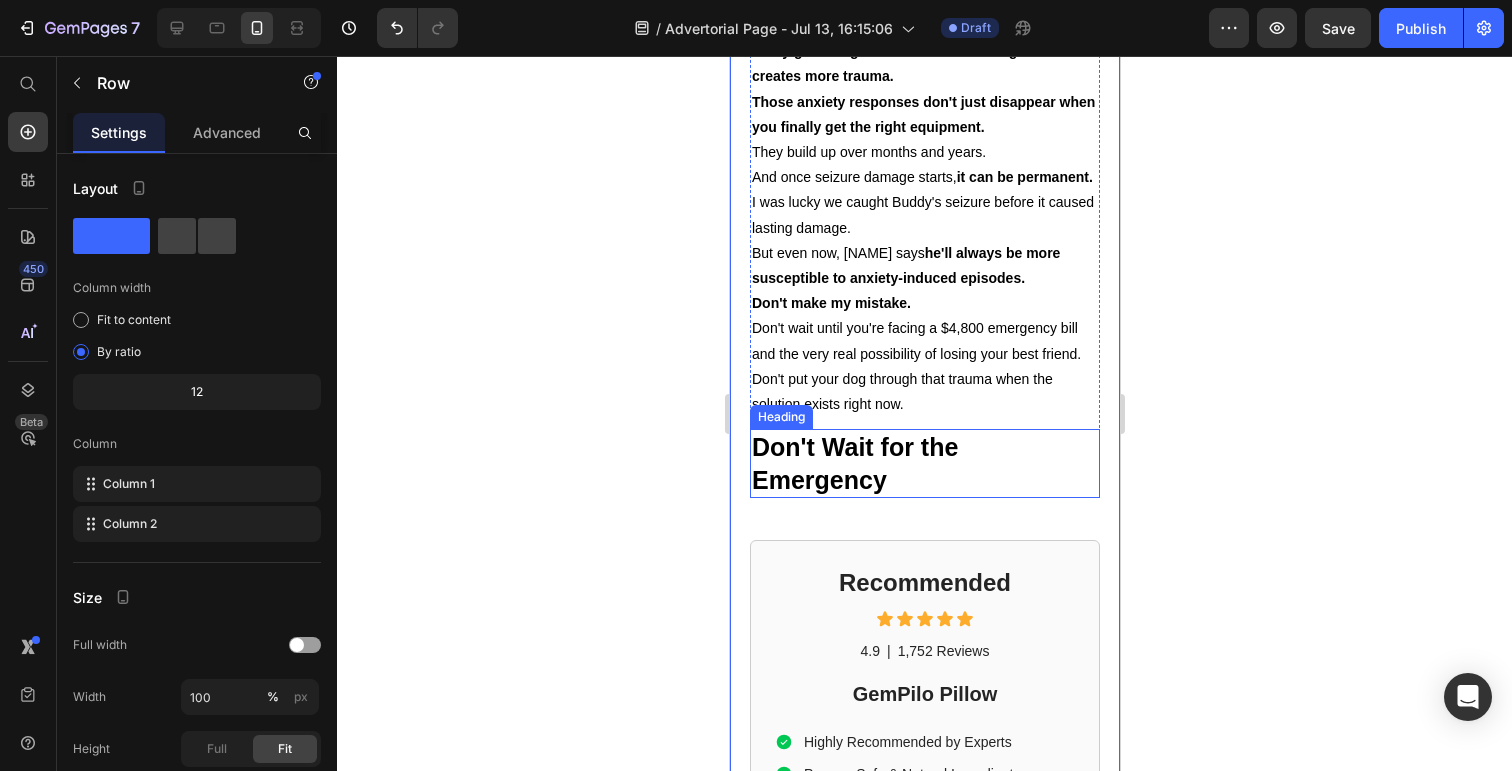 click on "⁠⁠⁠⁠⁠⁠⁠ Don't Wait for the Emergency" at bounding box center [924, 463] 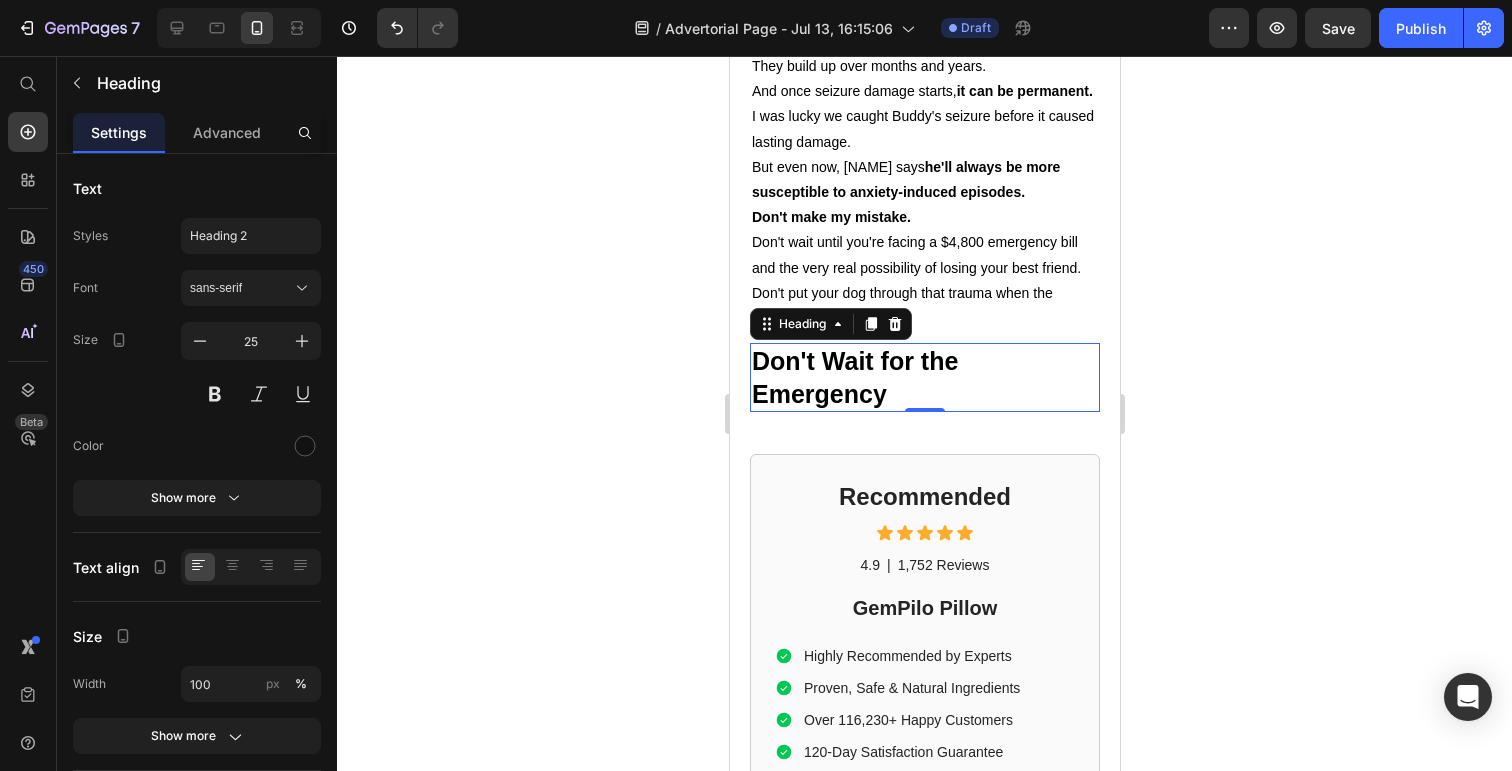 scroll, scrollTop: 7612, scrollLeft: 0, axis: vertical 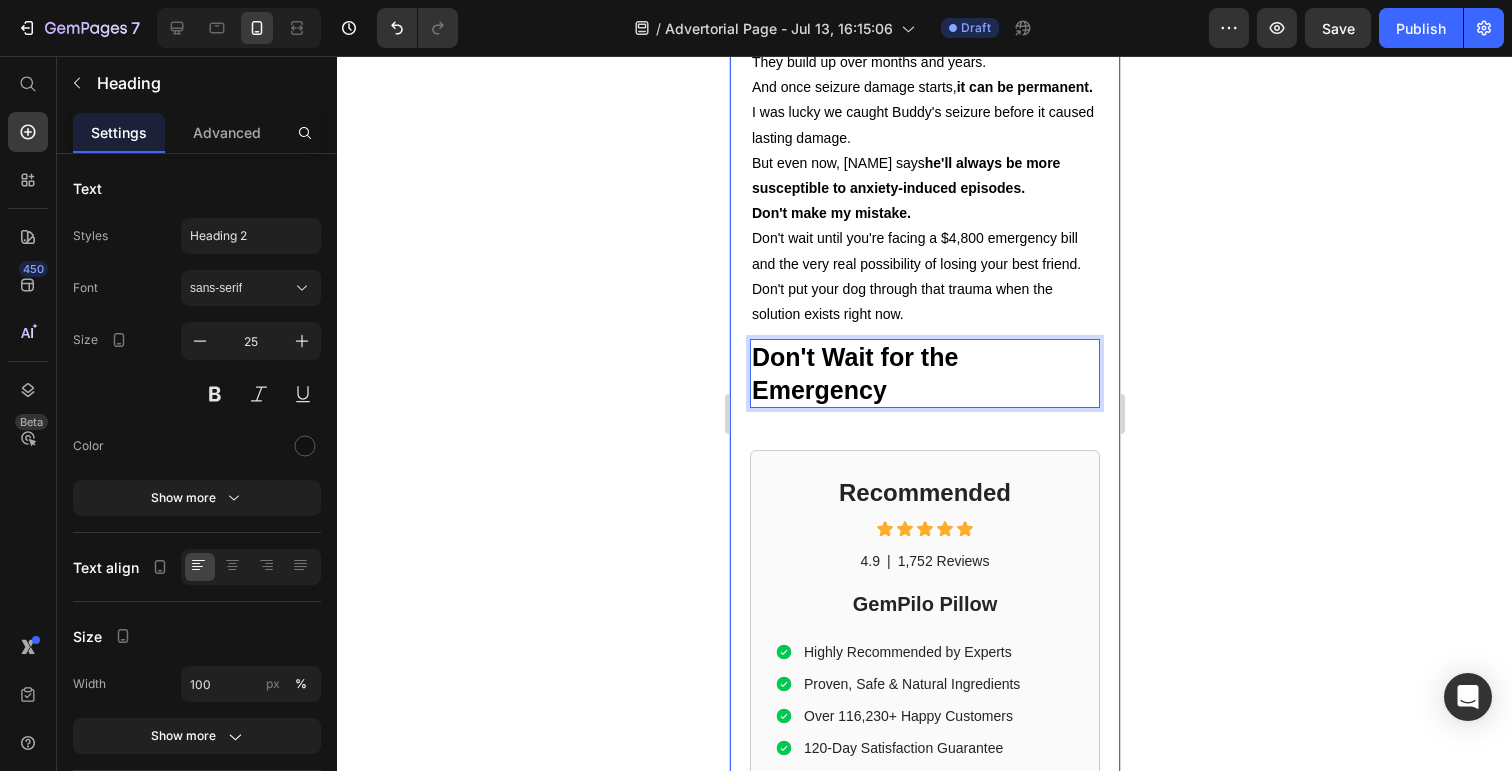 click on "Dog Owner Shares How This $179 Device Saved Her From a $4,800 Emergency Heading Date: March 15, 2024 | By: [NAME] Text Block "By the time the seizure started, it was almost too late. This simple device could have prevented the whole nightmare." Text Block Row Image ⁠⁠⁠⁠⁠⁠⁠ My dog almost died at the groomer Heading If your dog gets anxious at the groomer... If you've ever wondered why some dogs shake uncontrollably in the grooming chair... If you've noticed your furry friend acting strange after grooming appointments... Then what I'm about to share could save your dog's life. There's a hidden epidemic affecting 1 in 4 dogs during professional grooming. It's causing seizures, panic attacks, and in some cases—death. And here's the scary part: The thing you think is keeping your dog clean and healthy might actually be putting them in mortal danger. Text Block ⁠⁠⁠⁠⁠⁠⁠ The $4,800 Wake-Up Call That Changed Everything Heading My name is [NAME]. Text Block" at bounding box center (924, -3503) 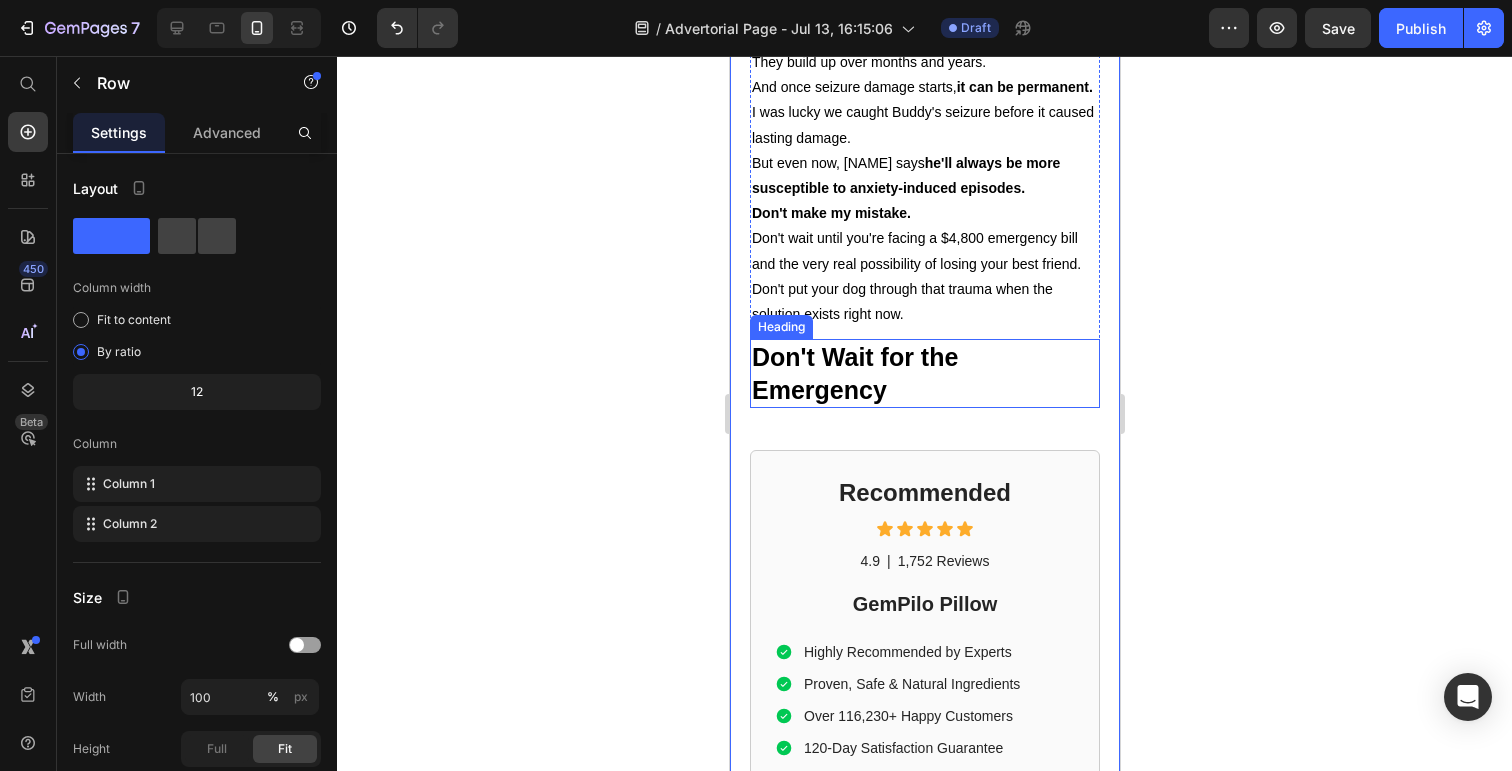click on "⁠⁠⁠⁠⁠⁠⁠ Don't Wait for the Emergency" at bounding box center (924, 373) 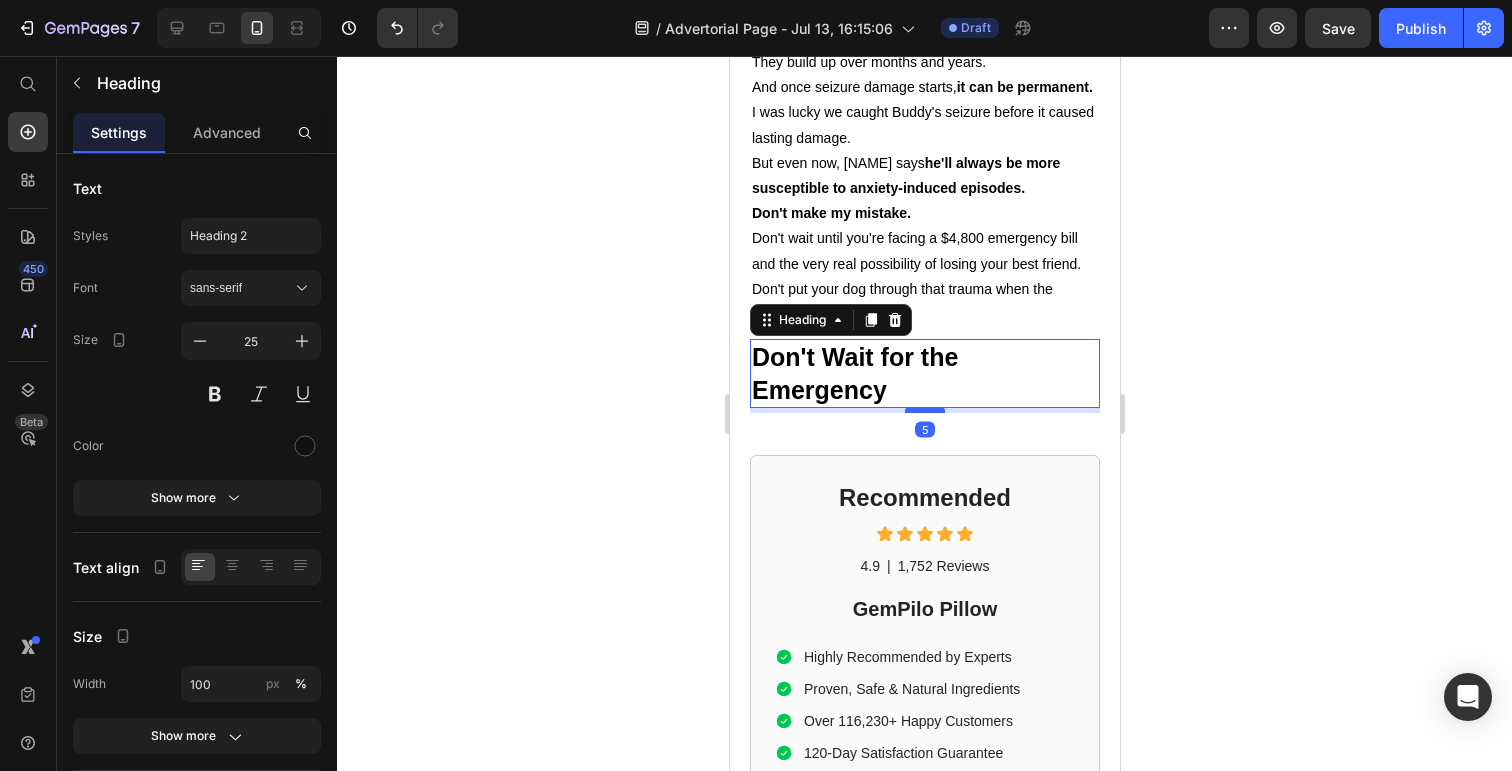 click at bounding box center [924, 410] 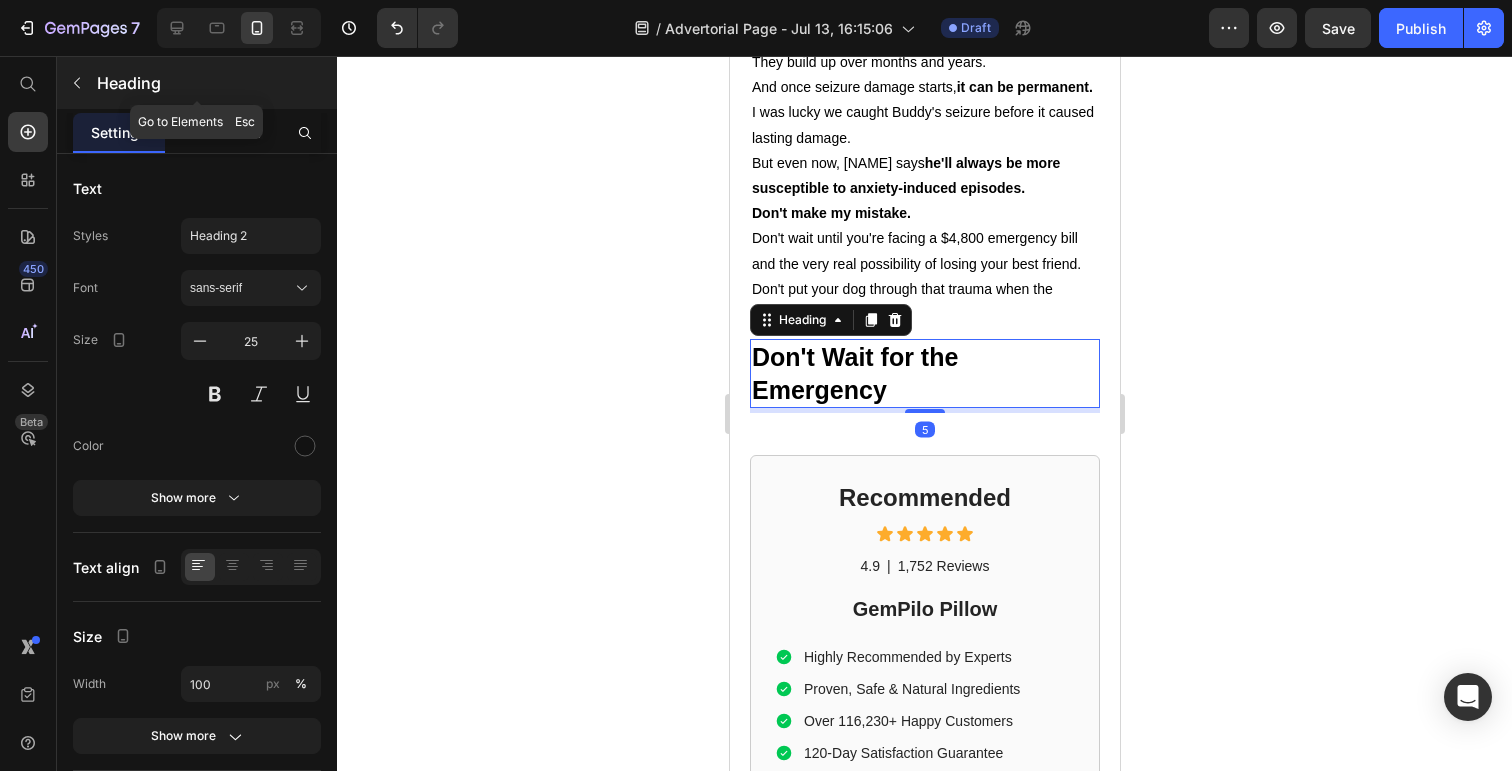 click 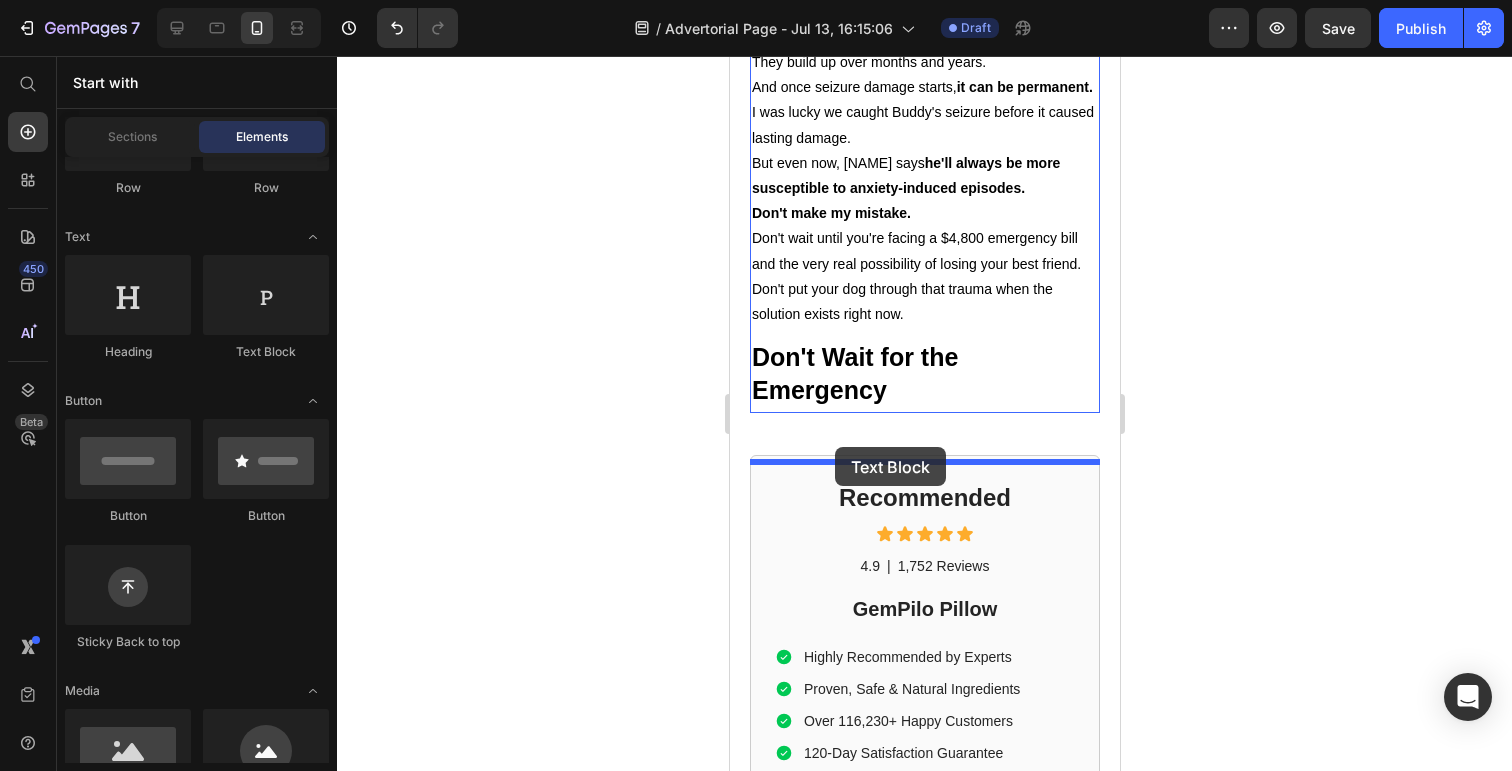 drag, startPoint x: 991, startPoint y: 359, endPoint x: 834, endPoint y: 447, distance: 179.98056 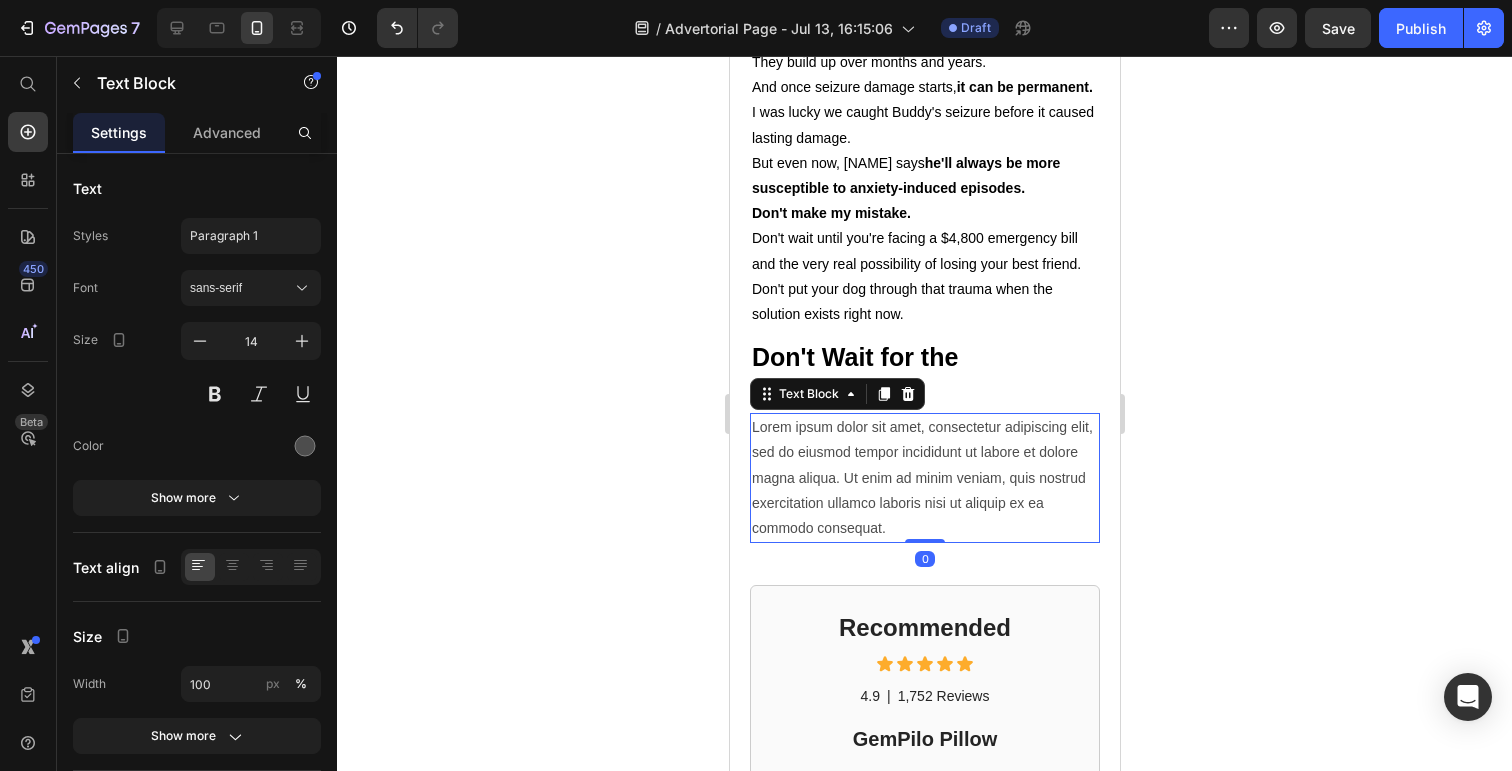 click on "Lorem ipsum dolor sit amet, consectetur adipiscing elit, sed do eiusmod tempor incididunt ut labore et dolore magna aliqua. Ut enim ad minim veniam, quis nostrud exercitation ullamco laboris nisi ut aliquip ex ea commodo consequat." at bounding box center [924, 478] 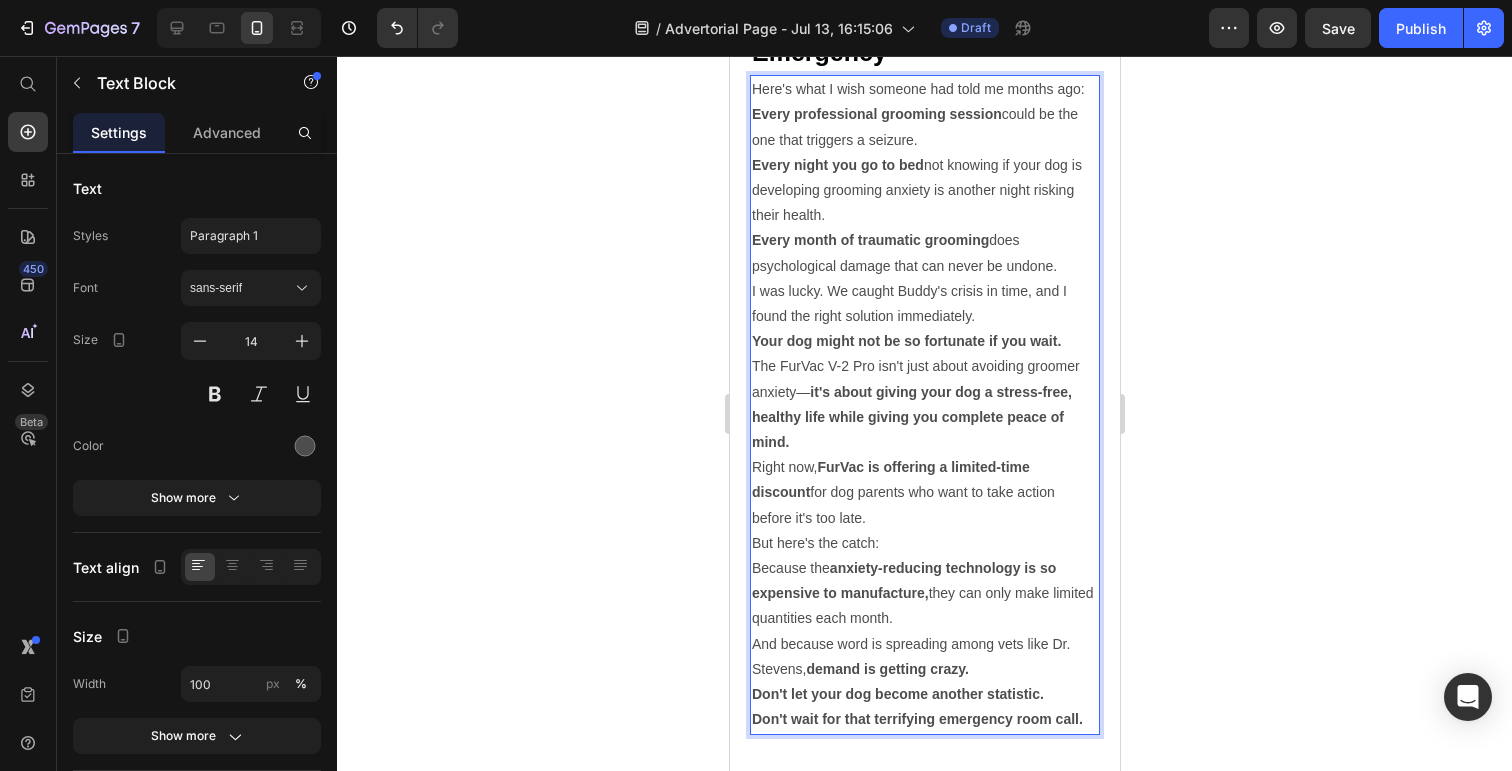 scroll, scrollTop: 7975, scrollLeft: 0, axis: vertical 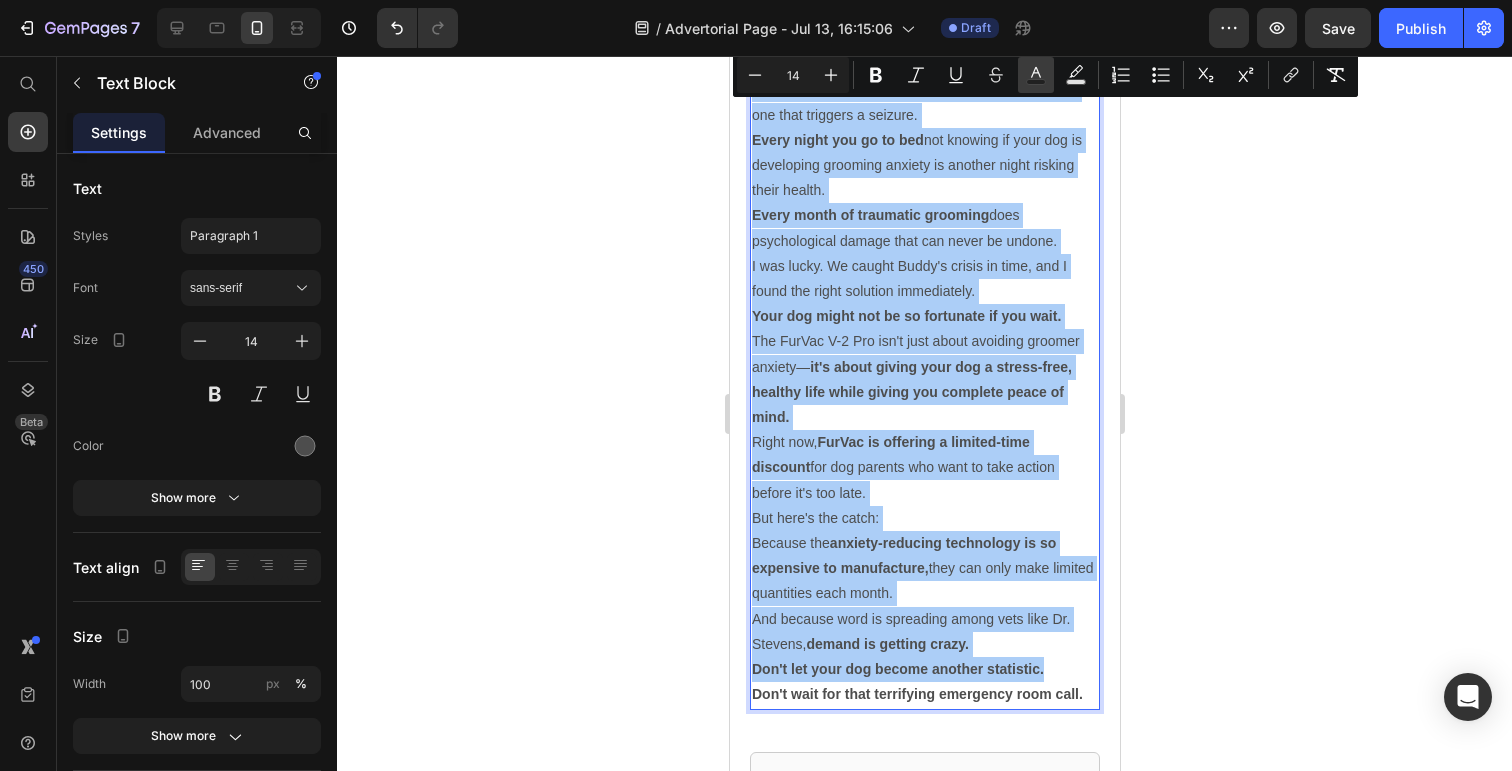 click 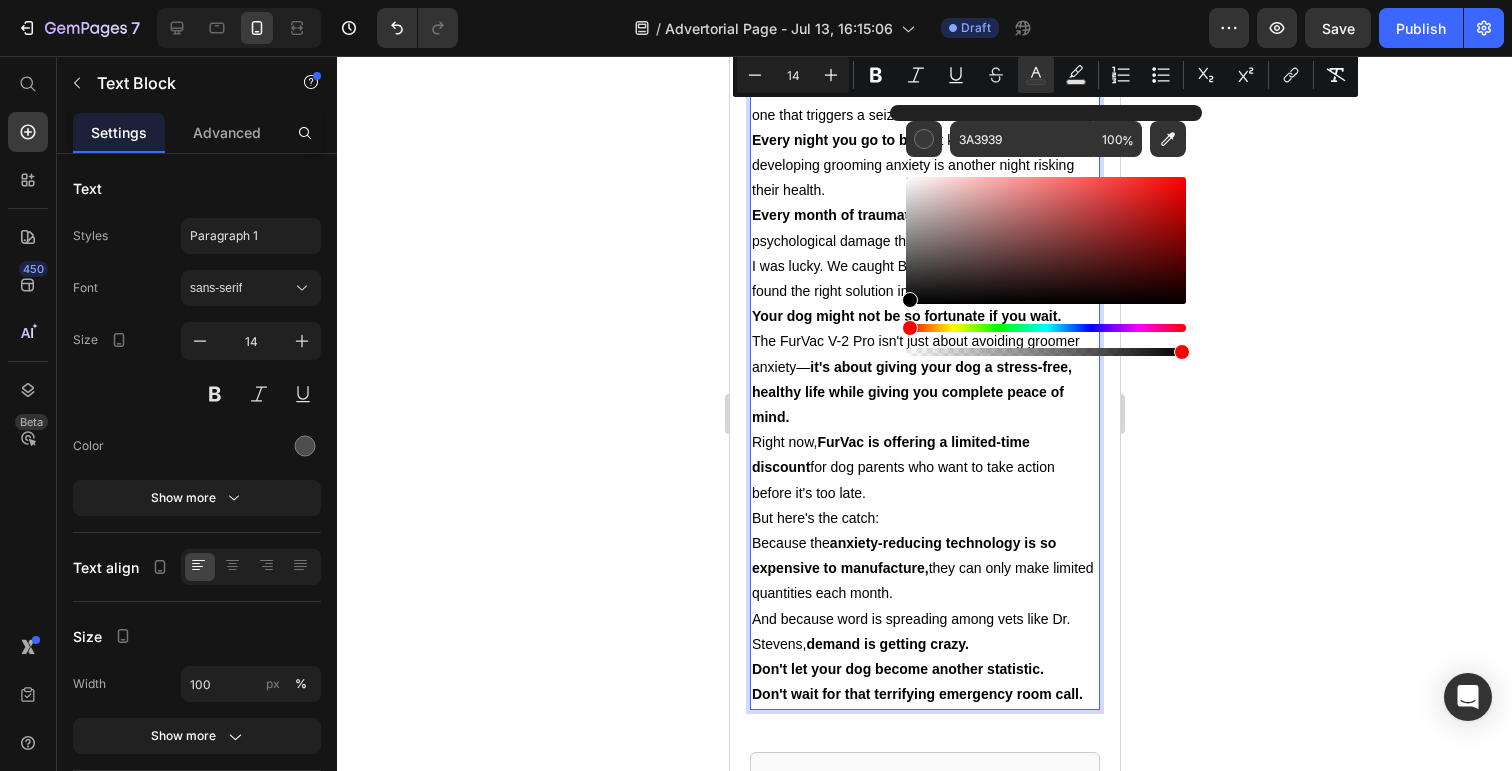 type on "000000" 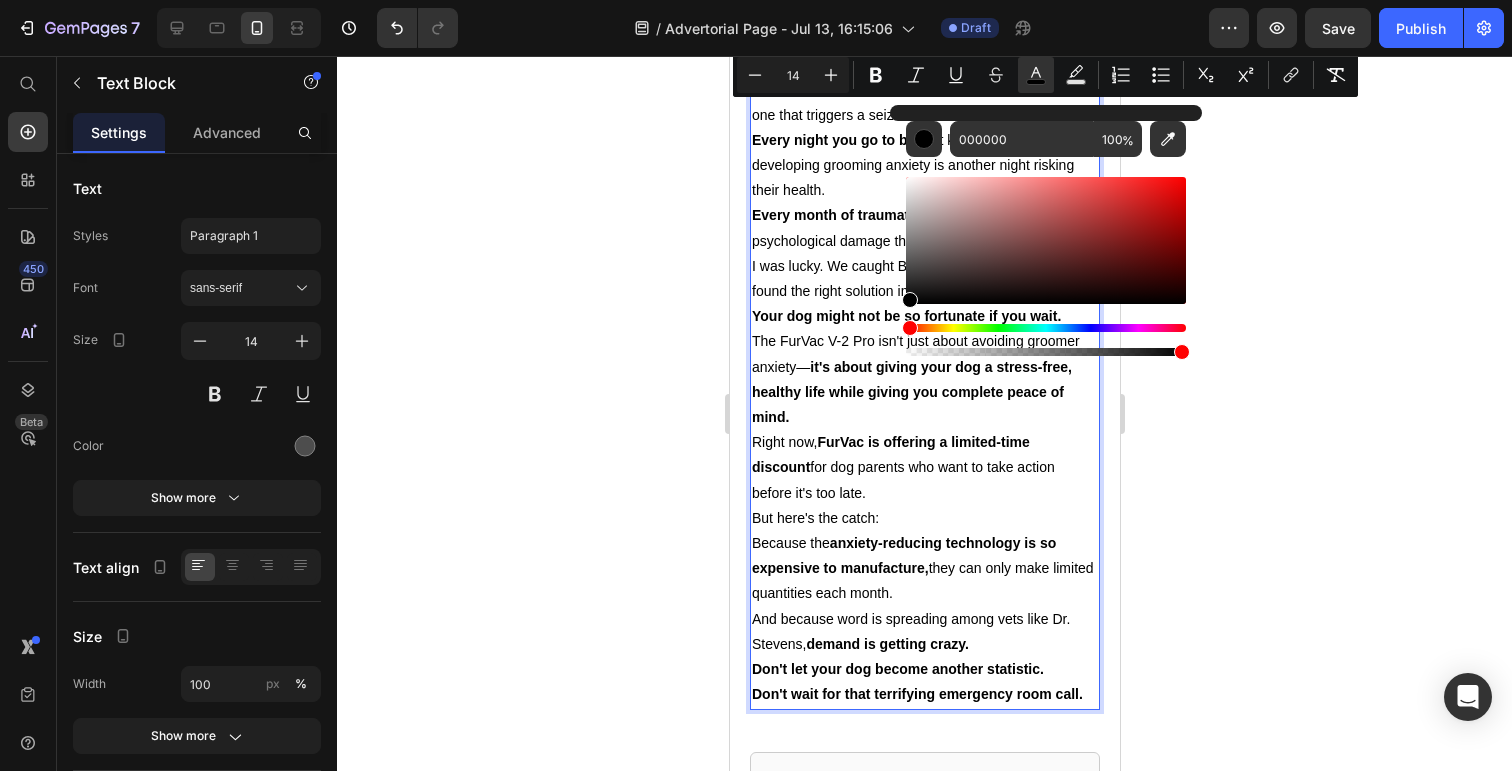 drag, startPoint x: 1642, startPoint y: 323, endPoint x: 858, endPoint y: 367, distance: 785.2337 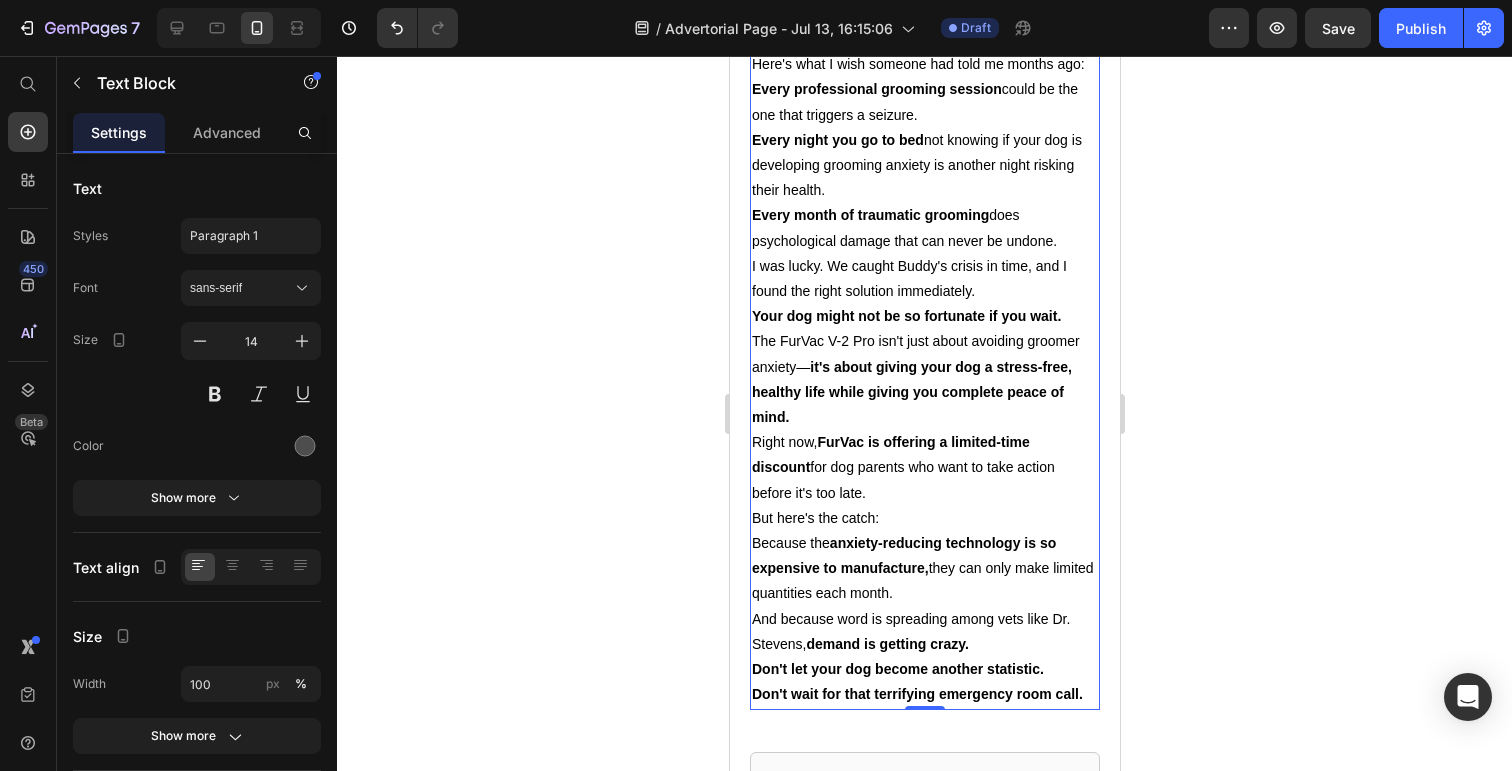 click 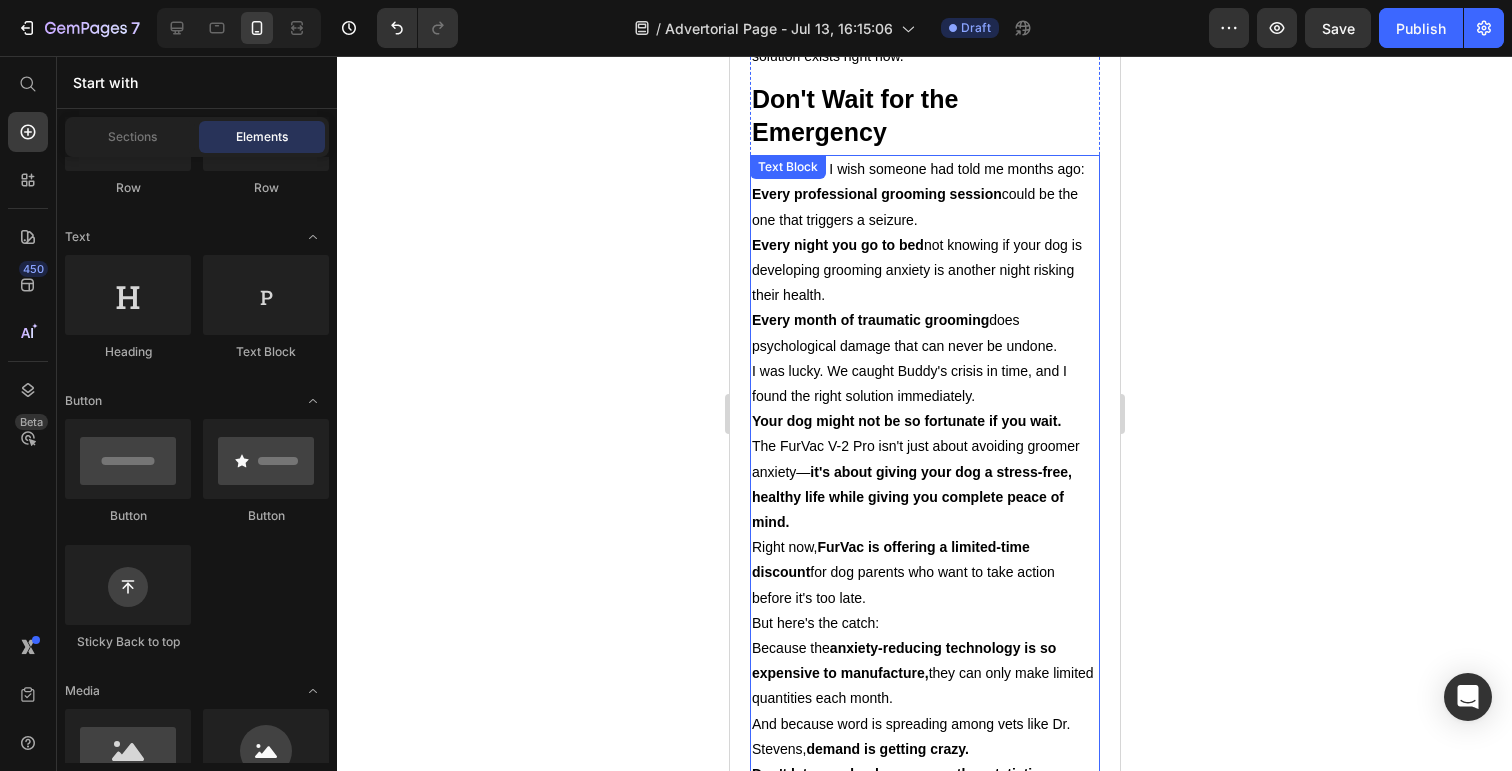 scroll, scrollTop: 7841, scrollLeft: 0, axis: vertical 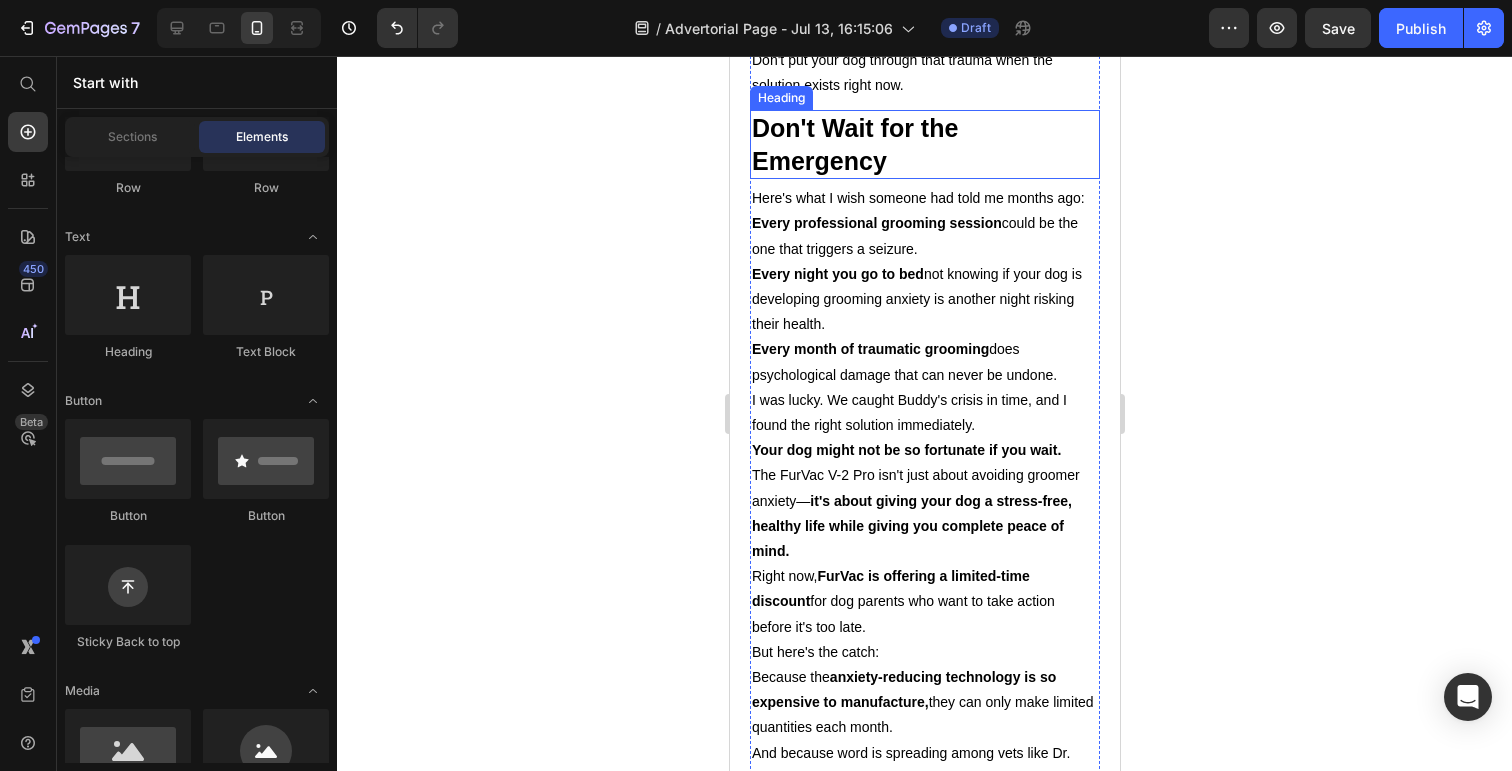click on "⁠⁠⁠⁠⁠⁠⁠ Don't Wait for the Emergency" at bounding box center [924, 144] 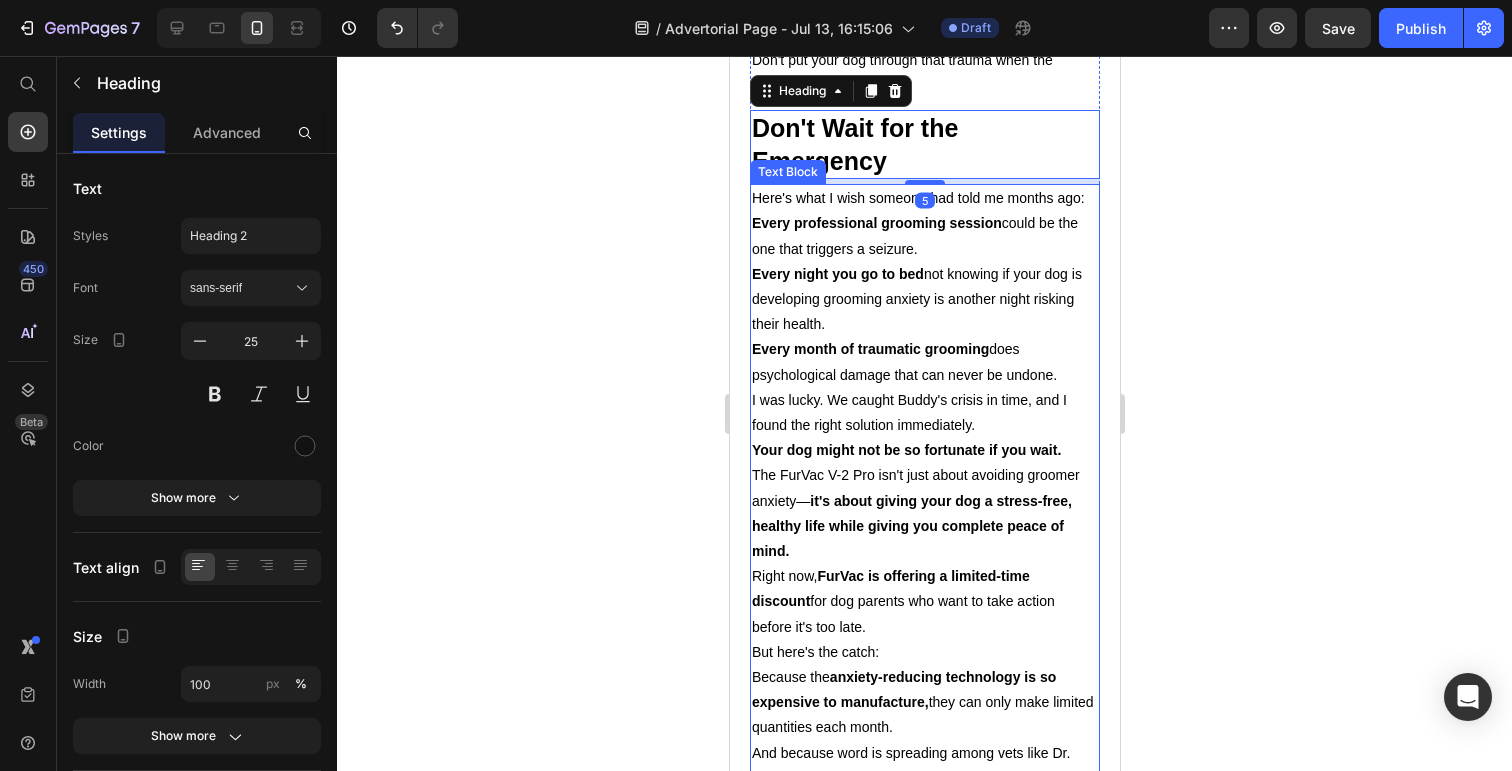 click on "Every professional grooming session could be the one that triggers a seizure." at bounding box center (924, 236) 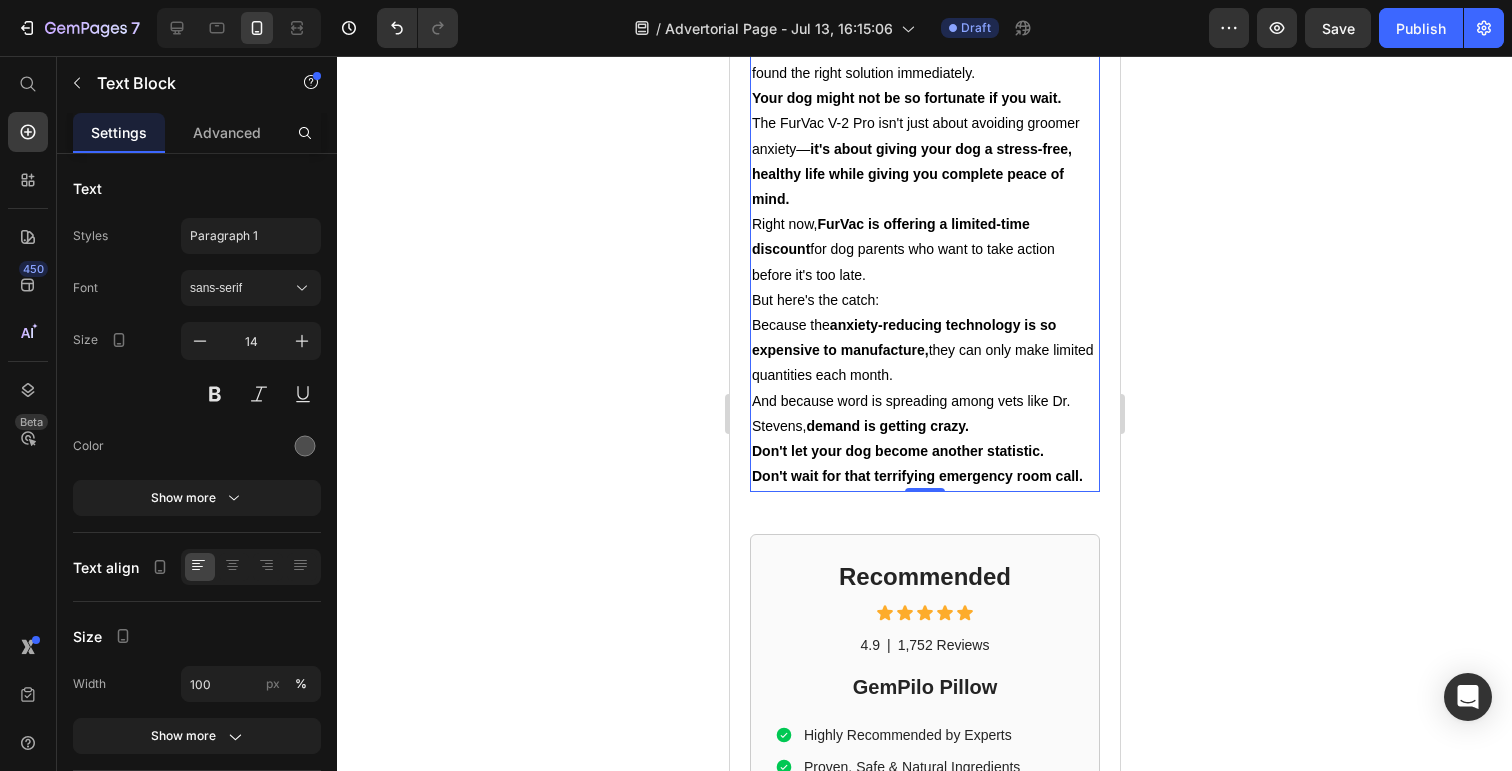 scroll, scrollTop: 8224, scrollLeft: 0, axis: vertical 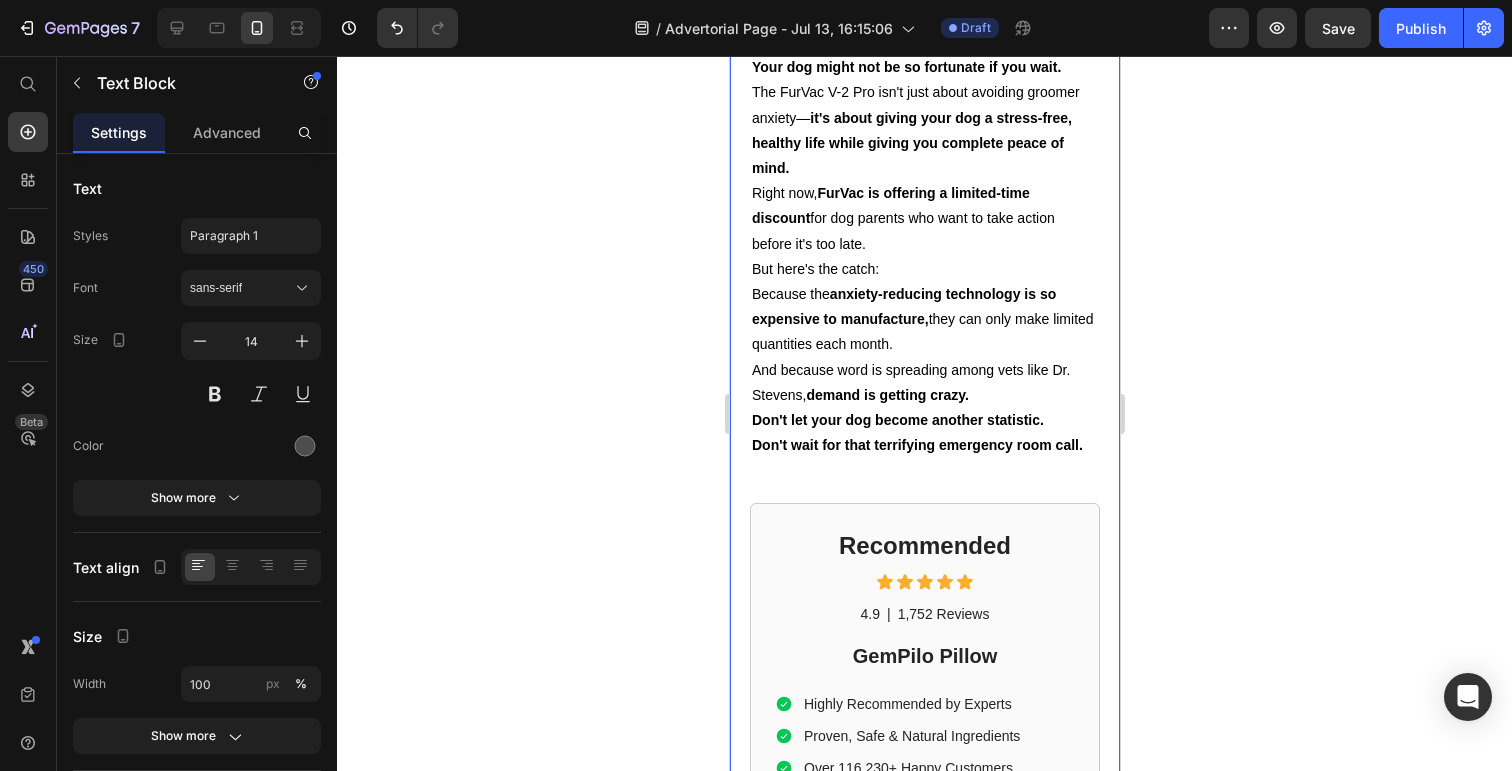 click on "Dog Owner Shares How This $179 Device Saved Her From a $4,800 Emergency Heading Date: March 15, 2024 | By: [NAME] Text Block "By the time the seizure started, it was almost too late. This simple device could have prevented the whole nightmare." Text Block Row Image ⁠⁠⁠⁠⁠⁠⁠ My dog almost died at the groomer Heading If your dog gets anxious at the groomer... If you've ever wondered why some dogs shake uncontrollably in the grooming chair... If you've noticed your furry friend acting strange after grooming appointments... Then what I'm about to share could save your dog's life. There's a hidden epidemic affecting 1 in 4 dogs during professional grooming. It's causing seizures, panic attacks, and in some cases—death. And here's the scary part: The thing you think is keeping your dog clean and healthy might actually be putting them in mortal danger. Text Block ⁠⁠⁠⁠⁠⁠⁠ The $4,800 Wake-Up Call That Changed Everything Heading My name is [NAME]. Text Block" at bounding box center (924, -3783) 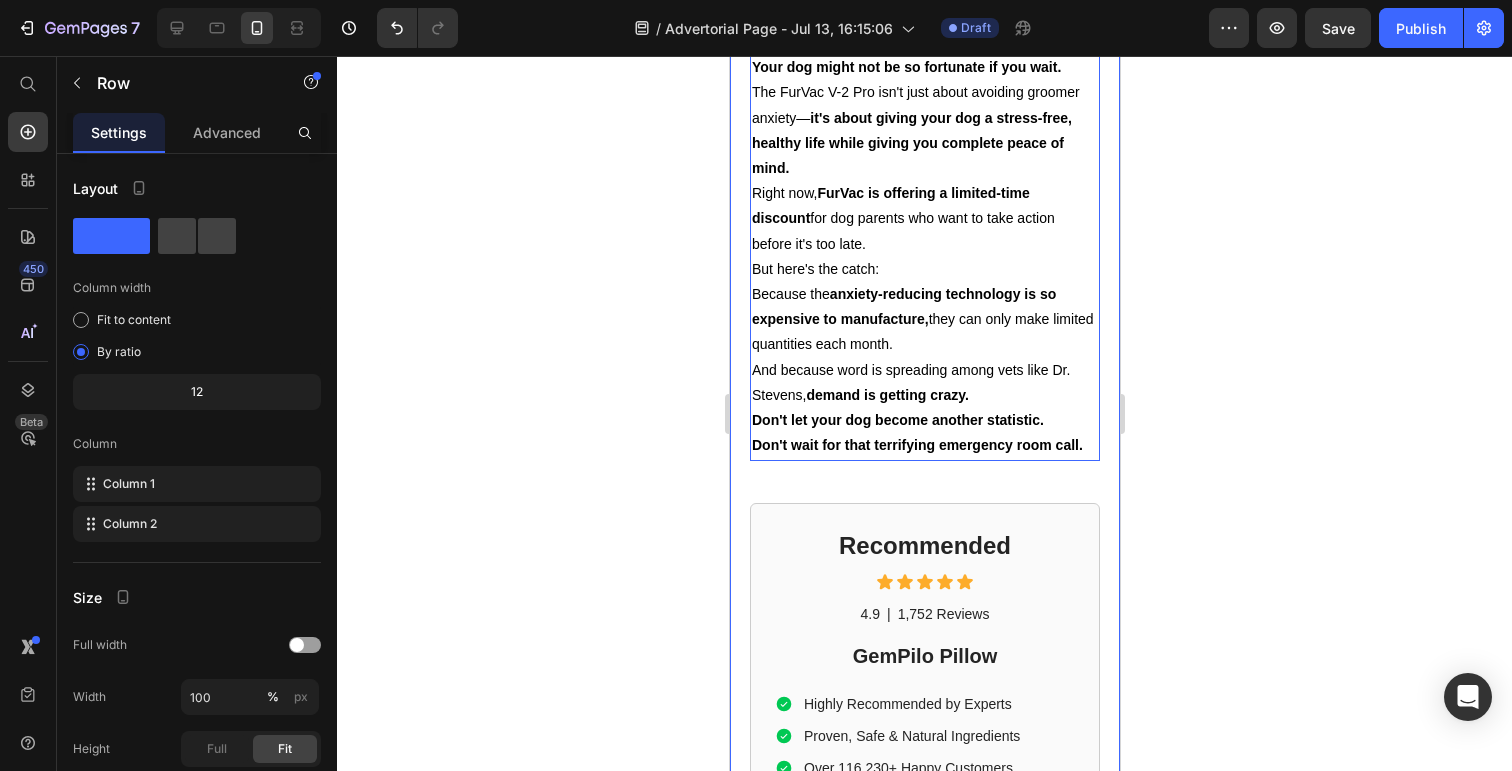 click on "Don't wait for that terrifying emergency room call." at bounding box center [916, 445] 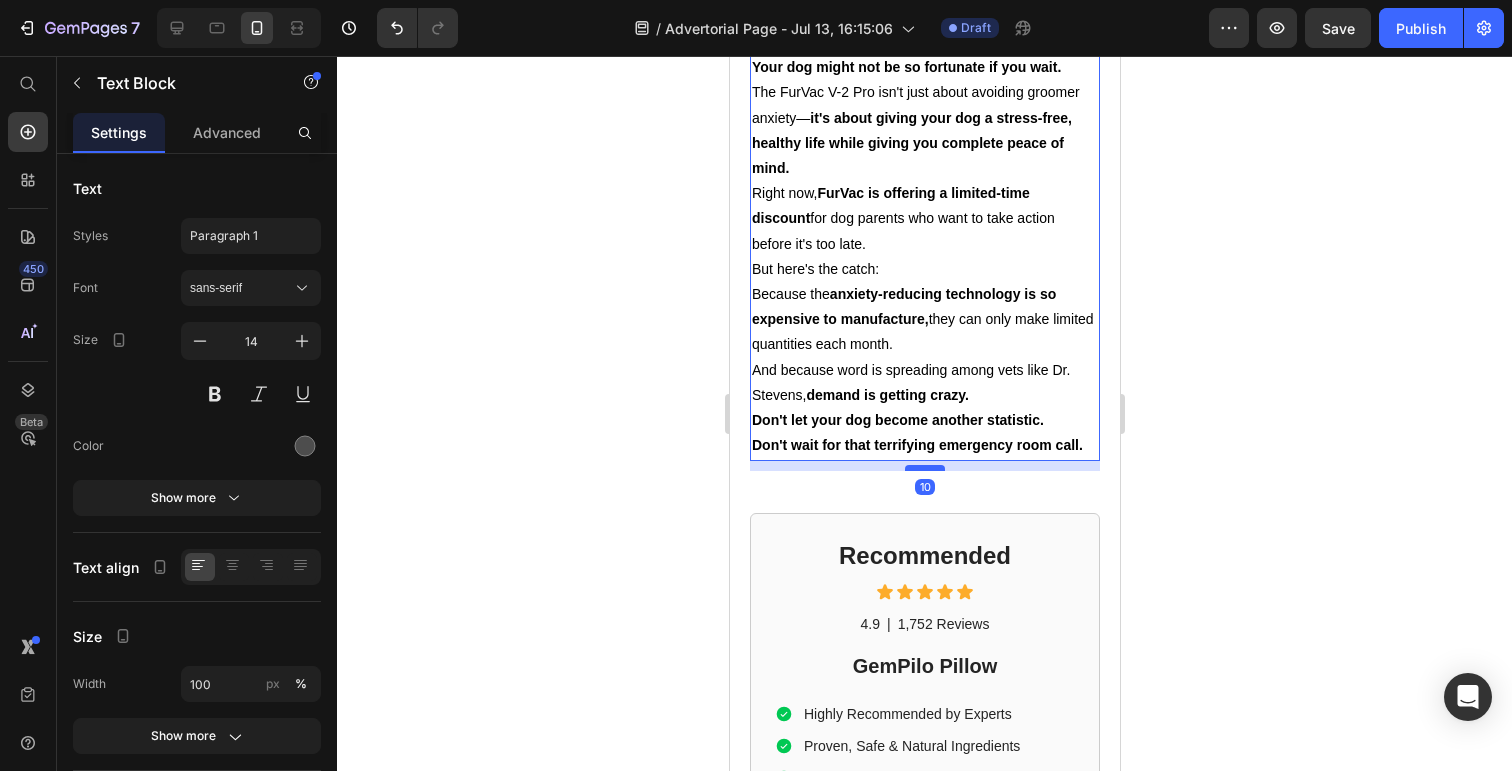 drag, startPoint x: 921, startPoint y: 506, endPoint x: 924, endPoint y: 516, distance: 10.440307 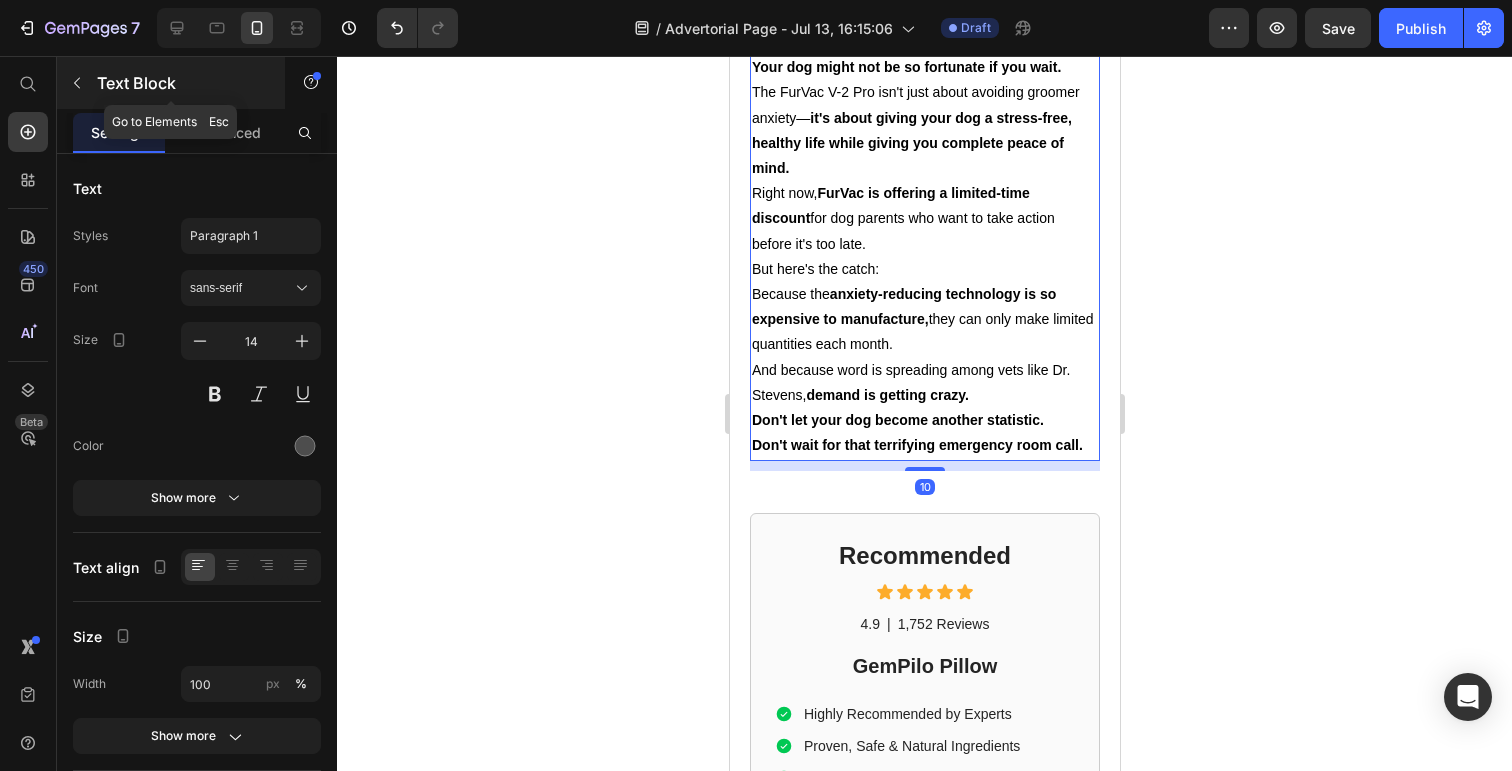 click 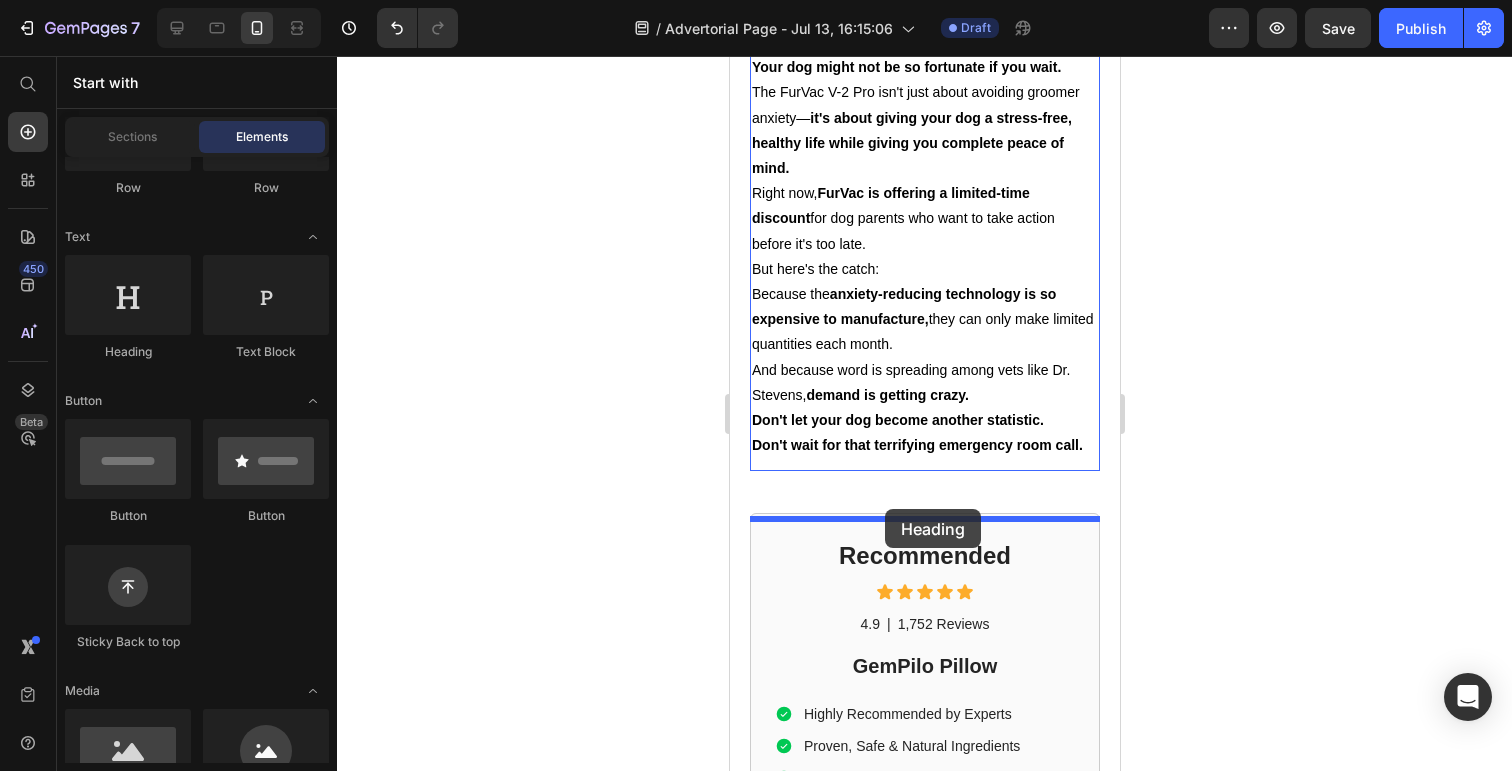 drag, startPoint x: 863, startPoint y: 342, endPoint x: 884, endPoint y: 509, distance: 168.31519 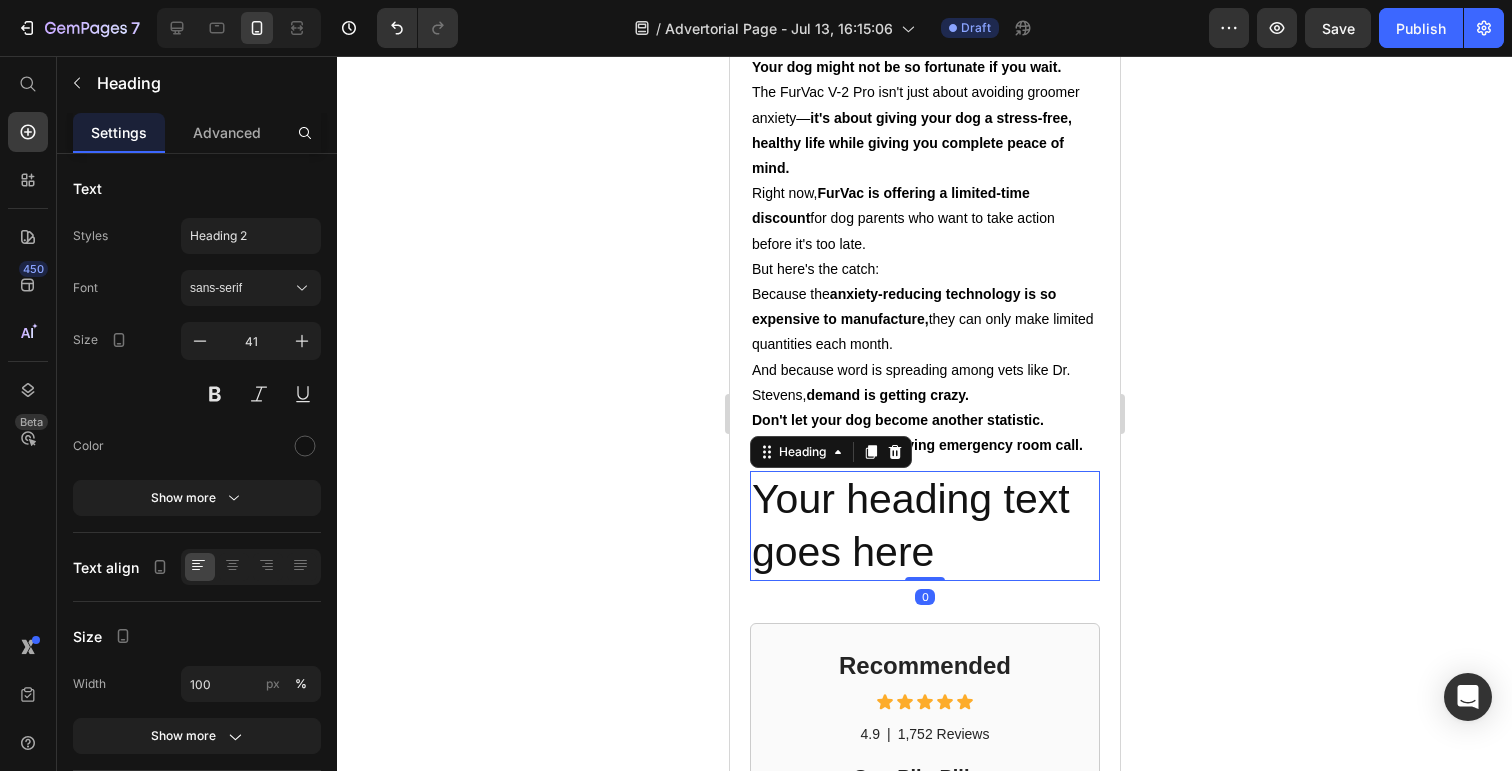 click on "Your heading text goes here" at bounding box center [924, 526] 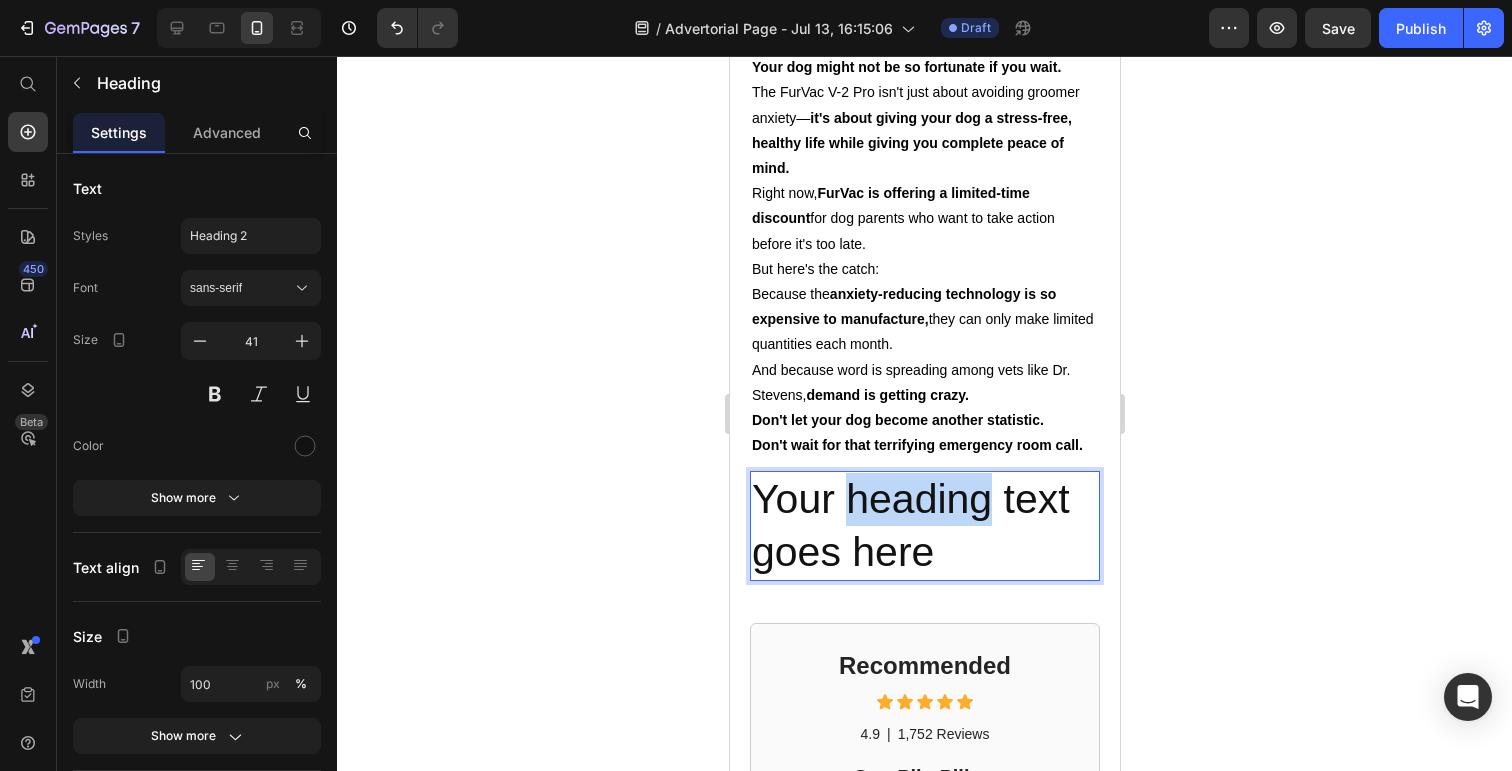click on "Your heading text goes here" at bounding box center (924, 526) 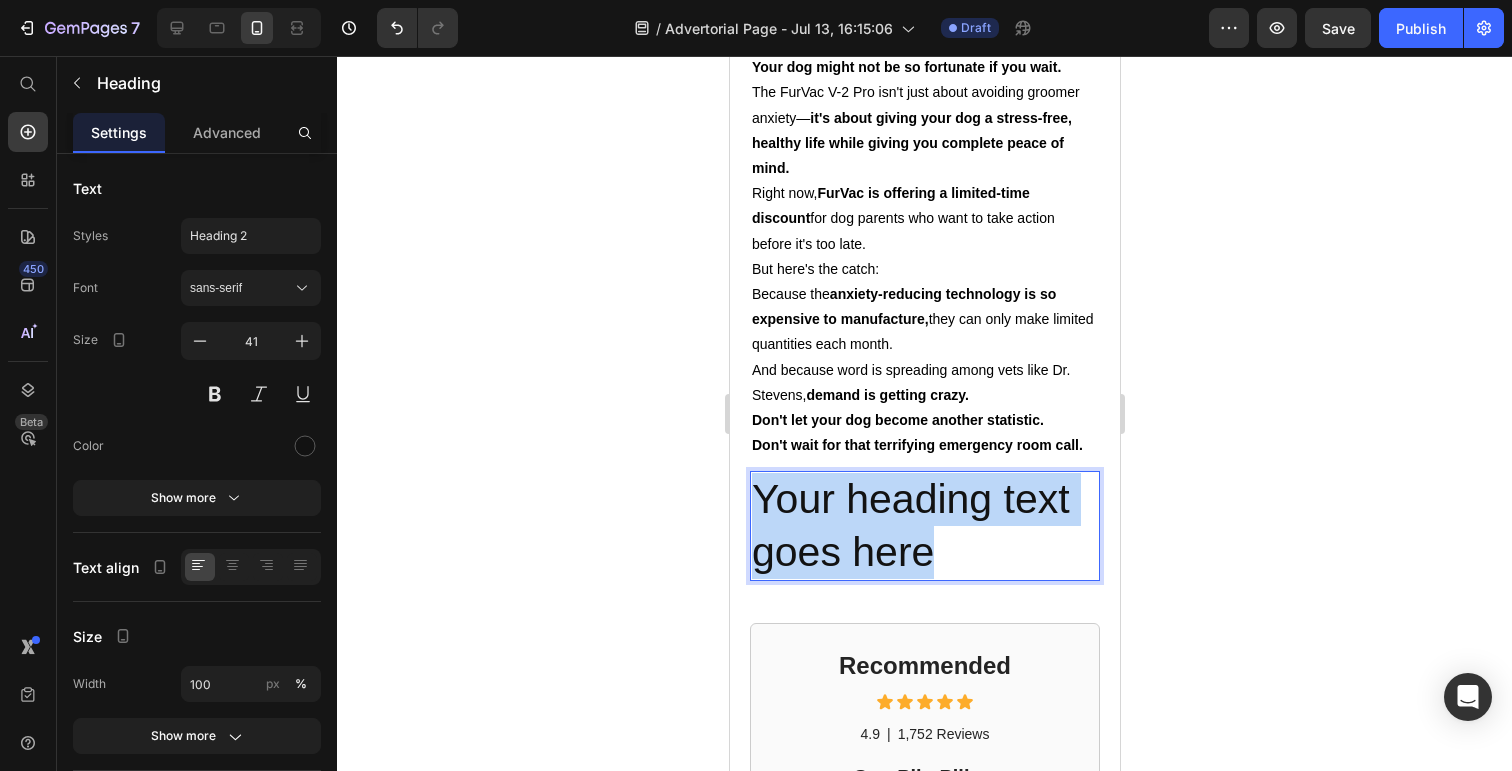 click on "Your heading text goes here" at bounding box center (924, 526) 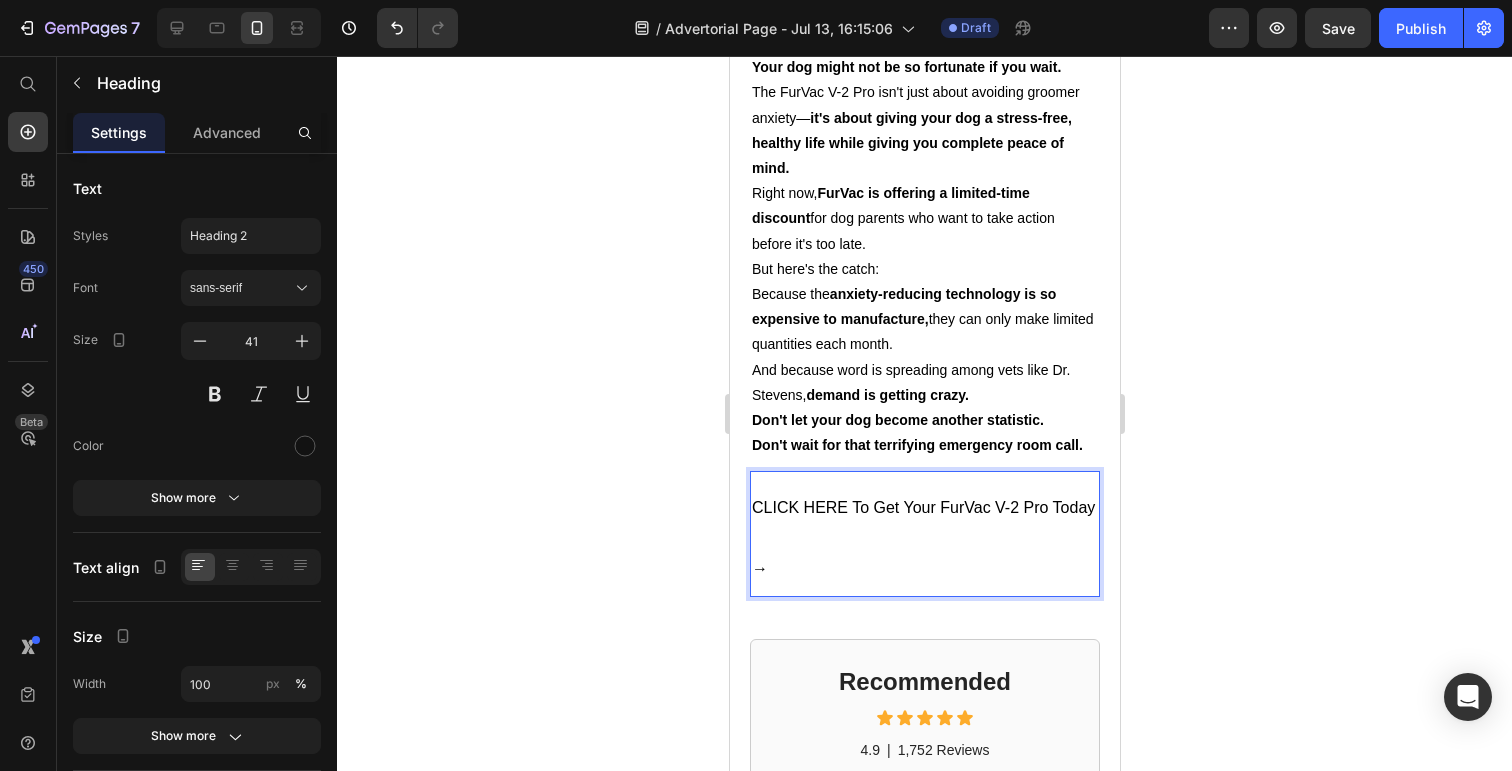 click on "CLICK HERE To Get Your FurVac V-2 Pro Today →" at bounding box center [924, 534] 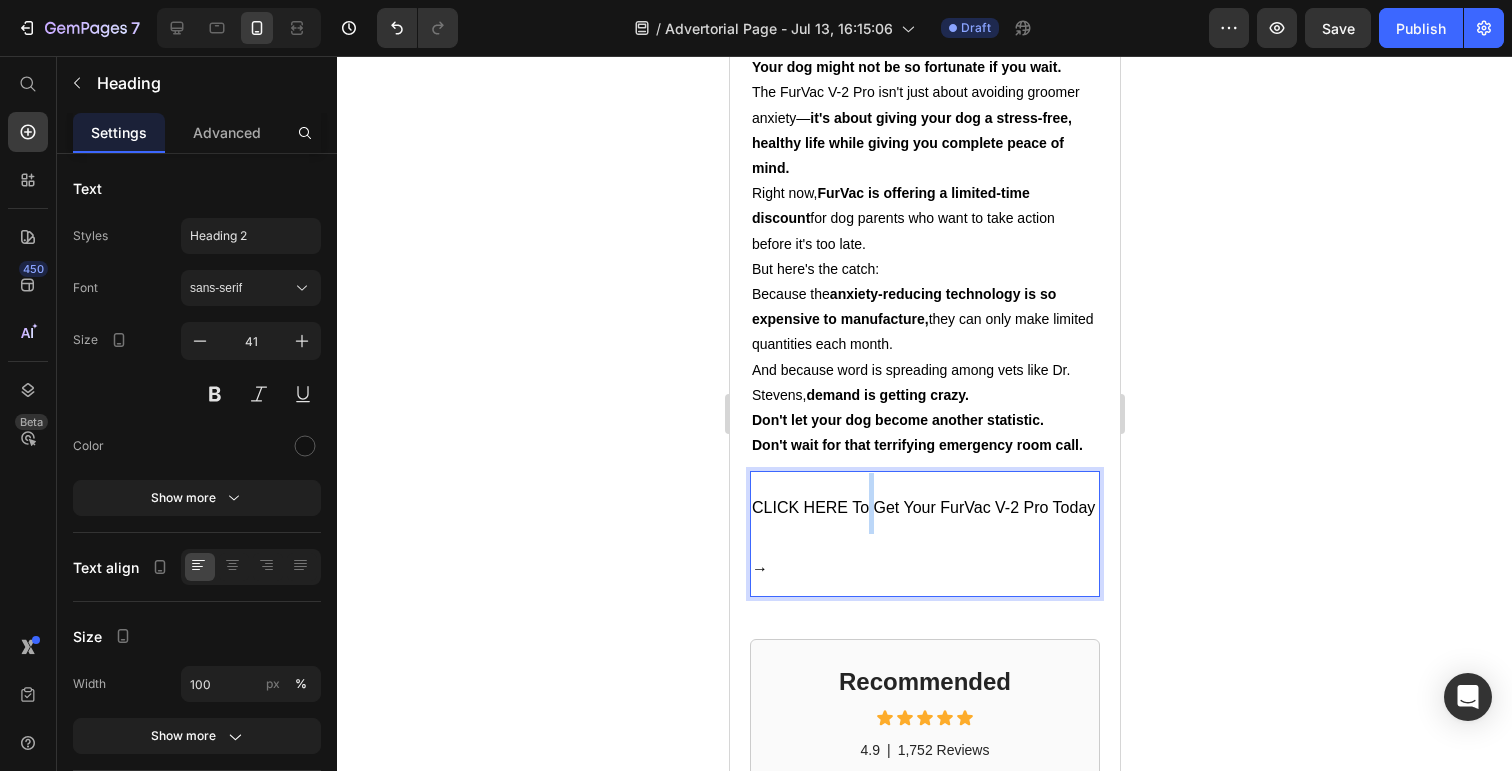 click on "CLICK HERE To Get Your FurVac V-2 Pro Today →" at bounding box center [924, 534] 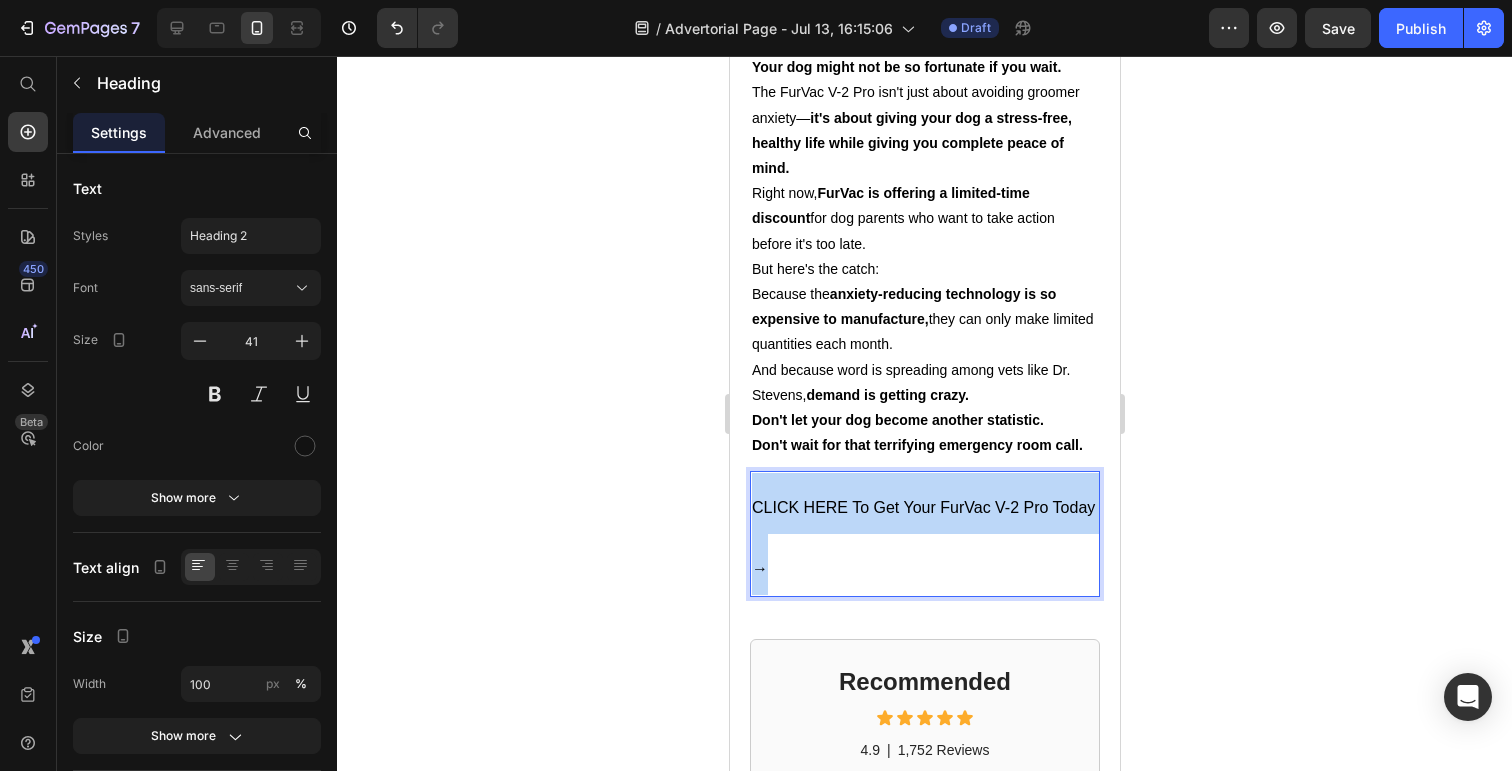 click on "CLICK HERE To Get Your FurVac V-2 Pro Today →" at bounding box center (924, 534) 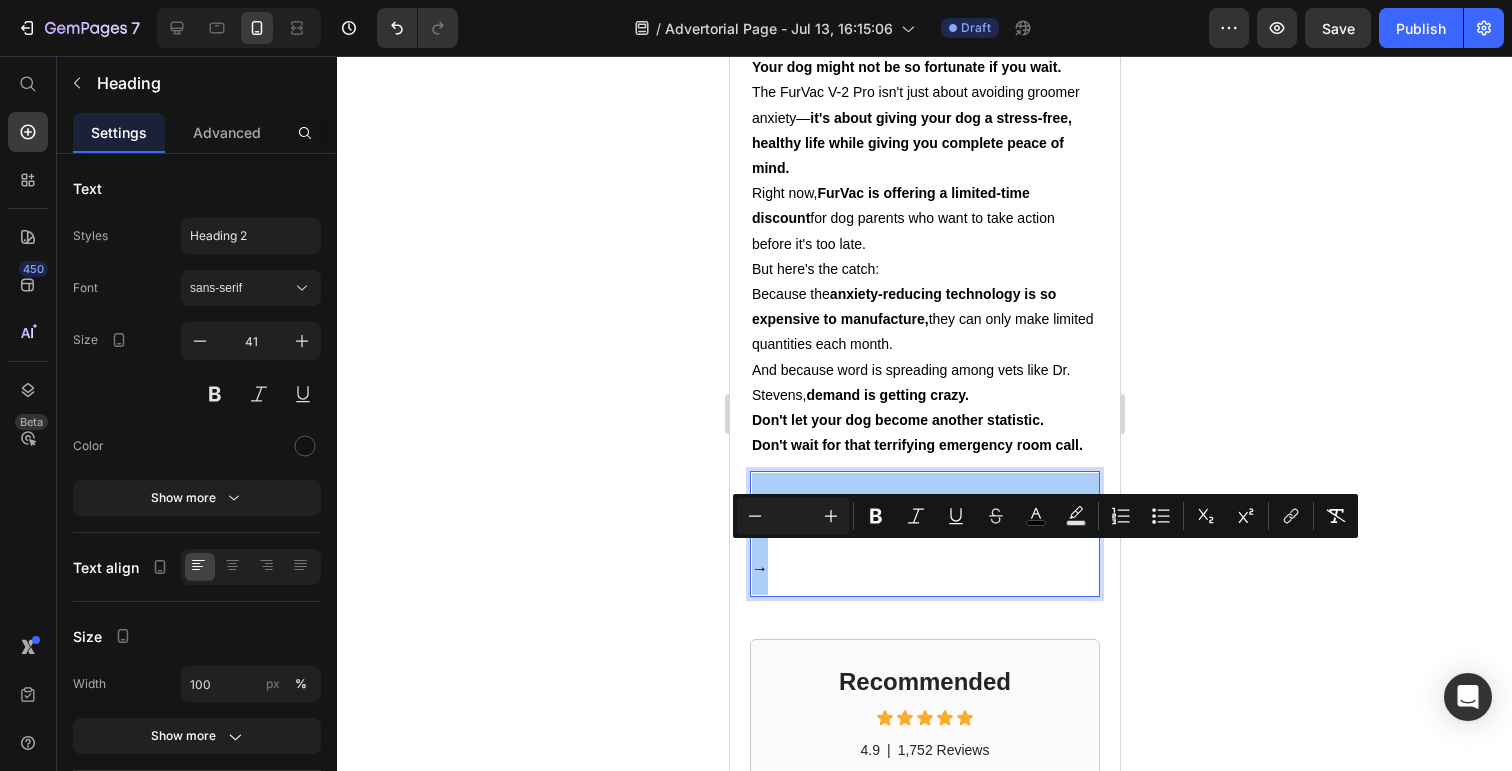 click at bounding box center [793, 516] 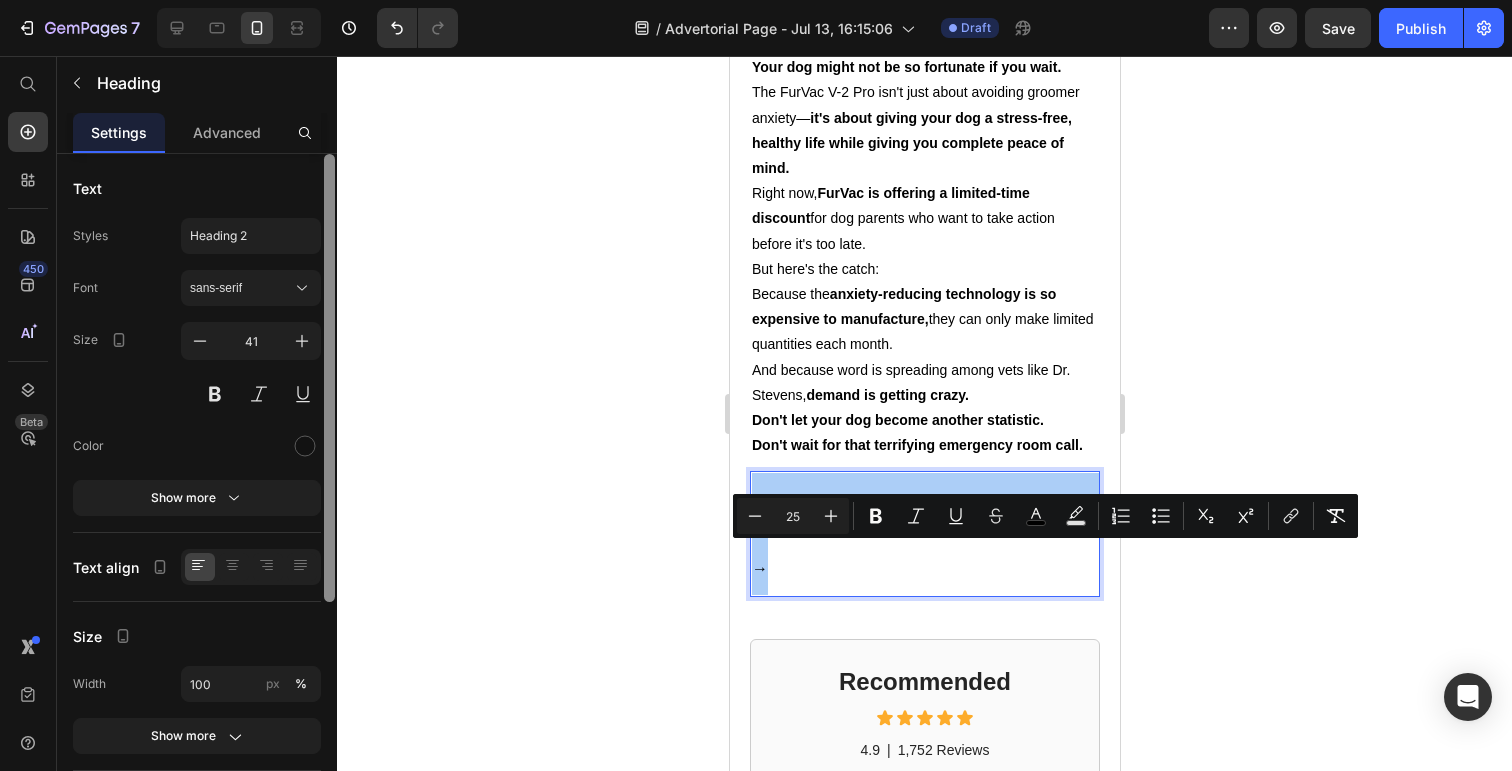 type on "25" 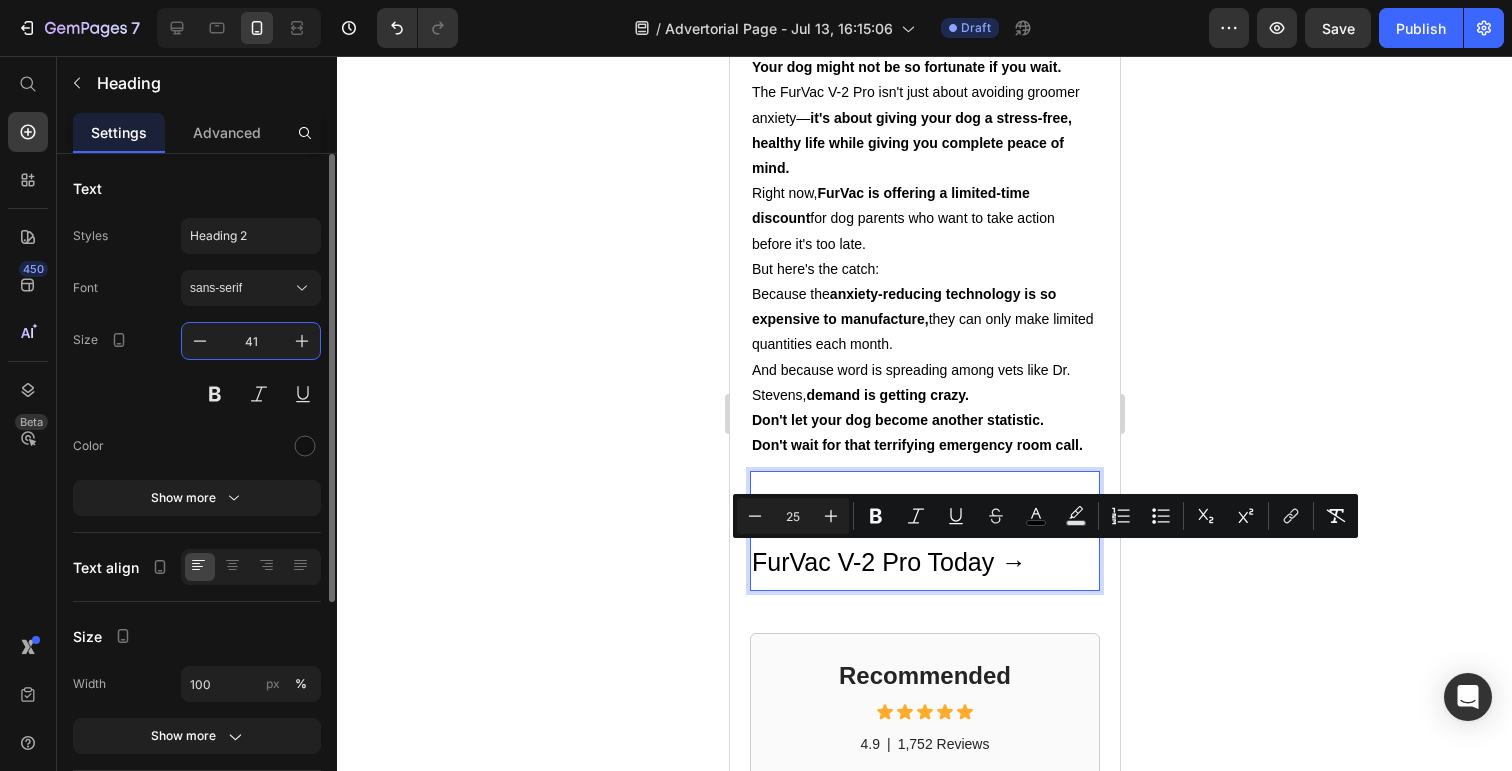 click on "41" at bounding box center [251, 341] 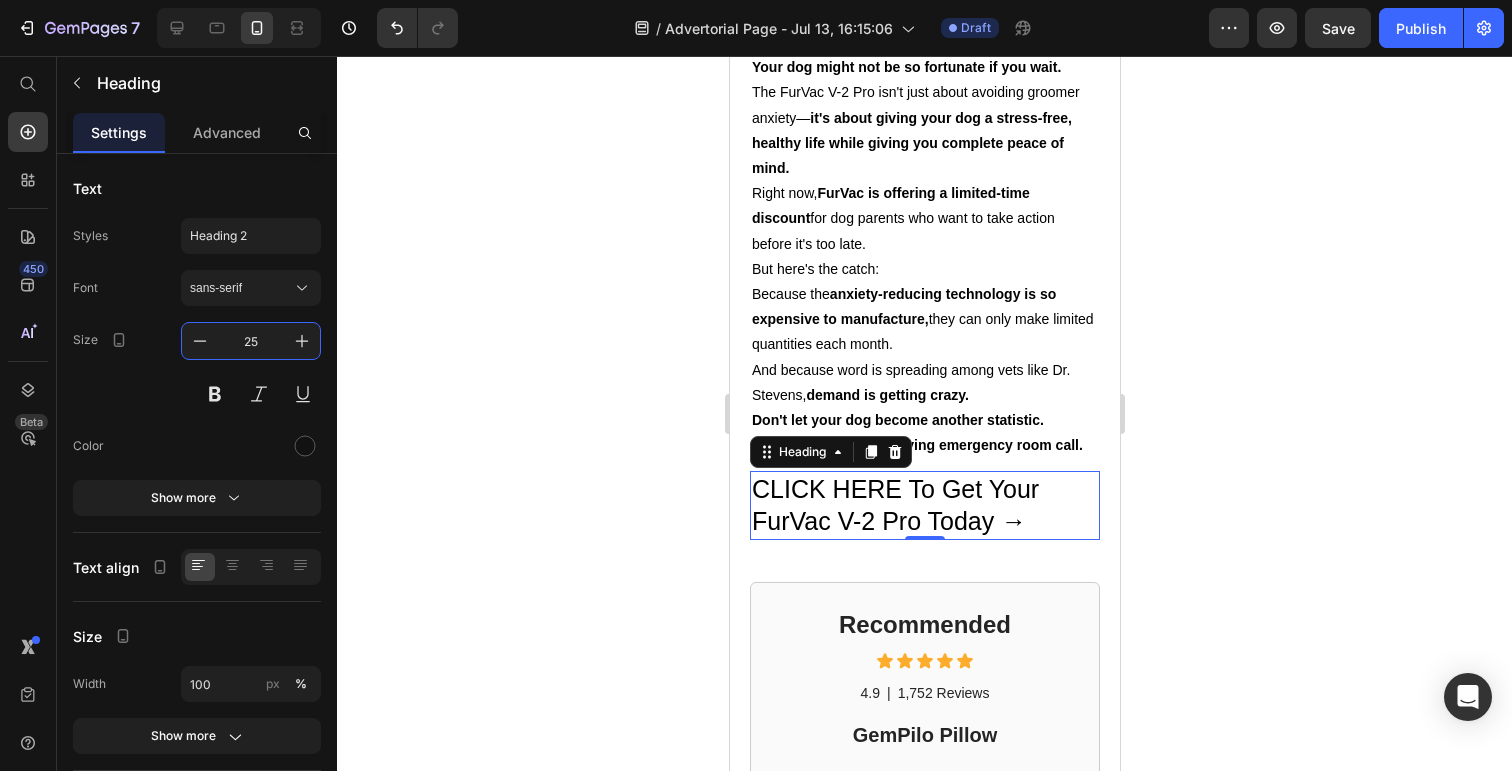 type on "25" 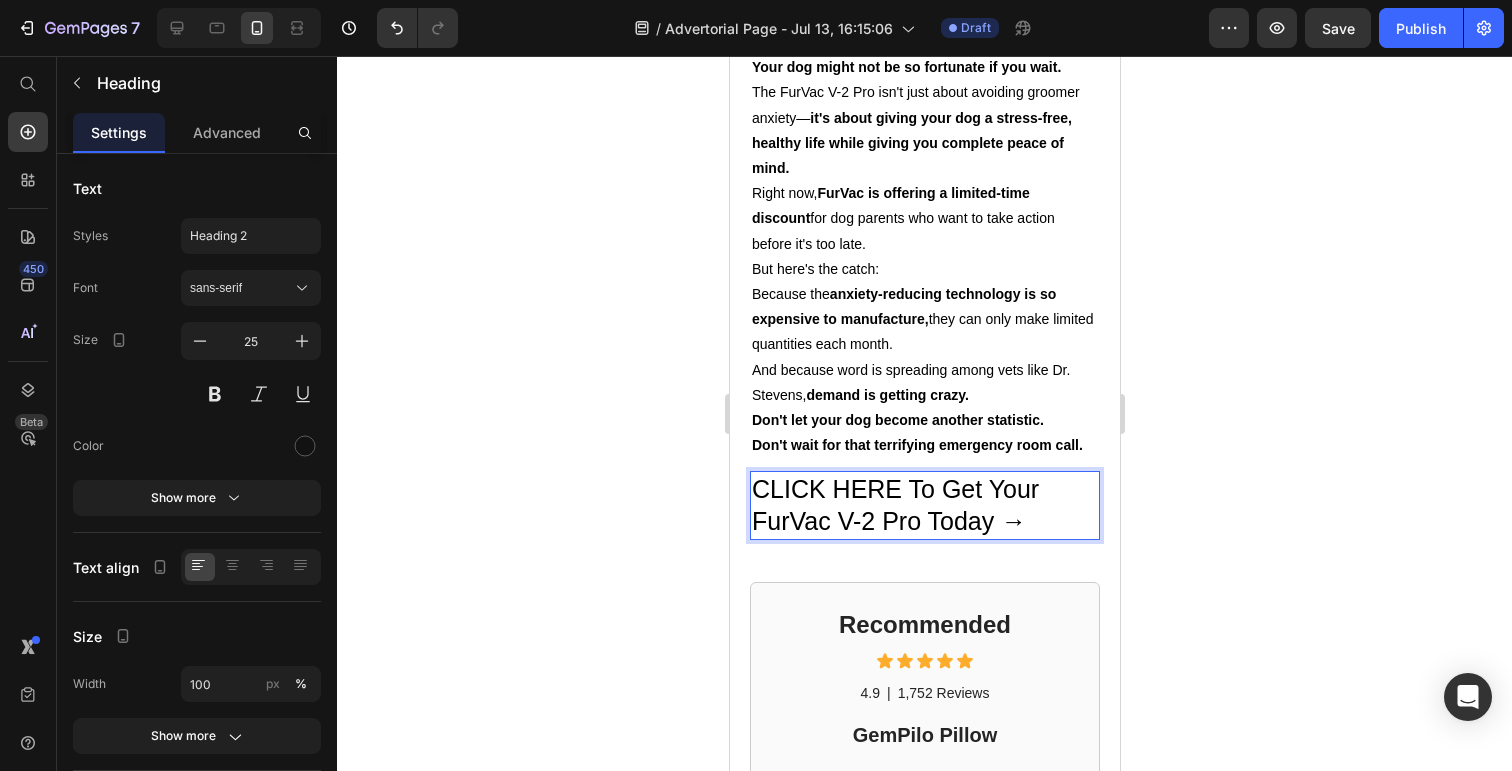 click on "CLICK HERE To Get Your FurVac V-2 Pro Today →" at bounding box center [924, 505] 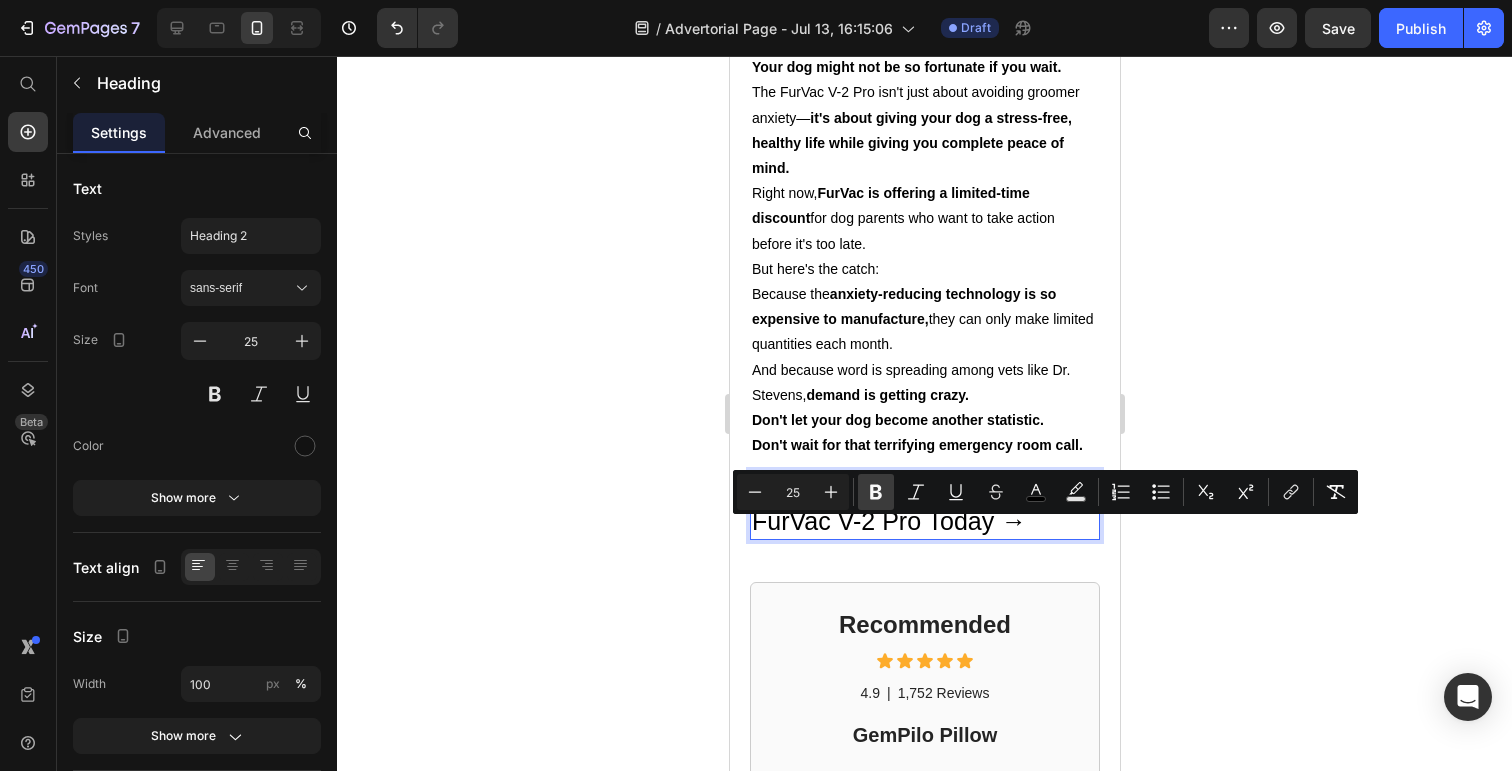 click 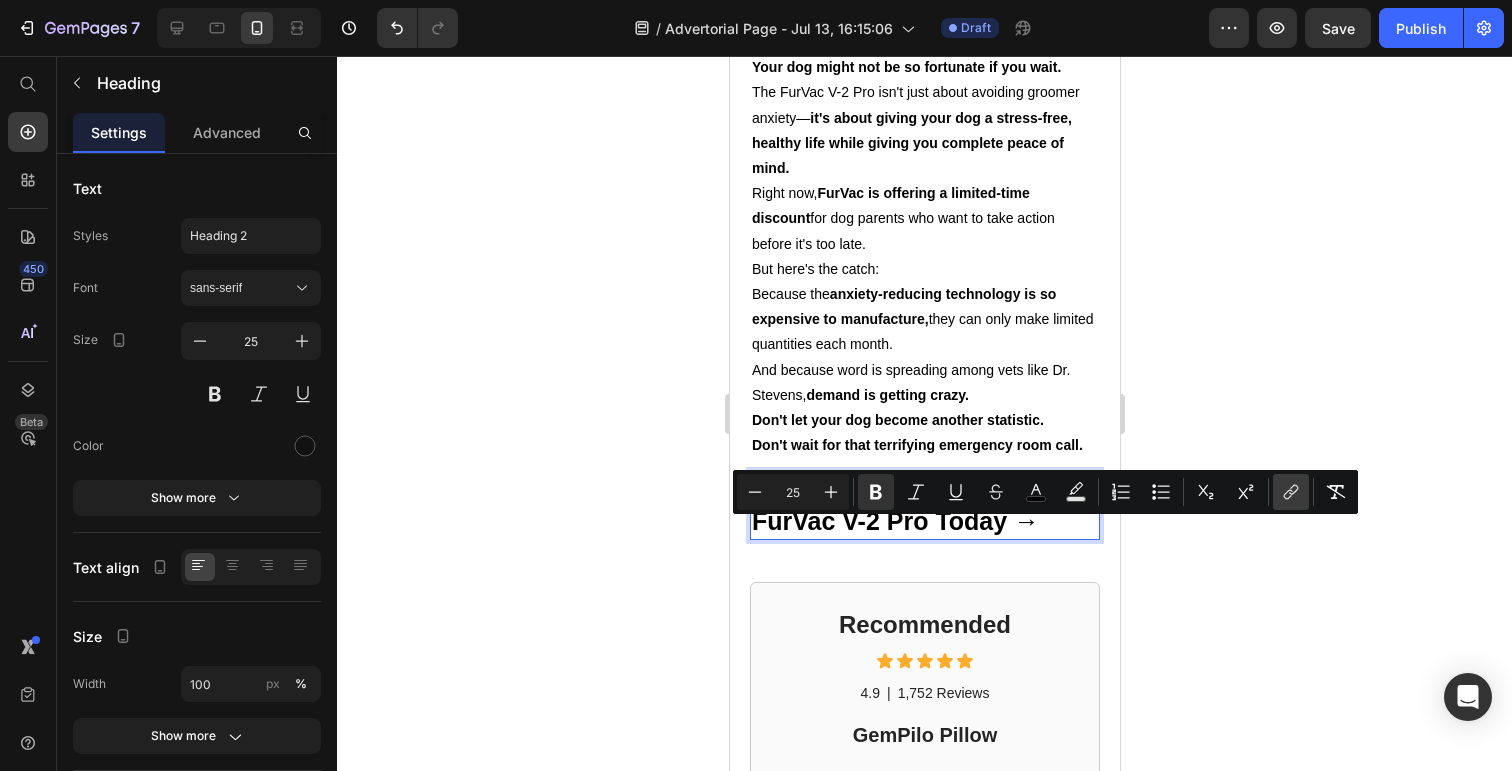 click on "link" at bounding box center (1291, 492) 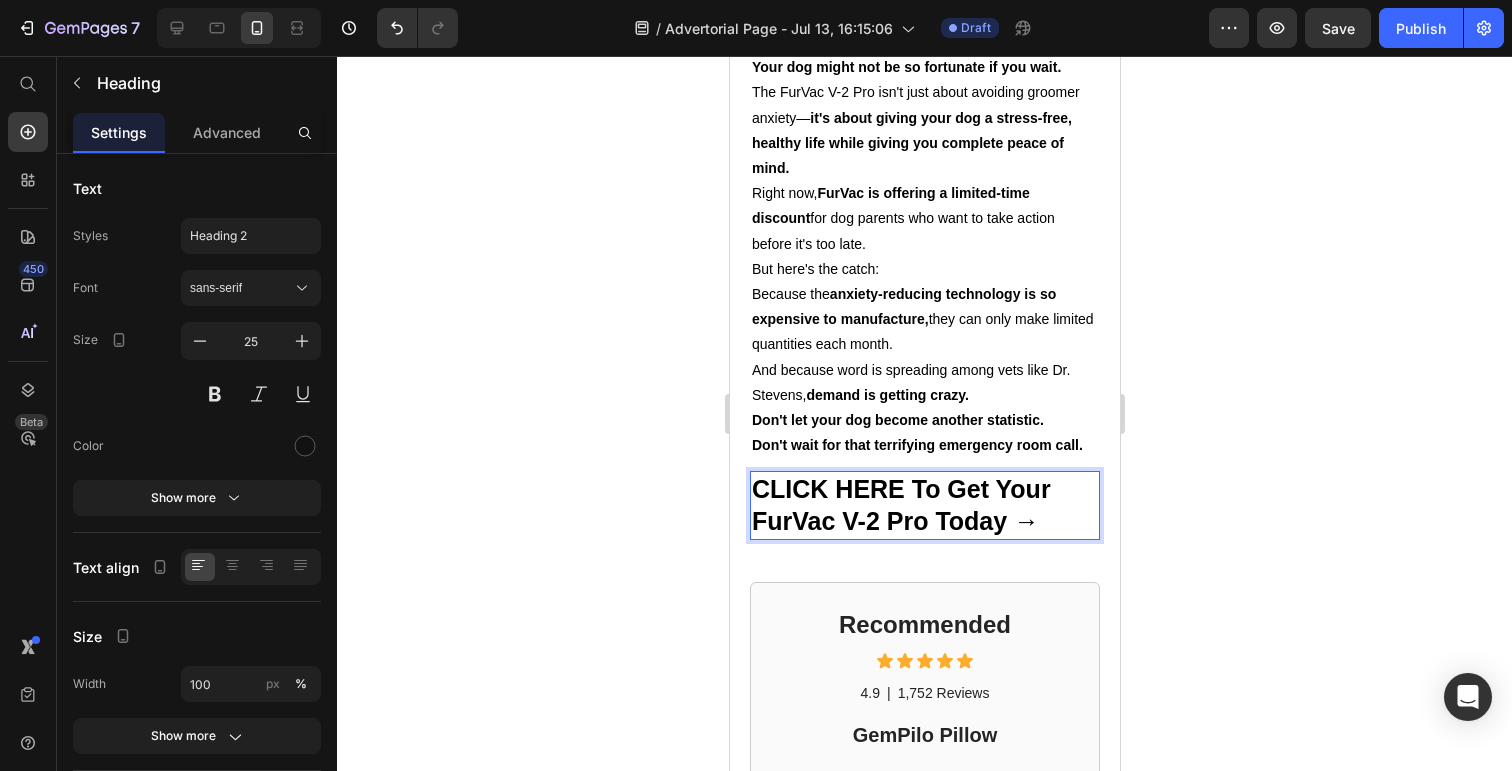click on "CLICK HERE To Get Your FurVac V-2 Pro Today →" at bounding box center [900, 505] 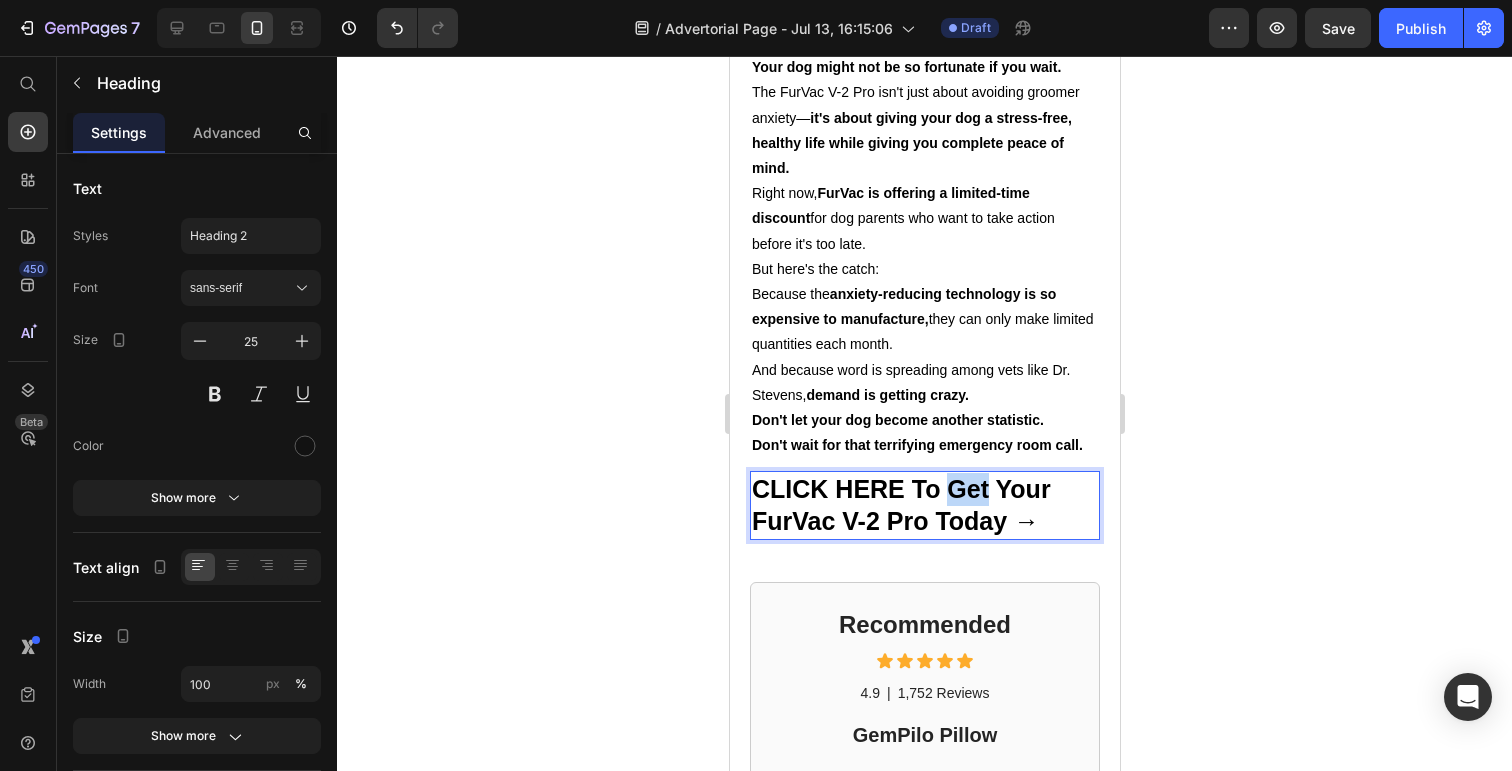 click on "CLICK HERE To Get Your FurVac V-2 Pro Today →" at bounding box center [924, 505] 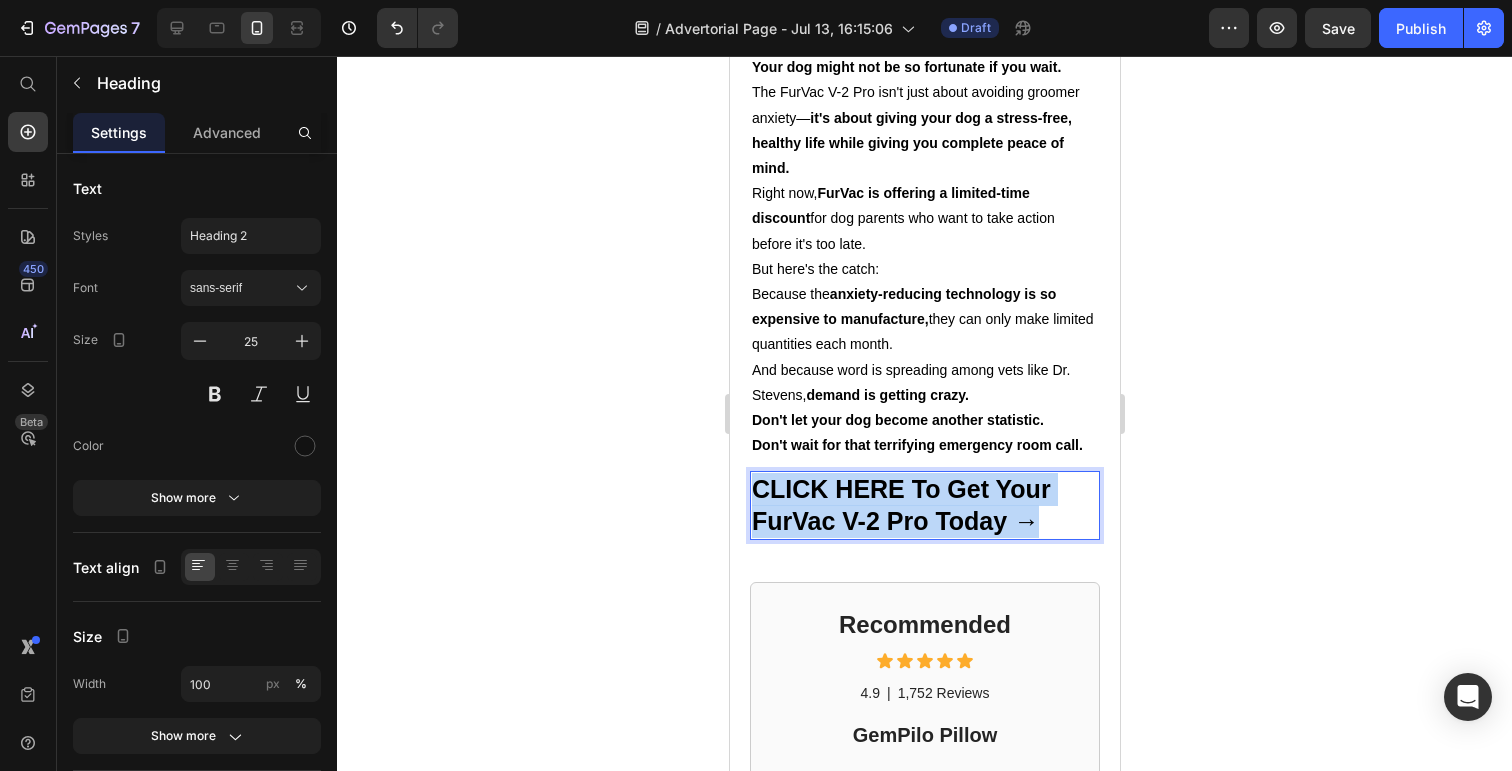 click on "CLICK HERE To Get Your FurVac V-2 Pro Today →" at bounding box center (924, 505) 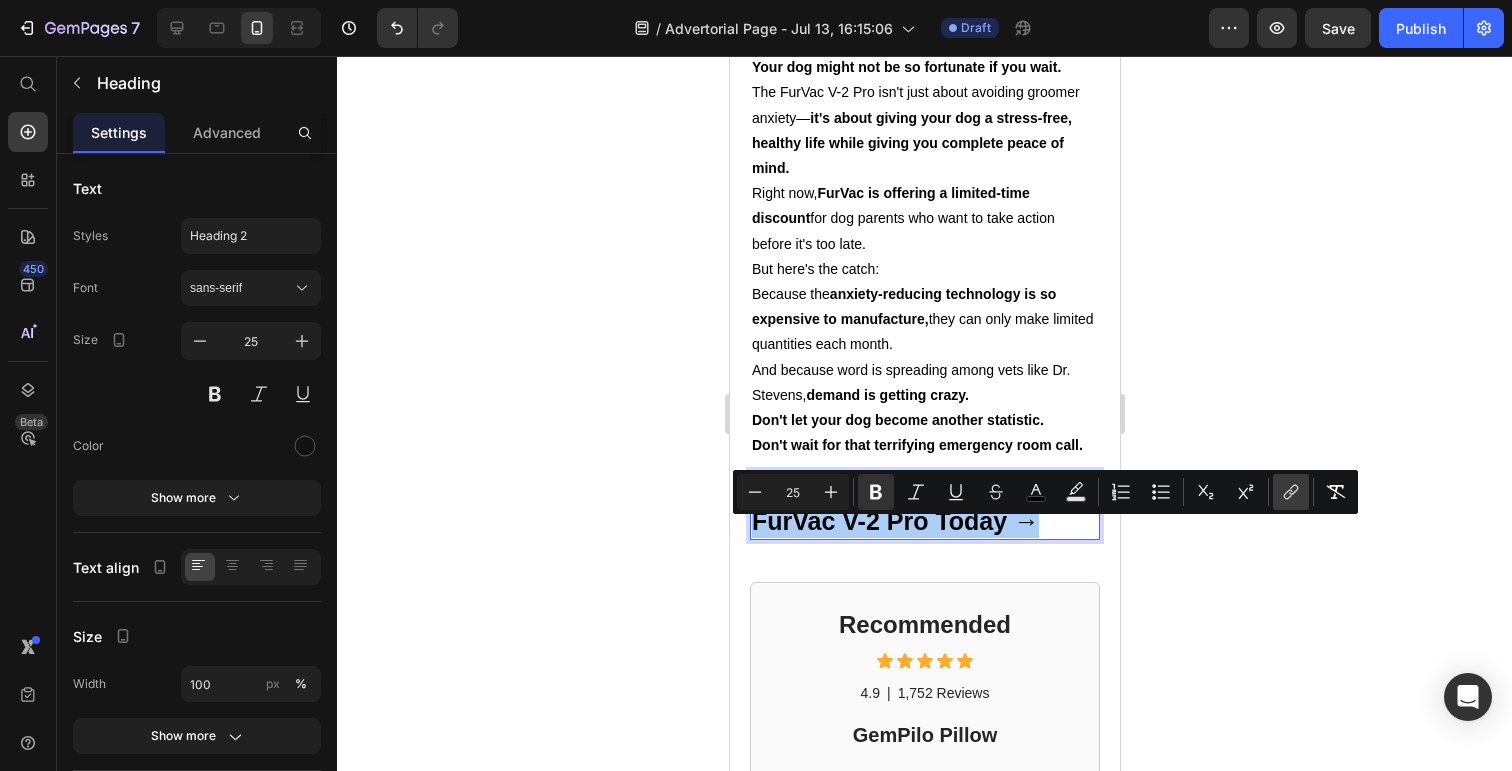 click 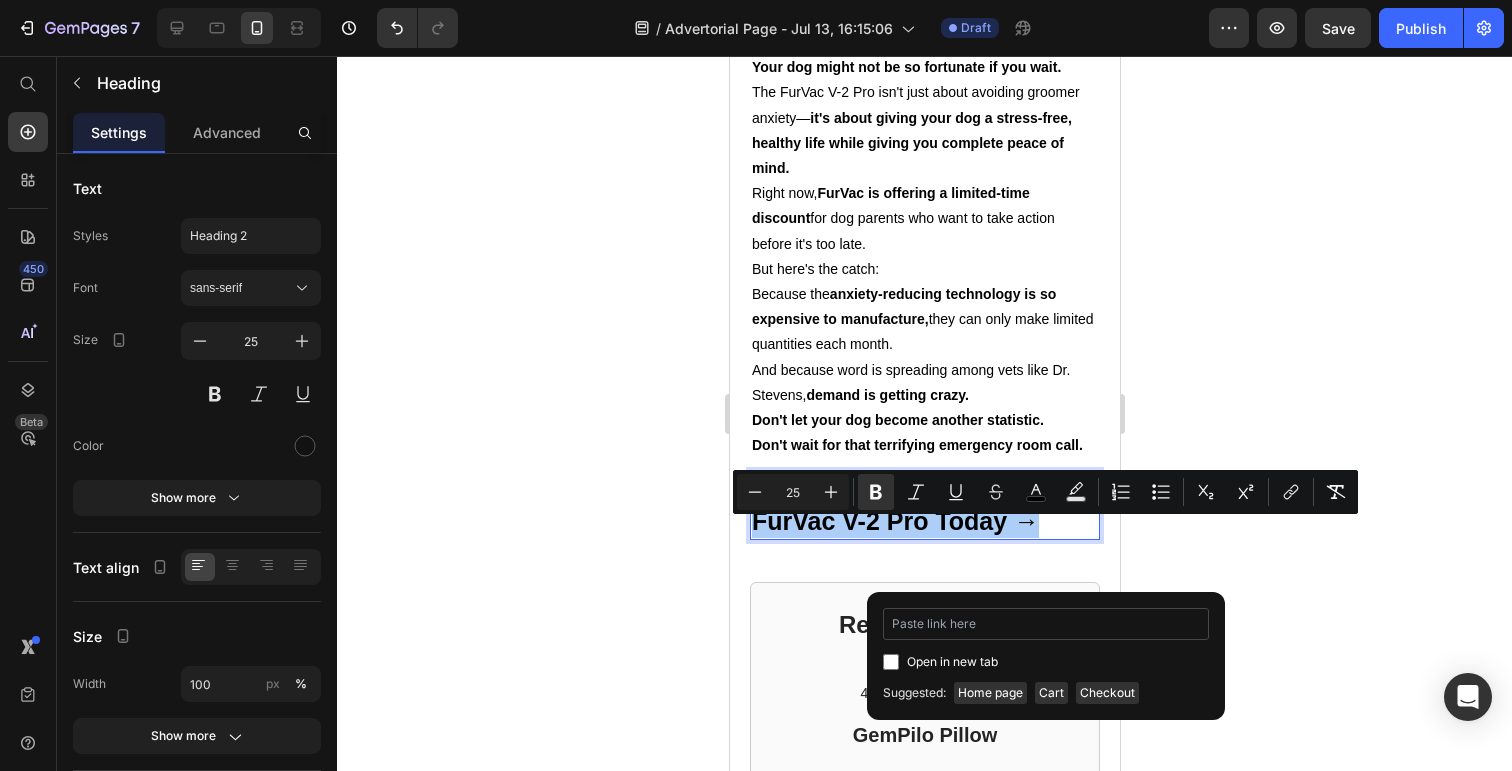 type on "https://www.petessentialdirect.com/products/order" 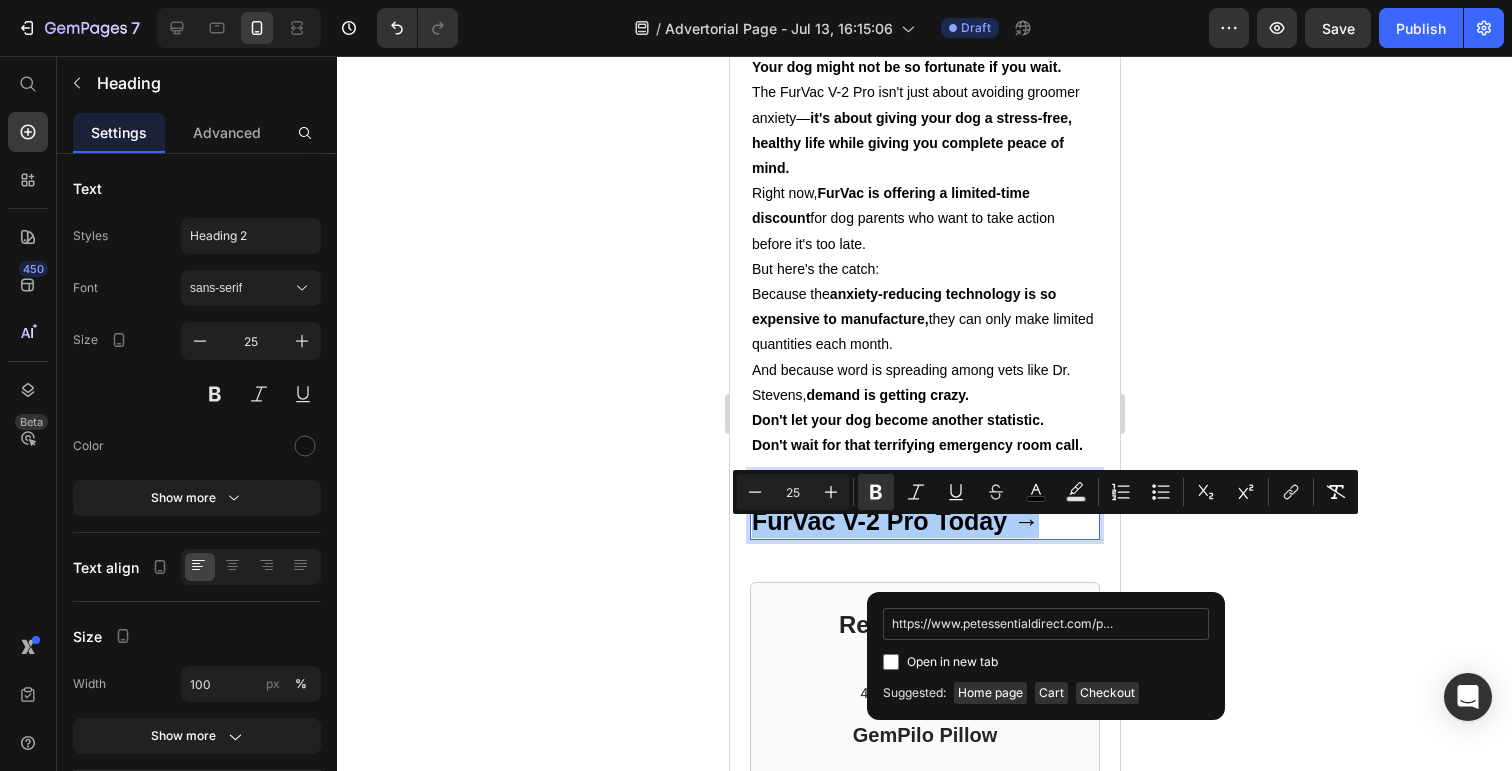scroll, scrollTop: 0, scrollLeft: 66, axis: horizontal 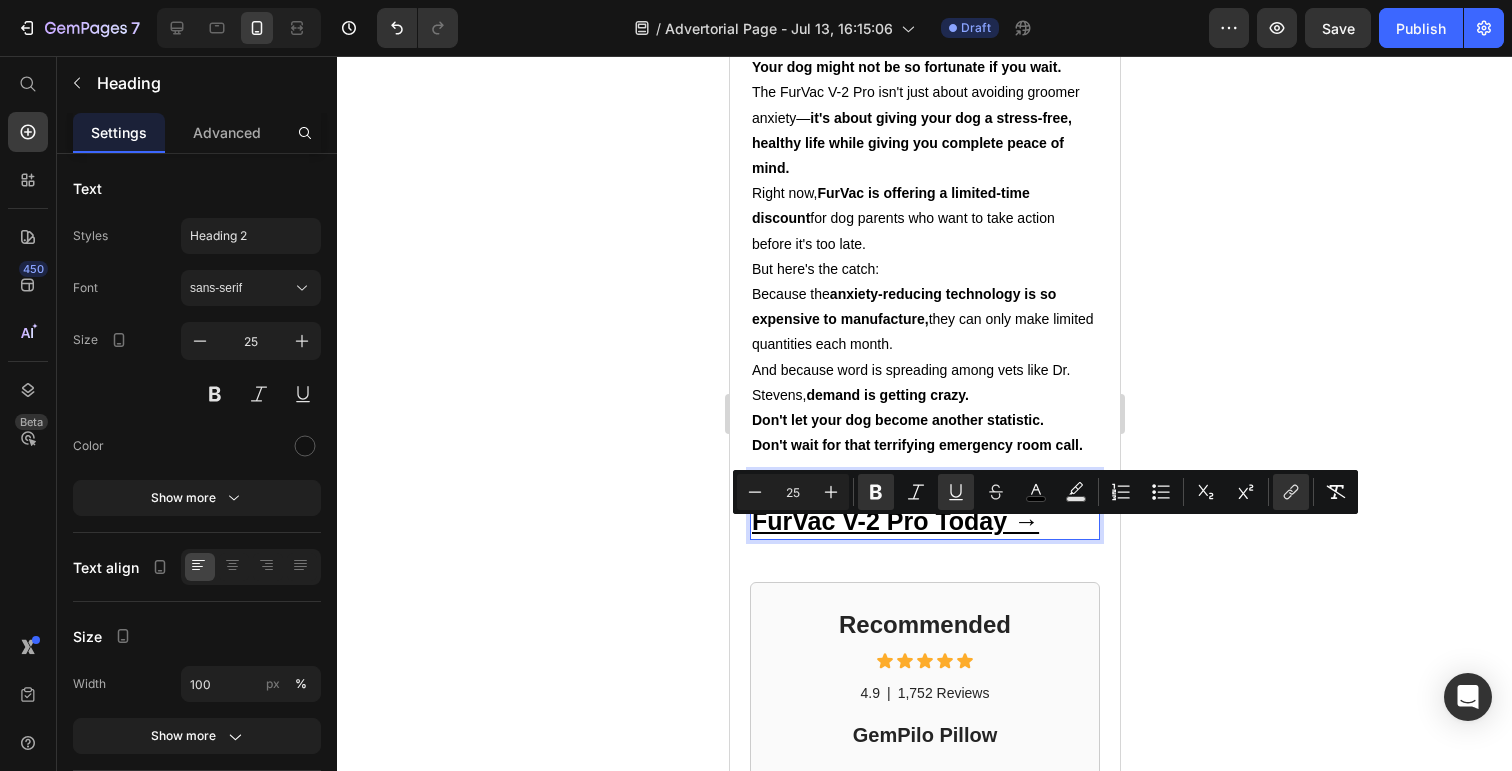 click 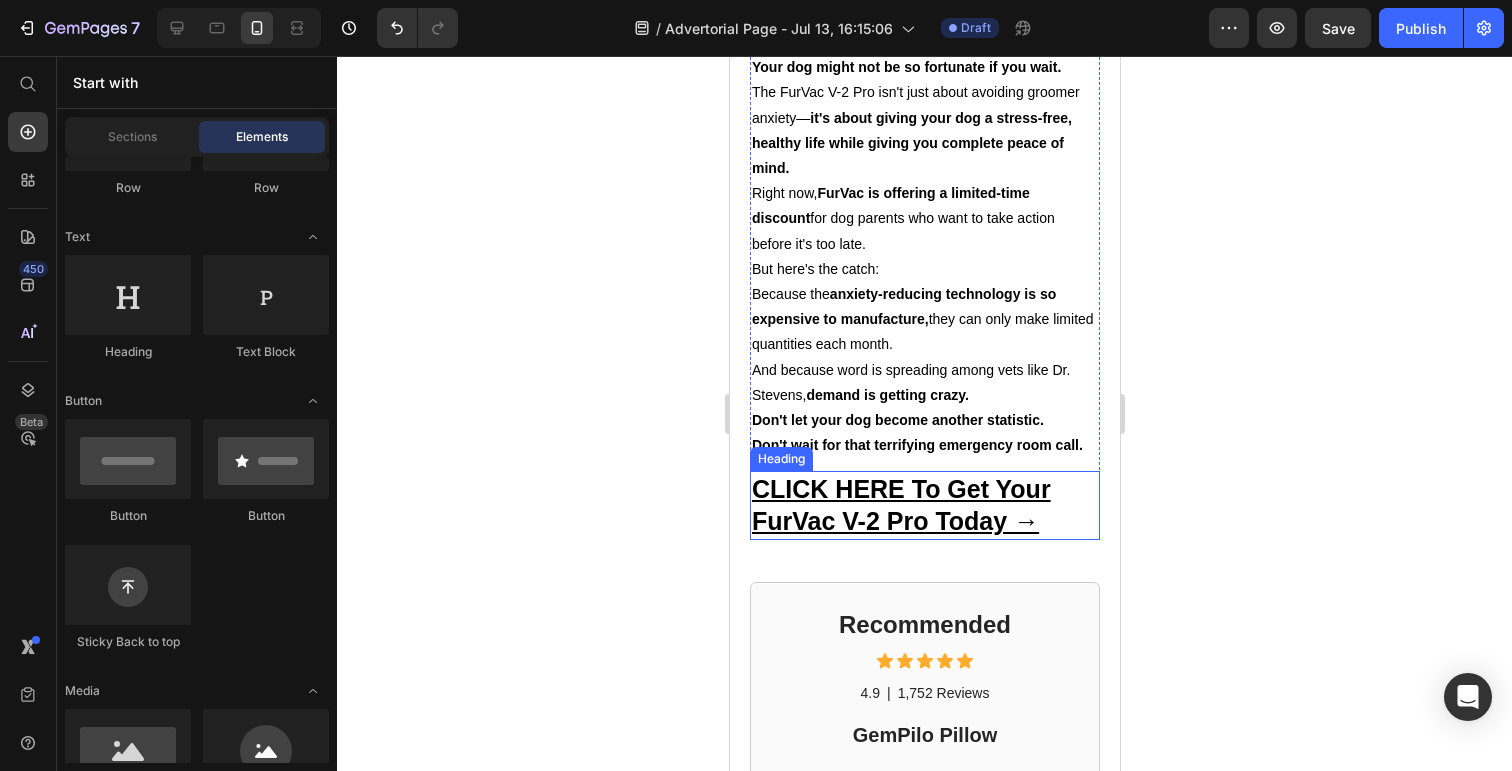 click on "CLICK HERE To Get Your FurVac V-2 Pro Today →" at bounding box center [900, 505] 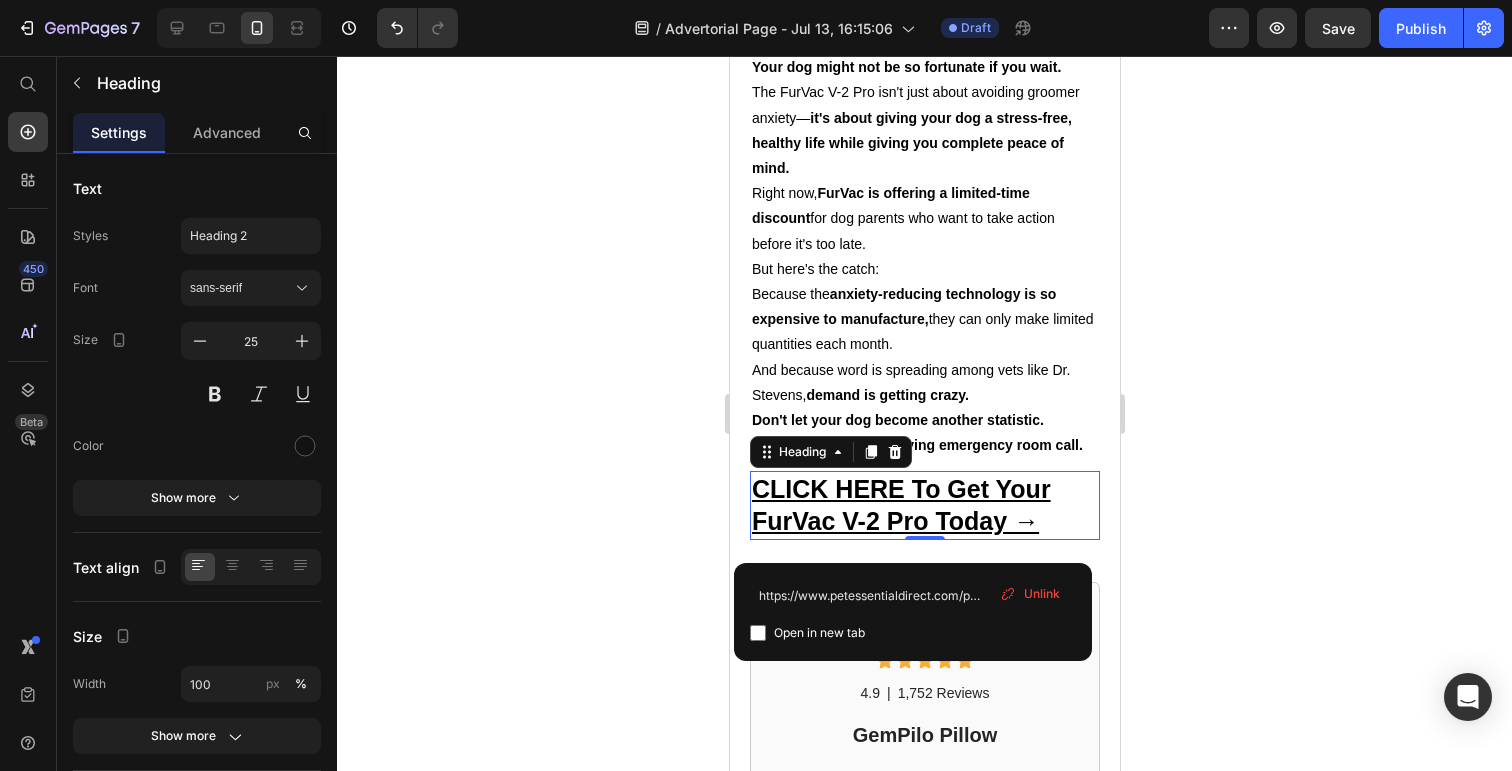click at bounding box center (758, 633) 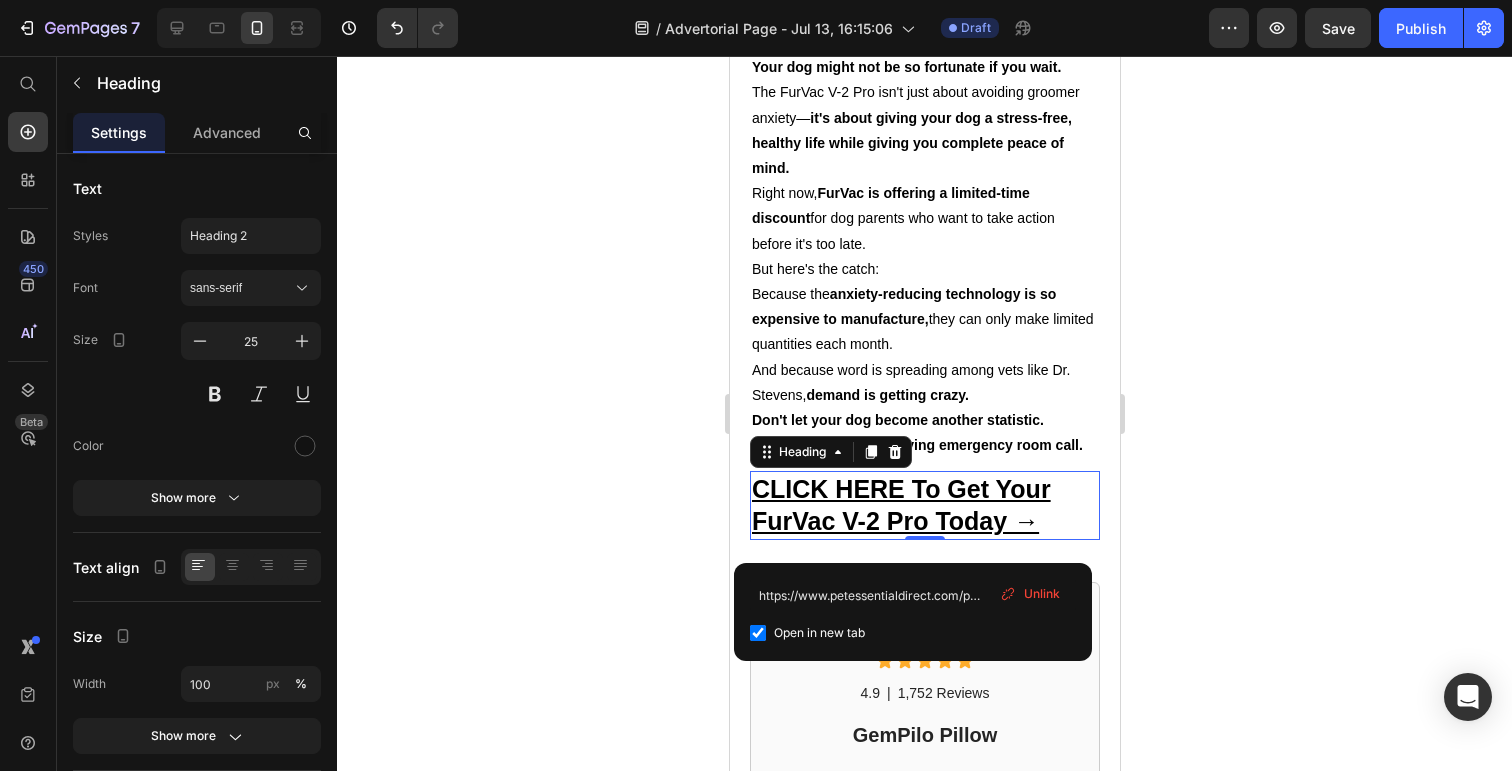 checkbox on "true" 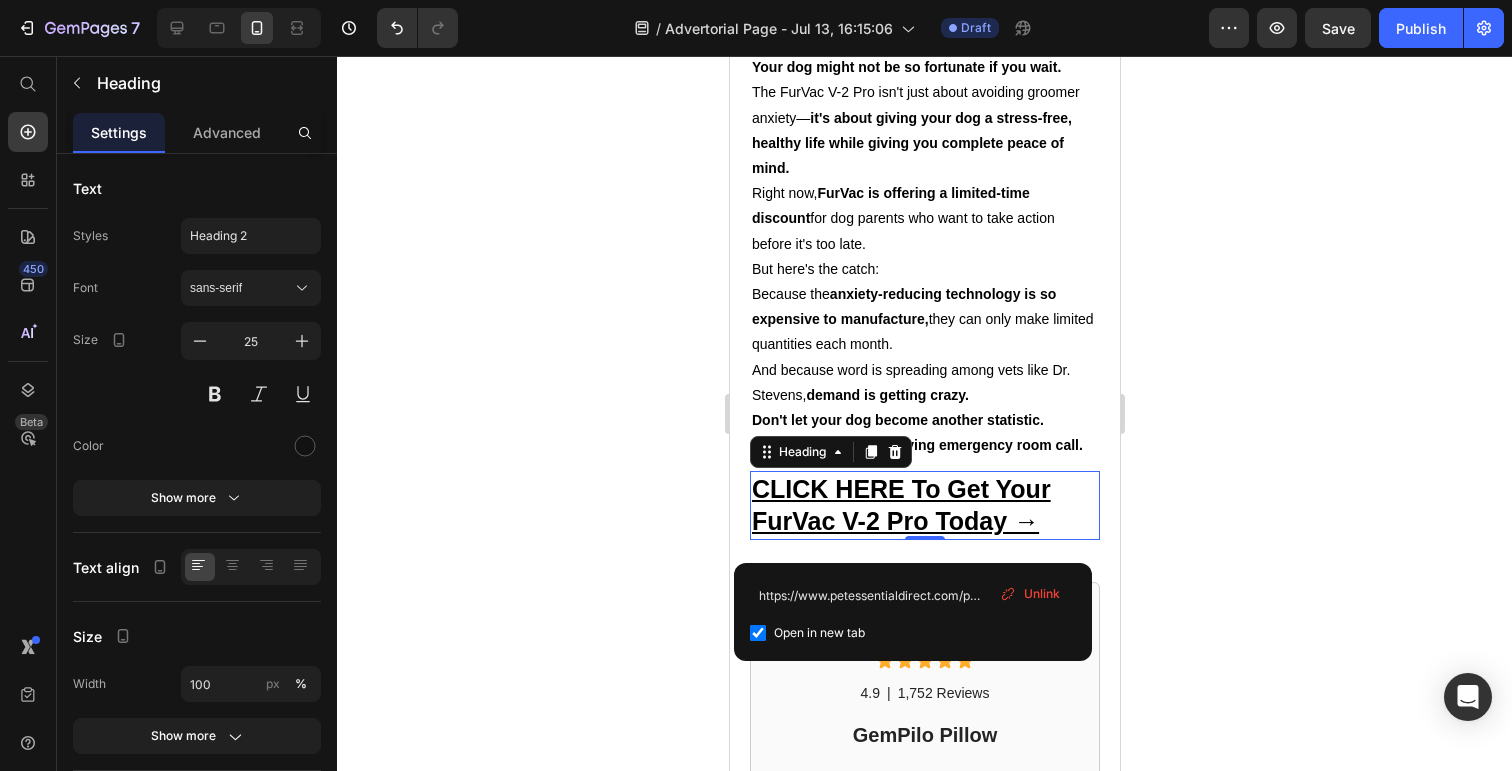 click 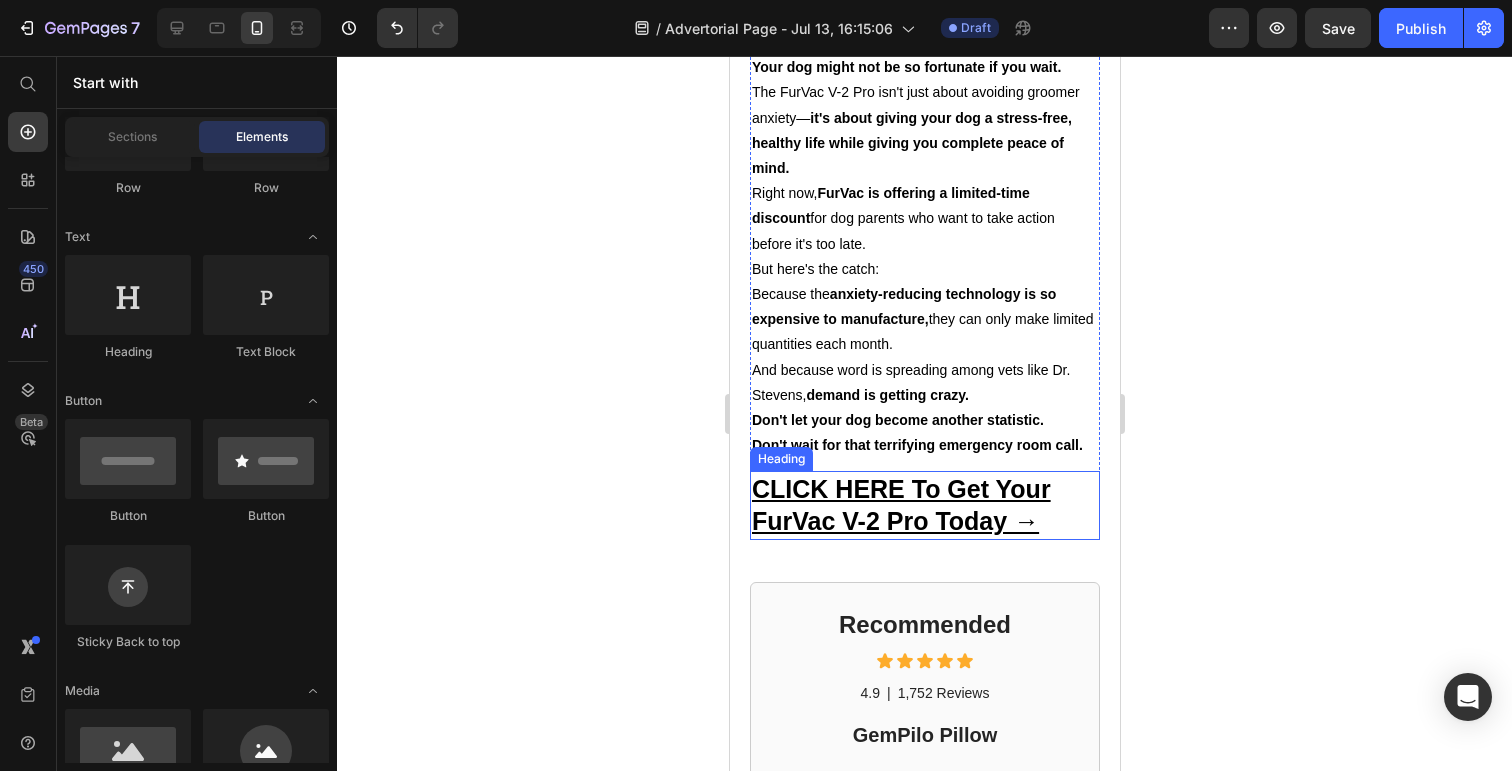 click on "CLICK HERE To Get Your FurVac V-2 Pro Today →" at bounding box center [900, 505] 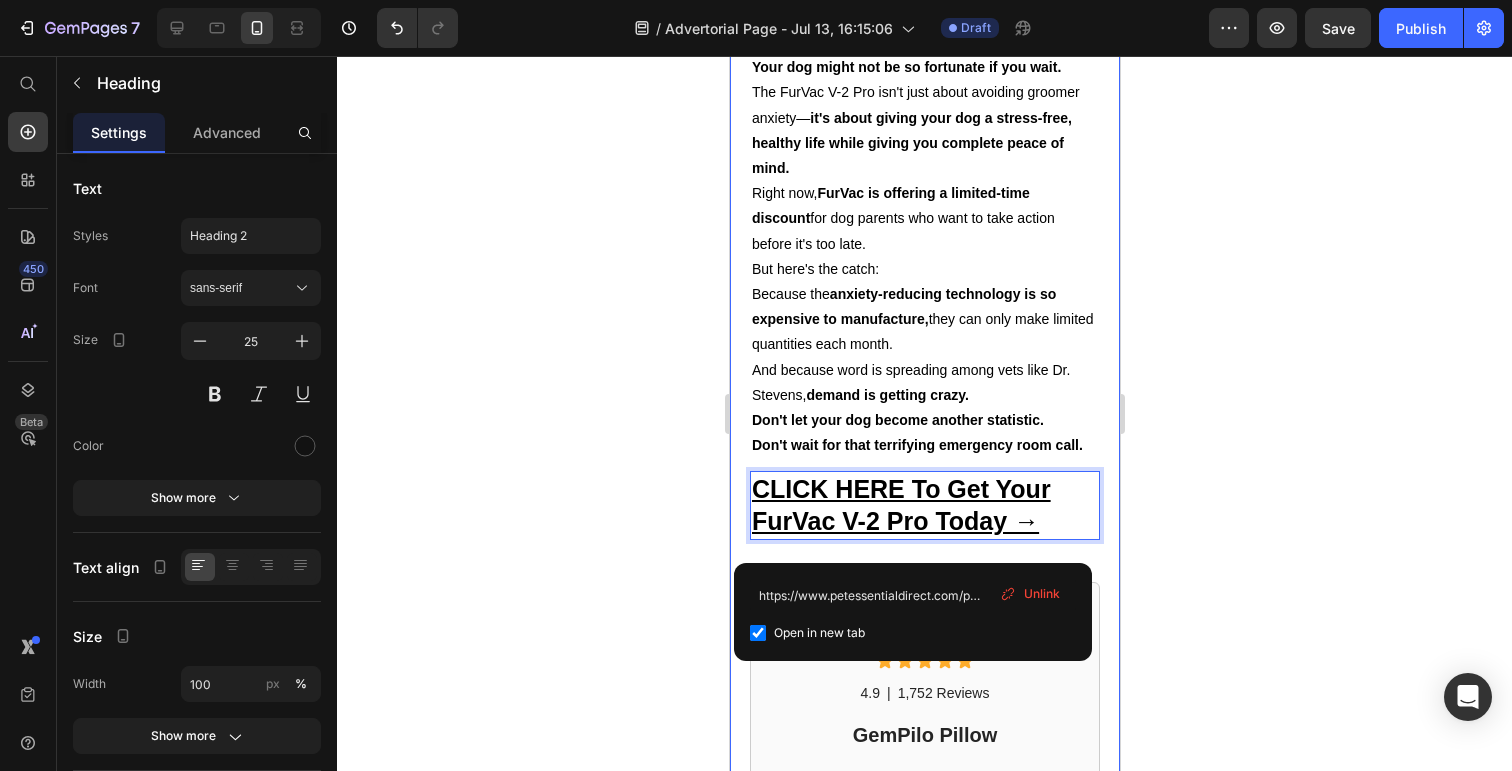 click 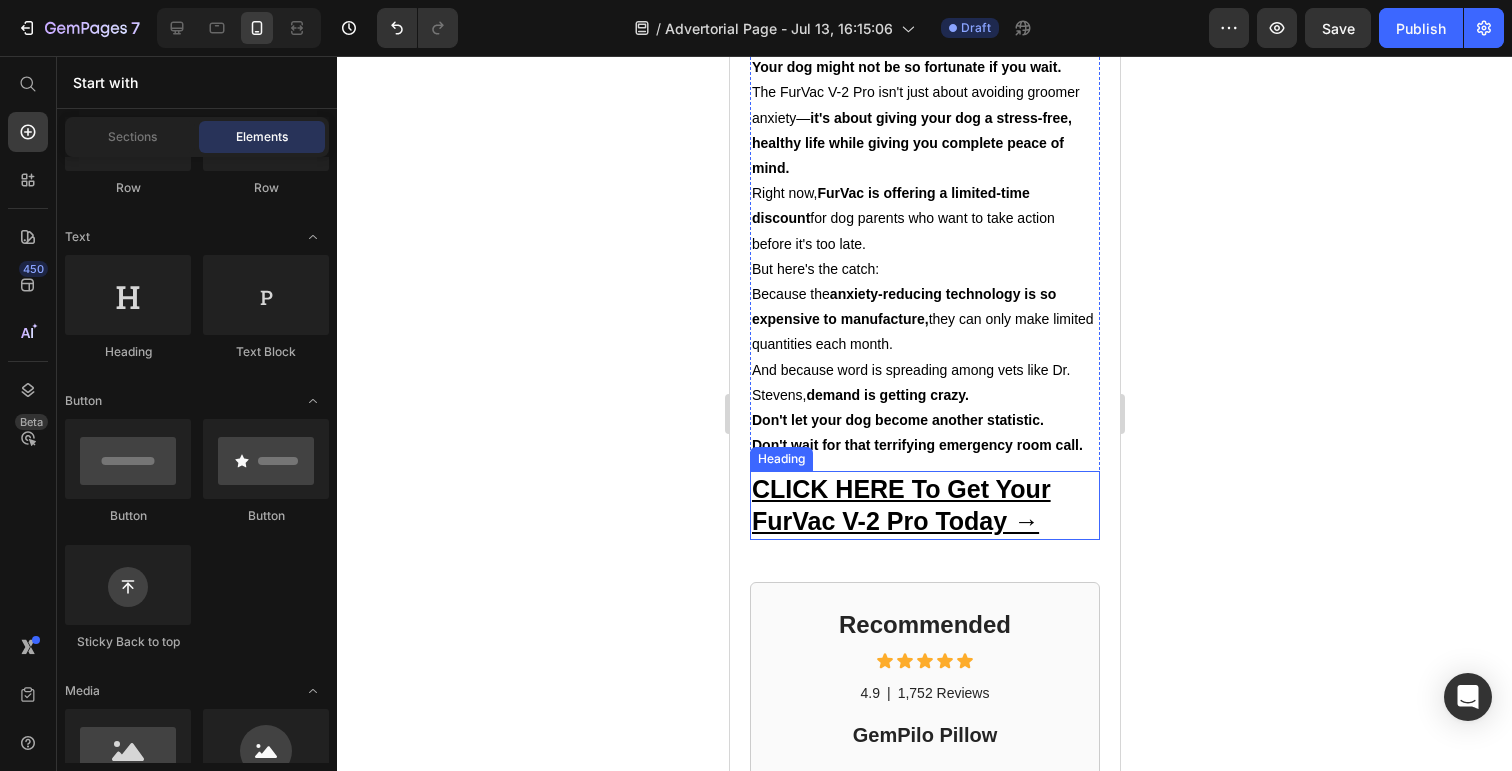 click on "CLICK HERE To Get Your FurVac V-2 Pro Today →" at bounding box center [900, 505] 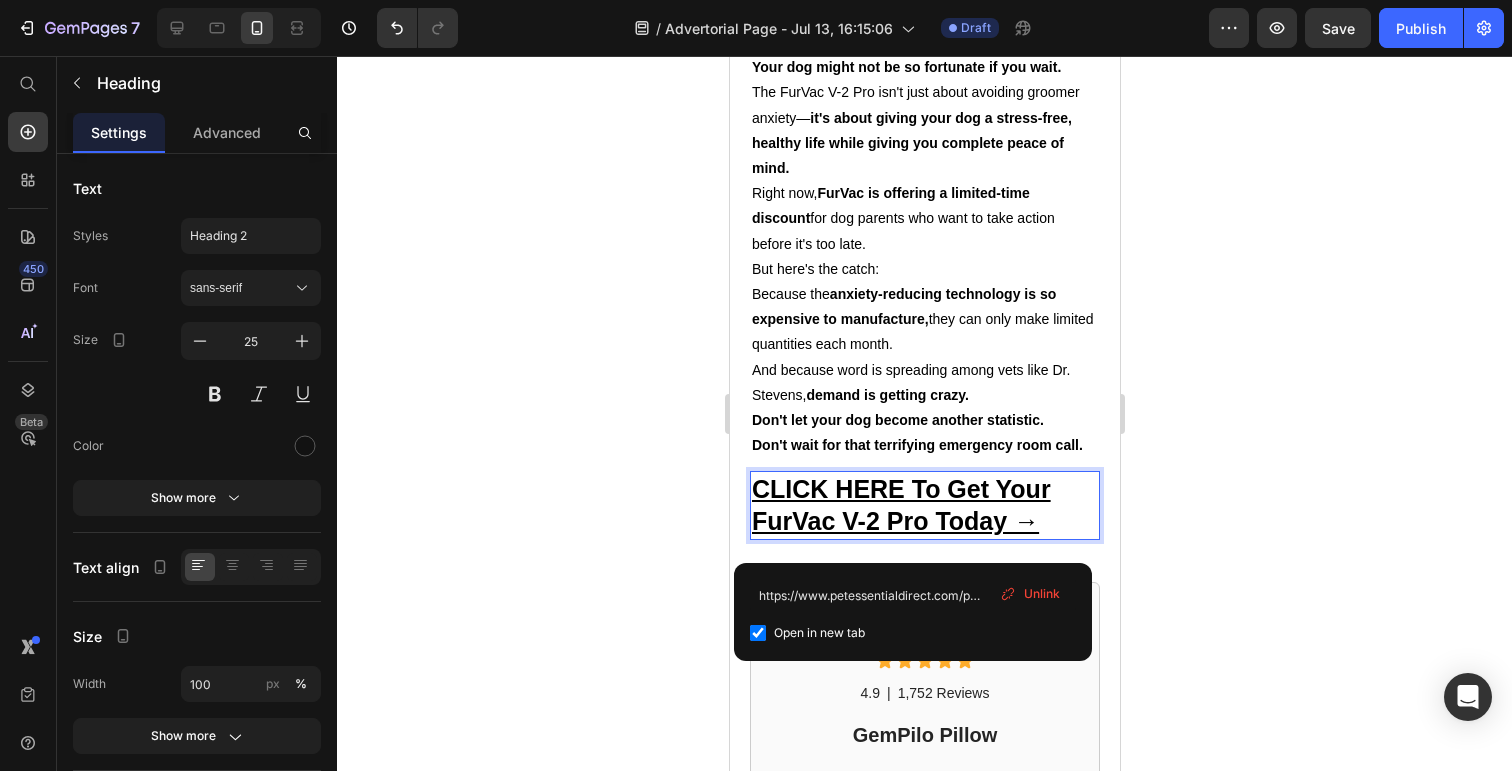 click at bounding box center [758, 633] 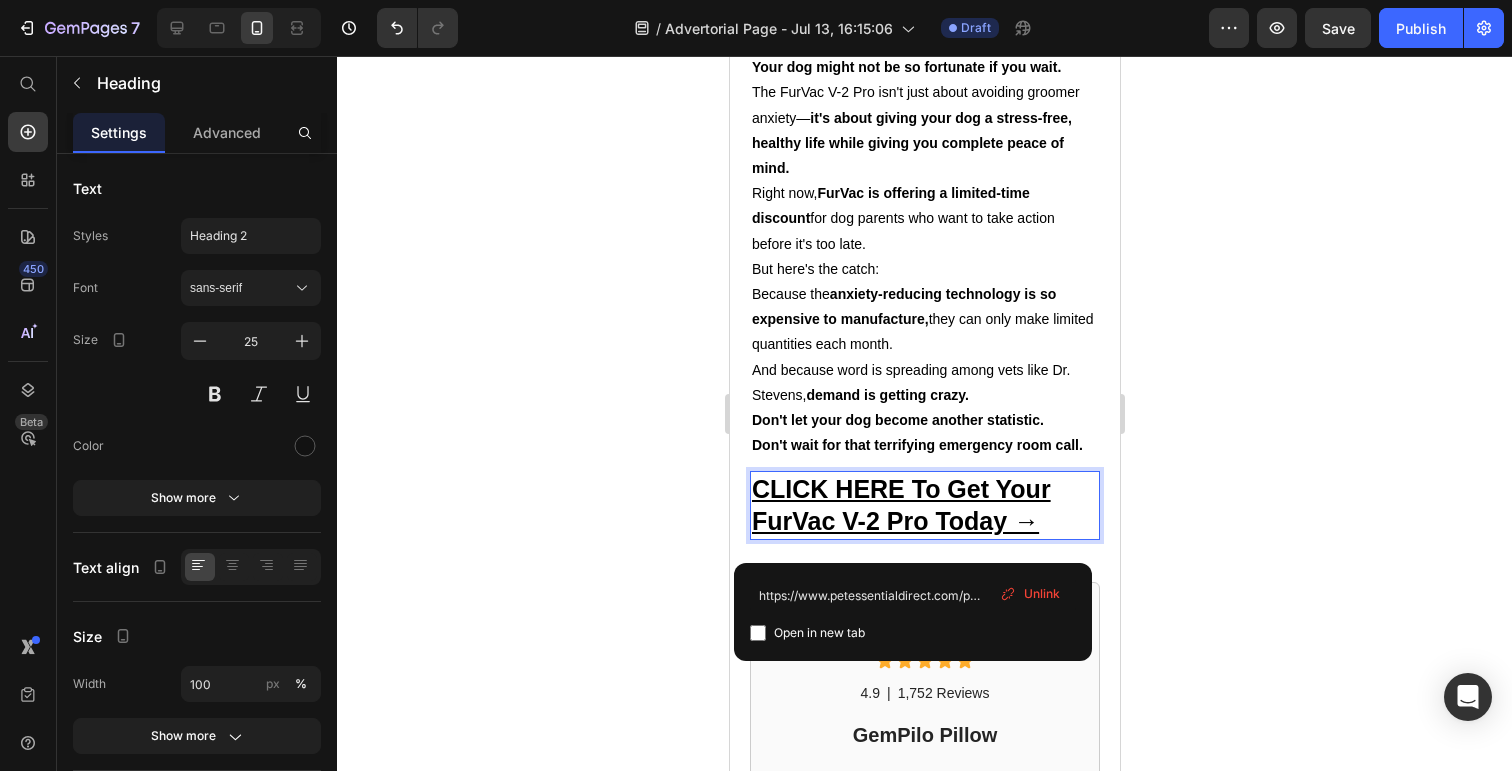 checkbox on "false" 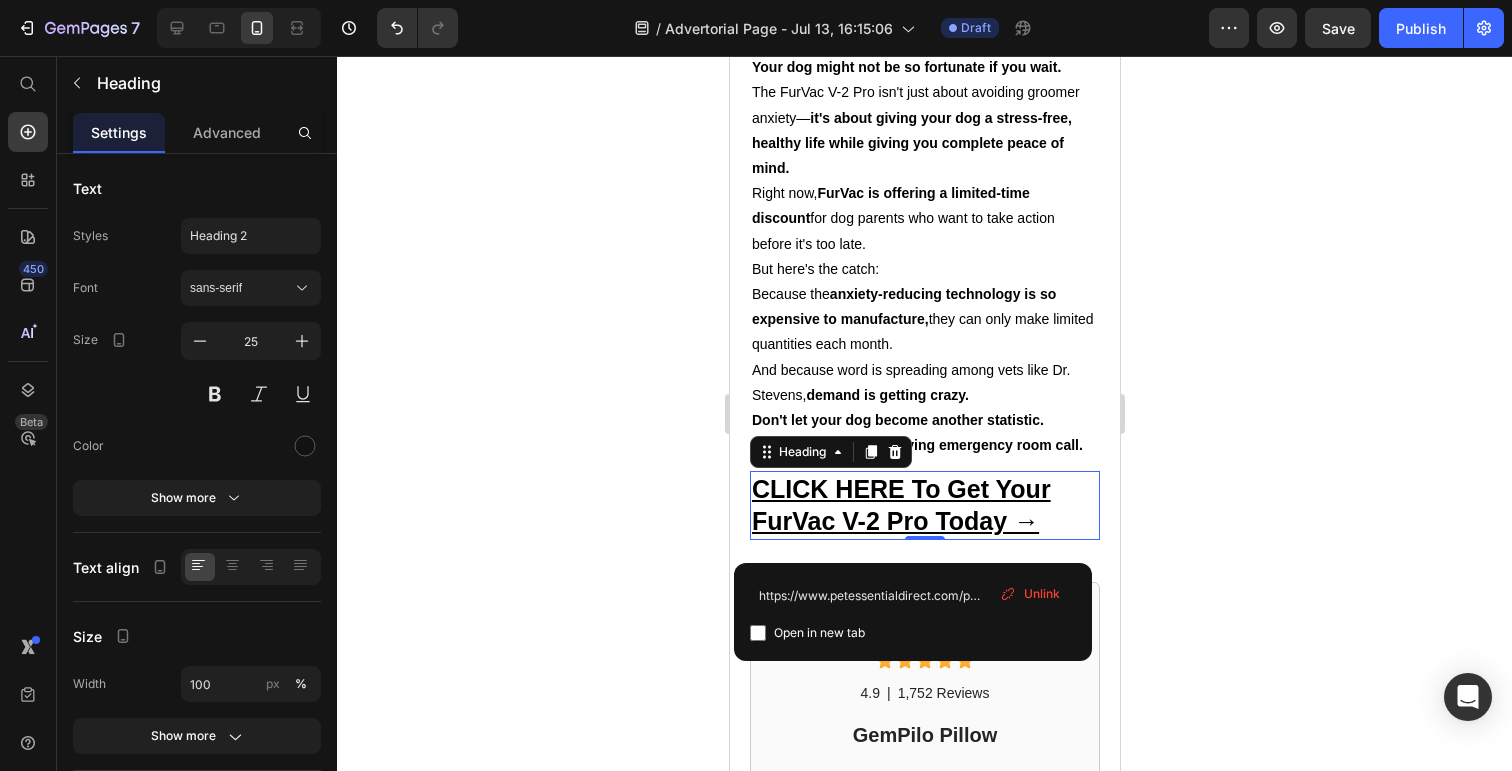 click 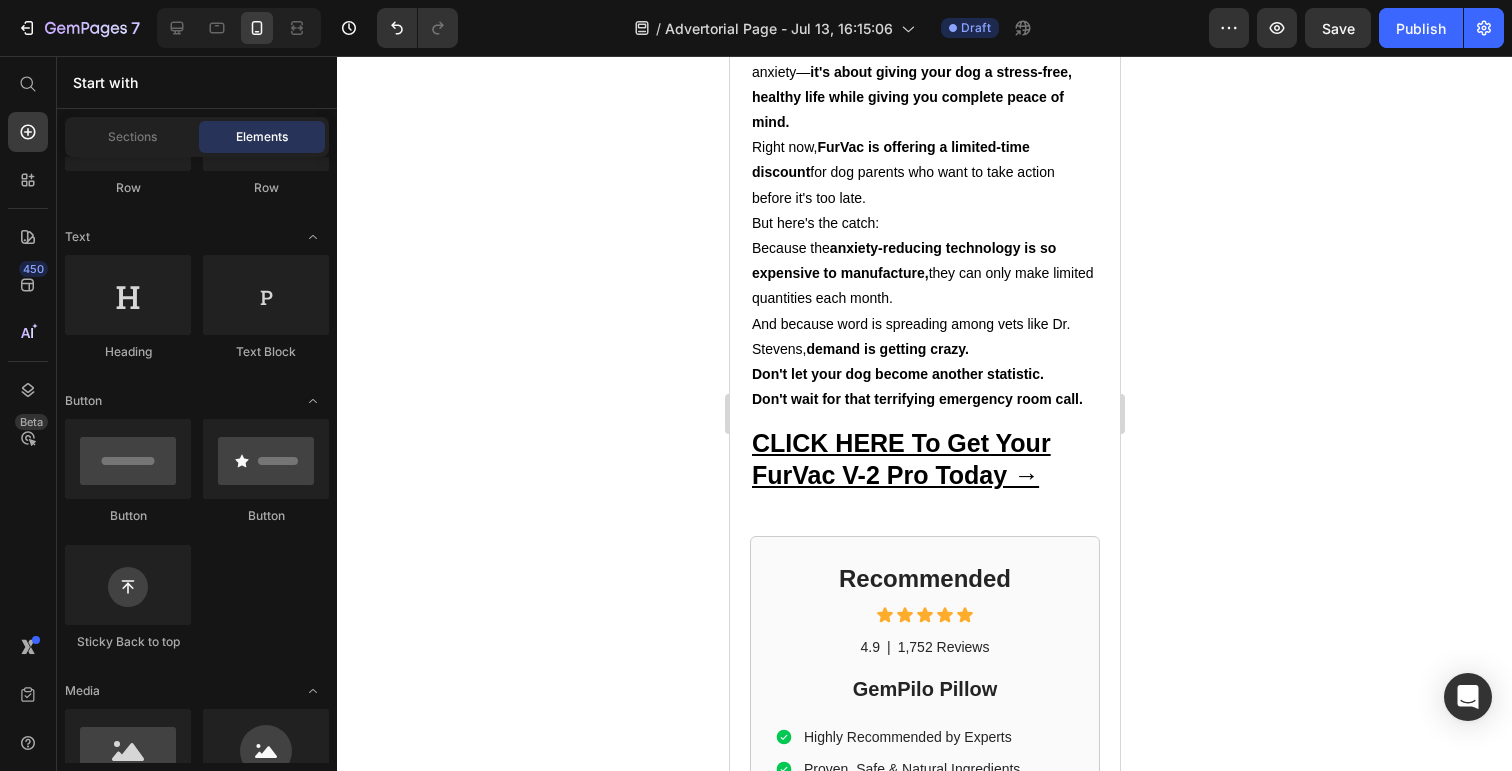 scroll, scrollTop: 8274, scrollLeft: 0, axis: vertical 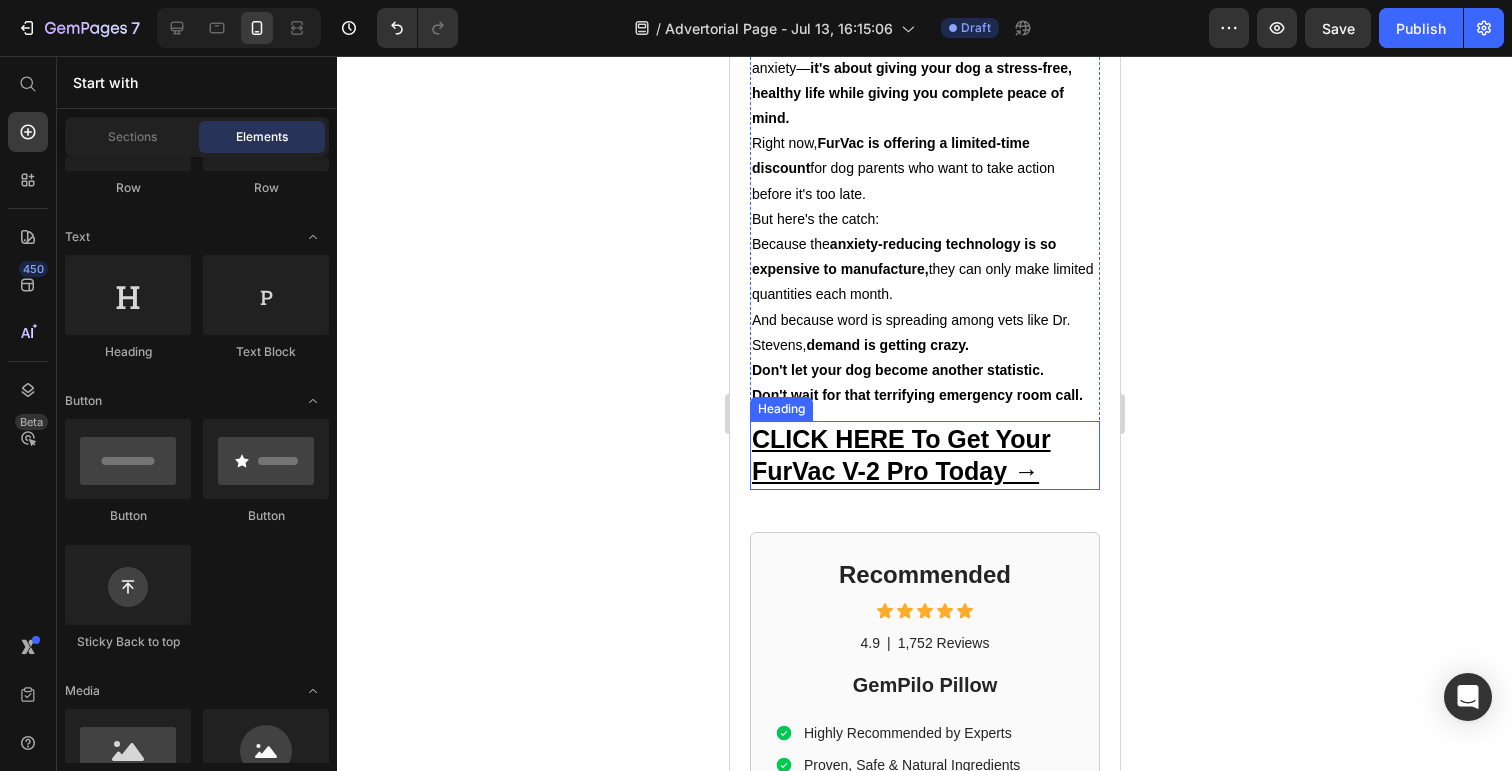 click on "⁠⁠⁠⁠⁠⁠⁠ CLICK HERE To Get Your FurVac V-2 Pro Today →" at bounding box center [924, 455] 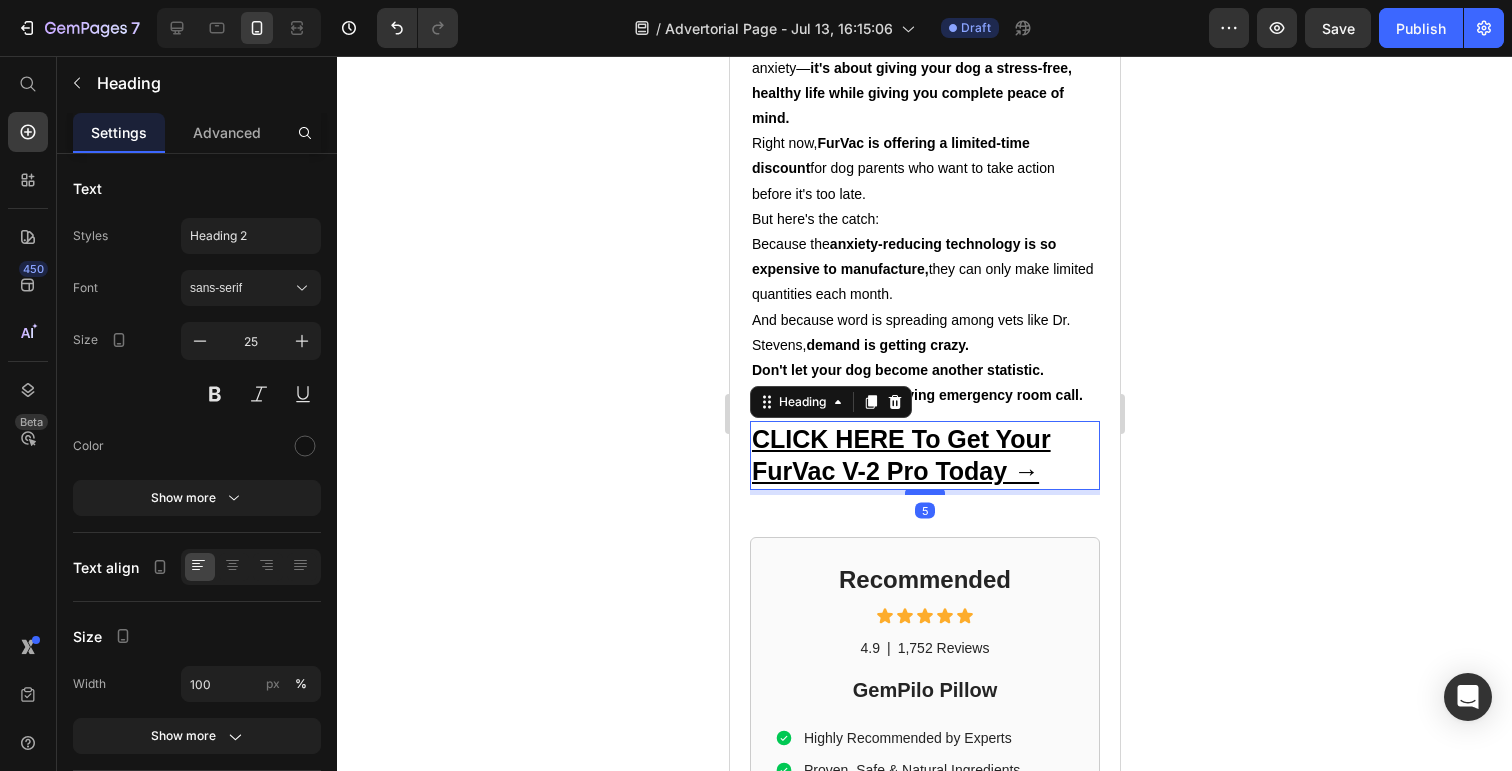 click at bounding box center (924, 492) 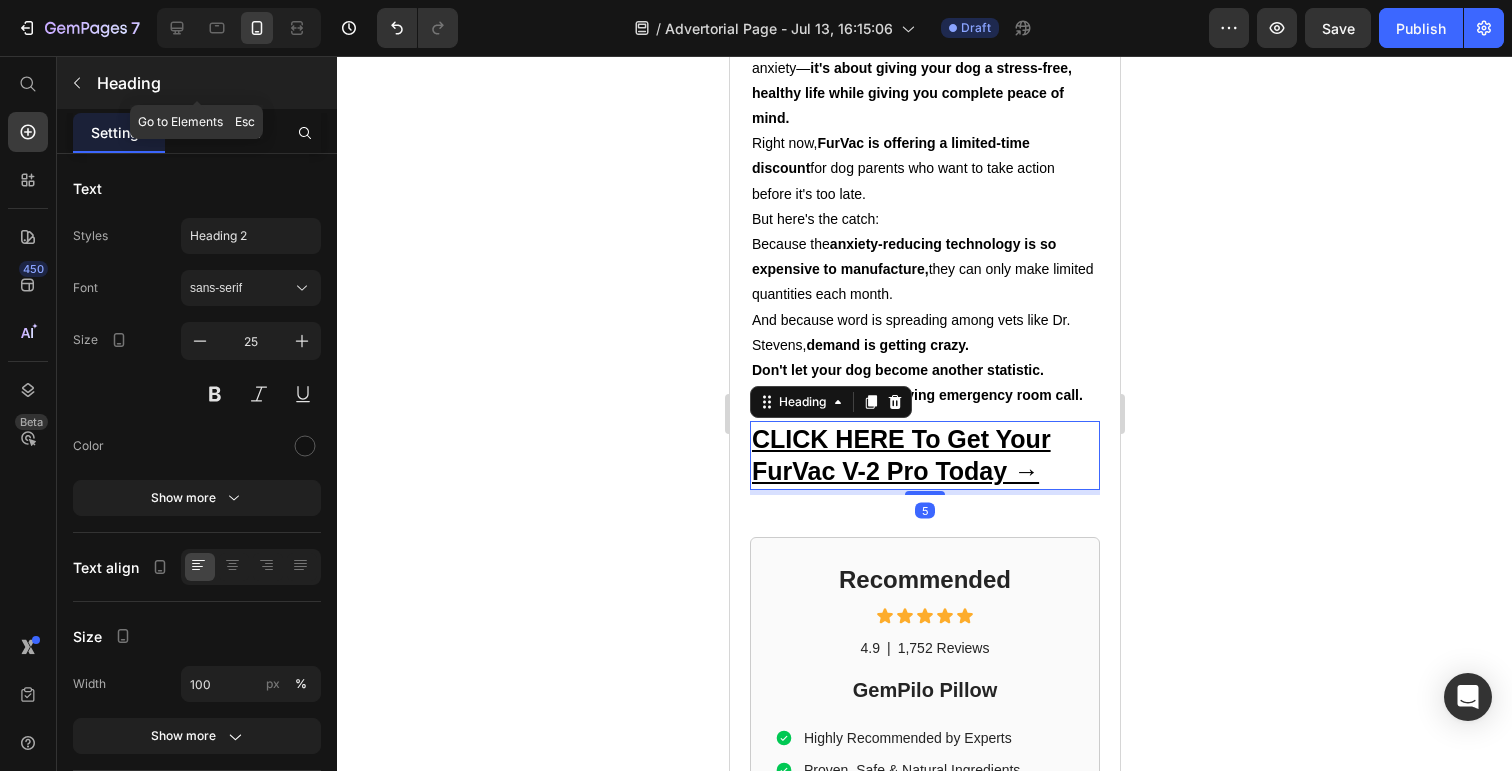 click 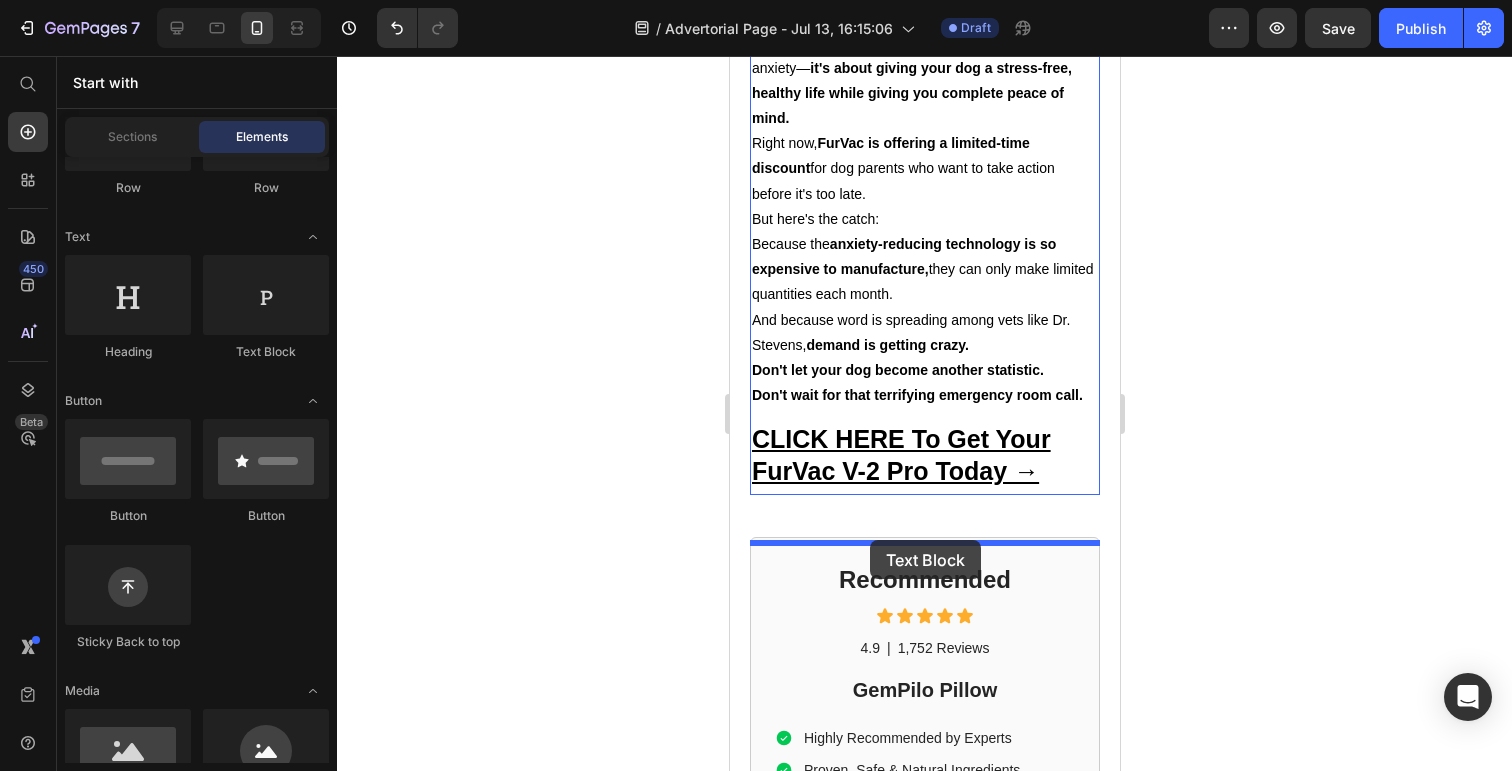 drag, startPoint x: 975, startPoint y: 361, endPoint x: 870, endPoint y: 536, distance: 204.08331 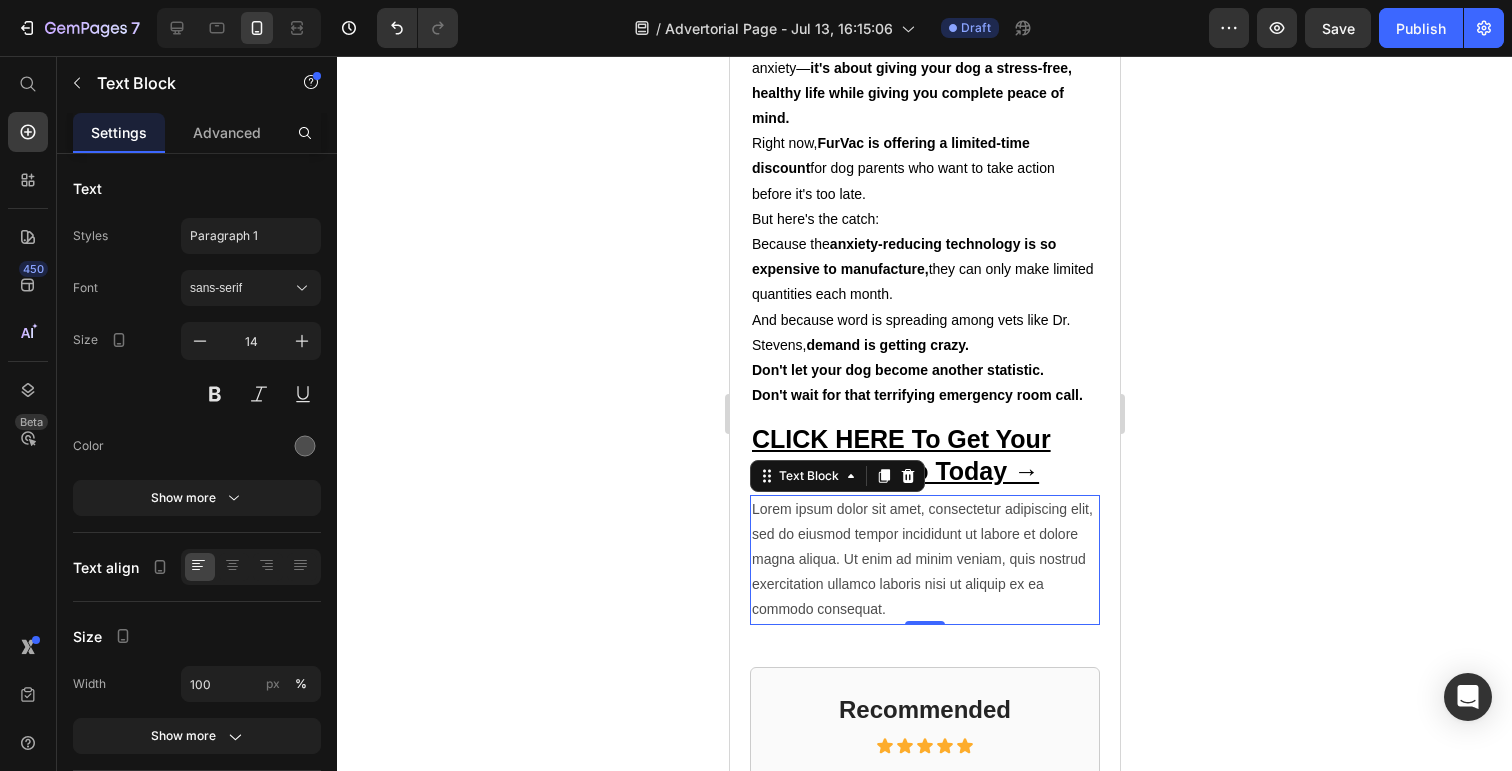 click on "Lorem ipsum dolor sit amet, consectetur adipiscing elit, sed do eiusmod tempor incididunt ut labore et dolore magna aliqua. Ut enim ad minim veniam, quis nostrud exercitation ullamco laboris nisi ut aliquip ex ea commodo consequat." at bounding box center [924, 560] 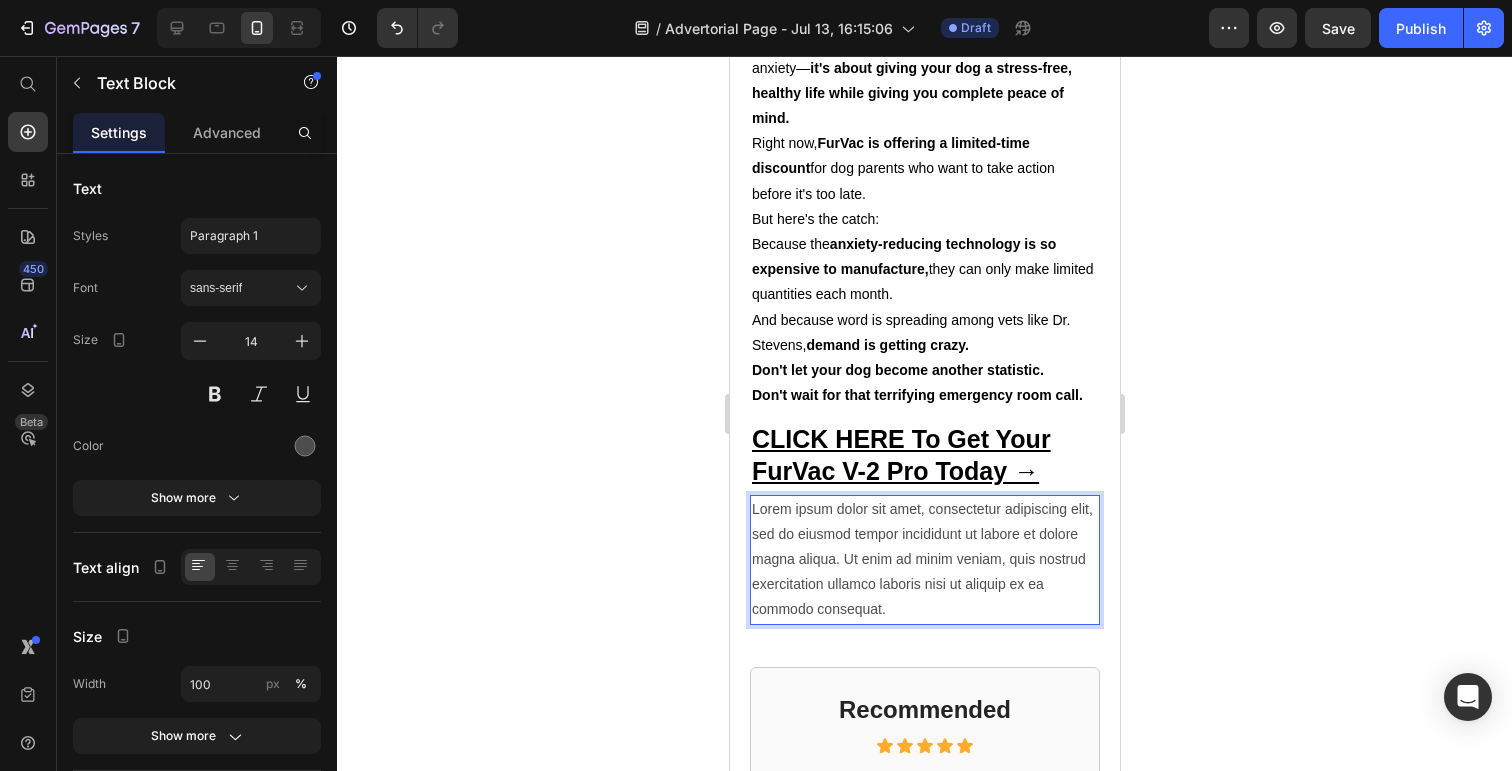 click on "Lorem ipsum dolor sit amet, consectetur adipiscing elit, sed do eiusmod tempor incididunt ut labore et dolore magna aliqua. Ut enim ad minim veniam, quis nostrud exercitation ullamco laboris nisi ut aliquip ex ea commodo consequat." at bounding box center [924, 560] 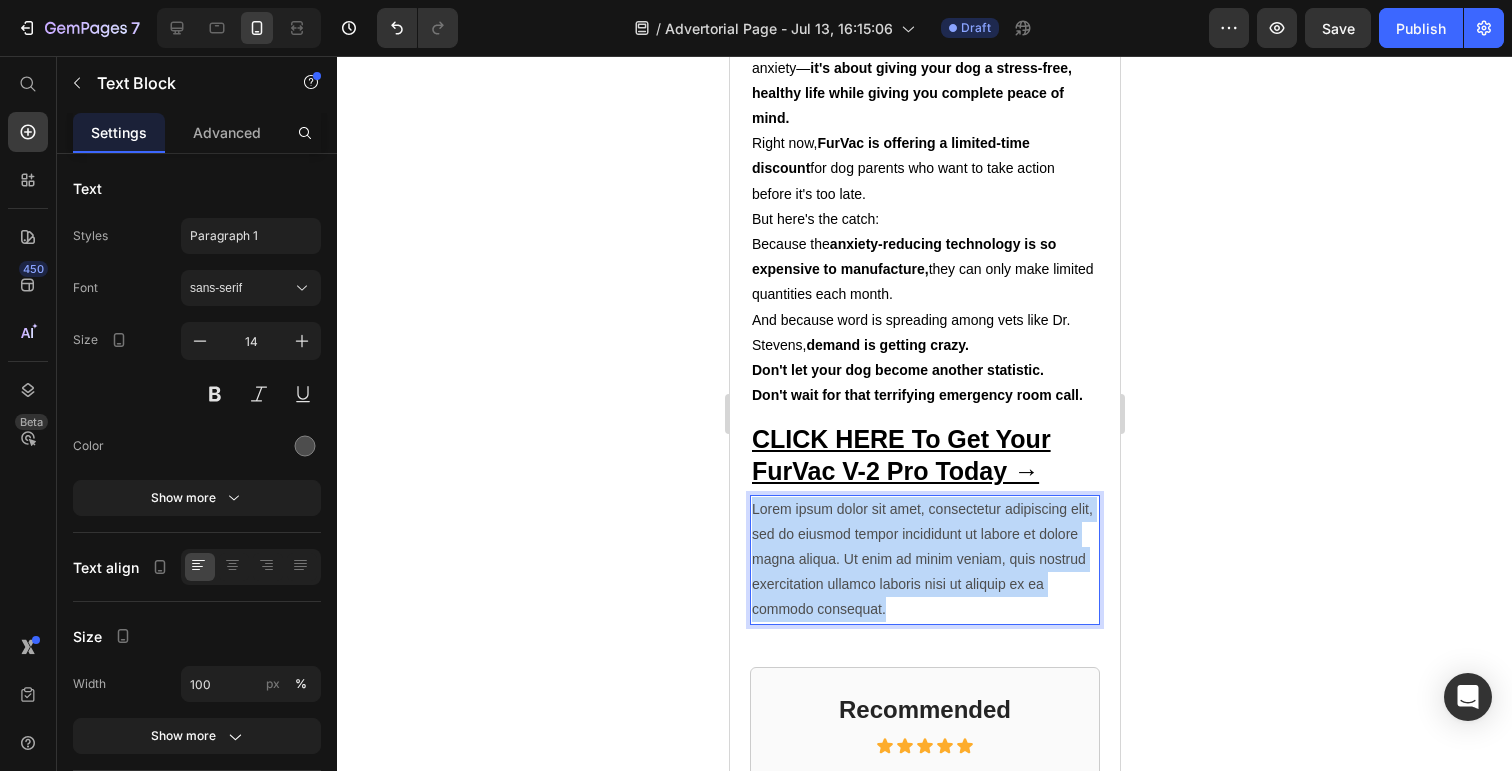 click on "Lorem ipsum dolor sit amet, consectetur adipiscing elit, sed do eiusmod tempor incididunt ut labore et dolore magna aliqua. Ut enim ad minim veniam, quis nostrud exercitation ullamco laboris nisi ut aliquip ex ea commodo consequat." at bounding box center [924, 560] 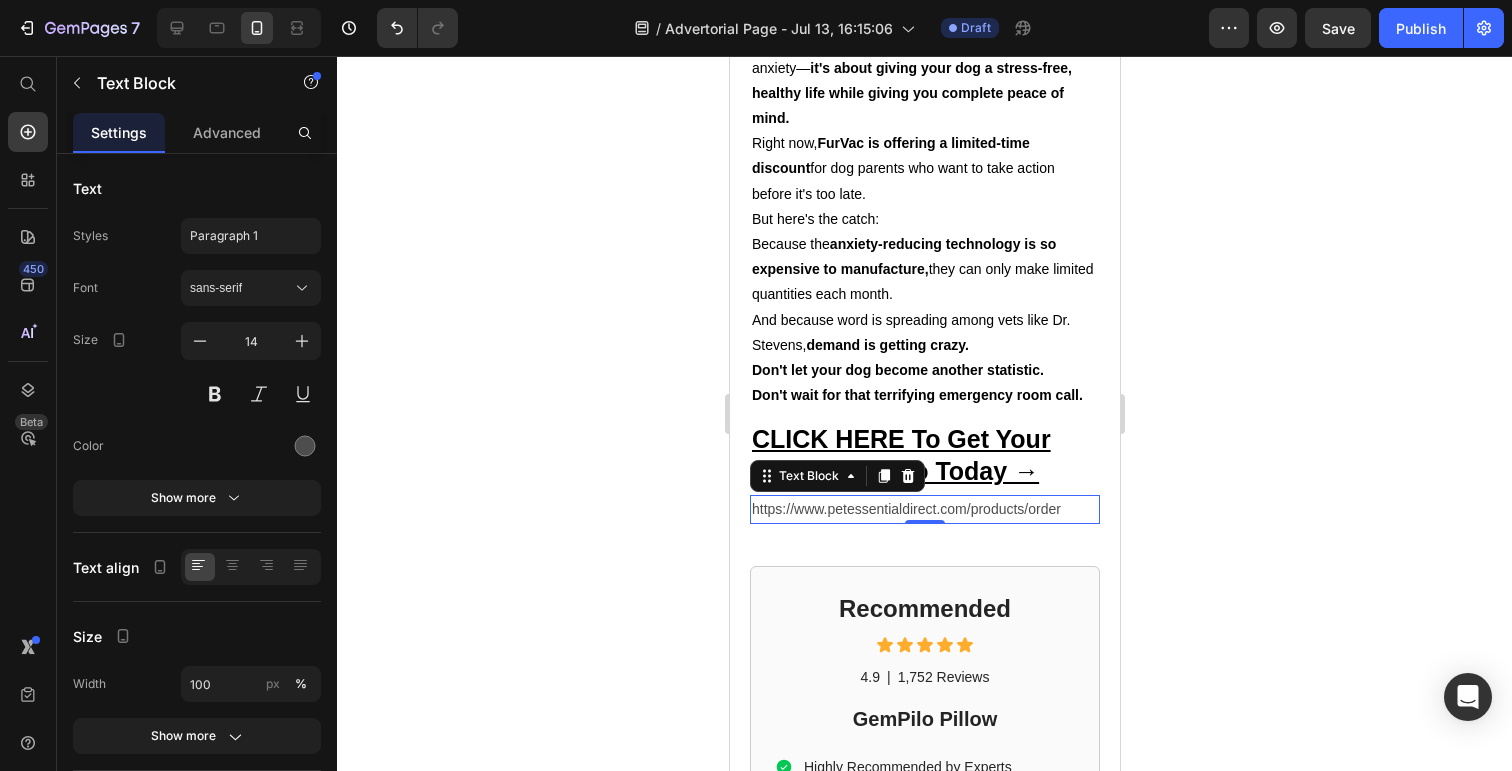 click on "https://www.petessentialdirect.com/products/order" at bounding box center (924, 509) 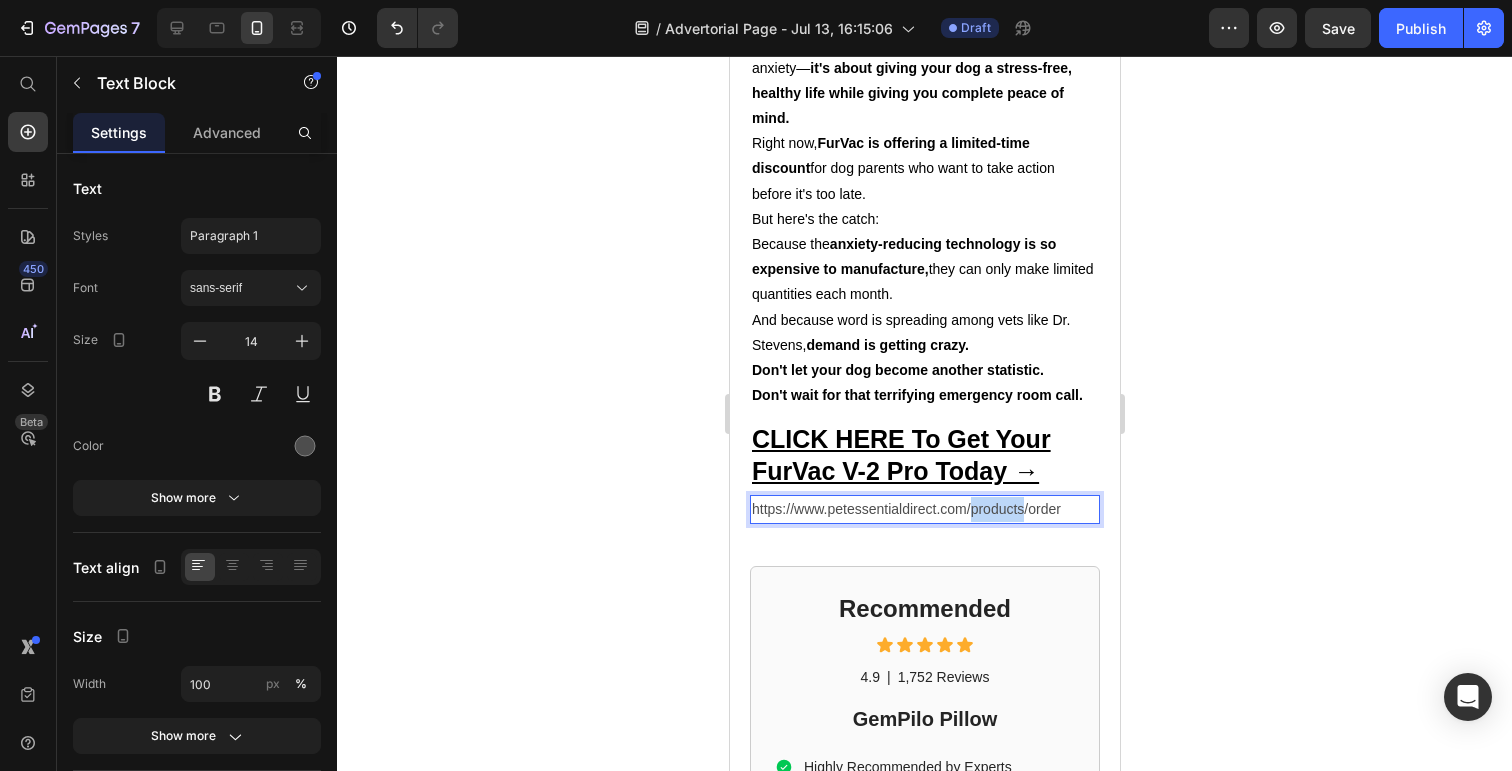 click on "https://www.petessentialdirect.com/products/order" at bounding box center (924, 509) 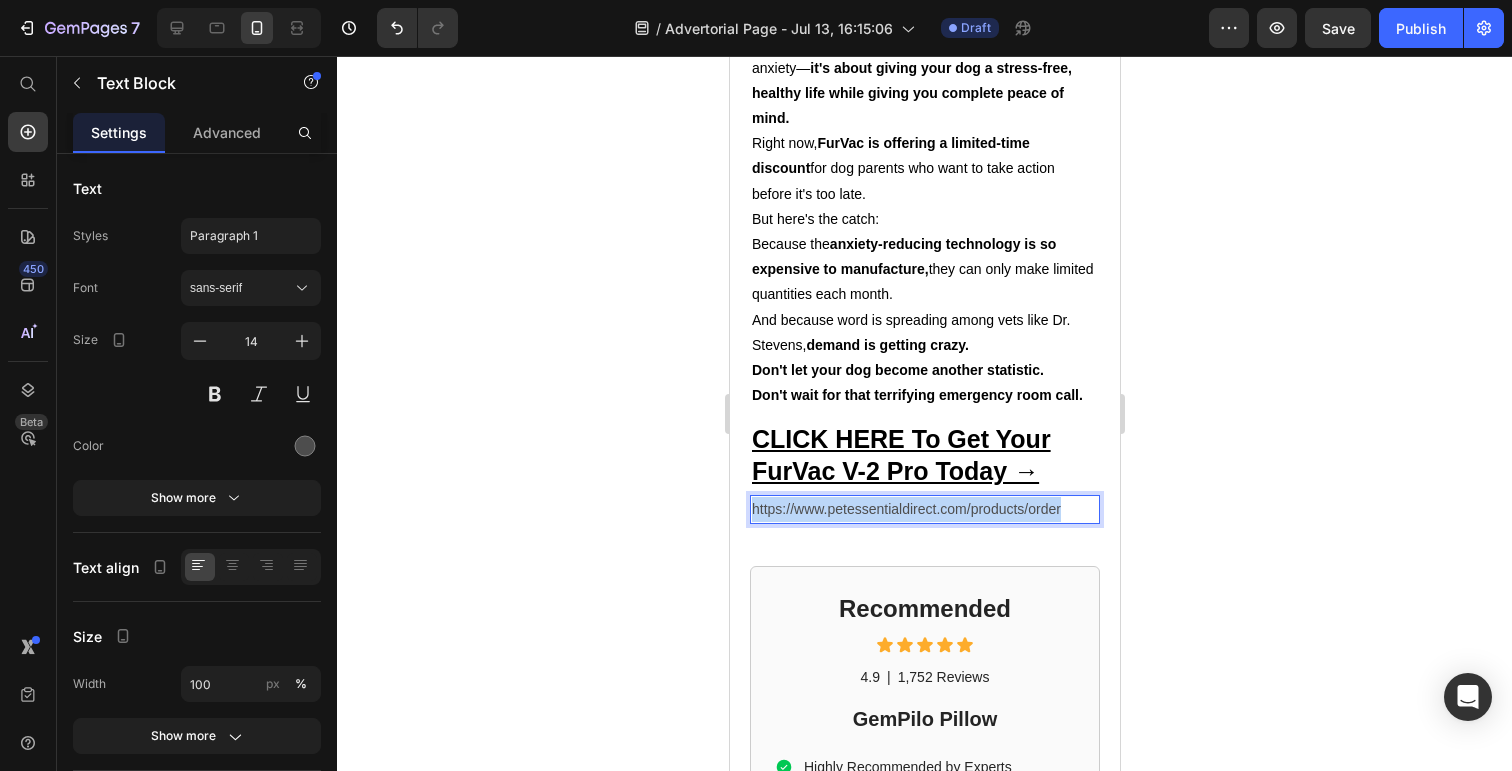 click on "https://www.petessentialdirect.com/products/order" at bounding box center [924, 509] 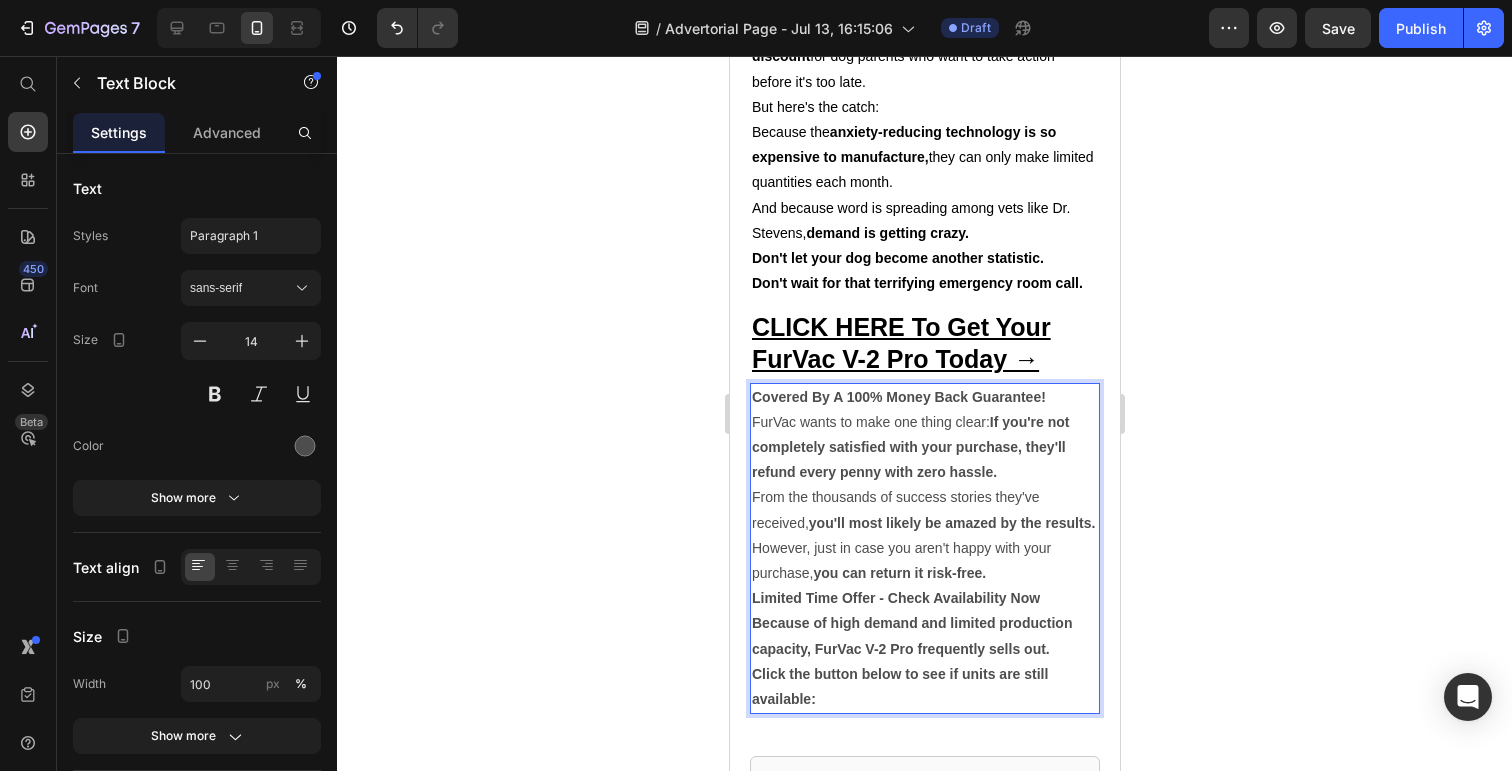 scroll, scrollTop: 8416, scrollLeft: 0, axis: vertical 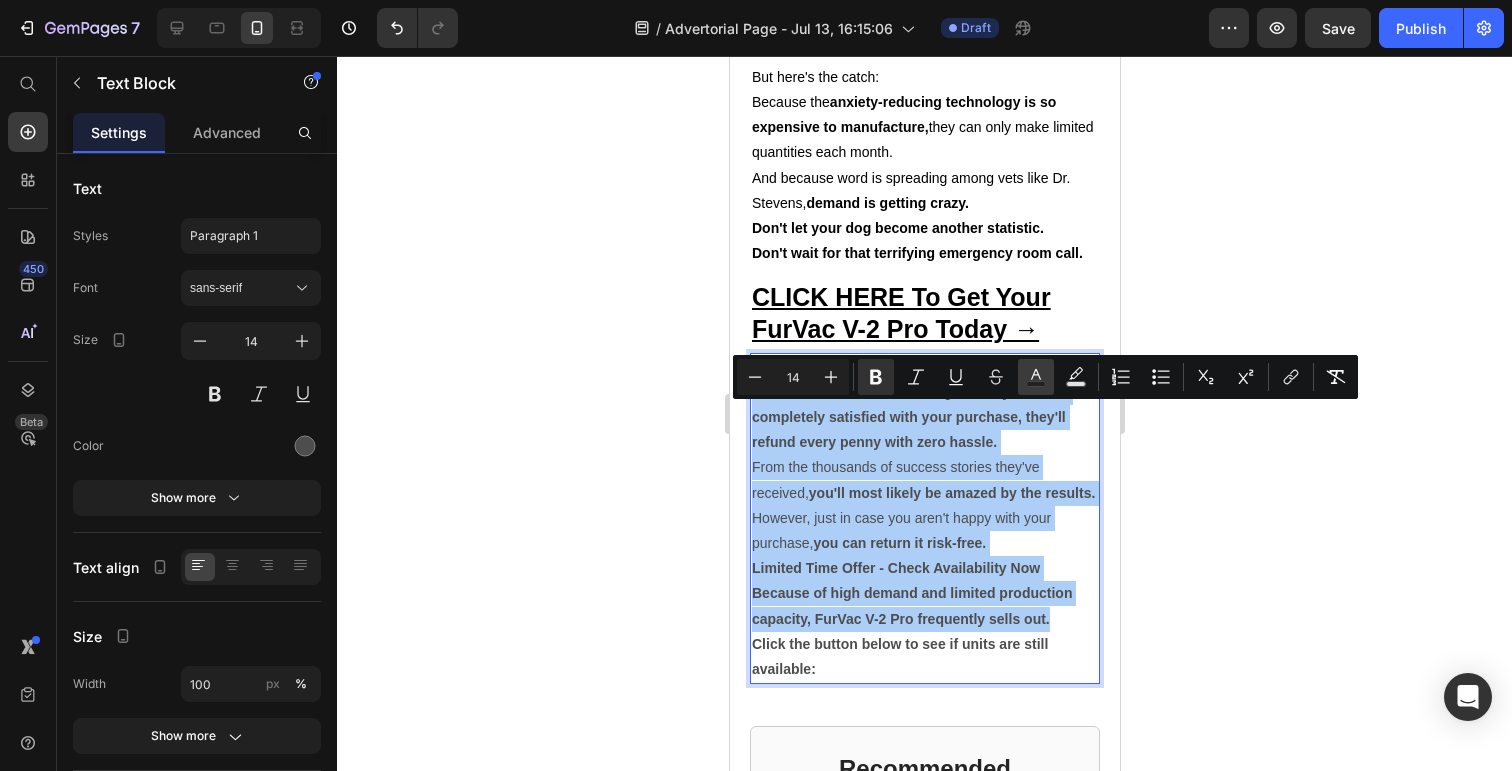 click 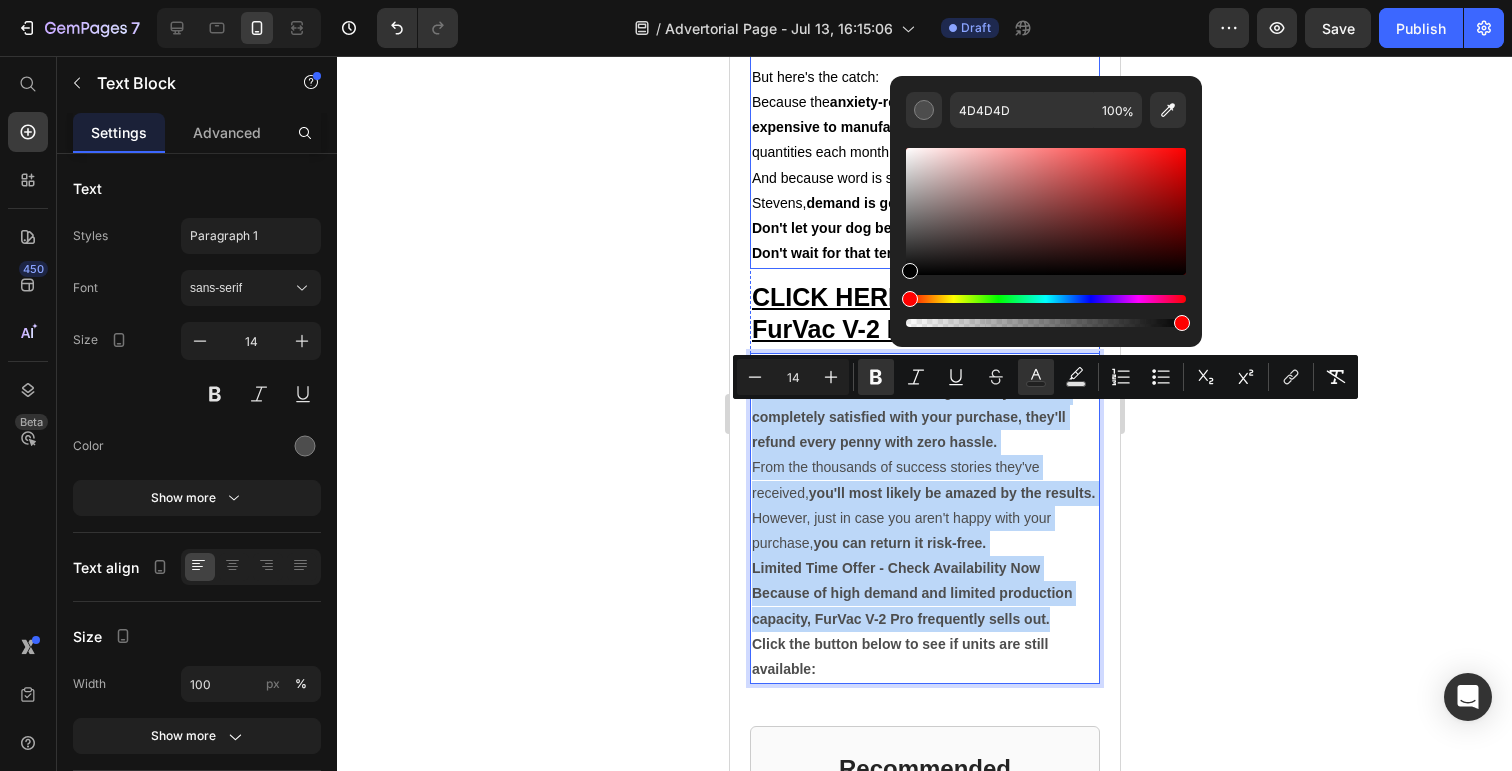type on "000000" 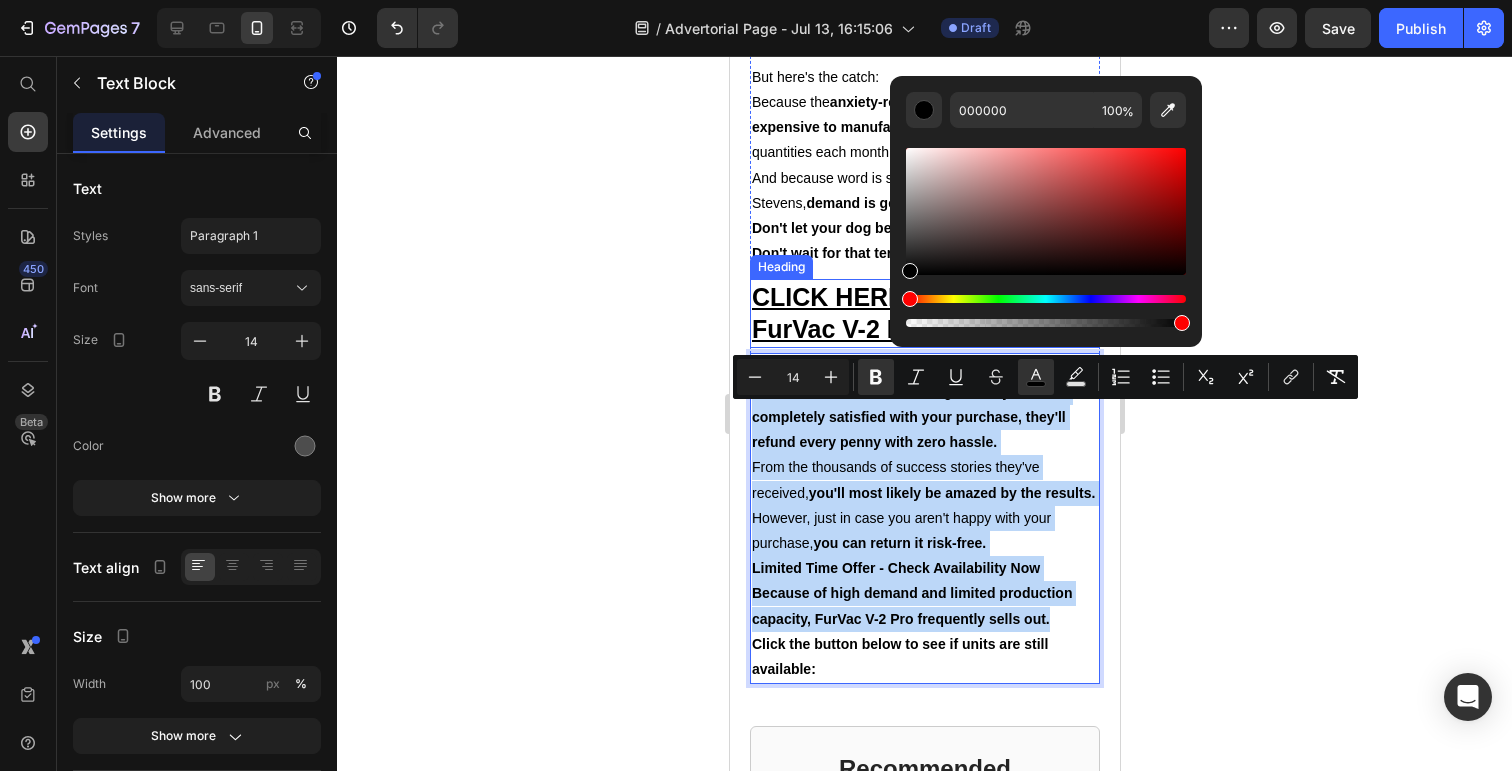 drag, startPoint x: 1640, startPoint y: 297, endPoint x: 865, endPoint y: 333, distance: 775.8357 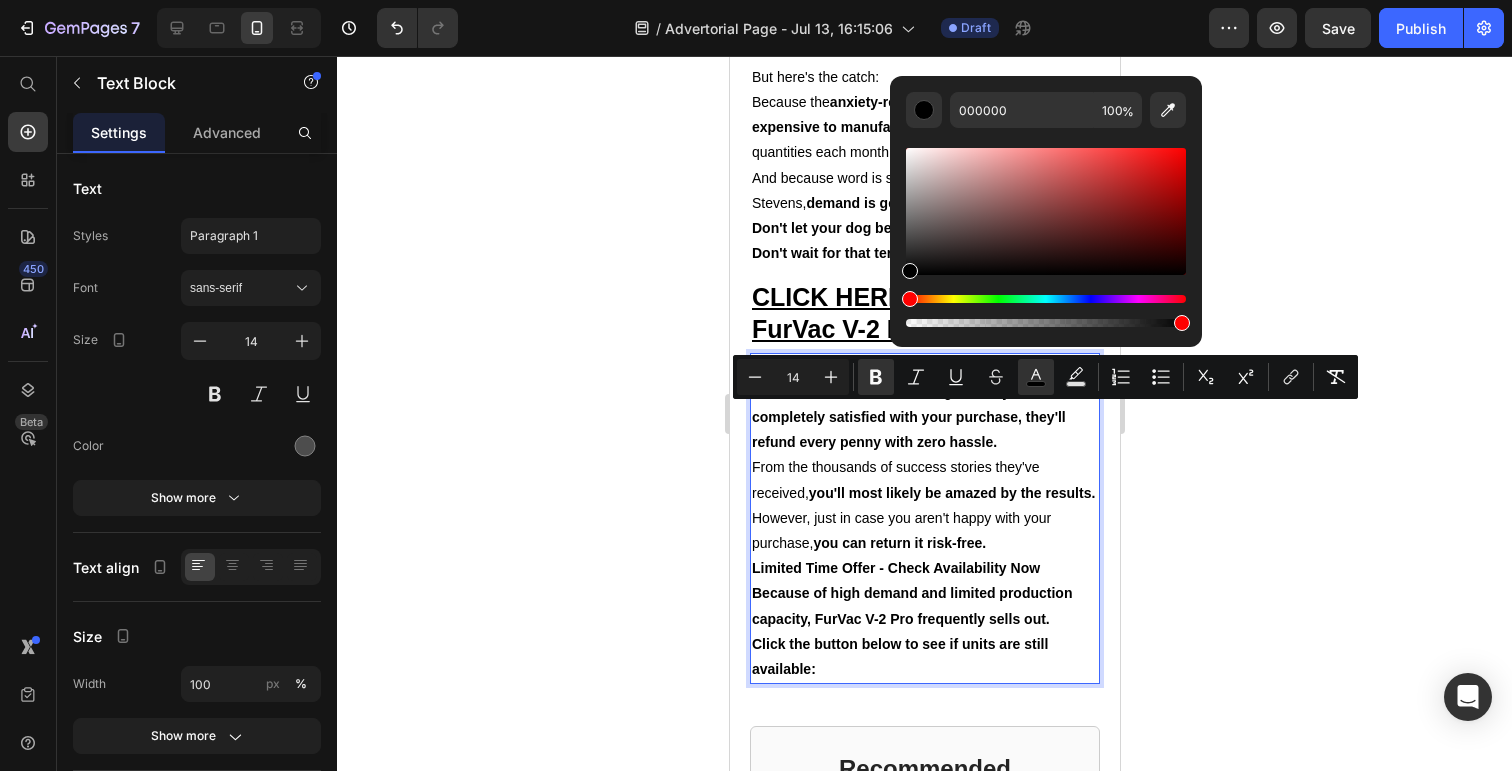 click on "If you're not completely satisfied with your purchase, they'll refund every penny with zero hassle." at bounding box center (909, 417) 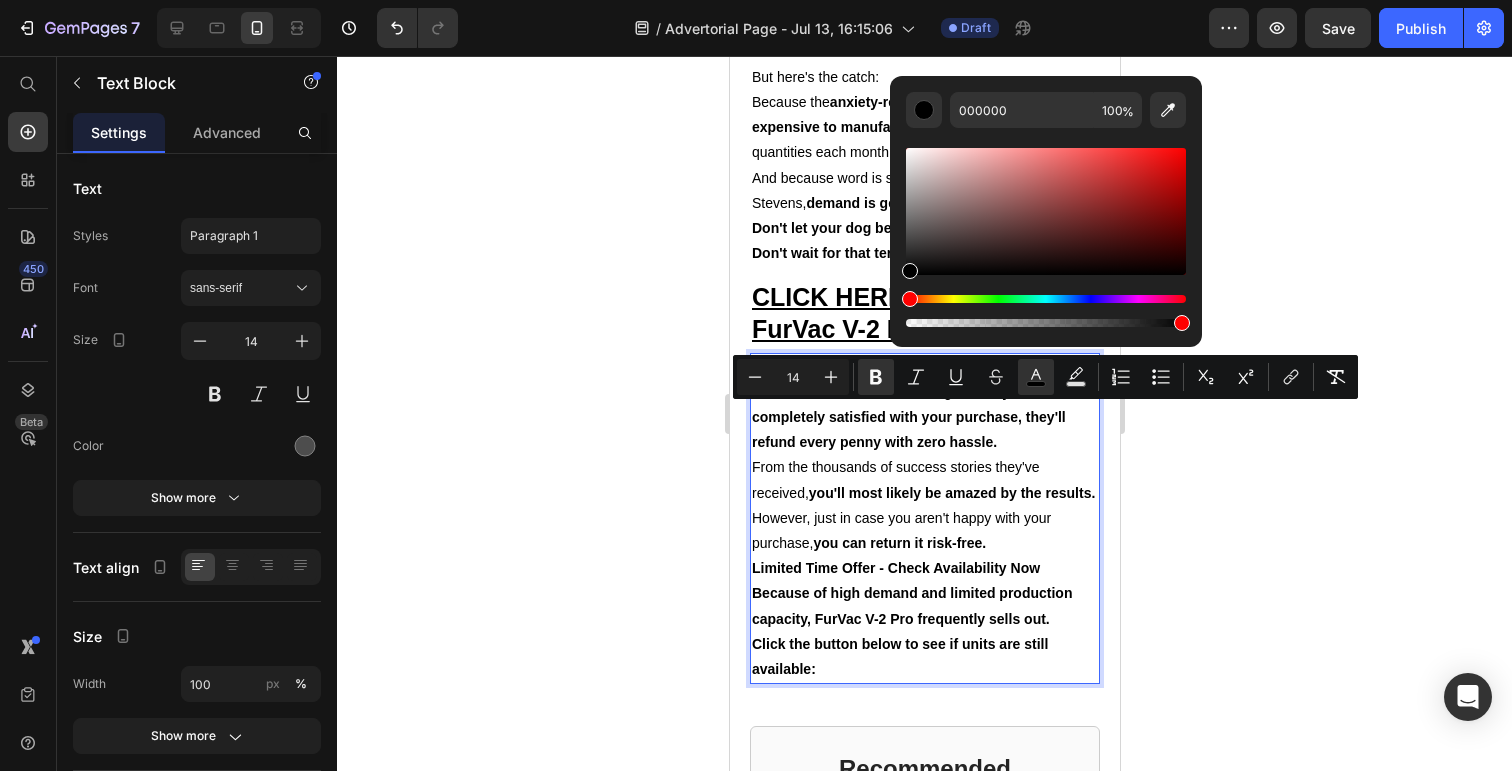 click 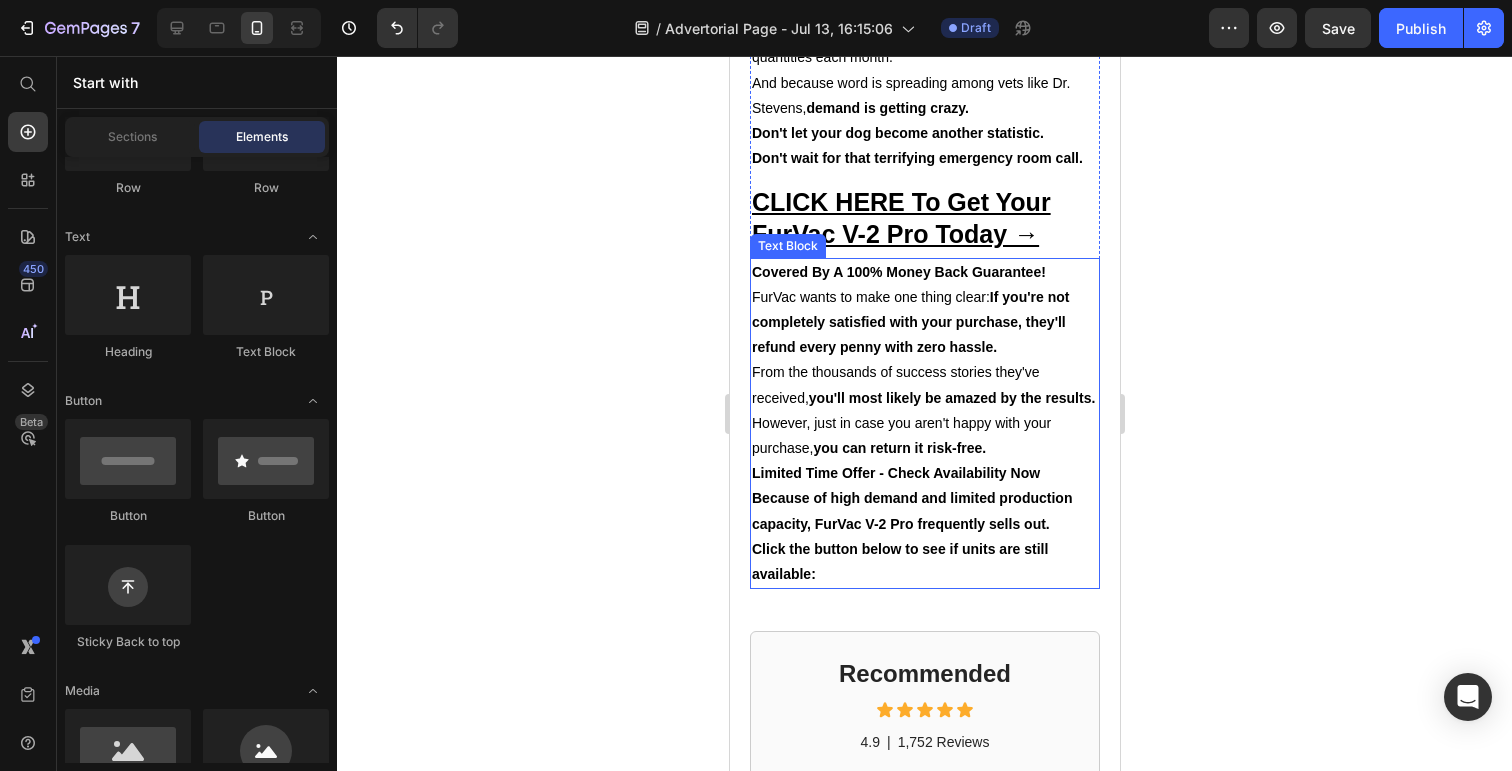scroll, scrollTop: 8523, scrollLeft: 0, axis: vertical 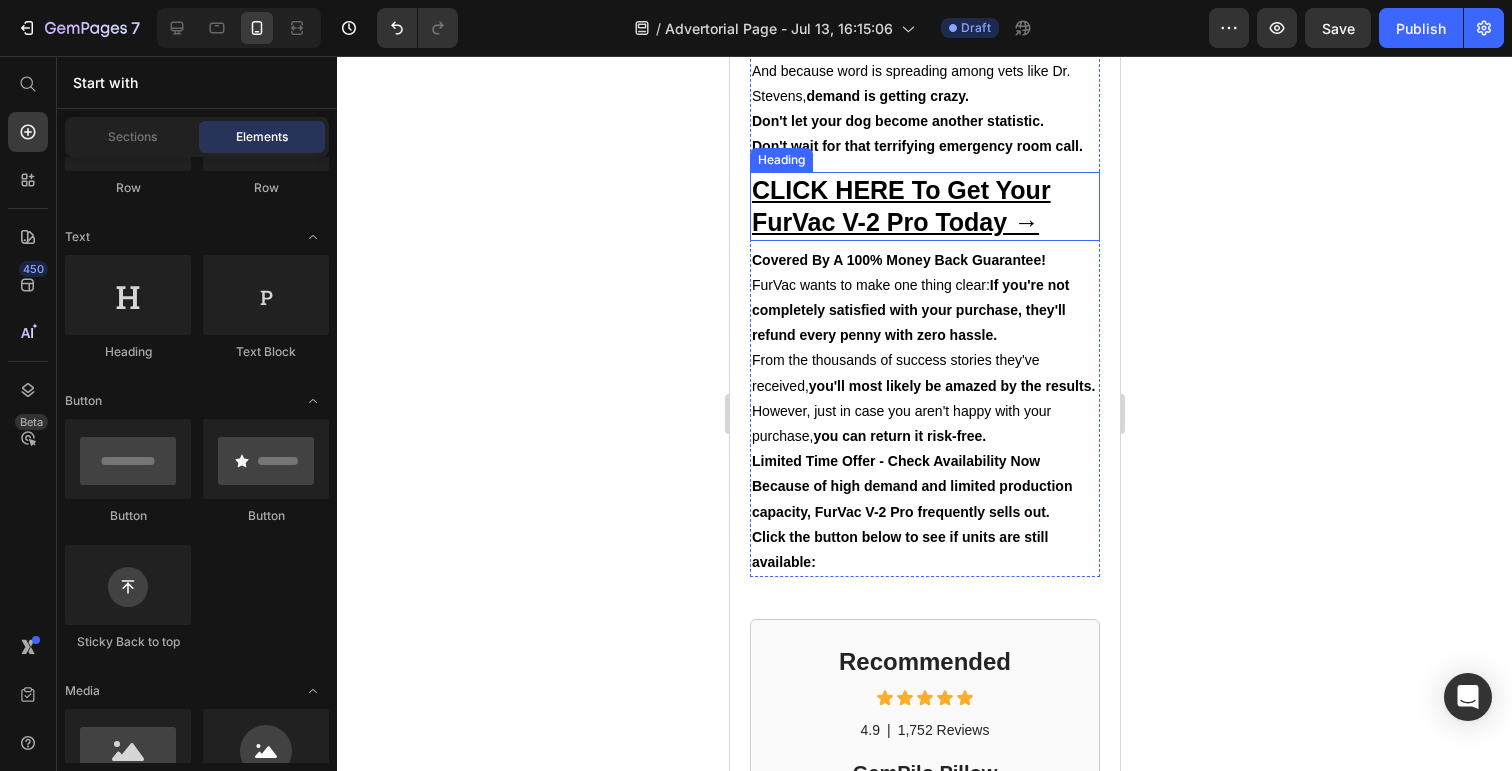 click on "CLICK HERE To Get Your FurVac V-2 Pro Today →" at bounding box center [900, 206] 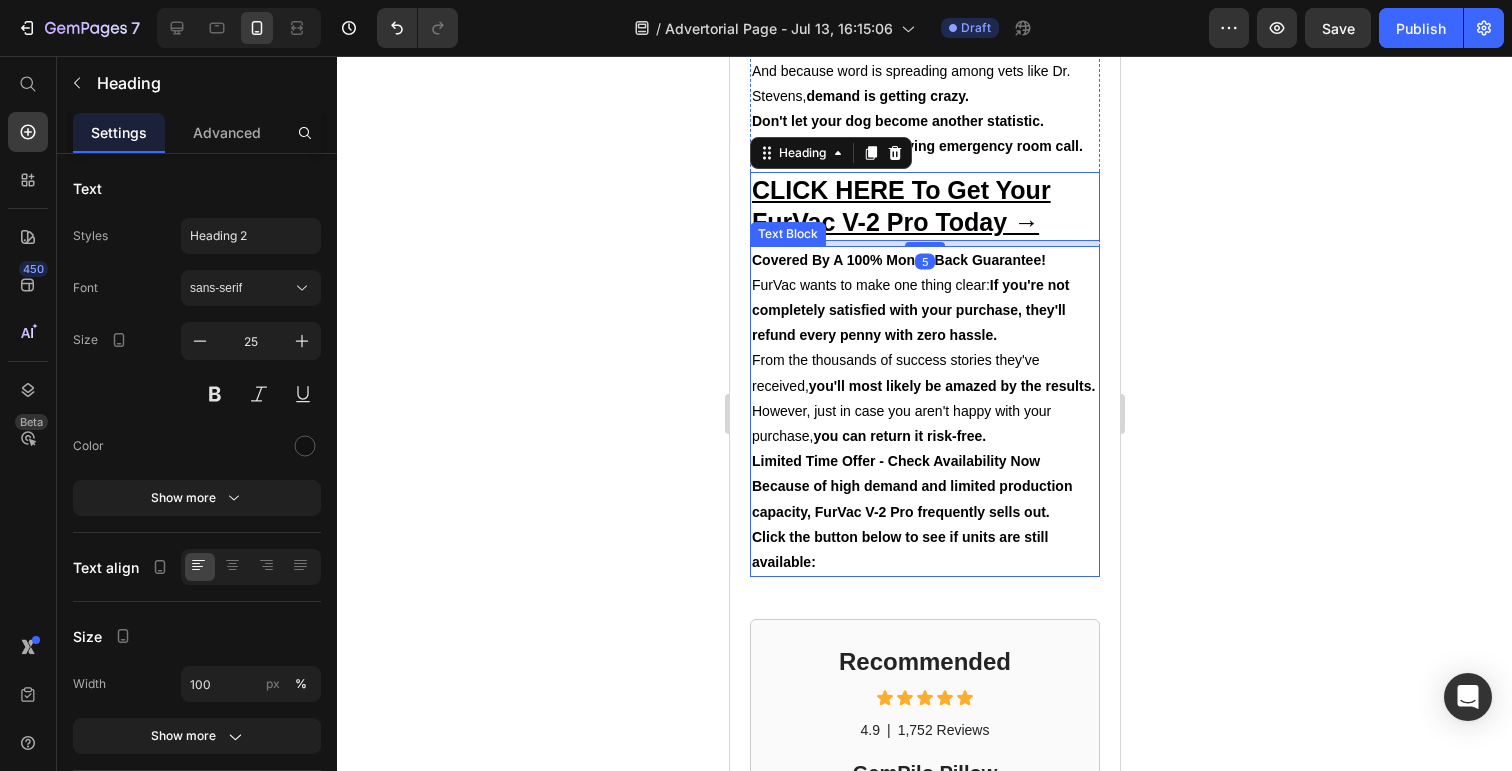 click on "If you're not completely satisfied with your purchase, they'll refund every penny with zero hassle." at bounding box center [909, 310] 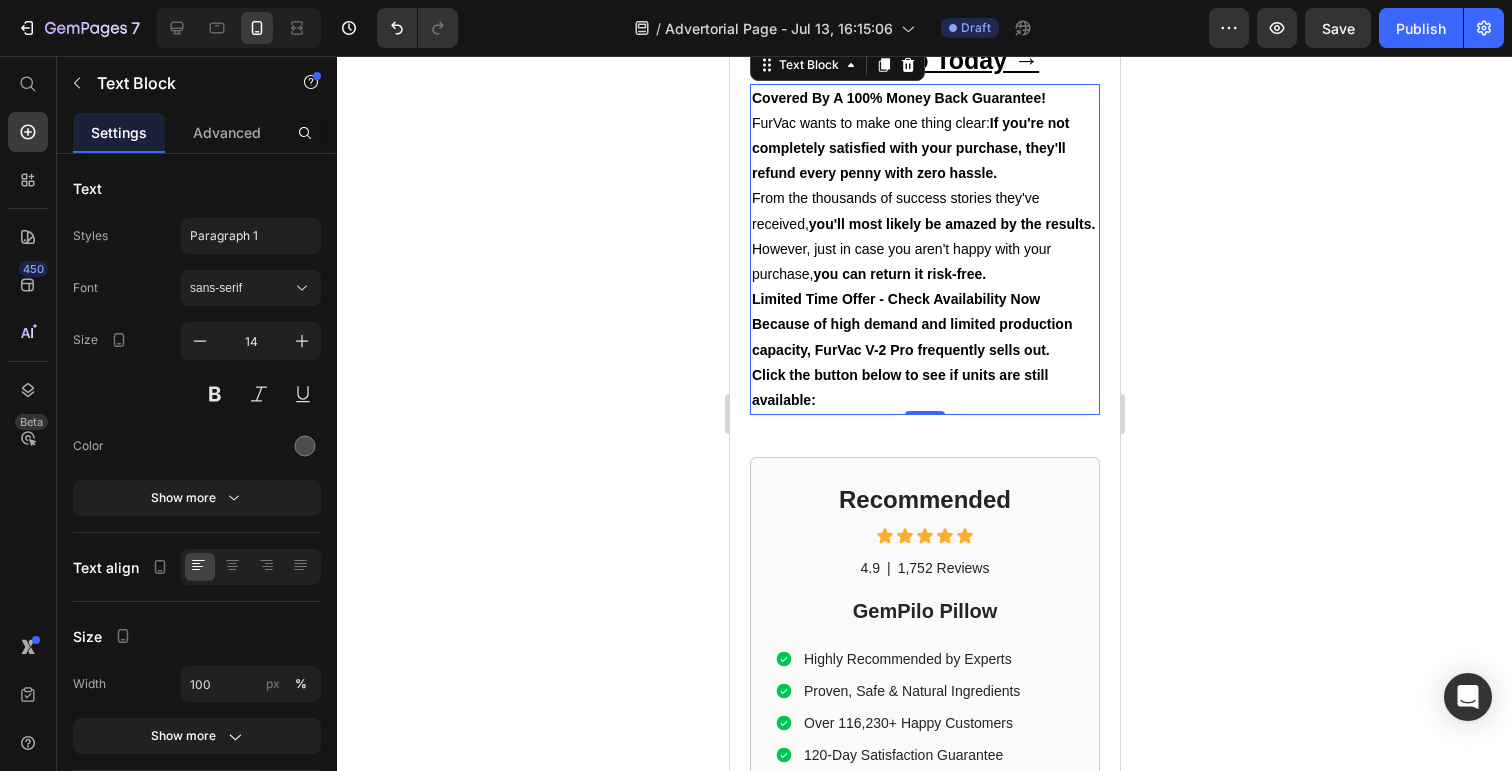 scroll, scrollTop: 8693, scrollLeft: 0, axis: vertical 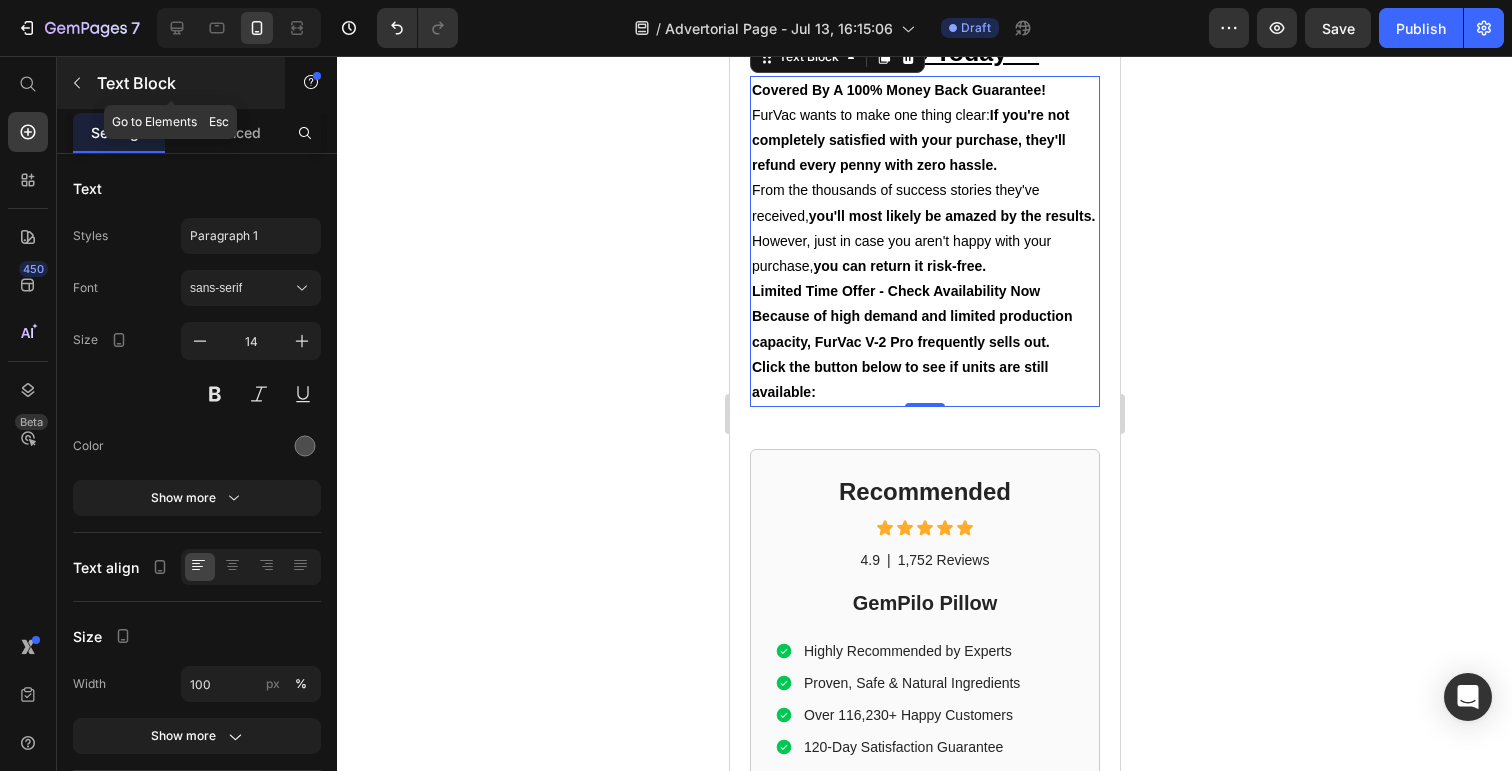 click 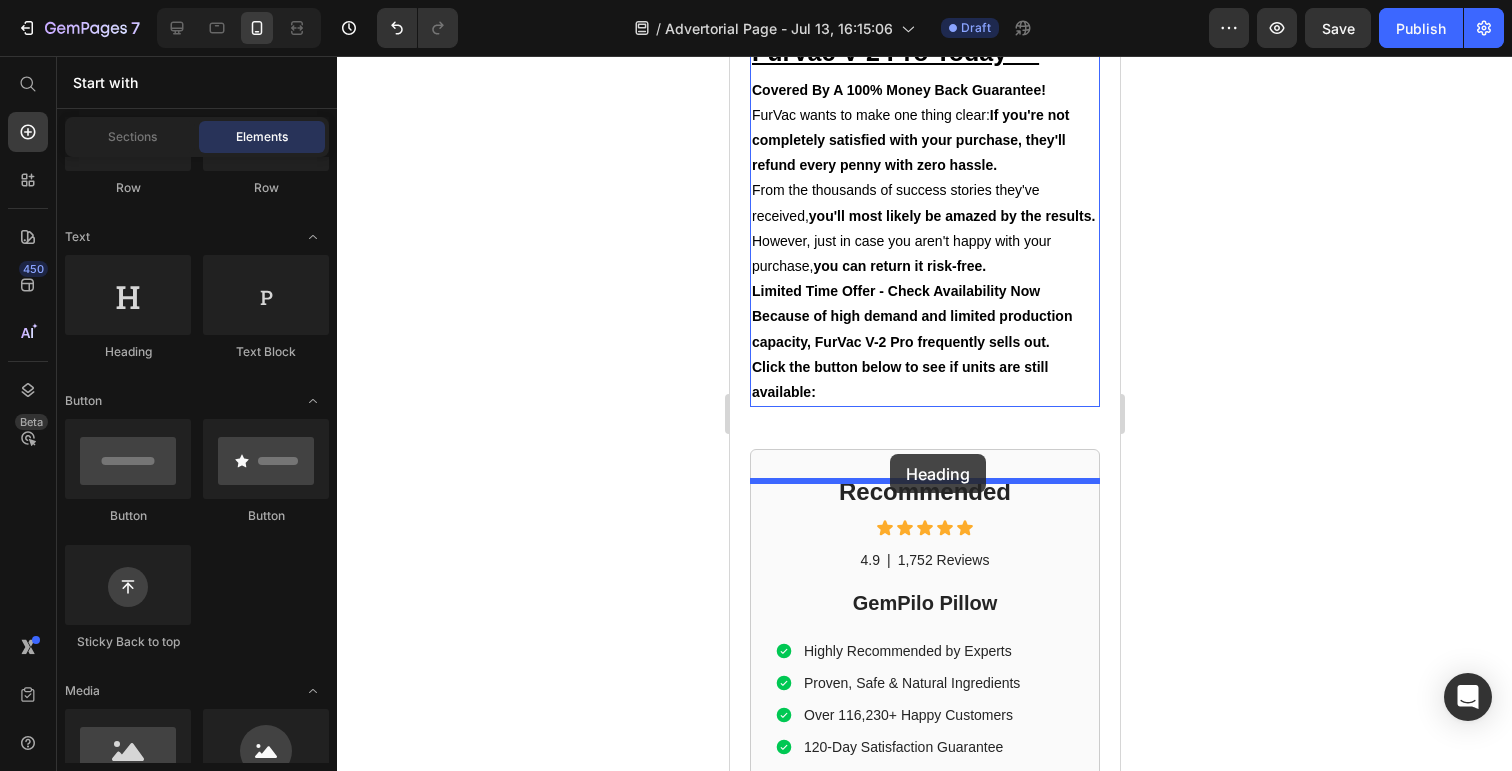 drag, startPoint x: 874, startPoint y: 343, endPoint x: 889, endPoint y: 456, distance: 113.99123 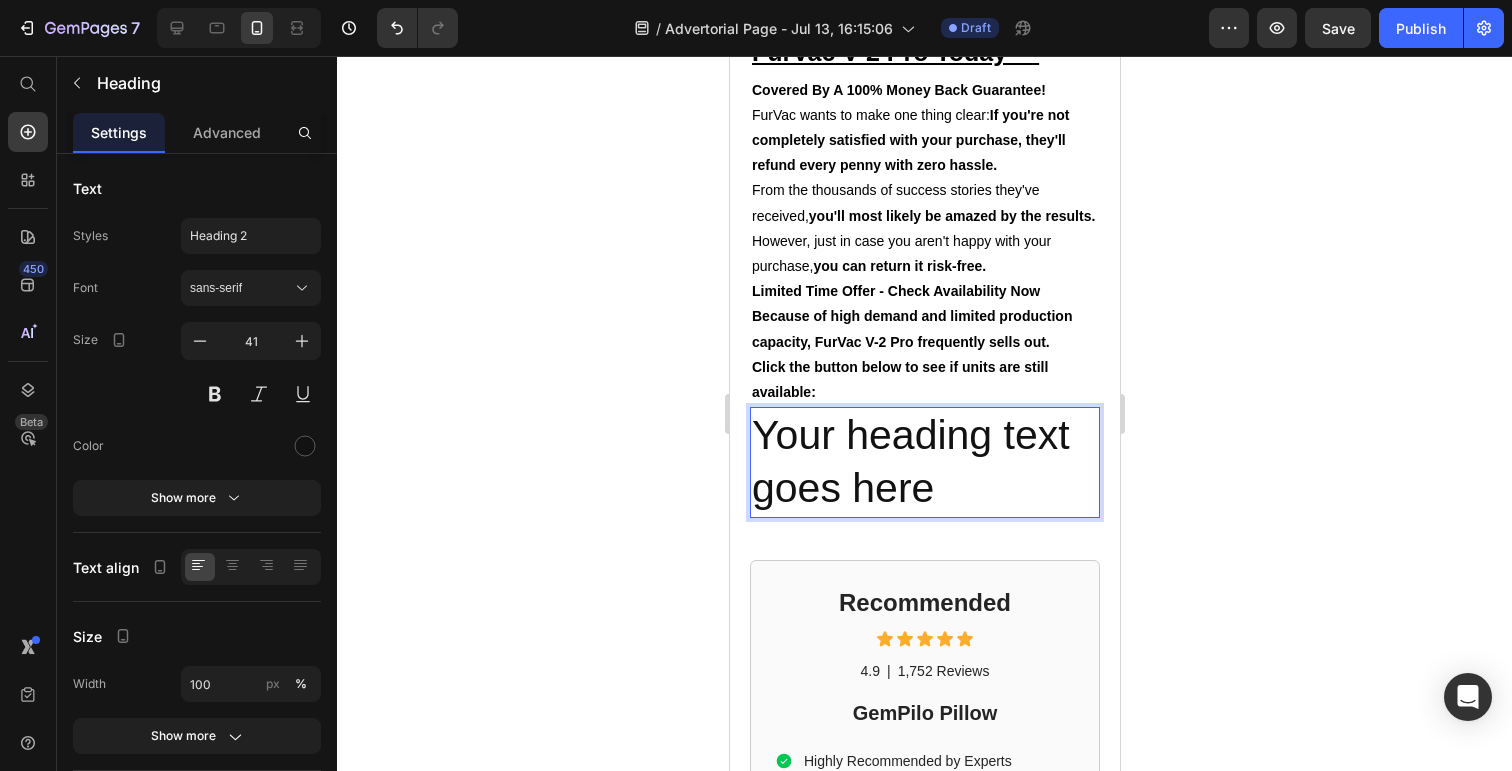 click on "Your heading text goes here" at bounding box center [924, 462] 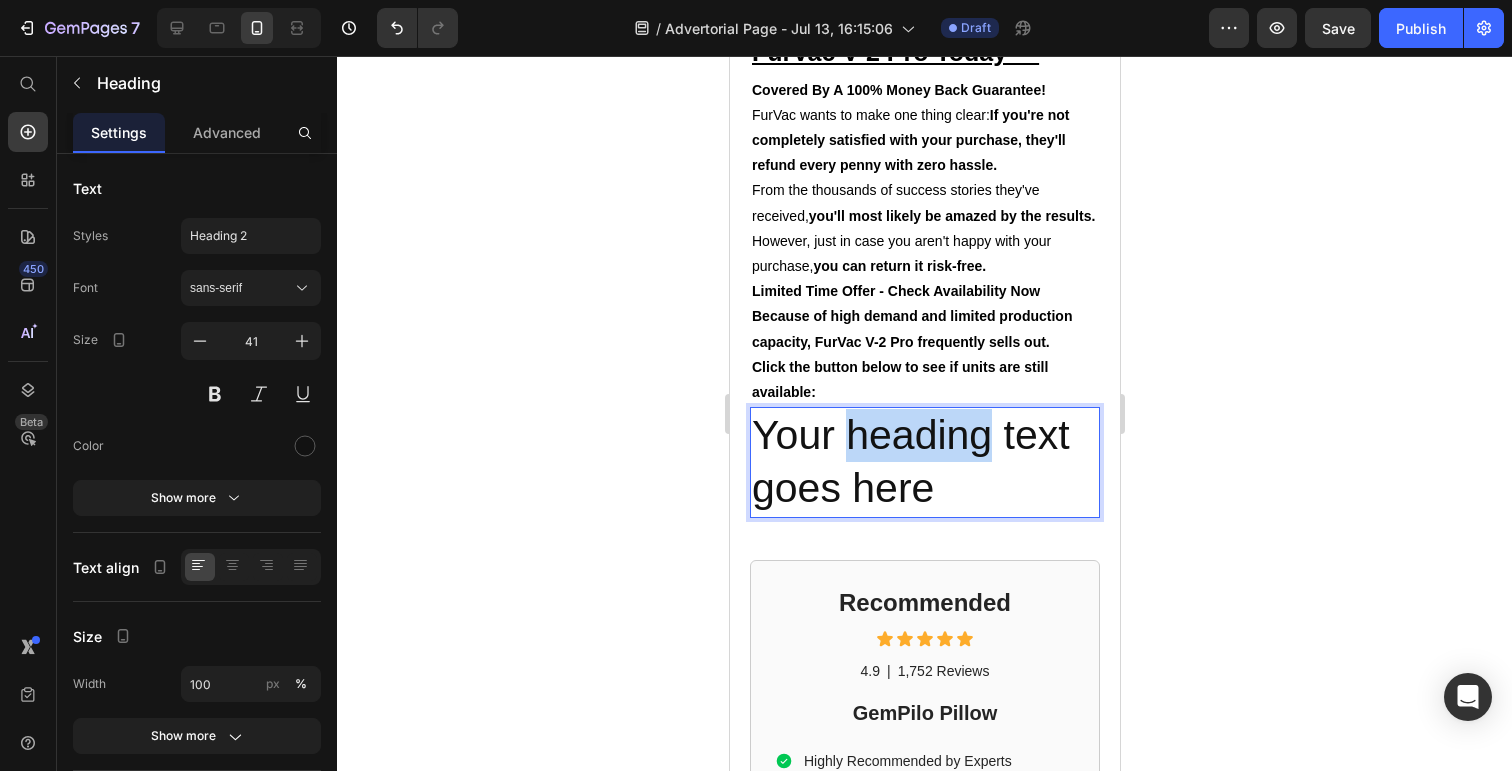 click on "Your heading text goes here" at bounding box center [924, 462] 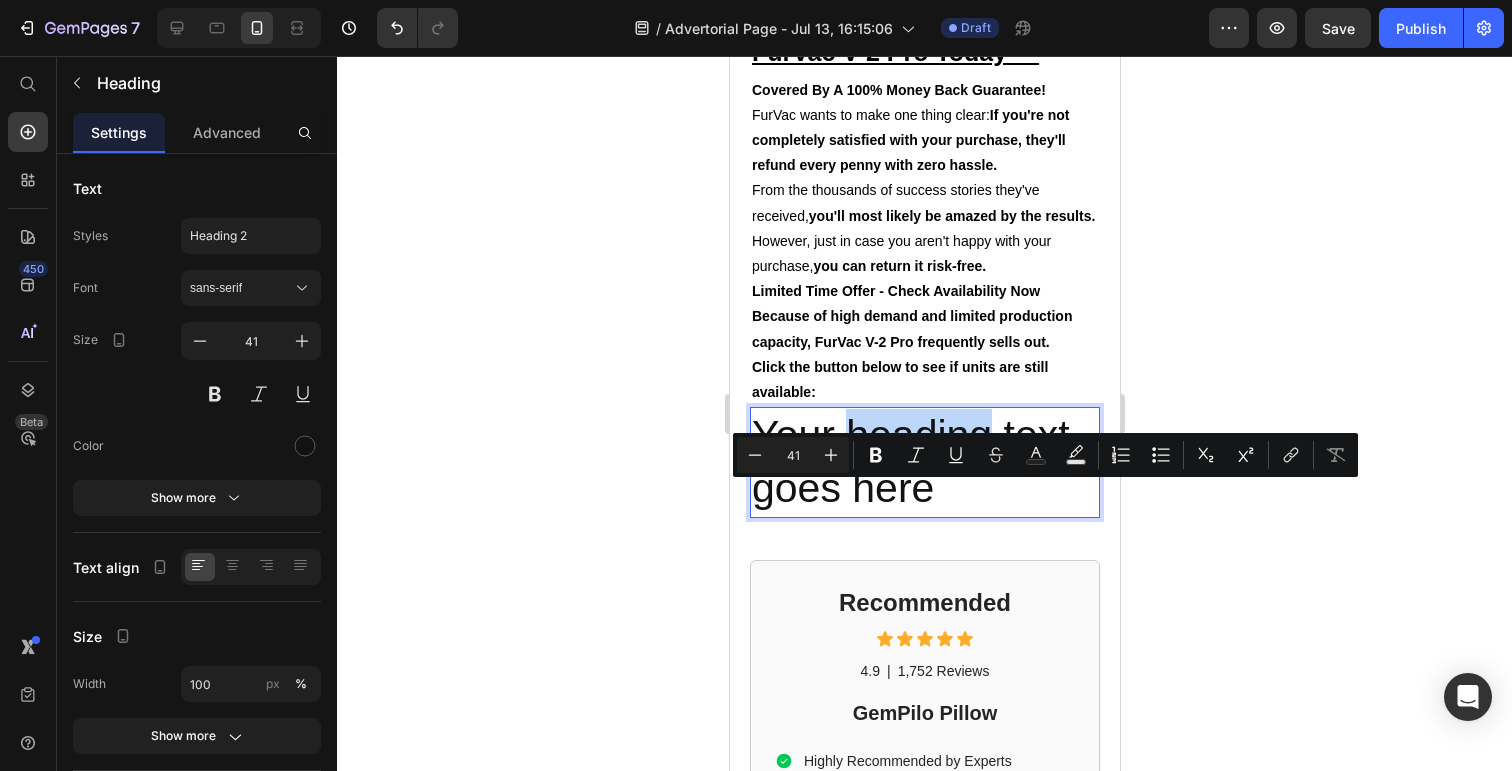 click on "Your heading text goes here" at bounding box center (924, 462) 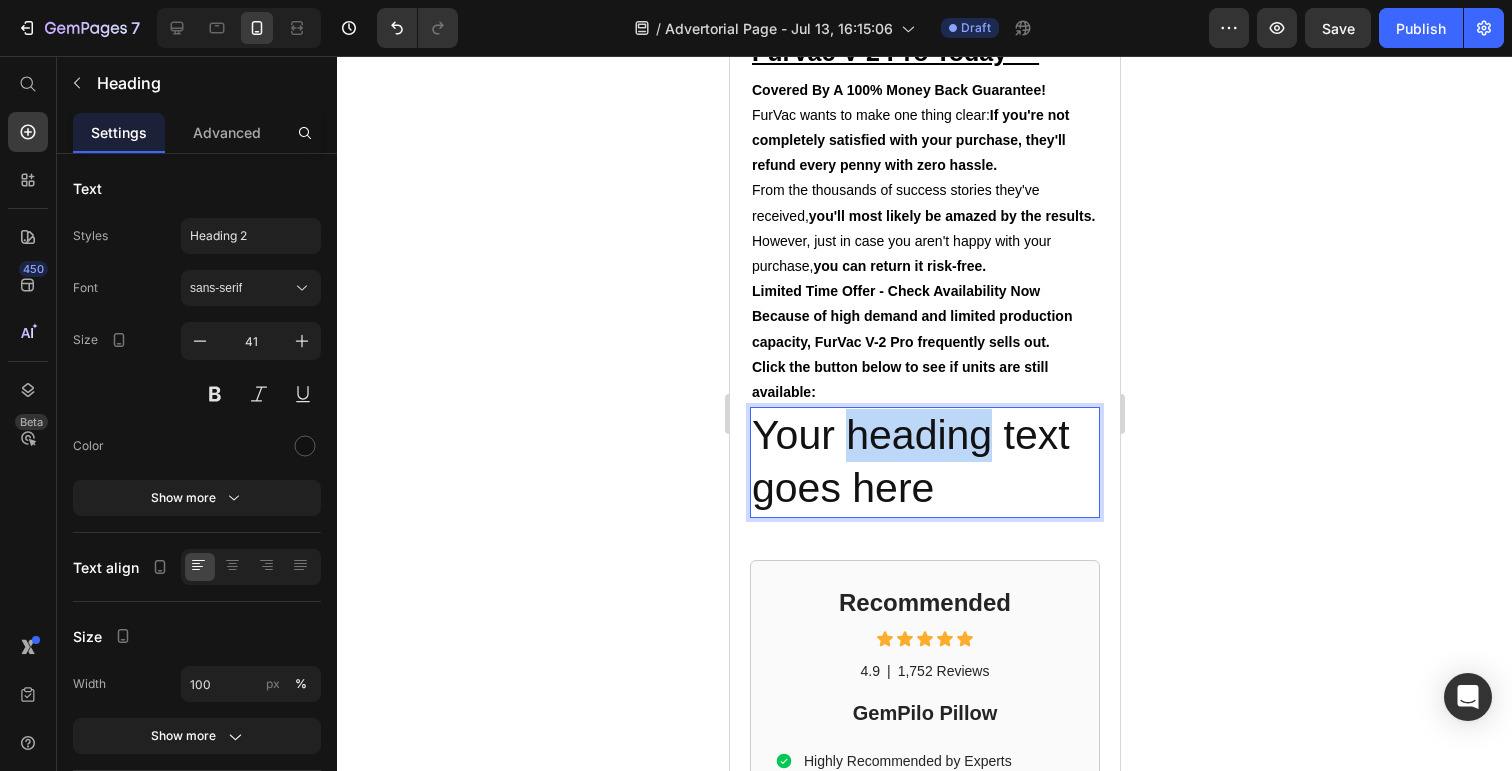 click on "Your heading text goes here" at bounding box center [924, 462] 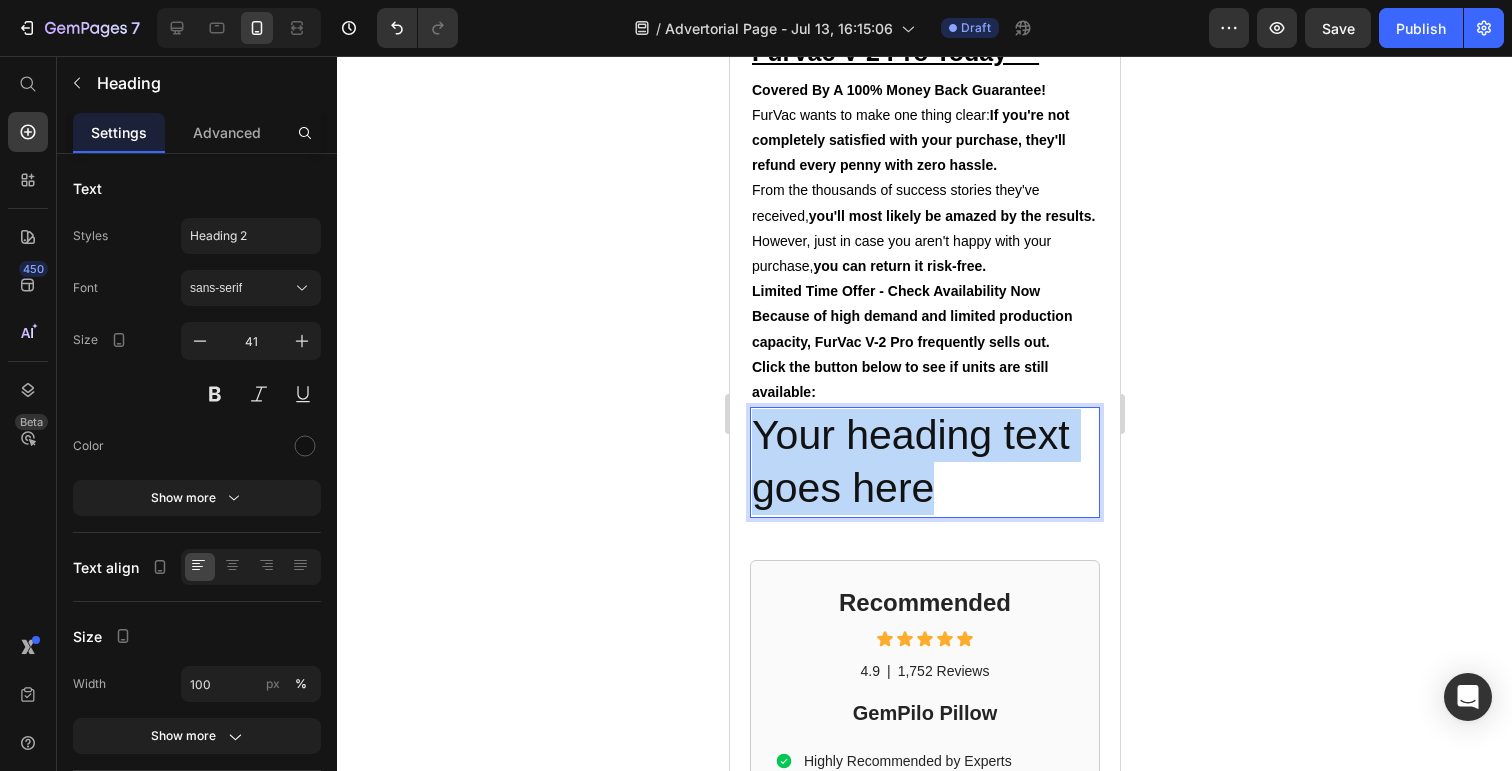 click on "Your heading text goes here" at bounding box center (924, 462) 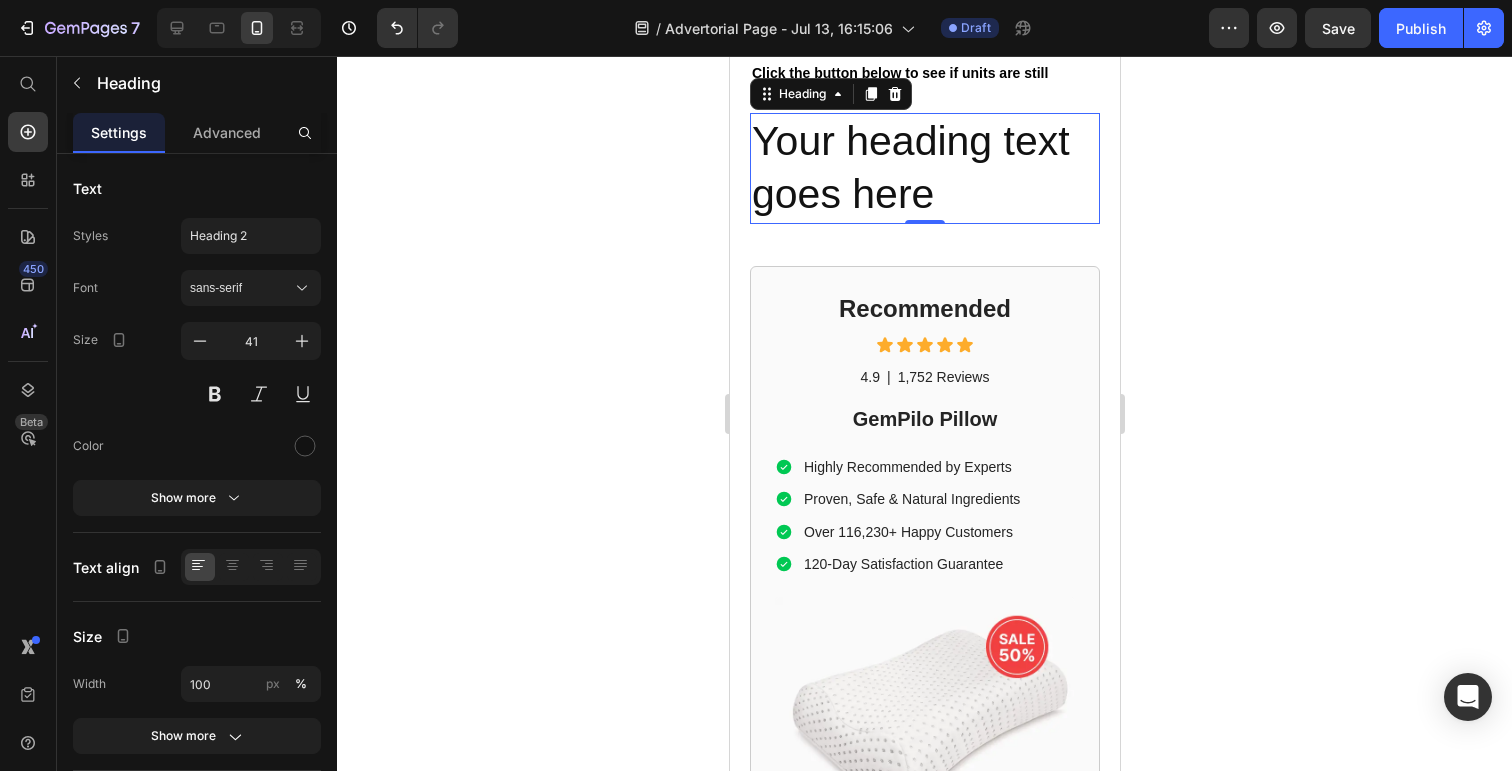 scroll, scrollTop: 8985, scrollLeft: 0, axis: vertical 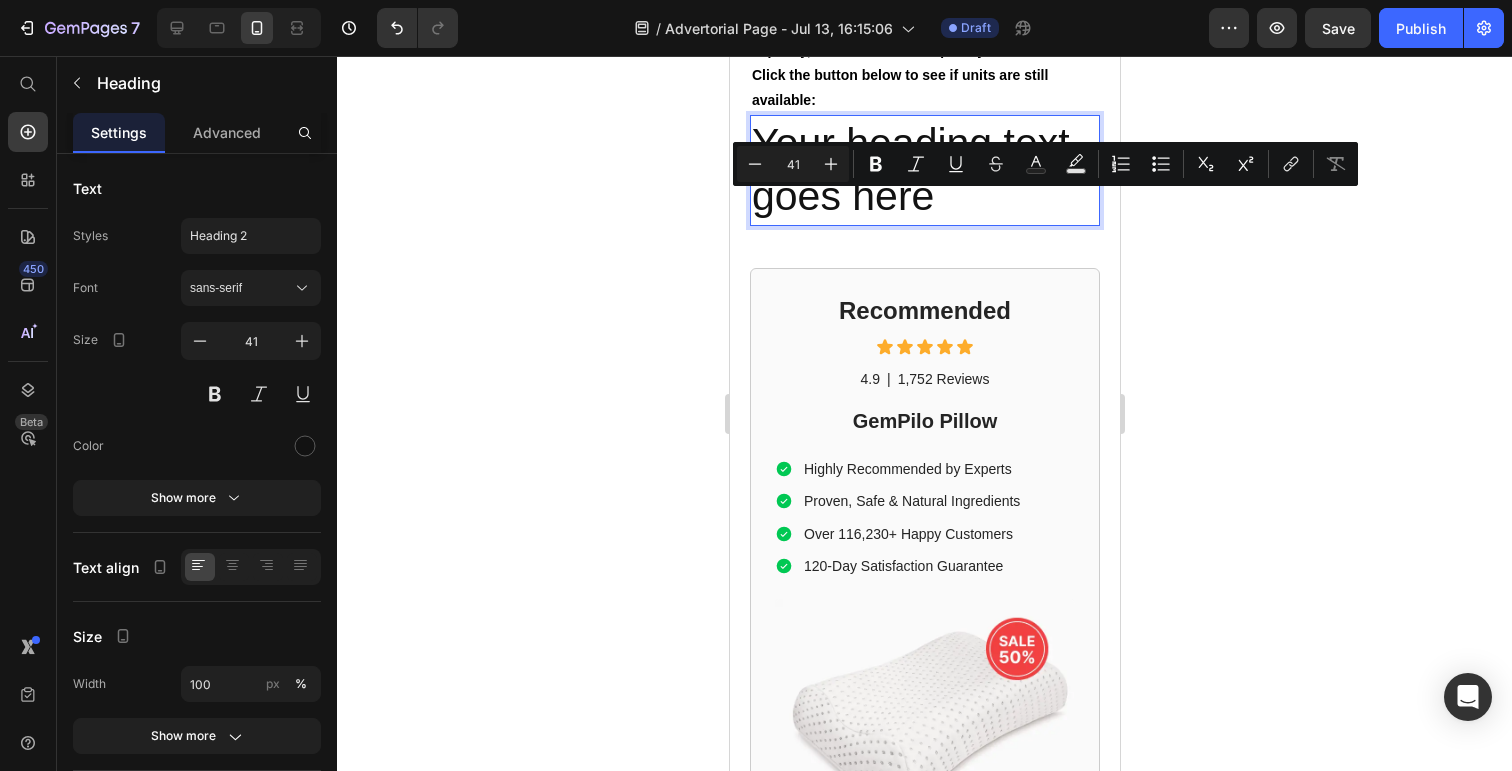 click on "Your heading text goes here" at bounding box center [924, 170] 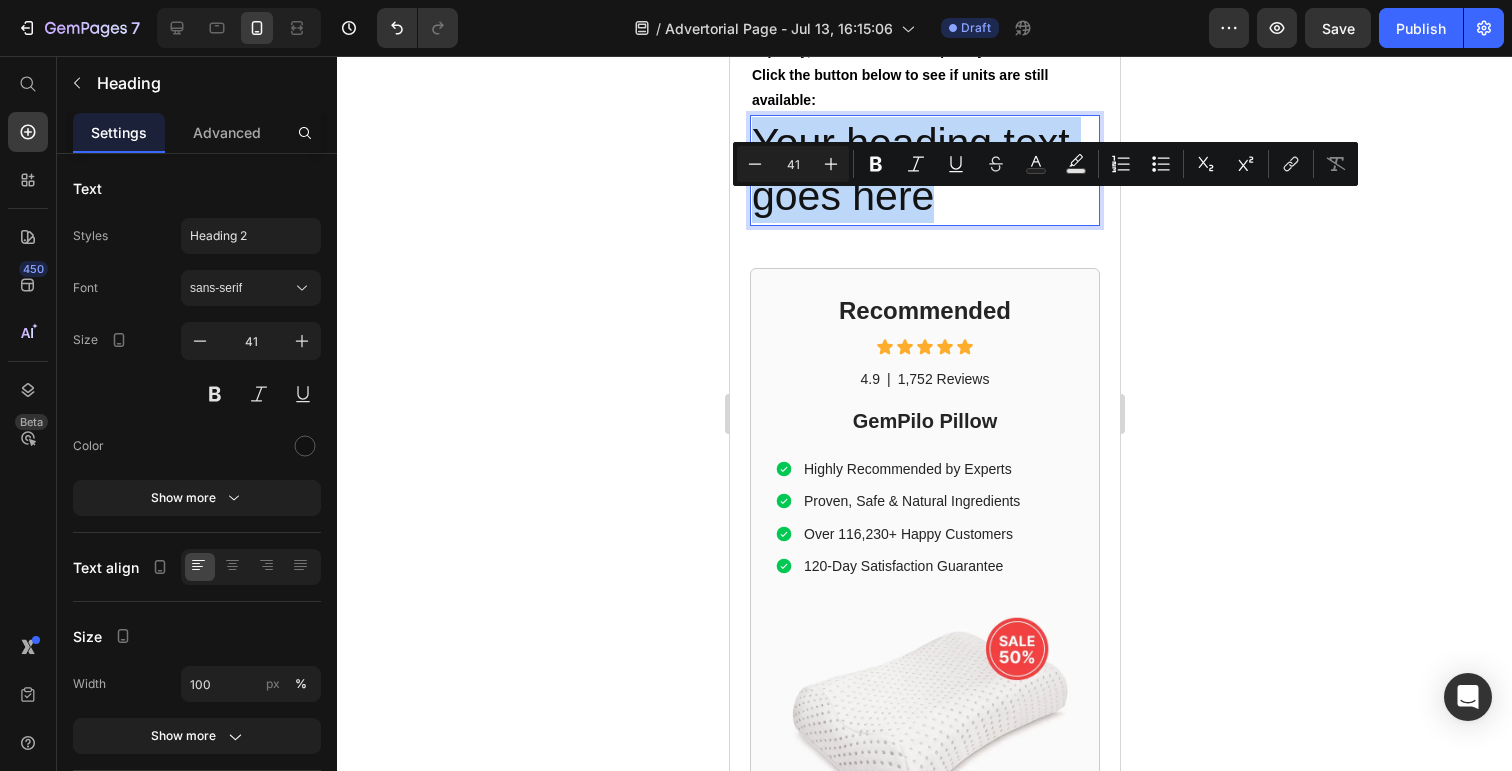 click on "Your heading text goes here" at bounding box center (924, 170) 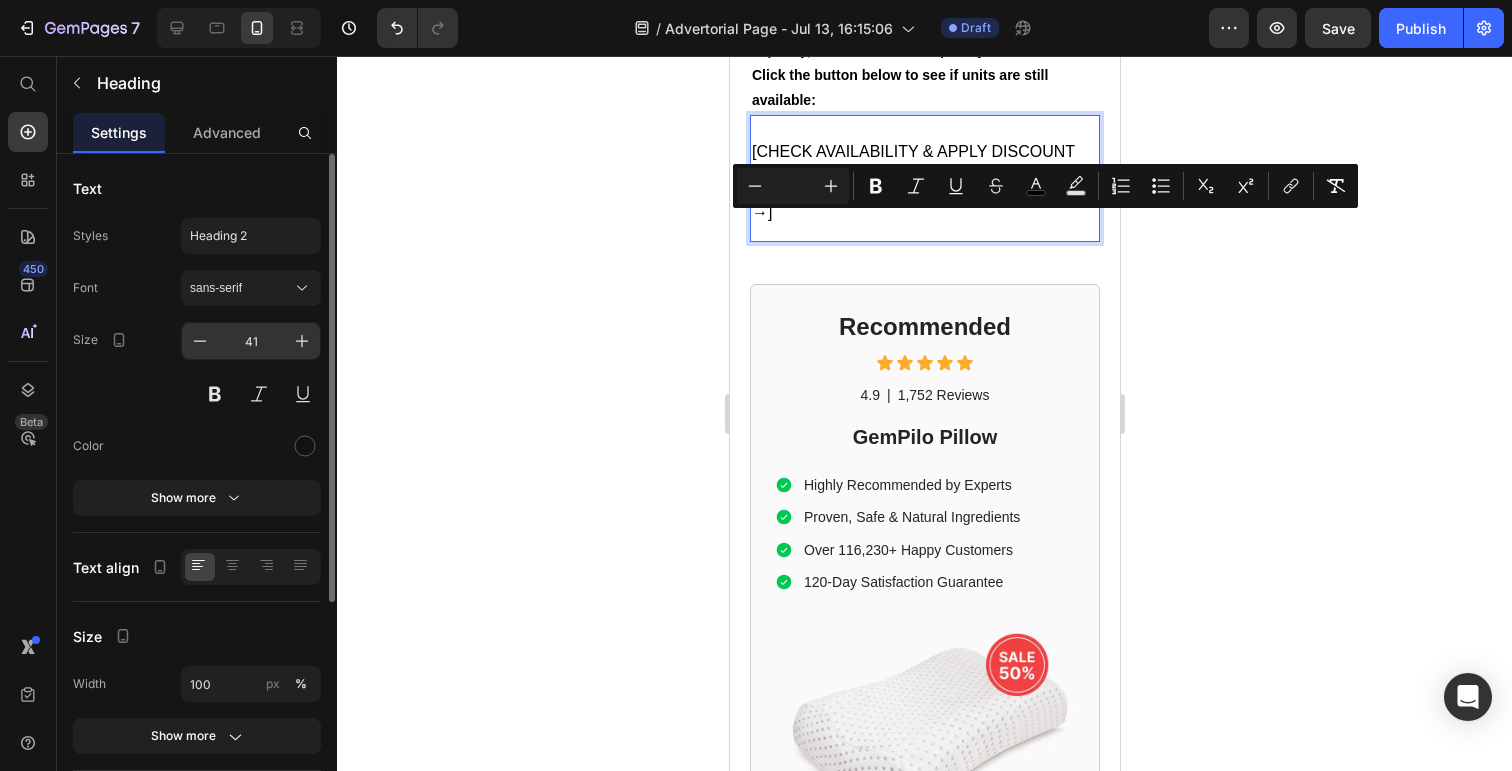 click on "41" at bounding box center [251, 341] 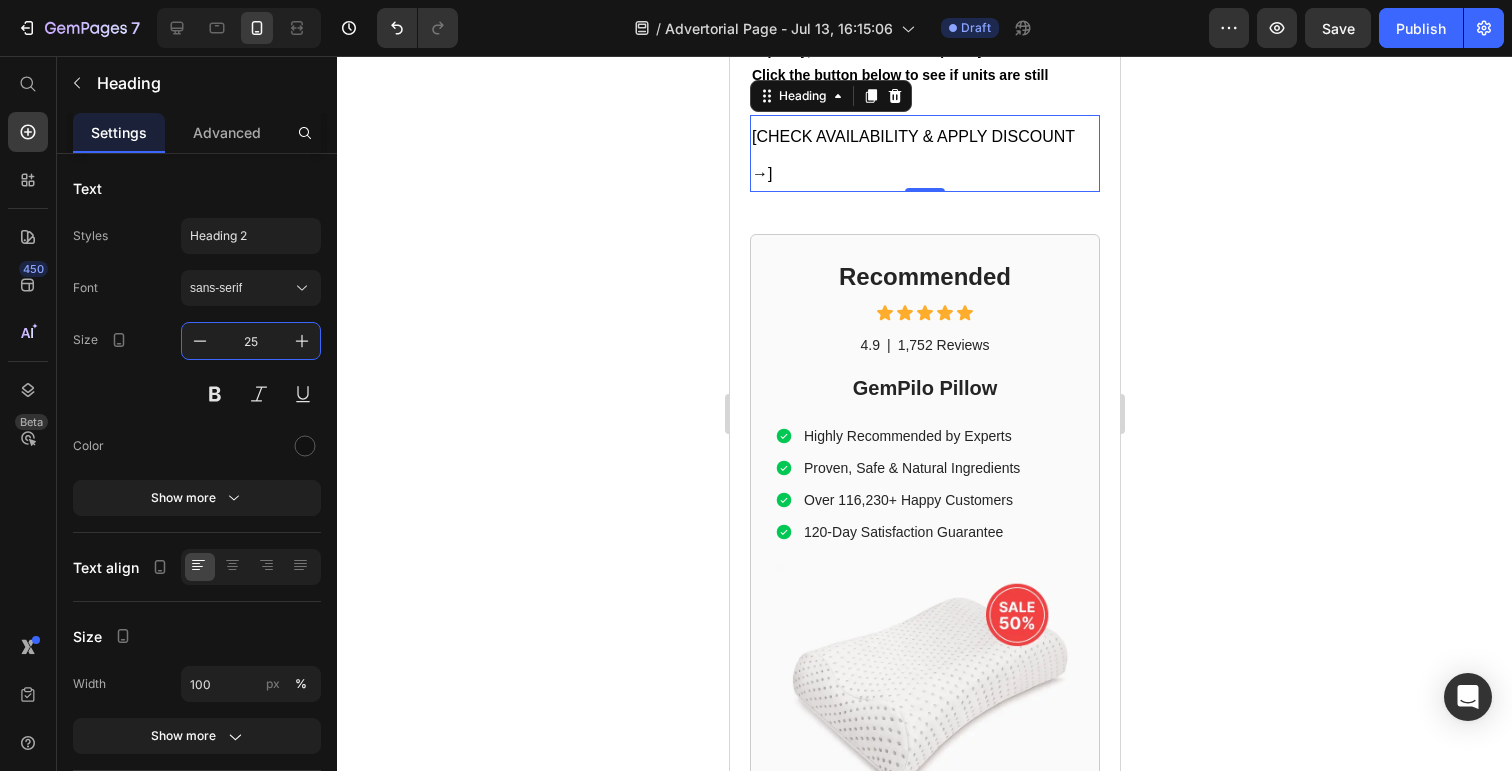 type on "25" 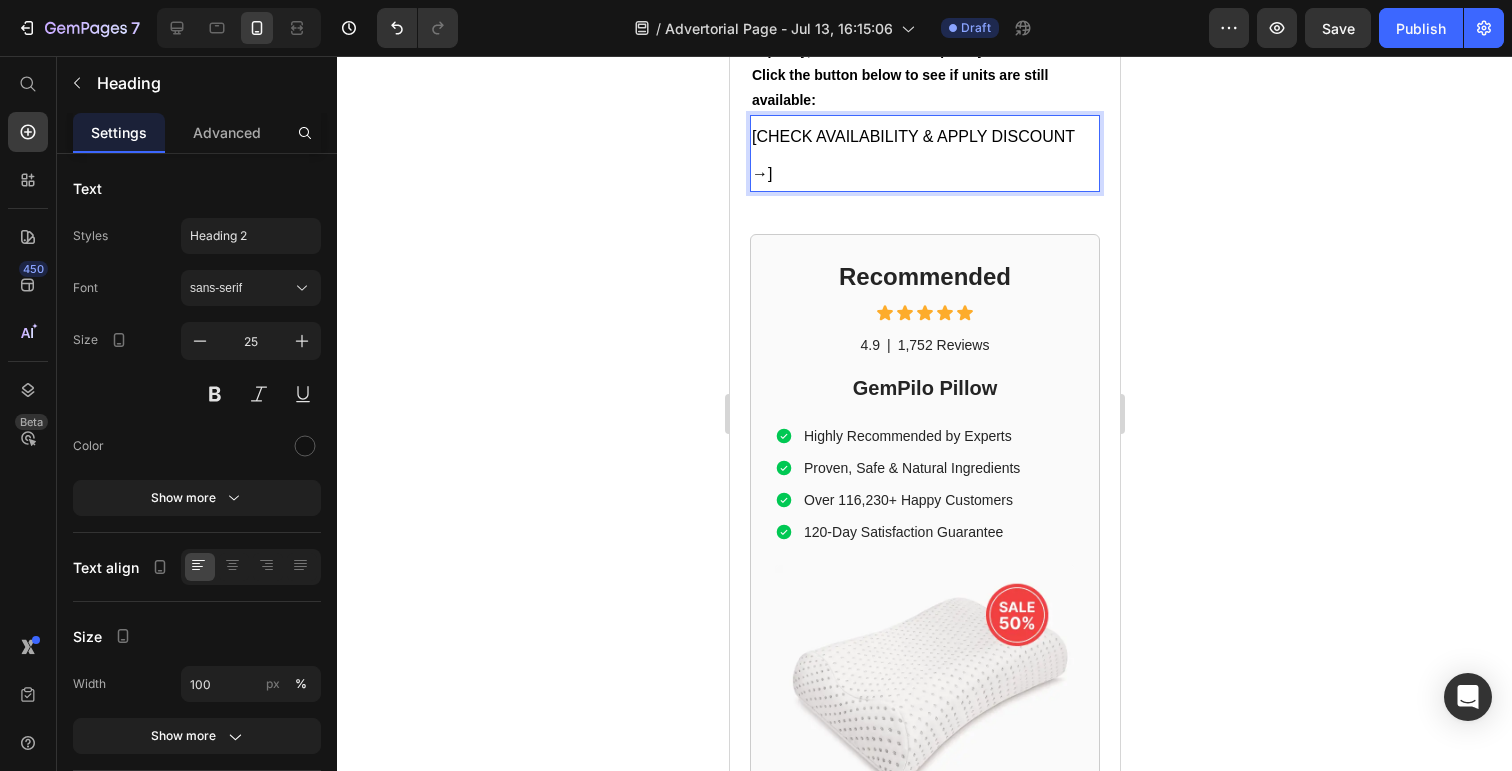 click on "[CHECK AVAILABILITY & APPLY DISCOUNT →]" at bounding box center (924, 153) 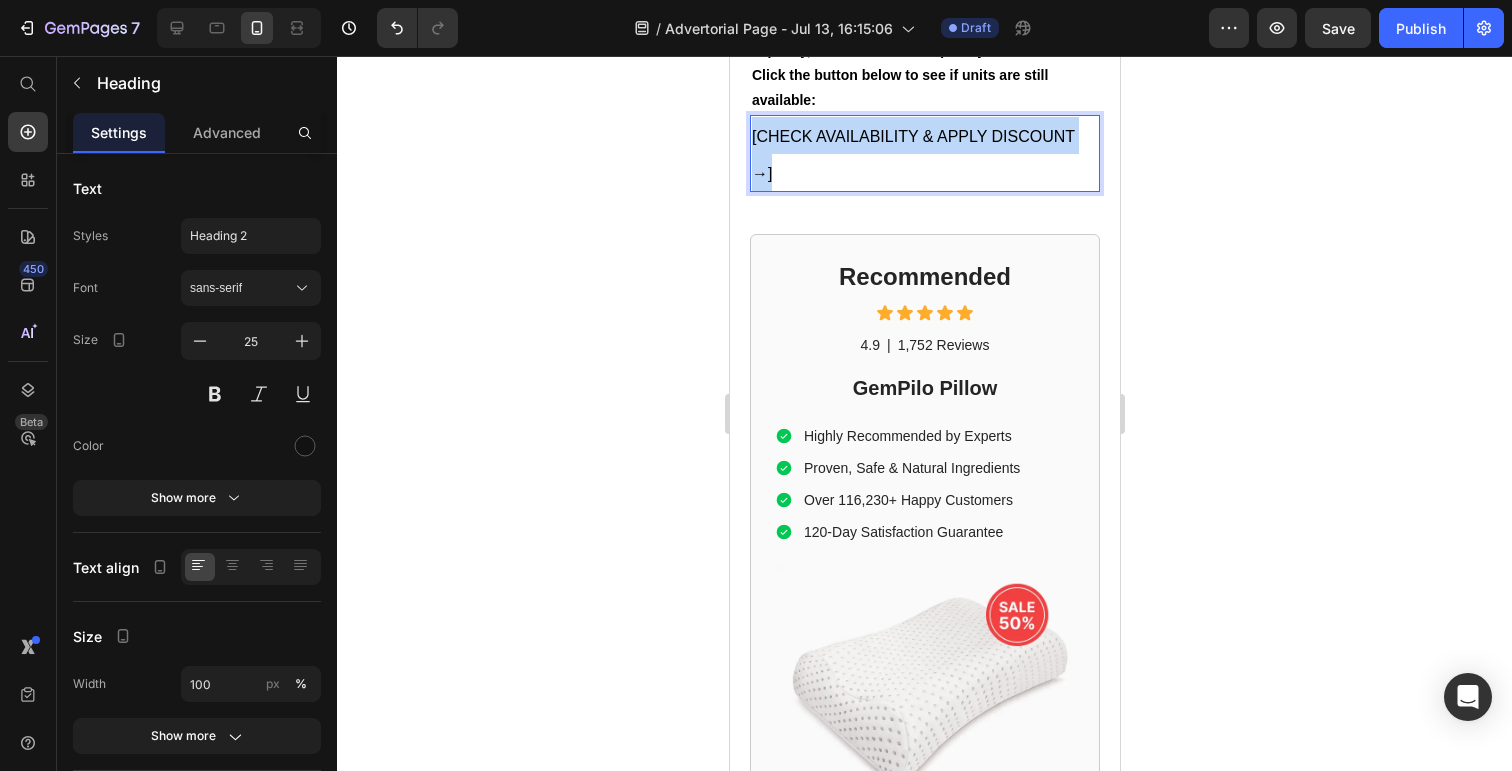 click on "[CHECK AVAILABILITY & APPLY DISCOUNT →]" at bounding box center [924, 153] 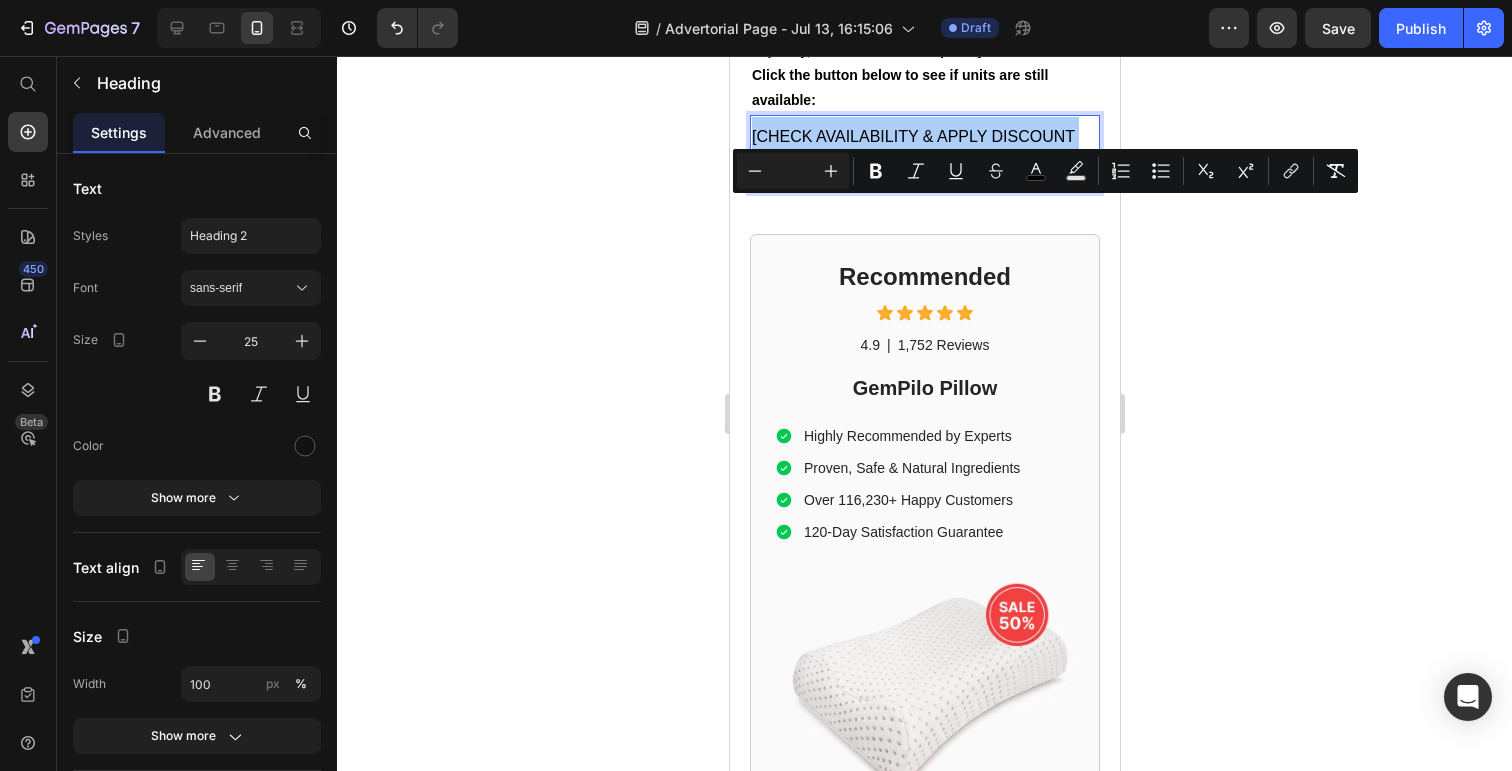 click at bounding box center (793, 171) 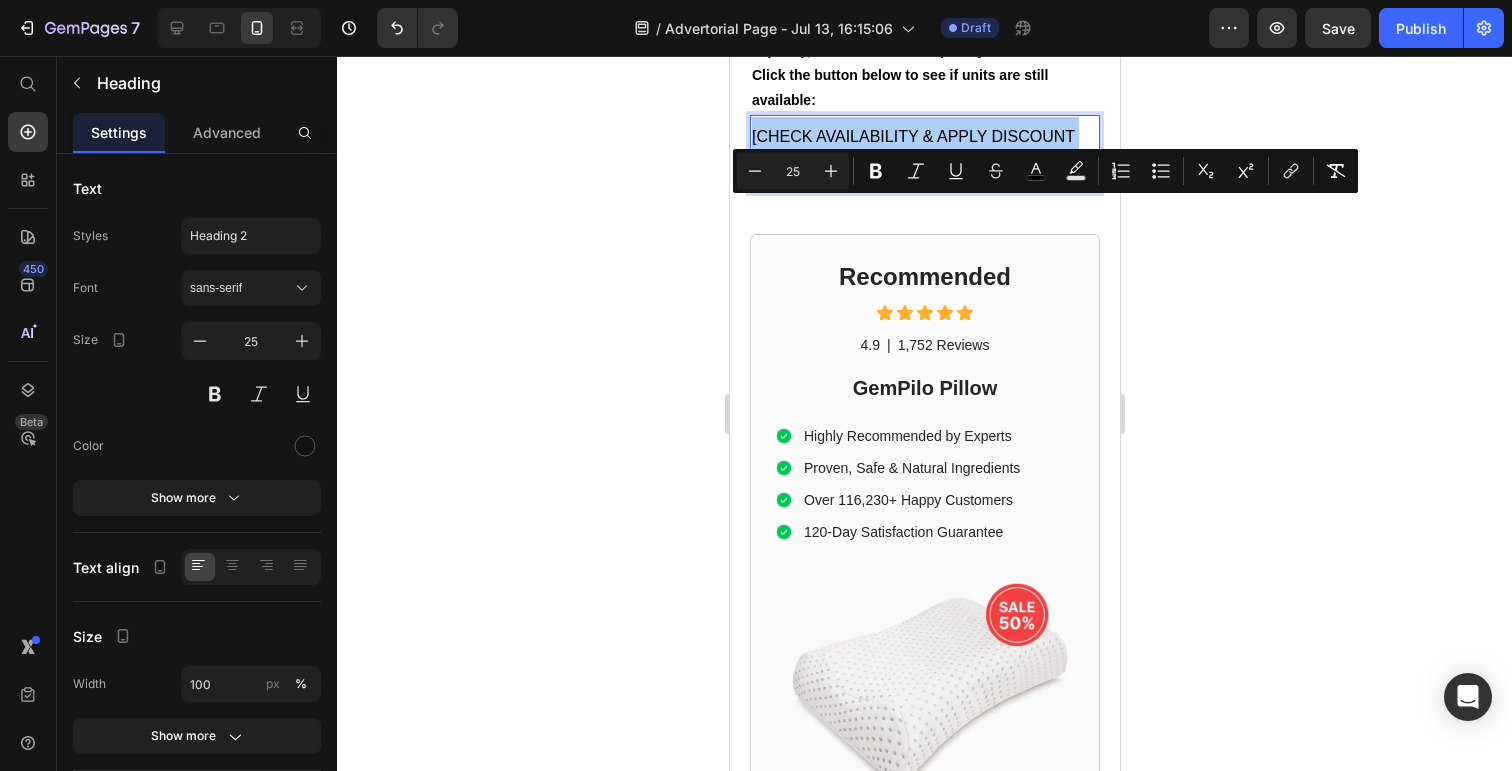 type on "25" 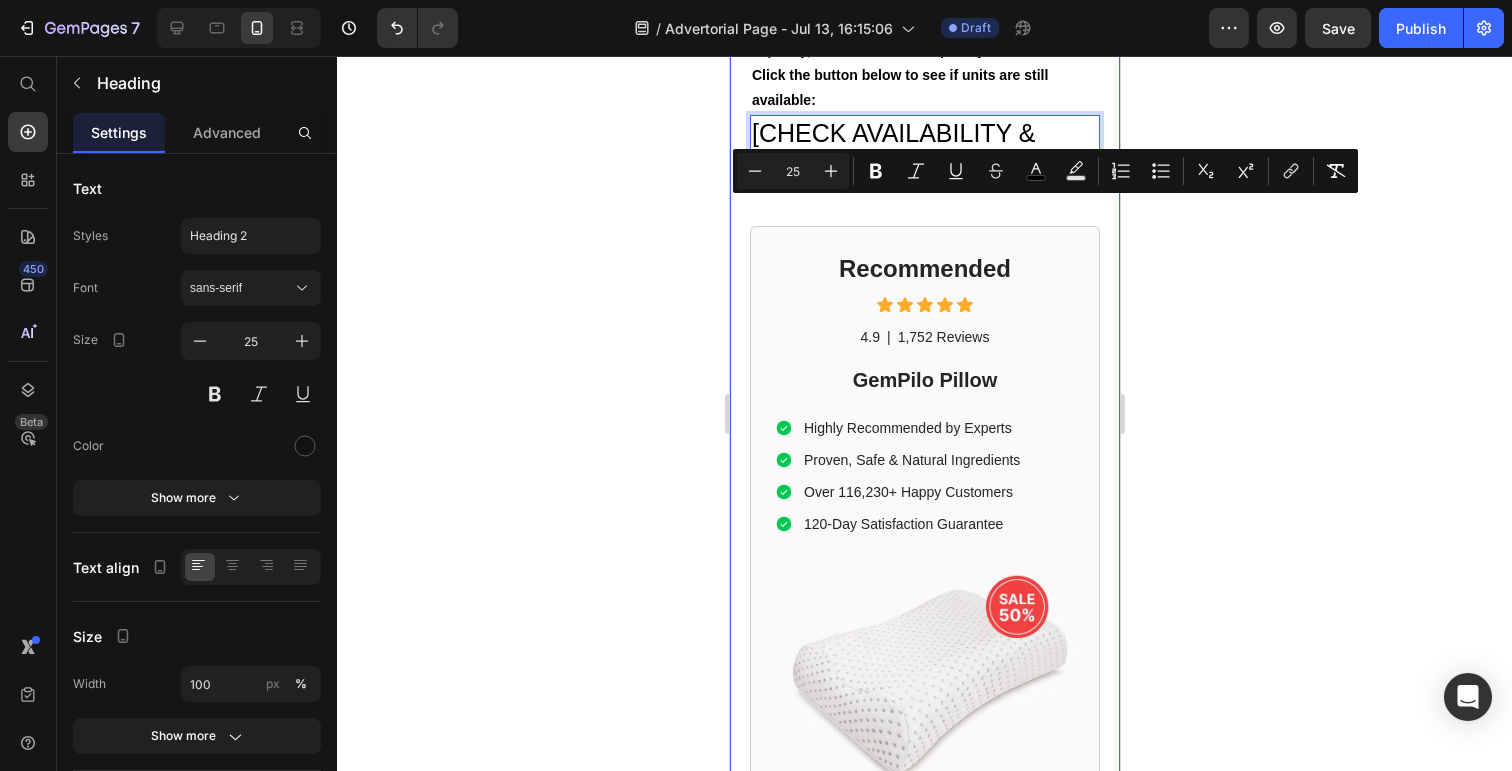 click on "Dog Owner Shares How This $179 Device Saved Her From a $4,800 Emergency Heading Date: March 15, 2024 | By: [NAME] Text Block "By the time the seizure started, it was almost too late. This simple device could have prevented the whole nightmare." Text Block Row Image ⁠⁠⁠⁠⁠⁠⁠ My dog almost died at the groomer Heading If your dog gets anxious at the groomer... If you've ever wondered why some dogs shake uncontrollably in the grooming chair... If you've noticed your furry friend acting strange after grooming appointments... Then what I'm about to share could save your dog's life. There's a hidden epidemic affecting 1 in 4 dogs during professional grooming. It's causing seizures, panic attacks, and in some cases—death. And here's the scary part: The thing you think is keeping your dog clean and healthy might actually be putting them in mortal danger. Text Block ⁠⁠⁠⁠⁠⁠⁠ The $4,800 Wake-Up Call That Changed Everything Heading My name is [NAME]. Text Block" at bounding box center (924, -4302) 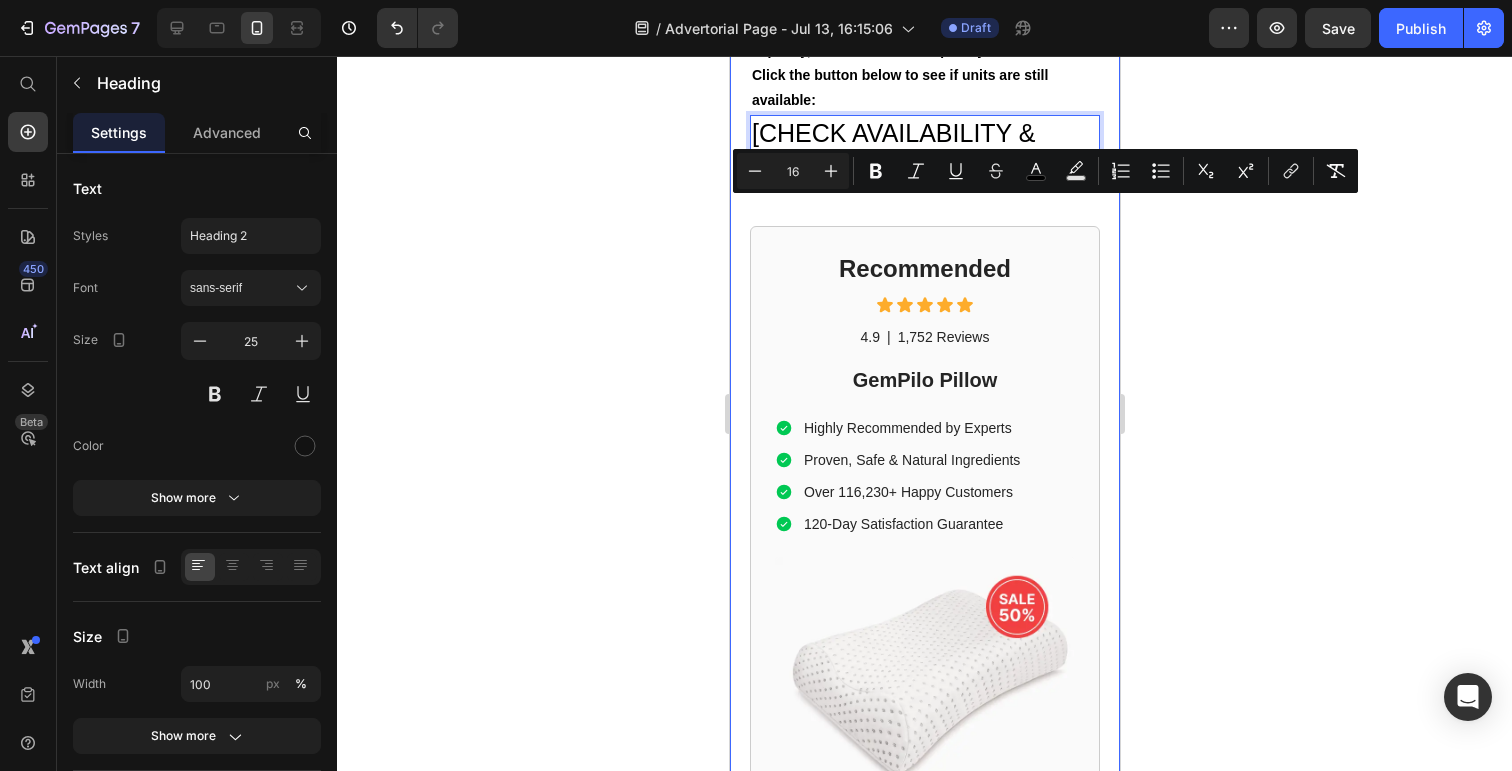 scroll, scrollTop: 0, scrollLeft: 0, axis: both 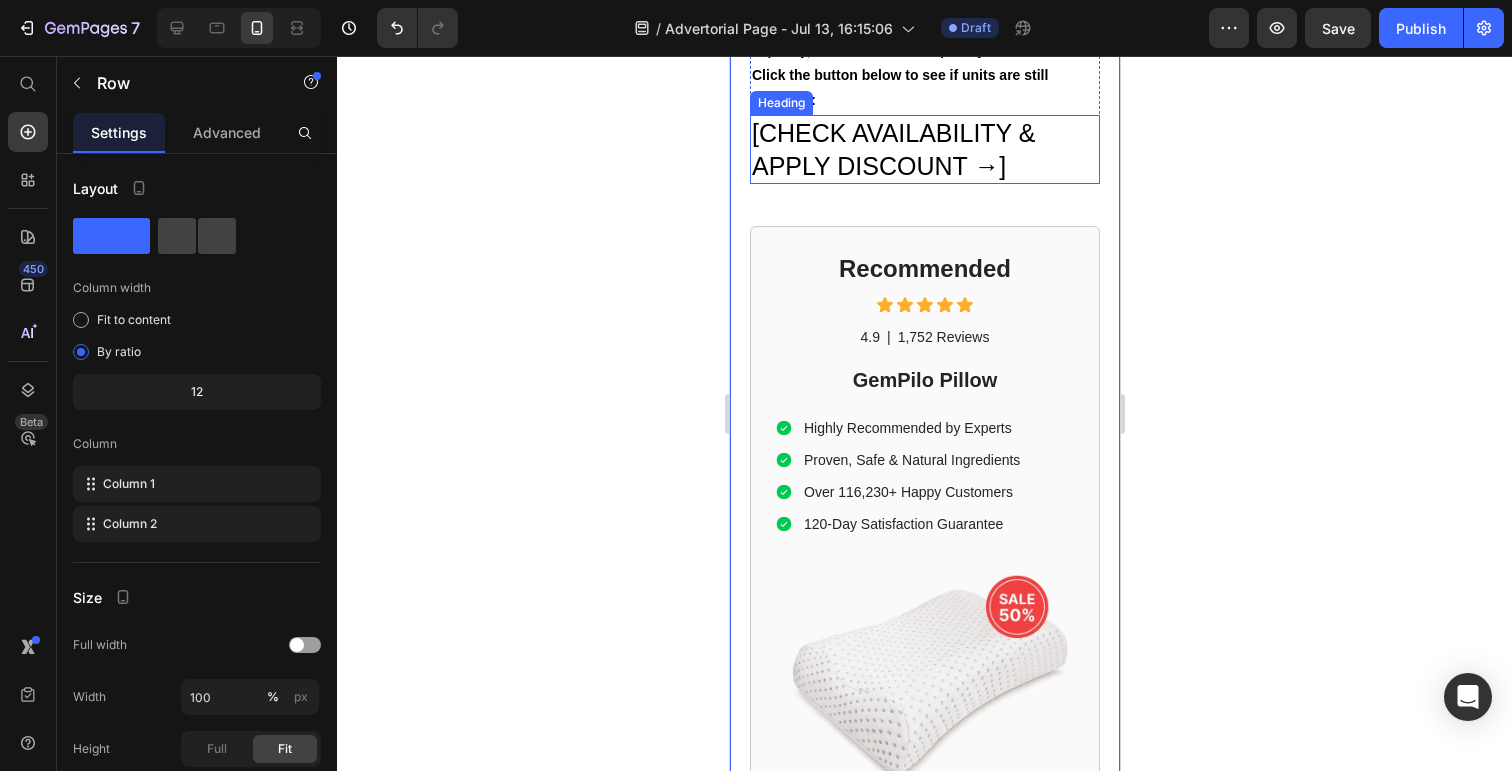 click on "[CHECK AVAILABILITY & APPLY DISCOUNT →]" at bounding box center (892, 149) 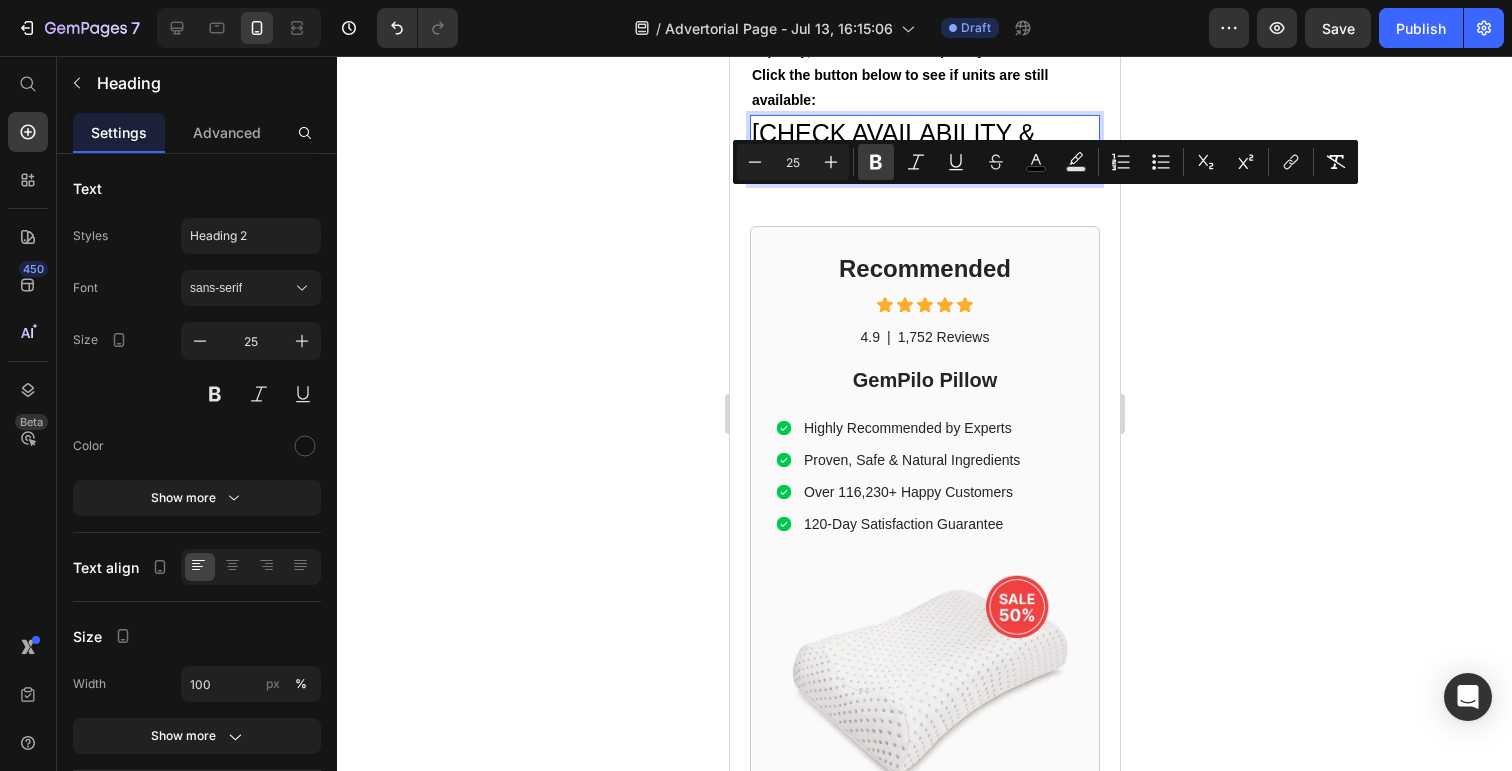 click 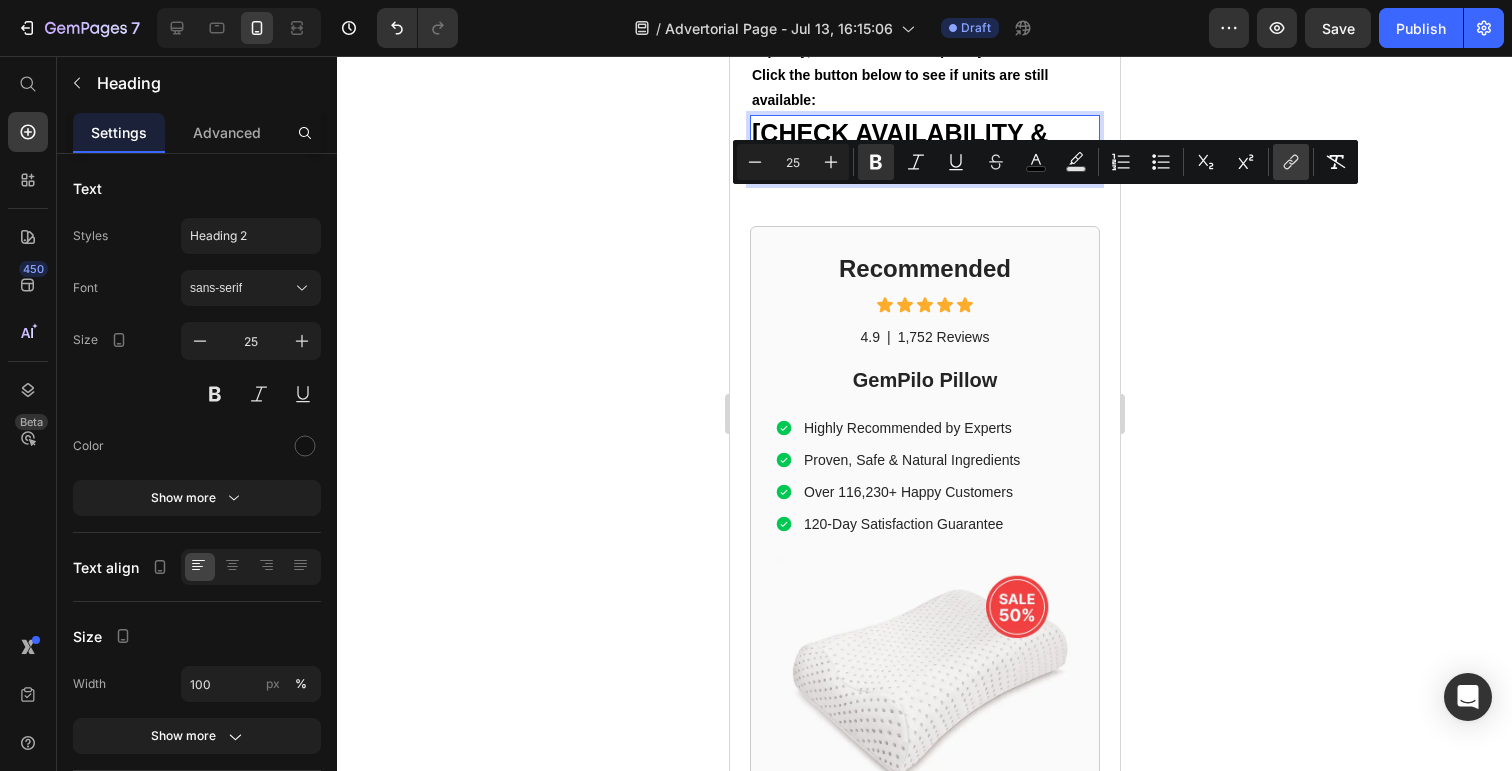 click on "link" at bounding box center (1291, 162) 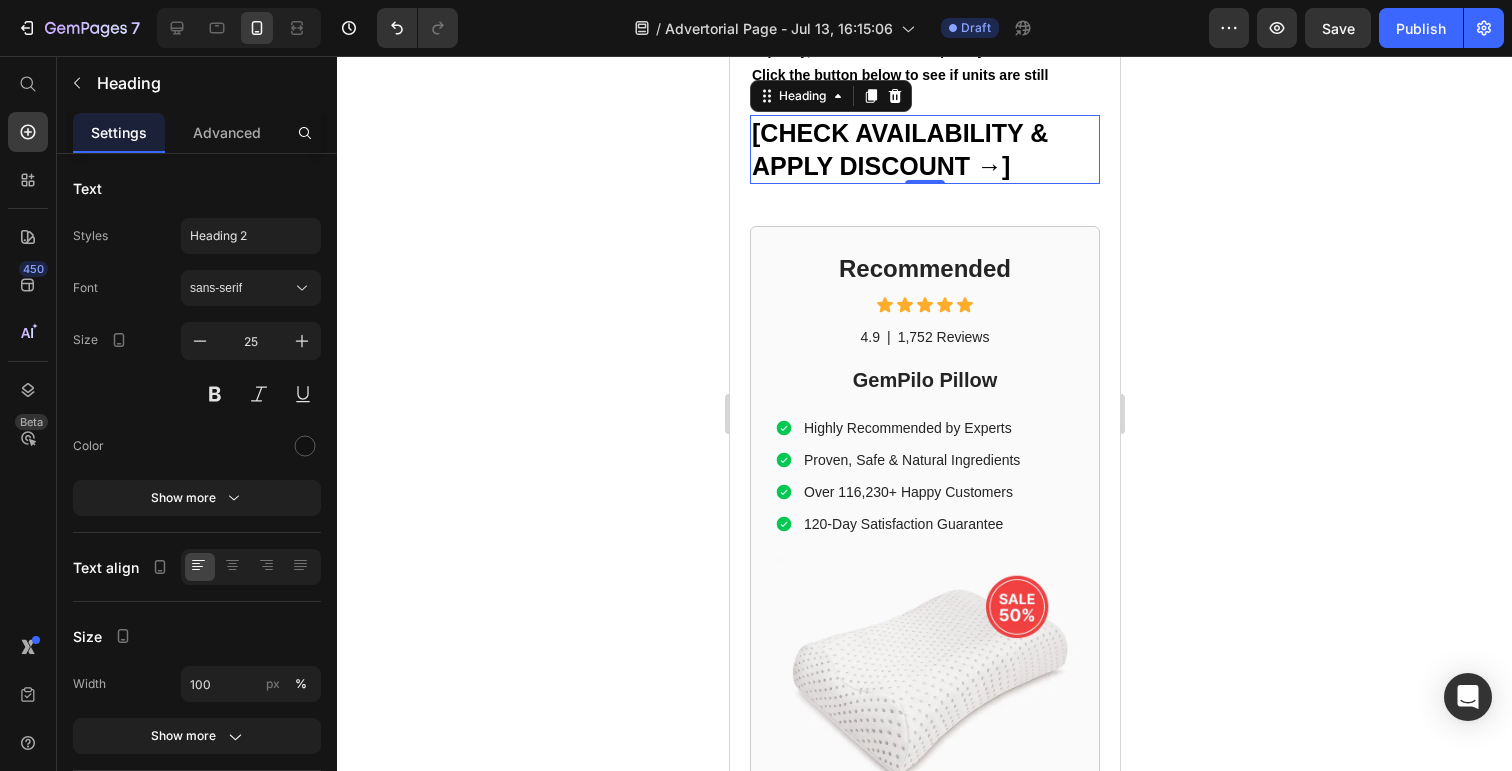click on "[CHECK AVAILABILITY & APPLY DISCOUNT →]" at bounding box center [899, 149] 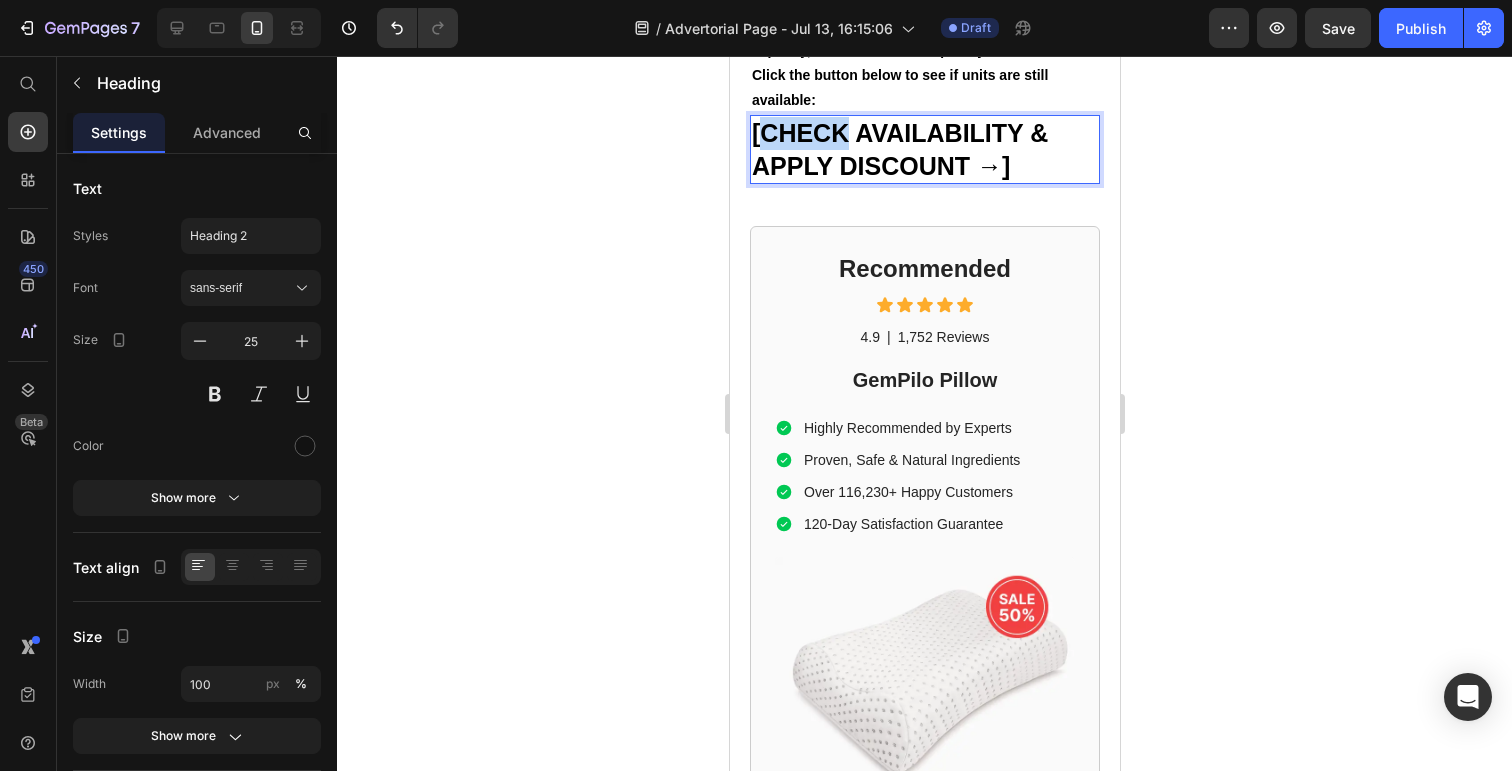 click on "[CHECK AVAILABILITY & APPLY DISCOUNT →]" at bounding box center (899, 149) 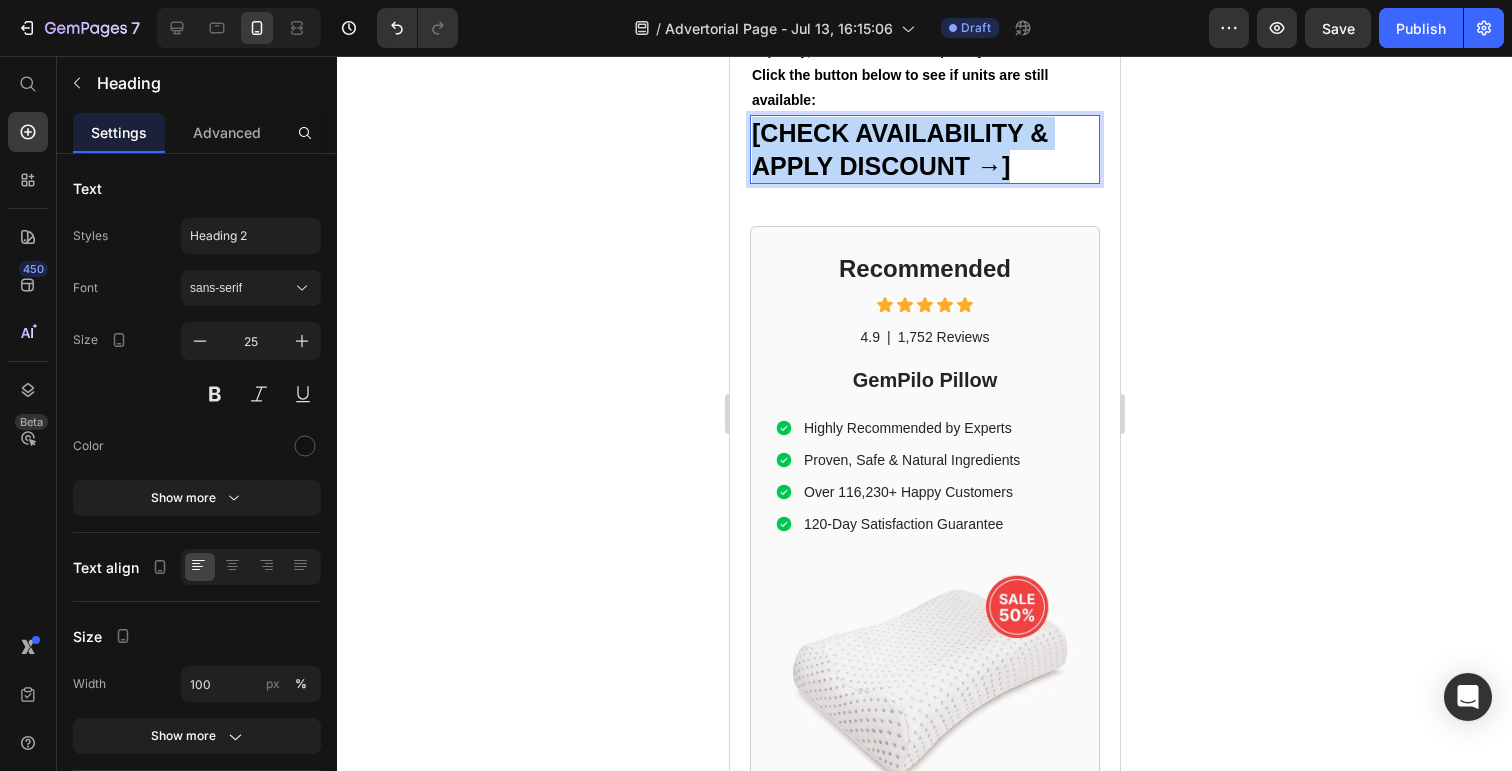 click on "[CHECK AVAILABILITY & APPLY DISCOUNT →]" at bounding box center (899, 149) 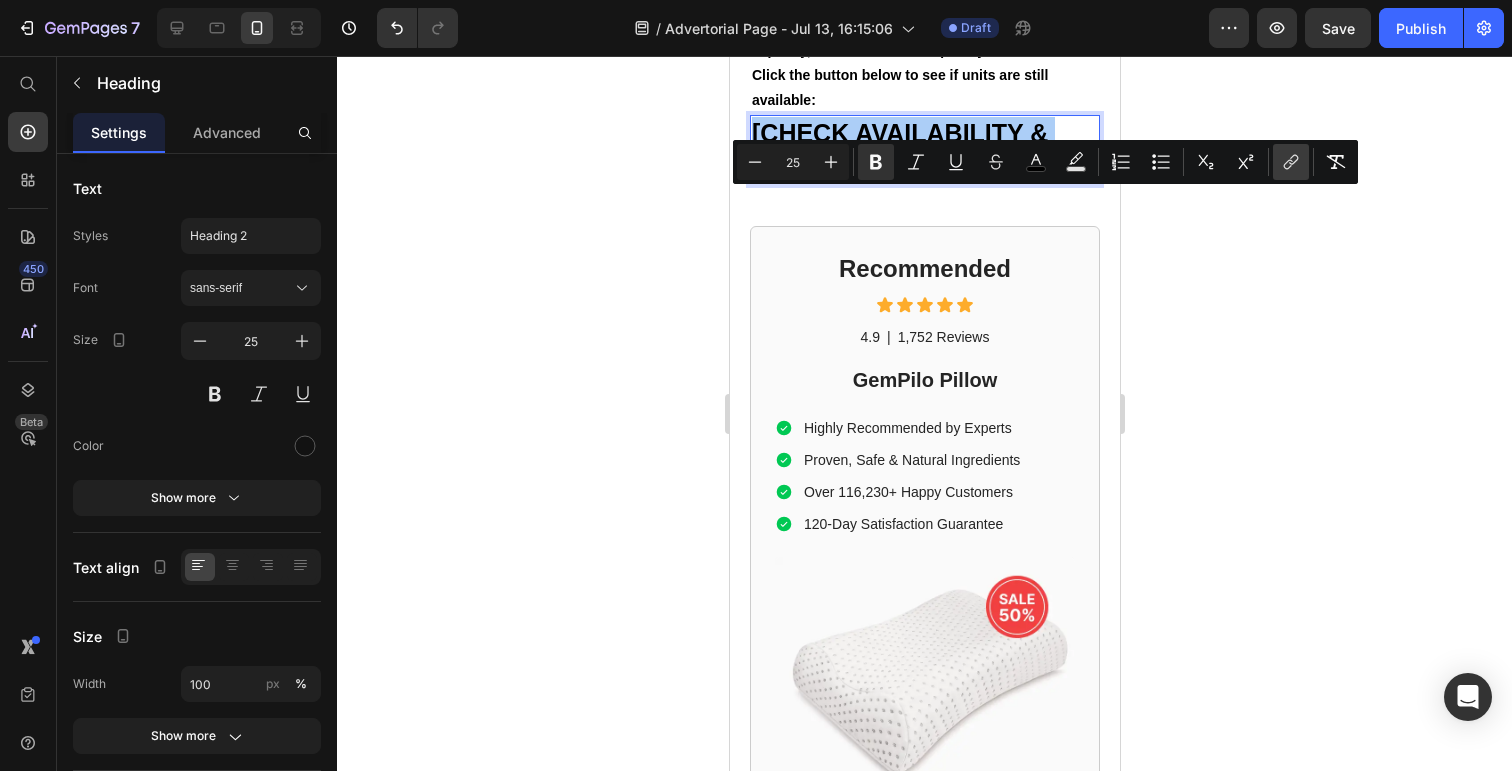click 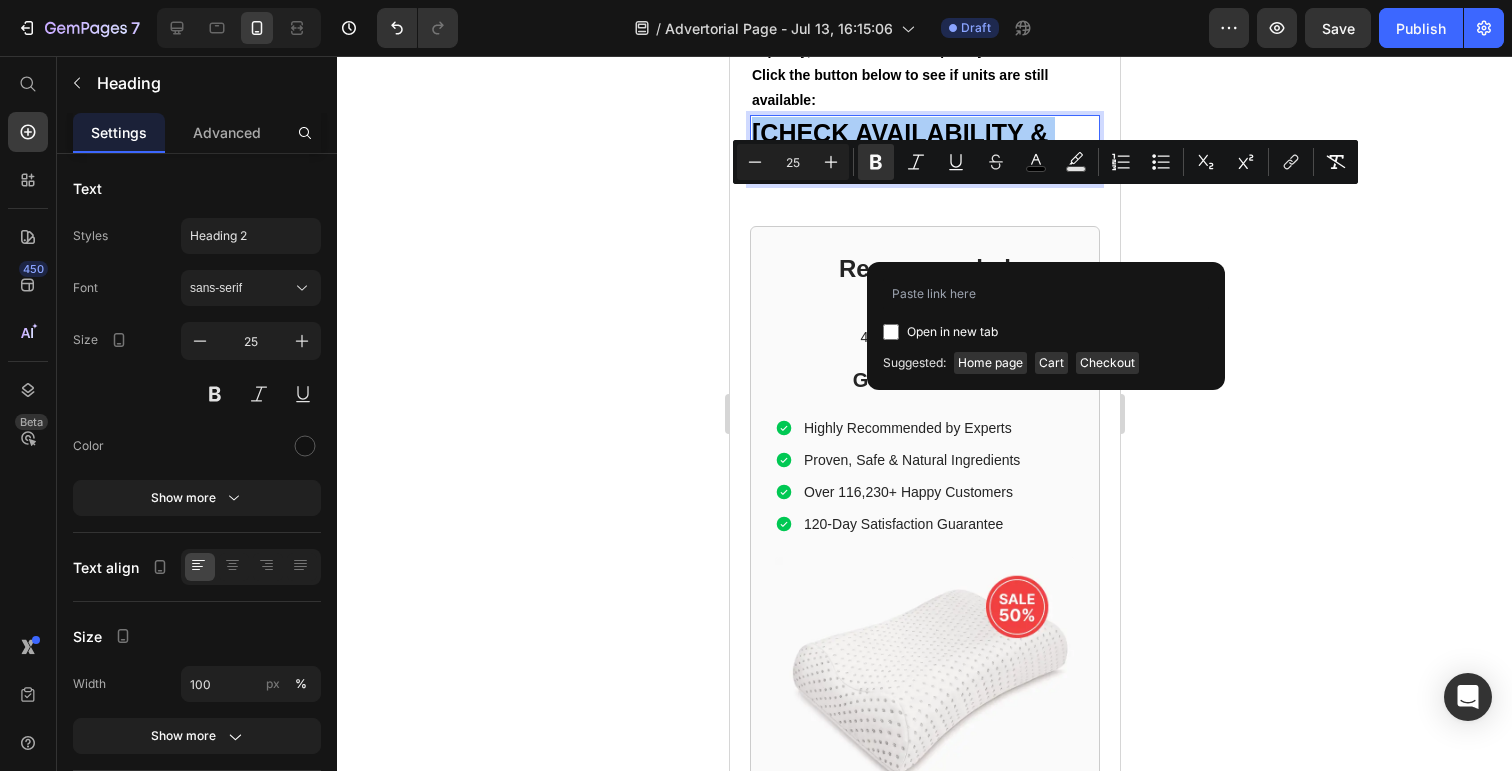 type on "https://www.petessentialdirect.com/products/order" 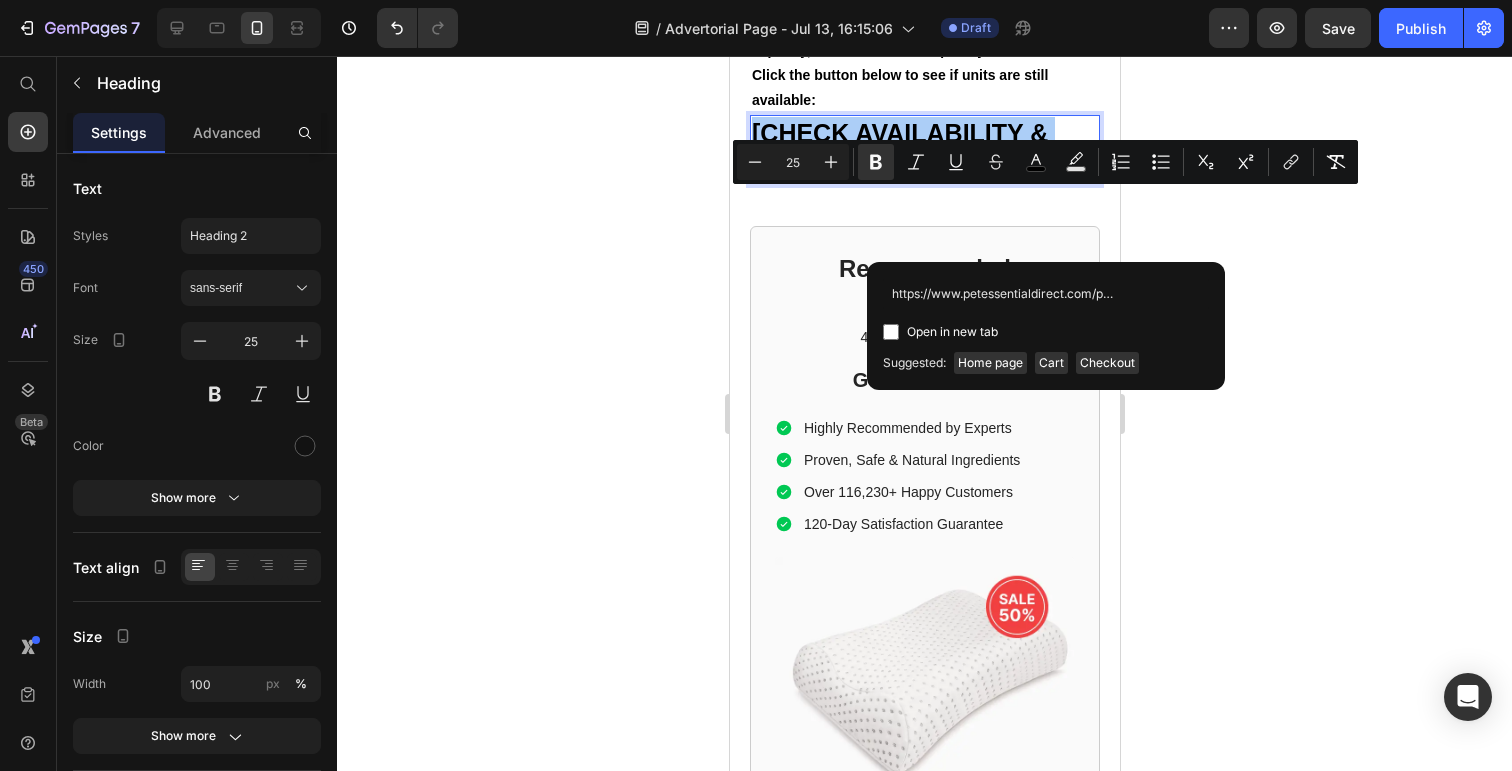 scroll, scrollTop: 0, scrollLeft: 66, axis: horizontal 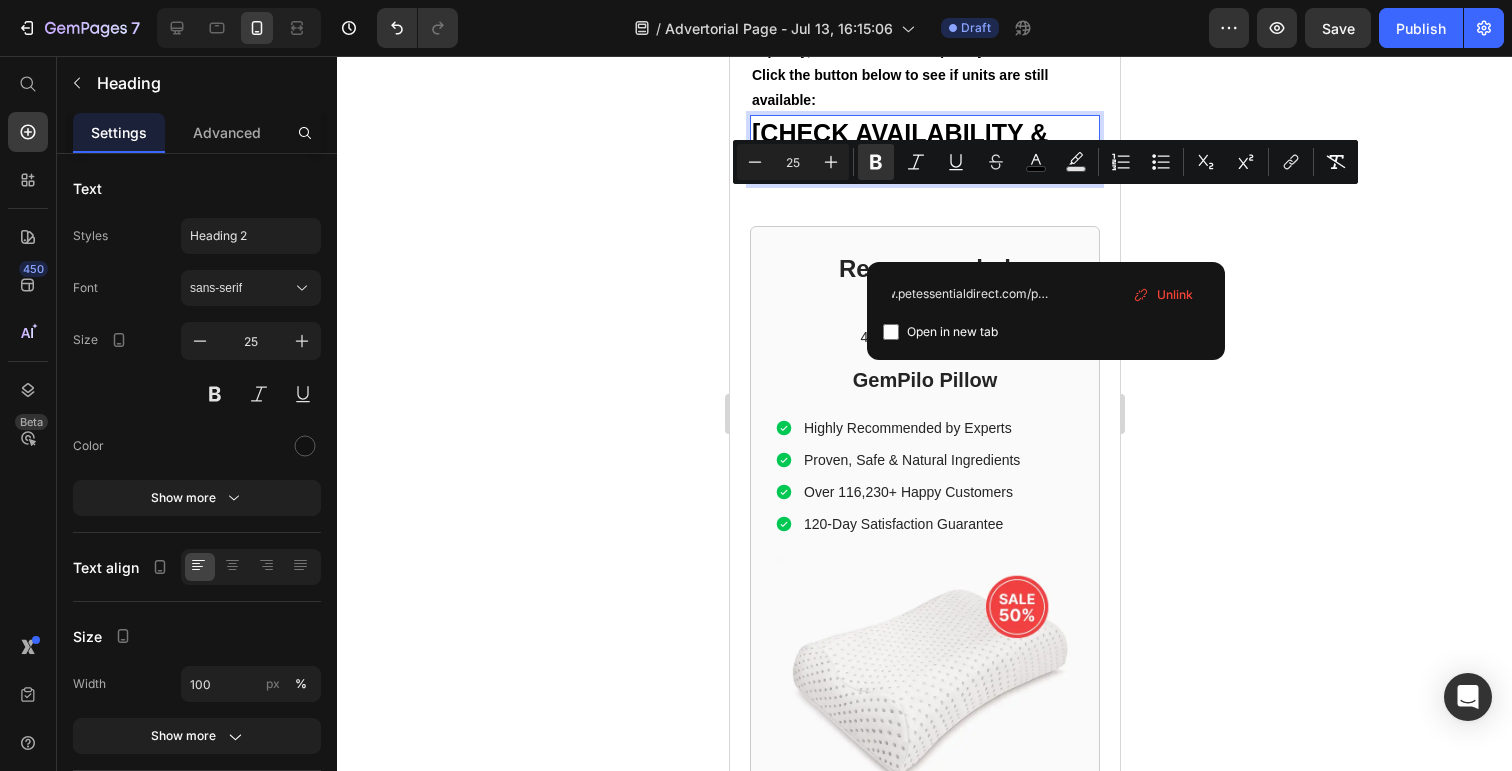 click 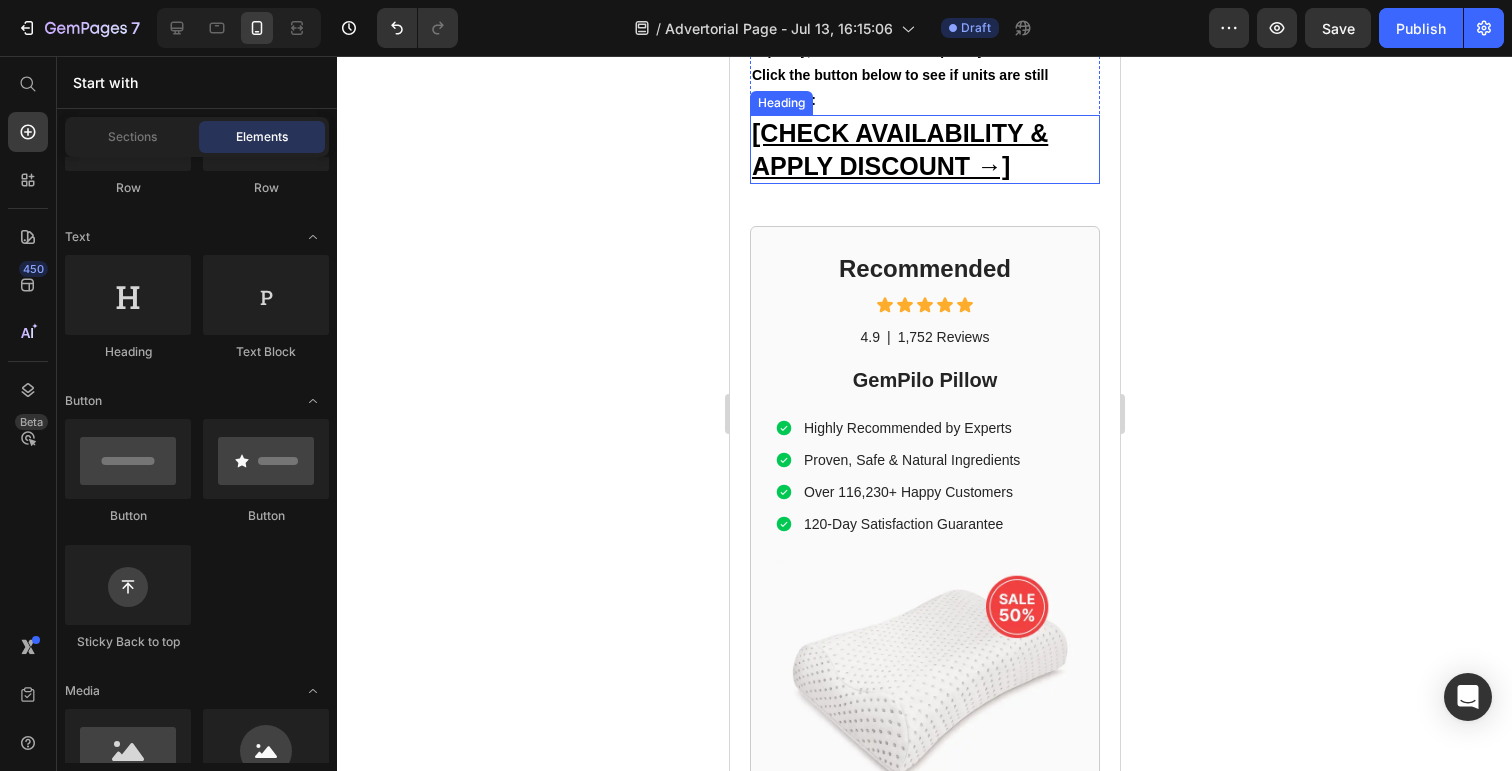 click on "[CHECK AVAILABILITY & APPLY DISCOUNT →]" at bounding box center [899, 149] 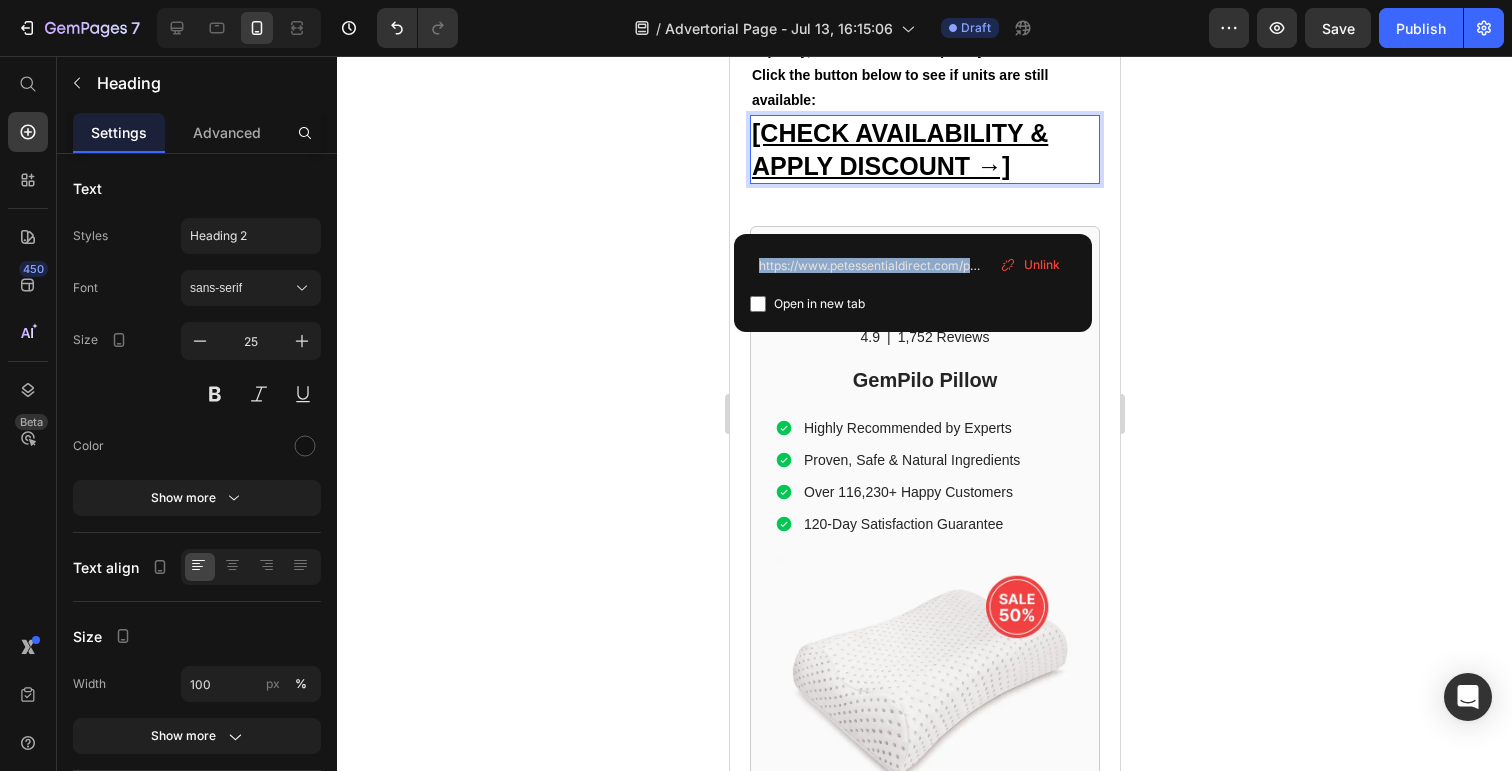 click on "https://www.petessentialdirect.com/products/order Open in new tab Unlink" at bounding box center [913, 283] 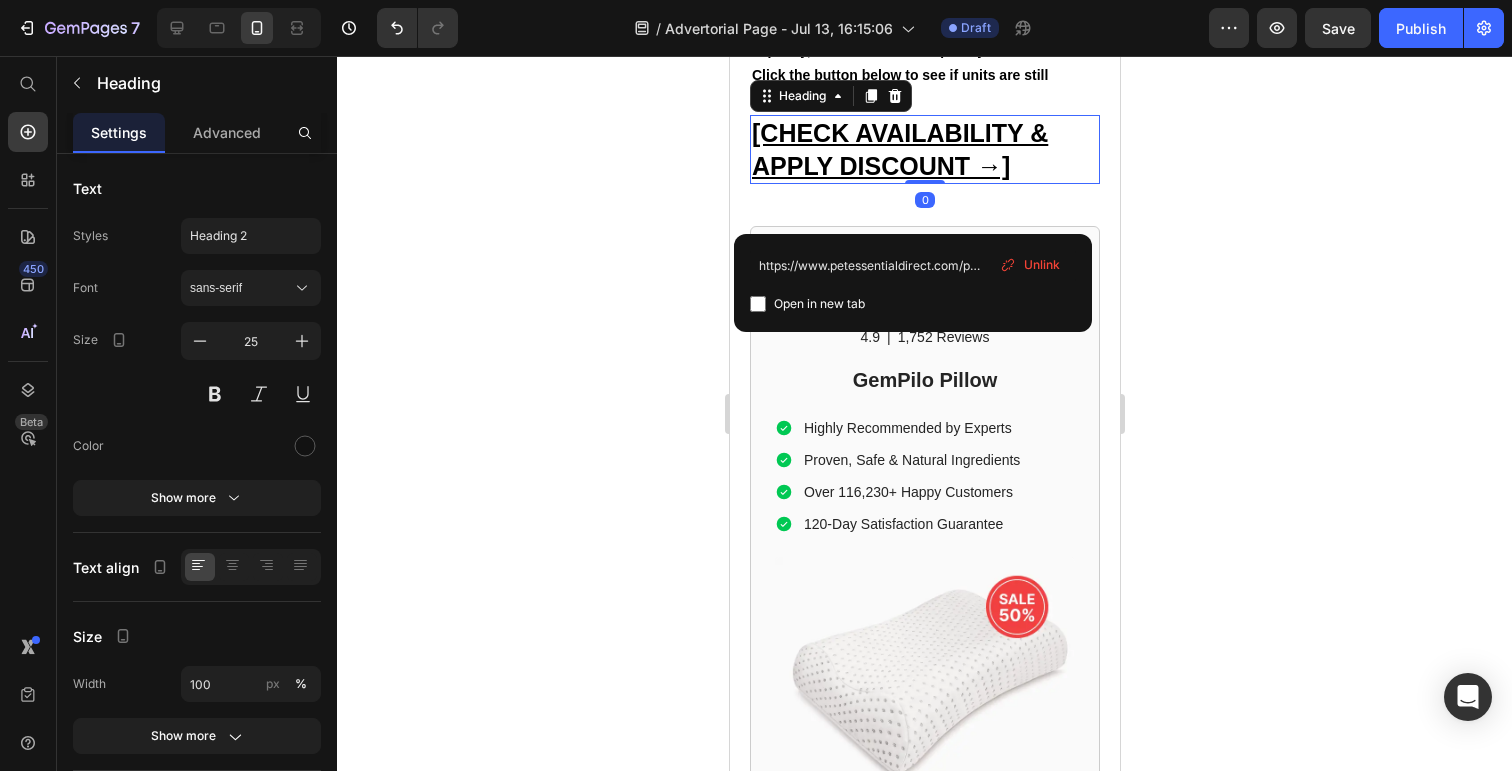 click 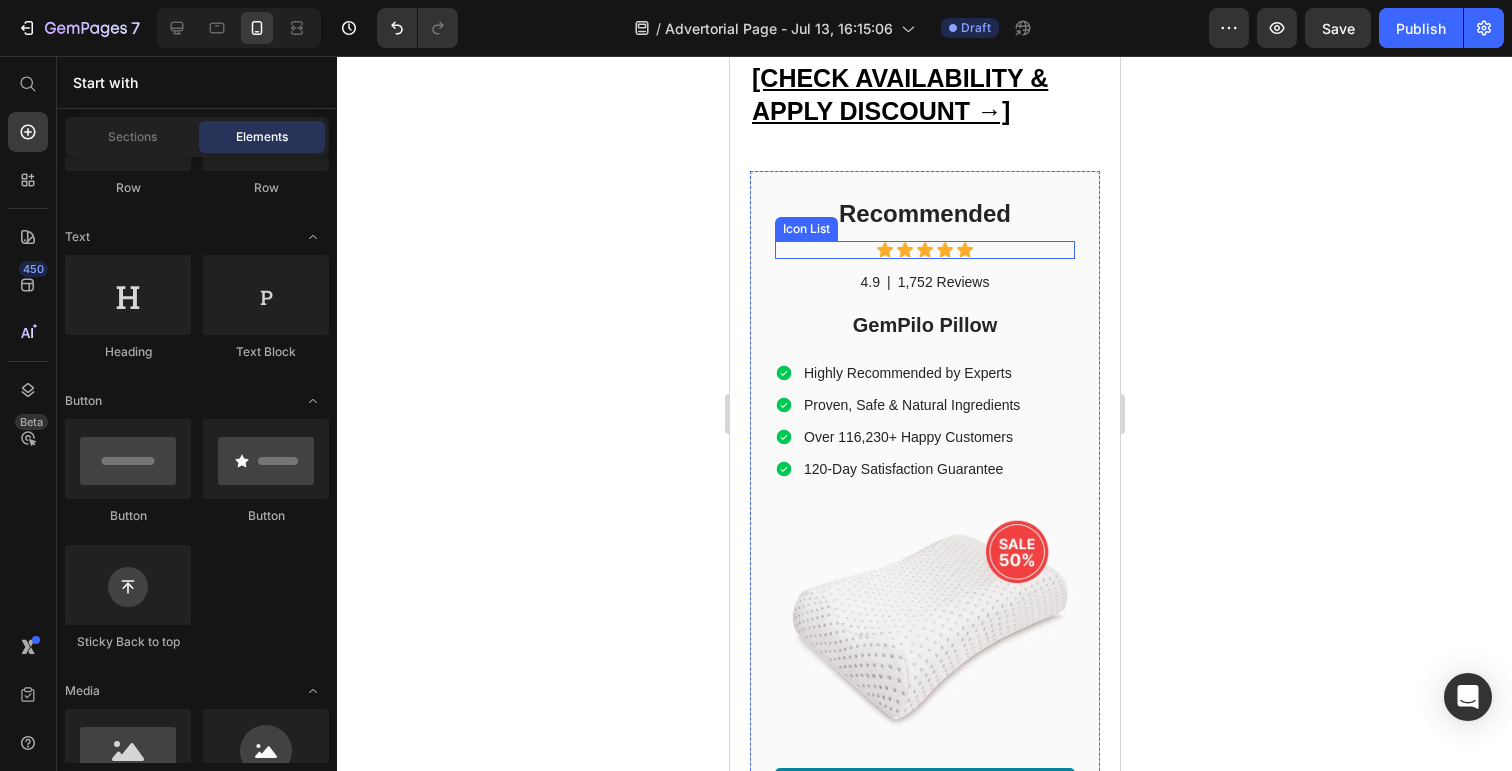 scroll, scrollTop: 8996, scrollLeft: 0, axis: vertical 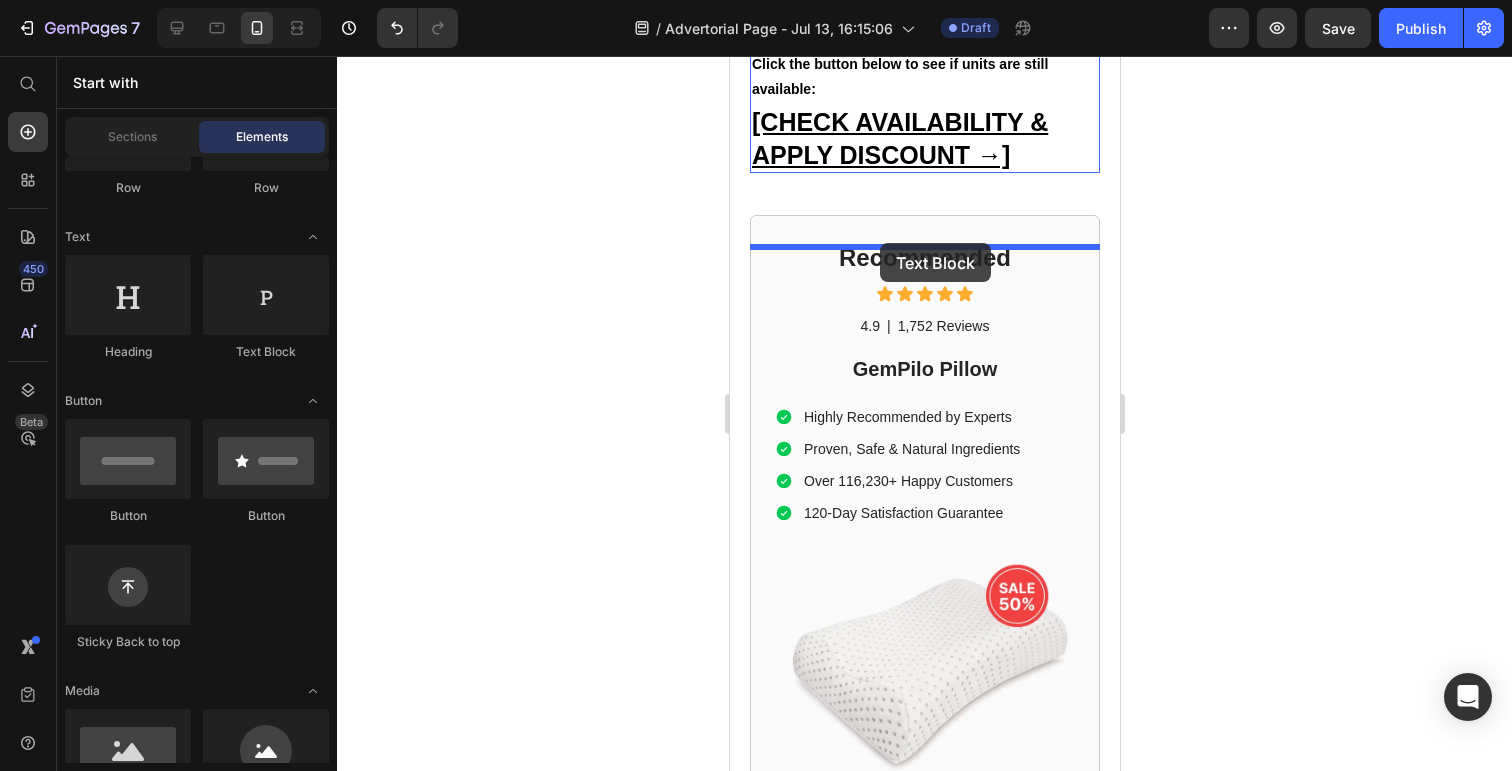 drag, startPoint x: 976, startPoint y: 342, endPoint x: 879, endPoint y: 243, distance: 138.60014 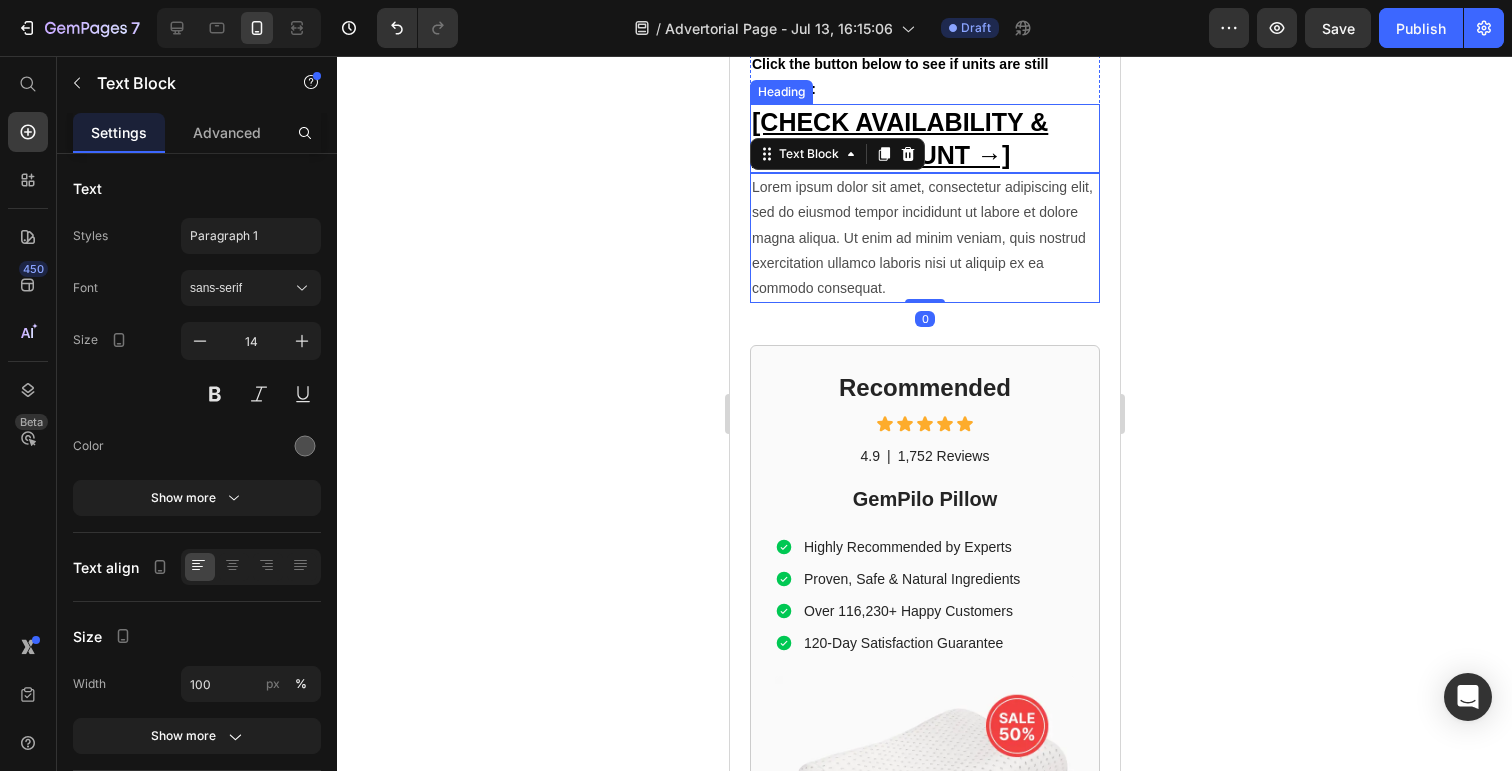 click on "⁠⁠⁠⁠⁠⁠⁠ [CHECK AVAILABILITY & APPLY DISCOUNT →]" at bounding box center [924, 138] 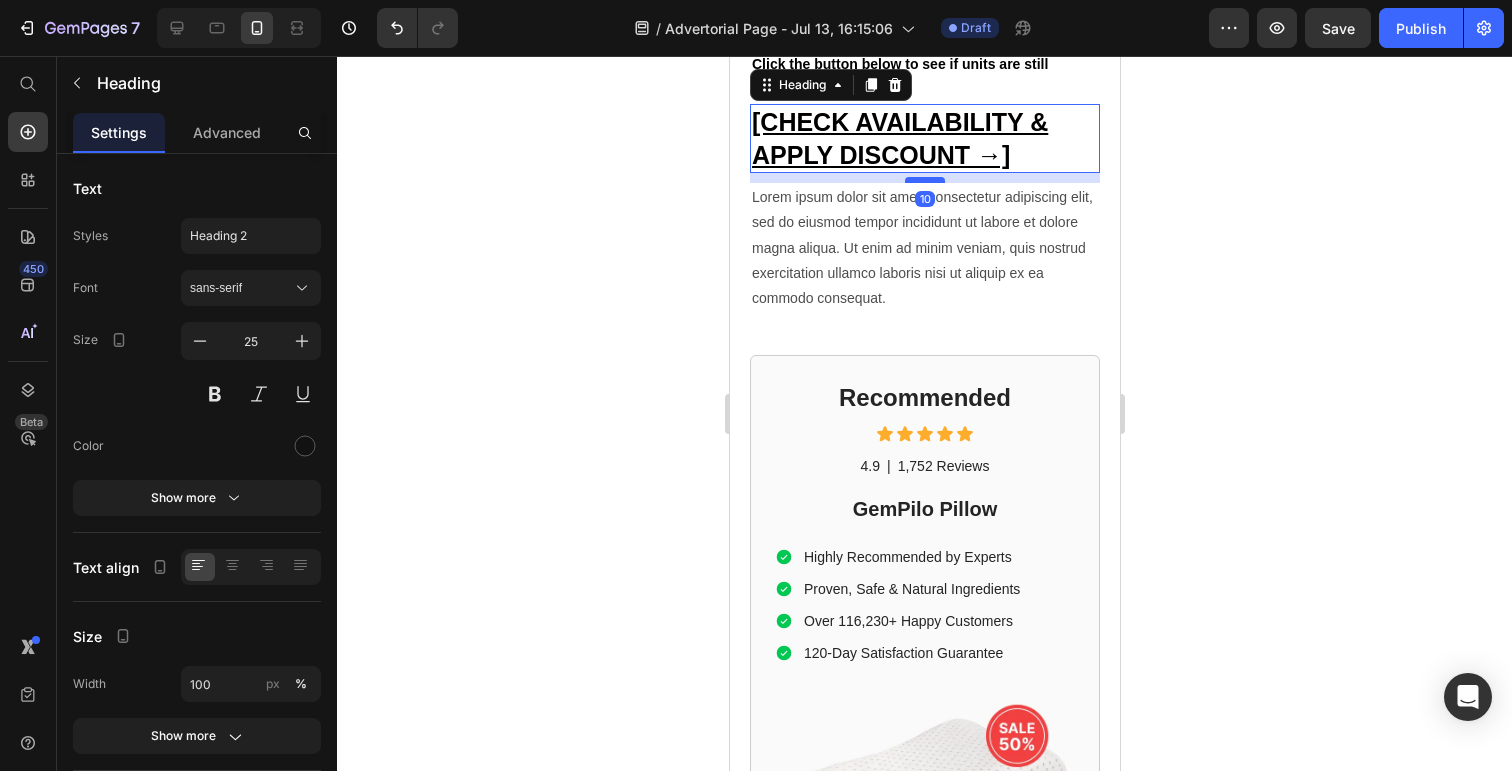drag, startPoint x: 936, startPoint y: 244, endPoint x: 939, endPoint y: 254, distance: 10.440307 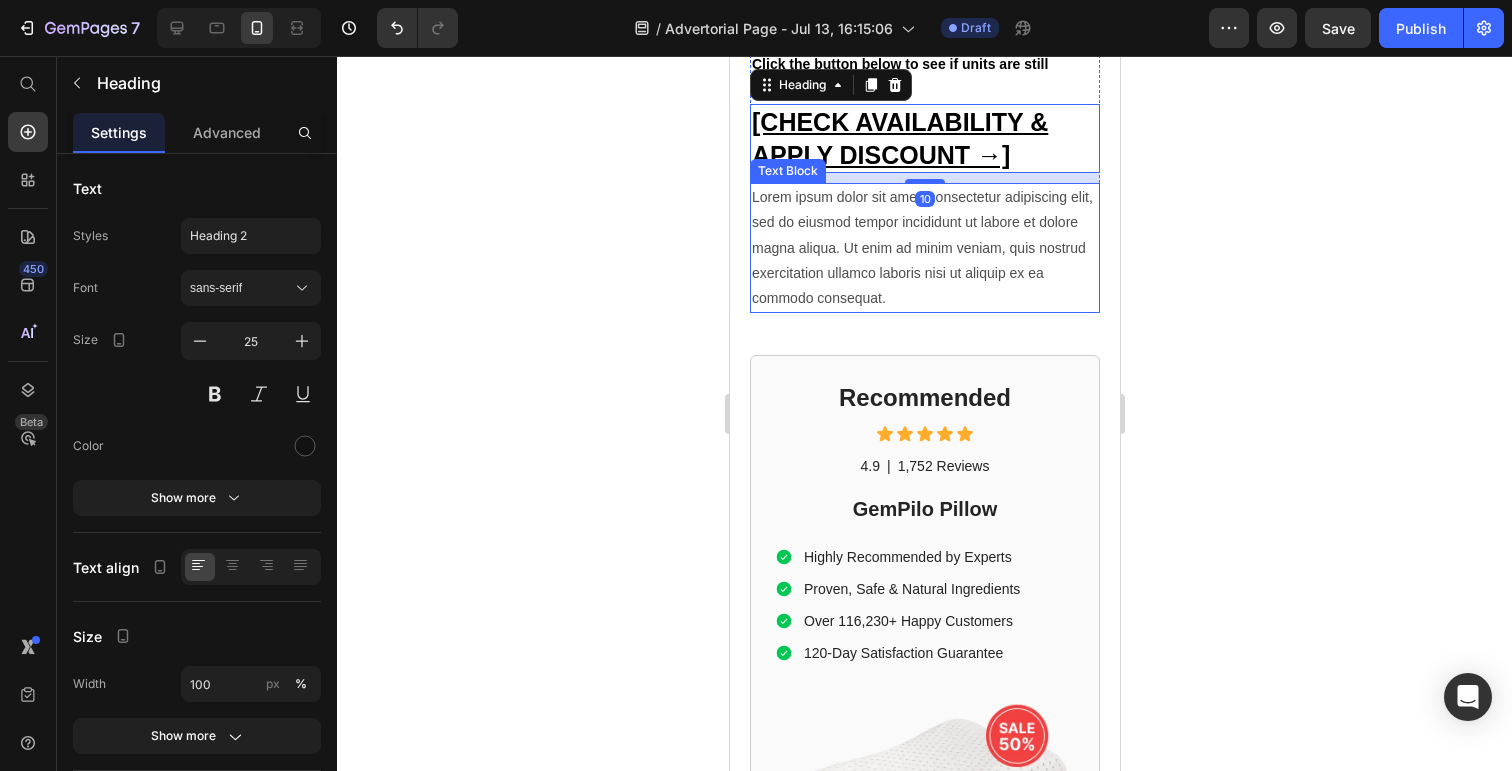 click on "Lorem ipsum dolor sit amet, consectetur adipiscing elit, sed do eiusmod tempor incididunt ut labore et dolore magna aliqua. Ut enim ad minim veniam, quis nostrud exercitation ullamco laboris nisi ut aliquip ex ea commodo consequat." at bounding box center (924, 248) 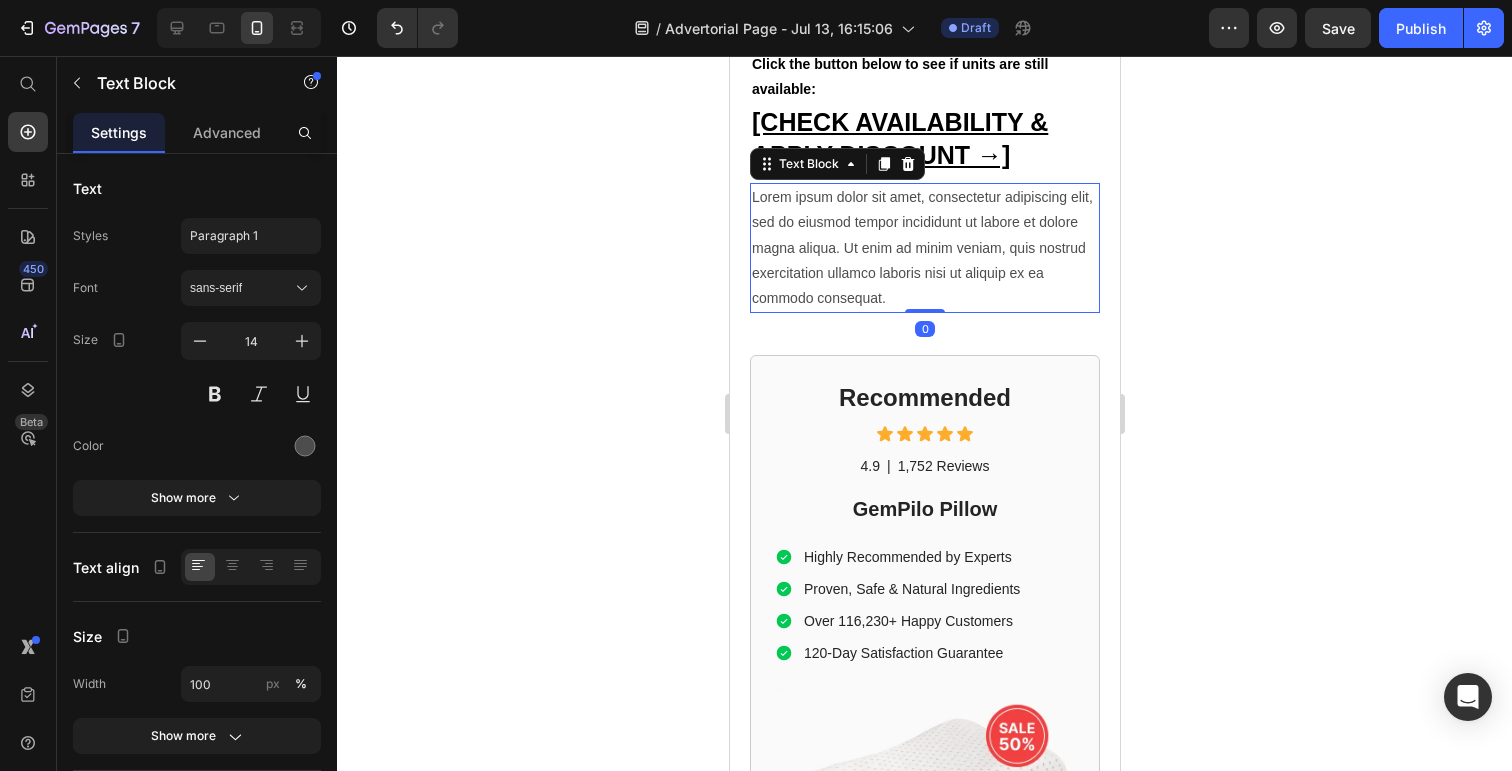 click on "Lorem ipsum dolor sit amet, consectetur adipiscing elit, sed do eiusmod tempor incididunt ut labore et dolore magna aliqua. Ut enim ad minim veniam, quis nostrud exercitation ullamco laboris nisi ut aliquip ex ea commodo consequat." at bounding box center [924, 248] 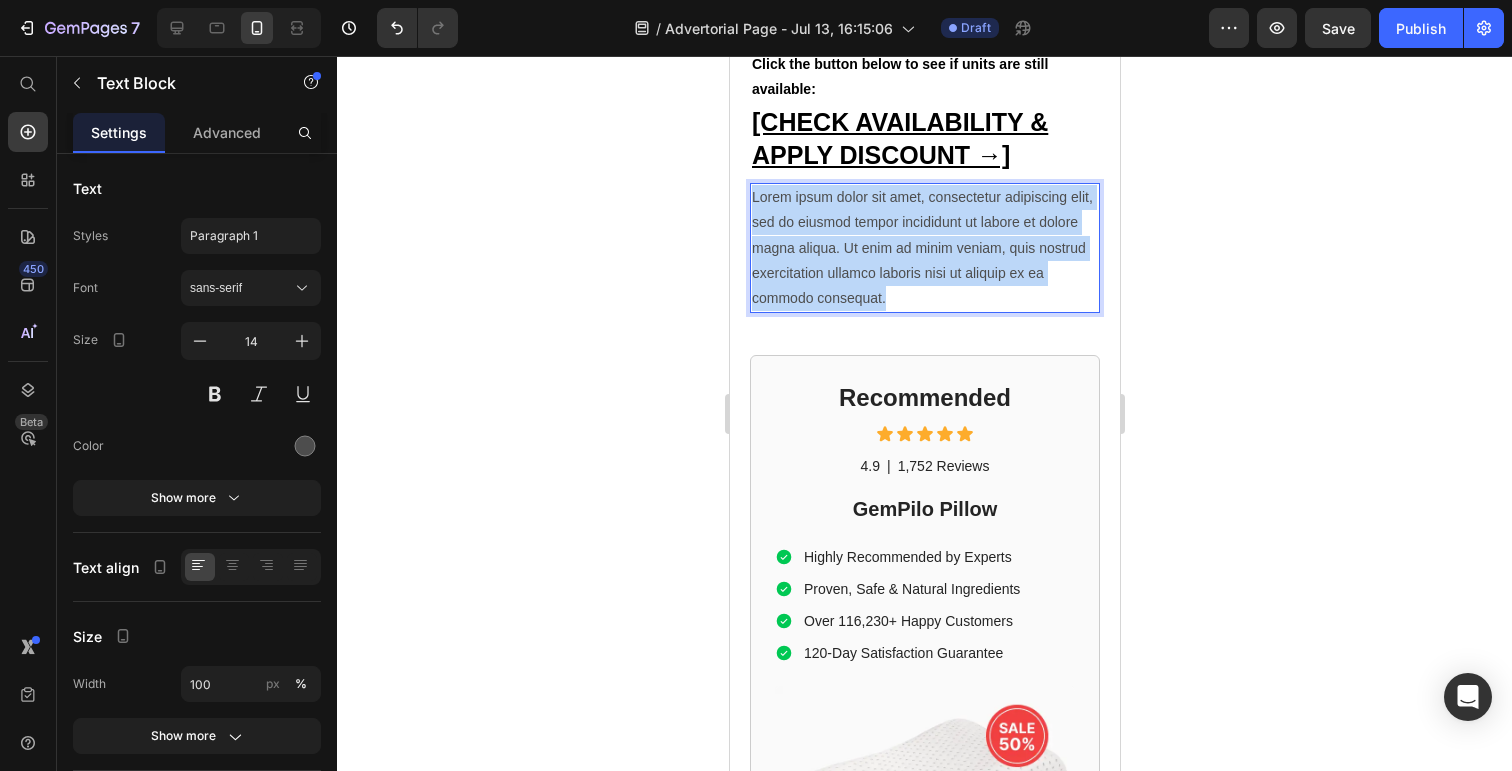 click on "Lorem ipsum dolor sit amet, consectetur adipiscing elit, sed do eiusmod tempor incididunt ut labore et dolore magna aliqua. Ut enim ad minim veniam, quis nostrud exercitation ullamco laboris nisi ut aliquip ex ea commodo consequat." at bounding box center (924, 248) 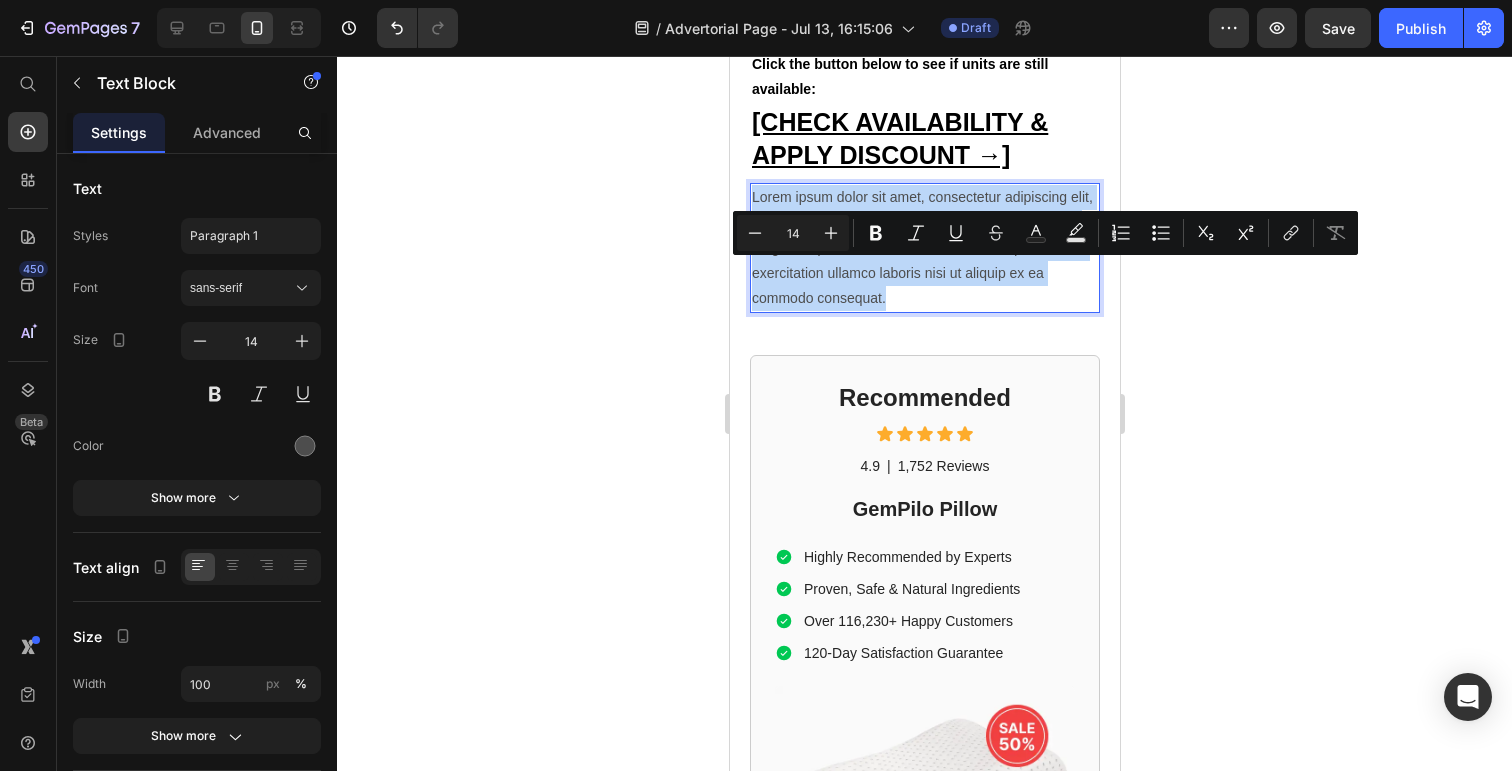 type 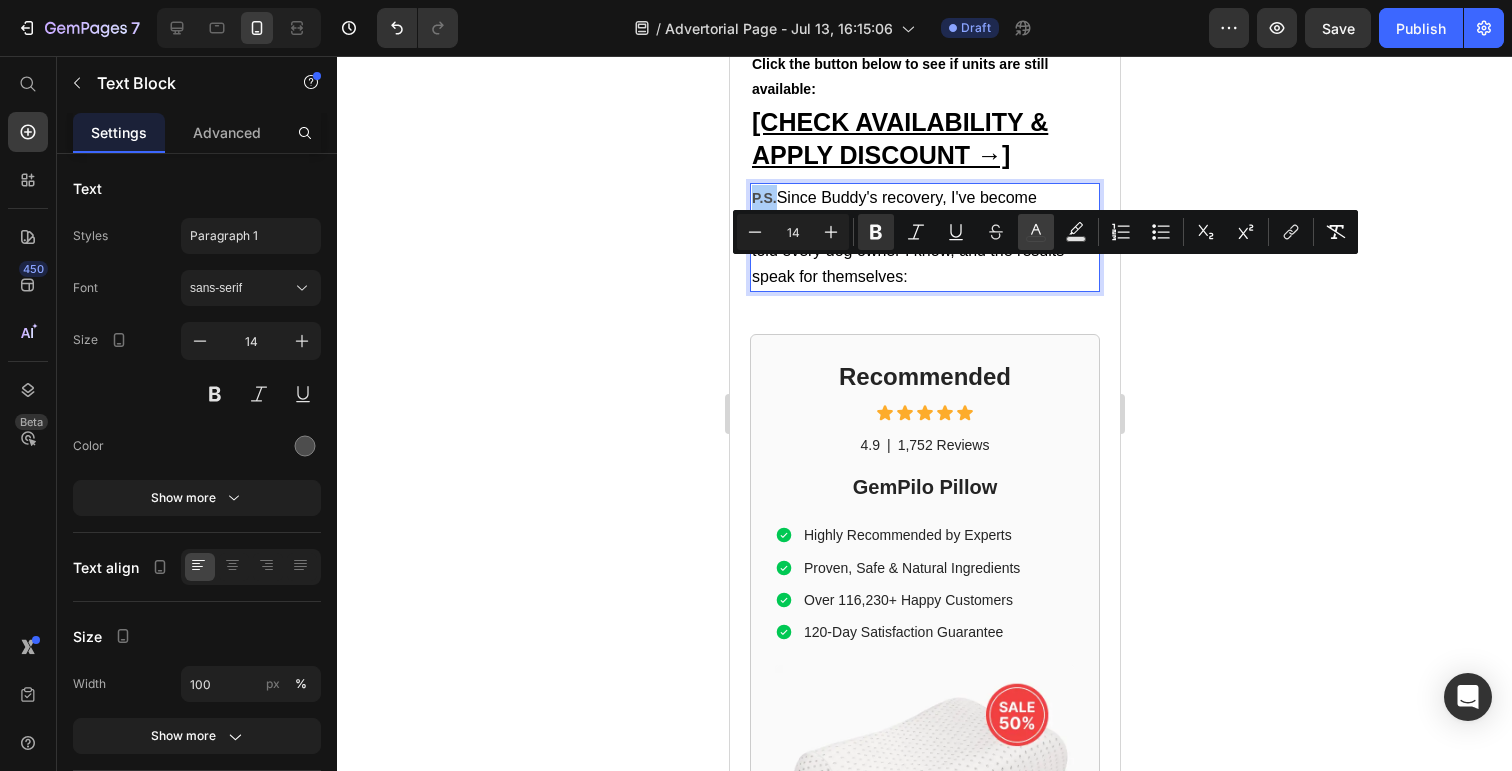 click 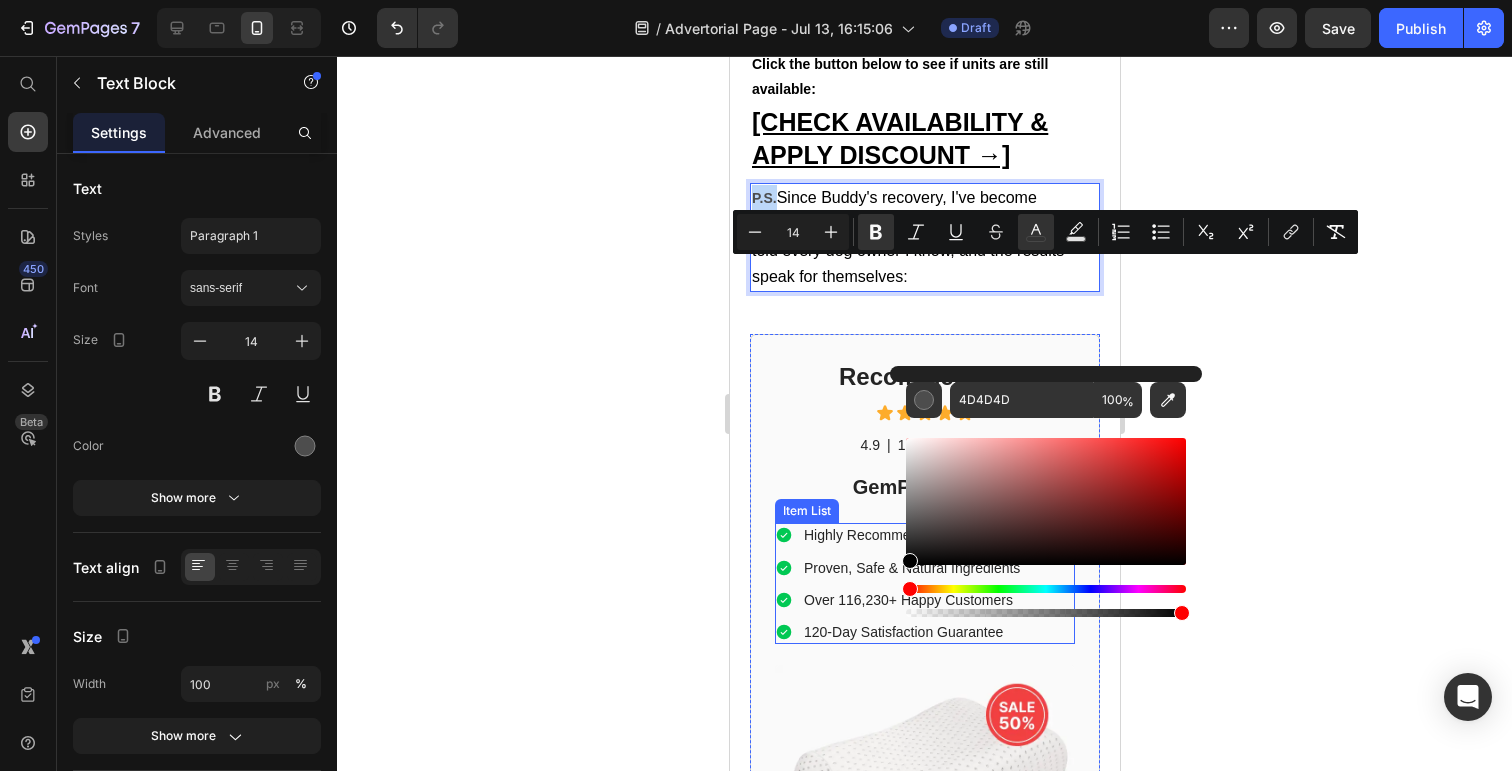 type on "000000" 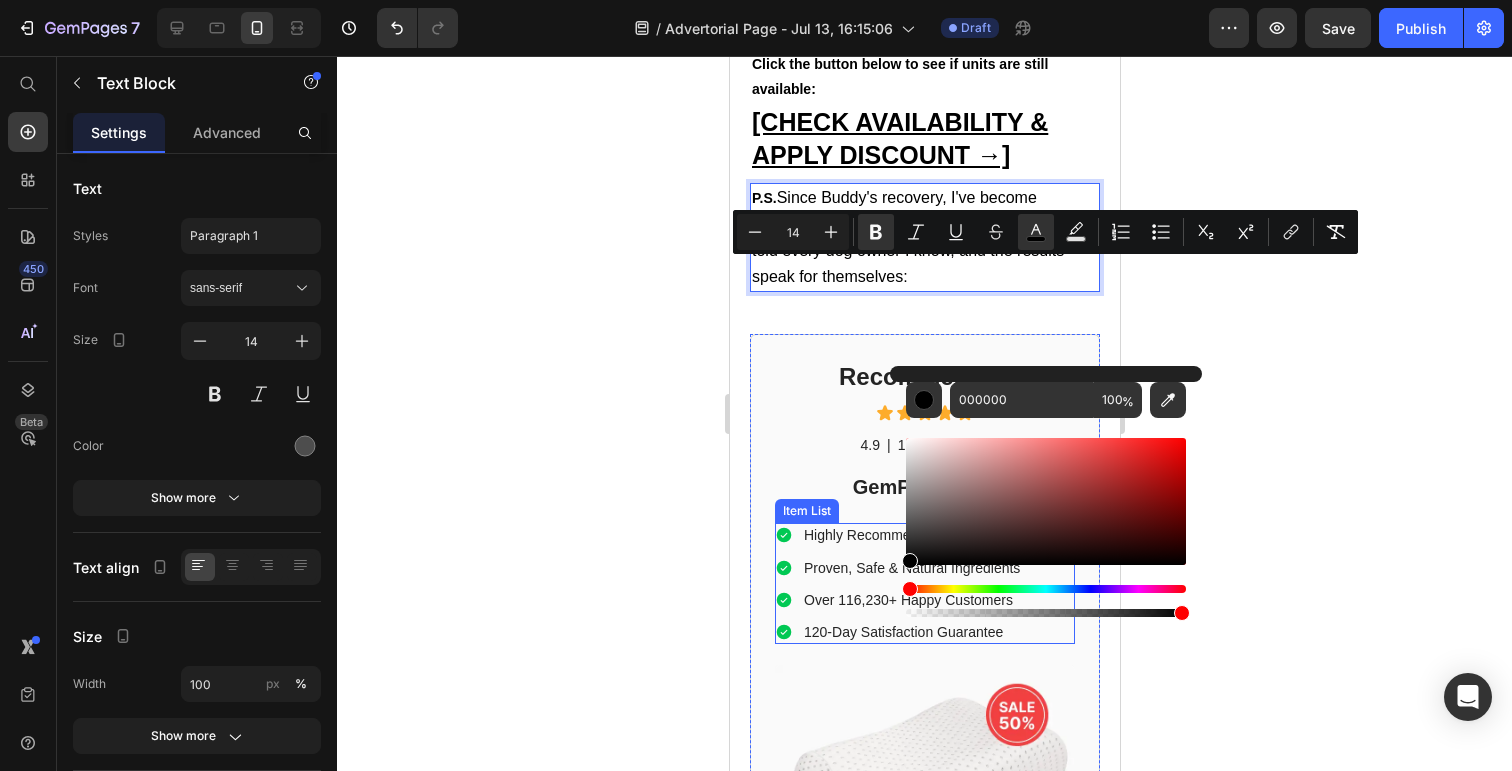 drag, startPoint x: 1637, startPoint y: 584, endPoint x: 886, endPoint y: 618, distance: 751.7692 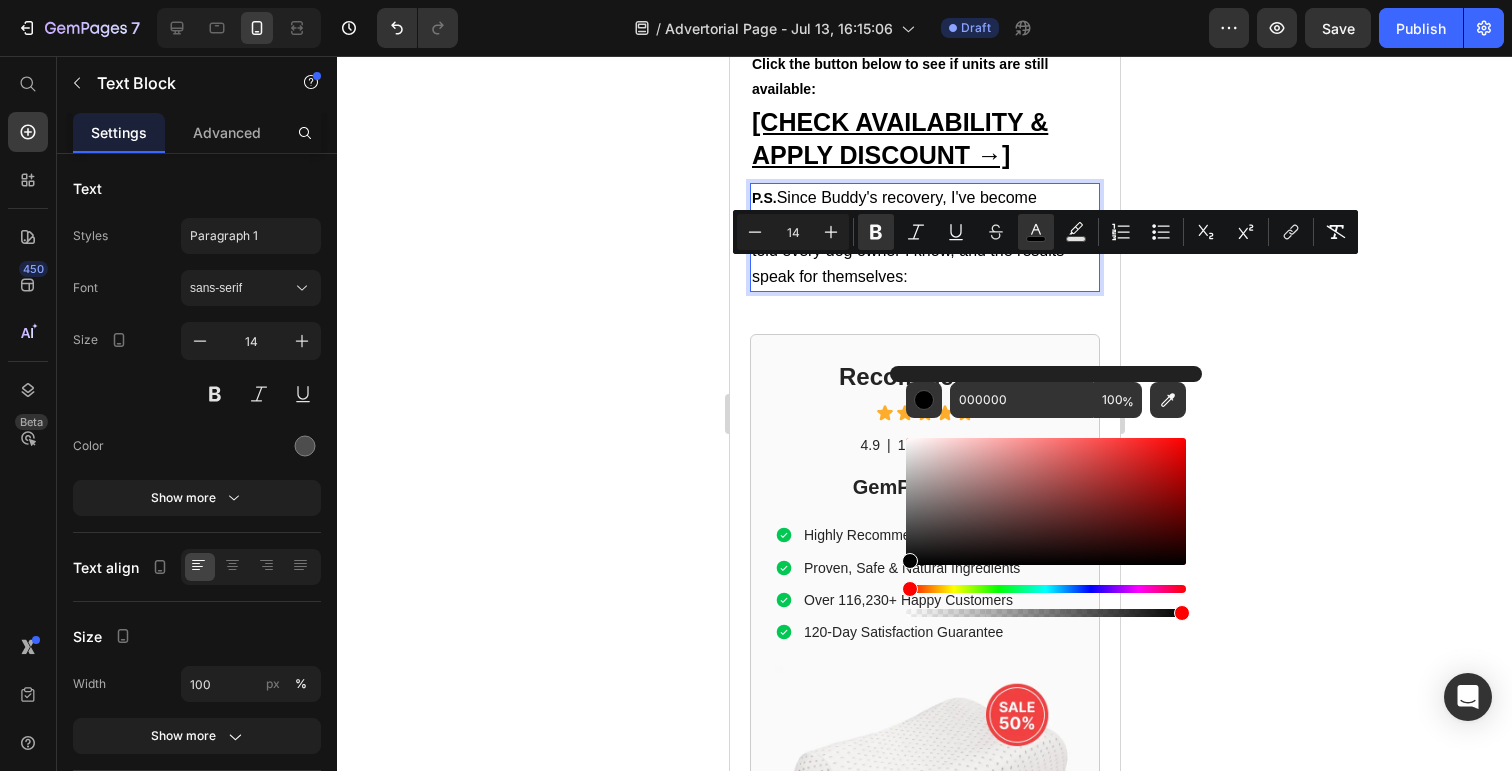 click on "000000 100 %" at bounding box center (1046, 493) 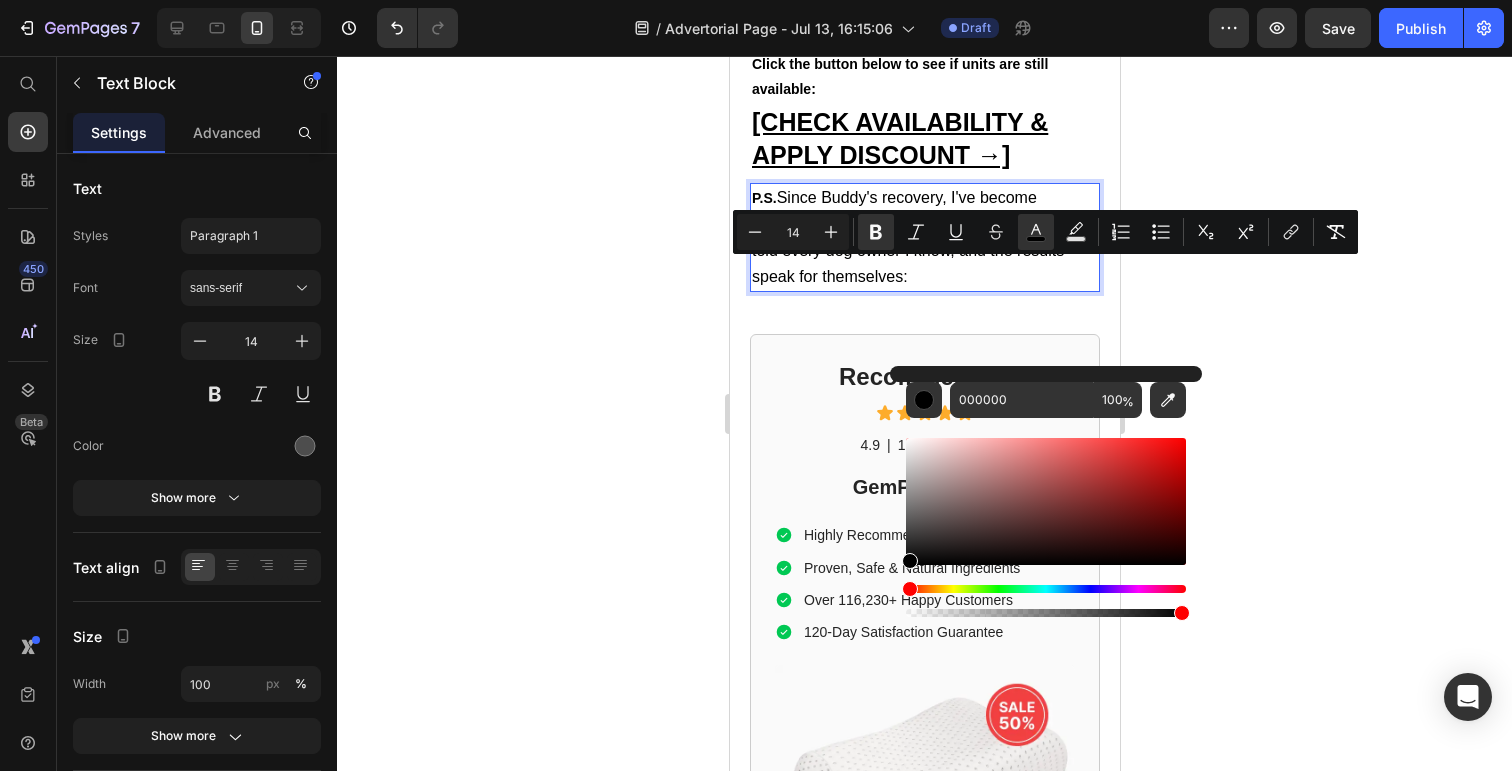 click on "Since Buddy's recovery, I've become passionate about sharing this information. I've told every dog owner I know, and the results speak for themselves:" at bounding box center [913, 237] 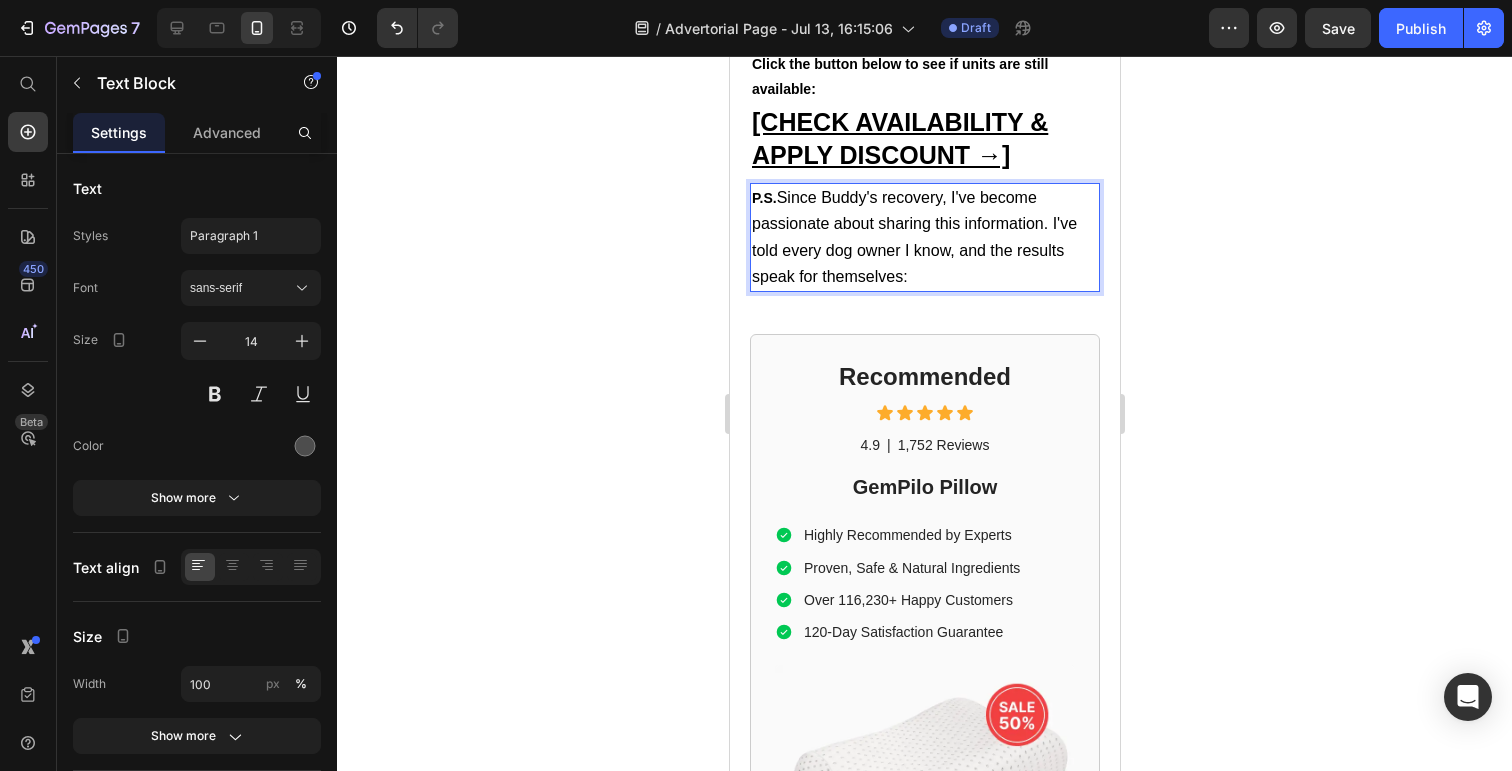 click on "P.S. Since Buddy's recovery, I've become passionate about sharing this information. I've told every dog owner I know, and the results speak for themselves:" at bounding box center [924, 237] 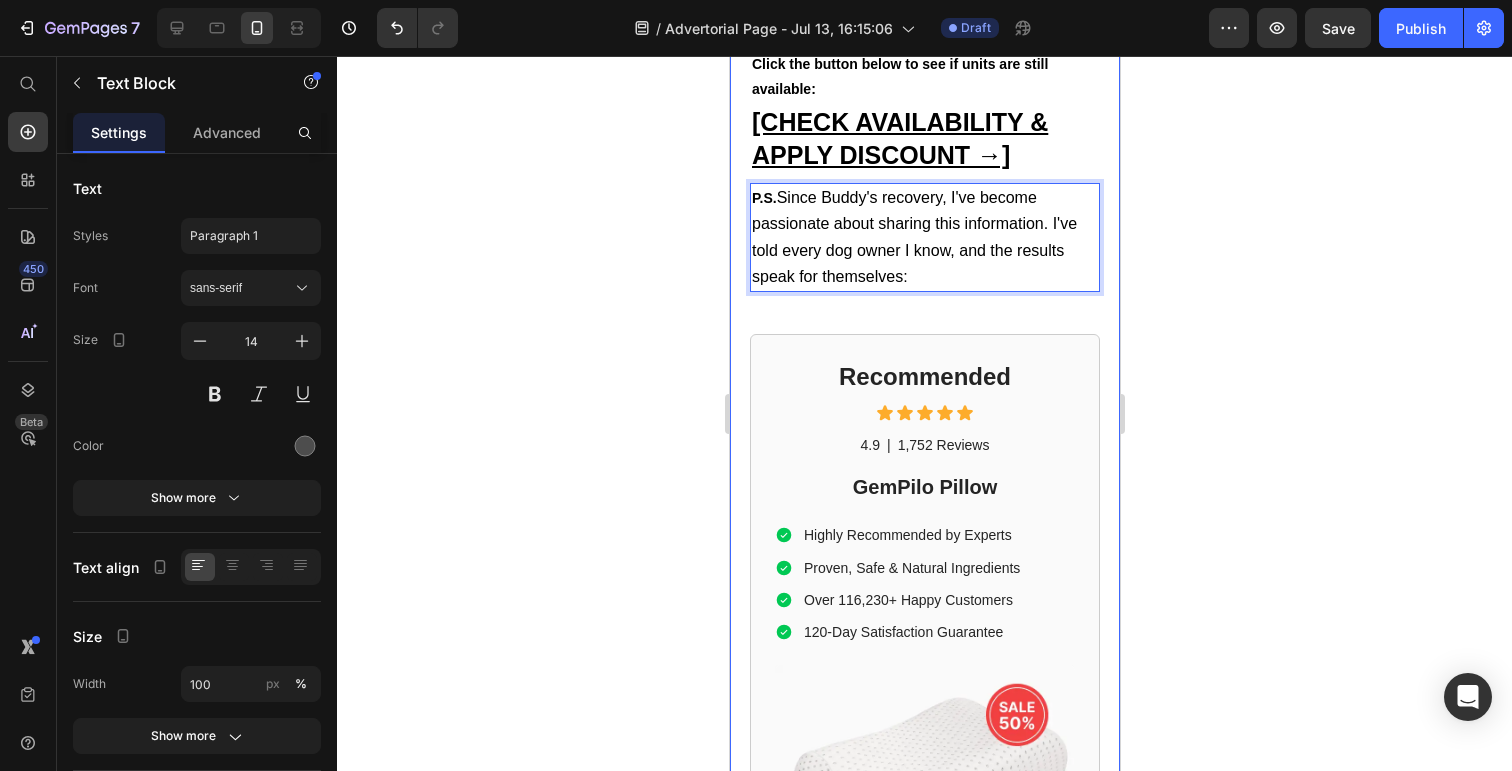 click on "Dog Owner Shares How This $179 Device Saved Her From a $4,800 Emergency Heading Date: March 15, 2024 | By: [NAME] Text Block "By the time the seizure started, it was almost too late. This simple device could have prevented the whole nightmare." Text Block Row Image ⁠⁠⁠⁠⁠⁠⁠ My dog almost died at the groomer Heading If your dog gets anxious at the groomer... If you've ever wondered why some dogs shake uncontrollably in the grooming chair... If you've noticed your furry friend acting strange after grooming appointments... Then what I'm about to share could save your dog's life. There's a hidden epidemic affecting 1 in 4 dogs during professional grooming. It's causing seizures, panic attacks, and in some cases—death. And here's the scary part: The thing you think is keeping your dog clean and healthy might actually be putting them in mortal danger. Text Block ⁠⁠⁠⁠⁠⁠⁠ The $4,800 Wake-Up Call That Changed Everything Heading My name is [NAME]. Text Block" at bounding box center [924, -4253] 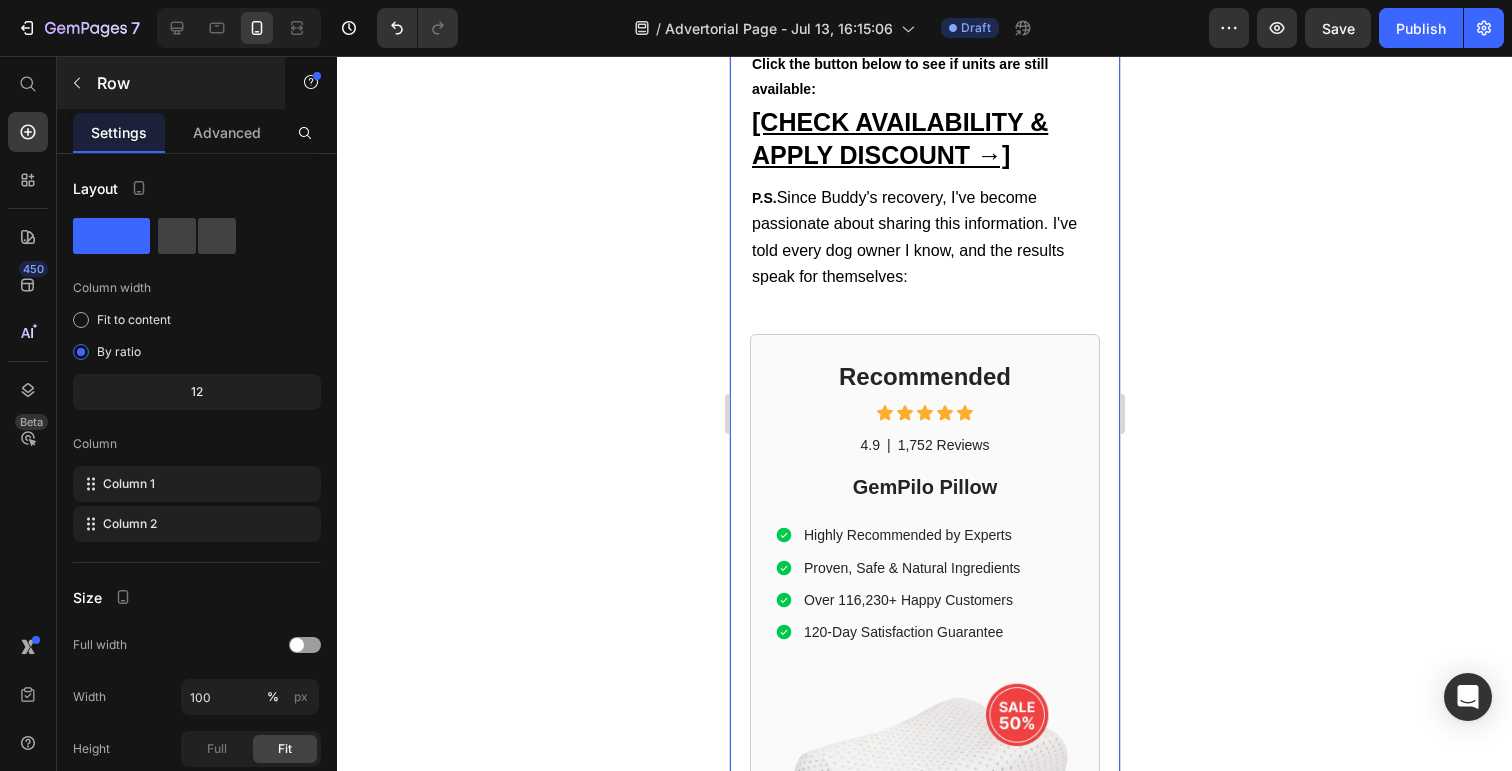 click 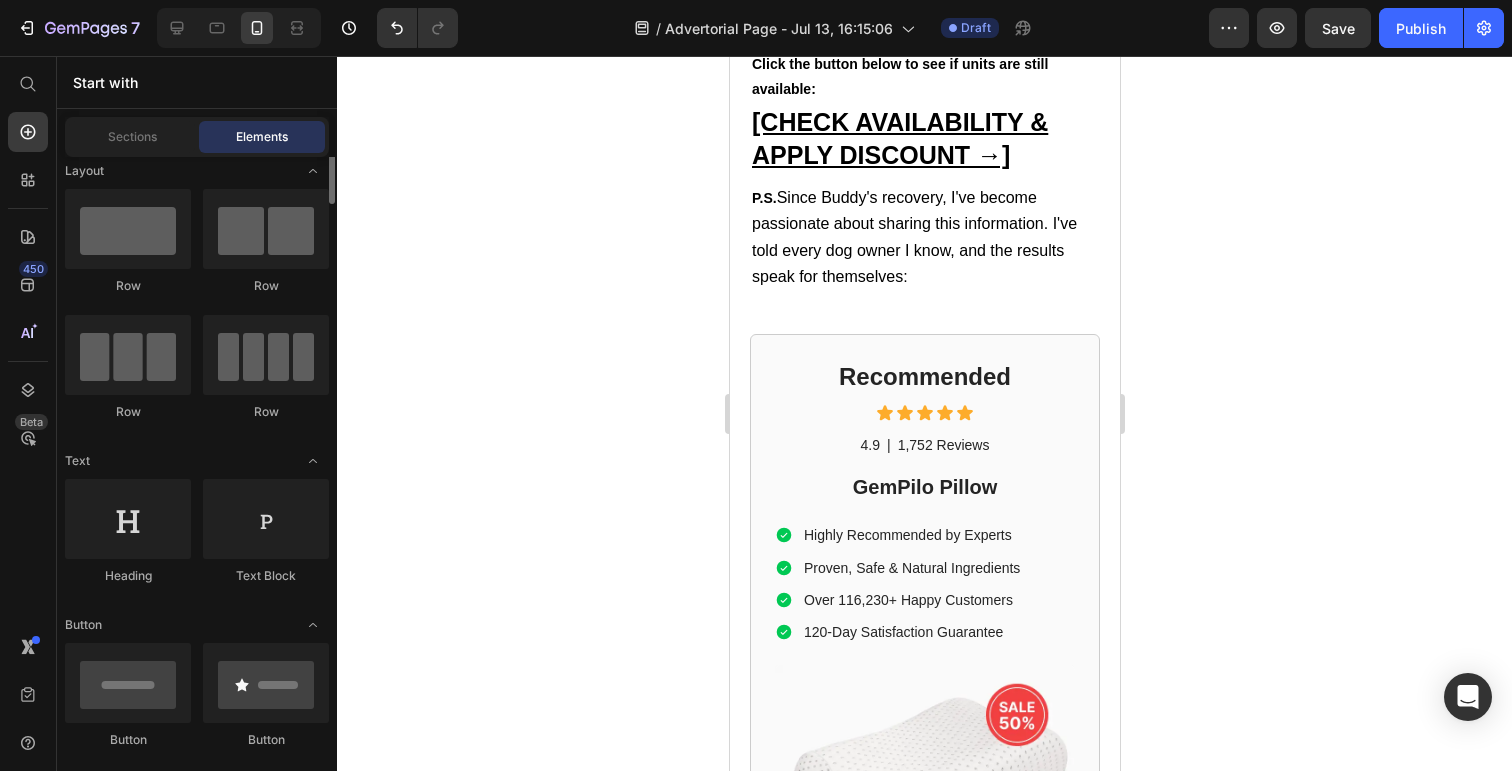 scroll, scrollTop: 0, scrollLeft: 0, axis: both 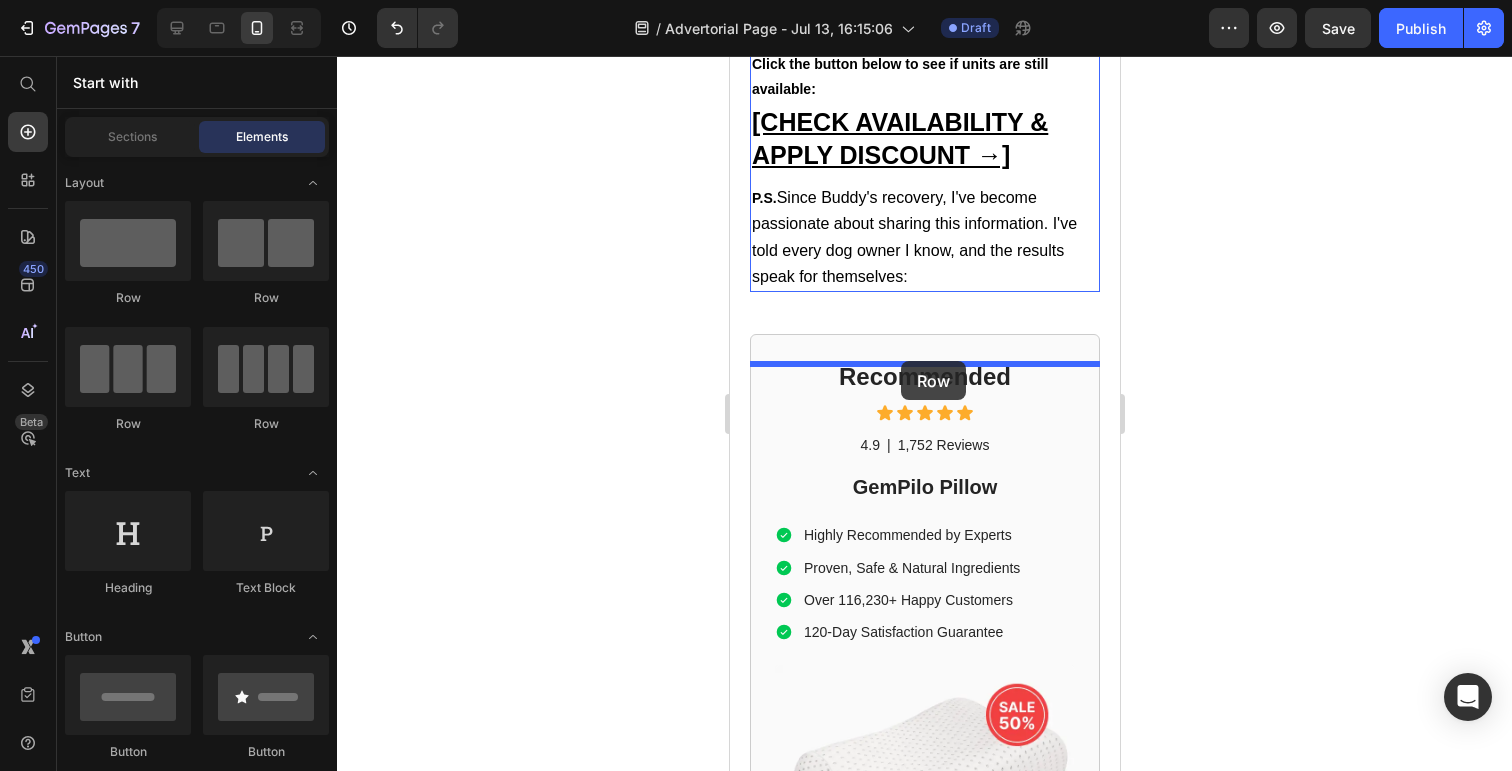 drag, startPoint x: 876, startPoint y: 311, endPoint x: 900, endPoint y: 361, distance: 55.461697 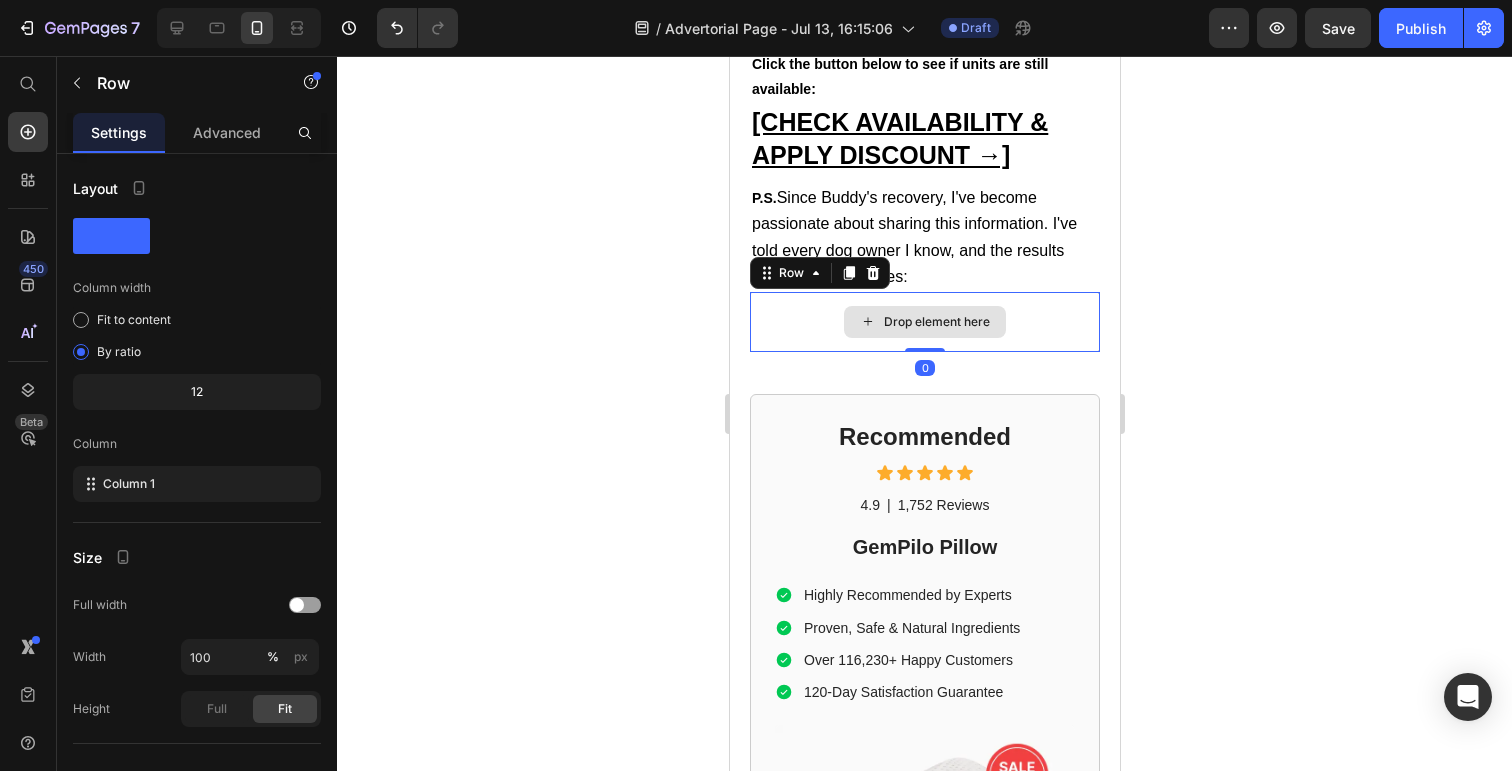 click on "Drop element here" at bounding box center (924, 322) 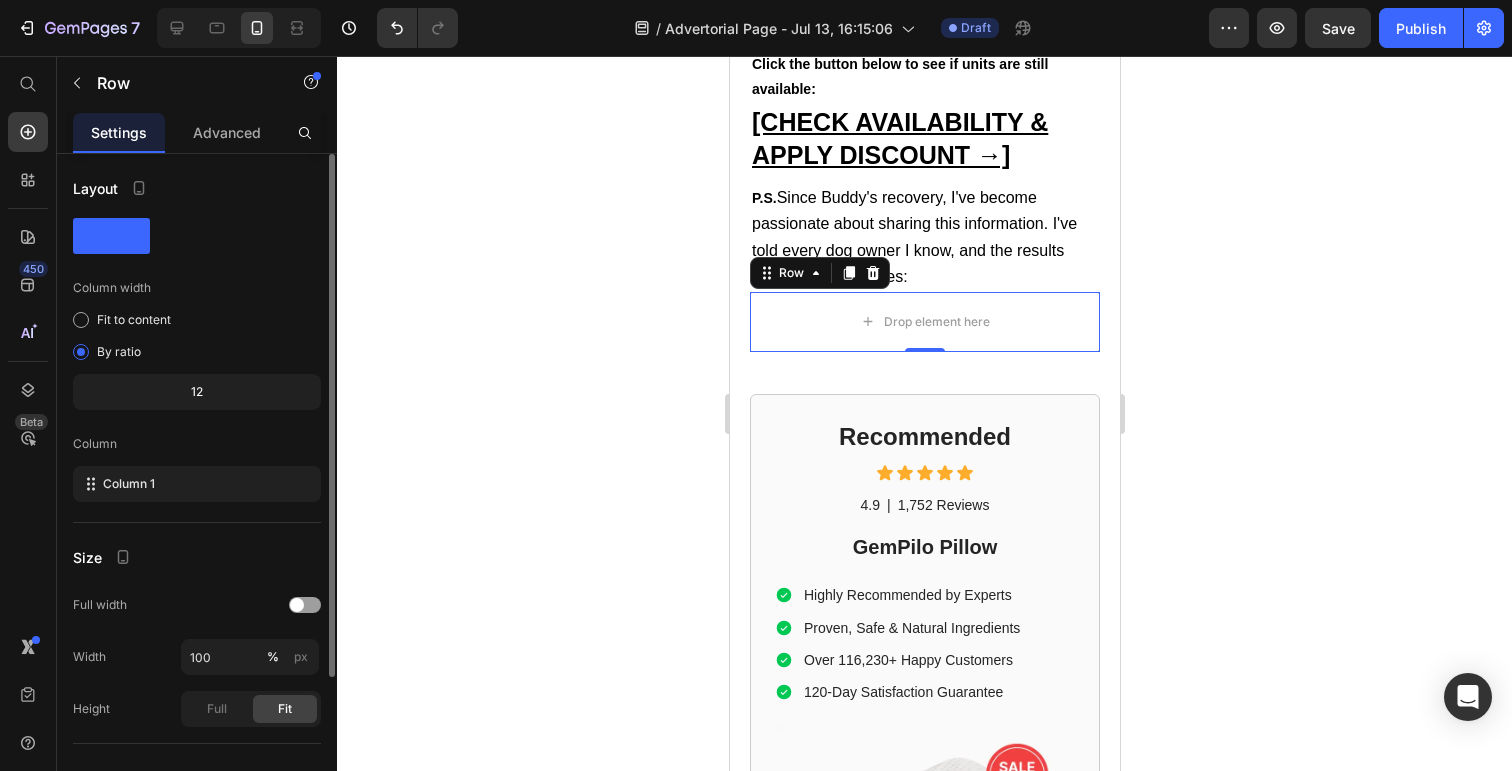 scroll, scrollTop: 194, scrollLeft: 0, axis: vertical 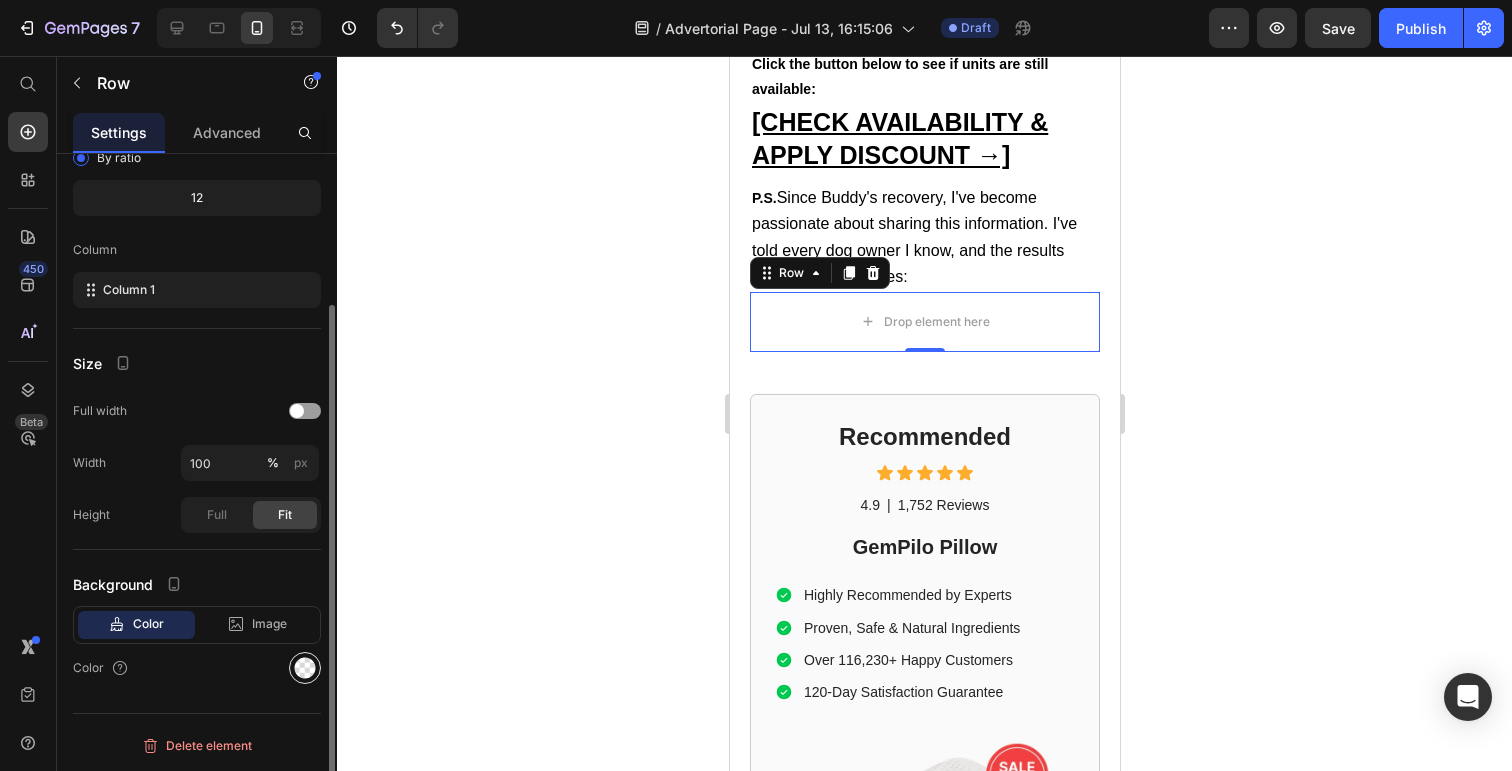 click at bounding box center (305, 668) 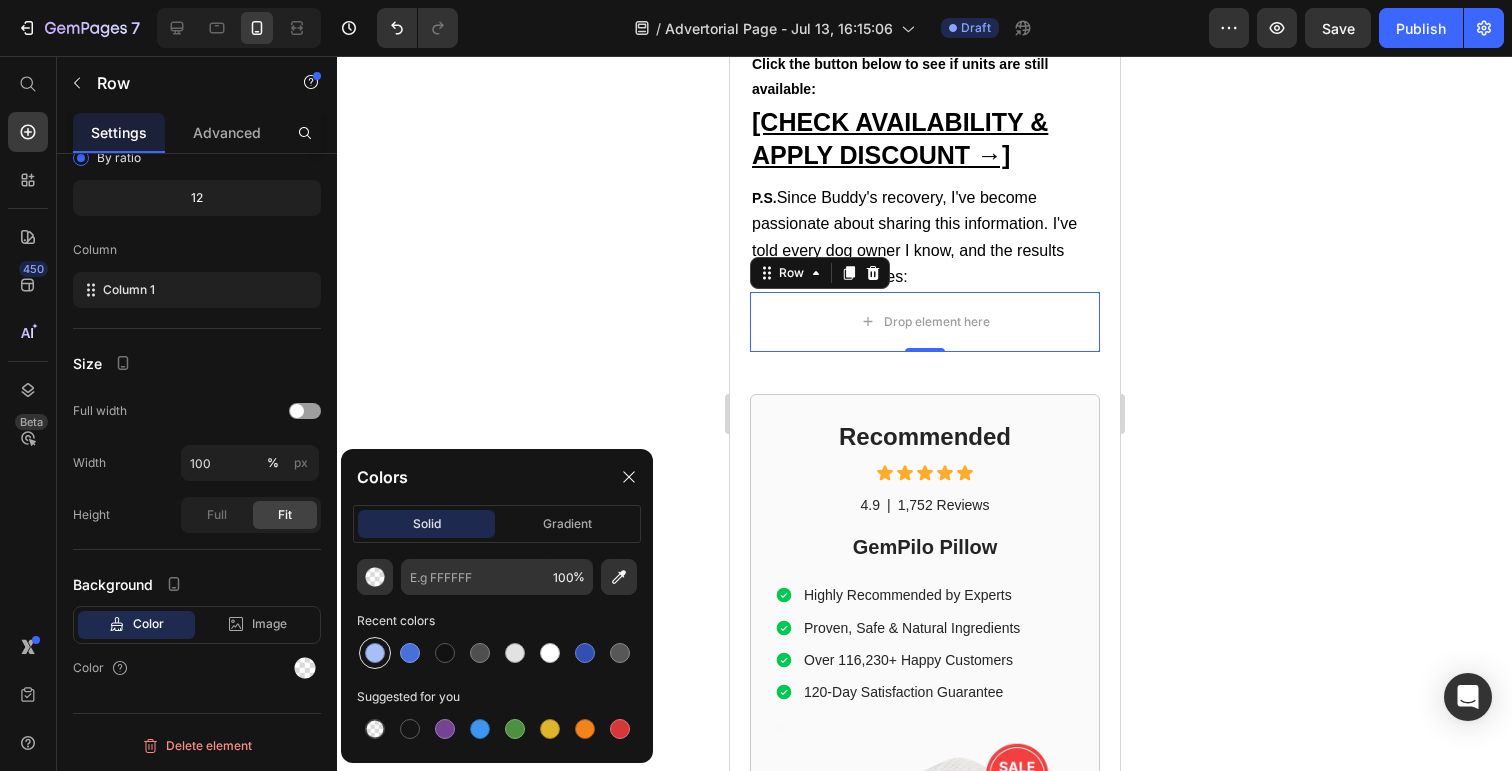 click at bounding box center (375, 653) 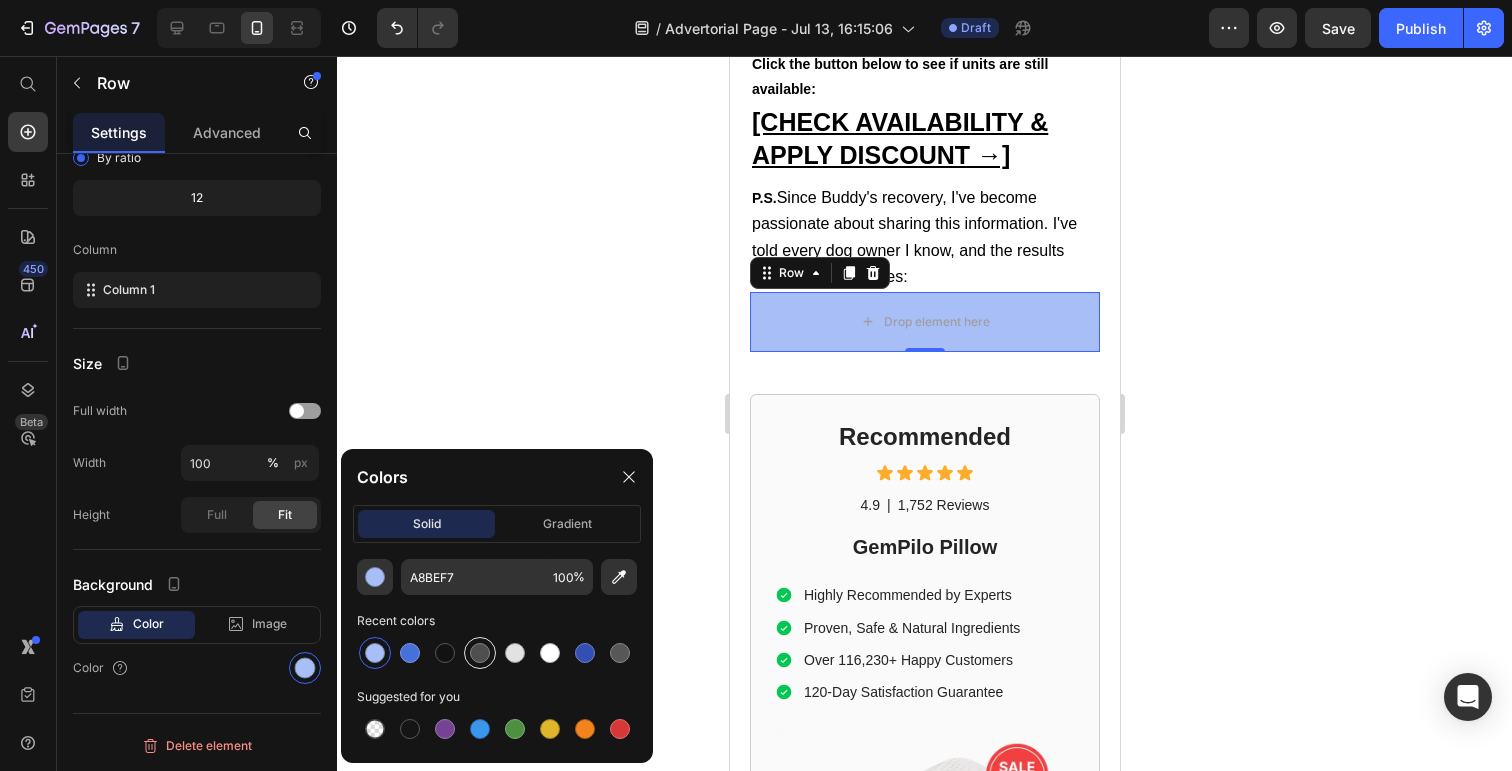 click at bounding box center [480, 653] 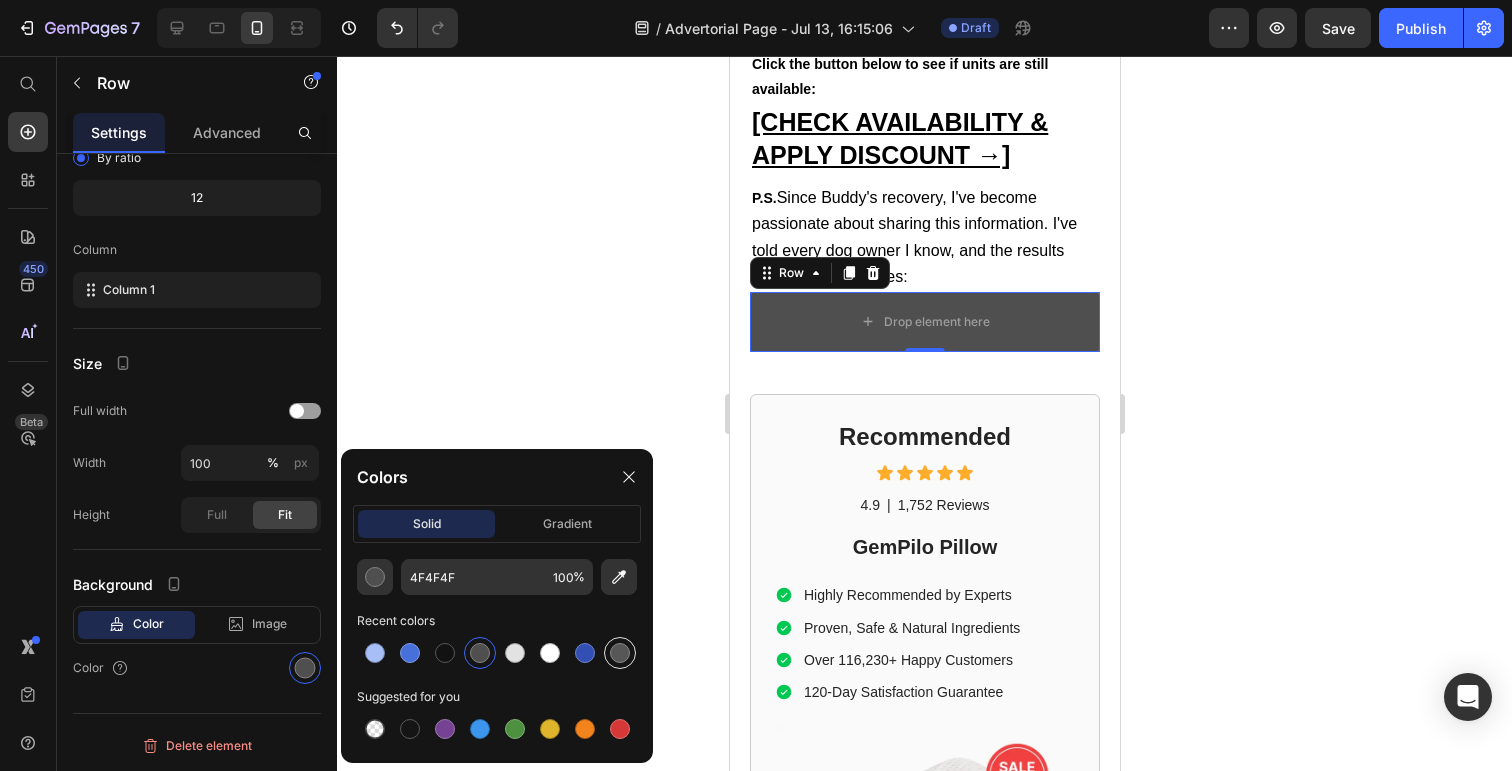 click at bounding box center [620, 653] 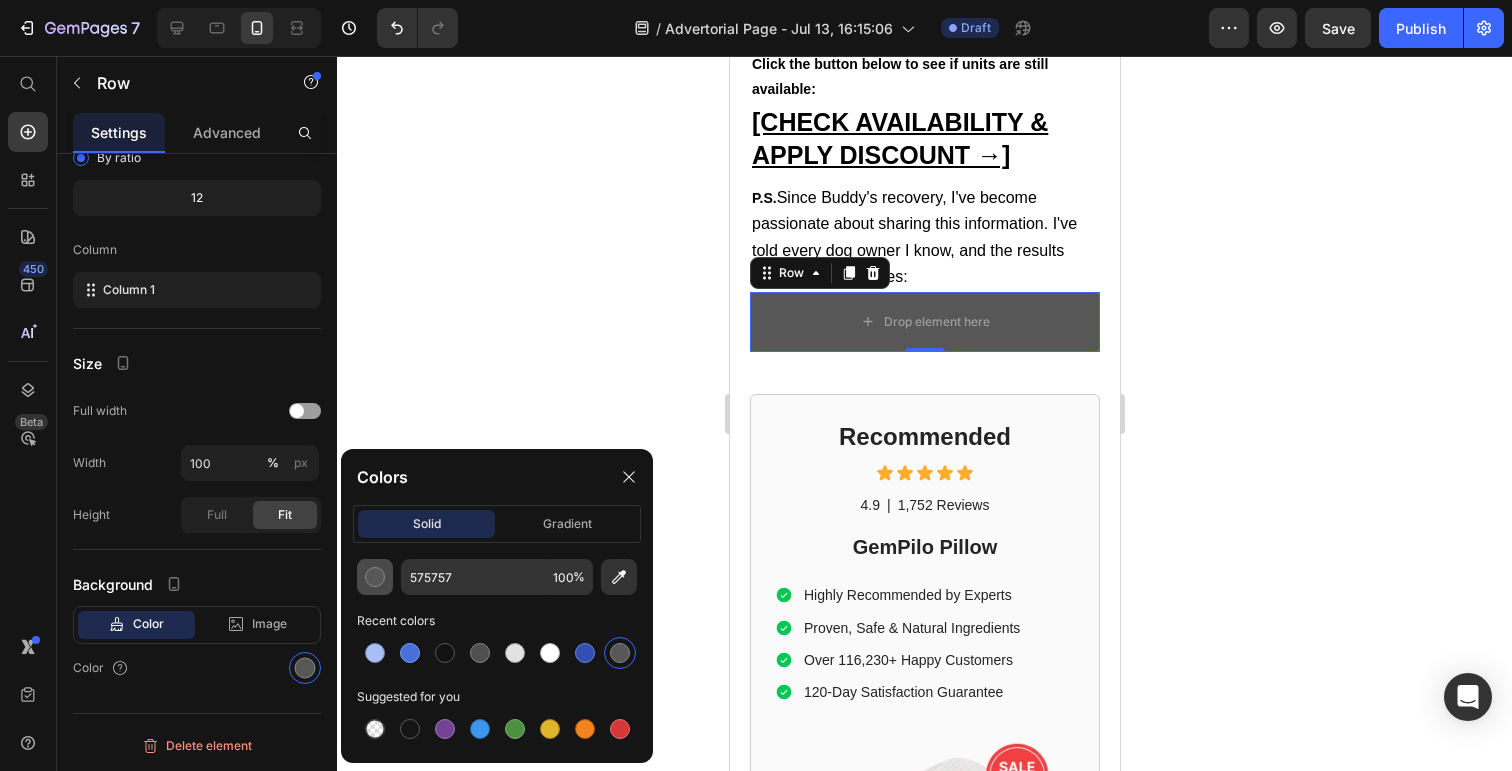 click at bounding box center [375, 577] 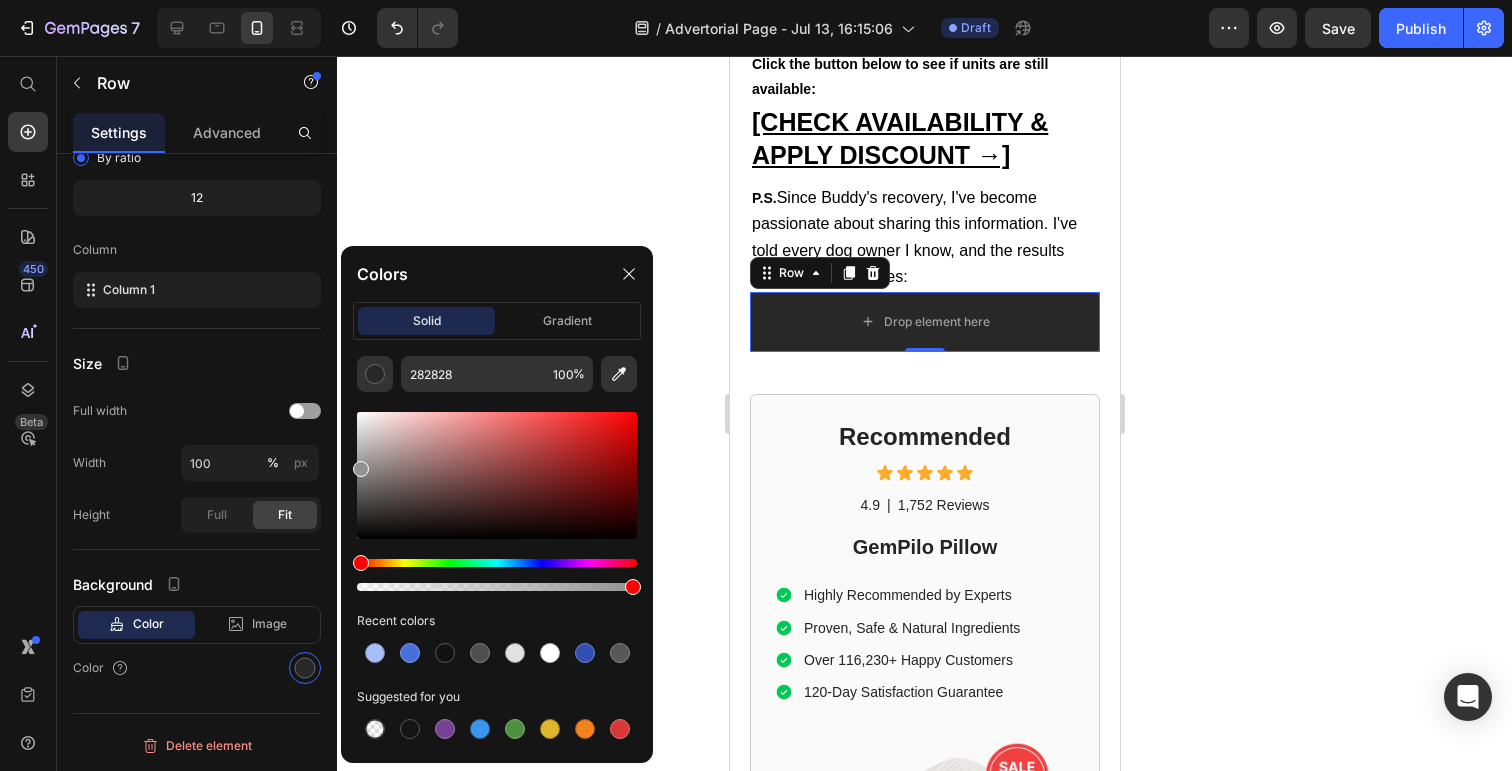 drag, startPoint x: 358, startPoint y: 502, endPoint x: 338, endPoint y: 465, distance: 42.059483 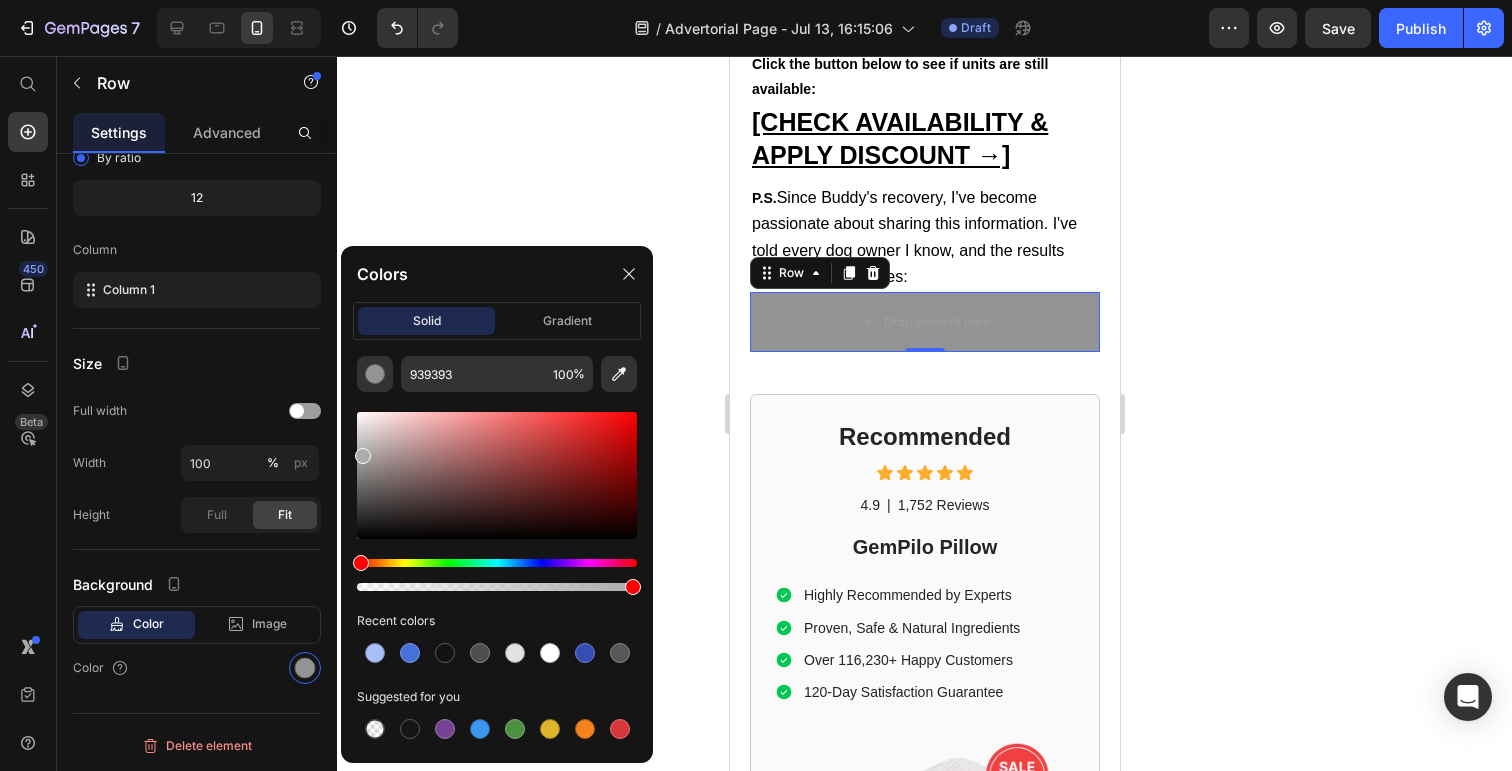 drag, startPoint x: 362, startPoint y: 467, endPoint x: 361, endPoint y: 452, distance: 15.033297 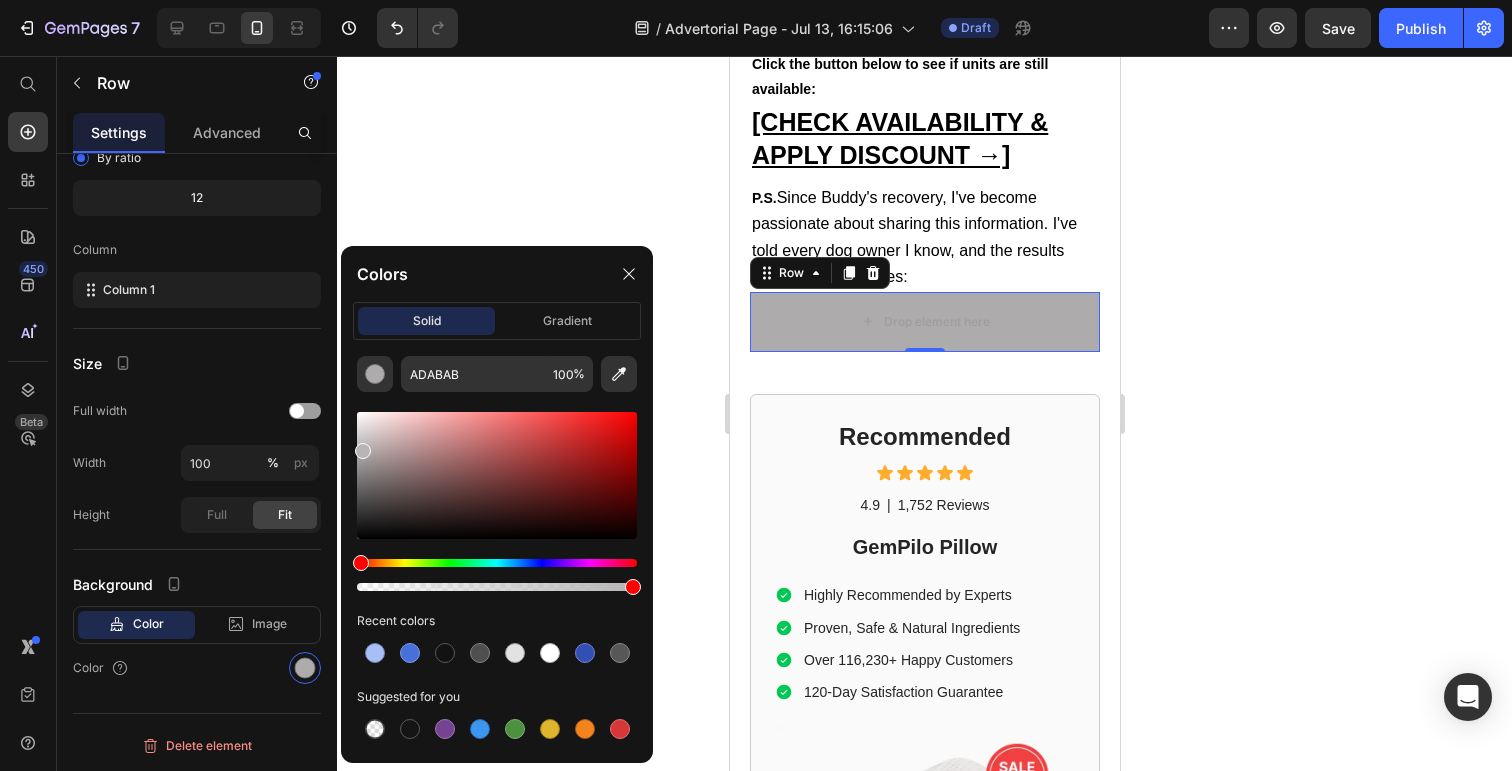 click at bounding box center [363, 451] 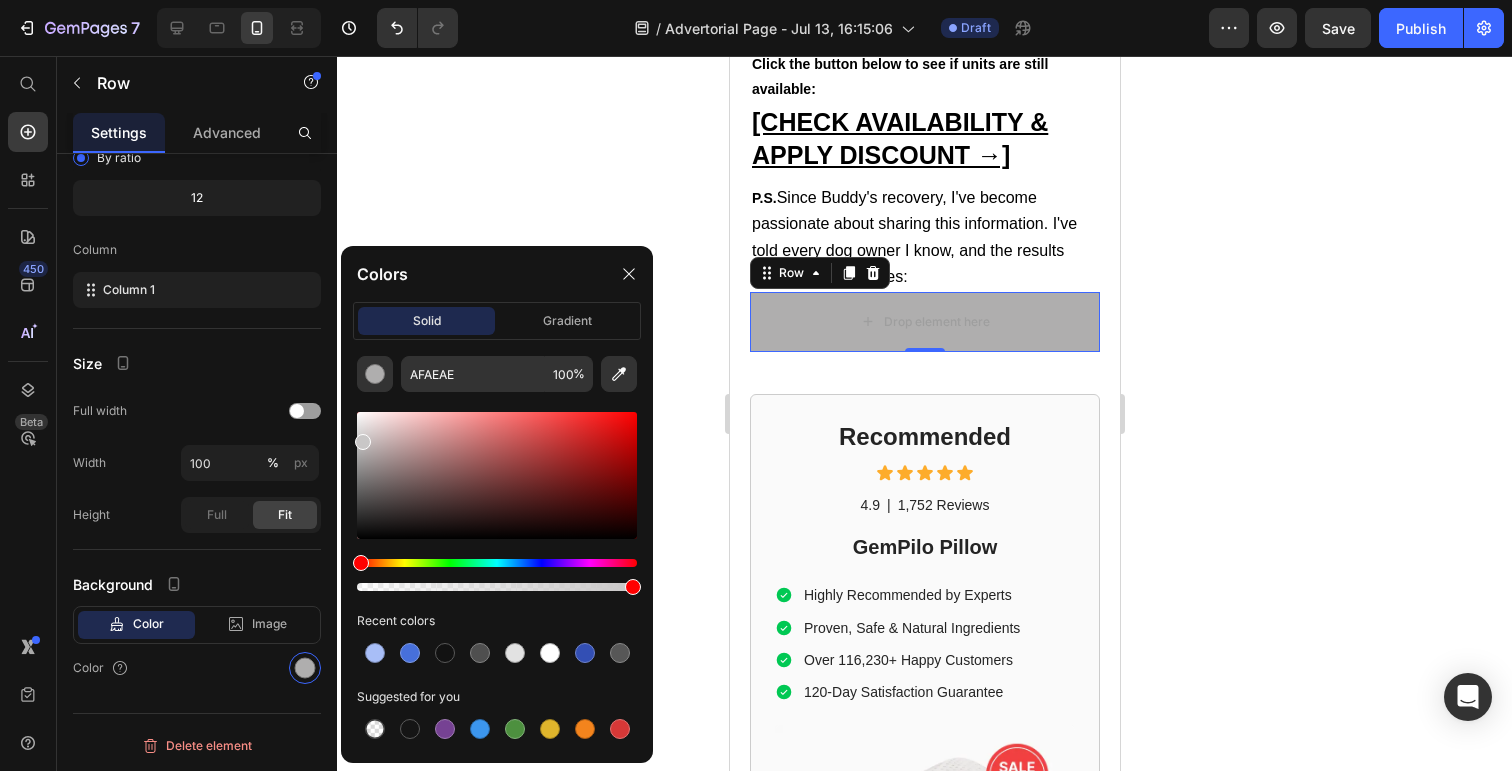 type on "C9C7C7" 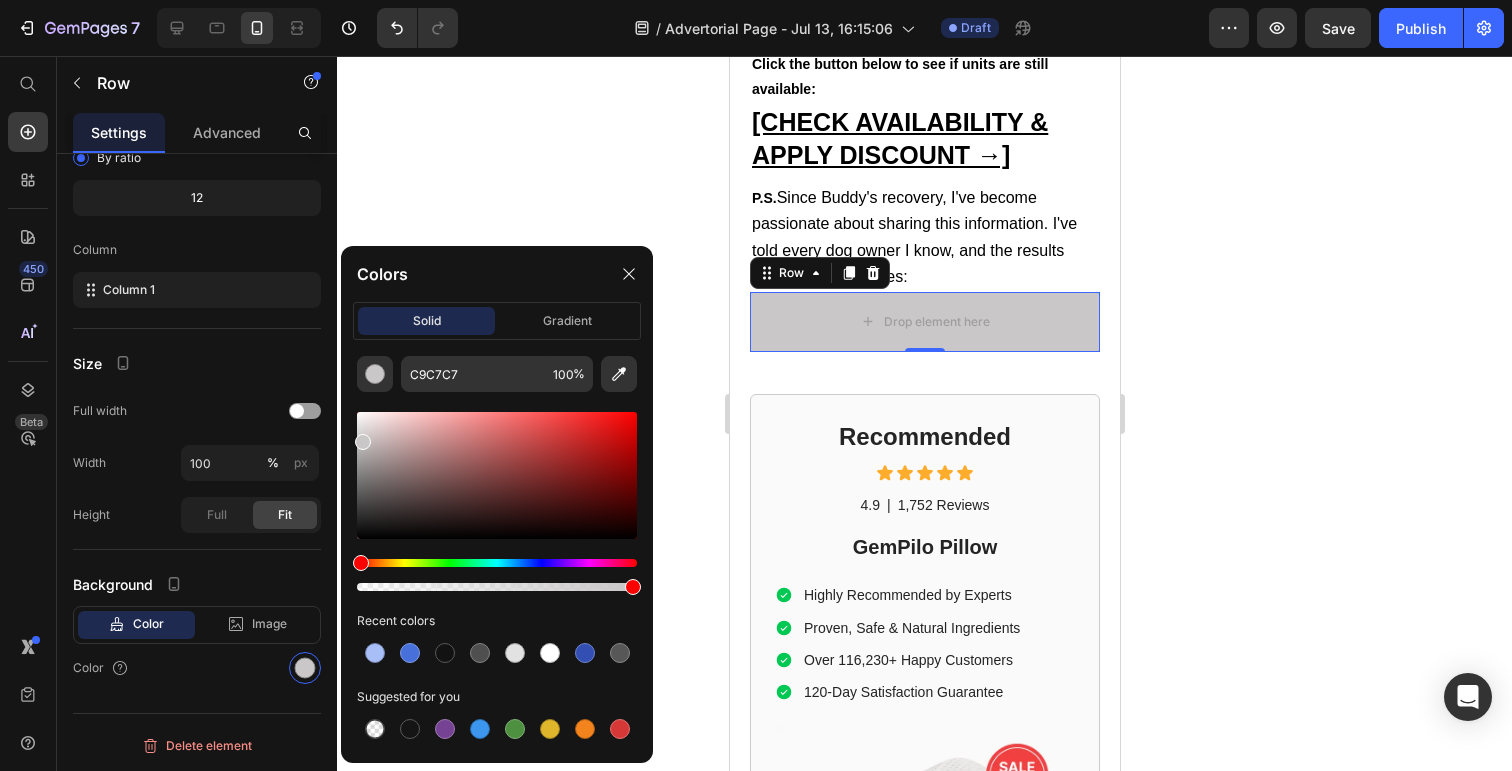 drag, startPoint x: 361, startPoint y: 451, endPoint x: 361, endPoint y: 438, distance: 13 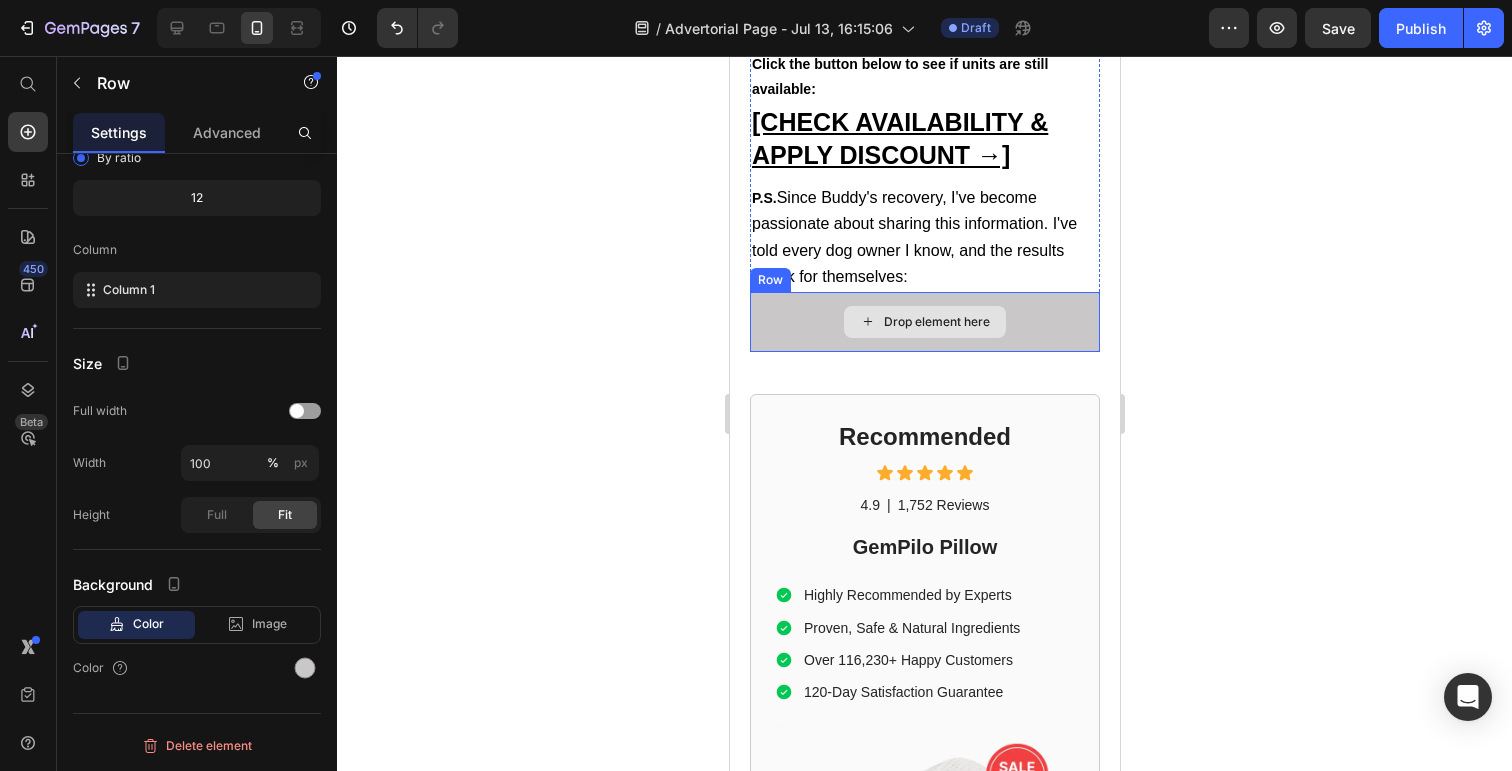 click on "Drop element here" at bounding box center (924, 322) 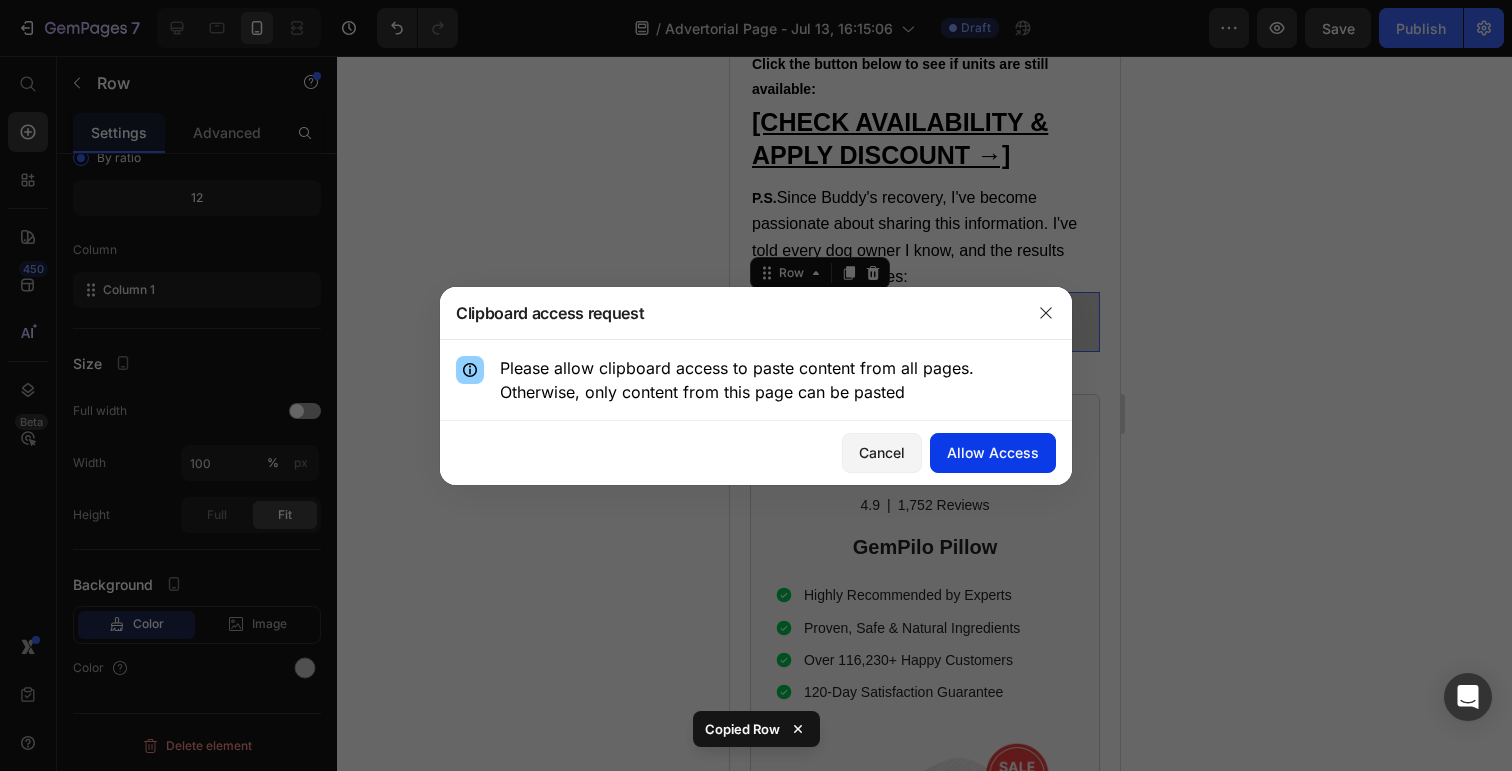 click on "Allow Access" at bounding box center [993, 452] 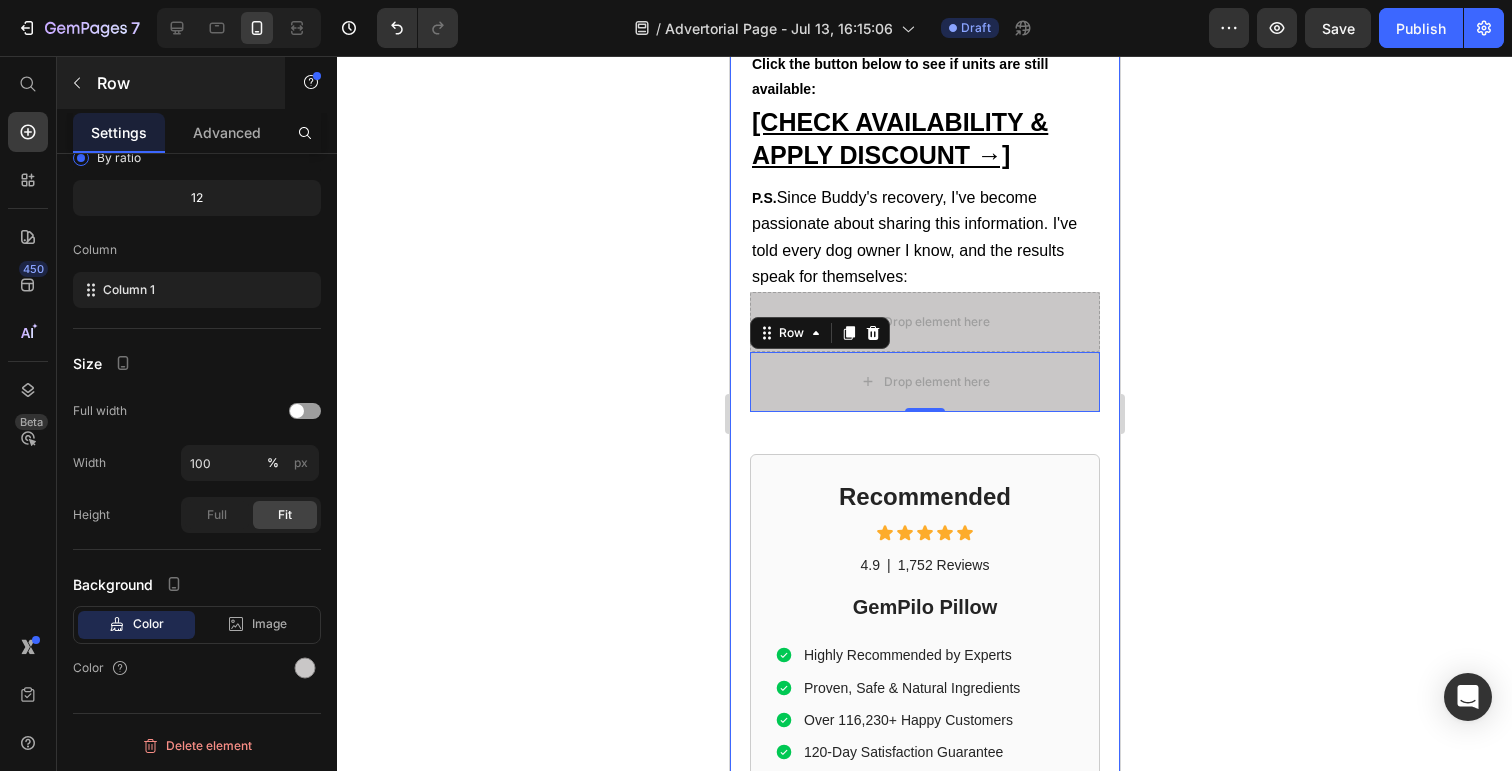 click 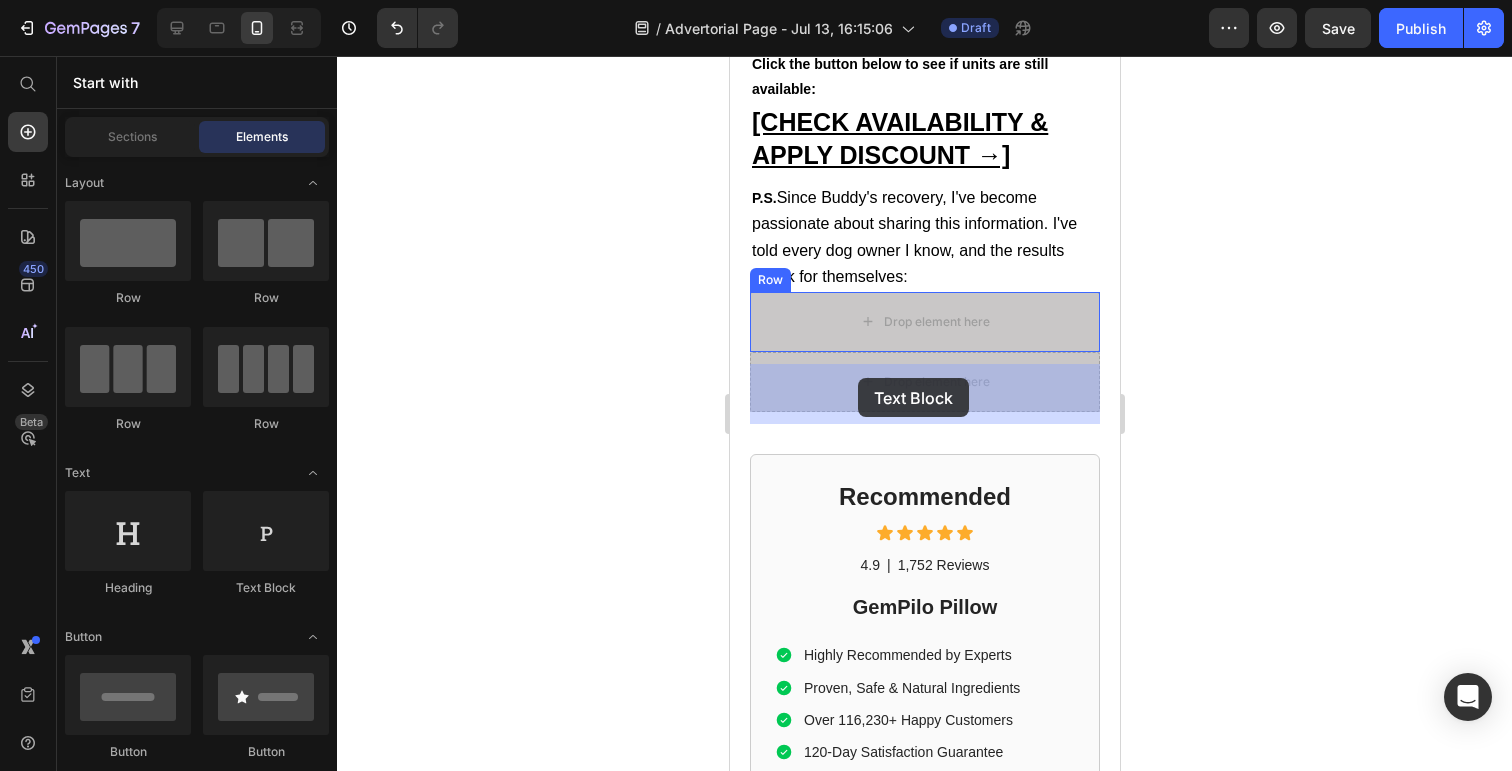 drag, startPoint x: 993, startPoint y: 595, endPoint x: 857, endPoint y: 378, distance: 256.09567 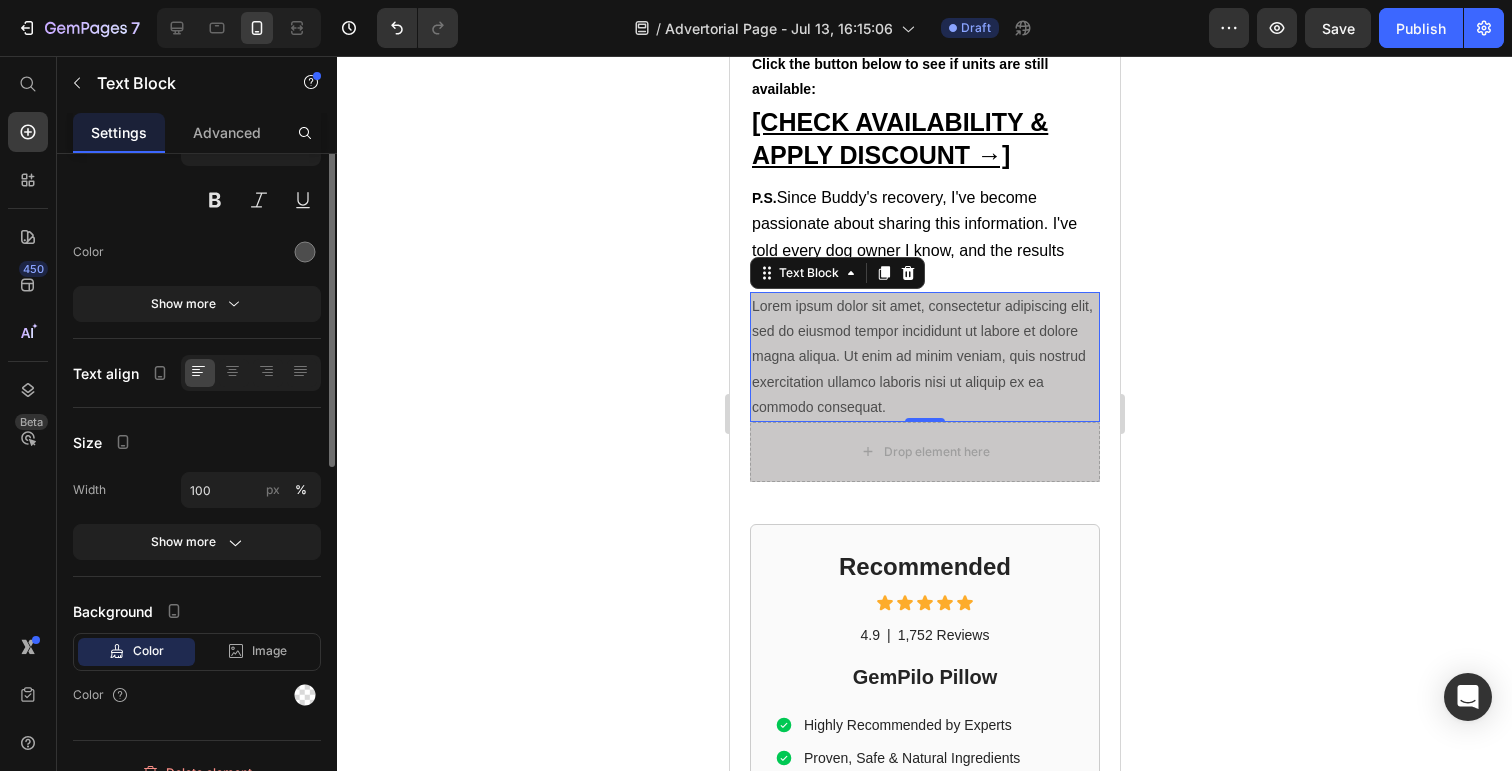 scroll, scrollTop: 0, scrollLeft: 0, axis: both 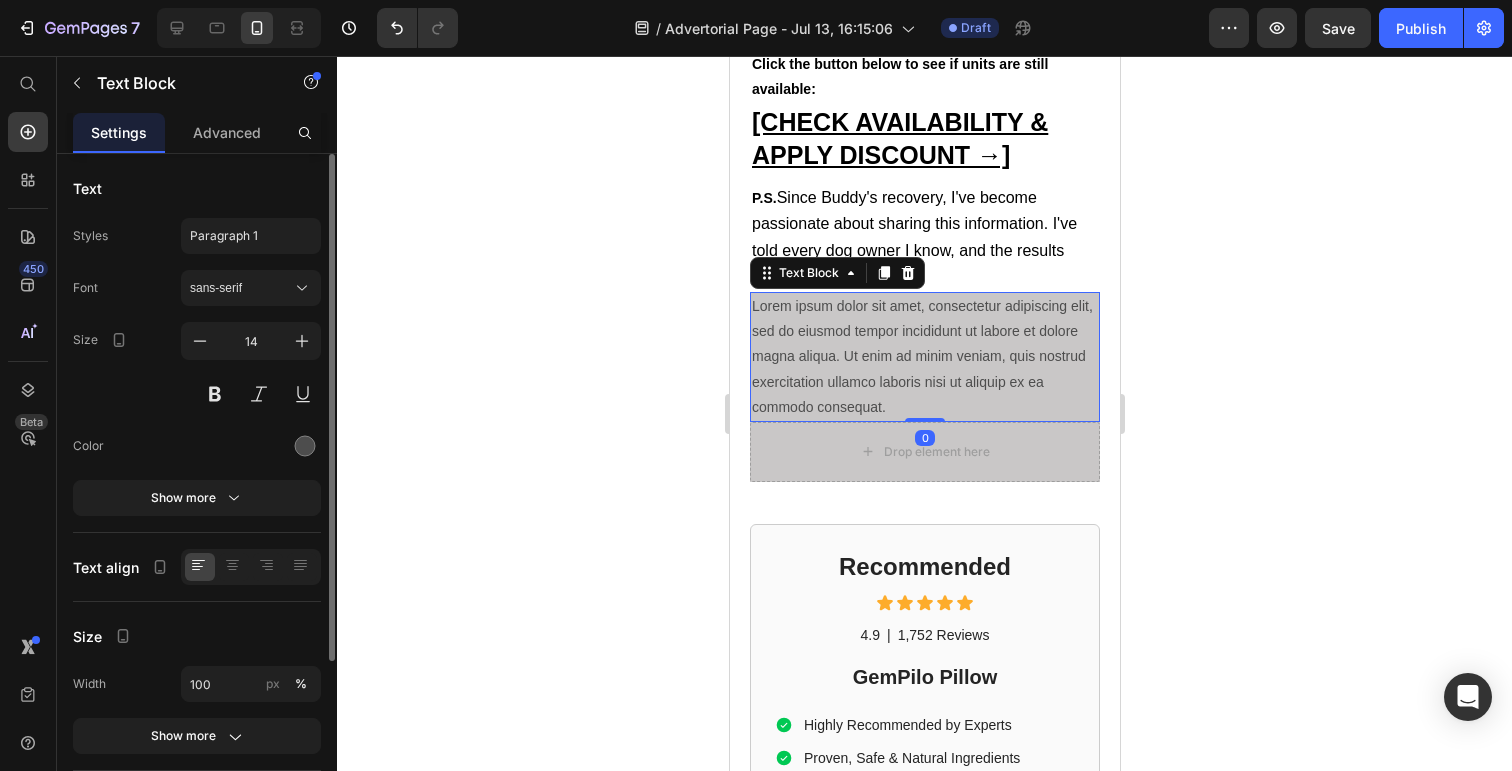 click on "Lorem ipsum dolor sit amet, consectetur adipiscing elit, sed do eiusmod tempor incididunt ut labore et dolore magna aliqua. Ut enim ad minim veniam, quis nostrud exercitation ullamco laboris nisi ut aliquip ex ea commodo consequat." at bounding box center (924, 357) 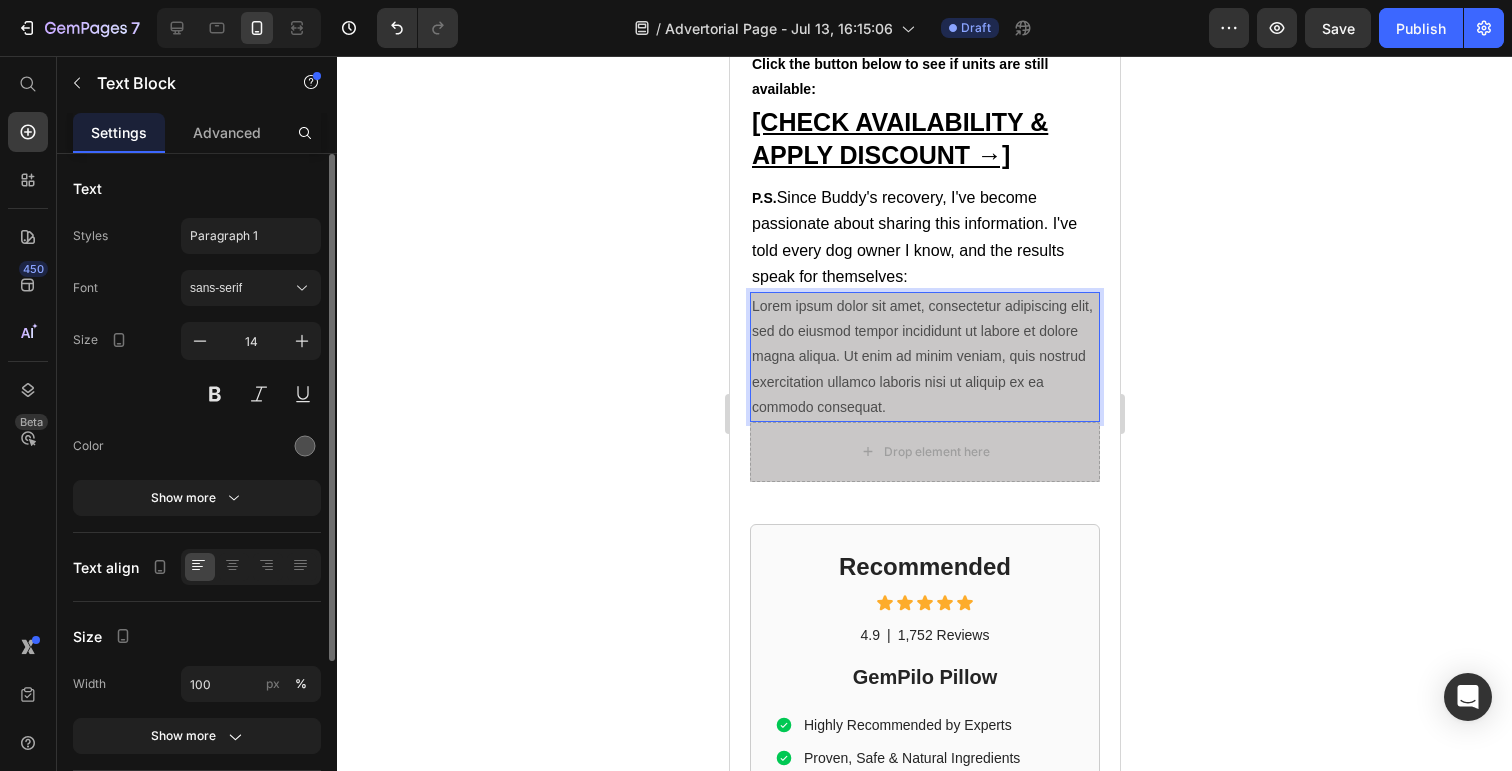 click on "Lorem ipsum dolor sit amet, consectetur adipiscing elit, sed do eiusmod tempor incididunt ut labore et dolore magna aliqua. Ut enim ad minim veniam, quis nostrud exercitation ullamco laboris nisi ut aliquip ex ea commodo consequat." at bounding box center [924, 357] 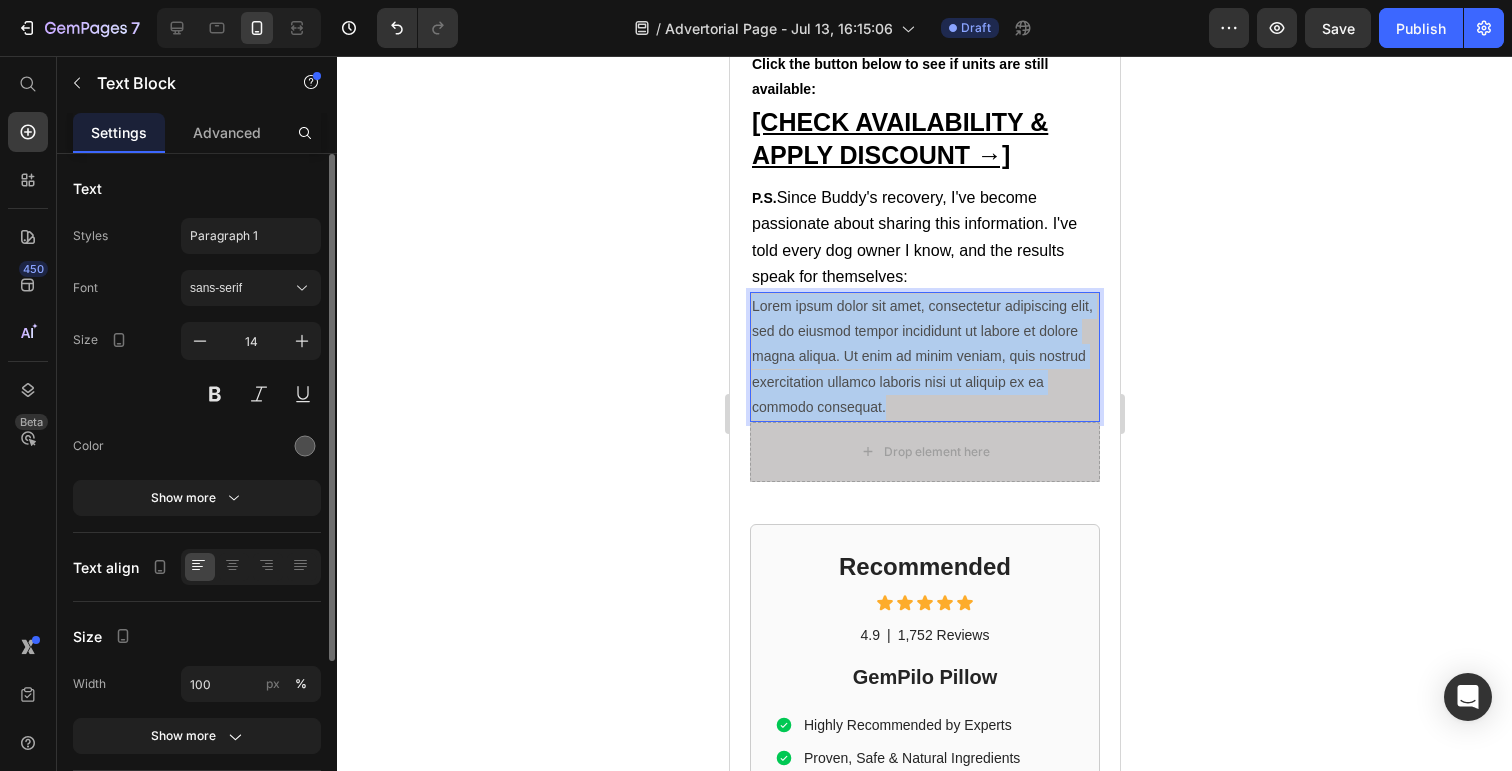 click on "Lorem ipsum dolor sit amet, consectetur adipiscing elit, sed do eiusmod tempor incididunt ut labore et dolore magna aliqua. Ut enim ad minim veniam, quis nostrud exercitation ullamco laboris nisi ut aliquip ex ea commodo consequat." at bounding box center [924, 357] 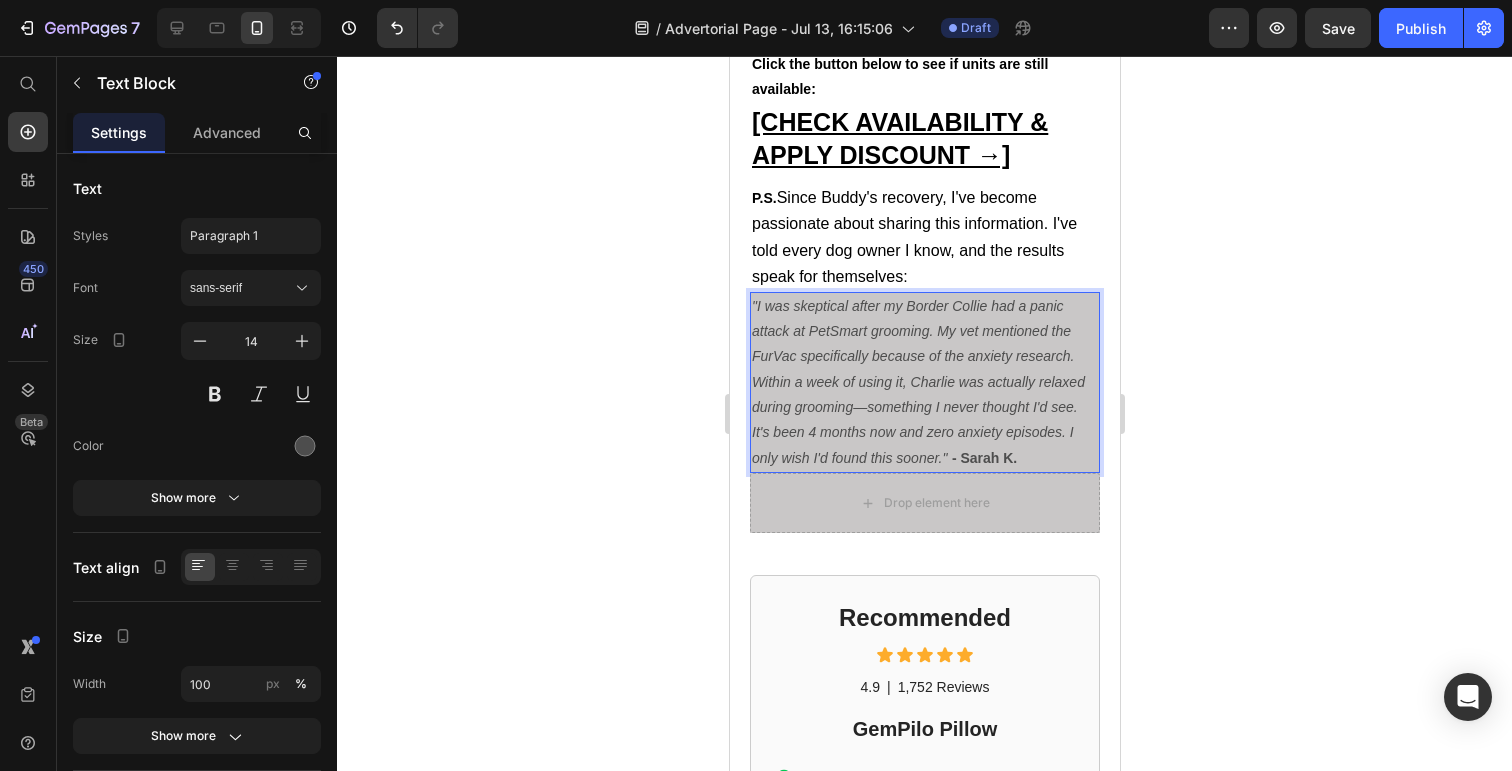 click 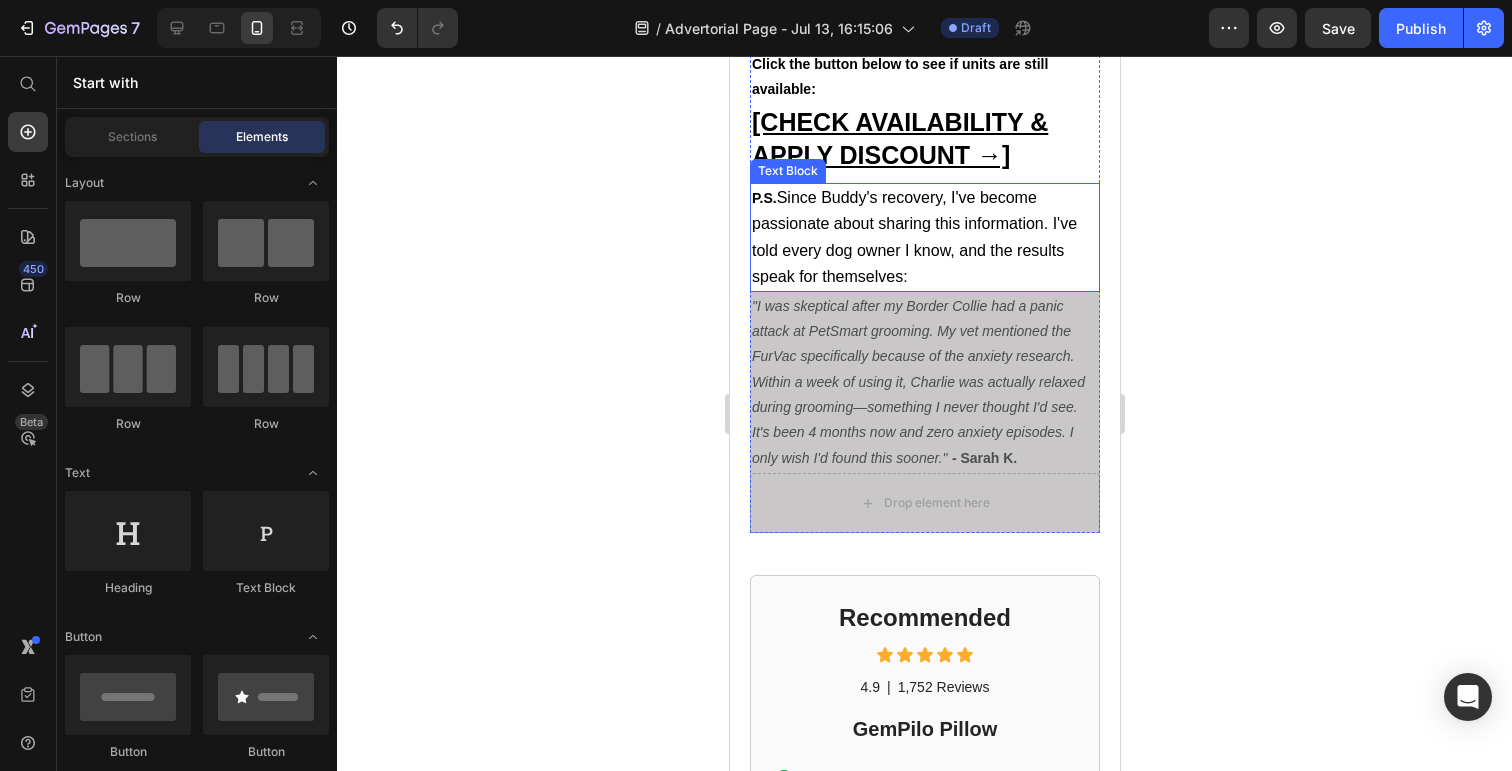 click on "P.S. Since Buddy's recovery, I've become passionate about sharing this information. I've told every dog owner I know, and the results speak for themselves:" at bounding box center (924, 237) 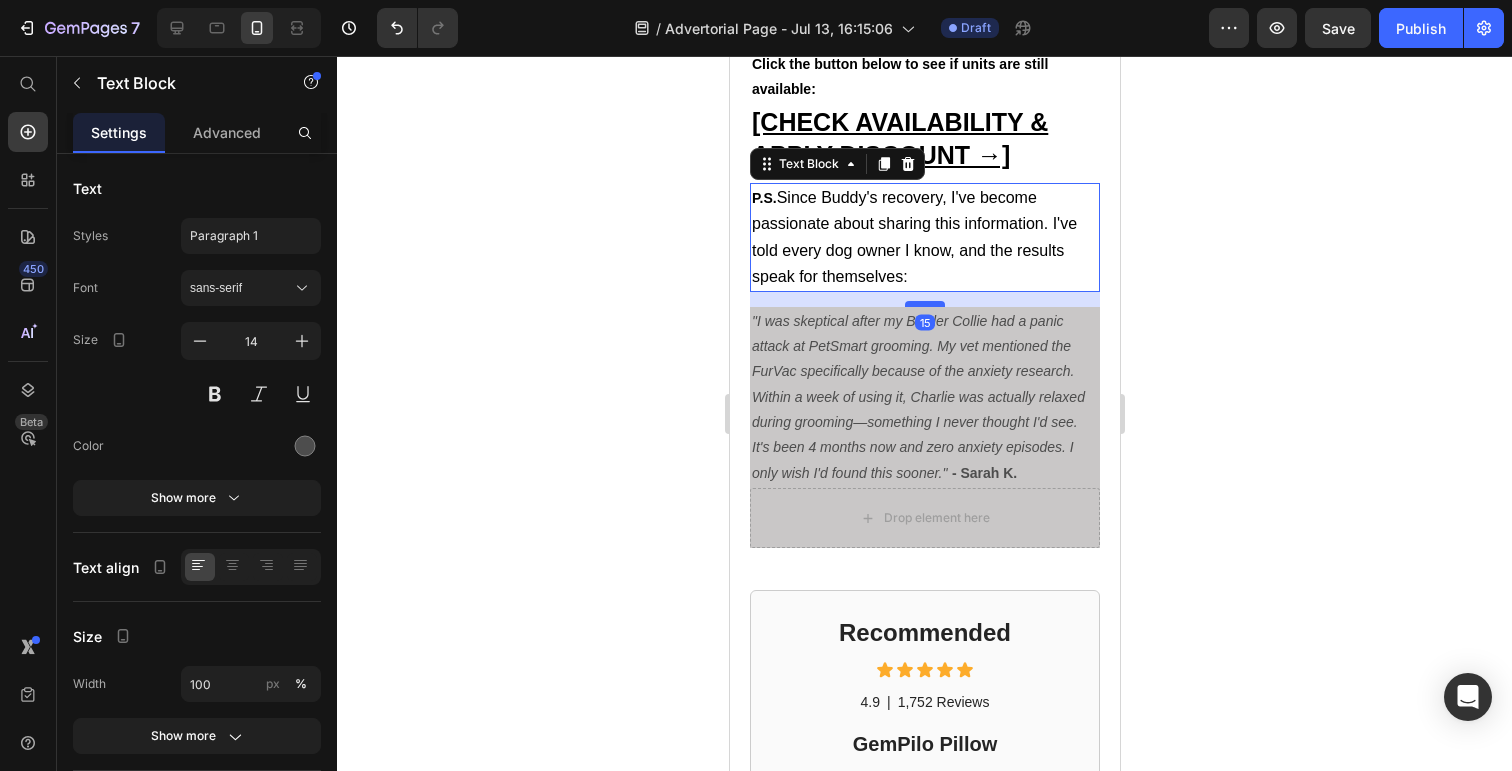 drag, startPoint x: 926, startPoint y: 363, endPoint x: 933, endPoint y: 378, distance: 16.552946 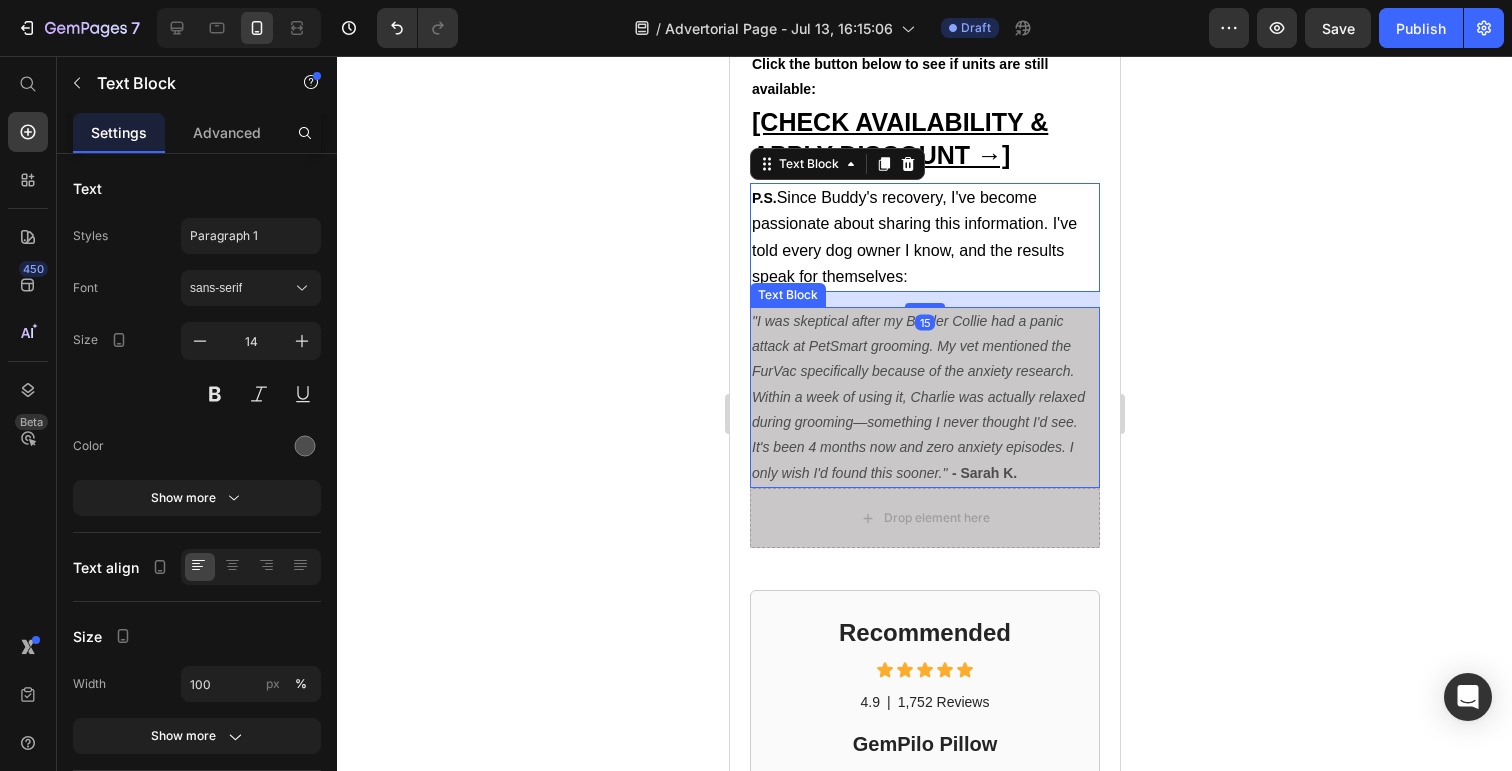 click on ""I was skeptical after my Border Collie had a panic attack at PetSmart grooming. My vet mentioned the FurVac specifically because of the anxiety research. Within a week of using it, Charlie was actually relaxed during grooming—something I never thought I'd see. It's been 4 months now and zero anxiety episodes. I only wish I'd found this sooner."" at bounding box center [917, 397] 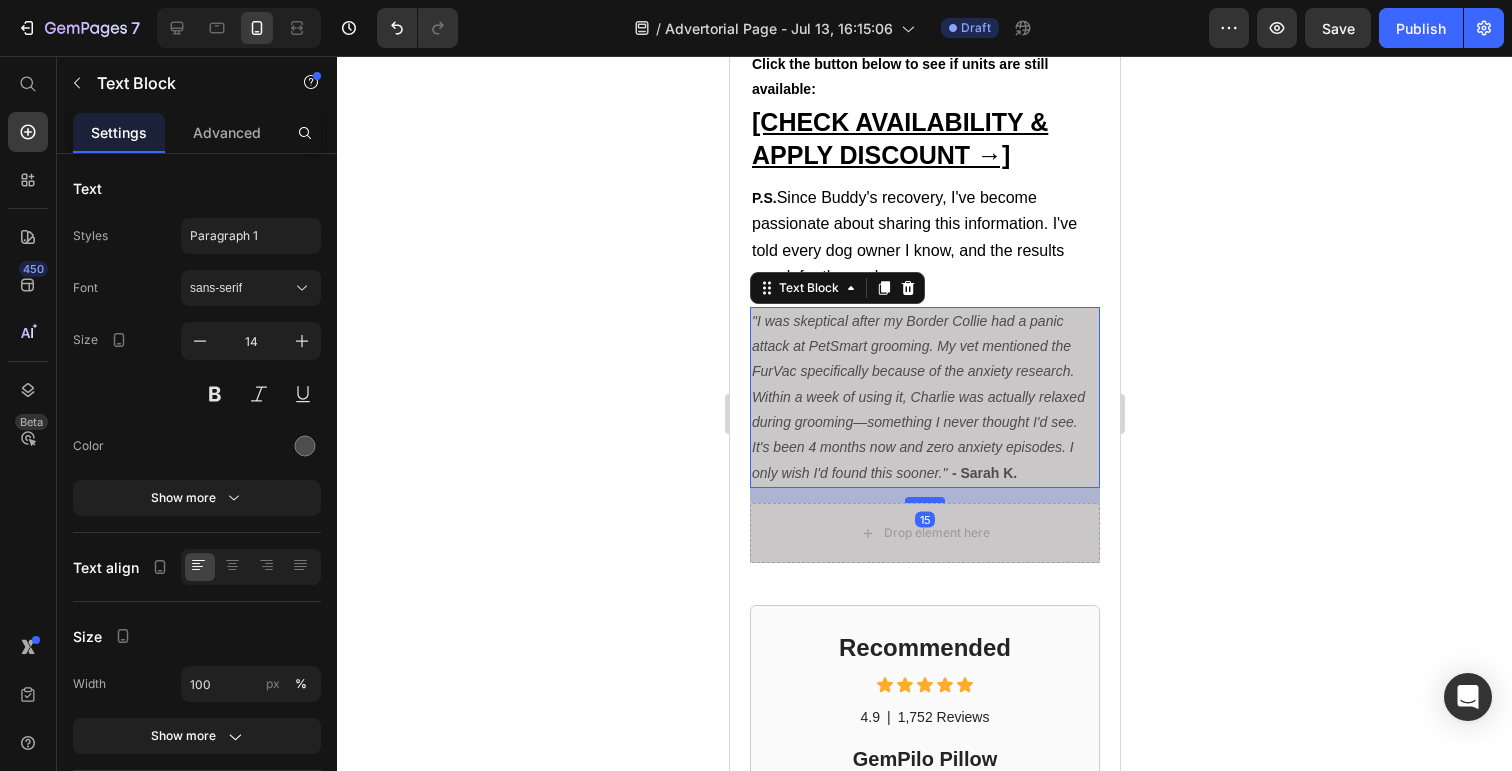 drag, startPoint x: 932, startPoint y: 557, endPoint x: 937, endPoint y: 572, distance: 15.811388 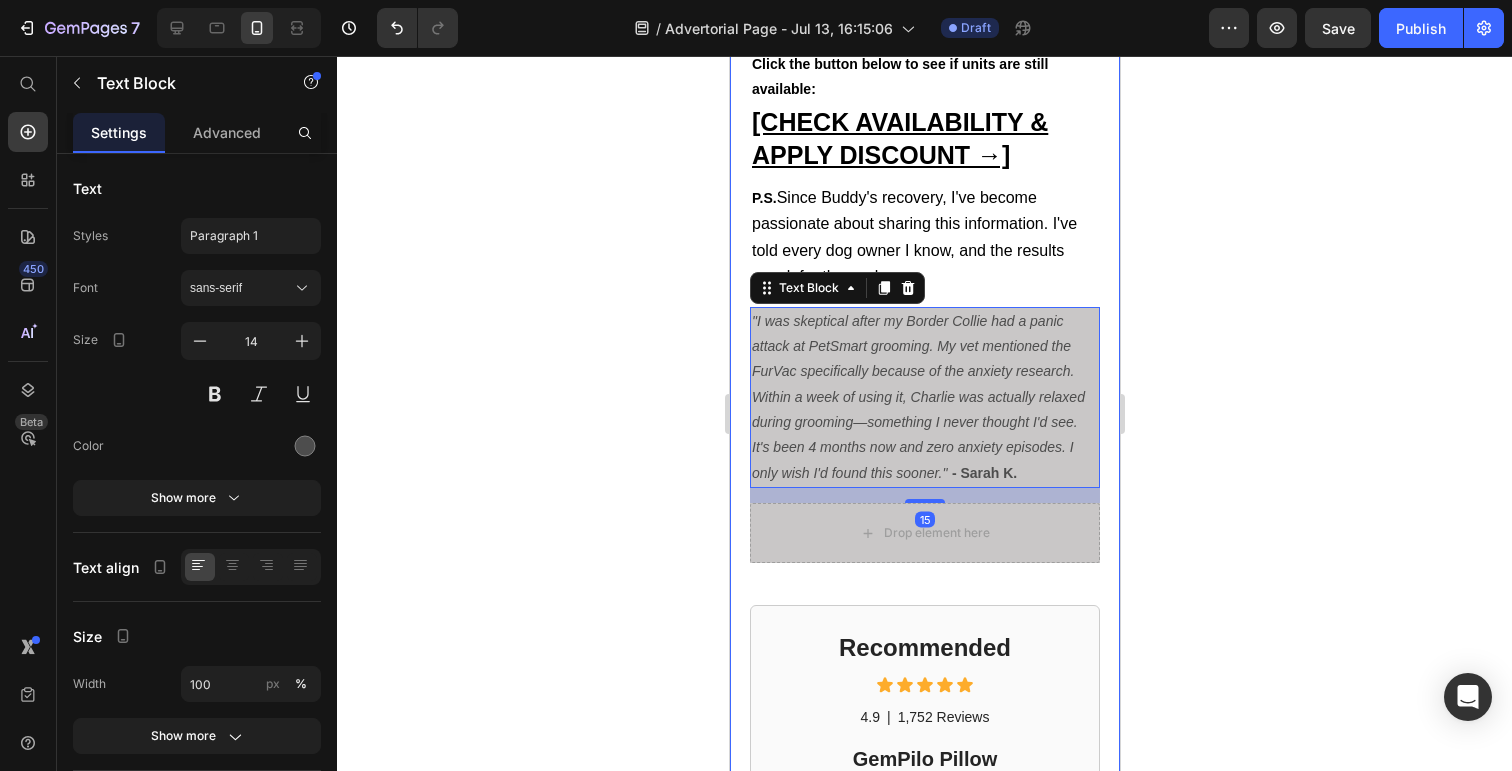 click 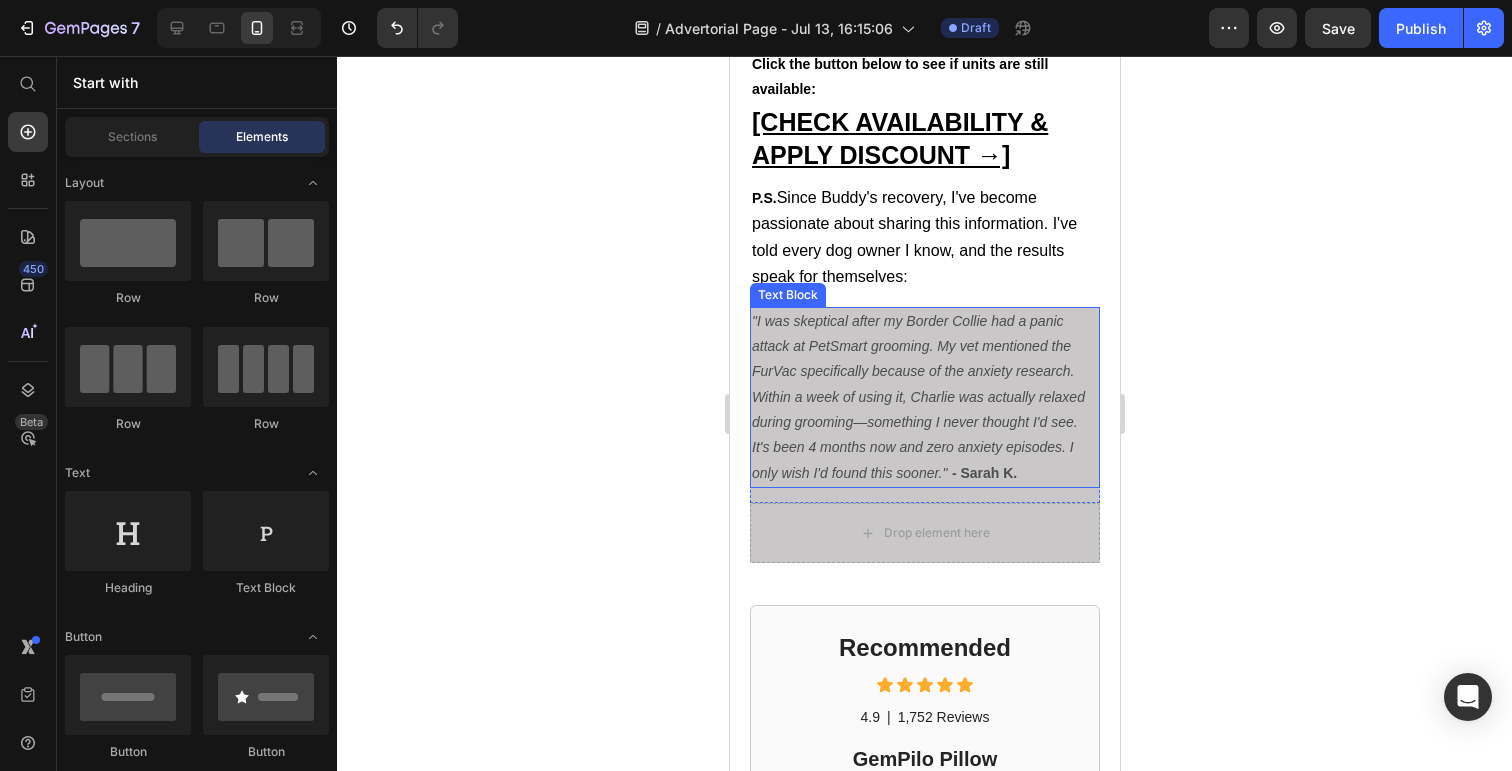scroll, scrollTop: 9029, scrollLeft: 0, axis: vertical 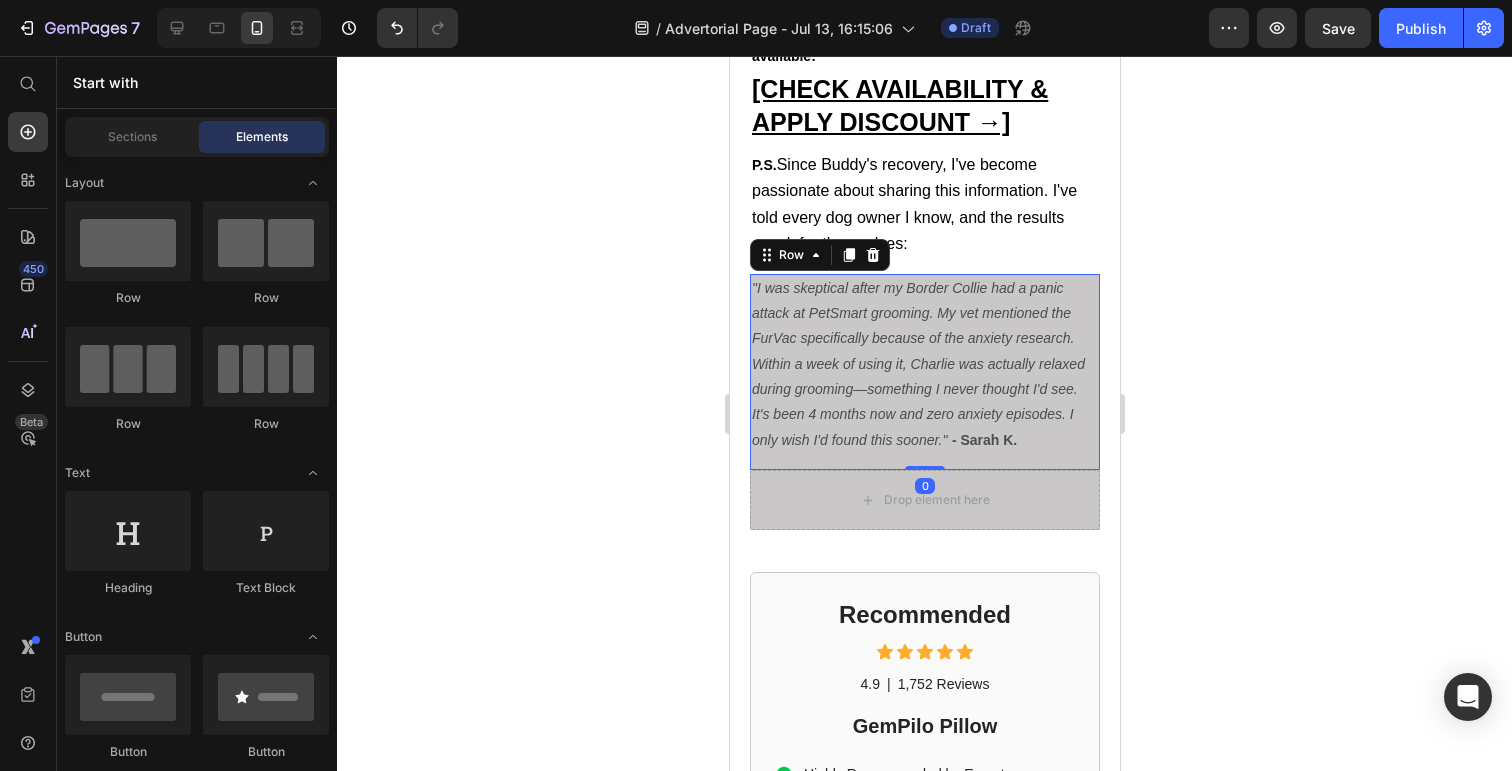 click on ""I was skeptical after my Border Collie had a panic attack at PetSmart grooming. My vet mentioned the FurVac specifically because of the anxiety research. Within a week of using it, Charlie was actually relaxed during grooming—something I never thought I'd see. It's been 4 months now and zero anxiety episodes. I only wish I'd found this sooner." - [NAME] Text Block" at bounding box center (924, 372) 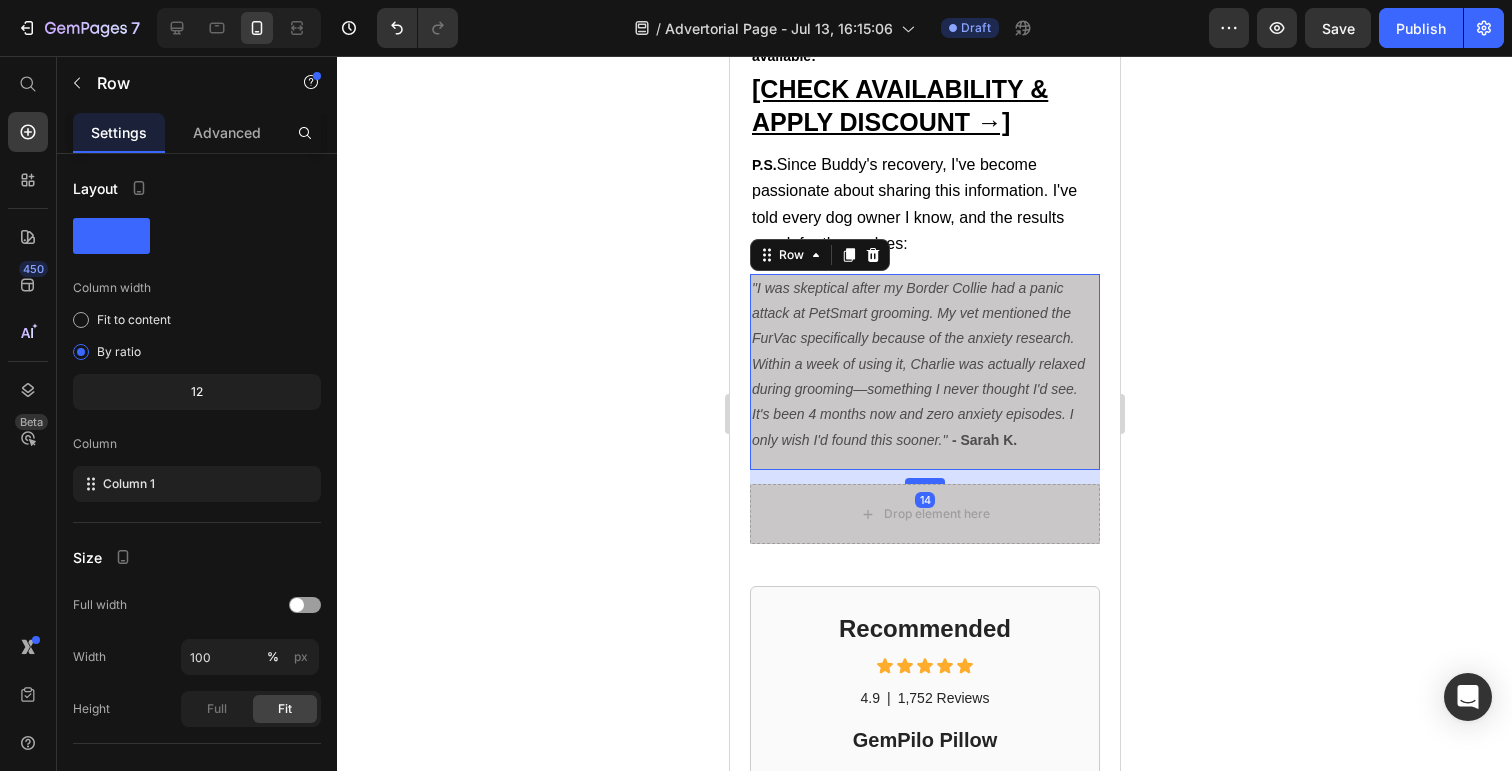 drag, startPoint x: 925, startPoint y: 538, endPoint x: 927, endPoint y: 552, distance: 14.142136 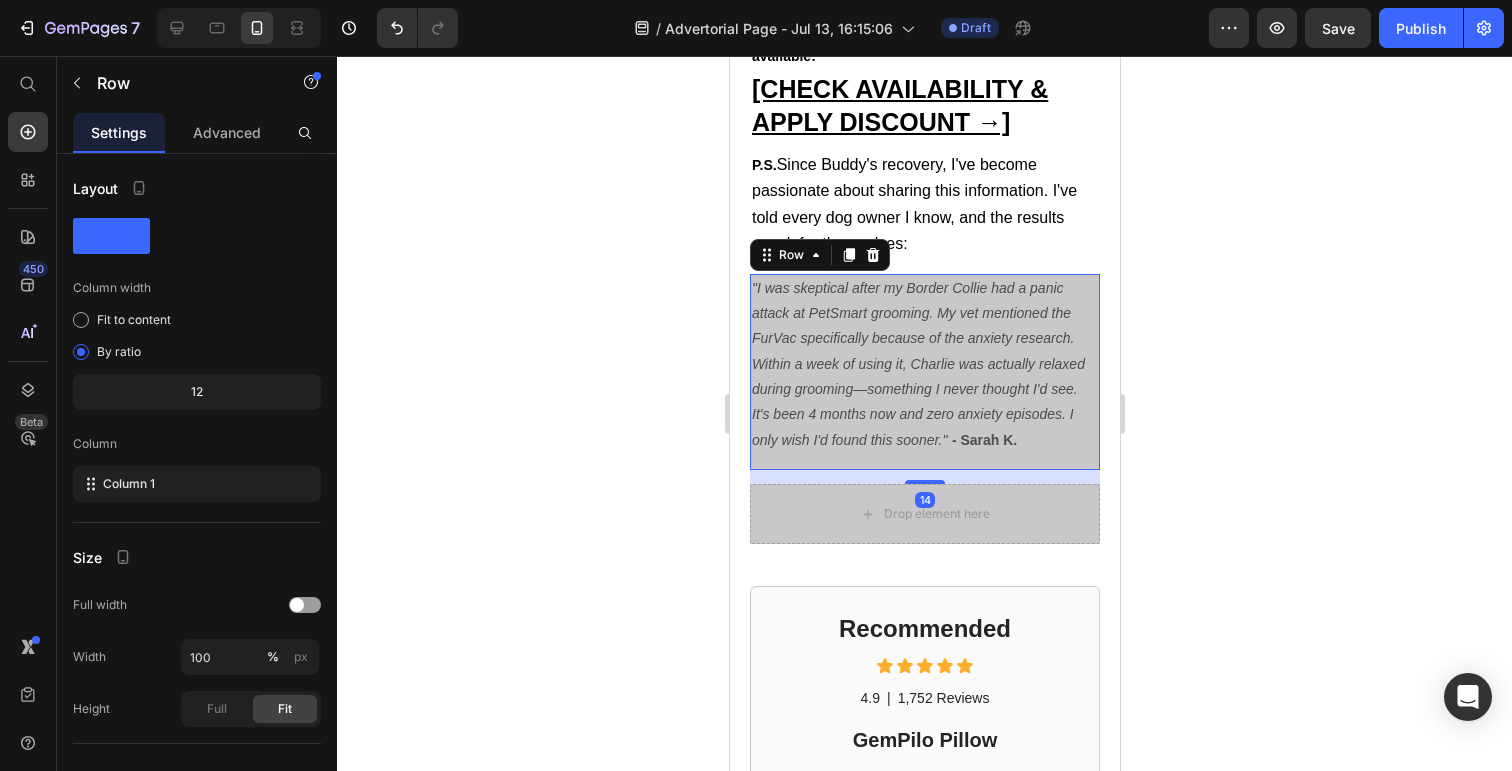 click 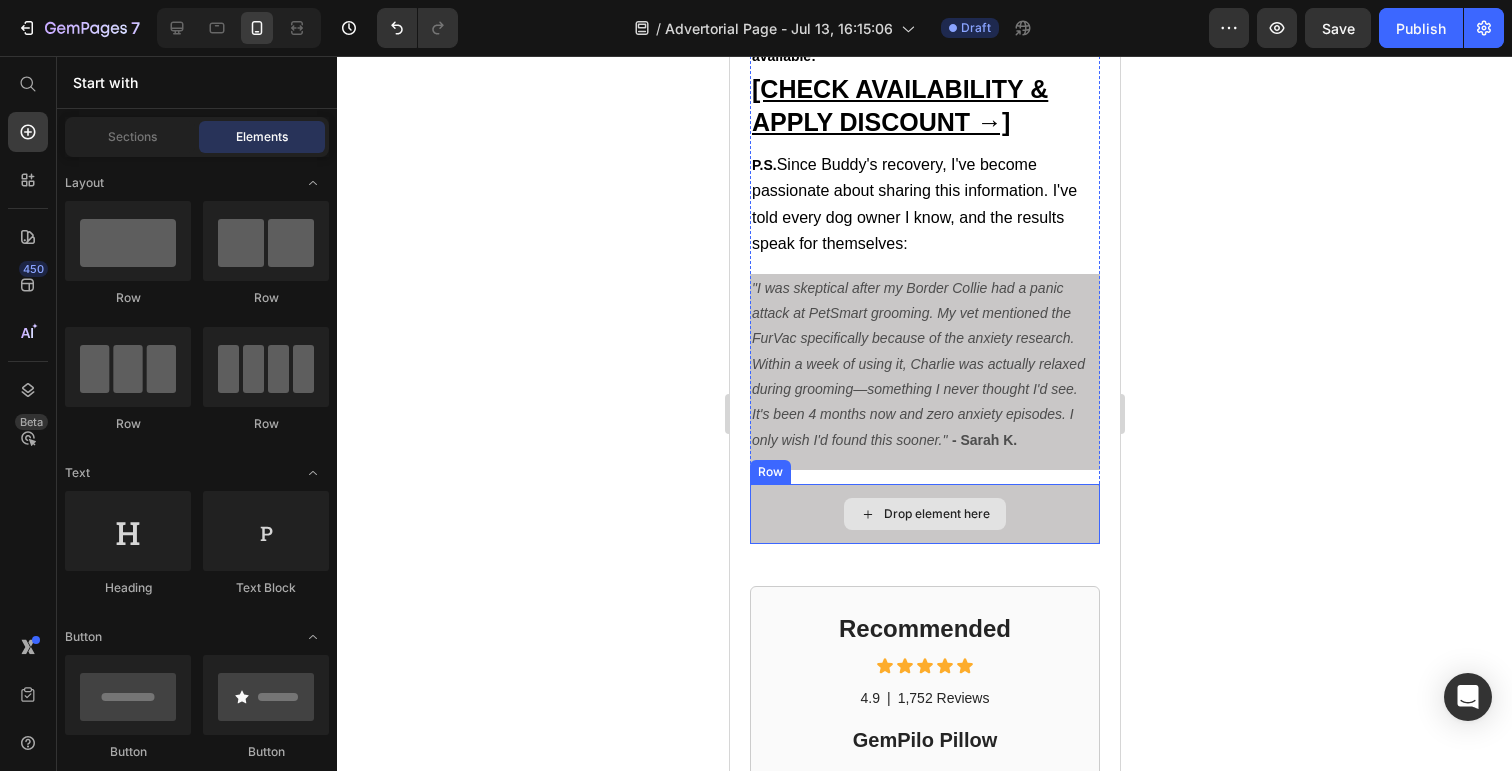 click on "Drop element here" at bounding box center (924, 514) 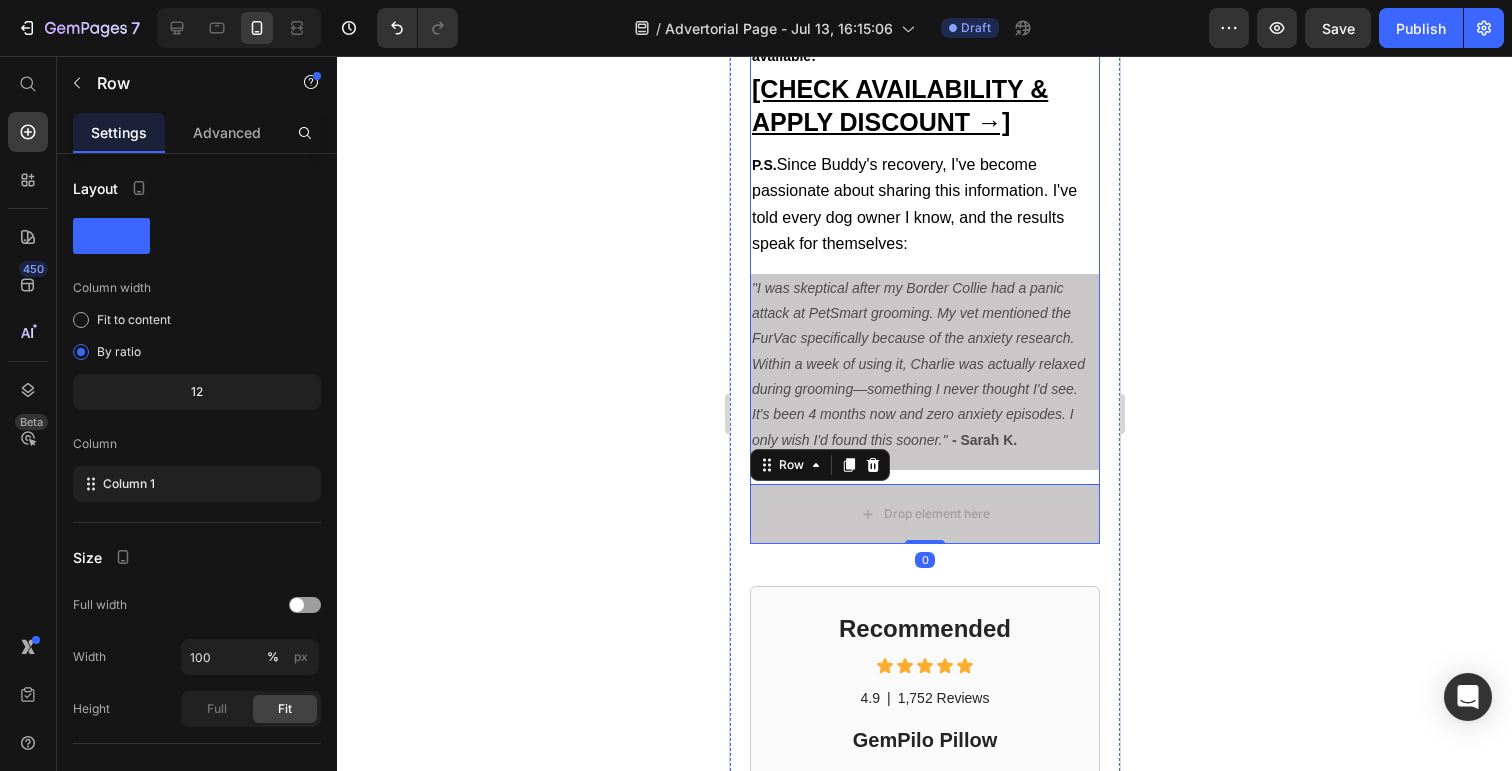 click on "Dog Owner Shares How This $179 Device Saved Her From a $4,800 Emergency Heading Date: March 15, 2024 | By: [NAME] Text Block "By the time the seizure started, it was almost too late. This simple device could have prevented the whole nightmare." Text Block Row Image ⁠⁠⁠⁠⁠⁠⁠ My dog almost died at the groomer Heading If your dog gets anxious at the groomer... If you've ever wondered why some dogs shake uncontrollably in the grooming chair... If you've noticed your furry friend acting strange after grooming appointments... Then what I'm about to share could save your dog's life. There's a hidden epidemic affecting 1 in 4 dogs during professional grooming. It's causing seizures, panic attacks, and in some cases—death. And here's the scary part: The thing you think is keeping your dog clean and healthy might actually be putting them in mortal danger. Text Block ⁠⁠⁠⁠⁠⁠⁠ The $4,800 Wake-Up Call That Changed Everything Heading My name is [NAME]. Text Block" at bounding box center [924, -4164] 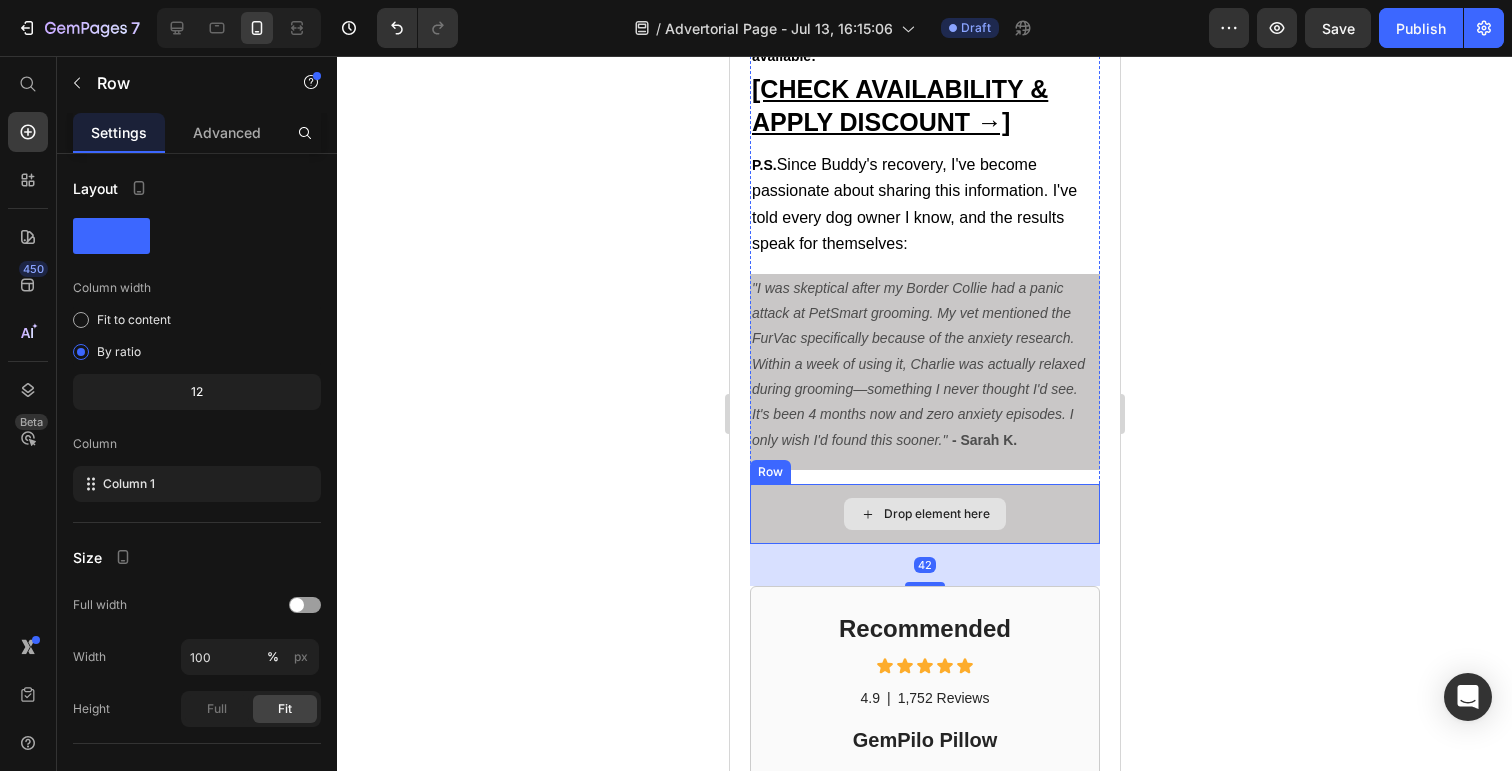 click on "Drop element here" at bounding box center [924, 514] 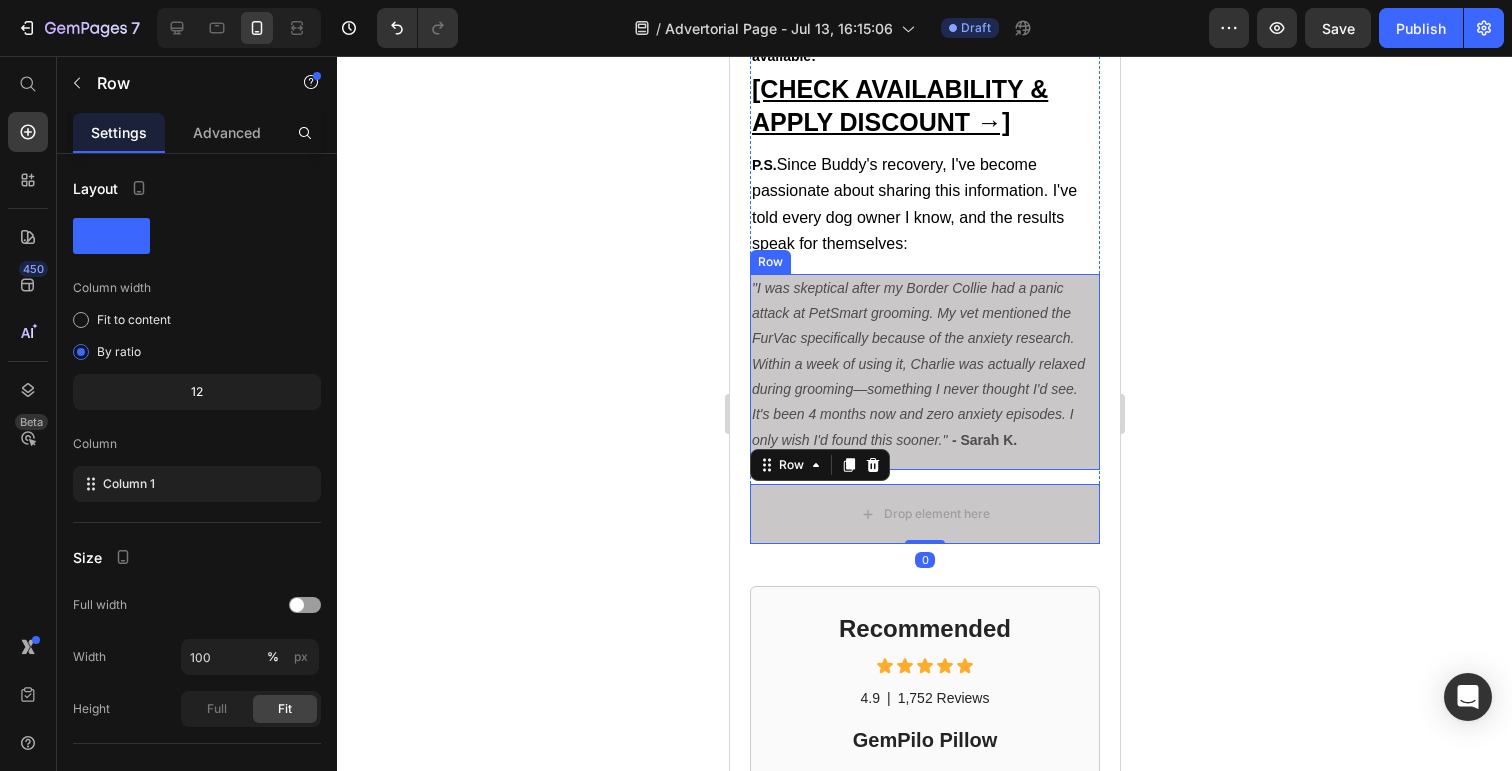click on ""I was skeptical after my Border Collie had a panic attack at PetSmart grooming. My vet mentioned the FurVac specifically because of the anxiety research. Within a week of using it, Charlie was actually relaxed during grooming—something I never thought I'd see. It's been 4 months now and zero anxiety episodes. I only wish I'd found this sooner." - [NAME] Text Block" at bounding box center [924, 372] 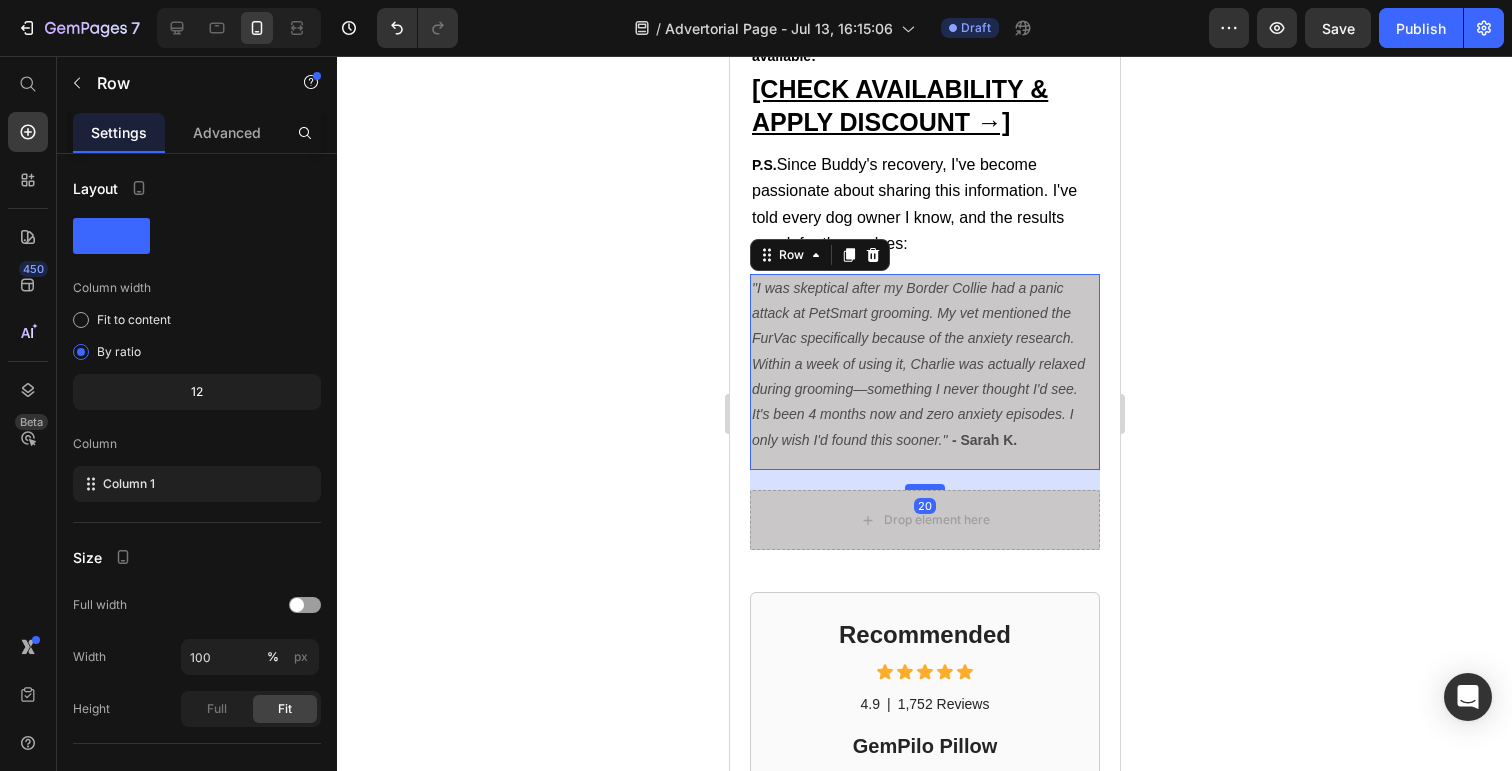 click at bounding box center (924, 487) 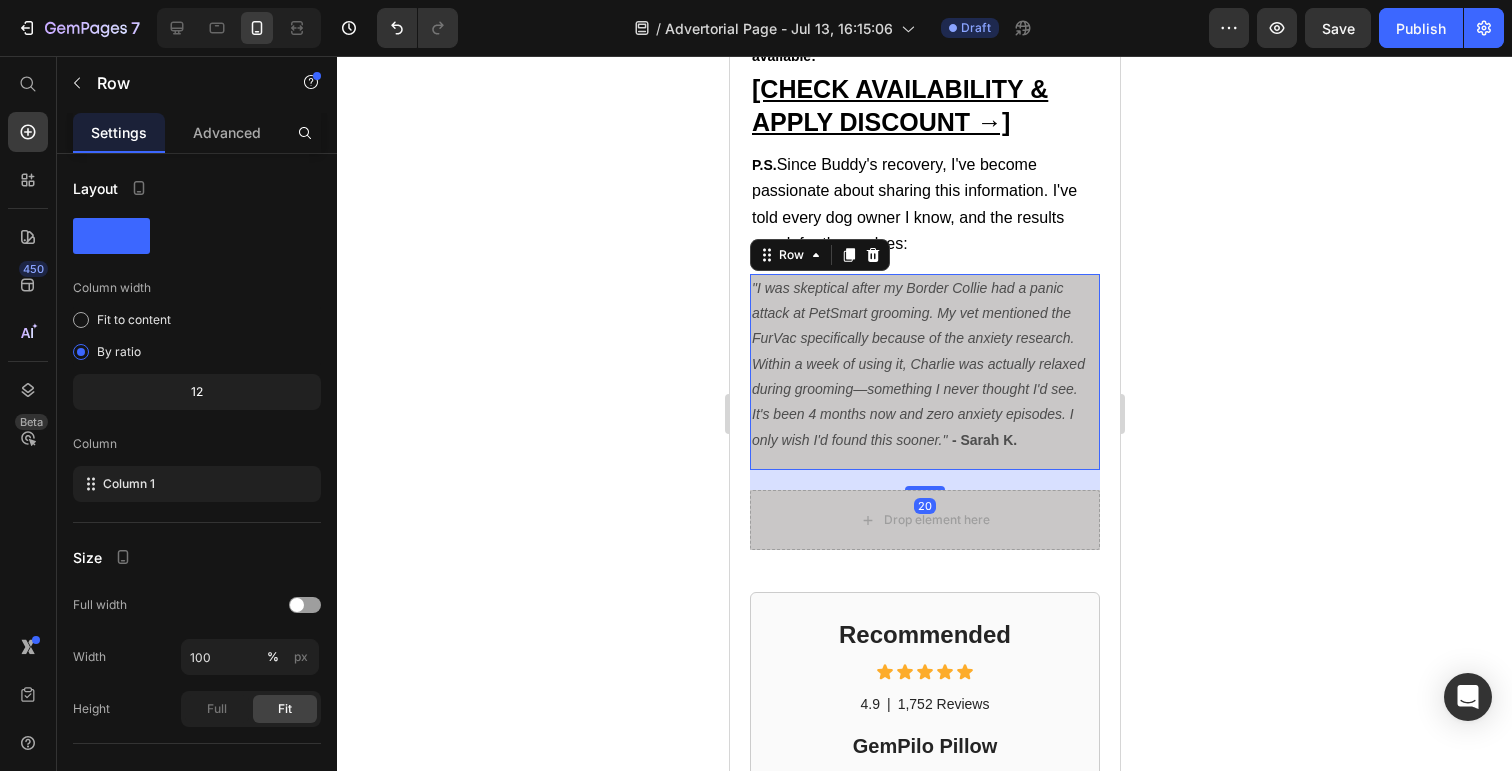 click 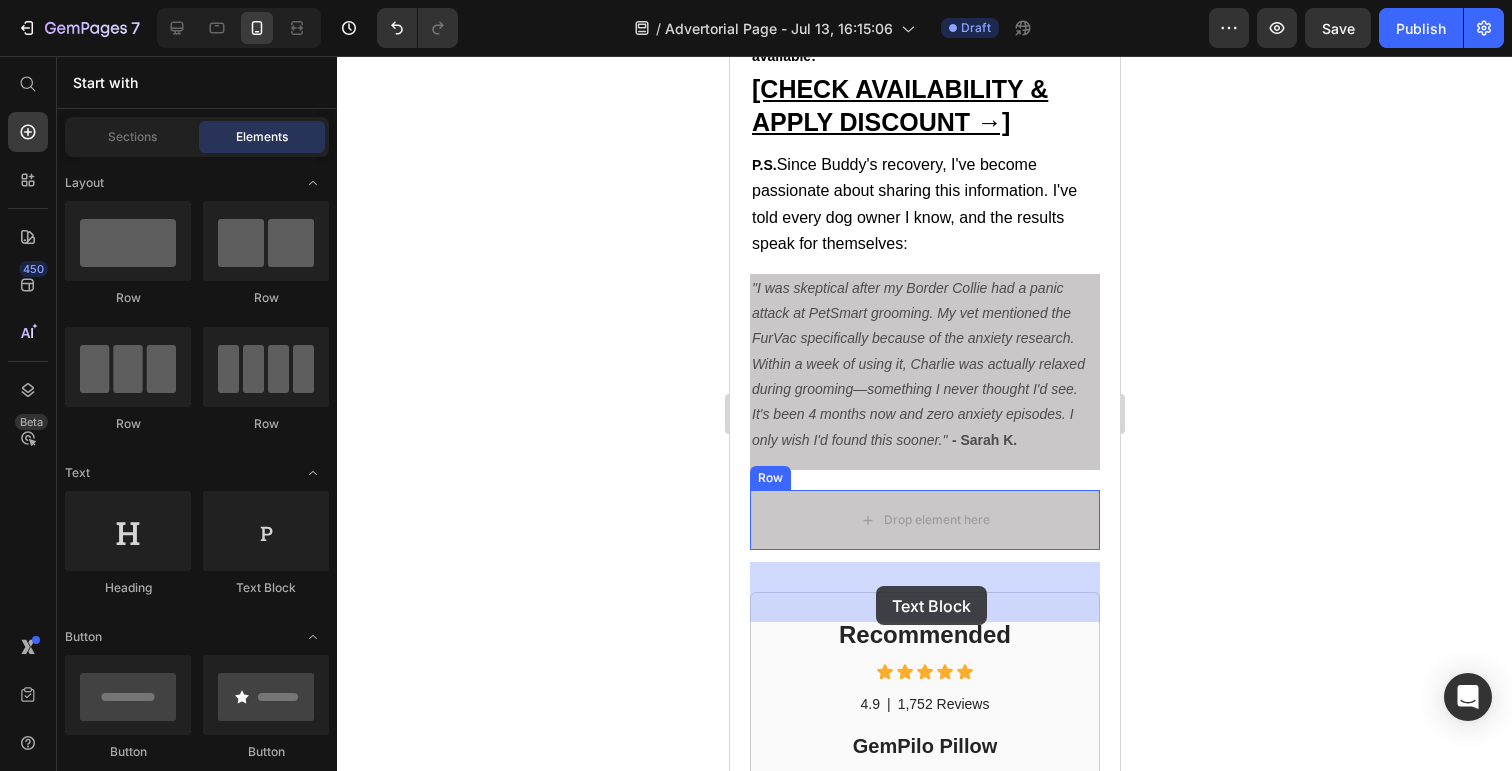 drag, startPoint x: 1019, startPoint y: 591, endPoint x: 875, endPoint y: 586, distance: 144.08678 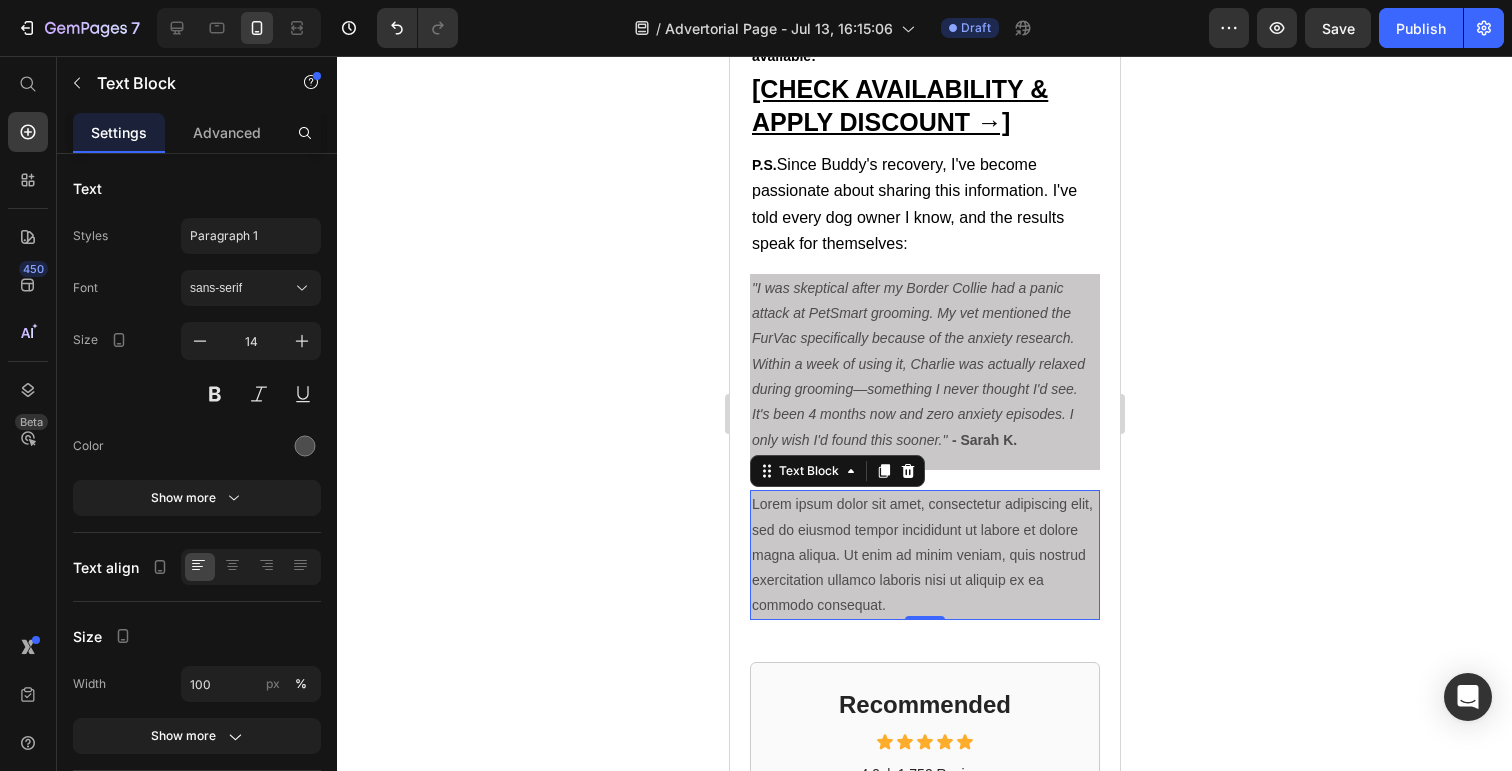click on "Lorem ipsum dolor sit amet, consectetur adipiscing elit, sed do eiusmod tempor incididunt ut labore et dolore magna aliqua. Ut enim ad minim veniam, quis nostrud exercitation ullamco laboris nisi ut aliquip ex ea commodo consequat." at bounding box center (924, 555) 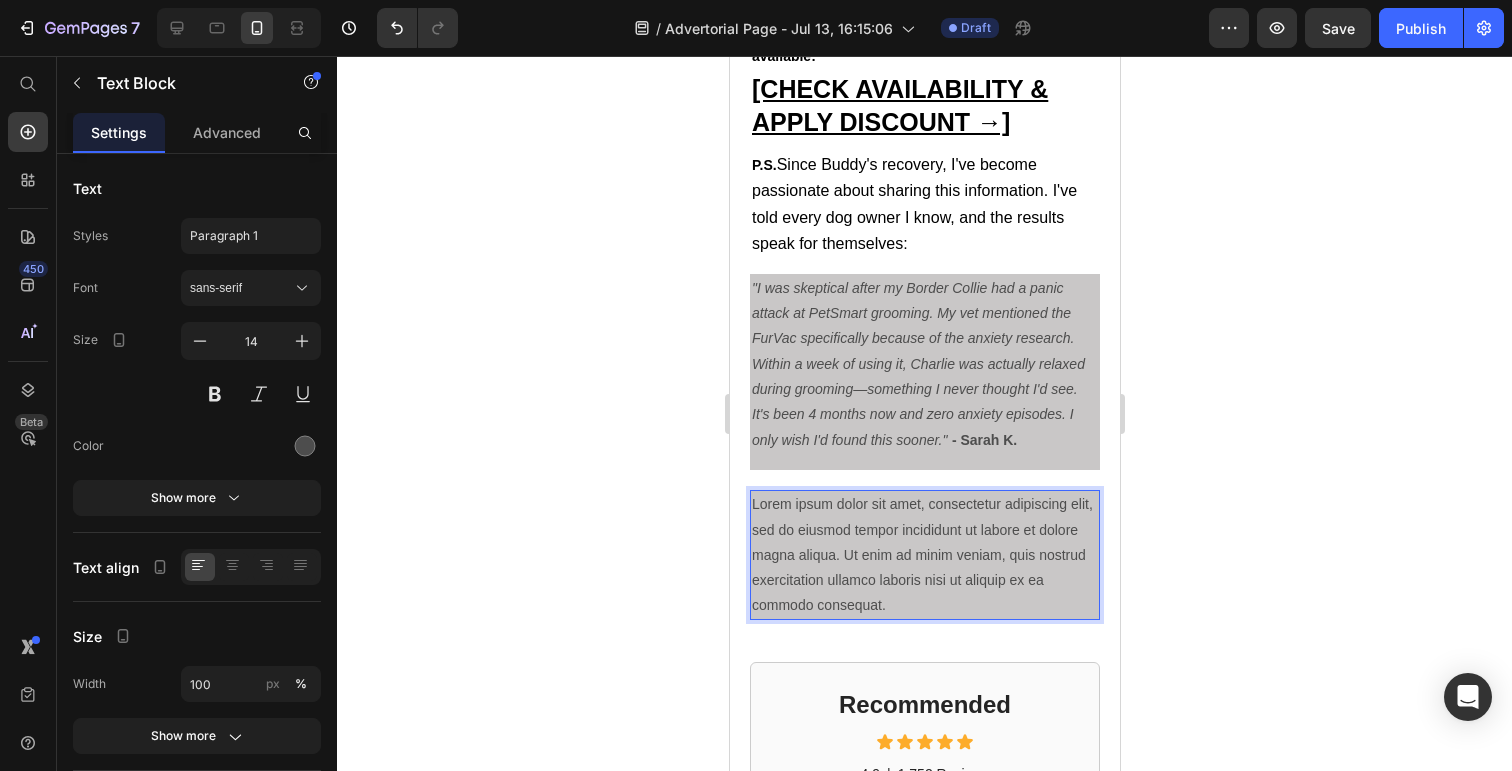 click on "Lorem ipsum dolor sit amet, consectetur adipiscing elit, sed do eiusmod tempor incididunt ut labore et dolore magna aliqua. Ut enim ad minim veniam, quis nostrud exercitation ullamco laboris nisi ut aliquip ex ea commodo consequat." at bounding box center [924, 555] 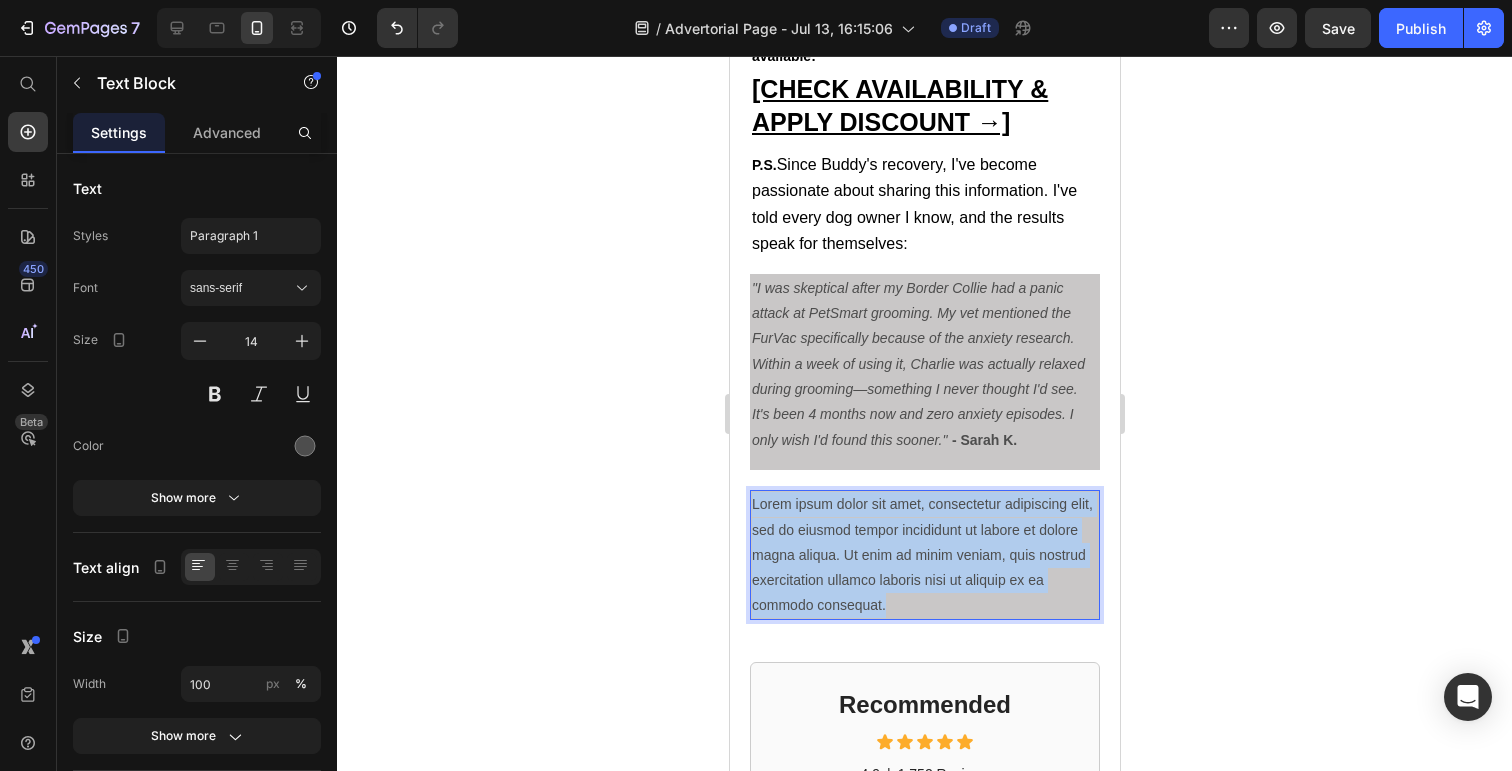 click on "Lorem ipsum dolor sit amet, consectetur adipiscing elit, sed do eiusmod tempor incididunt ut labore et dolore magna aliqua. Ut enim ad minim veniam, quis nostrud exercitation ullamco laboris nisi ut aliquip ex ea commodo consequat." at bounding box center (924, 555) 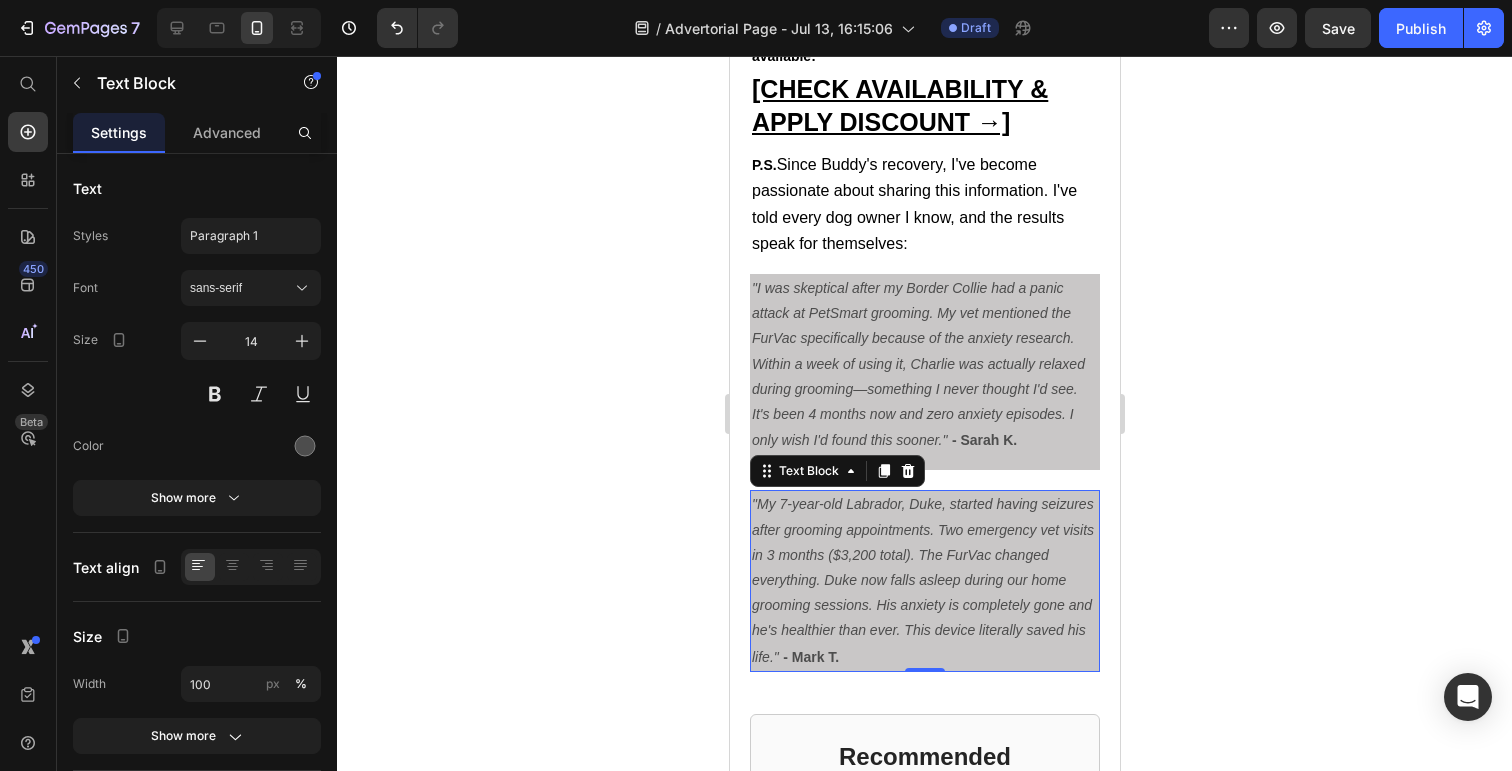 click 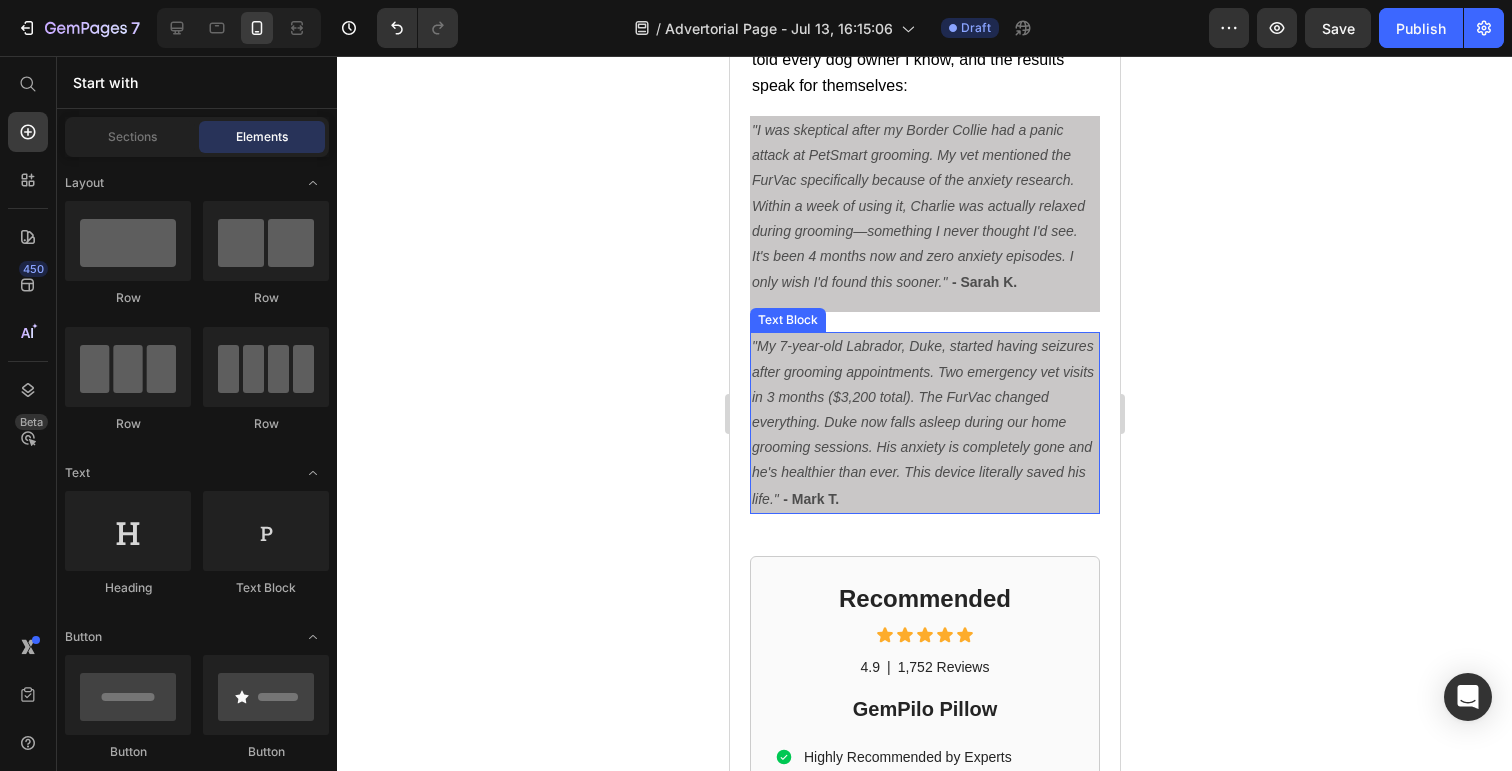 scroll, scrollTop: 9189, scrollLeft: 0, axis: vertical 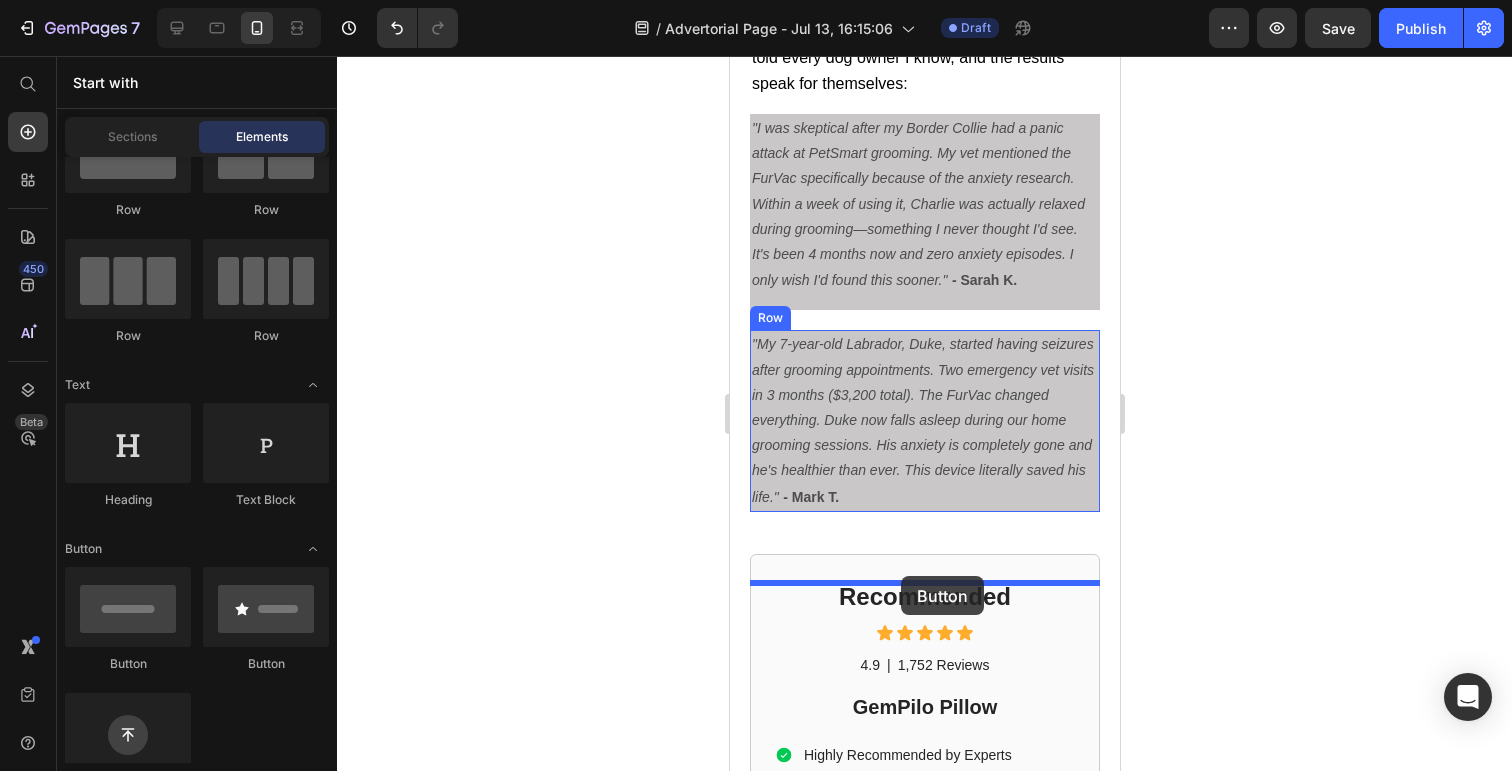 drag, startPoint x: 861, startPoint y: 659, endPoint x: 900, endPoint y: 577, distance: 90.80198 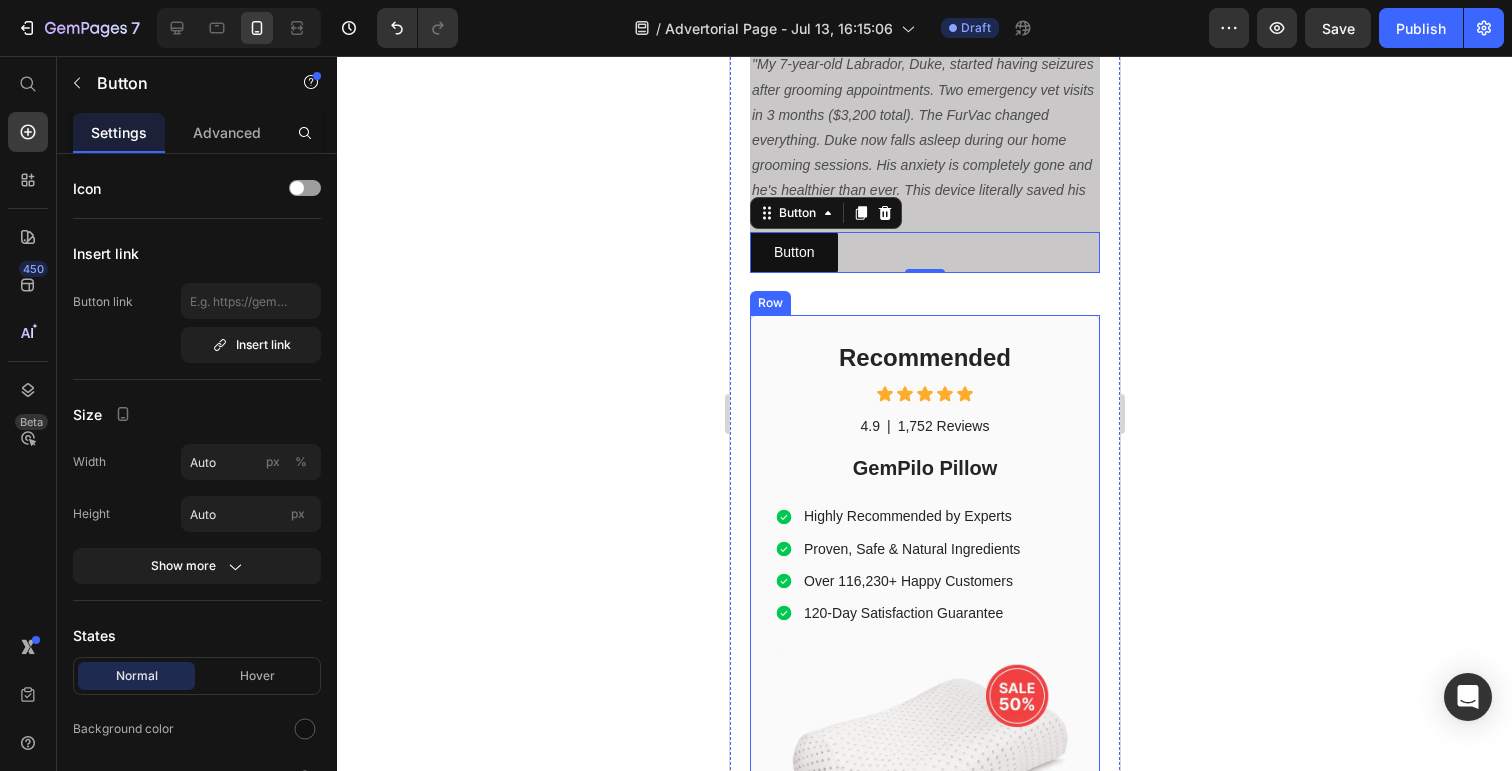 scroll, scrollTop: 9470, scrollLeft: 0, axis: vertical 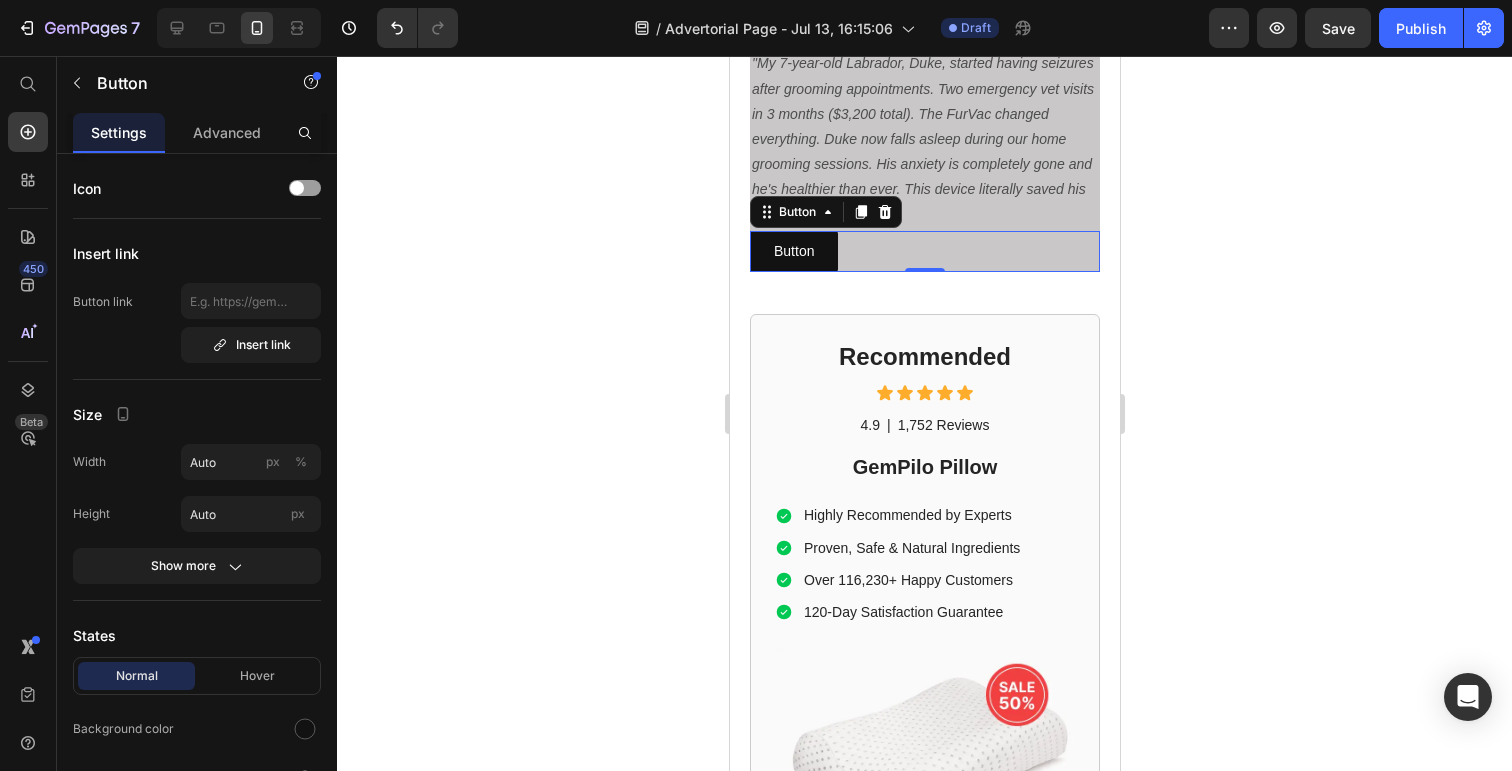 click on "Button Button   0" at bounding box center [924, 251] 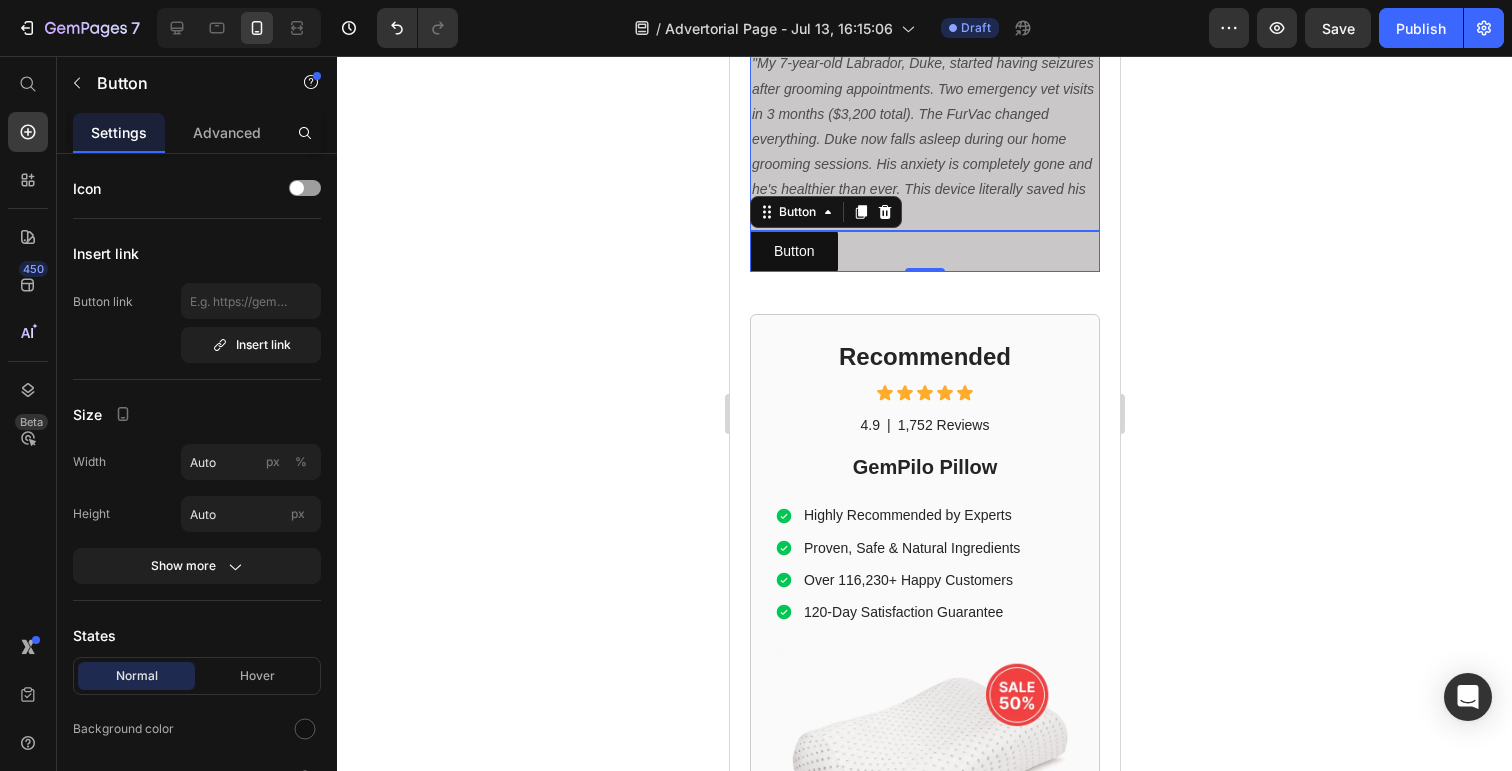 click on ""My 7-year-old Labrador, Duke, started having seizures after grooming appointments. Two emergency vet visits in 3 months ($3,200 total). The FurVac changed everything. Duke now falls asleep during our home grooming sessions. His anxiety is completely gone and he's healthier than ever. This device literally saved his life." - [NAME]" at bounding box center (924, 139) 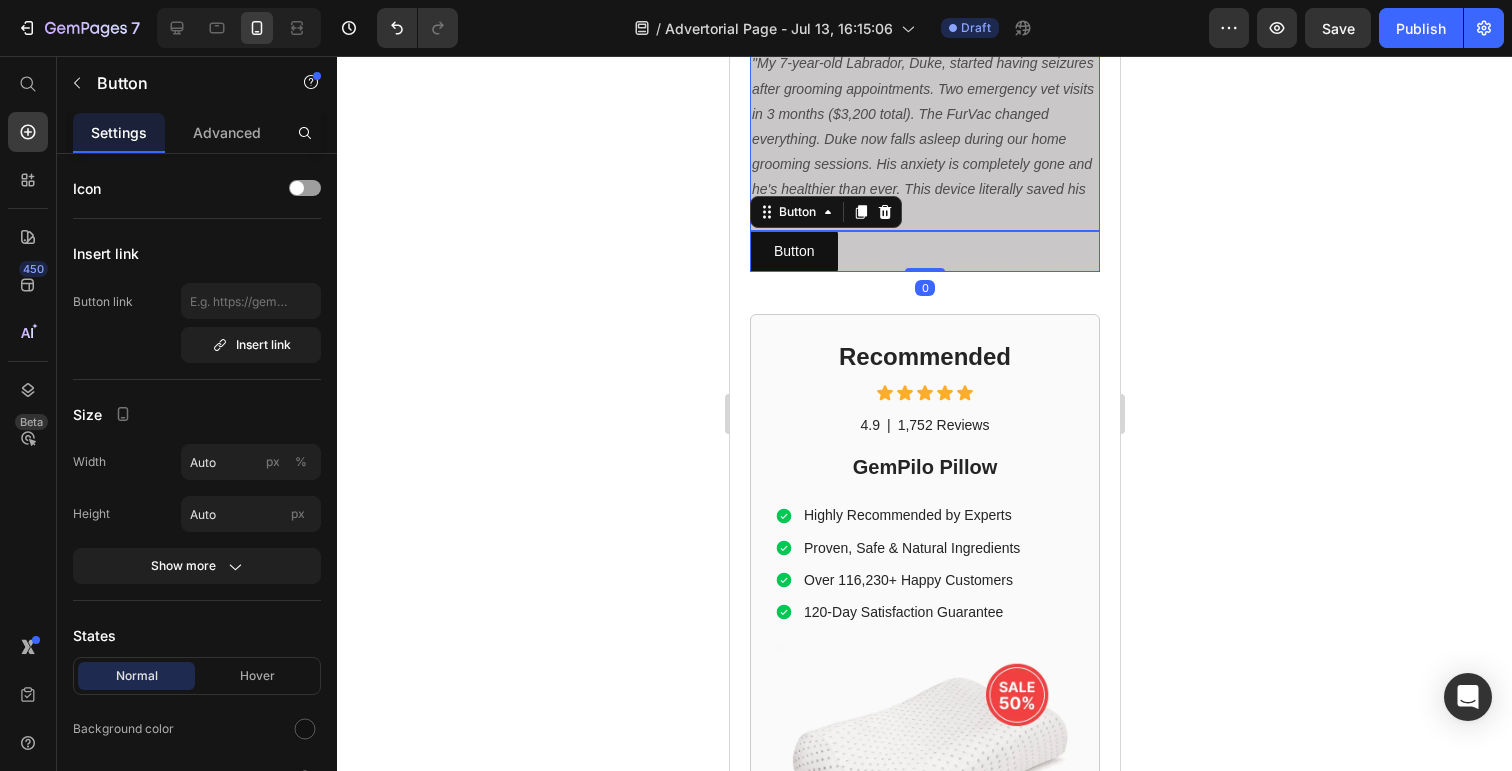 click on ""My 7-year-old Labrador, Duke, started having seizures after grooming appointments. Two emergency vet visits in 3 months ($3,200 total). The FurVac changed everything. Duke now falls asleep during our home grooming sessions. His anxiety is completely gone and he's healthier than ever. This device literally saved his life." - [NAME]" at bounding box center (924, 139) 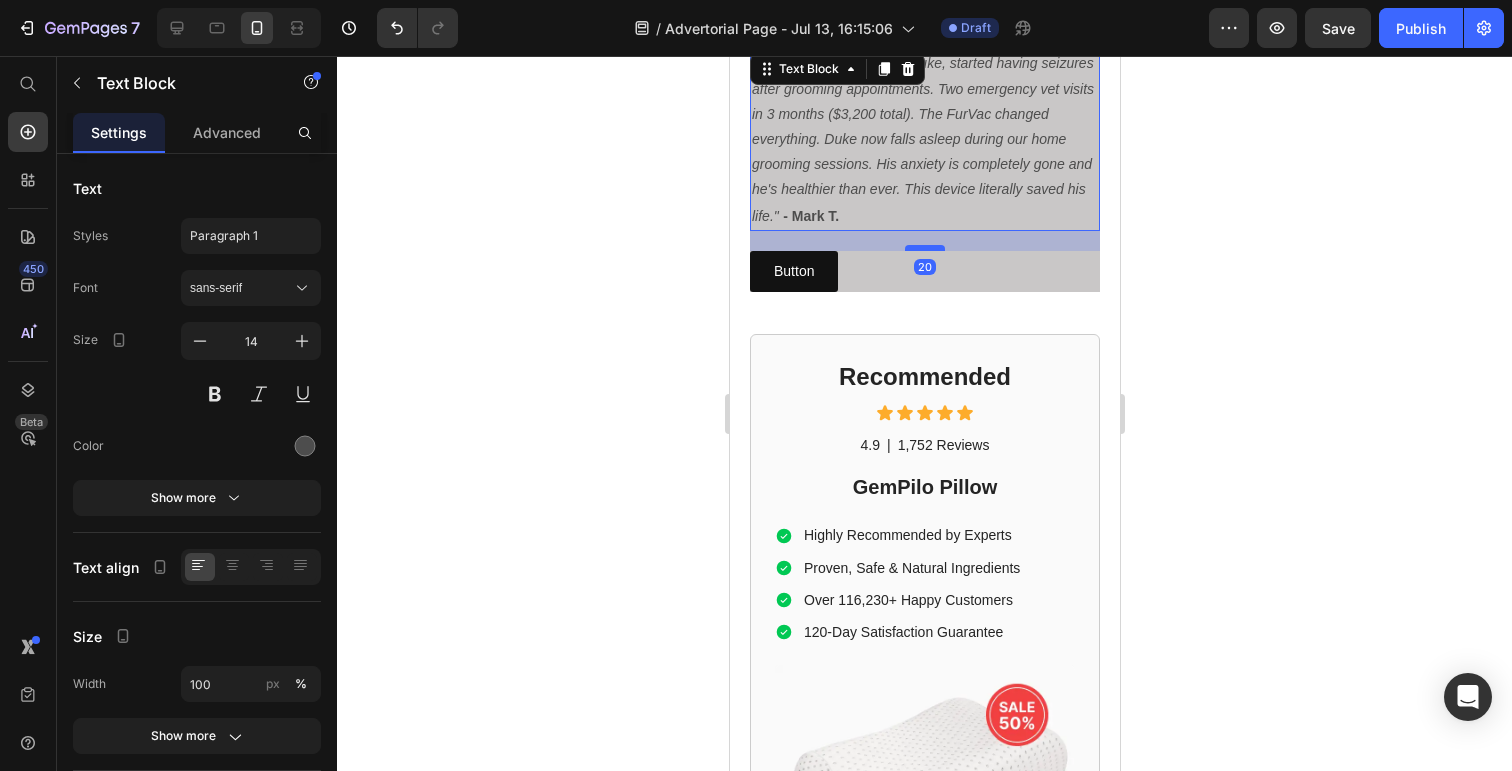 drag, startPoint x: 928, startPoint y: 299, endPoint x: 935, endPoint y: 319, distance: 21.189621 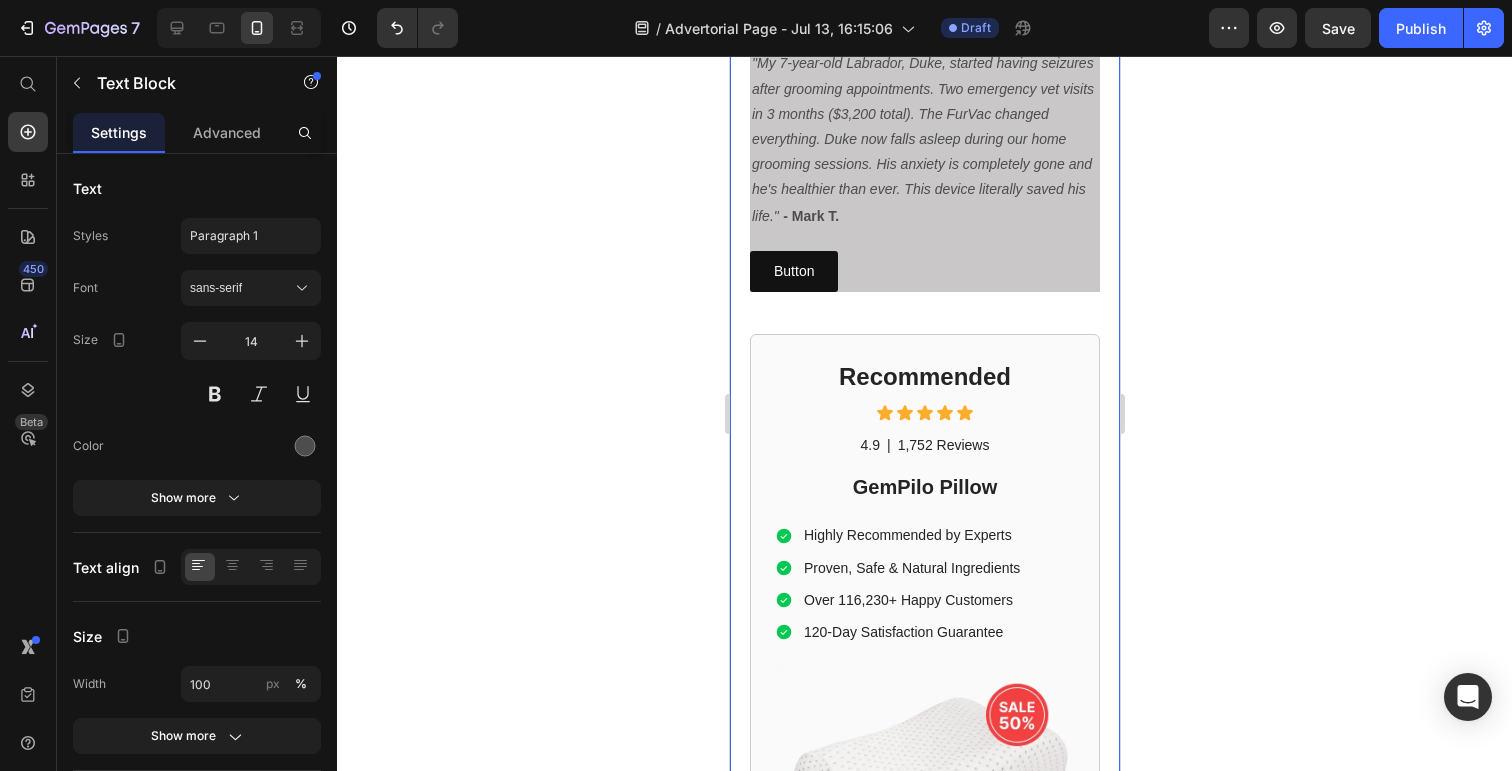 click on "Dog Owner Shares How This $179 Device Saved Her From a $4,800 Emergency Heading Date: March 15, 2024 | By: [NAME] Text Block "By the time the seizure started, it was almost too late. This simple device could have prevented the whole nightmare." Text Block Row Image ⁠⁠⁠⁠⁠⁠⁠ My dog almost died at the groomer Heading If your dog gets anxious at the groomer... If you've ever wondered why some dogs shake uncontrollably in the grooming chair... If you've noticed your furry friend acting strange after grooming appointments... Then what I'm about to share could save your dog's life. There's a hidden epidemic affecting 1 in 4 dogs during professional grooming. It's causing seizures, panic attacks, and in some cases—death. And here's the scary part: The thing you think is keeping your dog clean and healthy might actually be putting them in mortal danger. Text Block ⁠⁠⁠⁠⁠⁠⁠ The $4,800 Wake-Up Call That Changed Everything Heading My name is [NAME]. Text Block" at bounding box center [924, -4490] 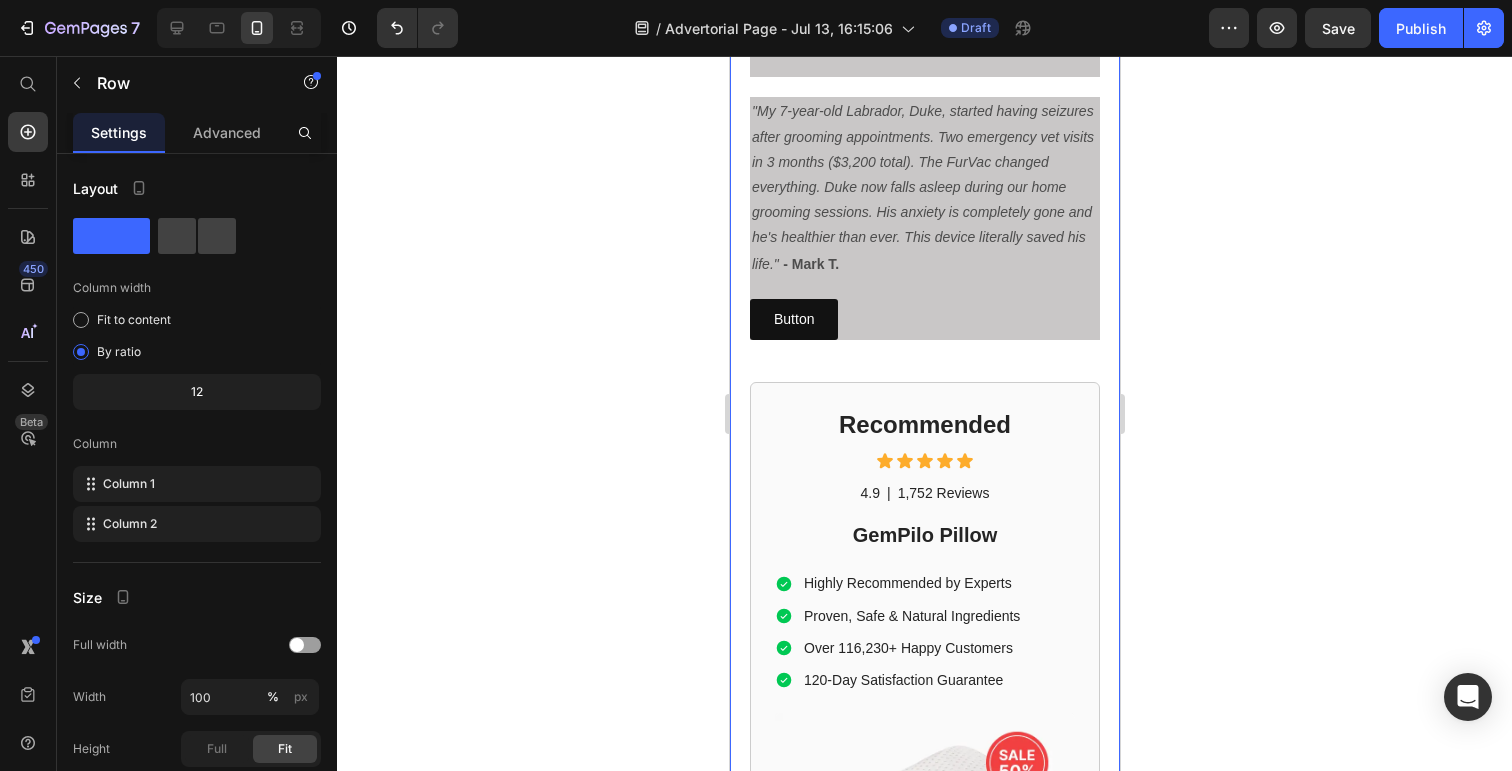 scroll, scrollTop: 9421, scrollLeft: 0, axis: vertical 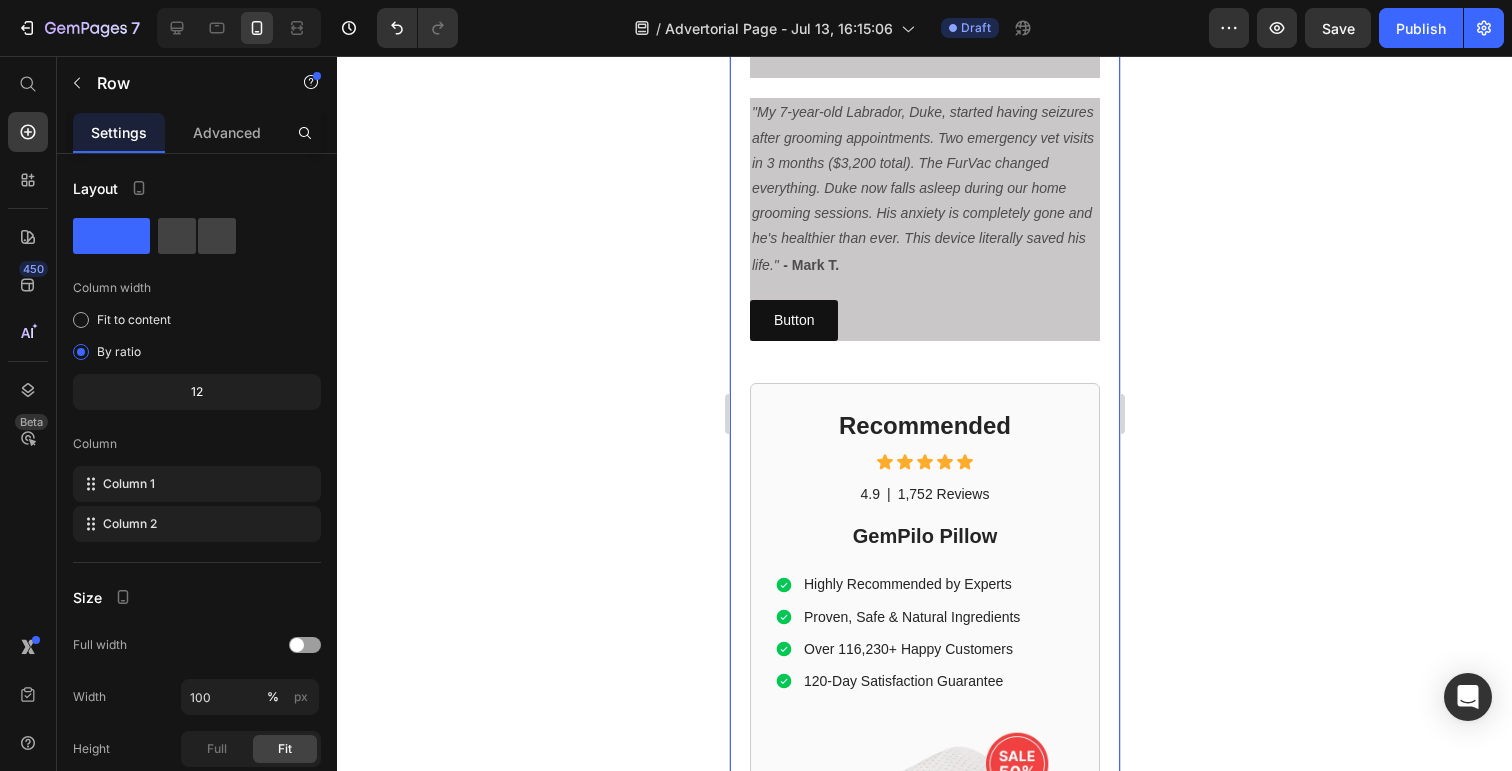 click on "Button Button" at bounding box center [924, 320] 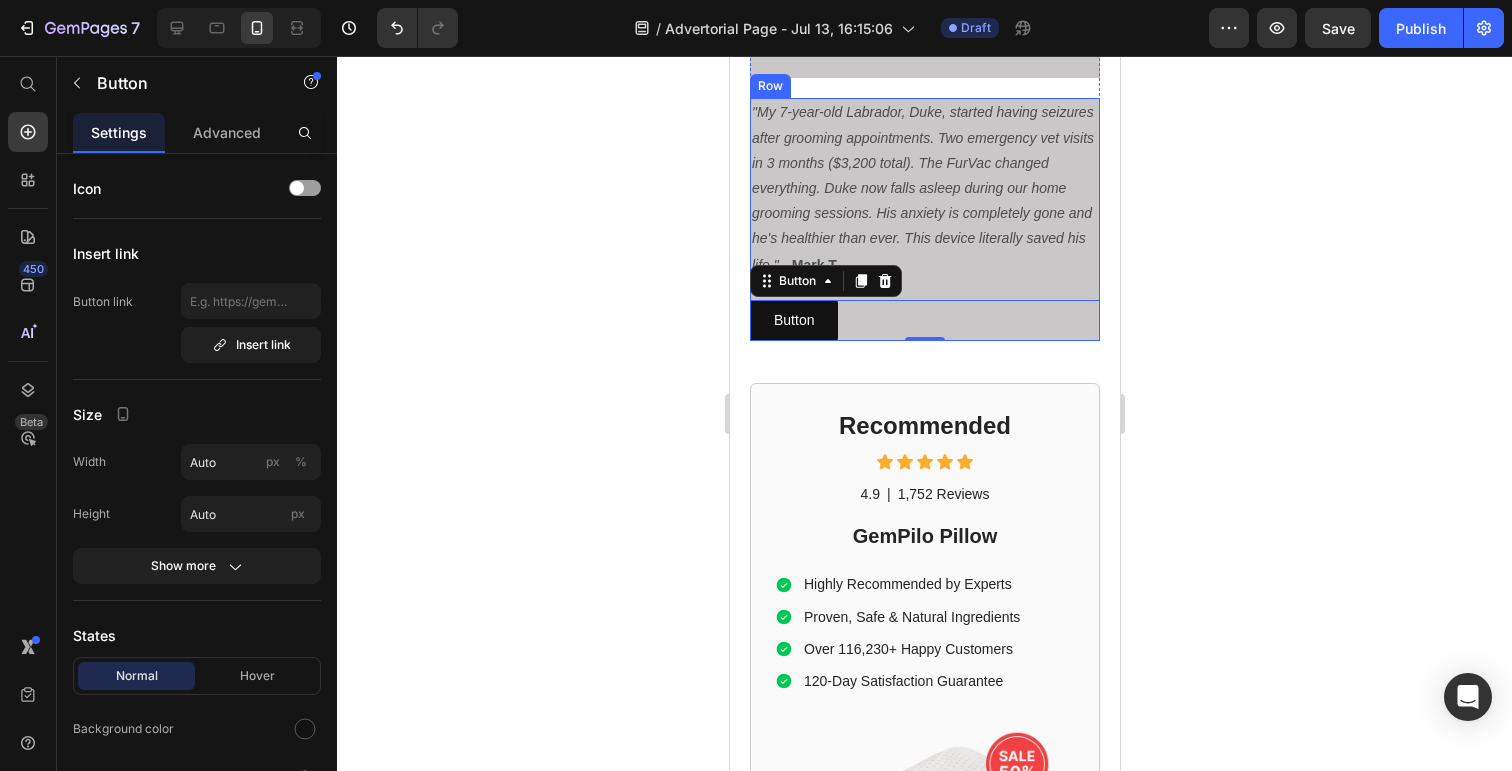 click on ""My 7-year-old Labrador, Duke, started having seizures after grooming appointments. Two emergency vet visits in 3 months ($3,200 total). The FurVac changed everything. Duke now falls asleep during our home grooming sessions. His anxiety is completely gone and he's healthier than ever. This device literally saved his life." - [NAME] Text Block Button Button 0" at bounding box center (924, 219) 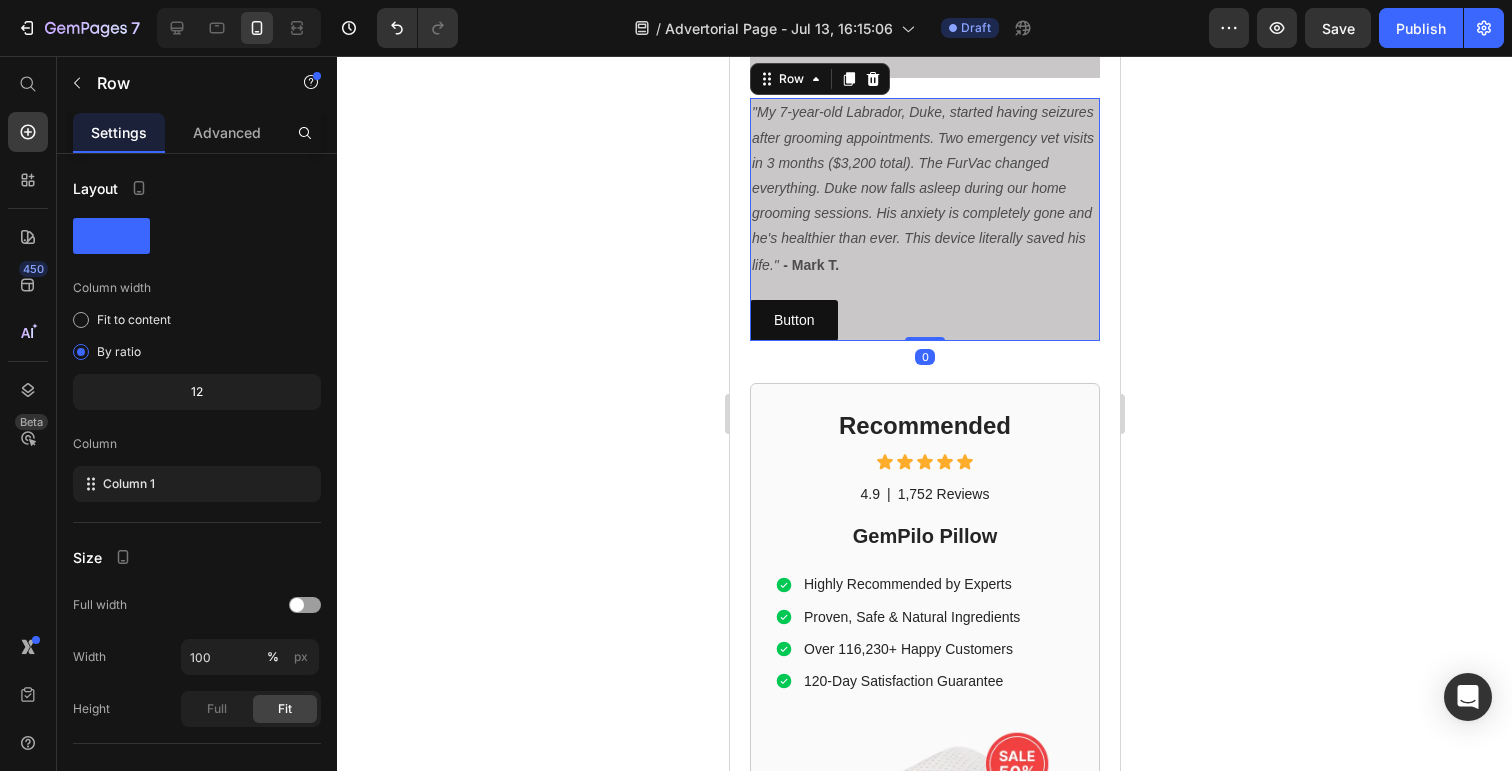 click on ""My 7-year-old Labrador, Duke, started having seizures after grooming appointments. Two emergency vet visits in 3 months ($3,200 total). The FurVac changed everything. Duke now falls asleep during our home grooming sessions. His anxiety is completely gone and he's healthier than ever. This device literally saved his life." - [NAME] Text Block Button Button" at bounding box center (924, 219) 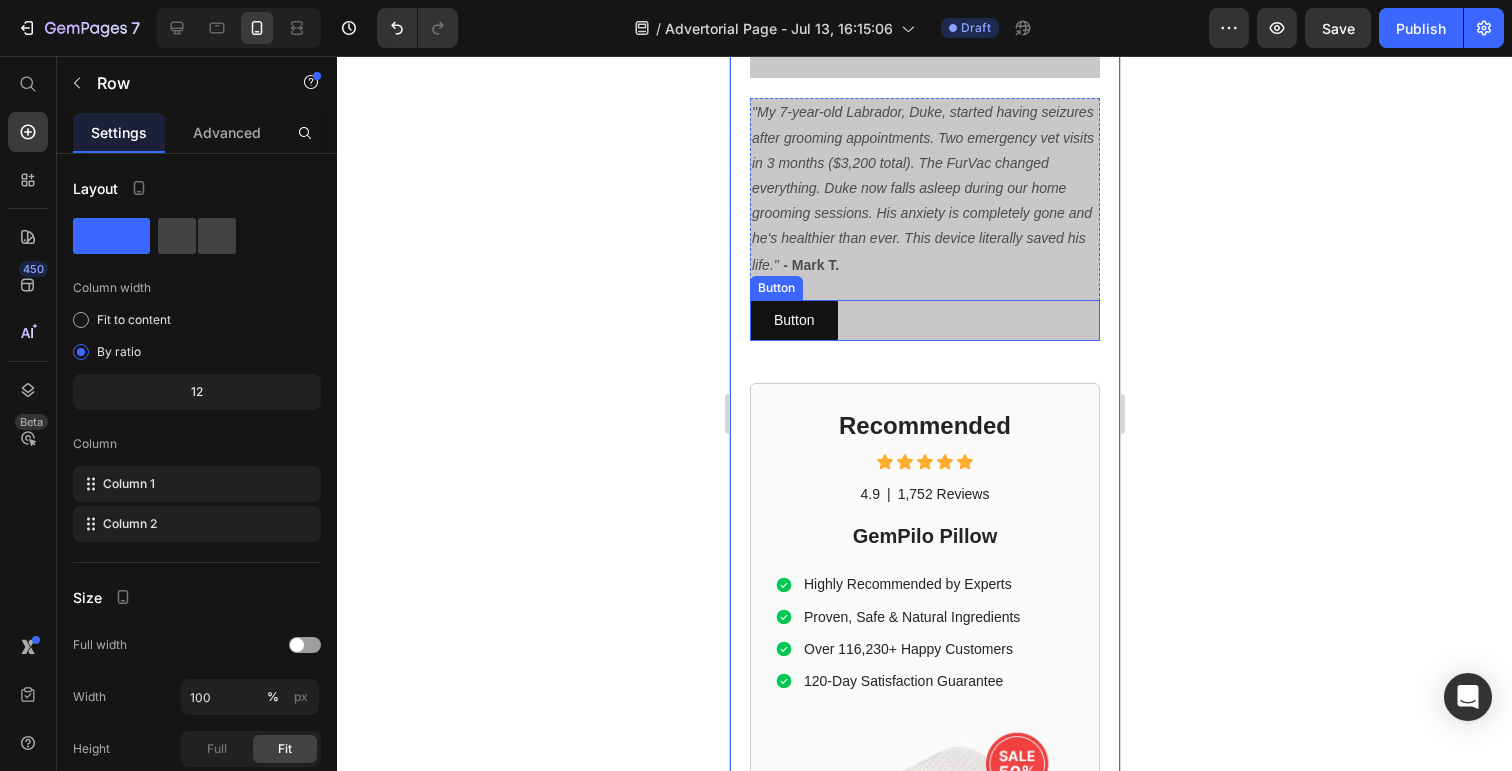 click on "Button Button" at bounding box center [924, 320] 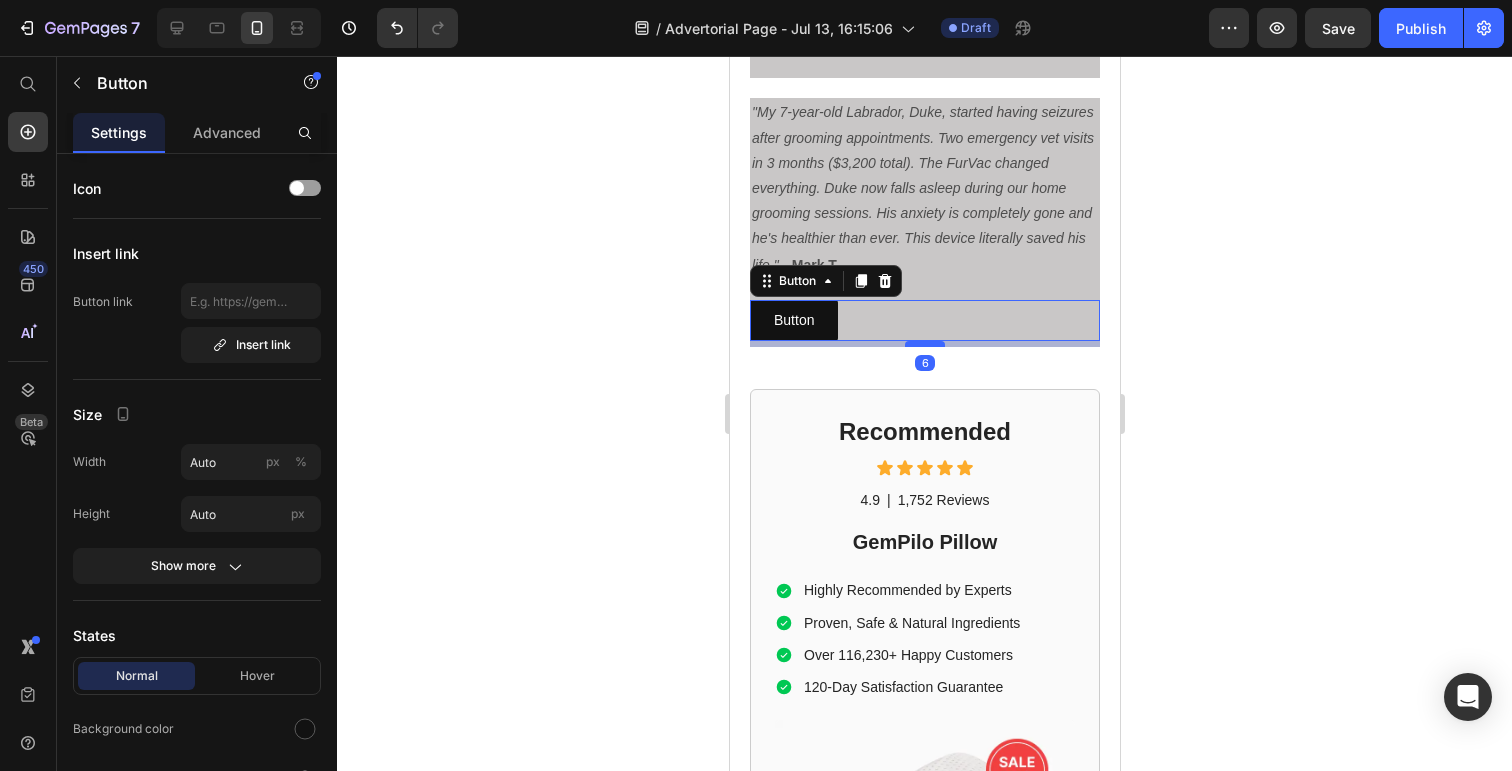 click at bounding box center [924, 344] 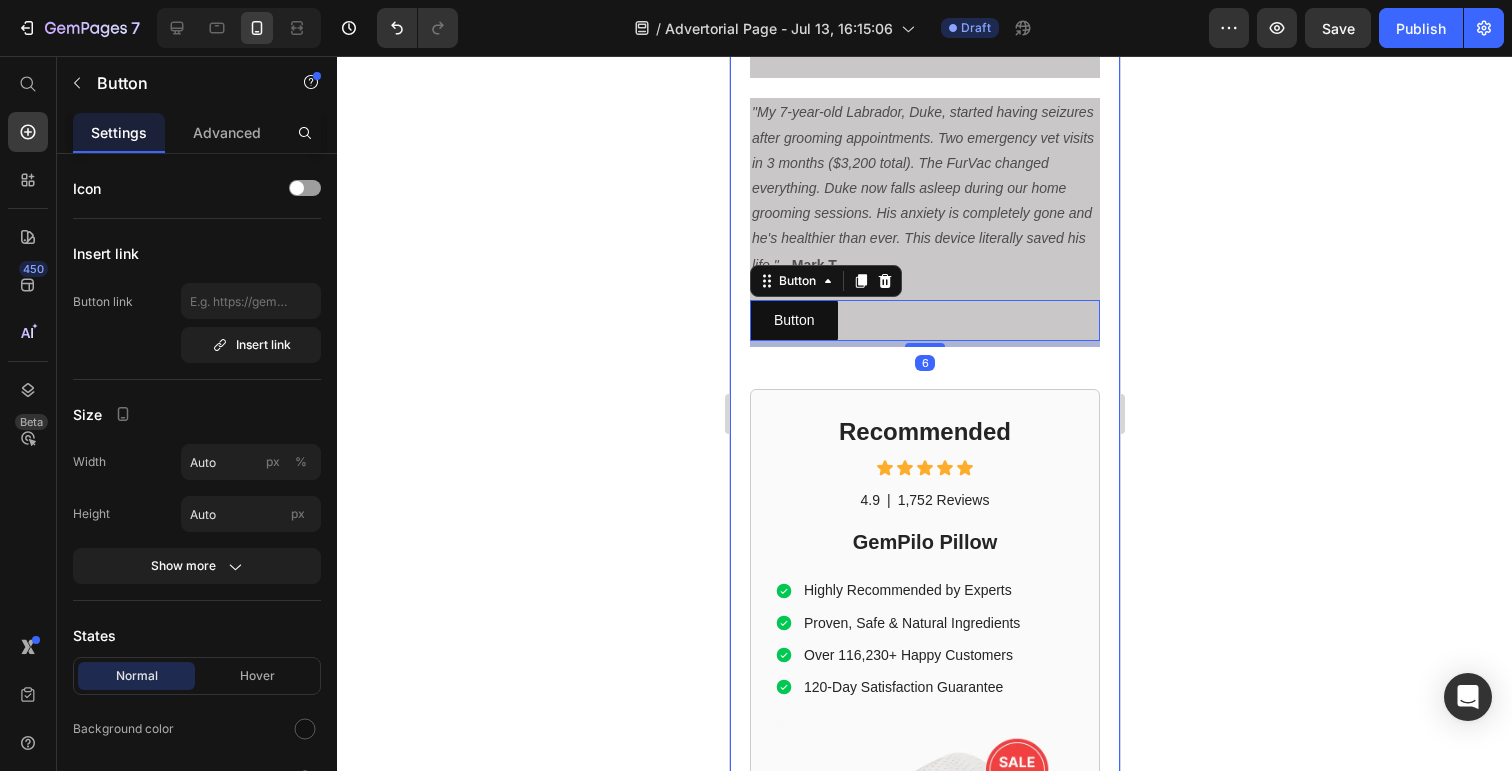click on "Dog Owner Shares How This $179 Device Saved Her From a $4,800 Emergency Heading Date: March 15, 2024 | By: [NAME] Text Block "By the time the seizure started, it was almost too late. This simple device could have prevented the whole nightmare." Text Block Row Image ⁠⁠⁠⁠⁠⁠⁠ My dog almost died at the groomer Heading If your dog gets anxious at the groomer... If you've ever wondered why some dogs shake uncontrollably in the grooming chair... If you've noticed your furry friend acting strange after grooming appointments... Then what I'm about to share could save your dog's life. There's a hidden epidemic affecting 1 in 4 dogs during professional grooming. It's causing seizures, panic attacks, and in some cases—death. And here's the scary part: The thing you think is keeping your dog clean and healthy might actually be putting them in mortal danger. Text Block ⁠⁠⁠⁠⁠⁠⁠ The $4,800 Wake-Up Call That Changed Everything Heading My name is [NAME]. Text Block" at bounding box center [924, -4438] 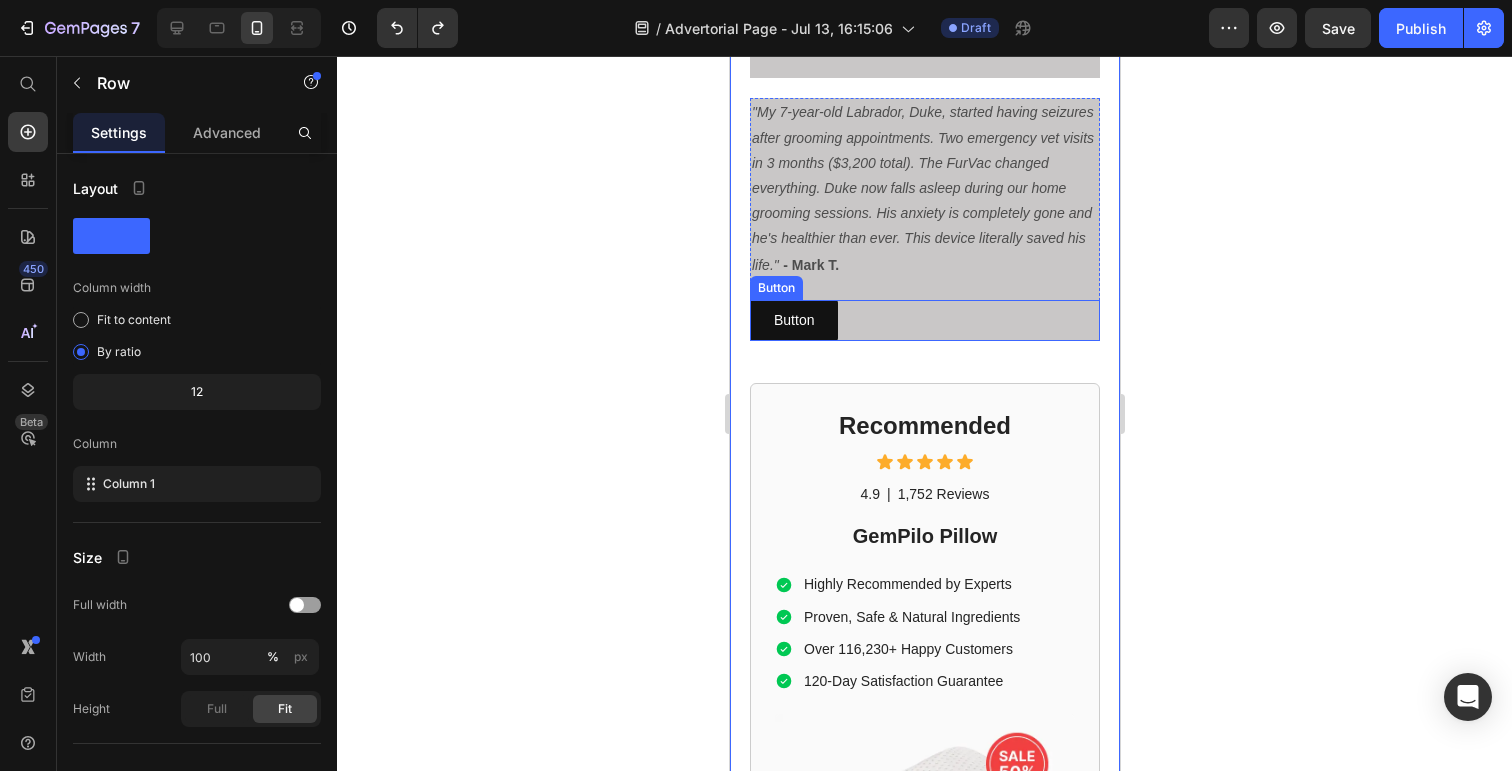 click on ""My 7-year-old Labrador, Duke, started having seizures after grooming appointments. Two emergency vet visits in 3 months ($3,200 total). The FurVac changed everything. Duke now falls asleep during our home grooming sessions. His anxiety is completely gone and he's healthier than ever. This device literally saved his life." - [NAME] Text Block Button Button" at bounding box center (924, 219) 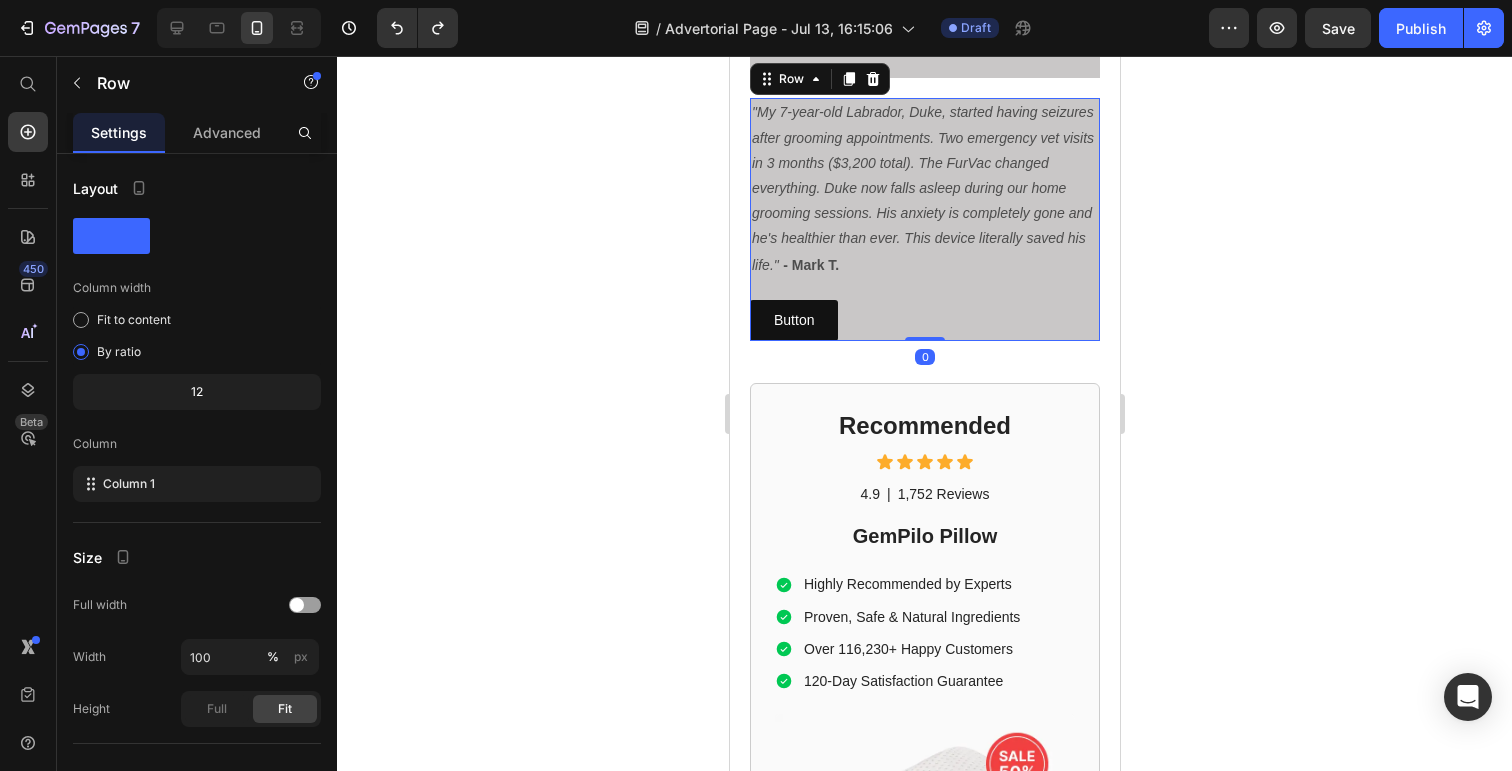 click on ""My 7-year-old Labrador, Duke, started having seizures after grooming appointments. Two emergency vet visits in 3 months ($3,200 total). The FurVac changed everything. Duke now falls asleep during our home grooming sessions. His anxiety is completely gone and he's healthier than ever. This device literally saved his life." - [NAME] Text Block Button Button" at bounding box center [924, 219] 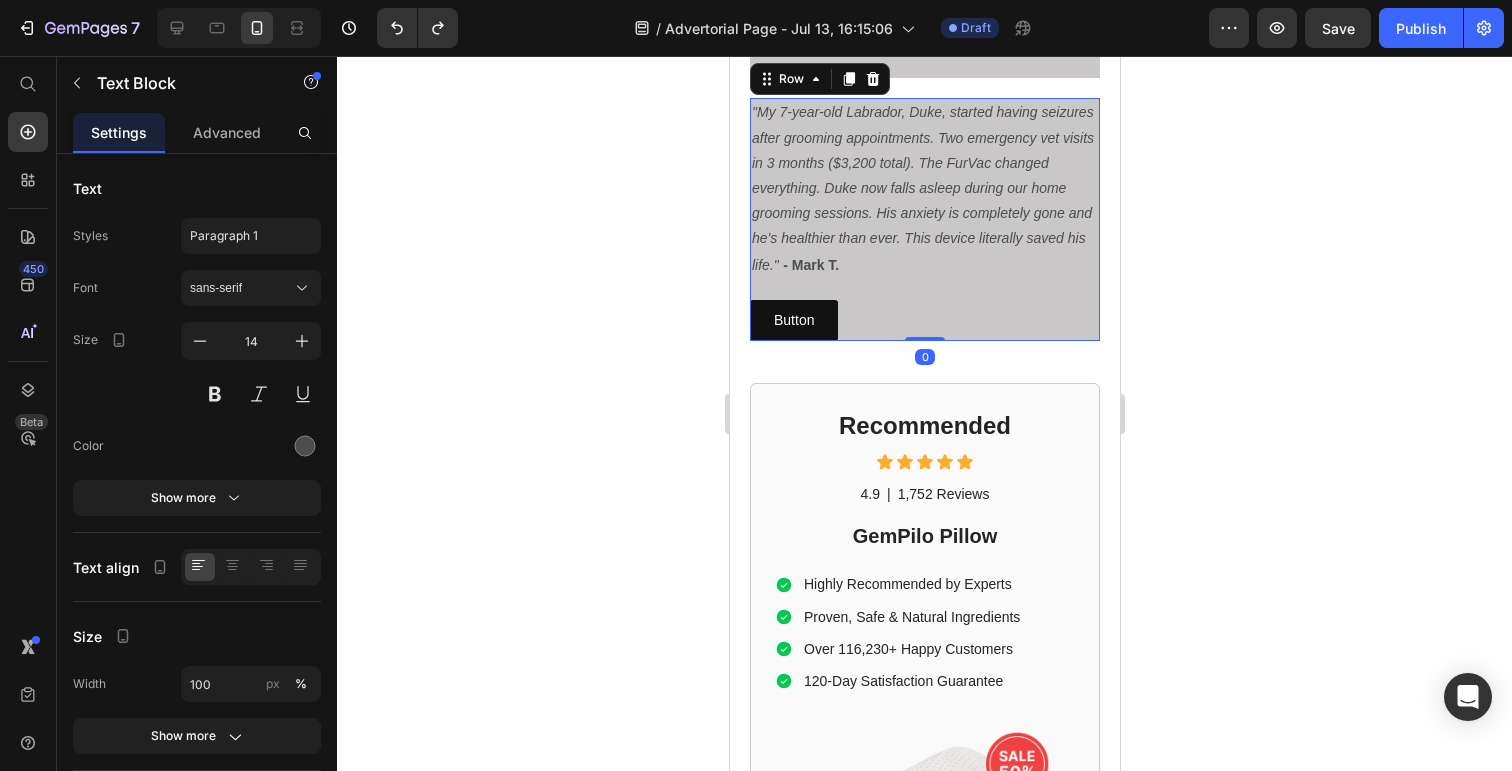 click on ""My 7-year-old Labrador, Duke, started having seizures after grooming appointments. Two emergency vet visits in 3 months ($3,200 total). The FurVac changed everything. Duke now falls asleep during our home grooming sessions. His anxiety is completely gone and he's healthier than ever. This device literally saved his life." - [NAME]" at bounding box center (924, 188) 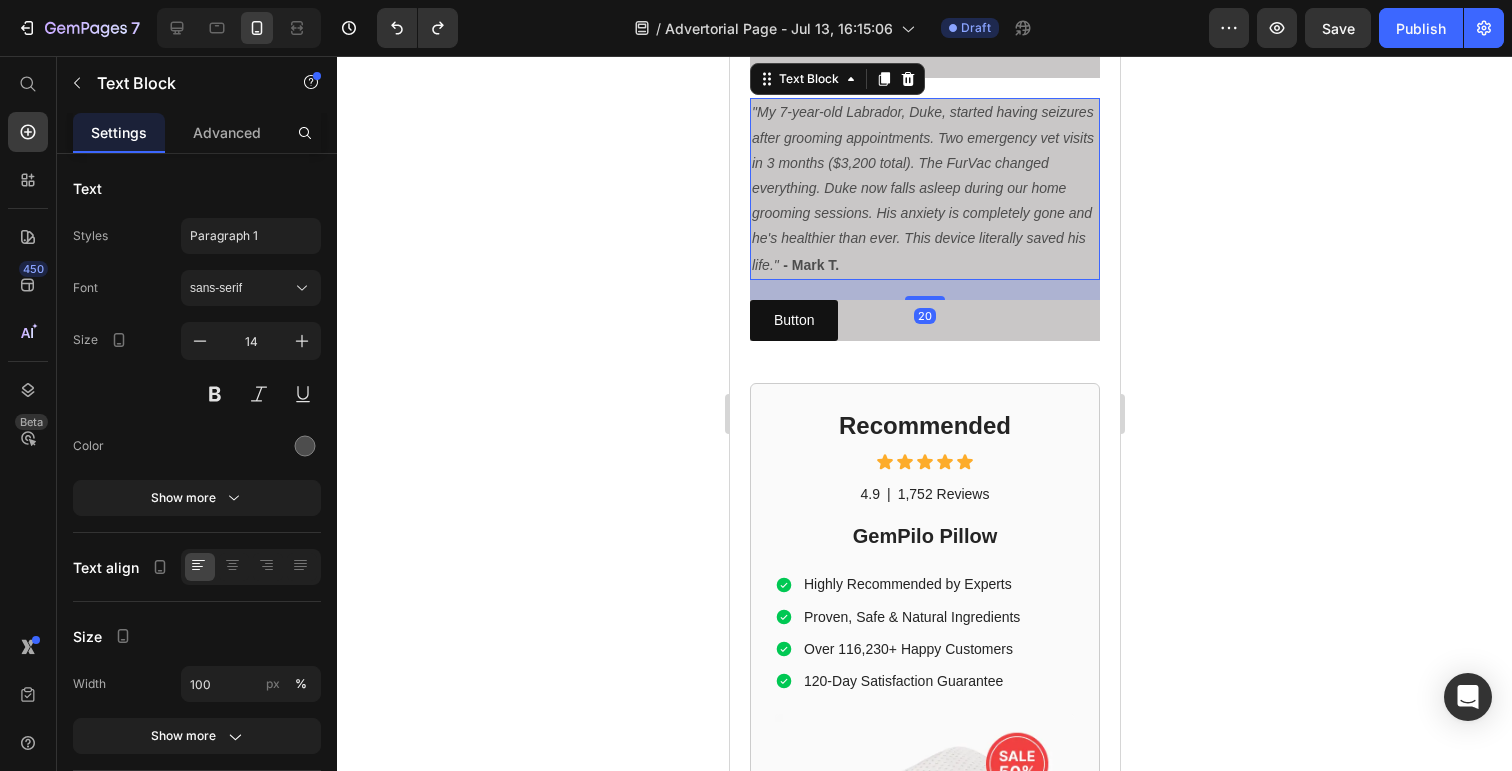 click on "20" at bounding box center [924, 290] 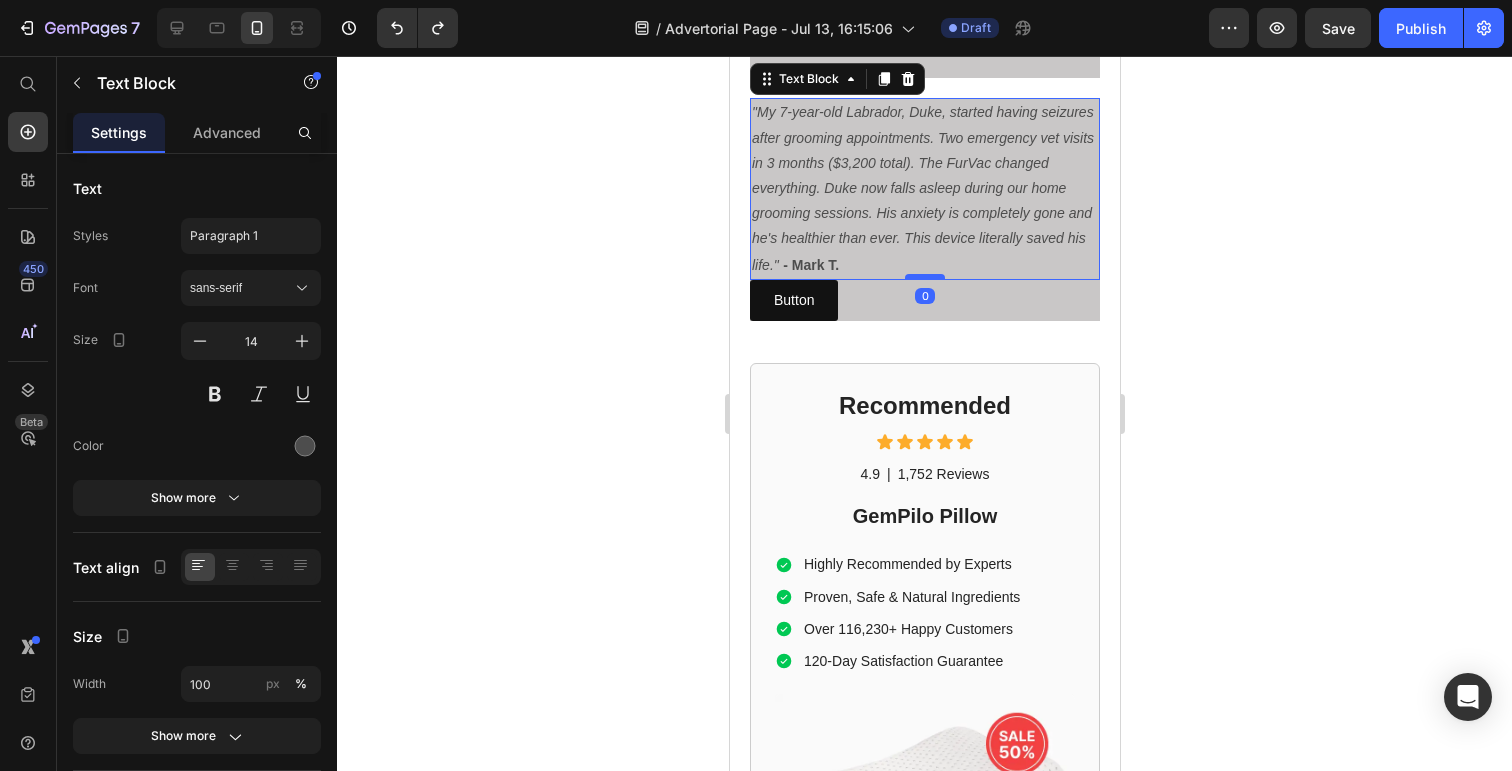 drag, startPoint x: 931, startPoint y: 369, endPoint x: 937, endPoint y: 346, distance: 23.769728 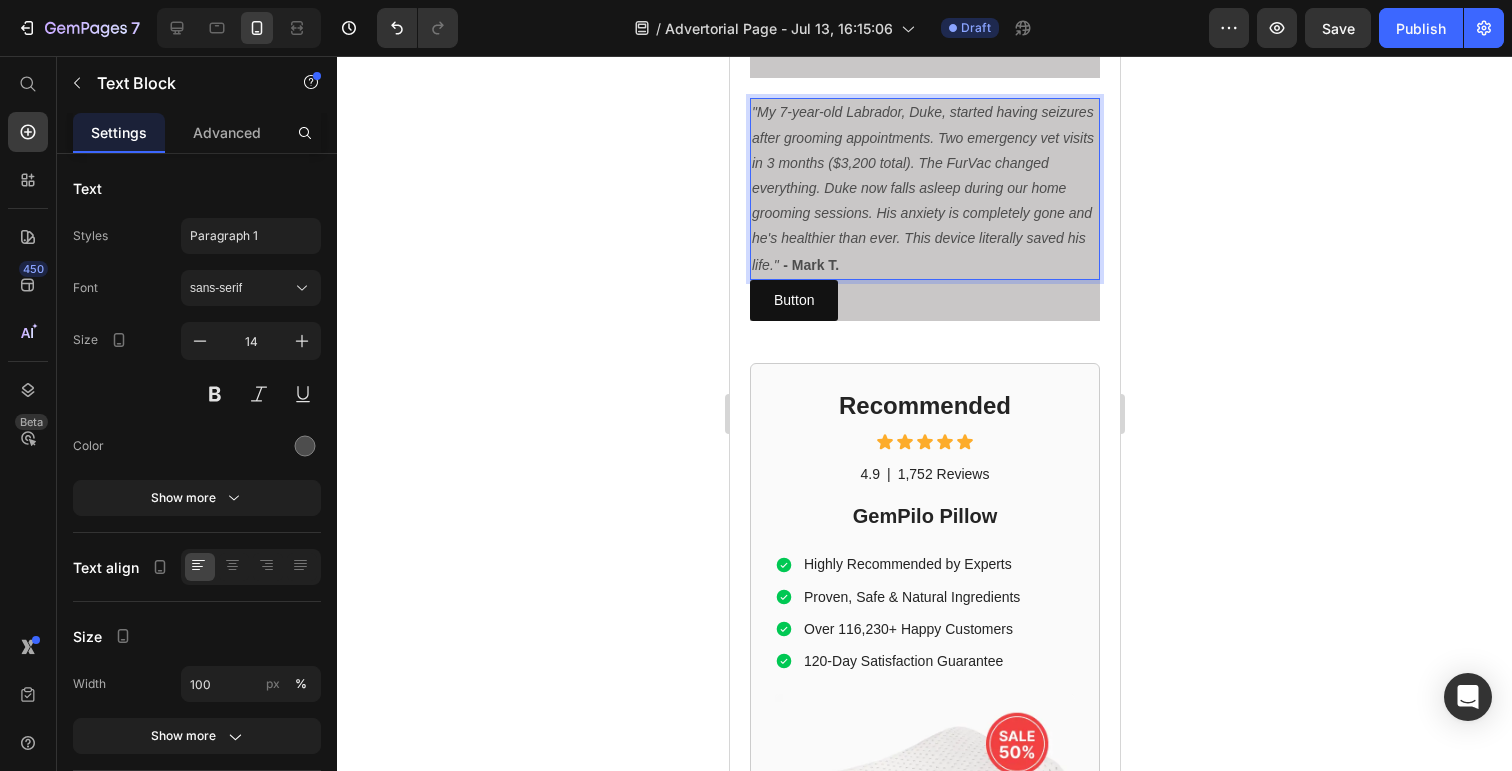 click on "Button Button" at bounding box center [924, 300] 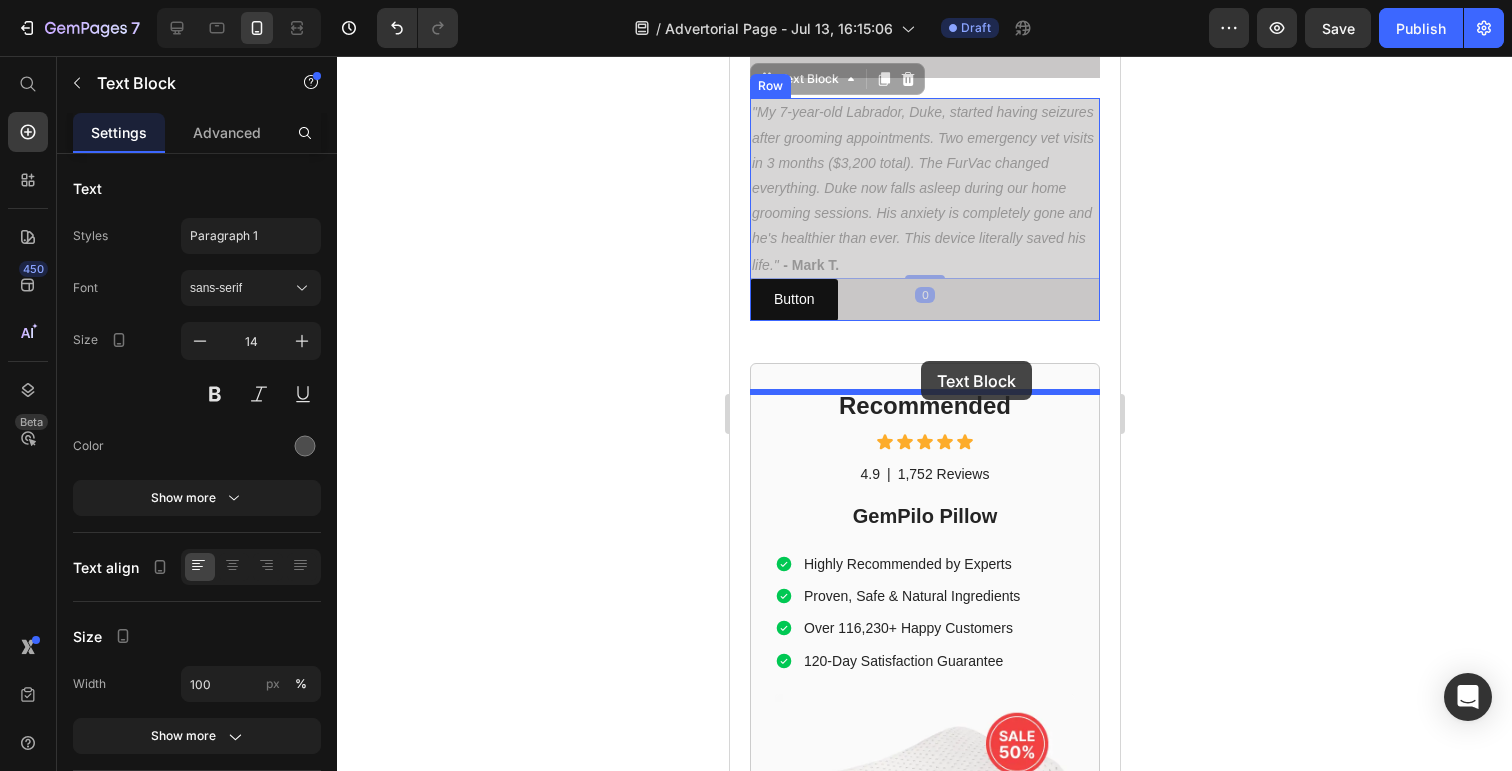 drag, startPoint x: 920, startPoint y: 347, endPoint x: 920, endPoint y: 361, distance: 14 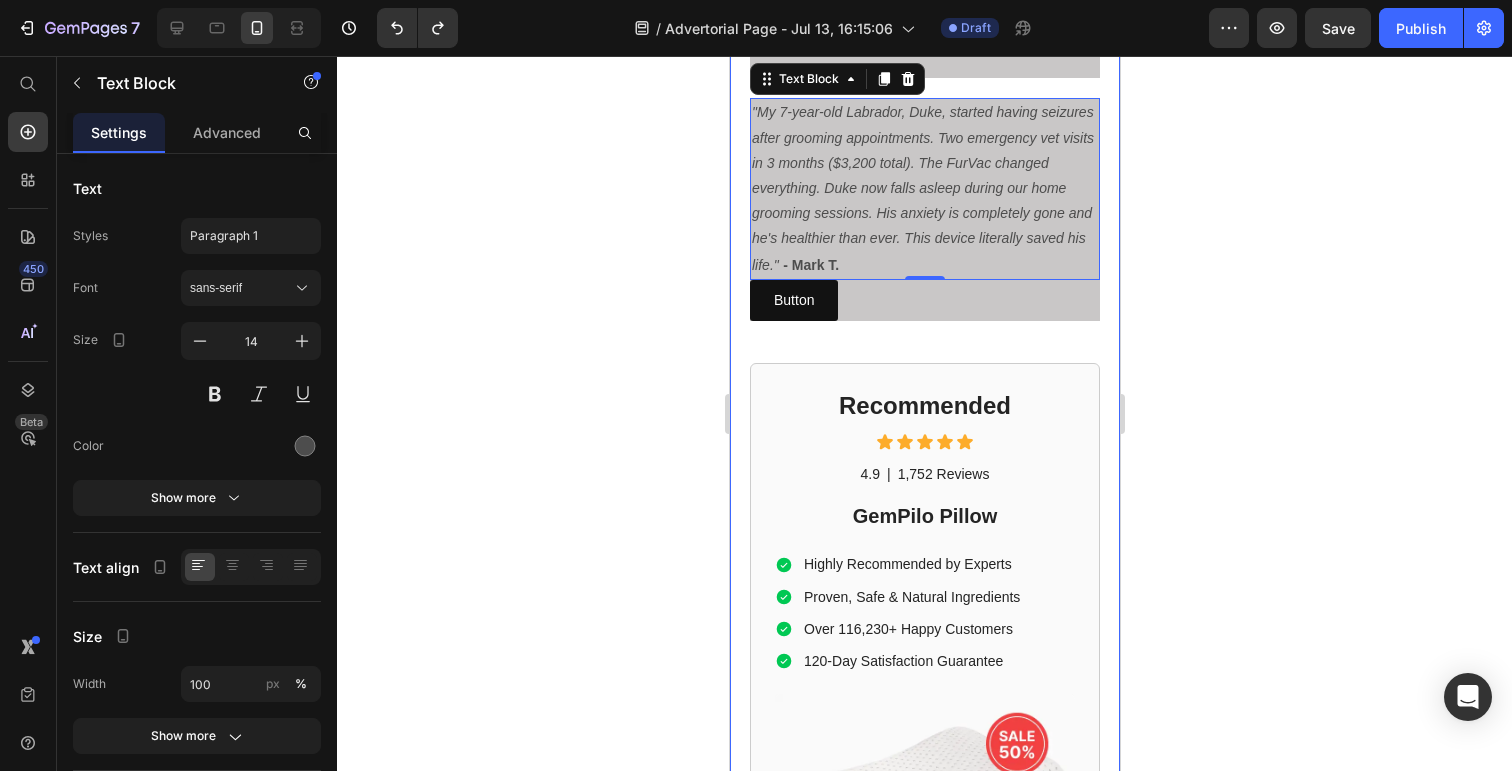 click on "Button Button" at bounding box center [924, 300] 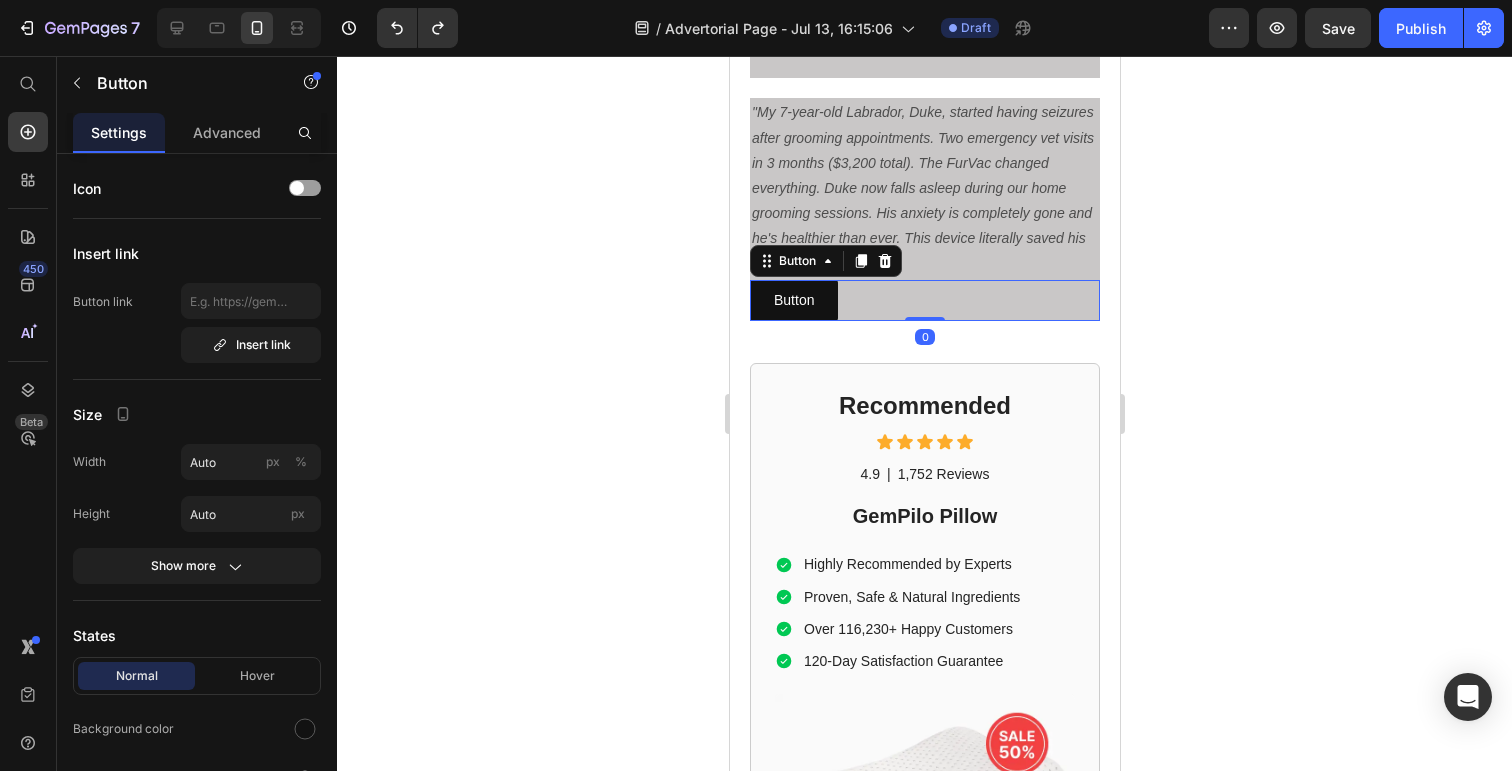 click on "Button Button   0" at bounding box center (924, 300) 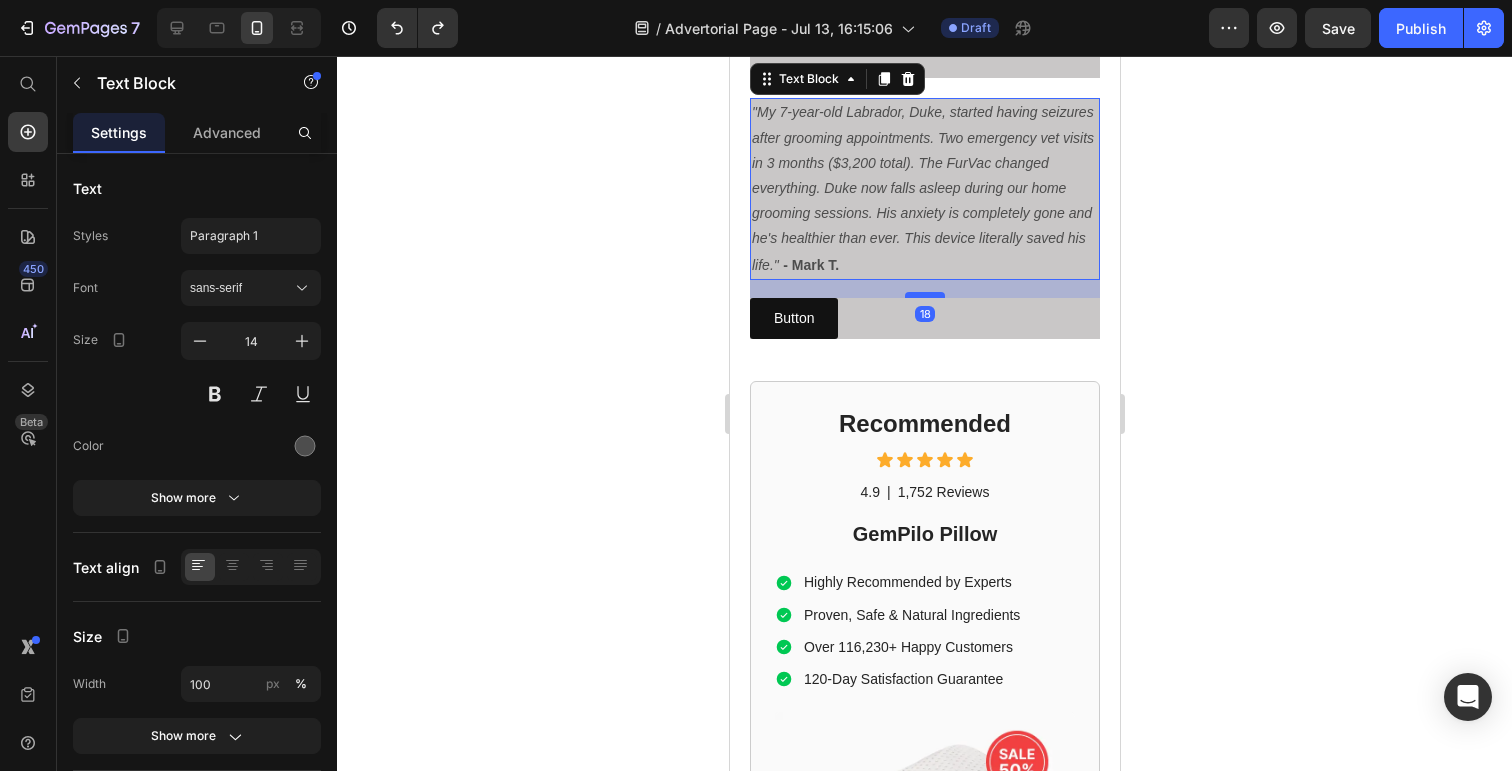 drag, startPoint x: 923, startPoint y: 346, endPoint x: 923, endPoint y: 365, distance: 19 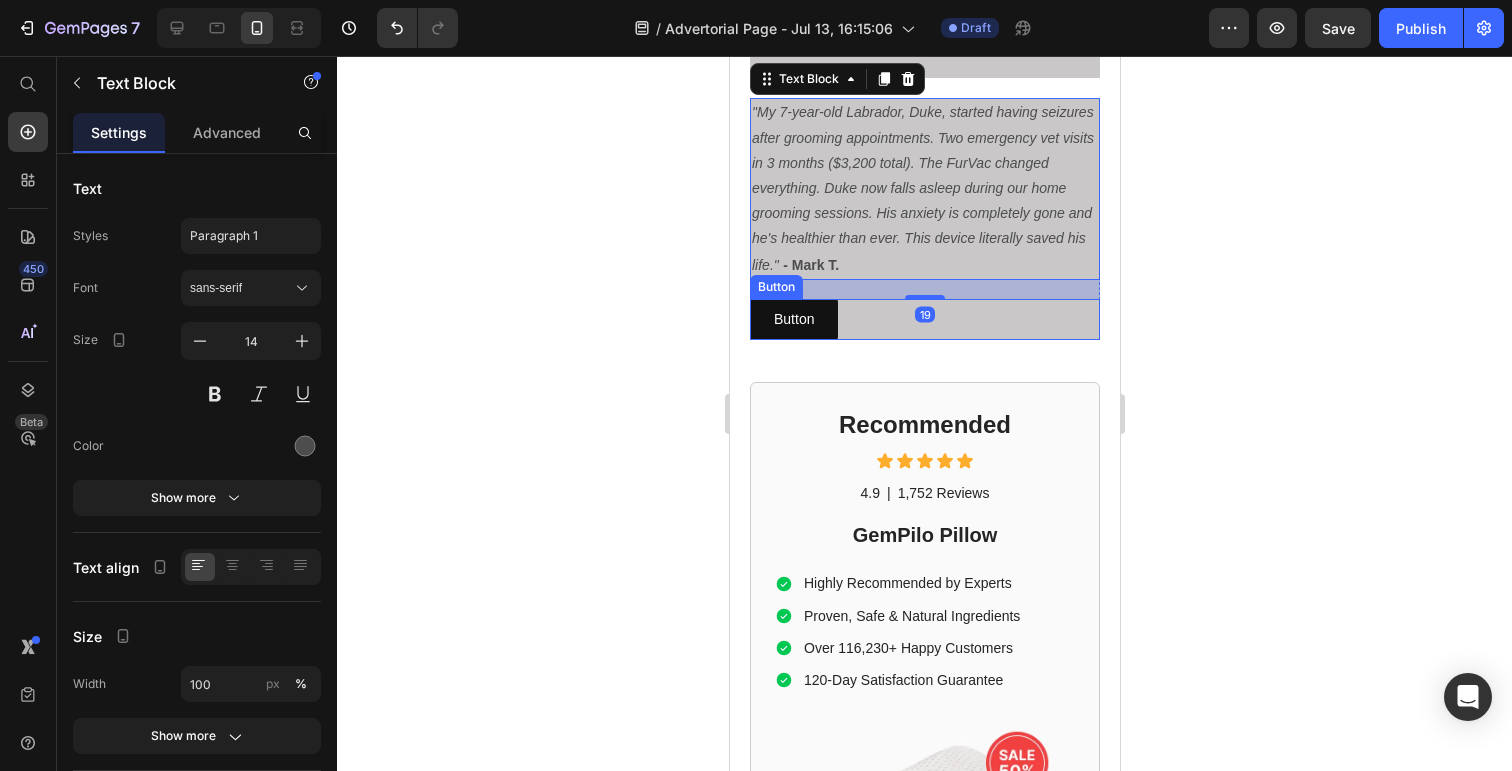 click on "Dog Owner Shares How This $179 Device Saved Her From a $4,800 Emergency Heading Date: March 15, 2024 | By: [NAME] Text Block "By the time the seizure started, it was almost too late. This simple device could have prevented the whole nightmare." Text Block Row Image ⁠⁠⁠⁠⁠⁠⁠ My dog almost died at the groomer Heading If your dog gets anxious at the groomer... If you've ever wondered why some dogs shake uncontrollably in the grooming chair... If you've noticed your furry friend acting strange after grooming appointments... Then what I'm about to share could save your dog's life. There's a hidden epidemic affecting 1 in 4 dogs during professional grooming. It's causing seizures, panic attacks, and in some cases—death. And here's the scary part: The thing you think is keeping your dog clean and healthy might actually be putting them in mortal danger. Text Block ⁠⁠⁠⁠⁠⁠⁠ The $4,800 Wake-Up Call That Changed Everything Heading My name is [NAME]. Text Block" at bounding box center [924, -4442] 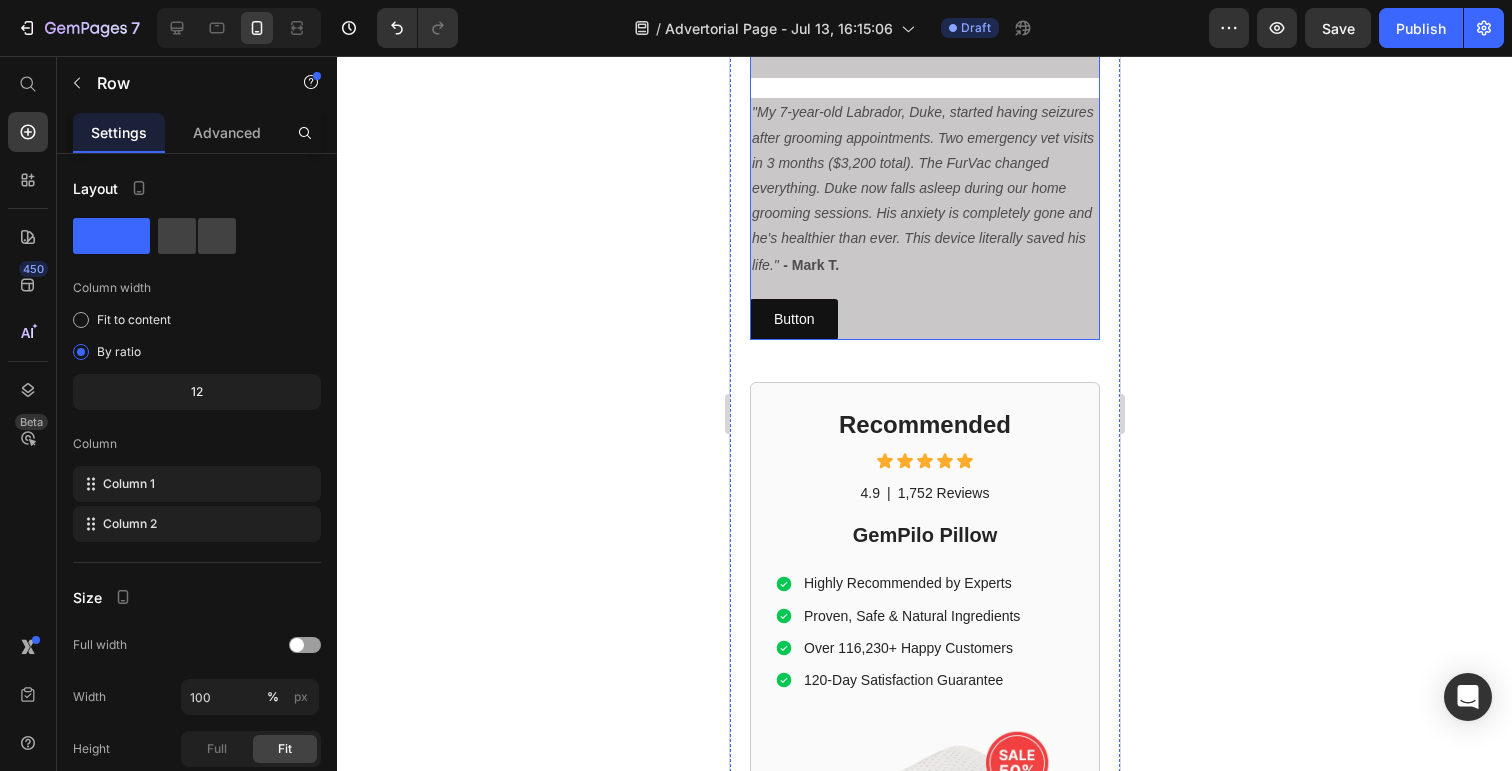 click on "Dog Owner Shares How This $179 Device Saved Her From a $4,800 Emergency Heading Date: March 15, 2024 | By: [NAME] Text Block "By the time the seizure started, it was almost too late. This simple device could have prevented the whole nightmare." Text Block Row Image ⁠⁠⁠⁠⁠⁠⁠ My dog almost died at the groomer Heading If your dog gets anxious at the groomer... If you've ever wondered why some dogs shake uncontrollably in the grooming chair... If you've noticed your furry friend acting strange after grooming appointments... Then what I'm about to share could save your dog's life. There's a hidden epidemic affecting 1 in 4 dogs during professional grooming. It's causing seizures, panic attacks, and in some cases—death. And here's the scary part: The thing you think is keeping your dog clean and healthy might actually be putting them in mortal danger. Text Block ⁠⁠⁠⁠⁠⁠⁠ The $4,800 Wake-Up Call That Changed Everything Heading My name is [NAME]. Text Block" at bounding box center [924, -4463] 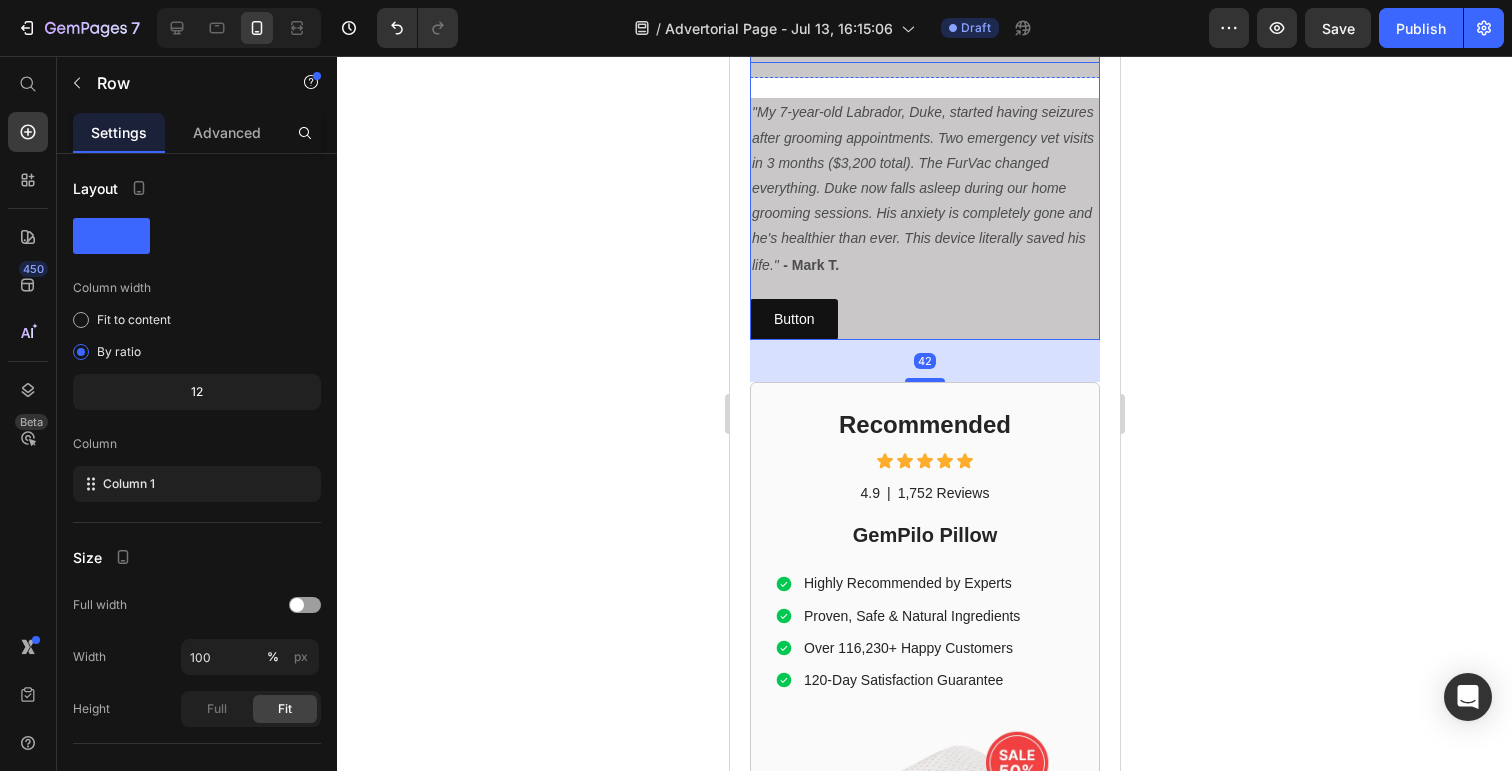 click on ""I was skeptical after my Border Collie had a panic attack at PetSmart grooming. My vet mentioned the FurVac specifically because of the anxiety research. Within a week of using it, Charlie was actually relaxed during grooming—something I never thought I'd see. It's been 4 months now and zero anxiety episodes. I only wish I'd found this sooner." - [NAME]" at bounding box center (924, -28) 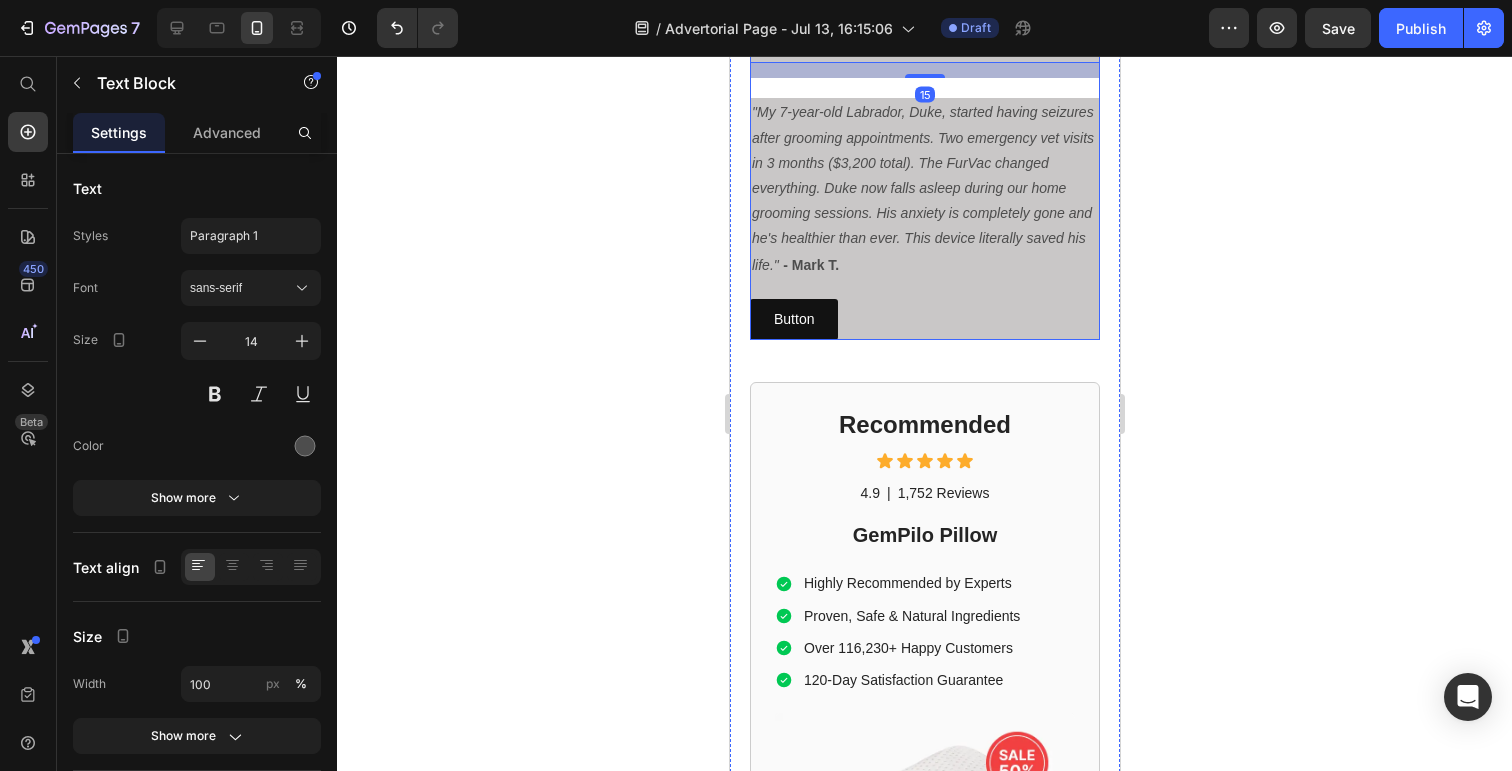 click on "Dog Owner Shares How This $179 Device Saved Her From a $4,800 Emergency Heading Date: March 15, 2024 | By: [NAME] Text Block "By the time the seizure started, it was almost too late. This simple device could have prevented the whole nightmare." Text Block Row Image ⁠⁠⁠⁠⁠⁠⁠ My dog almost died at the groomer Heading If your dog gets anxious at the groomer... If you've ever wondered why some dogs shake uncontrollably in the grooming chair... If you've noticed your furry friend acting strange after grooming appointments... Then what I'm about to share could save your dog's life. There's a hidden epidemic affecting 1 in 4 dogs during professional grooming. It's causing seizures, panic attacks, and in some cases—death. And here's the scary part: The thing you think is keeping your dog clean and healthy might actually be putting them in mortal danger. Text Block ⁠⁠⁠⁠⁠⁠⁠ The $4,800 Wake-Up Call That Changed Everything Heading My name is [NAME]. Text Block" at bounding box center [924, -4463] 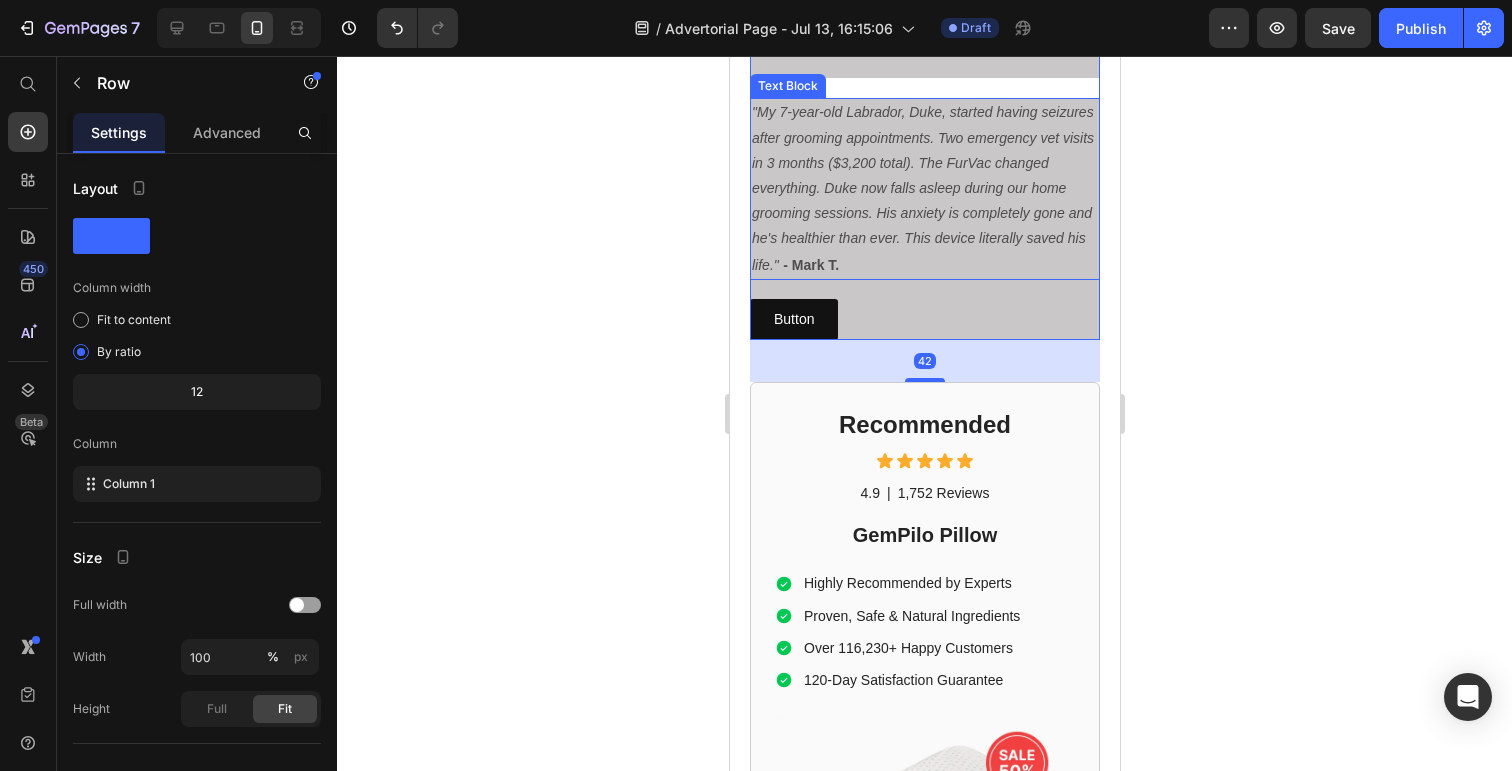click on ""My 7-year-old Labrador, Duke, started having seizures after grooming appointments. Two emergency vet visits in 3 months ($3,200 total). The FurVac changed everything. Duke now falls asleep during our home grooming sessions. His anxiety is completely gone and he's healthier than ever. This device literally saved his life."" at bounding box center (922, 188) 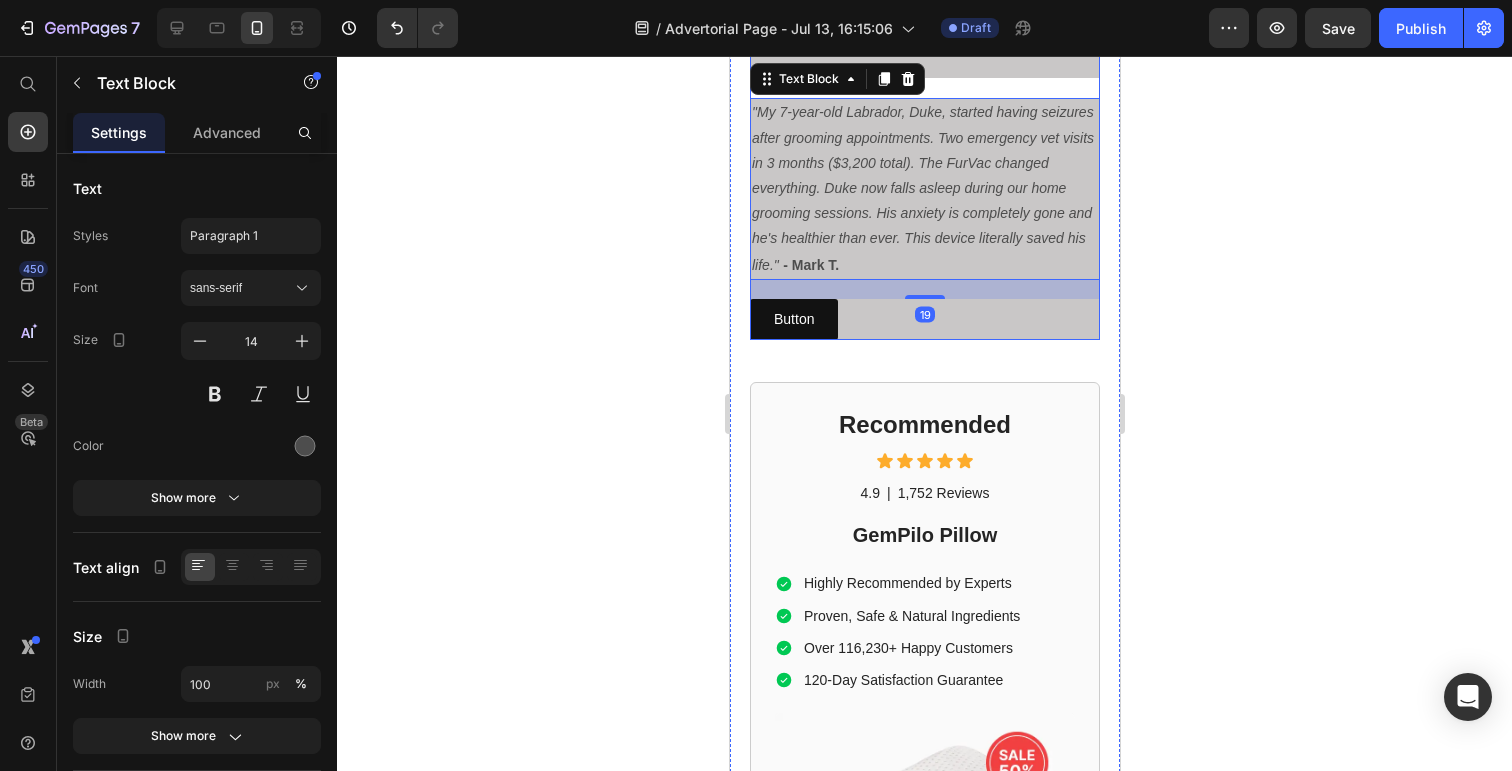 click on "Dog Owner Shares How This $179 Device Saved Her From a $4,800 Emergency Heading Date: March 15, 2024 | By: [NAME] Text Block "By the time the seizure started, it was almost too late. This simple device could have prevented the whole nightmare." Text Block Row Image ⁠⁠⁠⁠⁠⁠⁠ My dog almost died at the groomer Heading If your dog gets anxious at the groomer... If you've ever wondered why some dogs shake uncontrollably in the grooming chair... If you've noticed your furry friend acting strange after grooming appointments... Then what I'm about to share could save your dog's life. There's a hidden epidemic affecting 1 in 4 dogs during professional grooming. It's causing seizures, panic attacks, and in some cases—death. And here's the scary part: The thing you think is keeping your dog clean and healthy might actually be putting them in mortal danger. Text Block ⁠⁠⁠⁠⁠⁠⁠ The $4,800 Wake-Up Call That Changed Everything Heading My name is [NAME]. Text Block" at bounding box center (924, -4463) 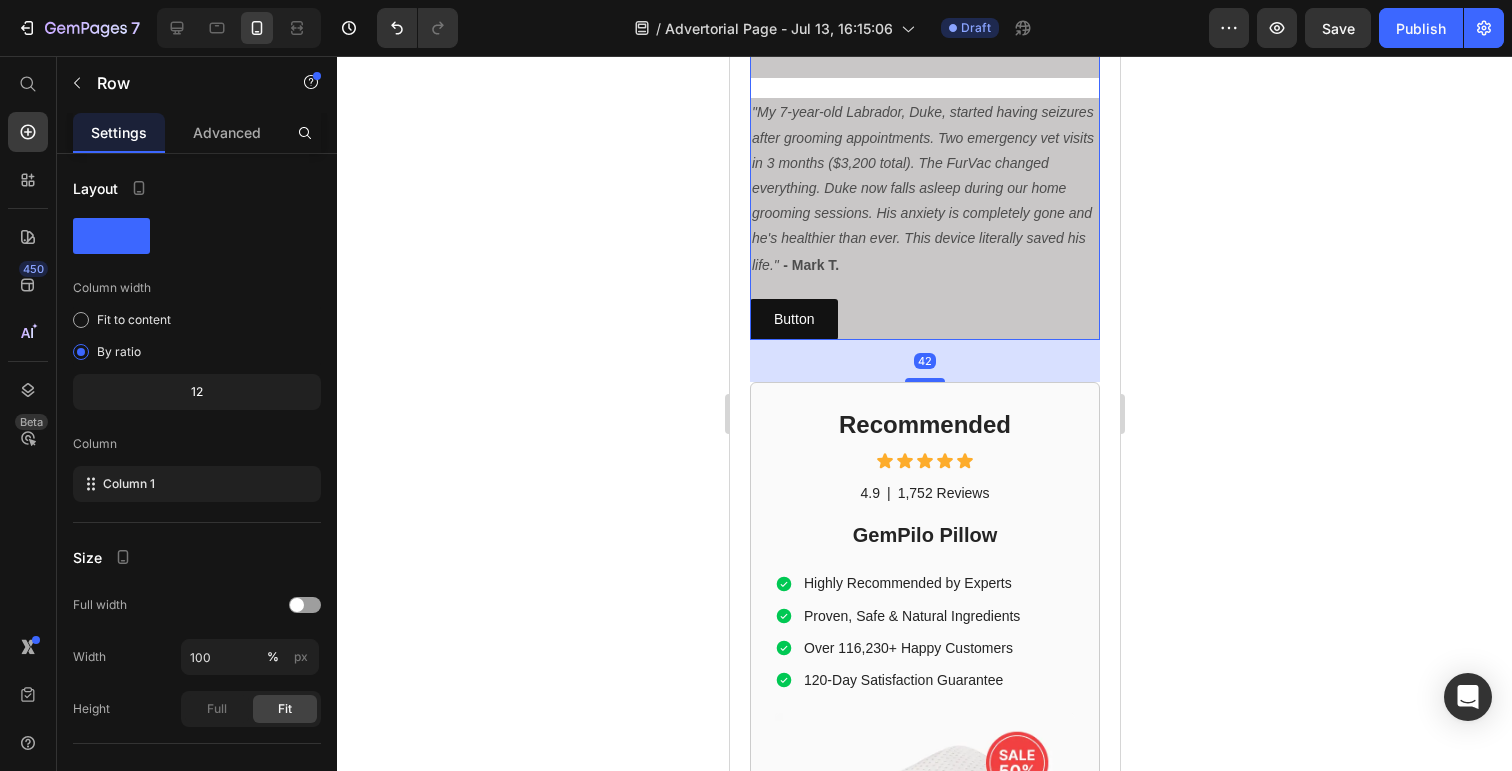 click on ""I was skeptical after my Border Collie had a panic attack at PetSmart grooming. My vet mentioned the FurVac specifically because of the anxiety research. Within a week of using it, Charlie was actually relaxed during grooming—something I never thought I'd see. It's been 4 months now and zero anxiety episodes. I only wish I'd found this sooner." - [NAME] Text Block" at bounding box center [924, -20] 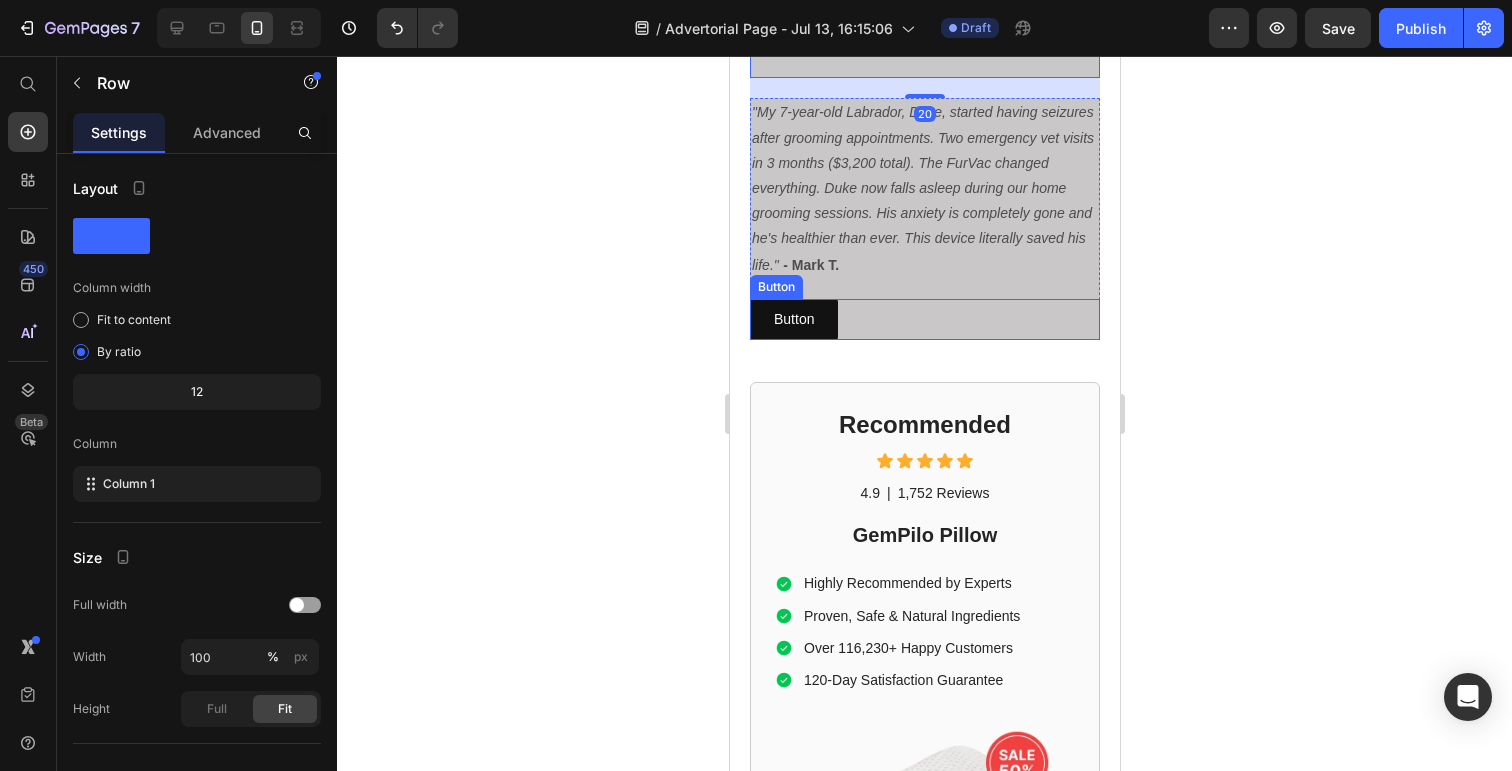 click on "Button Button" at bounding box center [924, 319] 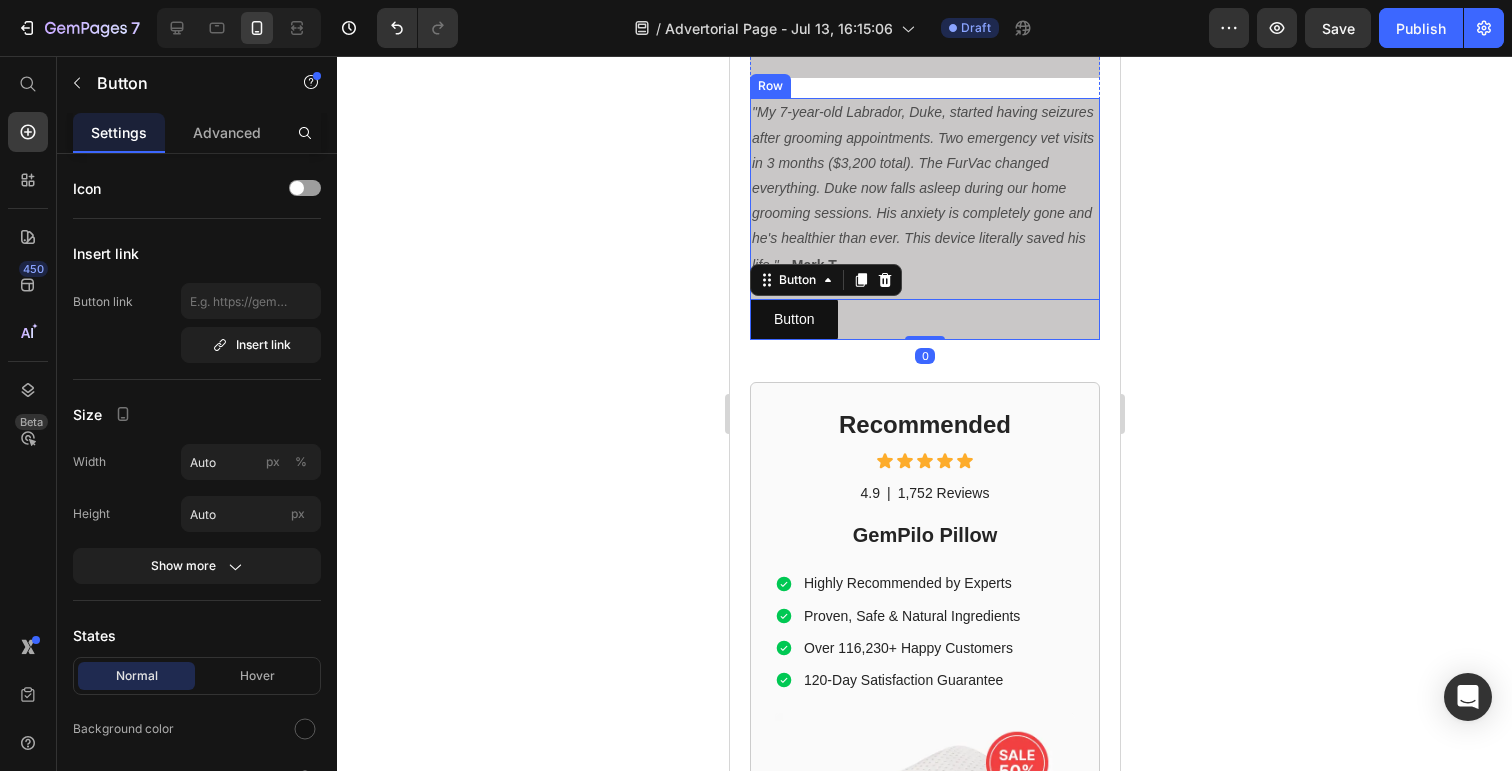 click on ""My 7-year-old Labrador, Duke, started having seizures after grooming appointments. Two emergency vet visits in 3 months ($3,200 total). The FurVac changed everything. Duke now falls asleep during our home grooming sessions. His anxiety is completely gone and he's healthier than ever. This device literally saved his life." - [NAME] Text Block Button Button 0" at bounding box center [924, 219] 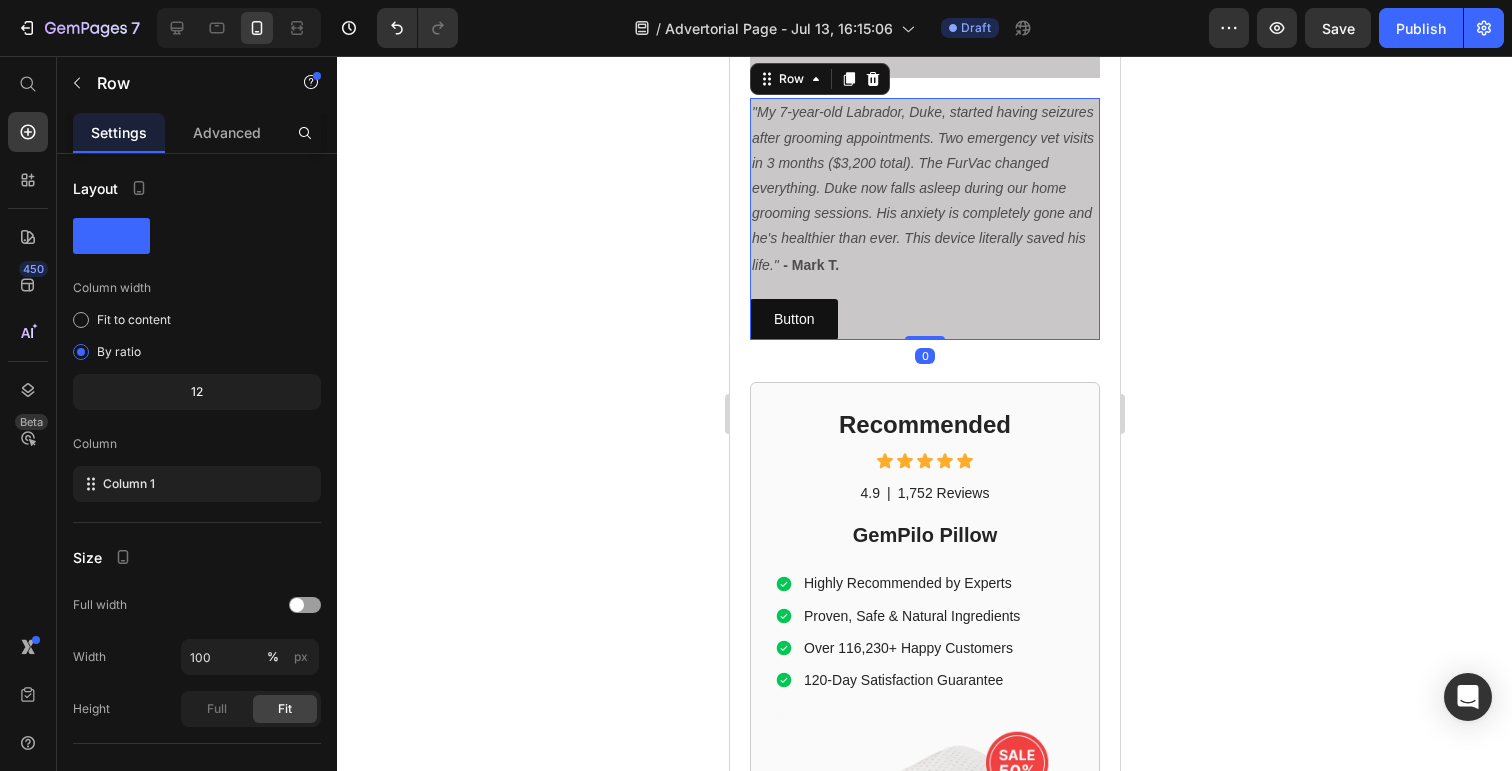 click on "Button Button" at bounding box center (924, 319) 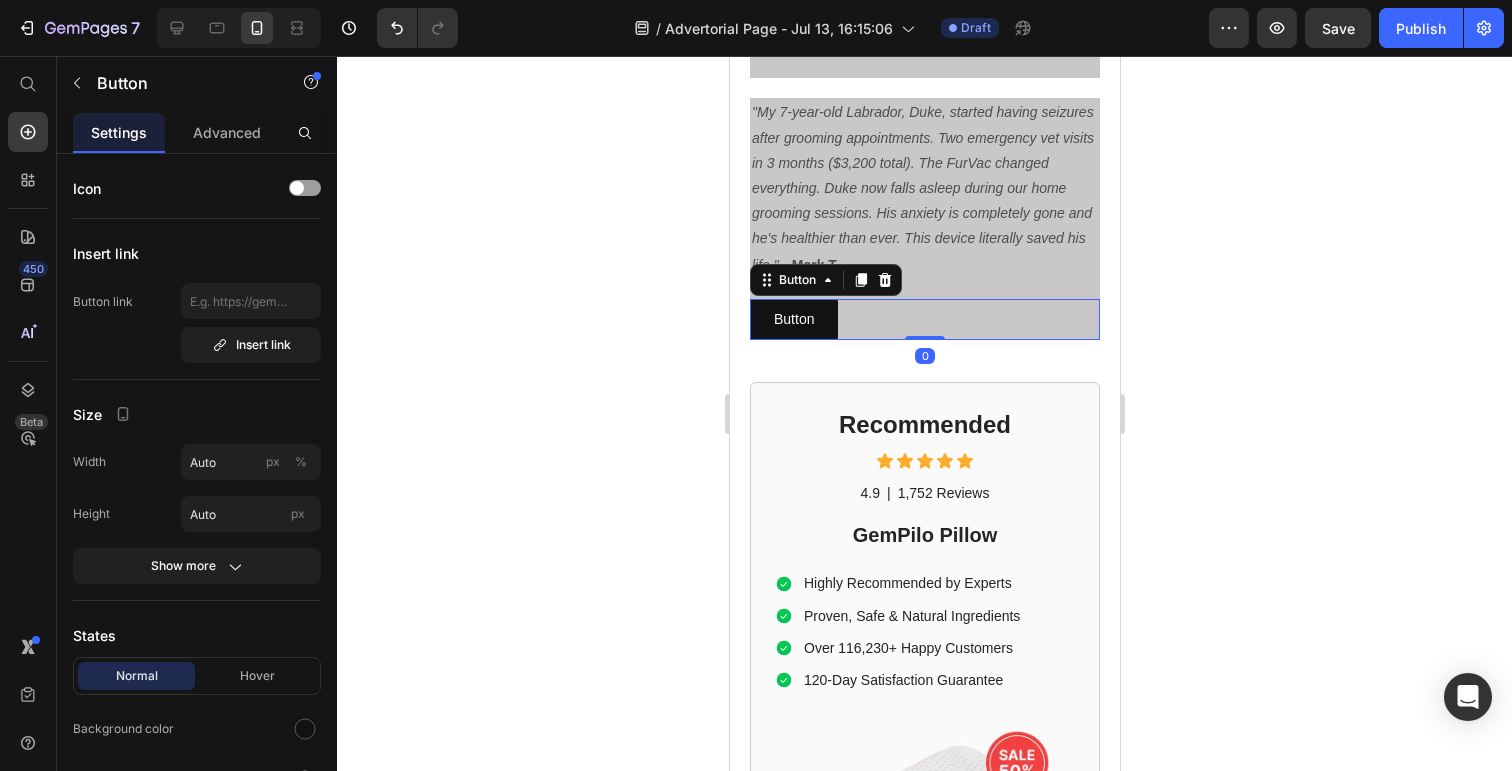 click on "Button Button   0" at bounding box center (924, 319) 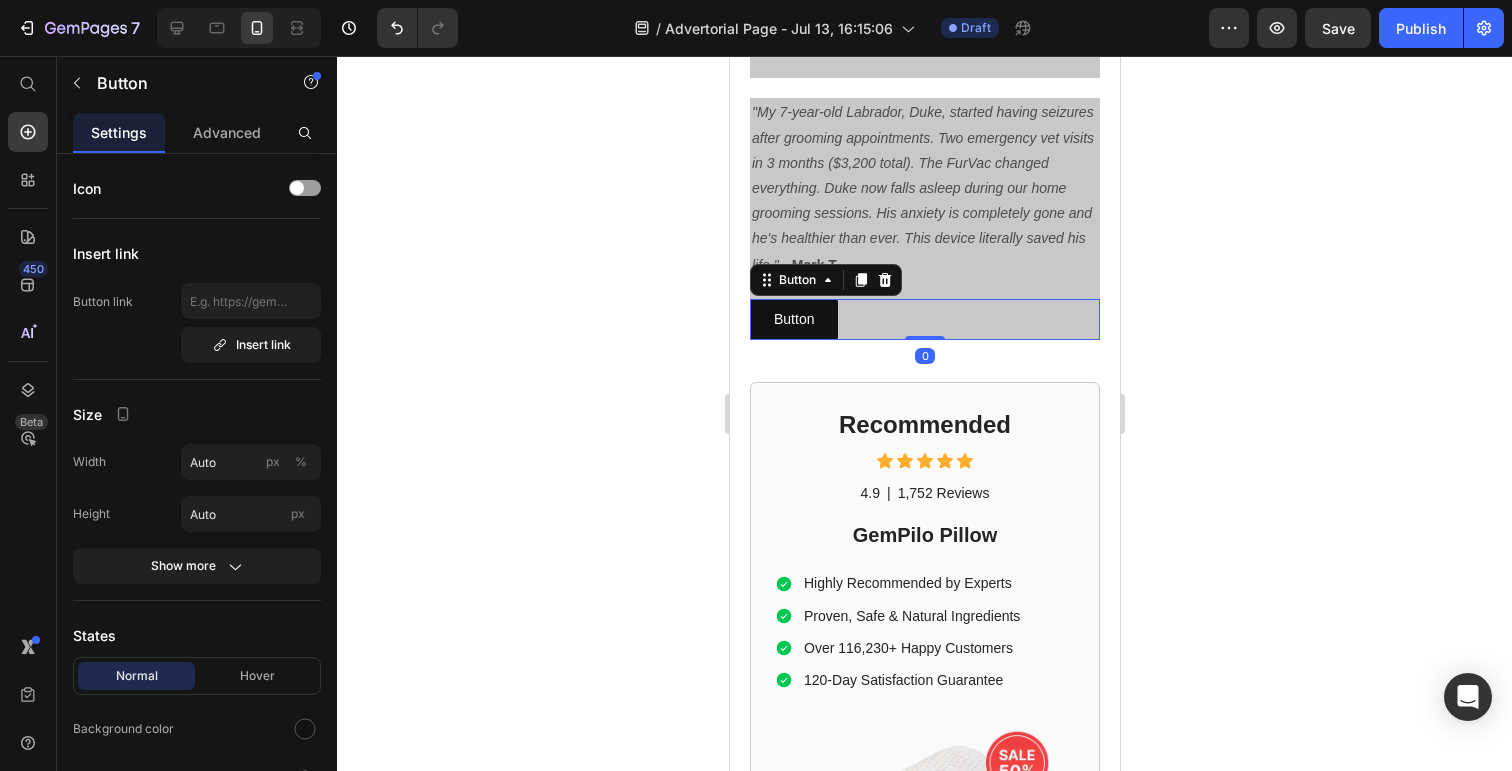 click on ""My 7-year-old Labrador, Duke, started having seizures after grooming appointments. Two emergency vet visits in 3 months ($3,200 total). The FurVac changed everything. Duke now falls asleep during our home grooming sessions. His anxiety is completely gone and he's healthier than ever. This device literally saved his life." - [NAME] Text Block Button Button 0" at bounding box center [924, 219] 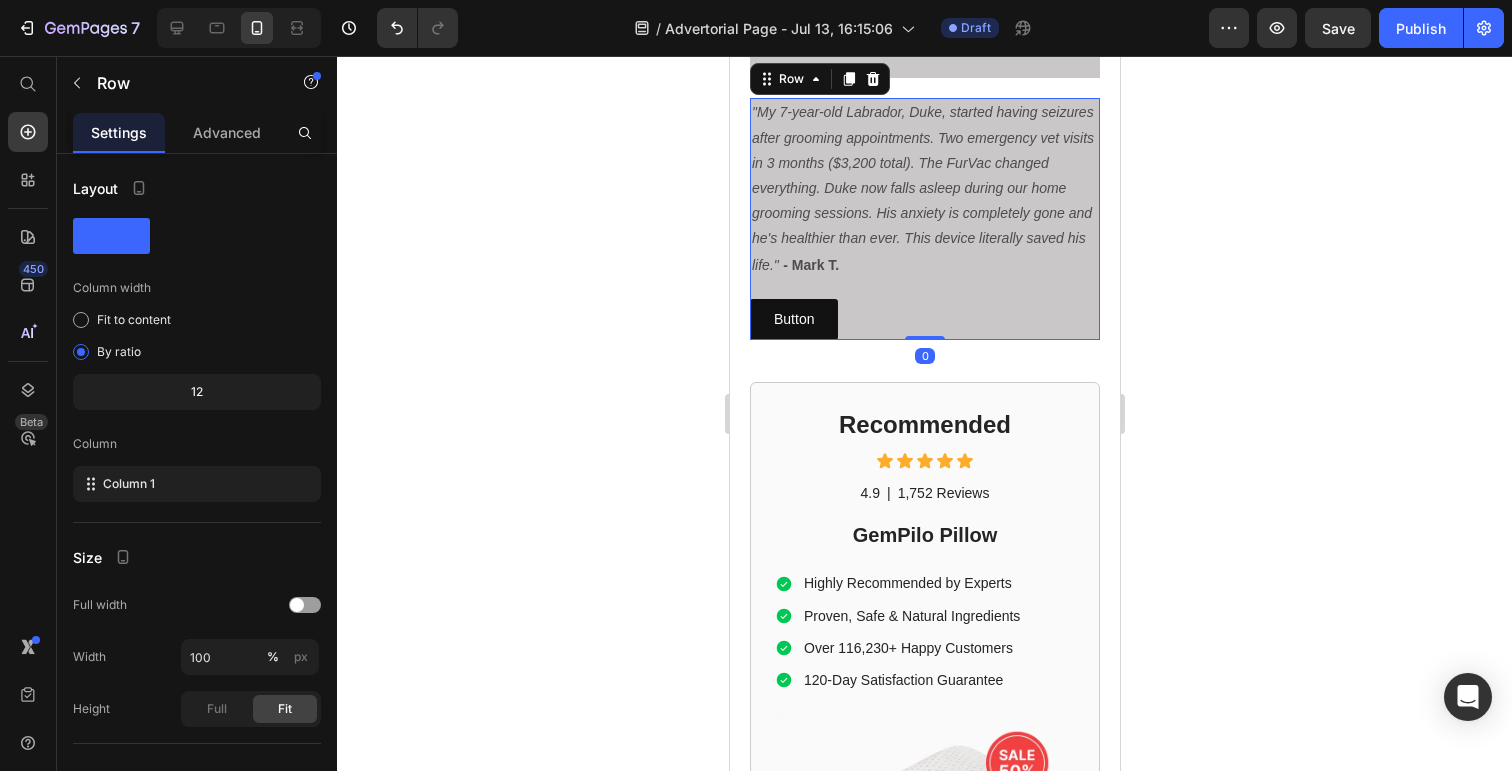 click on ""My 7-year-old Labrador, Duke, started having seizures after grooming appointments. Two emergency vet visits in 3 months ($3,200 total). The FurVac changed everything. Duke now falls asleep during our home grooming sessions. His anxiety is completely gone and he's healthier than ever. This device literally saved his life." - [NAME] Text Block Button Button" at bounding box center [924, 219] 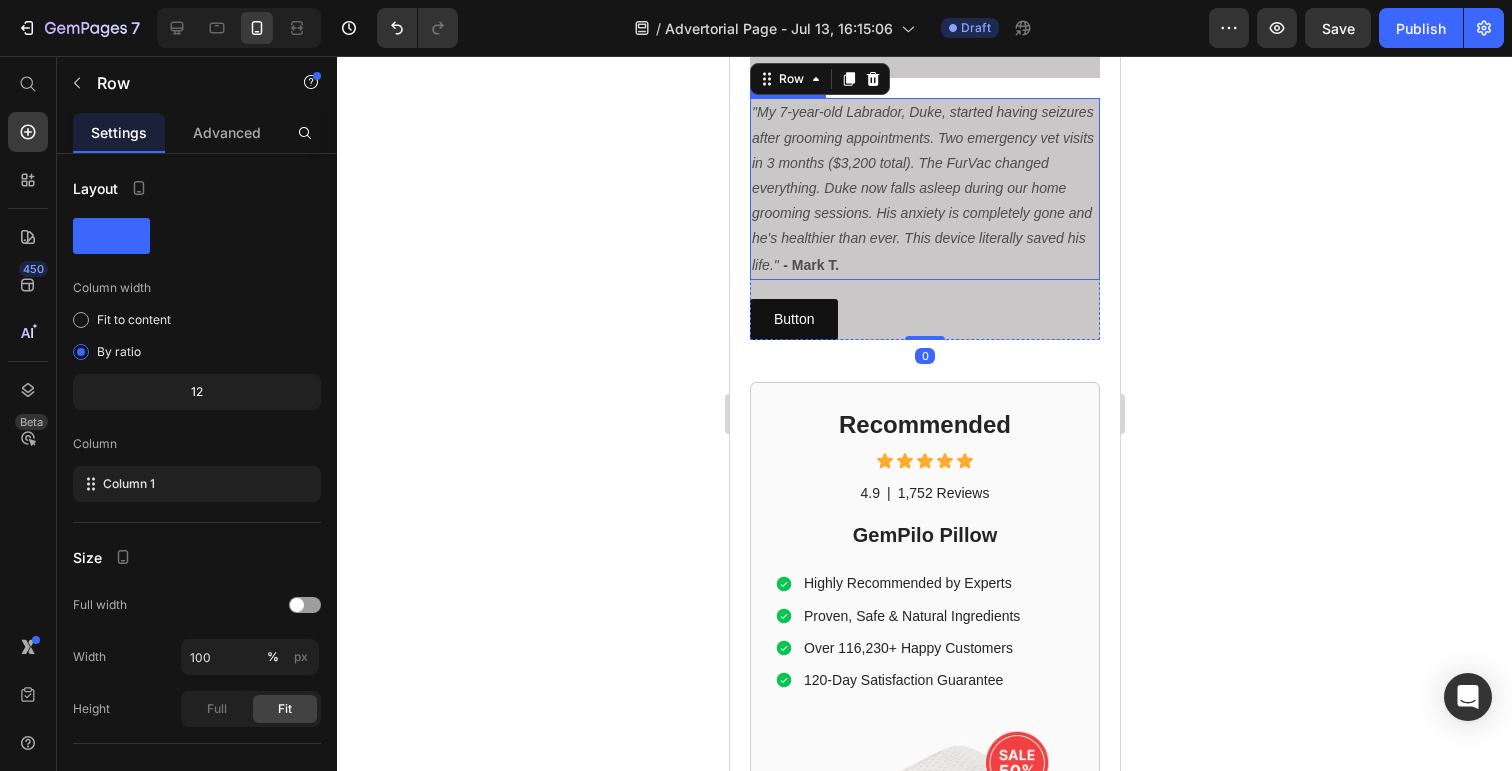 click on ""My 7-year-old Labrador, Duke, started having seizures after grooming appointments. Two emergency vet visits in 3 months ($3,200 total). The FurVac changed everything. Duke now falls asleep during our home grooming sessions. His anxiety is completely gone and he's healthier than ever. This device literally saved his life." - [NAME]" at bounding box center (924, 188) 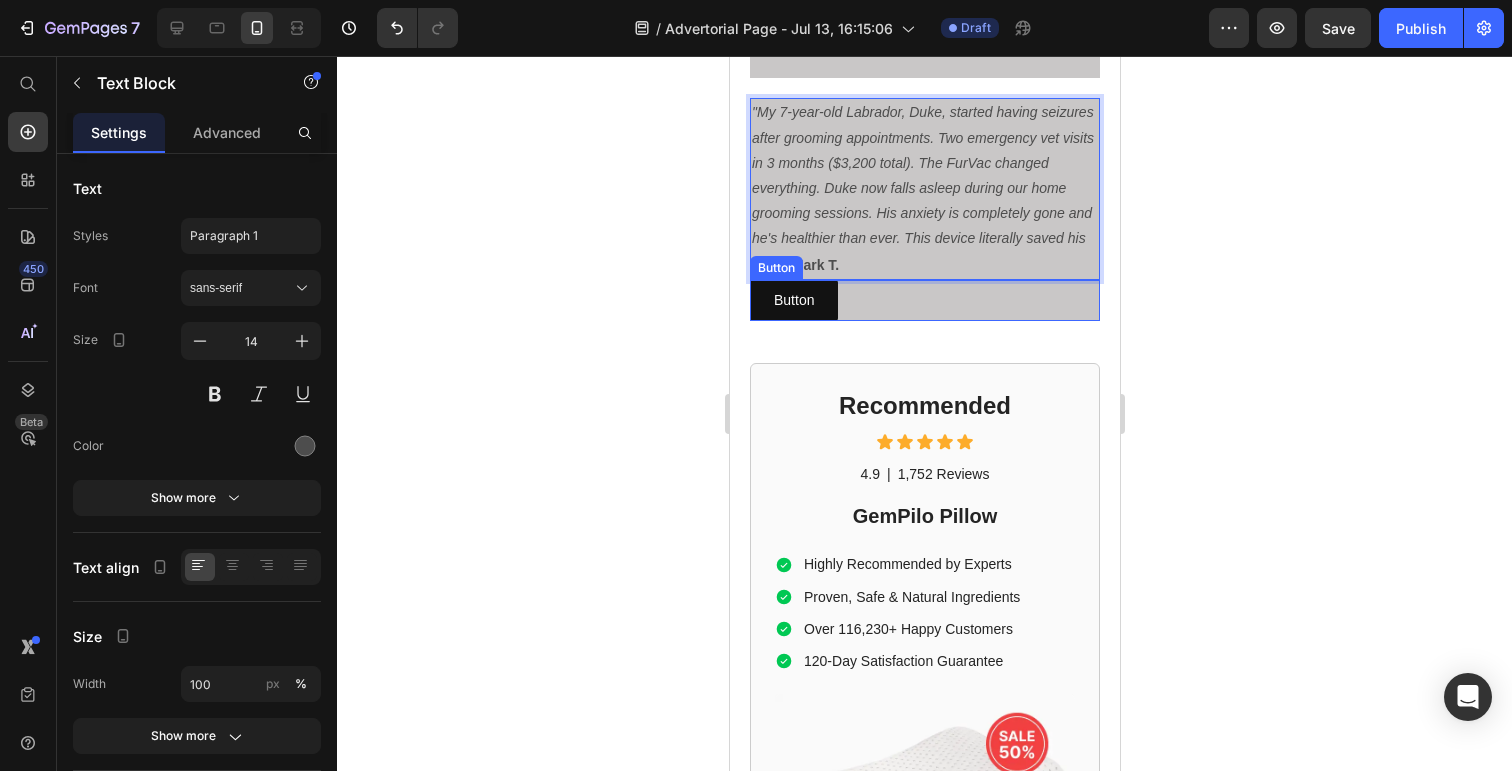 click on "Button Button" at bounding box center [924, 300] 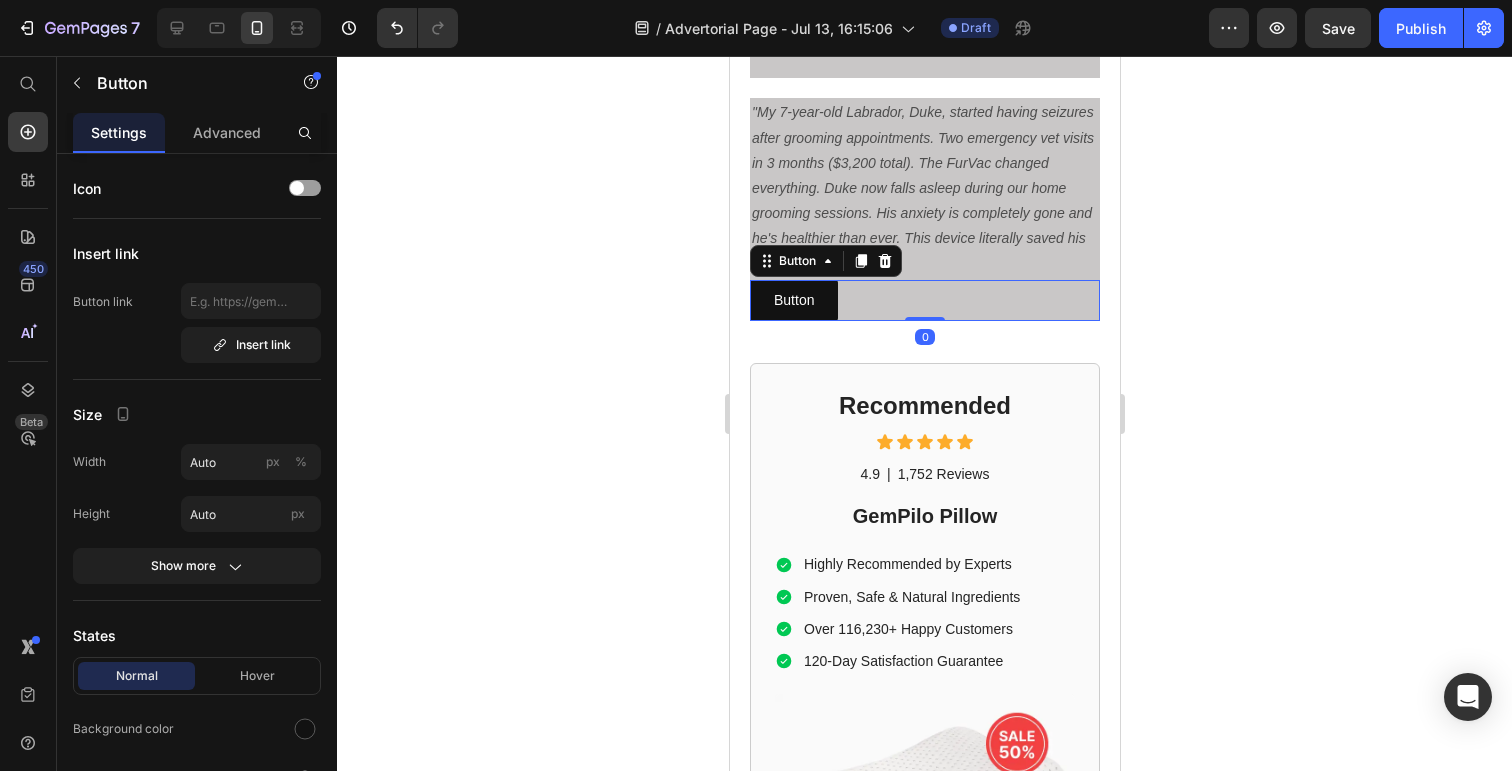 click on "Button Button   0" at bounding box center (924, 300) 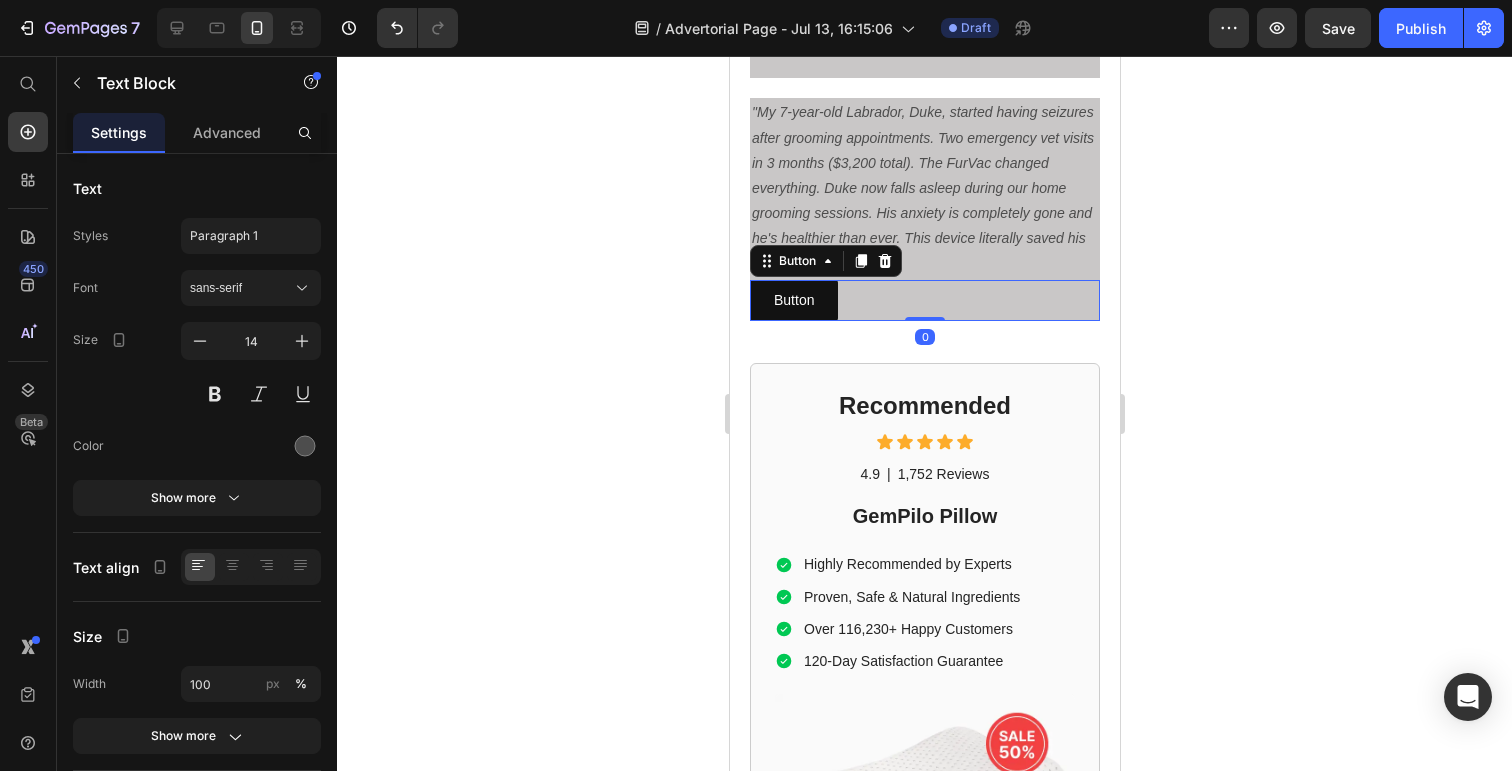 click on ""My 7-year-old Labrador, Duke, started having seizures after grooming appointments. Two emergency vet visits in 3 months ($3,200 total). The FurVac changed everything. Duke now falls asleep during our home grooming sessions. His anxiety is completely gone and he's healthier than ever. This device literally saved his life." - [NAME] Text Block" at bounding box center (924, 188) 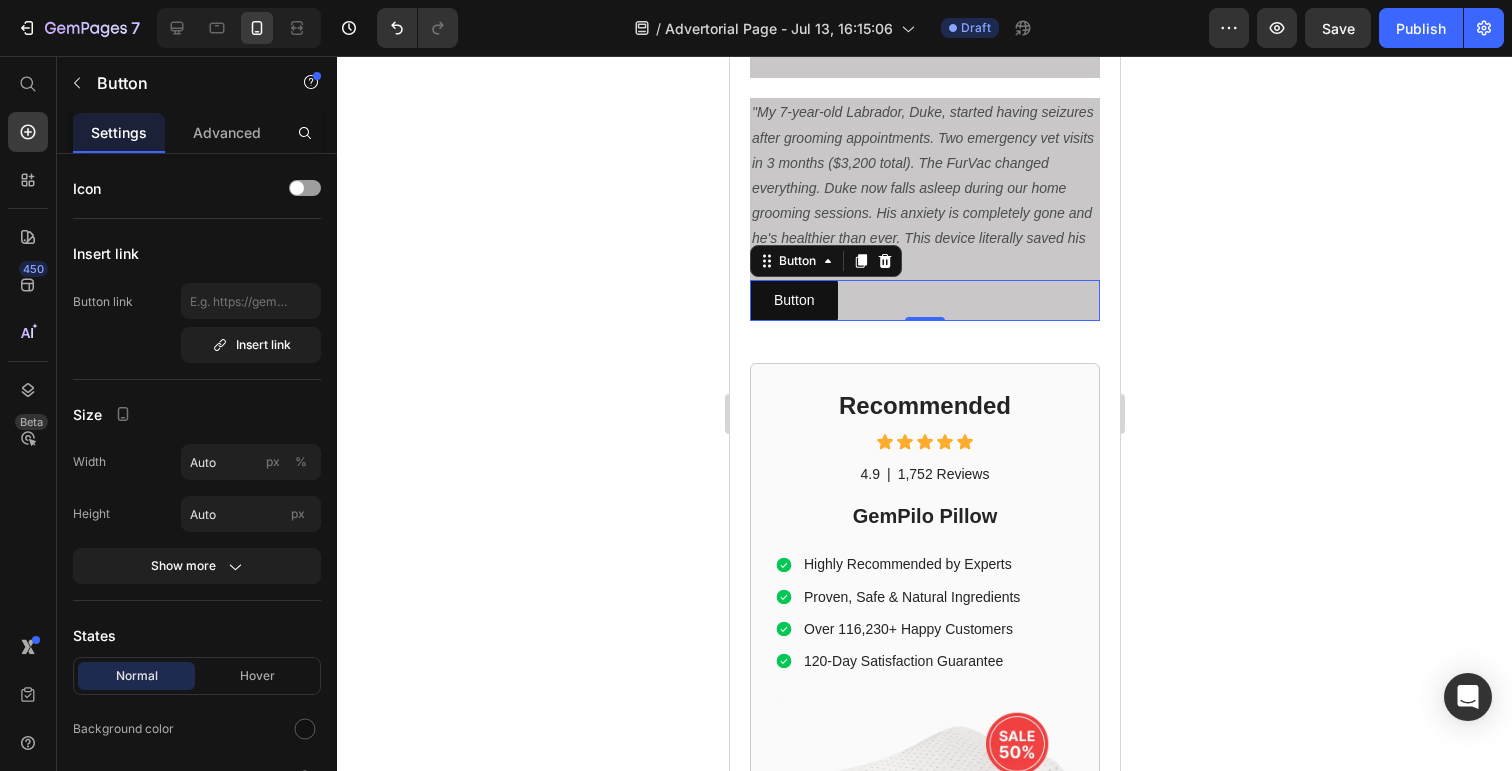 click on "Button Button   0" at bounding box center [924, 300] 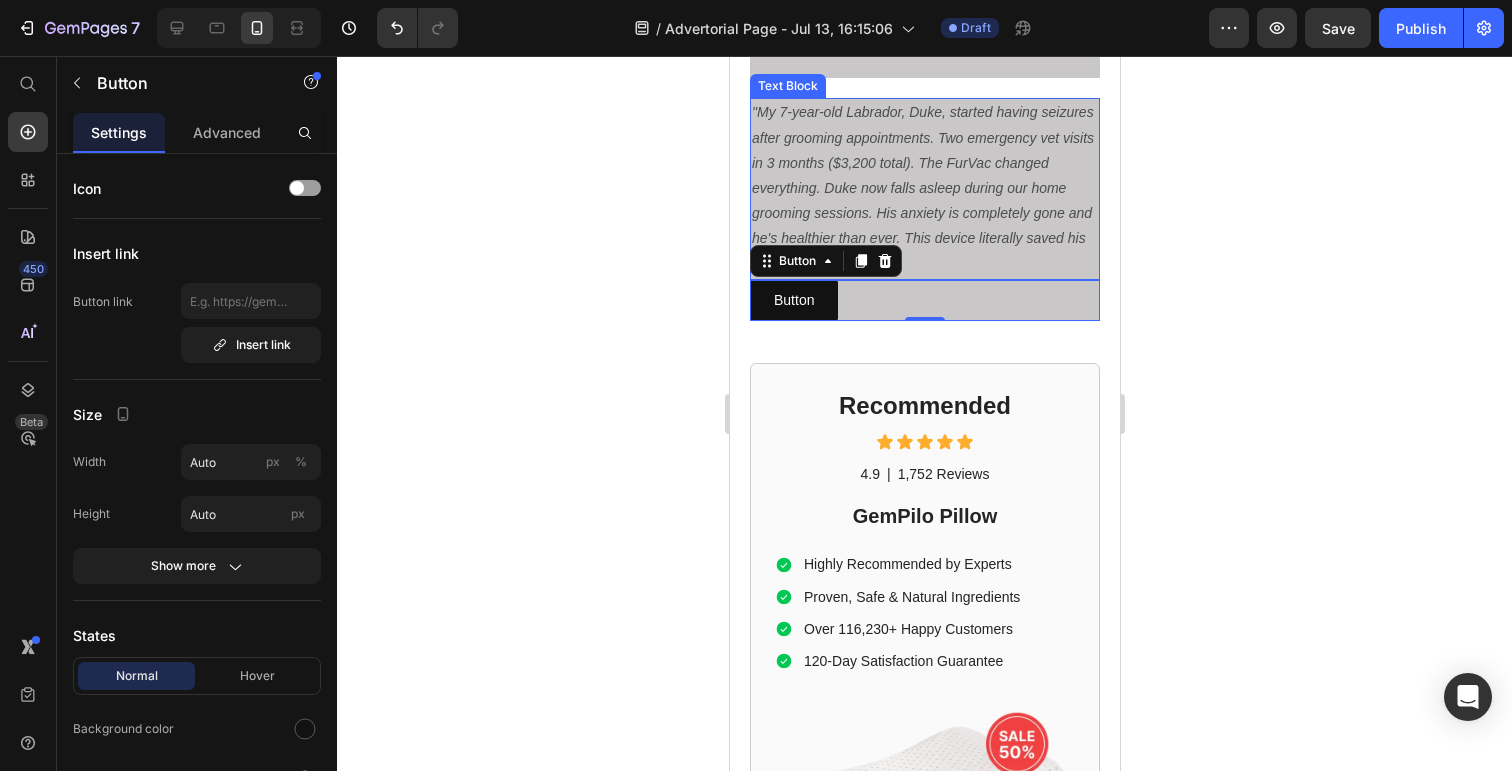 click on ""My 7-year-old Labrador, Duke, started having seizures after grooming appointments. Two emergency vet visits in 3 months ($3,200 total). The FurVac changed everything. Duke now falls asleep during our home grooming sessions. His anxiety is completely gone and he's healthier than ever. This device literally saved his life." - [NAME]" at bounding box center (924, 188) 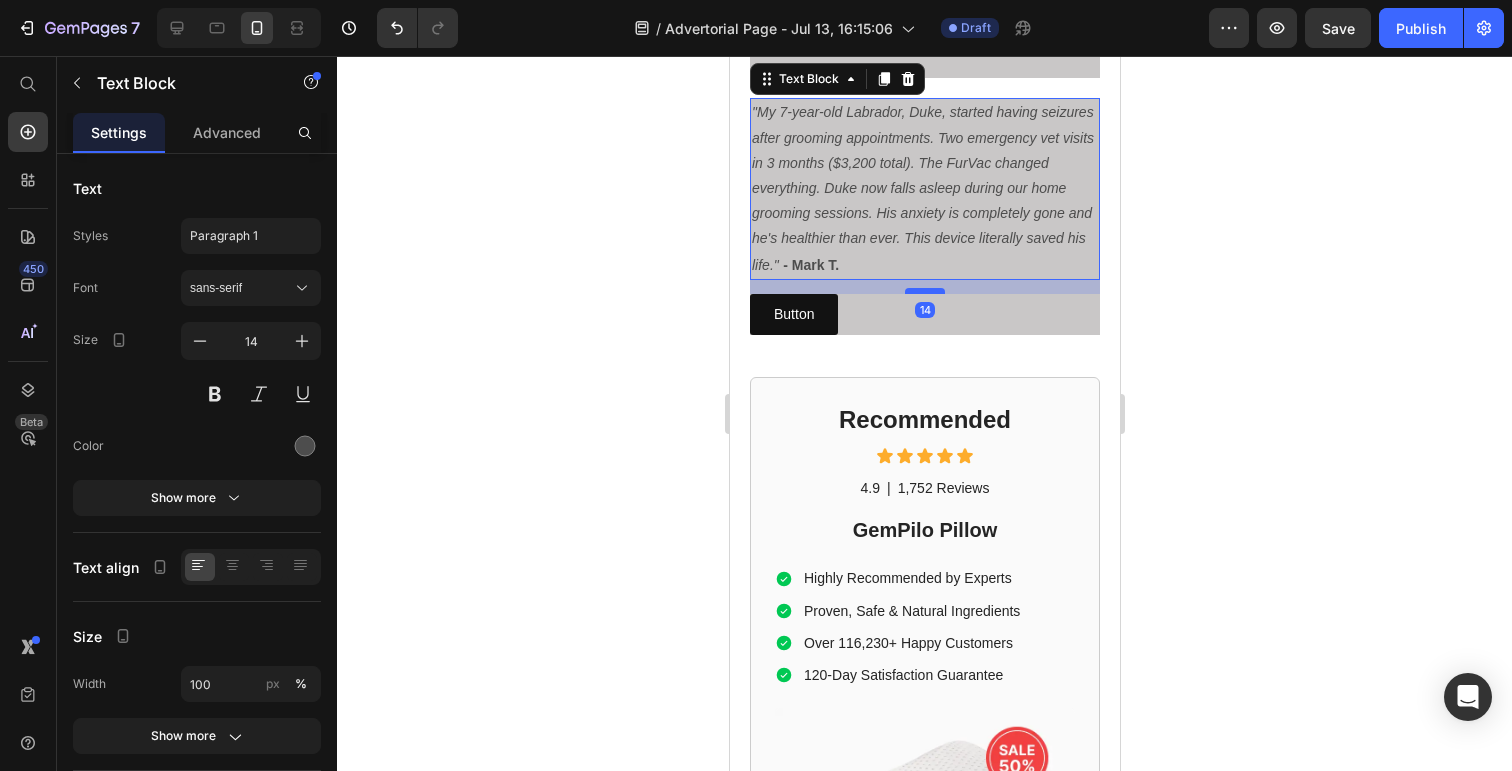 drag, startPoint x: 915, startPoint y: 350, endPoint x: 916, endPoint y: 372, distance: 22.022715 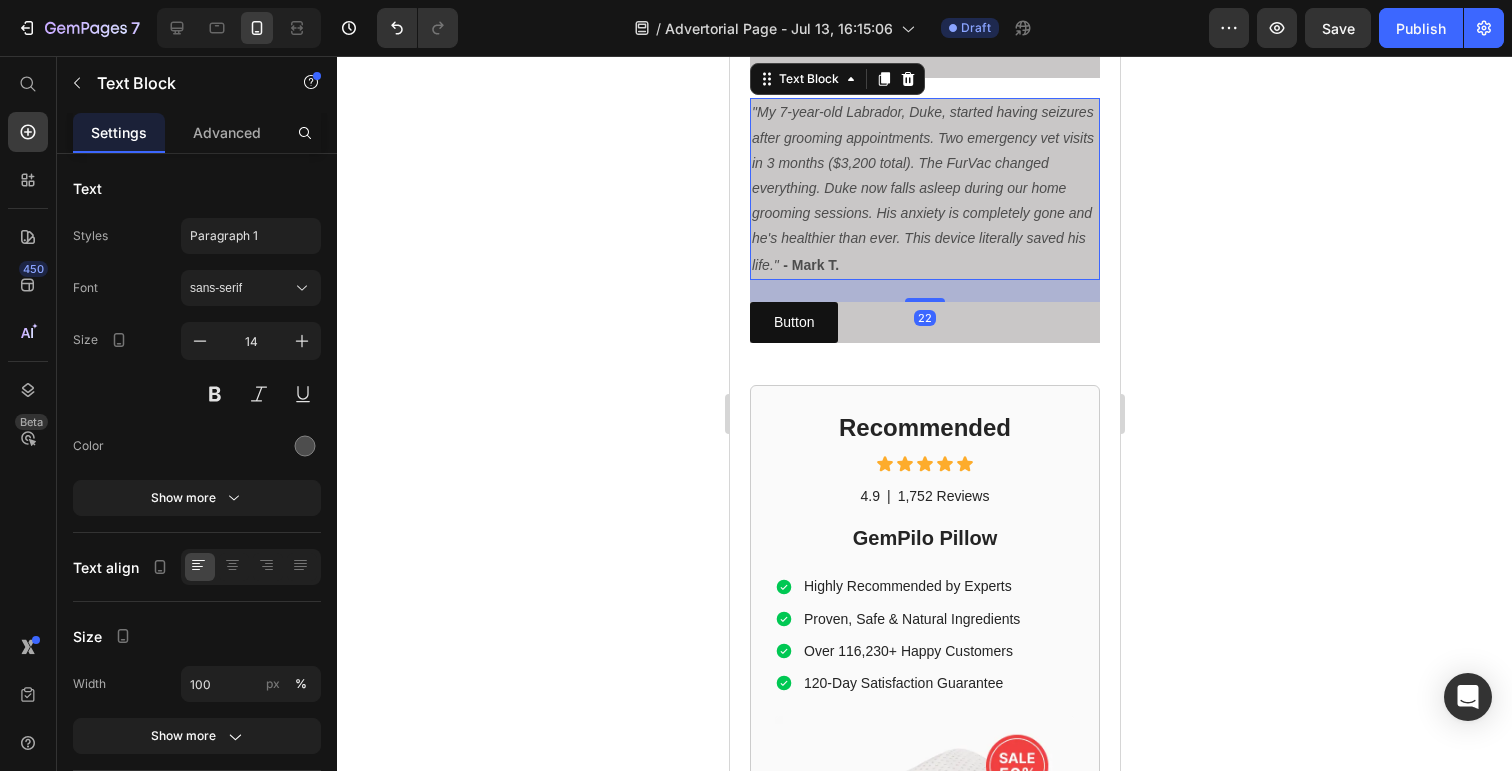 click 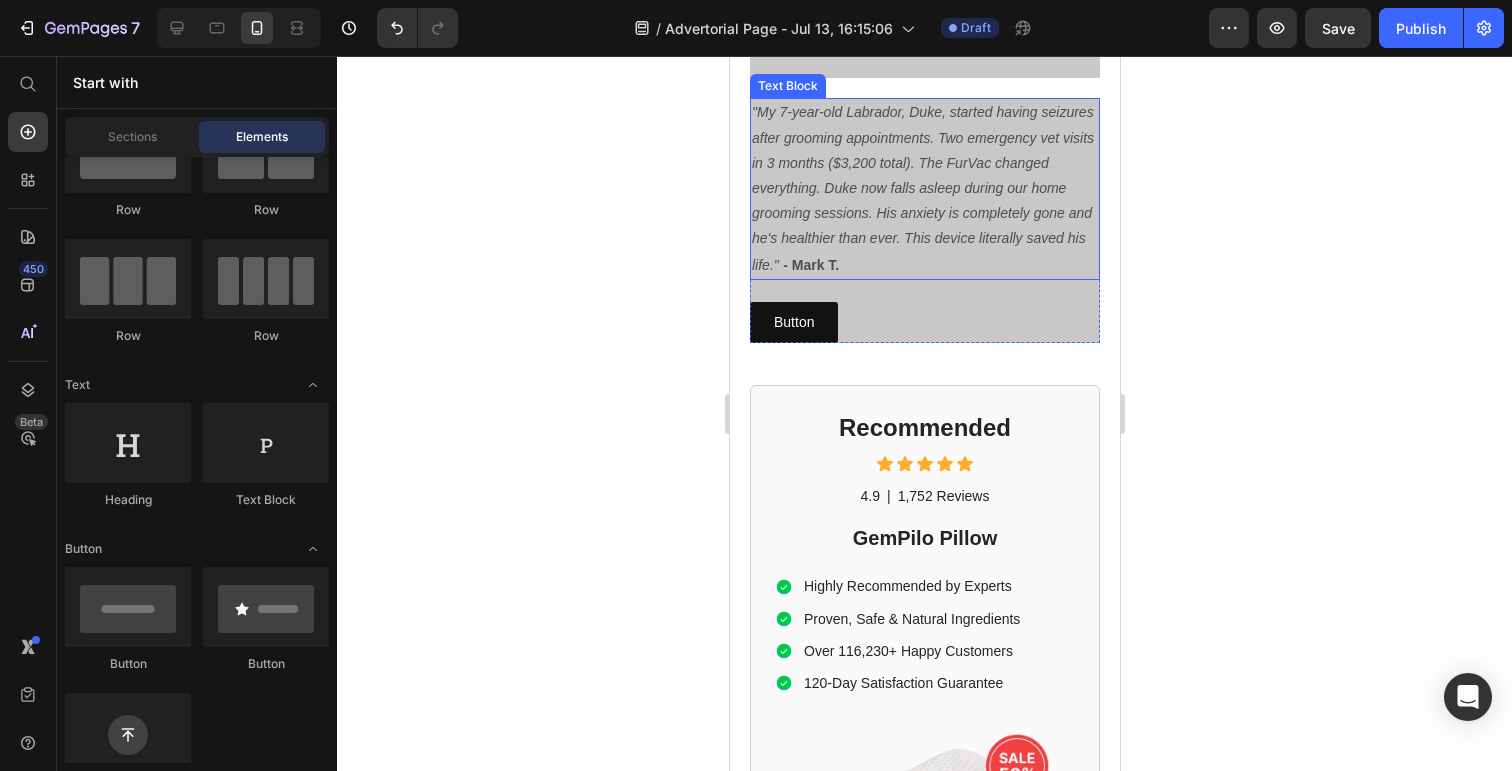 click on ""My 7-year-old Labrador, Duke, started having seizures after grooming appointments. Two emergency vet visits in 3 months ($3,200 total). The FurVac changed everything. Duke now falls asleep during our home grooming sessions. His anxiety is completely gone and he's healthier than ever. This device literally saved his life." - [NAME]" at bounding box center [924, 188] 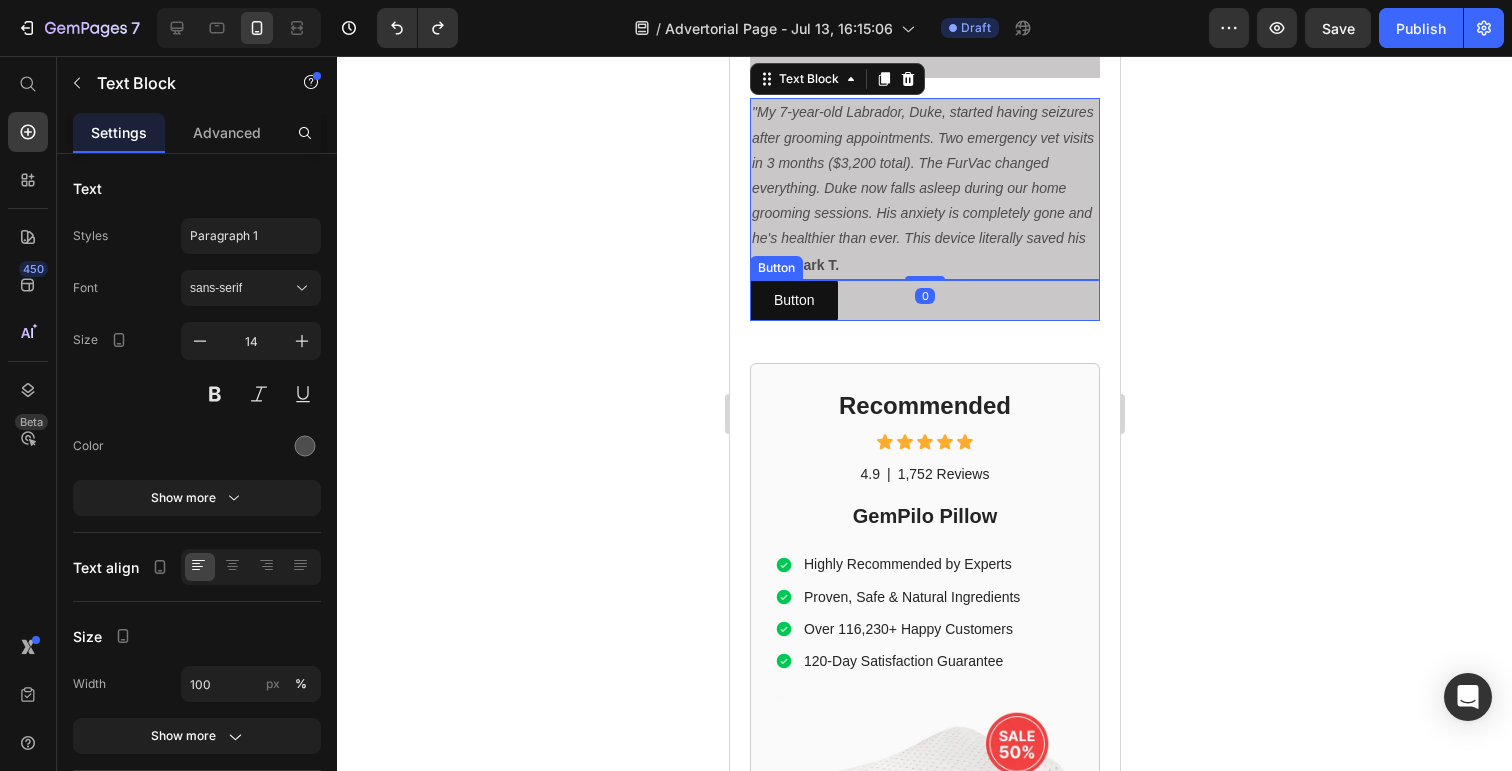 click on "Dog Owner Shares How This $179 Device Saved Her From a $4,800 Emergency Heading Date: March 15, 2024 | By: [NAME] Text Block "By the time the seizure started, it was almost too late. This simple device could have prevented the whole nightmare." Text Block Row Image ⁠⁠⁠⁠⁠⁠⁠ My dog almost died at the groomer Heading If your dog gets anxious at the groomer... If you've ever wondered why some dogs shake uncontrollably in the grooming chair... If you've noticed your furry friend acting strange after grooming appointments... Then what I'm about to share could save your dog's life. There's a hidden epidemic affecting 1 in 4 dogs during professional grooming. It's causing seizures, panic attacks, and in some cases—death. And here's the scary part: The thing you think is keeping your dog clean and healthy might actually be putting them in mortal danger. Text Block ⁠⁠⁠⁠⁠⁠⁠ The $4,800 Wake-Up Call That Changed Everything Heading My name is [NAME]. Text Block" at bounding box center [924, -4451] 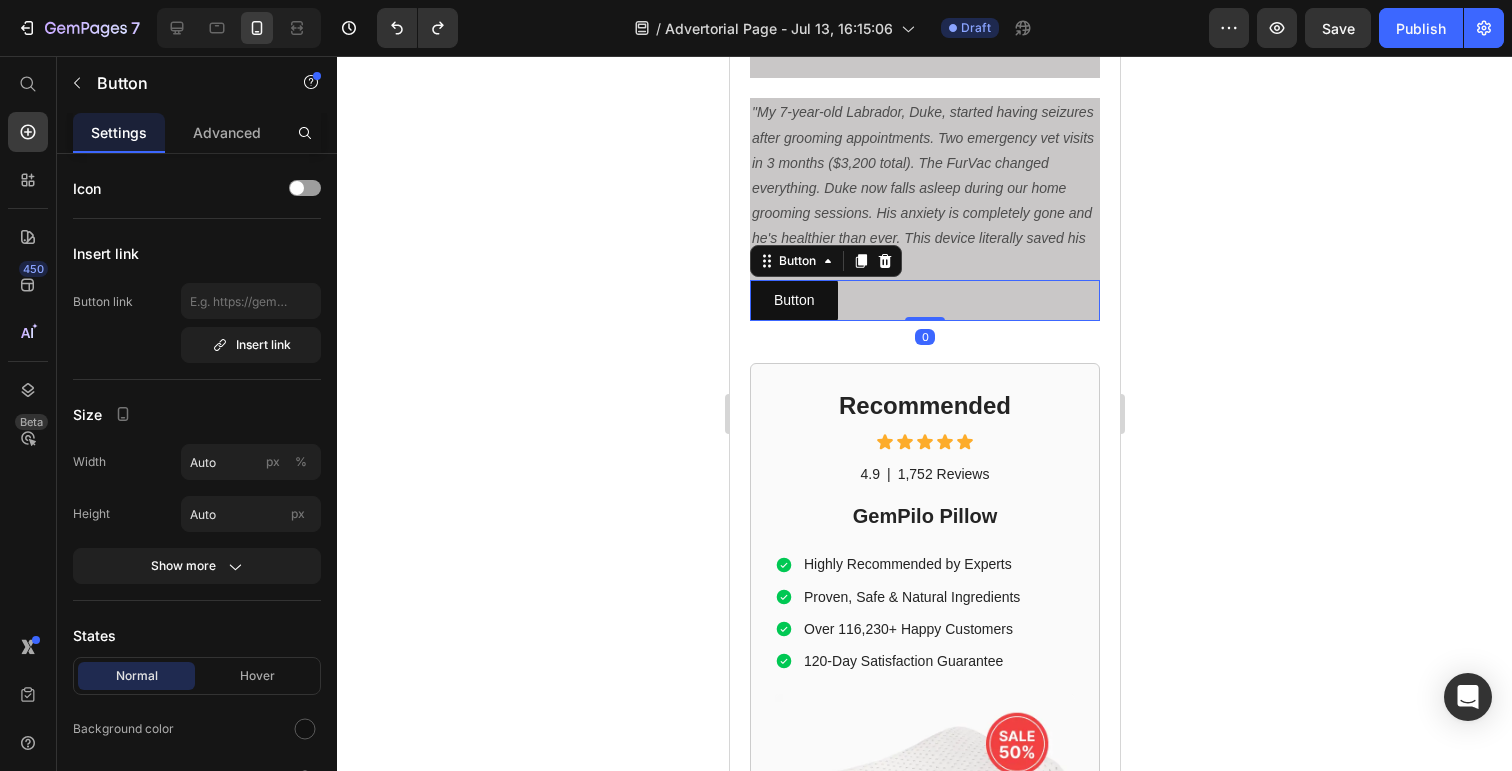 click on "Button Button   0" at bounding box center [924, 300] 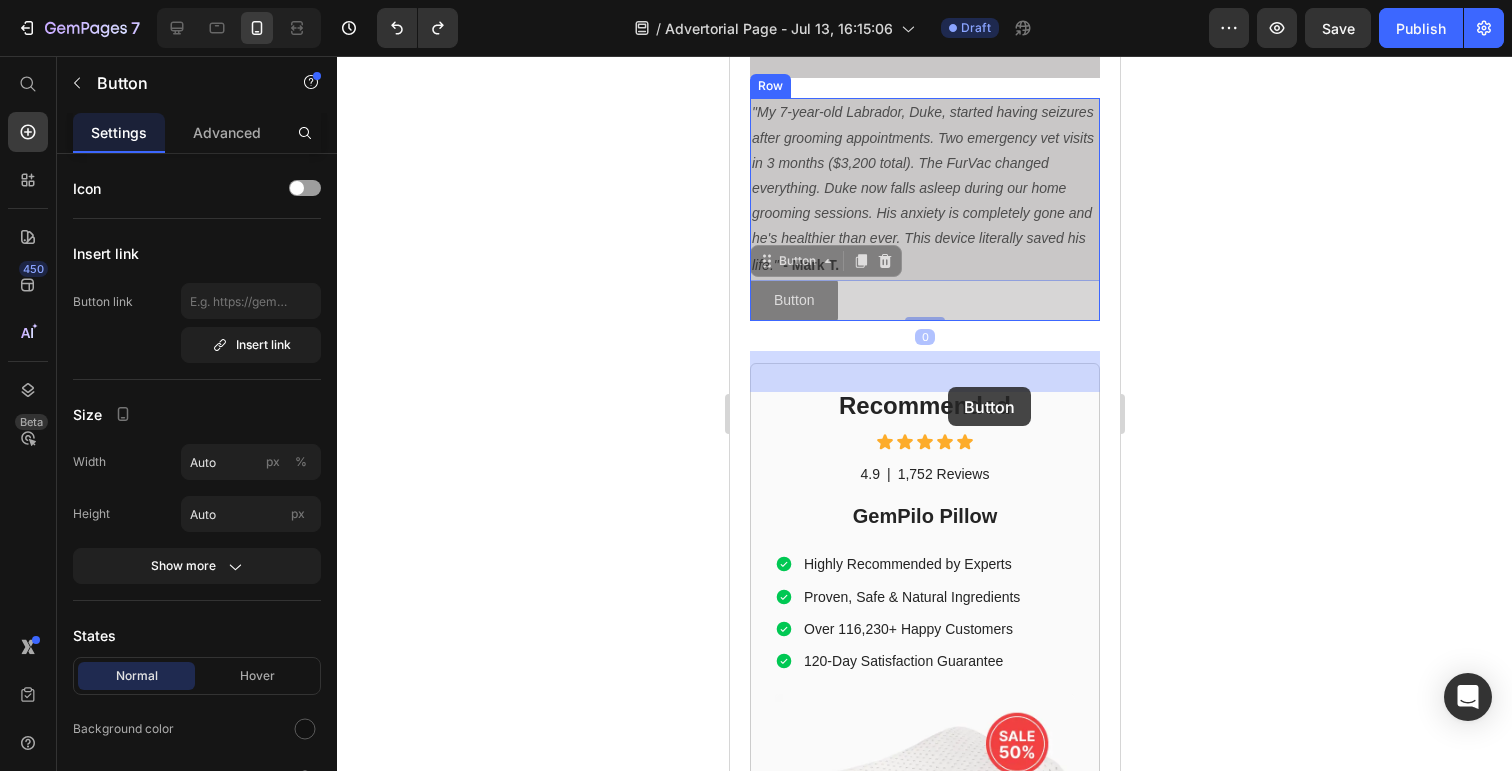 drag, startPoint x: 947, startPoint y: 368, endPoint x: 947, endPoint y: 387, distance: 19 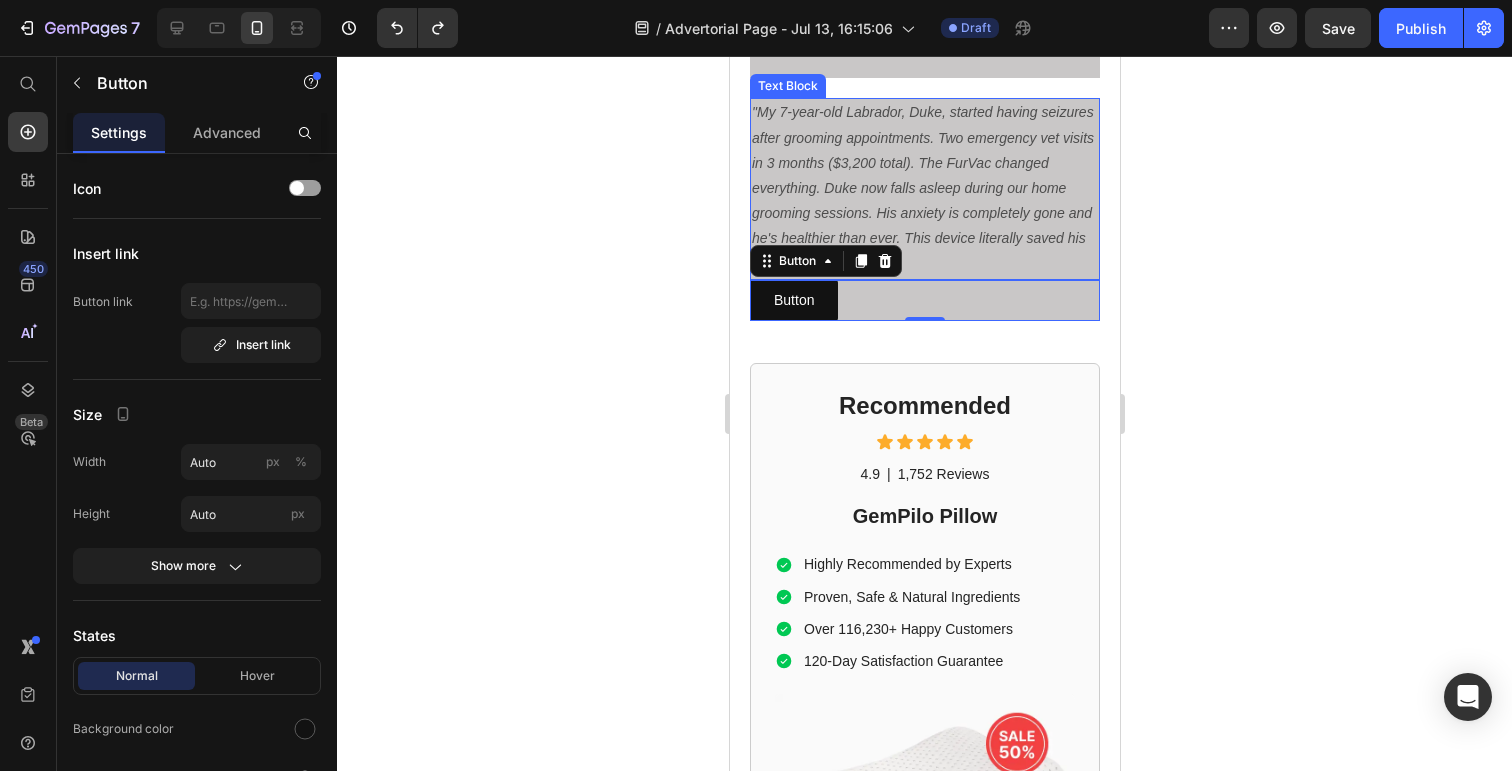 click on ""My 7-year-old Labrador, Duke, started having seizures after grooming appointments. Two emergency vet visits in 3 months ($3,200 total). The FurVac changed everything. Duke now falls asleep during our home grooming sessions. His anxiety is completely gone and he's healthier than ever. This device literally saved his life." - [NAME]" at bounding box center [924, 188] 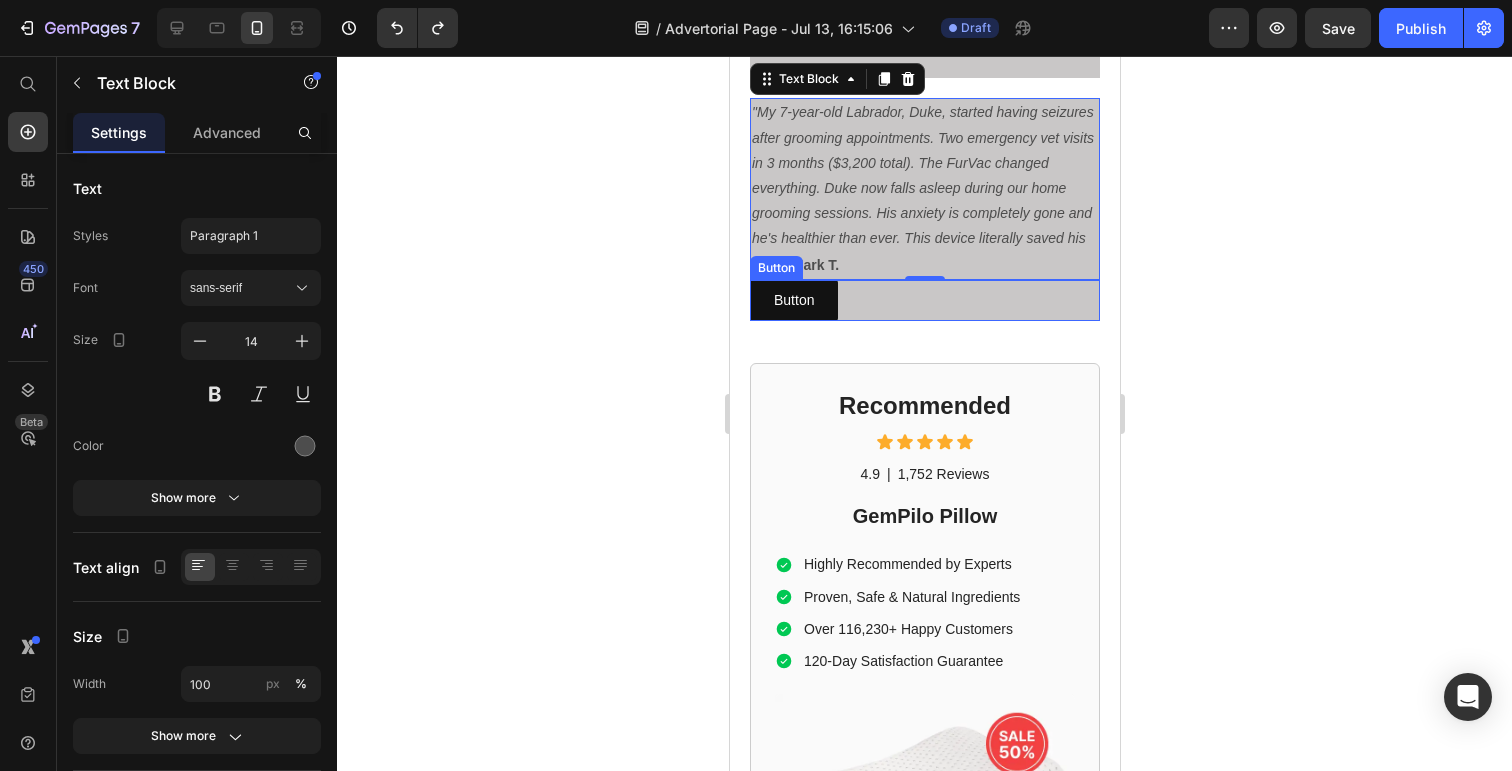 click on "Button Button" at bounding box center [924, 300] 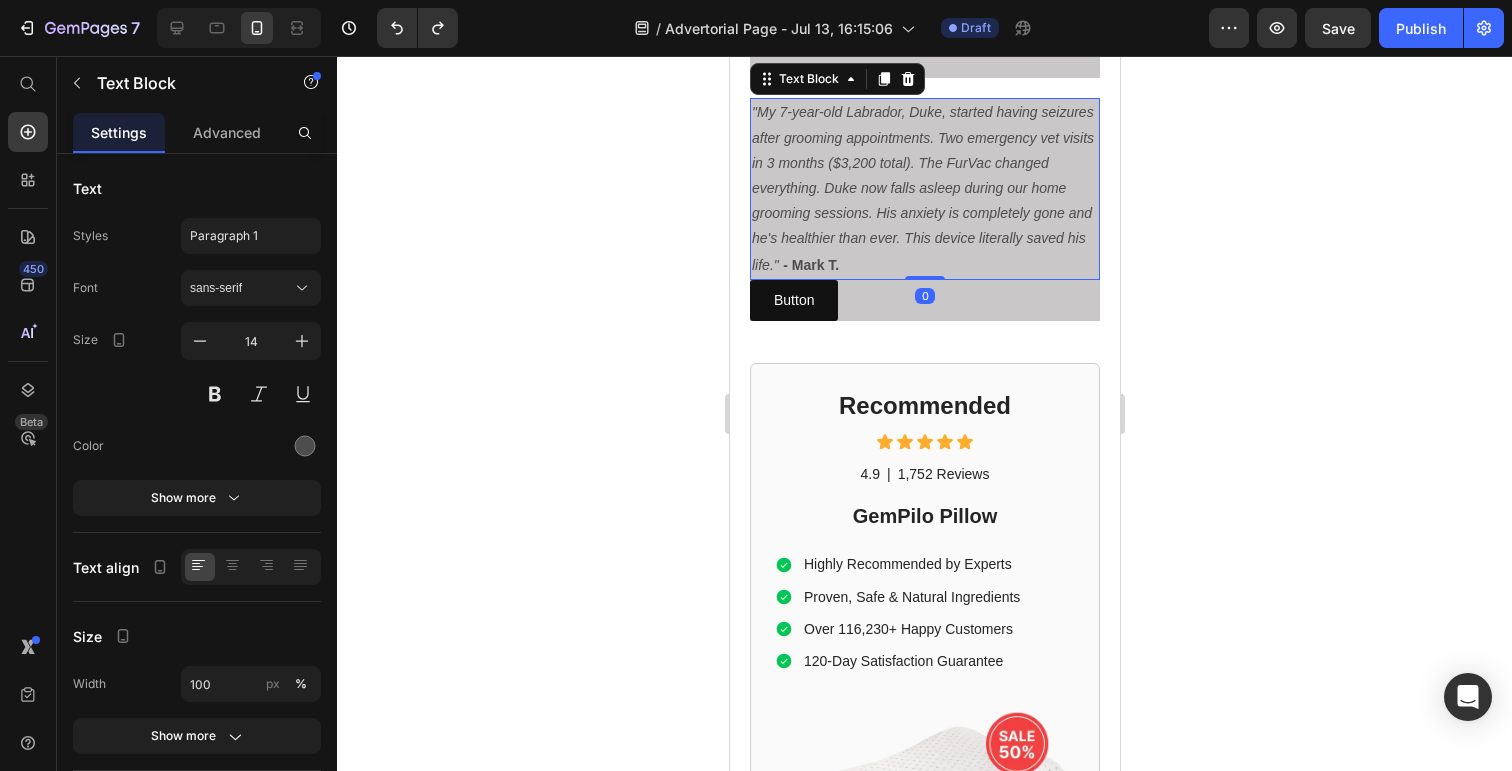 click on ""My 7-year-old Labrador, Duke, started having seizures after grooming appointments. Two emergency vet visits in 3 months ($3,200 total). The FurVac changed everything. Duke now falls asleep during our home grooming sessions. His anxiety is completely gone and he's healthier than ever. This device literally saved his life." - [NAME]" at bounding box center [924, 188] 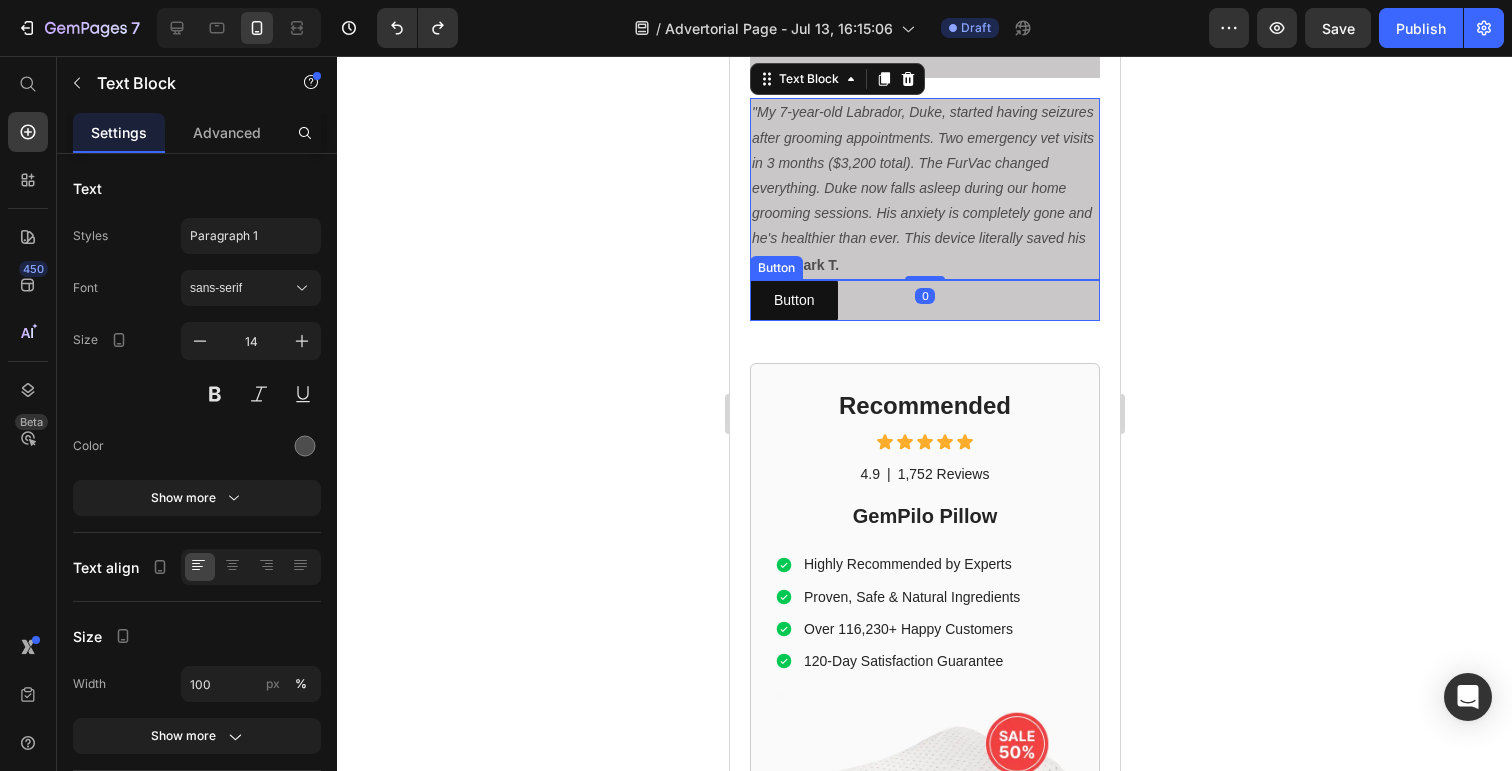 click on "Button Button" at bounding box center (924, 300) 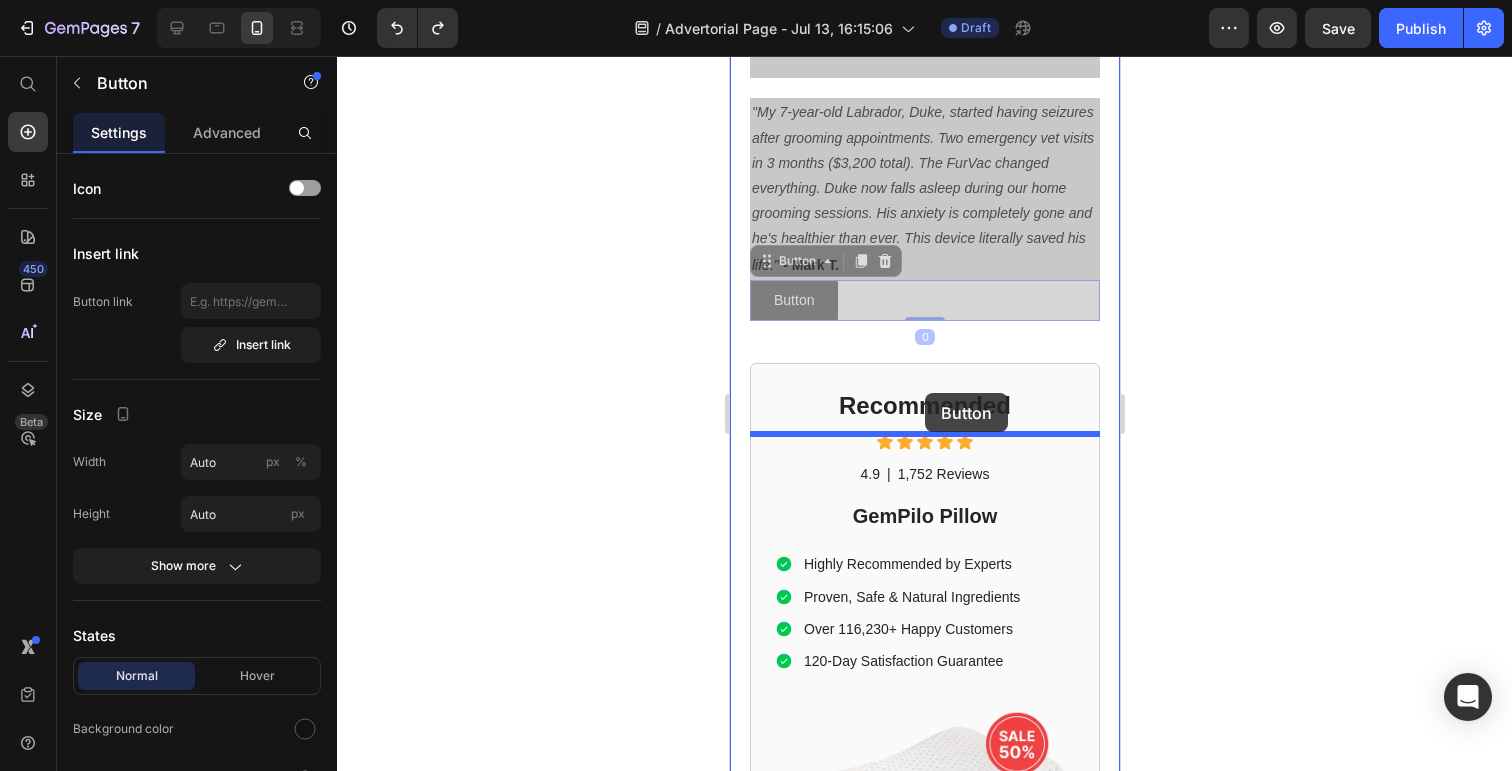 drag, startPoint x: 922, startPoint y: 378, endPoint x: 924, endPoint y: 393, distance: 15.132746 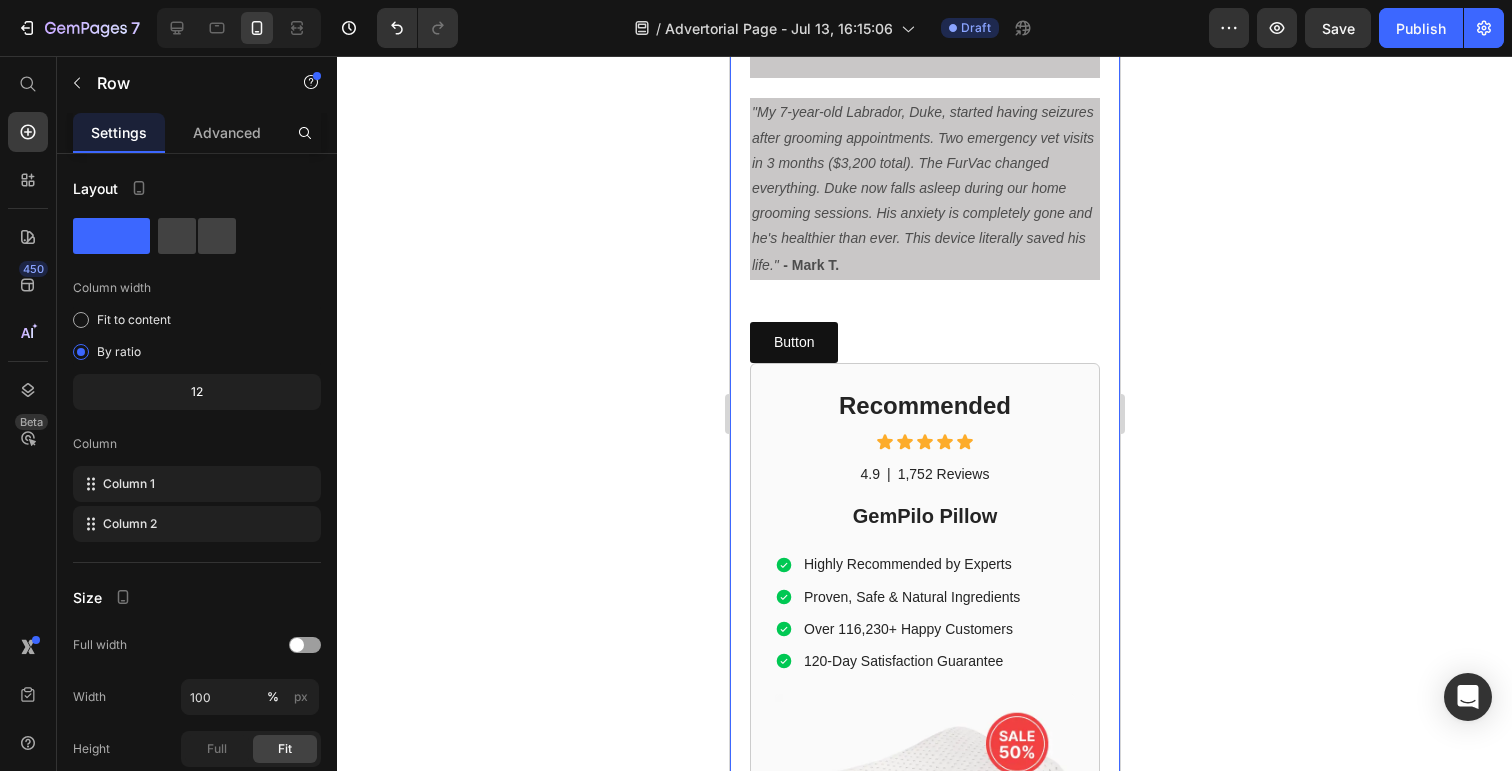 click on "Dog Owner Shares How This $179 Device Saved Her From a $4,800 Emergency Heading Date: March 15, 2024 | By: [NAME] Text Block "By the time the seizure started, it was almost too late. This simple device could have prevented the whole nightmare." Text Block Row Image ⁠⁠⁠⁠⁠⁠⁠ My dog almost died at the groomer Heading If your dog gets anxious at the groomer... If you've ever wondered why some dogs shake uncontrollably in the grooming chair... If you've noticed your furry friend acting strange after grooming appointments... Then what I'm about to share could save your dog's life. There's a hidden epidemic affecting 1 in 4 dogs during professional grooming. It's causing seizures, panic attacks, and in some cases—death. And here's the scary part: The thing you think is keeping your dog clean and healthy might actually be putting them in mortal danger. Text Block ⁠⁠⁠⁠⁠⁠⁠ The $4,800 Wake-Up Call That Changed Everything Heading My name is [NAME]. Text Block" at bounding box center (924, -4451) 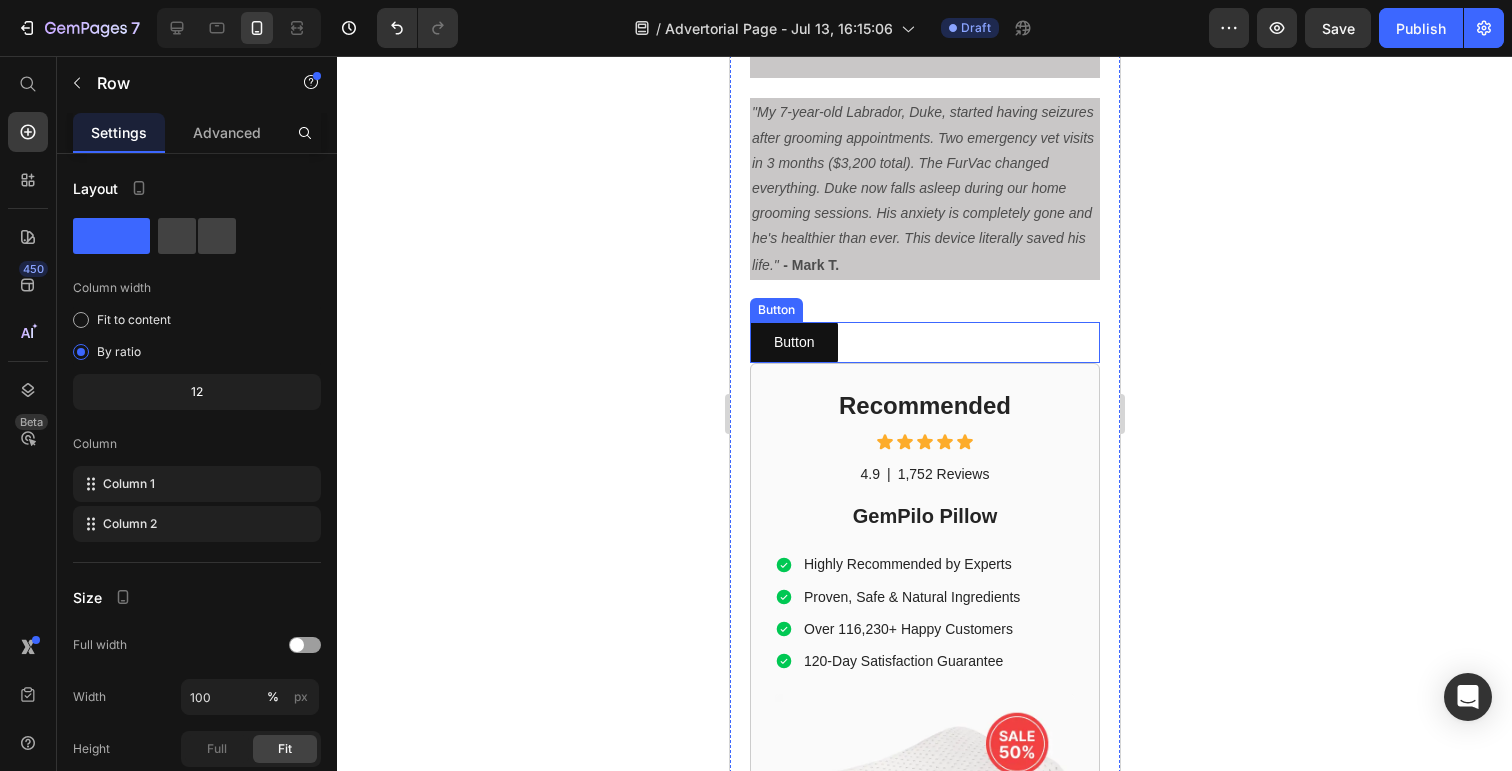 click on "Button Button" at bounding box center (924, 342) 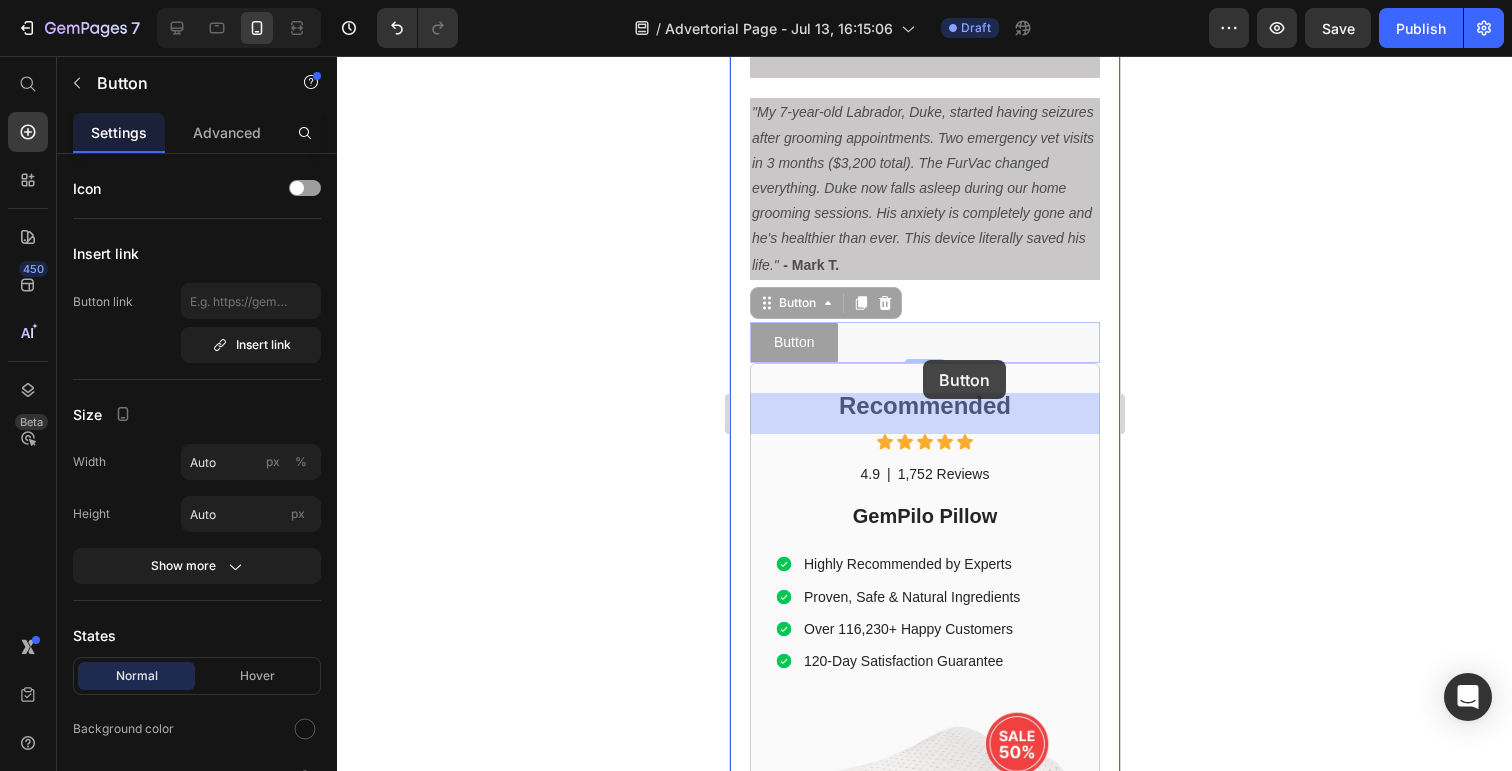 drag, startPoint x: 918, startPoint y: 406, endPoint x: 922, endPoint y: 360, distance: 46.173584 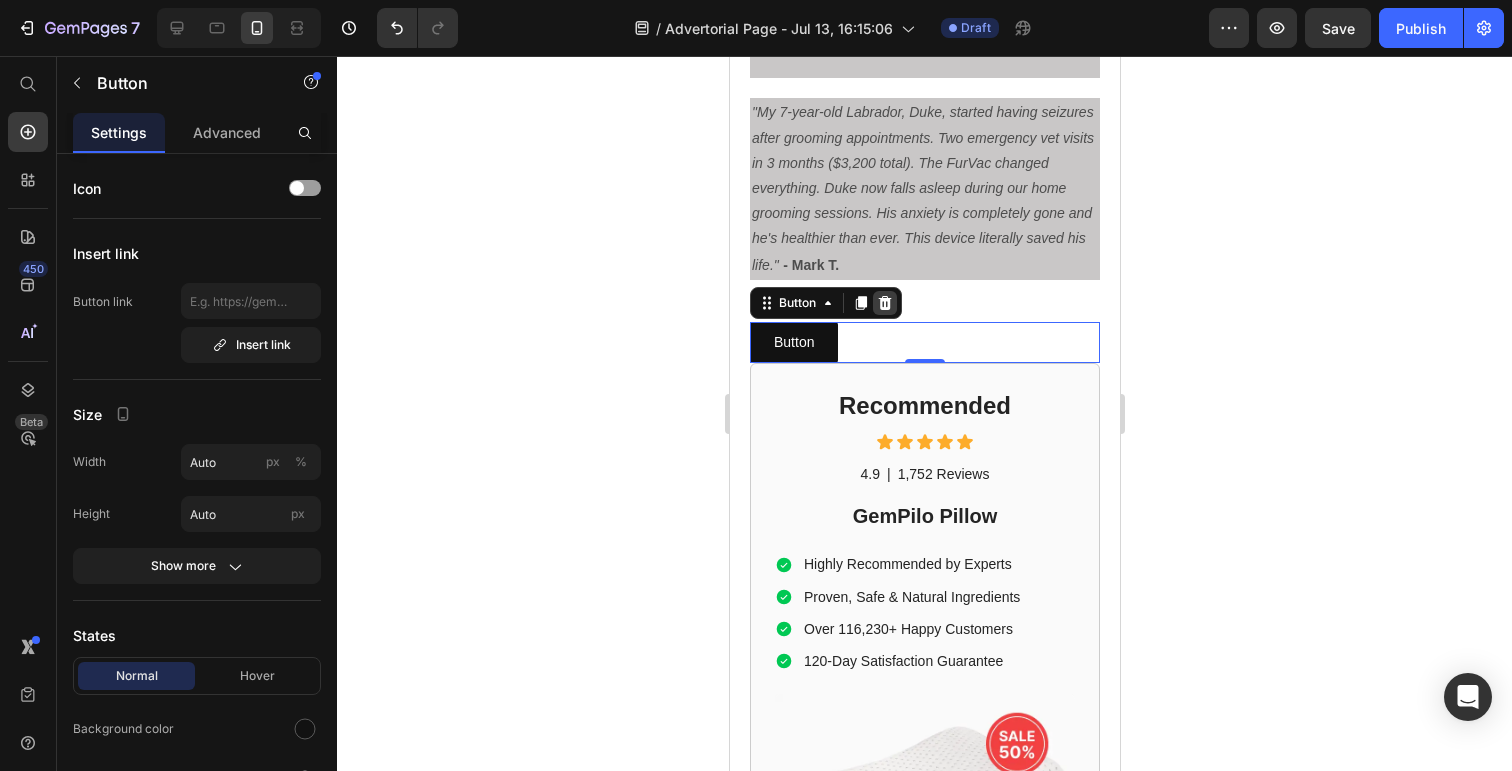 click 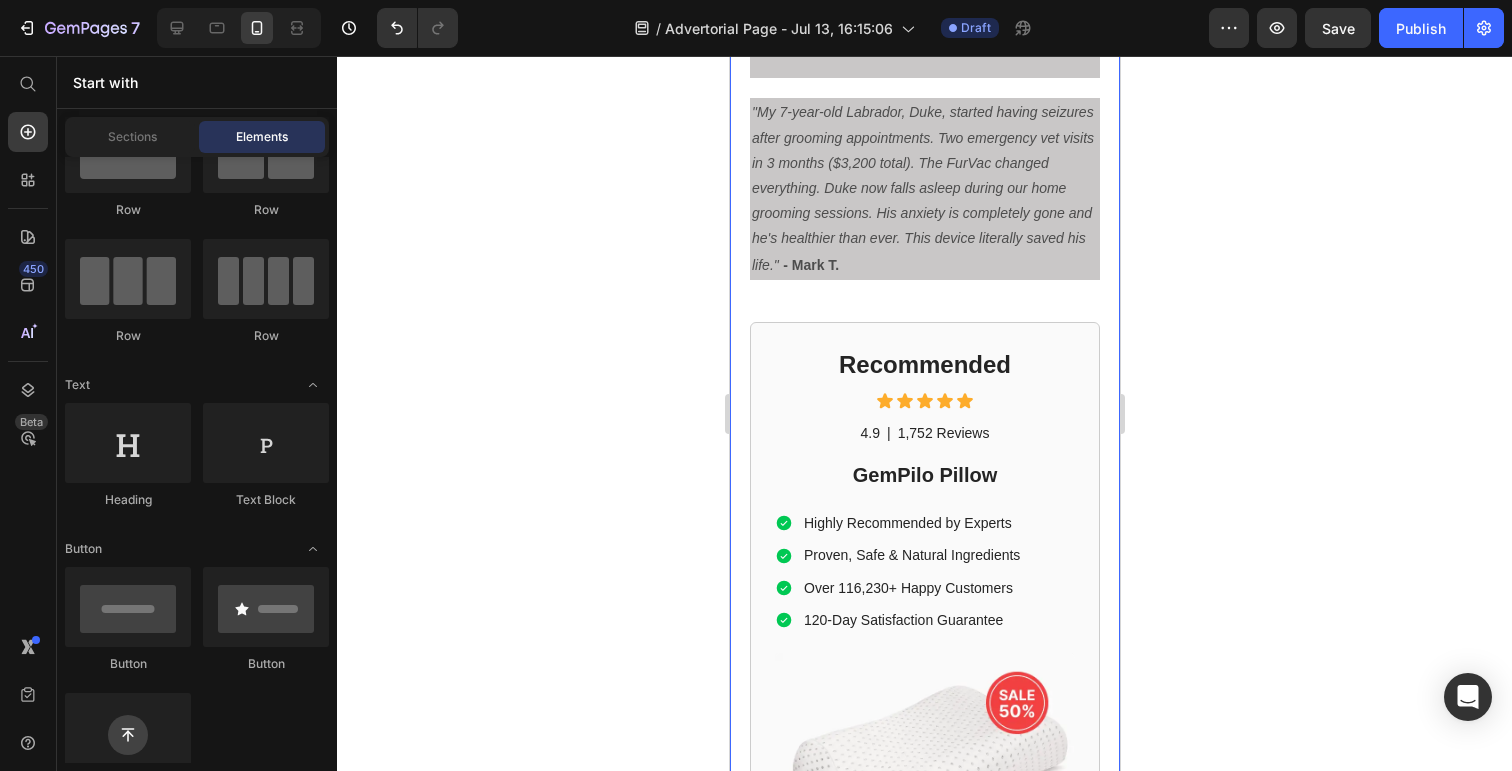 click on "Dog Owner Shares How This $179 Device Saved Her From a $4,800 Emergency Heading Date: March 15, 2024 | By: [NAME] Text Block "By the time the seizure started, it was almost too late. This simple device could have prevented the whole nightmare." Text Block Row Image ⁠⁠⁠⁠⁠⁠⁠ My dog almost died at the groomer Heading If your dog gets anxious at the groomer... If you've ever wondered why some dogs shake uncontrollably in the grooming chair... If you've noticed your furry friend acting strange after grooming appointments... Then what I'm about to share could save your dog's life. There's a hidden epidemic affecting 1 in 4 dogs during professional grooming. It's causing seizures, panic attacks, and in some cases—death. And here's the scary part: The thing you think is keeping your dog clean and healthy might actually be putting them in mortal danger. Text Block ⁠⁠⁠⁠⁠⁠⁠ The $4,800 Wake-Up Call That Changed Everything Heading My name is [NAME]. Text Block" at bounding box center [924, -4472] 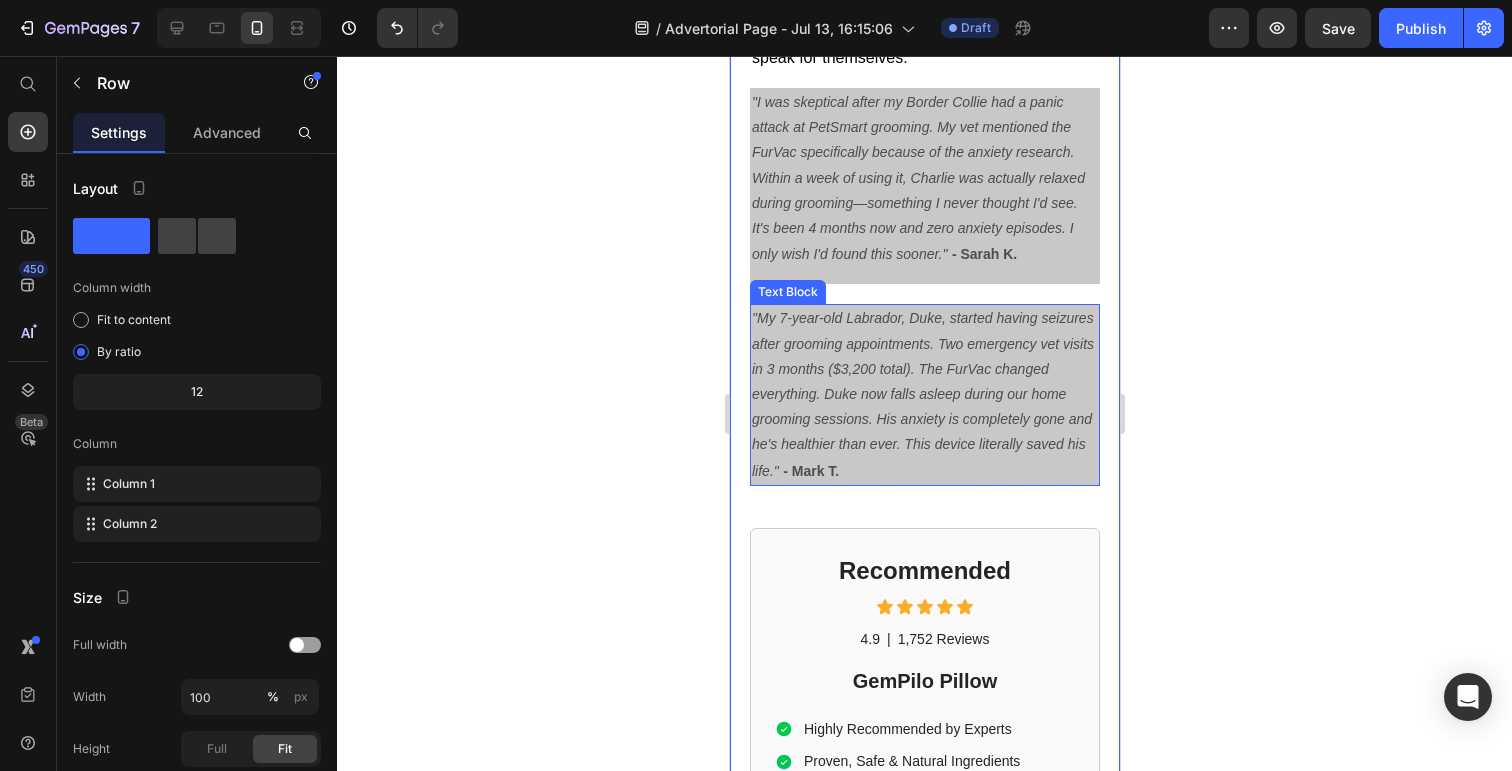 scroll, scrollTop: 9217, scrollLeft: 0, axis: vertical 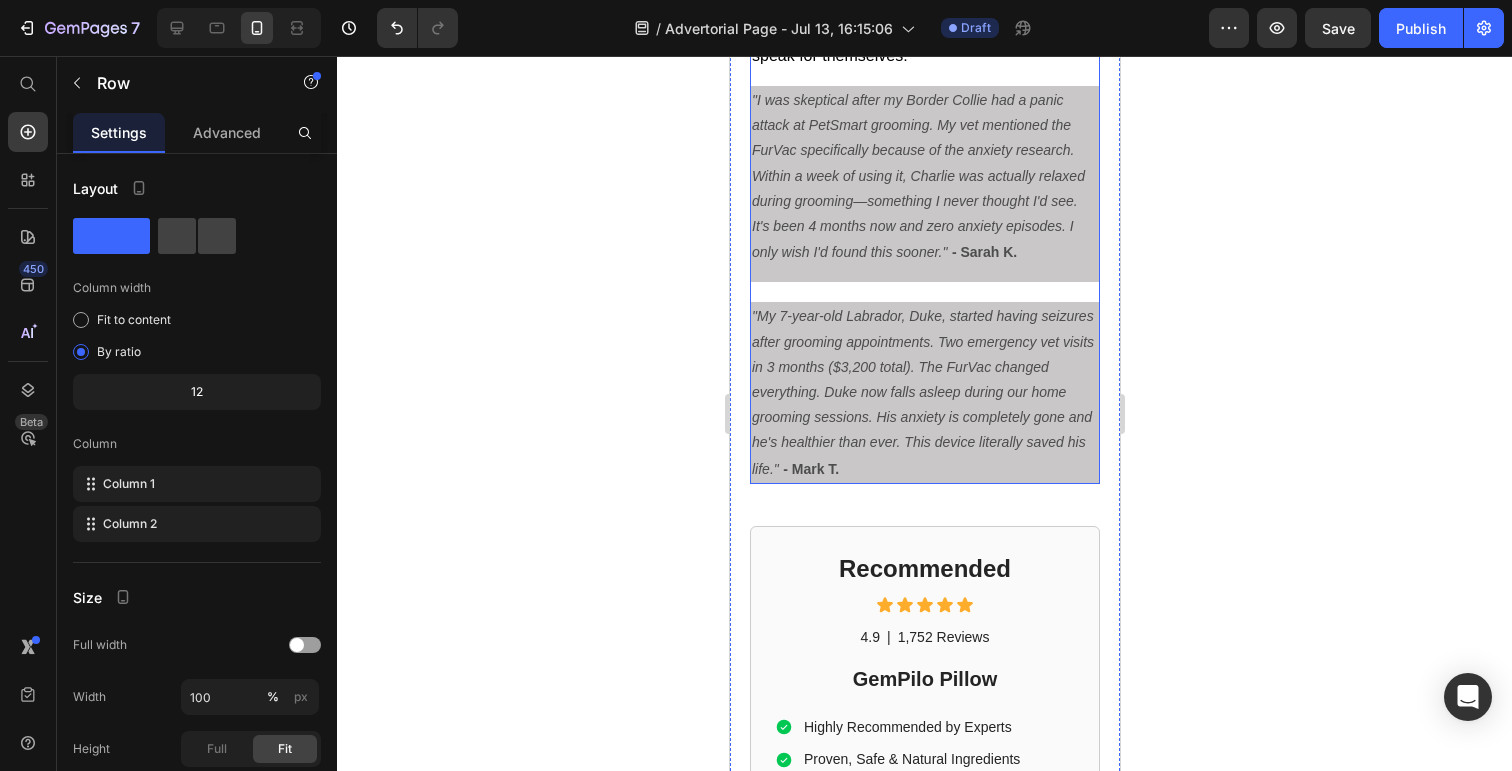 click on "Dog Owner Shares How This $179 Device Saved Her From a $4,800 Emergency Heading Date: March 15, 2024 | By: [NAME] Text Block "By the time the seizure started, it was almost too late. This simple device could have prevented the whole nightmare." Text Block Row Image ⁠⁠⁠⁠⁠⁠⁠ My dog almost died at the groomer Heading If your dog gets anxious at the groomer... If you've ever wondered why some dogs shake uncontrollably in the grooming chair... If you've noticed your furry friend acting strange after grooming appointments... Then what I'm about to share could save your dog's life. There's a hidden epidemic affecting 1 in 4 dogs during professional grooming. It's causing seizures, panic attacks, and in some cases—death. And here's the scary part: The thing you think is keeping your dog clean and healthy might actually be putting them in mortal danger. Text Block ⁠⁠⁠⁠⁠⁠⁠ The $4,800 Wake-Up Call That Changed Everything Heading My name is [NAME]. Text Block" at bounding box center (924, -4289) 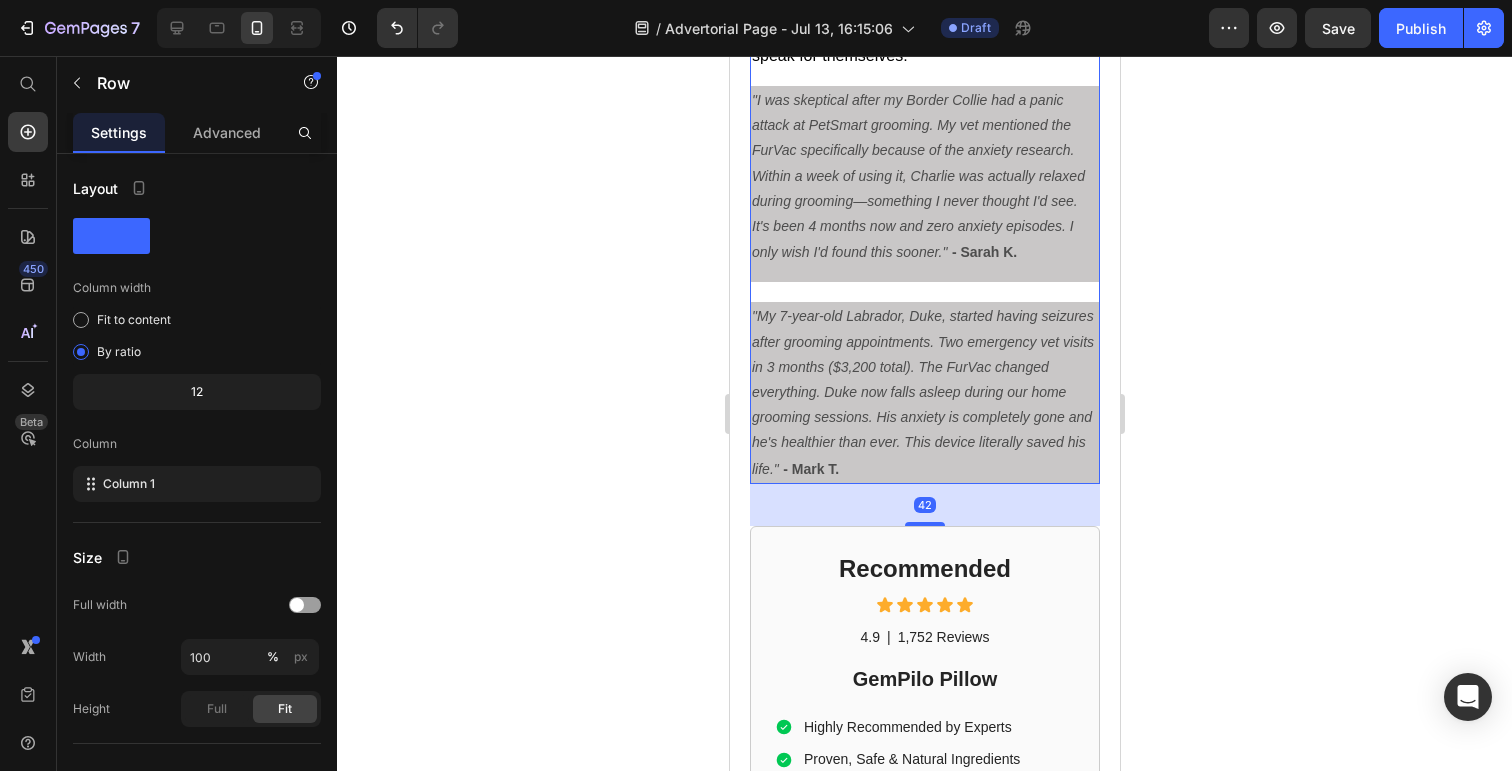 click on "Dog Owner Shares How This $179 Device Saved Her From a $4,800 Emergency Heading Date: March 15, 2024 | By: [NAME] Text Block "By the time the seizure started, it was almost too late. This simple device could have prevented the whole nightmare." Text Block Row Image ⁠⁠⁠⁠⁠⁠⁠ My dog almost died at the groomer Heading If your dog gets anxious at the groomer... If you've ever wondered why some dogs shake uncontrollably in the grooming chair... If you've noticed your furry friend acting strange after grooming appointments... Then what I'm about to share could save your dog's life. There's a hidden epidemic affecting 1 in 4 dogs during professional grooming. It's causing seizures, panic attacks, and in some cases—death. And here's the scary part: The thing you think is keeping your dog clean and healthy might actually be putting them in mortal danger. Text Block ⁠⁠⁠⁠⁠⁠⁠ The $4,800 Wake-Up Call That Changed Everything Heading My name is [NAME]. Text Block" at bounding box center (924, -4289) 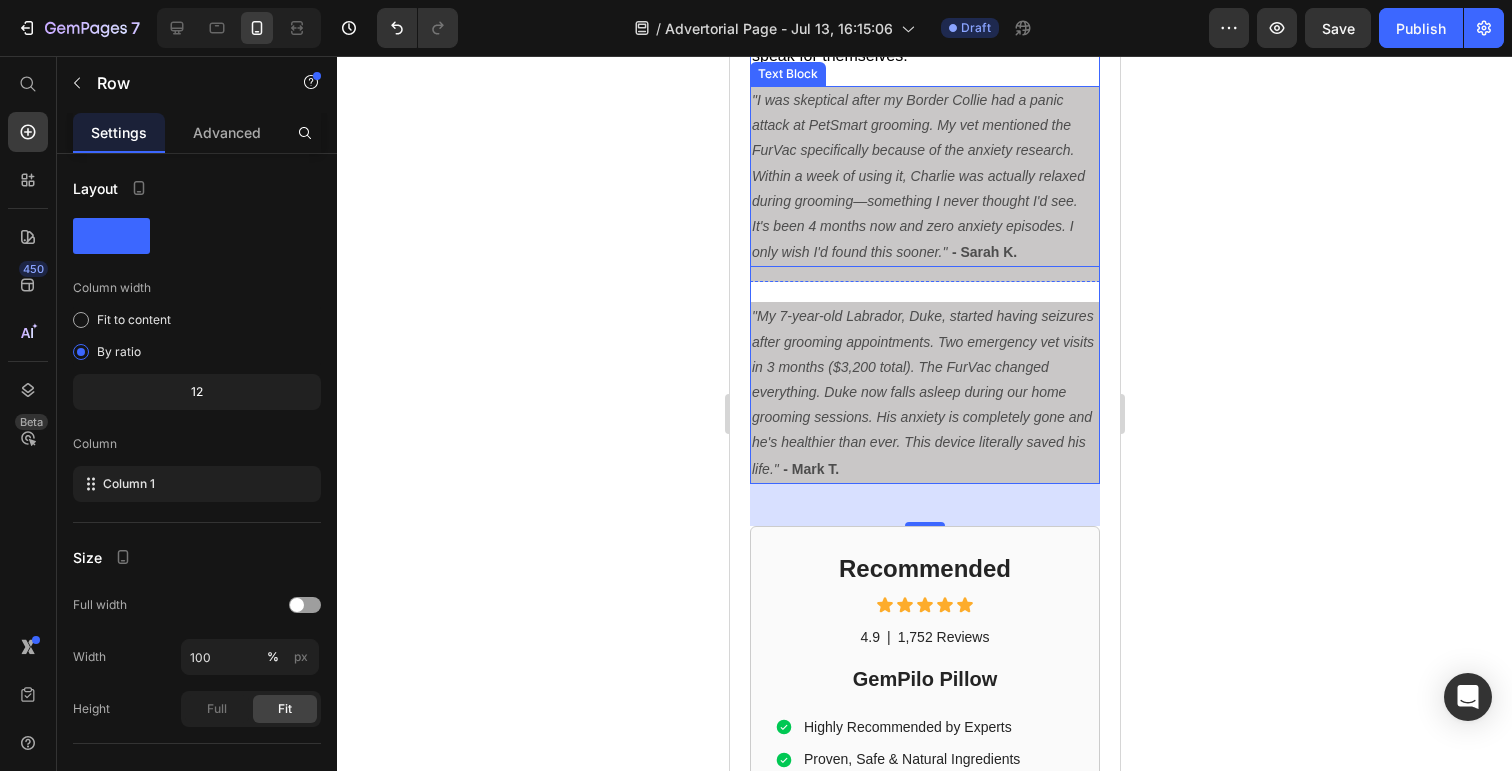 click on ""I was skeptical after my Border Collie had a panic attack at PetSmart grooming. My vet mentioned the FurVac specifically because of the anxiety research. Within a week of using it, Charlie was actually relaxed during grooming—something I never thought I'd see. It's been 4 months now and zero anxiety episodes. I only wish I'd found this sooner."" at bounding box center (917, 176) 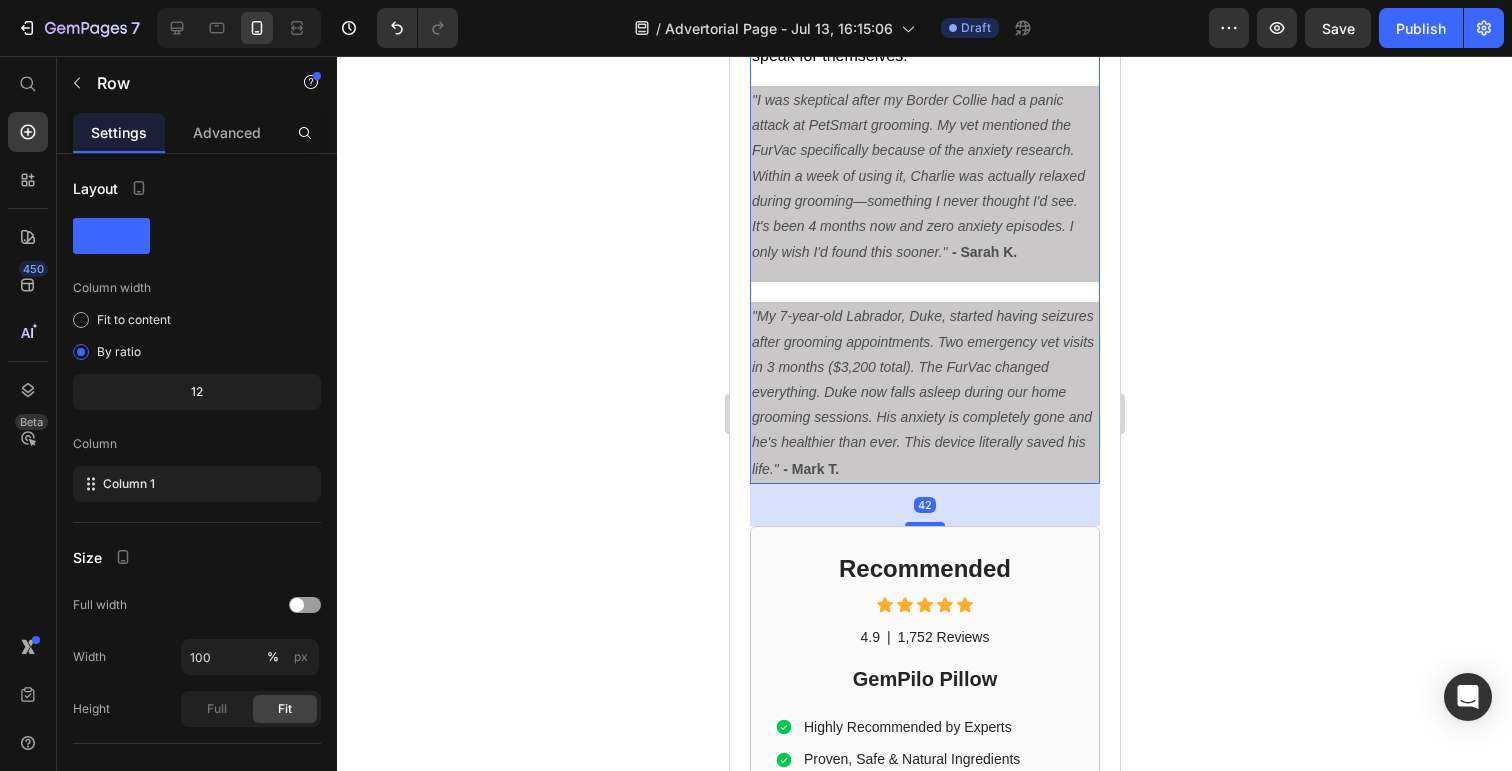 click on "Dog Owner Shares How This $179 Device Saved Her From a $4,800 Emergency Heading Date: March 15, 2024 | By: [NAME] Text Block "By the time the seizure started, it was almost too late. This simple device could have prevented the whole nightmare." Text Block Row Image ⁠⁠⁠⁠⁠⁠⁠ My dog almost died at the groomer Heading If your dog gets anxious at the groomer... If you've ever wondered why some dogs shake uncontrollably in the grooming chair... If you've noticed your furry friend acting strange after grooming appointments... Then what I'm about to share could save your dog's life. There's a hidden epidemic affecting 1 in 4 dogs during professional grooming. It's causing seizures, panic attacks, and in some cases—death. And here's the scary part: The thing you think is keeping your dog clean and healthy might actually be putting them in mortal danger. Text Block ⁠⁠⁠⁠⁠⁠⁠ The $4,800 Wake-Up Call That Changed Everything Heading My name is [NAME]. Text Block" at bounding box center (924, -4289) 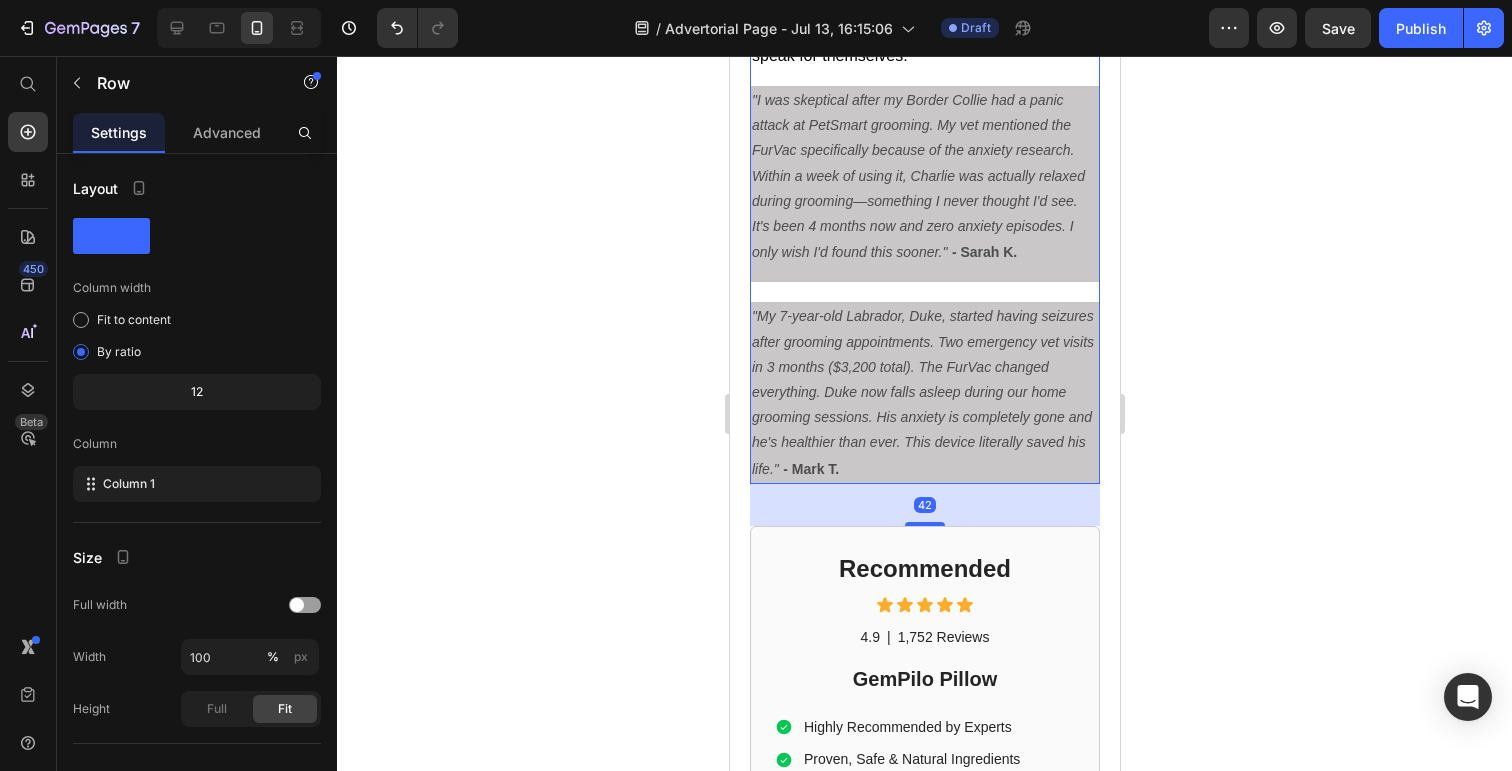 click on ""My 7-year-old Labrador, Duke, started having seizures after grooming appointments. Two emergency vet visits in 3 months ($3,200 total). The FurVac changed everything. Duke now falls asleep during our home grooming sessions. His anxiety is completely gone and he's healthier than ever. This device literally saved his life."" at bounding box center [922, 392] 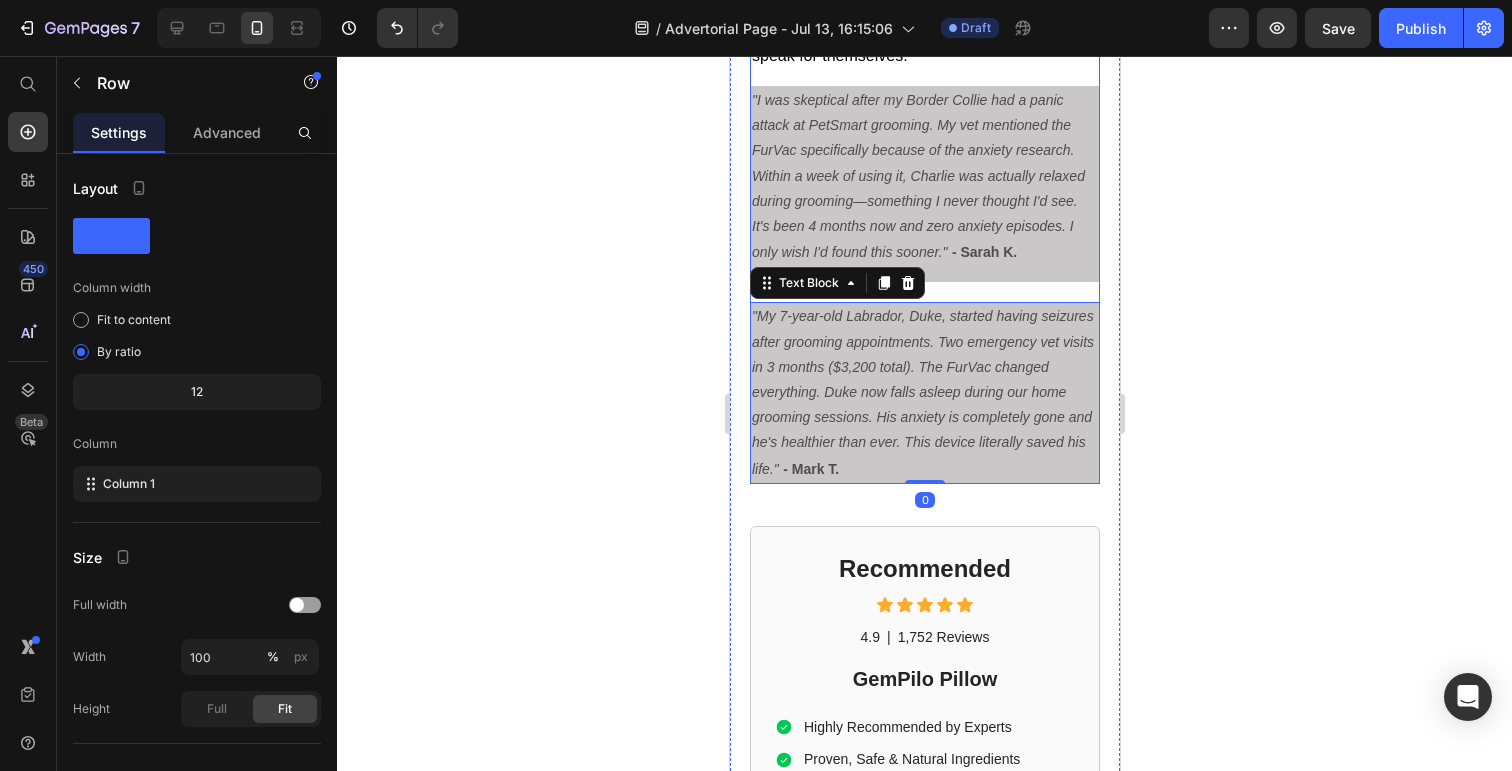 click on "Dog Owner Shares How This $179 Device Saved Her From a $4,800 Emergency Heading Date: March 15, 2024 | By: [NAME] Text Block "By the time the seizure started, it was almost too late. This simple device could have prevented the whole nightmare." Text Block Row Image ⁠⁠⁠⁠⁠⁠⁠ My dog almost died at the groomer Heading If your dog gets anxious at the groomer... If you've ever wondered why some dogs shake uncontrollably in the grooming chair... If you've noticed your furry friend acting strange after grooming appointments... Then what I'm about to share could save your dog's life. There's a hidden epidemic affecting 1 in 4 dogs during professional grooming. It's causing seizures, panic attacks, and in some cases—death. And here's the scary part: The thing you think is keeping your dog clean and healthy might actually be putting them in mortal danger. Text Block ⁠⁠⁠⁠⁠⁠⁠ The $4,800 Wake-Up Call That Changed Everything Heading My name is [NAME]. Text Block" at bounding box center (924, -4289) 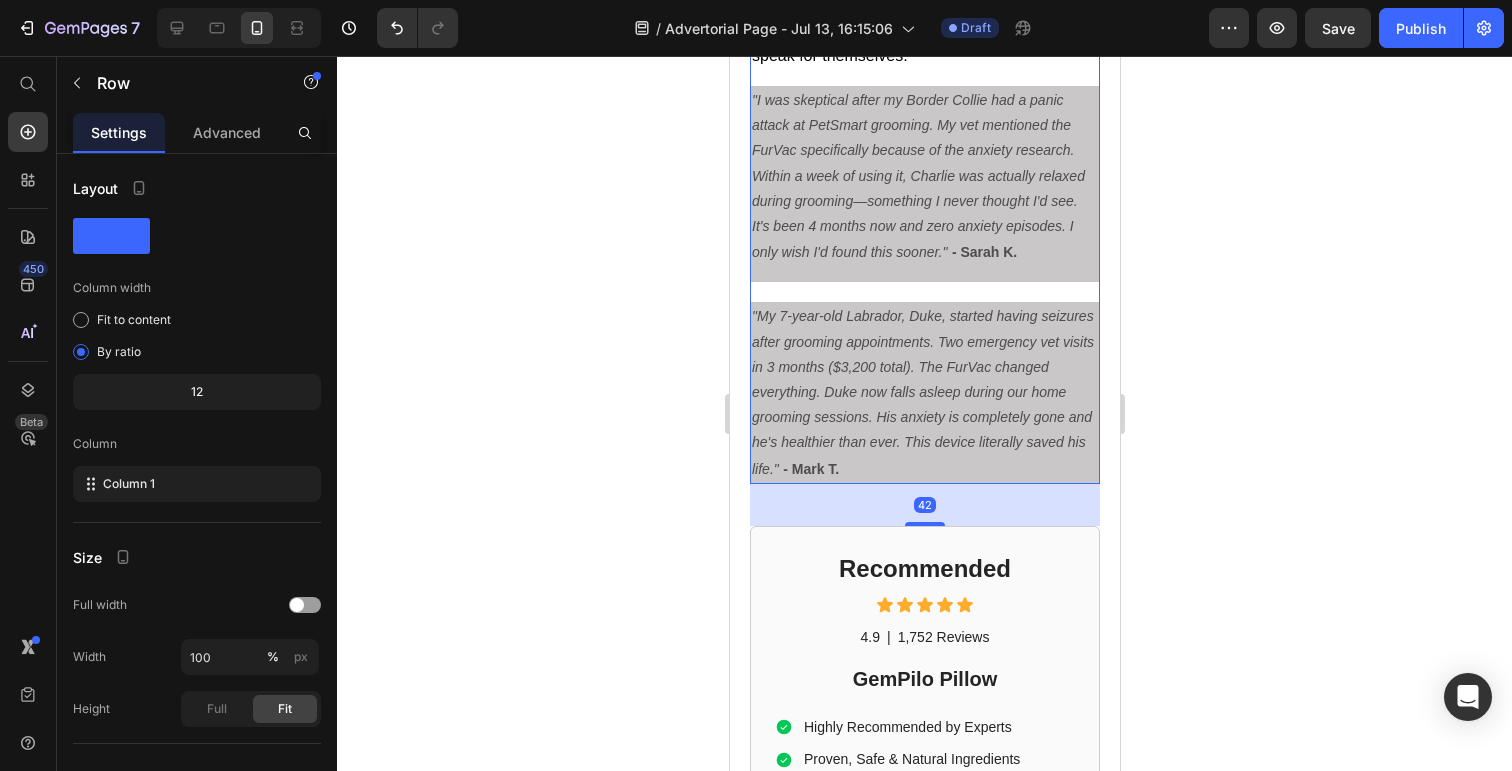 click on ""I was skeptical after my Border Collie had a panic attack at PetSmart grooming. My vet mentioned the FurVac specifically because of the anxiety research. Within a week of using it, Charlie was actually relaxed during grooming—something I never thought I'd see. It's been 4 months now and zero anxiety episodes. I only wish I'd found this sooner." - [NAME] Text Block" at bounding box center [924, 184] 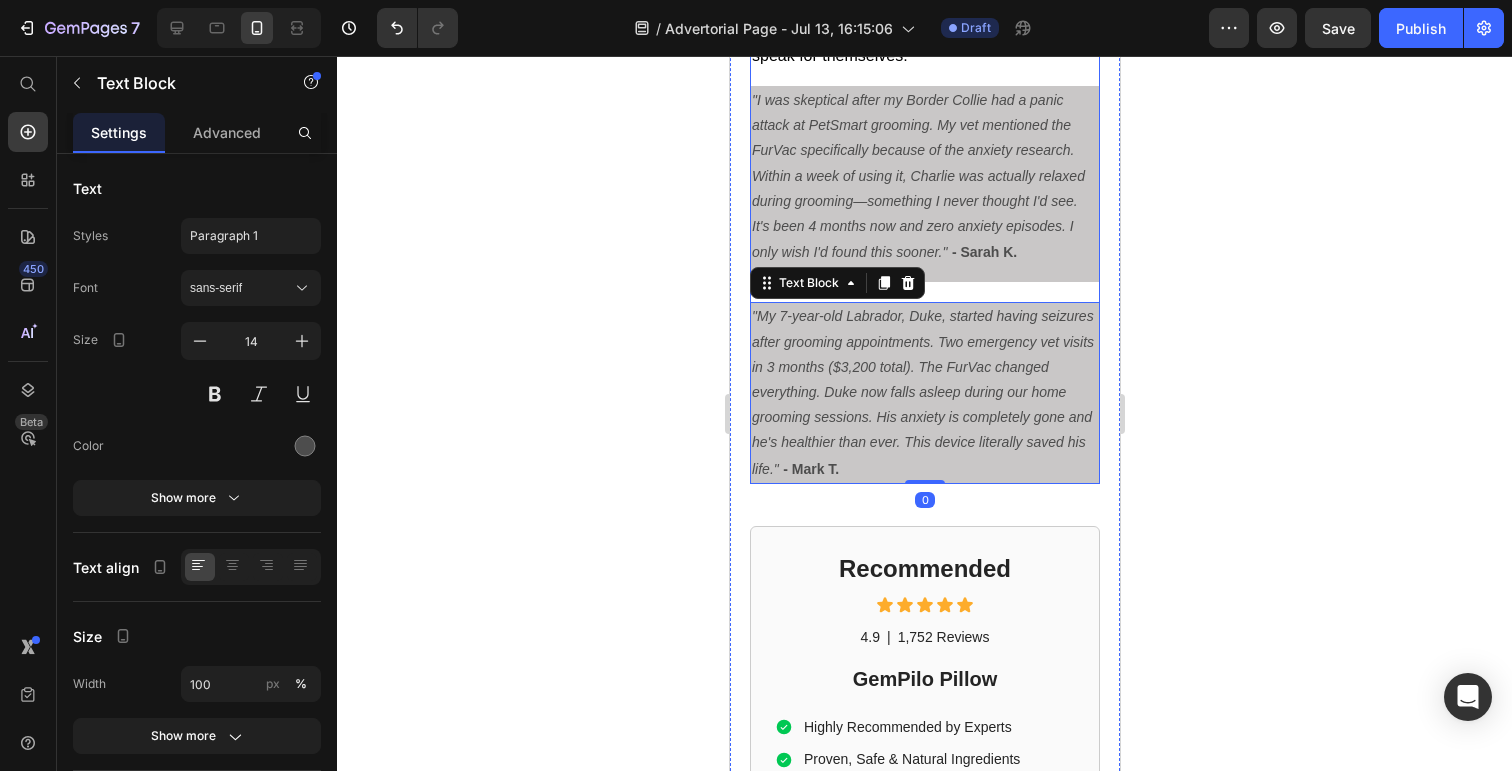 click on "Dog Owner Shares How This $179 Device Saved Her From a $4,800 Emergency Heading Date: March 15, 2024 | By: [NAME] Text Block "By the time the seizure started, it was almost too late. This simple device could have prevented the whole nightmare." Text Block Row Image ⁠⁠⁠⁠⁠⁠⁠ My dog almost died at the groomer Heading If your dog gets anxious at the groomer... If you've ever wondered why some dogs shake uncontrollably in the grooming chair... If you've noticed your furry friend acting strange after grooming appointments... Then what I'm about to share could save your dog's life. There's a hidden epidemic affecting 1 in 4 dogs during professional grooming. It's causing seizures, panic attacks, and in some cases—death. And here's the scary part: The thing you think is keeping your dog clean and healthy might actually be putting them in mortal danger. Text Block ⁠⁠⁠⁠⁠⁠⁠ The $4,800 Wake-Up Call That Changed Everything Heading My name is [NAME]. Text Block" at bounding box center [924, -4289] 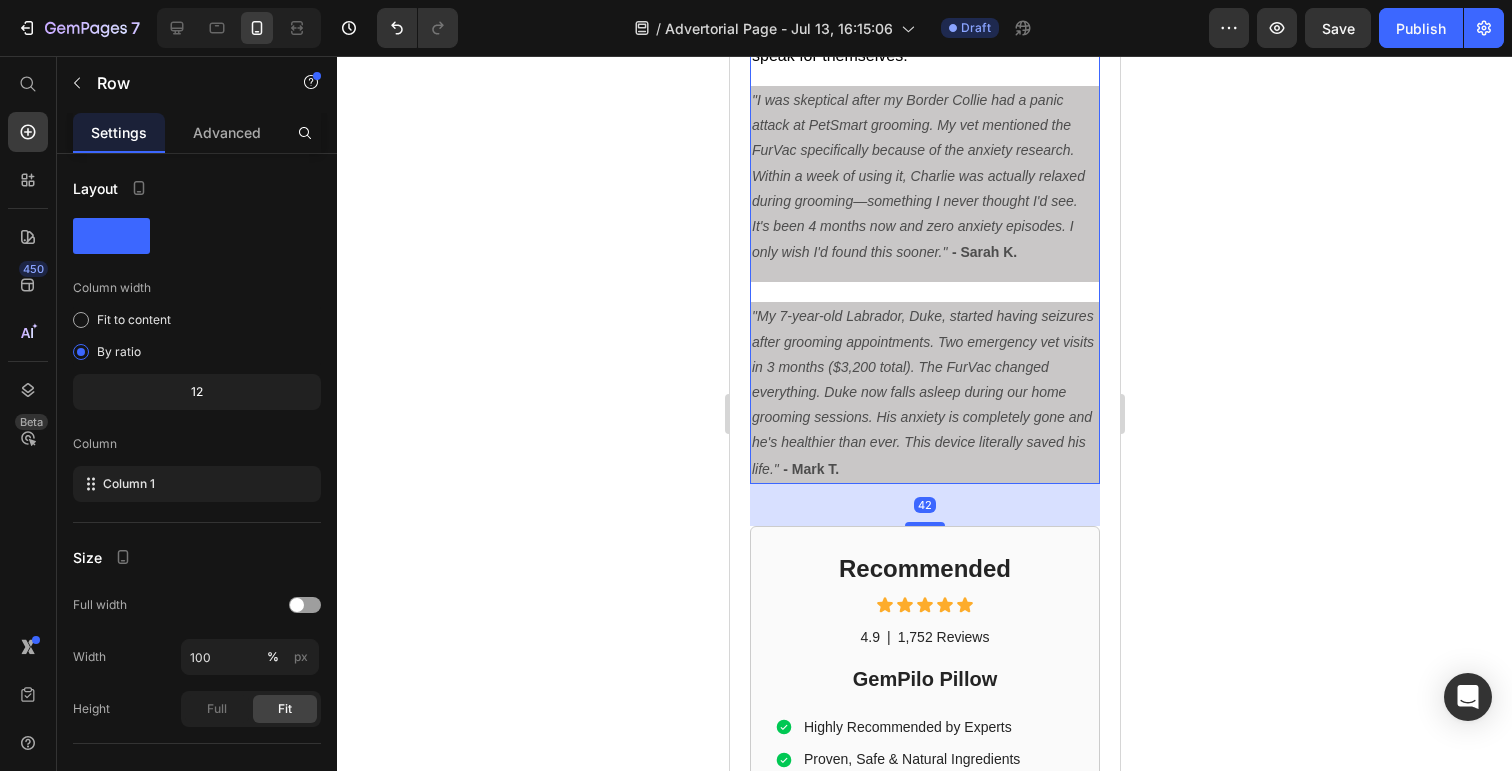 click on "Dog Owner Shares How This $179 Device Saved Her From a $4,800 Emergency Heading Date: March 15, 2024 | By: [NAME] Text Block "By the time the seizure started, it was almost too late. This simple device could have prevented the whole nightmare." Text Block Row Image ⁠⁠⁠⁠⁠⁠⁠ My dog almost died at the groomer Heading If your dog gets anxious at the groomer... If you've ever wondered why some dogs shake uncontrollably in the grooming chair... If you've noticed your furry friend acting strange after grooming appointments... Then what I'm about to share could save your dog's life. There's a hidden epidemic affecting 1 in 4 dogs during professional grooming. It's causing seizures, panic attacks, and in some cases—death. And here's the scary part: The thing you think is keeping your dog clean and healthy might actually be putting them in mortal danger. Text Block ⁠⁠⁠⁠⁠⁠⁠ The $4,800 Wake-Up Call That Changed Everything Heading My name is [NAME]. Text Block" at bounding box center [924, -4289] 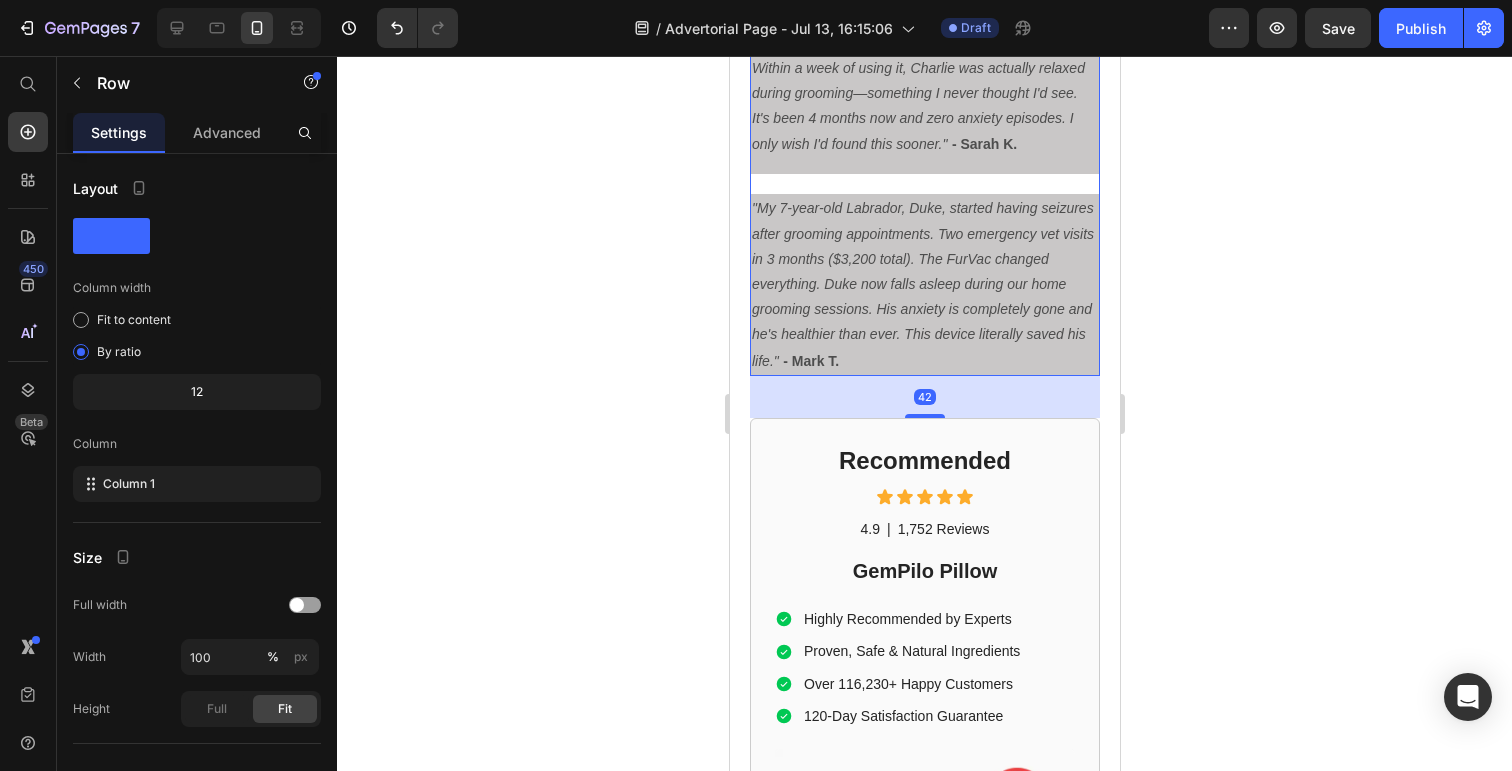 scroll, scrollTop: 9339, scrollLeft: 0, axis: vertical 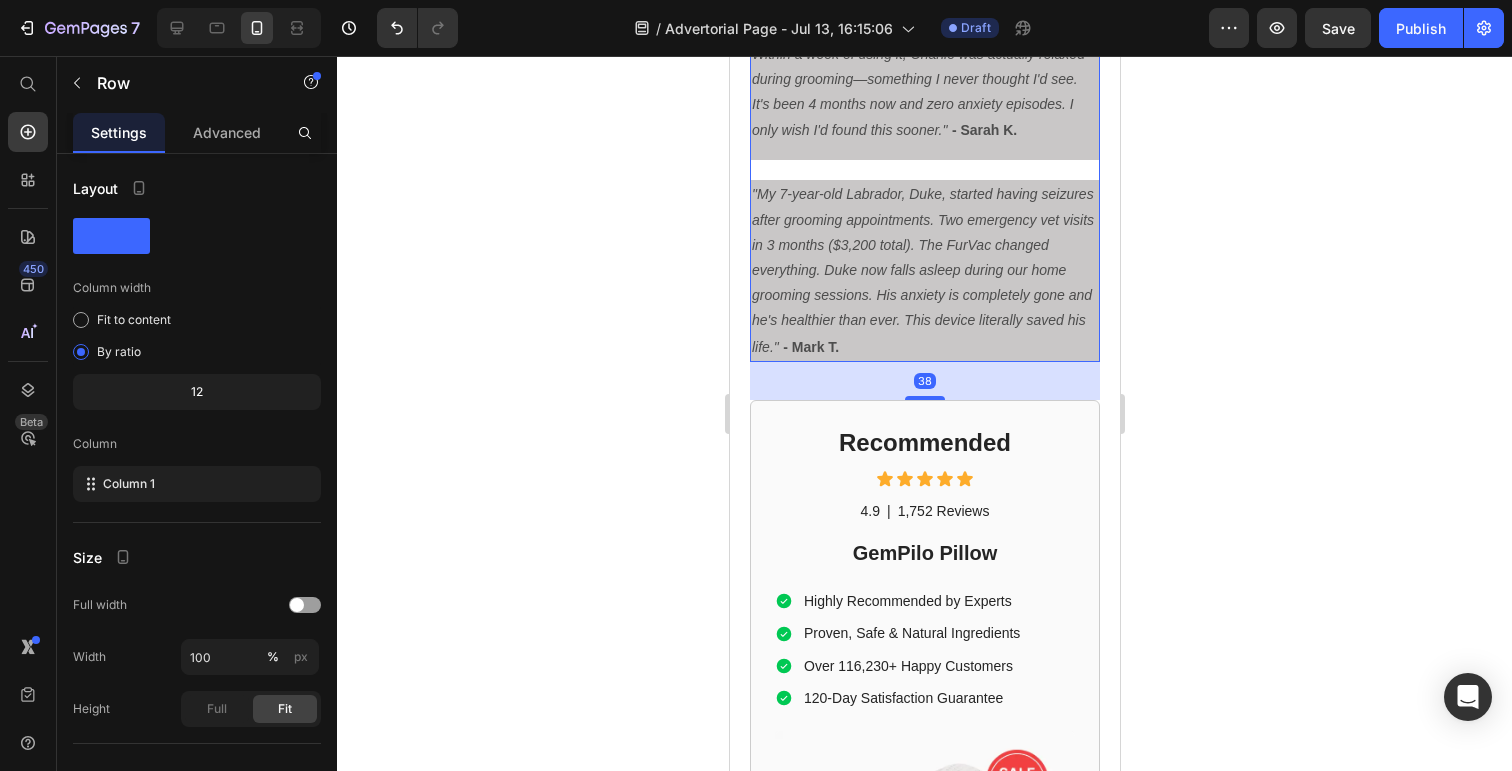 drag, startPoint x: 930, startPoint y: 470, endPoint x: 942, endPoint y: 466, distance: 12.649111 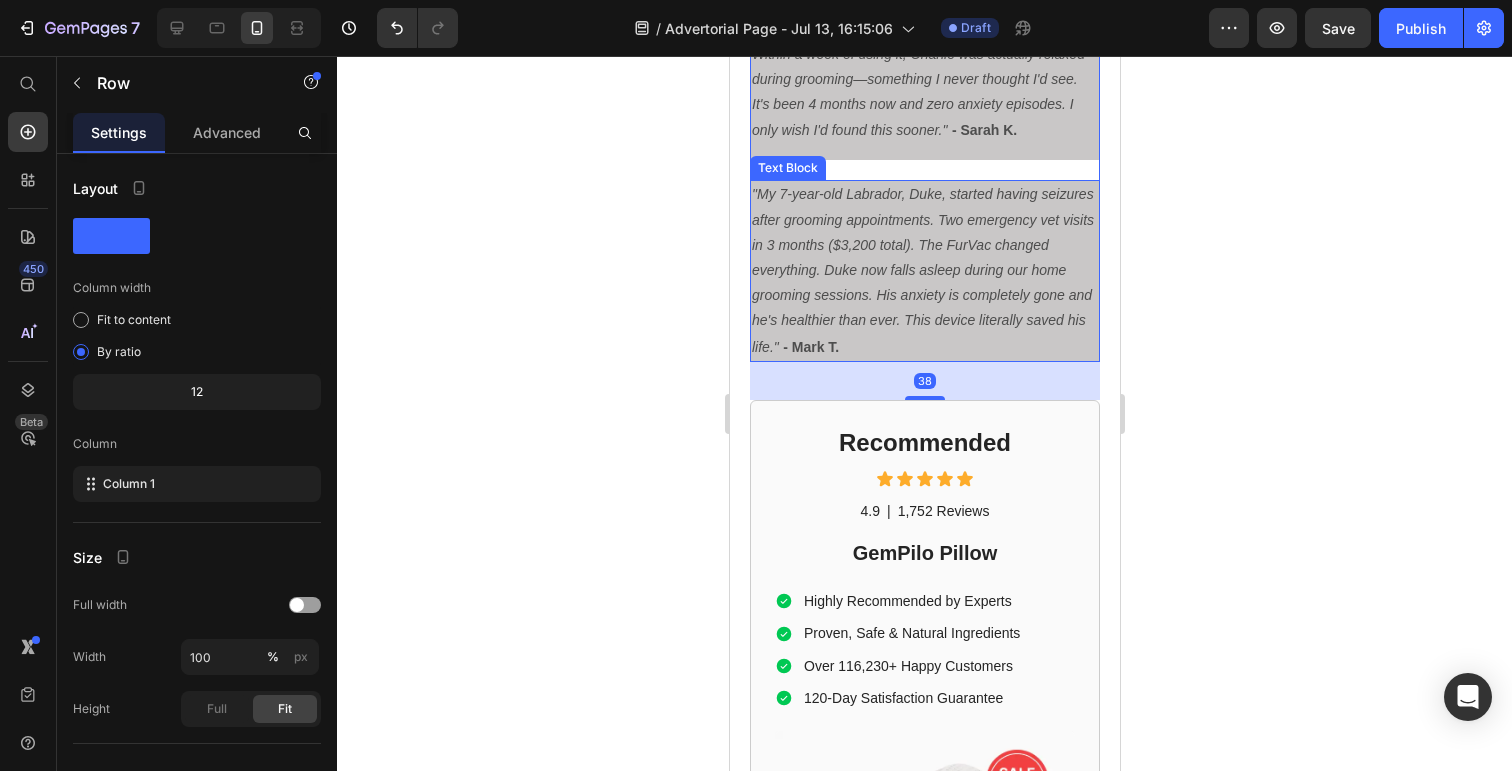 click on ""My 7-year-old Labrador, Duke, started having seizures after grooming appointments. Two emergency vet visits in 3 months ($3,200 total). The FurVac changed everything. Duke now falls asleep during our home grooming sessions. His anxiety is completely gone and he's healthier than ever. This device literally saved his life." - [NAME]" at bounding box center [924, 270] 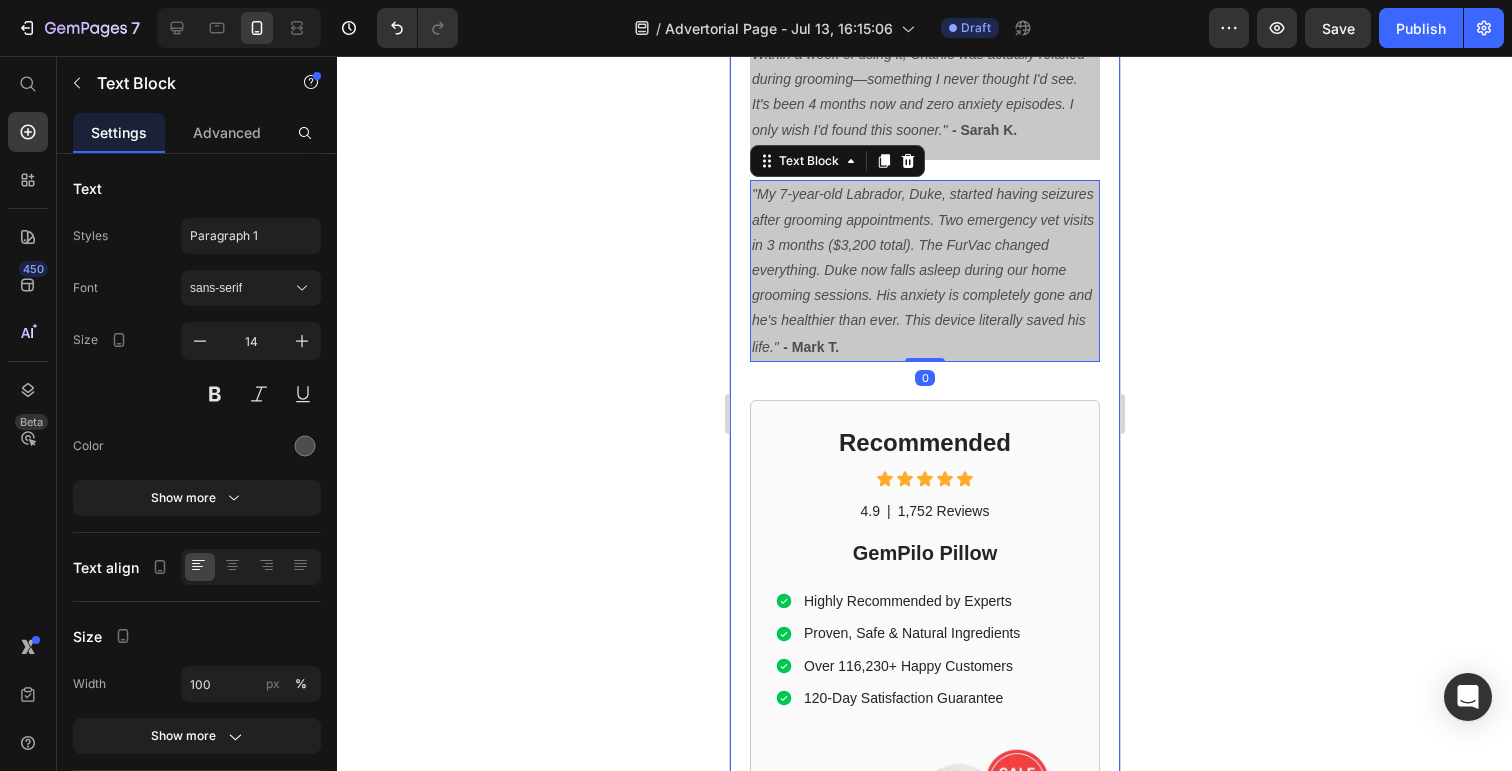 click on "Dog Owner Shares How This $179 Device Saved Her From a $4,800 Emergency Heading Date: March 15, 2024 | By: [NAME] Text Block "By the time the seizure started, it was almost too late. This simple device could have prevented the whole nightmare." Text Block Row Image ⁠⁠⁠⁠⁠⁠⁠ My dog almost died at the groomer Heading If your dog gets anxious at the groomer... If you've ever wondered why some dogs shake uncontrollably in the grooming chair... If you've noticed your furry friend acting strange after grooming appointments... Then what I'm about to share could save your dog's life. There's a hidden epidemic affecting 1 in 4 dogs during professional grooming. It's causing seizures, panic attacks, and in some cases—death. And here's the scary part: The thing you think is keeping your dog clean and healthy might actually be putting them in mortal danger. Text Block ⁠⁠⁠⁠⁠⁠⁠ The $4,800 Wake-Up Call That Changed Everything Heading My name is [NAME]. Text Block" at bounding box center (924, -4392) 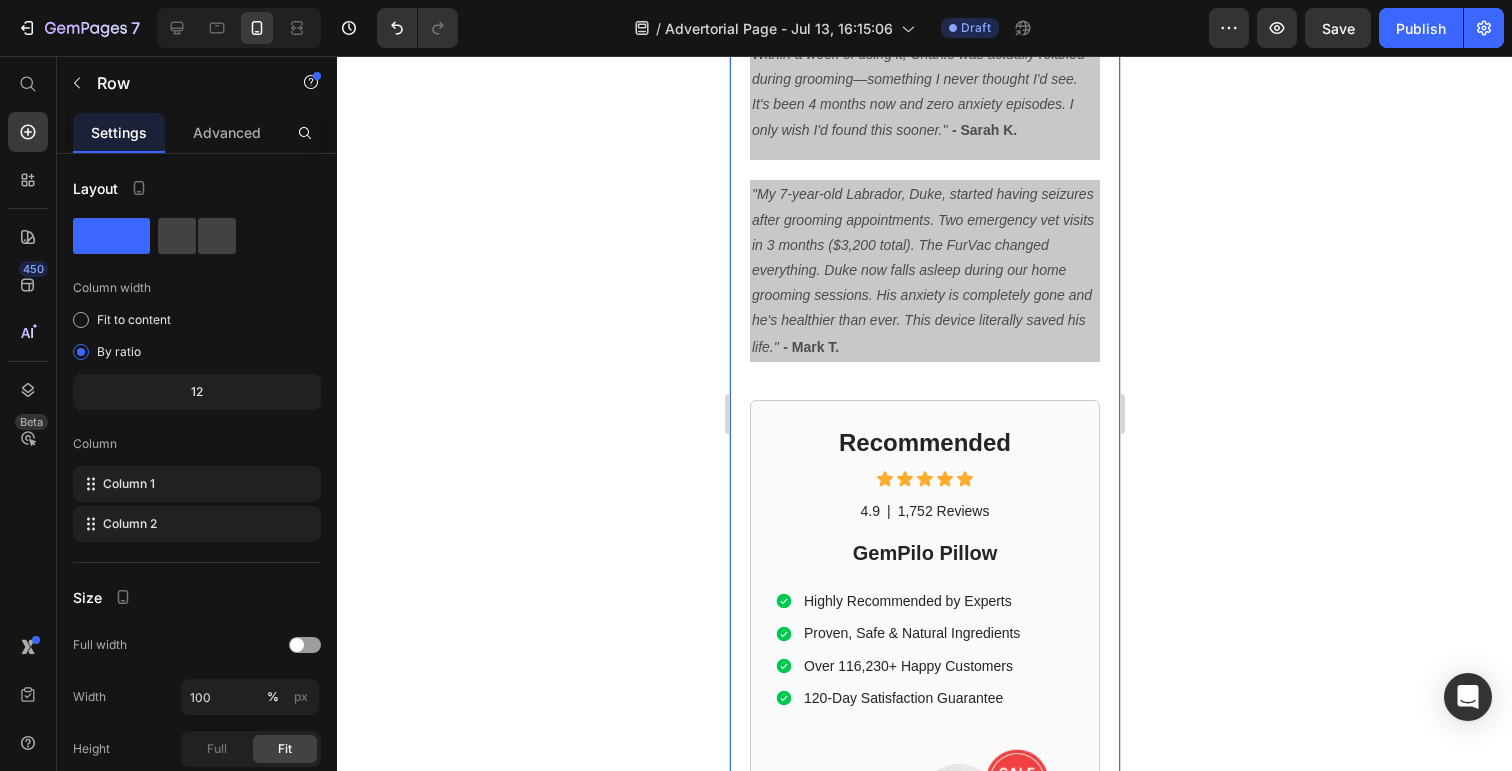 click on "Dog Owner Shares How This $179 Device Saved Her From a $4,800 Emergency Heading Date: March 15, 2024 | By: [NAME] Text Block "By the time the seizure started, it was almost too late. This simple device could have prevented the whole nightmare." Text Block Row Image ⁠⁠⁠⁠⁠⁠⁠ My dog almost died at the groomer Heading If your dog gets anxious at the groomer... If you've ever wondered why some dogs shake uncontrollably in the grooming chair... If you've noticed your furry friend acting strange after grooming appointments... Then what I'm about to share could save your dog's life. There's a hidden epidemic affecting 1 in 4 dogs during professional grooming. It's causing seizures, panic attacks, and in some cases—death. And here's the scary part: The thing you think is keeping your dog clean and healthy might actually be putting them in mortal danger. Text Block ⁠⁠⁠⁠⁠⁠⁠ The $4,800 Wake-Up Call That Changed Everything Heading My name is [NAME]. Text Block" at bounding box center [924, -4392] 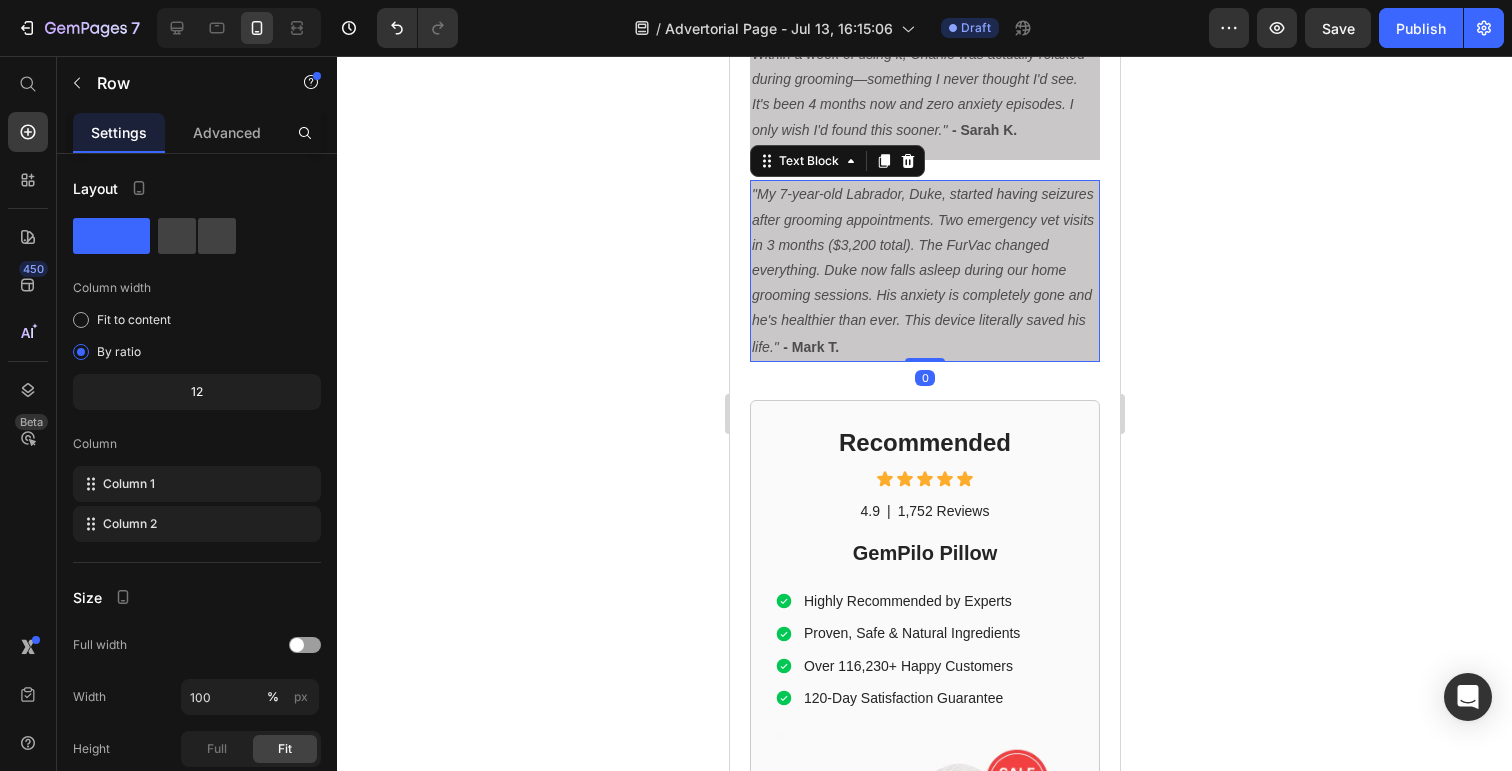 click on ""My 7-year-old Labrador, Duke, started having seizures after grooming appointments. Two emergency vet visits in 3 months ($3,200 total). The FurVac changed everything. Duke now falls asleep during our home grooming sessions. His anxiety is completely gone and he's healthier than ever. This device literally saved his life." - [NAME]" at bounding box center [924, 270] 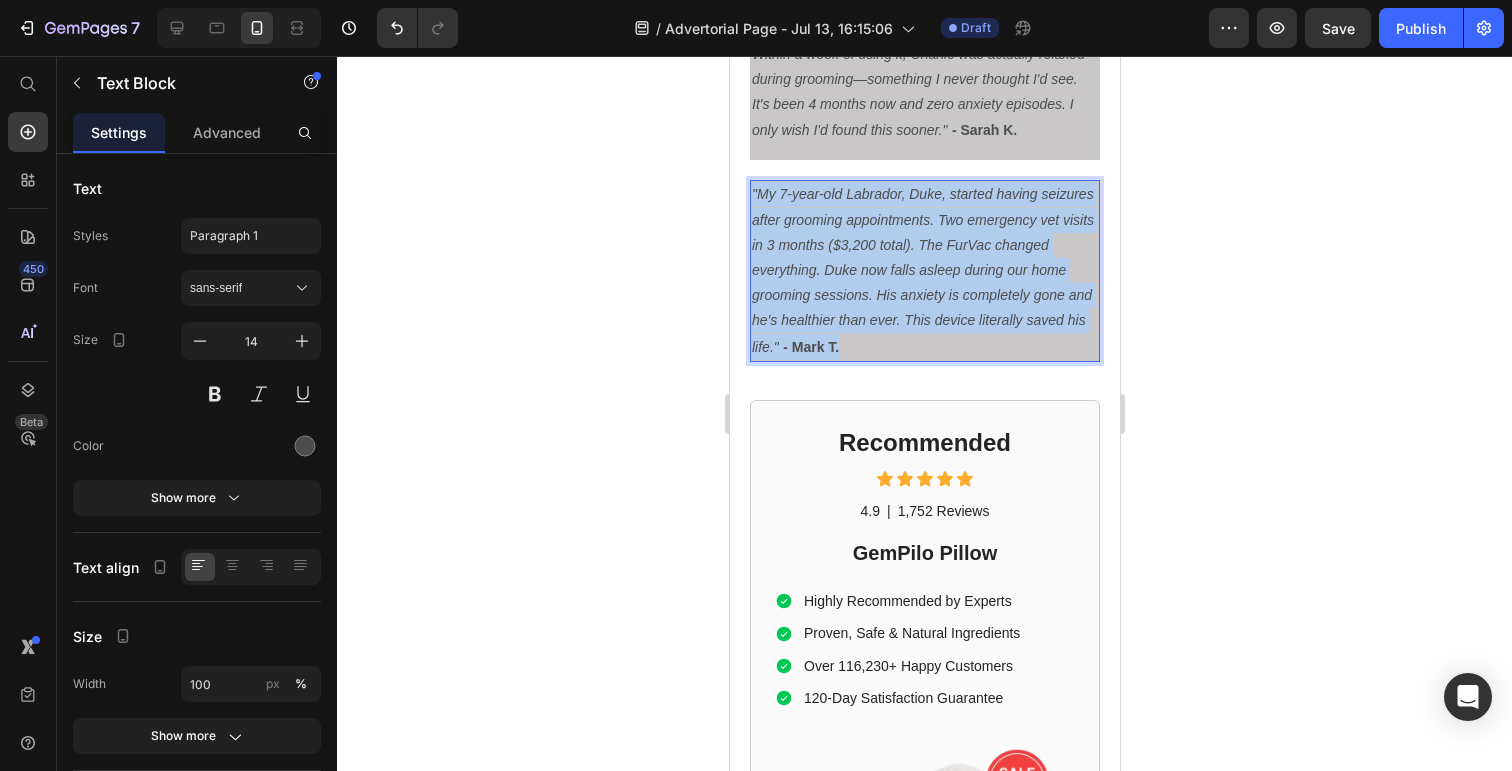 click on ""My 7-year-old Labrador, Duke, started having seizures after grooming appointments. Two emergency vet visits in 3 months ($3,200 total). The FurVac changed everything. Duke now falls asleep during our home grooming sessions. His anxiety is completely gone and he's healthier than ever. This device literally saved his life." - [NAME]" at bounding box center (924, 270) 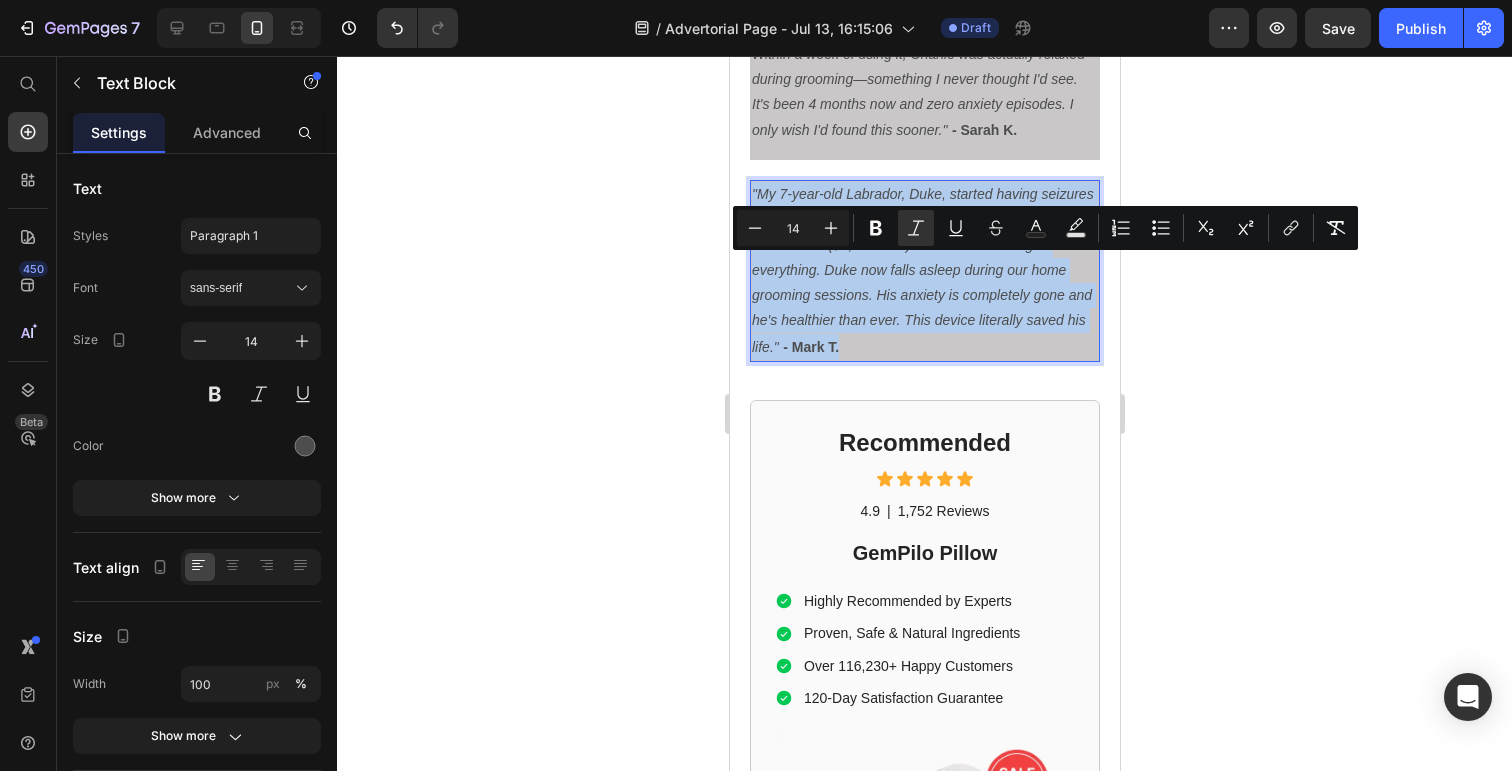 click on ""My 7-year-old Labrador, Duke, started having seizures after grooming appointments. Two emergency vet visits in 3 months ($3,200 total). The FurVac changed everything. Duke now falls asleep during our home grooming sessions. His anxiety is completely gone and he's healthier than ever. This device literally saved his life." - [NAME]" at bounding box center (924, 270) 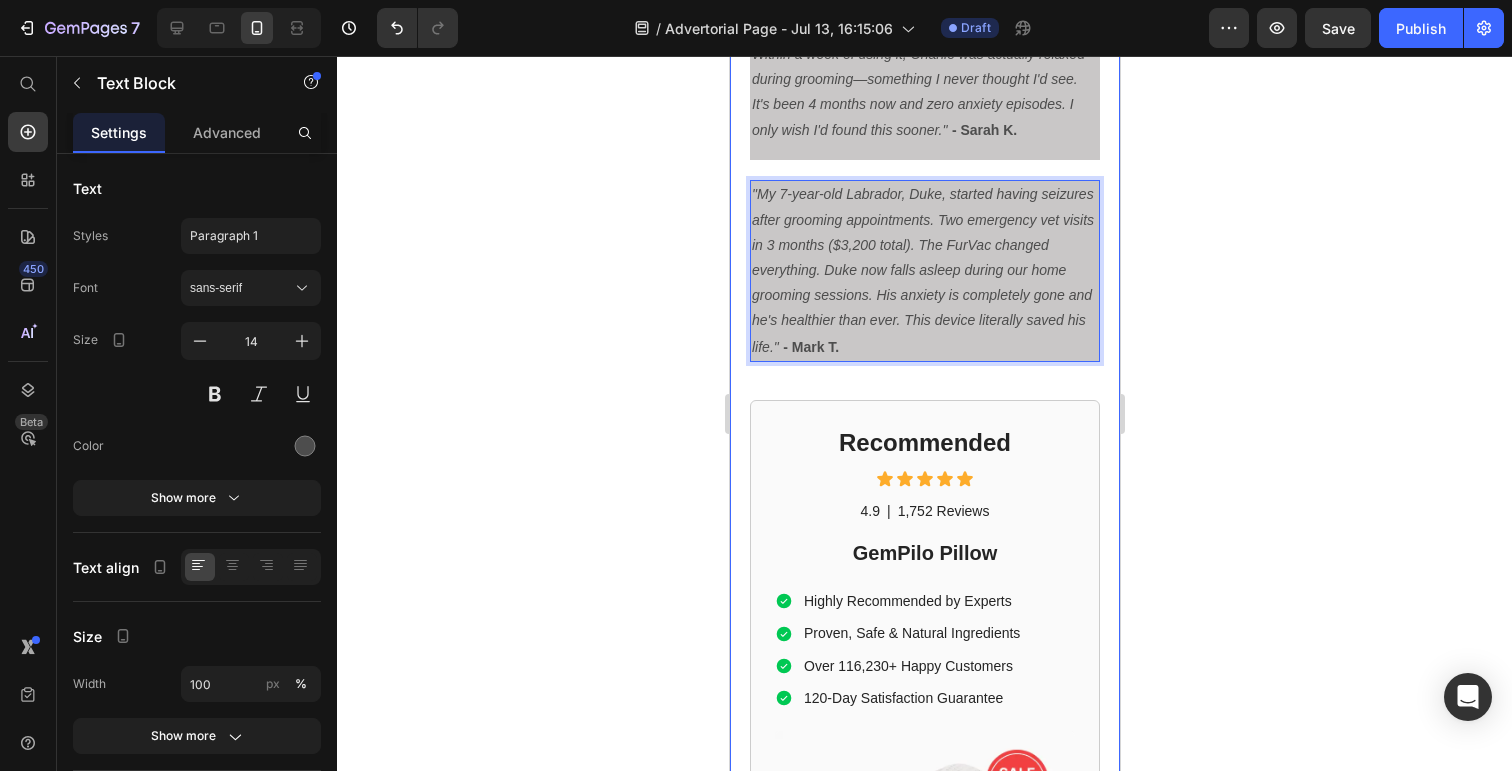click on "Dog Owner Shares How This $179 Device Saved Her From a $4,800 Emergency Heading Date: March 15, 2024 | By: [NAME] Text Block "By the time the seizure started, it was almost too late. This simple device could have prevented the whole nightmare." Text Block Row Image ⁠⁠⁠⁠⁠⁠⁠ My dog almost died at the groomer Heading If your dog gets anxious at the groomer... If you've ever wondered why some dogs shake uncontrollably in the grooming chair... If you've noticed your furry friend acting strange after grooming appointments... Then what I'm about to share could save your dog's life. There's a hidden epidemic affecting 1 in 4 dogs during professional grooming. It's causing seizures, panic attacks, and in some cases—death. And here's the scary part: The thing you think is keeping your dog clean and healthy might actually be putting them in mortal danger. Text Block ⁠⁠⁠⁠⁠⁠⁠ The $4,800 Wake-Up Call That Changed Everything Heading My name is [NAME]. Text Block" at bounding box center (924, -4392) 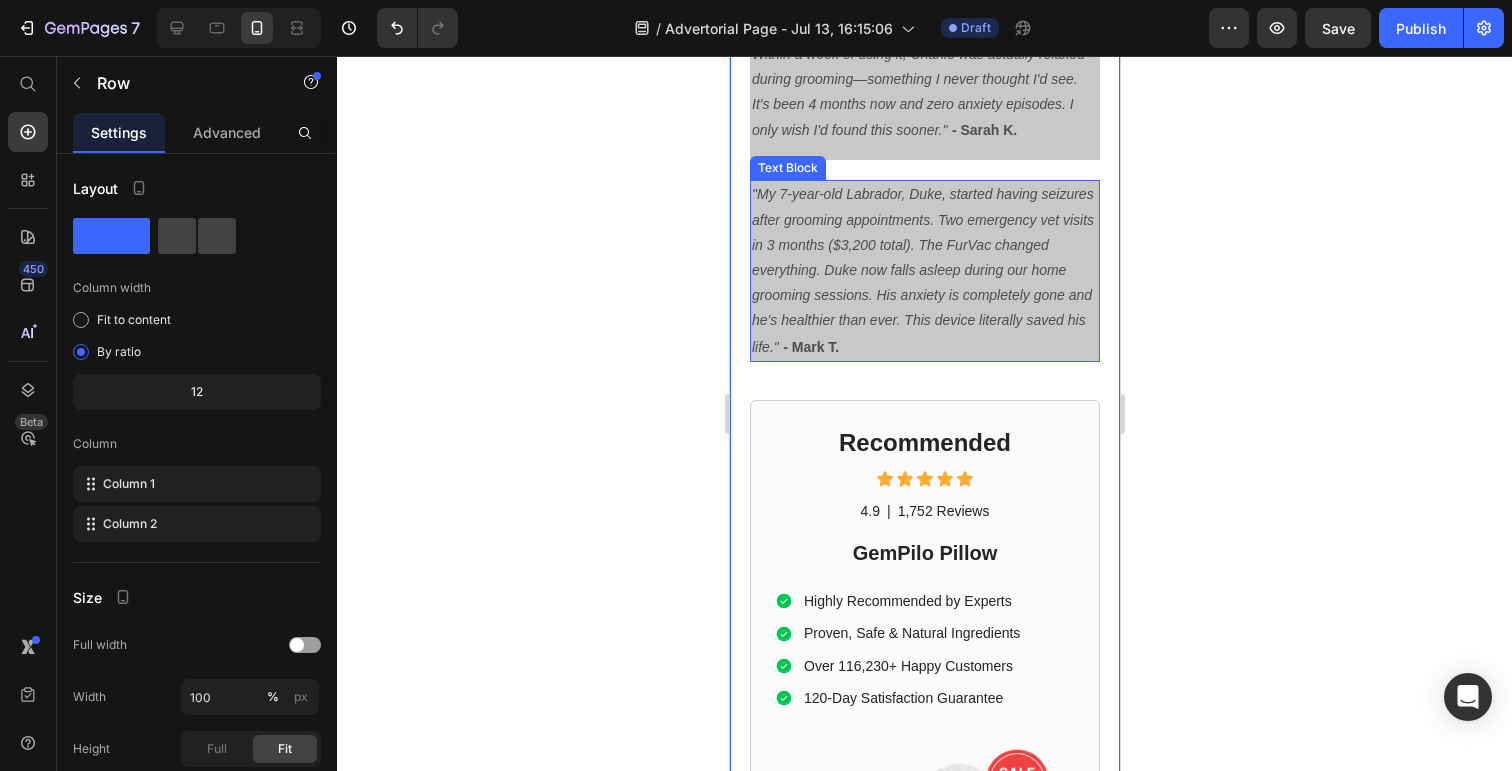 click on ""My 7-year-old Labrador, Duke, started having seizures after grooming appointments. Two emergency vet visits in 3 months ($3,200 total). The FurVac changed everything. Duke now falls asleep during our home grooming sessions. His anxiety is completely gone and he's healthier than ever. This device literally saved his life." - [NAME]" at bounding box center (924, 270) 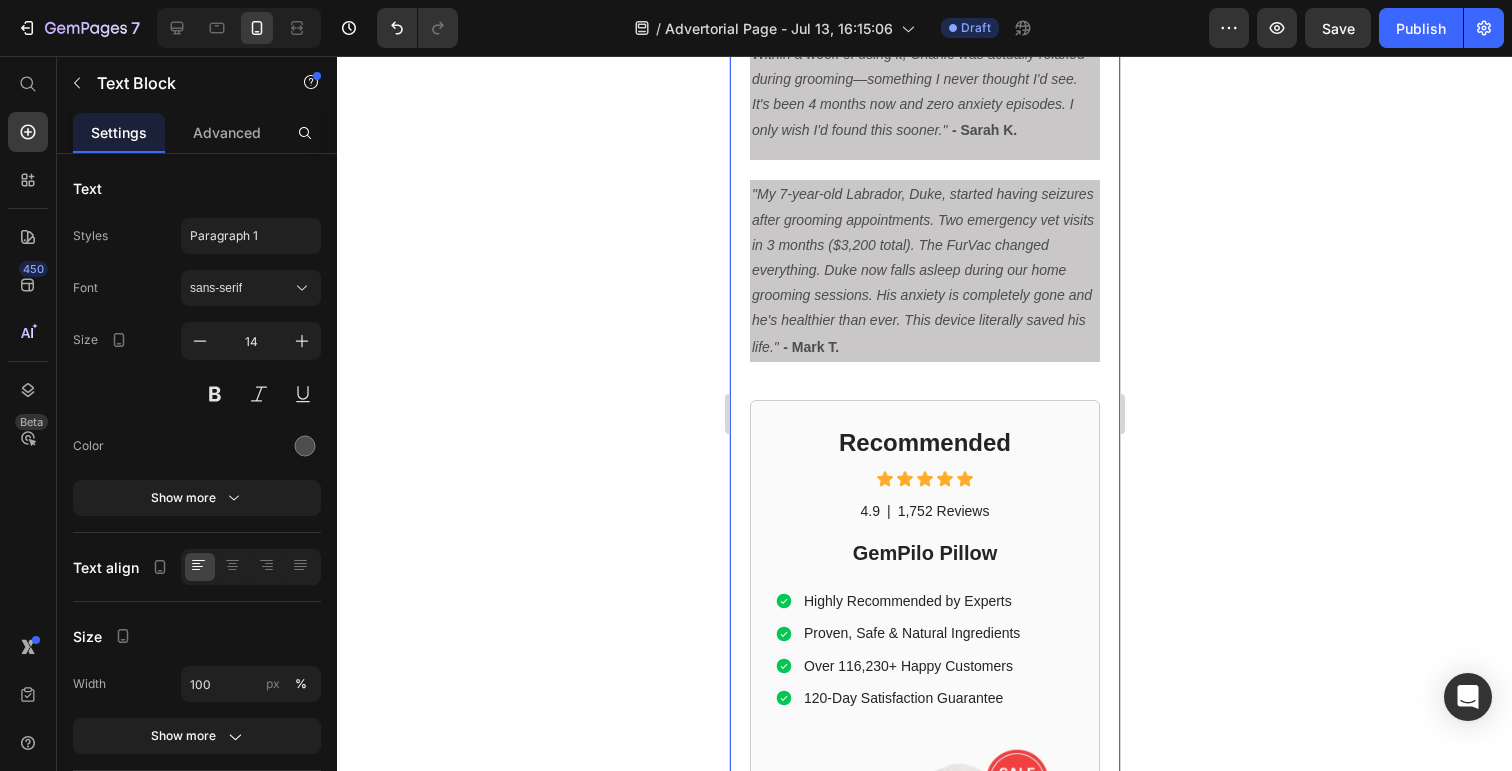 click on "Dog Owner Shares How This $179 Device Saved Her From a $4,800 Emergency Heading Date: March 15, 2024 | By: [NAME] Text Block "By the time the seizure started, it was almost too late. This simple device could have prevented the whole nightmare." Text Block Row Image ⁠⁠⁠⁠⁠⁠⁠ My dog almost died at the groomer Heading If your dog gets anxious at the groomer... If you've ever wondered why some dogs shake uncontrollably in the grooming chair... If you've noticed your furry friend acting strange after grooming appointments... Then what I'm about to share could save your dog's life. There's a hidden epidemic affecting 1 in 4 dogs during professional grooming. It's causing seizures, panic attacks, and in some cases—death. And here's the scary part: The thing you think is keeping your dog clean and healthy might actually be putting them in mortal danger. Text Block ⁠⁠⁠⁠⁠⁠⁠ The $4,800 Wake-Up Call That Changed Everything Heading My name is [NAME]. Text Block" at bounding box center [924, -4392] 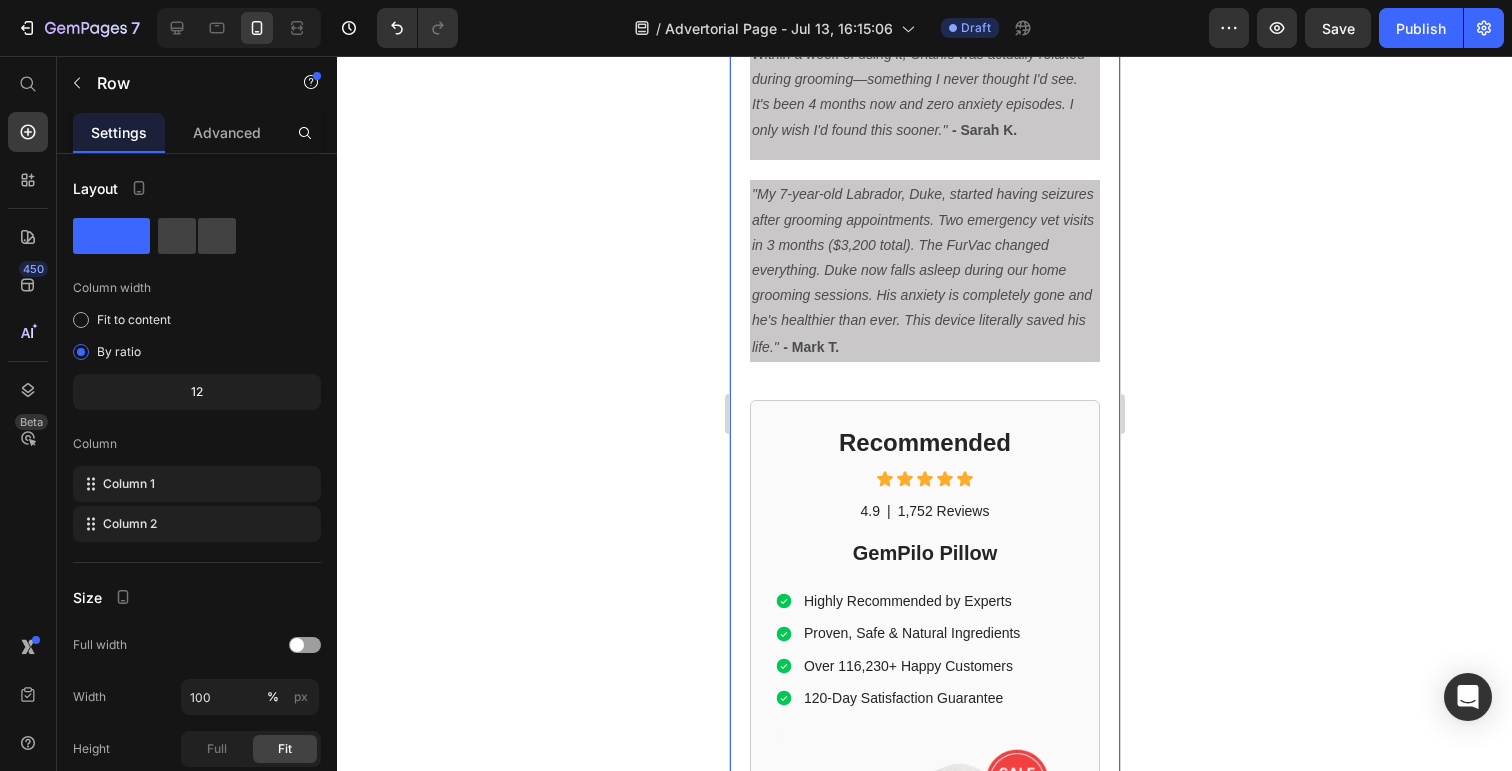 click on ""My 7-year-old Labrador, Duke, started having seizures after grooming appointments. Two emergency vet visits in 3 months ($3,200 total). The FurVac changed everything. Duke now falls asleep during our home grooming sessions. His anxiety is completely gone and he's healthier than ever. This device literally saved his life." - [NAME]" at bounding box center (924, 270) 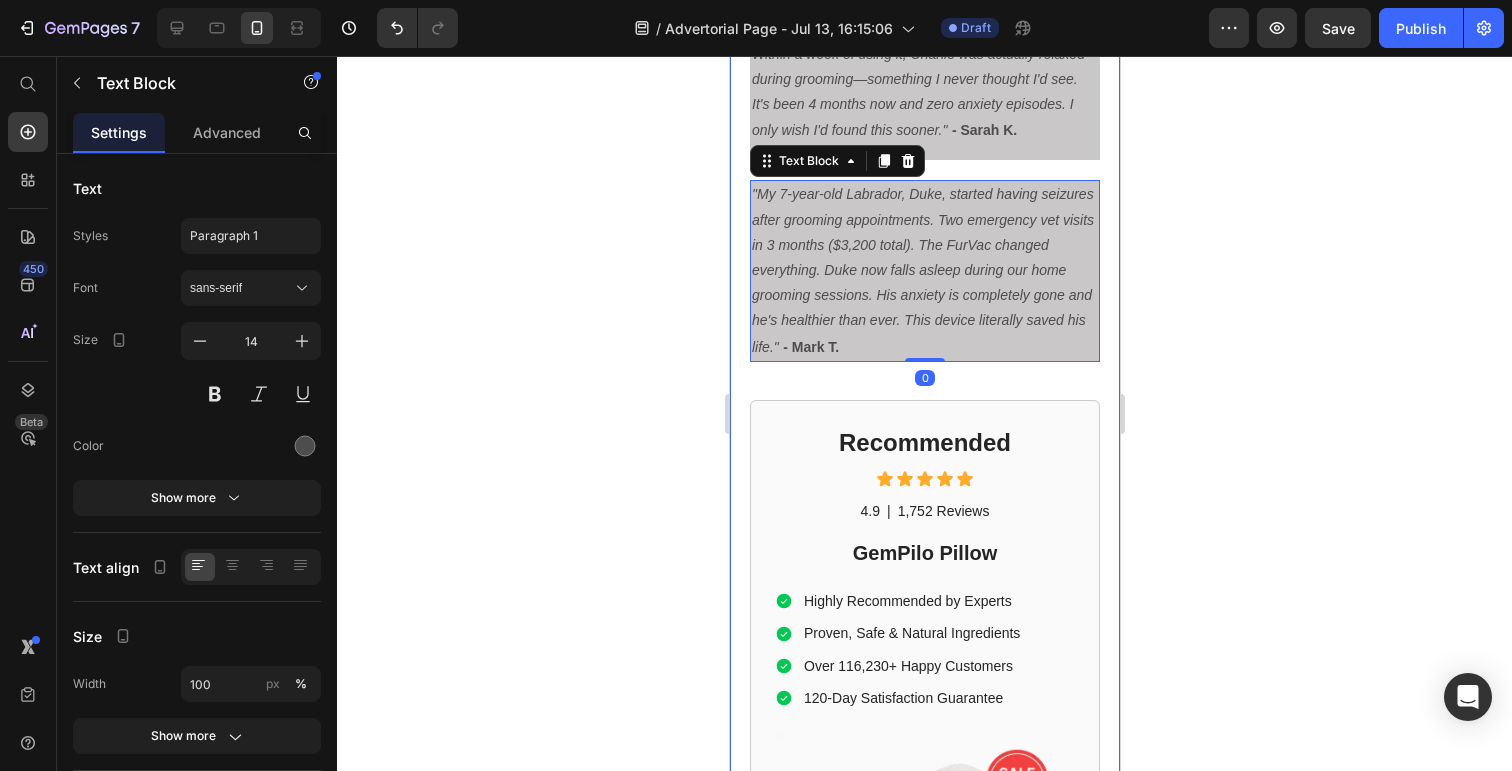 click on "Dog Owner Shares How This $179 Device Saved Her From a $4,800 Emergency Heading Date: March 15, 2024 | By: [NAME] Text Block "By the time the seizure started, it was almost too late. This simple device could have prevented the whole nightmare." Text Block Row Image ⁠⁠⁠⁠⁠⁠⁠ My dog almost died at the groomer Heading If your dog gets anxious at the groomer... If you've ever wondered why some dogs shake uncontrollably in the grooming chair... If you've noticed your furry friend acting strange after grooming appointments... Then what I'm about to share could save your dog's life. There's a hidden epidemic affecting 1 in 4 dogs during professional grooming. It's causing seizures, panic attacks, and in some cases—death. And here's the scary part: The thing you think is keeping your dog clean and healthy might actually be putting them in mortal danger. Text Block ⁠⁠⁠⁠⁠⁠⁠ The $4,800 Wake-Up Call That Changed Everything Heading My name is [NAME]. Text Block" at bounding box center [924, -4392] 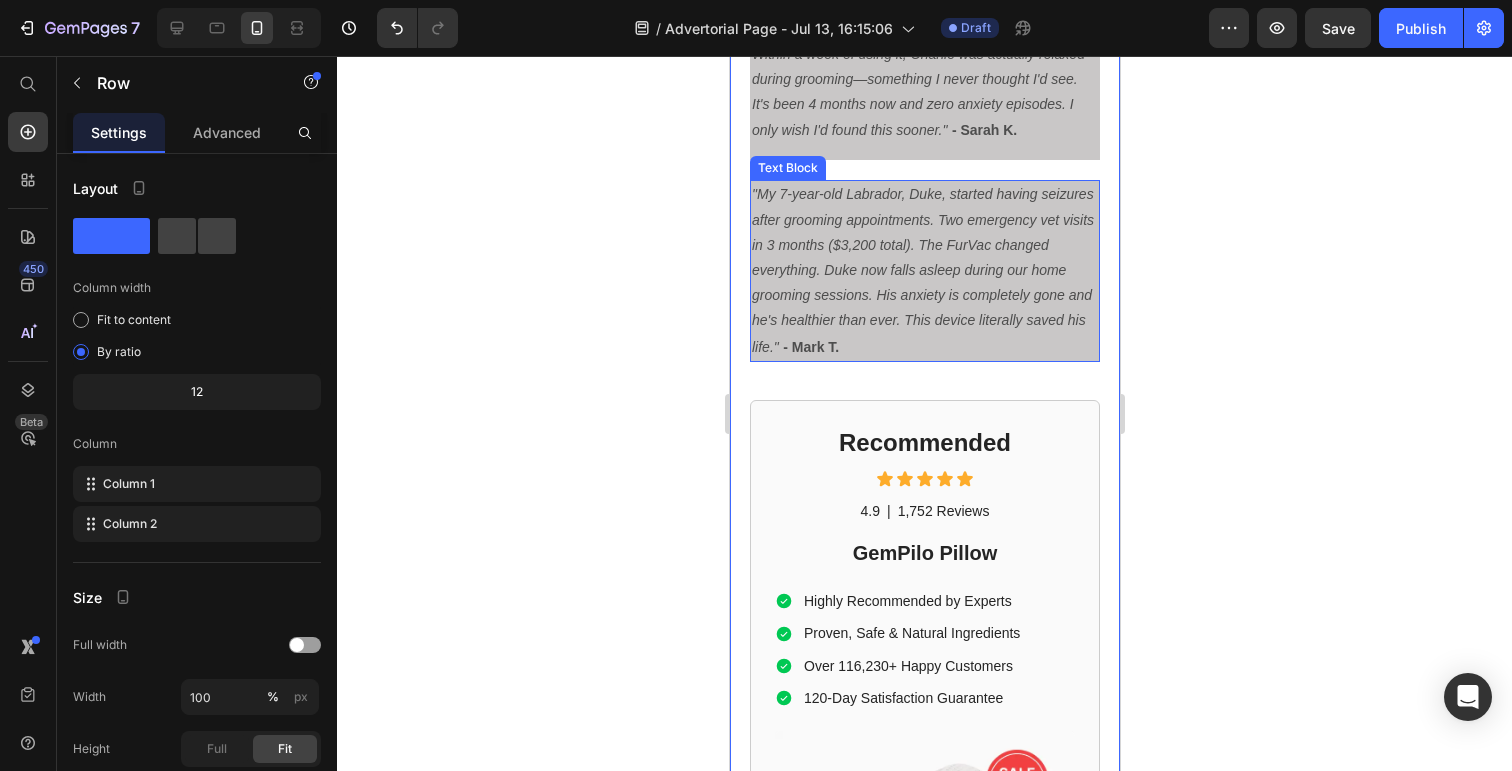 click on ""My 7-year-old Labrador, Duke, started having seizures after grooming appointments. Two emergency vet visits in 3 months ($3,200 total). The FurVac changed everything. Duke now falls asleep during our home grooming sessions. His anxiety is completely gone and he's healthier than ever. This device literally saved his life." - [NAME]" at bounding box center (924, 270) 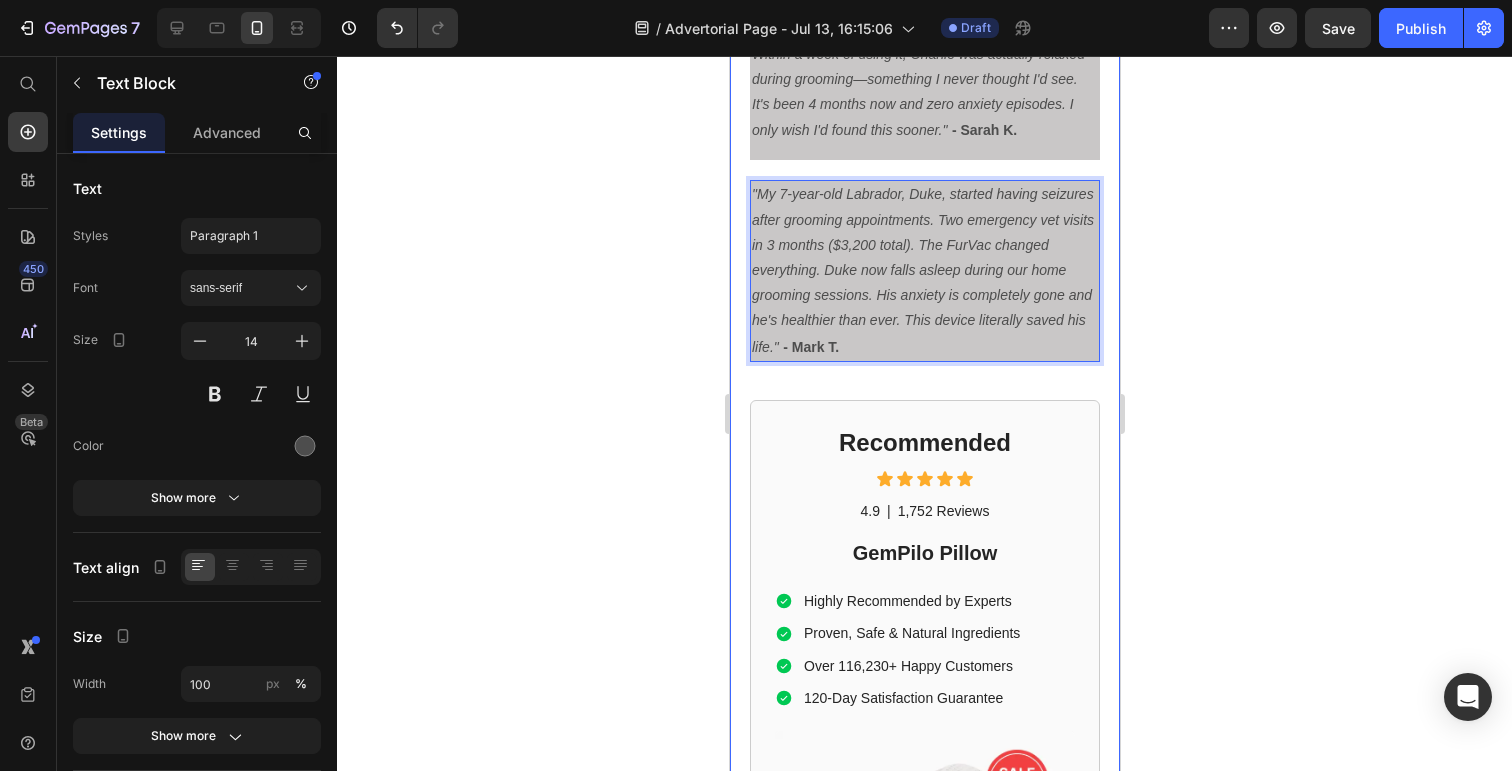 click on "Dog Owner Shares How This $179 Device Saved Her From a $4,800 Emergency Heading Date: March 15, 2024 | By: [NAME] Text Block "By the time the seizure started, it was almost too late. This simple device could have prevented the whole nightmare." Text Block Row Image ⁠⁠⁠⁠⁠⁠⁠ My dog almost died at the groomer Heading If your dog gets anxious at the groomer... If you've ever wondered why some dogs shake uncontrollably in the grooming chair... If you've noticed your furry friend acting strange after grooming appointments... Then what I'm about to share could save your dog's life. There's a hidden epidemic affecting 1 in 4 dogs during professional grooming. It's causing seizures, panic attacks, and in some cases—death. And here's the scary part: The thing you think is keeping your dog clean and healthy might actually be putting them in mortal danger. Text Block ⁠⁠⁠⁠⁠⁠⁠ The $4,800 Wake-Up Call That Changed Everything Heading My name is [NAME]. Text Block" at bounding box center (924, -4052) 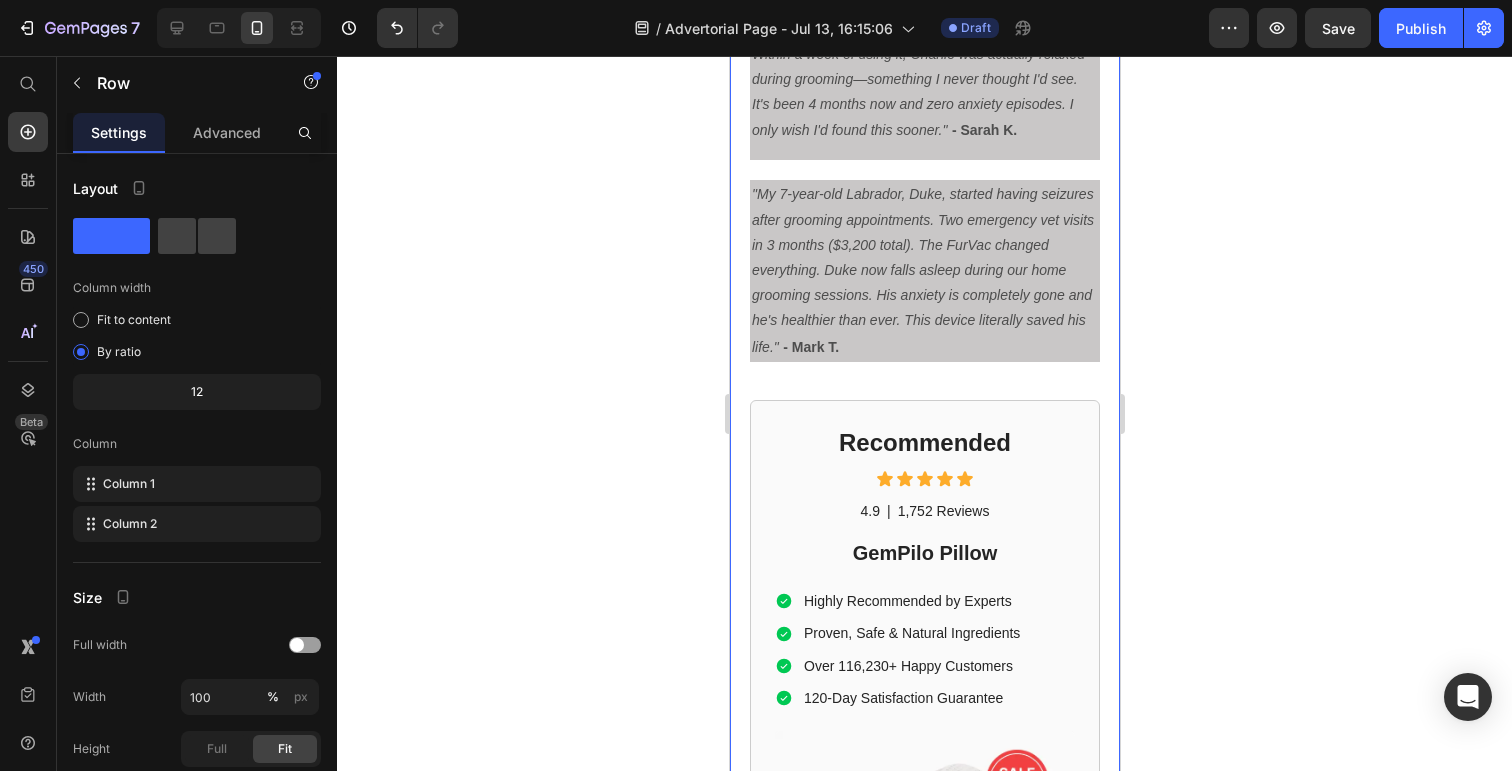 click on "Dog Owner Shares How This $179 Device Saved Her From a $4,800 Emergency Heading Date: March 15, 2024 | By: [NAME] Text Block "By the time the seizure started, it was almost too late. This simple device could have prevented the whole nightmare." Text Block Row Image ⁠⁠⁠⁠⁠⁠⁠ My dog almost died at the groomer Heading If your dog gets anxious at the groomer... If you've ever wondered why some dogs shake uncontrollably in the grooming chair... If you've noticed your furry friend acting strange after grooming appointments... Then what I'm about to share could save your dog's life. There's a hidden epidemic affecting 1 in 4 dogs during professional grooming. It's causing seizures, panic attacks, and in some cases—death. And here's the scary part: The thing you think is keeping your dog clean and healthy might actually be putting them in mortal danger. Text Block ⁠⁠⁠⁠⁠⁠⁠ The $4,800 Wake-Up Call That Changed Everything Heading My name is [NAME]. Text Block" at bounding box center [924, -4052] 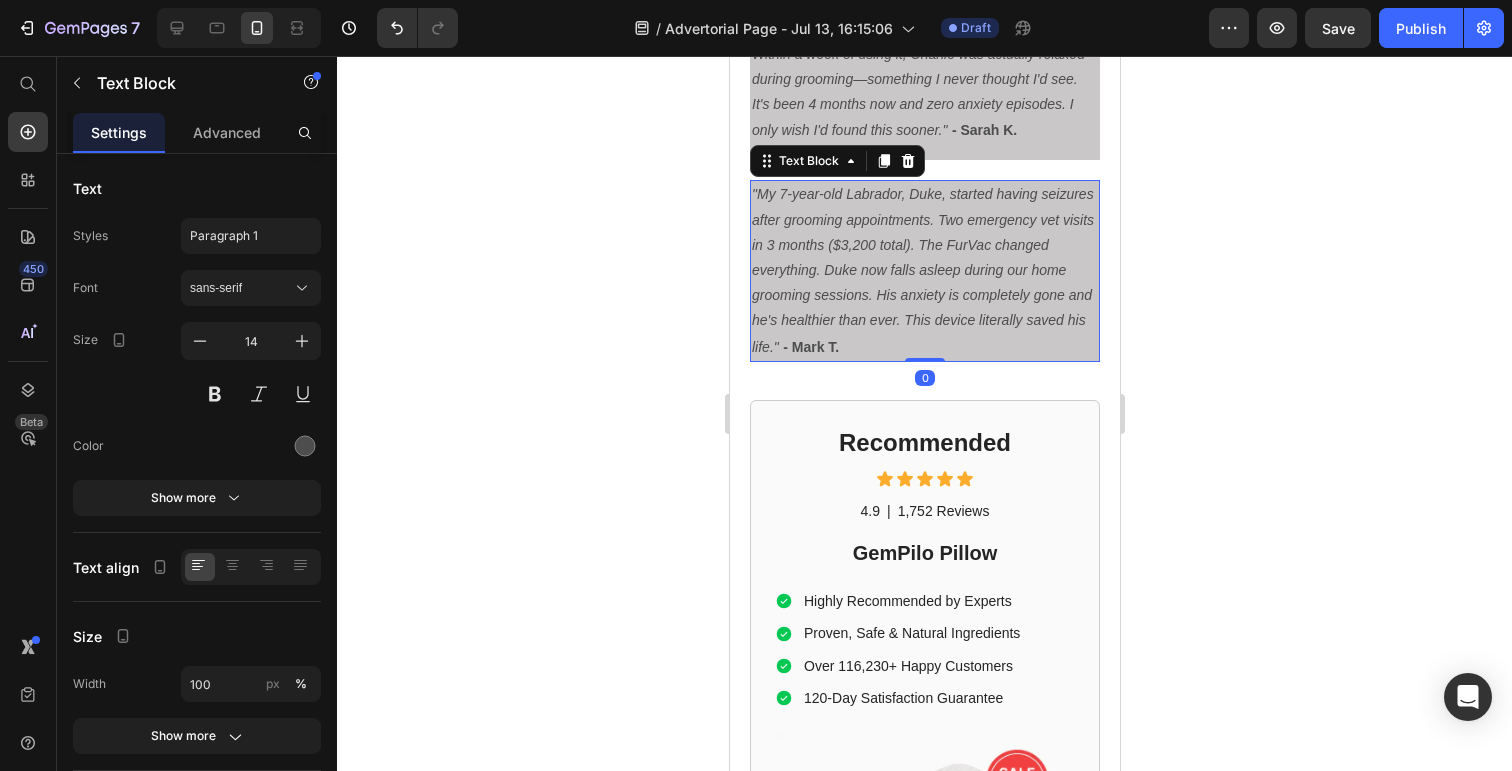 click on ""My 7-year-old Labrador, Duke, started having seizures after grooming appointments. Two emergency vet visits in 3 months ($3,200 total). The FurVac changed everything. Duke now falls asleep during our home grooming sessions. His anxiety is completely gone and he's healthier than ever. This device literally saved his life." - [NAME]" at bounding box center (924, 270) 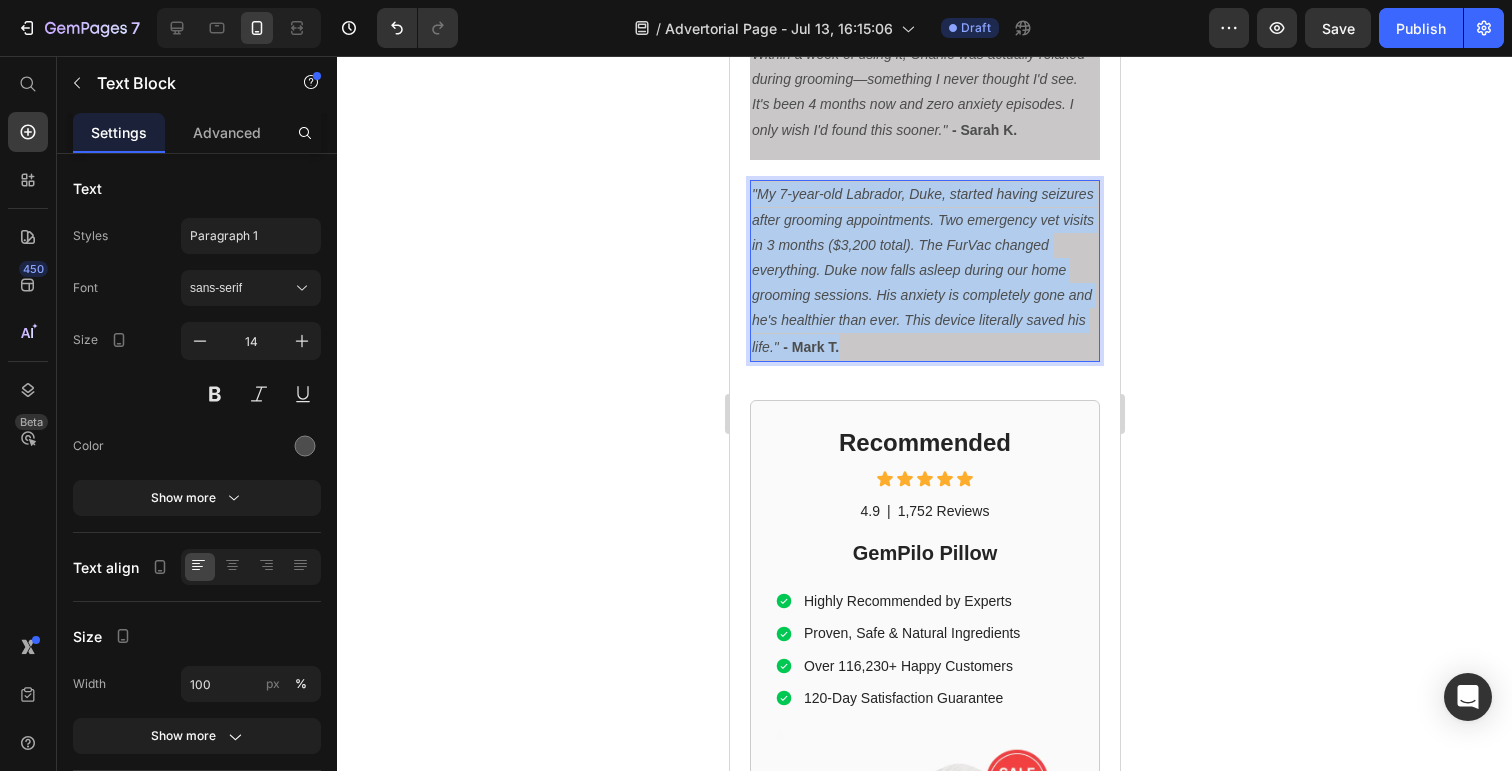 click on ""My 7-year-old Labrador, Duke, started having seizures after grooming appointments. Two emergency vet visits in 3 months ($3,200 total). The FurVac changed everything. Duke now falls asleep during our home grooming sessions. His anxiety is completely gone and he's healthier than ever. This device literally saved his life." - [NAME]" at bounding box center (924, 270) 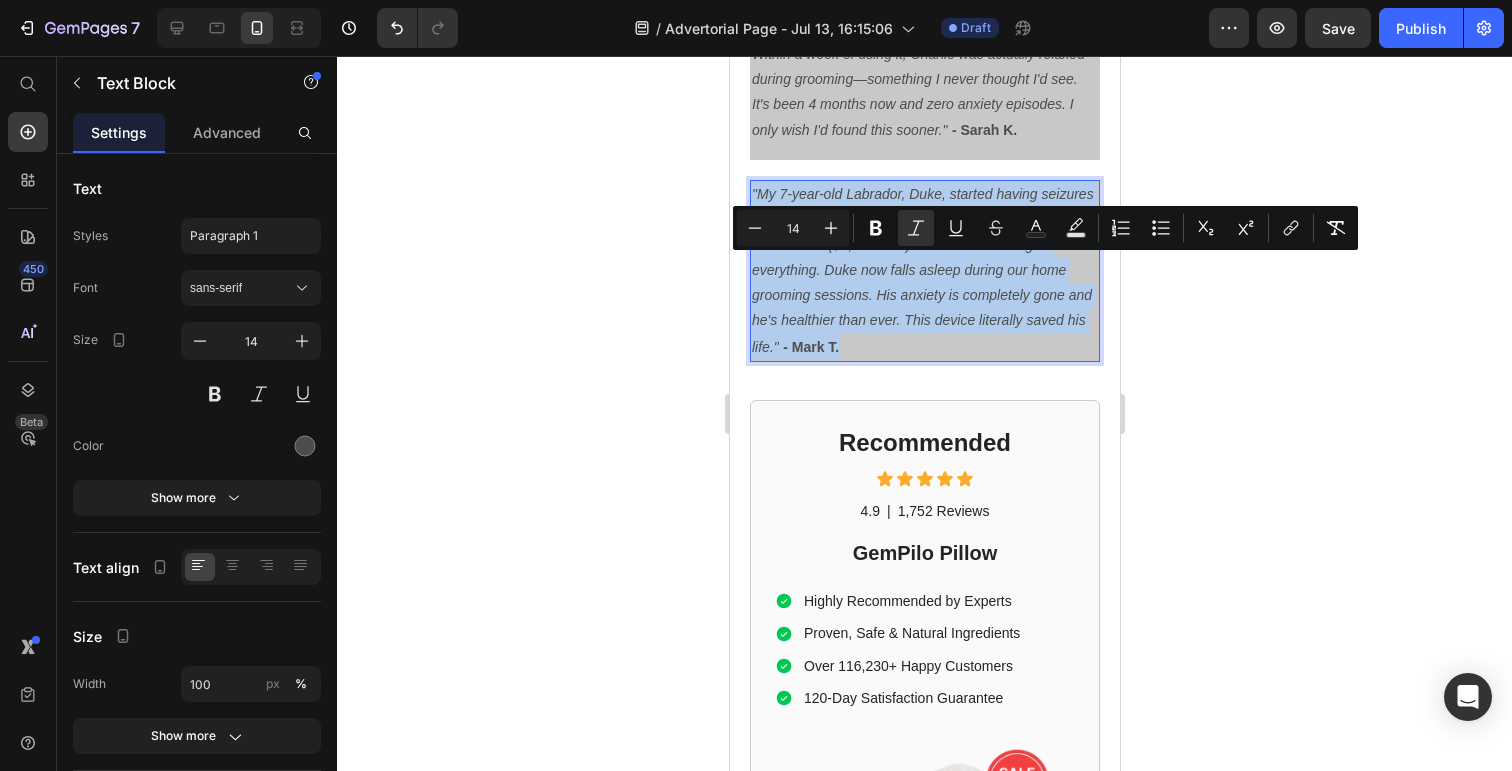 click on ""My 7-year-old Labrador, Duke, started having seizures after grooming appointments. Two emergency vet visits in 3 months ($3,200 total). The FurVac changed everything. Duke now falls asleep during our home grooming sessions. His anxiety is completely gone and he's healthier than ever. This device literally saved his life." - [NAME]" at bounding box center [924, 270] 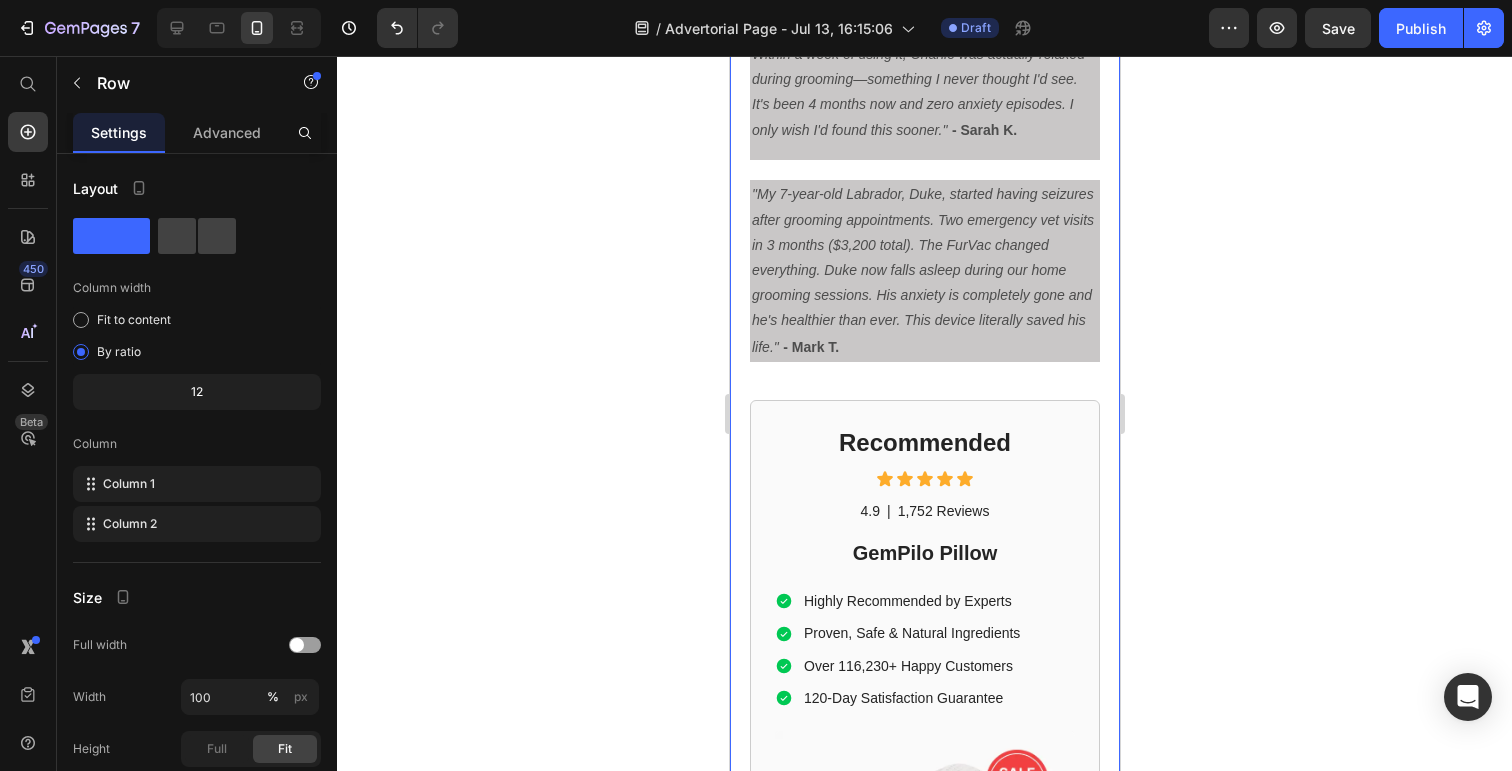 click on "Dog Owner Shares How This $179 Device Saved Her From a $4,800 Emergency Heading Date: March 15, 2024 | By: [NAME] Text Block "By the time the seizure started, it was almost too late. This simple device could have prevented the whole nightmare." Text Block Row Image ⁠⁠⁠⁠⁠⁠⁠ My dog almost died at the groomer Heading If your dog gets anxious at the groomer... If you've ever wondered why some dogs shake uncontrollably in the grooming chair... If you've noticed your furry friend acting strange after grooming appointments... Then what I'm about to share could save your dog's life. There's a hidden epidemic affecting 1 in 4 dogs during professional grooming. It's causing seizures, panic attacks, and in some cases—death. And here's the scary part: The thing you think is keeping your dog clean and healthy might actually be putting them in mortal danger. Text Block ⁠⁠⁠⁠⁠⁠⁠ The $4,800 Wake-Up Call That Changed Everything Heading My name is [NAME]. Text Block" at bounding box center (924, -4392) 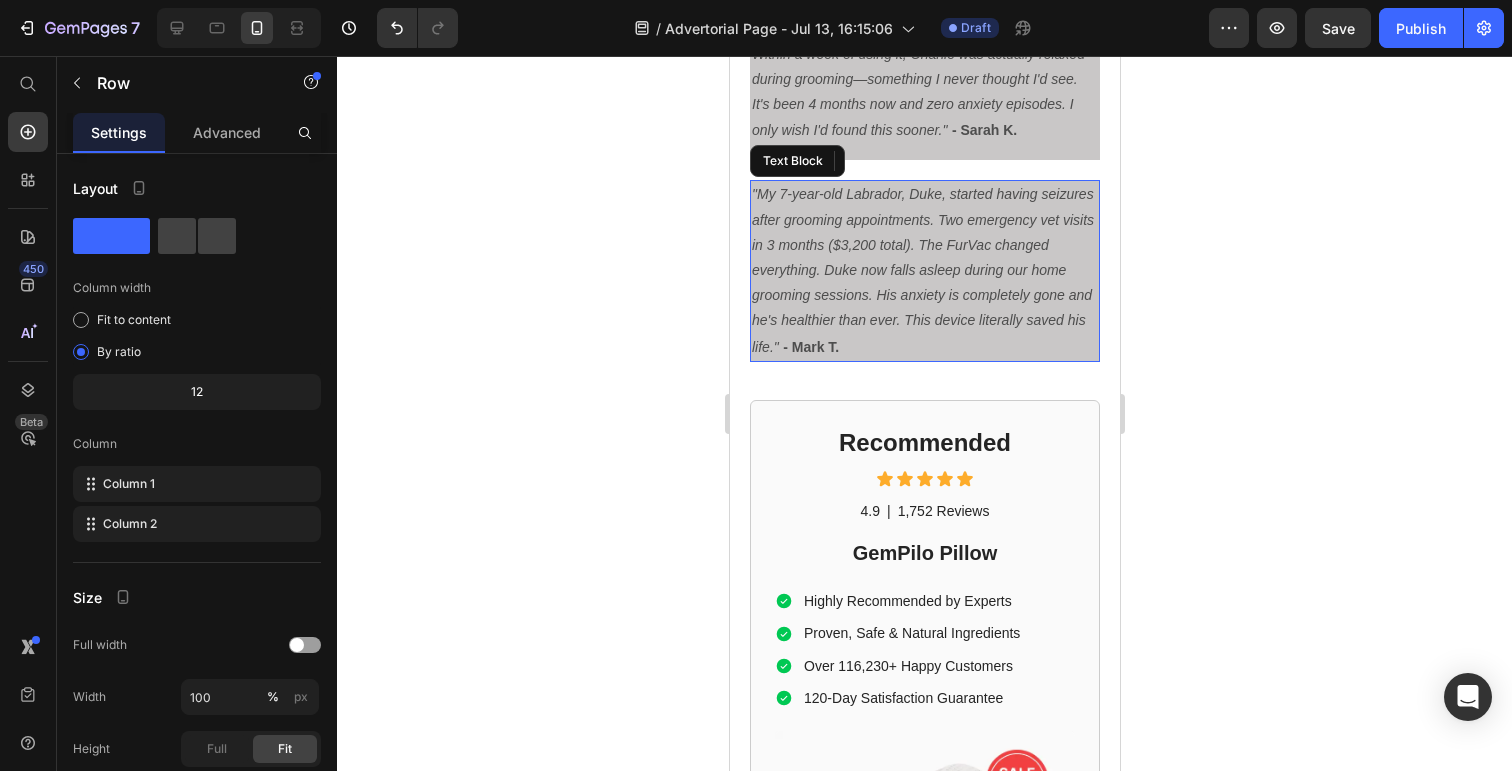 click on ""My 7-year-old Labrador, Duke, started having seizures after grooming appointments. Two emergency vet visits in 3 months ($3,200 total). The FurVac changed everything. Duke now falls asleep during our home grooming sessions. His anxiety is completely gone and he's healthier than ever. This device literally saved his life." - [NAME]" at bounding box center (924, 270) 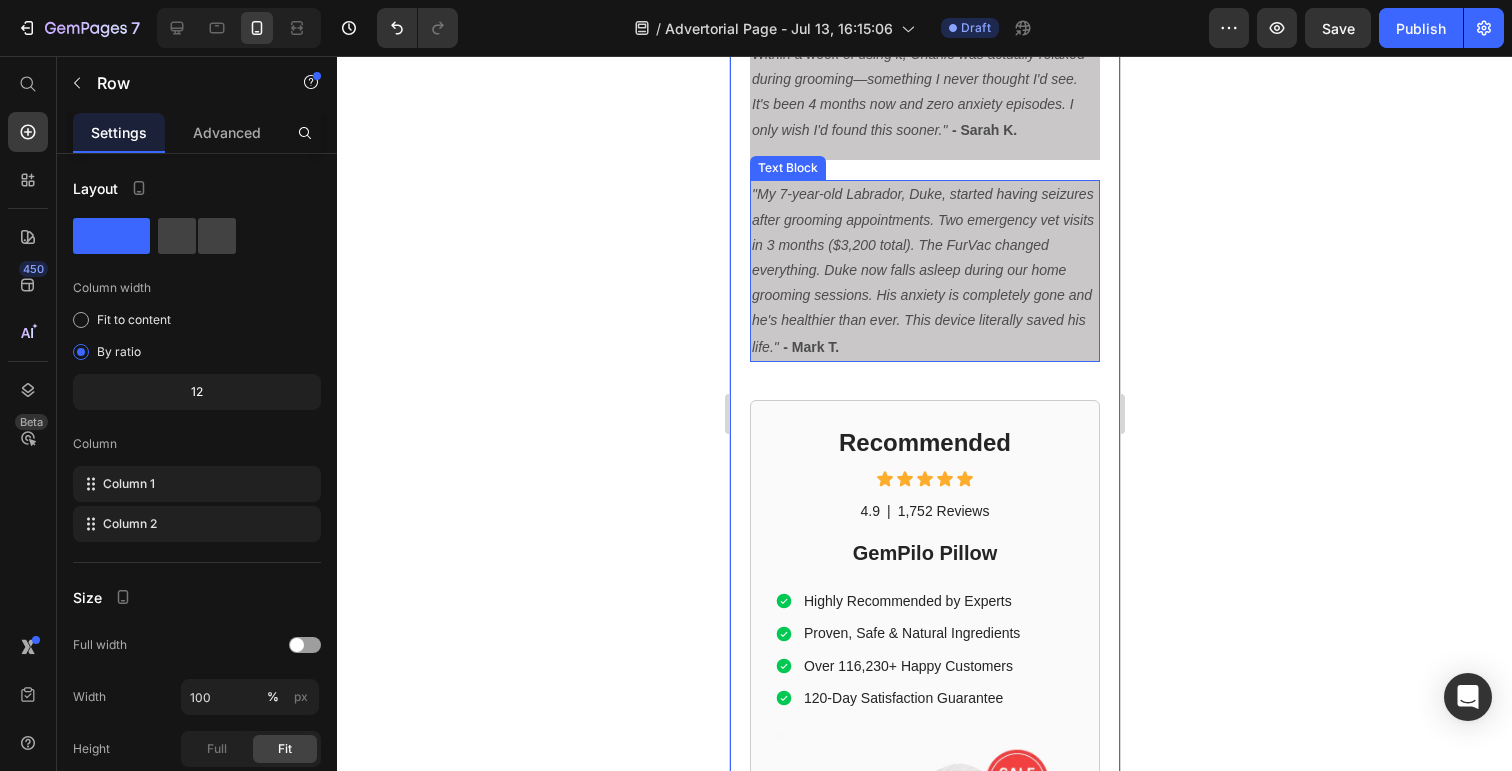 click on ""My 7-year-old Labrador, Duke, started having seizures after grooming appointments. Two emergency vet visits in 3 months ($3,200 total). The FurVac changed everything. Duke now falls asleep during our home grooming sessions. His anxiety is completely gone and he's healthier than ever. This device literally saved his life." - [NAME]" at bounding box center [924, 270] 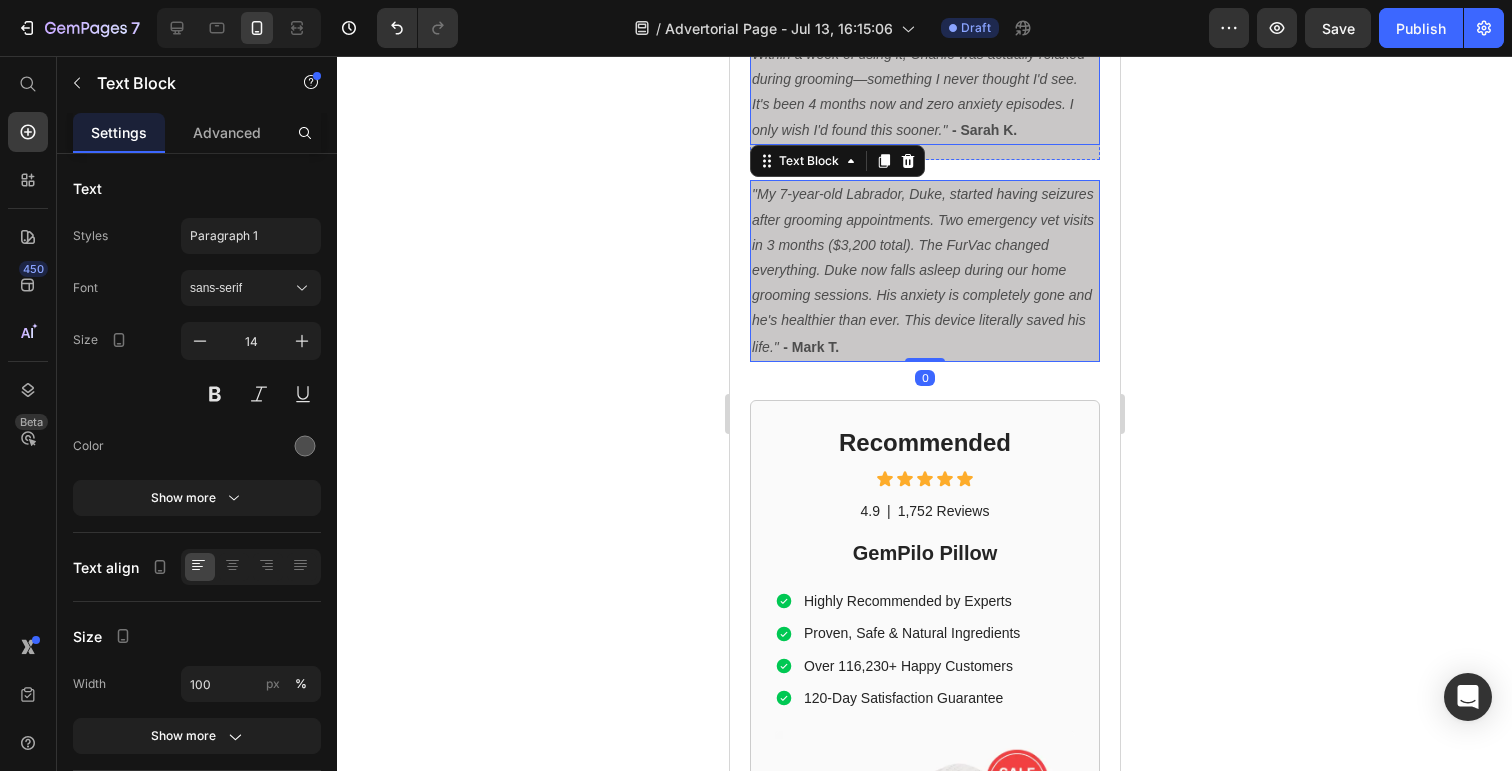 click on ""I was skeptical after my Border Collie had a panic attack at PetSmart grooming. My vet mentioned the FurVac specifically because of the anxiety research. Within a week of using it, Charlie was actually relaxed during grooming—something I never thought I'd see. It's been 4 months now and zero anxiety episodes. I only wish I'd found this sooner." - [NAME]" at bounding box center [924, 54] 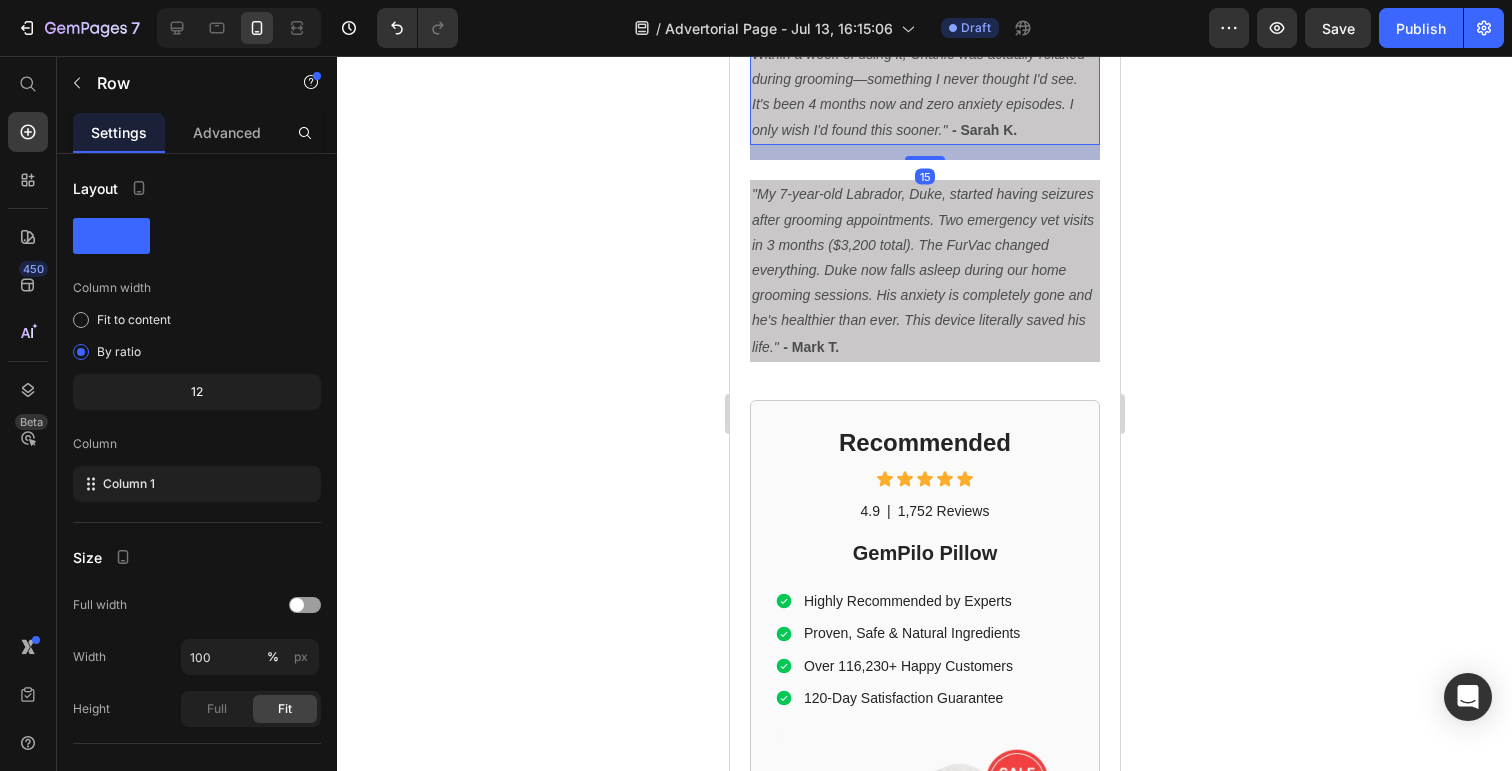 click on "Dog Owner Shares How This $179 Device Saved Her From a $4,800 Emergency Heading Date: March 15, 2024 | By: [NAME] Text Block "By the time the seizure started, it was almost too late. This simple device could have prevented the whole nightmare." Text Block Row Image ⁠⁠⁠⁠⁠⁠⁠ My dog almost died at the groomer Heading If your dog gets anxious at the groomer... If you've ever wondered why some dogs shake uncontrollably in the grooming chair... If you've noticed your furry friend acting strange after grooming appointments... Then what I'm about to share could save your dog's life. There's a hidden epidemic affecting 1 in 4 dogs during professional grooming. It's causing seizures, panic attacks, and in some cases—death. And here's the scary part: The thing you think is keeping your dog clean and healthy might actually be putting them in mortal danger. Text Block ⁠⁠⁠⁠⁠⁠⁠ The $4,800 Wake-Up Call That Changed Everything Heading My name is [NAME]. Text Block" at bounding box center (924, -4411) 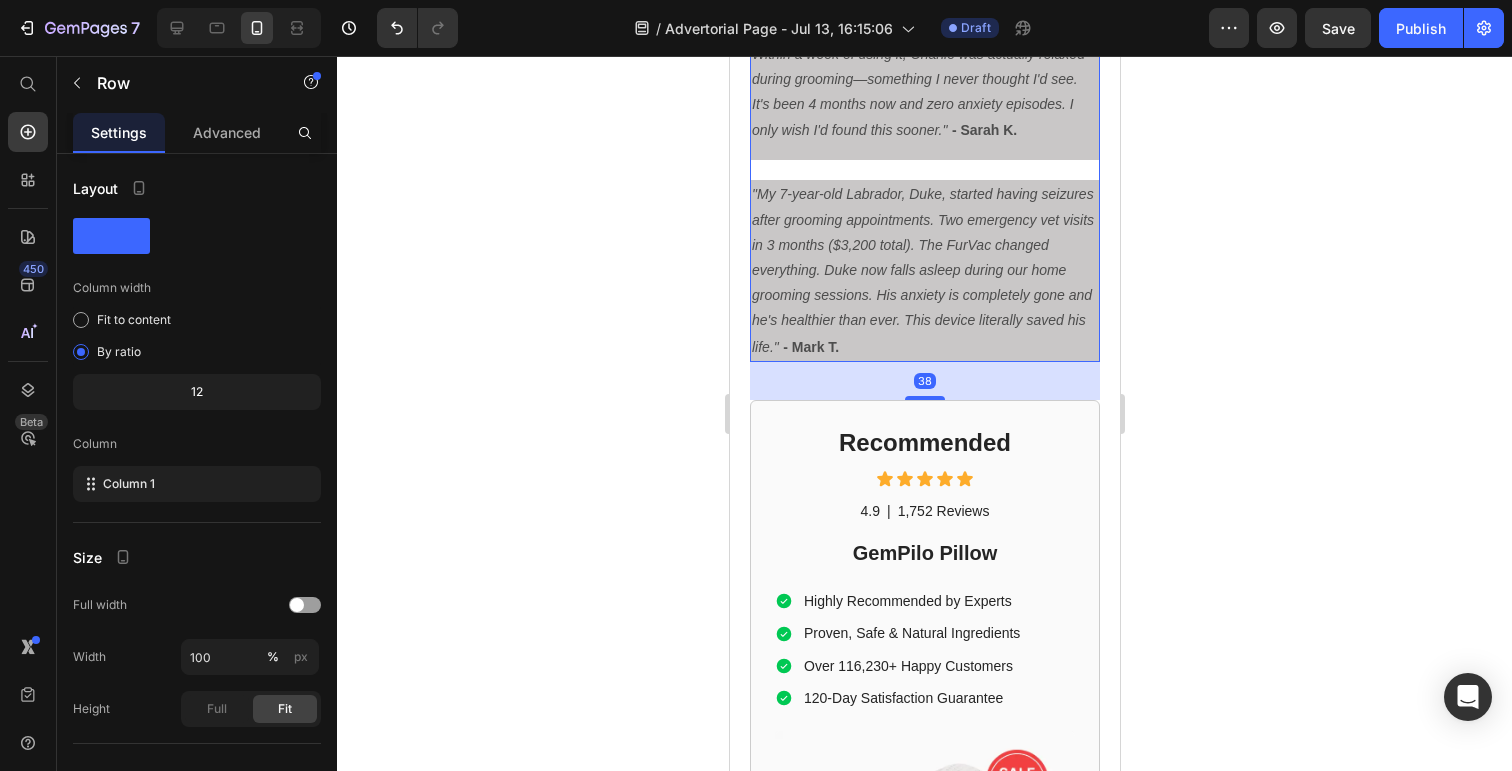 click on "Dog Owner Shares How This $179 Device Saved Her From a $4,800 Emergency Heading Date: March 15, 2024 | By: [NAME] Text Block "By the time the seizure started, it was almost too late. This simple device could have prevented the whole nightmare." Text Block Row Image ⁠⁠⁠⁠⁠⁠⁠ My dog almost died at the groomer Heading If your dog gets anxious at the groomer... If you've ever wondered why some dogs shake uncontrollably in the grooming chair... If you've noticed your furry friend acting strange after grooming appointments... Then what I'm about to share could save your dog's life. There's a hidden epidemic affecting 1 in 4 dogs during professional grooming. It's causing seizures, panic attacks, and in some cases—death. And here's the scary part: The thing you think is keeping your dog clean and healthy might actually be putting them in mortal danger. Text Block ⁠⁠⁠⁠⁠⁠⁠ The $4,800 Wake-Up Call That Changed Everything Heading My name is [NAME]. Text Block" at bounding box center [924, -4411] 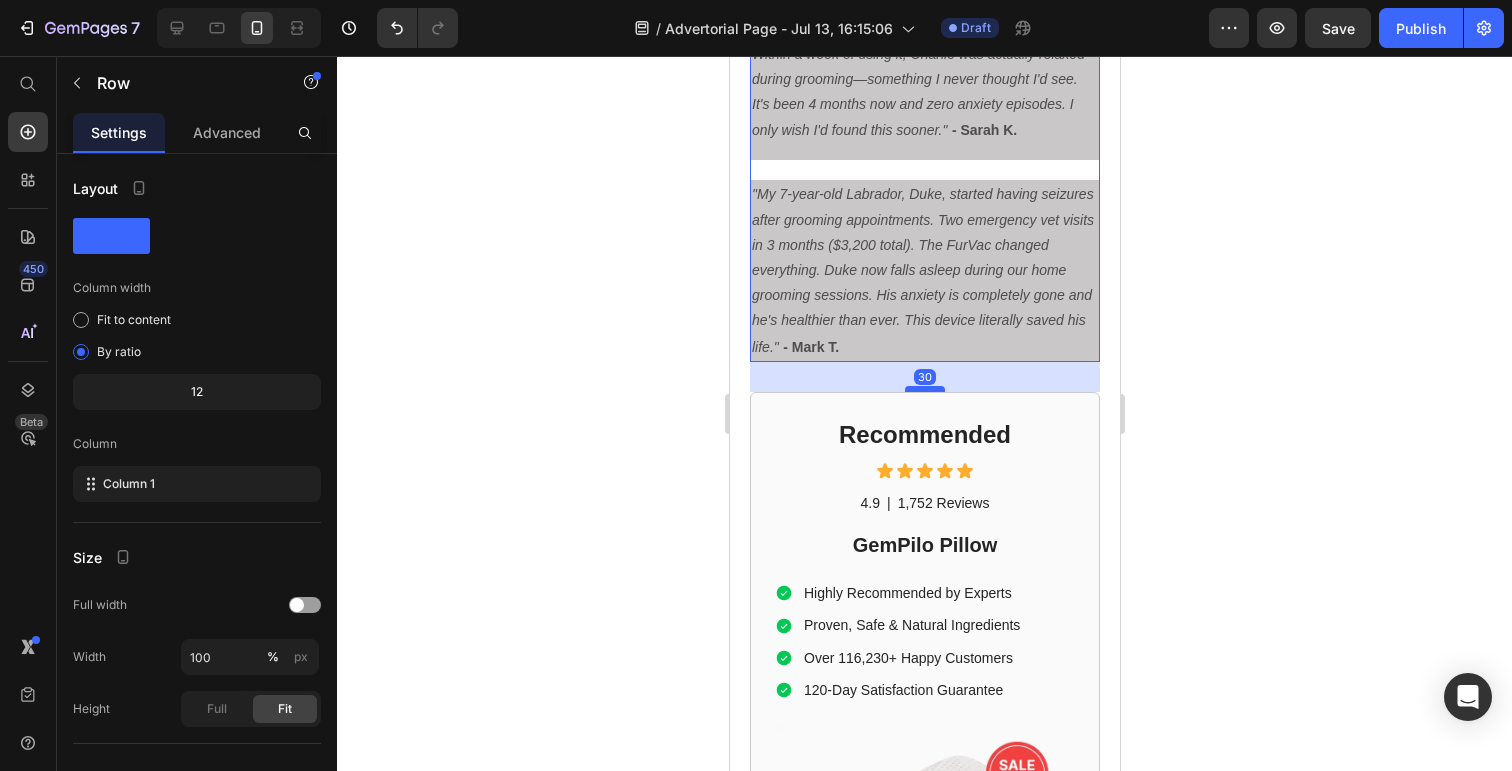 click at bounding box center [924, 389] 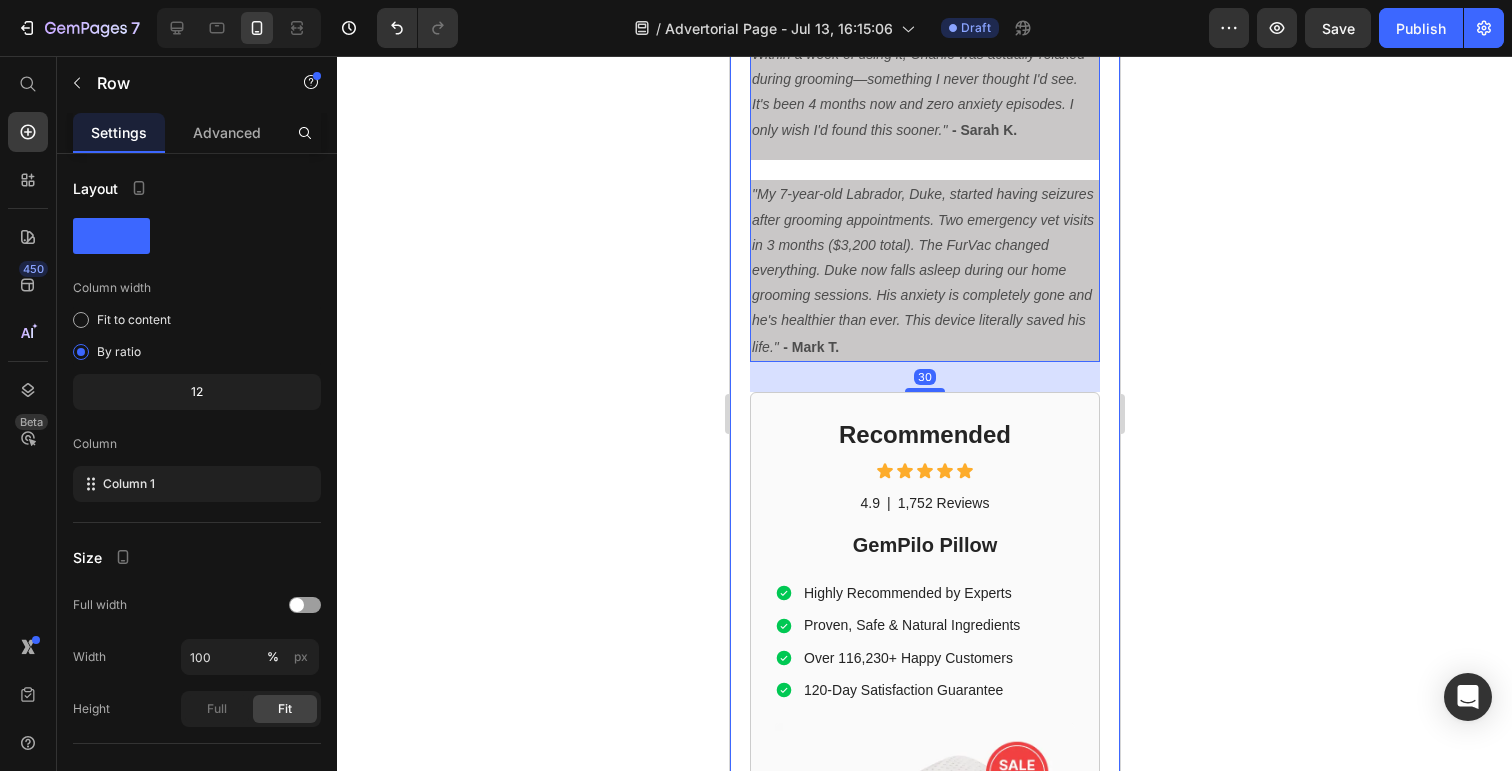 click on "Dog Owner Shares How This $179 Device Saved Her From a $4,800 Emergency Heading Date: March 15, 2024 | By: [NAME] Text Block "By the time the seizure started, it was almost too late. This simple device could have prevented the whole nightmare." Text Block Row Image ⁠⁠⁠⁠⁠⁠⁠ My dog almost died at the groomer Heading If your dog gets anxious at the groomer... If you've ever wondered why some dogs shake uncontrollably in the grooming chair... If you've noticed your furry friend acting strange after grooming appointments... Then what I'm about to share could save your dog's life. There's a hidden epidemic affecting 1 in 4 dogs during professional grooming. It's causing seizures, panic attacks, and in some cases—death. And here's the scary part: The thing you think is keeping your dog clean and healthy might actually be putting them in mortal danger. Text Block ⁠⁠⁠⁠⁠⁠⁠ The $4,800 Wake-Up Call That Changed Everything Heading My name is [NAME]. Text Block" at bounding box center (924, -4056) 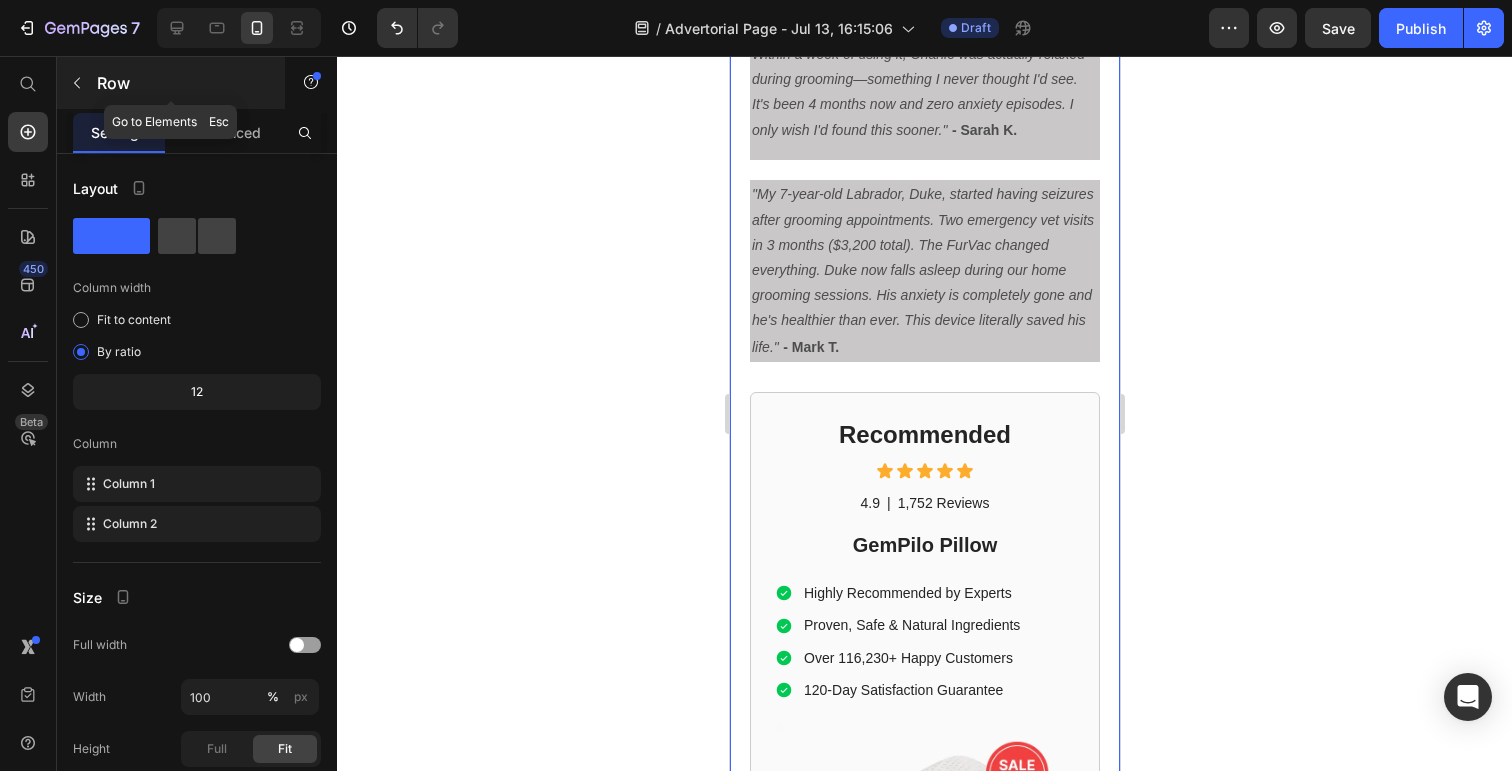 click 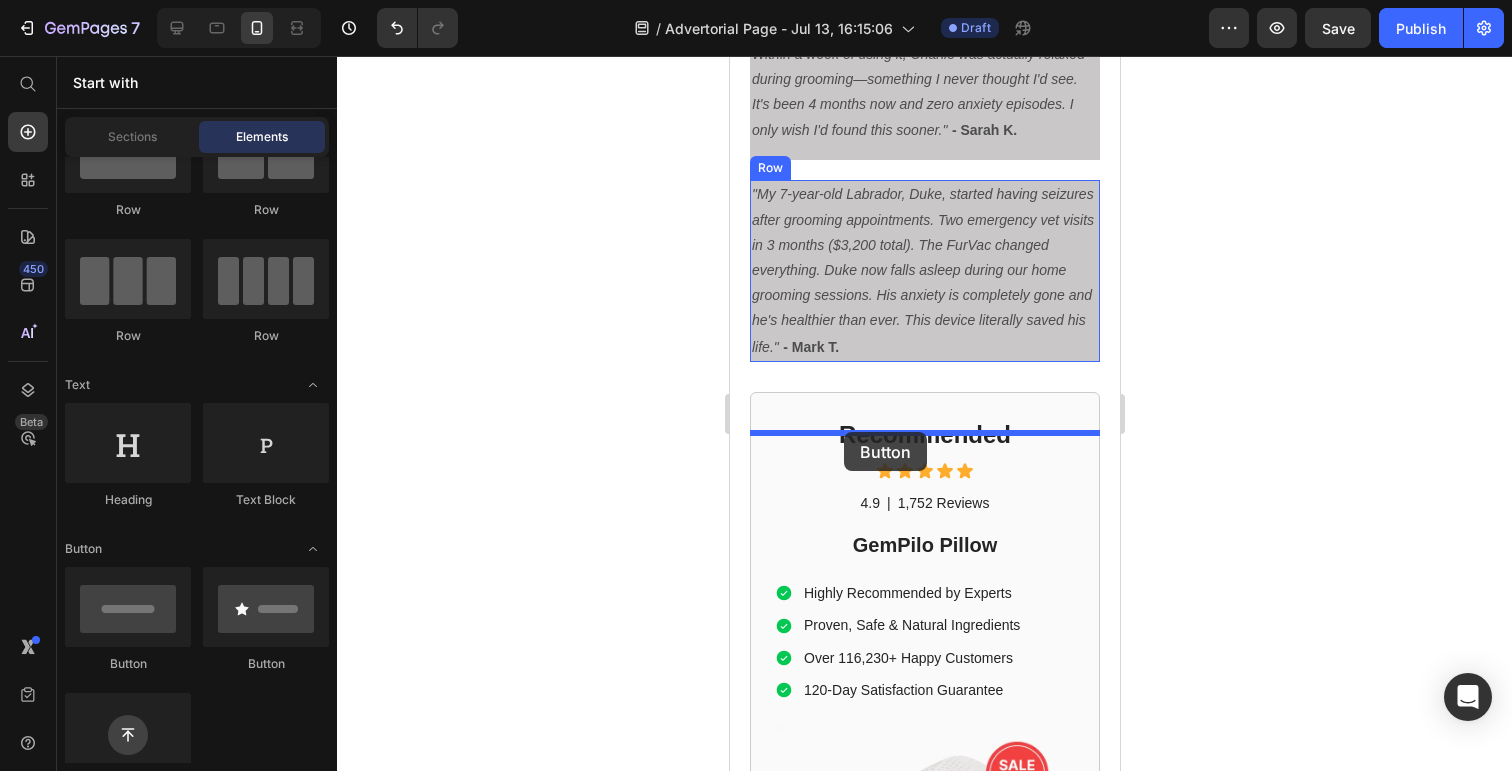 drag, startPoint x: 856, startPoint y: 645, endPoint x: 843, endPoint y: 432, distance: 213.39635 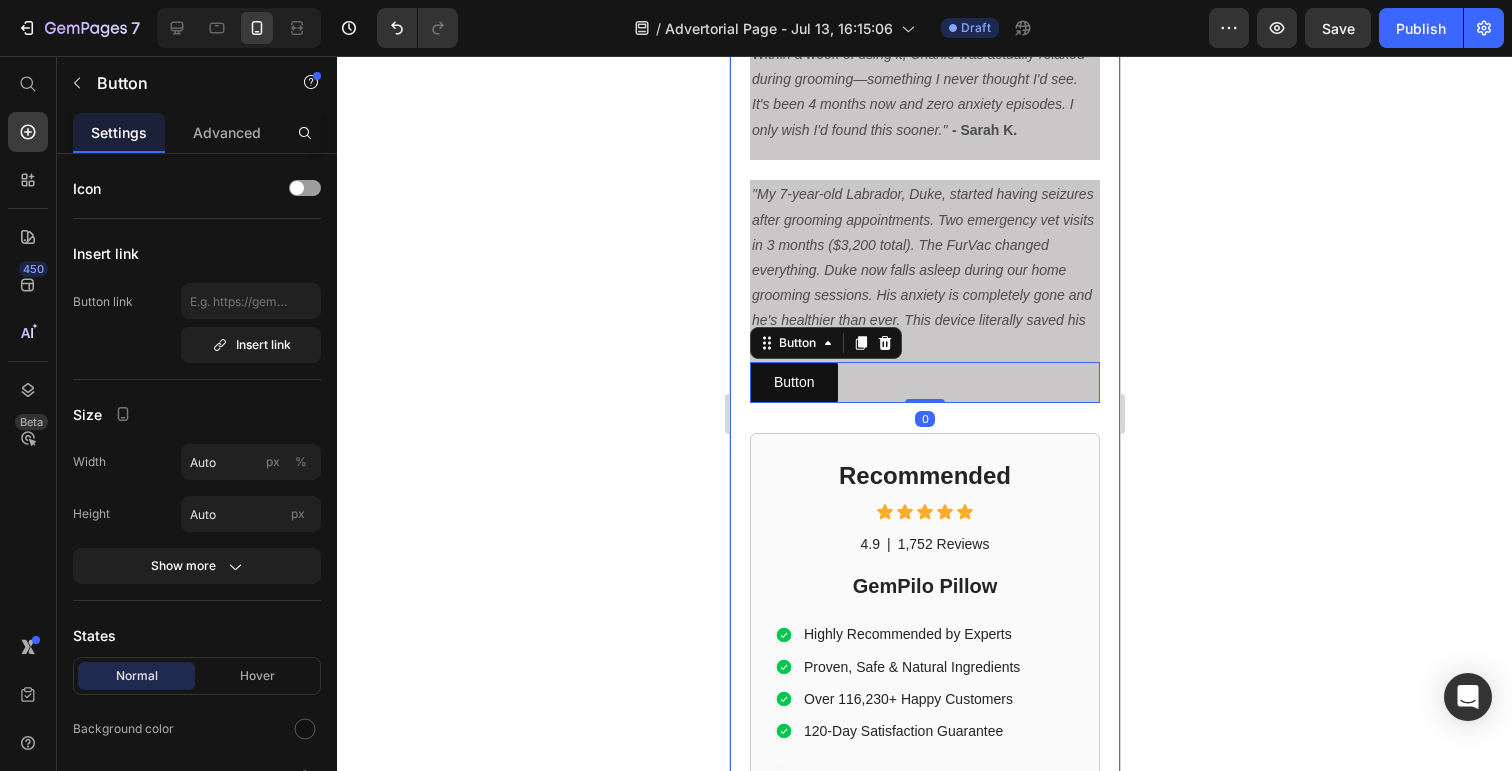 click on "Dog Owner Shares How This $179 Device Saved Her From a $4,800 Emergency Heading Date: March 15, 2024 | By: [NAME] Text Block "By the time the seizure started, it was almost too late. This simple device could have prevented the whole nightmare." Text Block Row Image ⁠⁠⁠⁠⁠⁠⁠ My dog almost died at the groomer Heading If your dog gets anxious at the groomer... If you've ever wondered why some dogs shake uncontrollably in the grooming chair... If you've noticed your furry friend acting strange after grooming appointments... Then what I'm about to share could save your dog's life. There's a hidden epidemic affecting 1 in 4 dogs during professional grooming. It's causing seizures, panic attacks, and in some cases—death. And here's the scary part: The thing you think is keeping your dog clean and healthy might actually be putting them in mortal danger. Text Block ⁠⁠⁠⁠⁠⁠⁠ The $4,800 Wake-Up Call That Changed Everything Heading My name is [NAME]. Text Block" at bounding box center [924, -4375] 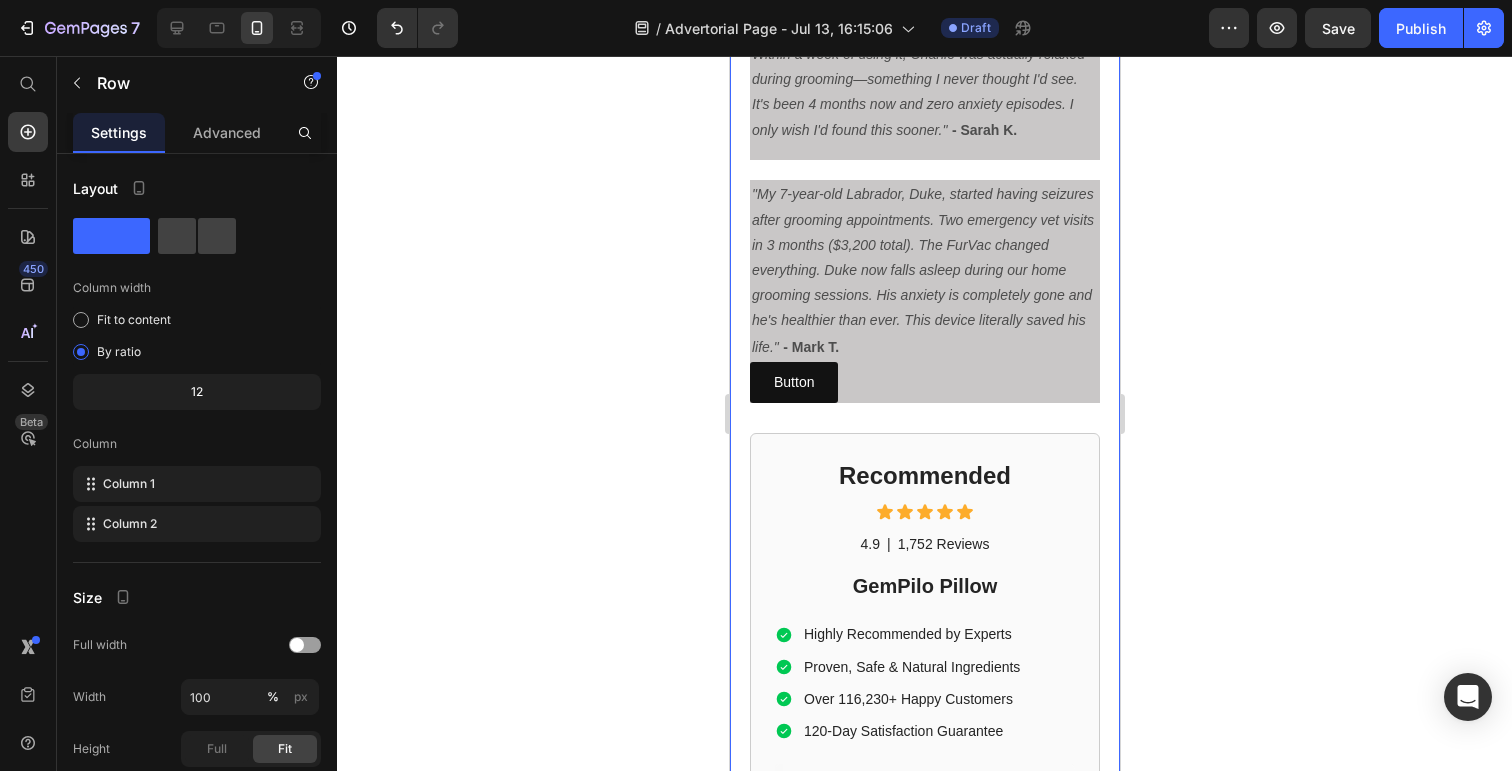 click on "Dog Owner Shares How This $179 Device Saved Her From a $4,800 Emergency Heading Date: March 15, 2024 | By: [NAME] Text Block "By the time the seizure started, it was almost too late. This simple device could have prevented the whole nightmare." Text Block Row Image ⁠⁠⁠⁠⁠⁠⁠ My dog almost died at the groomer Heading If your dog gets anxious at the groomer... If you've ever wondered why some dogs shake uncontrollably in the grooming chair... If you've noticed your furry friend acting strange after grooming appointments... Then what I'm about to share could save your dog's life. There's a hidden epidemic affecting 1 in 4 dogs during professional grooming. It's causing seizures, panic attacks, and in some cases—death. And here's the scary part: The thing you think is keeping your dog clean and healthy might actually be putting them in mortal danger. Text Block ⁠⁠⁠⁠⁠⁠⁠ The $4,800 Wake-Up Call That Changed Everything Heading My name is [NAME]. Text Block" at bounding box center [924, -4375] 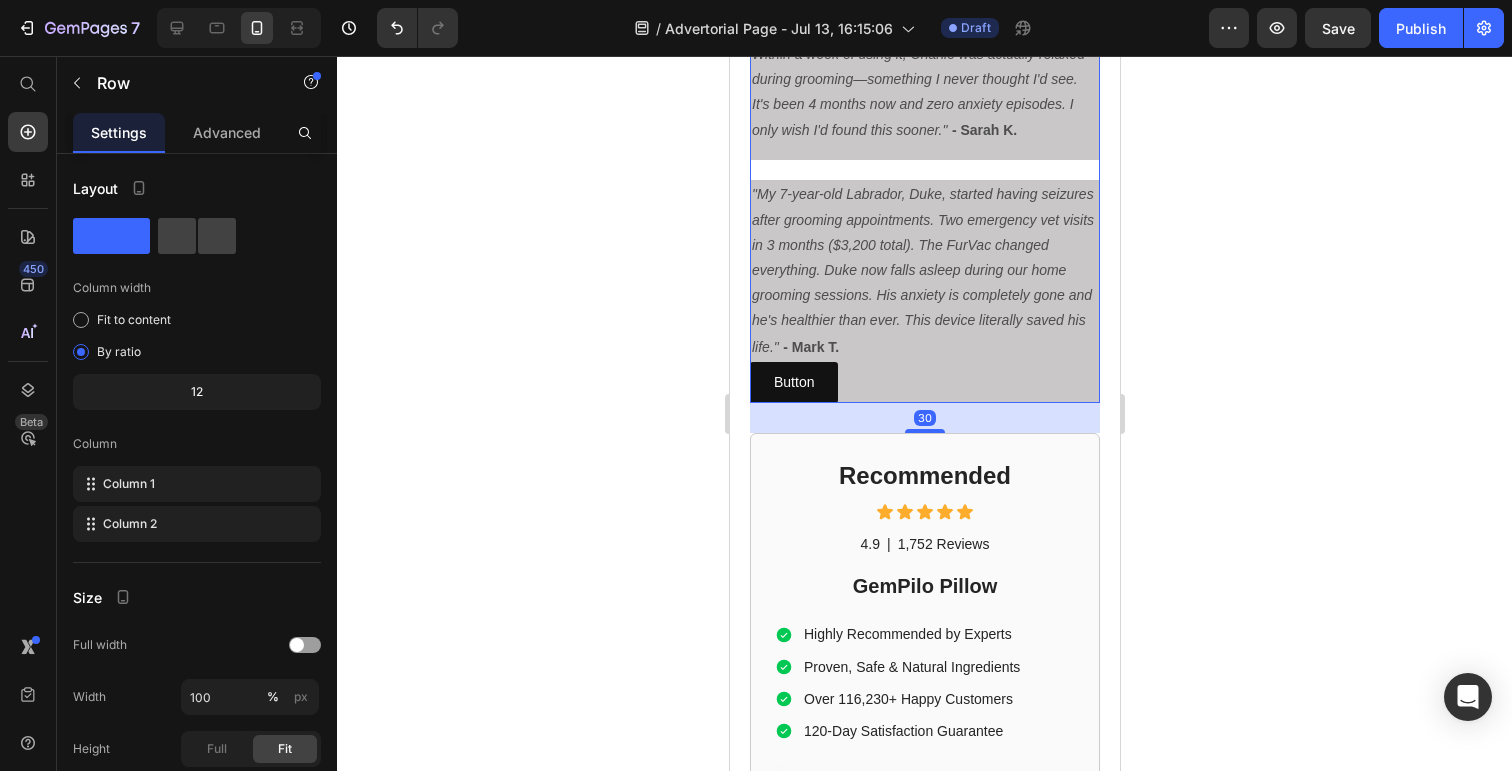 click on "Dog Owner Shares How This $179 Device Saved Her From a $4,800 Emergency Heading Date: March 15, 2024 | By: [NAME] Text Block "By the time the seizure started, it was almost too late. This simple device could have prevented the whole nightmare." Text Block Row Image ⁠⁠⁠⁠⁠⁠⁠ My dog almost died at the groomer Heading If your dog gets anxious at the groomer... If you've ever wondered why some dogs shake uncontrollably in the grooming chair... If you've noticed your furry friend acting strange after grooming appointments... Then what I'm about to share could save your dog's life. There's a hidden epidemic affecting 1 in 4 dogs during professional grooming. It's causing seizures, panic attacks, and in some cases—death. And here's the scary part: The thing you think is keeping your dog clean and healthy might actually be putting them in mortal danger. Text Block ⁠⁠⁠⁠⁠⁠⁠ The $4,800 Wake-Up Call That Changed Everything Heading My name is [NAME]. Text Block" at bounding box center [924, -4390] 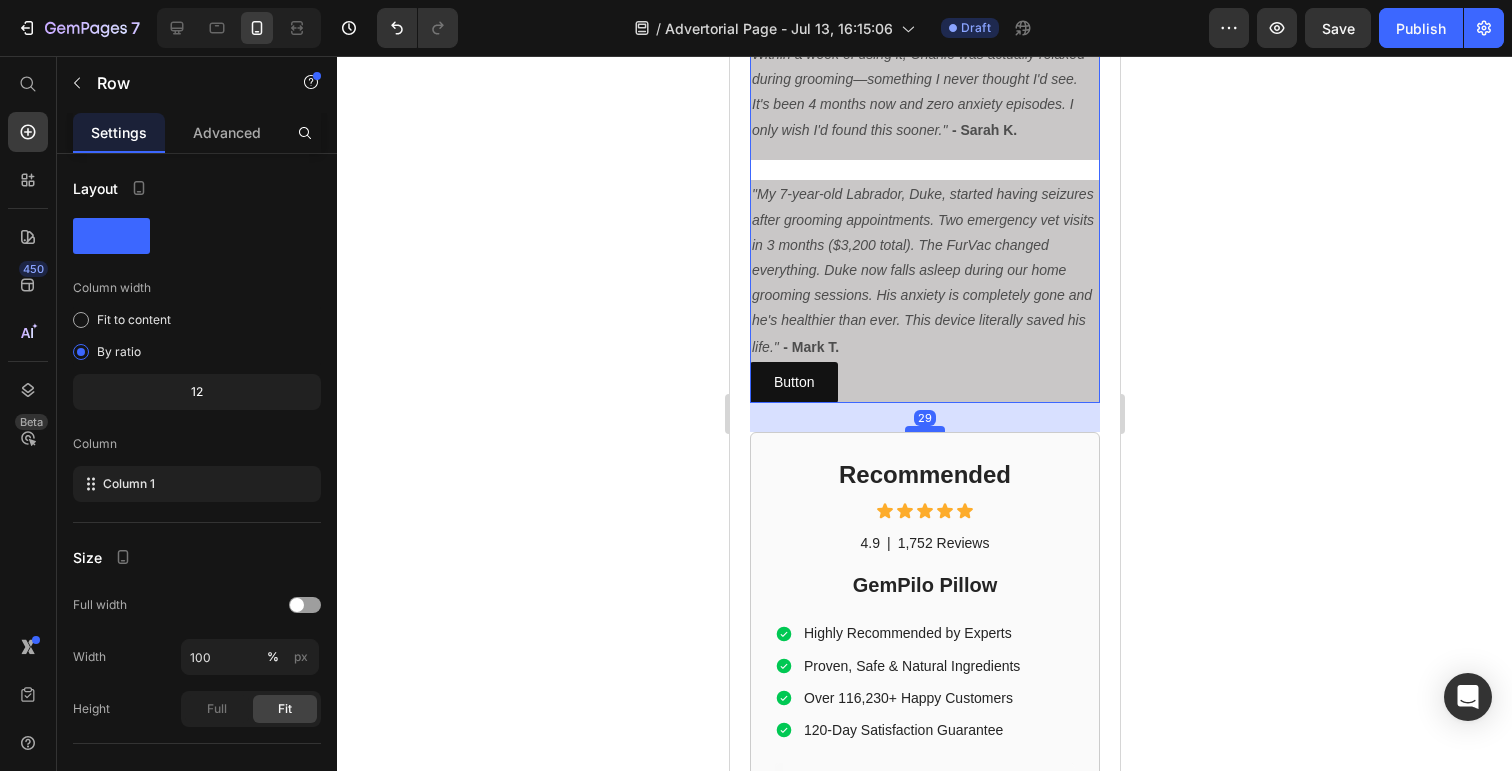 click at bounding box center (924, 429) 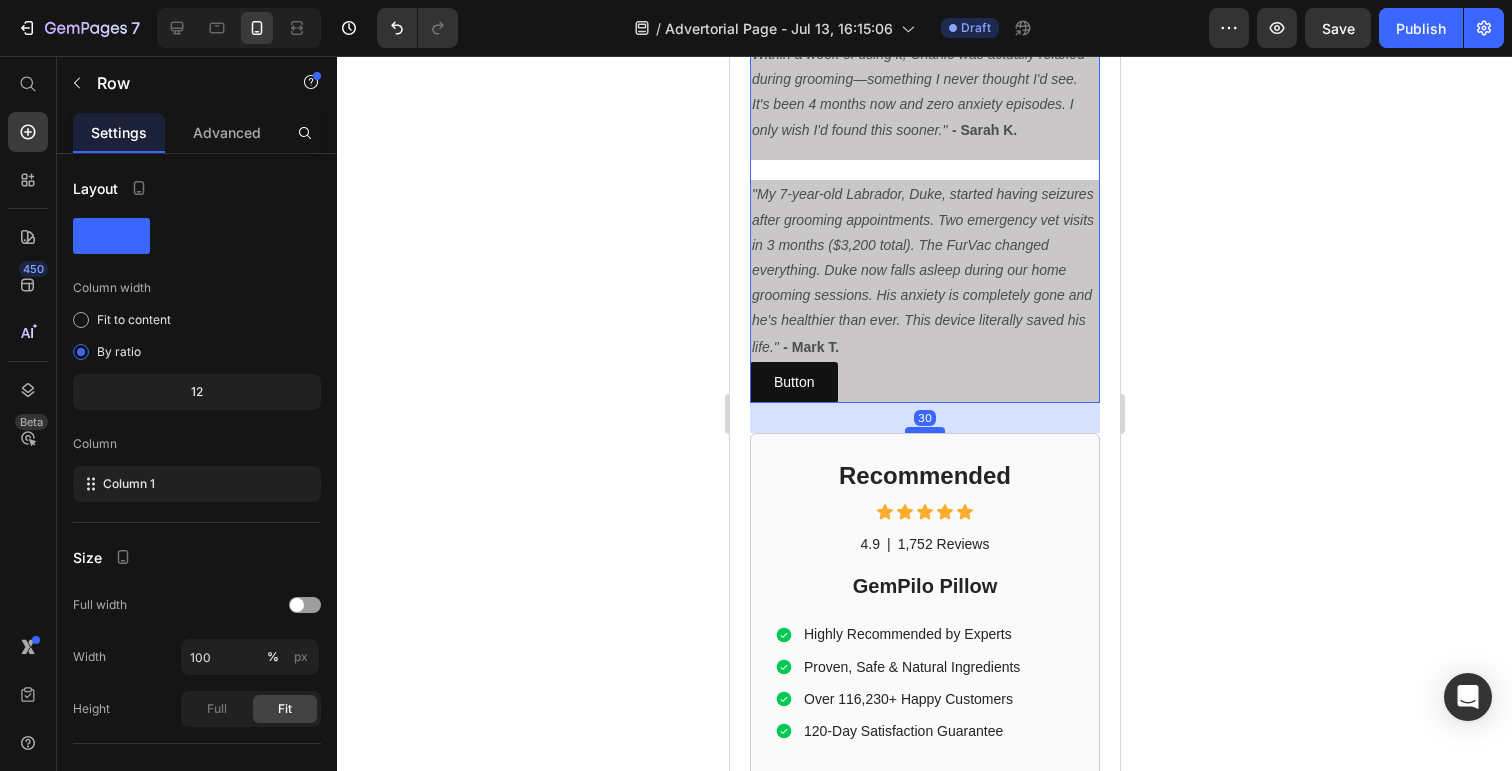 click at bounding box center [924, 430] 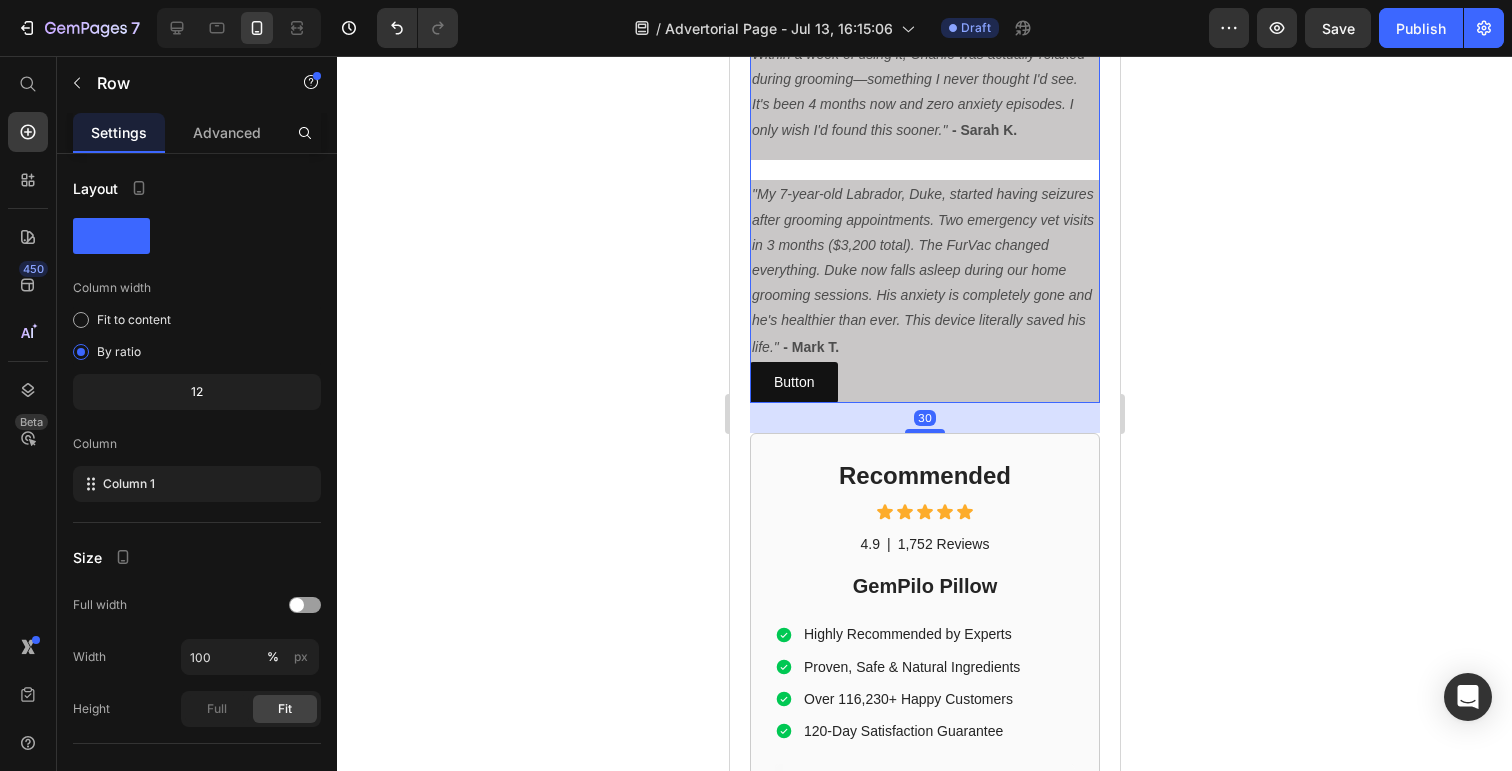 click on "Button Button" at bounding box center [924, 382] 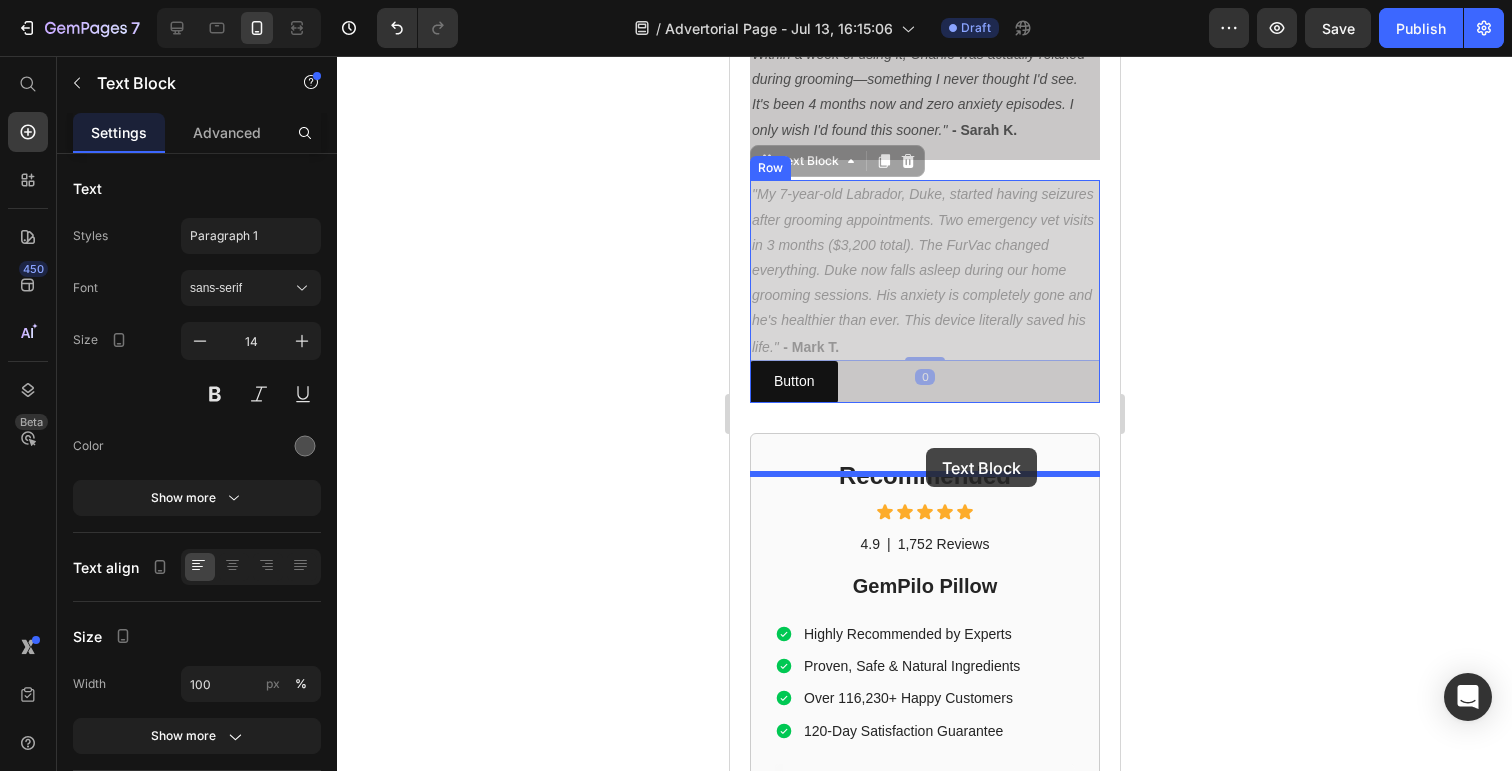 drag, startPoint x: 925, startPoint y: 429, endPoint x: 925, endPoint y: 448, distance: 19 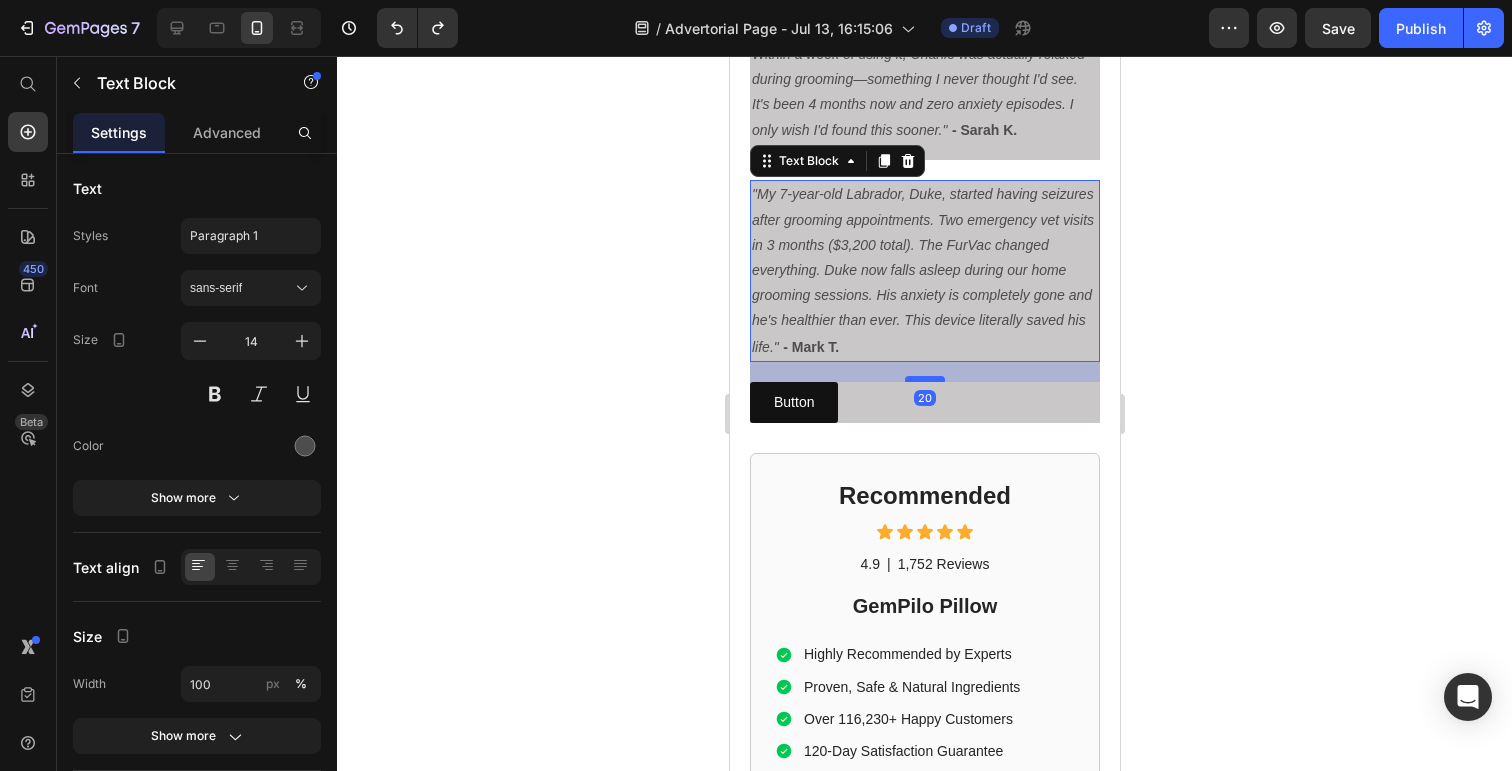 drag, startPoint x: 924, startPoint y: 432, endPoint x: 928, endPoint y: 452, distance: 20.396078 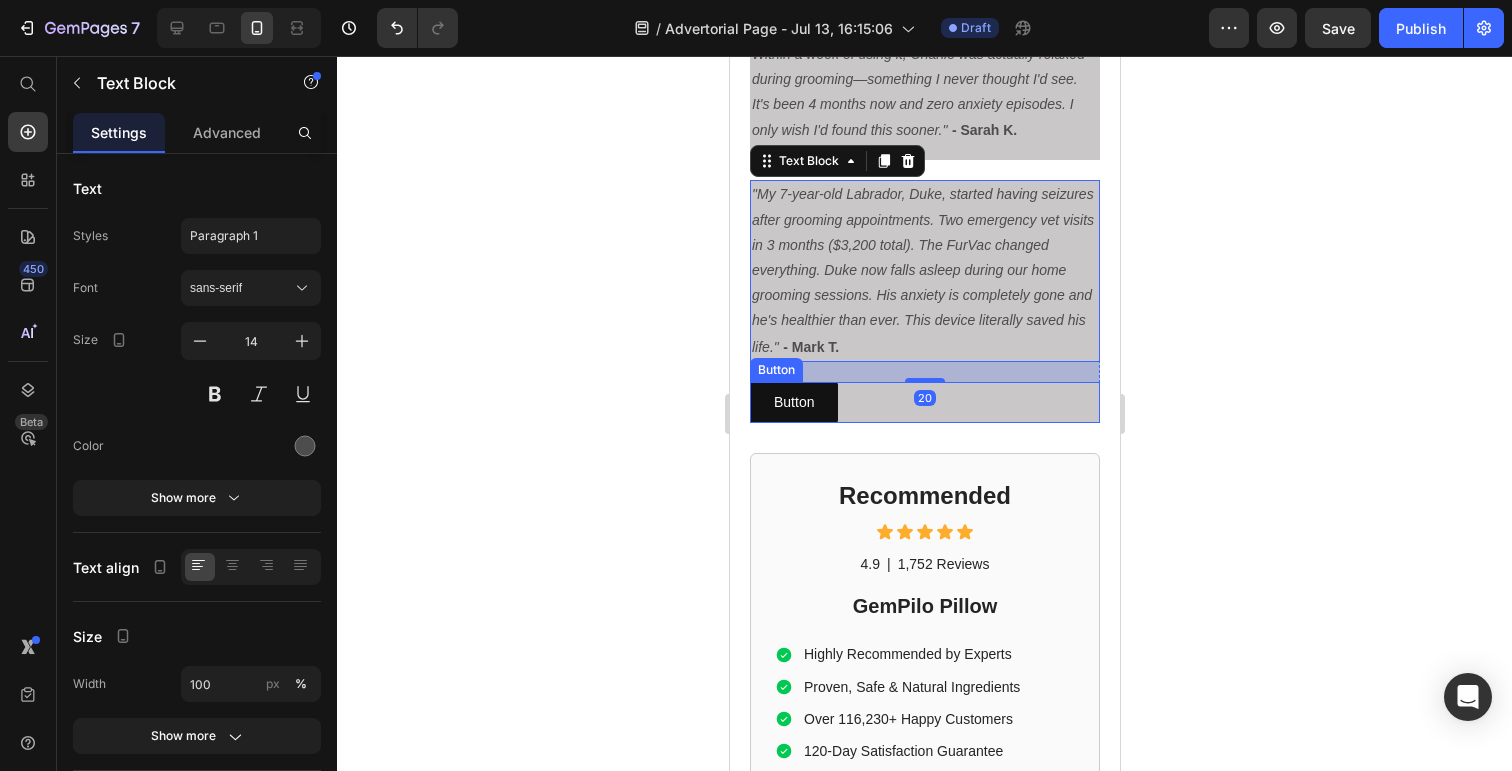 click on "Button Button" at bounding box center (924, 402) 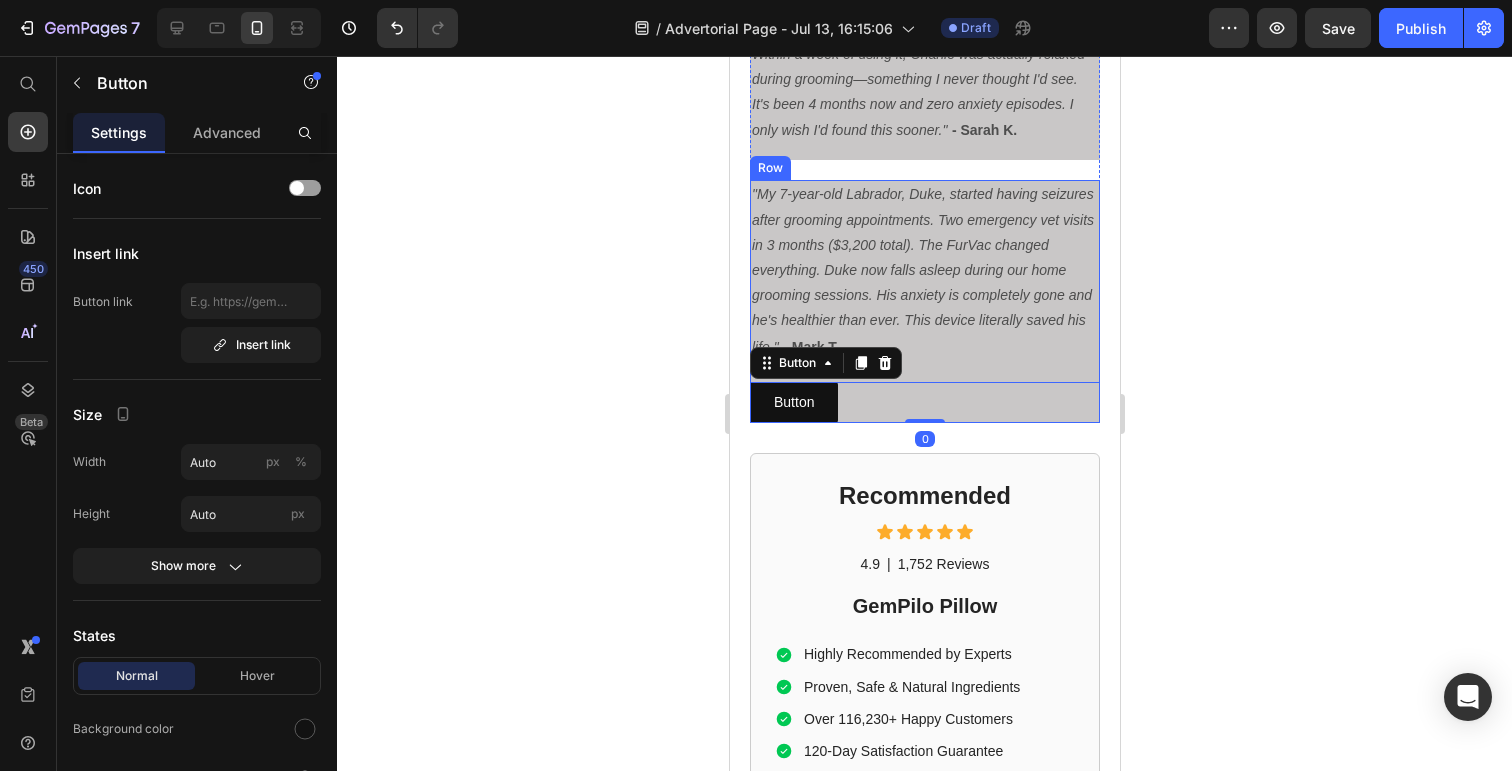 click on ""My 7-year-old Labrador, Duke, started having seizures after grooming appointments. Two emergency vet visits in 3 months ($3,200 total). The FurVac changed everything. Duke now falls asleep during our home grooming sessions. His anxiety is completely gone and he's healthier than ever. This device literally saved his life." - [NAME] Text Block Button Button 0" at bounding box center [924, 301] 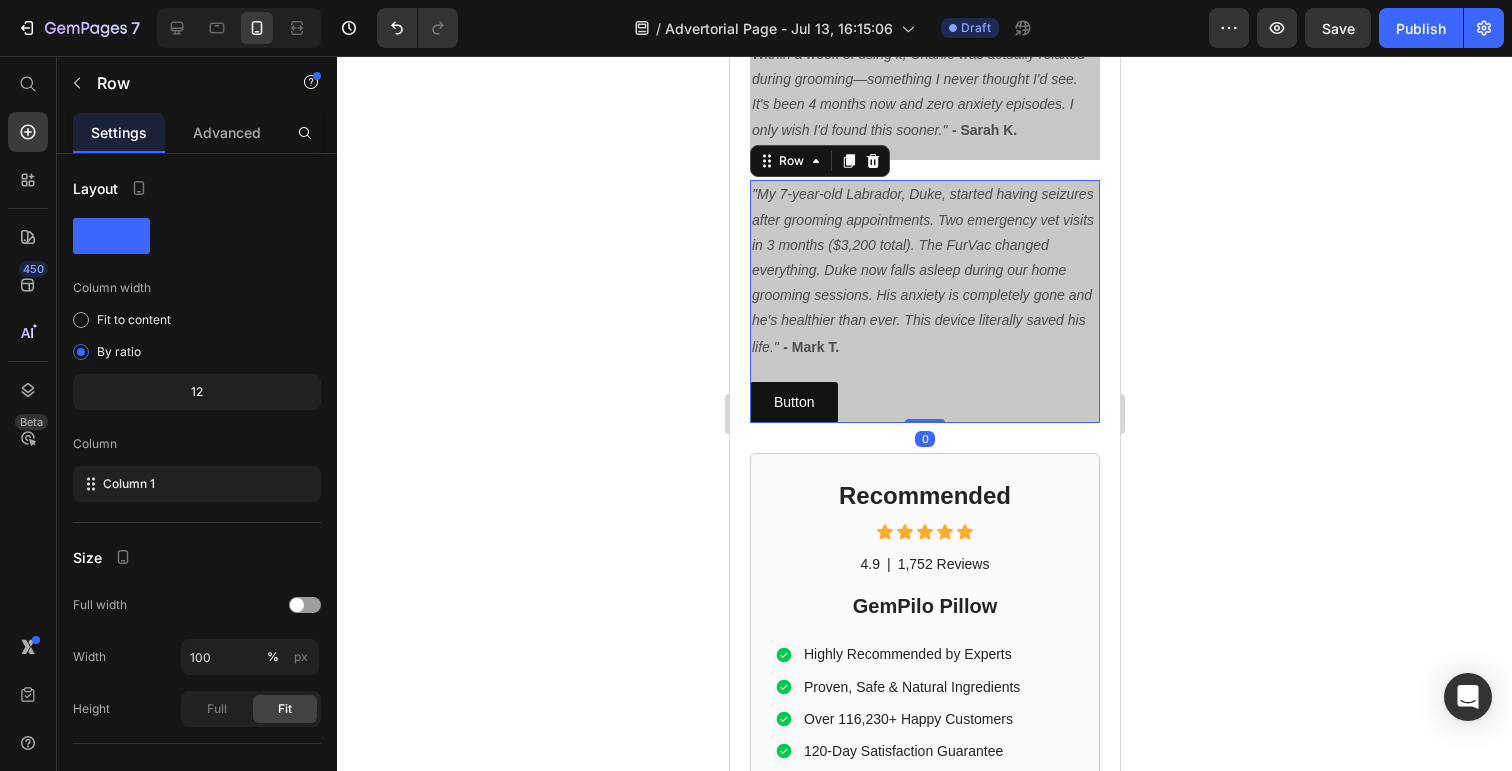click on ""My 7-year-old Labrador, Duke, started having seizures after grooming appointments. Two emergency vet visits in 3 months ($3,200 total). The FurVac changed everything. Duke now falls asleep during our home grooming sessions. His anxiety is completely gone and he's healthier than ever. This device literally saved his life." - [NAME] Text Block Button Button" at bounding box center [924, 301] 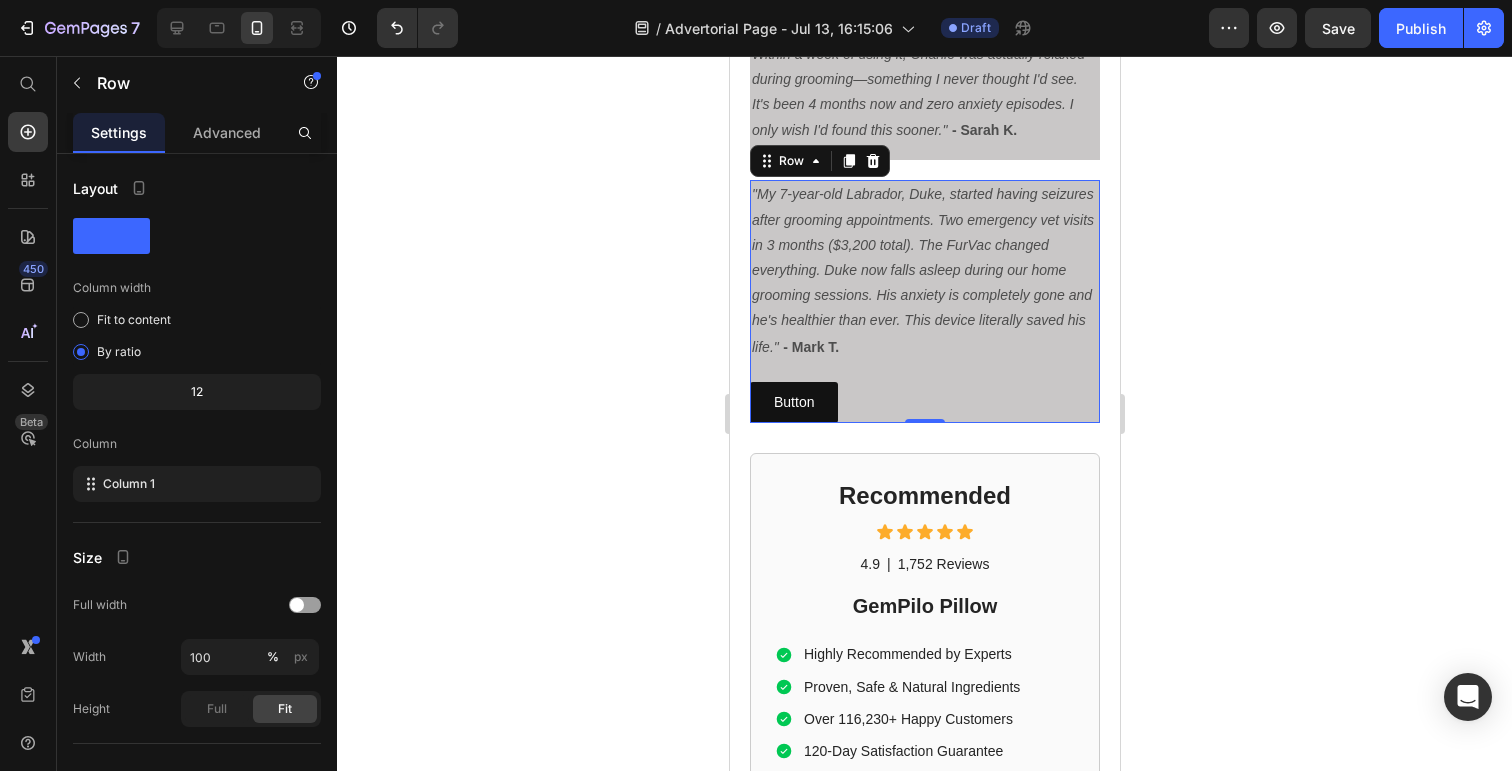 click on ""My 7-year-old Labrador, Duke, started having seizures after grooming appointments. Two emergency vet visits in 3 months ($3,200 total). The FurVac changed everything. Duke now falls asleep during our home grooming sessions. His anxiety is completely gone and he's healthier than ever. This device literally saved his life." - [NAME] Text Block Button Button" at bounding box center [924, 301] 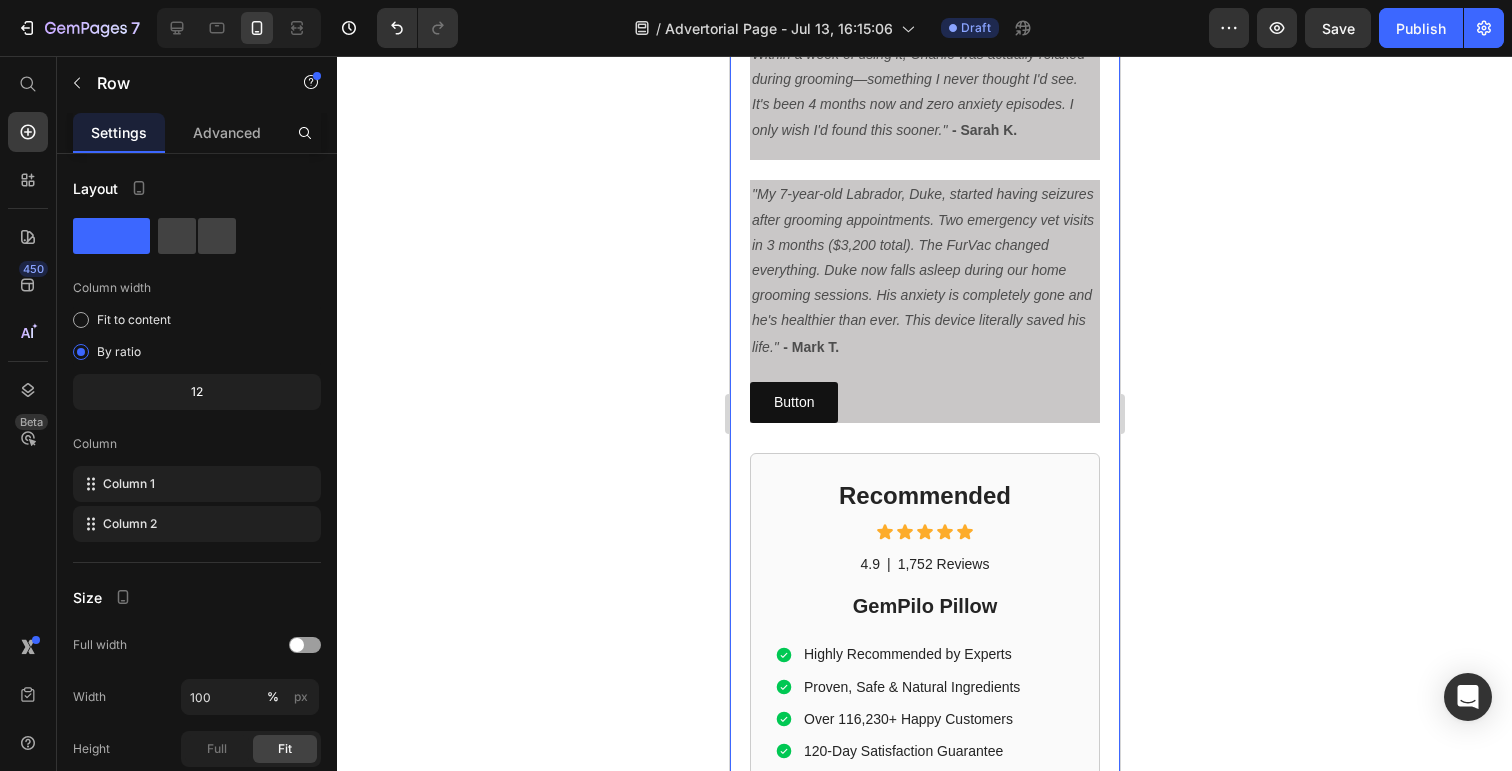 click on "Dog Owner Shares How This $179 Device Saved Her From a $4,800 Emergency Heading Date: March 15, 2024 | By: [NAME] Text Block "By the time the seizure started, it was almost too late. This simple device could have prevented the whole nightmare." Text Block Row Image ⁠⁠⁠⁠⁠⁠⁠ My dog almost died at the groomer Heading If your dog gets anxious at the groomer... If you've ever wondered why some dogs shake uncontrollably in the grooming chair... If you've noticed your furry friend acting strange after grooming appointments... Then what I'm about to share could save your dog's life. There's a hidden epidemic affecting 1 in 4 dogs during professional grooming. It's causing seizures, panic attacks, and in some cases—death. And here's the scary part: The thing you think is keeping your dog clean and healthy might actually be putting them in mortal danger. Text Block ⁠⁠⁠⁠⁠⁠⁠ The $4,800 Wake-Up Call That Changed Everything Heading My name is [NAME]. Text Block" at bounding box center (924, -4025) 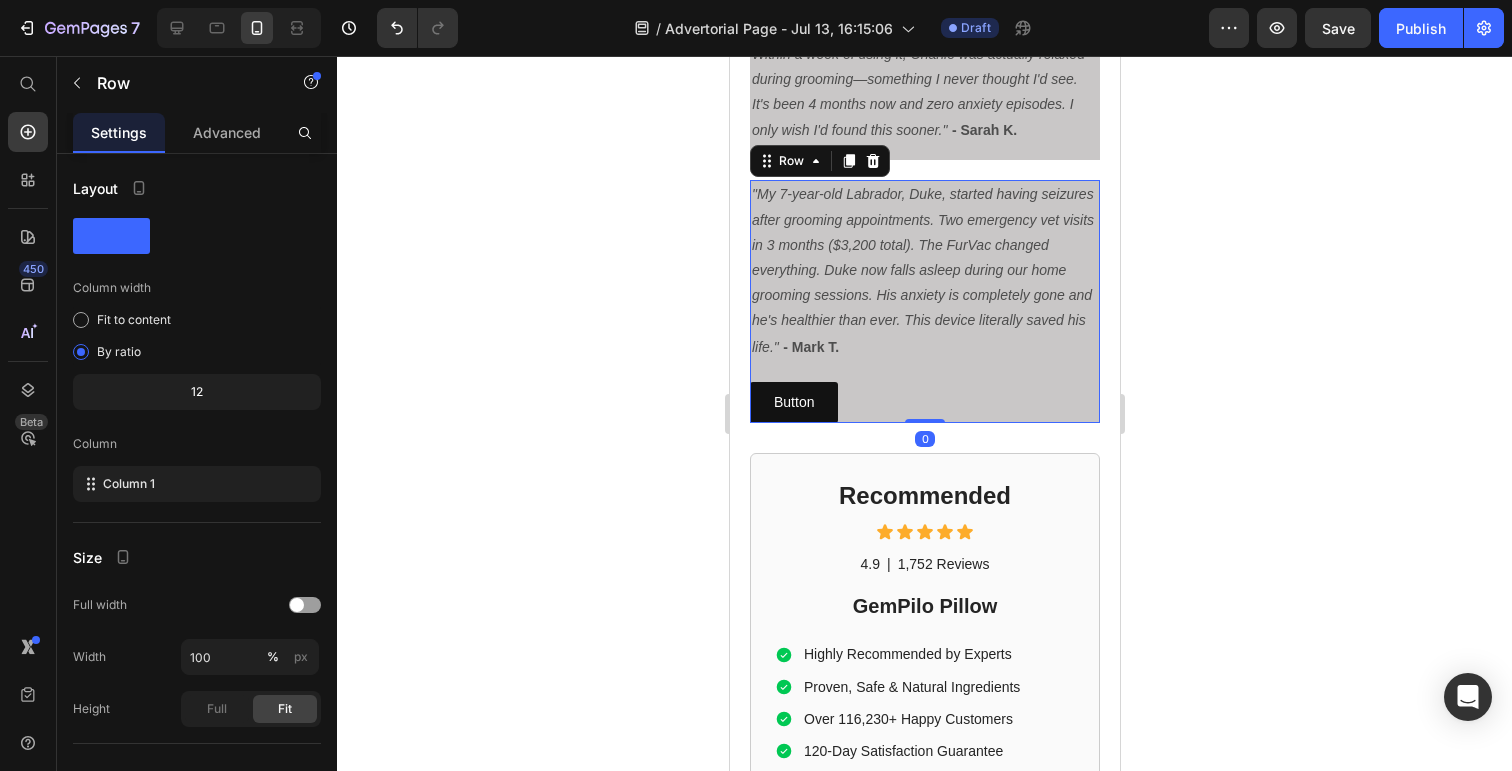 click on ""My 7-year-old Labrador, Duke, started having seizures after grooming appointments. Two emergency vet visits in 3 months ($3,200 total). The FurVac changed everything. Duke now falls asleep during our home grooming sessions. His anxiety is completely gone and he's healthier than ever. This device literally saved his life." - [NAME] Text Block Button Button" at bounding box center [924, 301] 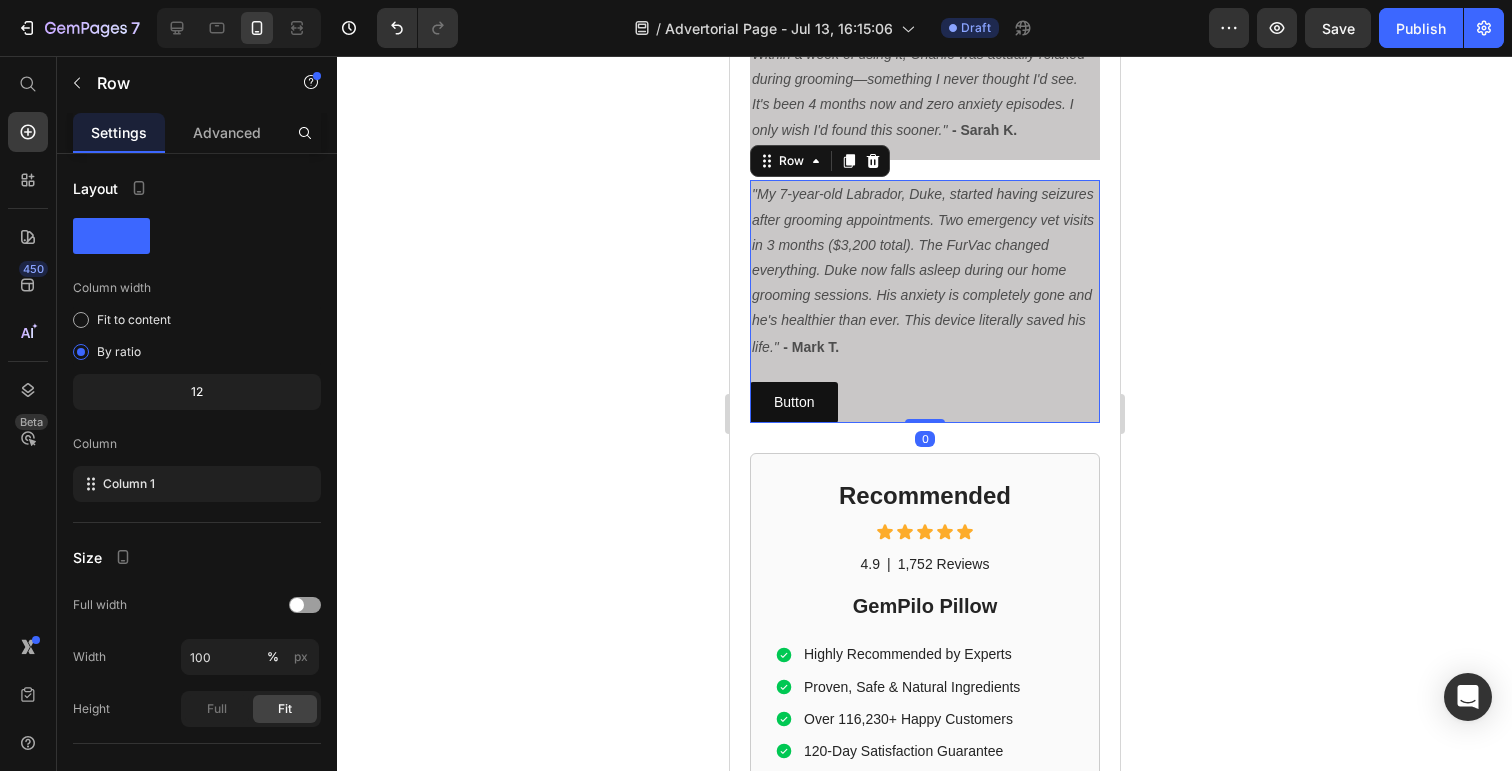 click on ""My 7-year-old Labrador, Duke, started having seizures after grooming appointments. Two emergency vet visits in 3 months ($3,200 total). The FurVac changed everything. Duke now falls asleep during our home grooming sessions. His anxiety is completely gone and he's healthier than ever. This device literally saved his life." - [NAME] Text Block Button Button" at bounding box center (924, 301) 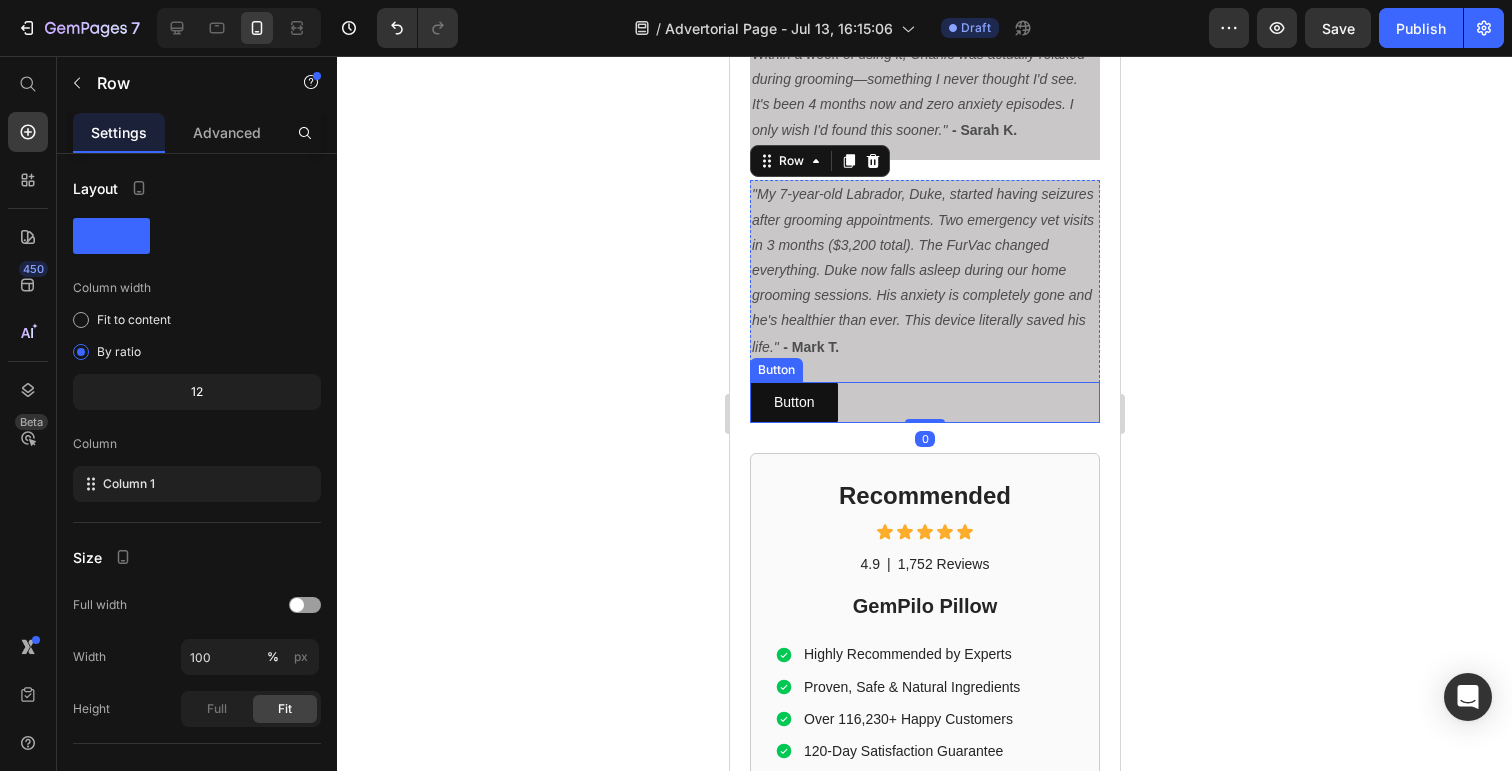 click on "Button Button" at bounding box center (924, 402) 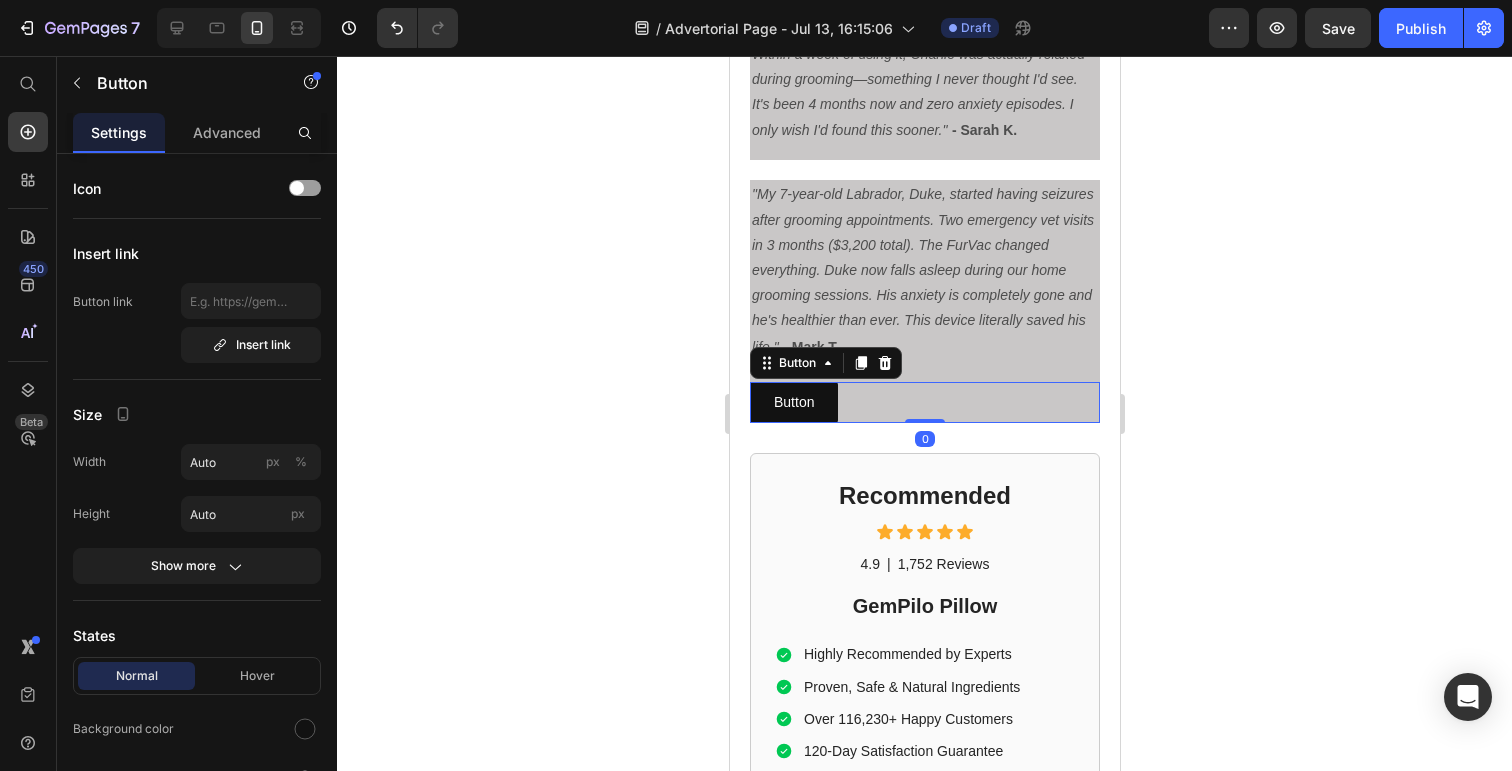 click on "Button Button   0" at bounding box center [924, 402] 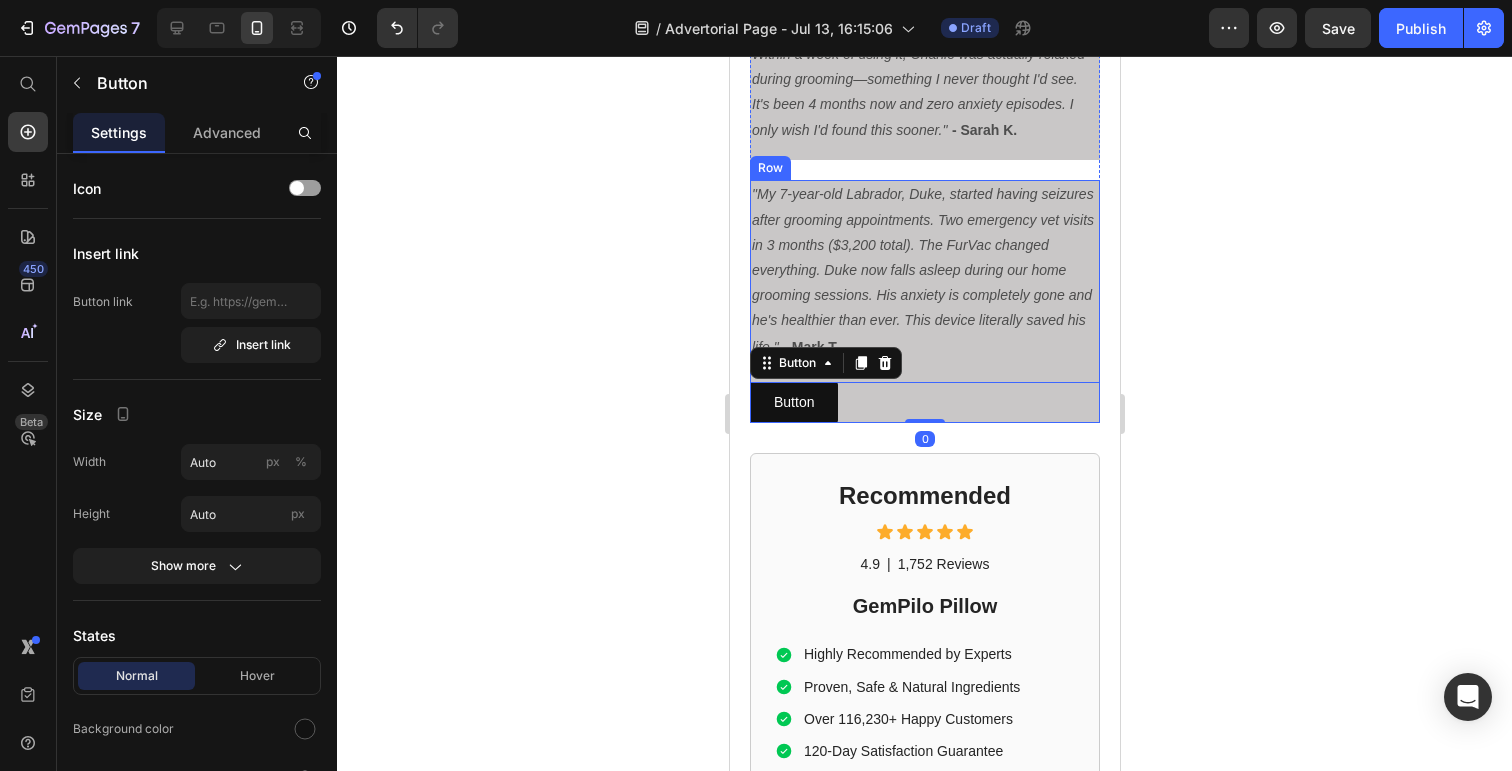 click on ""My 7-year-old Labrador, Duke, started having seizures after grooming appointments. Two emergency vet visits in 3 months ($3,200 total). The FurVac changed everything. Duke now falls asleep during our home grooming sessions. His anxiety is completely gone and he's healthier than ever. This device literally saved his life." - [NAME] Text Block Button Button 0" at bounding box center [924, 301] 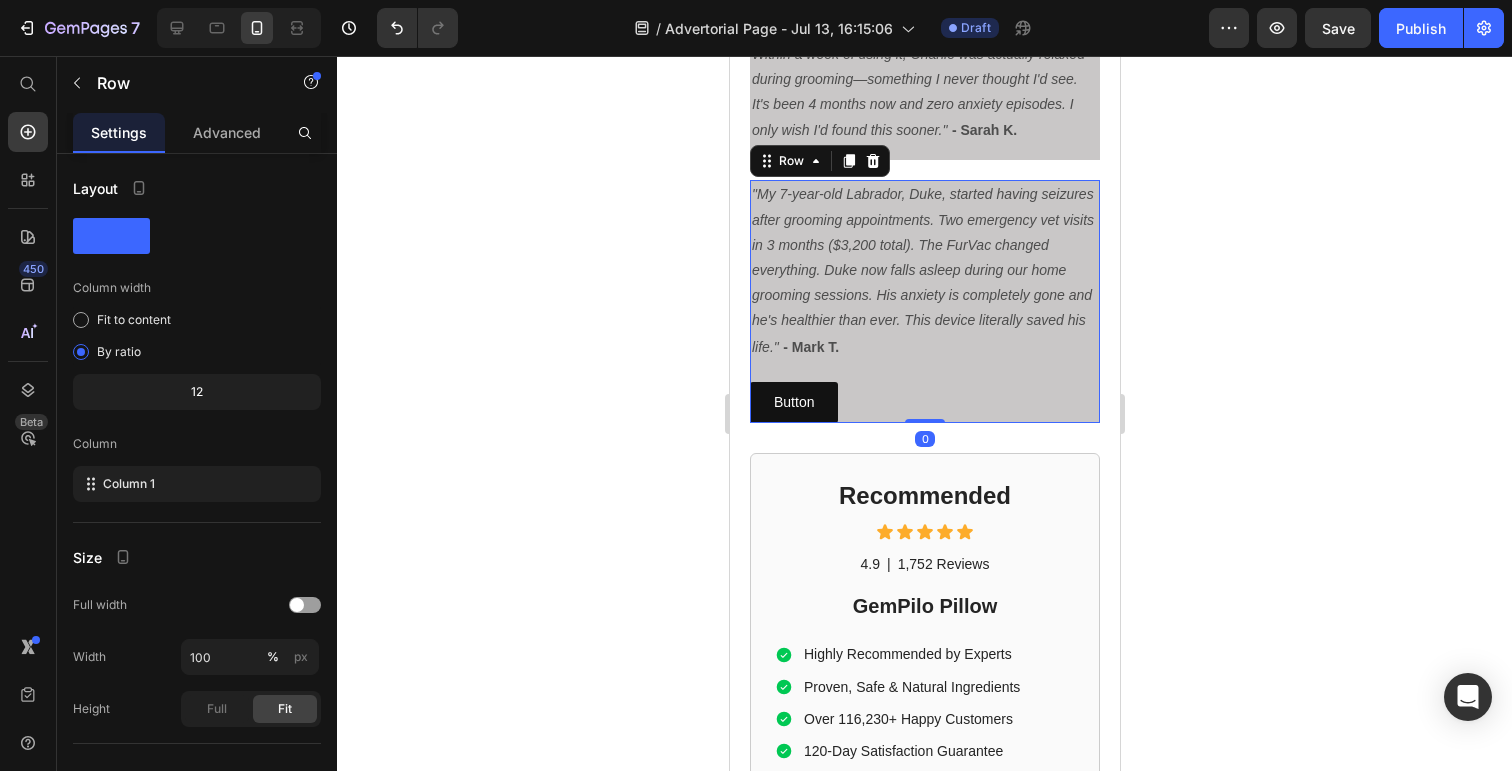 click on ""My 7-year-old Labrador, Duke, started having seizures after grooming appointments. Two emergency vet visits in 3 months ($3,200 total). The FurVac changed everything. Duke now falls asleep during our home grooming sessions. His anxiety is completely gone and he's healthier than ever. This device literally saved his life." - [NAME] Text Block Button Button" at bounding box center [924, 301] 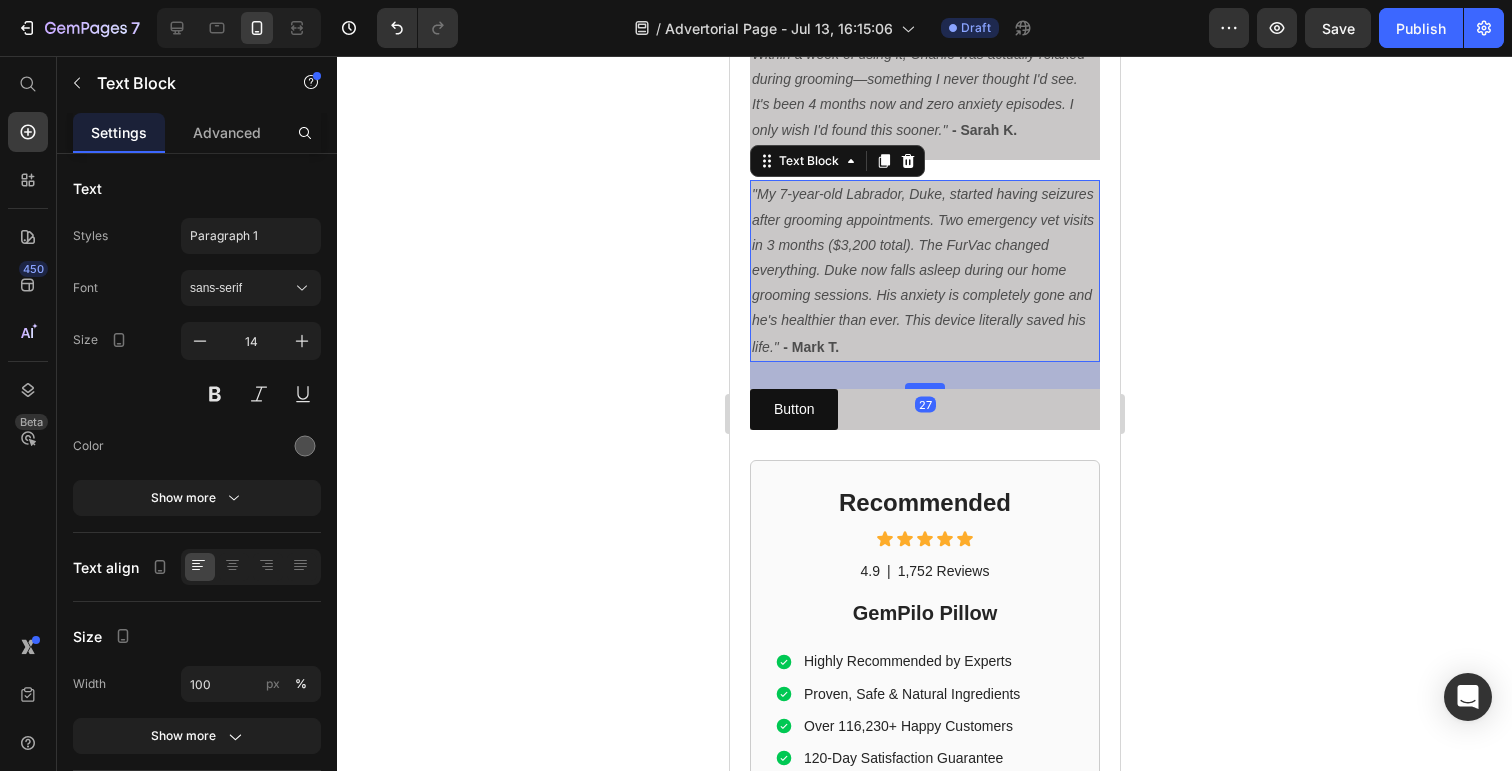 click at bounding box center (924, 386) 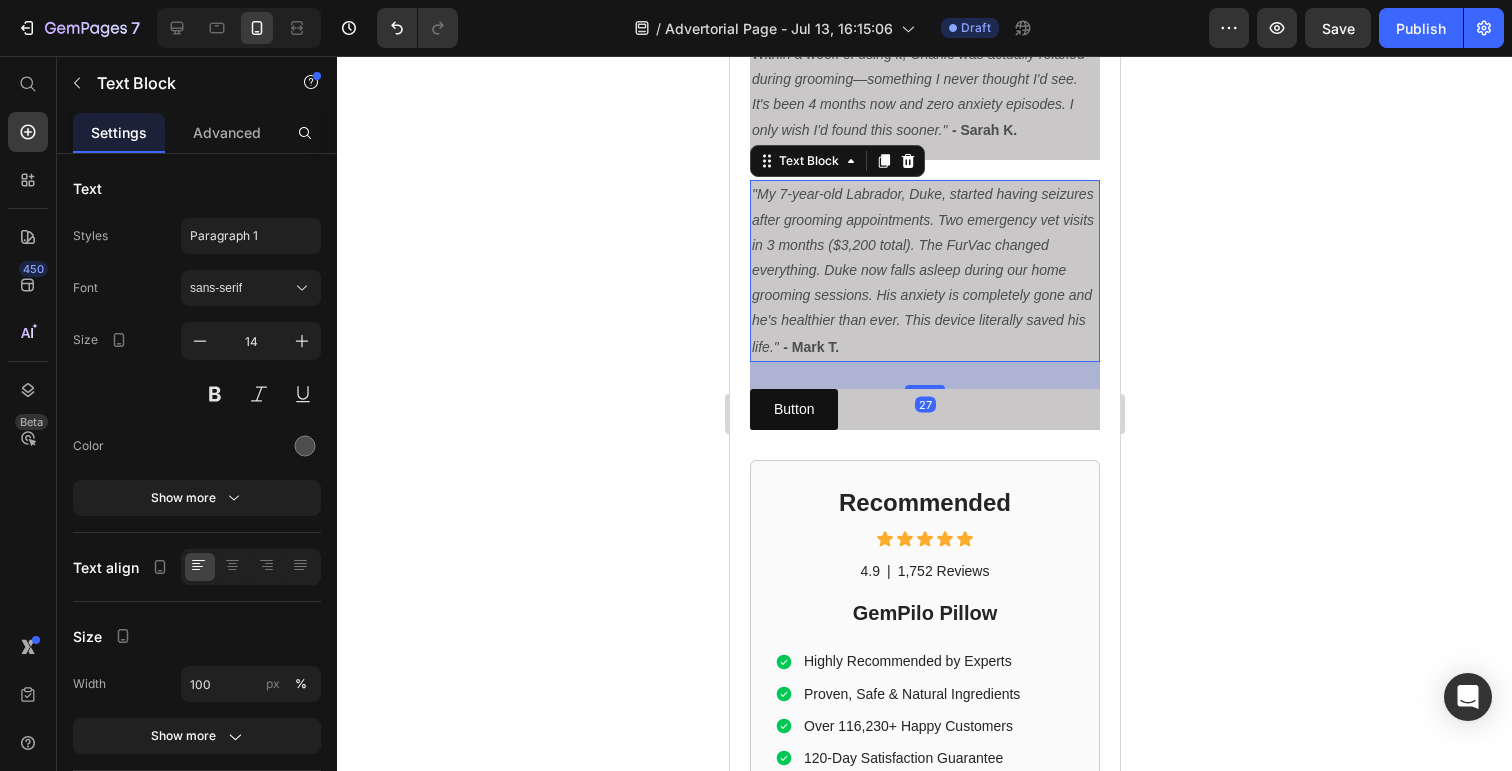 click on "27" at bounding box center (924, 375) 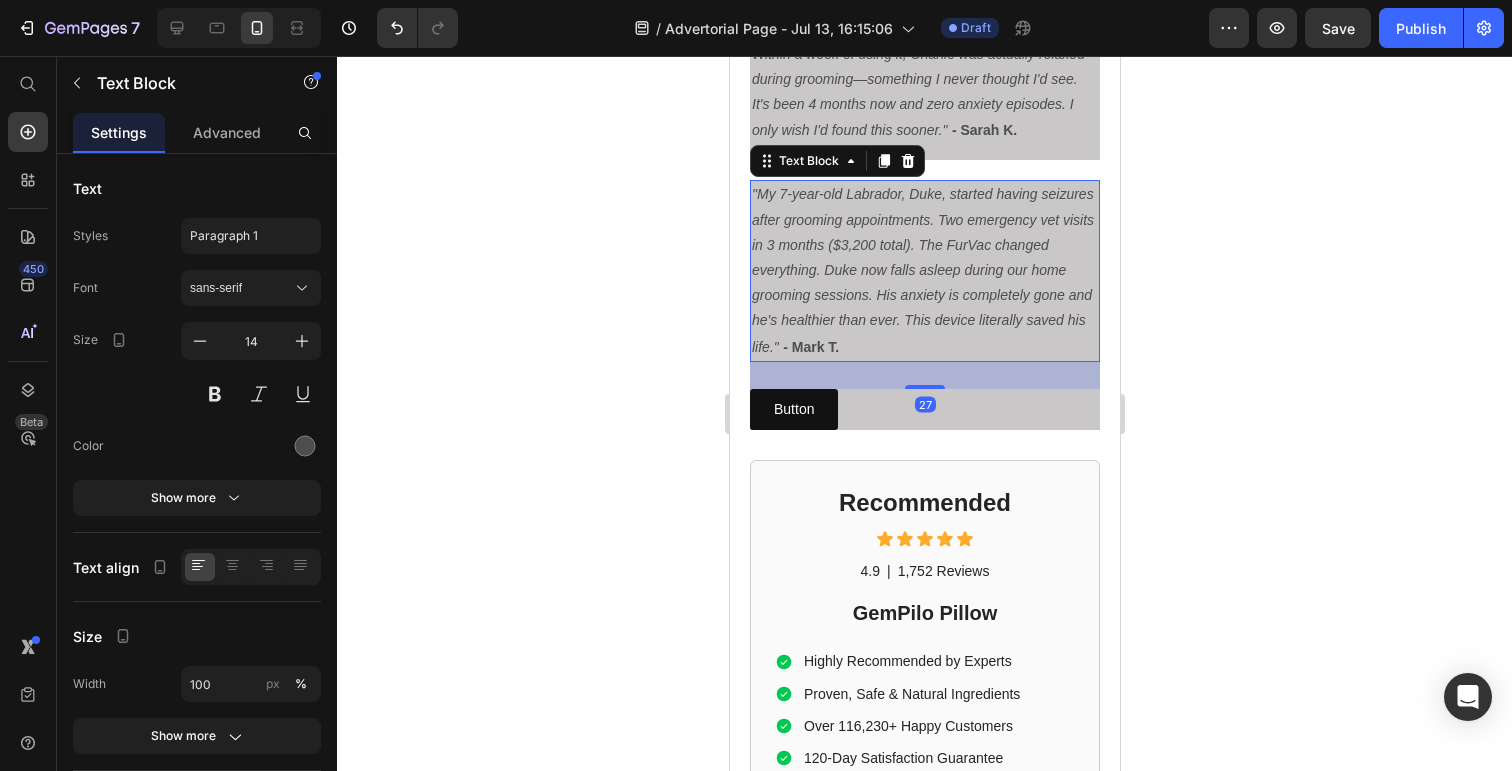 click 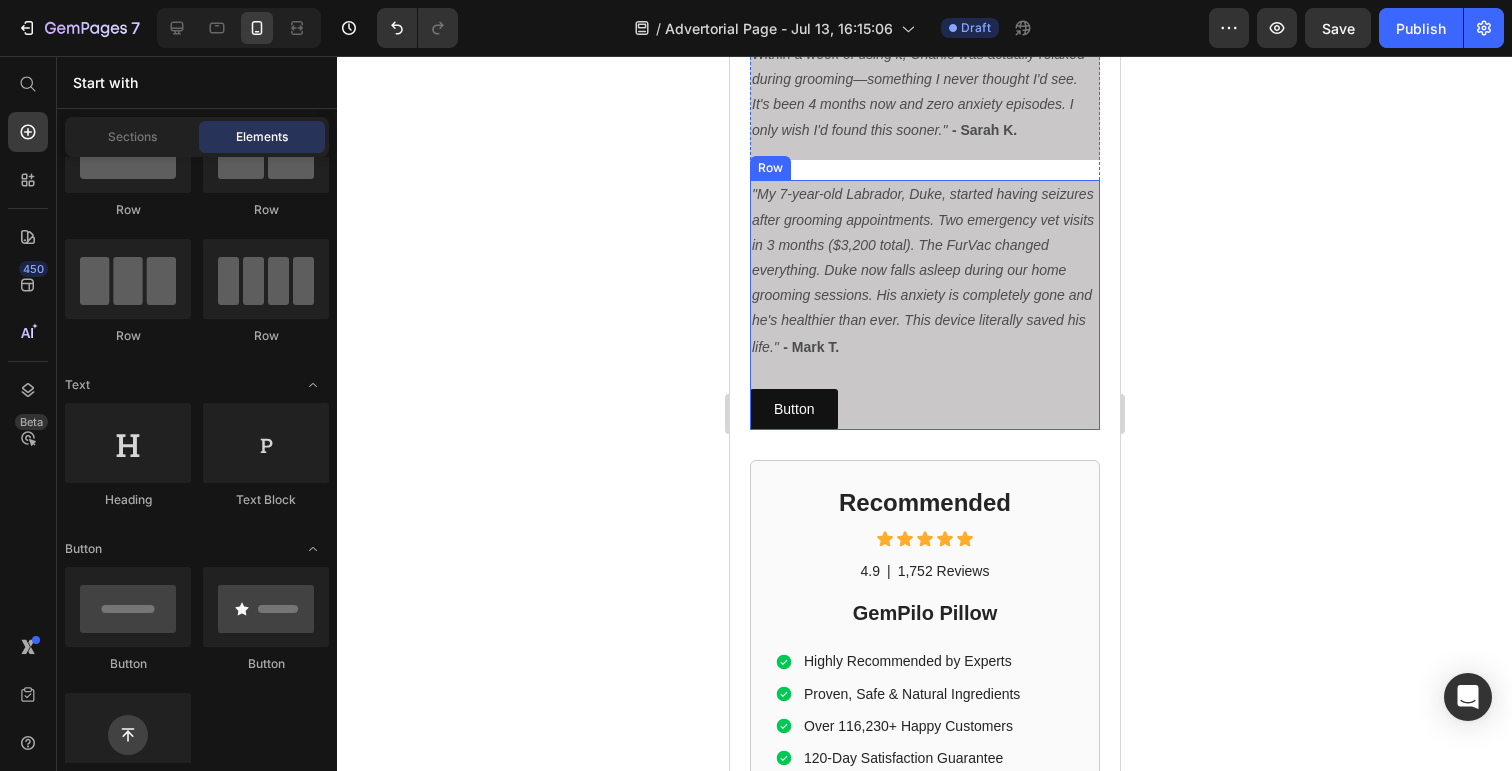click on ""My 7-year-old Labrador, Duke, started having seizures after grooming appointments. Two emergency vet visits in 3 months ($3,200 total). The FurVac changed everything. Duke now falls asleep during our home grooming sessions. His anxiety is completely gone and he's healthier than ever. This device literally saved his life." - [NAME] Text Block Button Button" at bounding box center (924, 305) 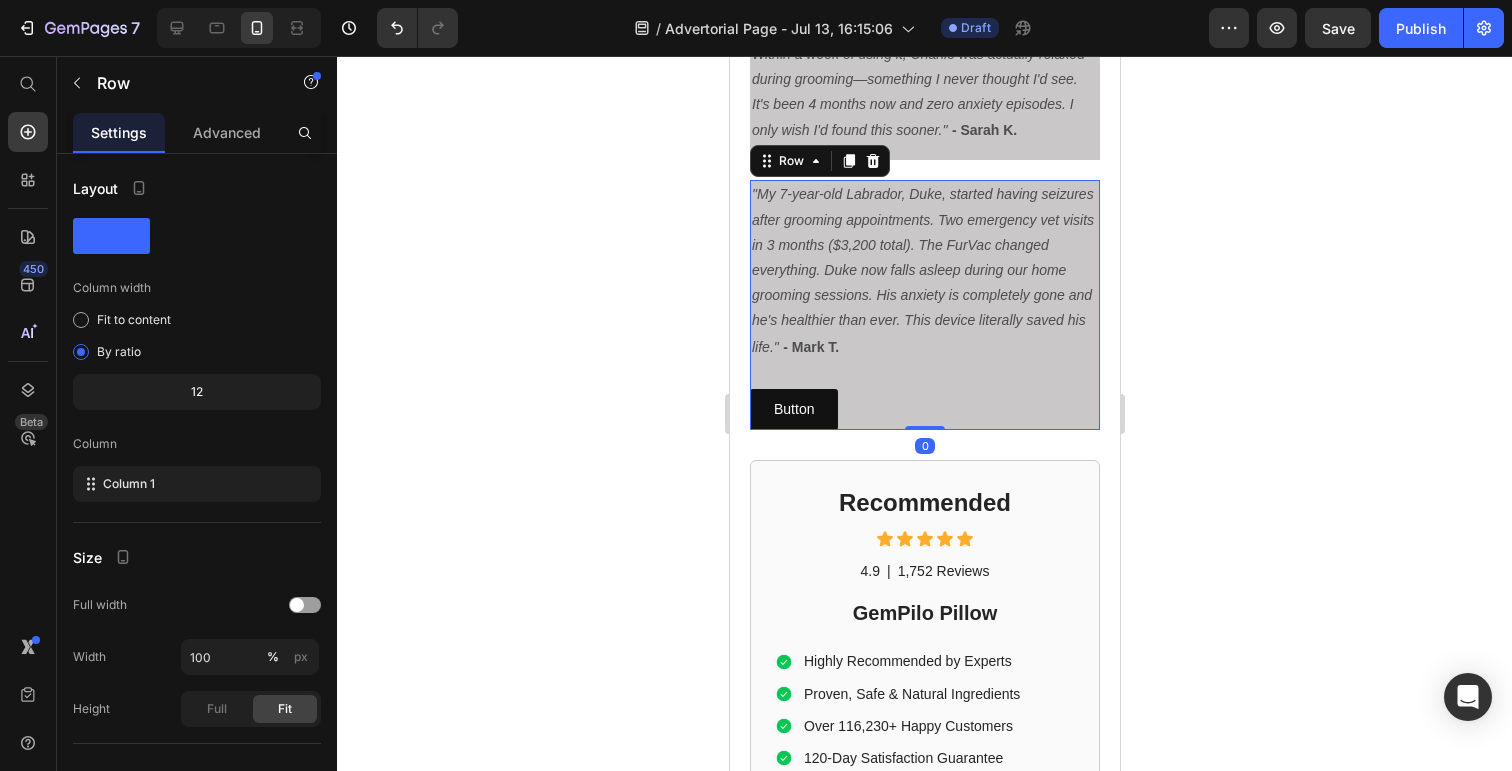 click on ""My 7-year-old Labrador, Duke, started having seizures after grooming appointments. Two emergency vet visits in 3 months ($3,200 total). The FurVac changed everything. Duke now falls asleep during our home grooming sessions. His anxiety is completely gone and he's healthier than ever. This device literally saved his life." - [NAME] Text Block Button Button" at bounding box center (924, 305) 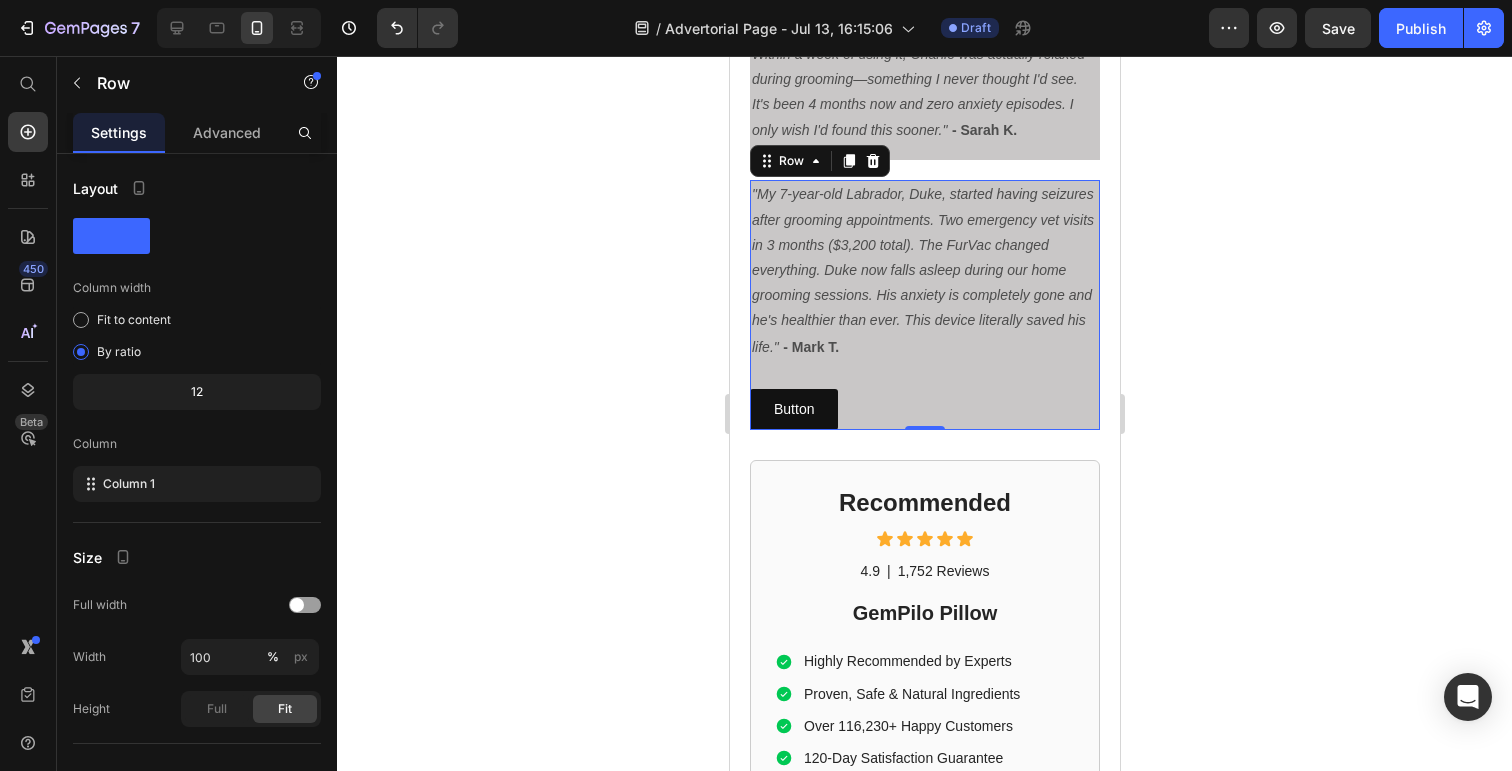 click on ""My 7-year-old Labrador, Duke, started having seizures after grooming appointments. Two emergency vet visits in 3 months ($3,200 total). The FurVac changed everything. Duke now falls asleep during our home grooming sessions. His anxiety is completely gone and he's healthier than ever. This device literally saved his life." - [NAME] Text Block Button Button" at bounding box center [924, 305] 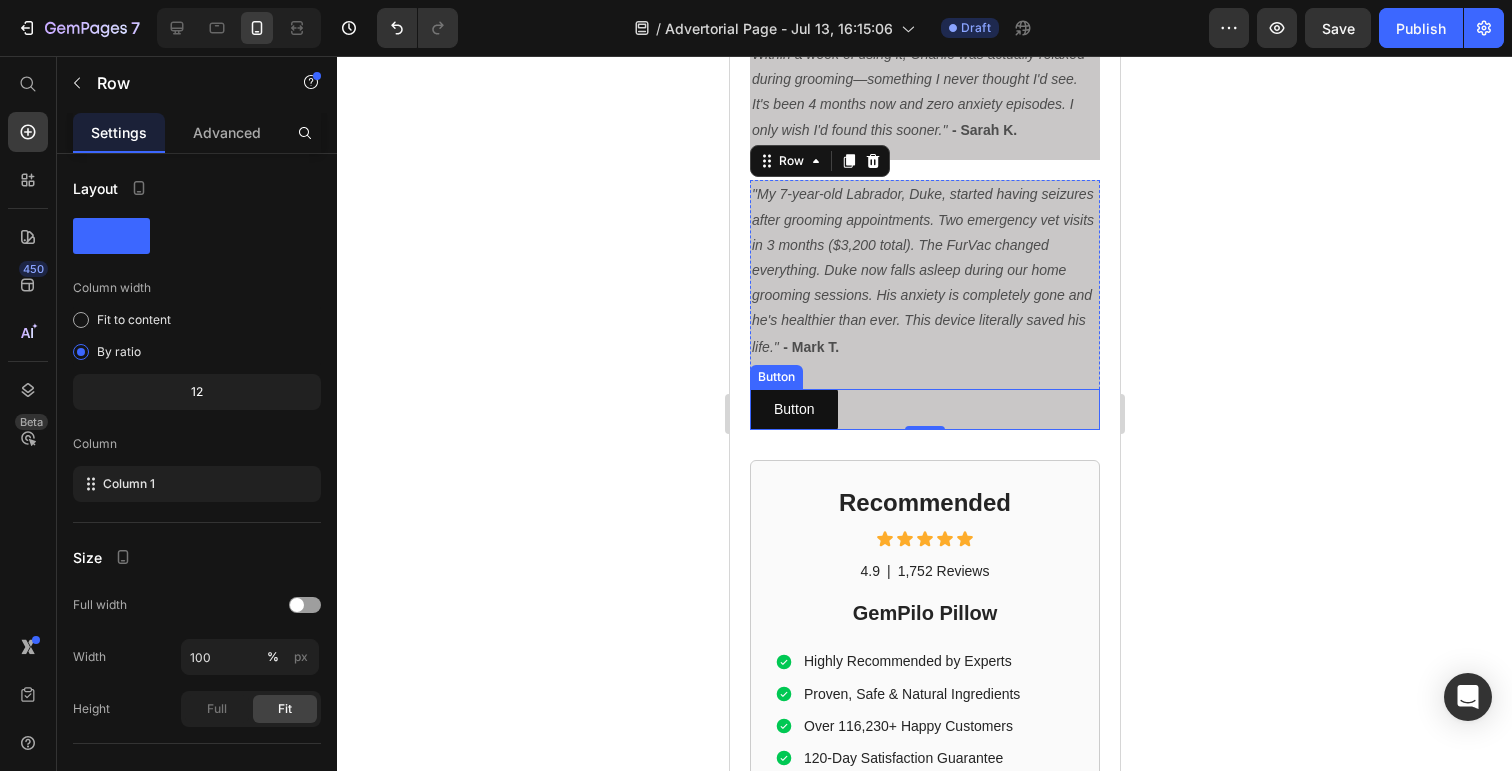 click on "Button Button" at bounding box center (924, 409) 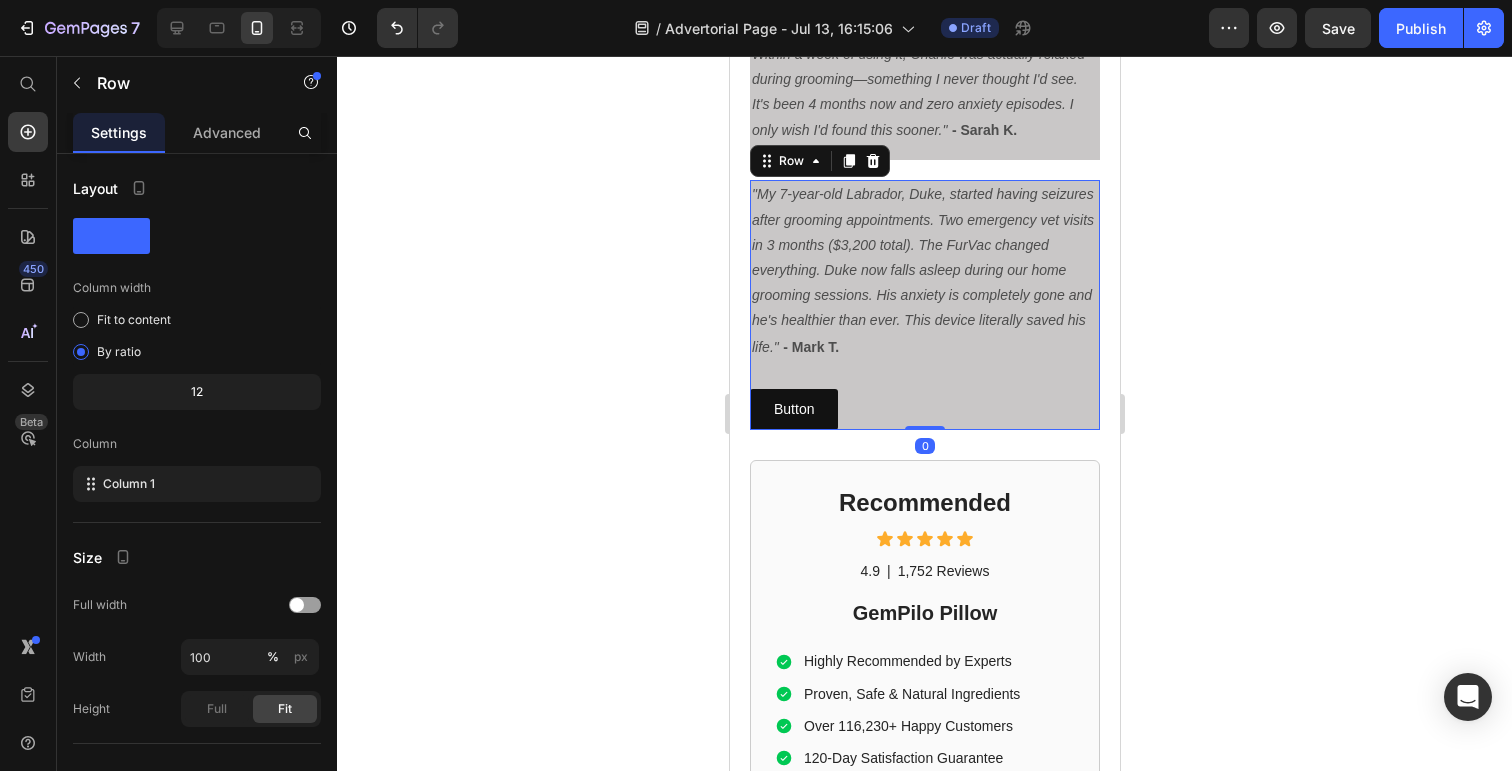 click on ""My 7-year-old Labrador, Duke, started having seizures after grooming appointments. Two emergency vet visits in 3 months ($3,200 total). The FurVac changed everything. Duke now falls asleep during our home grooming sessions. His anxiety is completely gone and he's healthier than ever. This device literally saved his life." - [NAME] Text Block Button Button" at bounding box center [924, 305] 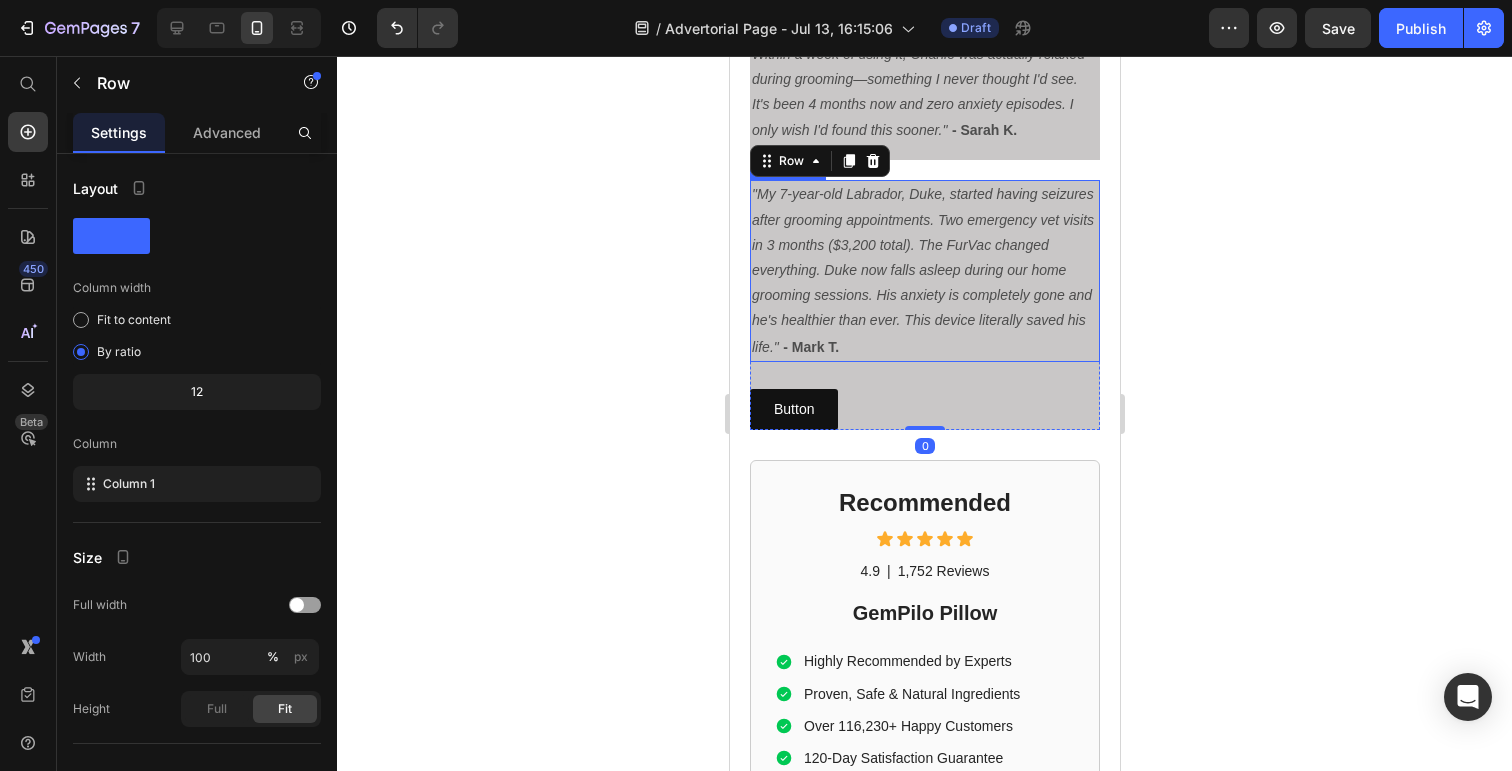 click on ""My 7-year-old Labrador, Duke, started having seizures after grooming appointments. Two emergency vet visits in 3 months ($3,200 total). The FurVac changed everything. Duke now falls asleep during our home grooming sessions. His anxiety is completely gone and he's healthier than ever. This device literally saved his life." - [NAME]" at bounding box center [924, 270] 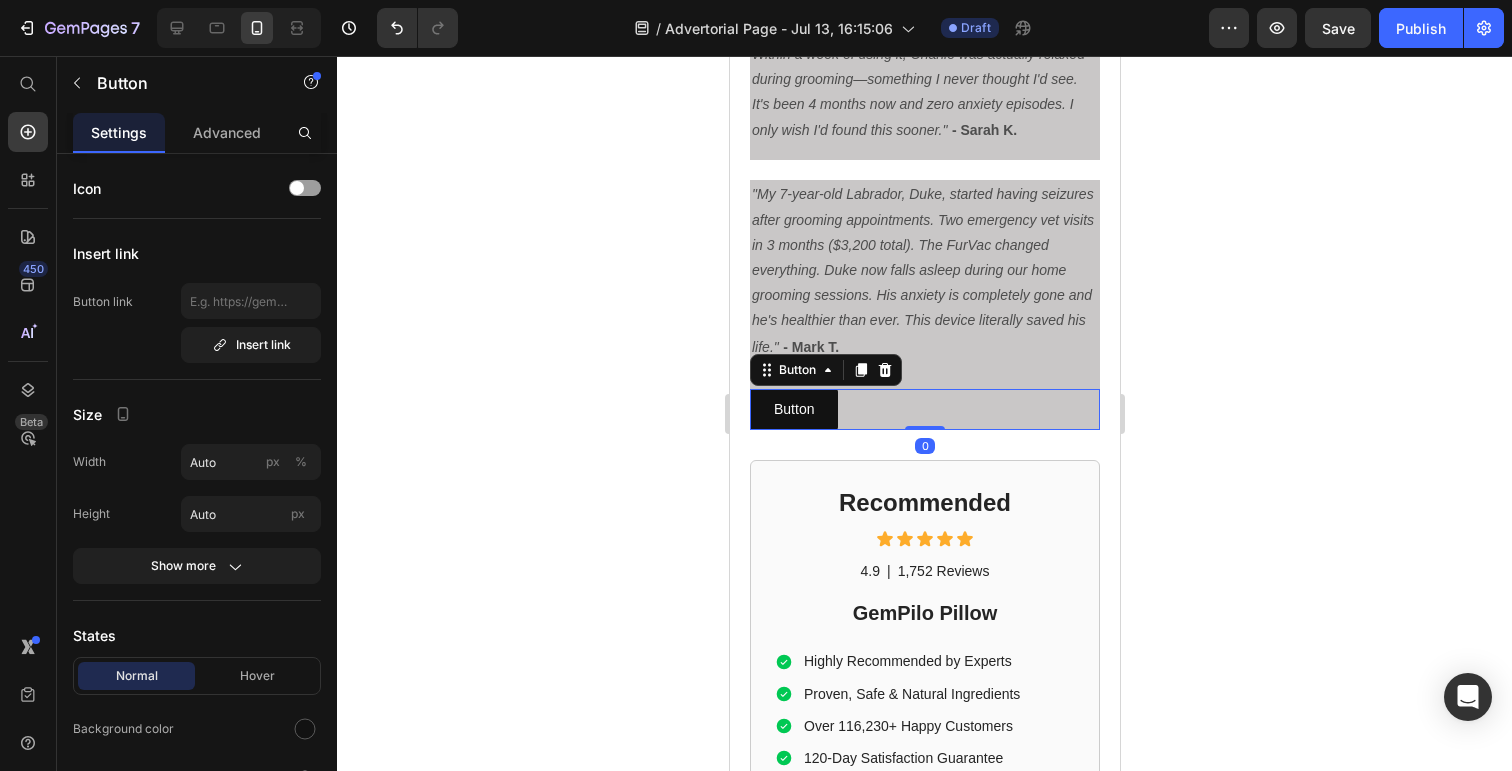 click on ""My 7-year-old Labrador, Duke, started having seizures after grooming appointments. Two emergency vet visits in 3 months ($3,200 total). The FurVac changed everything. Duke now falls asleep during our home grooming sessions. His anxiety is completely gone and he's healthier than ever. This device literally saved his life." - [NAME] Text Block" at bounding box center [924, 270] 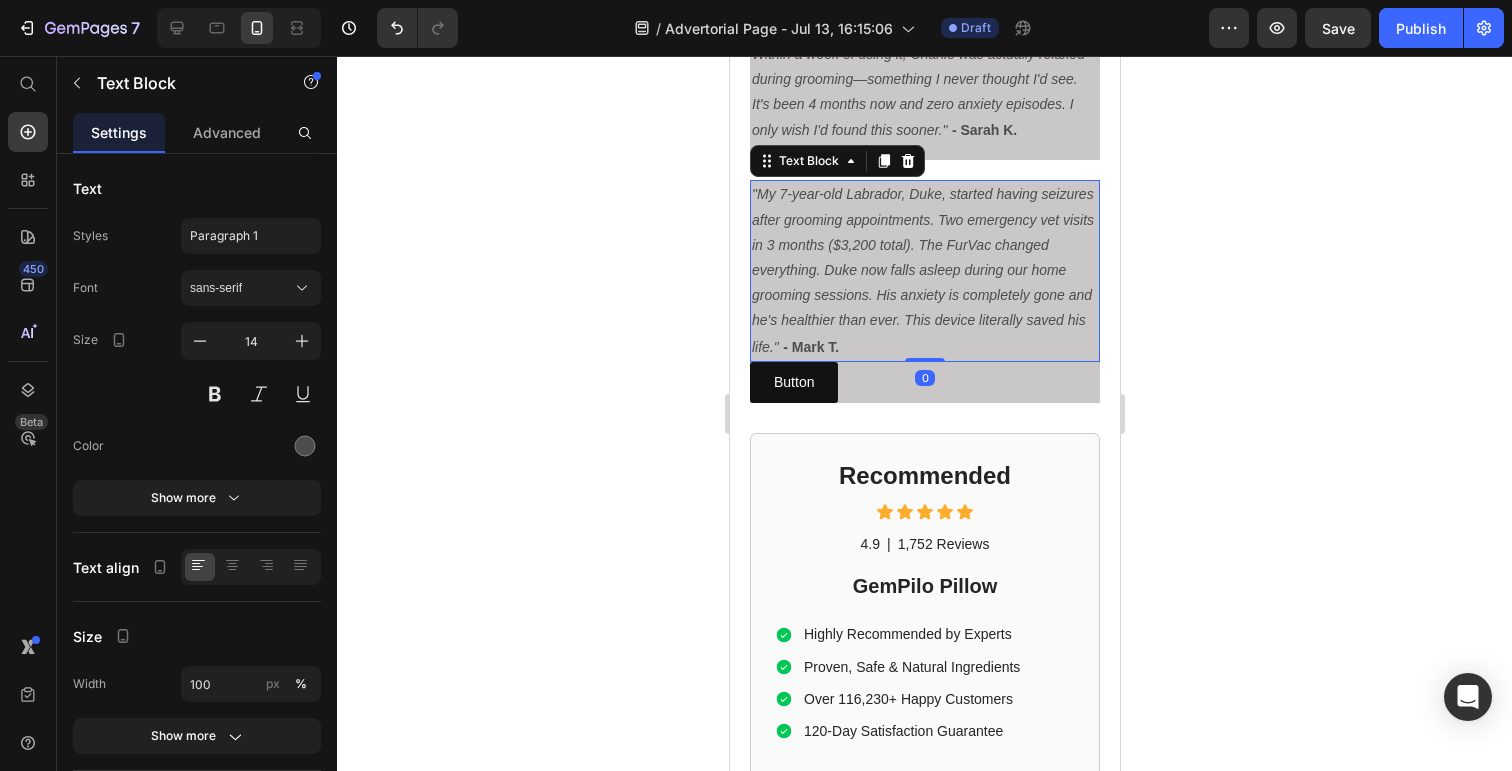 drag, startPoint x: 925, startPoint y: 458, endPoint x: 925, endPoint y: 406, distance: 52 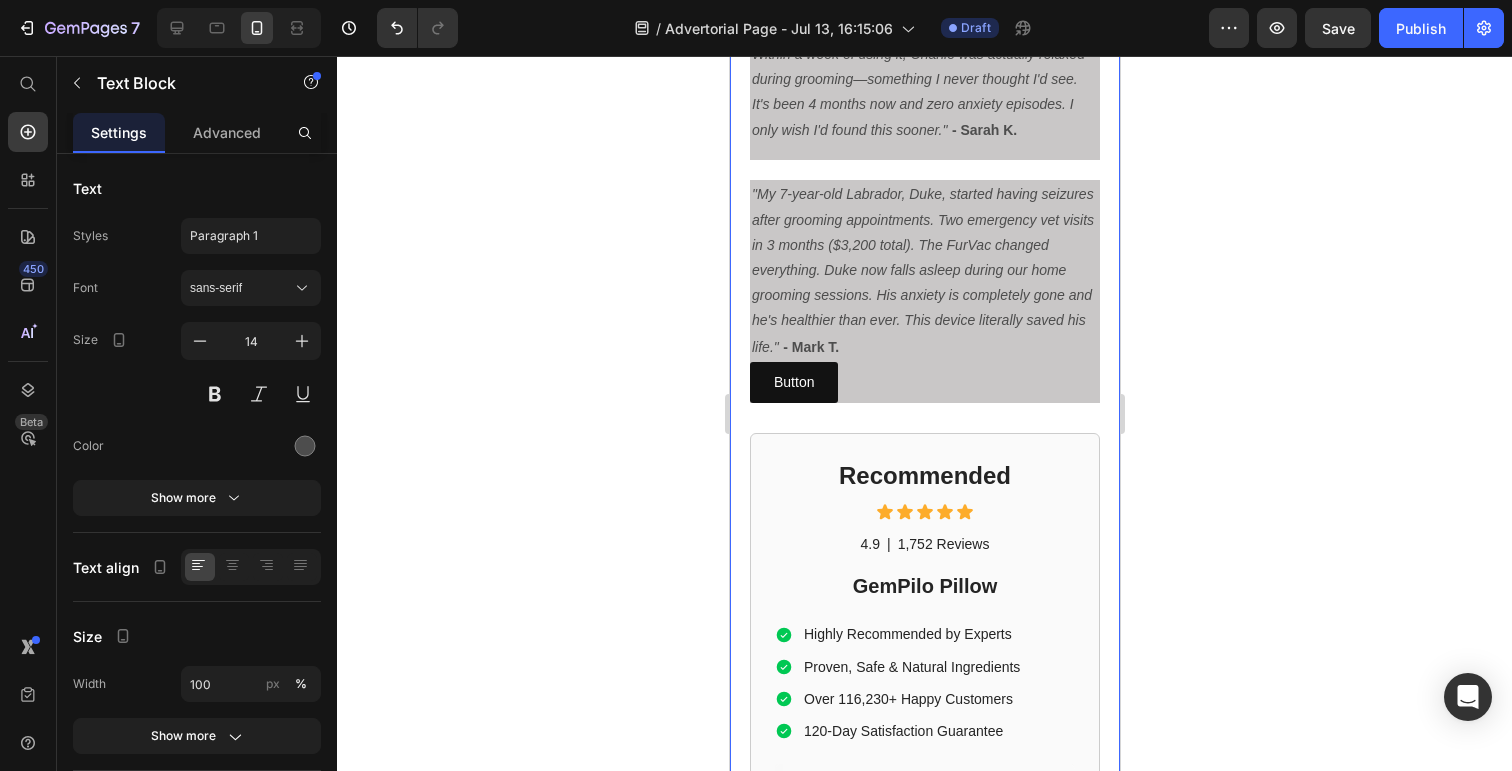 click on "Dog Owner Shares How This $179 Device Saved Her From a $4,800 Emergency Heading Date: March 15, 2024 | By: [NAME] Text Block "By the time the seizure started, it was almost too late. This simple device could have prevented the whole nightmare." Text Block Row Image ⁠⁠⁠⁠⁠⁠⁠ My dog almost died at the groomer Heading If your dog gets anxious at the groomer... If you've ever wondered why some dogs shake uncontrollably in the grooming chair... If you've noticed your furry friend acting strange after grooming appointments... Then what I'm about to share could save your dog's life. There's a hidden epidemic affecting 1 in 4 dogs during professional grooming. It's causing seizures, panic attacks, and in some cases—death. And here's the scary part: The thing you think is keeping your dog clean and healthy might actually be putting them in mortal danger. Text Block ⁠⁠⁠⁠⁠⁠⁠ The $4,800 Wake-Up Call That Changed Everything Heading My name is [NAME]. Text Block" at bounding box center [924, -4375] 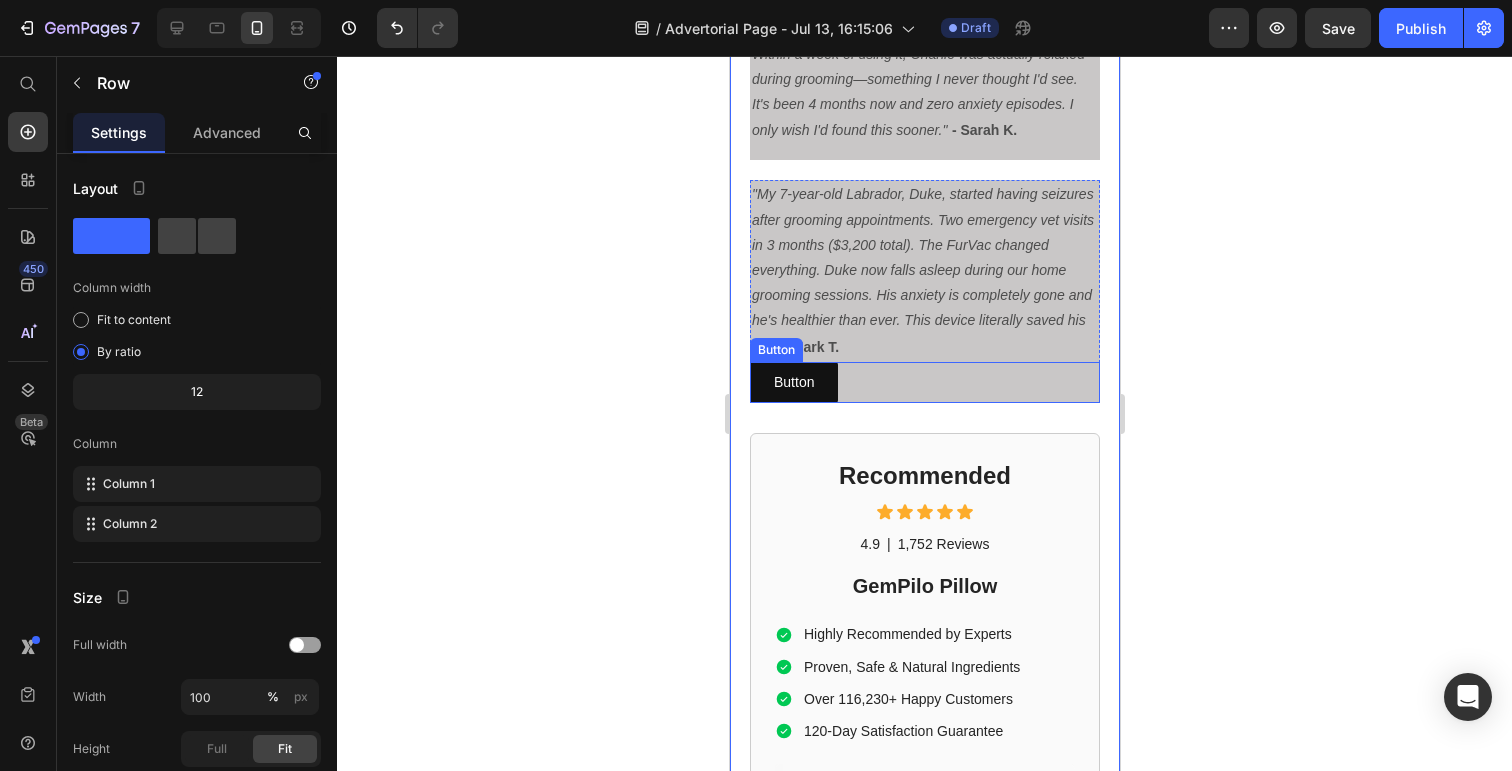 click on "Button Button" at bounding box center (924, 382) 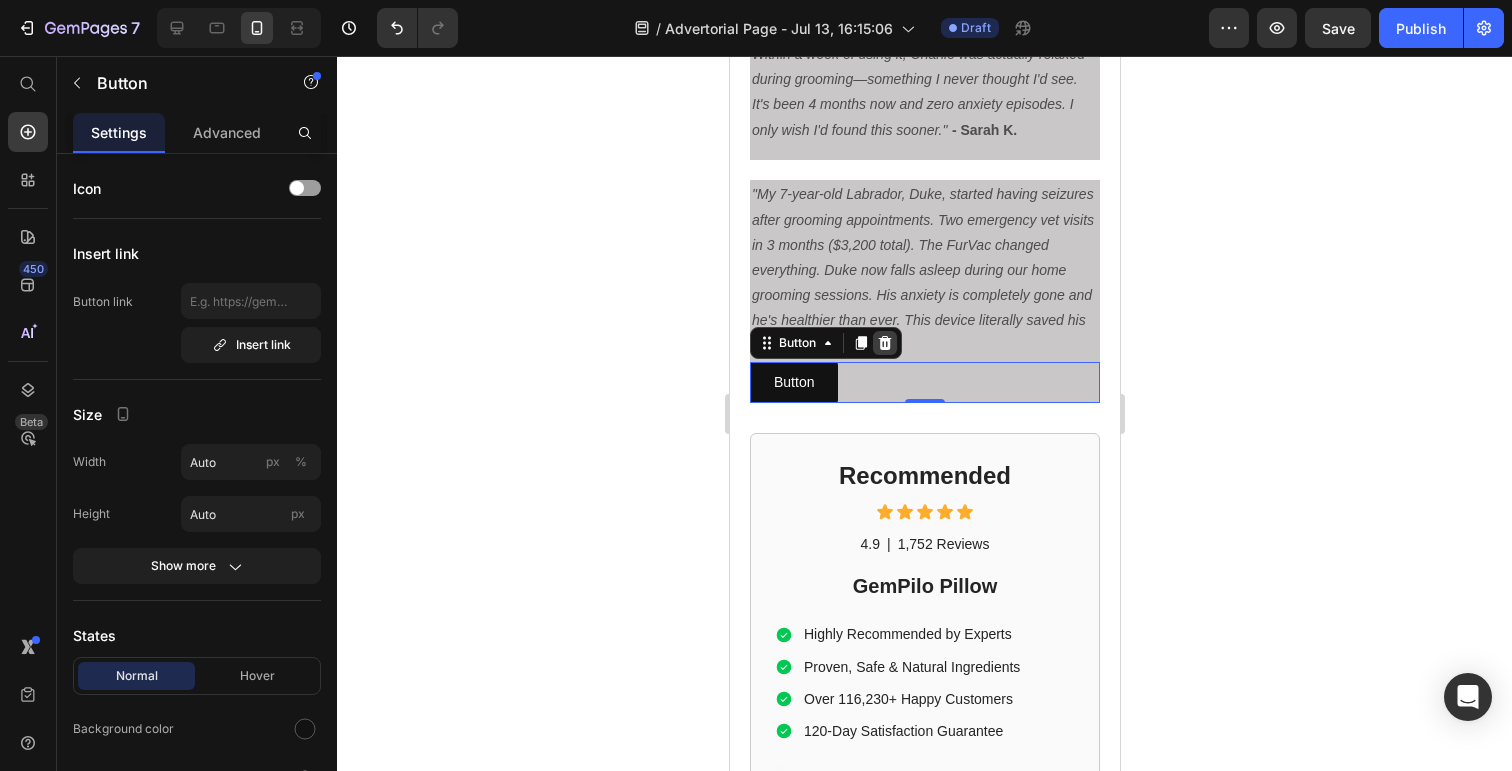 click 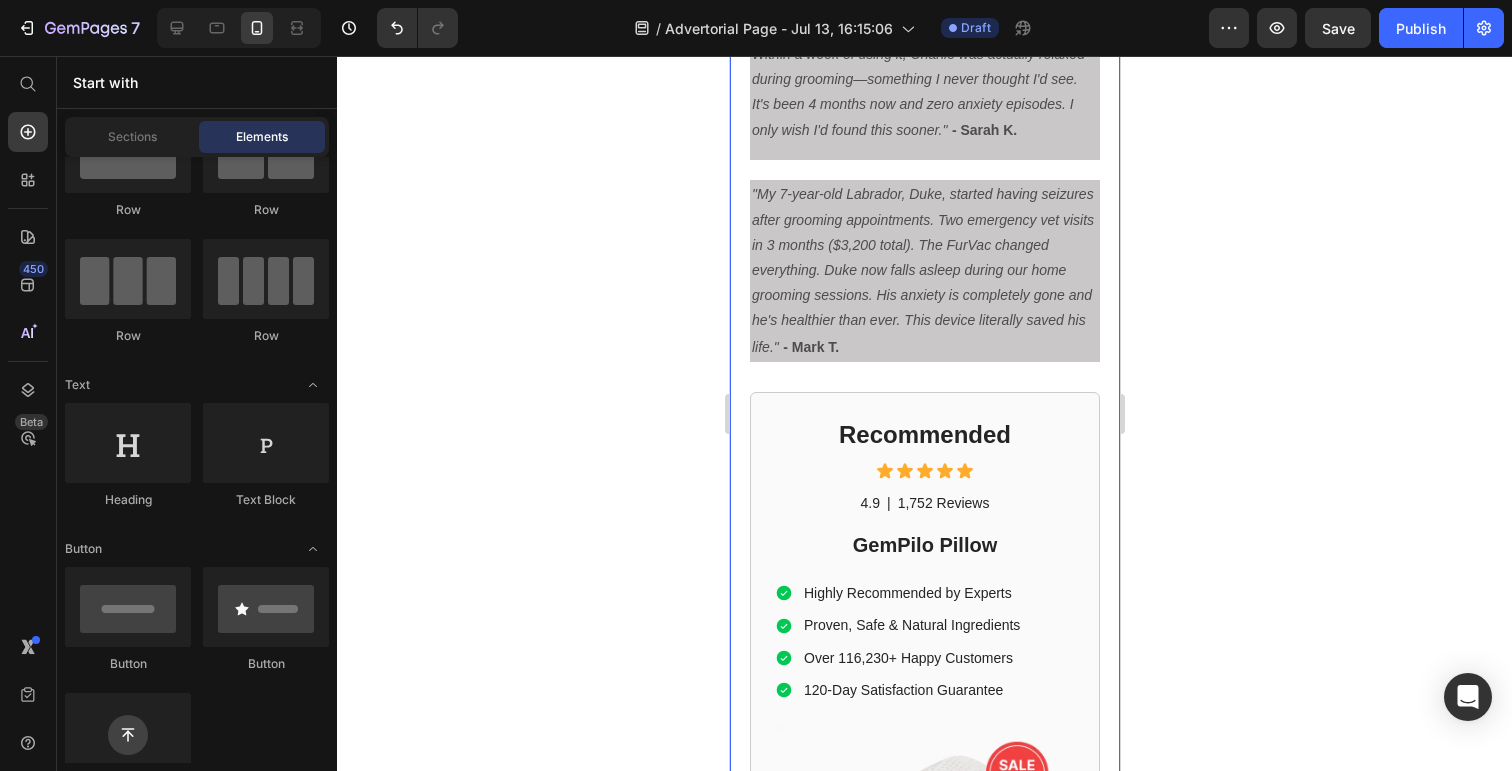 click on "Dog Owner Shares How This $179 Device Saved Her From a $4,800 Emergency Heading Date: March 15, 2024 | By: [NAME] Text Block "By the time the seizure started, it was almost too late. This simple device could have prevented the whole nightmare." Text Block Row Image ⁠⁠⁠⁠⁠⁠⁠ My dog almost died at the groomer Heading If your dog gets anxious at the groomer... If you've ever wondered why some dogs shake uncontrollably in the grooming chair... If you've noticed your furry friend acting strange after grooming appointments... Then what I'm about to share could save your dog's life. There's a hidden epidemic affecting 1 in 4 dogs during professional grooming. It's causing seizures, panic attacks, and in some cases—death. And here's the scary part: The thing you think is keeping your dog clean and healthy might actually be putting them in mortal danger. Text Block ⁠⁠⁠⁠⁠⁠⁠ The $4,800 Wake-Up Call That Changed Everything Heading My name is [NAME]. Text Block" at bounding box center (924, -4396) 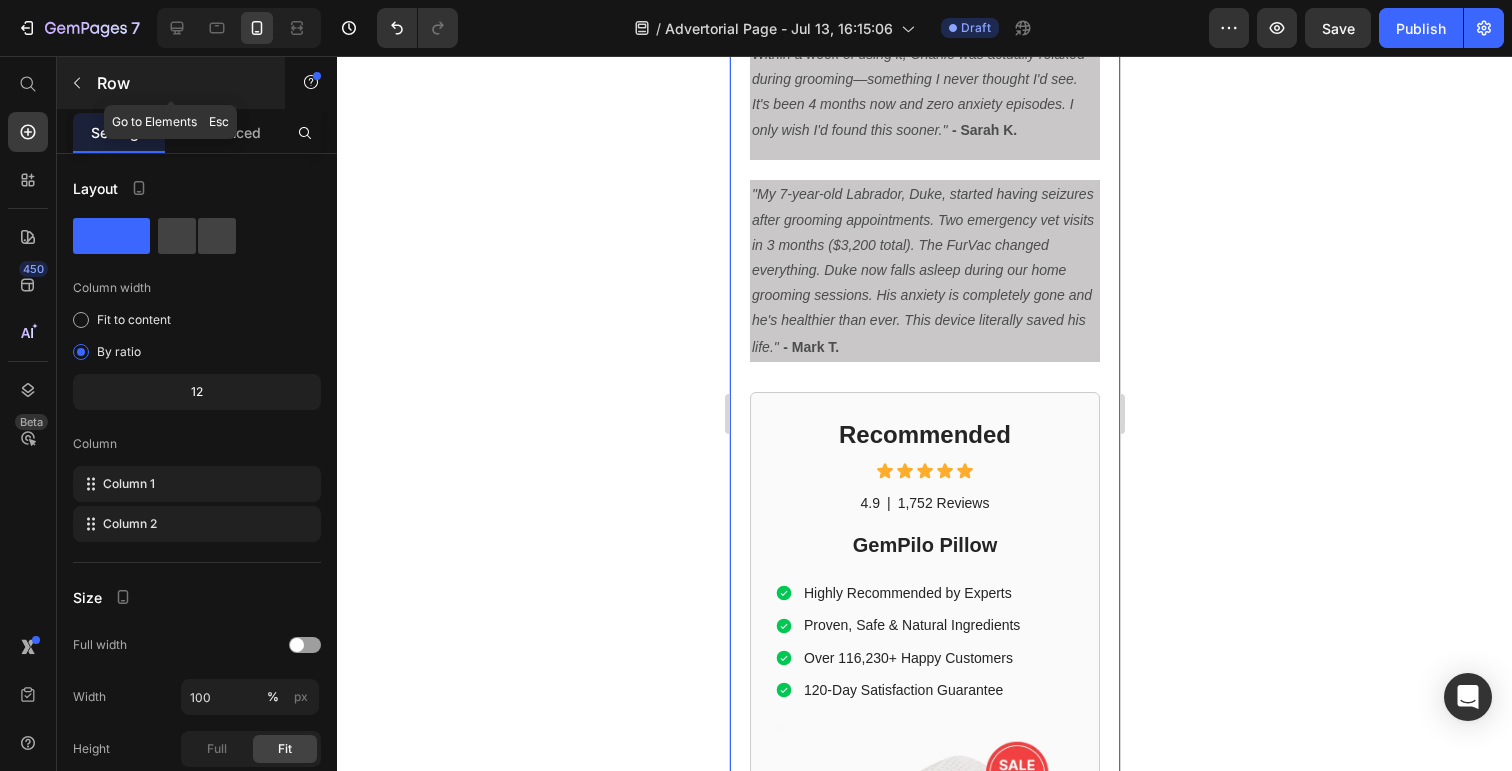 click on "Row" at bounding box center (182, 83) 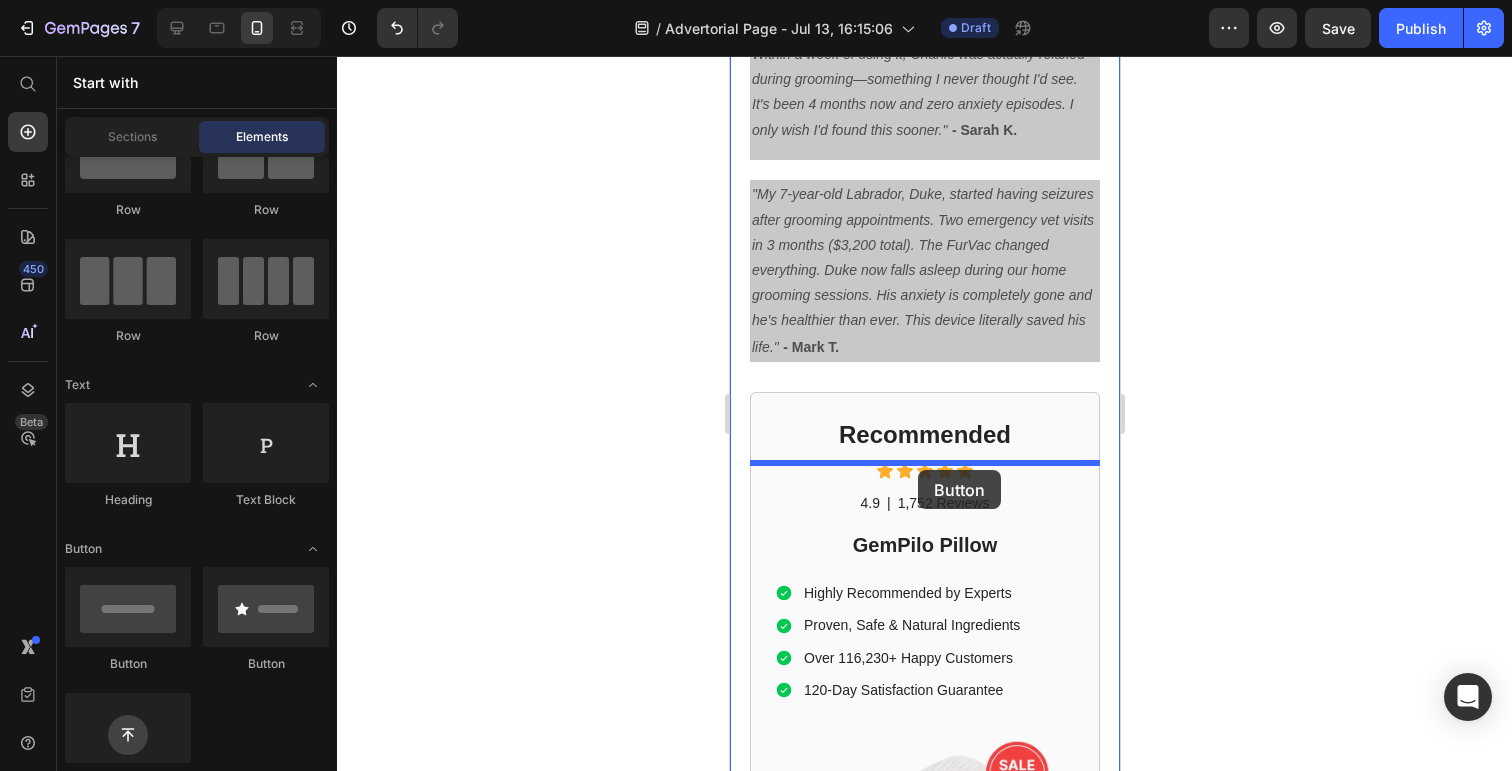 drag, startPoint x: 869, startPoint y: 686, endPoint x: 917, endPoint y: 468, distance: 223.22186 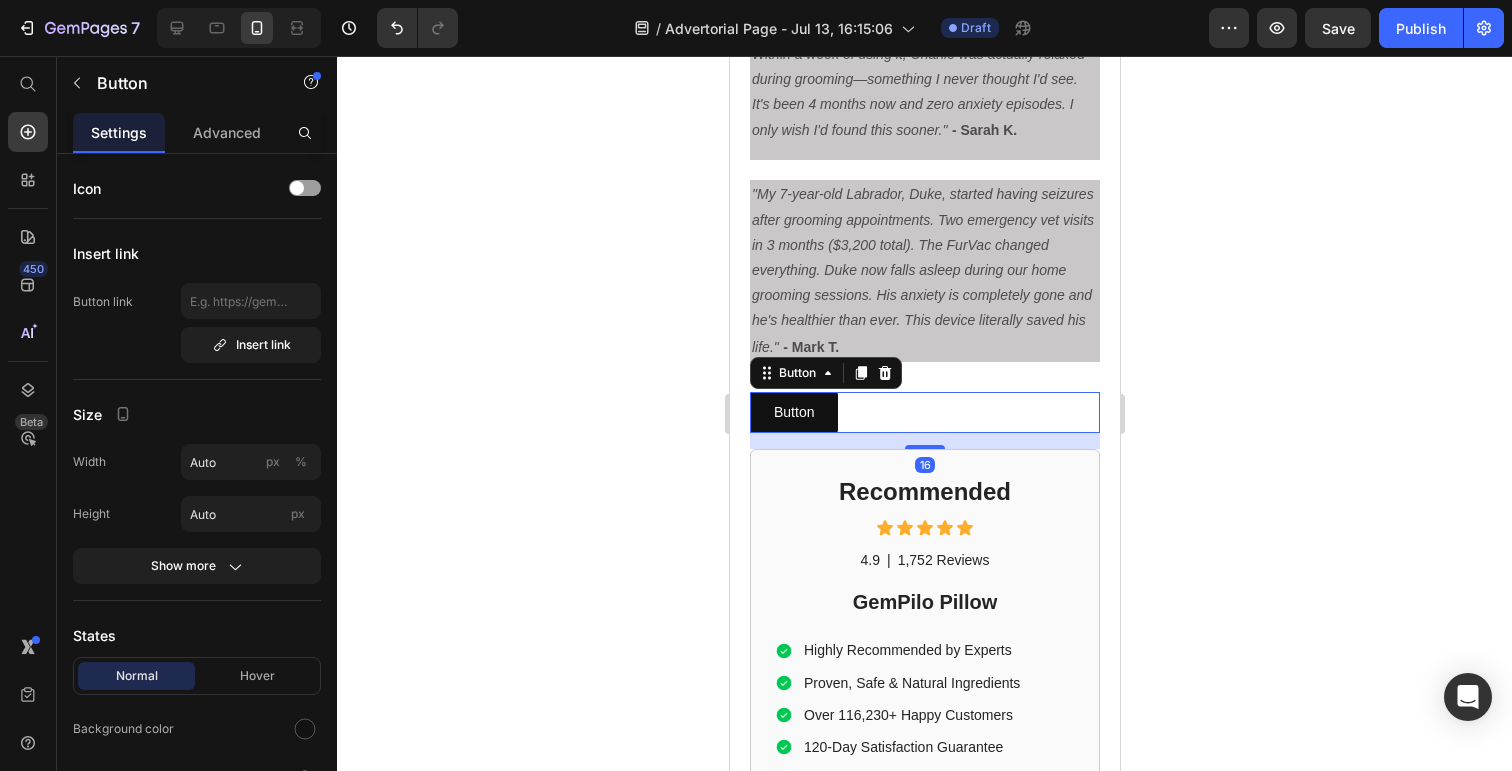click on "Button Button   16" at bounding box center (924, 412) 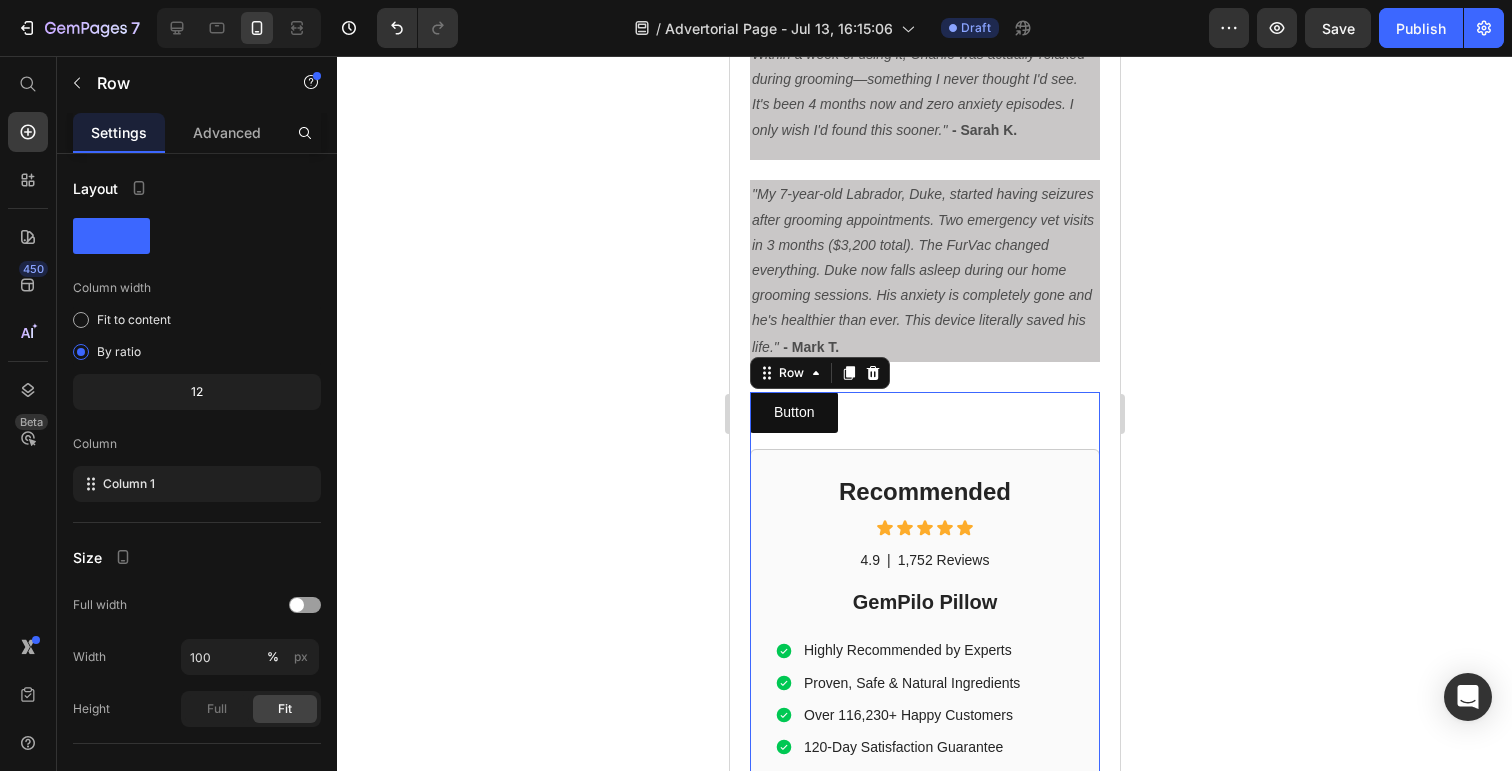 click on "Recommended Heading Icon Icon Icon Icon Icon Icon List 4.9 Text Block | Text Block 1,752 Reviews Text Block Row GemPilo Pillow Heading Highly Recommended by Experts Proven, Safe & Natural Ingredients Over 116,230+ Happy Customers 120-Day Satisfaction Guarantee Item List Image
Check Availability Button Row   0" at bounding box center (924, 789) 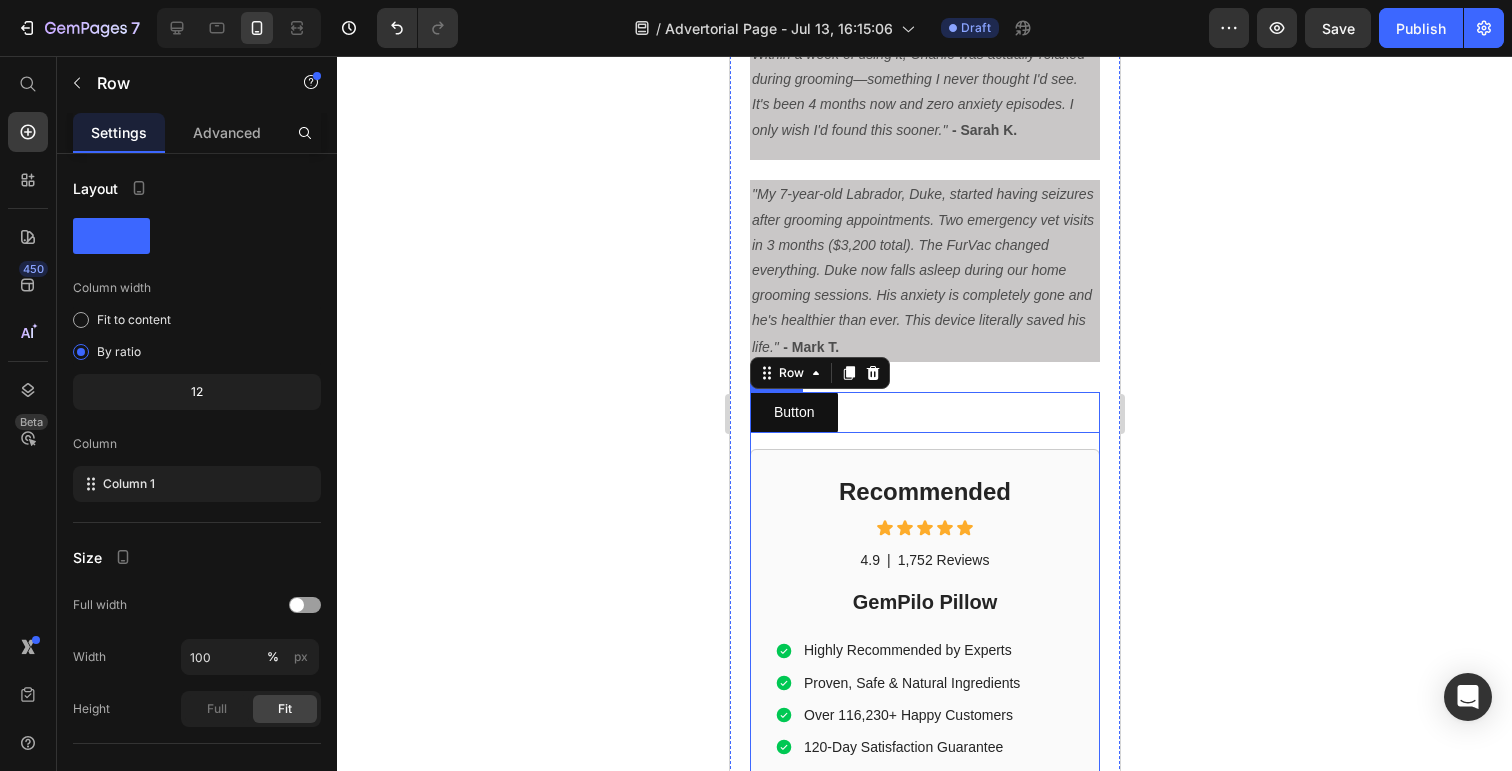 click on "Button Button" at bounding box center [924, 412] 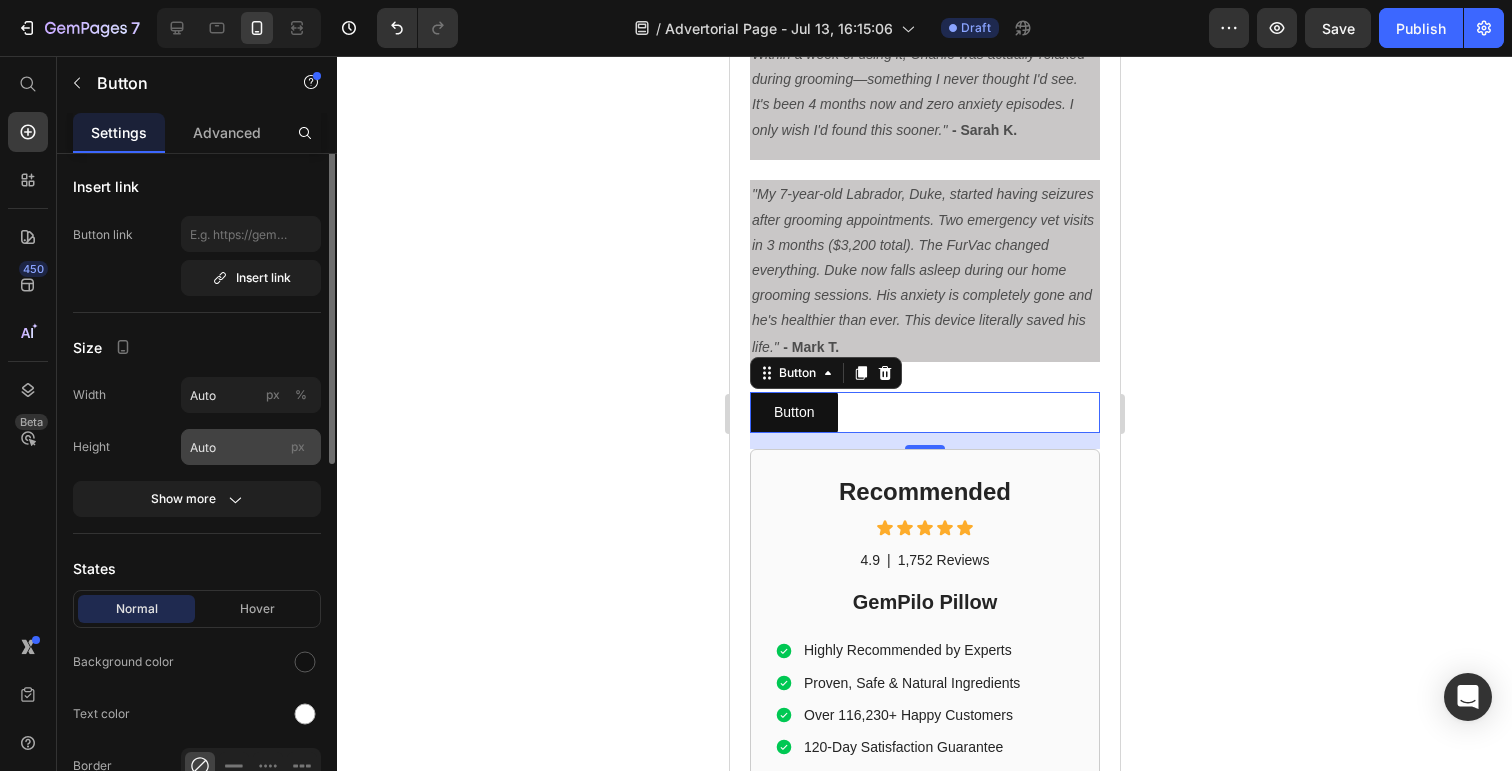 scroll, scrollTop: 78, scrollLeft: 0, axis: vertical 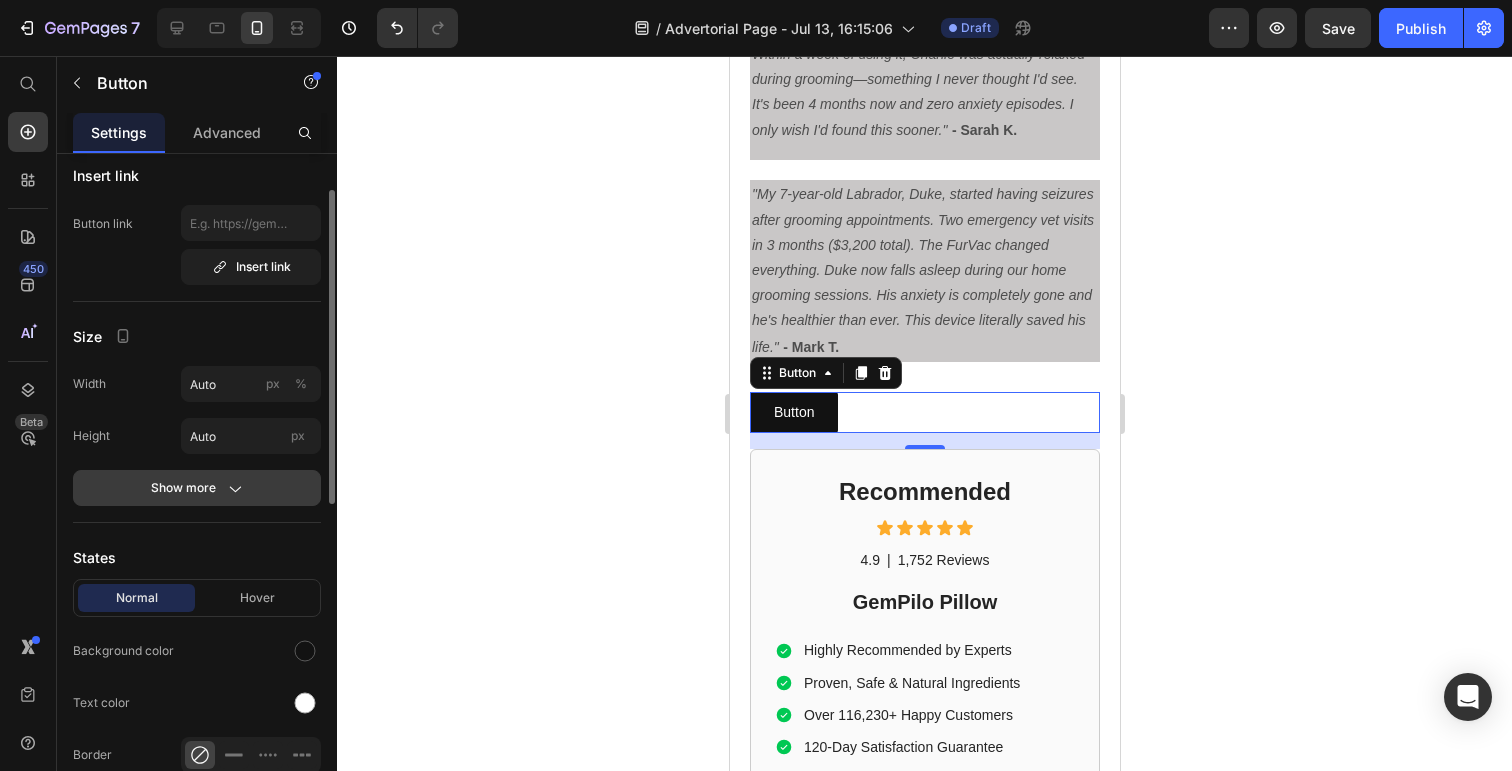 click on "Show more" 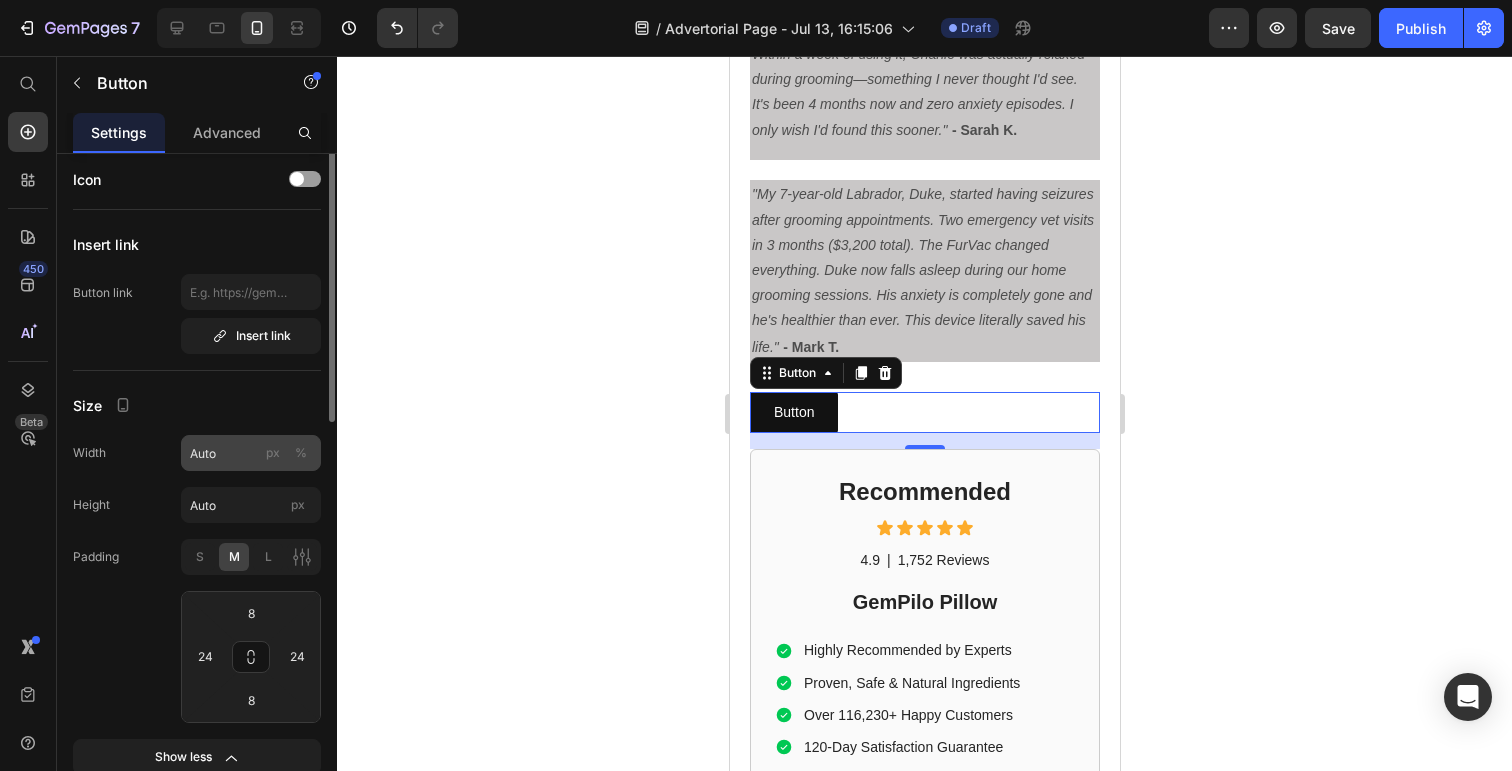 scroll, scrollTop: 0, scrollLeft: 0, axis: both 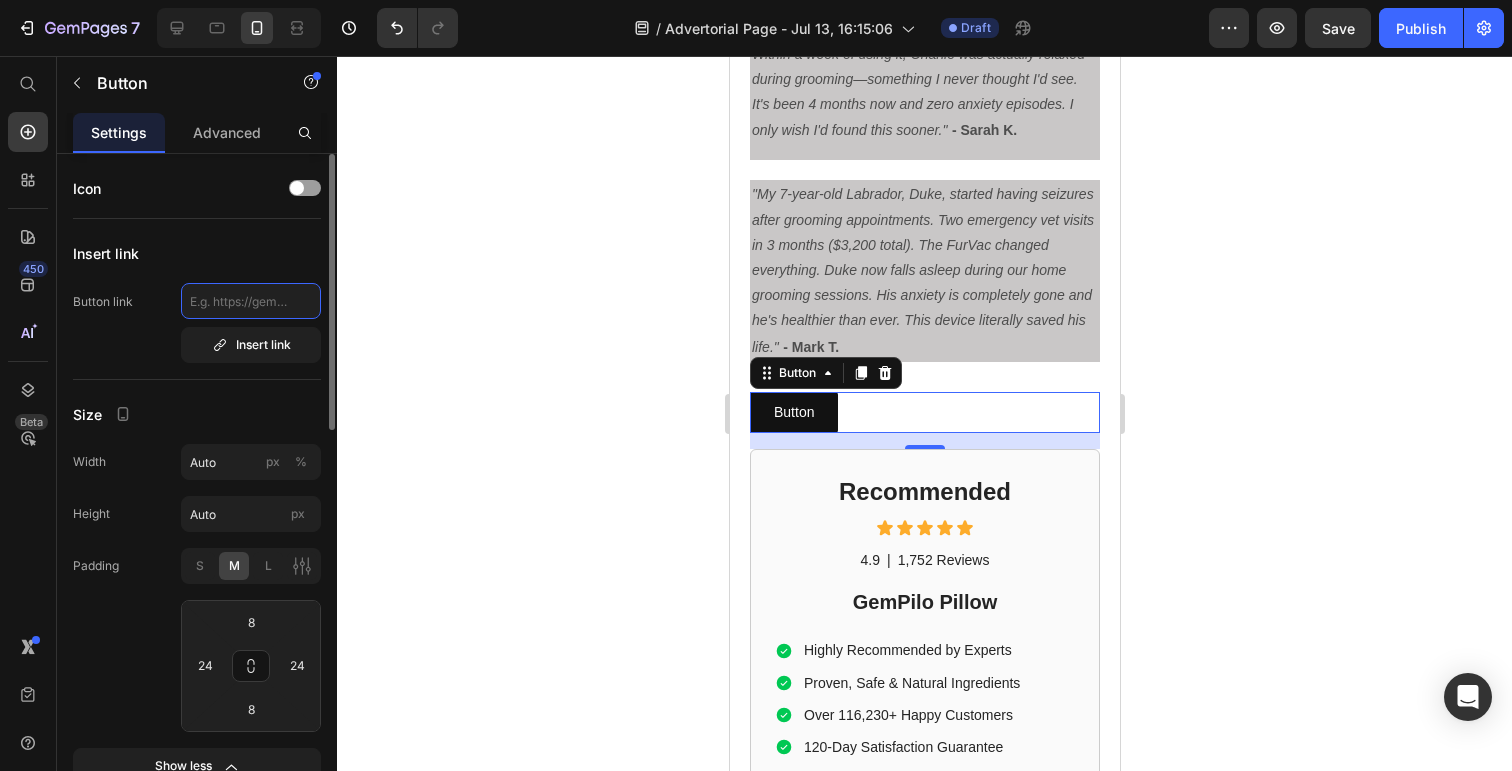 click 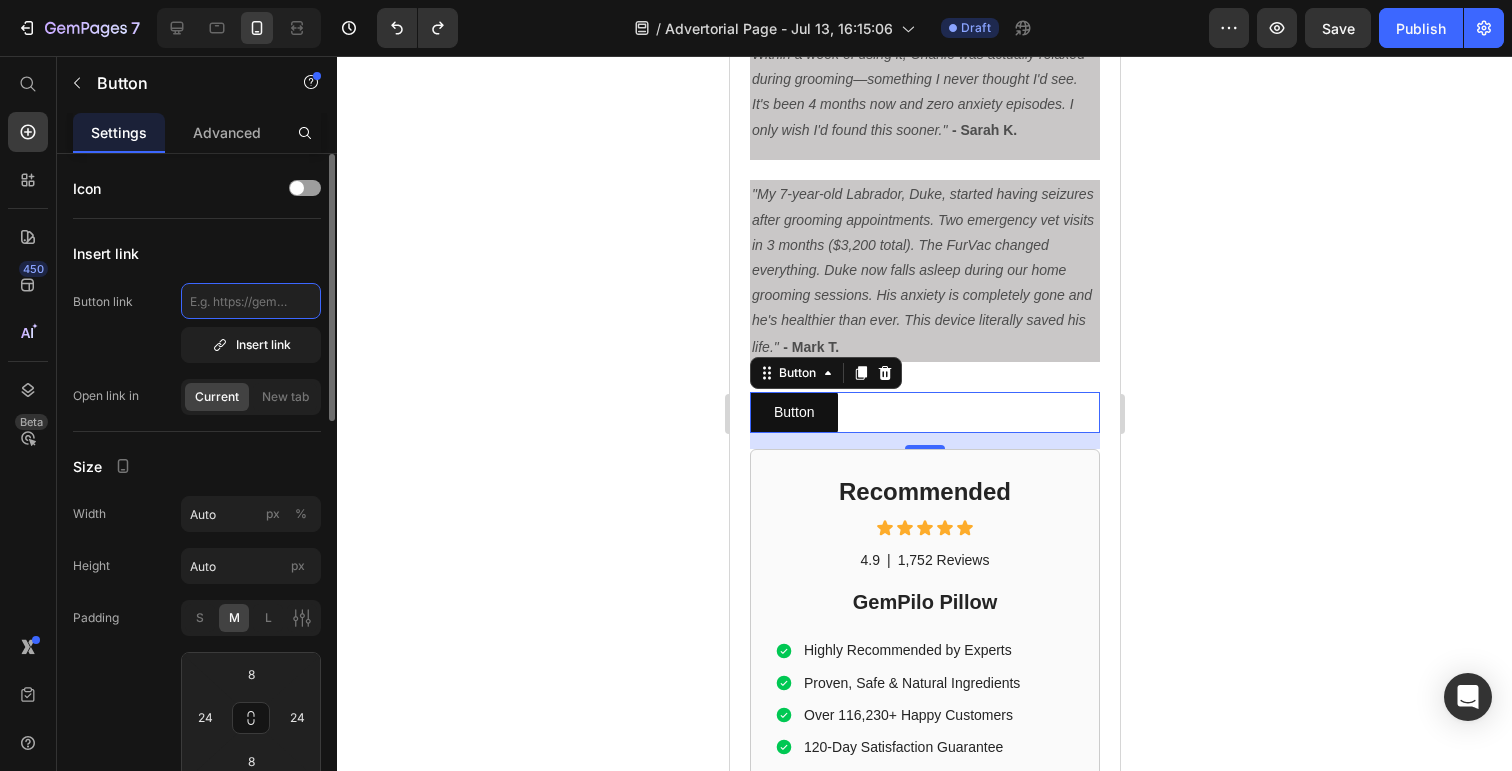 scroll, scrollTop: 0, scrollLeft: 0, axis: both 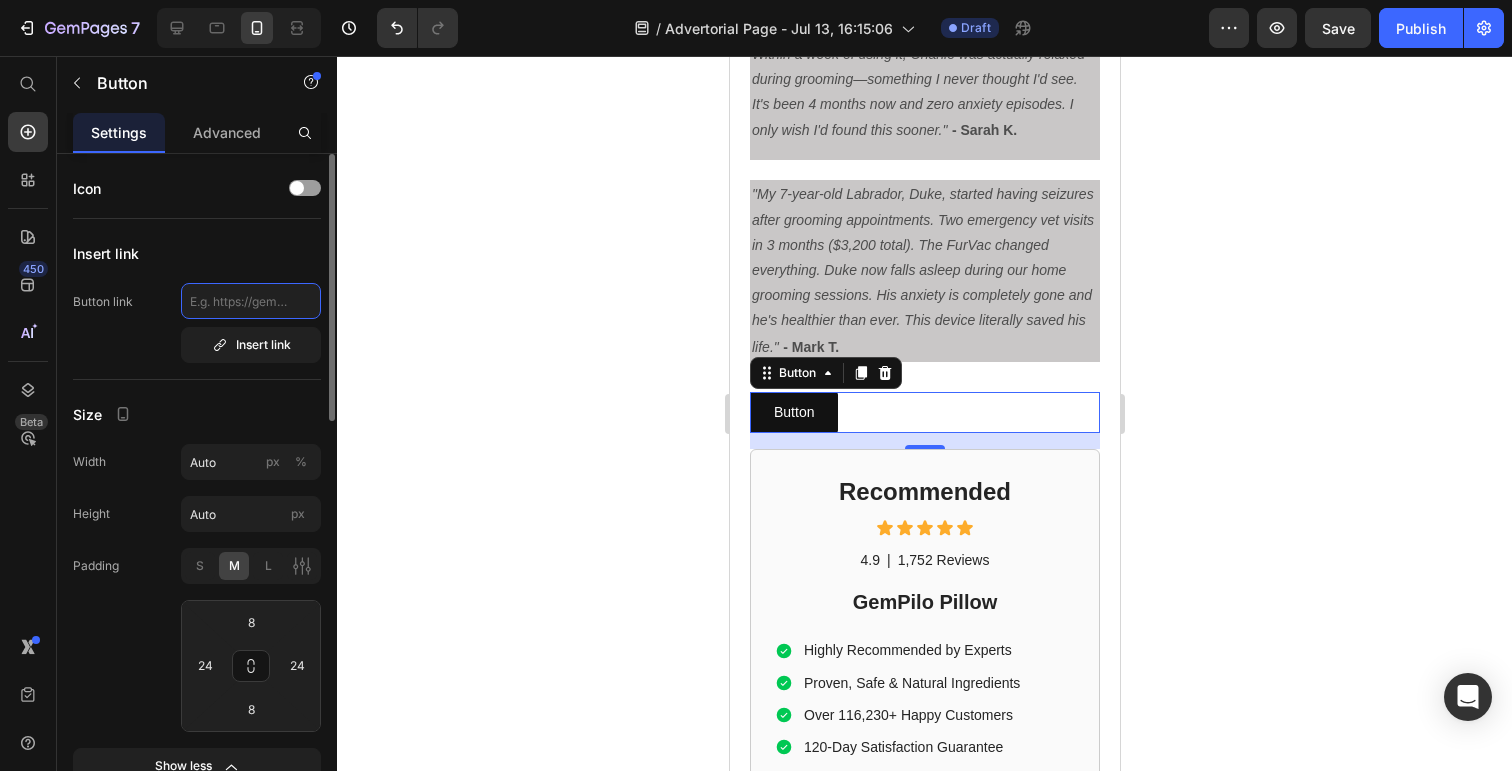 paste on "https://www.petessentialdirect.com/products/order" 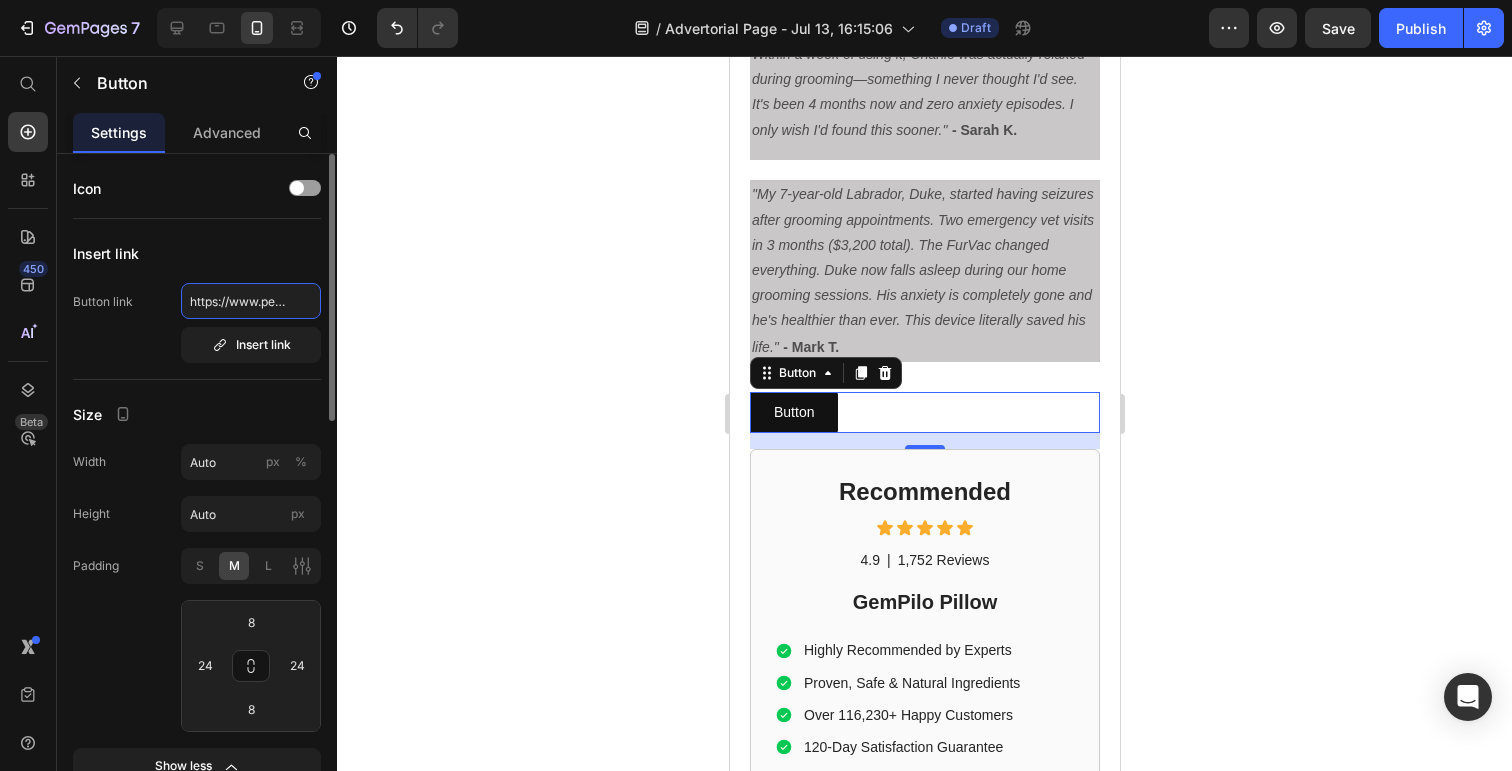 scroll, scrollTop: 0, scrollLeft: 192, axis: horizontal 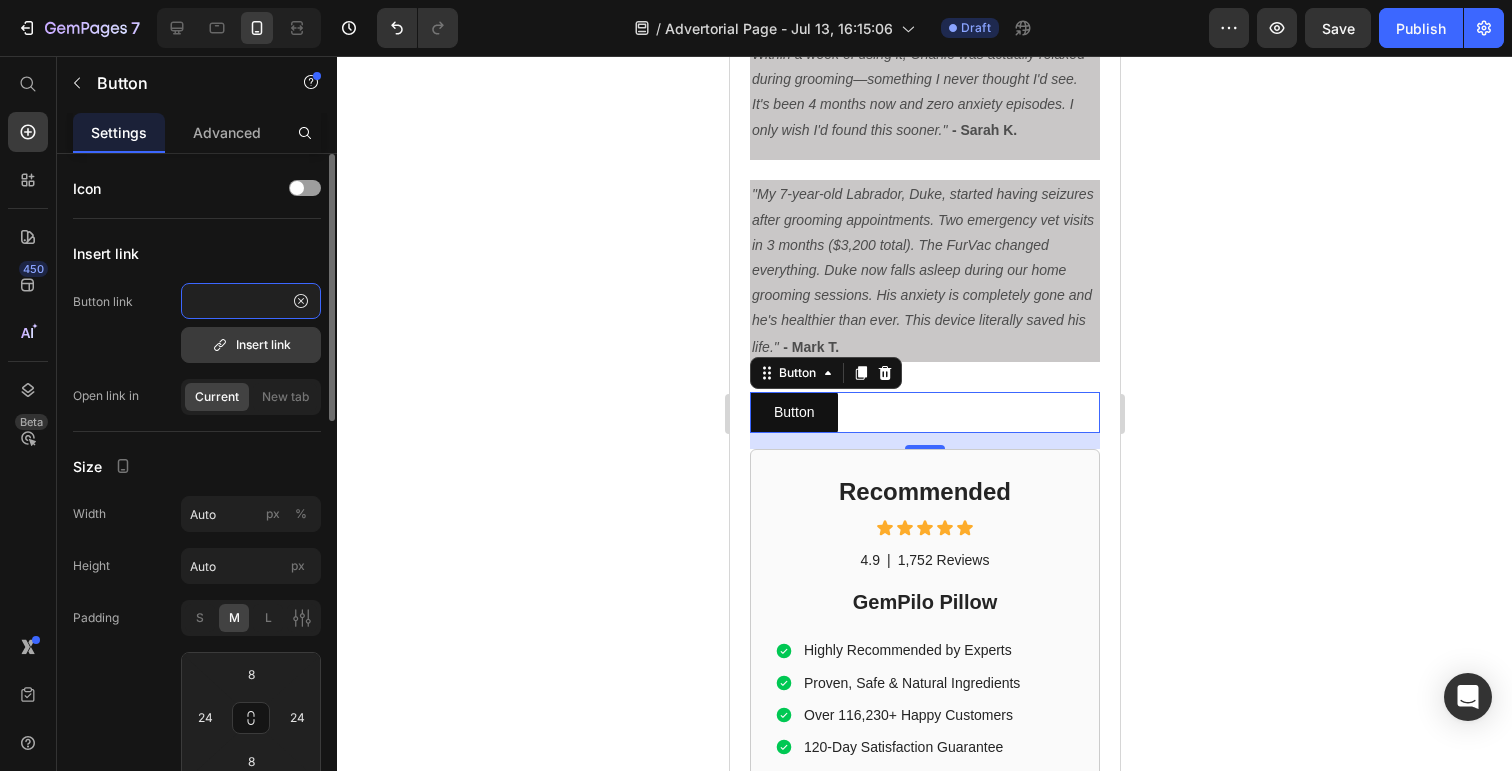 type on "https://www.petessentialdirect.com/products/order" 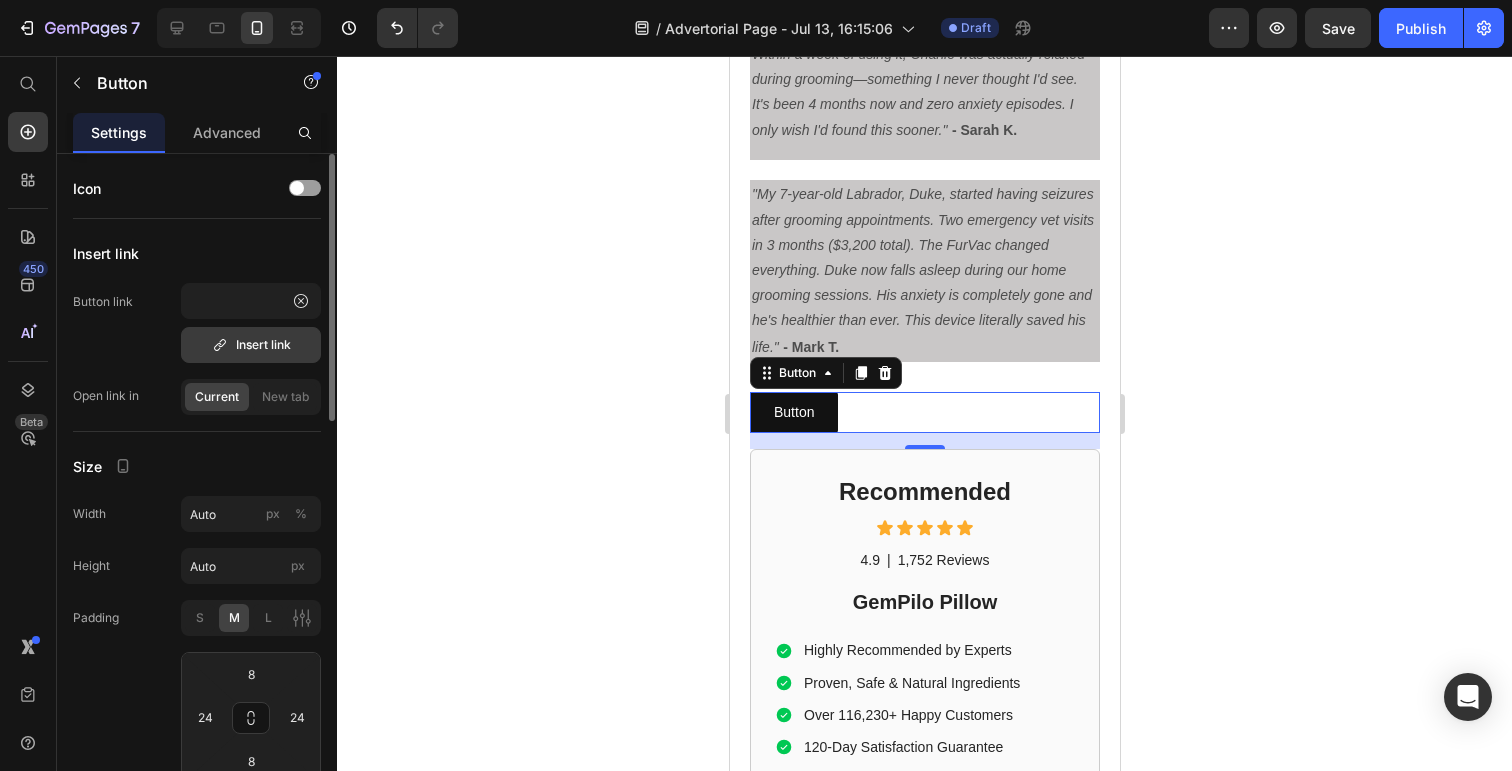 scroll, scrollTop: 0, scrollLeft: 0, axis: both 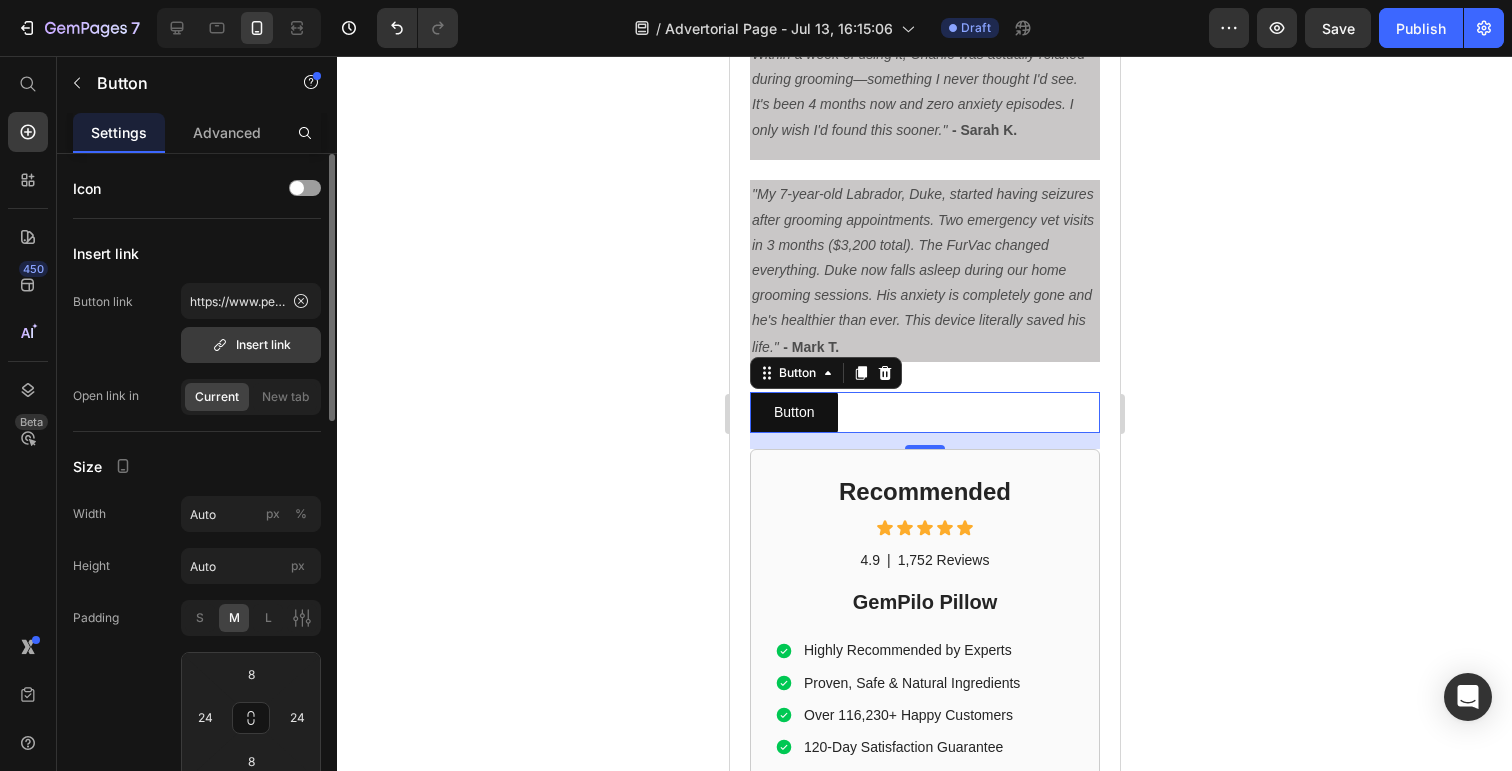 click on "Insert link" at bounding box center [251, 345] 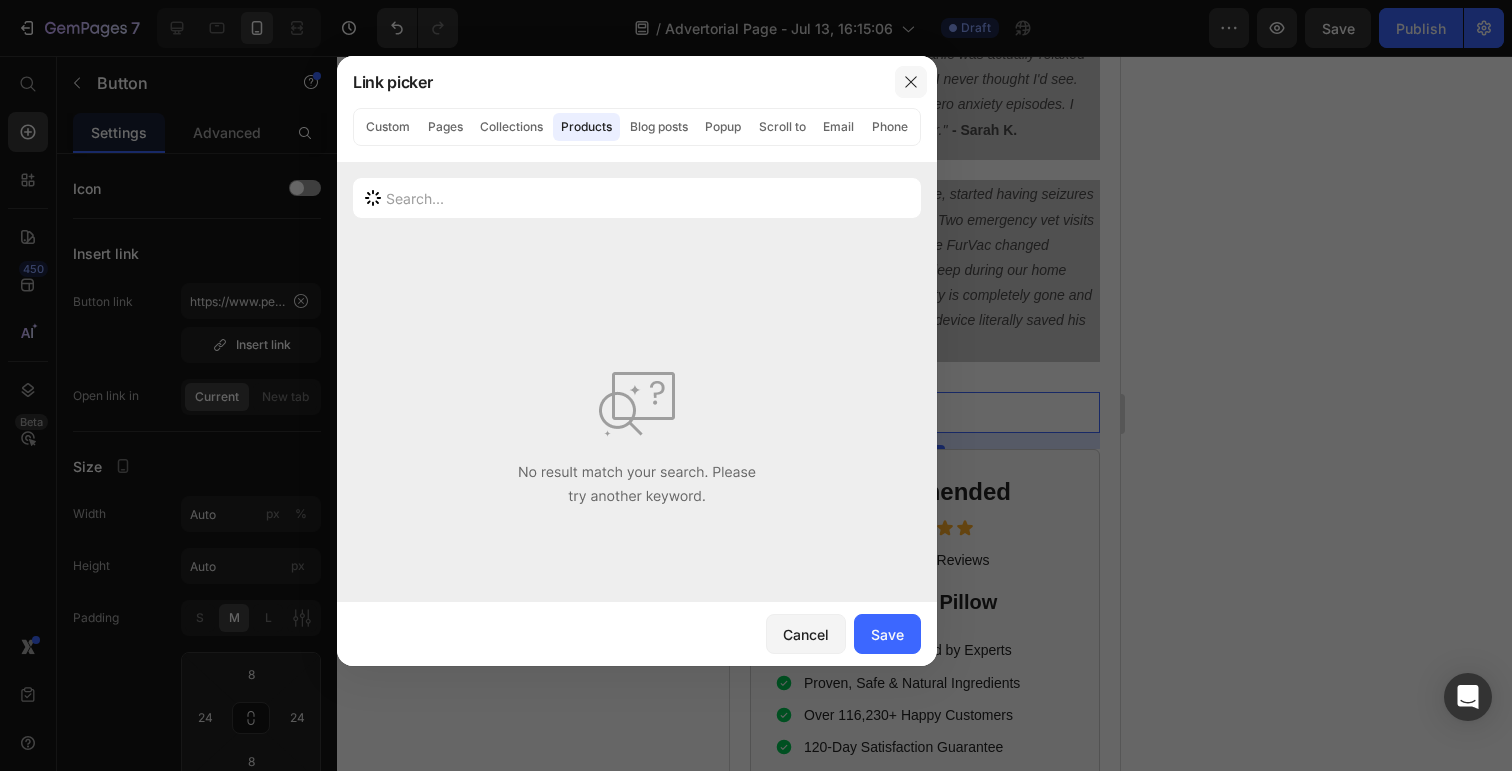 click 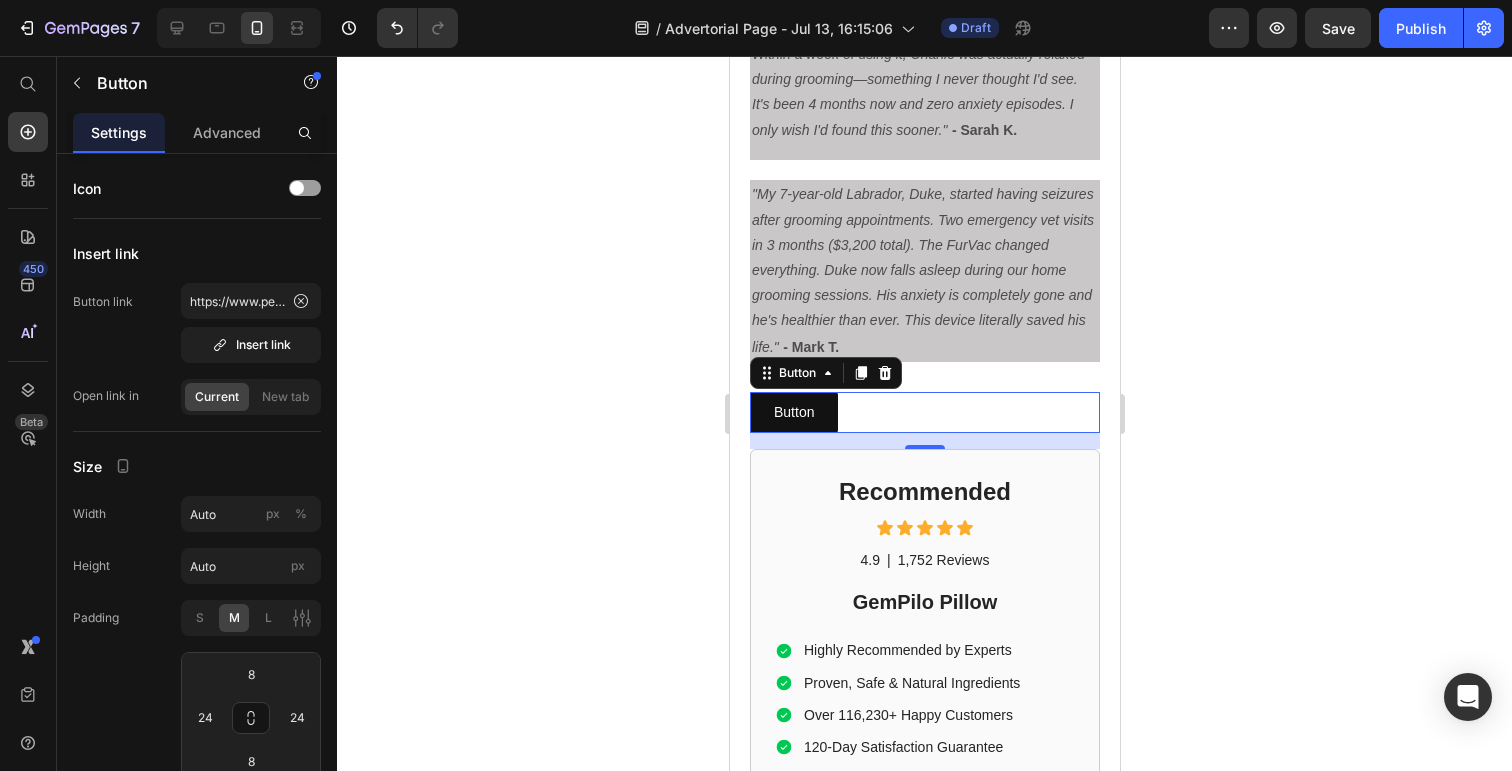 click 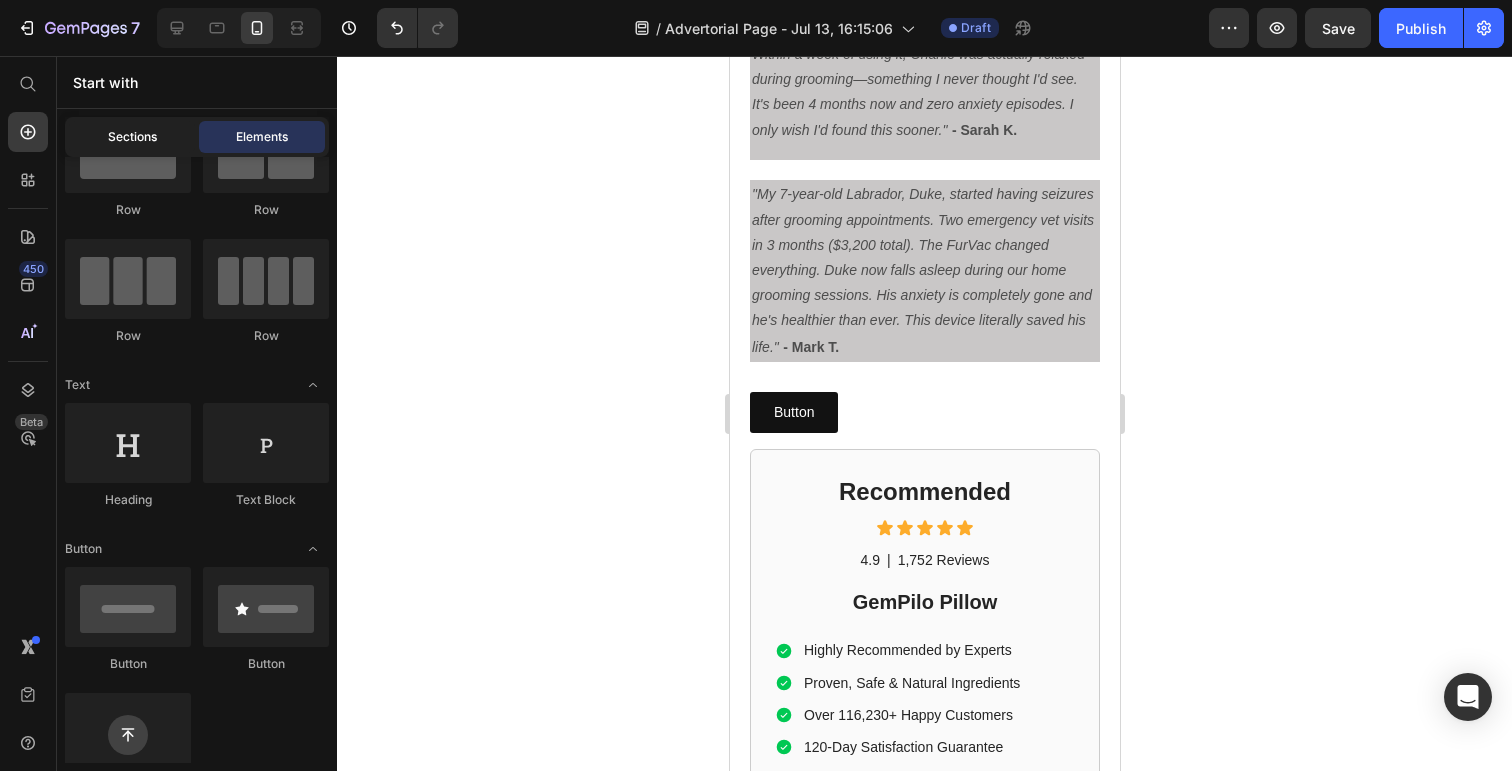 click on "Sections" 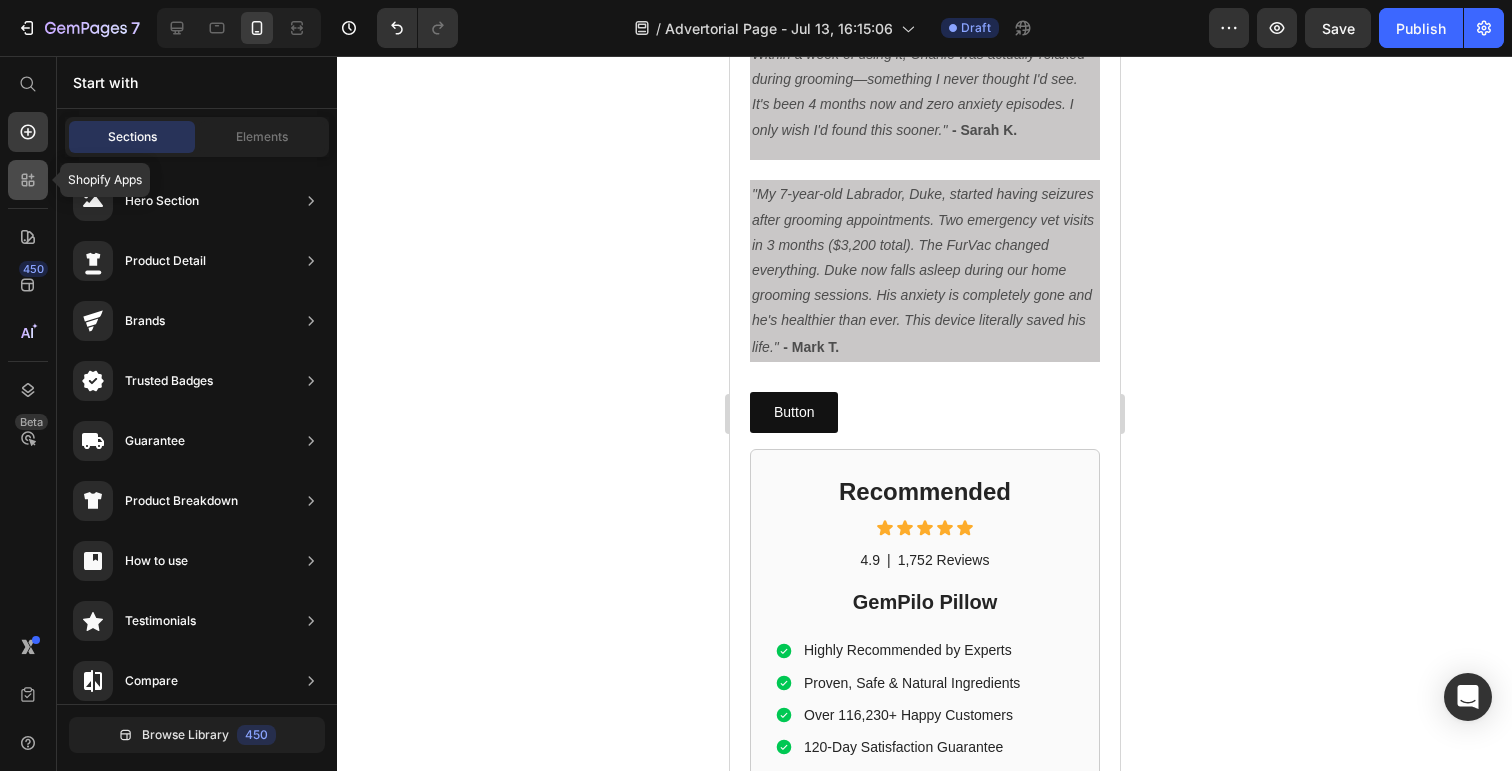 click 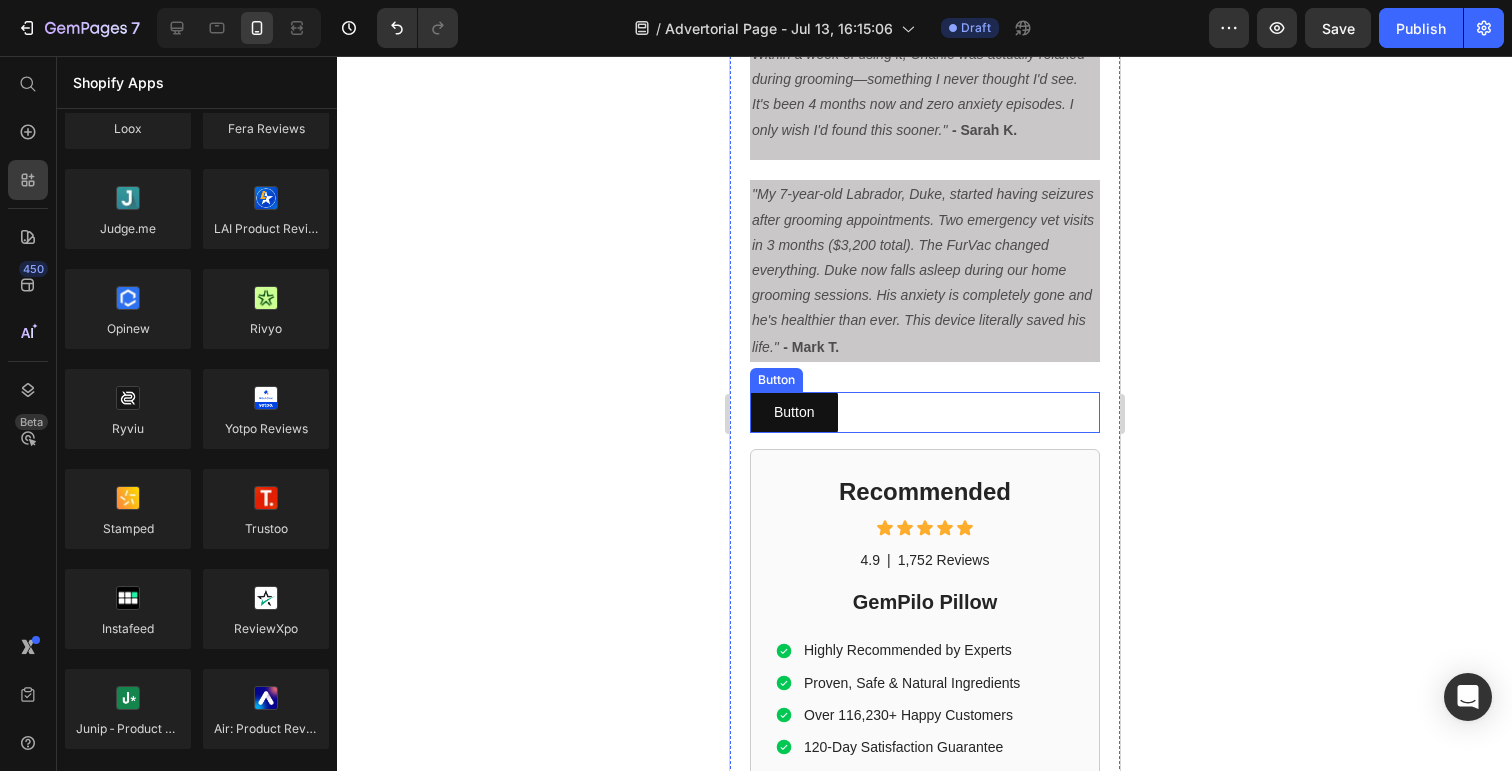 click on "Button Button" at bounding box center (924, 412) 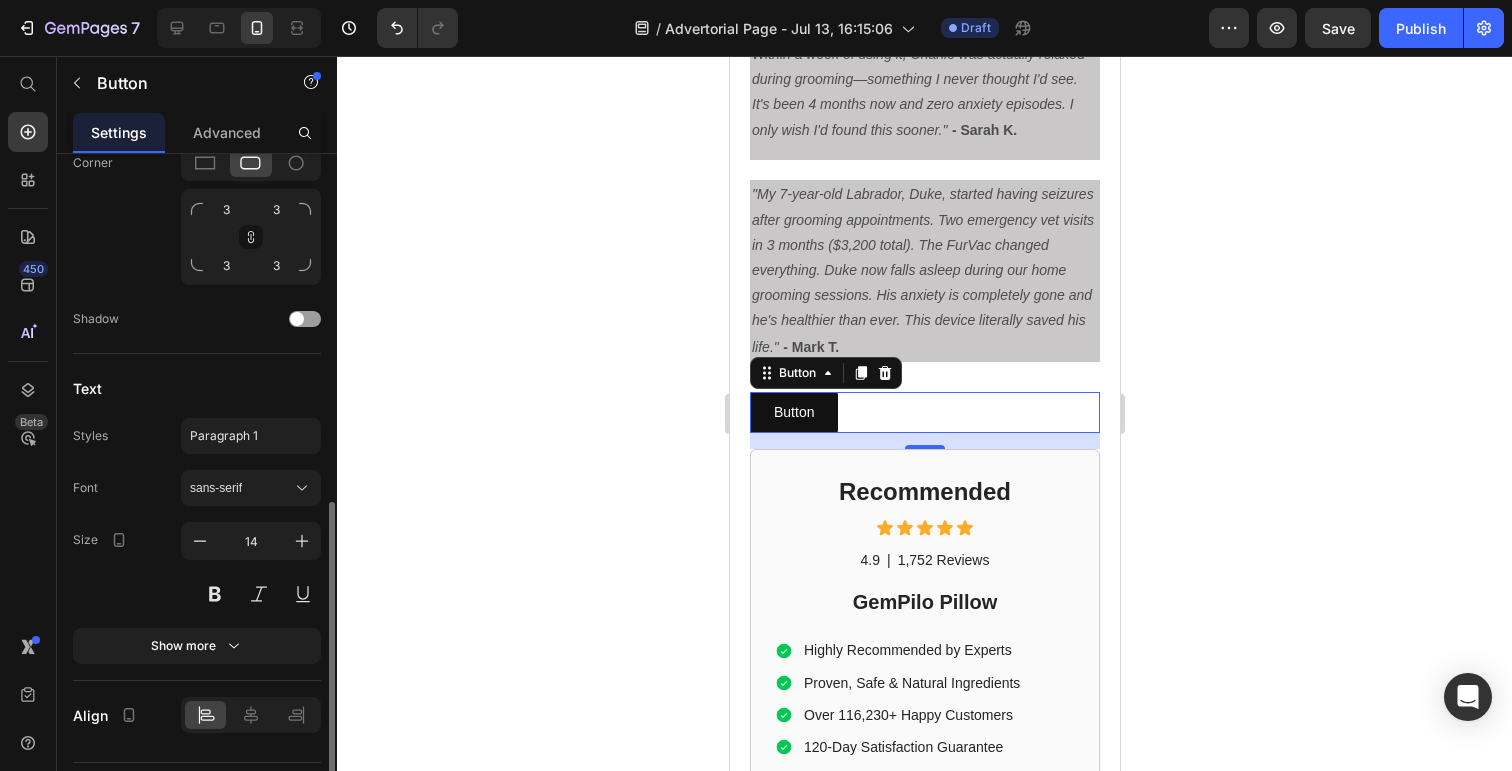 scroll, scrollTop: 823, scrollLeft: 0, axis: vertical 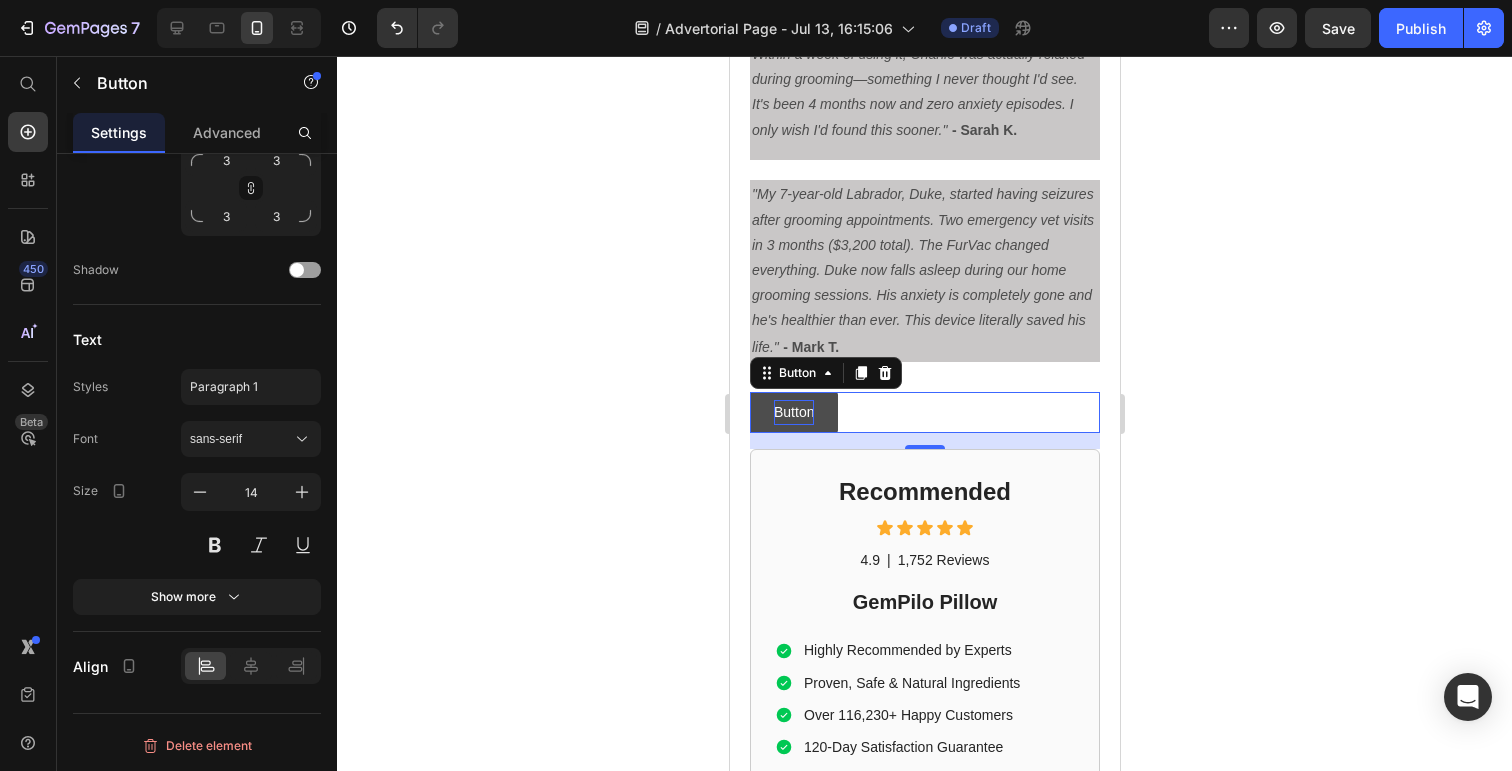 click on "Button" at bounding box center [793, 412] 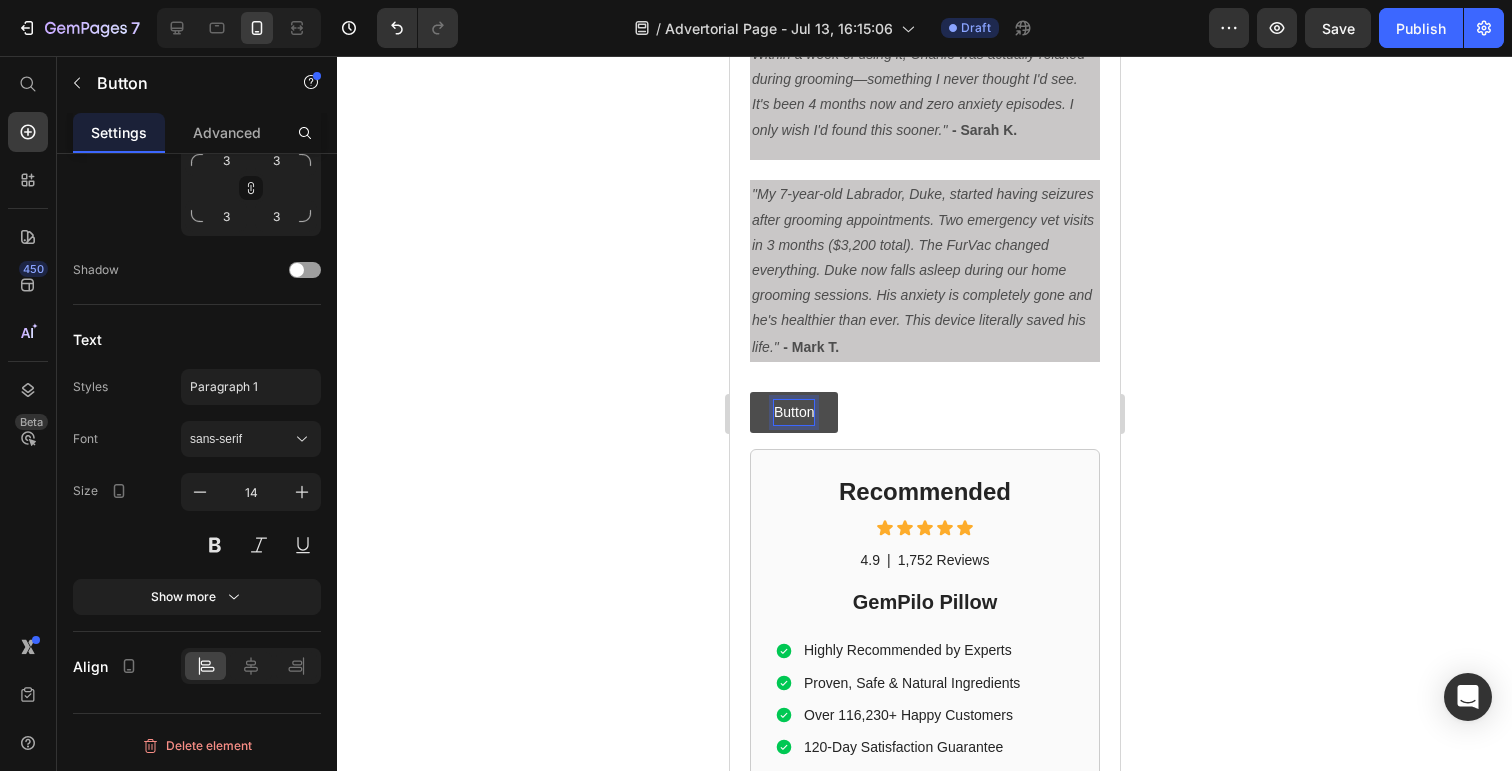 click on "Button" at bounding box center (793, 412) 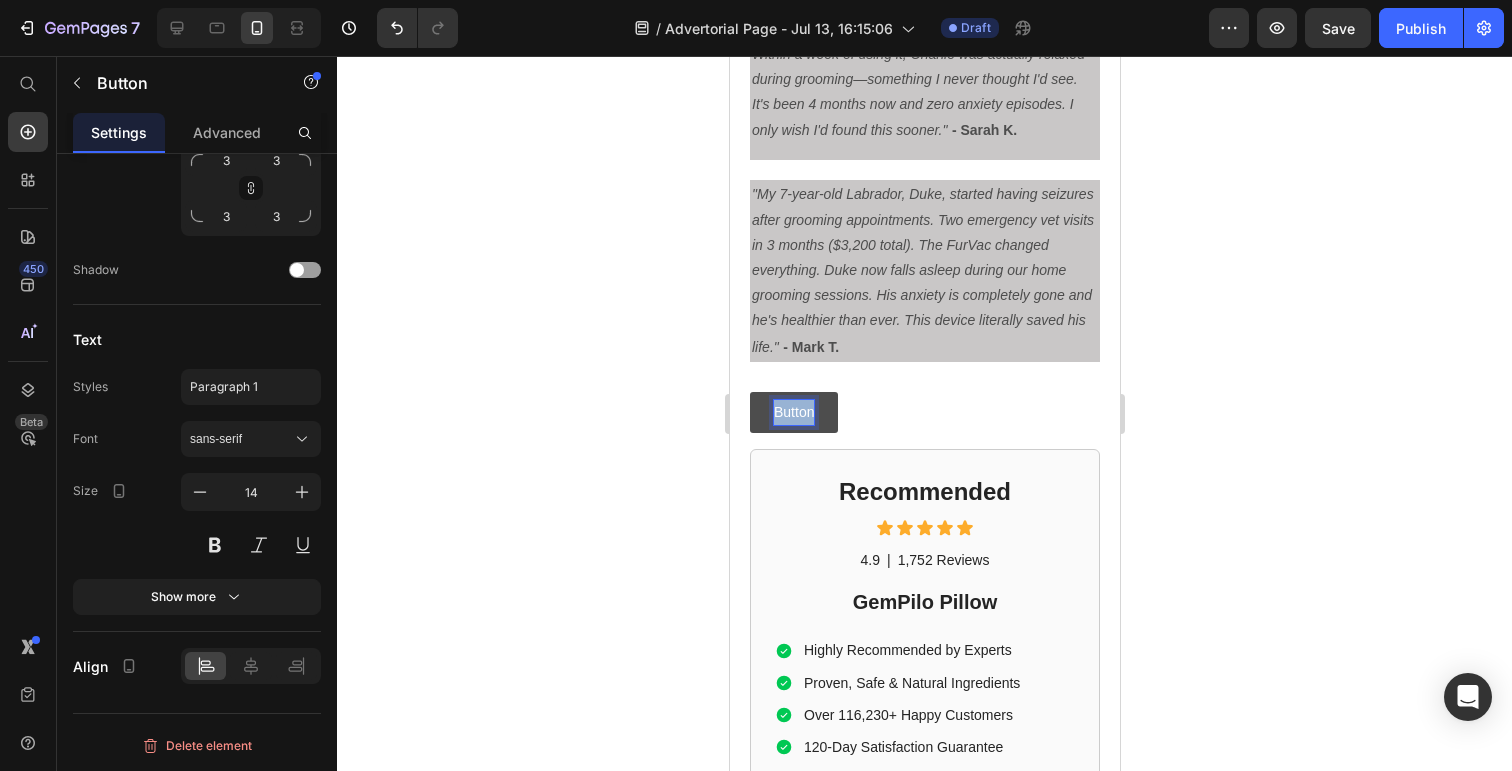 click on "Button" at bounding box center [793, 412] 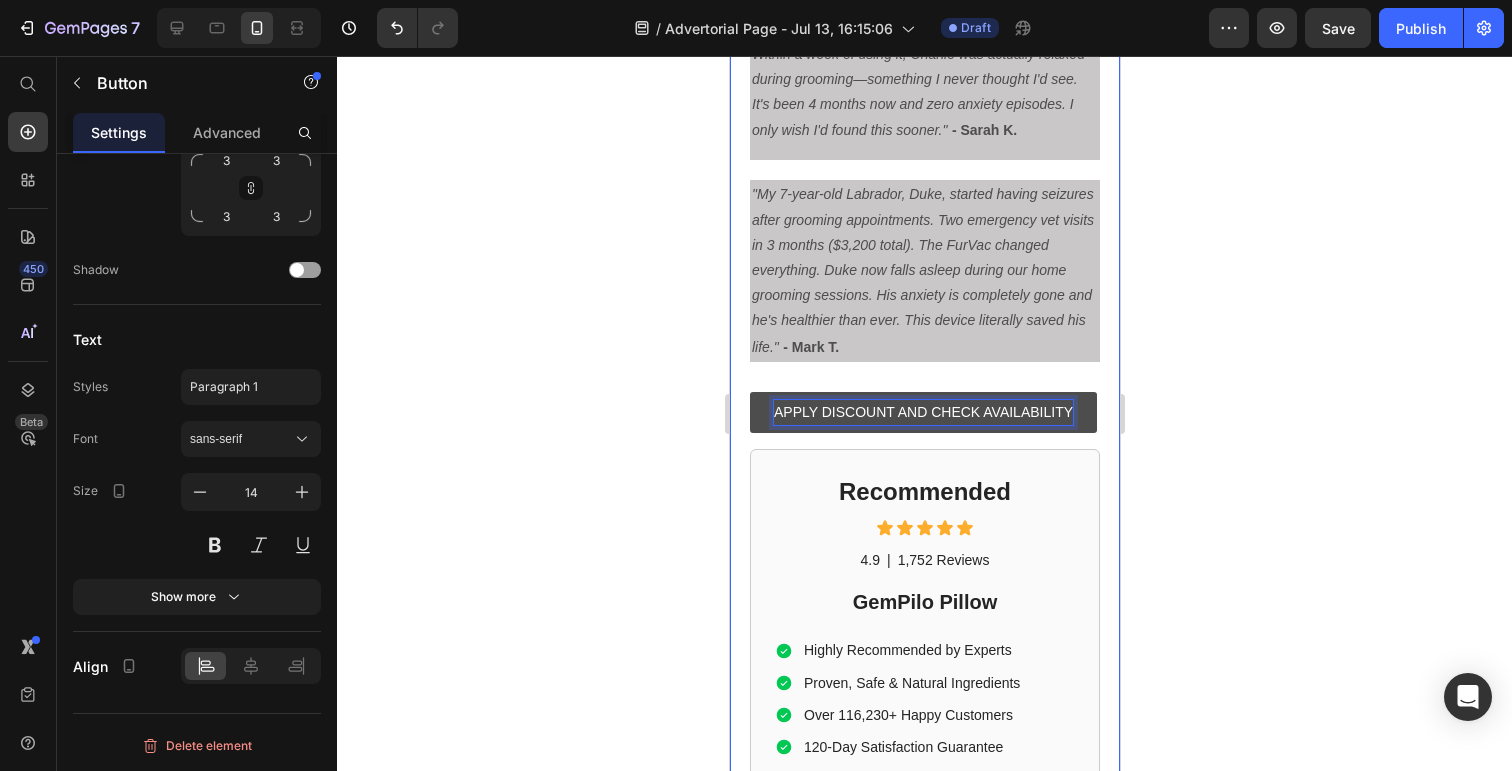 click 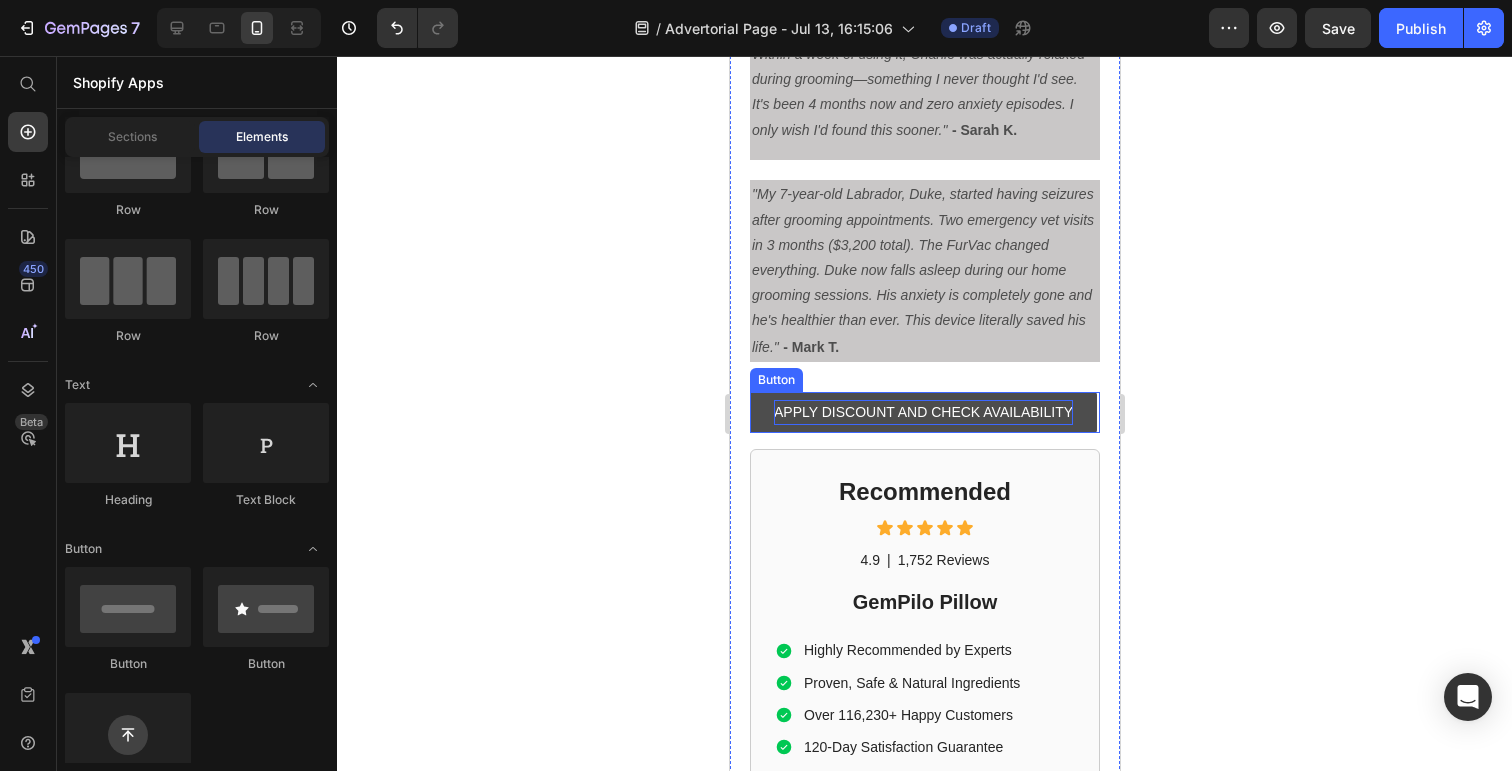 click on "APPLY DISCOUNT AND CHECK AVAILABILITY" at bounding box center [922, 412] 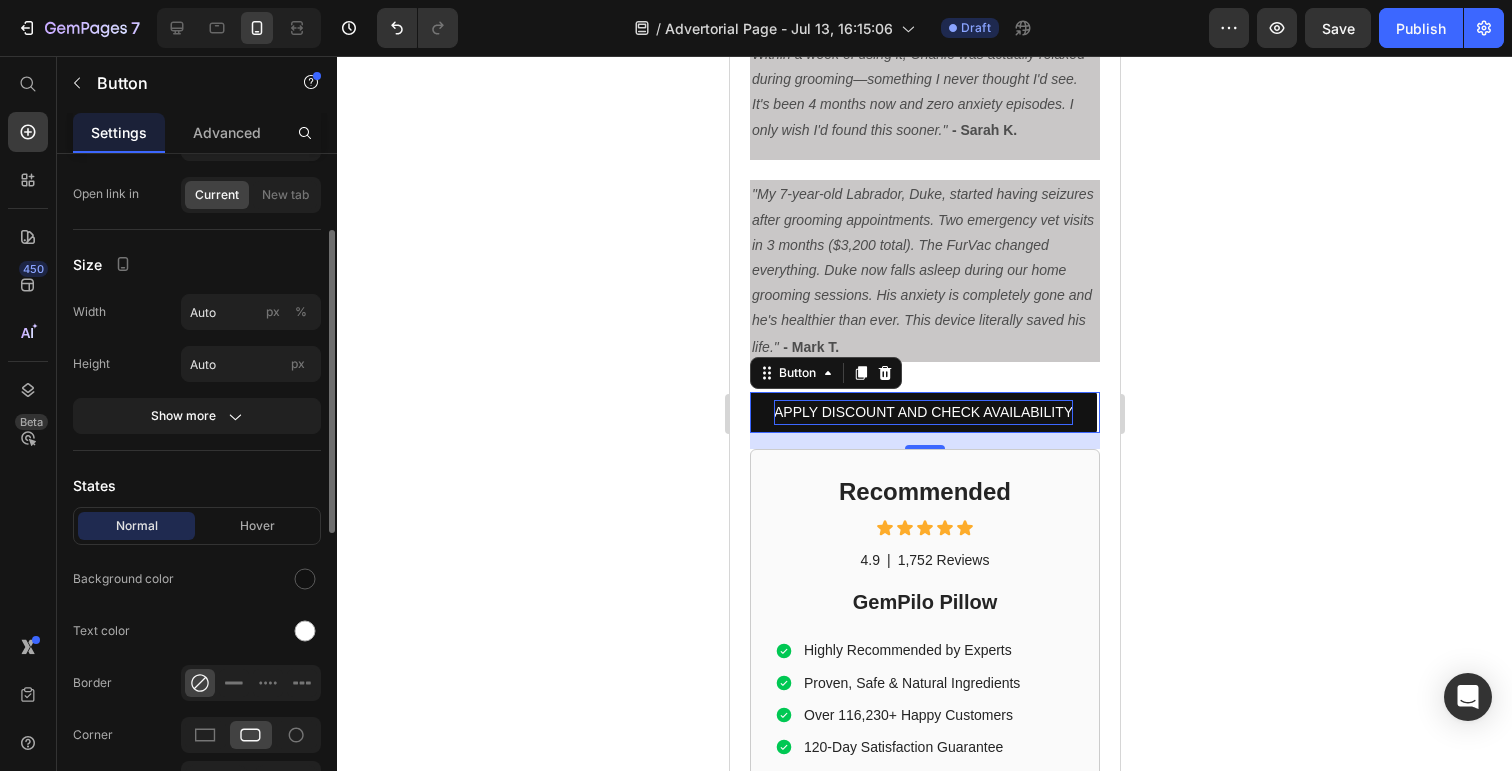 scroll, scrollTop: 190, scrollLeft: 0, axis: vertical 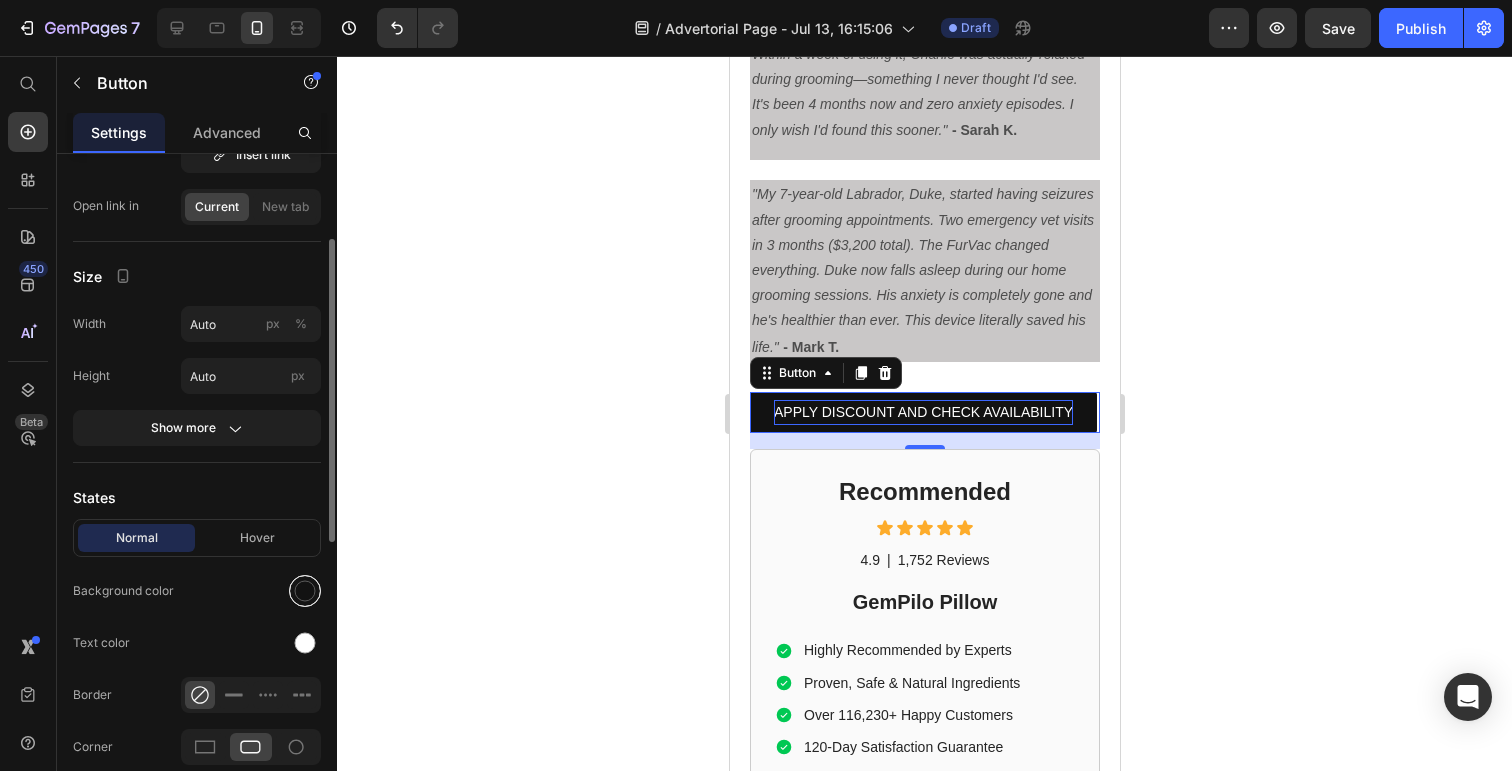 click at bounding box center [305, 591] 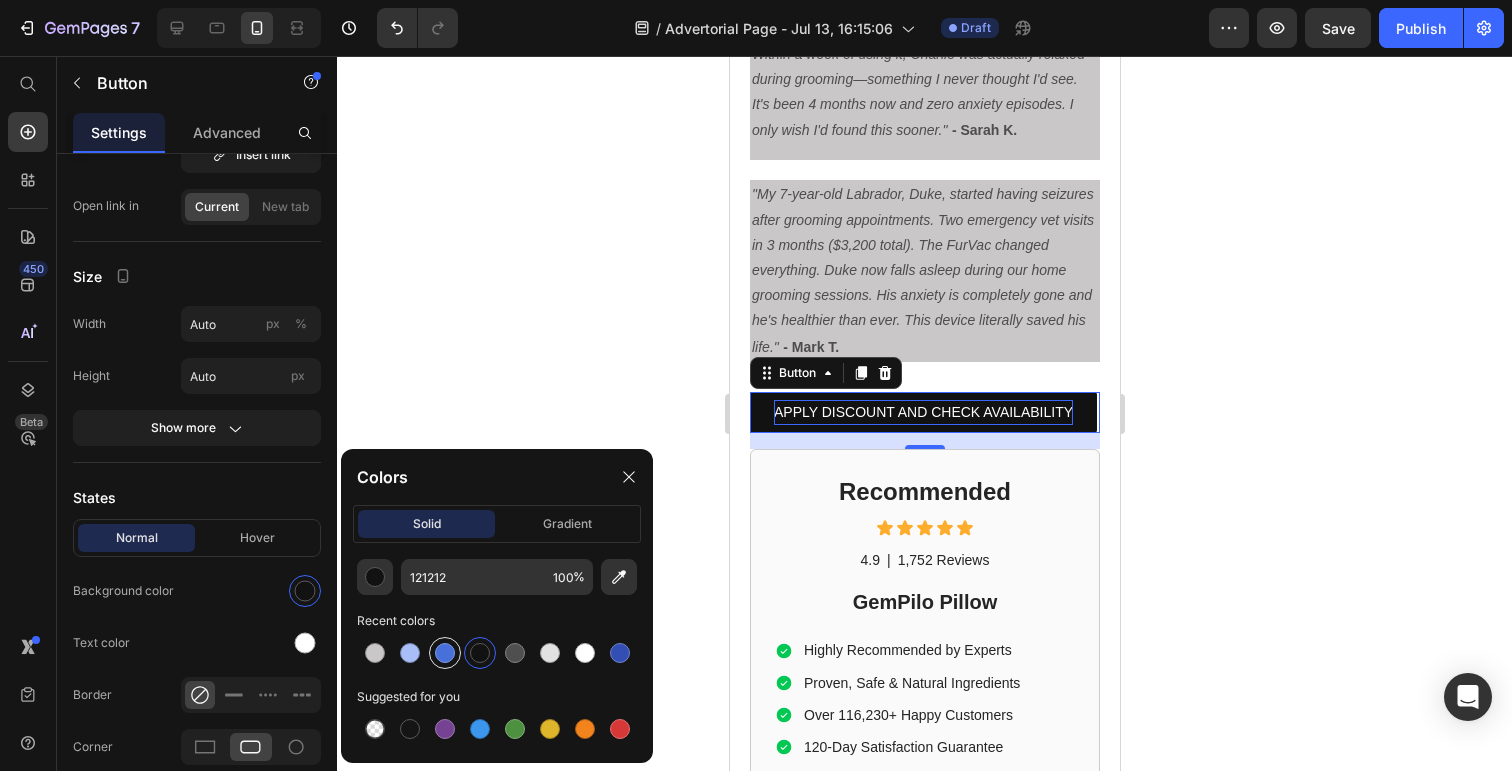 click at bounding box center (445, 653) 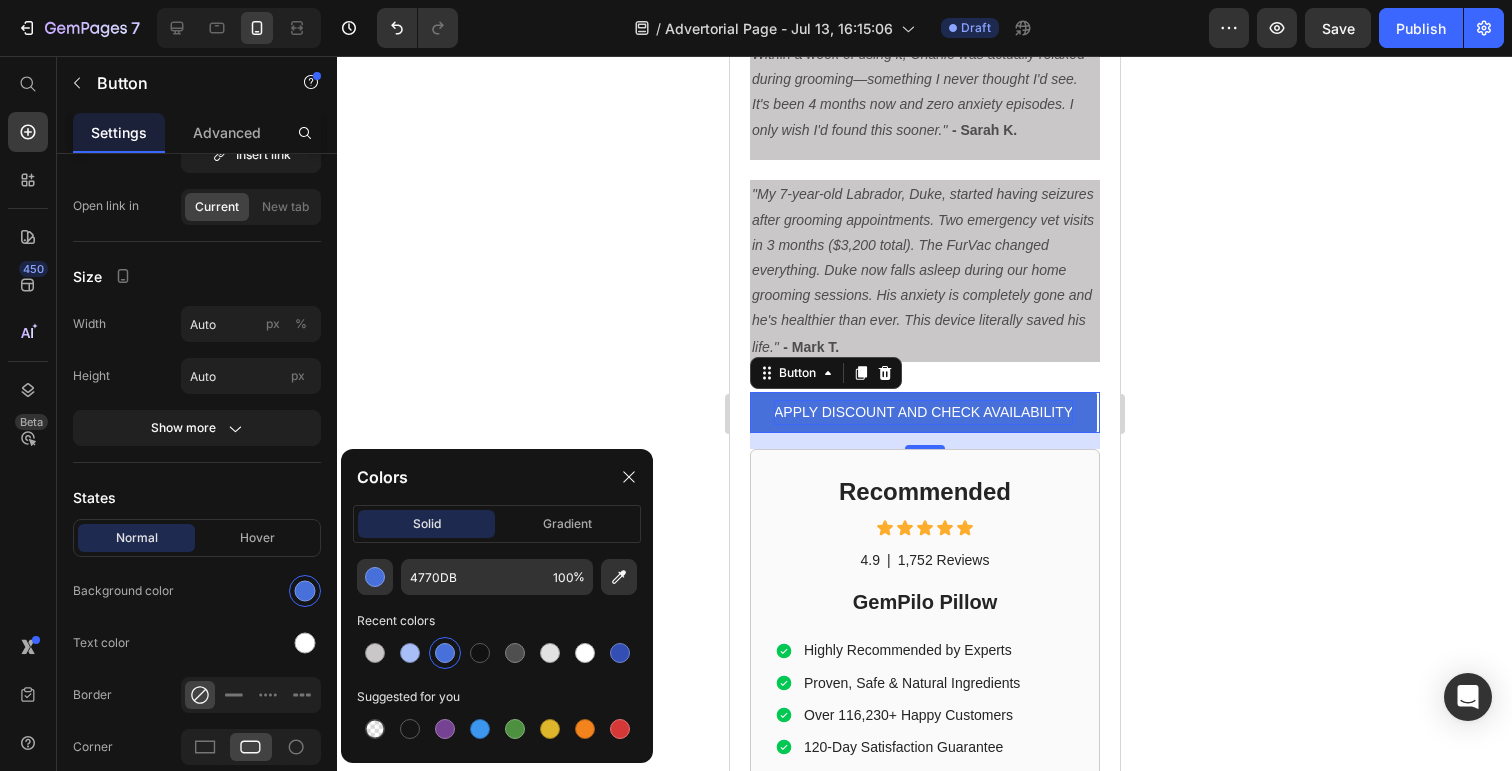 click 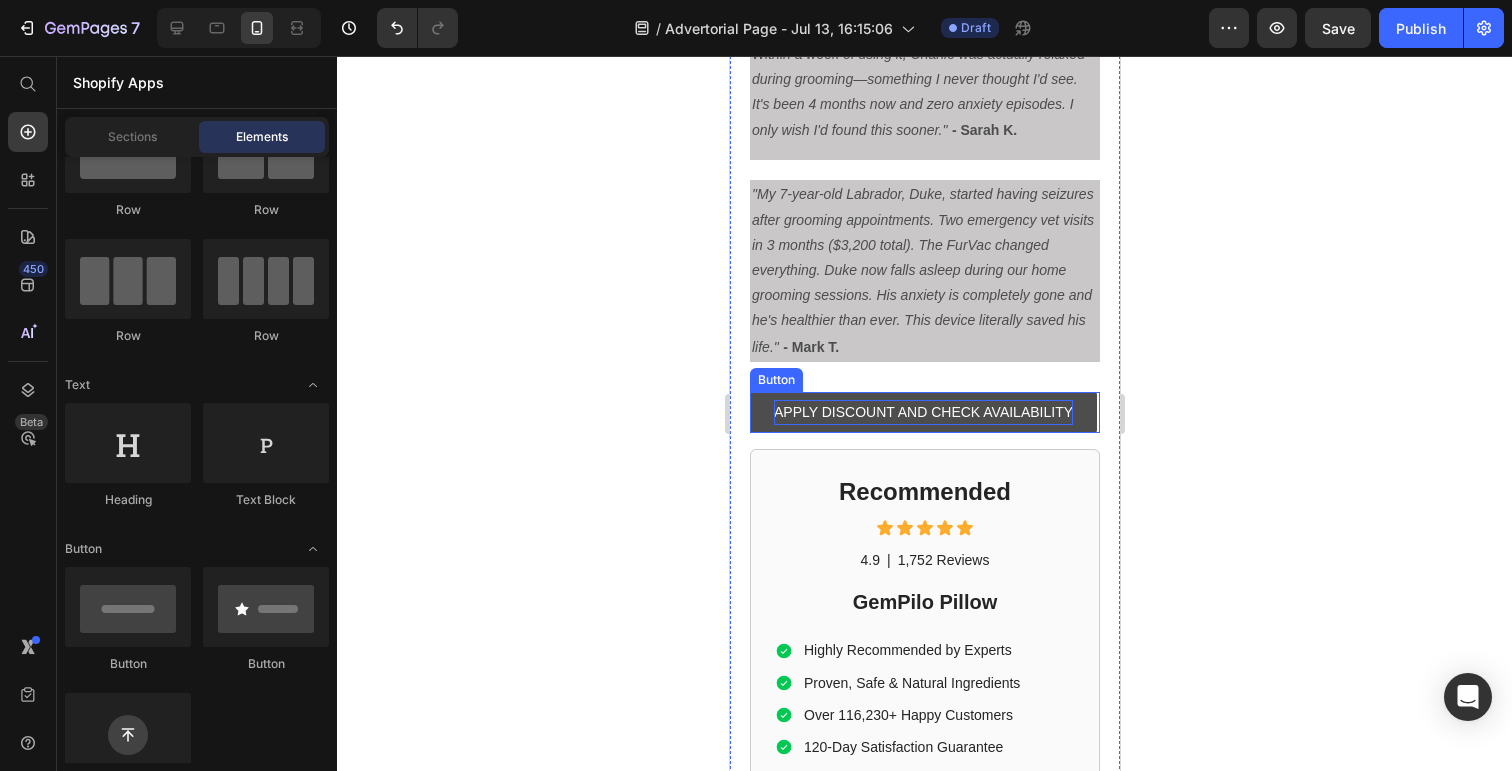 scroll, scrollTop: 9401, scrollLeft: 0, axis: vertical 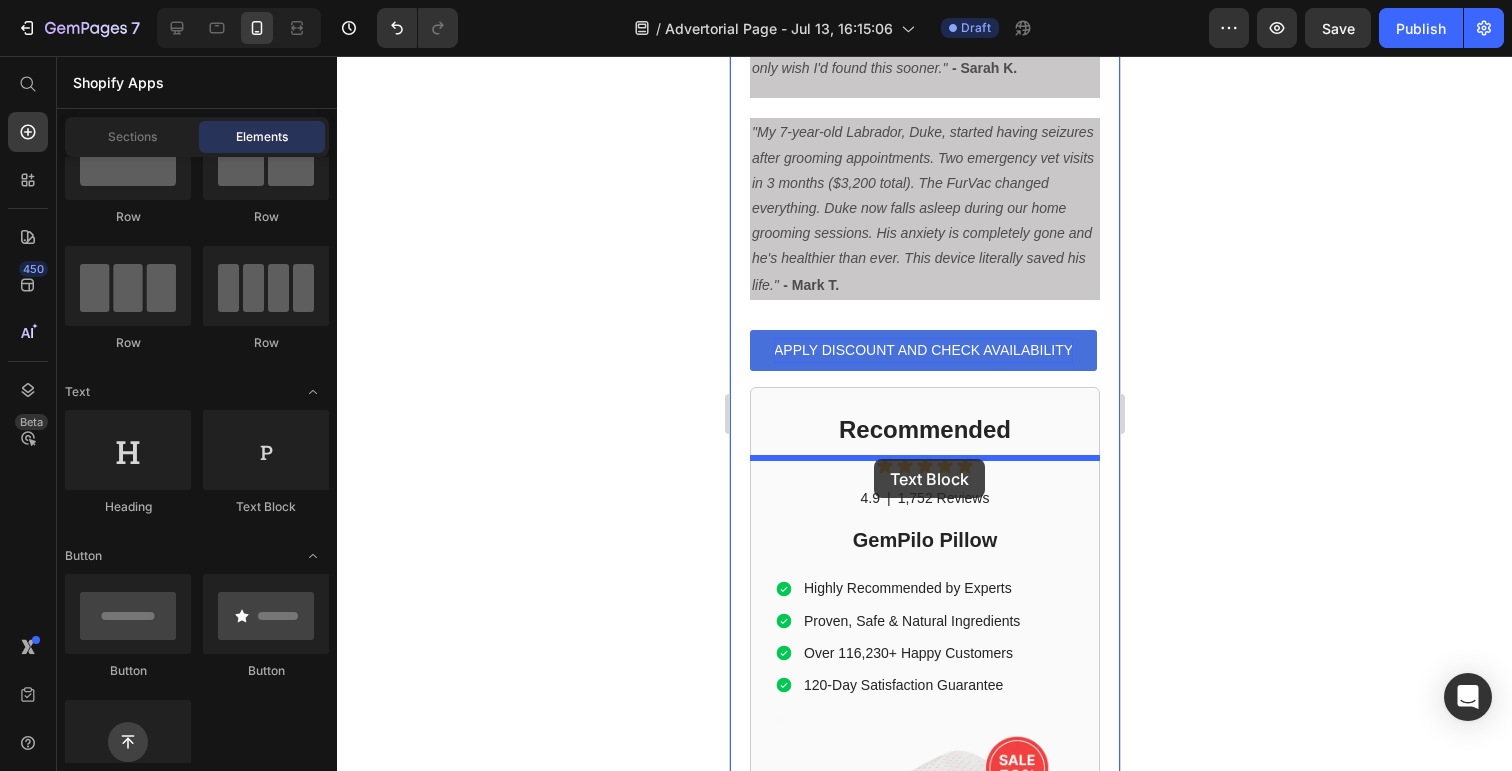 drag, startPoint x: 990, startPoint y: 492, endPoint x: 873, endPoint y: 456, distance: 122.41323 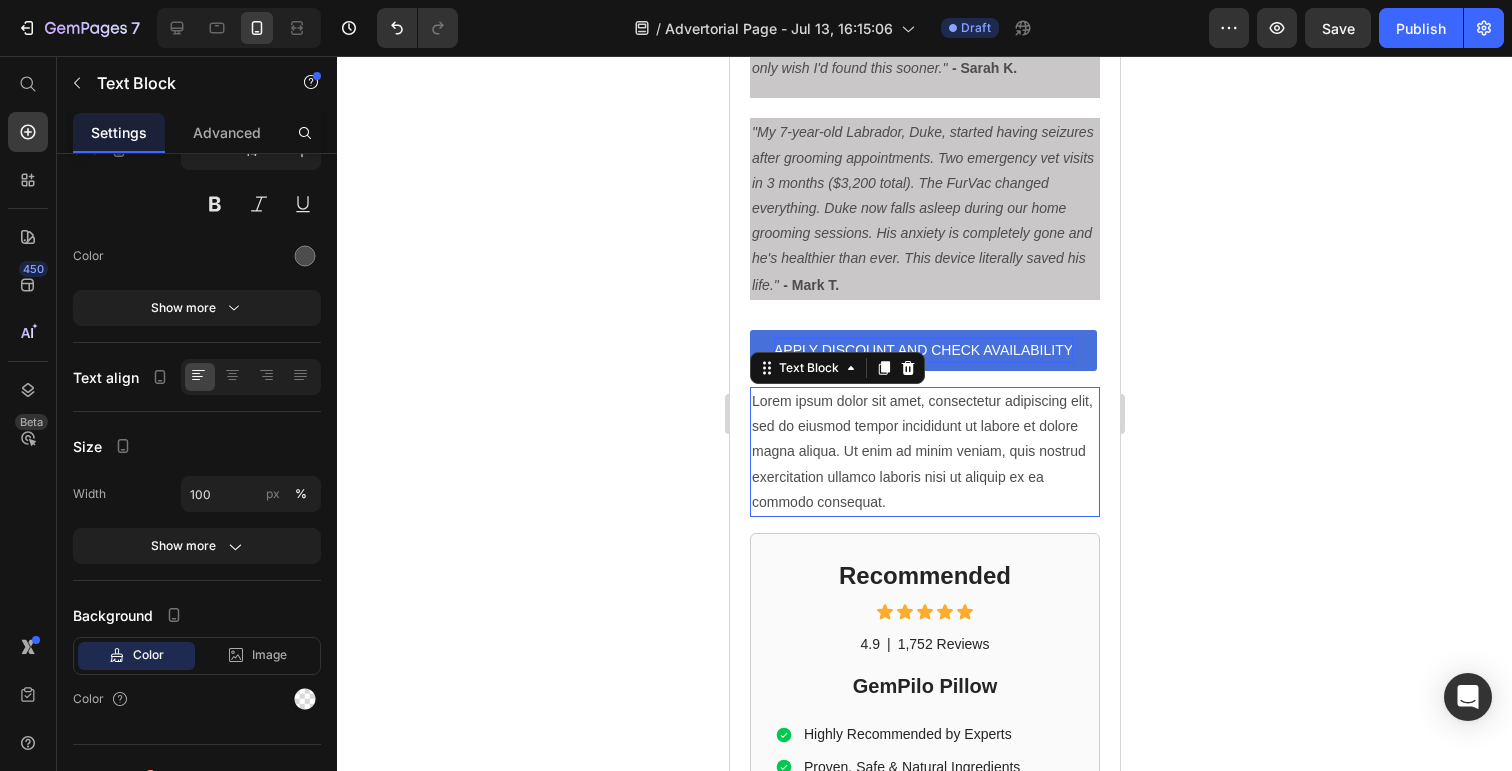 scroll, scrollTop: 0, scrollLeft: 0, axis: both 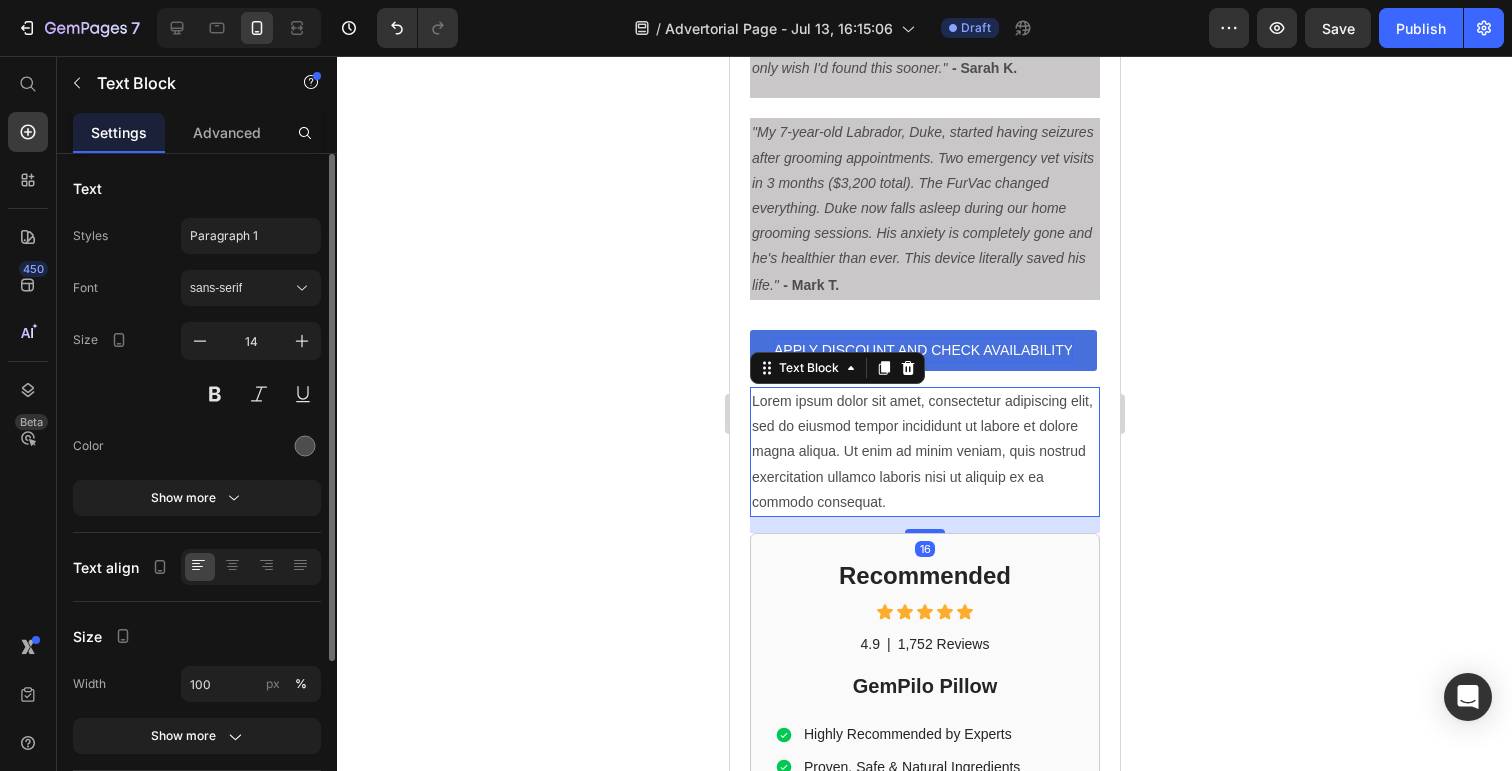 click on "Lorem ipsum dolor sit amet, consectetur adipiscing elit, sed do eiusmod tempor incididunt ut labore et dolore magna aliqua. Ut enim ad minim veniam, quis nostrud exercitation ullamco laboris nisi ut aliquip ex ea commodo consequat." at bounding box center (924, 452) 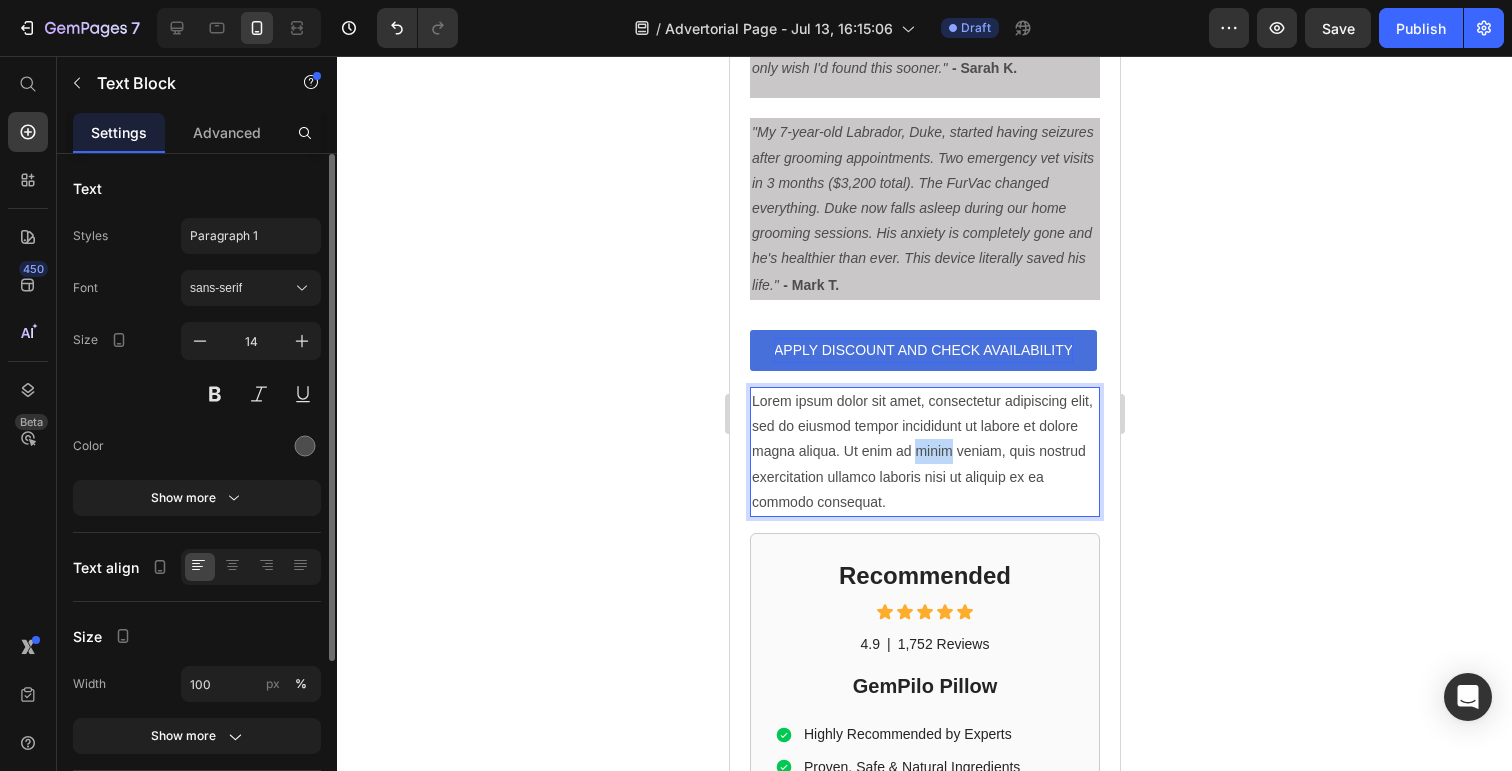 click on "Lorem ipsum dolor sit amet, consectetur adipiscing elit, sed do eiusmod tempor incididunt ut labore et dolore magna aliqua. Ut enim ad minim veniam, quis nostrud exercitation ullamco laboris nisi ut aliquip ex ea commodo consequat." at bounding box center [924, 452] 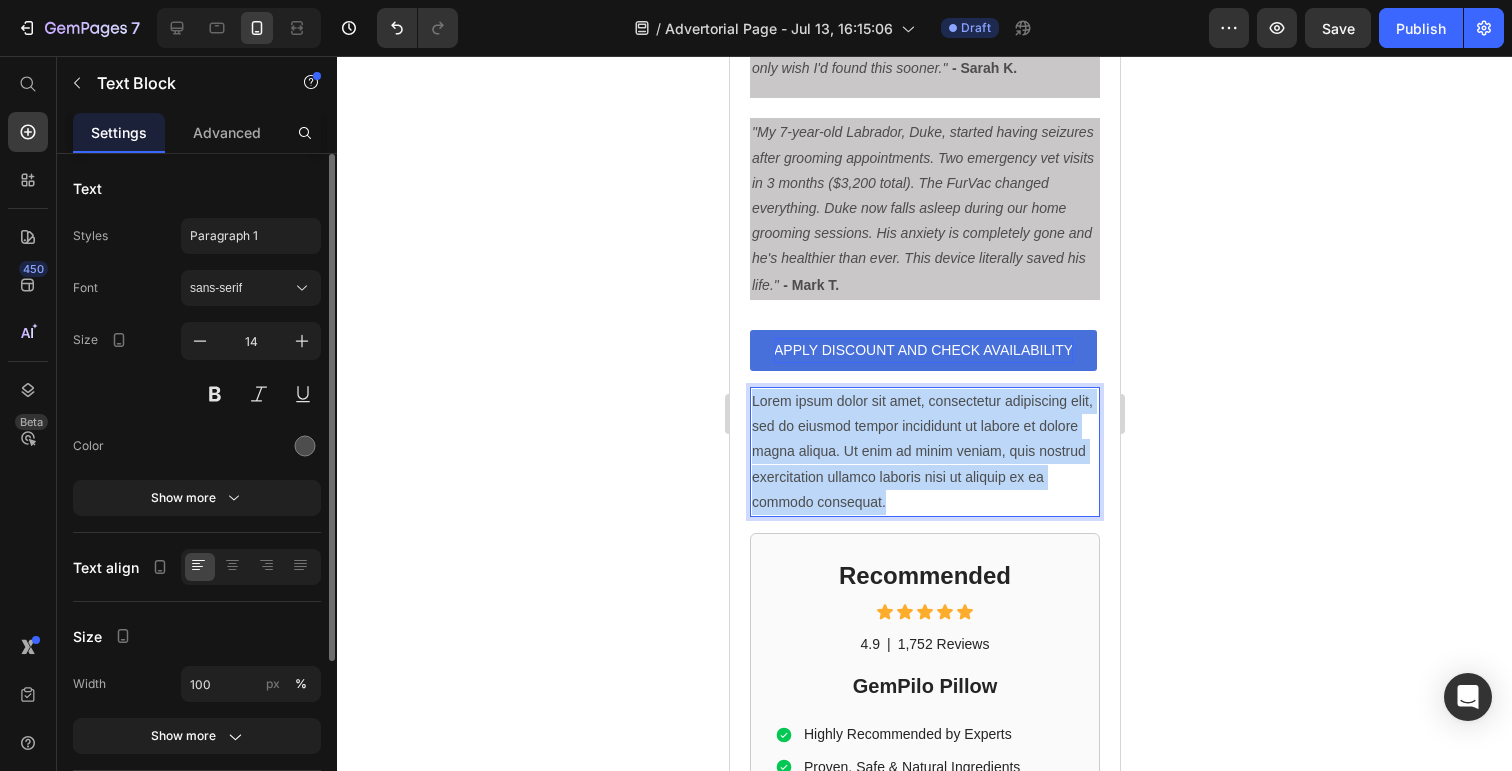 click on "Lorem ipsum dolor sit amet, consectetur adipiscing elit, sed do eiusmod tempor incididunt ut labore et dolore magna aliqua. Ut enim ad minim veniam, quis nostrud exercitation ullamco laboris nisi ut aliquip ex ea commodo consequat." at bounding box center [924, 452] 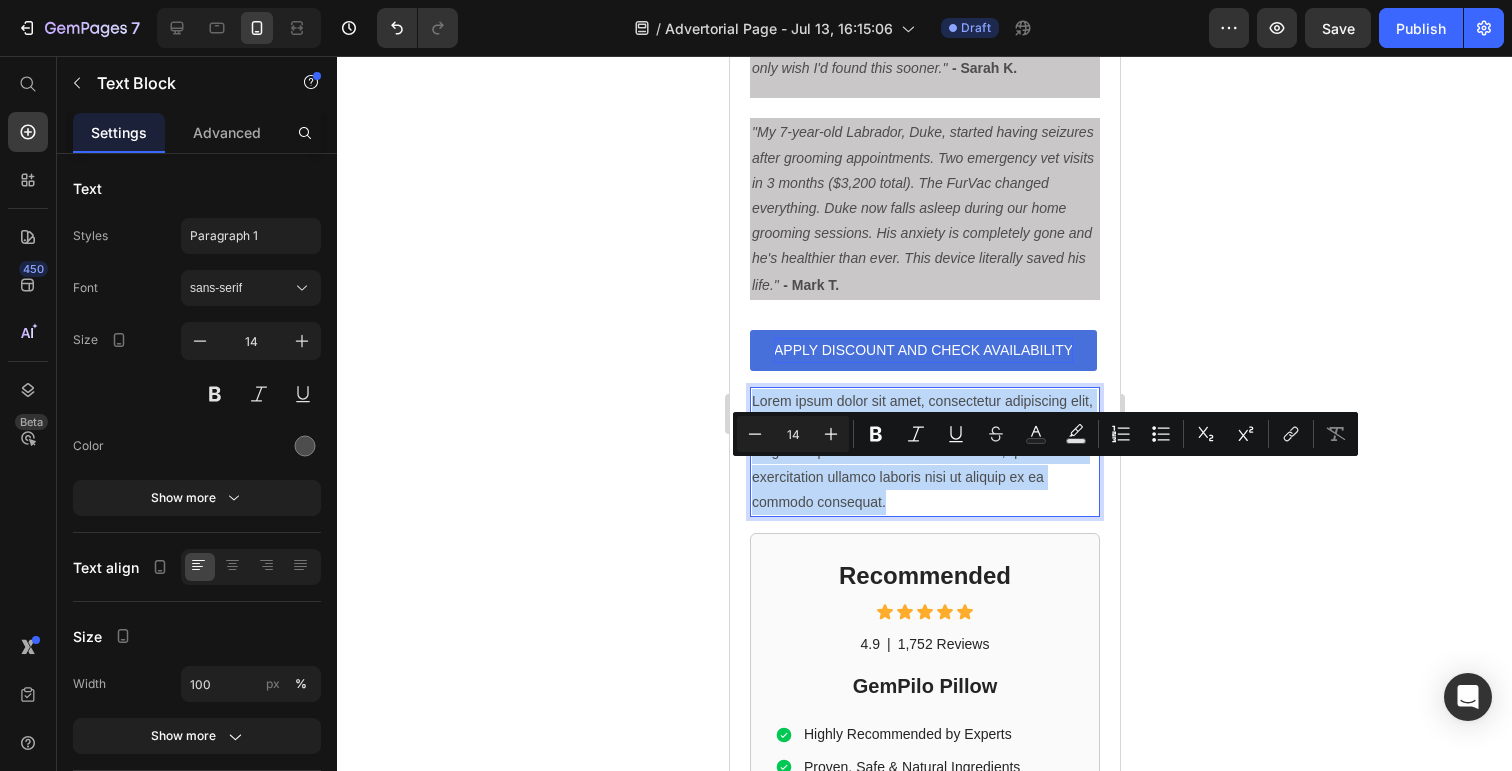 type 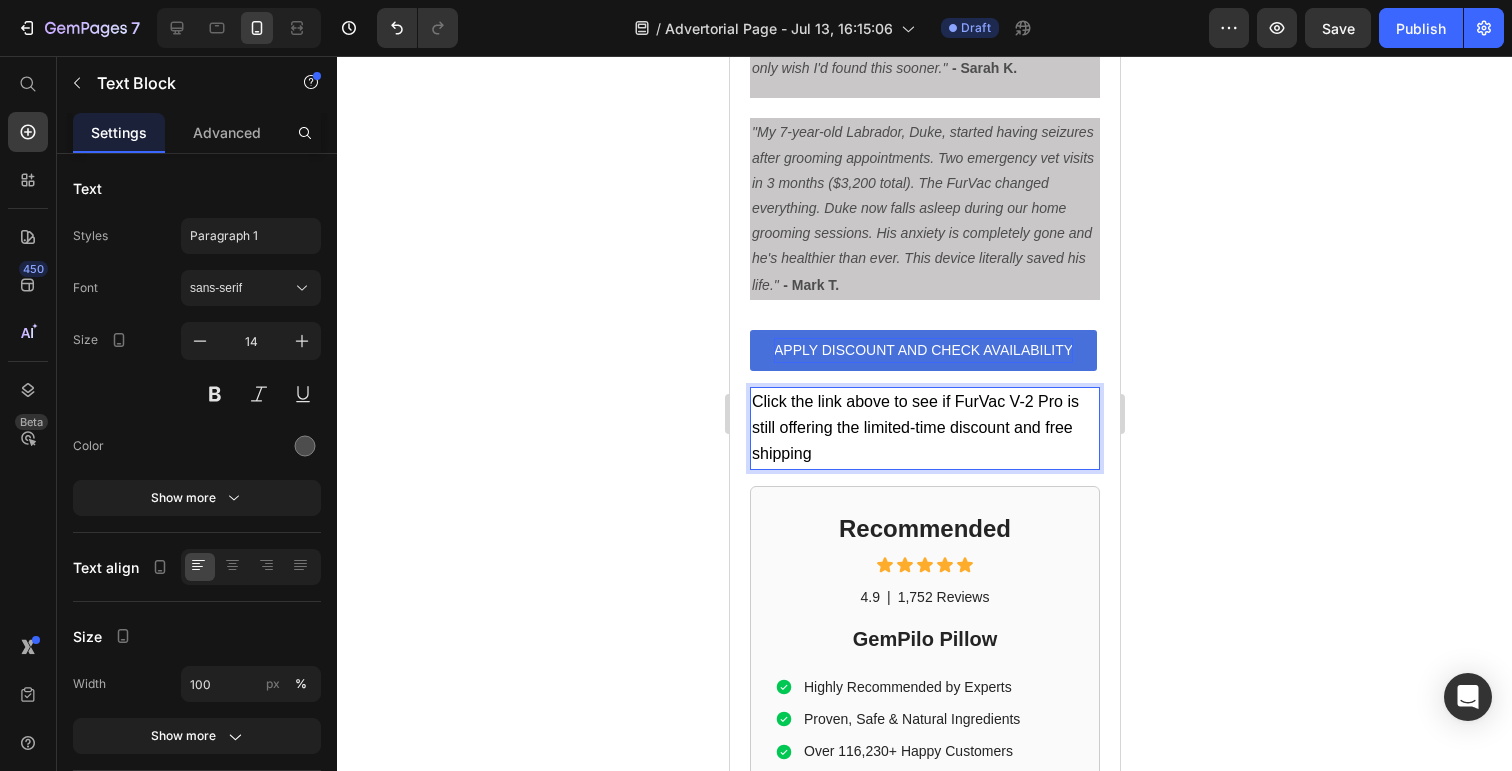 click on "Click the link above to see if FurVac V-2 Pro is still offering the limited-time discount and free shipping" at bounding box center [924, 428] 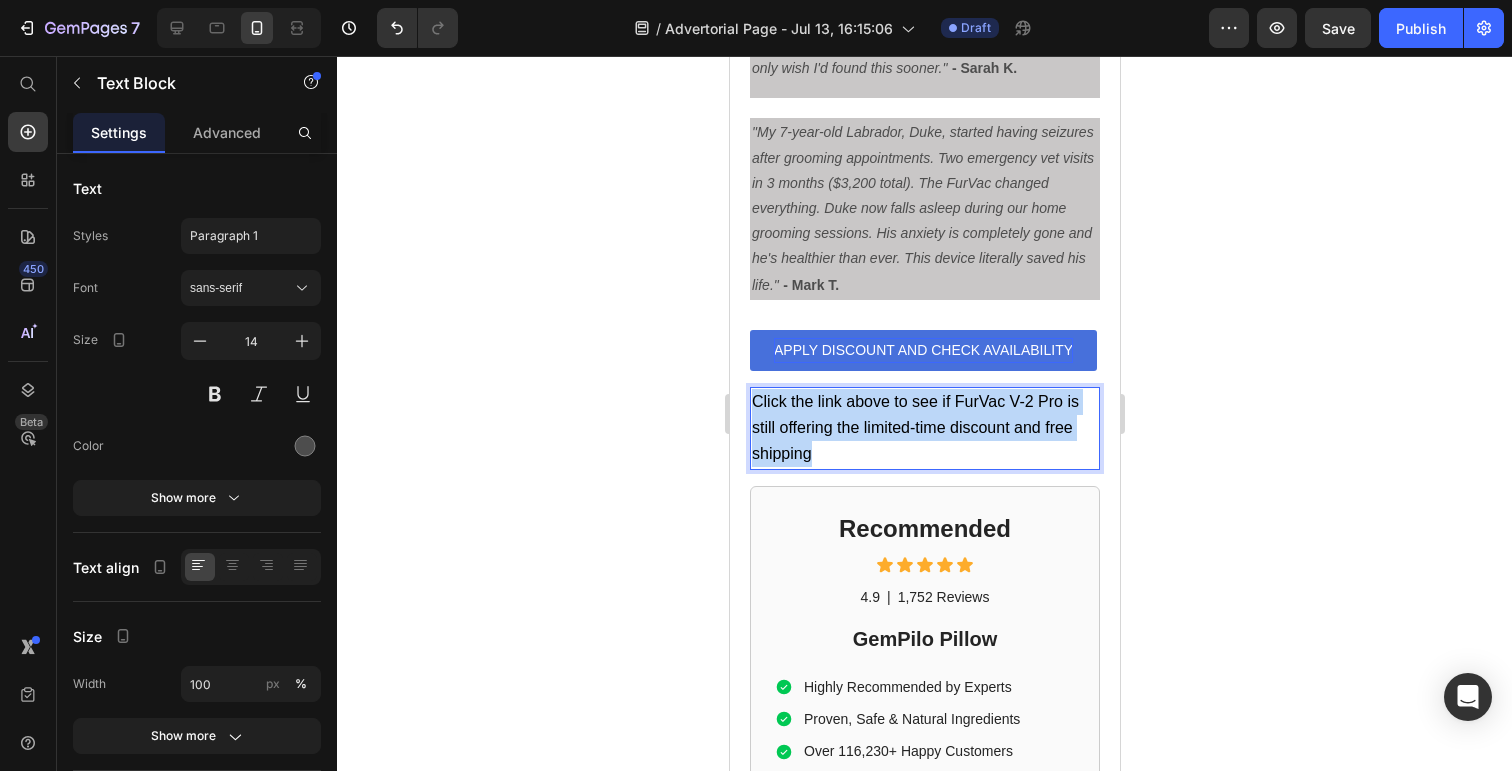 click on "Click the link above to see if FurVac V-2 Pro is still offering the limited-time discount and free shipping" at bounding box center (924, 428) 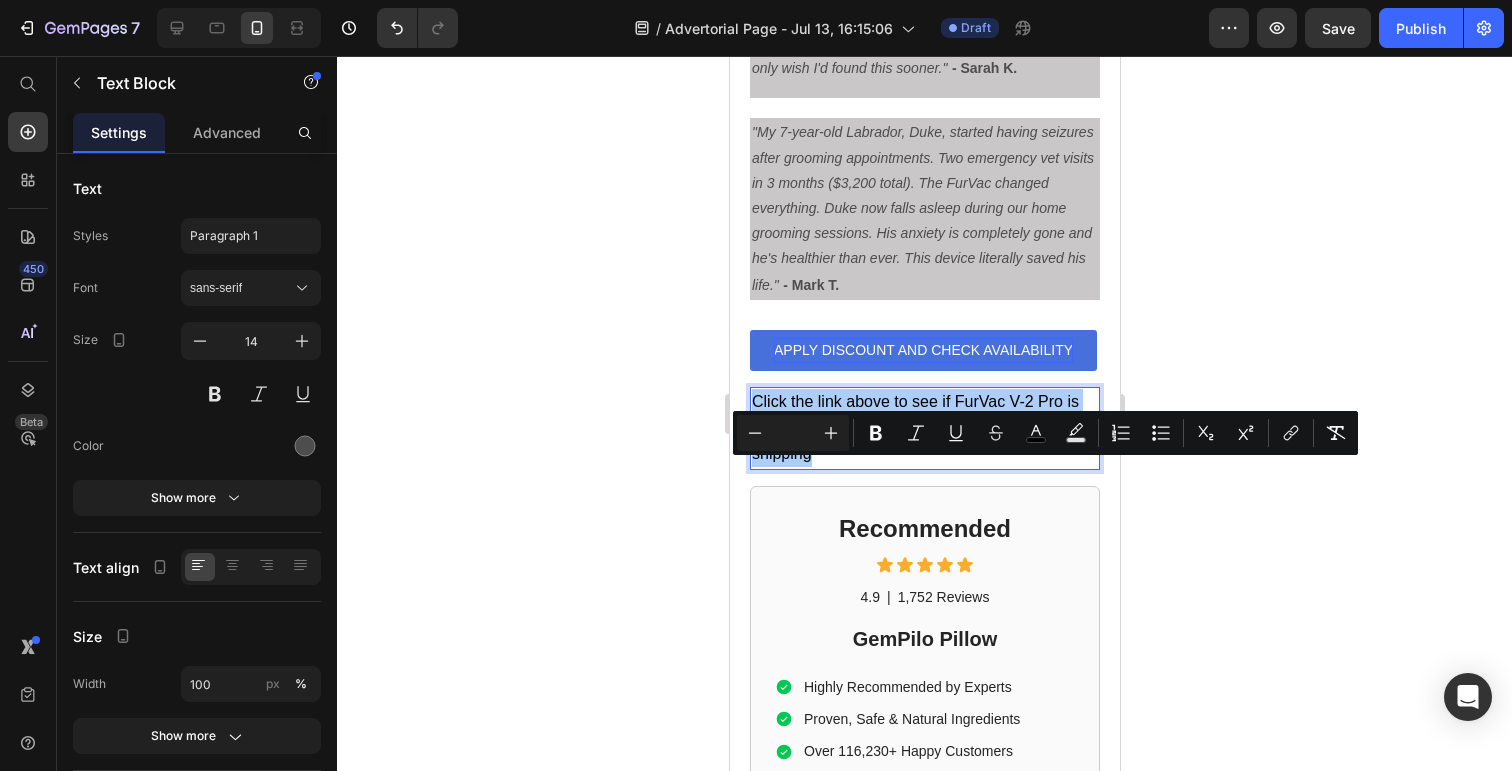 click at bounding box center (793, 433) 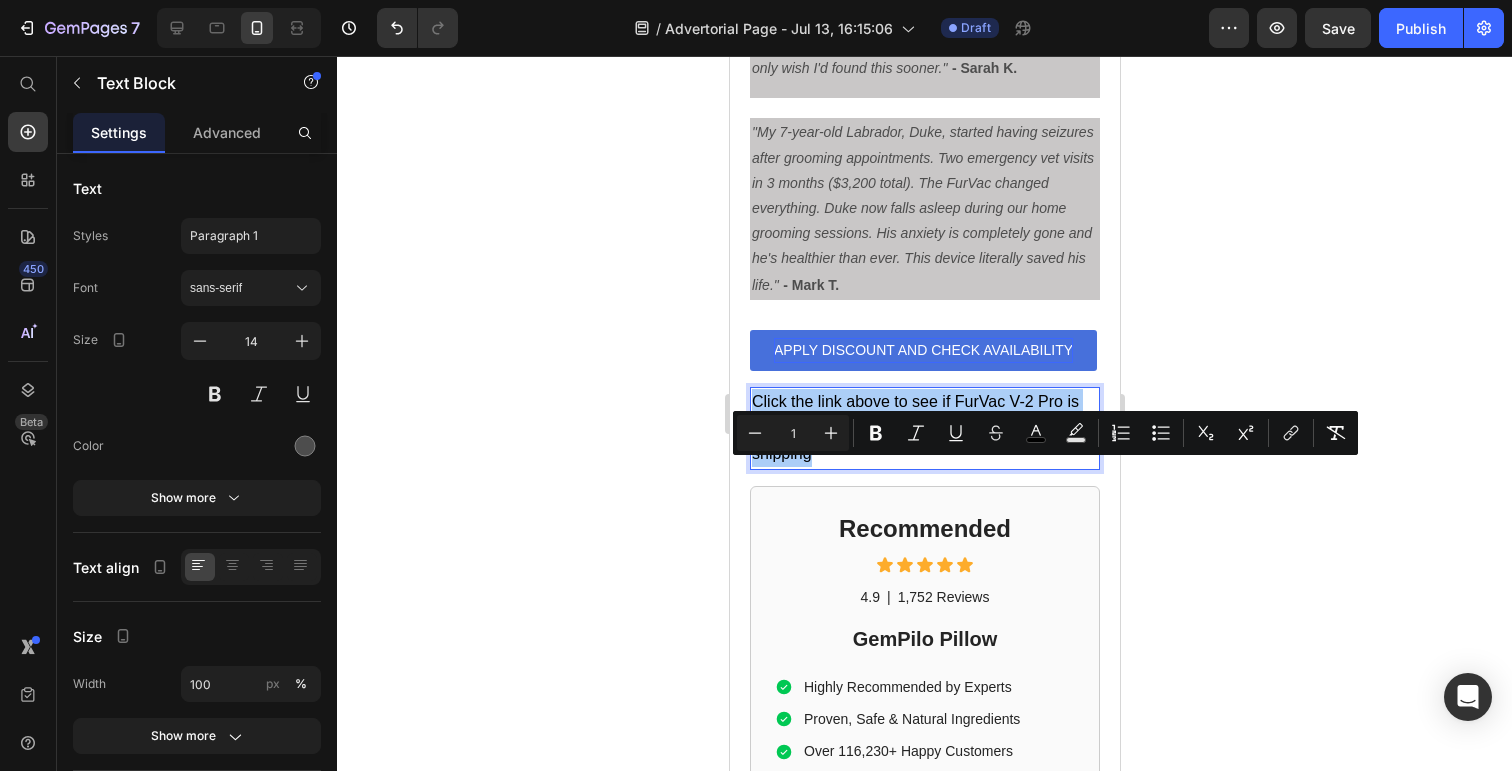 type on "1" 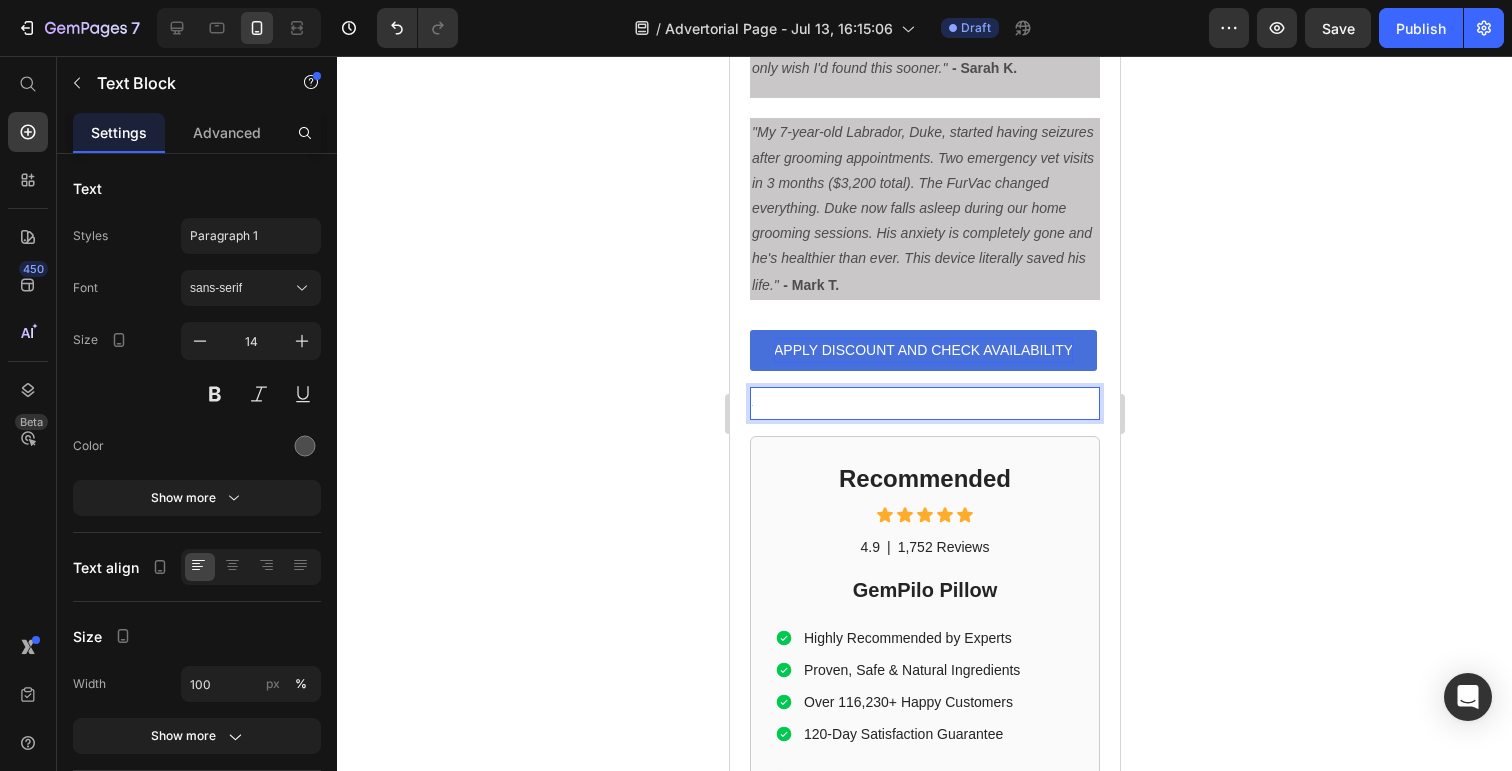 click on "5" at bounding box center [924, 403] 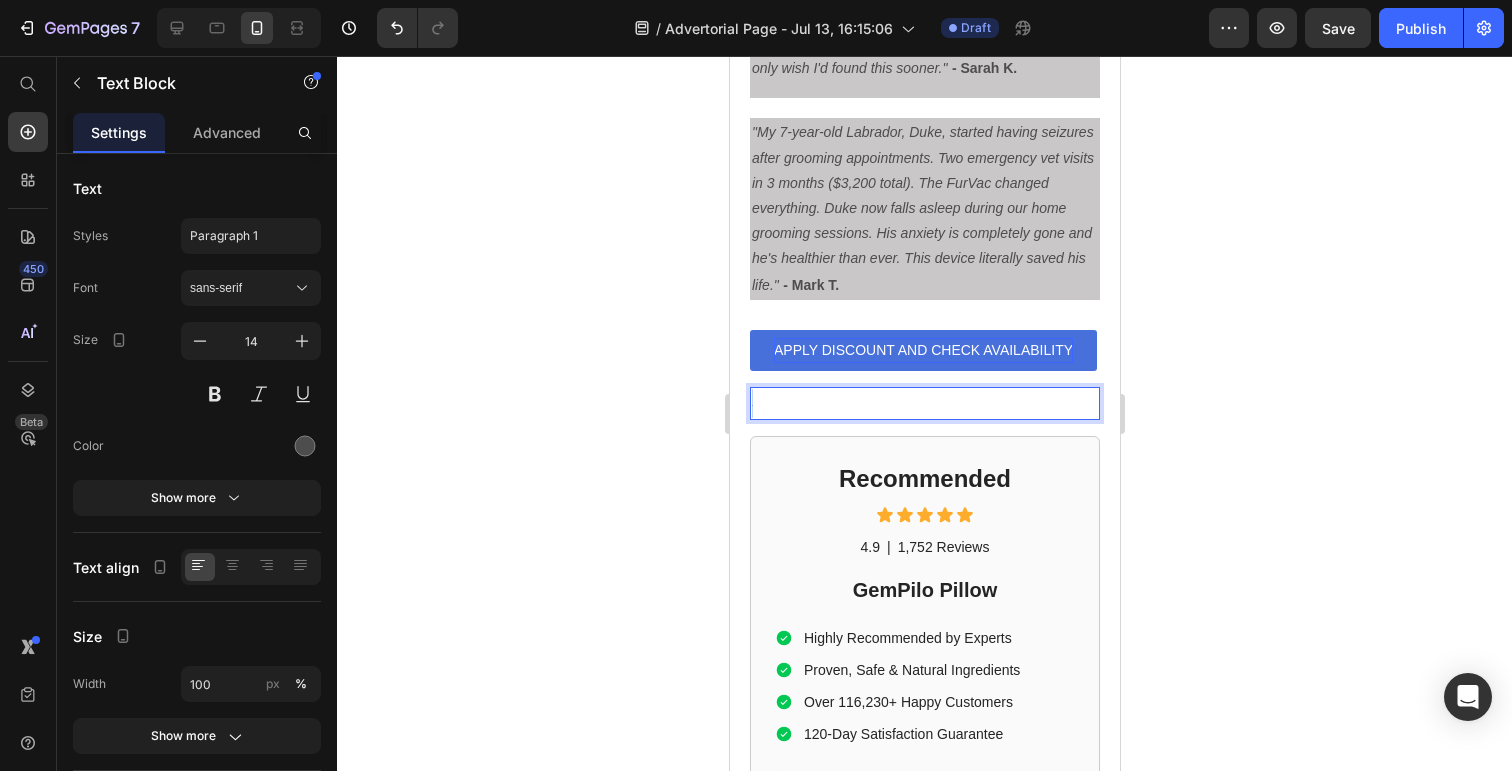 click on "5" at bounding box center (924, 403) 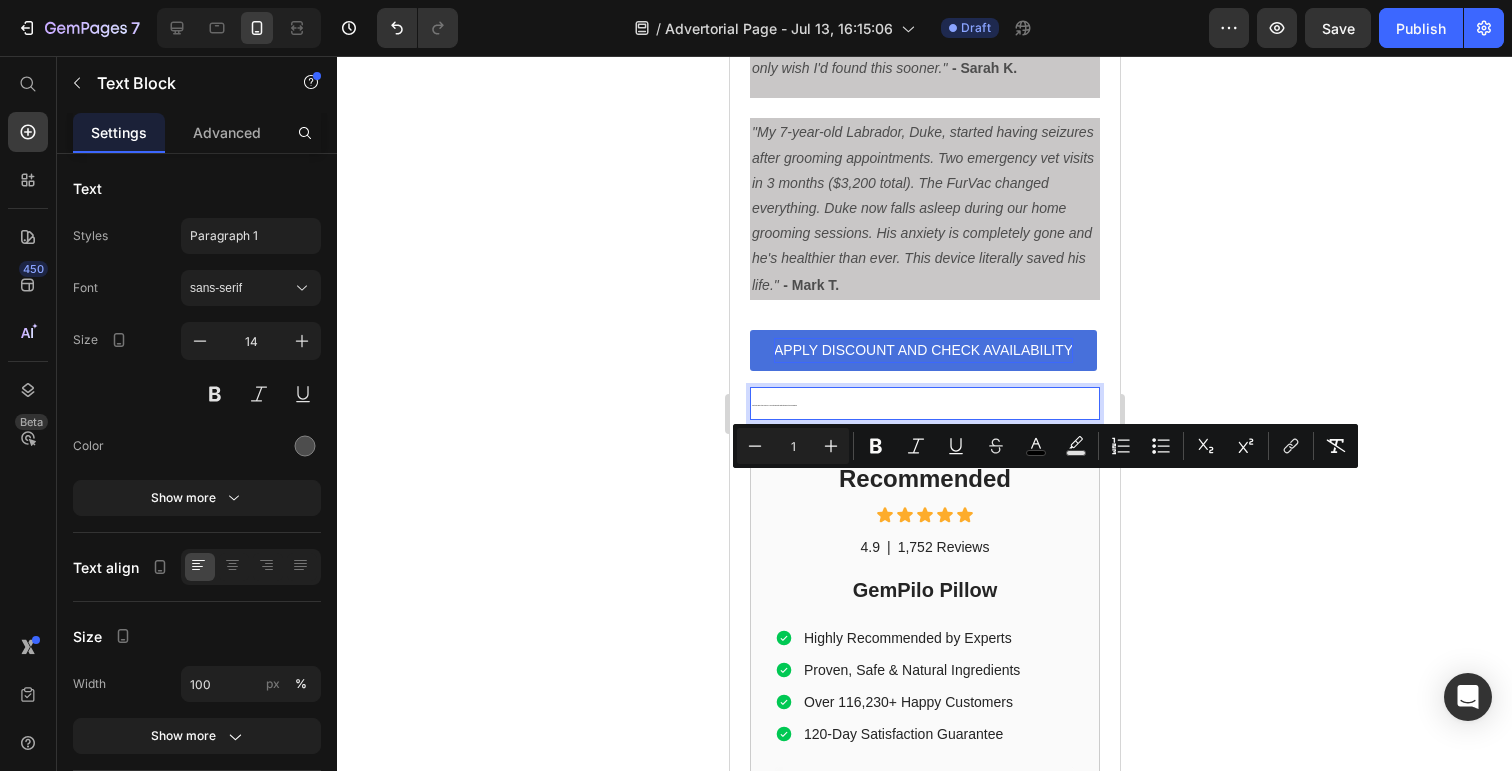 click on "1" at bounding box center [793, 446] 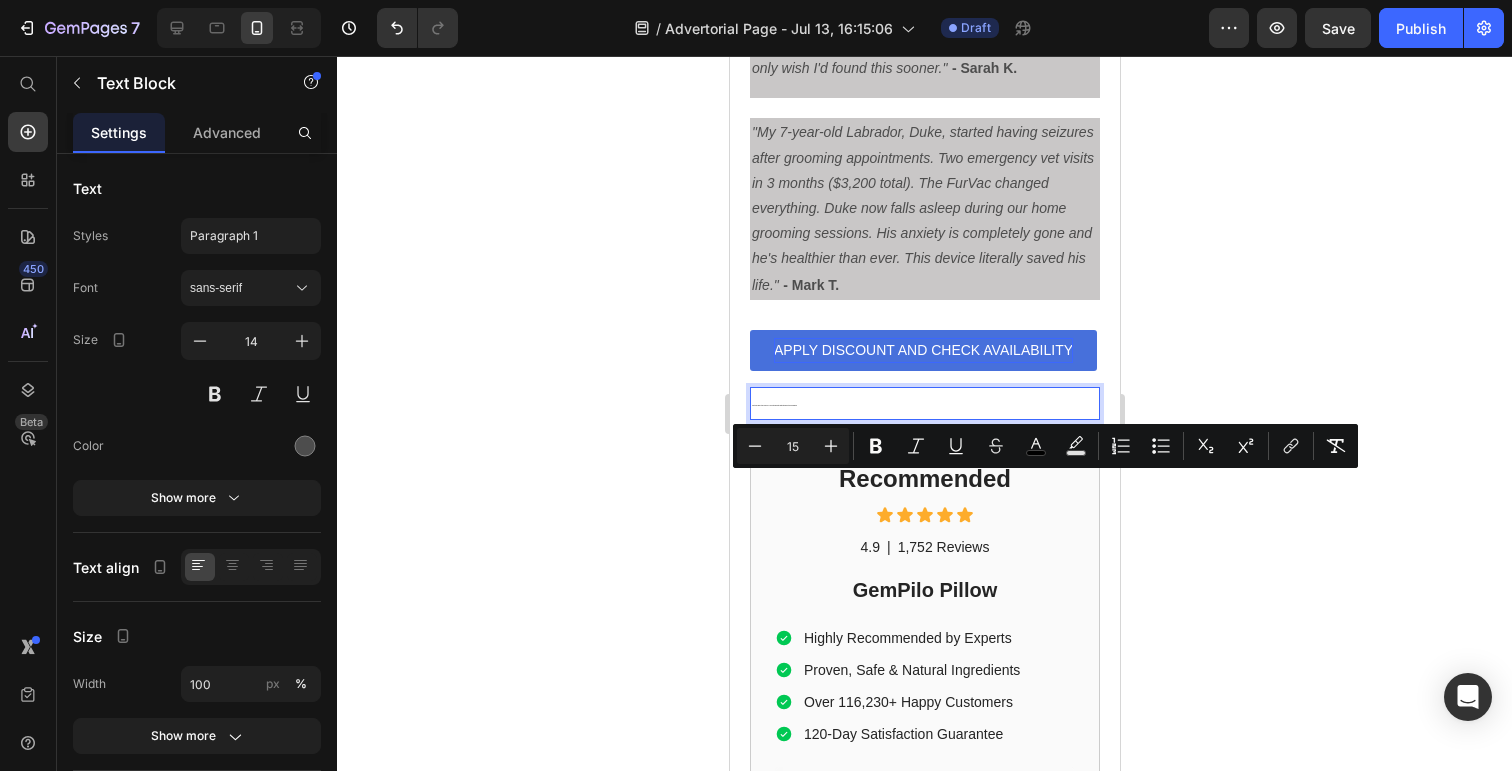 type on "15" 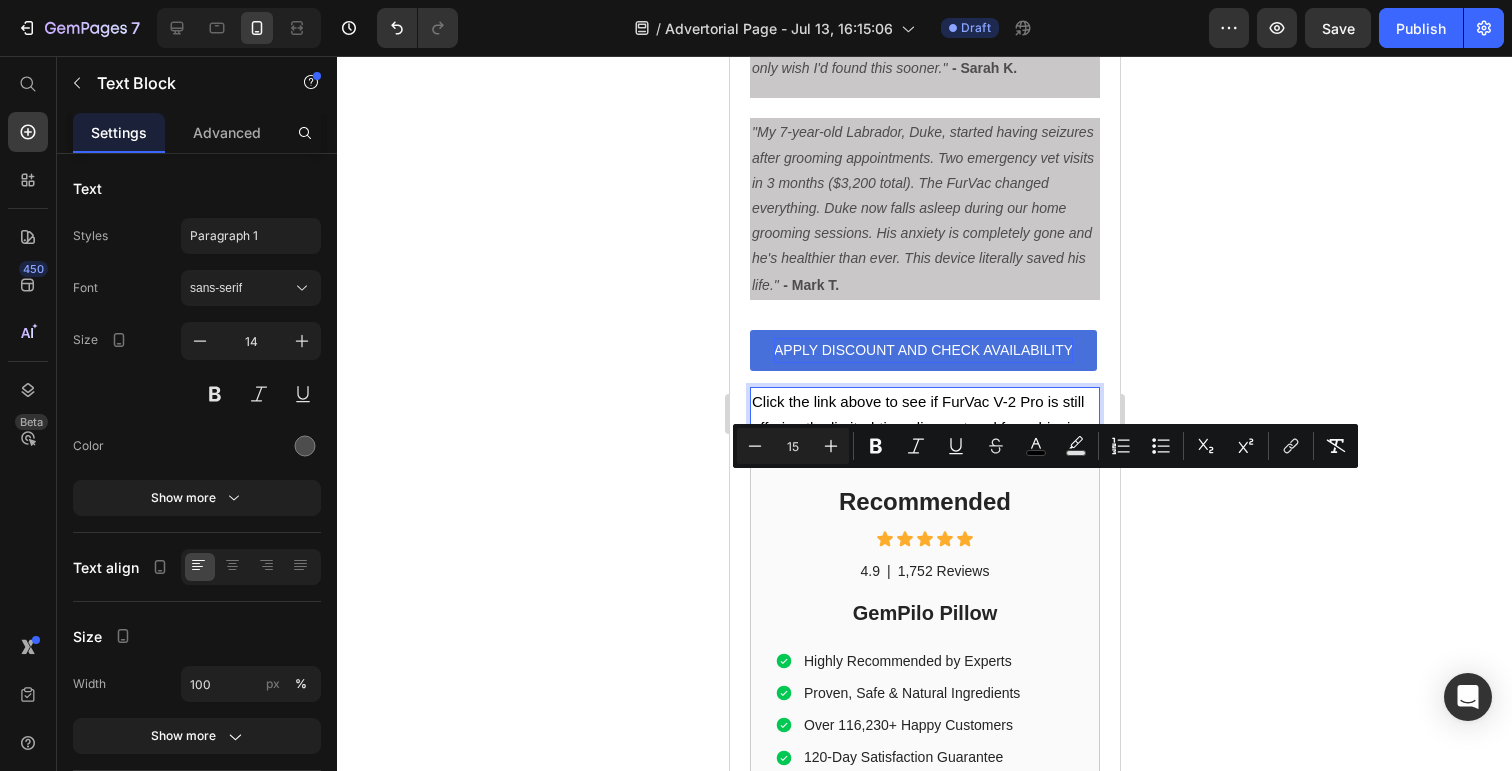 click 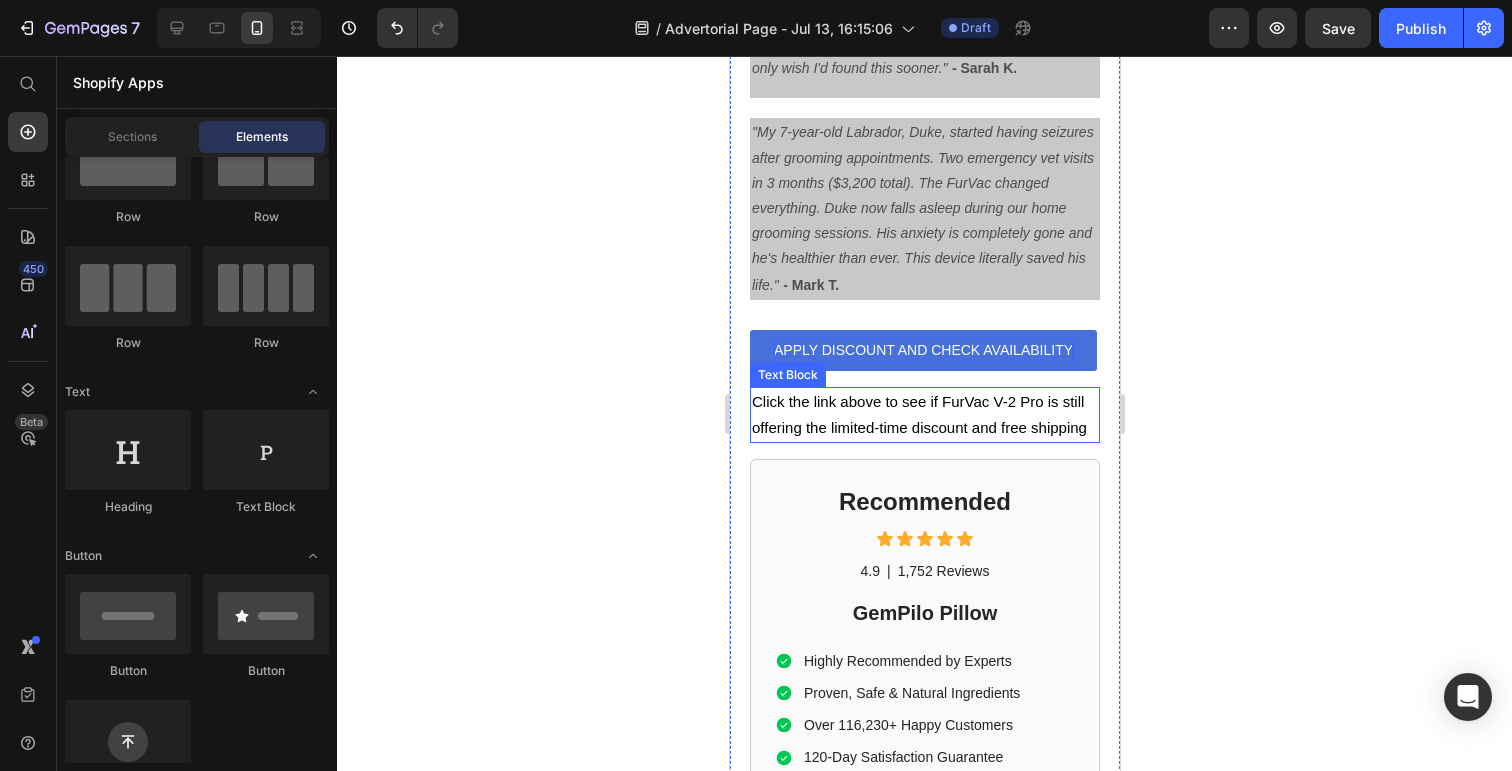 click on "Click the link above to see if FurVac V-2 Pro is still offering the limited-time discount and free shipping" at bounding box center [918, 414] 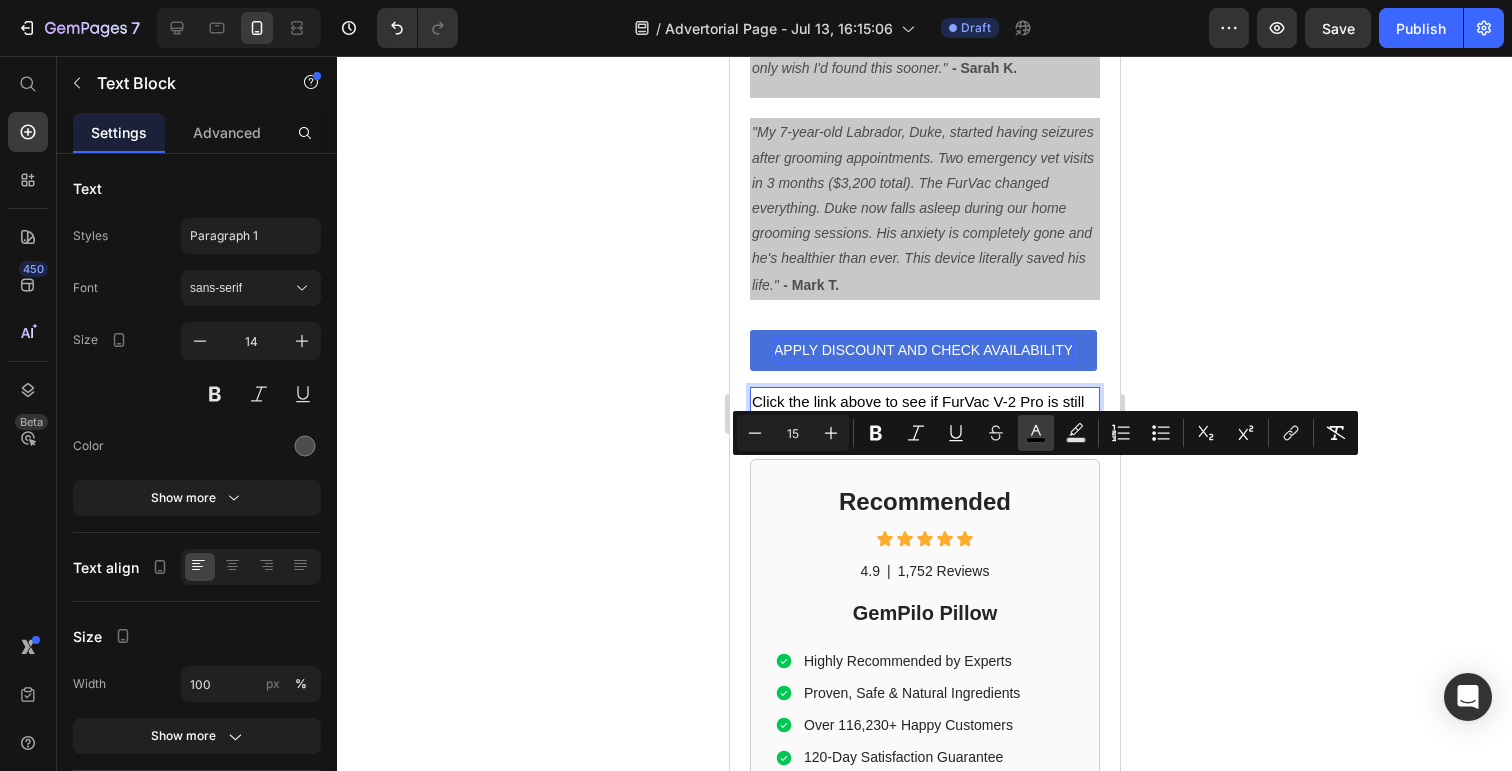 click 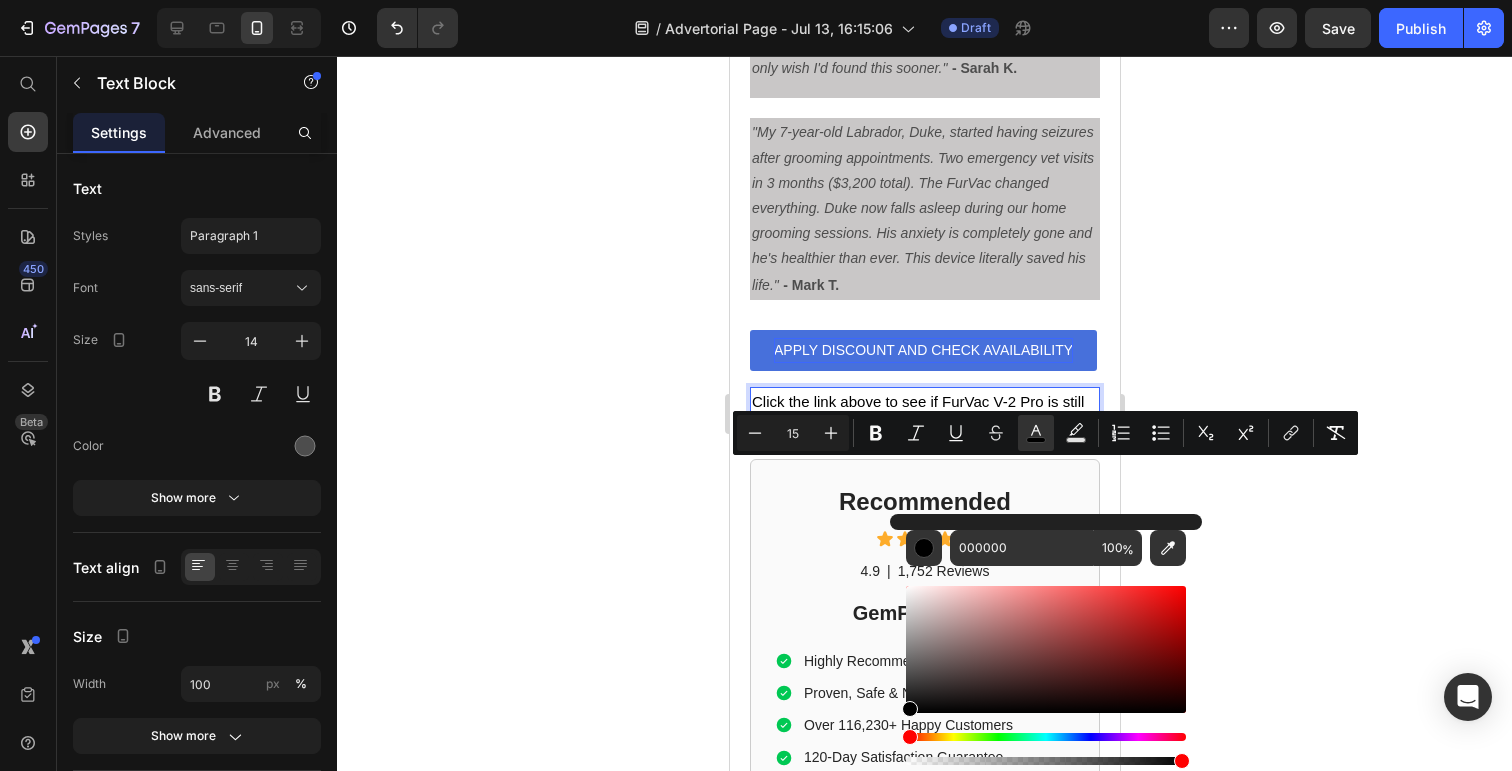 drag, startPoint x: 1639, startPoint y: 765, endPoint x: 884, endPoint y: 765, distance: 755 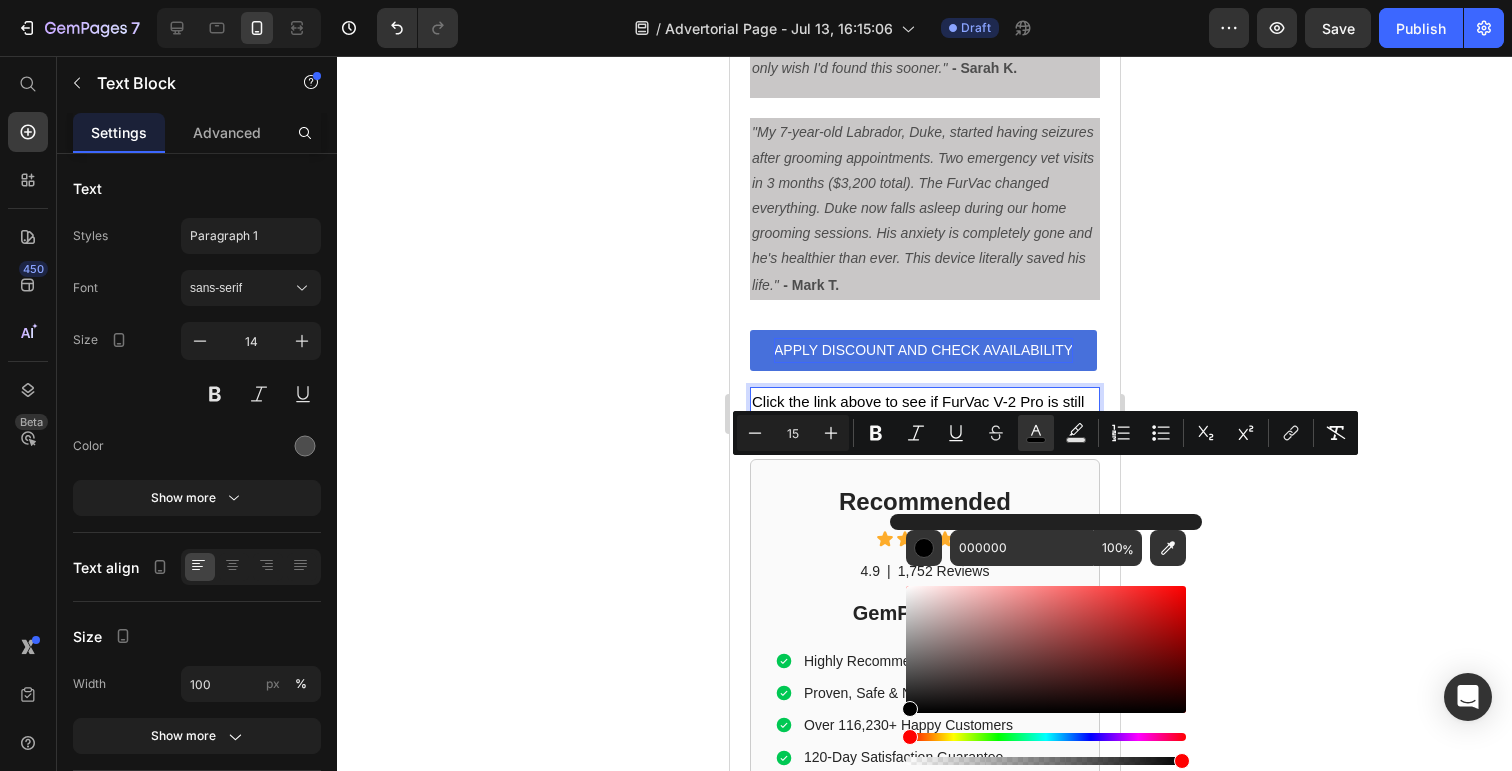 click 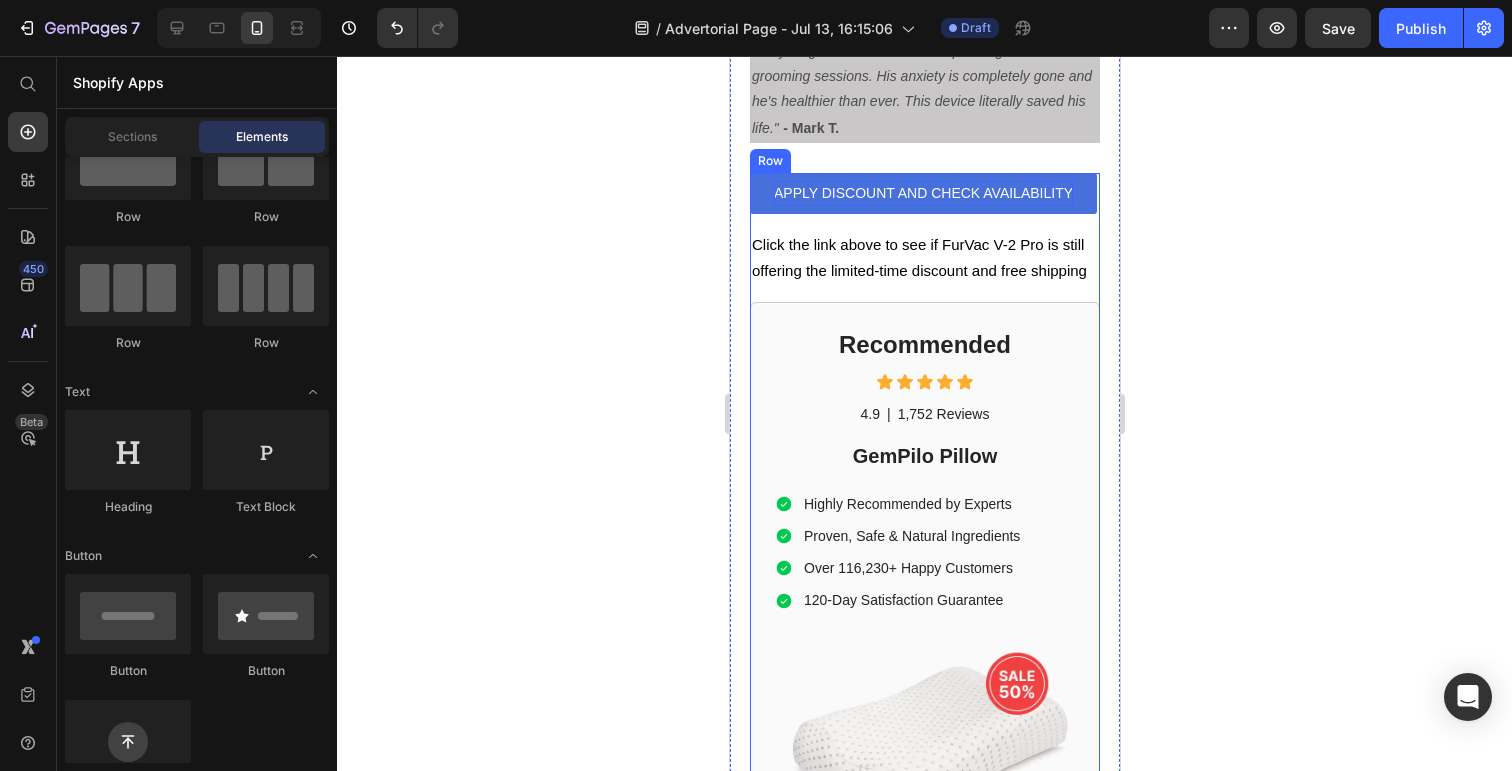 scroll, scrollTop: 9563, scrollLeft: 0, axis: vertical 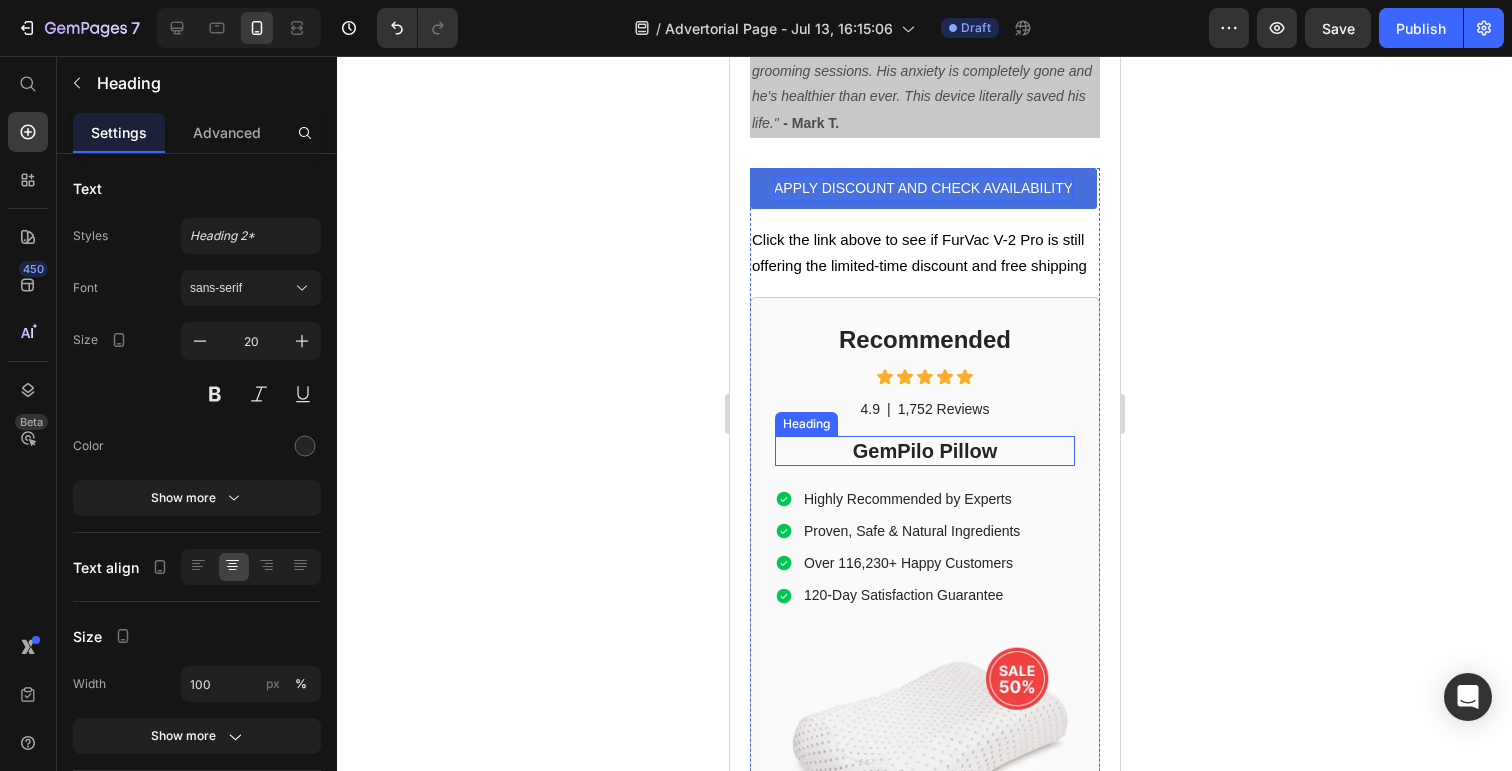 click on "GemPilo Pillow" at bounding box center (924, 451) 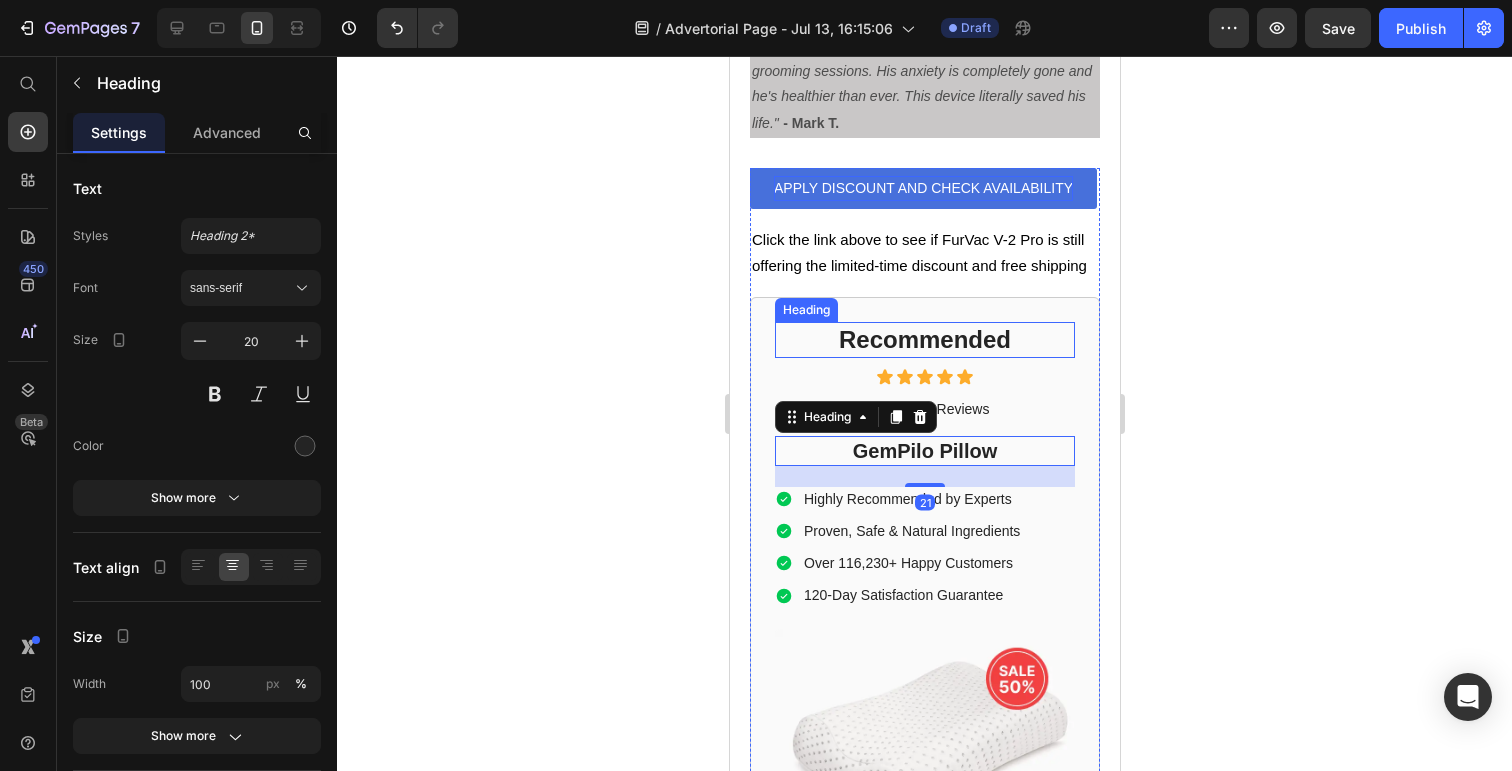 click on "Recommended" at bounding box center [924, 339] 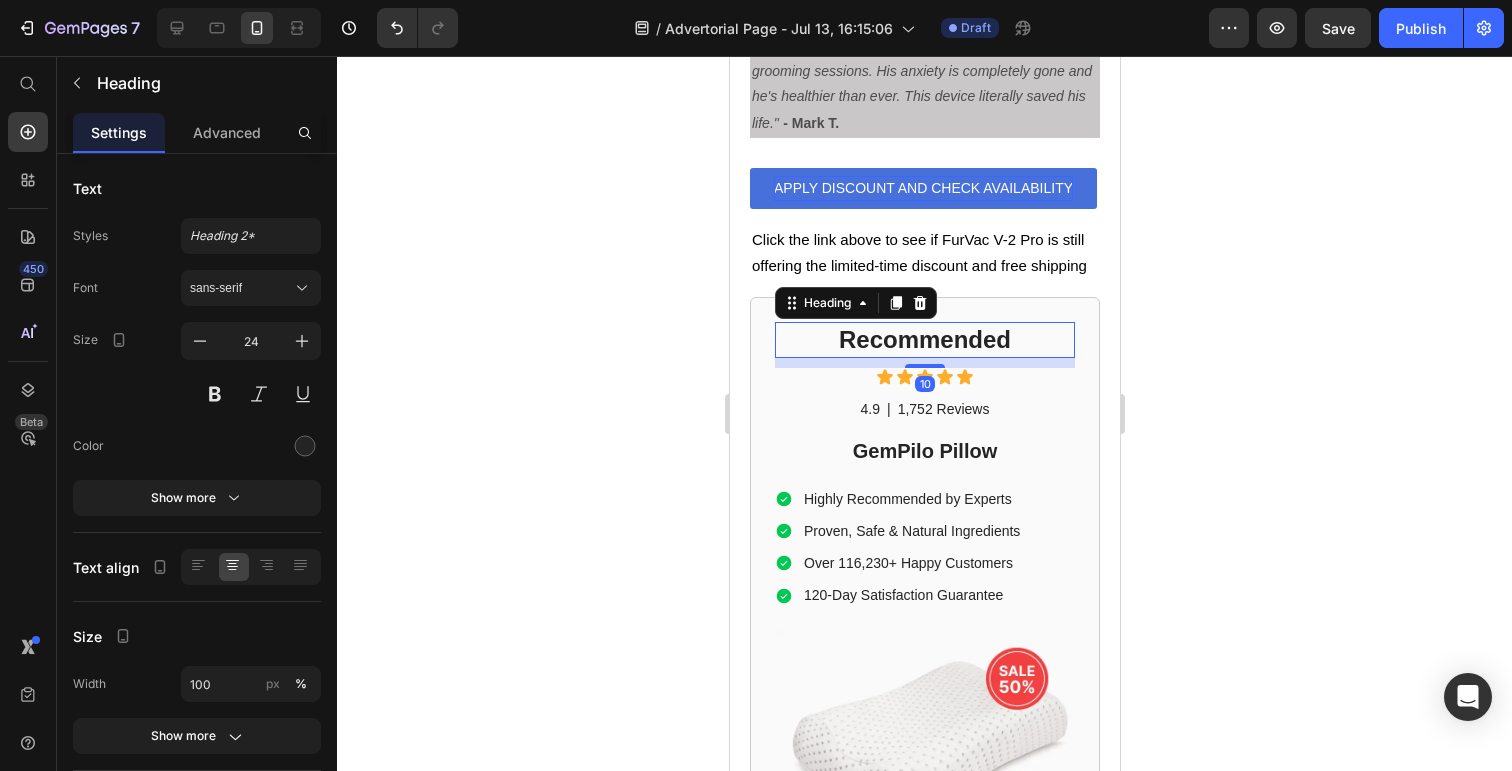 click on "Recommended" at bounding box center (924, 339) 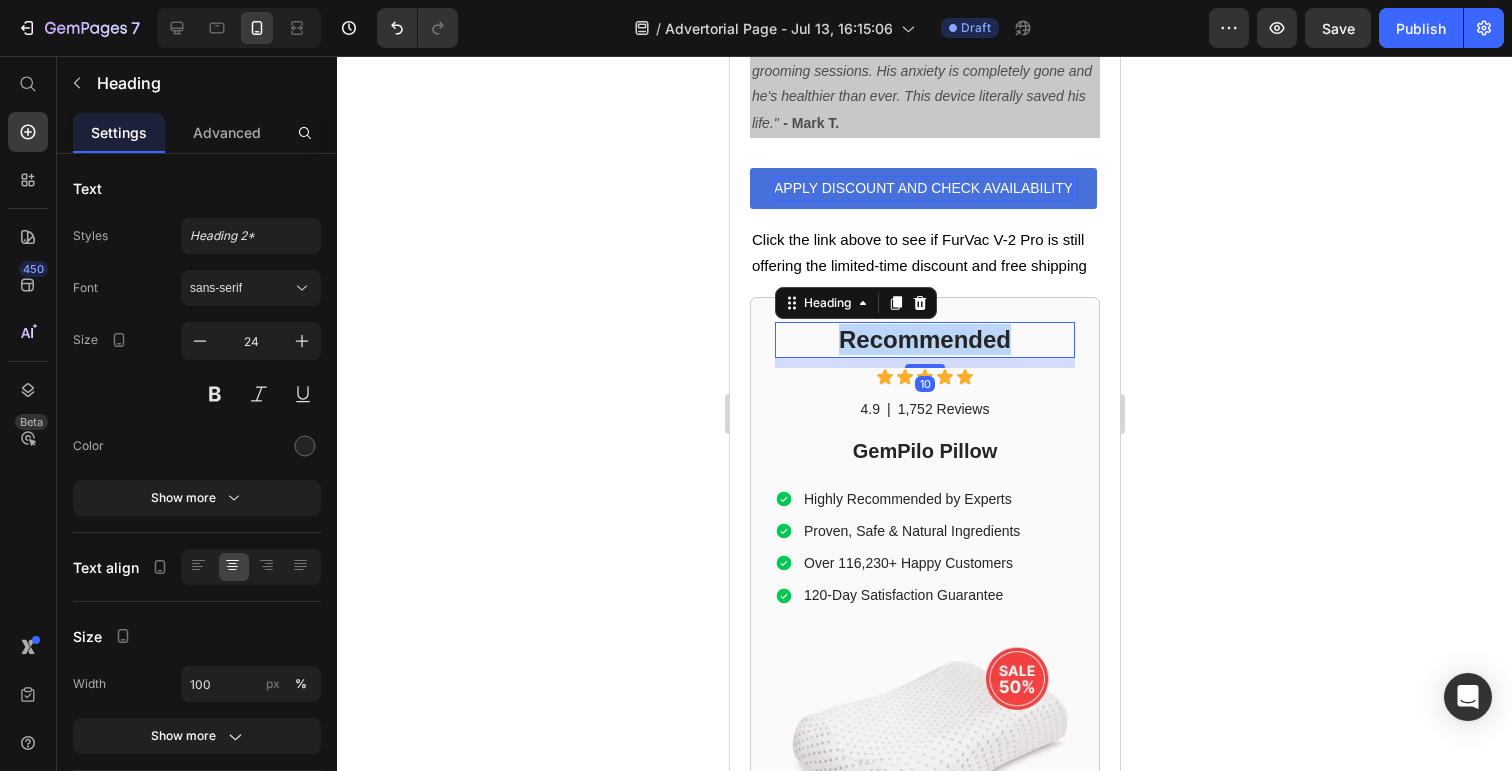click on "Recommended" at bounding box center [924, 339] 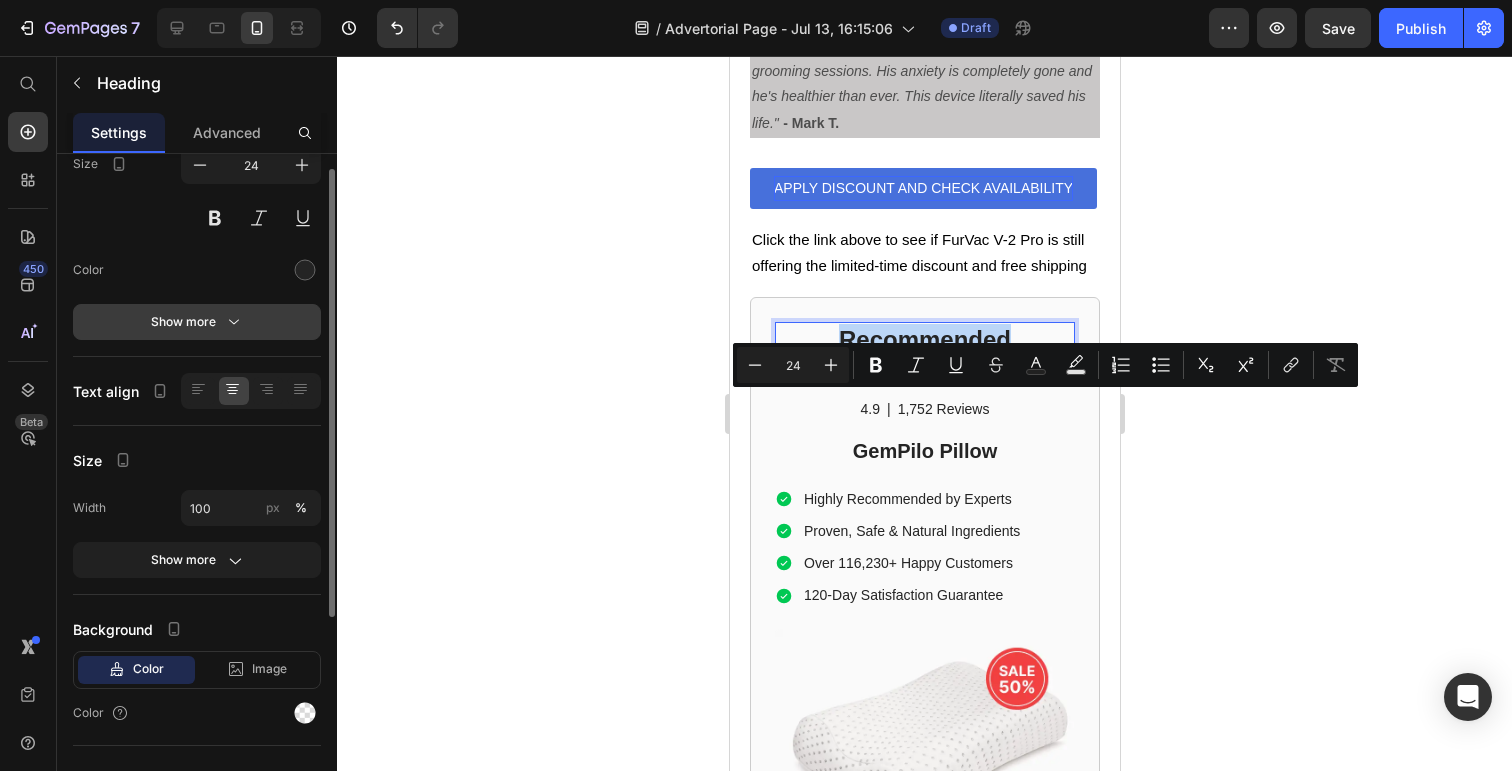 scroll, scrollTop: 338, scrollLeft: 0, axis: vertical 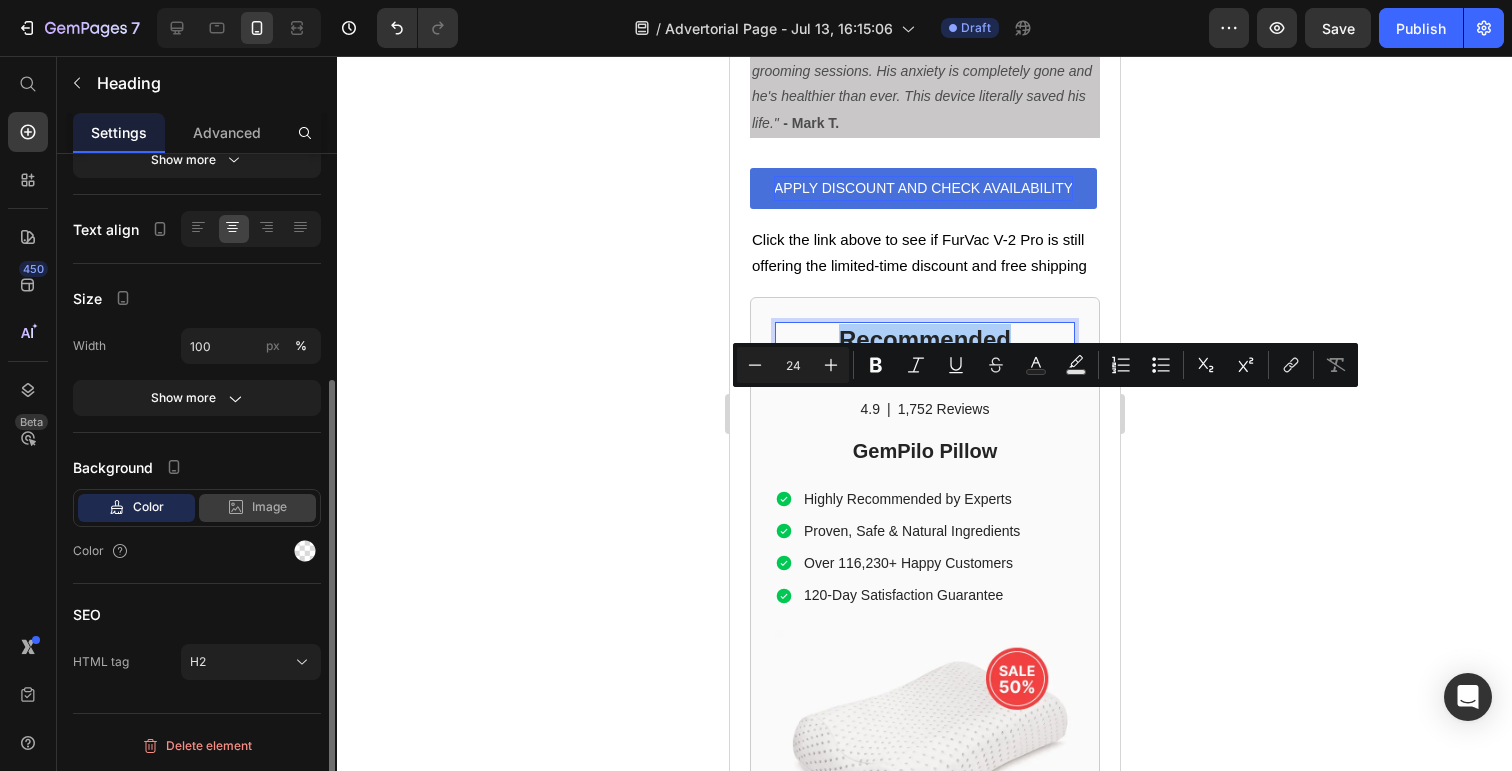 click on "Image" 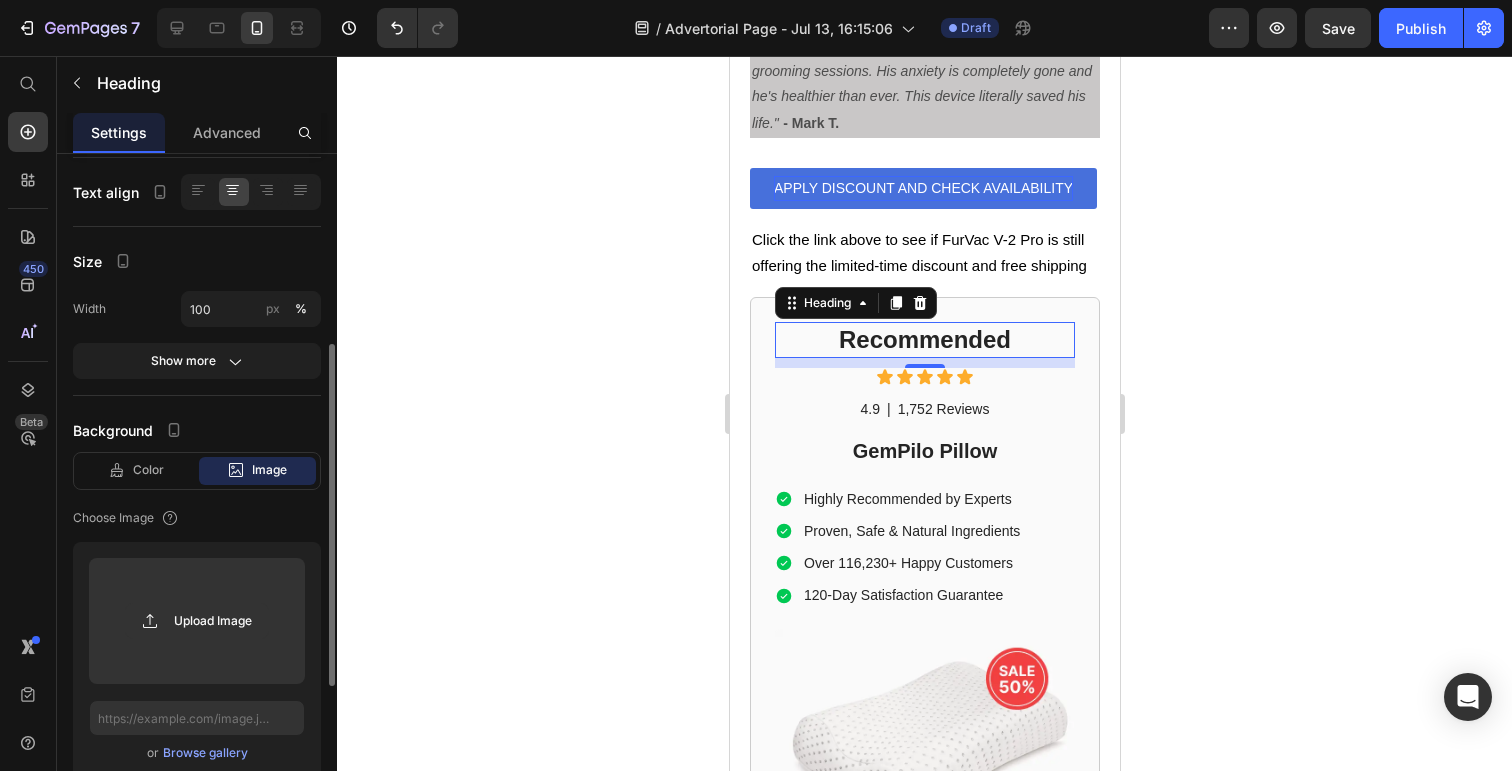 scroll, scrollTop: 379, scrollLeft: 0, axis: vertical 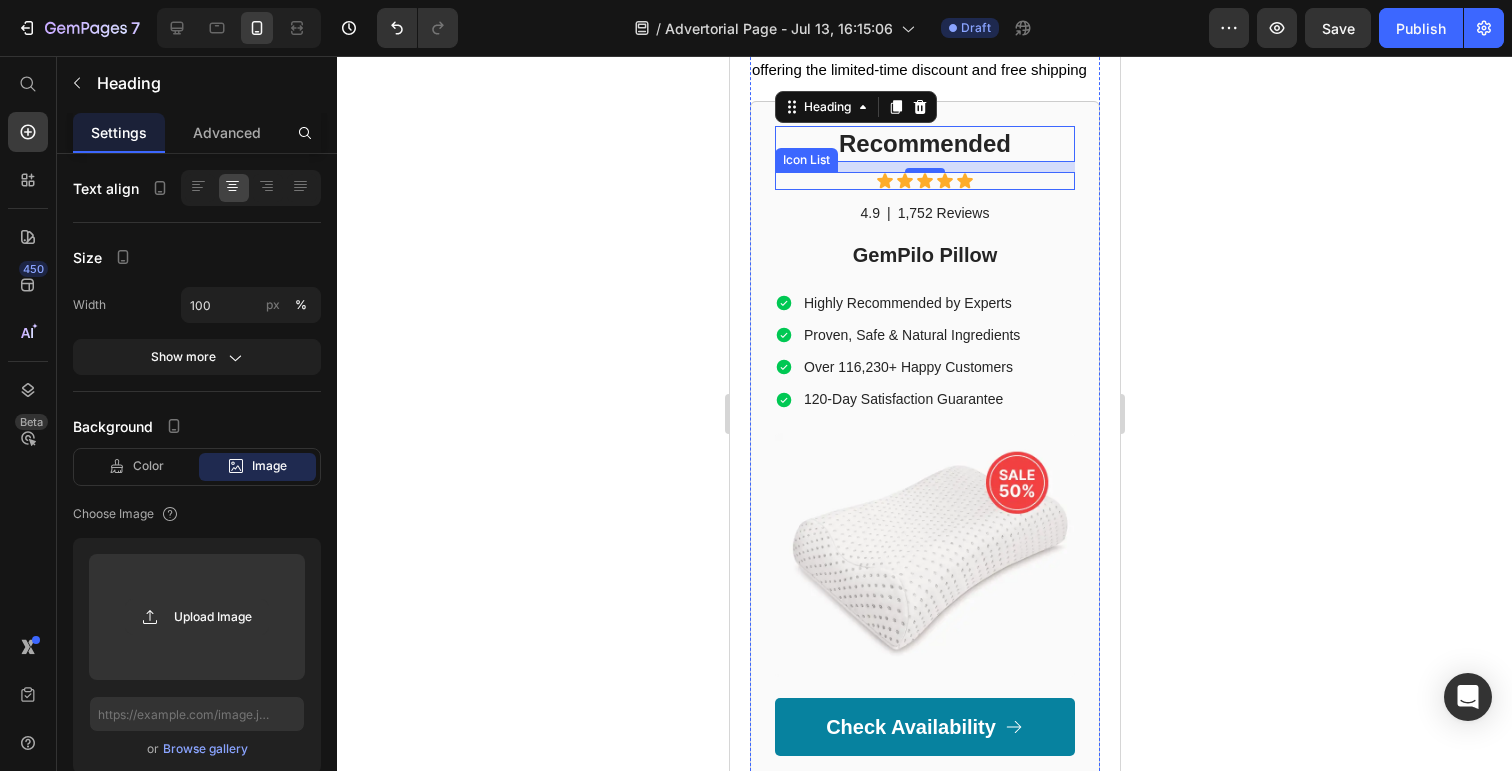 click on "Icon Icon Icon Icon Icon" at bounding box center (924, 181) 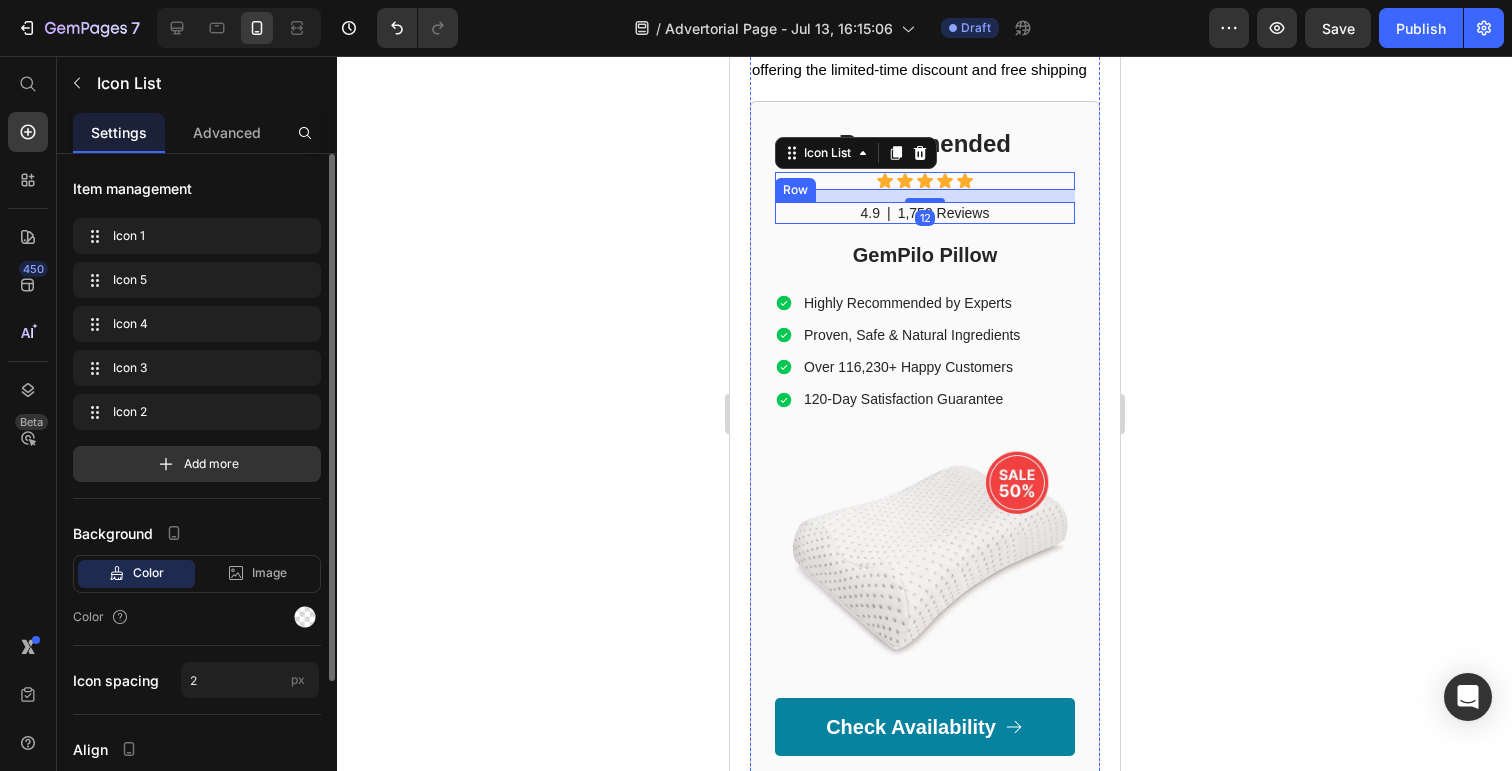 click on "4.9 Text Block | Text Block 1,752 Reviews Text Block Row" at bounding box center (924, 213) 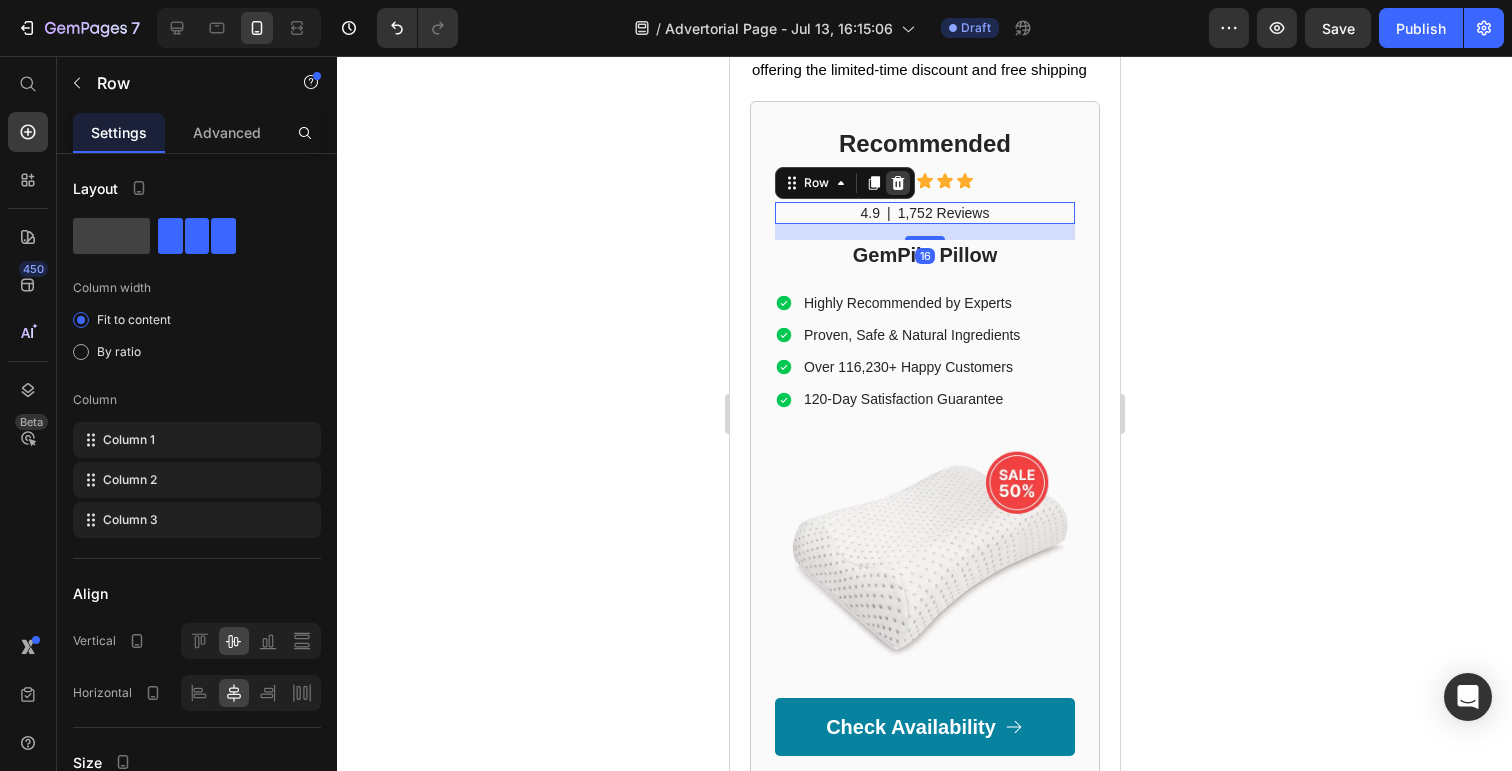 click 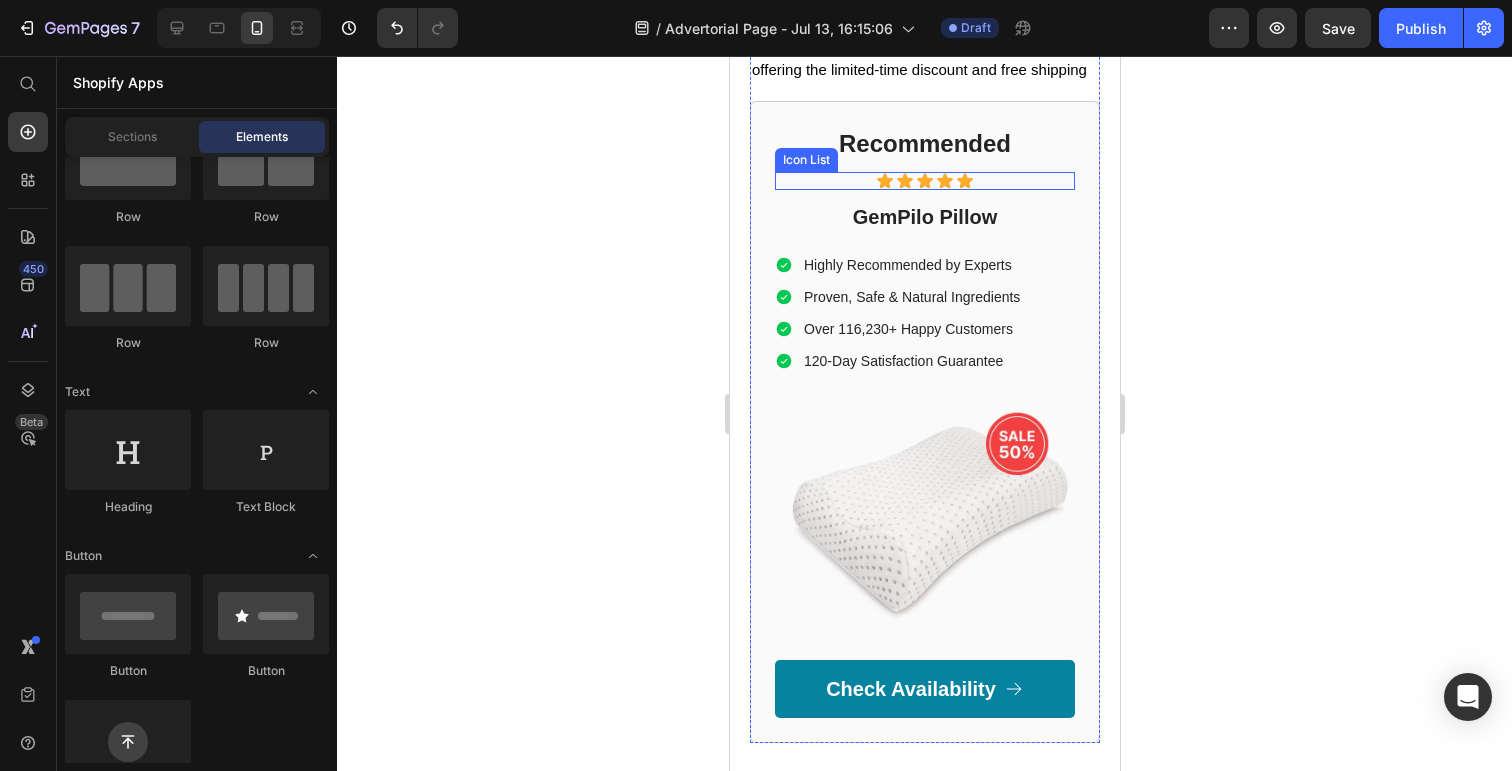 click on "Icon Icon Icon Icon Icon" at bounding box center [924, 181] 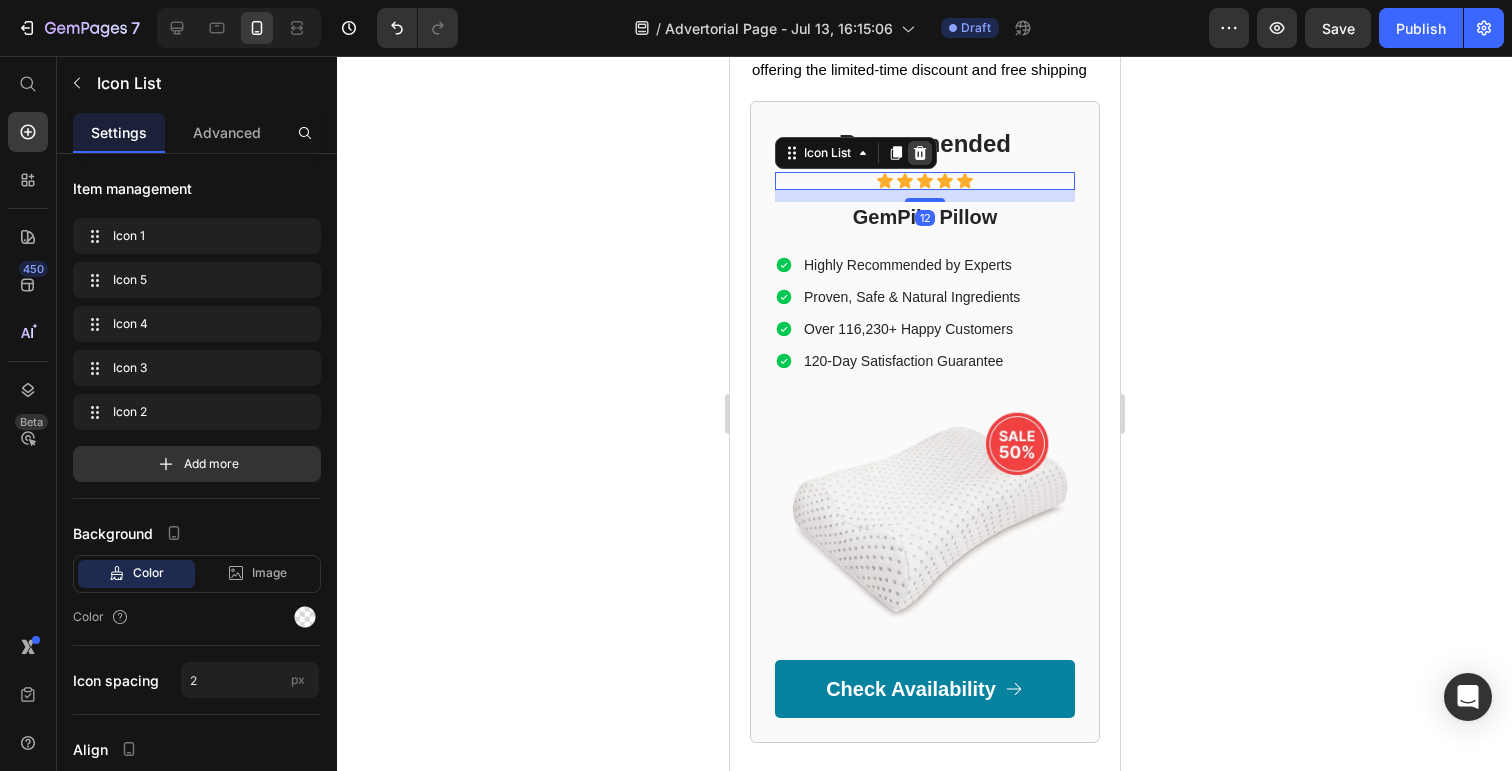 click 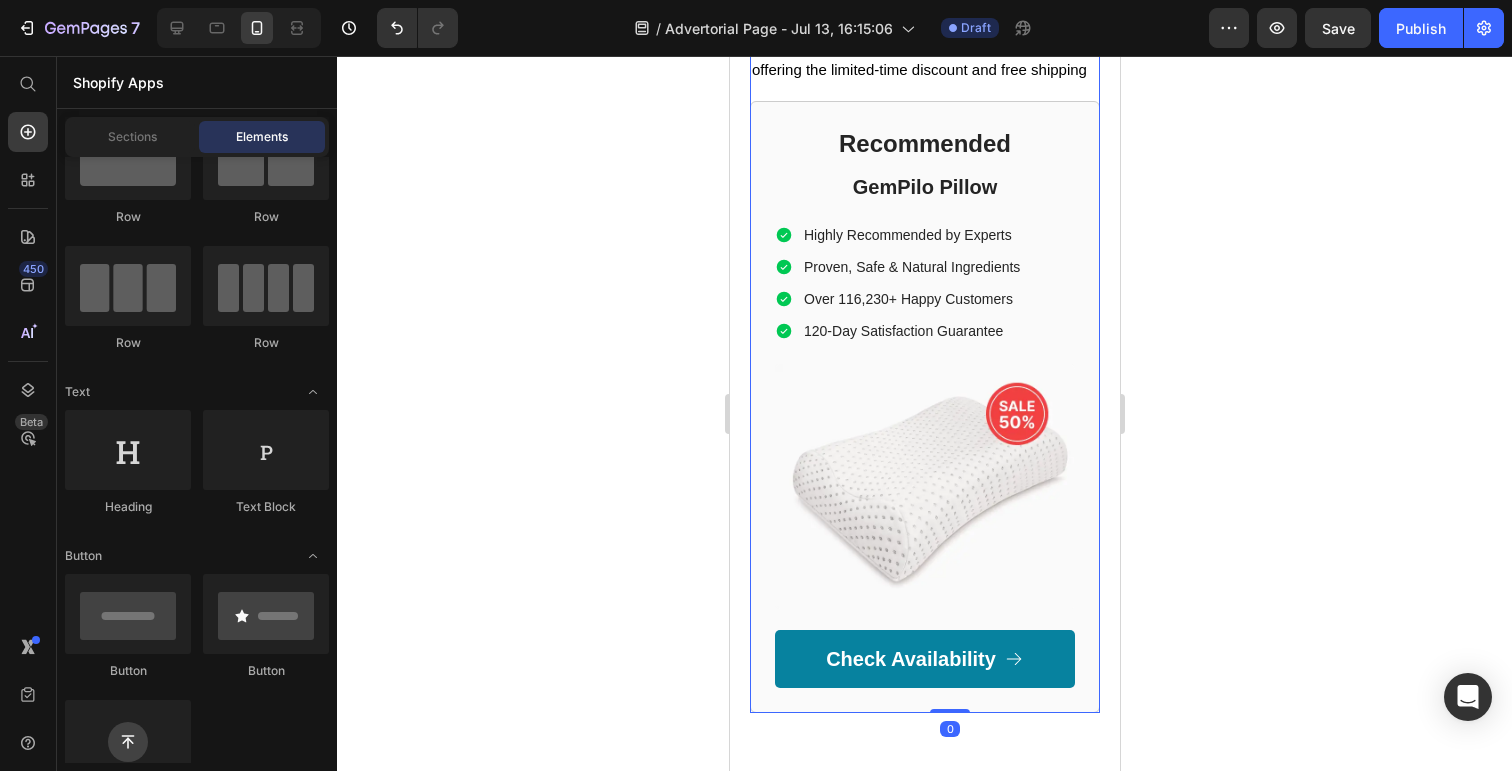 click on "Recommended Heading GemPilo Pillow Heading Highly Recommended by Experts Proven, Safe & Natural Ingredients Over 116,230+ Happy Customers 120-Day Satisfaction Guarantee Item List Image
Check Availability Button" at bounding box center [924, 407] 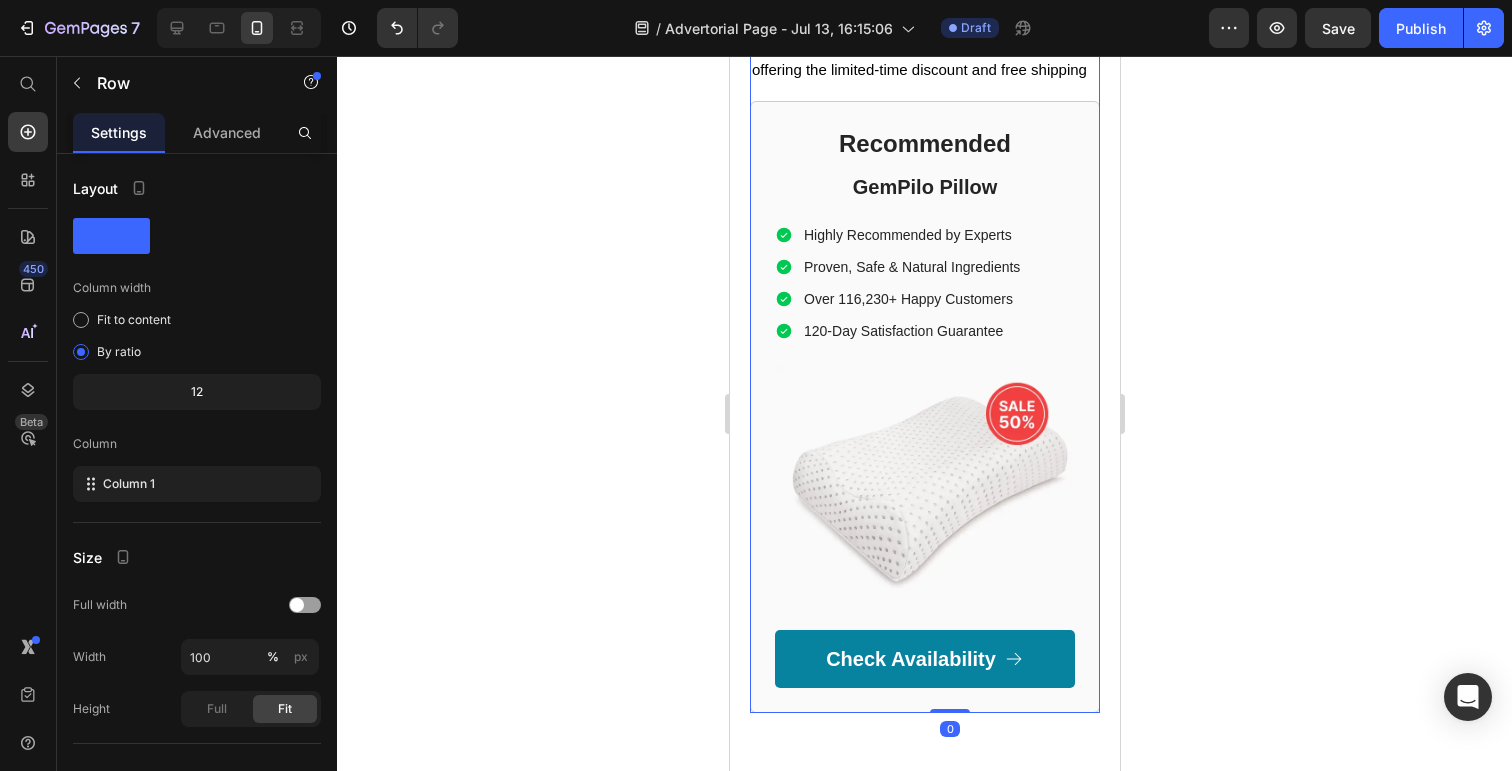 click on "GemPilo Pillow" at bounding box center [924, 187] 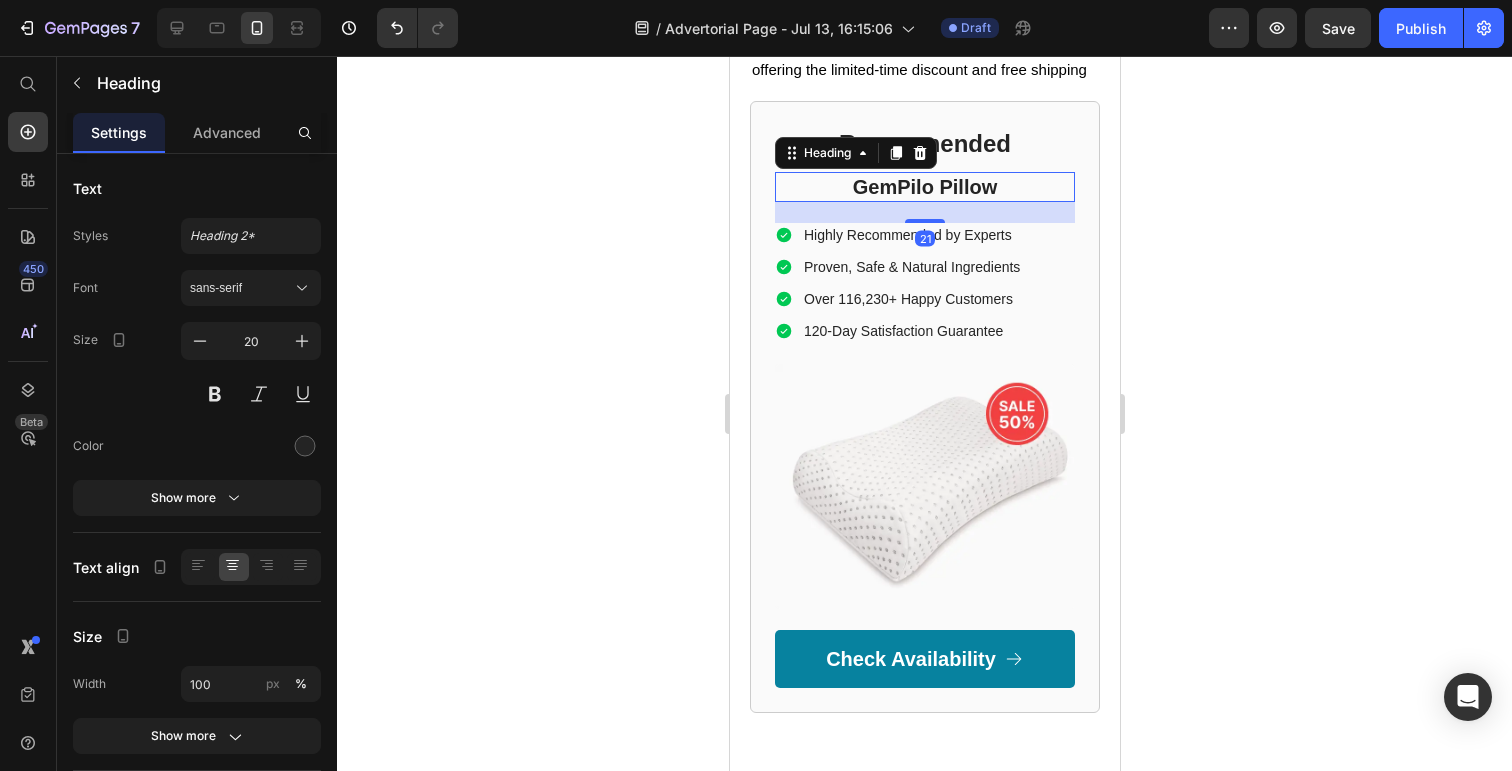 click on "Heading" at bounding box center [855, 153] 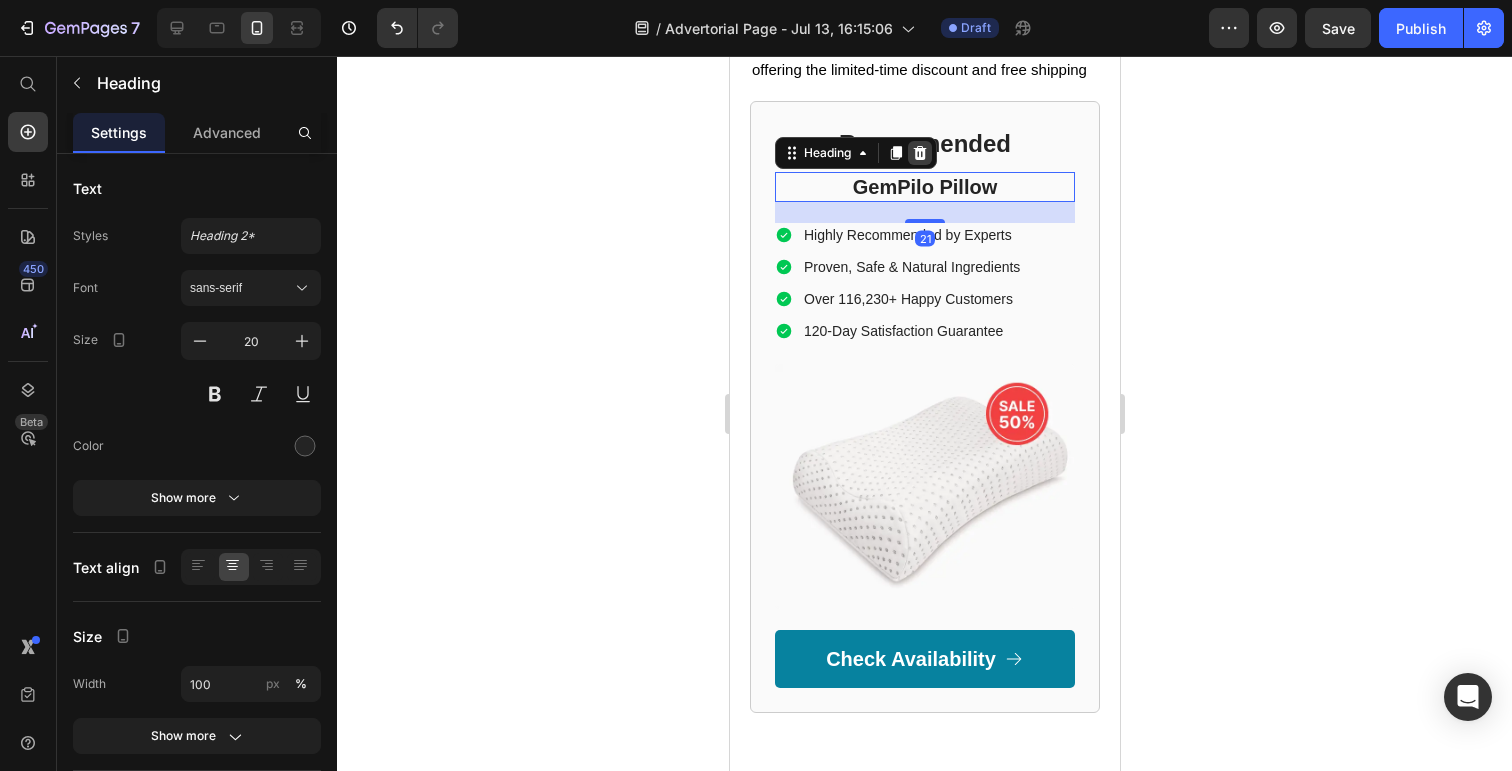 click 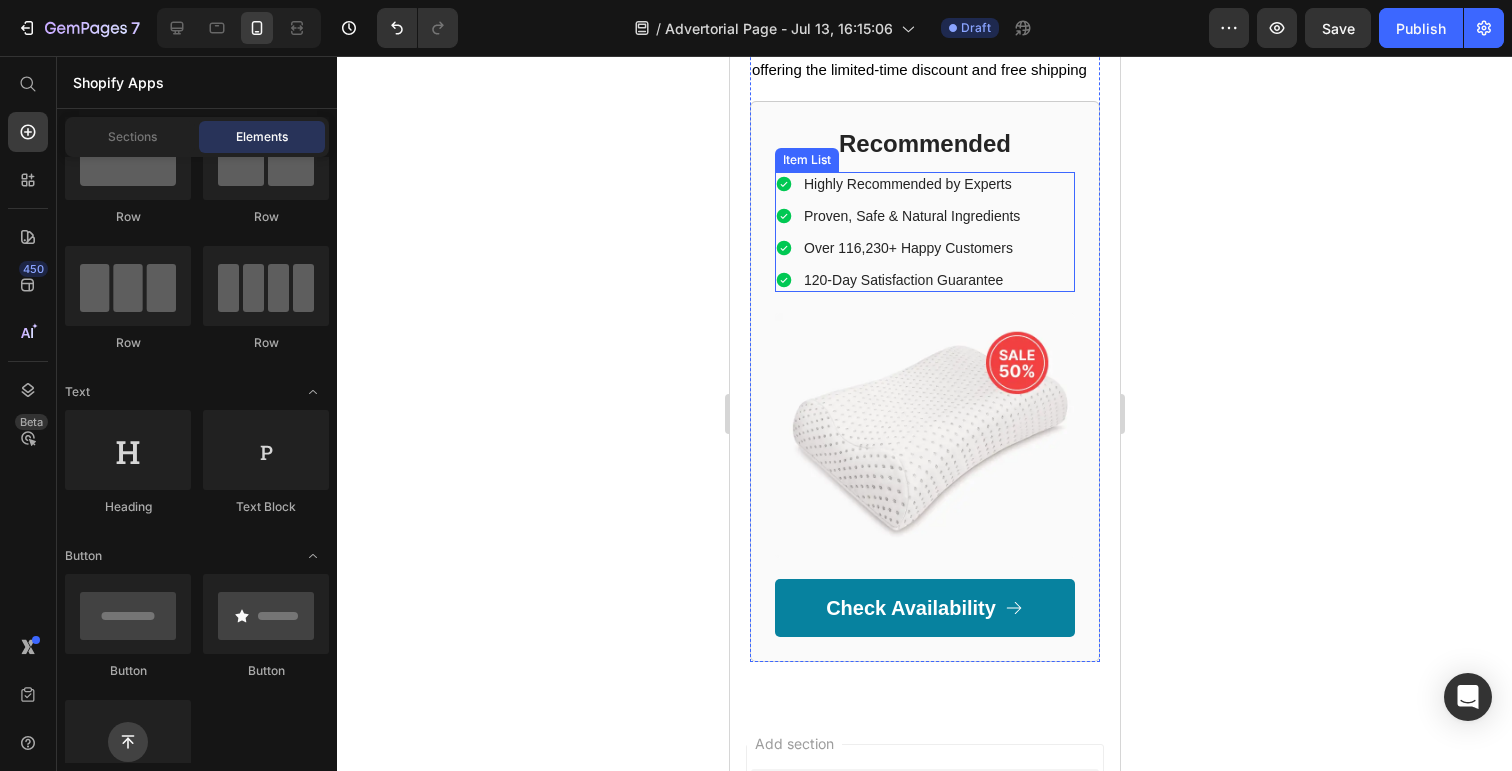 click on "Proven, Safe & Natural Ingredients" at bounding box center [911, 216] 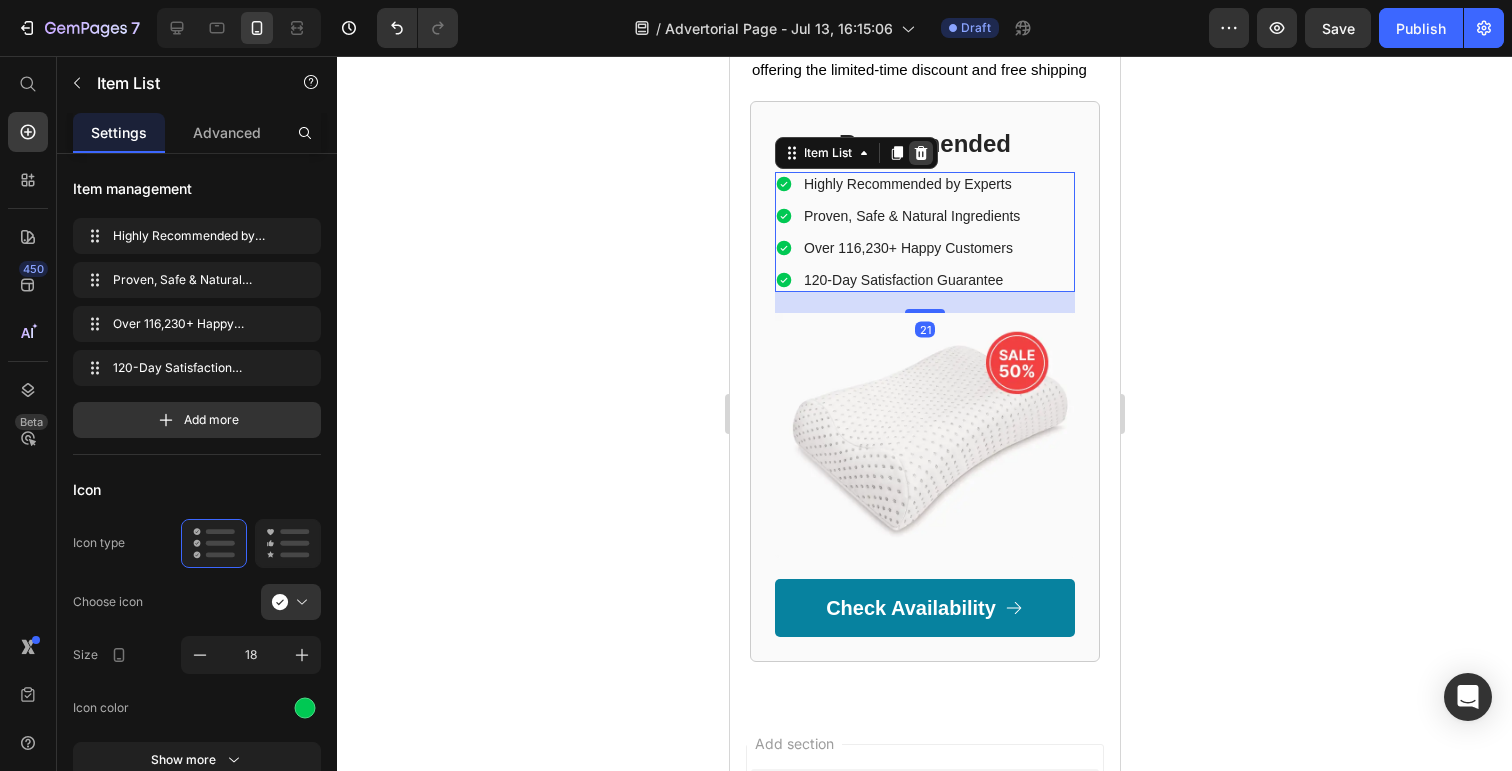click 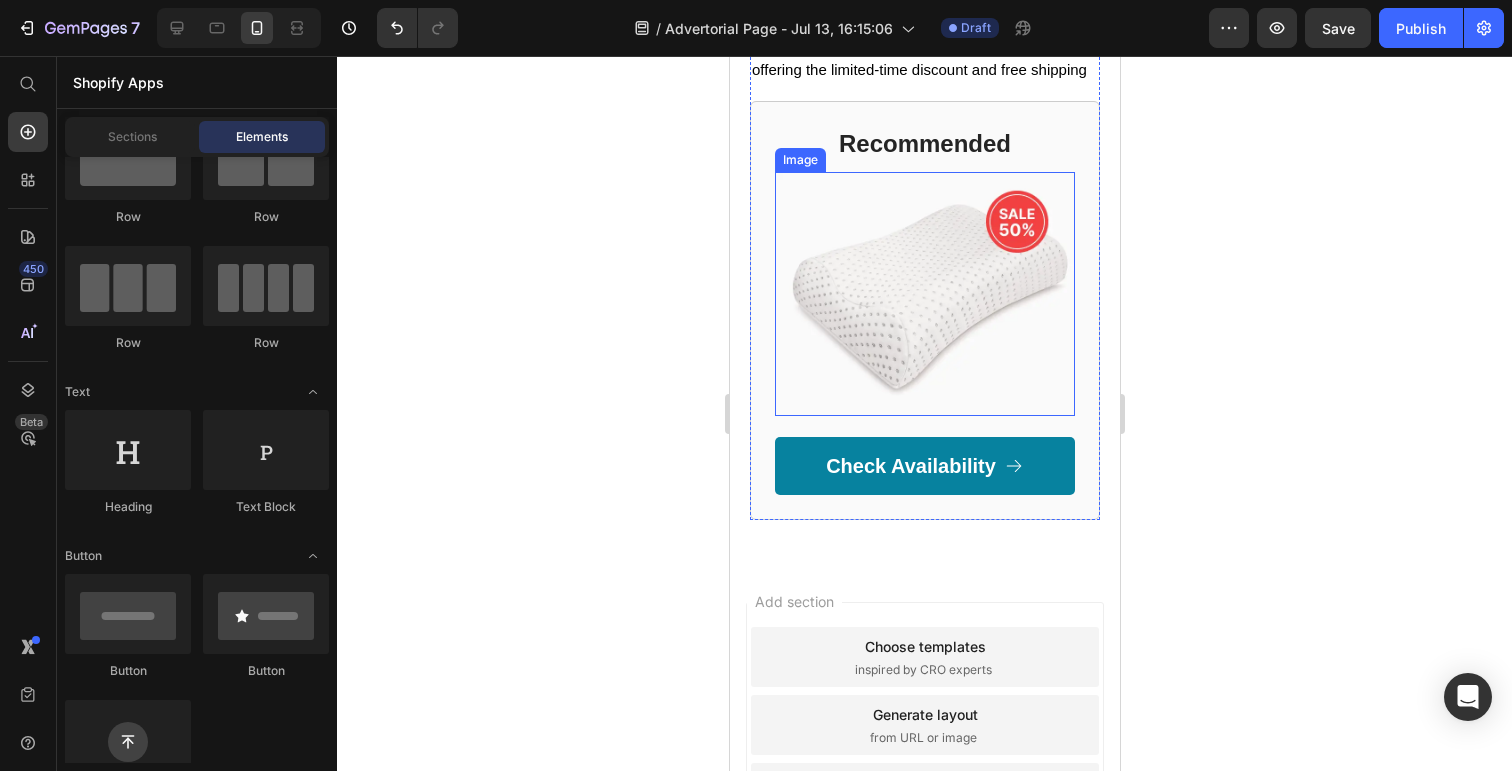 click at bounding box center [924, 294] 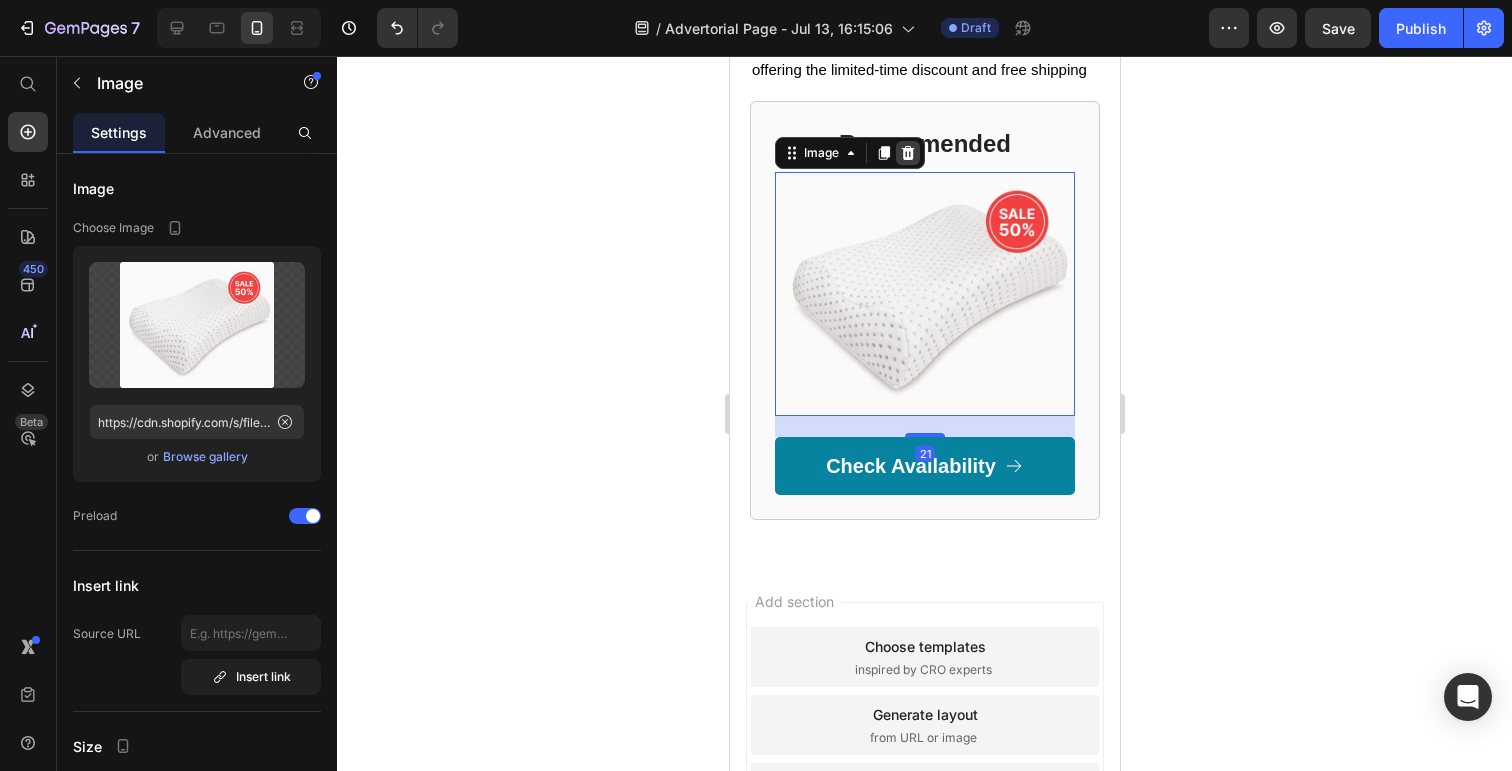 click 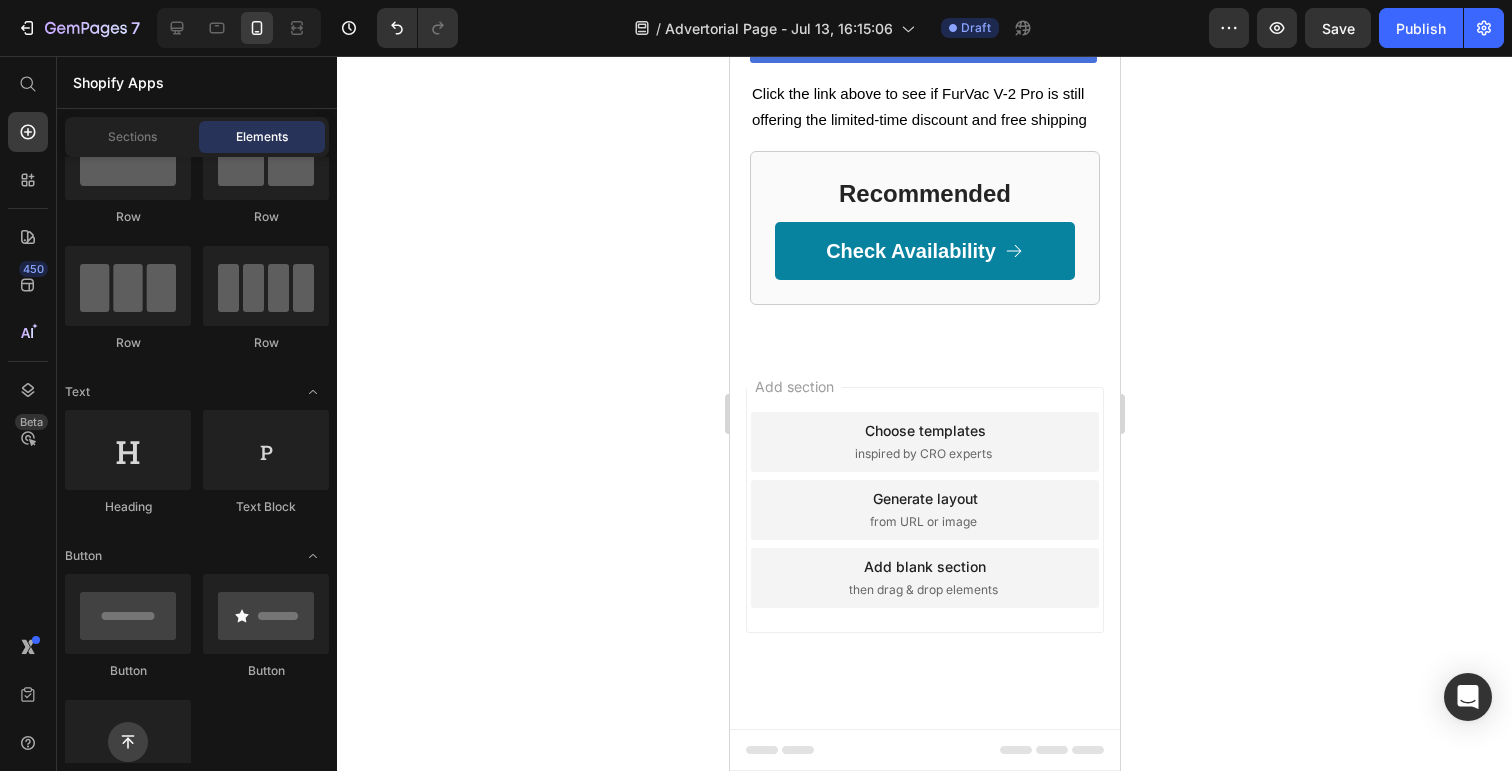 click on "Add section Choose templates inspired by CRO experts Generate layout from URL or image Add blank section then drag & drop elements" at bounding box center (924, 538) 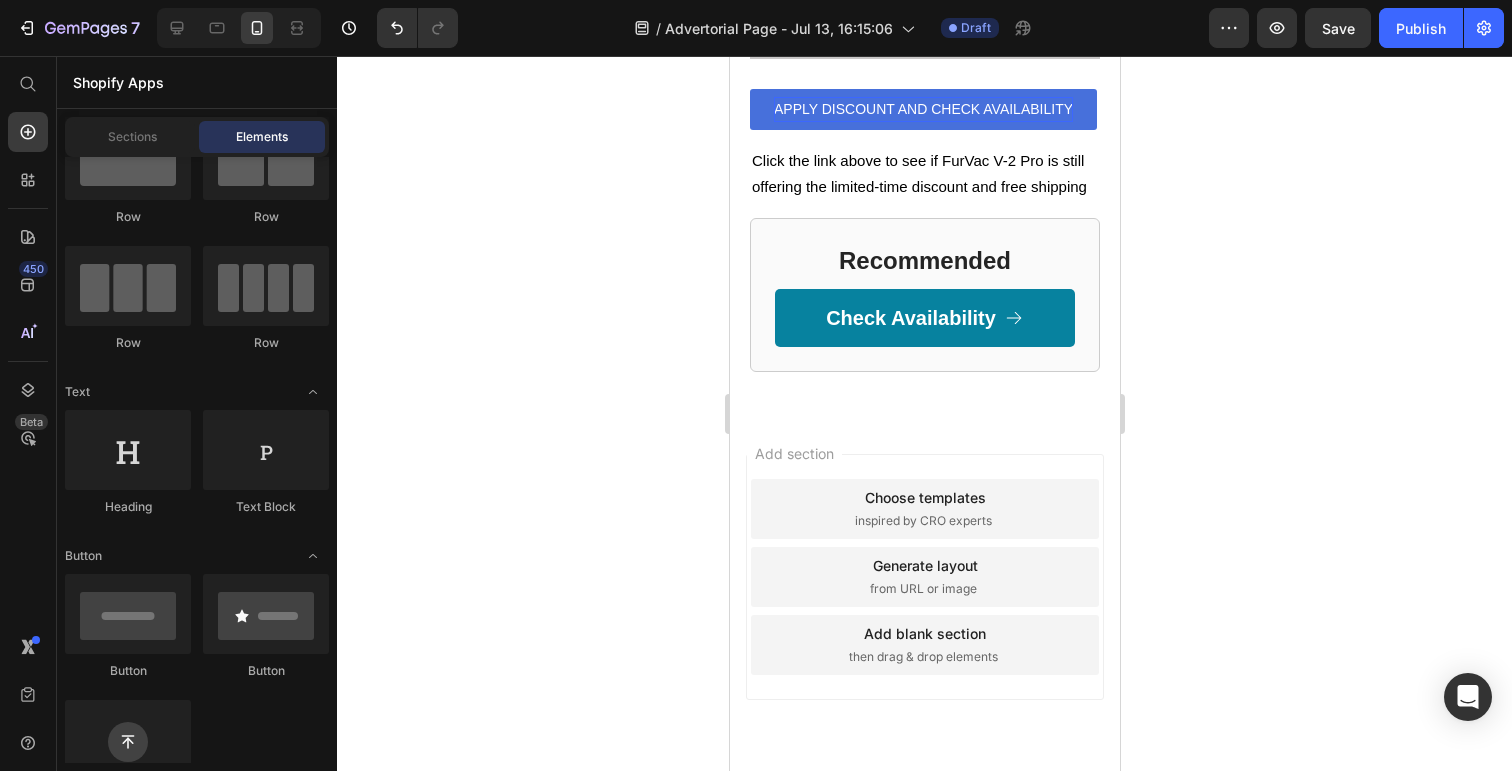 scroll, scrollTop: 9615, scrollLeft: 0, axis: vertical 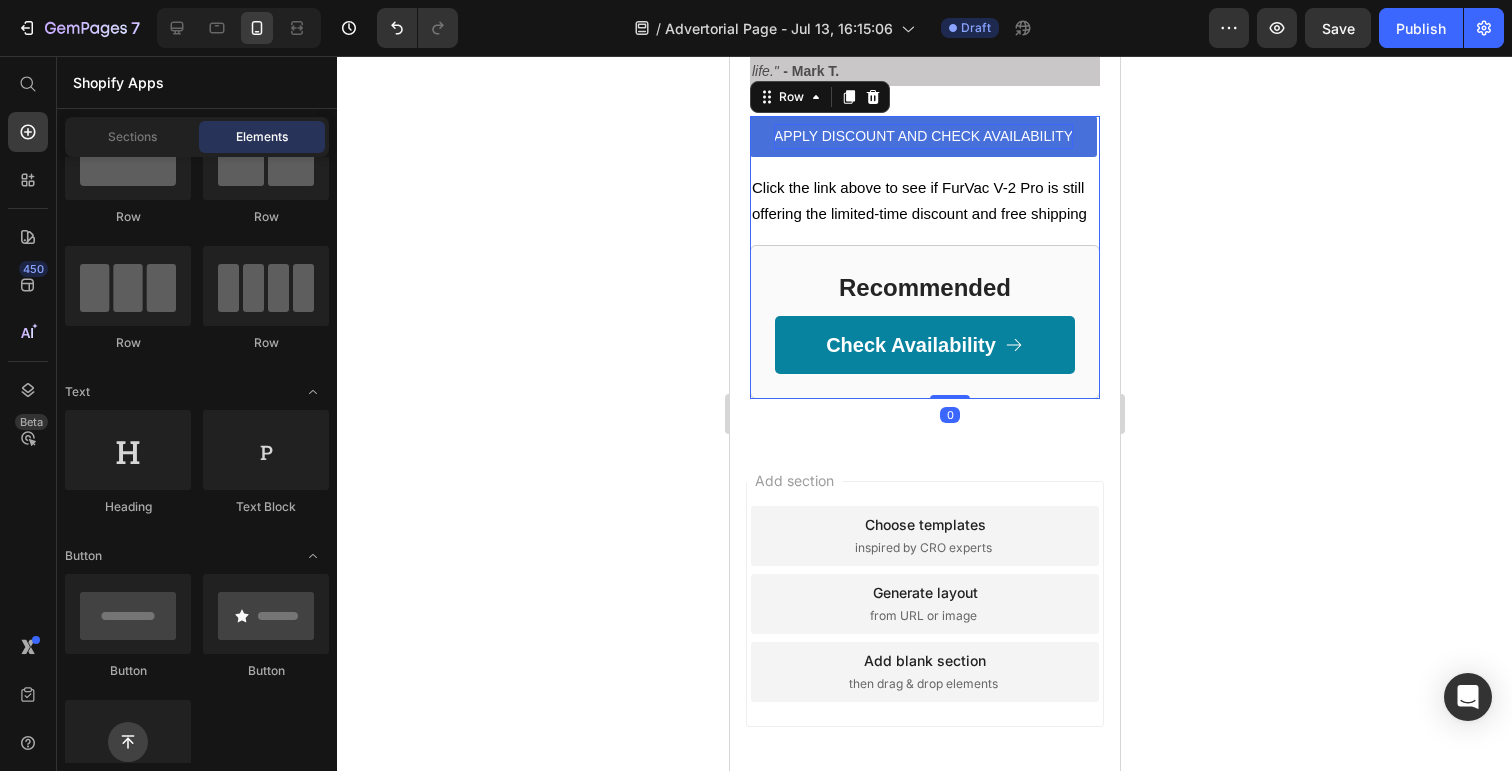 click on "Recommended Heading
Check Availability Button" at bounding box center [924, 321] 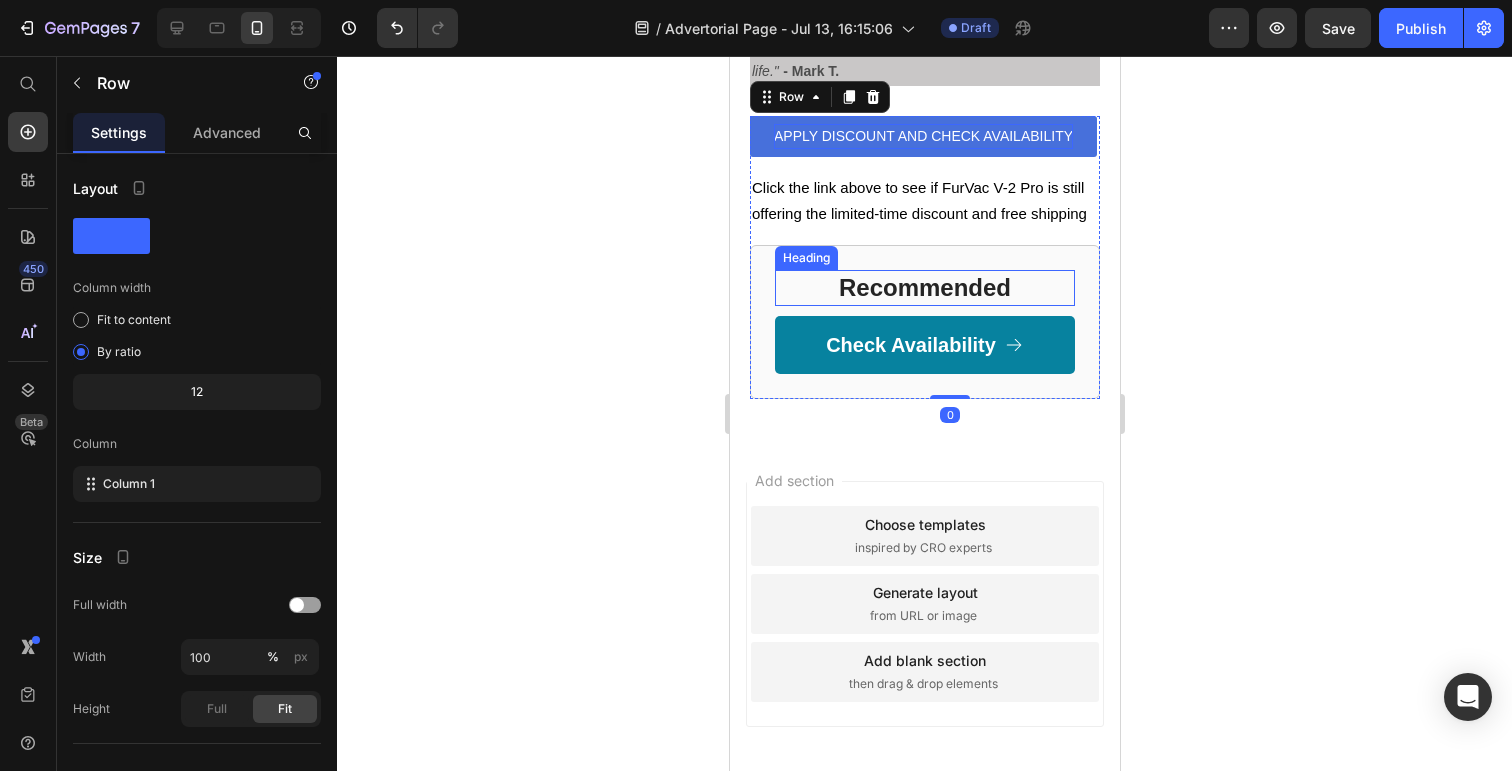 click on "Recommended" at bounding box center (924, 287) 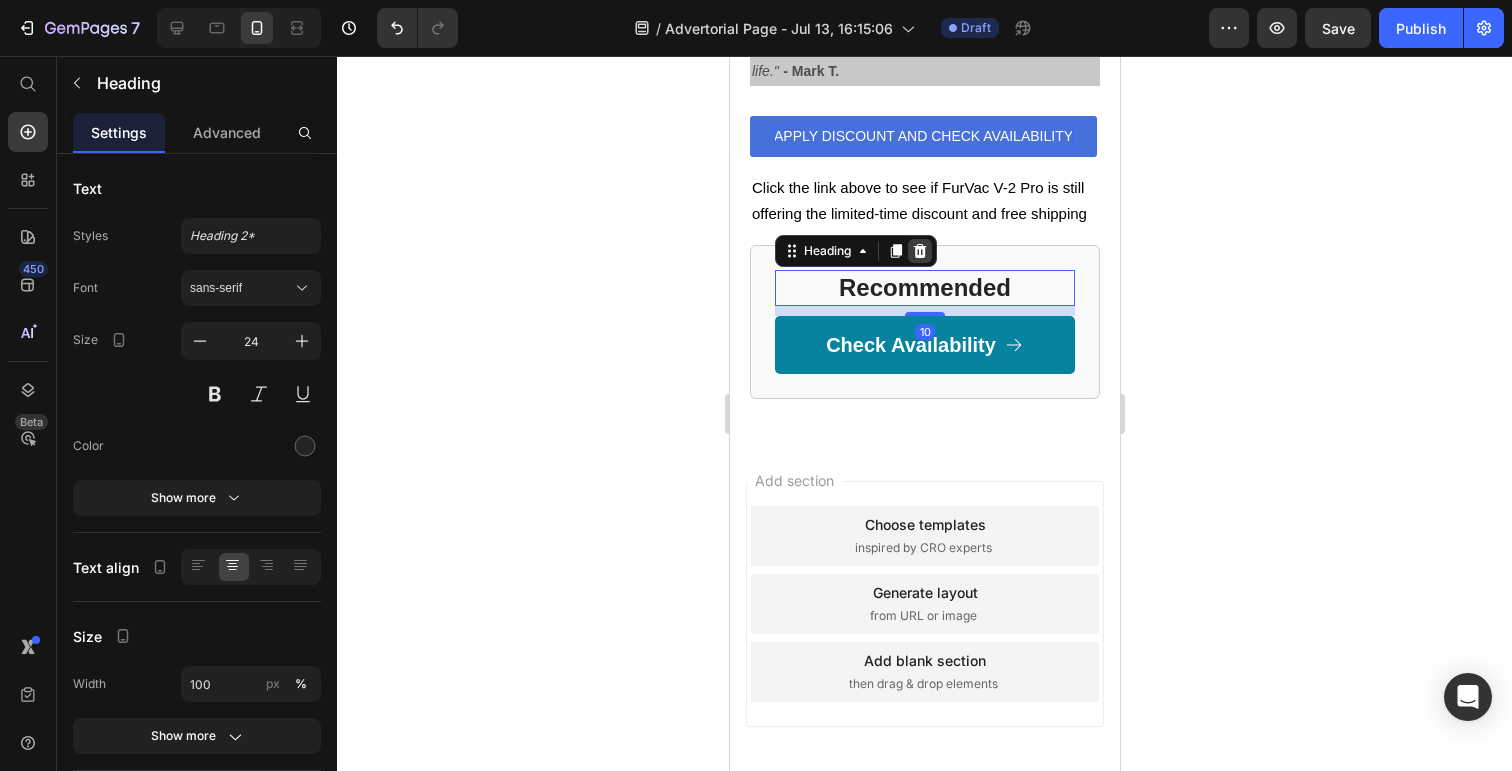 click 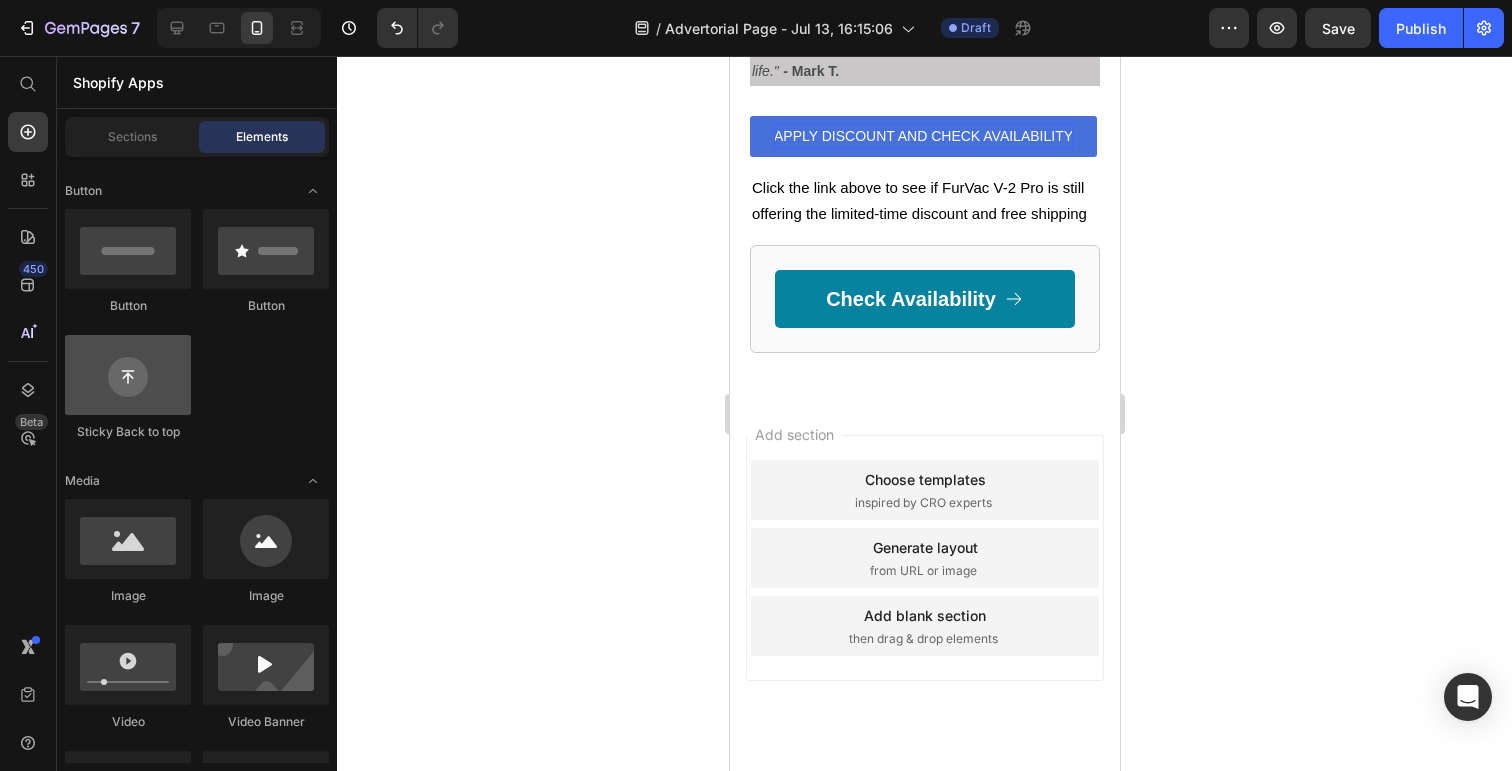 scroll, scrollTop: 451, scrollLeft: 0, axis: vertical 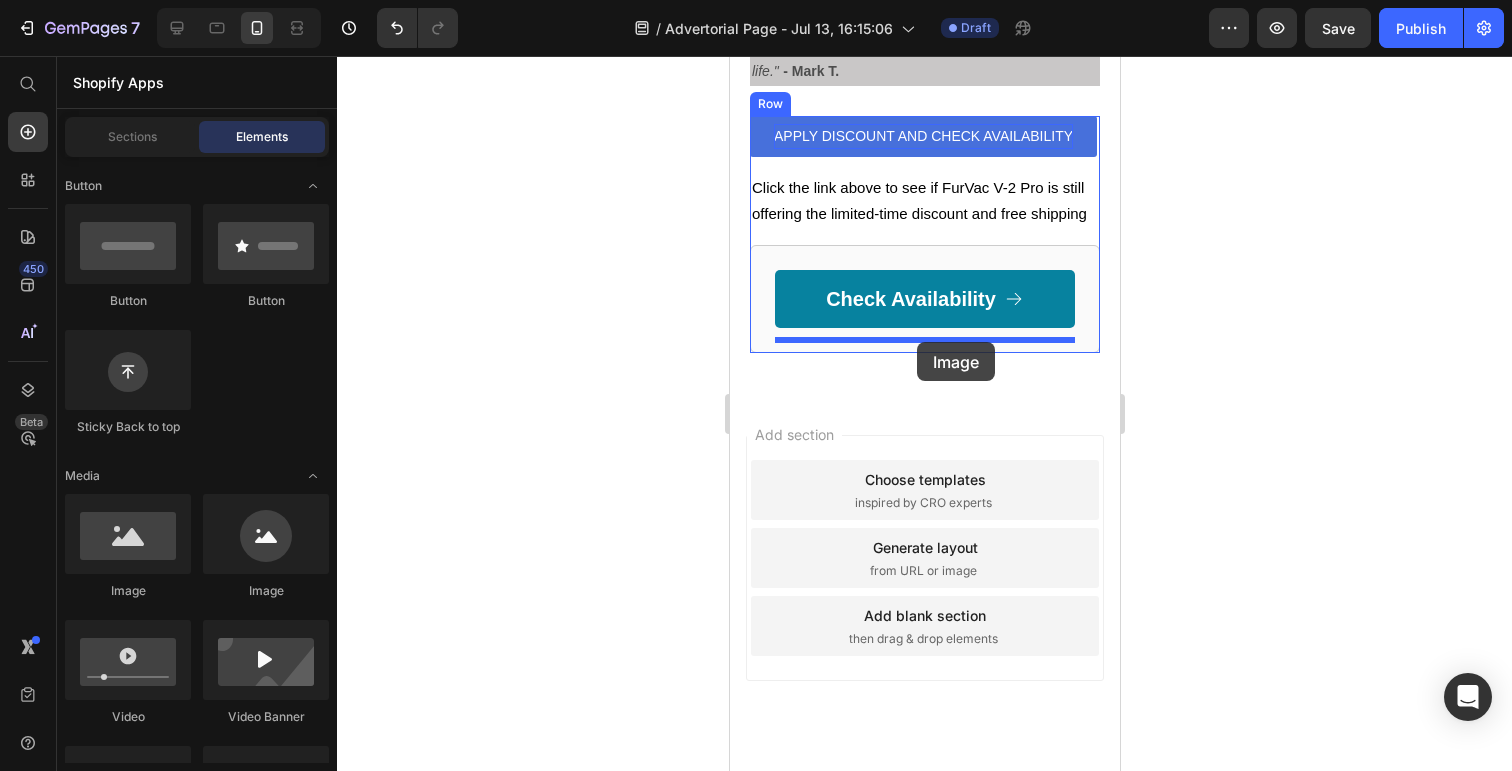 drag, startPoint x: 834, startPoint y: 607, endPoint x: 916, endPoint y: 342, distance: 277.39682 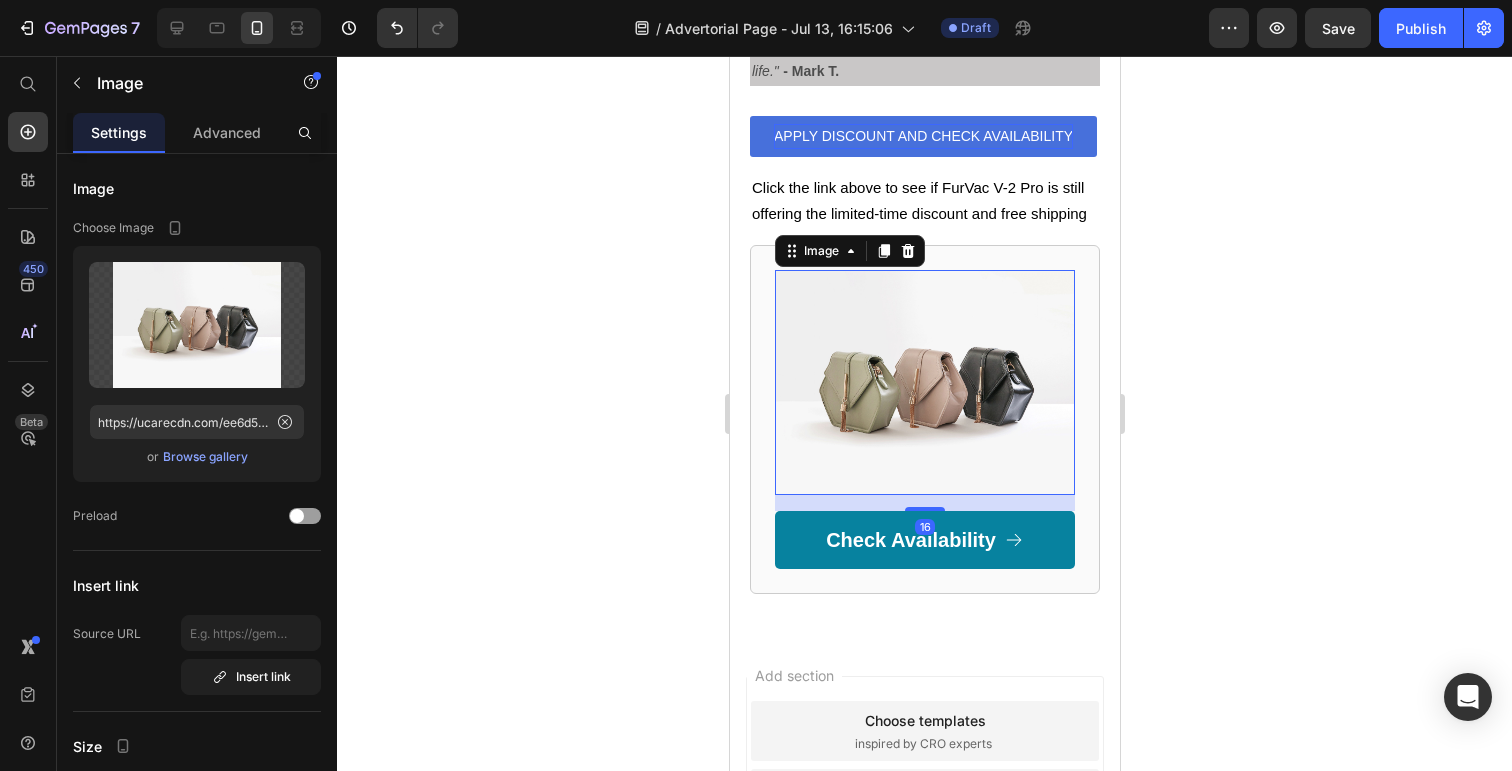 click at bounding box center (924, 382) 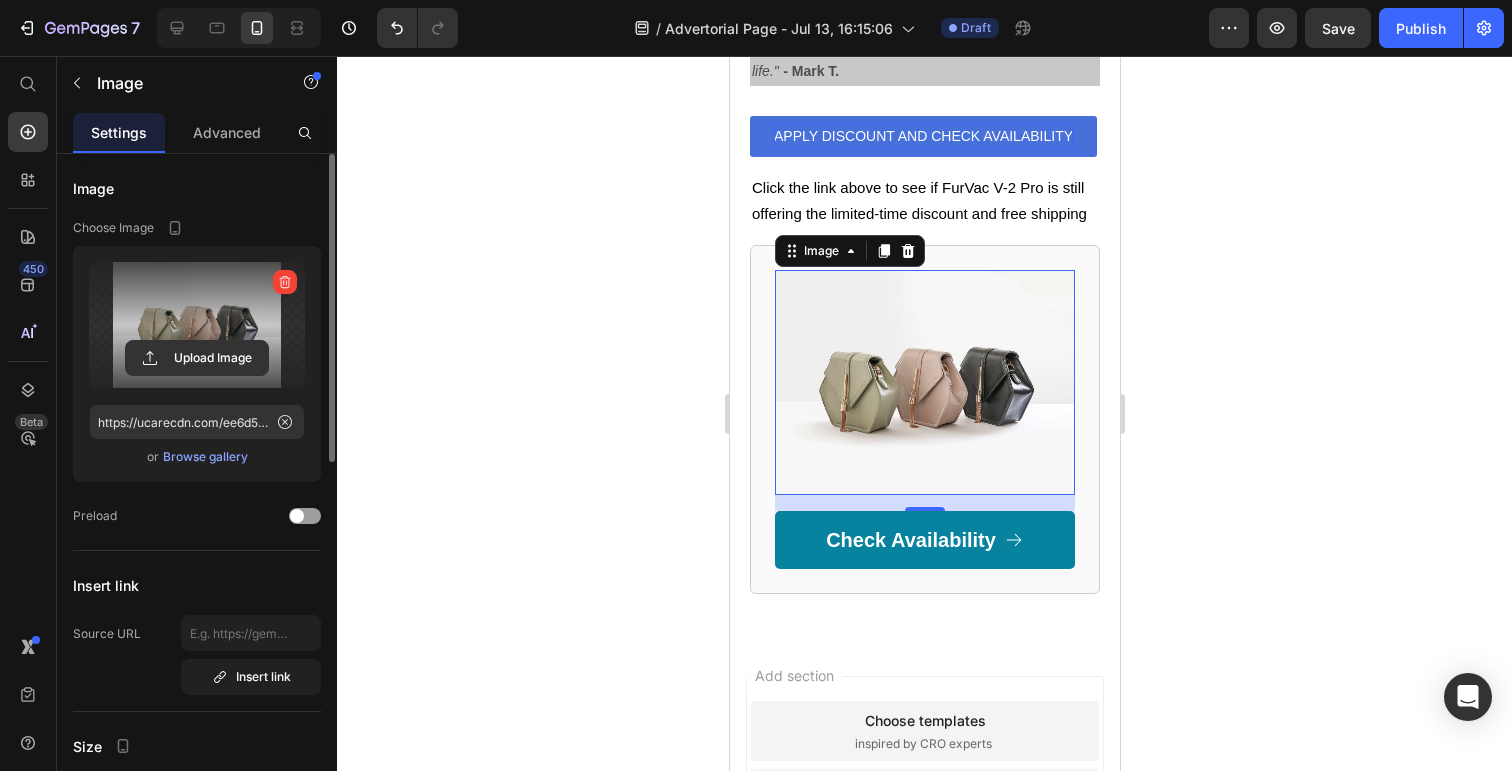 click at bounding box center (197, 325) 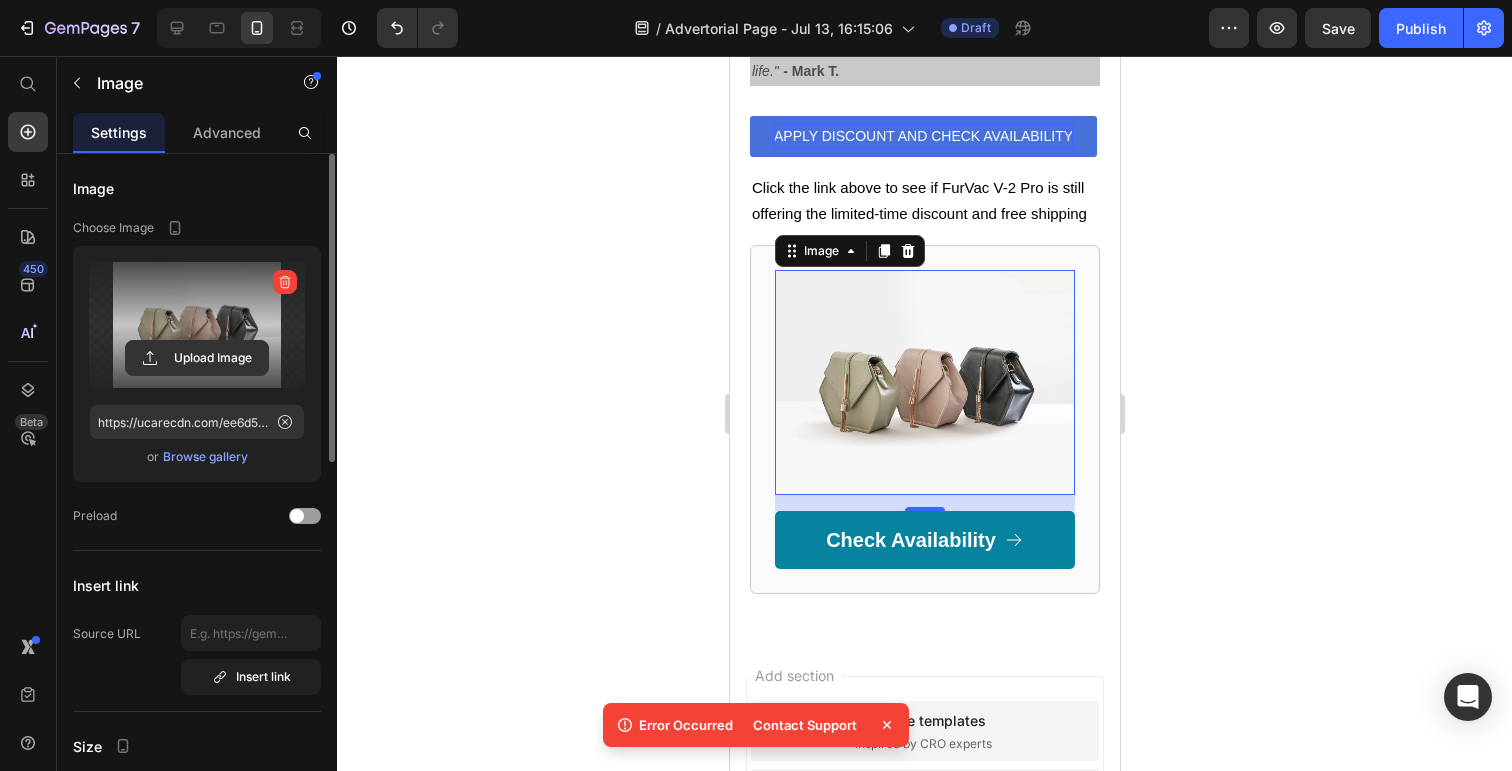 click 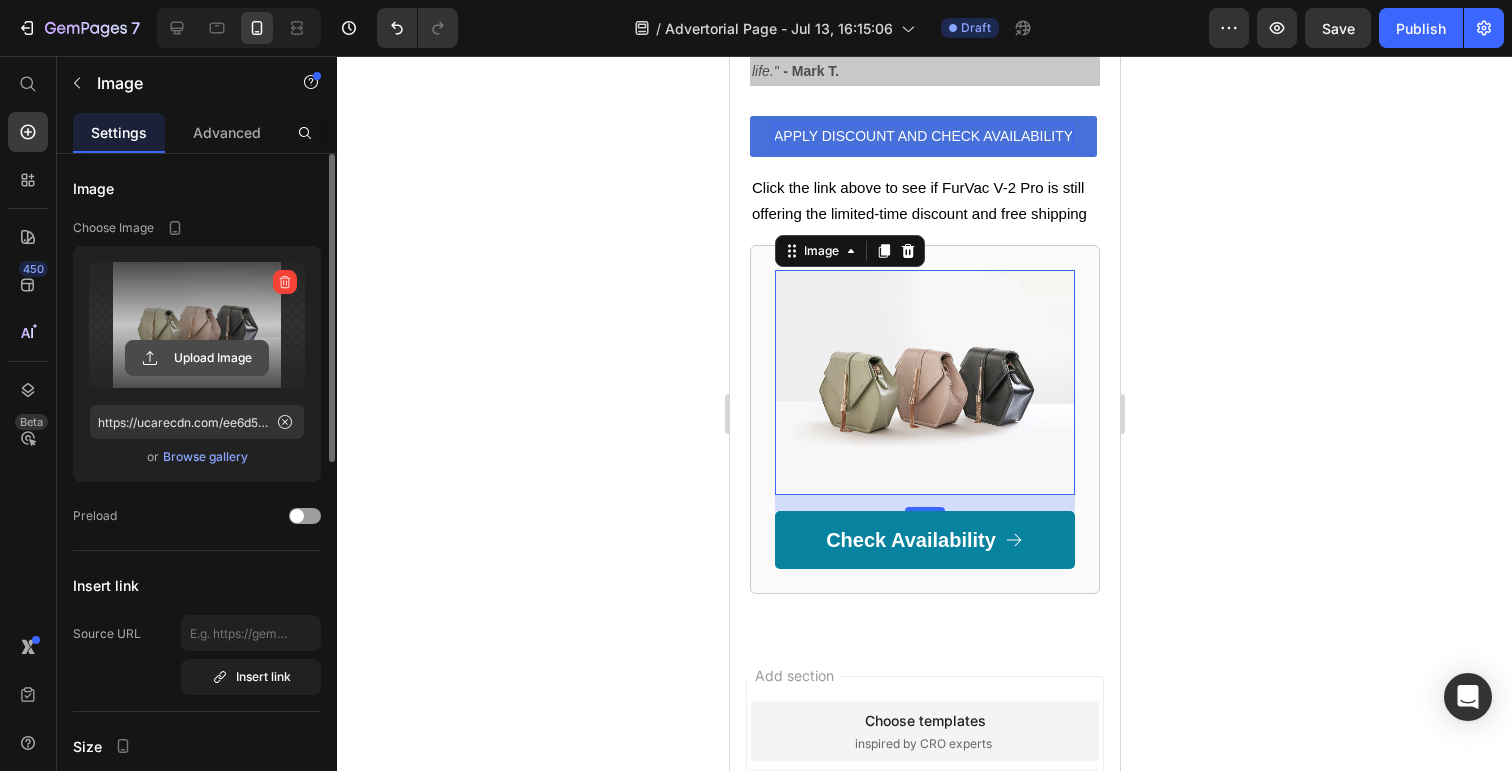 click 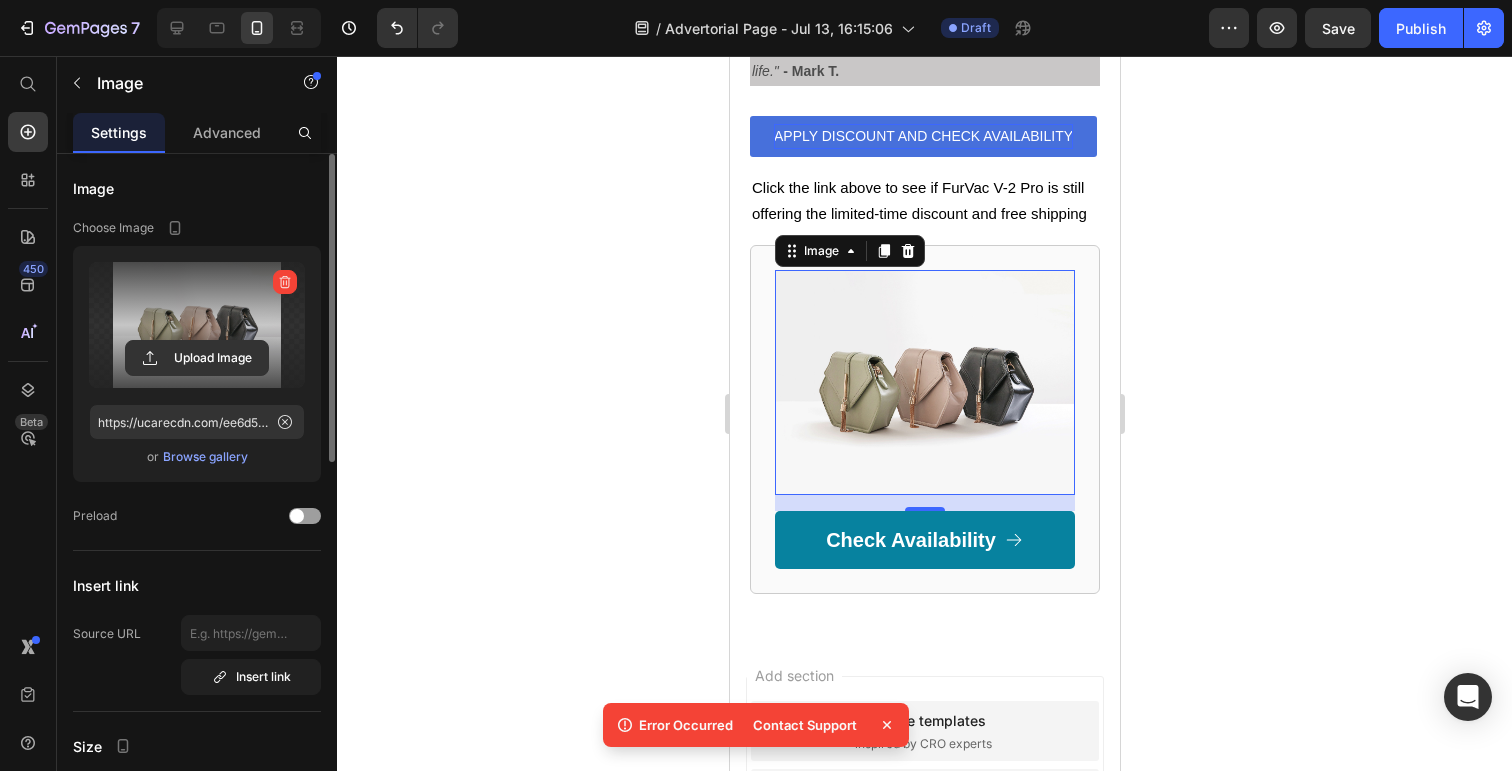 click at bounding box center (924, 382) 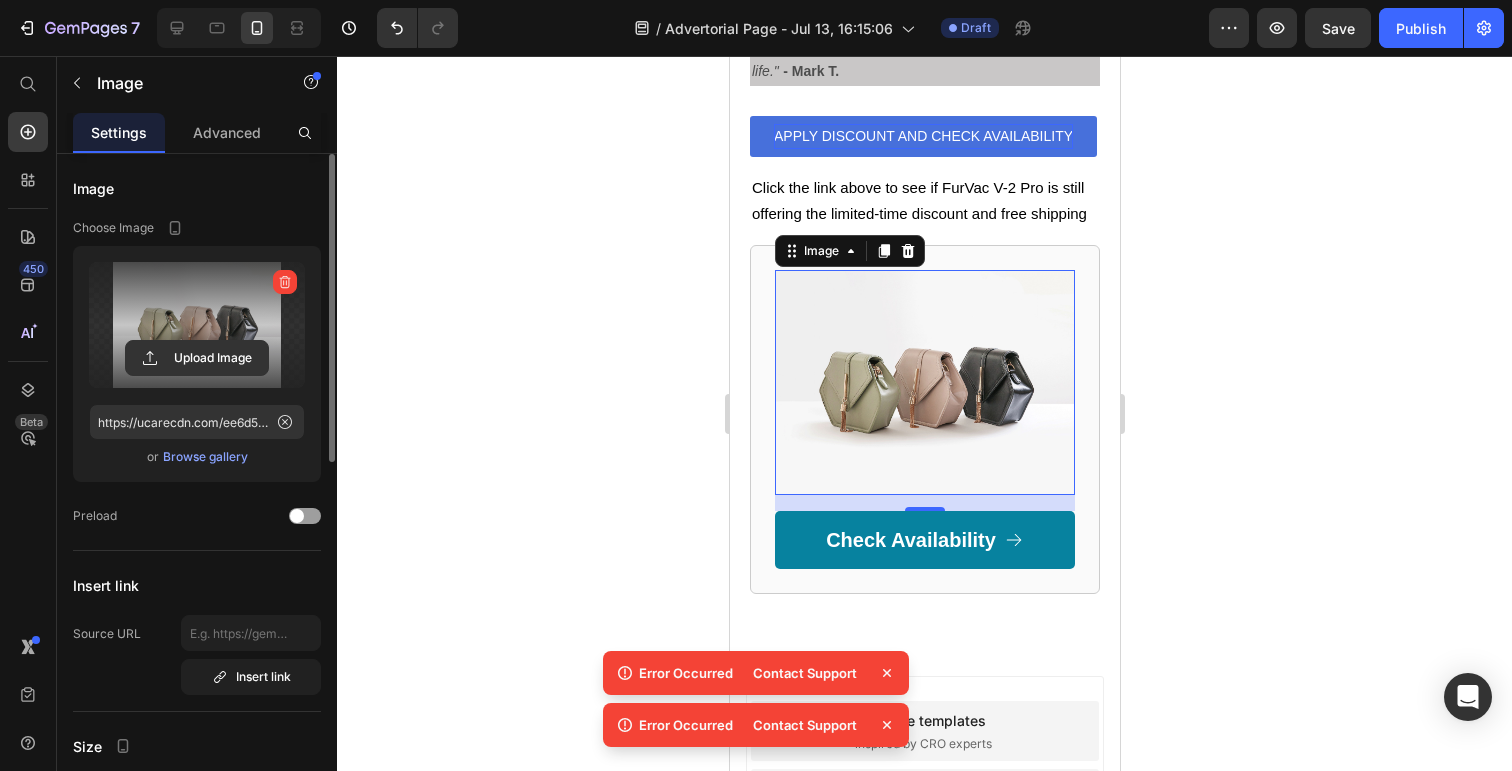 click 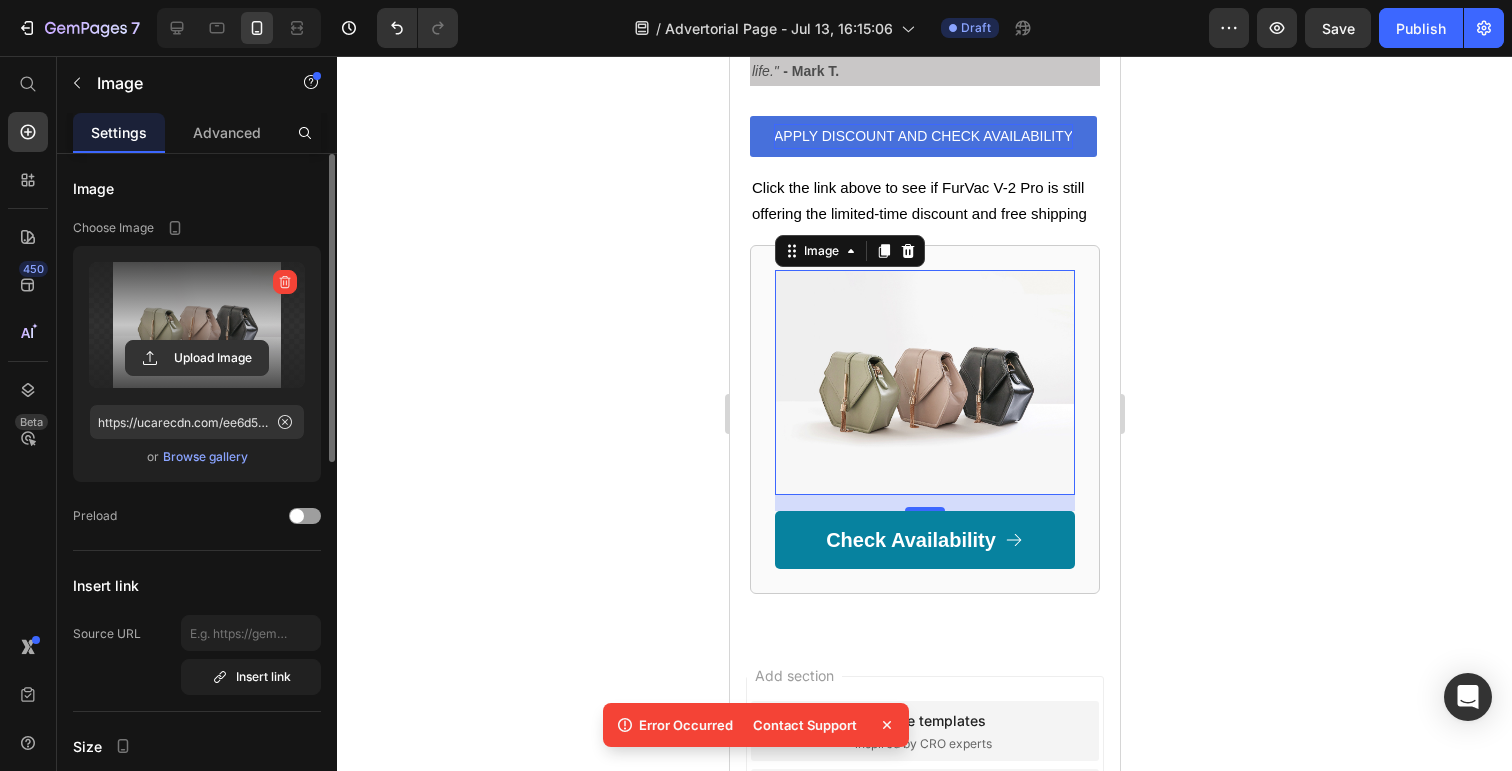 click 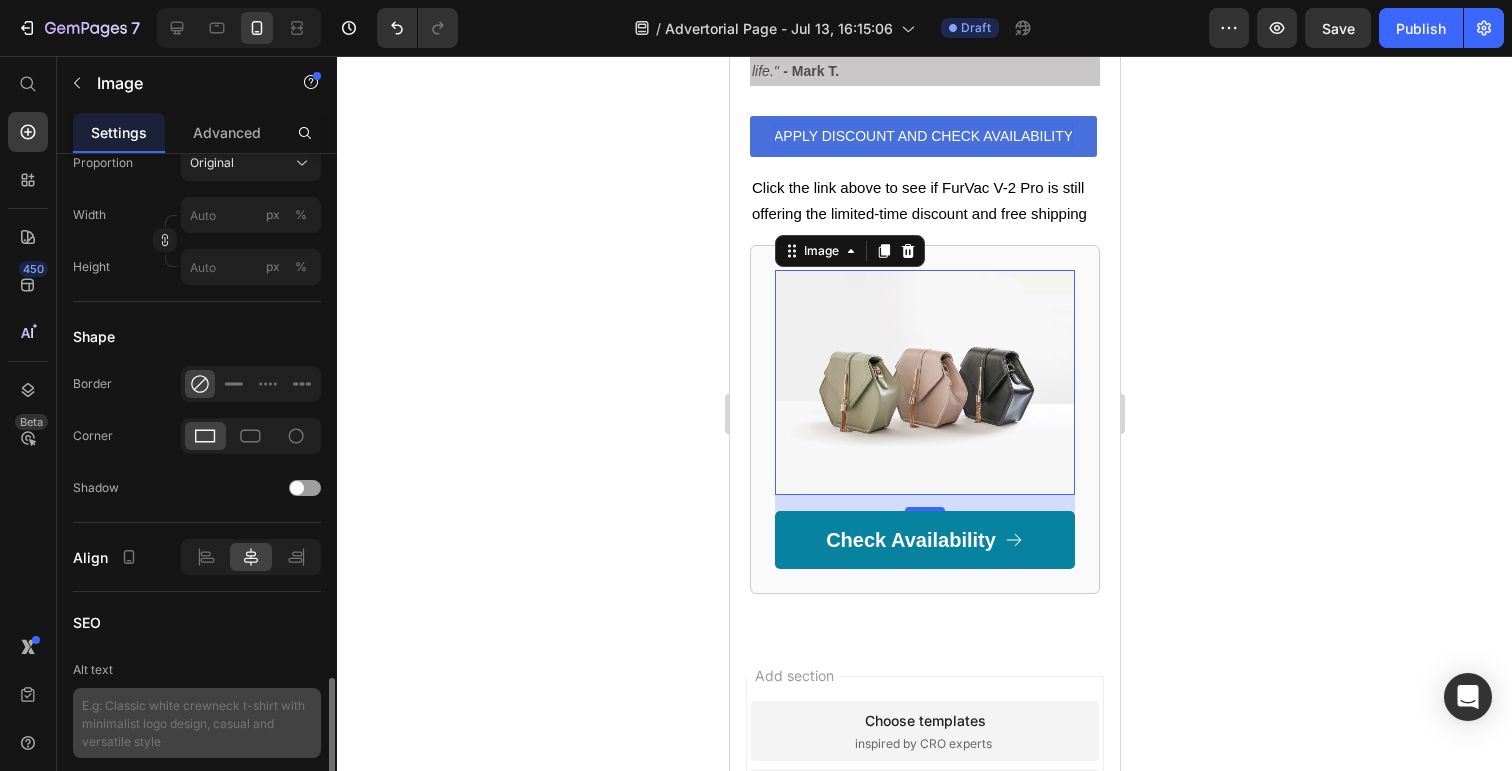 scroll, scrollTop: 0, scrollLeft: 0, axis: both 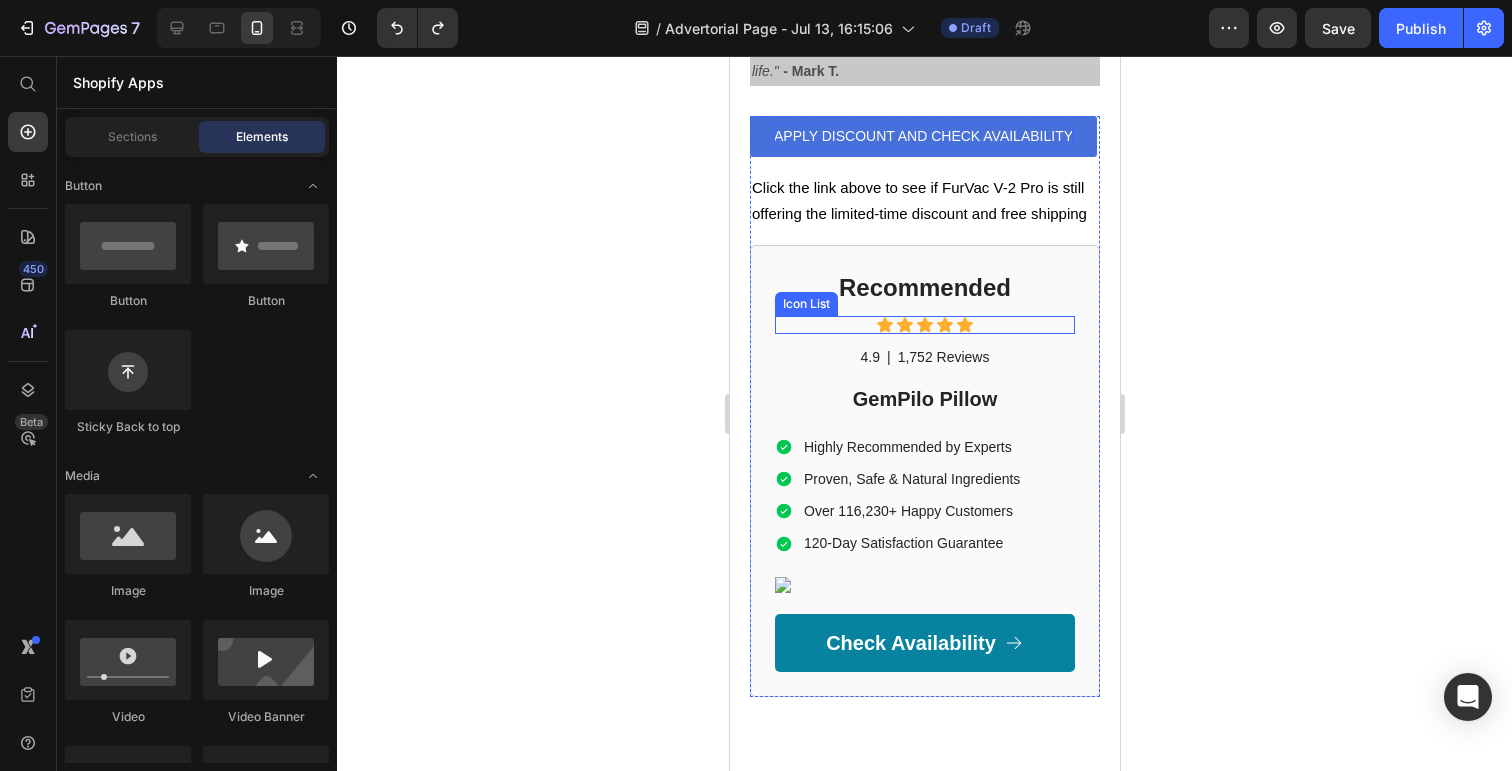 click on "1,752 Reviews" at bounding box center [943, 357] 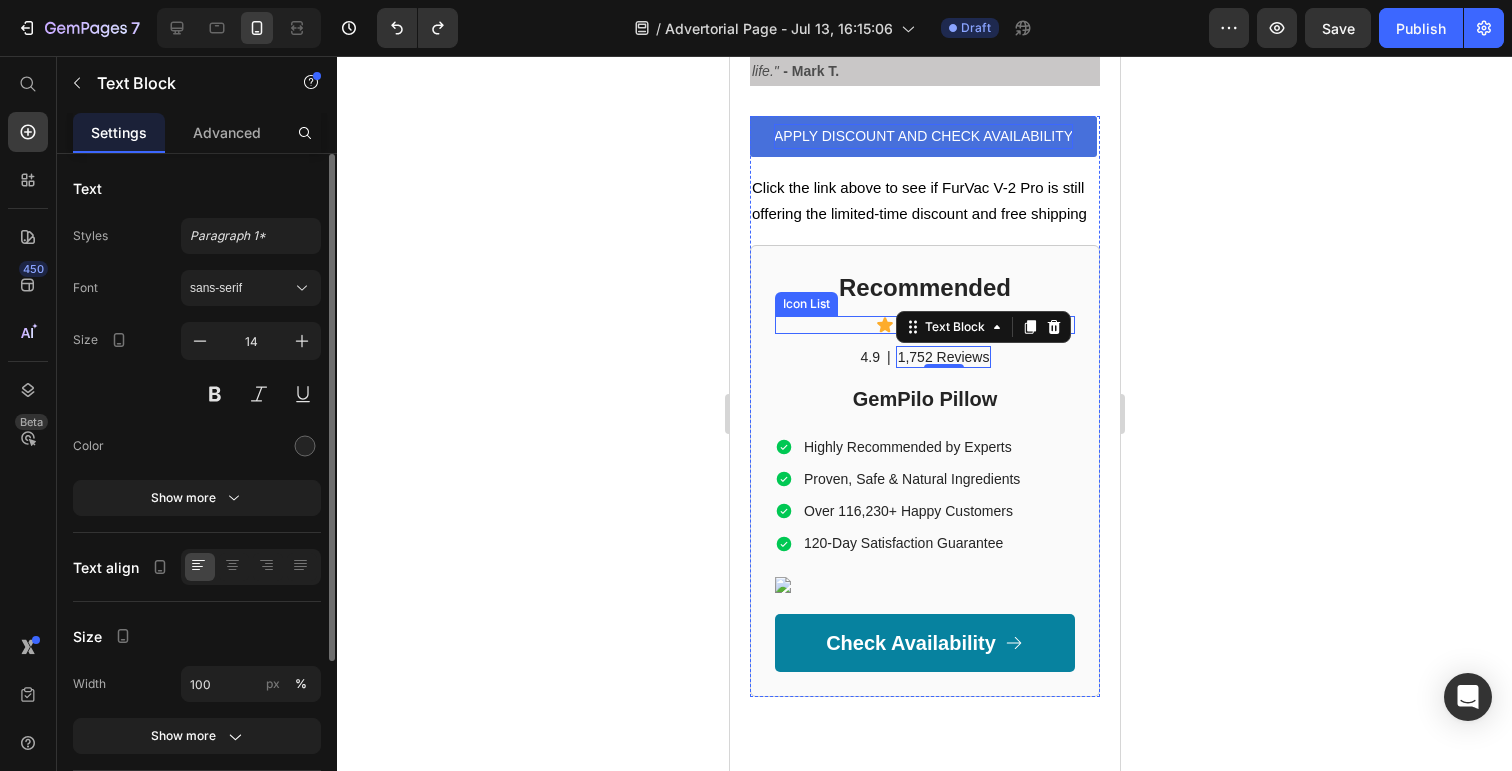 click on "Icon Icon Icon Icon Icon" at bounding box center [924, 325] 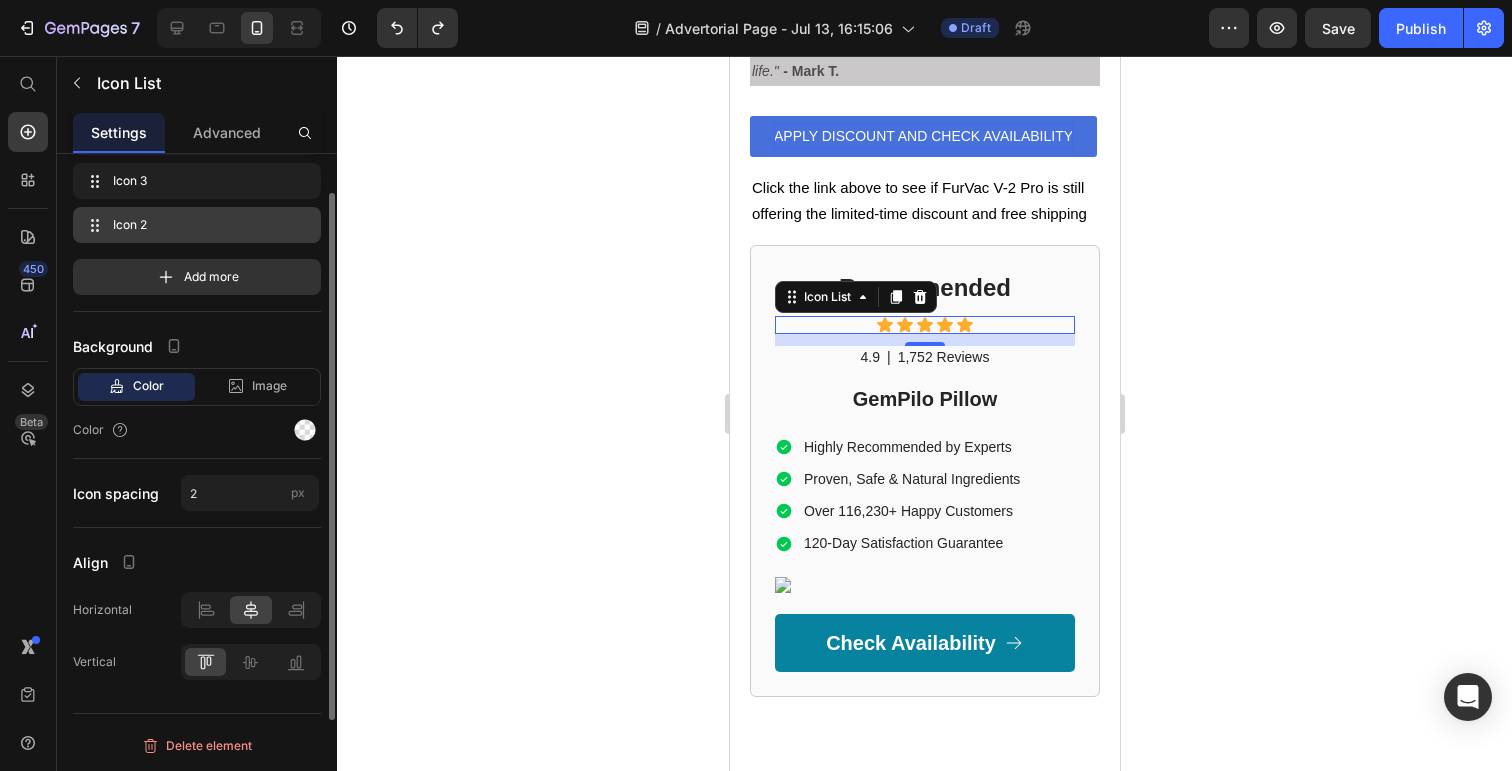 scroll, scrollTop: 0, scrollLeft: 0, axis: both 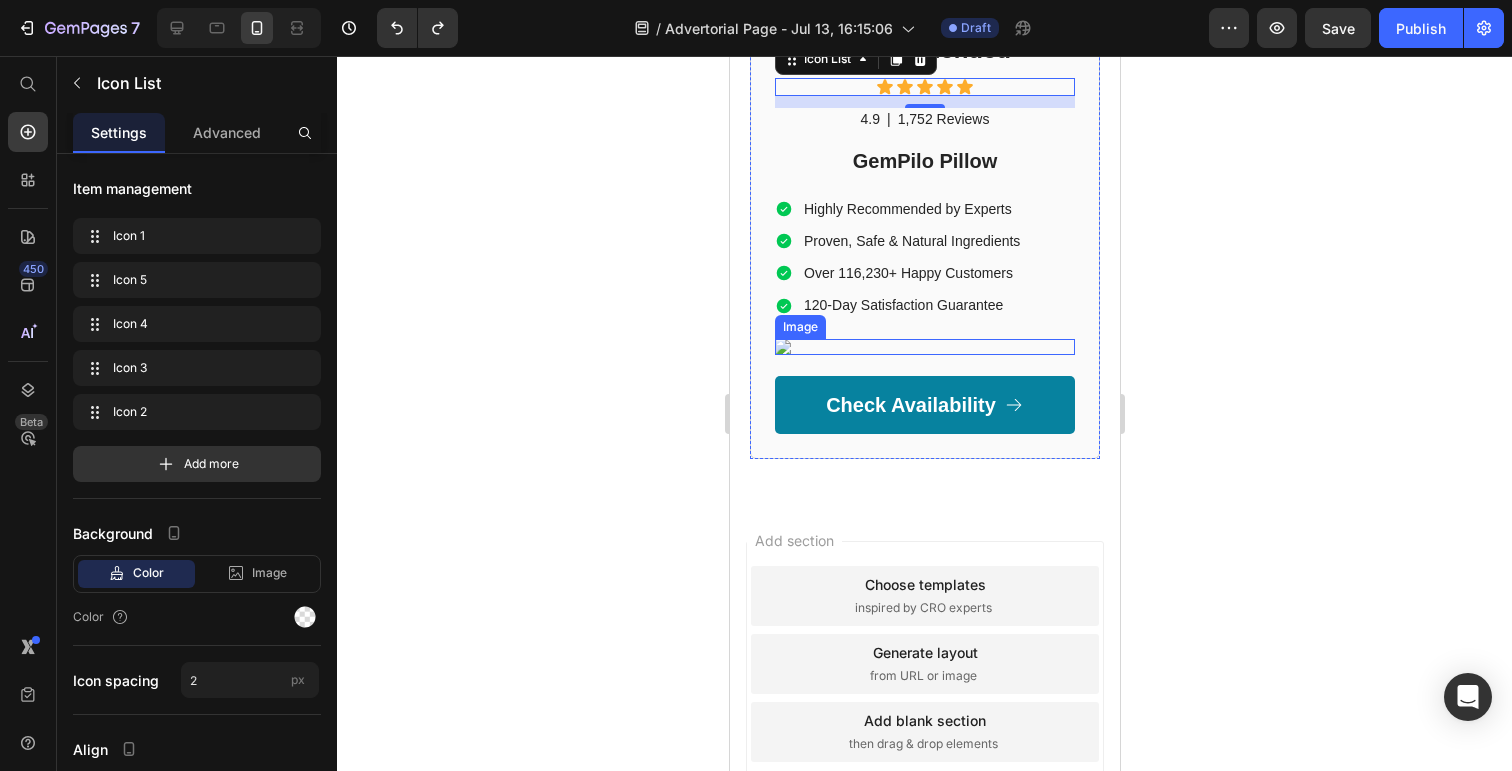 click at bounding box center [924, 347] 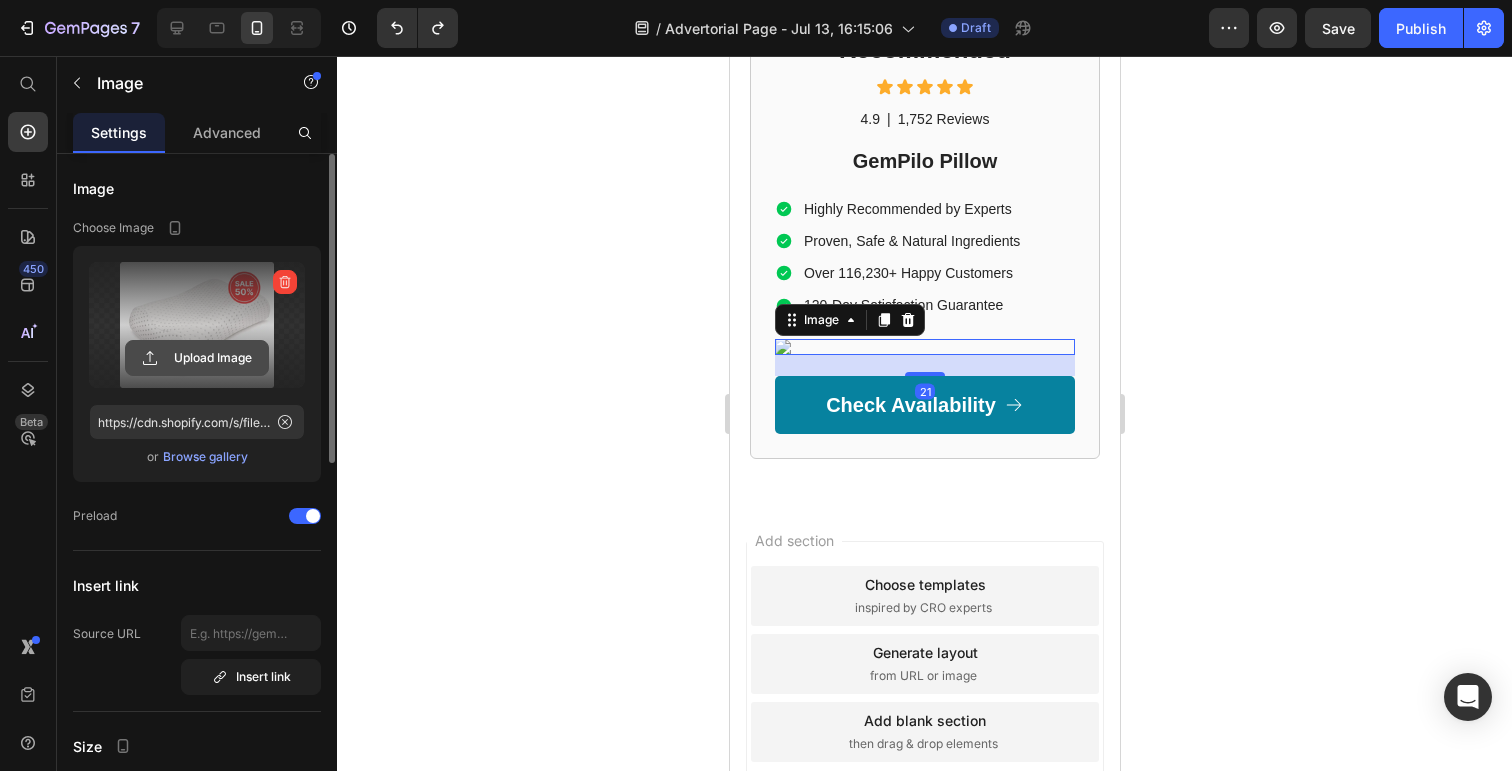 click 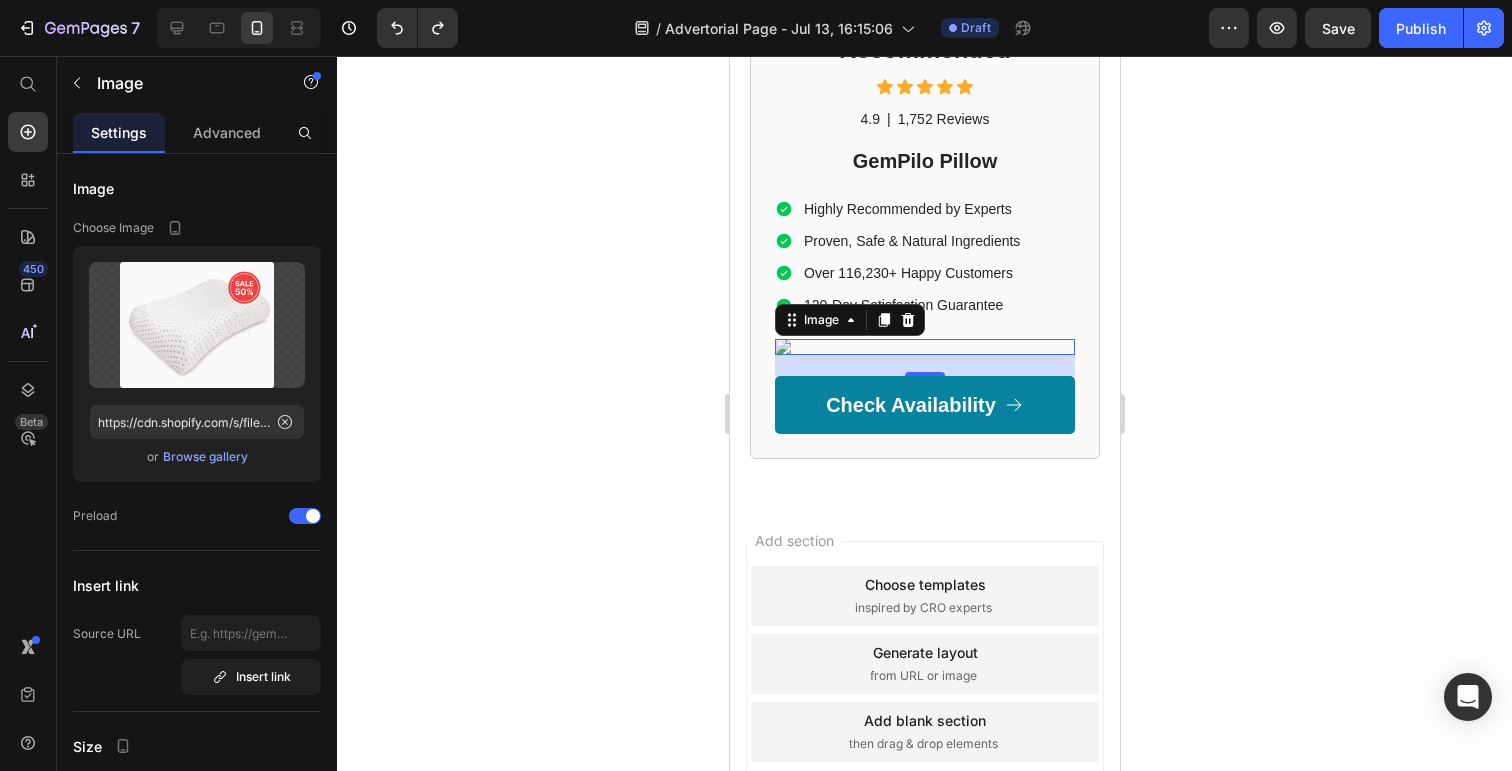 click at bounding box center [924, 347] 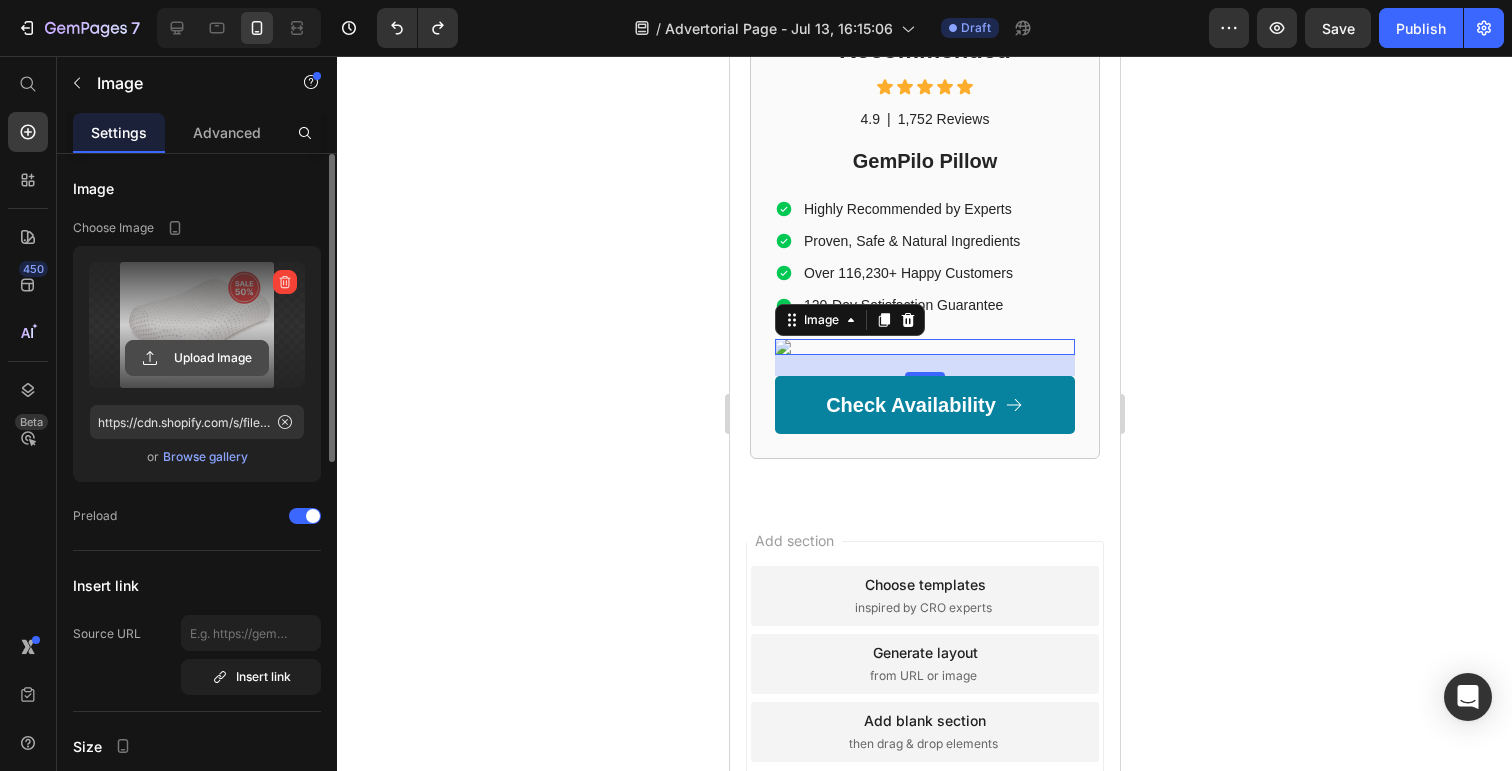 click 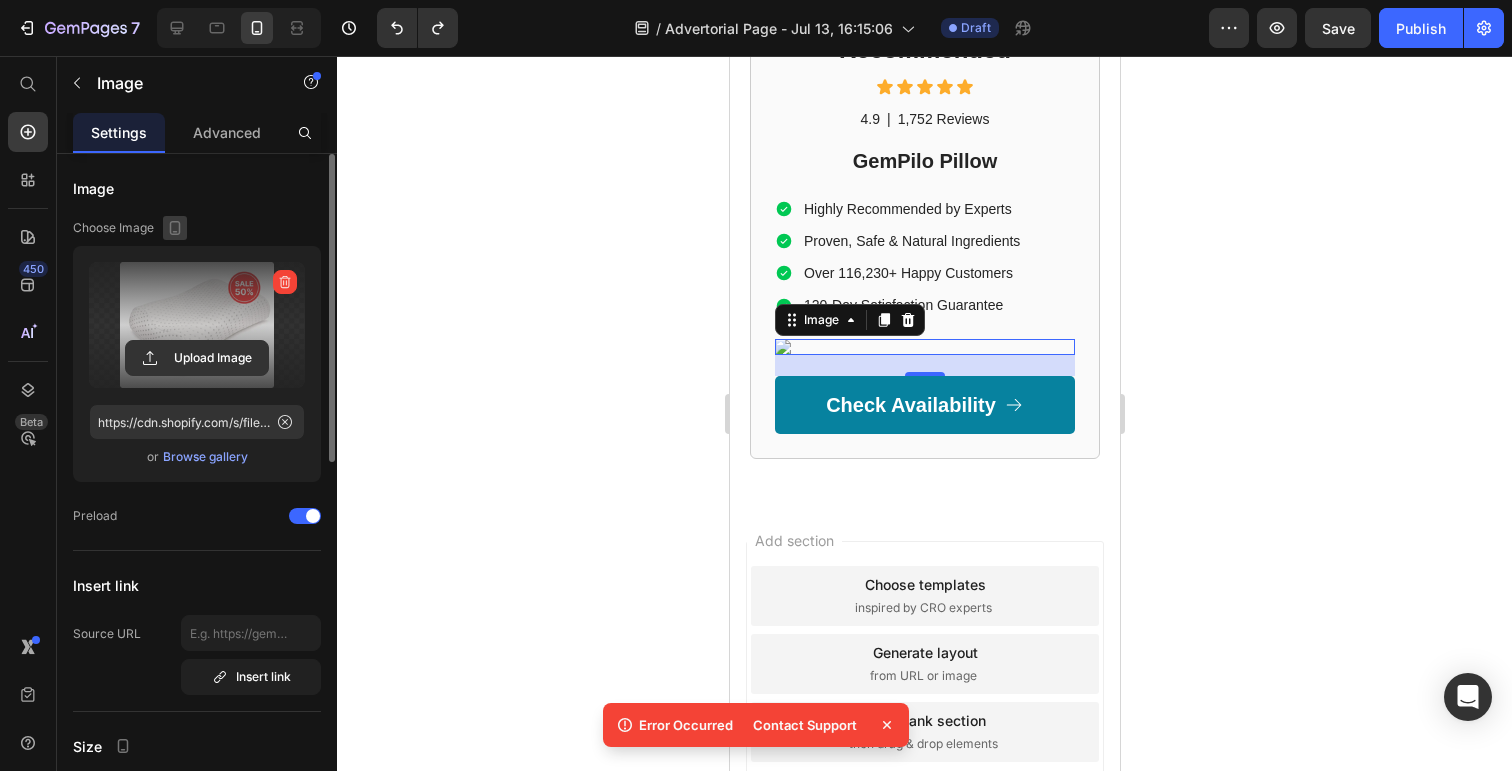 click 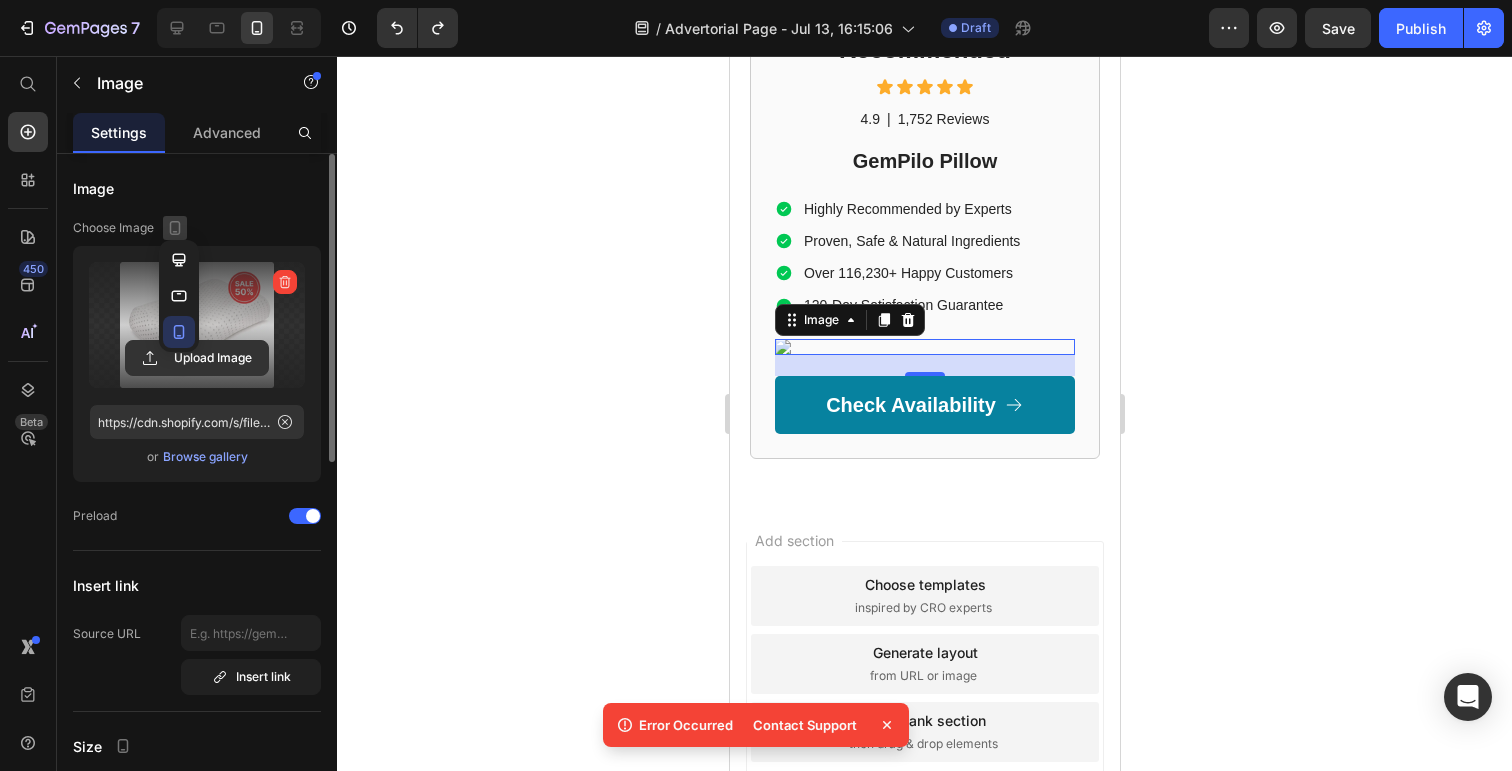 click 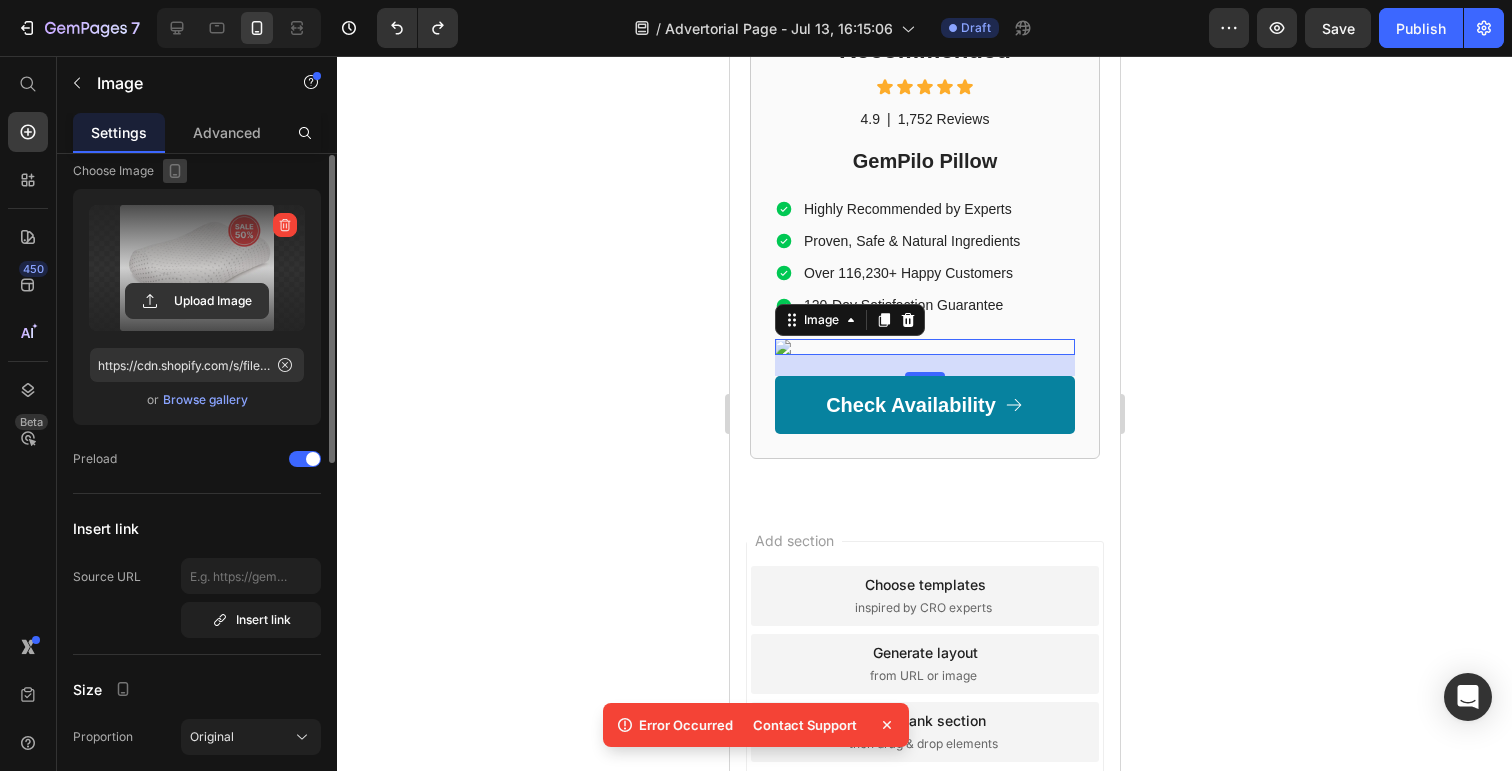 scroll, scrollTop: 77, scrollLeft: 0, axis: vertical 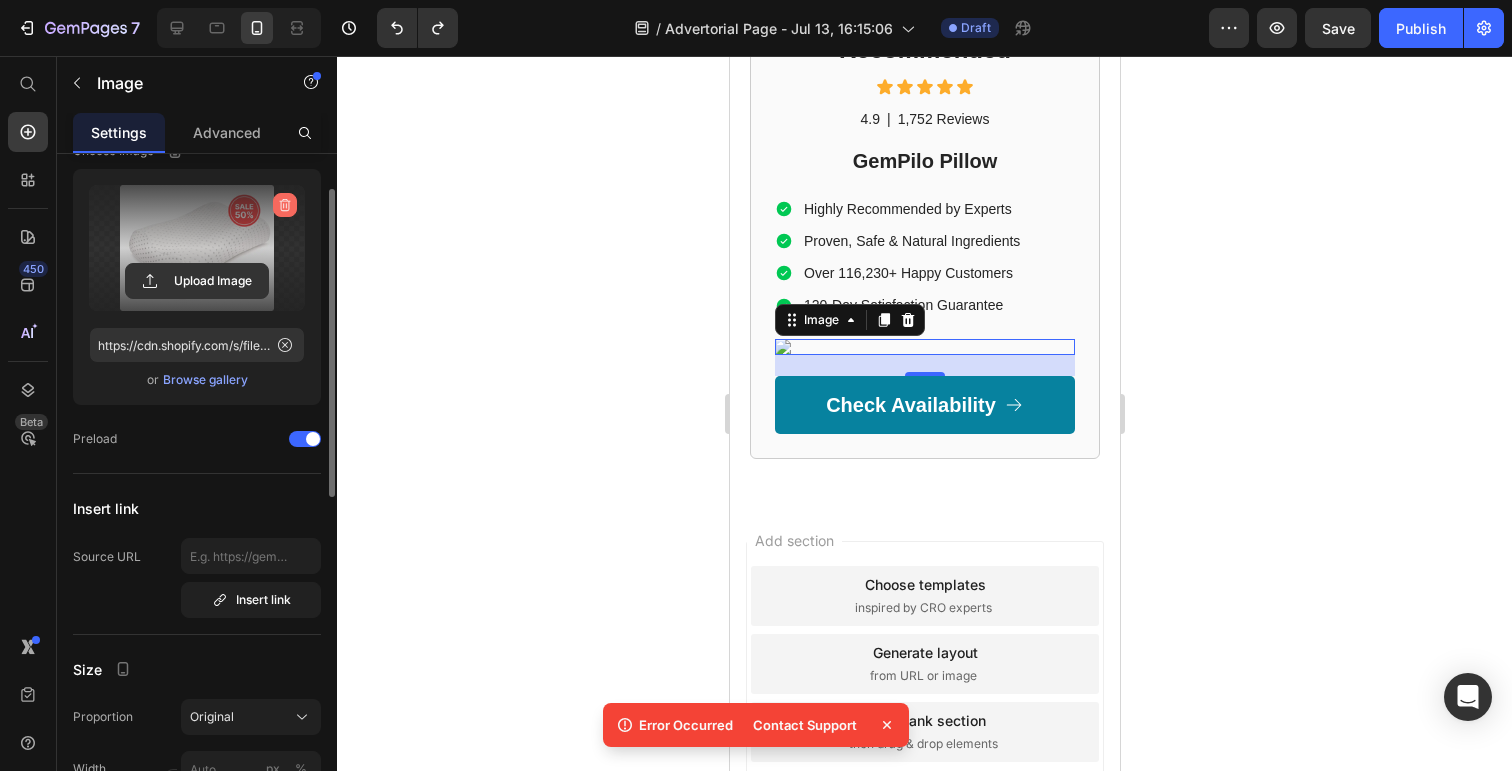 click 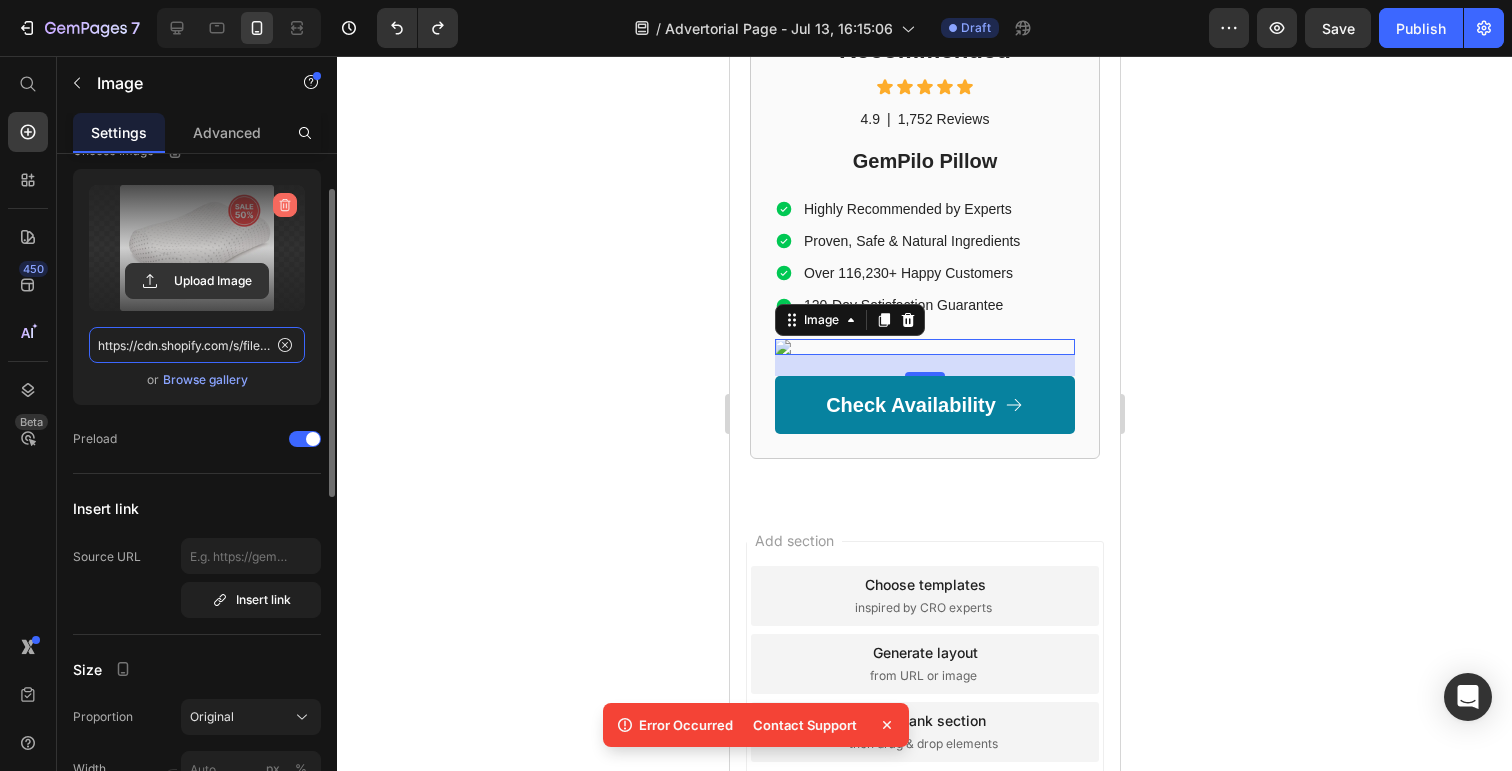 type 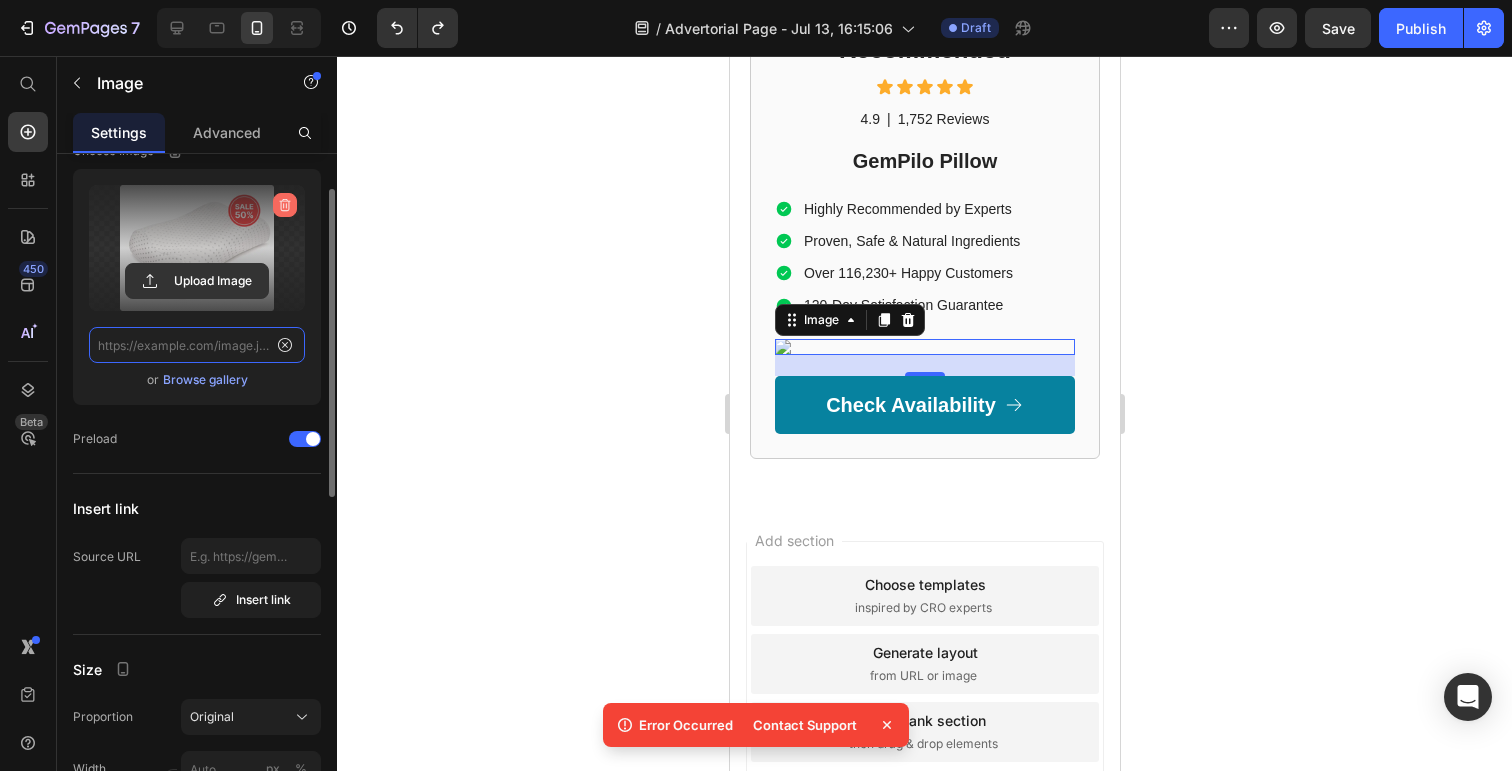 scroll, scrollTop: 0, scrollLeft: 0, axis: both 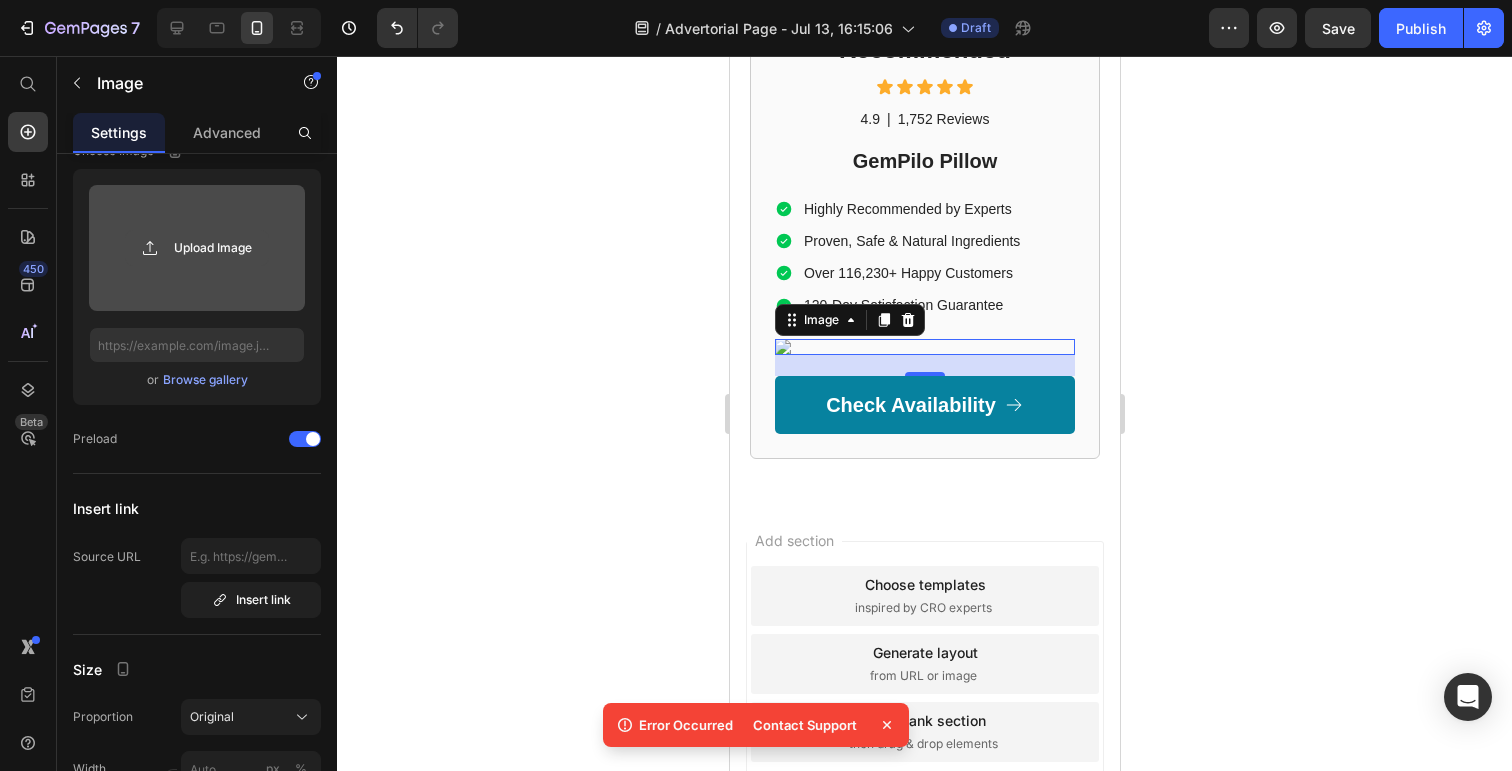 click 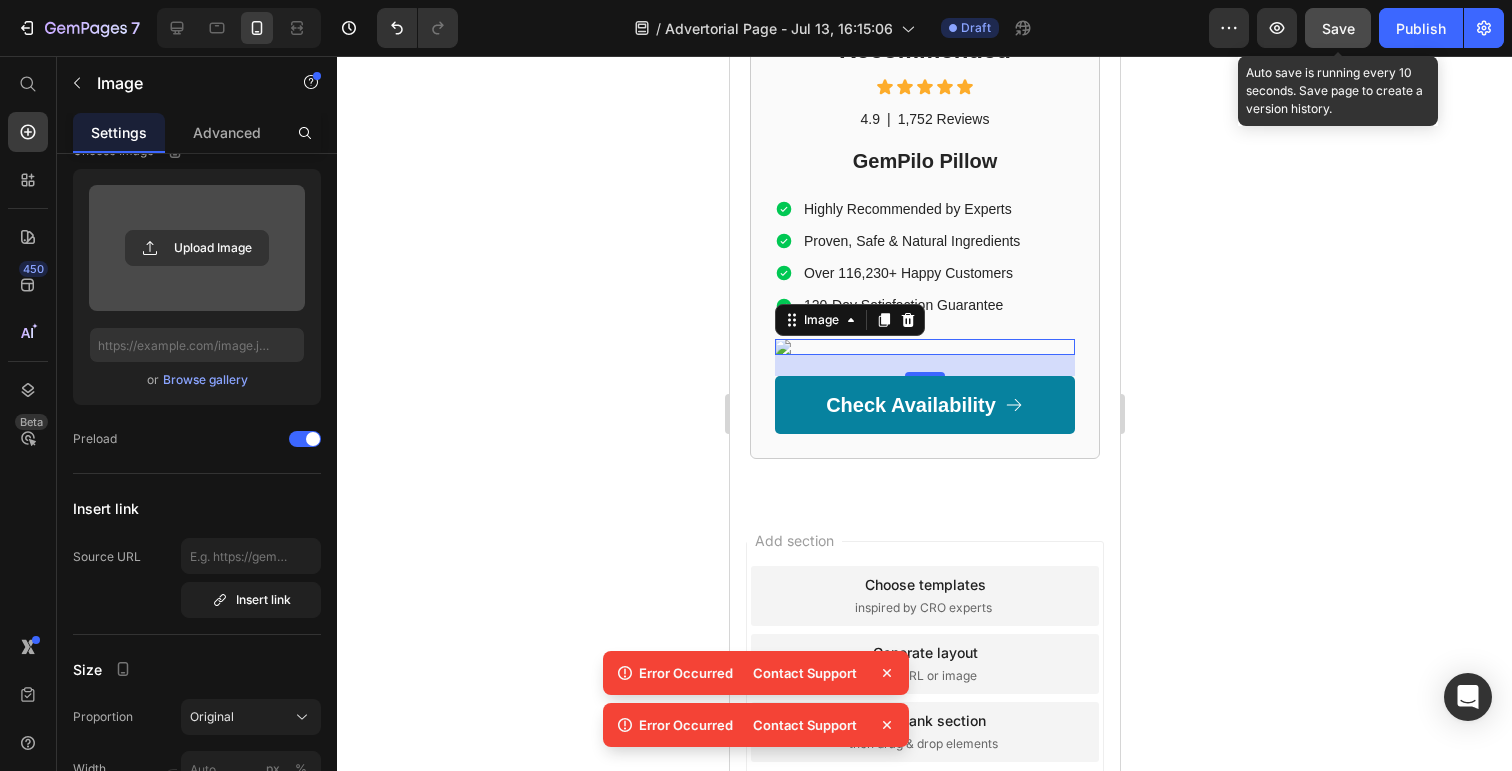 click on "Save" at bounding box center [1338, 28] 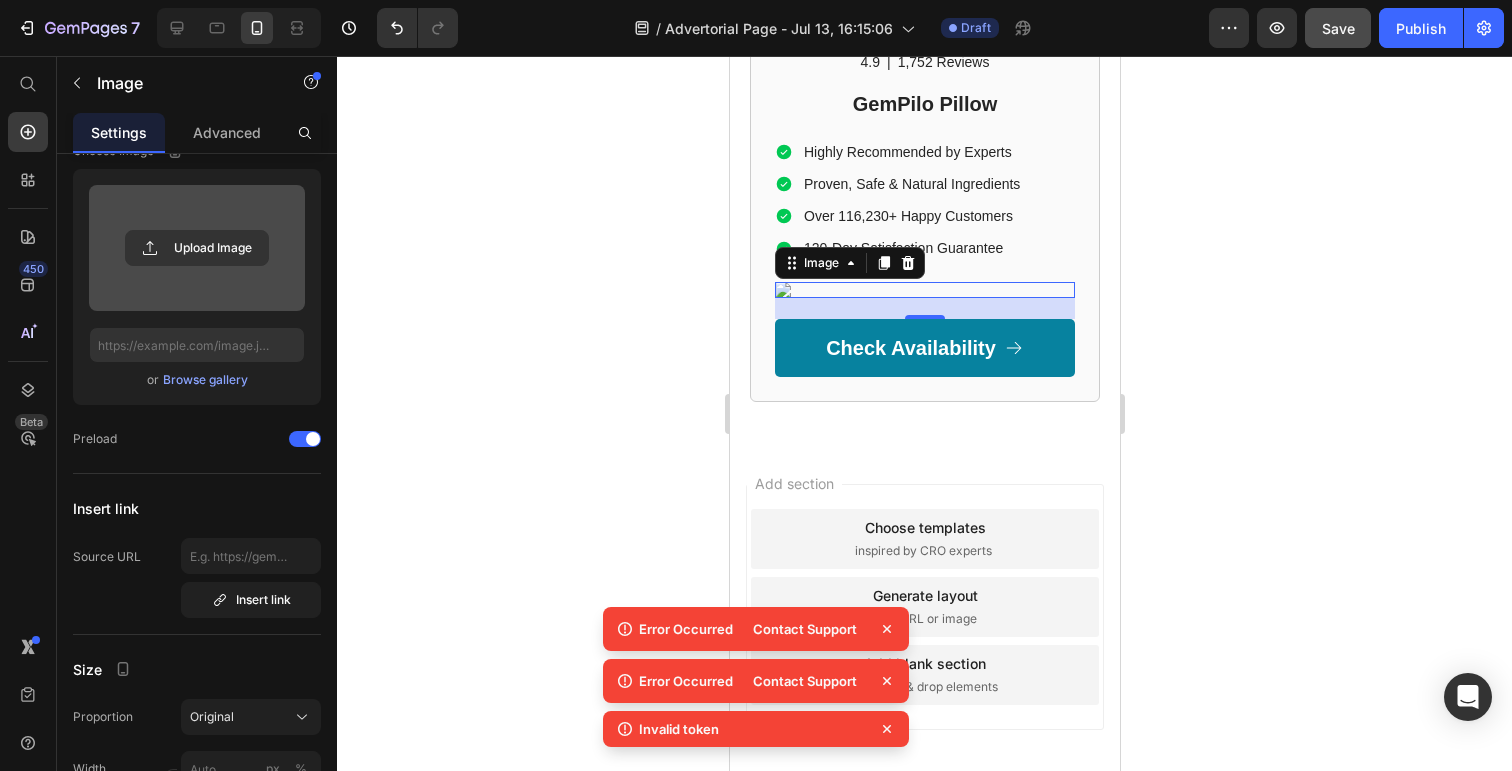 scroll, scrollTop: 9930, scrollLeft: 0, axis: vertical 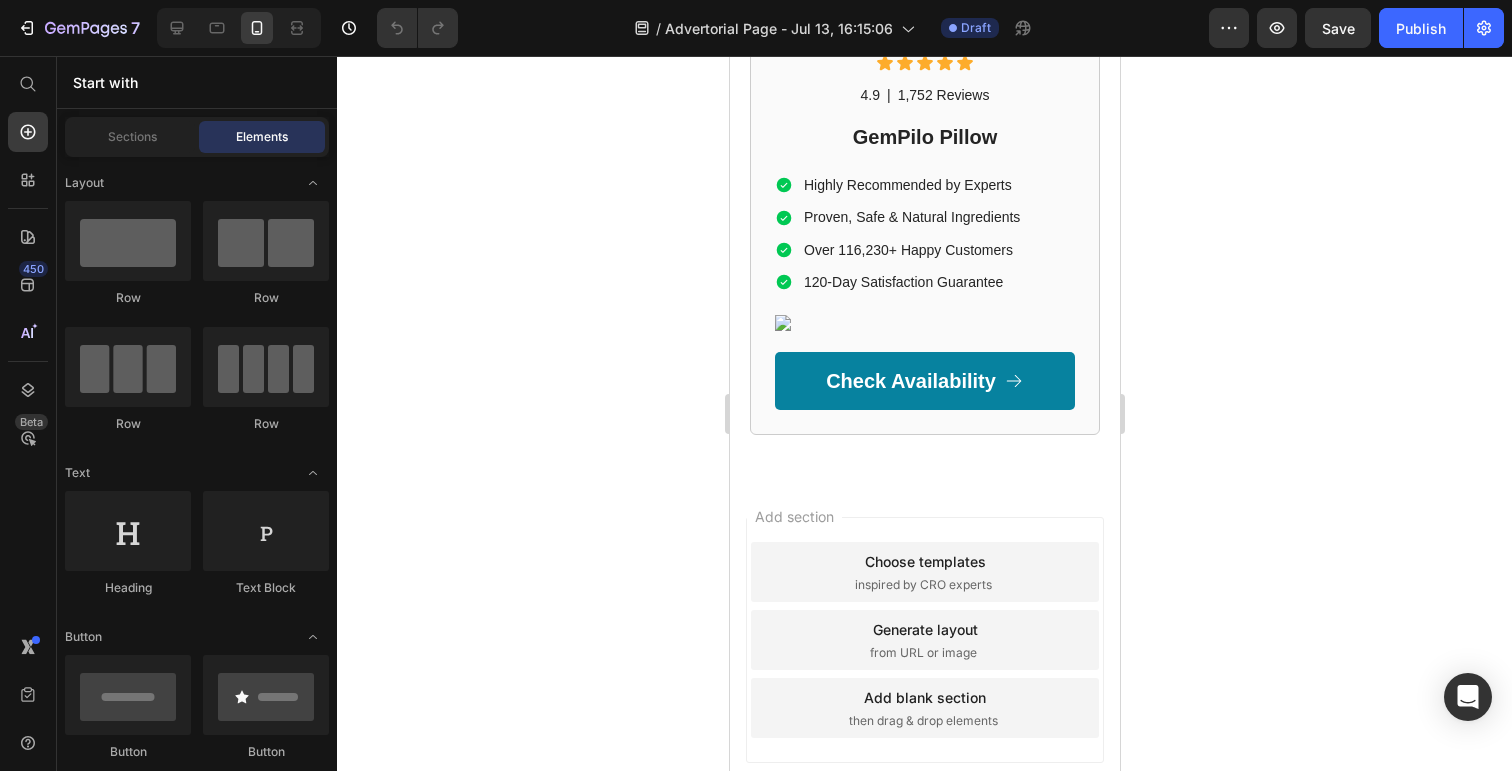 click at bounding box center [924, 323] 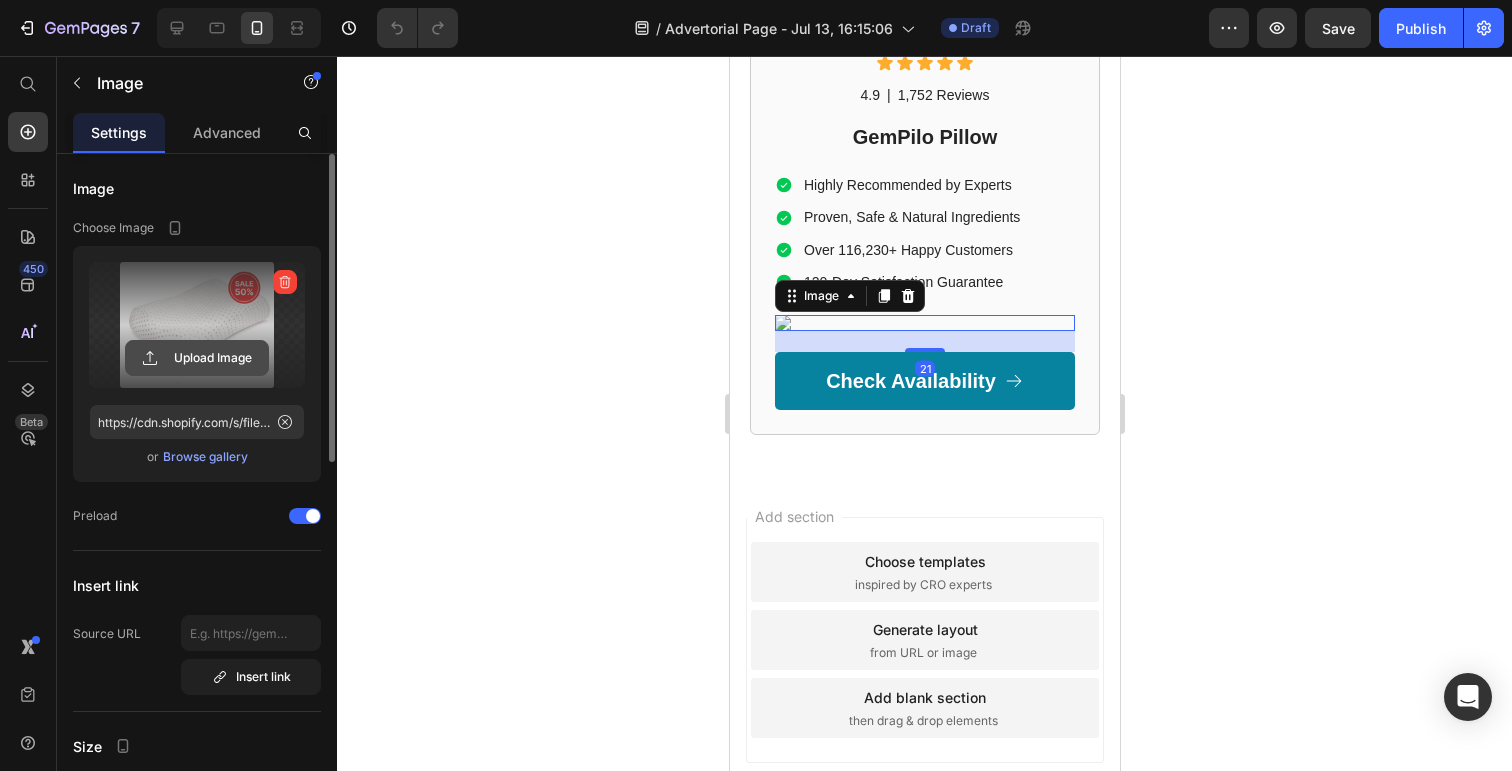 click 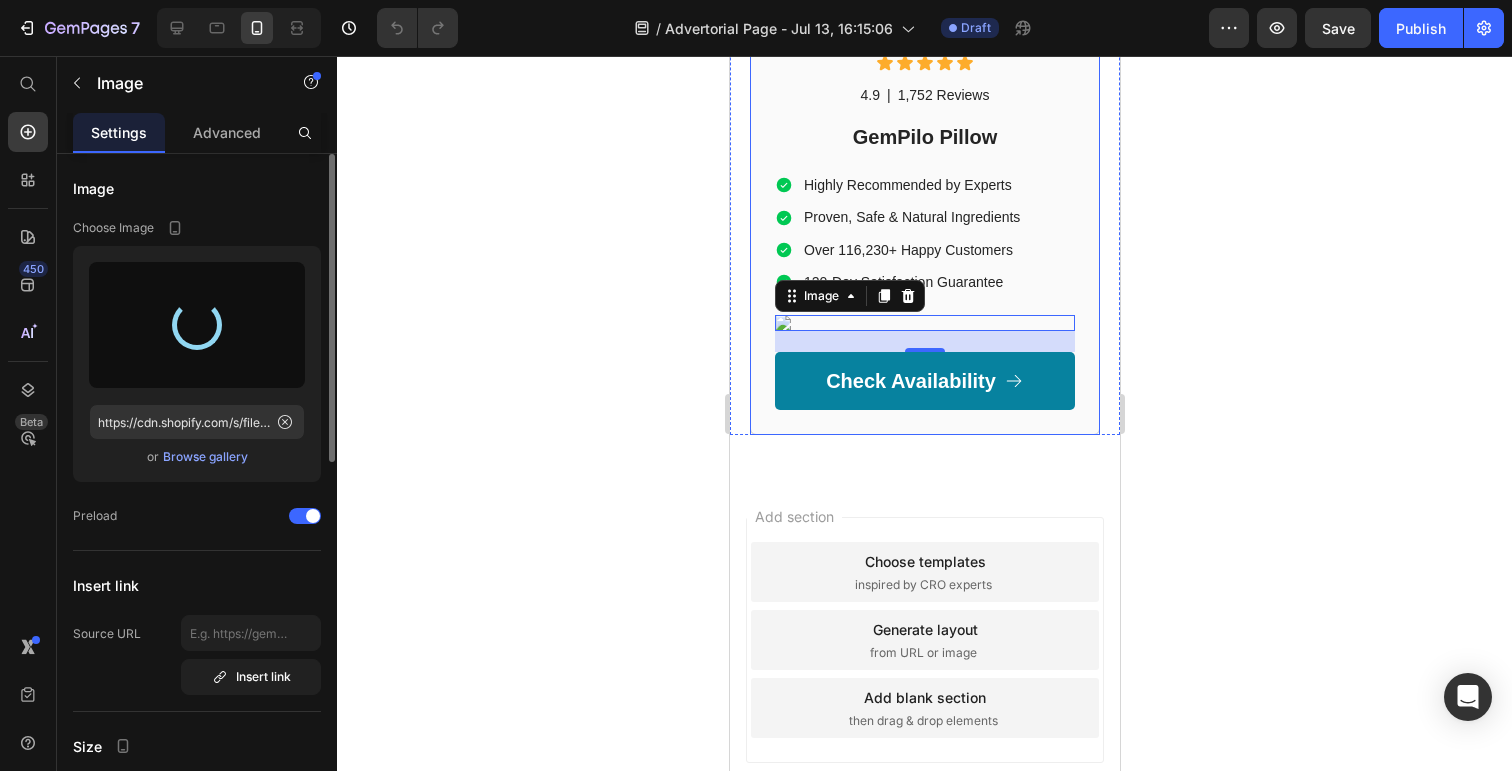 type on "https://cdn.shopify.com/s/files/1/0776/3368/3735/files/gempages_571395089062954208-a07dbcd6-9aea-46a4-b434-ec70626a4414.webp" 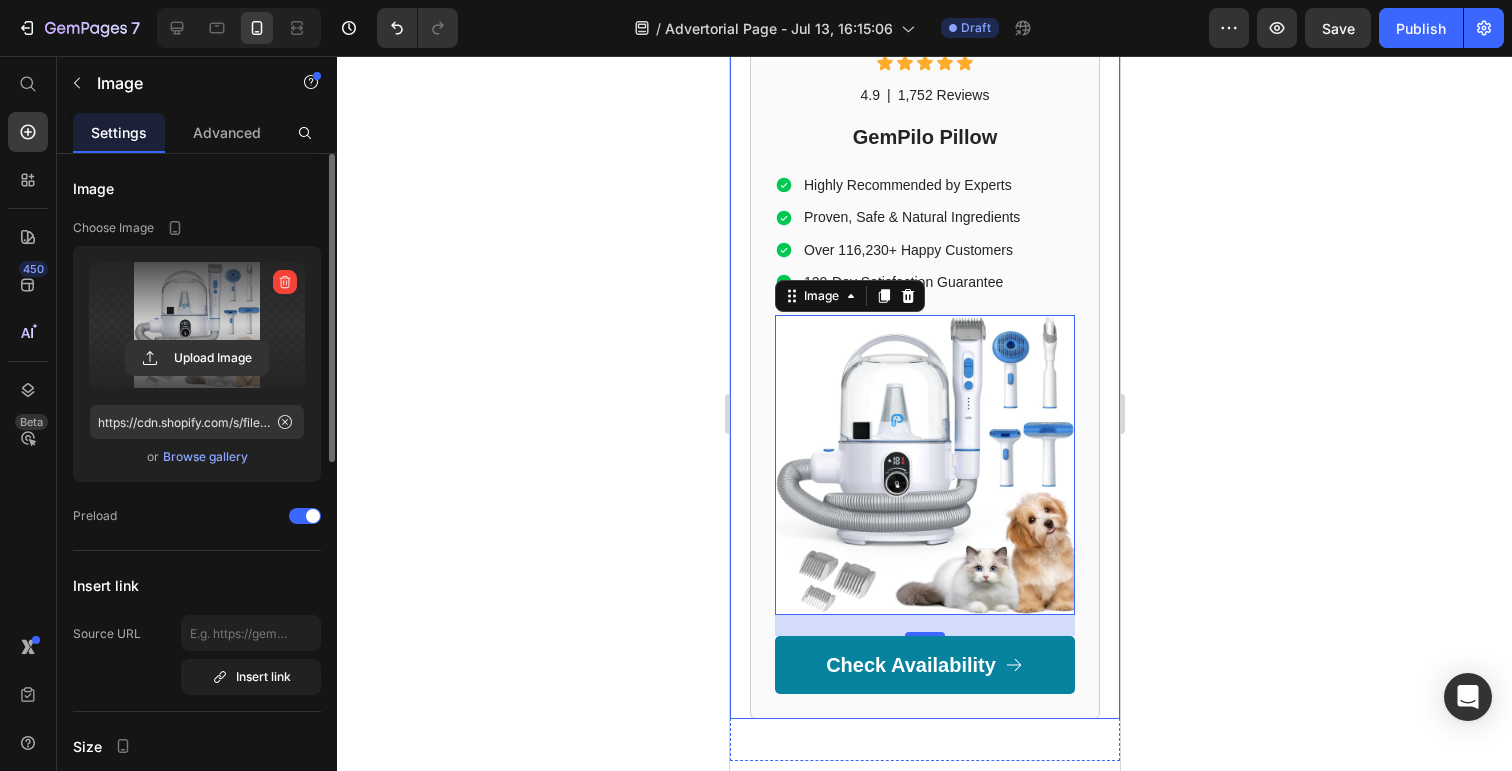 click 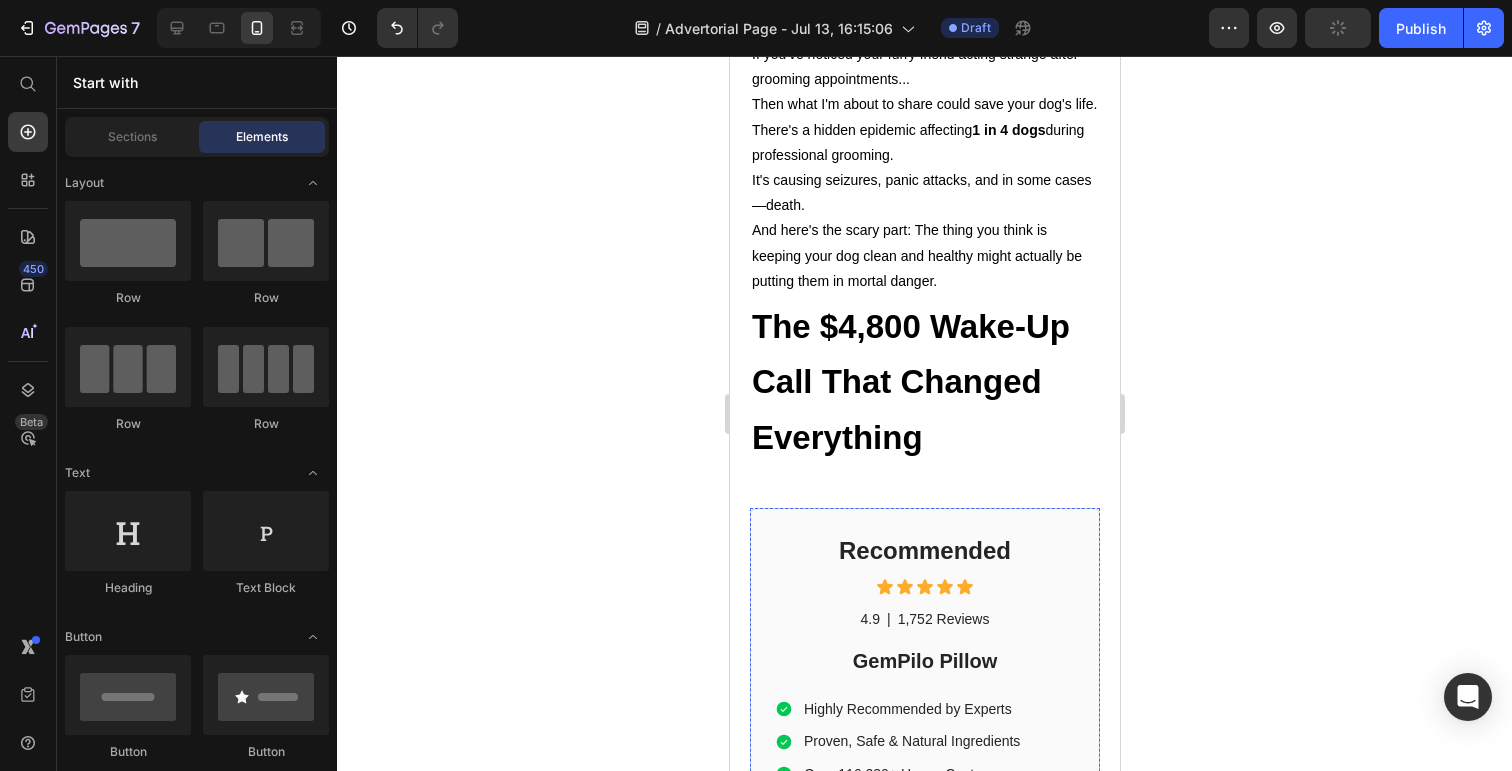 scroll, scrollTop: 892, scrollLeft: 0, axis: vertical 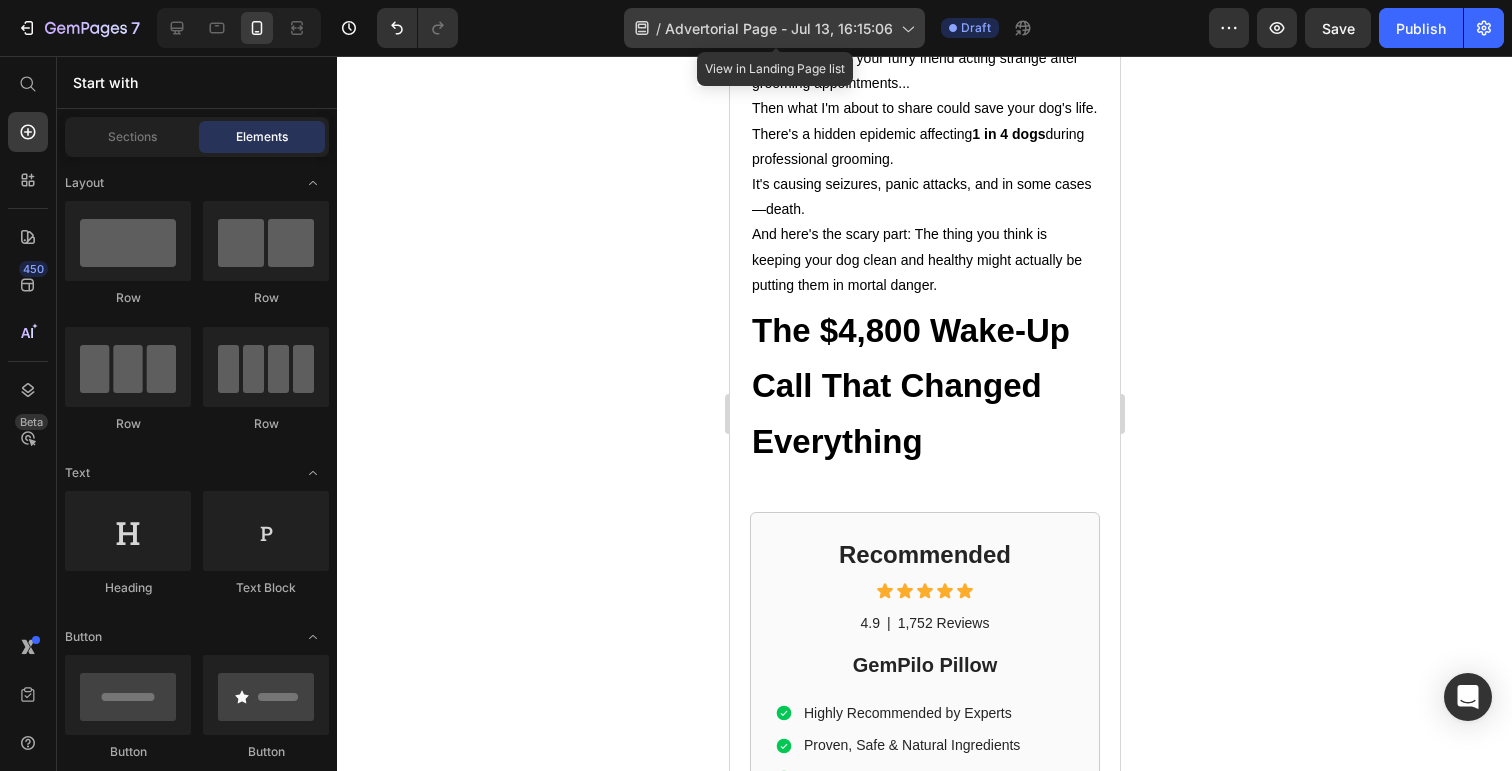click 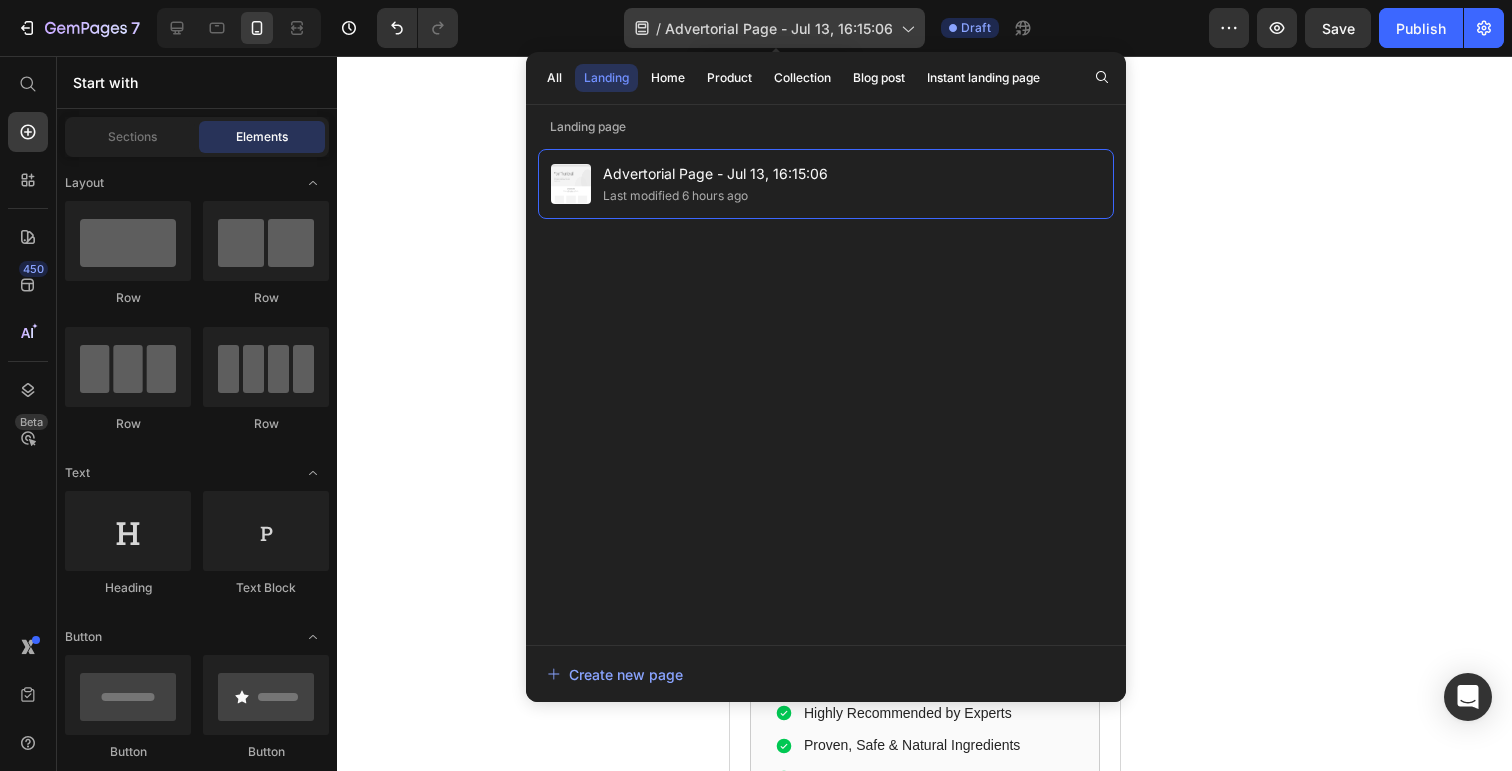 click 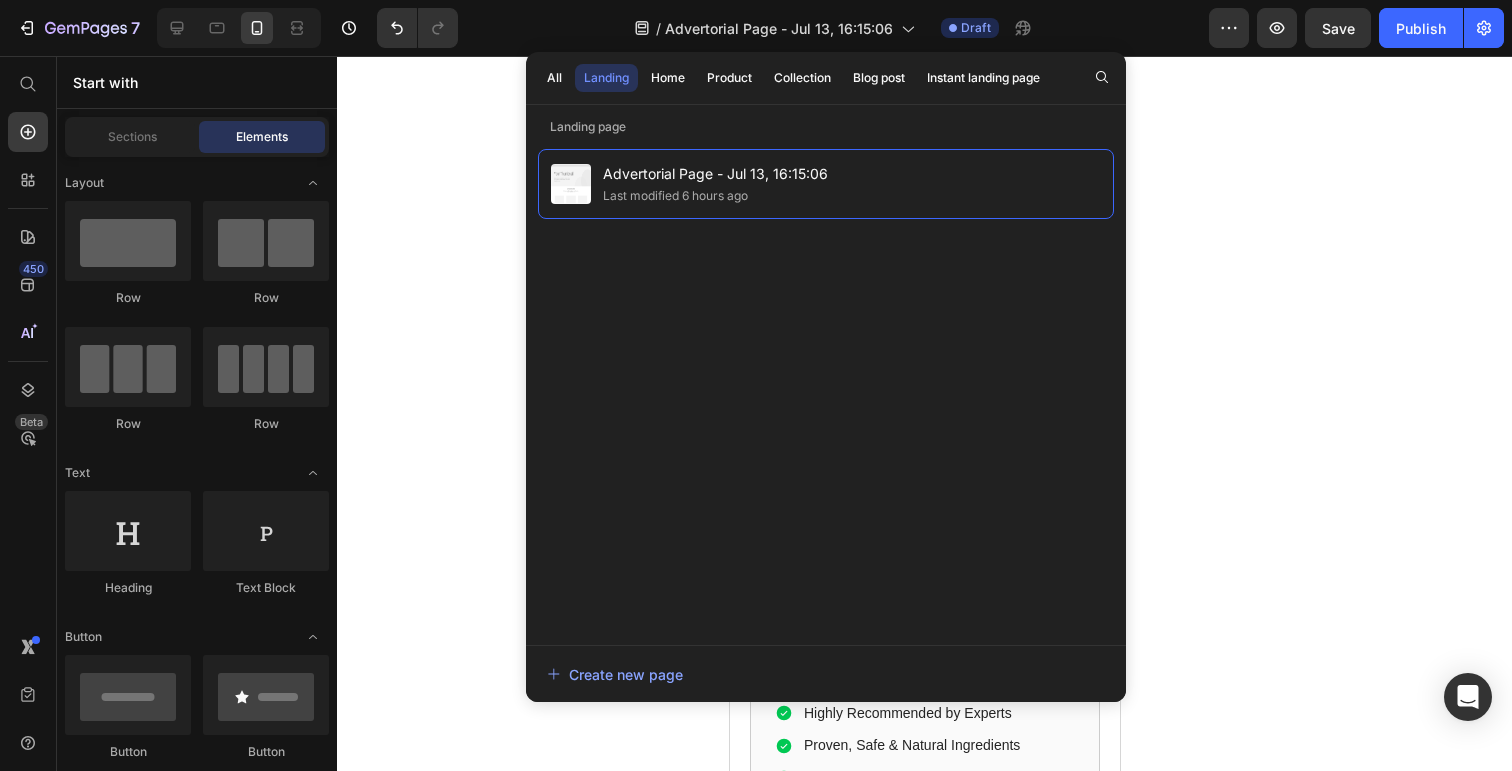 click 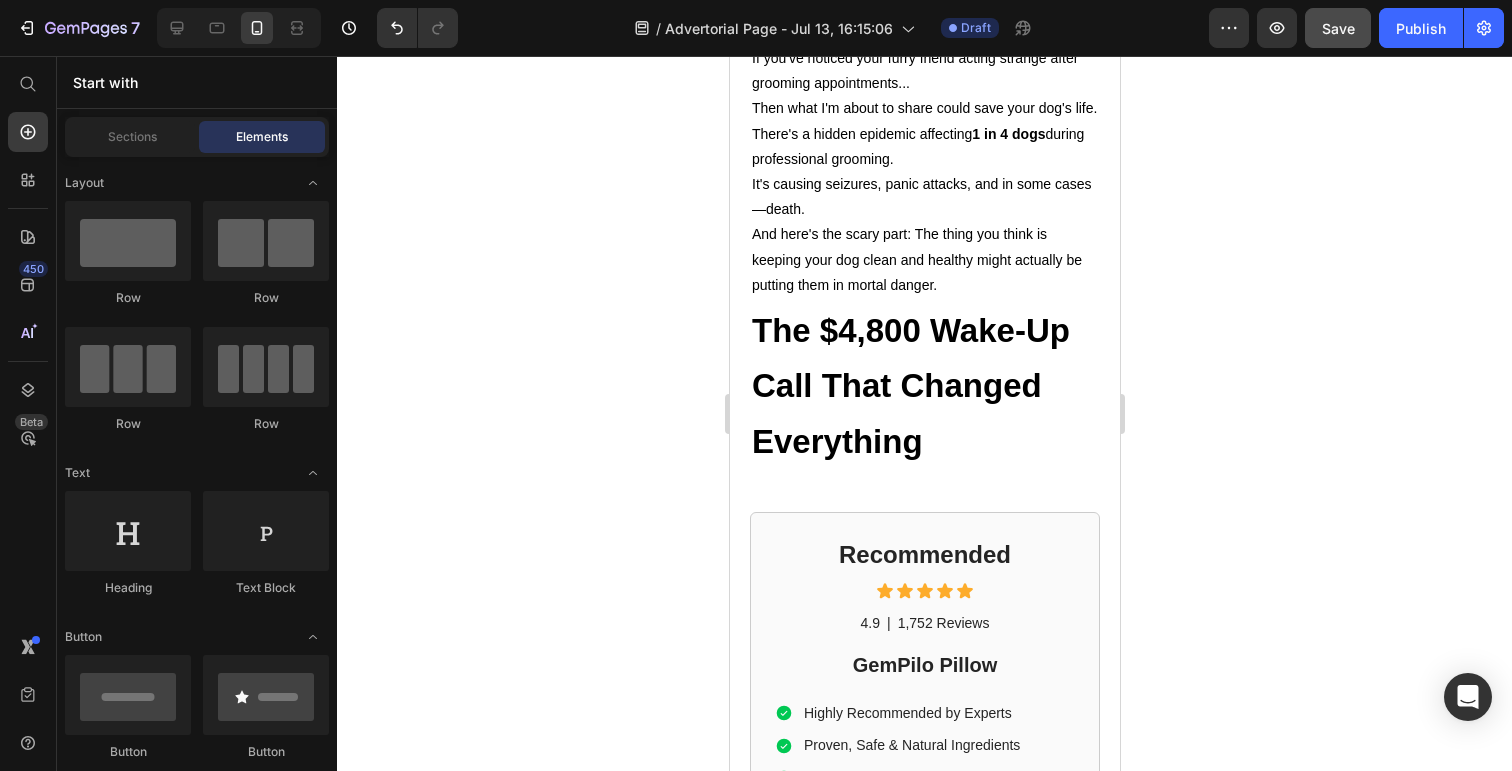 click on "Save" 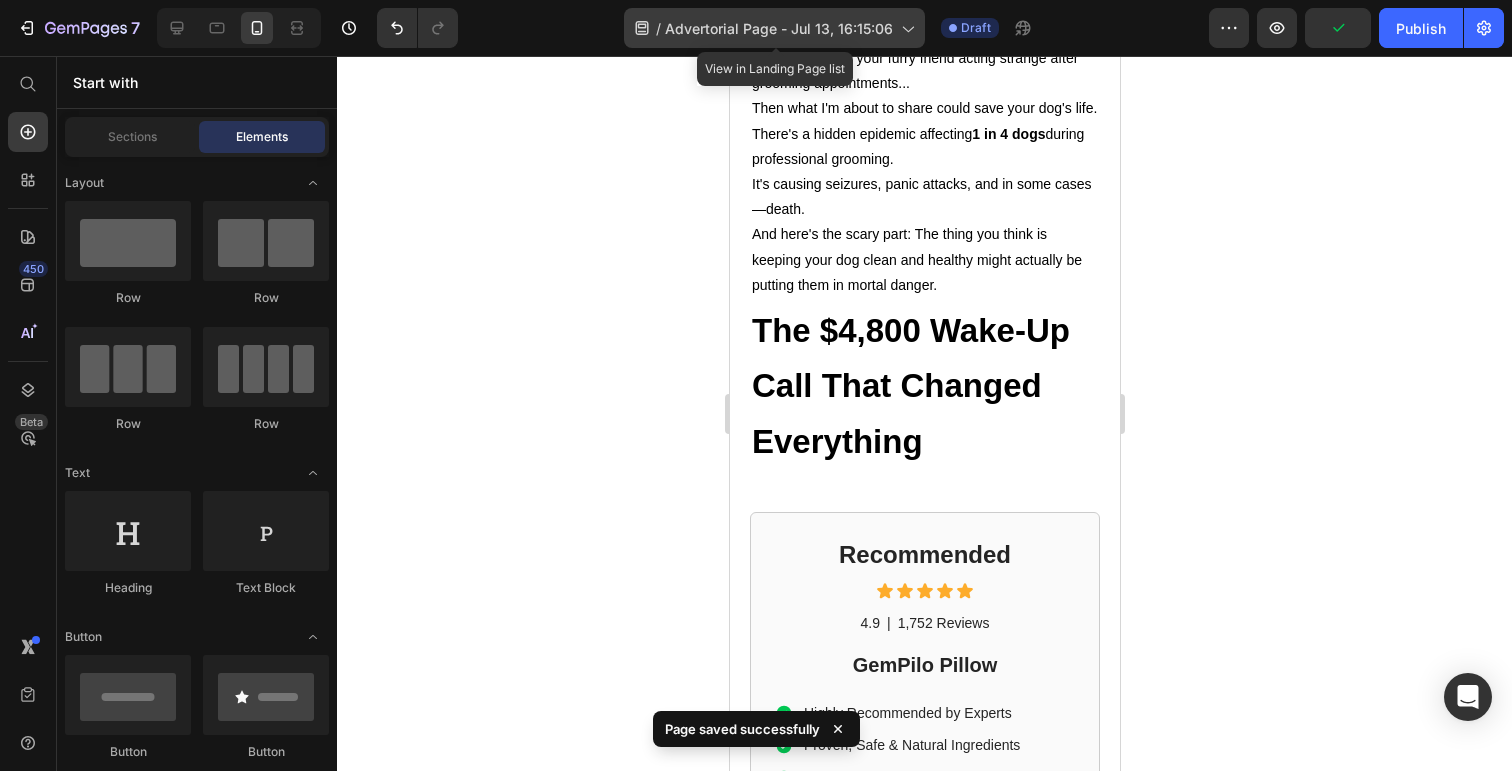 click on "Advertorial Page - Jul 13, 16:15:06" at bounding box center (779, 28) 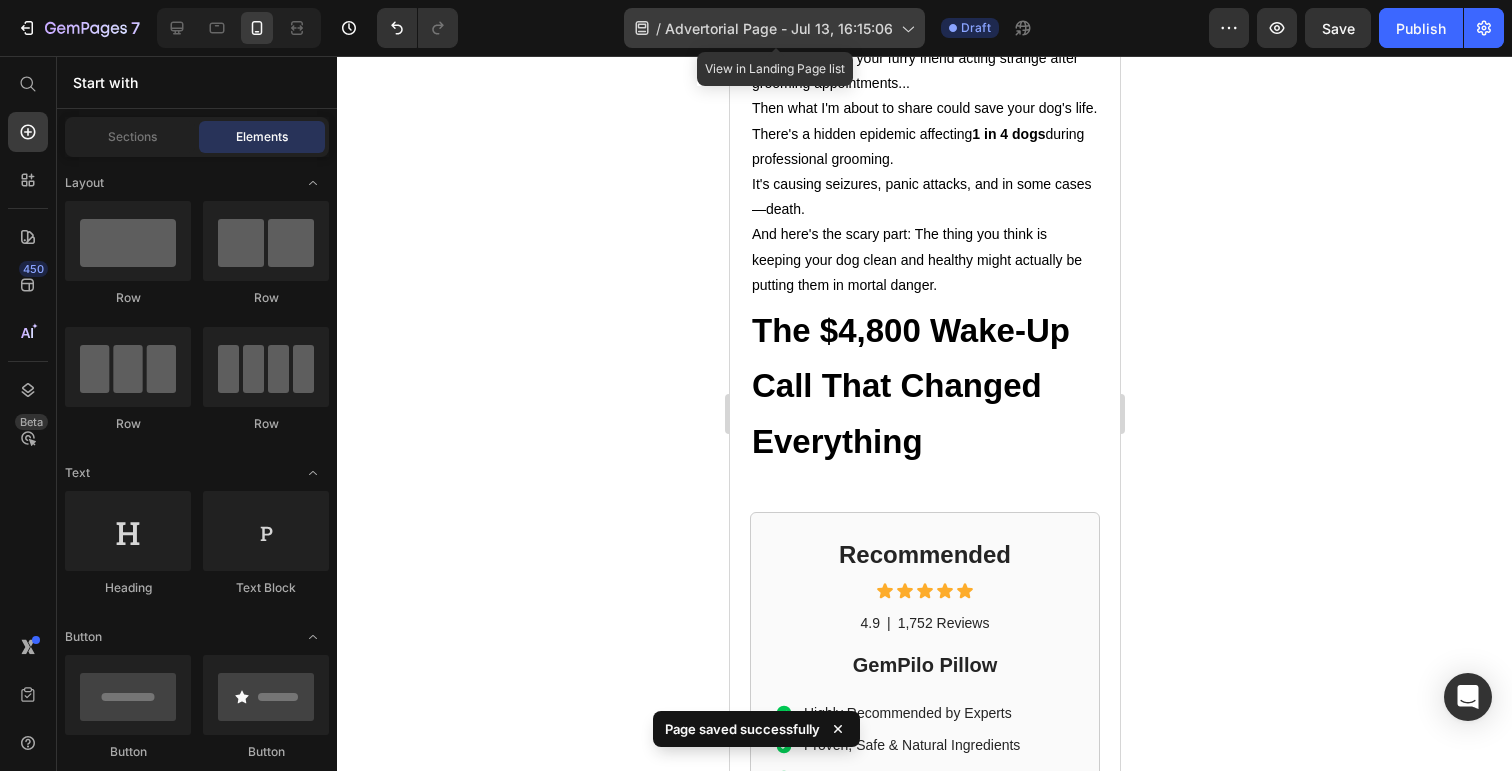 click on "Advertorial Page - Jul 13, 16:15:06" at bounding box center (779, 28) 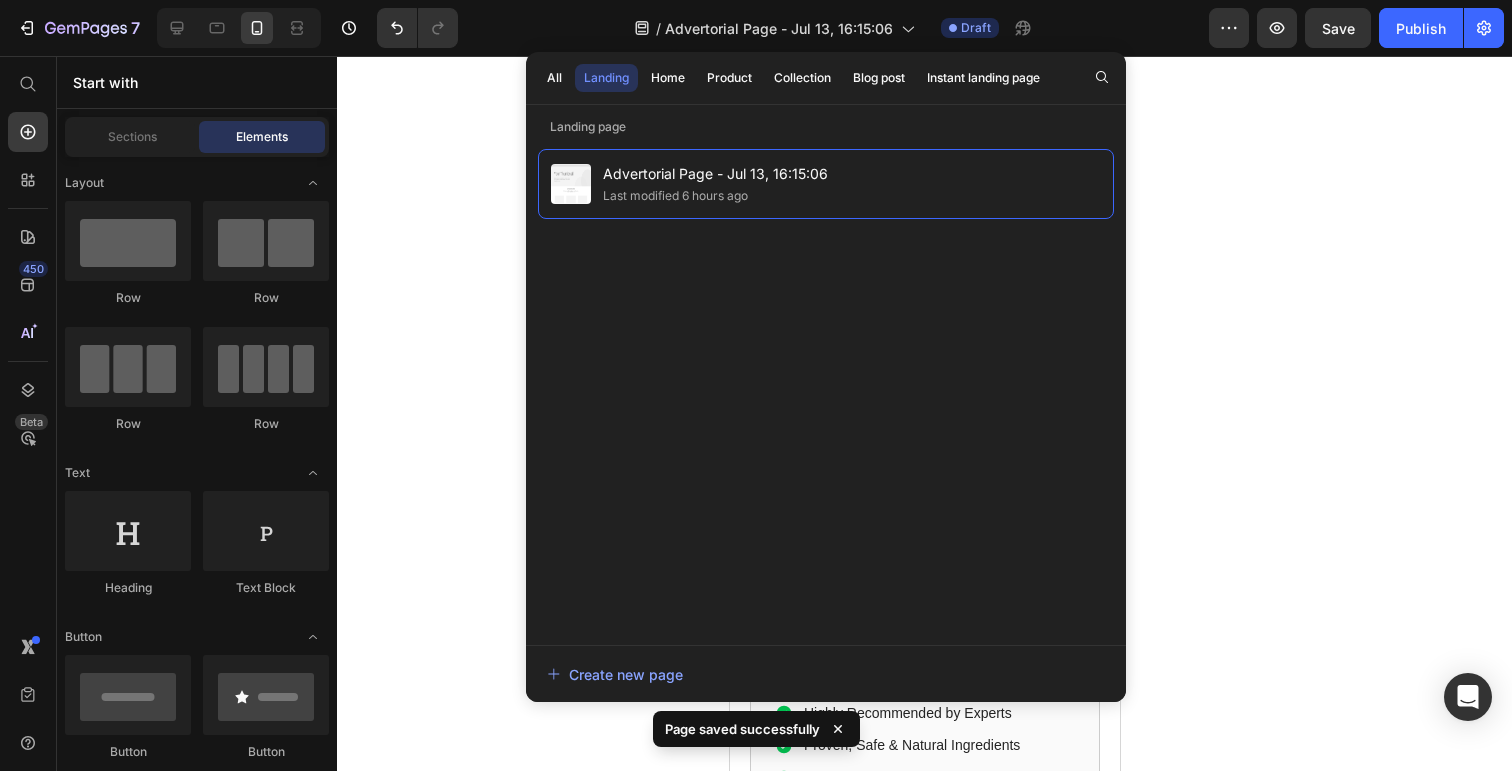 click 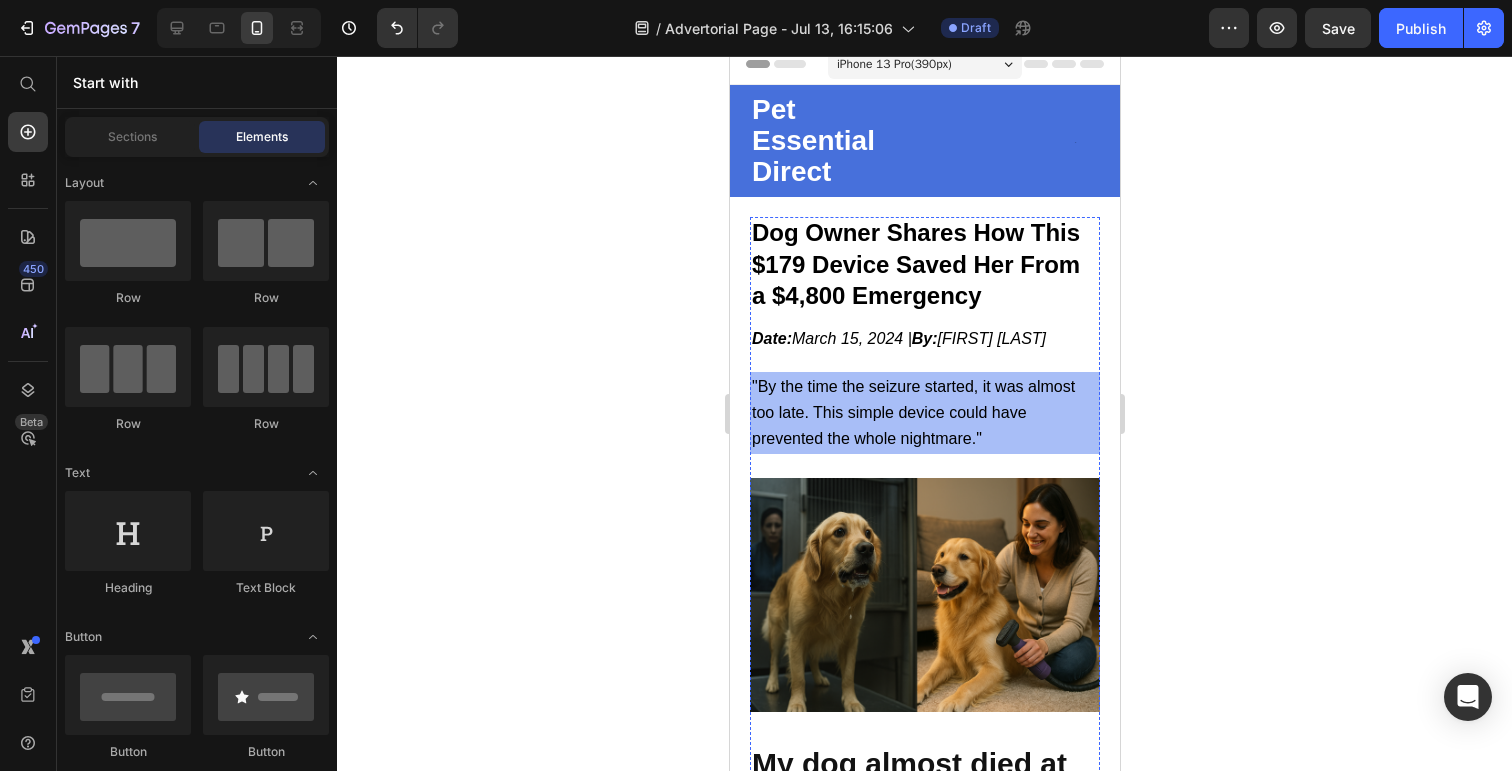 scroll, scrollTop: 0, scrollLeft: 0, axis: both 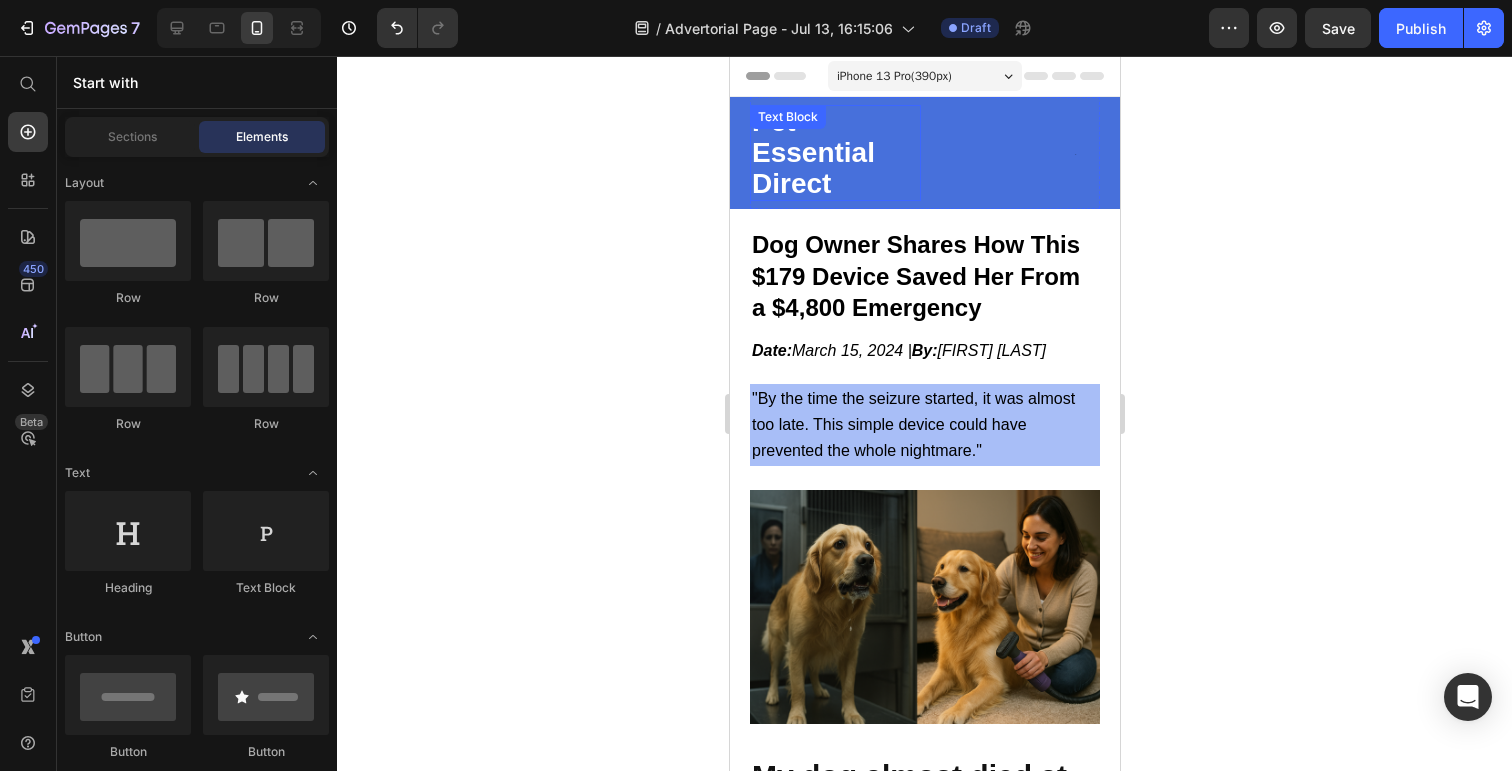 click on "Pet Essential Direct" at bounding box center [834, 153] 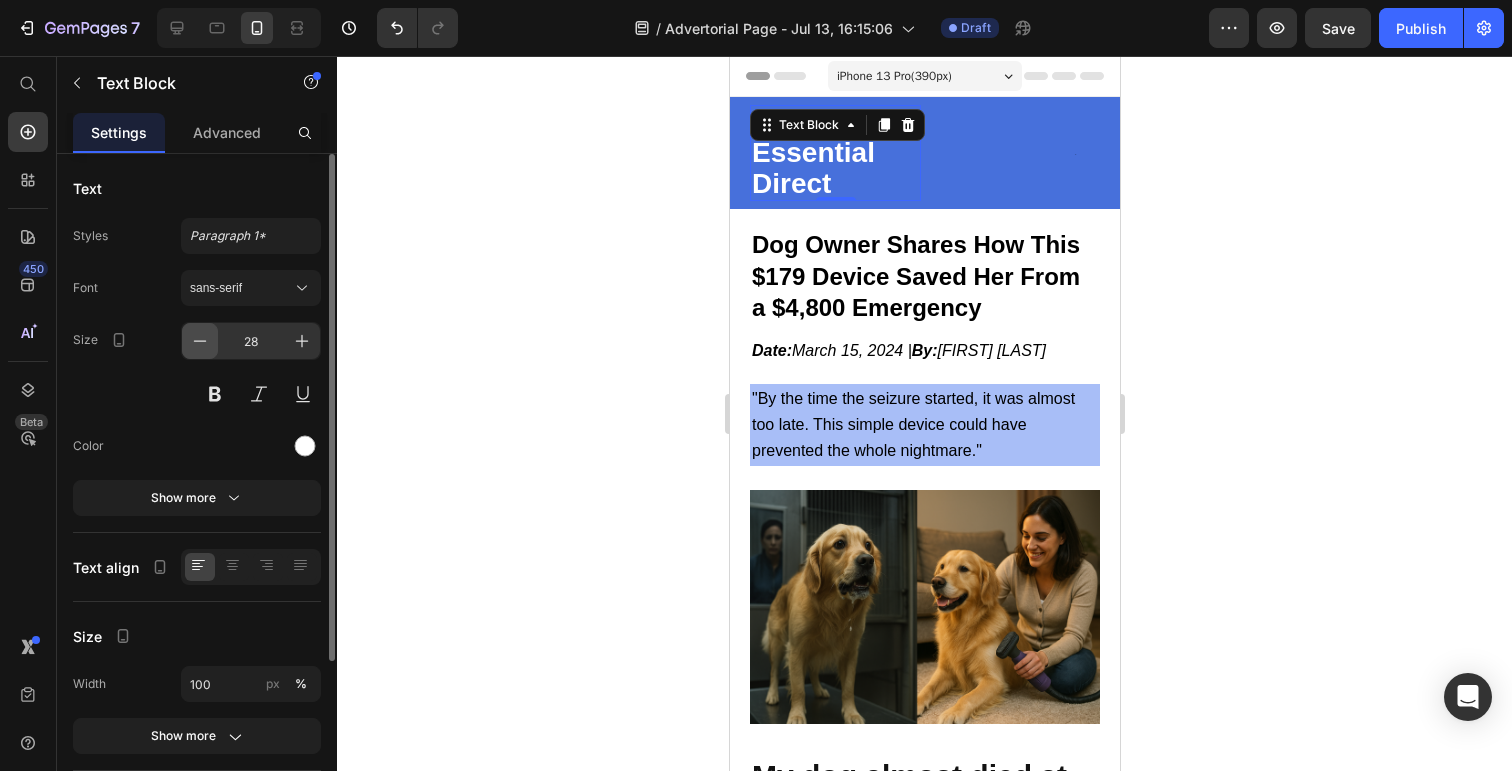 click 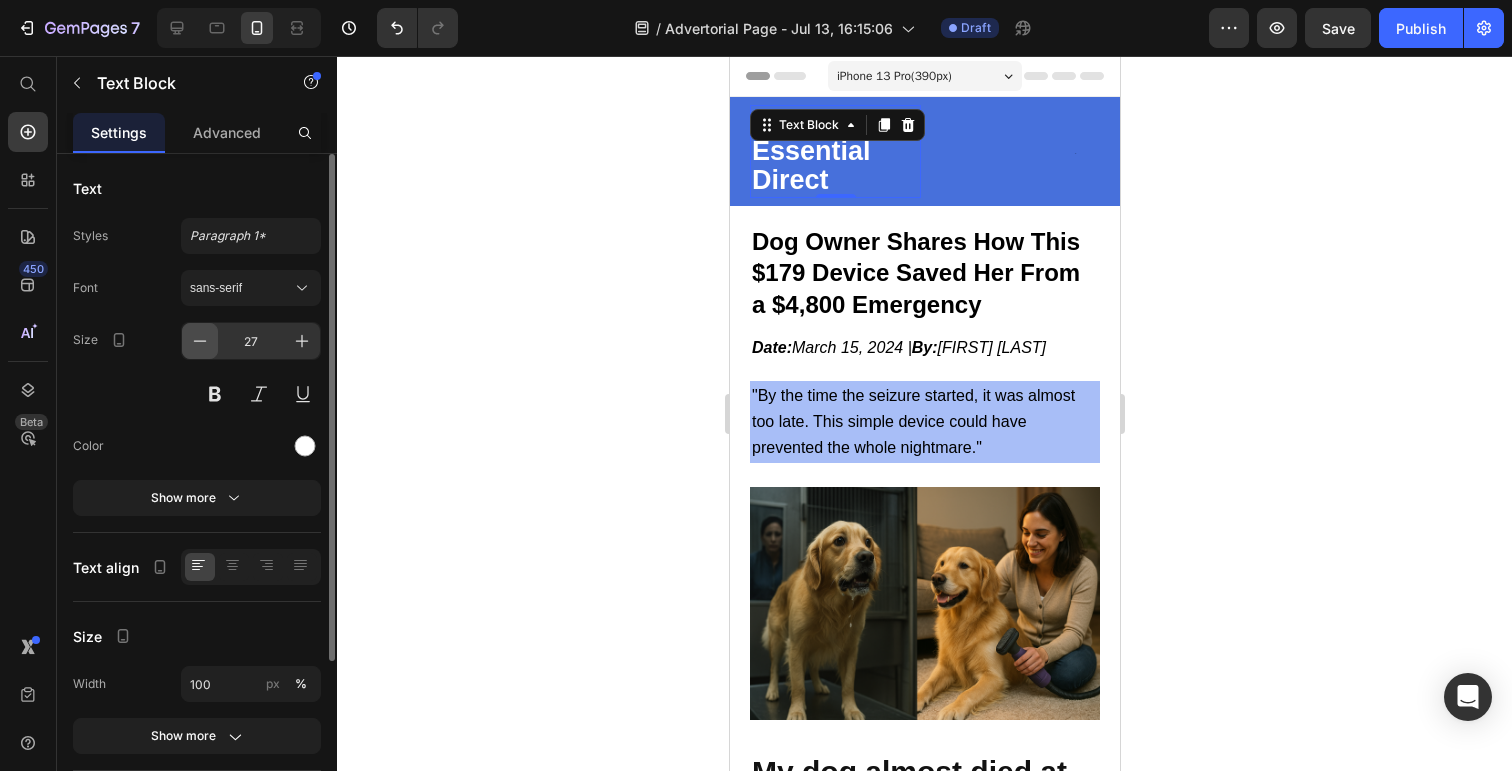 click 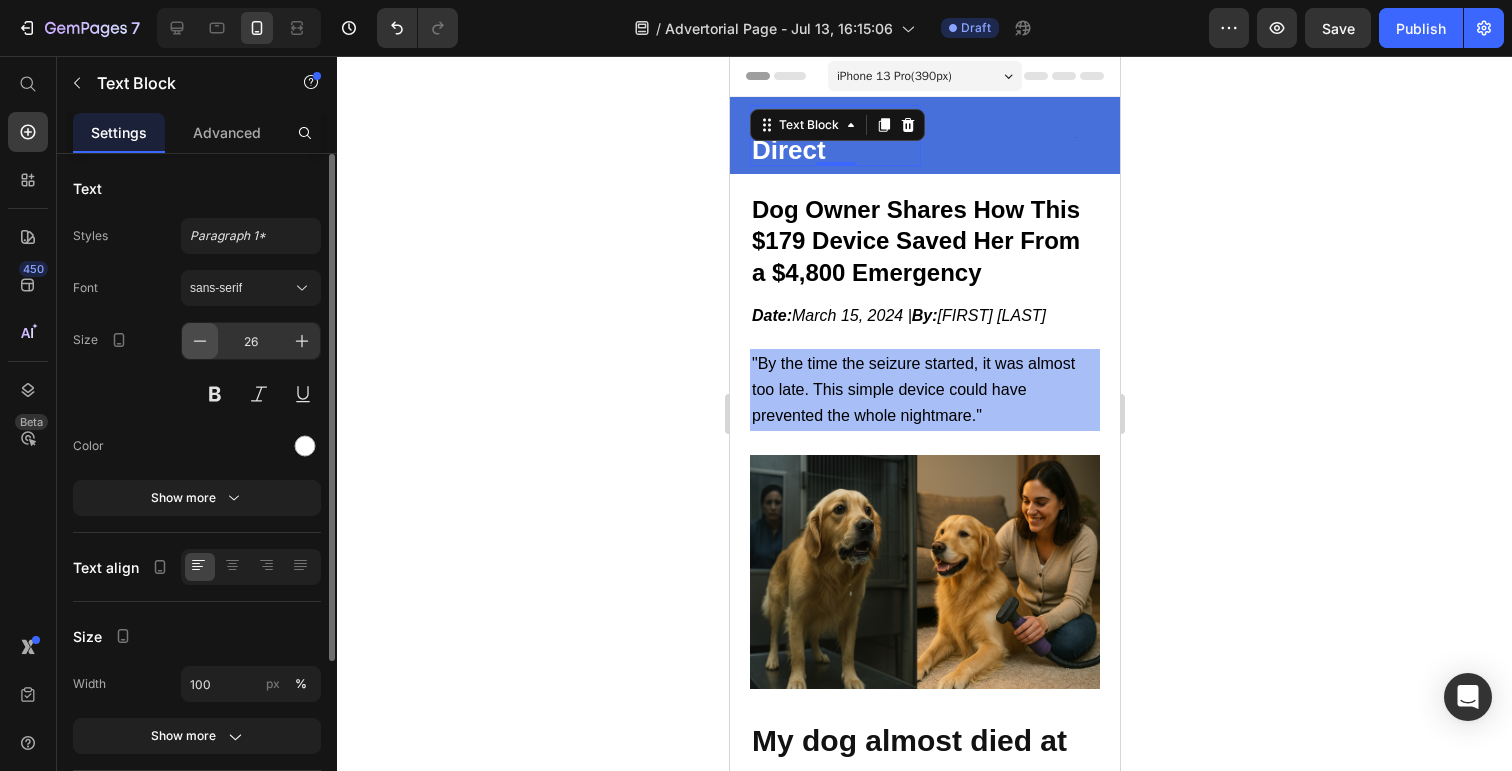 click 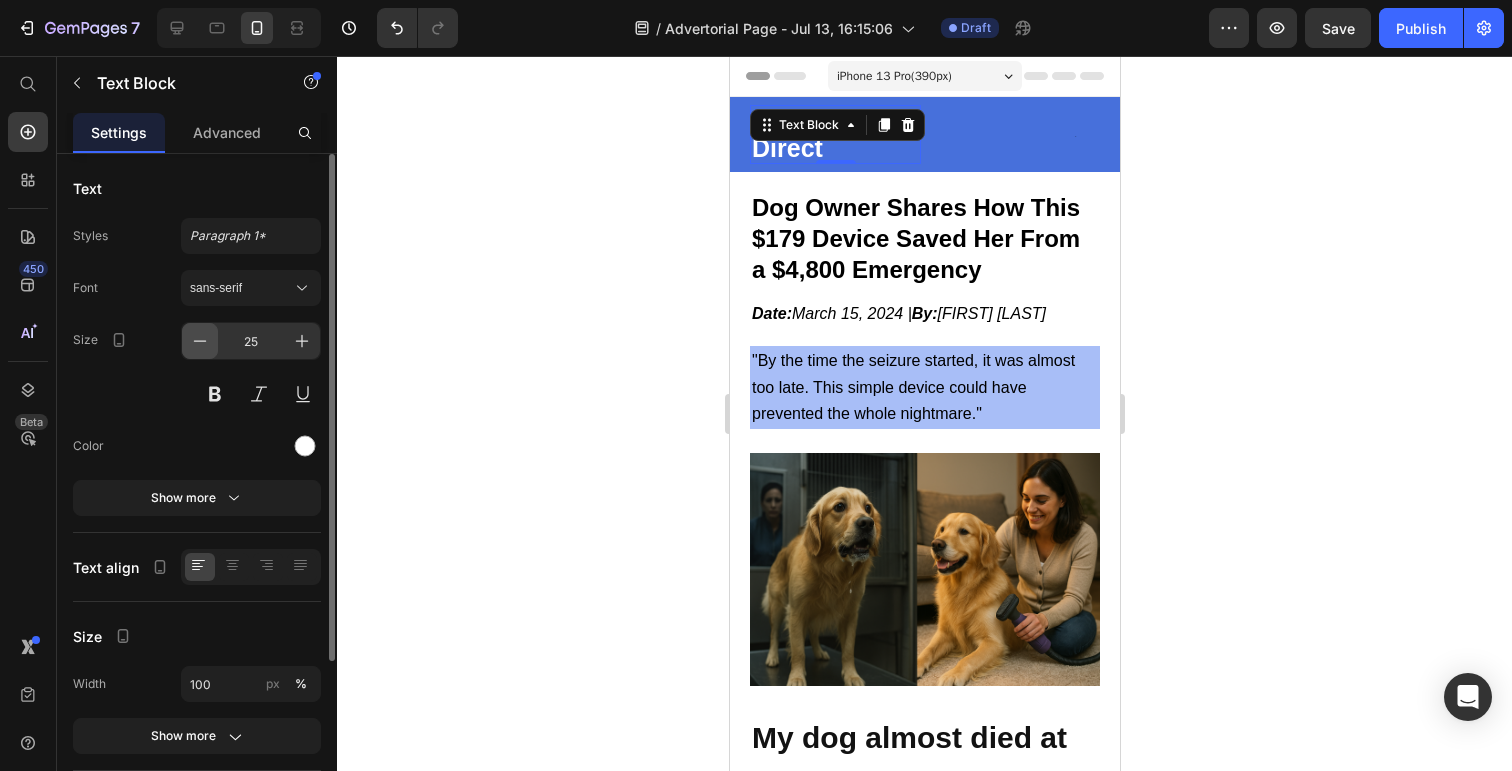 click 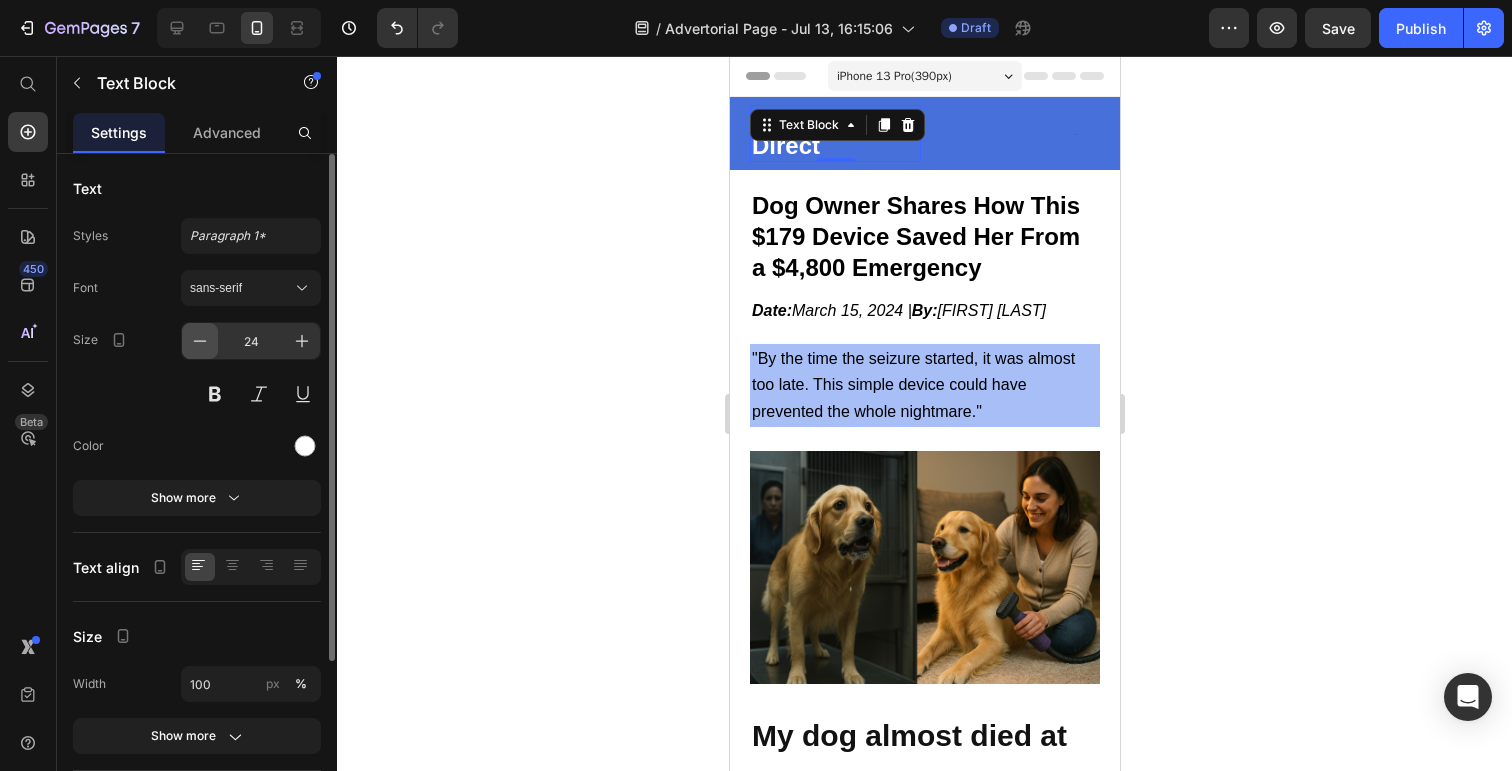 click 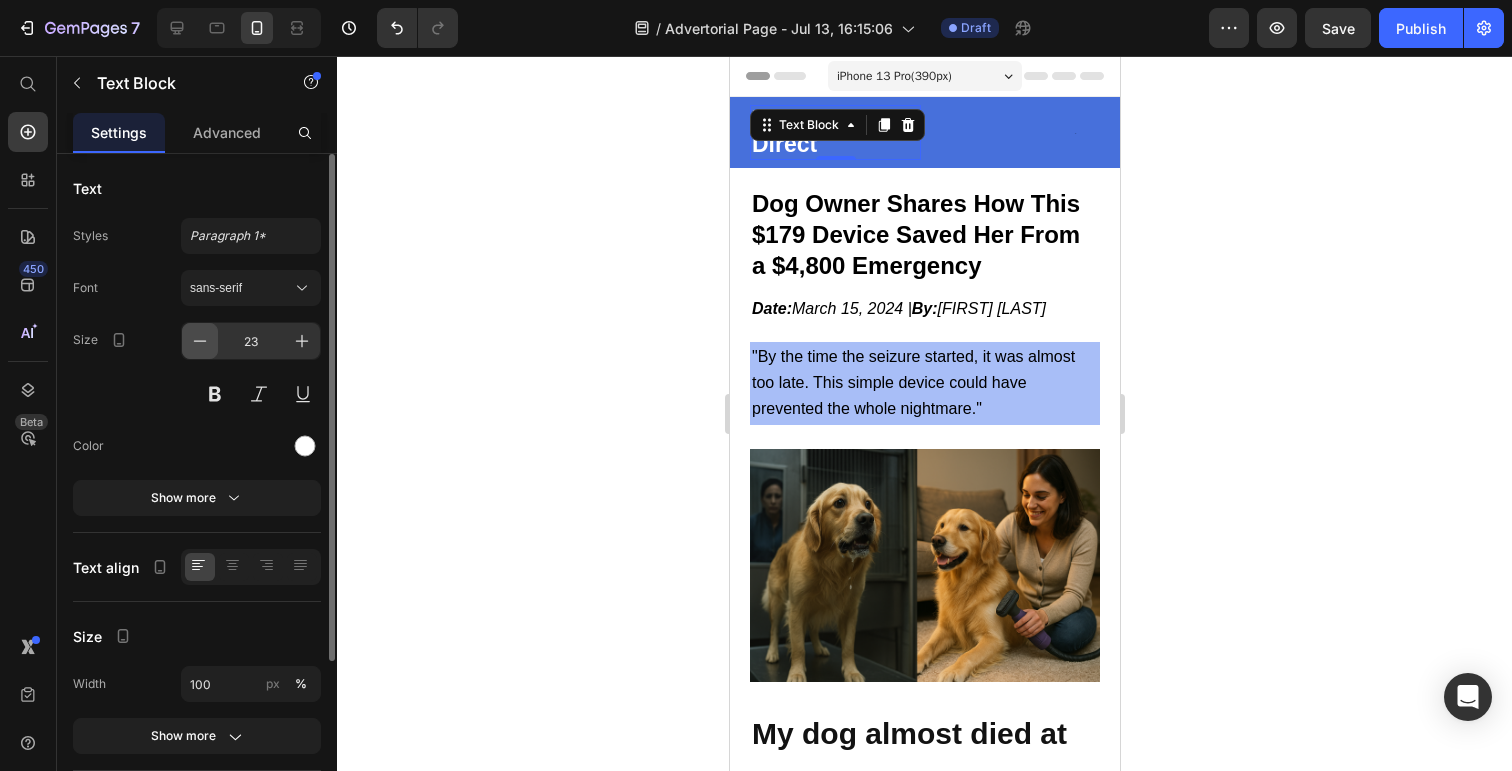click 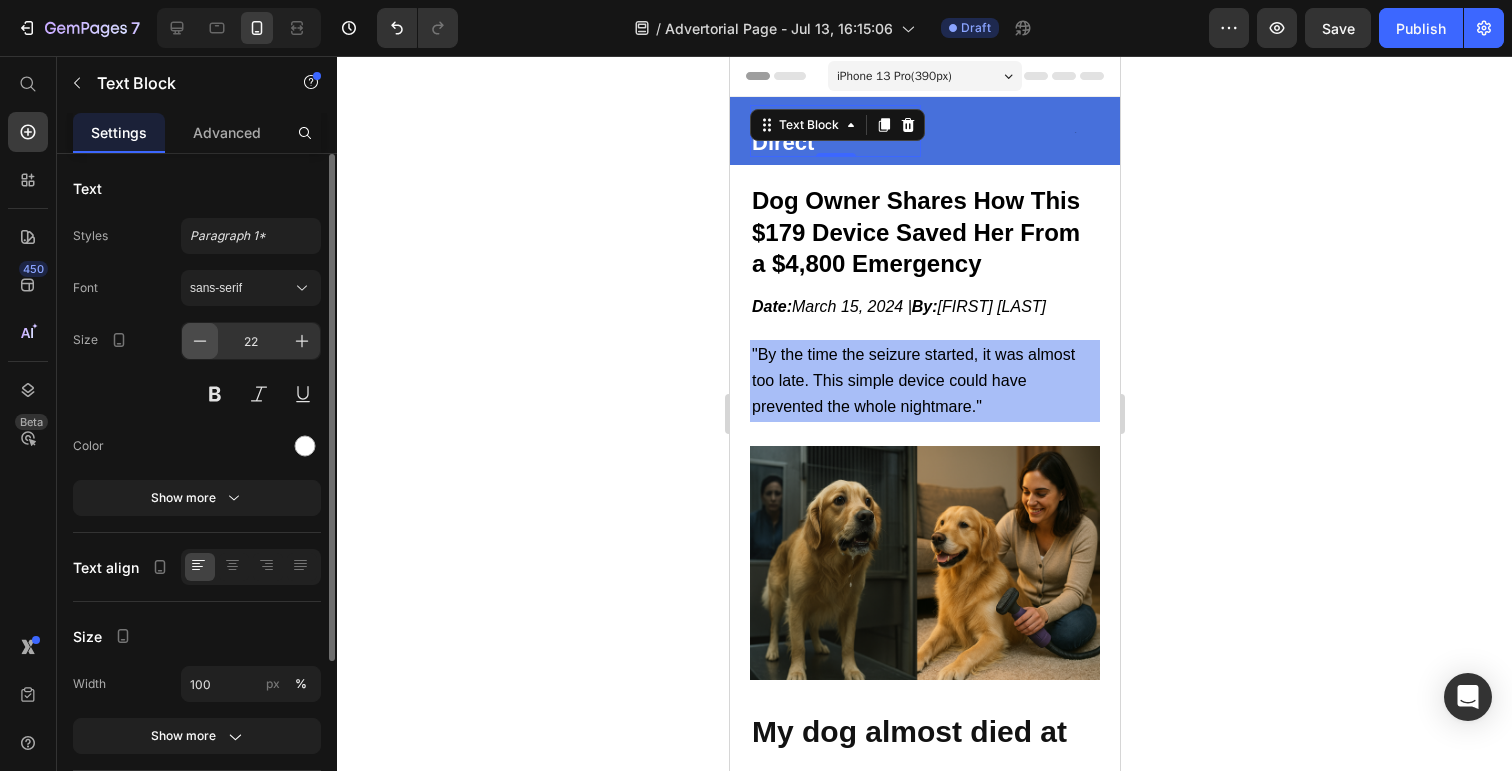 click 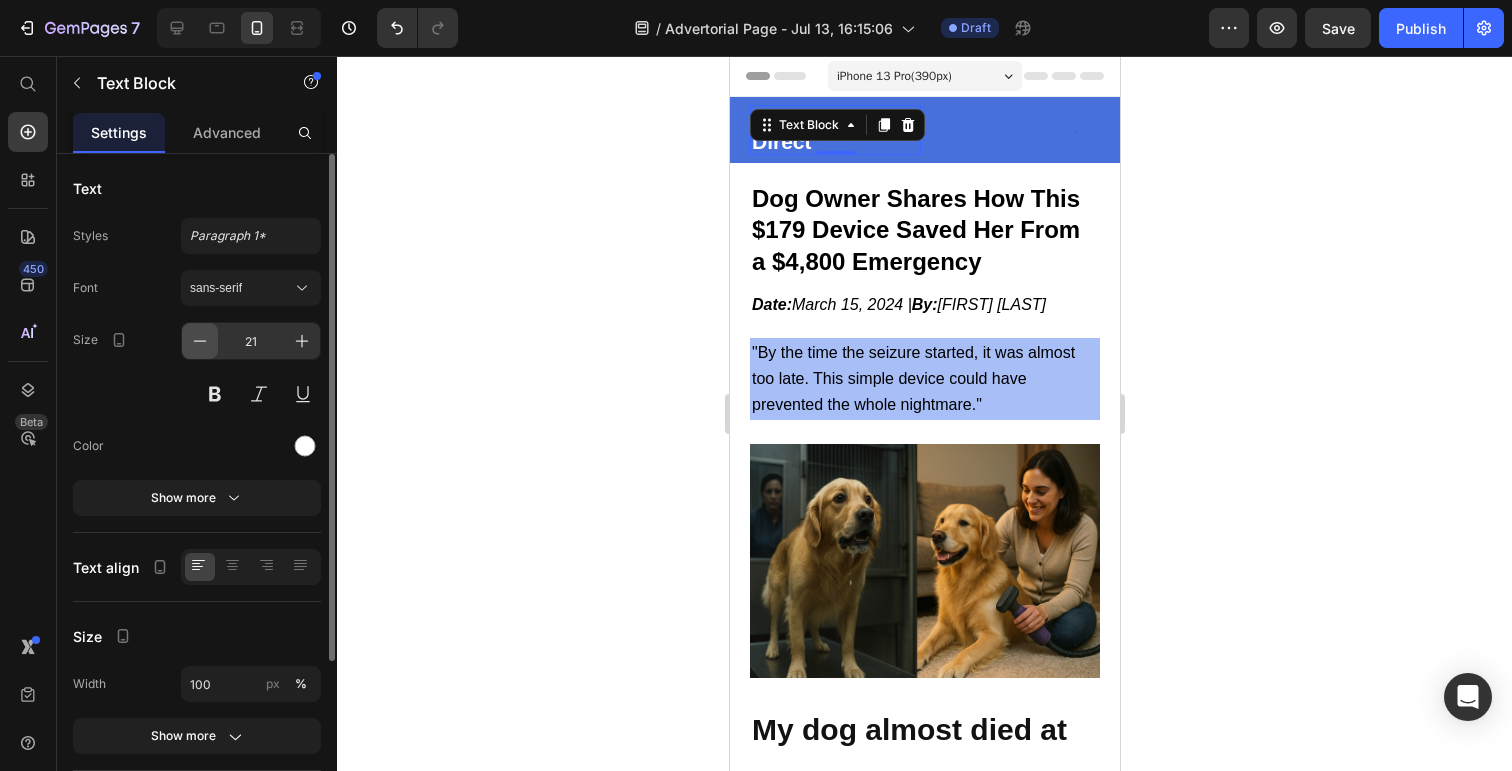 click 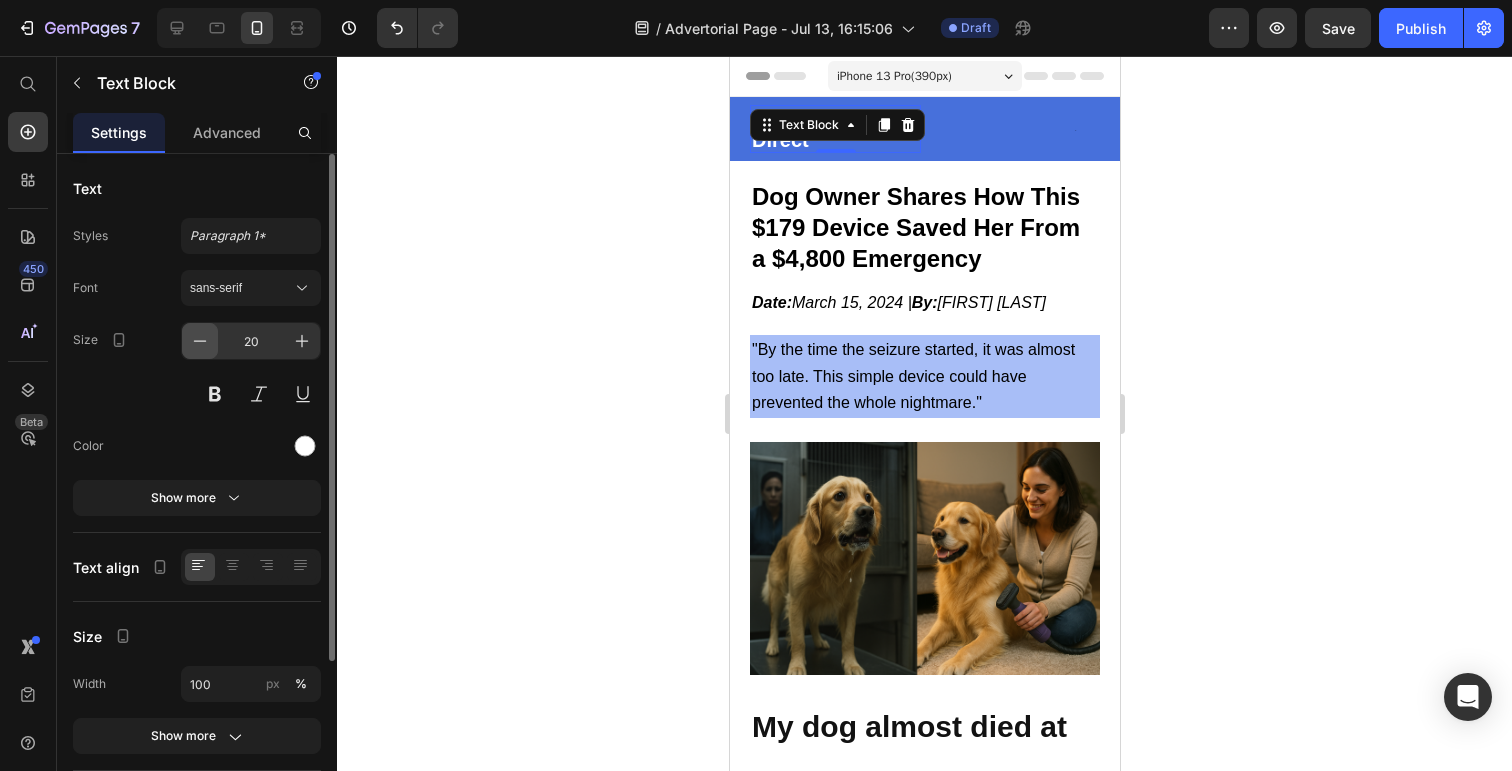 click 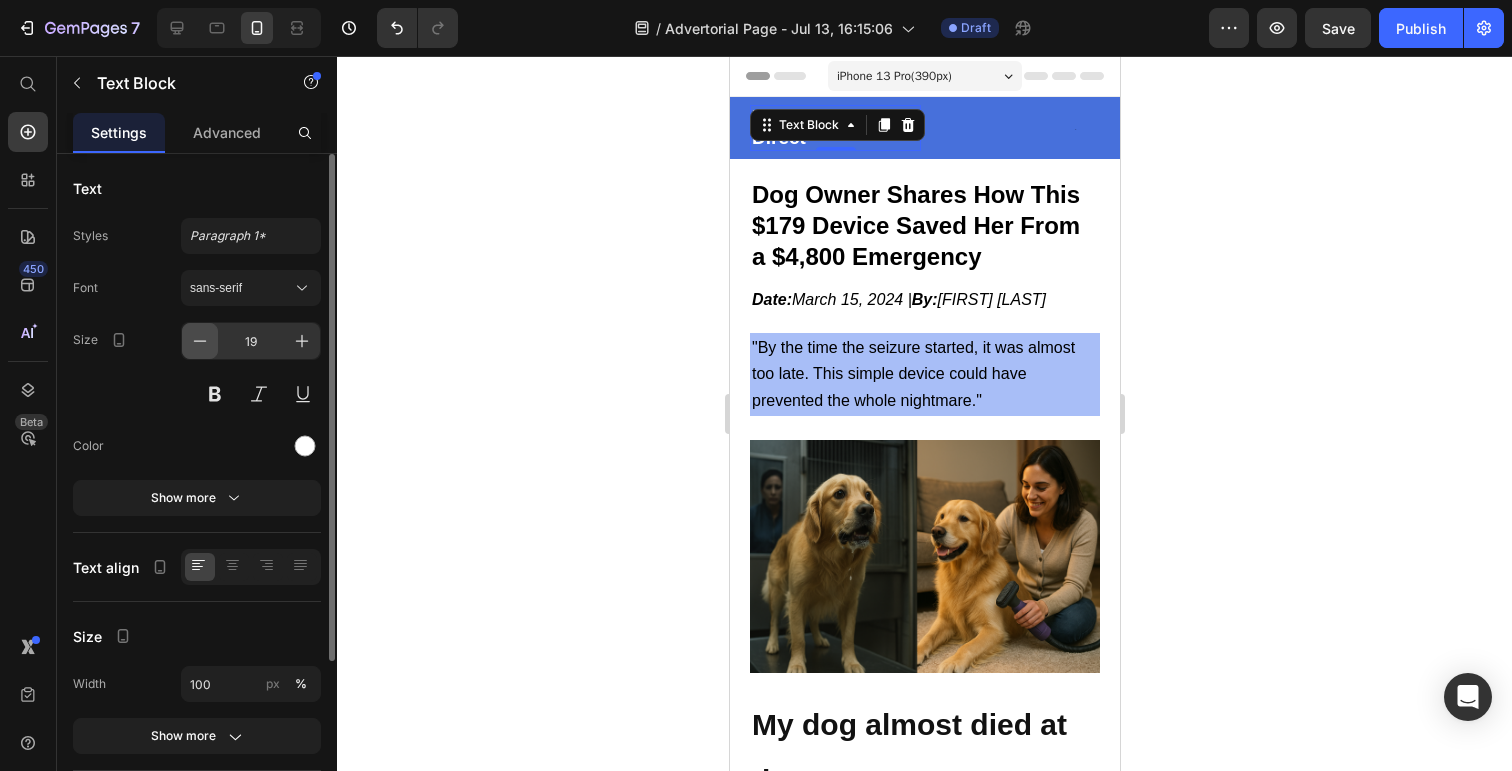 click 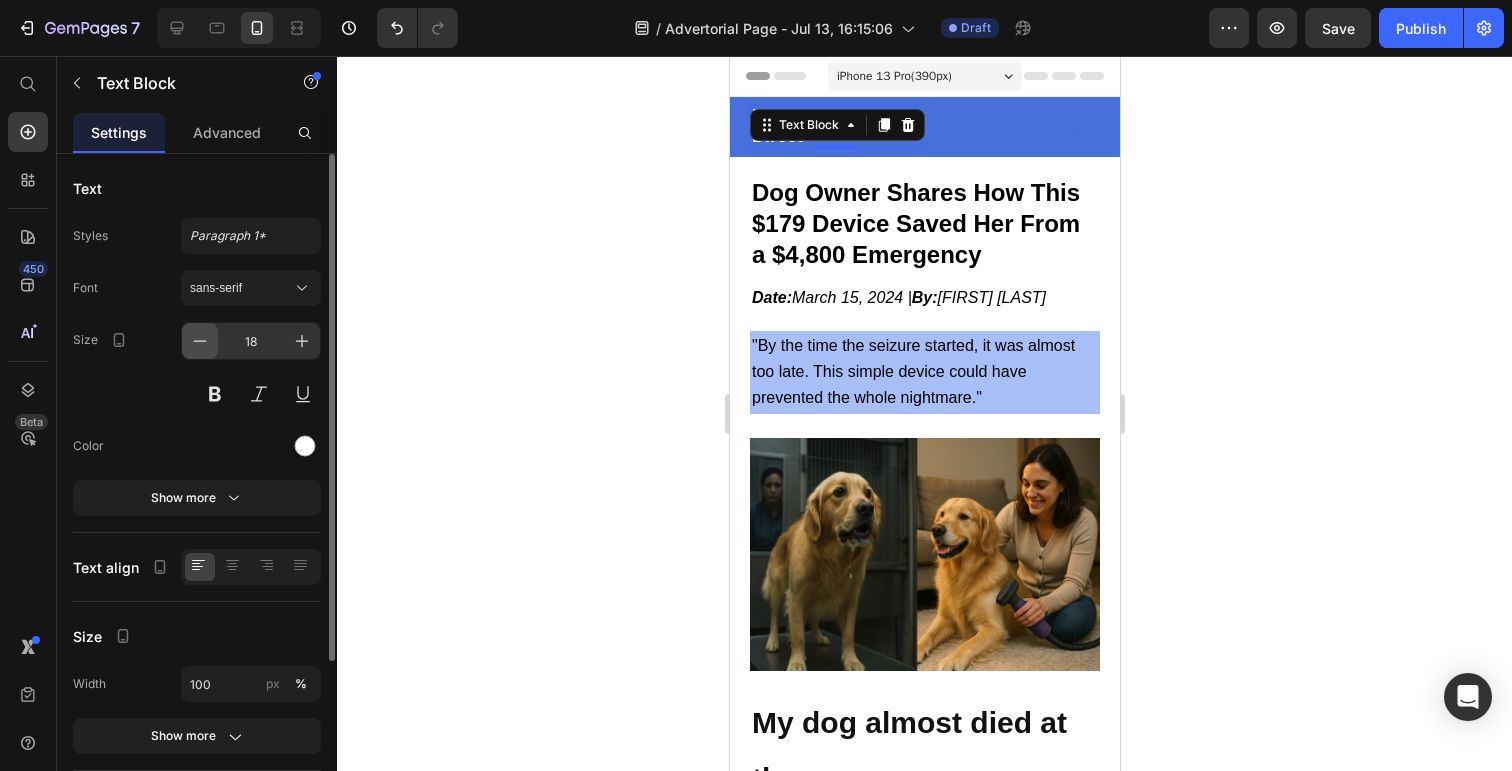 click 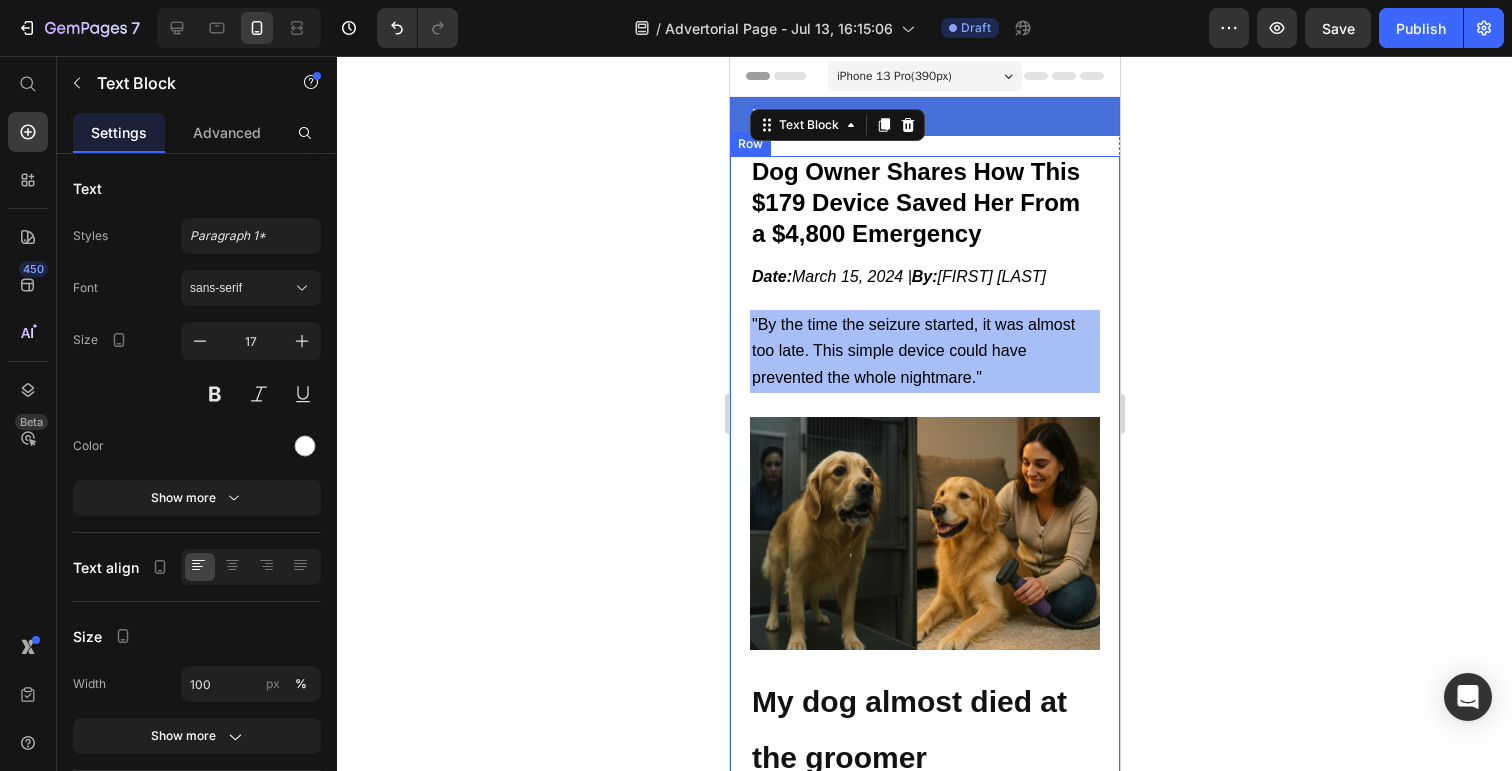 click 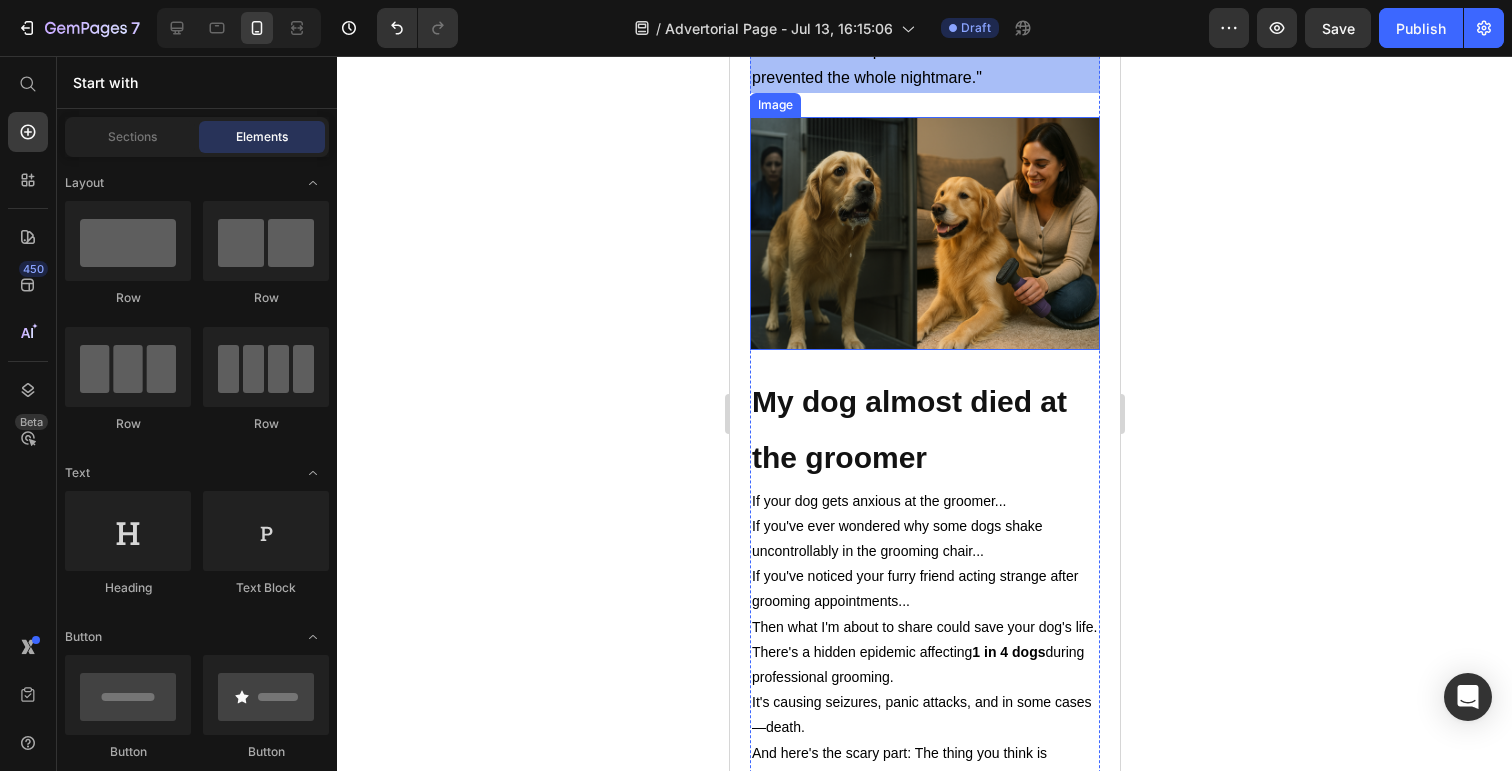 scroll, scrollTop: 301, scrollLeft: 0, axis: vertical 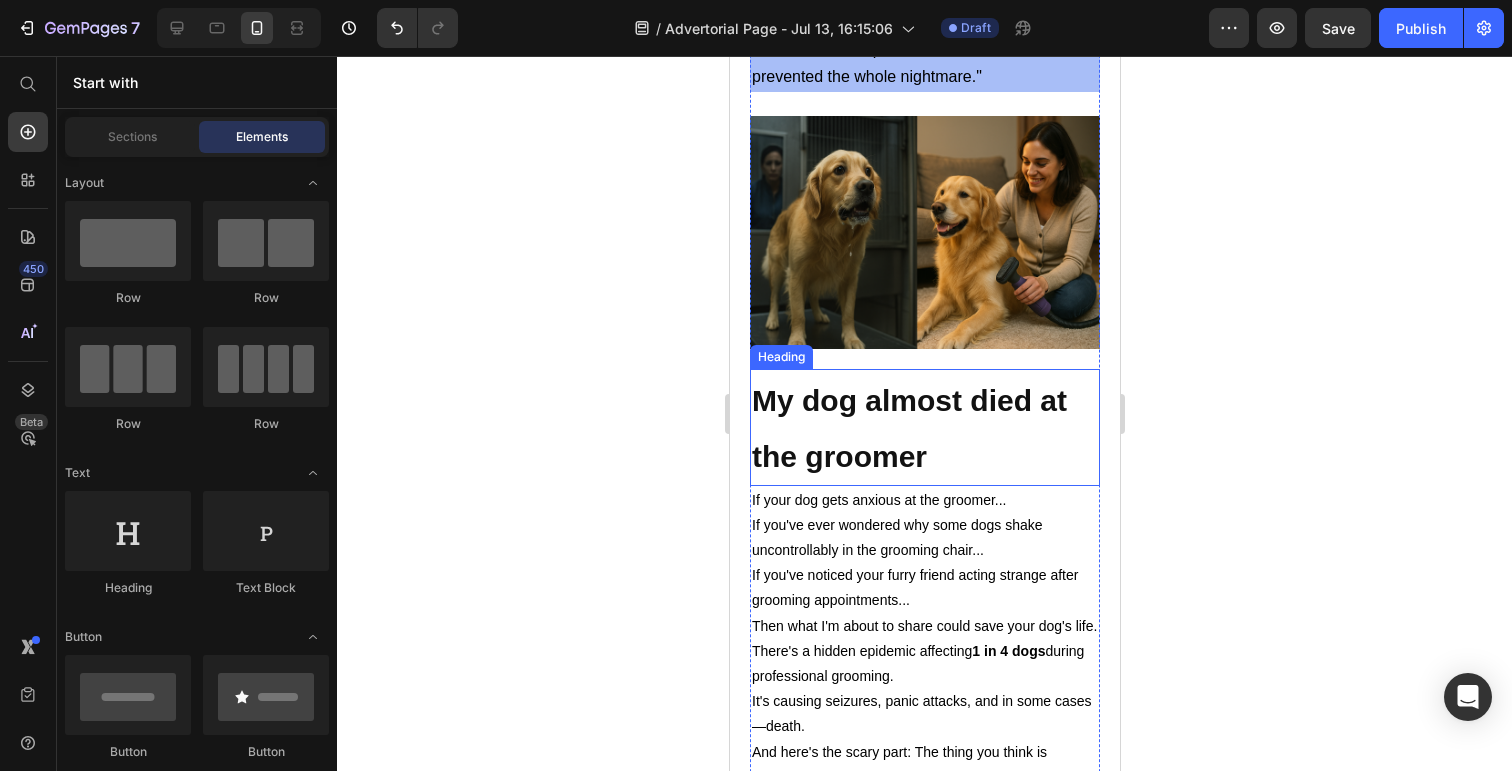 click on "My dog almost died at the groomer" at bounding box center (924, 427) 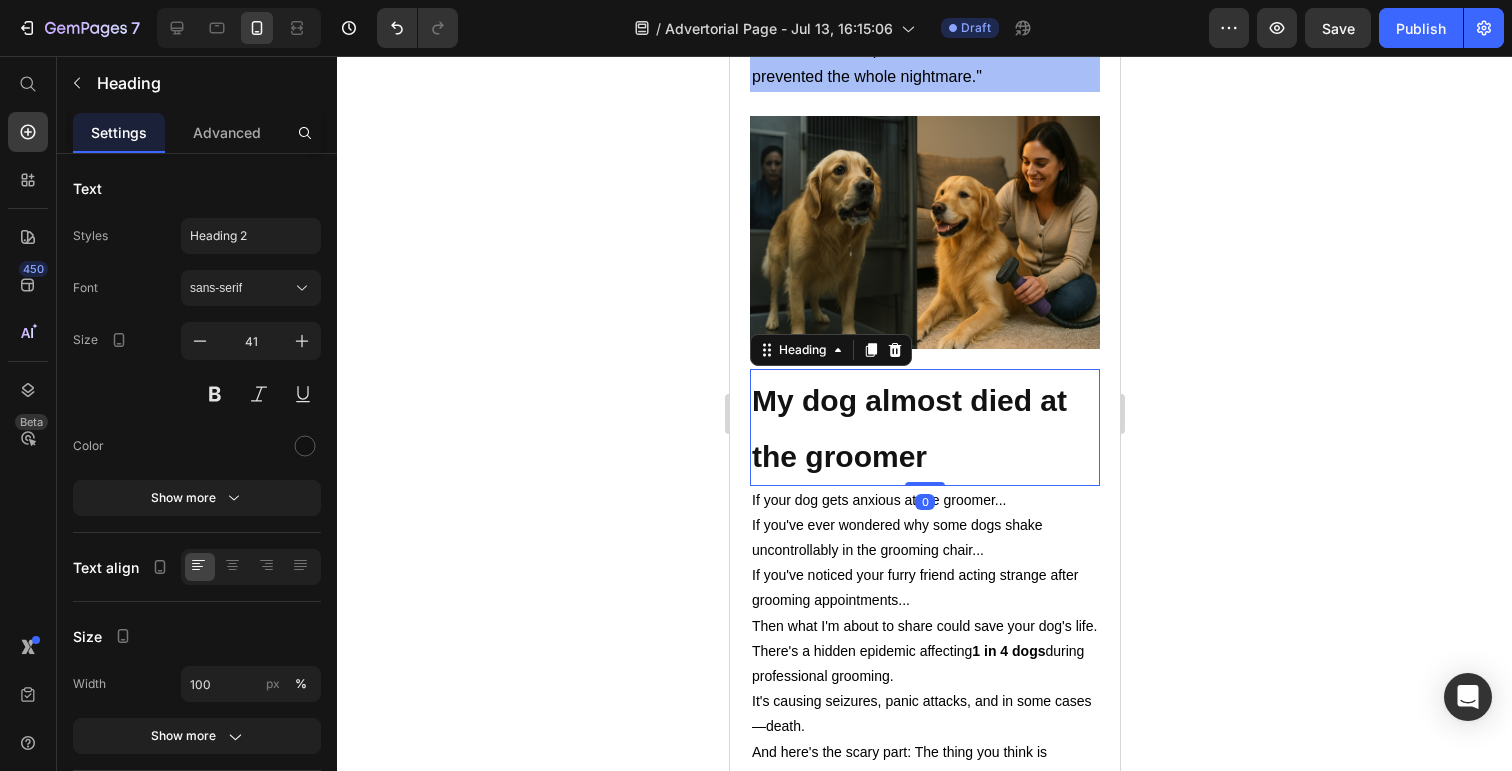 click on "My dog almost died at the groomer" at bounding box center (924, 427) 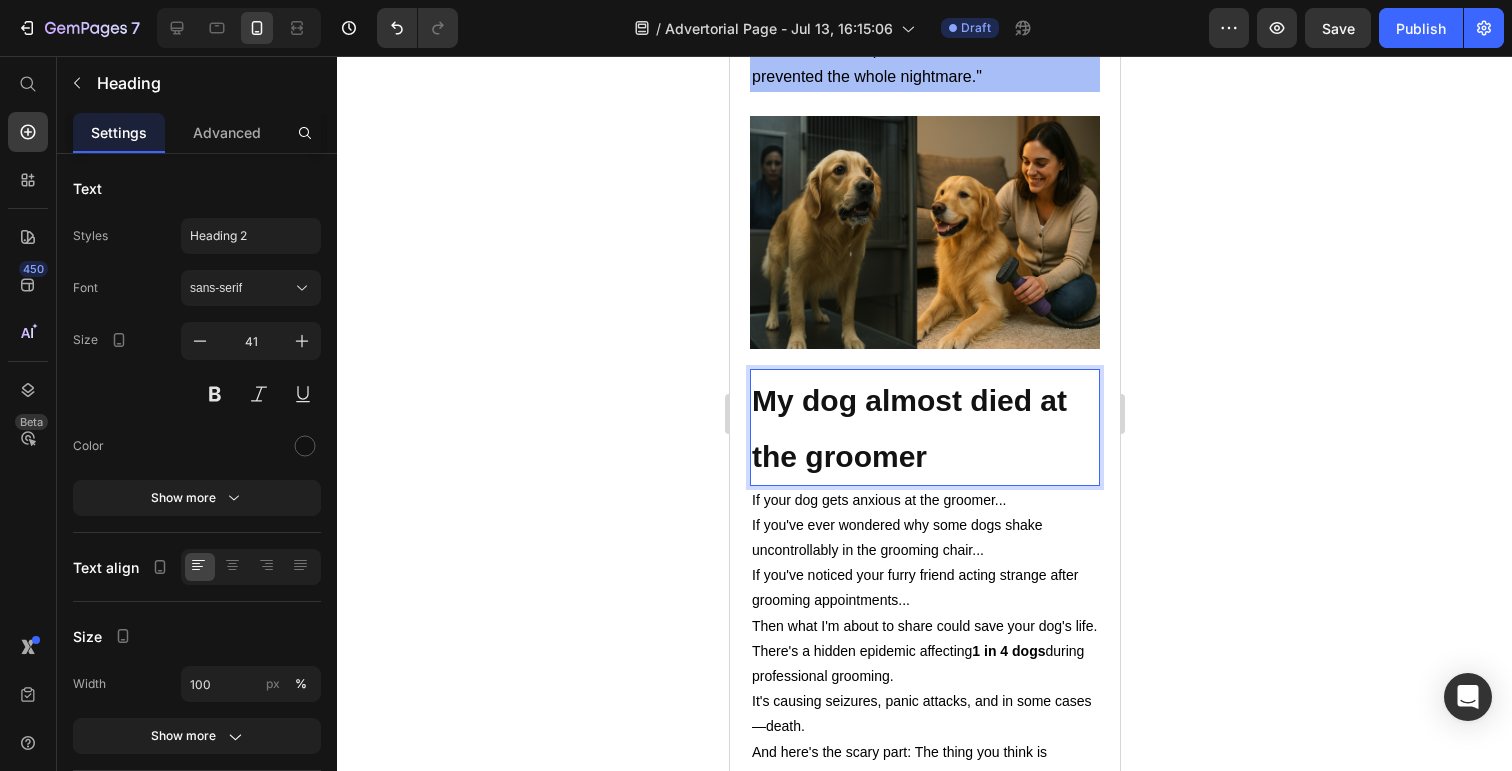 click on "My dog almost died at the groomer" at bounding box center [924, 427] 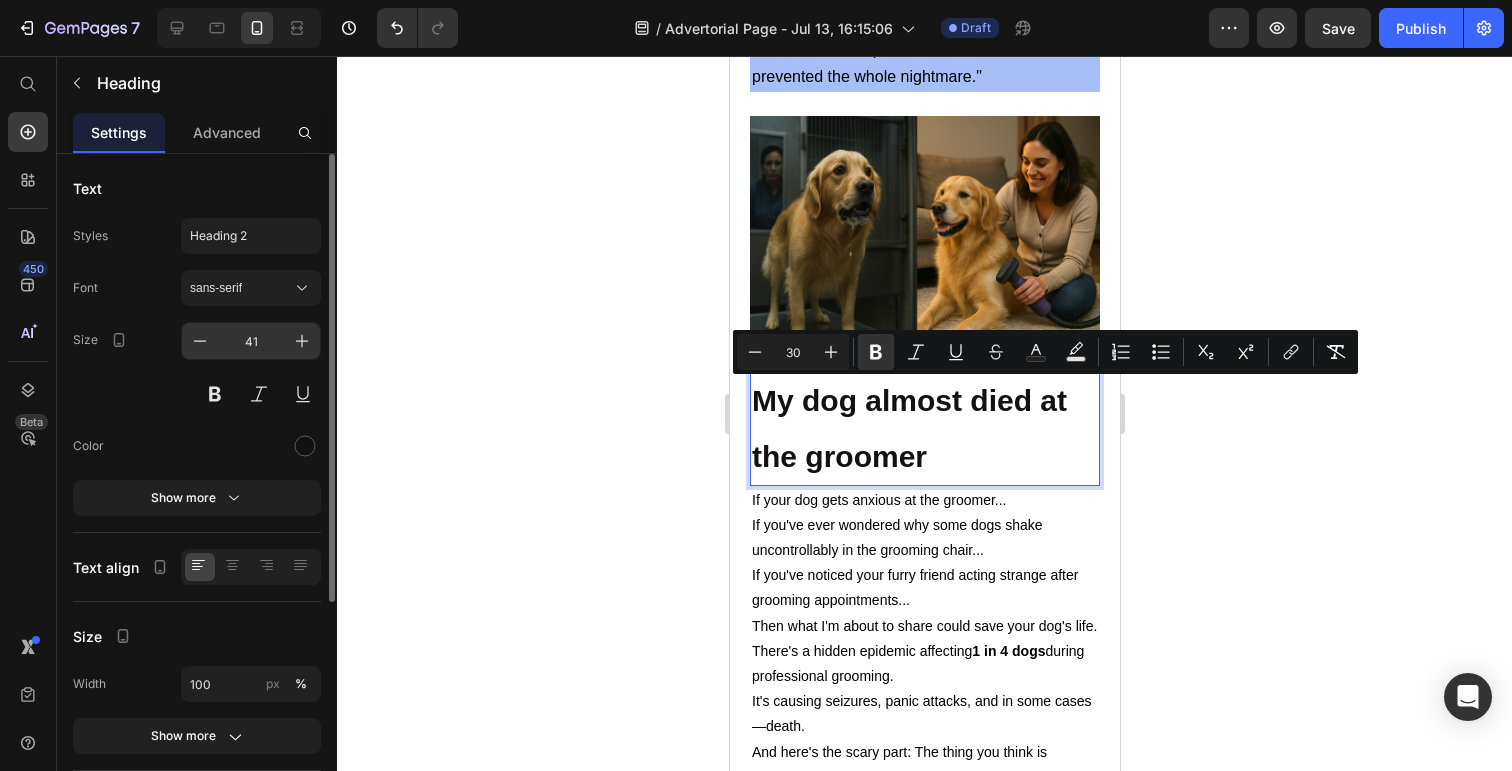 click on "41" at bounding box center [251, 341] 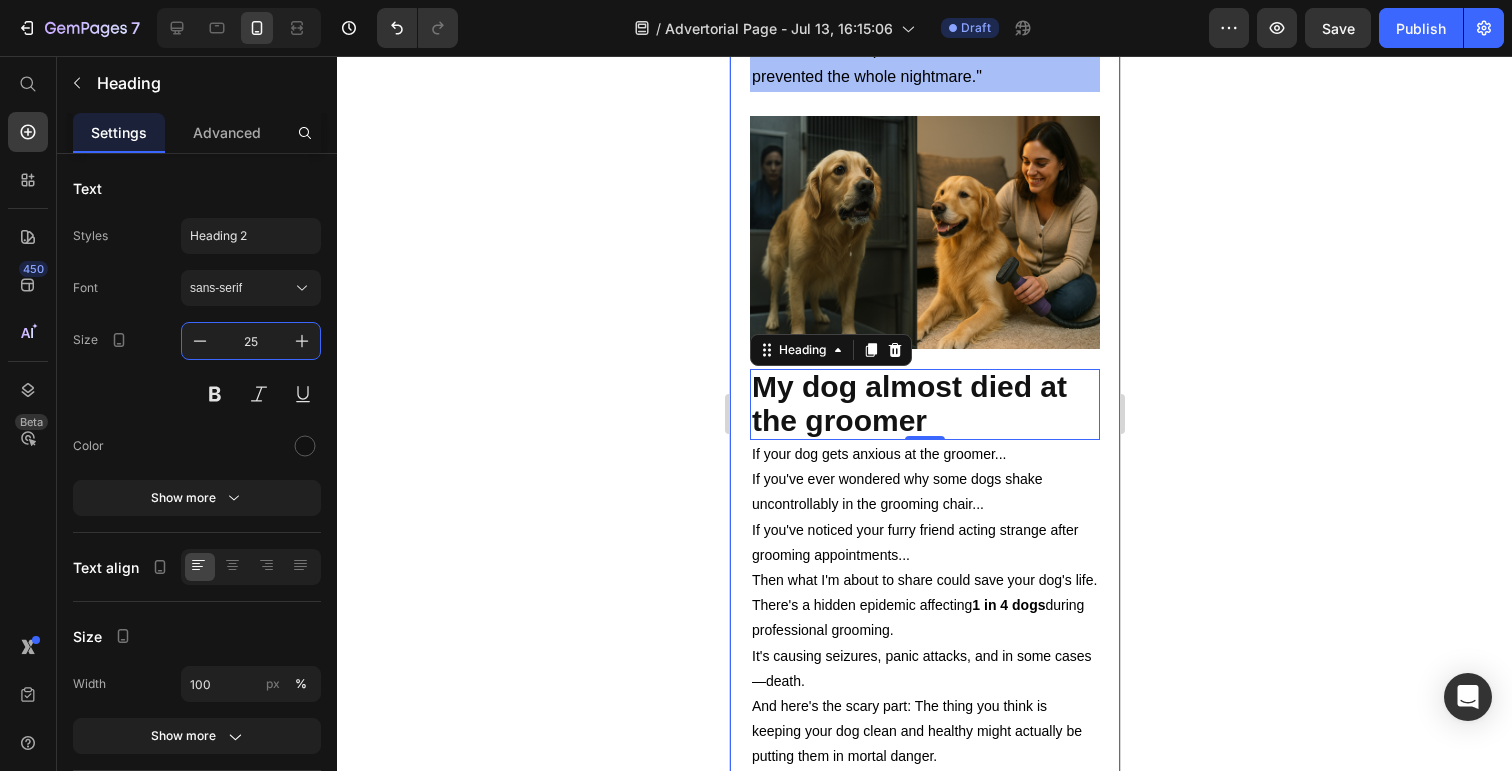 type on "25" 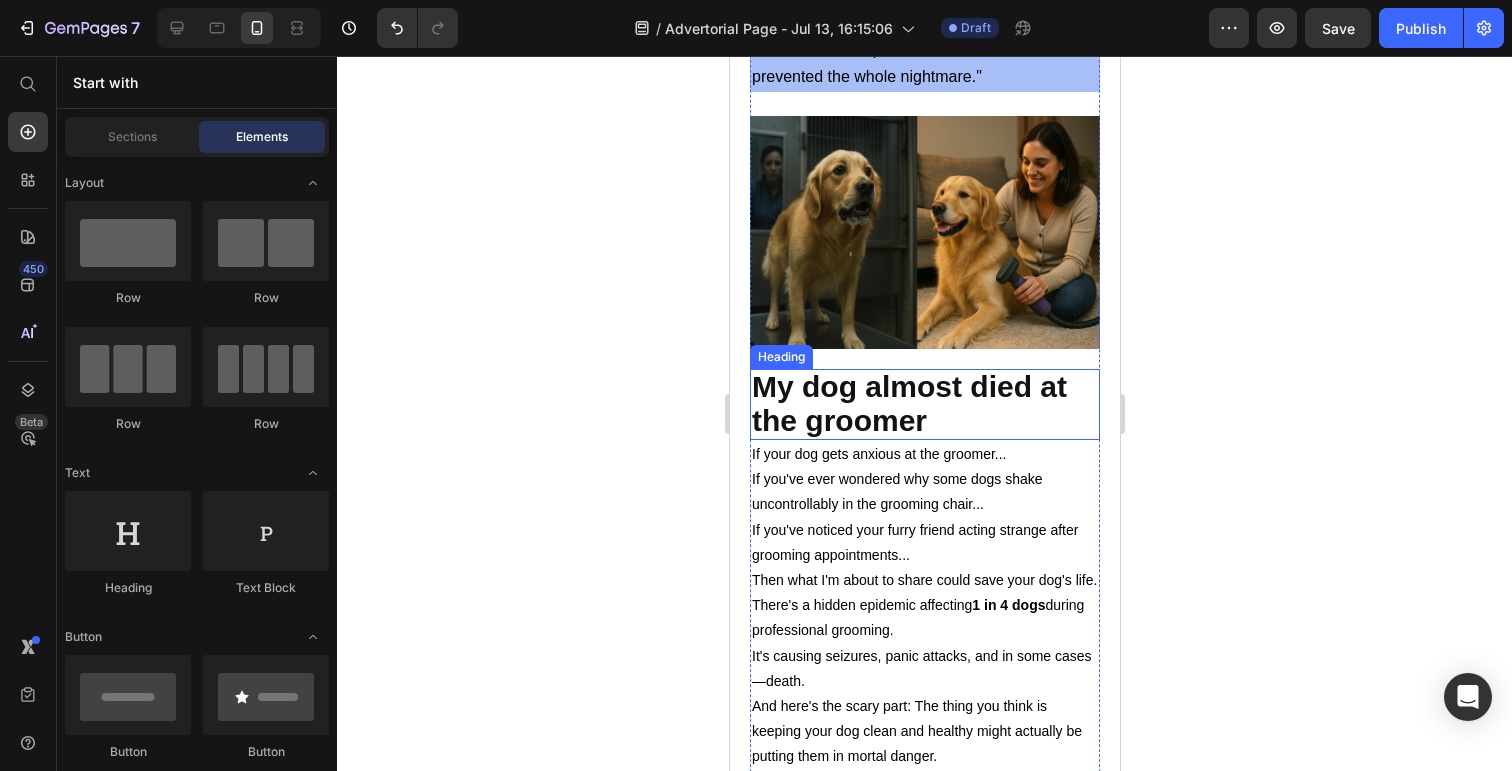 click on "⁠⁠⁠⁠⁠⁠⁠ My dog almost died at the groomer" at bounding box center [924, 404] 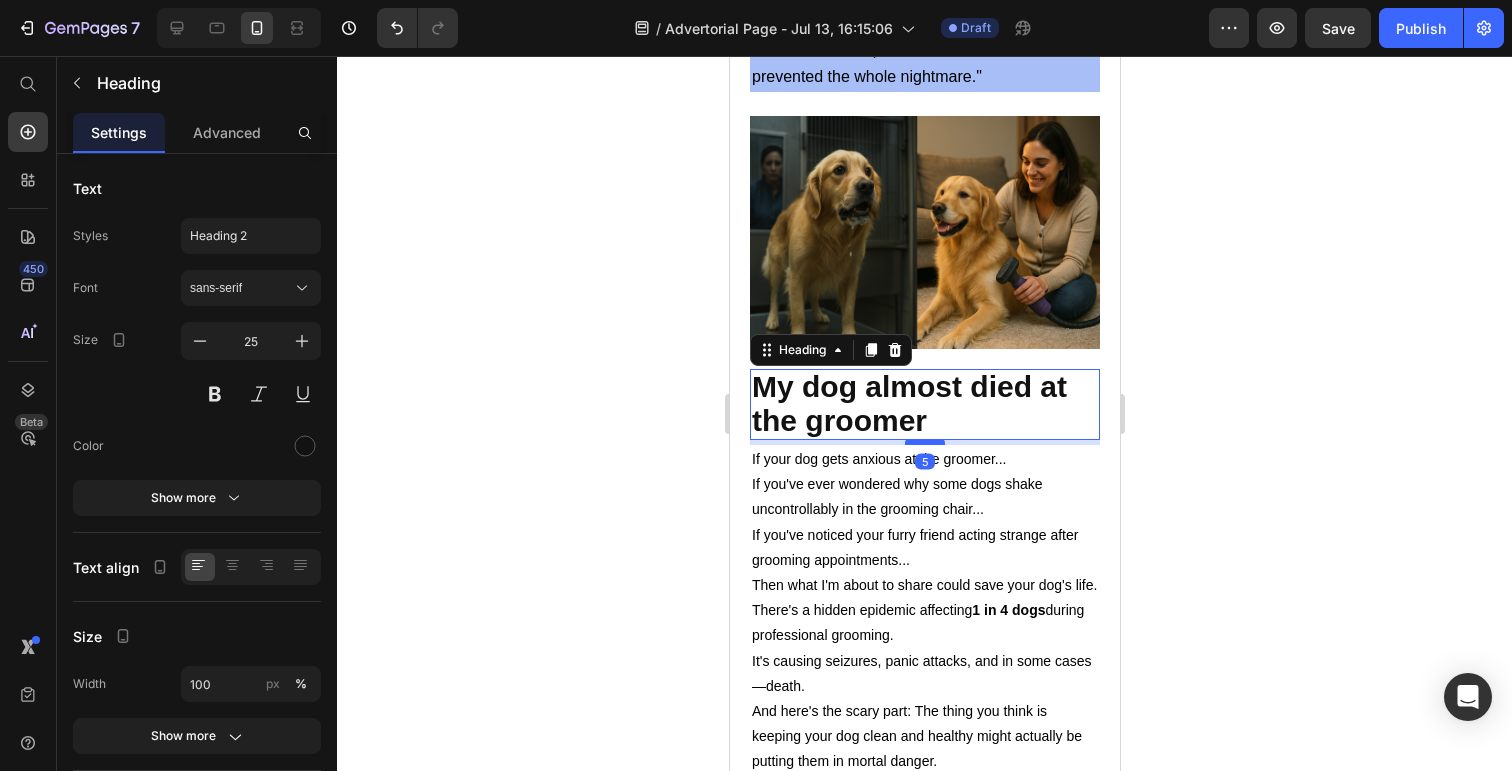 click at bounding box center (924, 442) 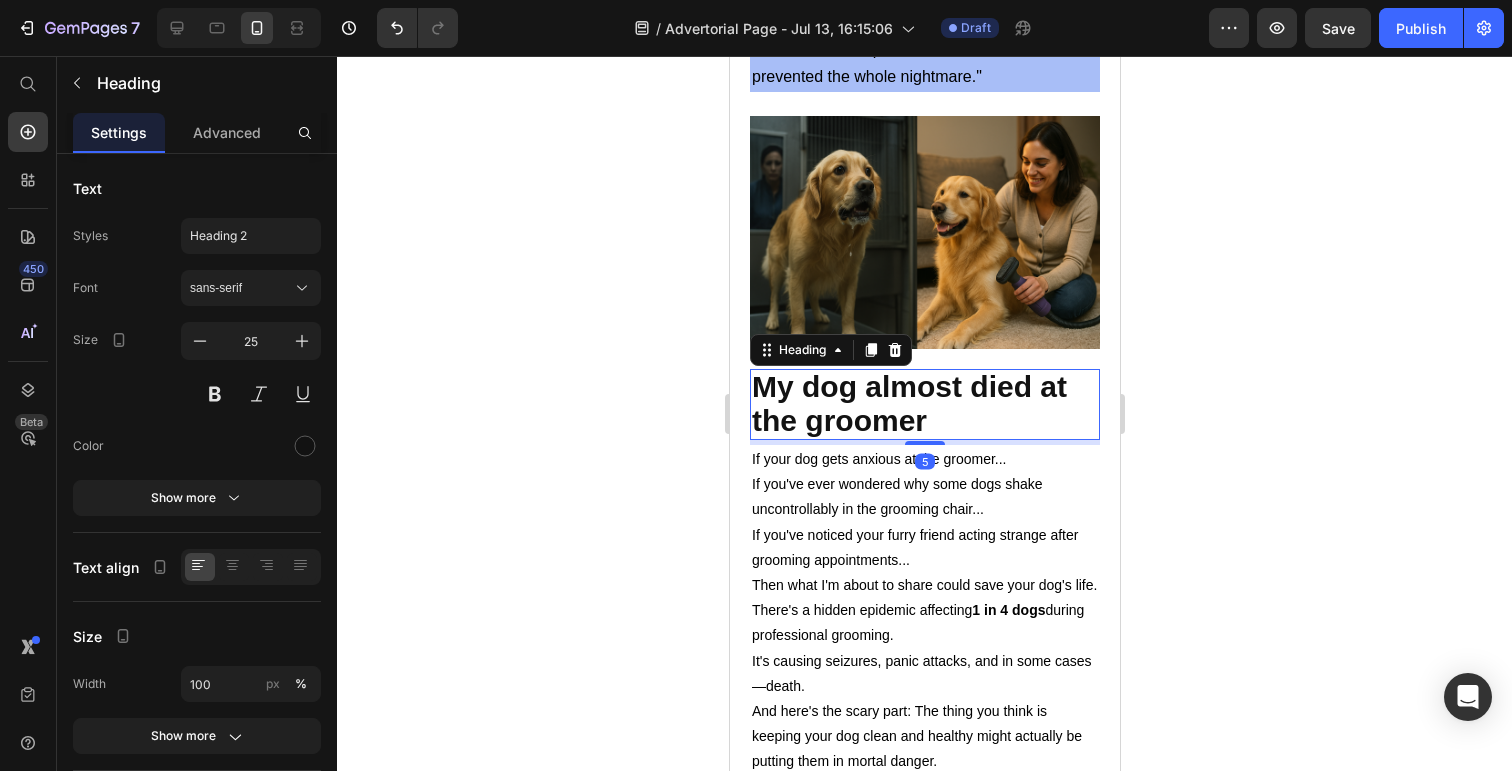 click 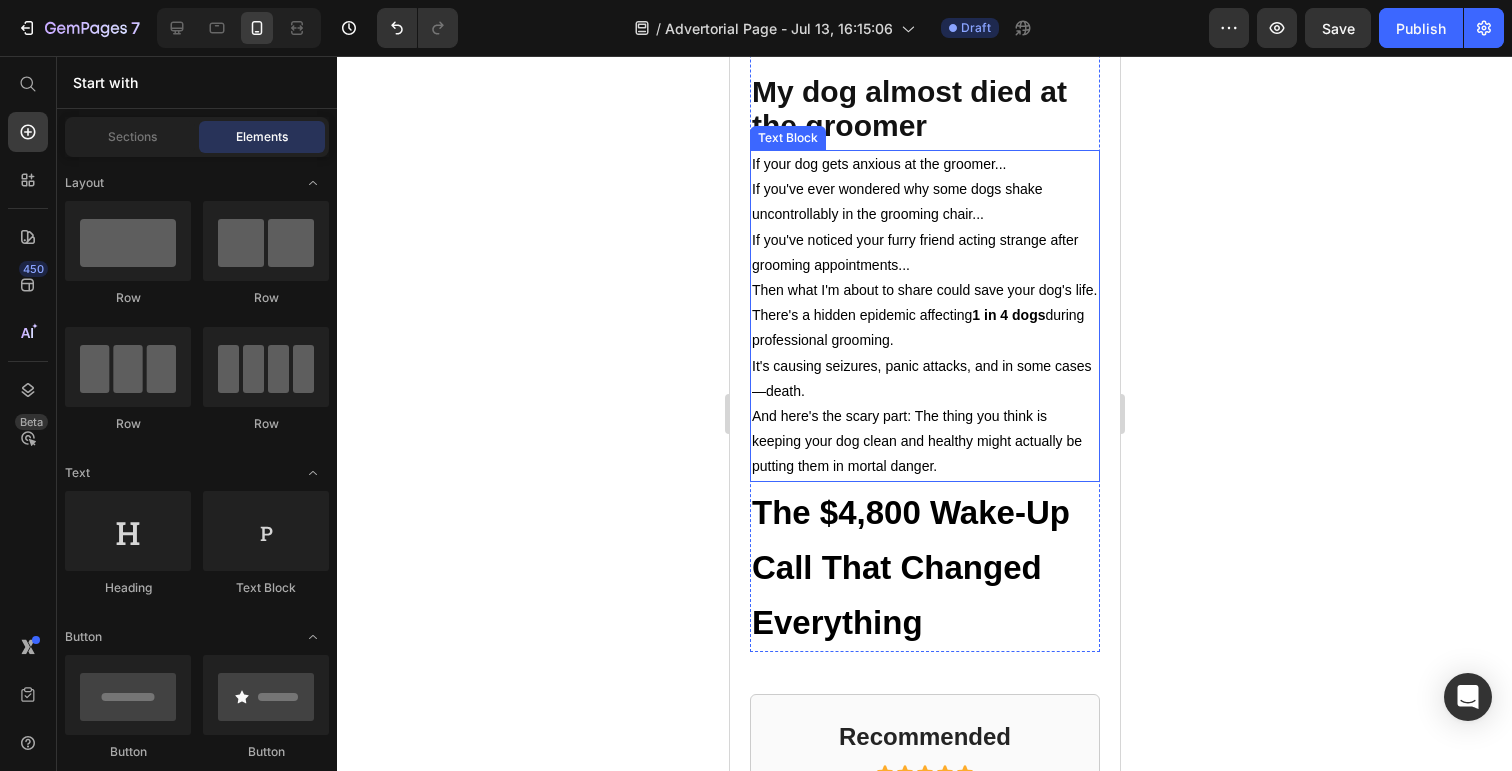 scroll, scrollTop: 597, scrollLeft: 0, axis: vertical 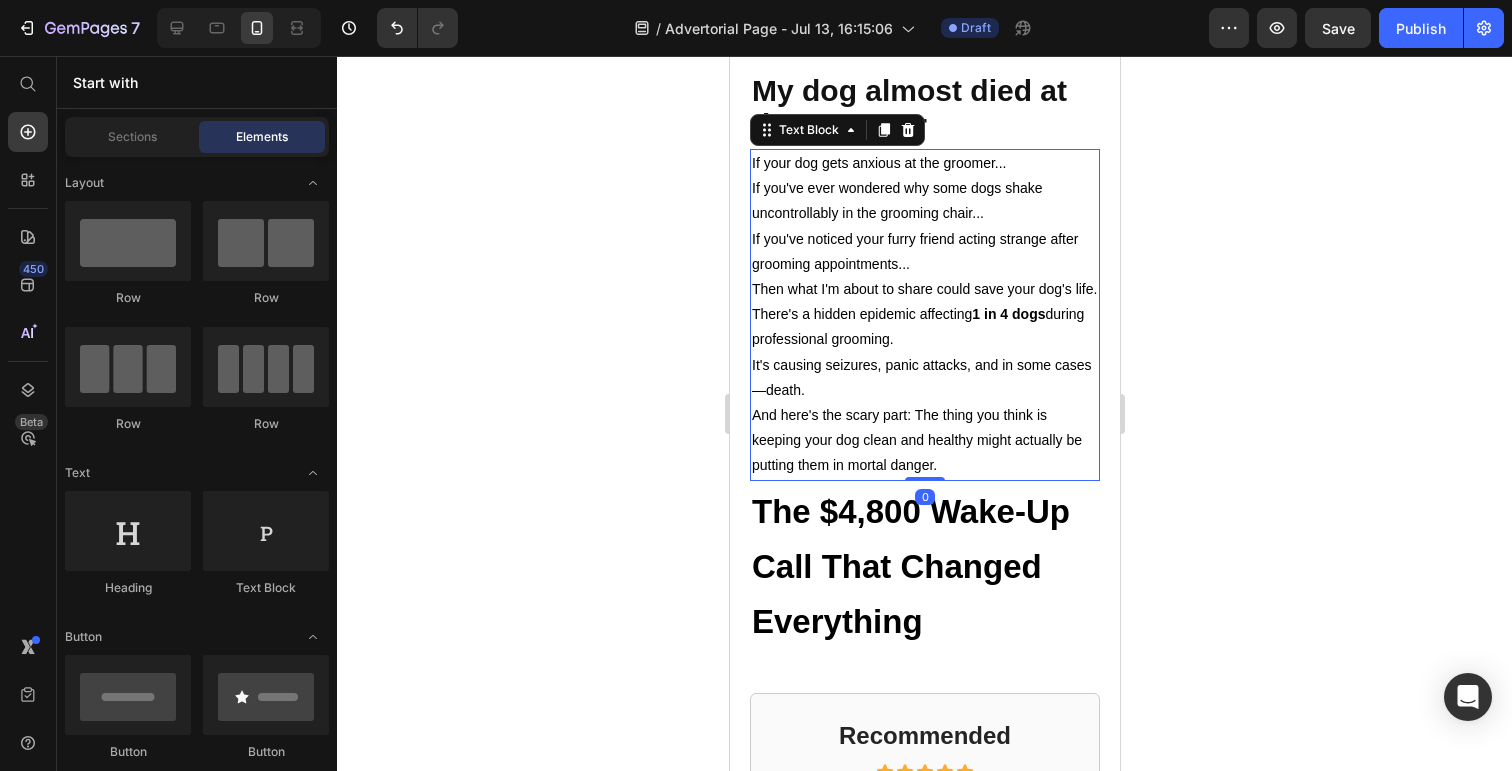 click on "And here's the scary part: The thing you think is keeping your dog clean and healthy might actually be putting them in mortal danger." at bounding box center [924, 441] 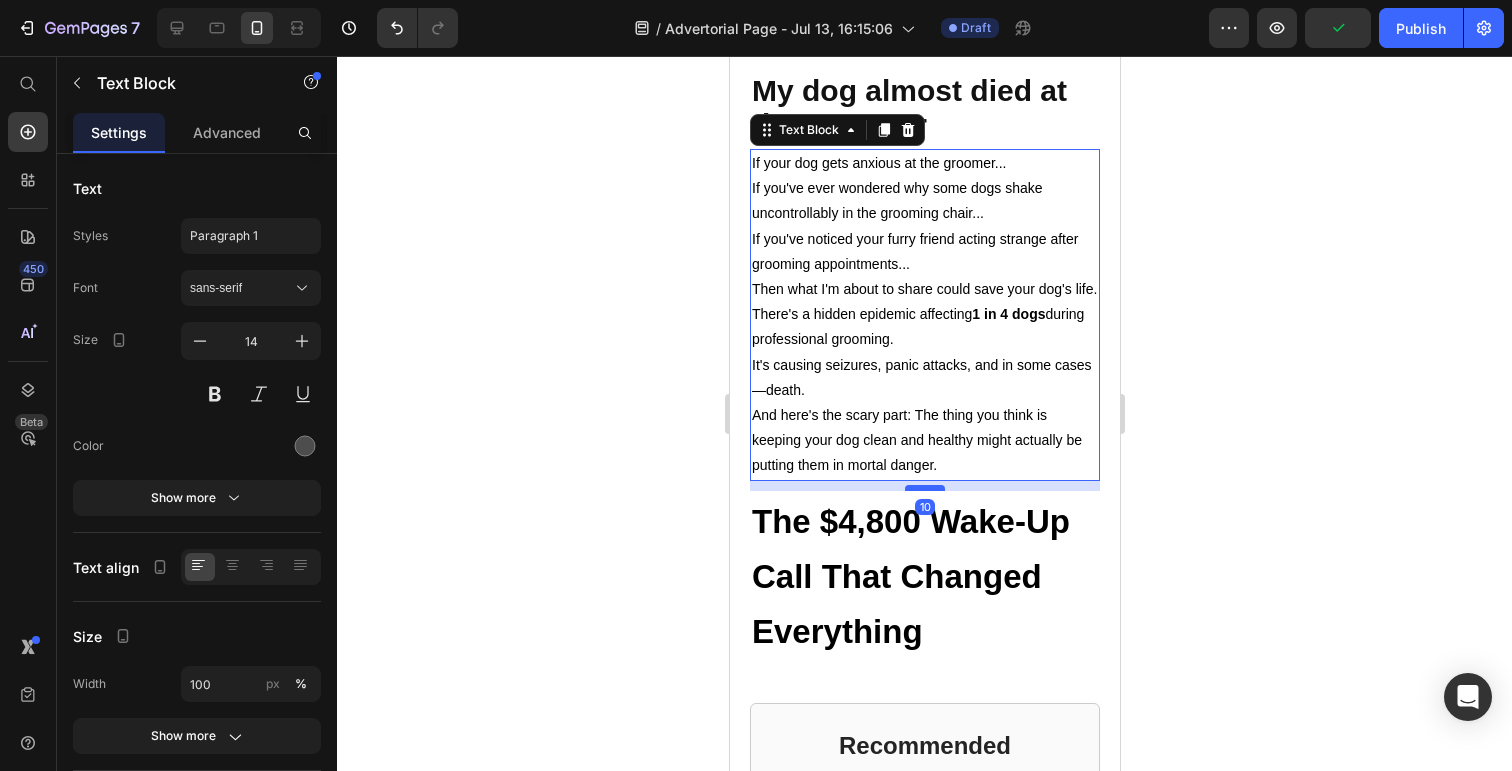 drag, startPoint x: 930, startPoint y: 475, endPoint x: 934, endPoint y: 485, distance: 10.770329 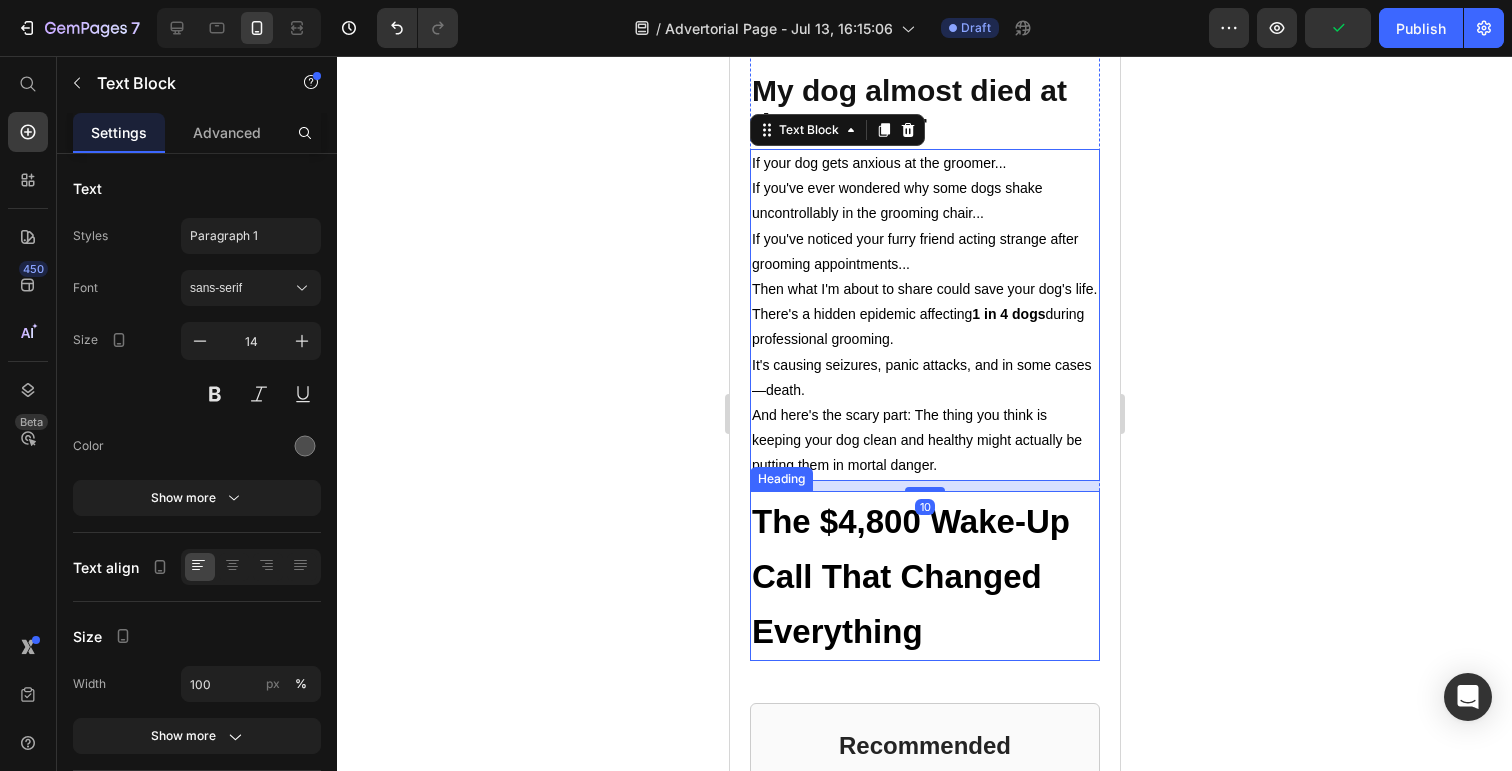 click on "The $4,800 Wake-Up Call That Changed Everything" at bounding box center (924, 576) 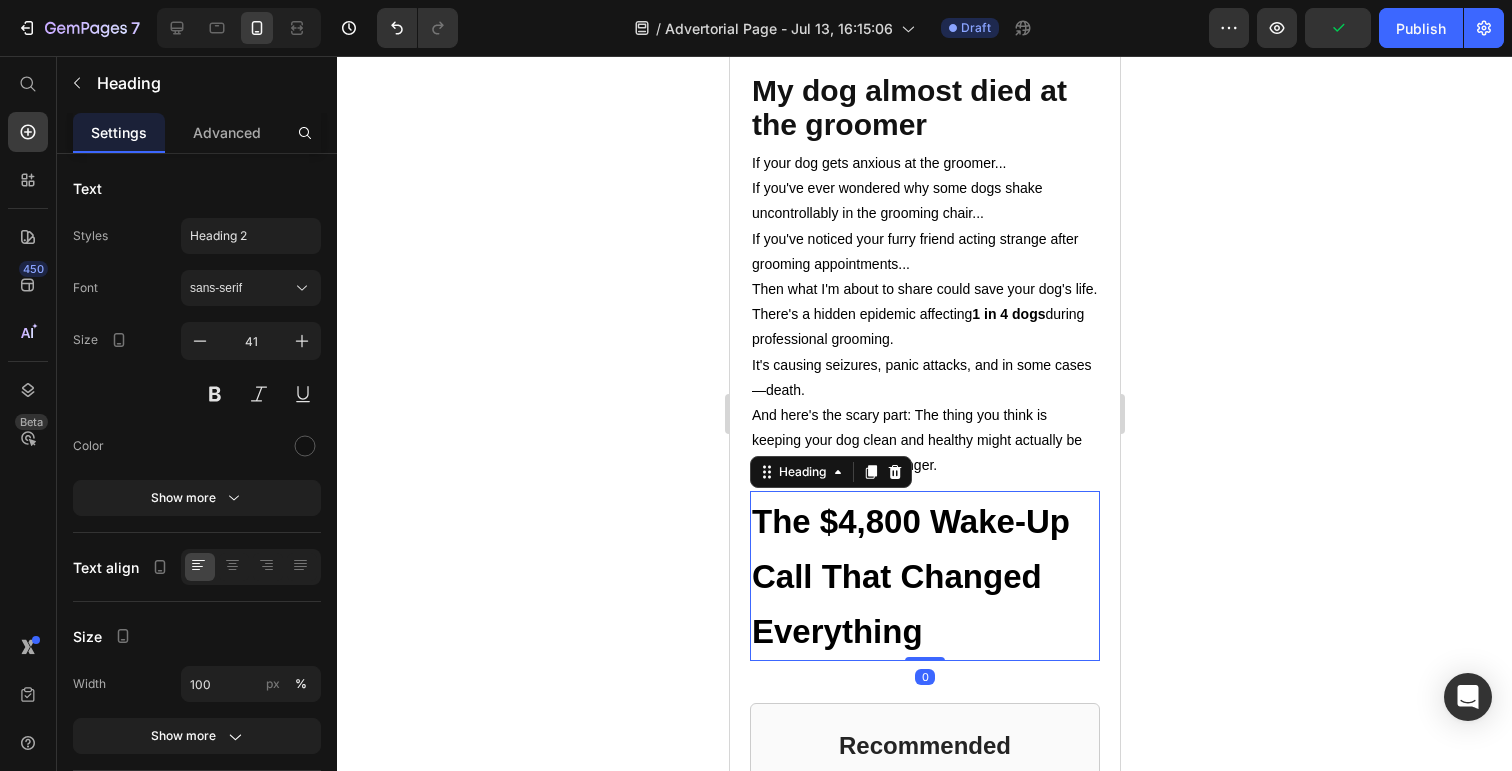 click on "The $4,800 Wake-Up Call That Changed Everything" at bounding box center [924, 576] 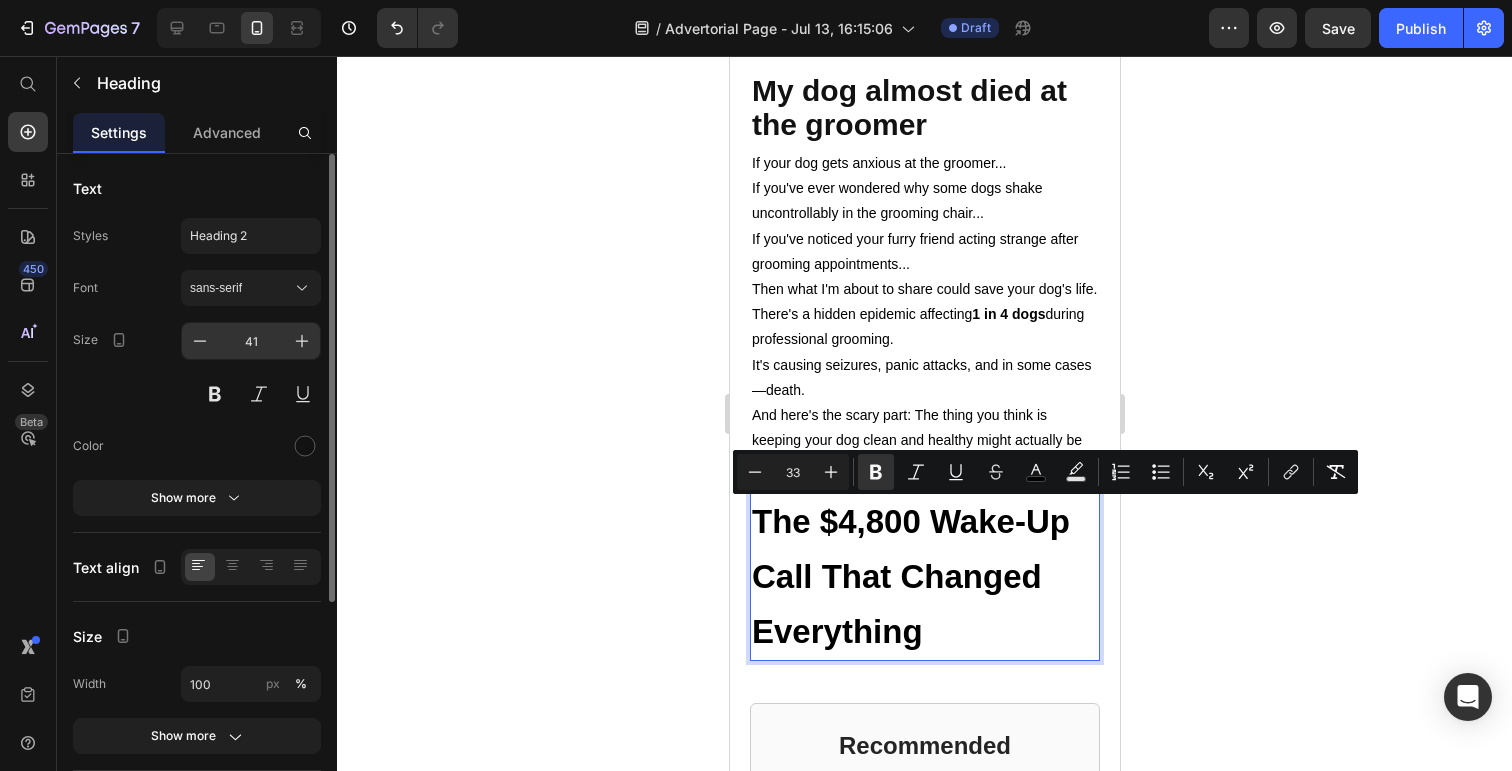 click on "41" at bounding box center (251, 341) 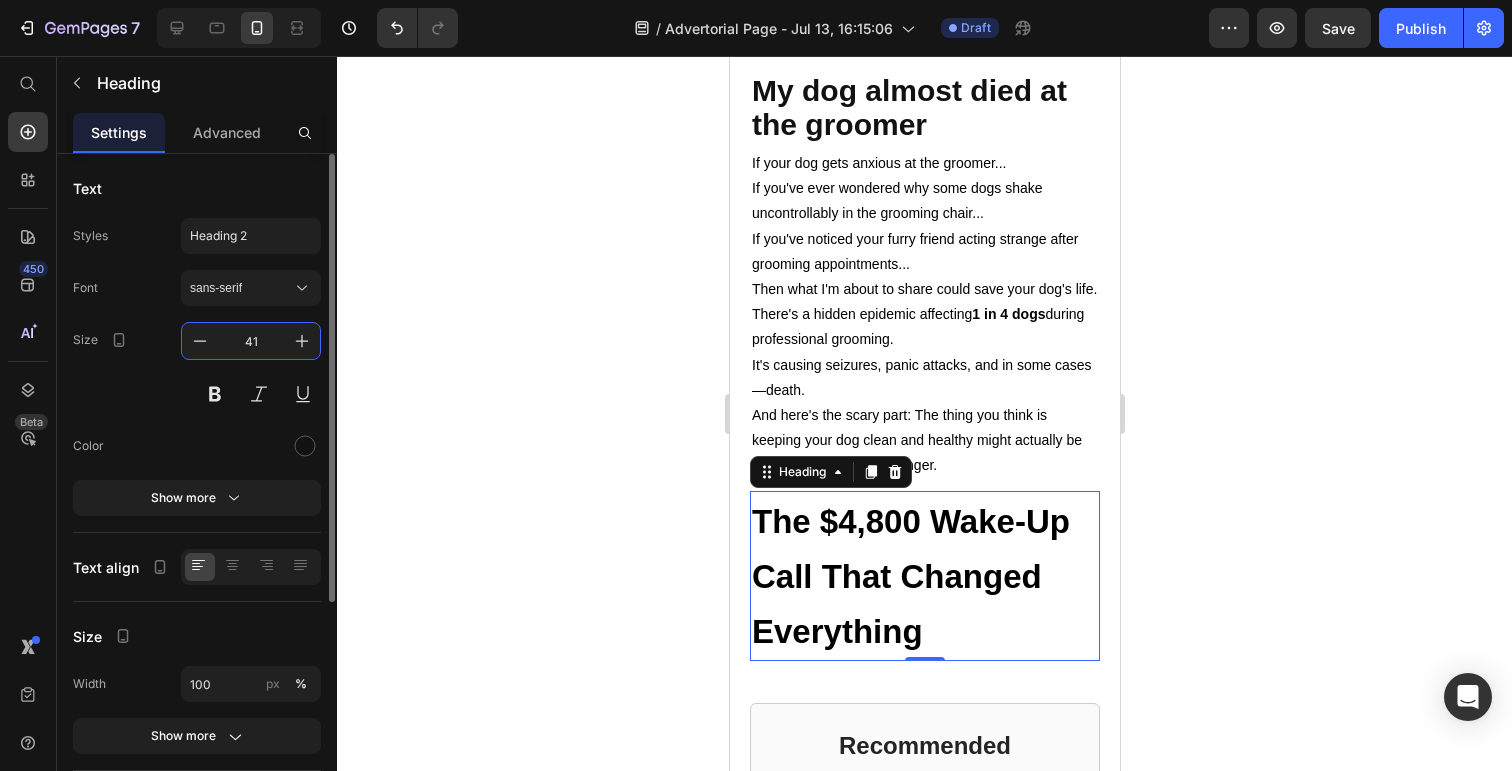 click on "41" at bounding box center (251, 341) 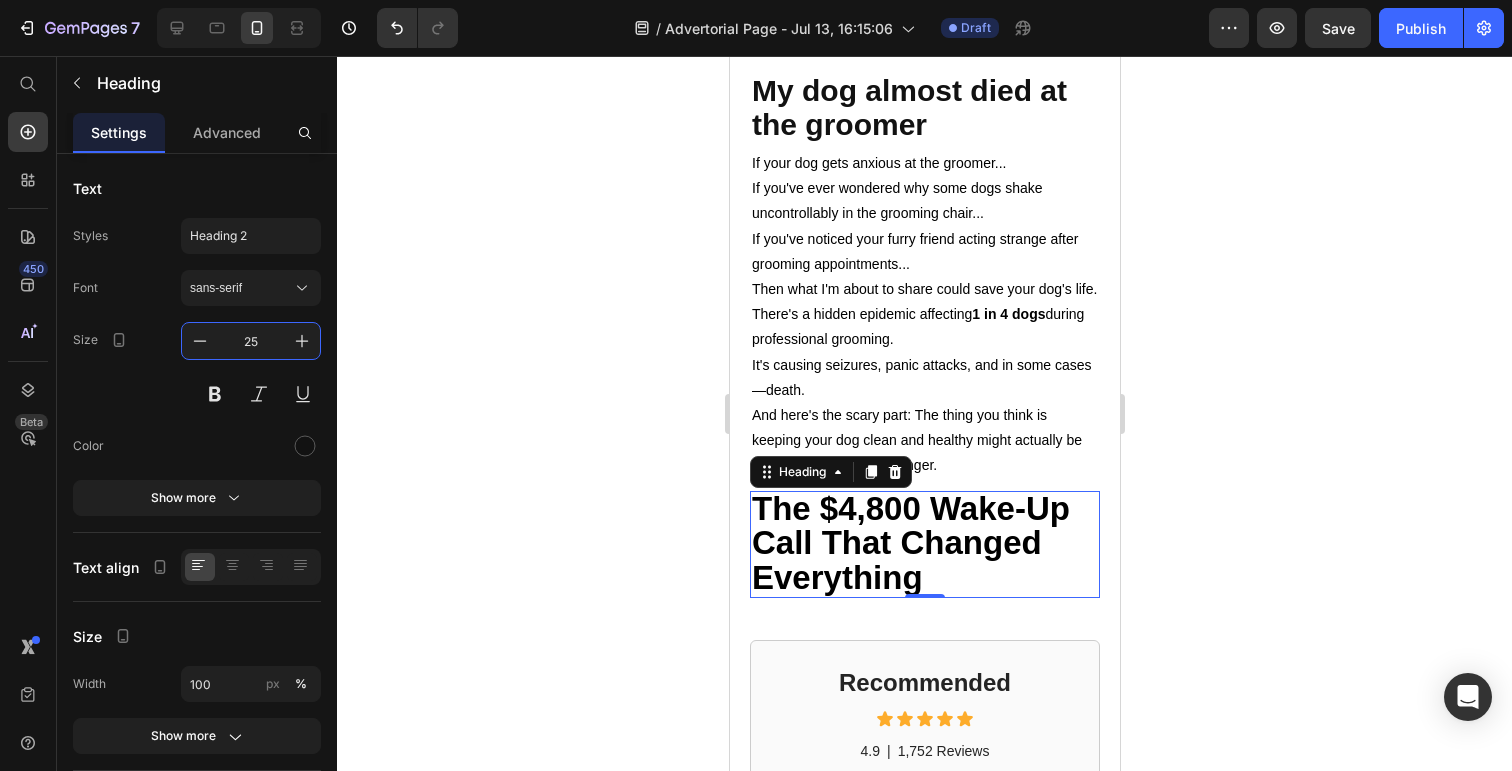 type on "25" 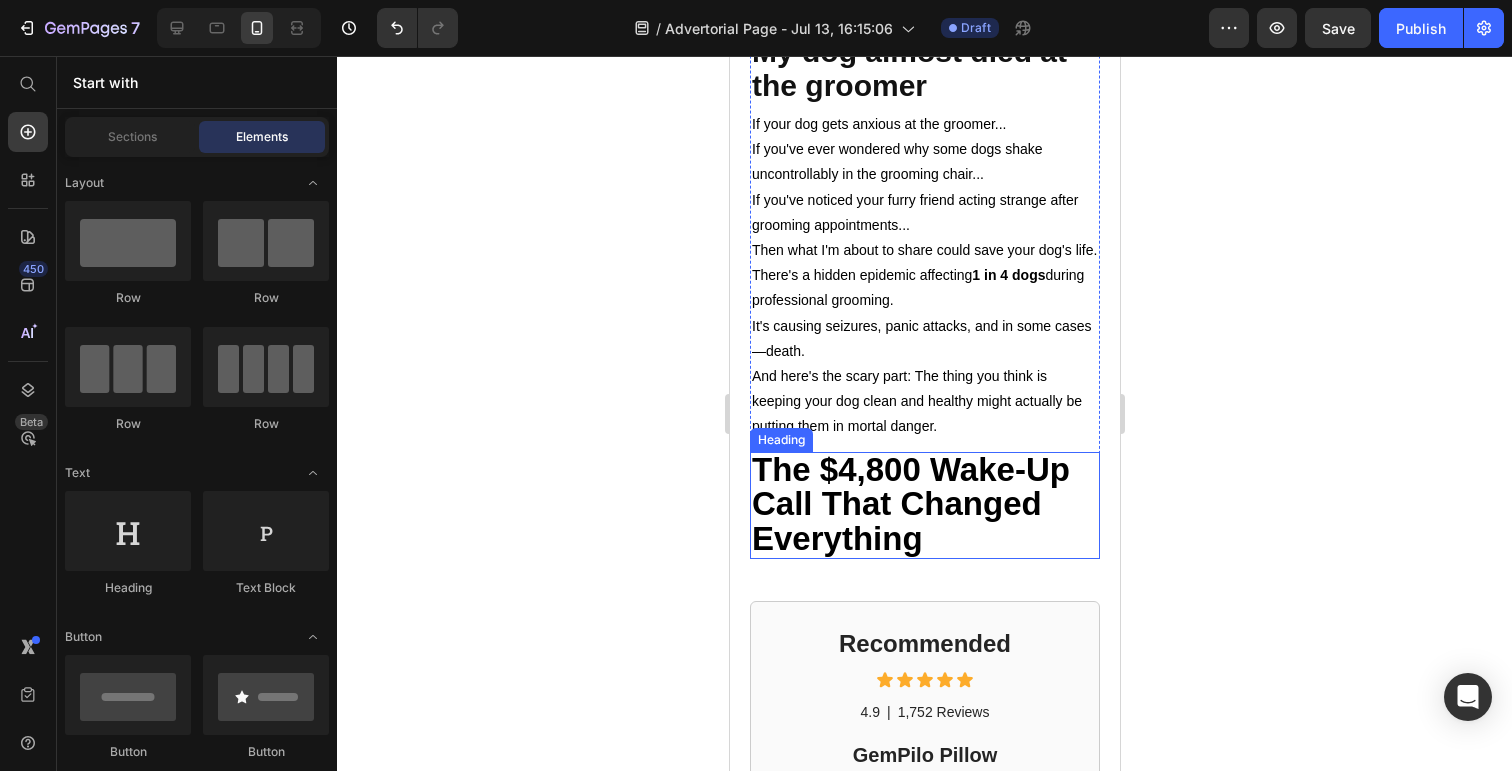 scroll, scrollTop: 639, scrollLeft: 0, axis: vertical 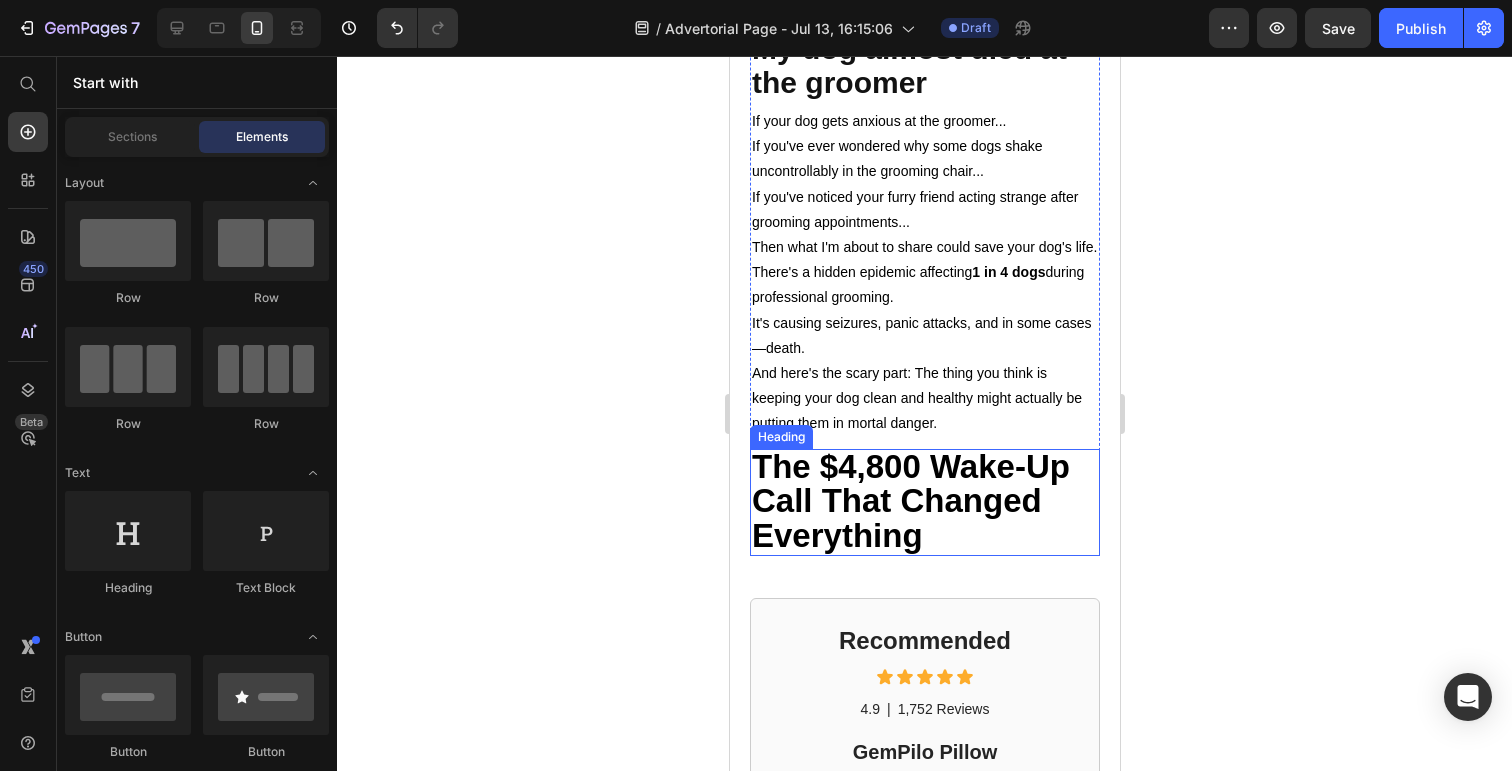 click on "⁠⁠⁠⁠⁠⁠⁠ The $4,800 Wake-Up Call That Changed Everything" at bounding box center [924, 503] 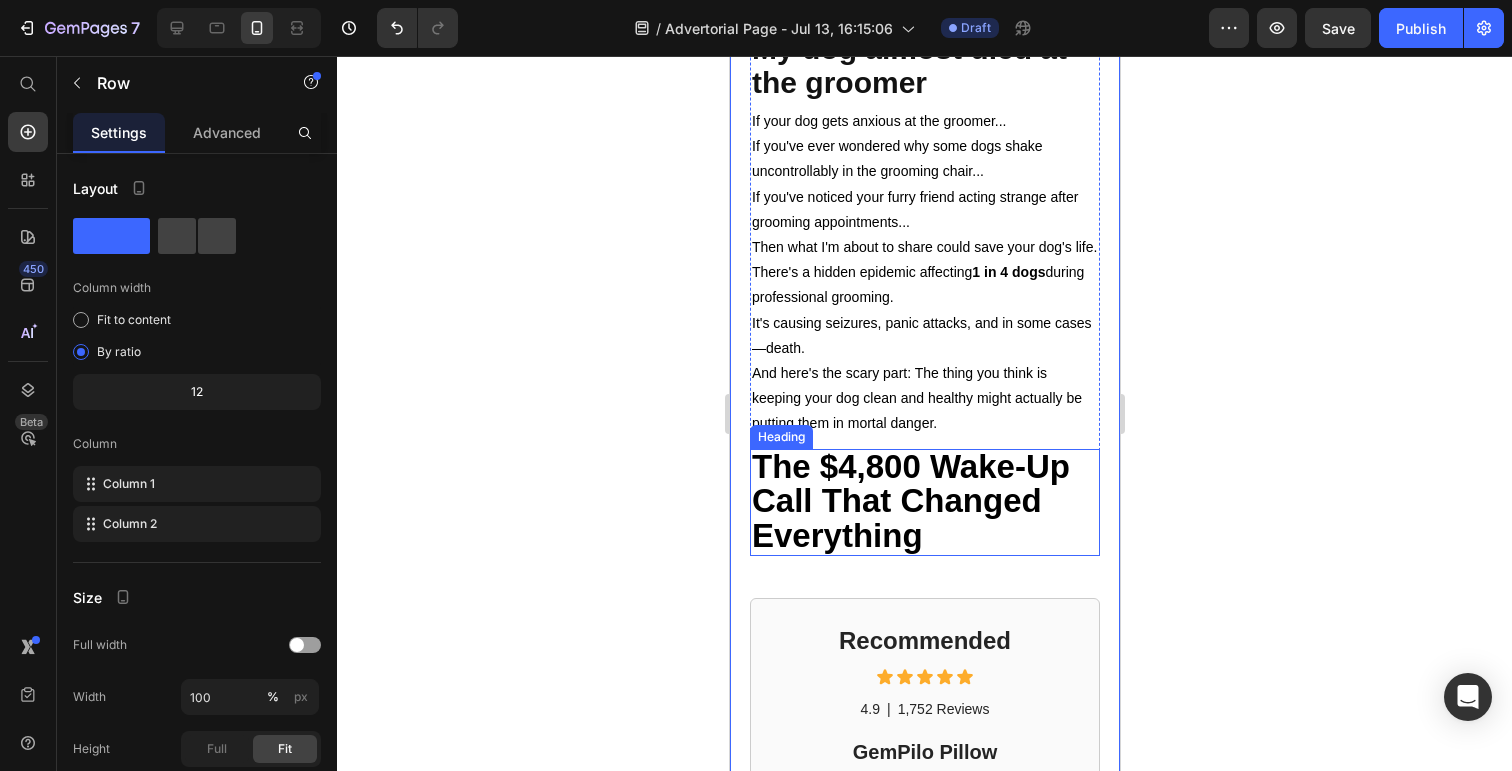 click on "⁠⁠⁠⁠⁠⁠⁠ The $4,800 Wake-Up Call That Changed Everything" at bounding box center (924, 503) 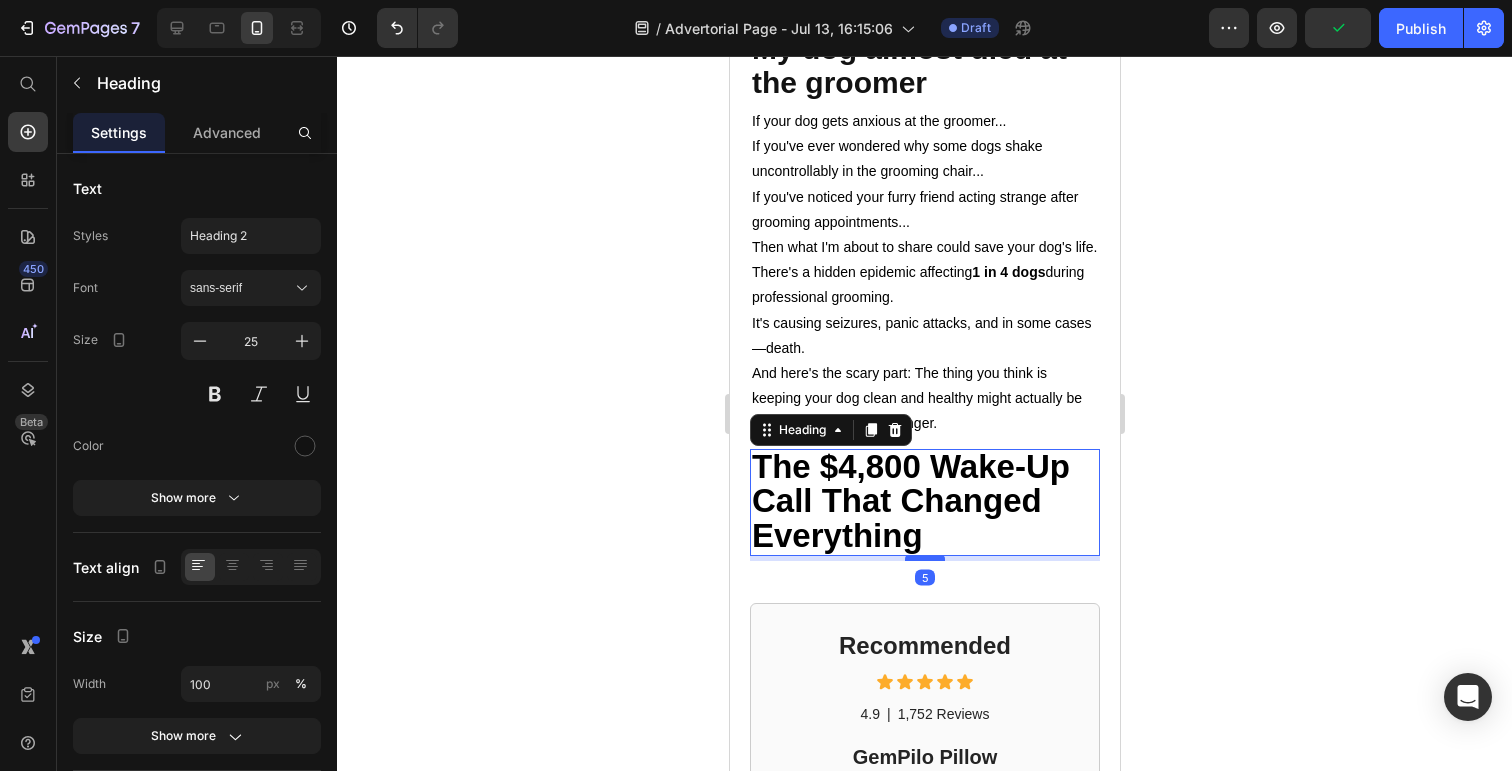 click at bounding box center [924, 558] 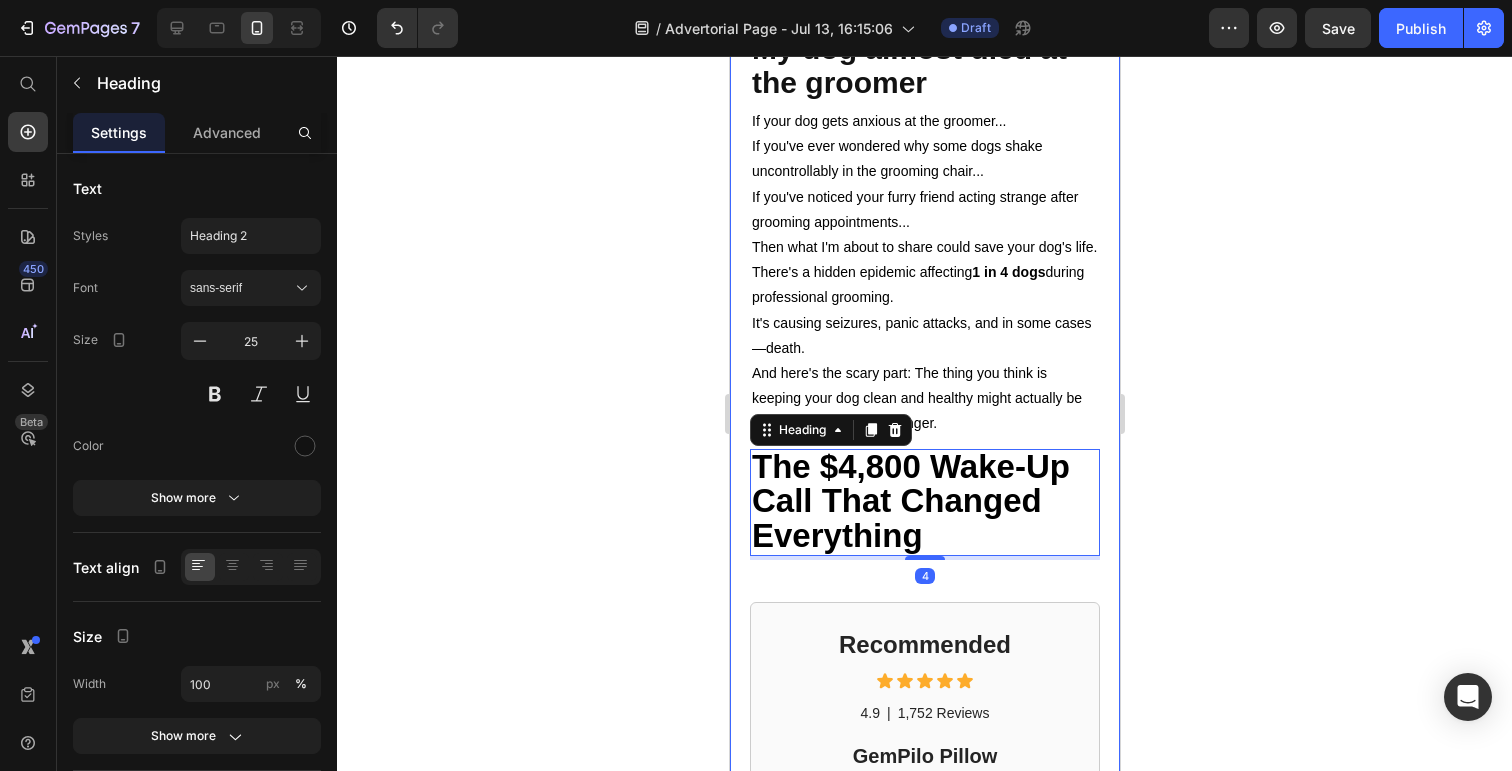 click 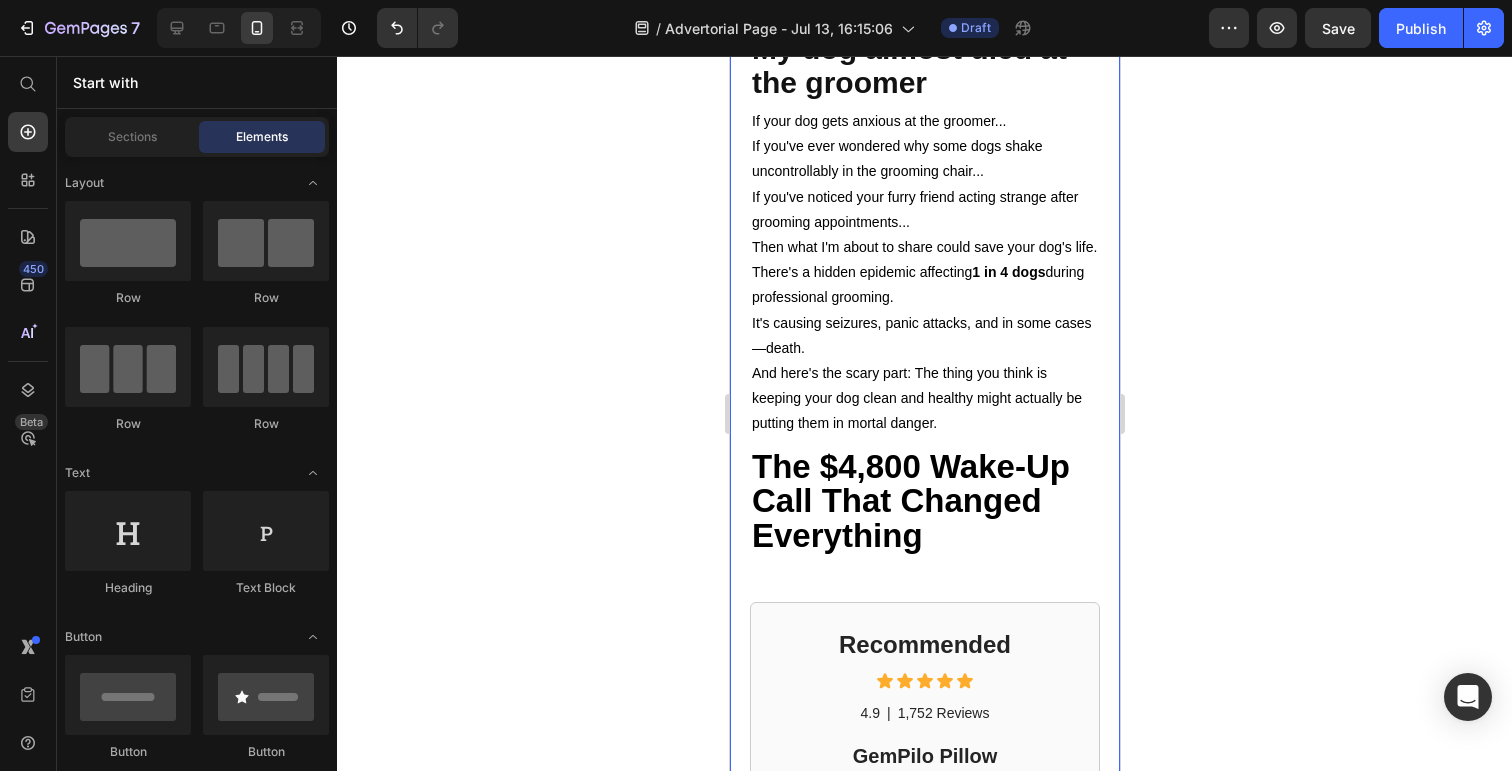 click on "⁠⁠⁠⁠⁠⁠⁠ The $4,800 Wake-Up Call That Changed Everything" at bounding box center [924, 503] 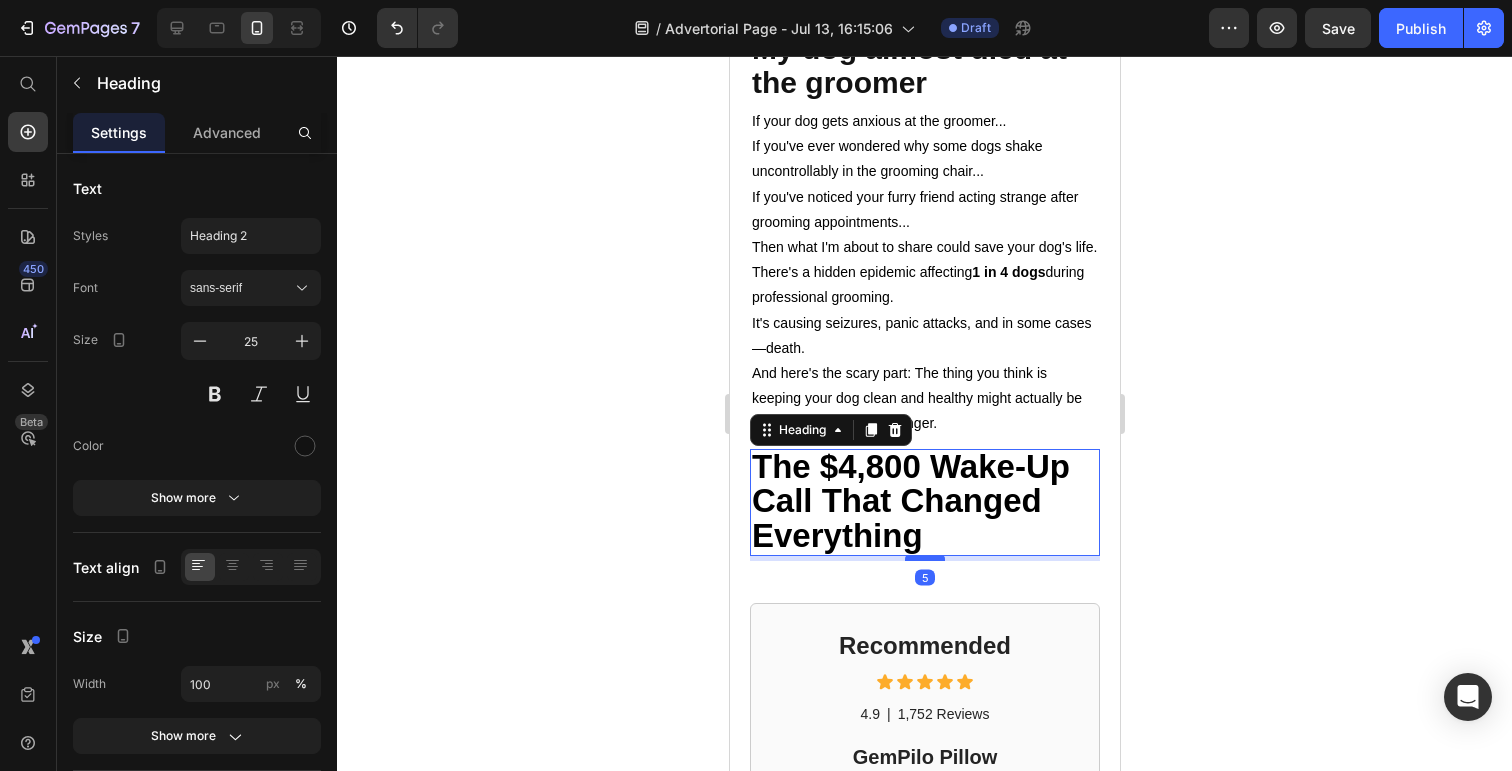 click at bounding box center [924, 558] 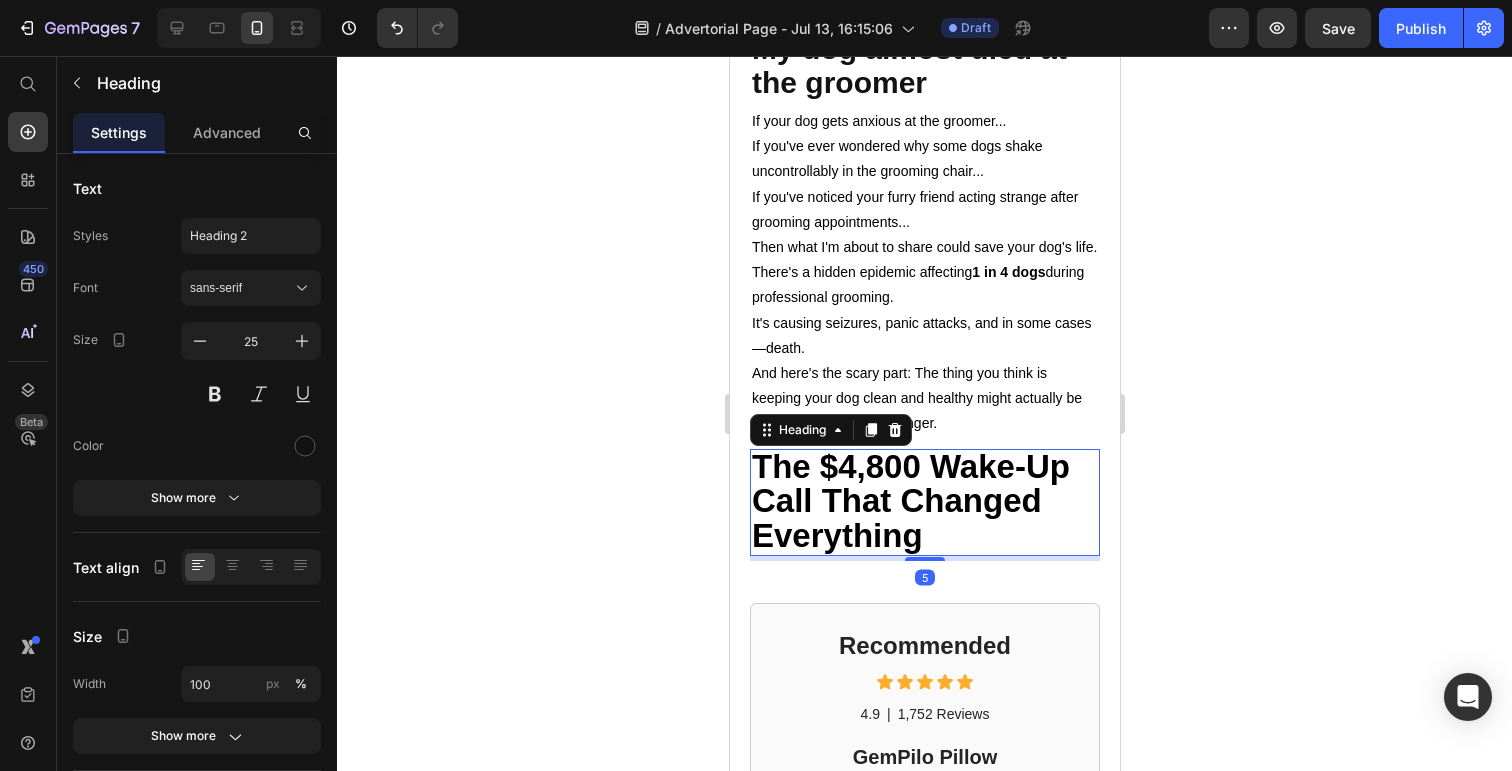 click 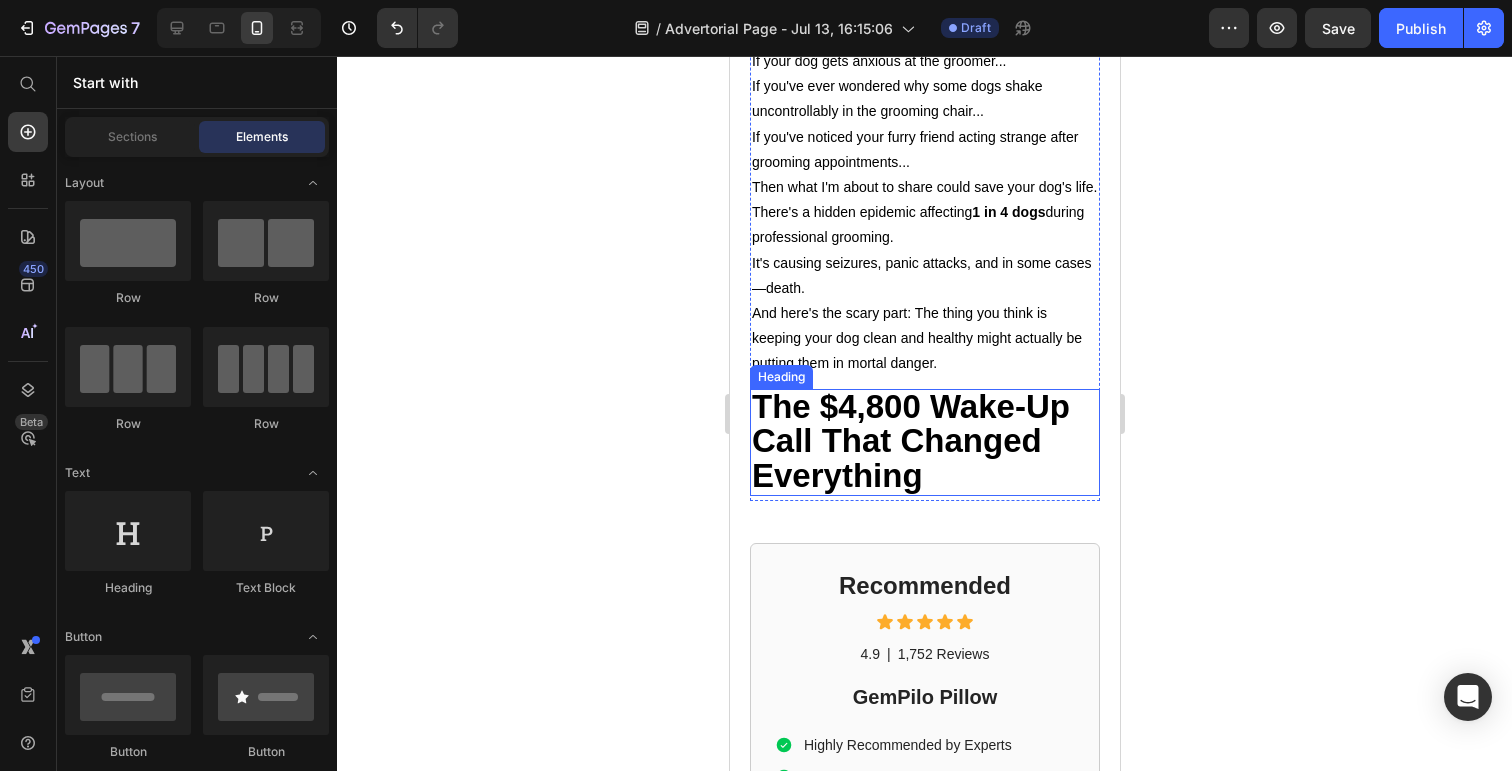 scroll, scrollTop: 611, scrollLeft: 0, axis: vertical 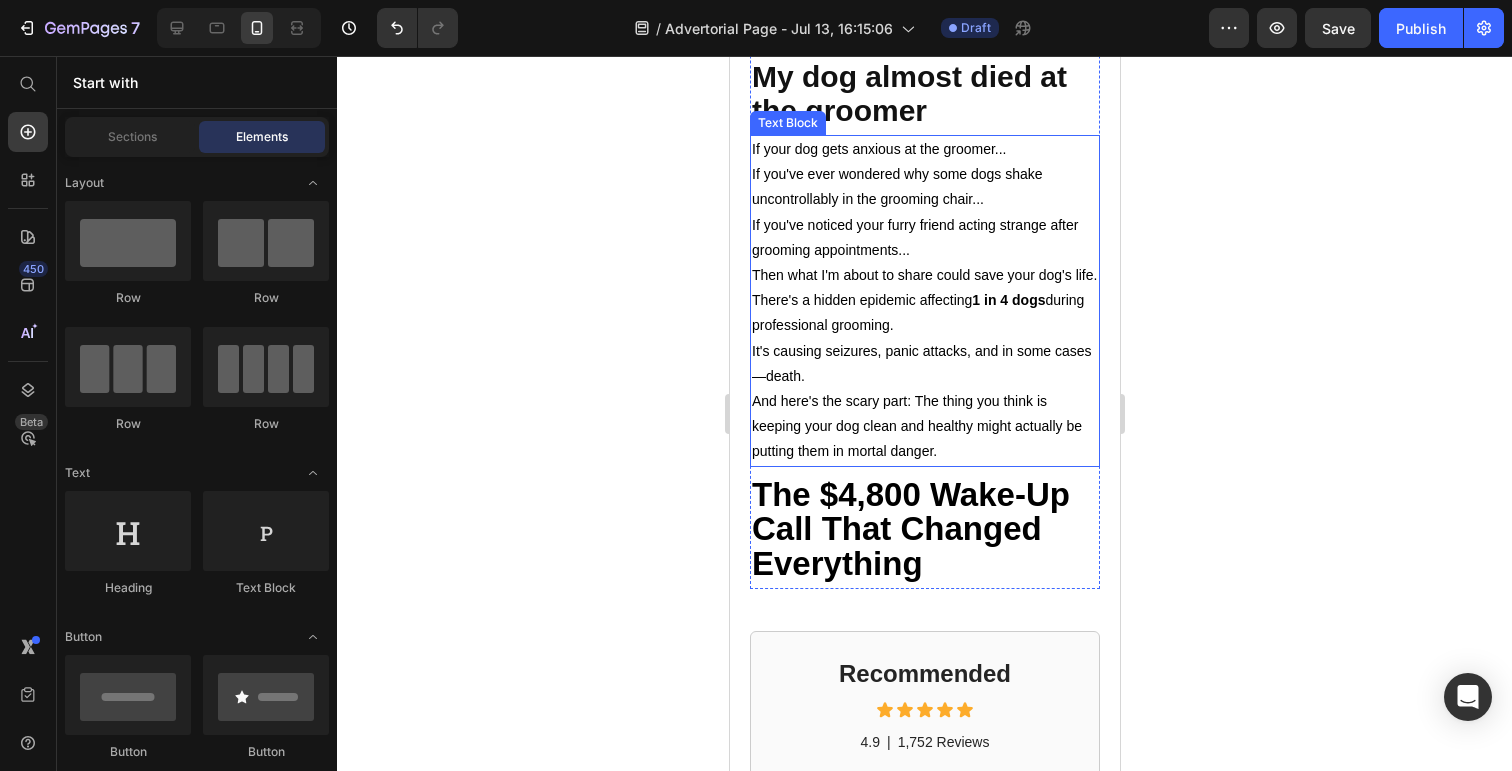 click on "It's causing seizures, panic attacks, and in some cases—death." at bounding box center (921, 363) 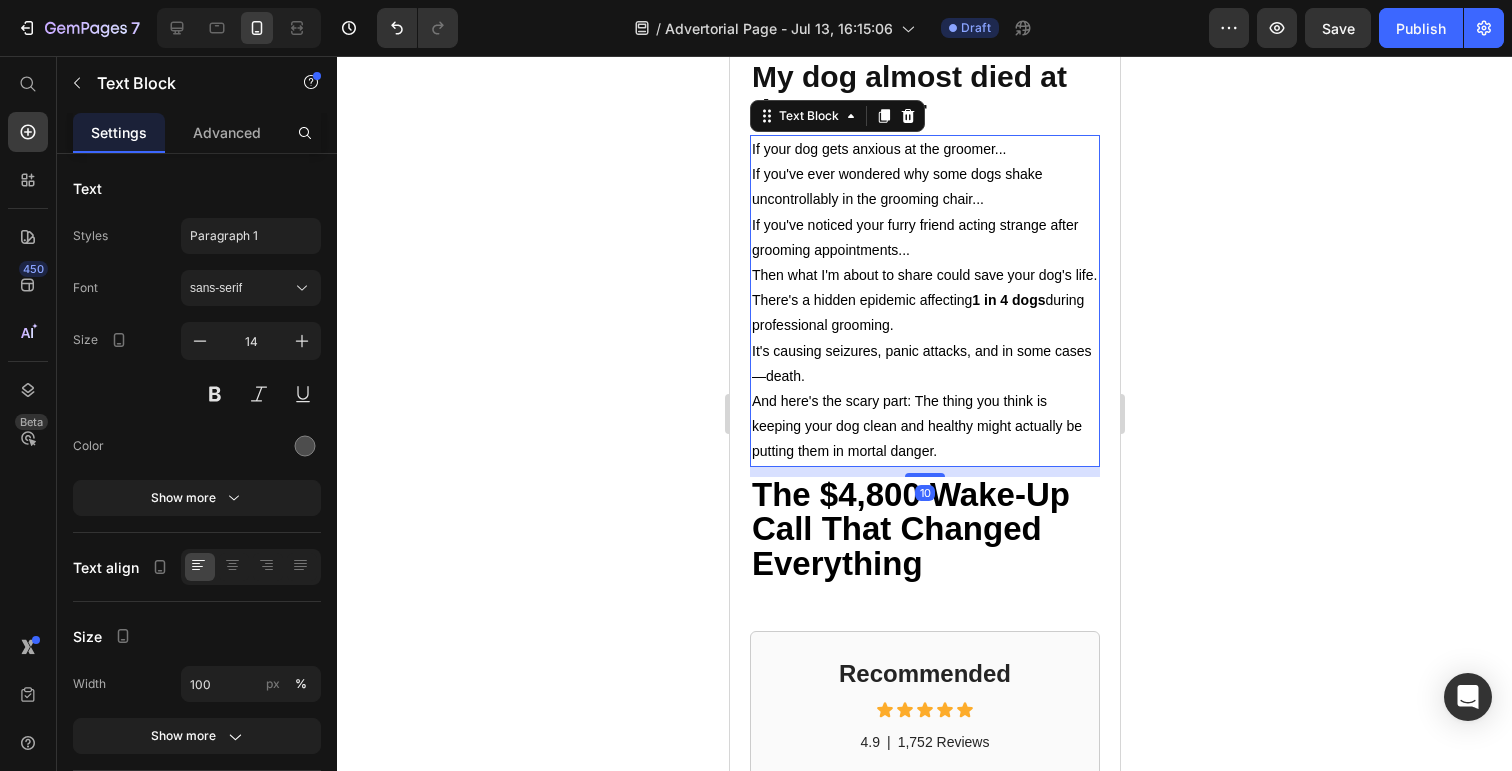 click on "It's causing seizures, panic attacks, and in some cases—death." at bounding box center [921, 363] 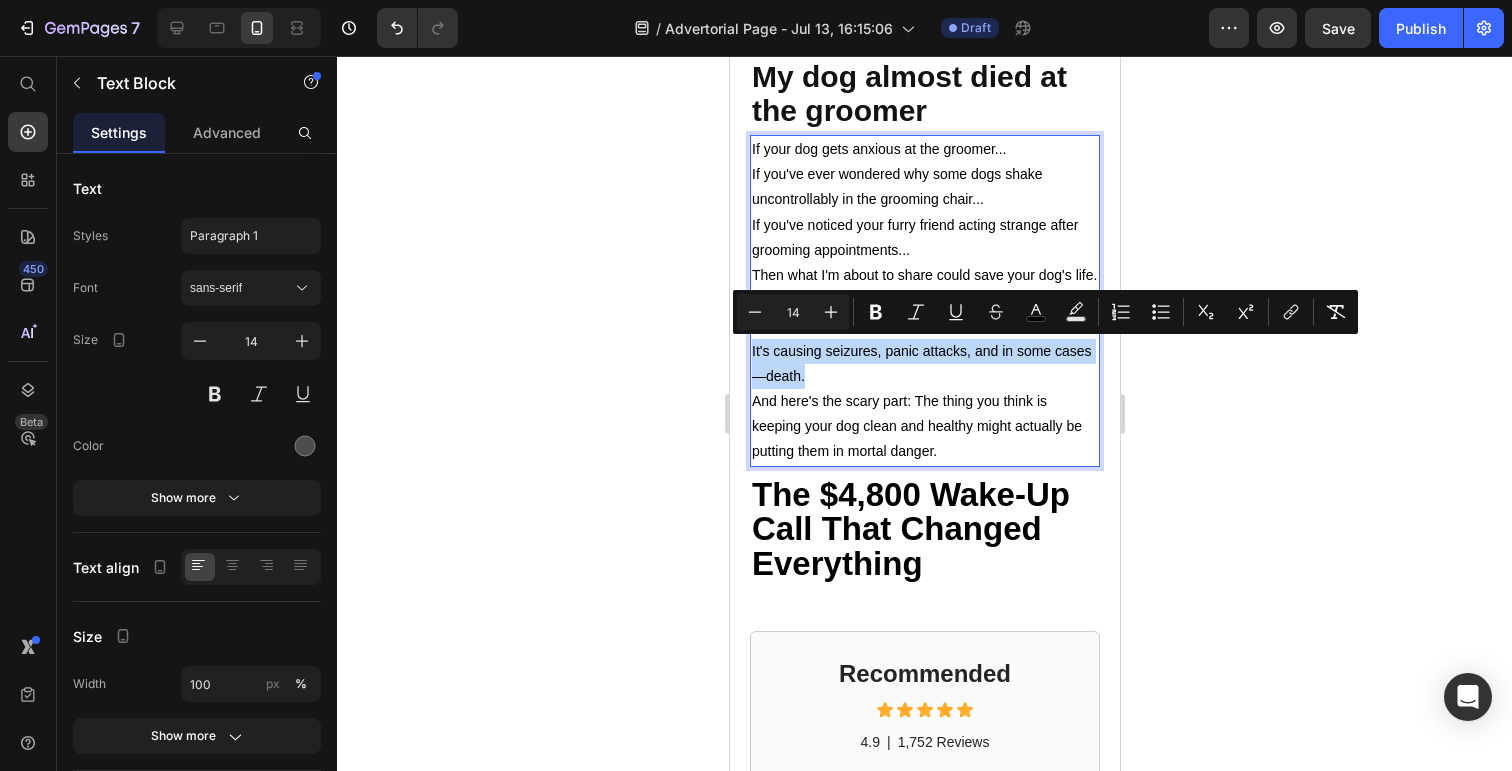 click on "It's causing seizures, panic attacks, and in some cases—death." at bounding box center (921, 363) 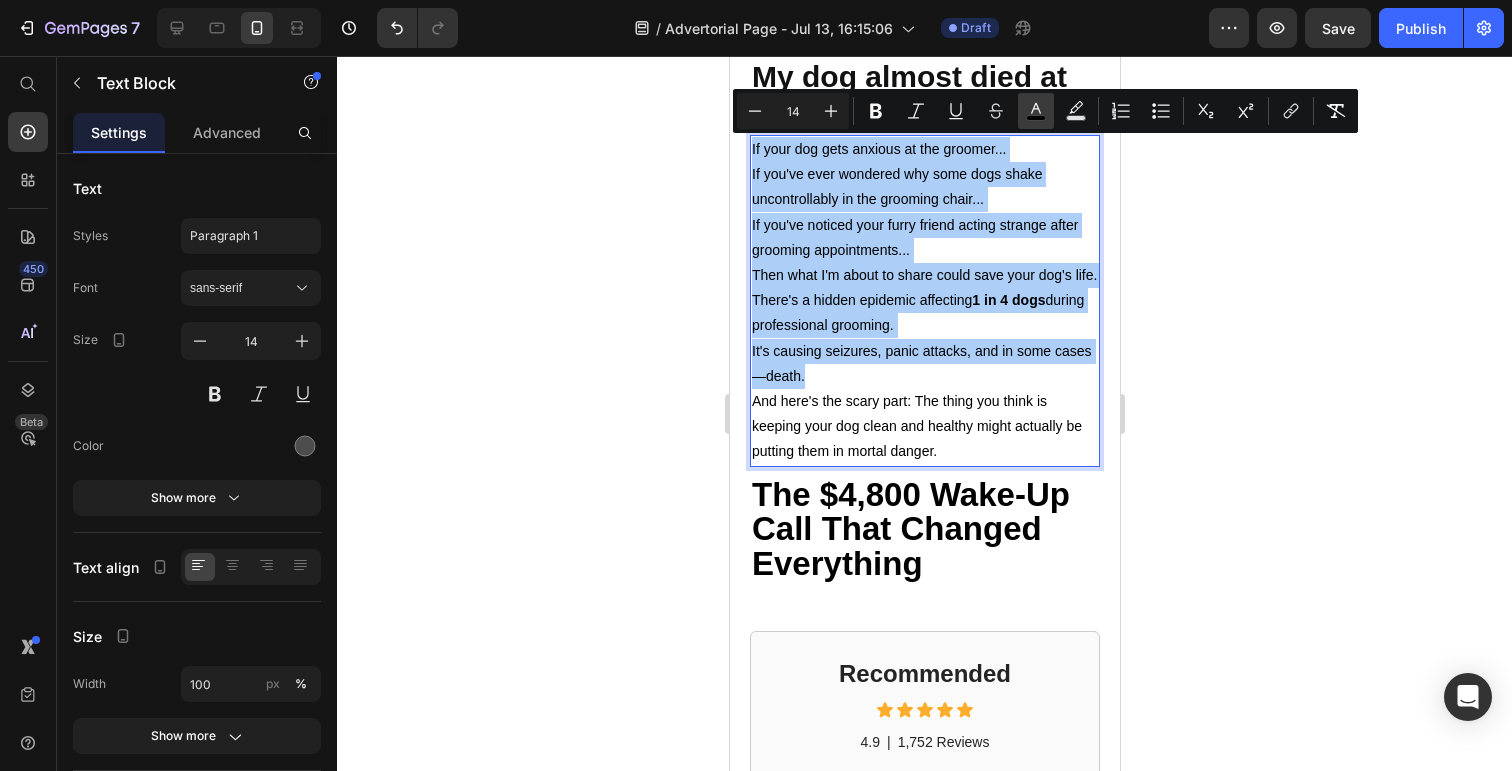 click 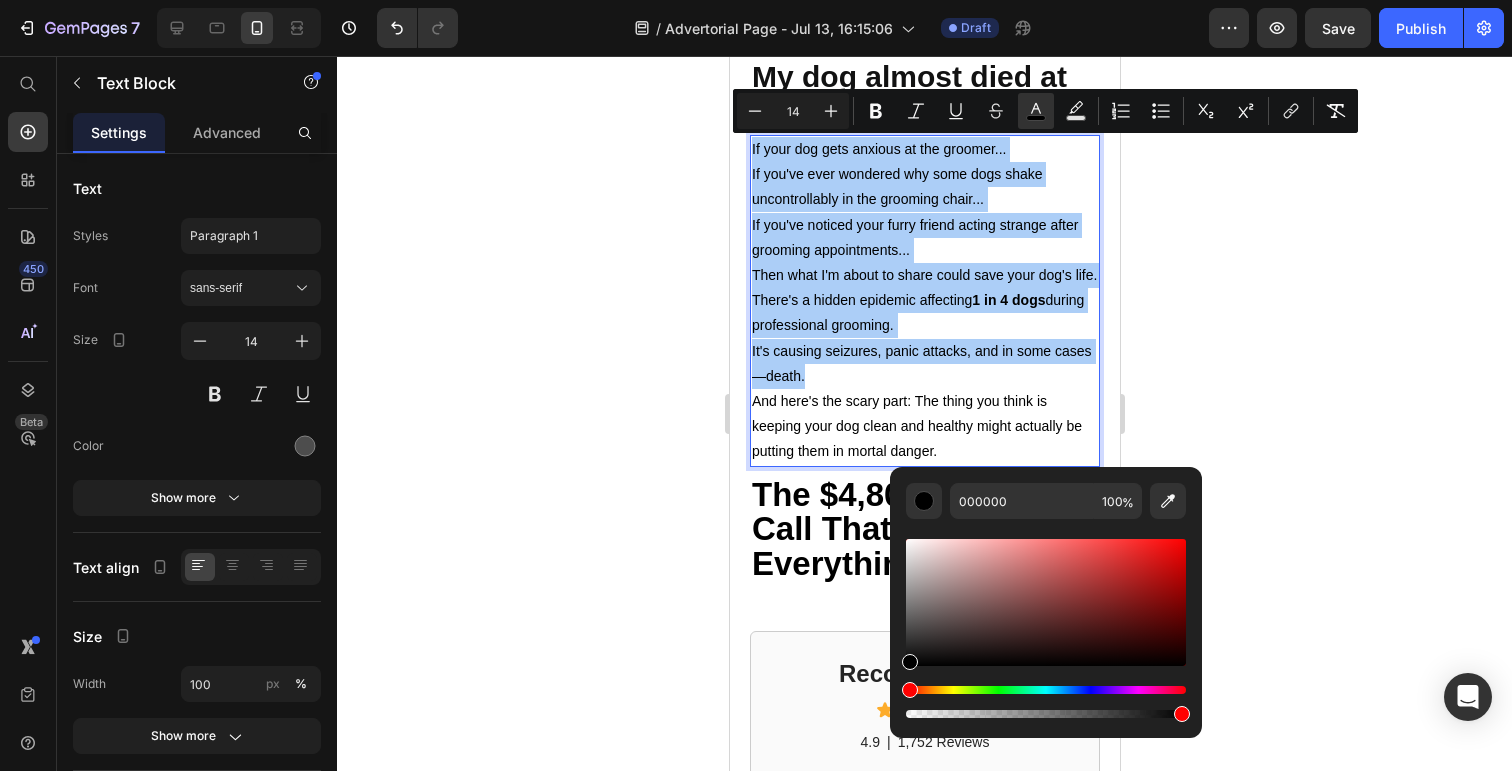 click 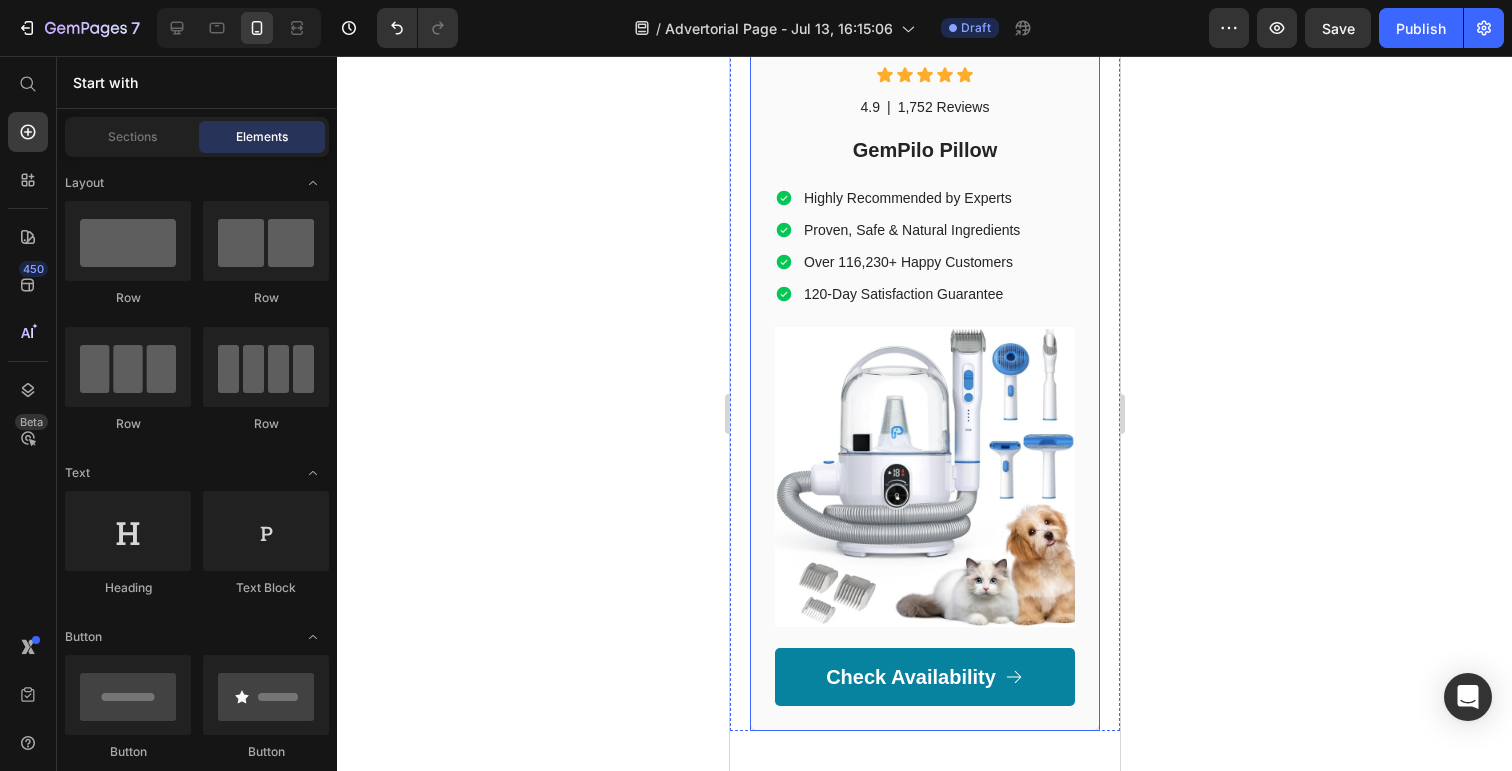 scroll, scrollTop: 1244, scrollLeft: 0, axis: vertical 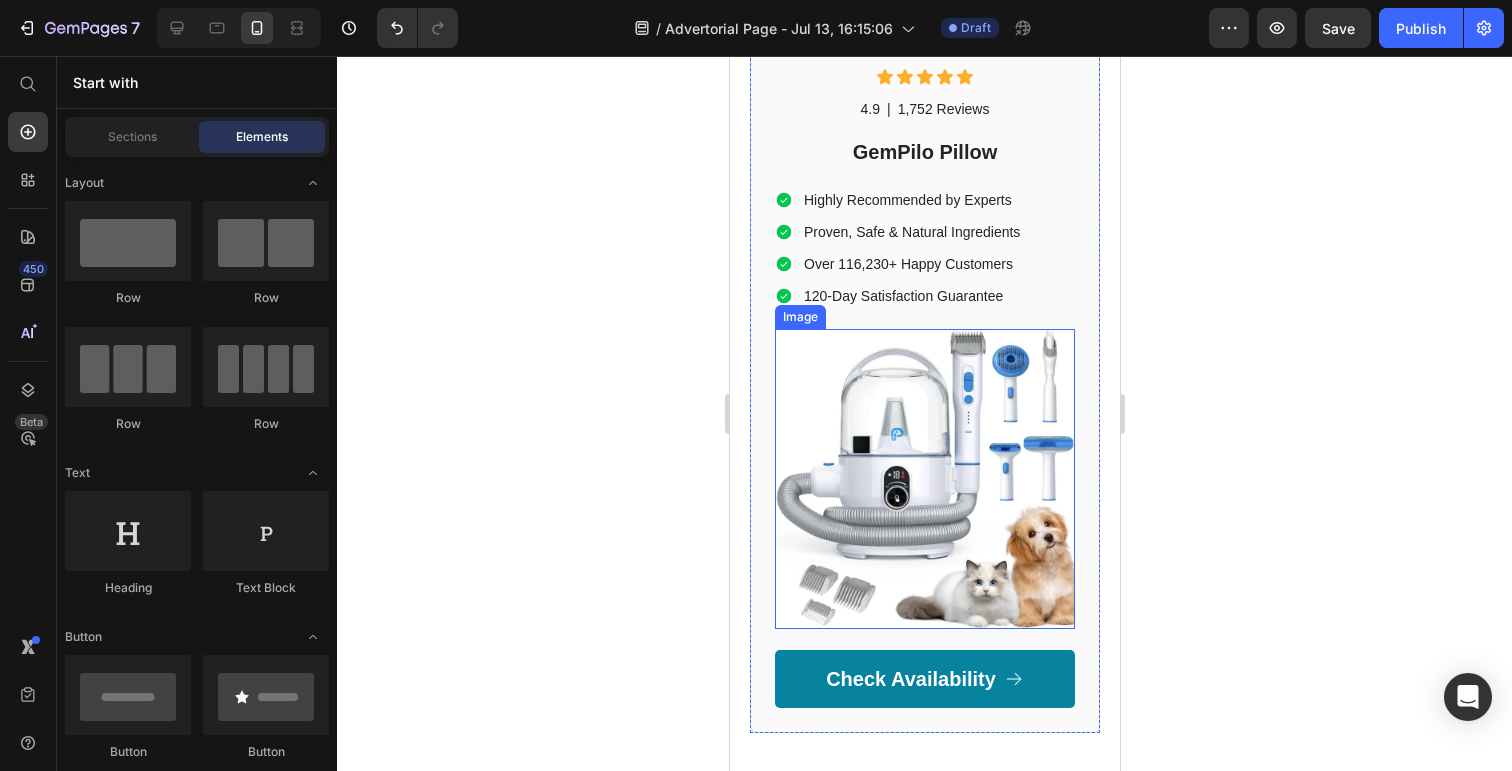 click at bounding box center (924, 479) 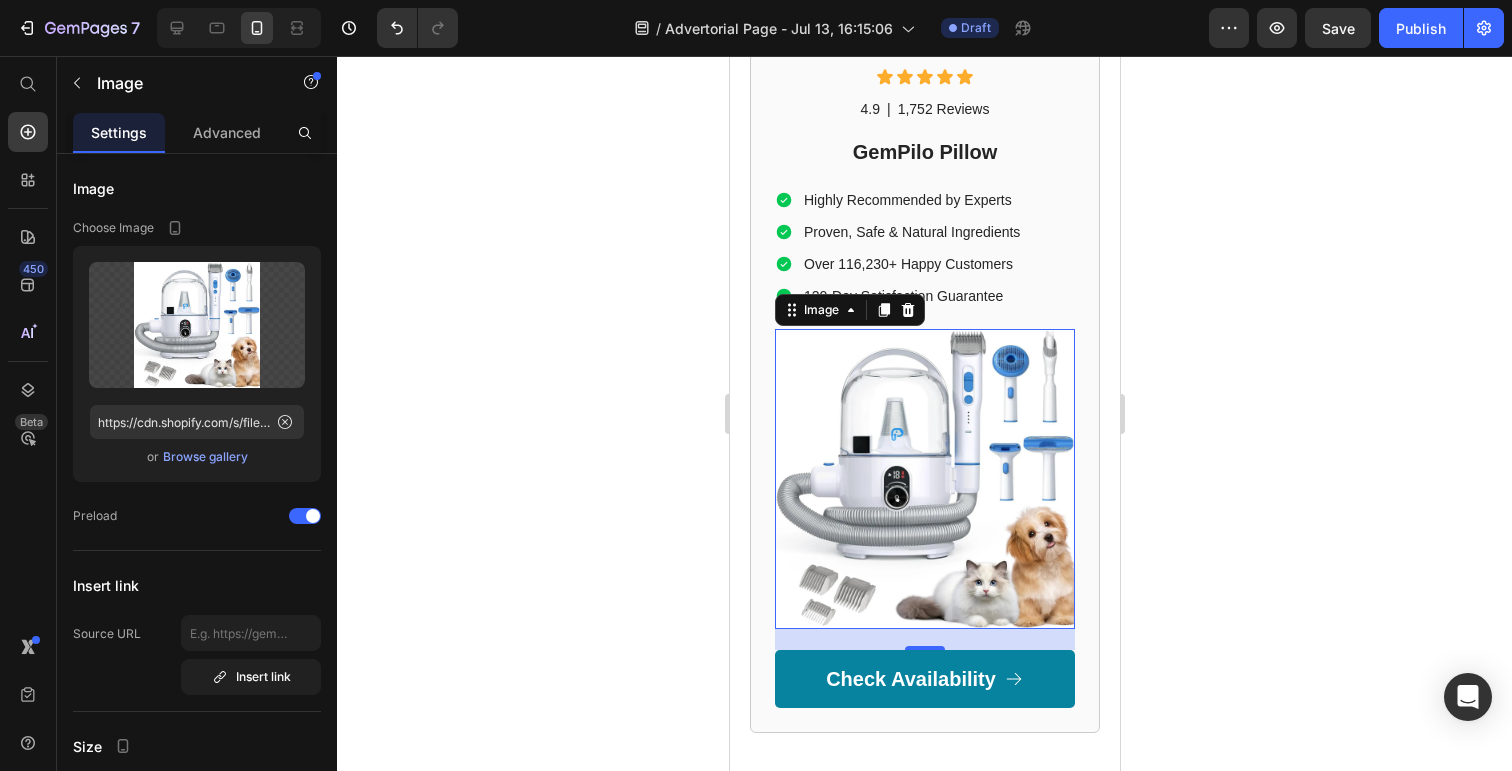 click 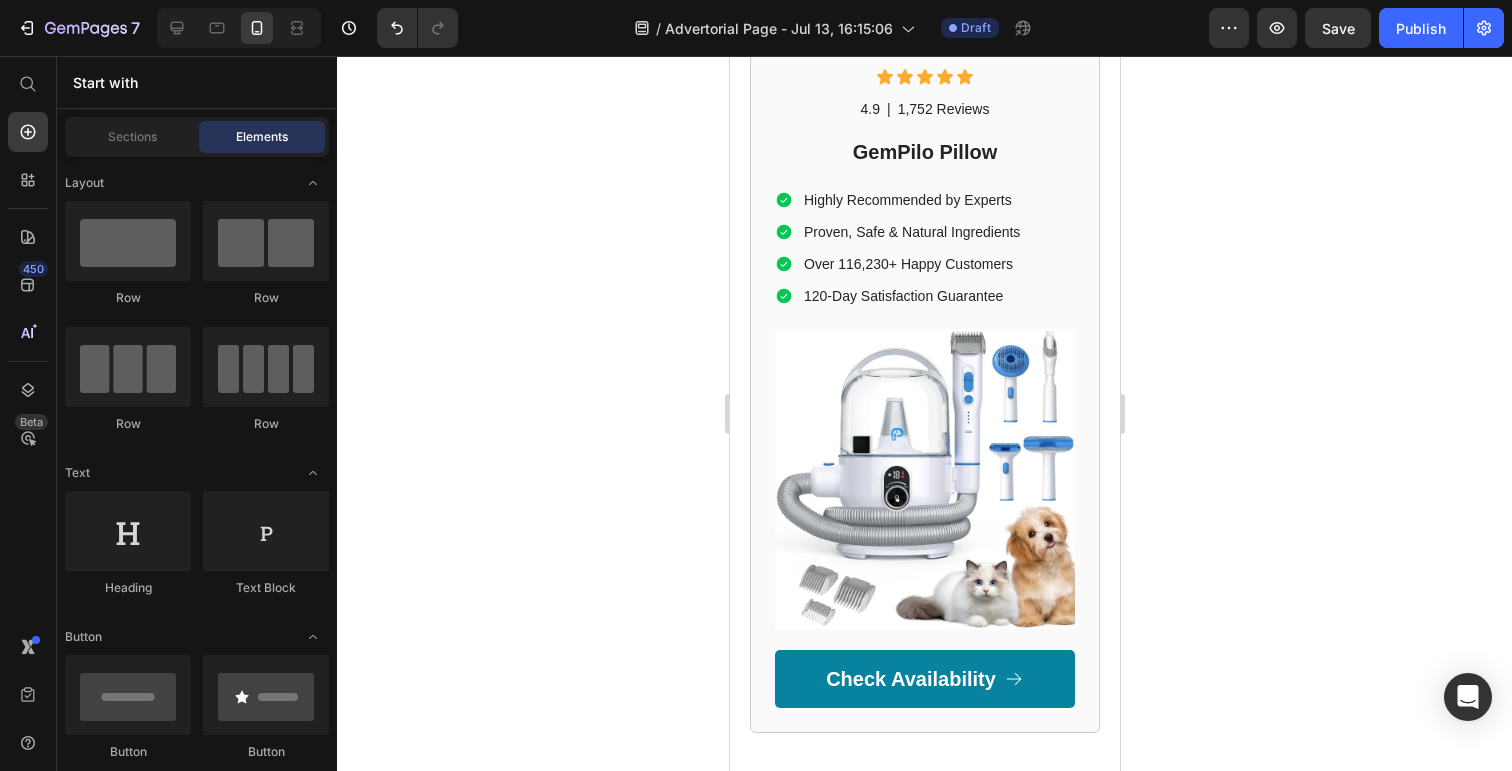 click 